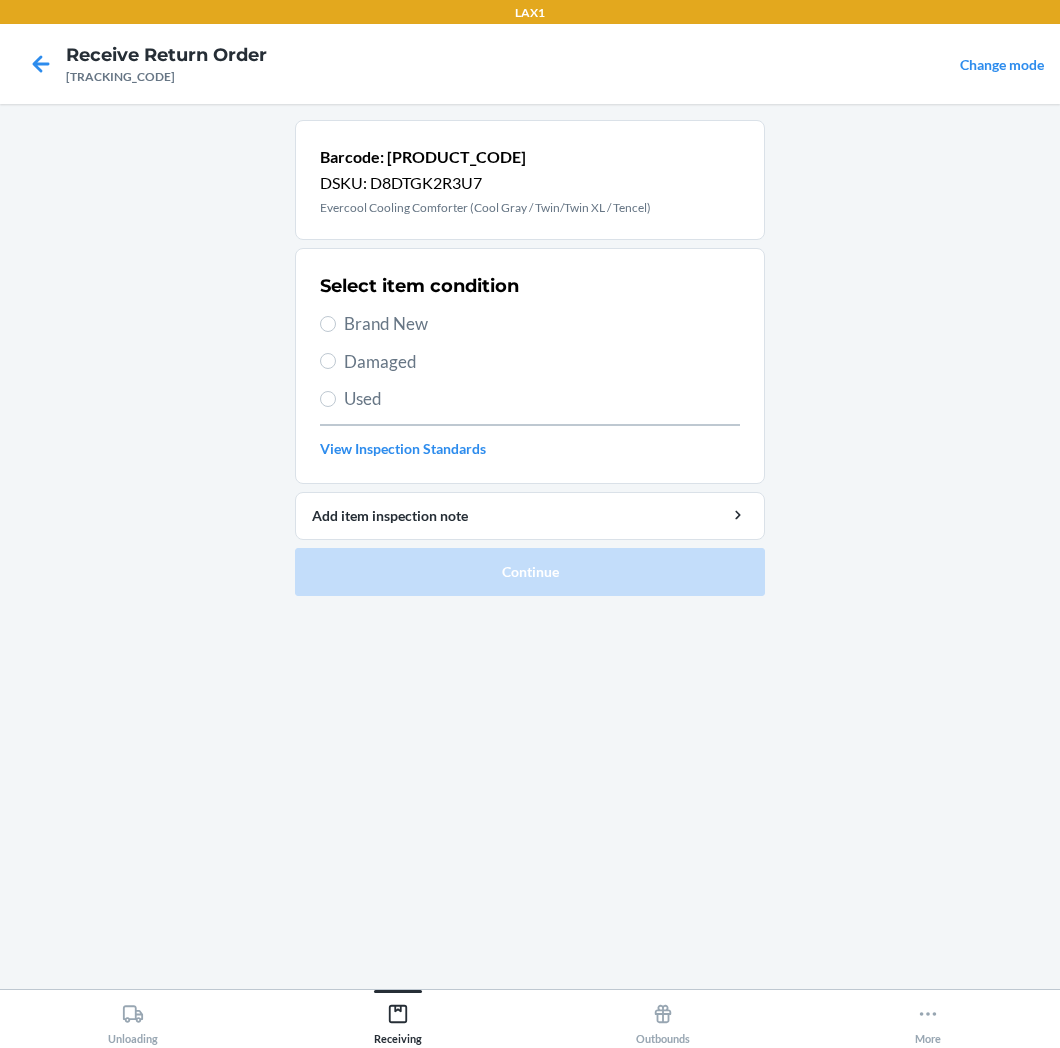scroll, scrollTop: 0, scrollLeft: 0, axis: both 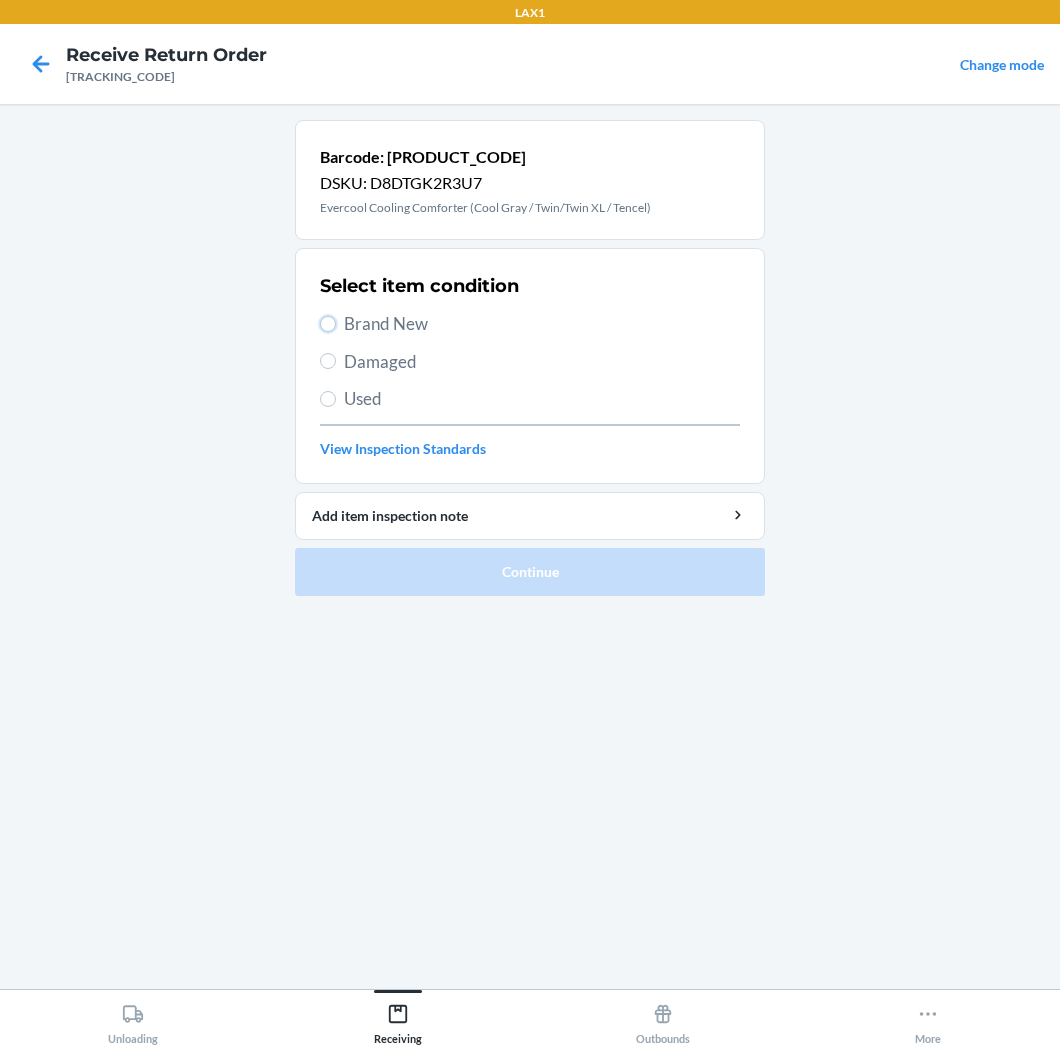 click on "Brand New" at bounding box center [328, 324] 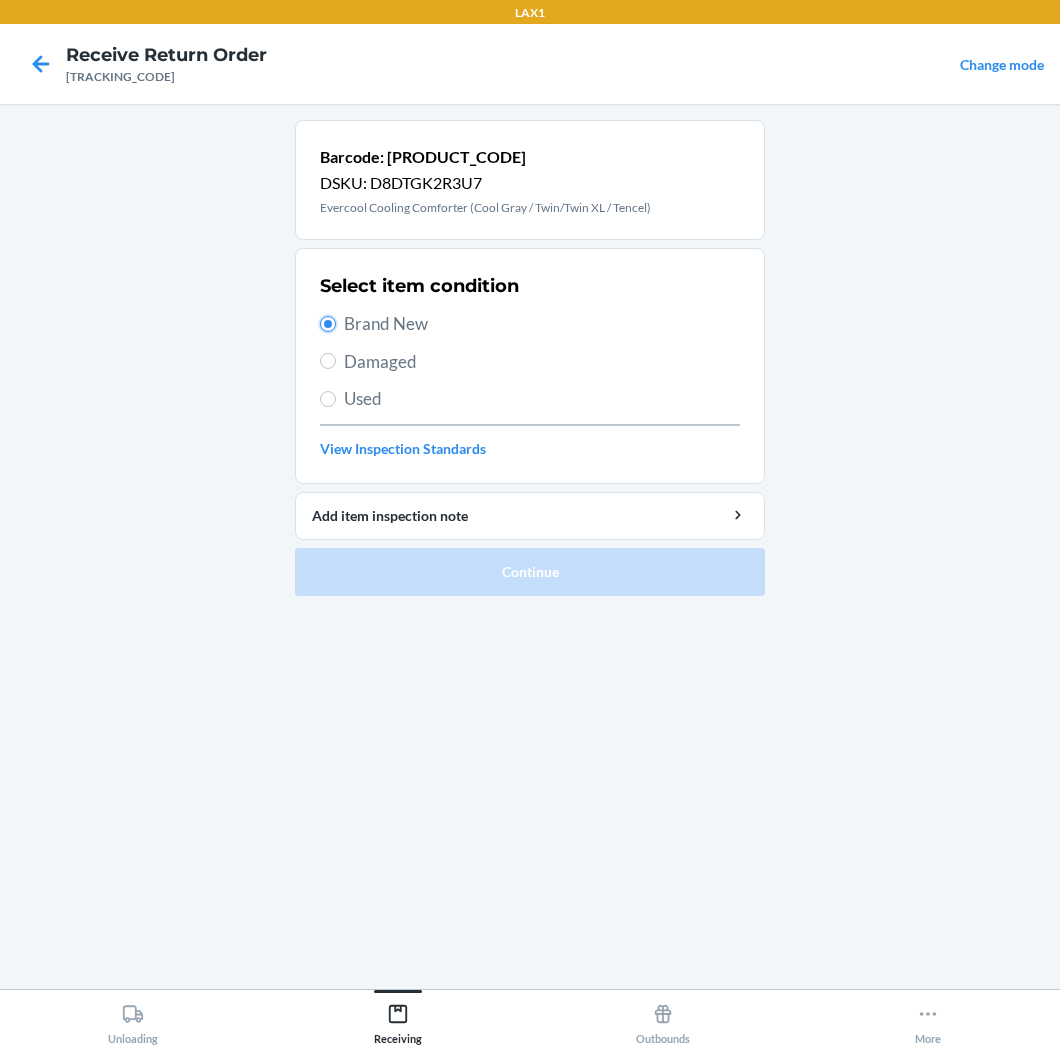 radio on "true" 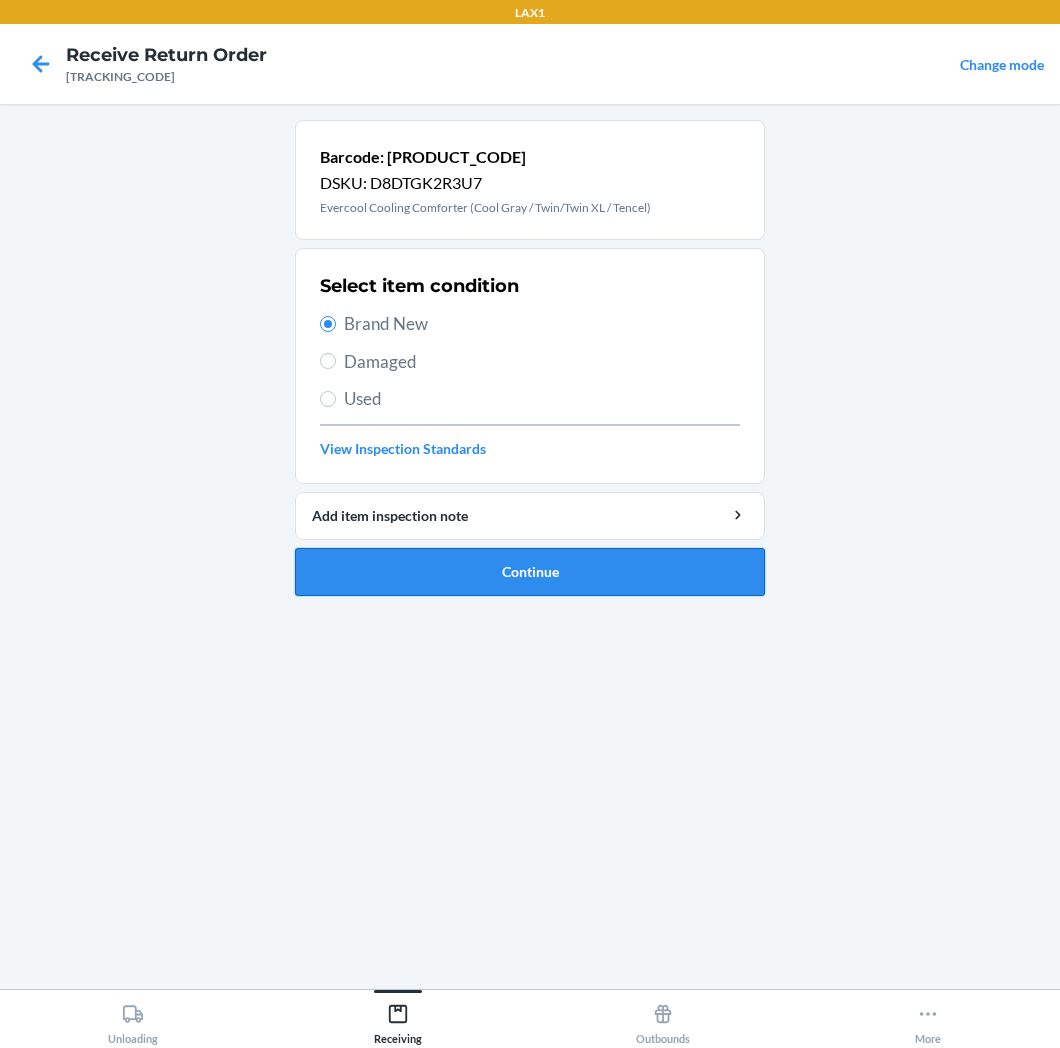 click on "Continue" at bounding box center (530, 572) 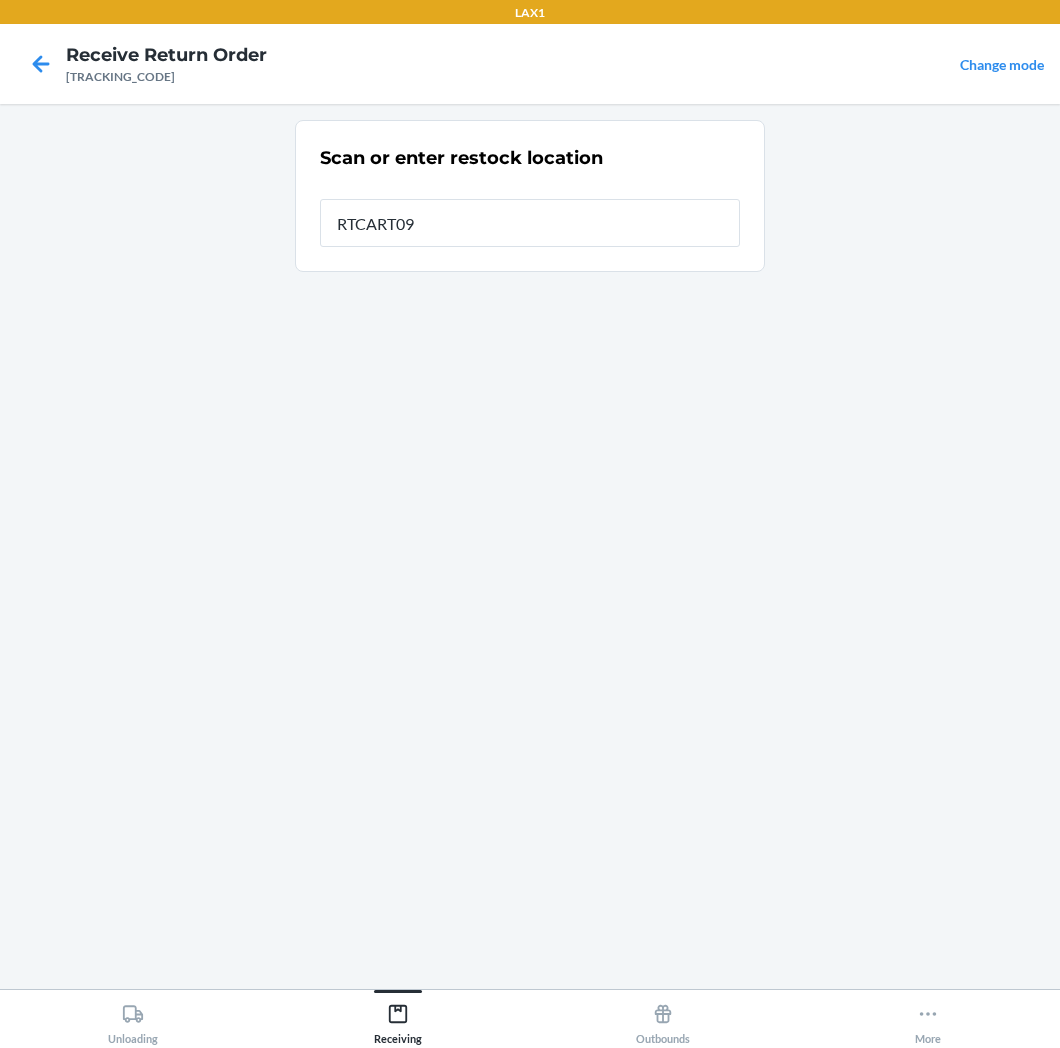 type on "RTCART093" 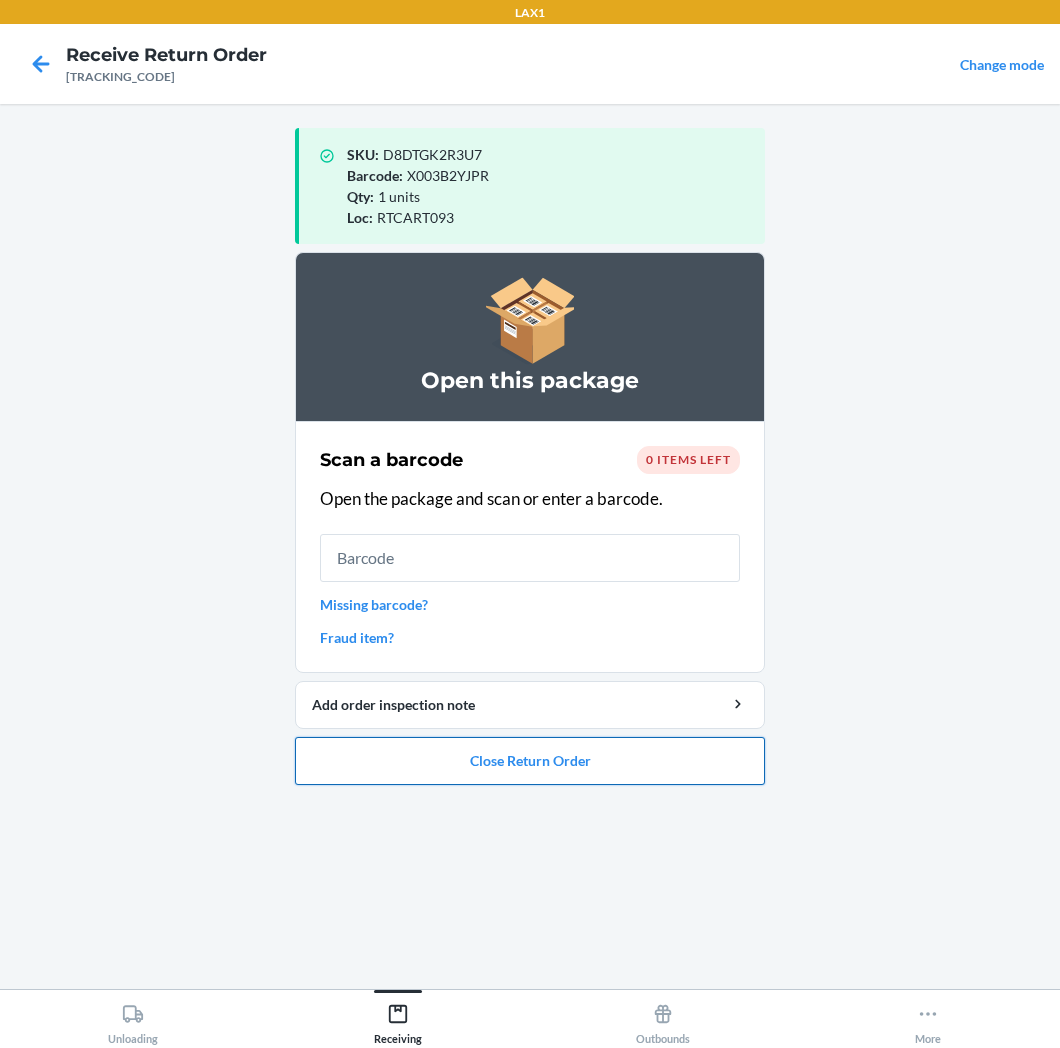click on "Close Return Order" at bounding box center (530, 761) 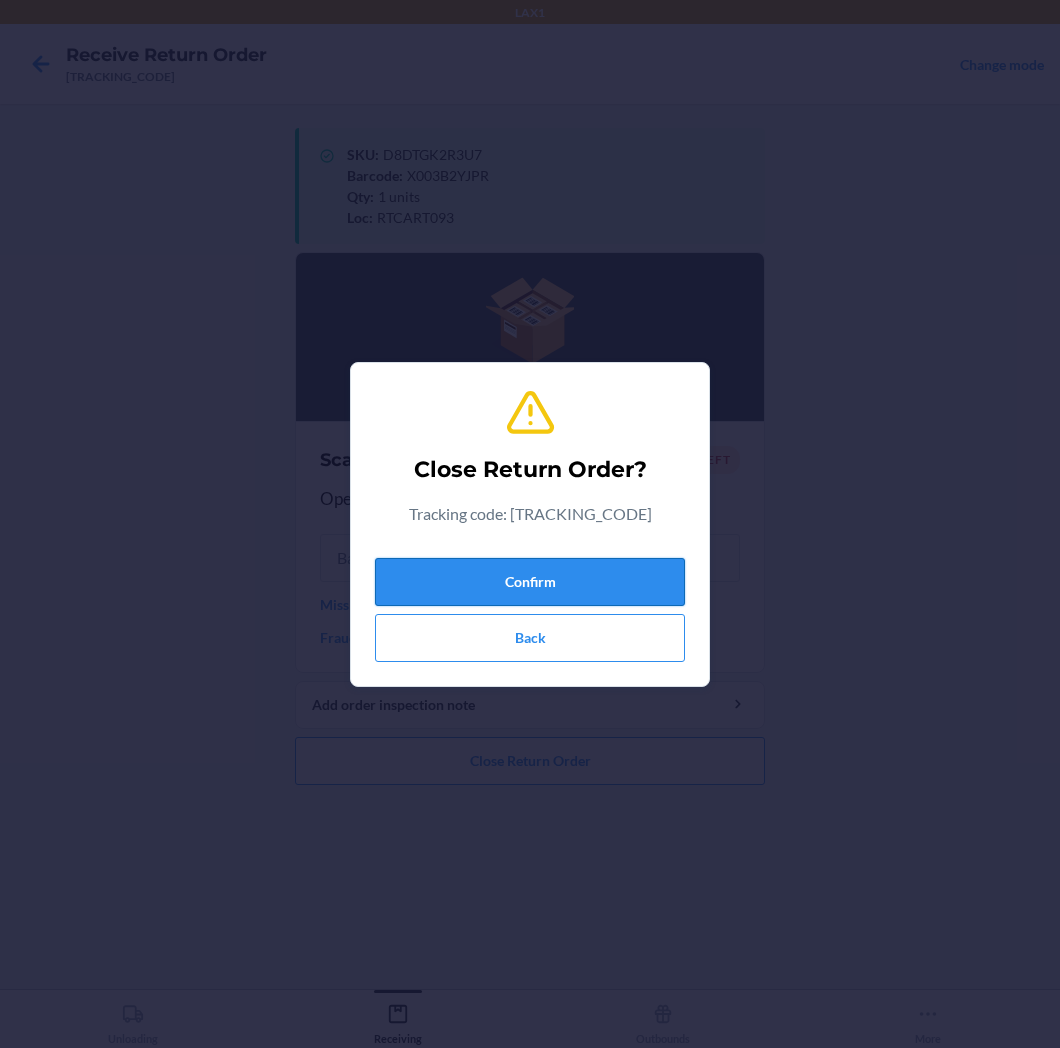 click on "Confirm" at bounding box center (530, 582) 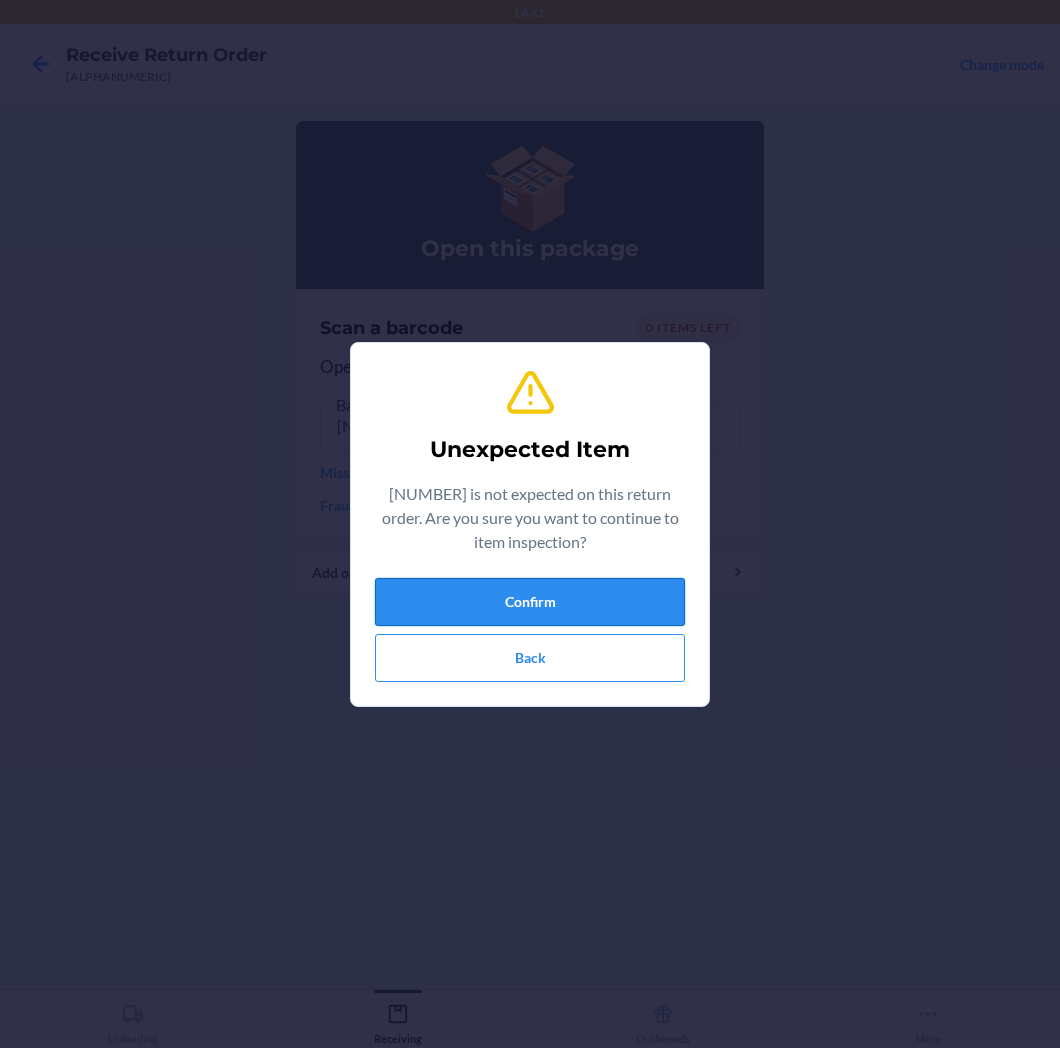 click on "Confirm" at bounding box center (530, 602) 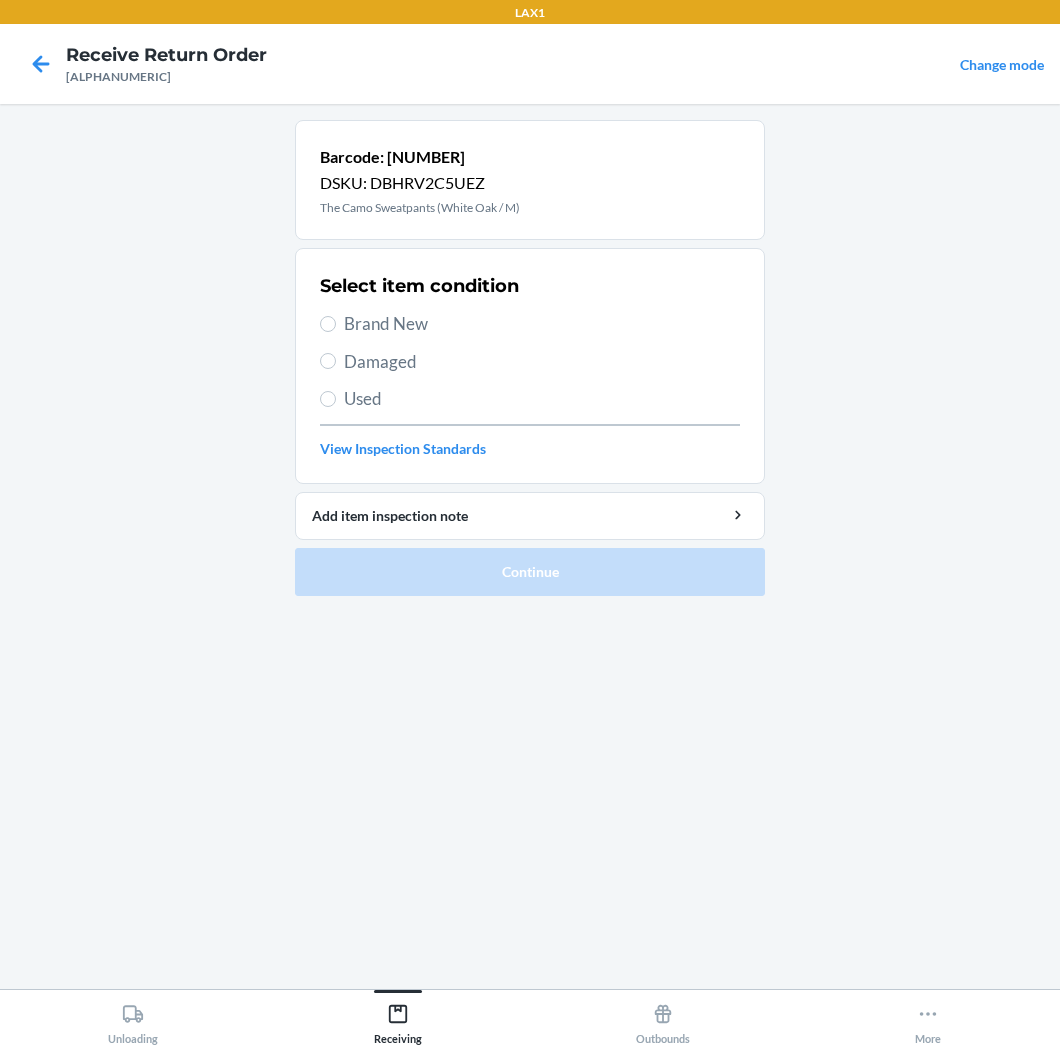 click on "Brand New" at bounding box center [542, 324] 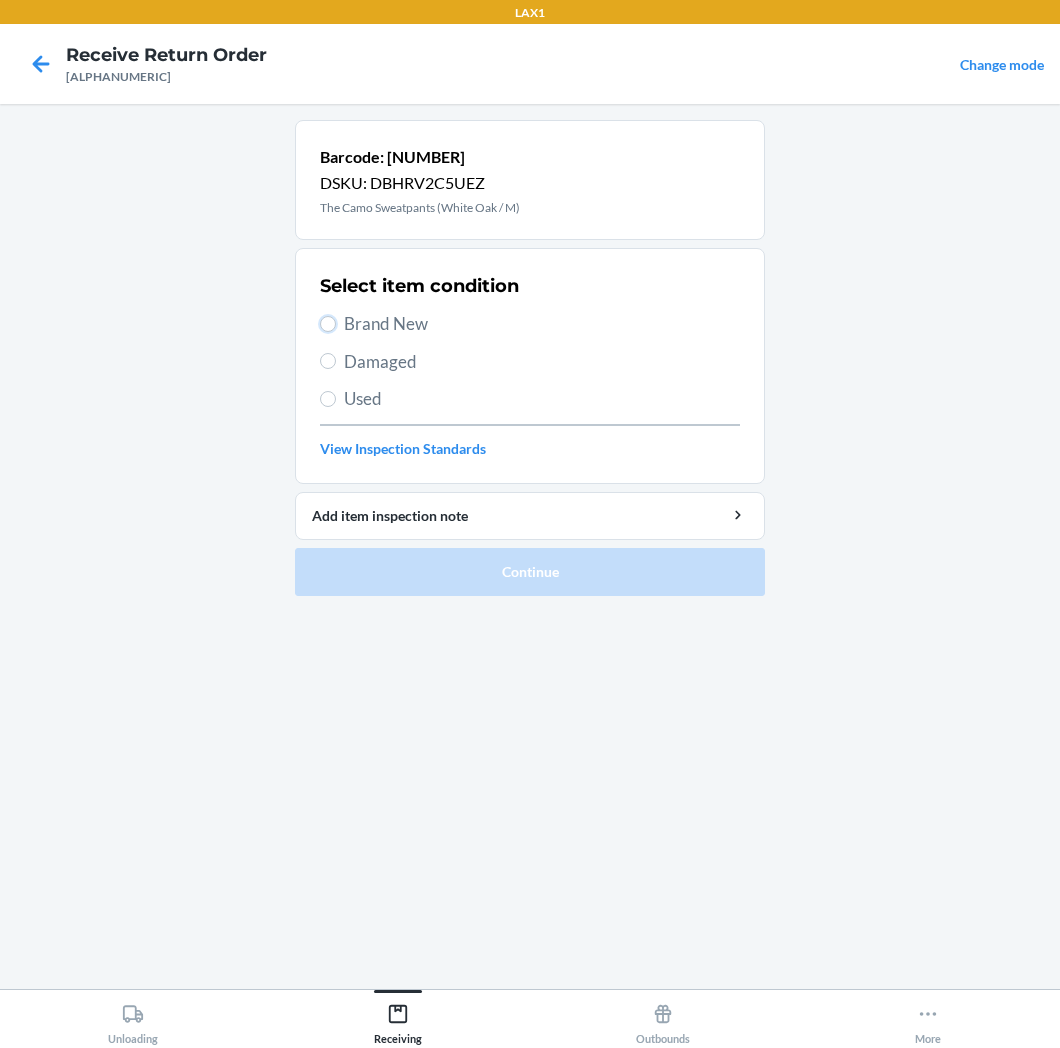 click on "Brand New" at bounding box center (328, 324) 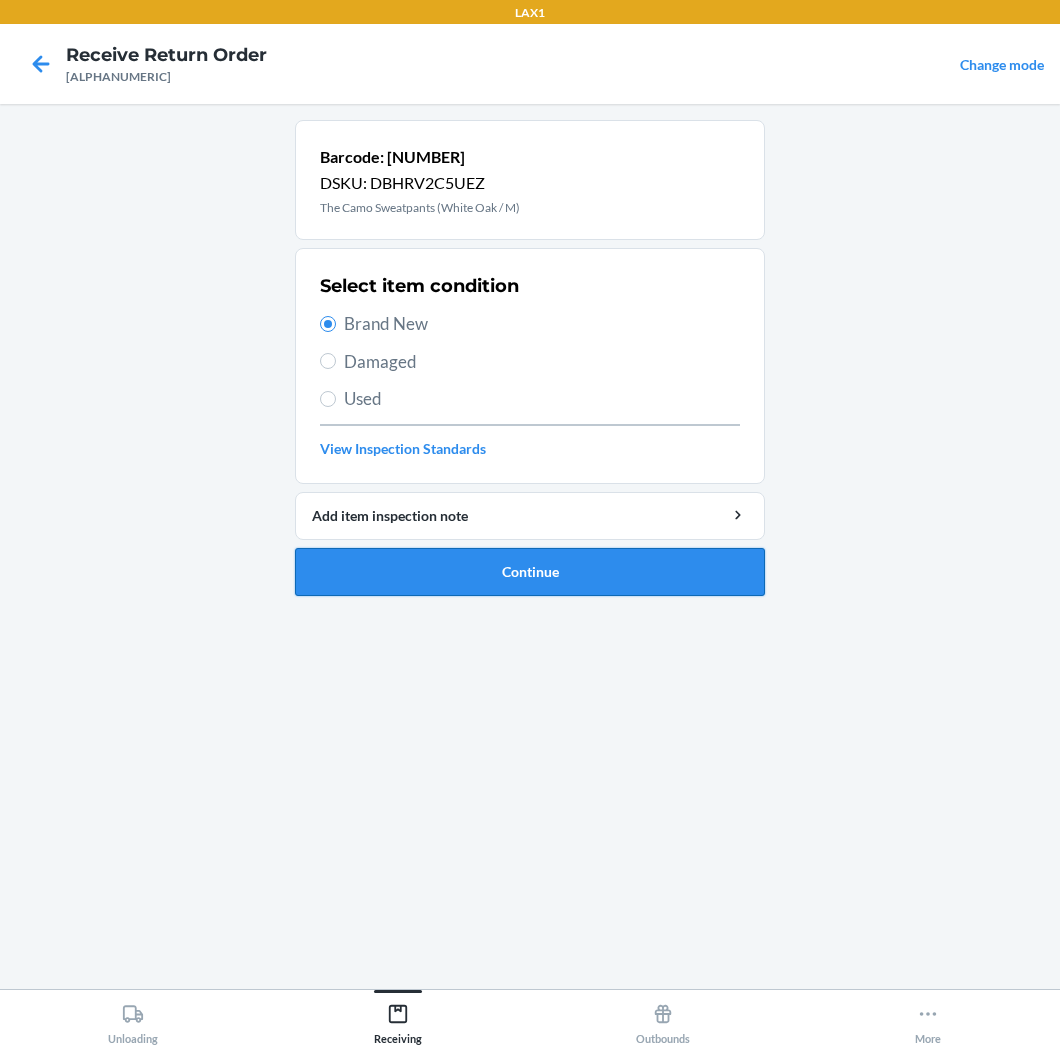 click on "Continue" at bounding box center [530, 572] 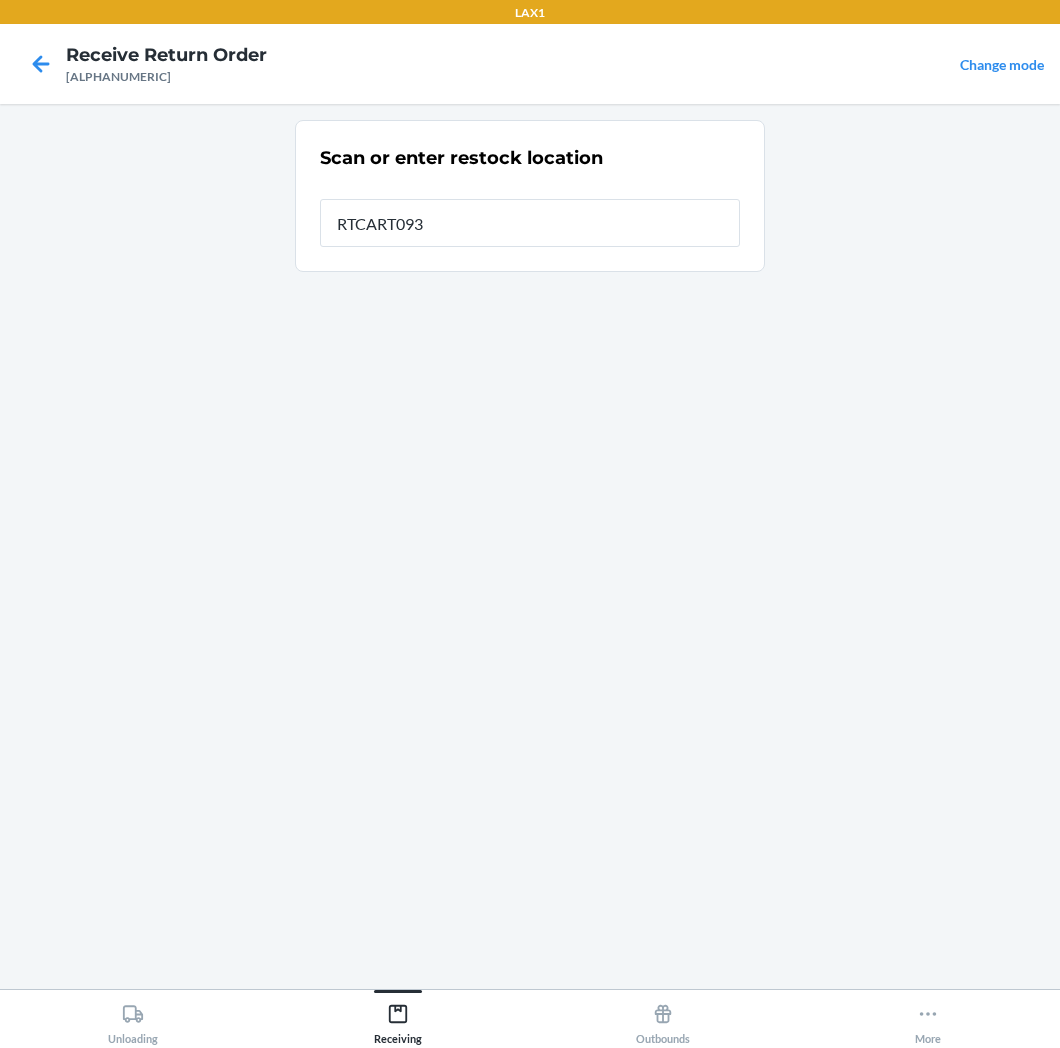 type on "RTCART093" 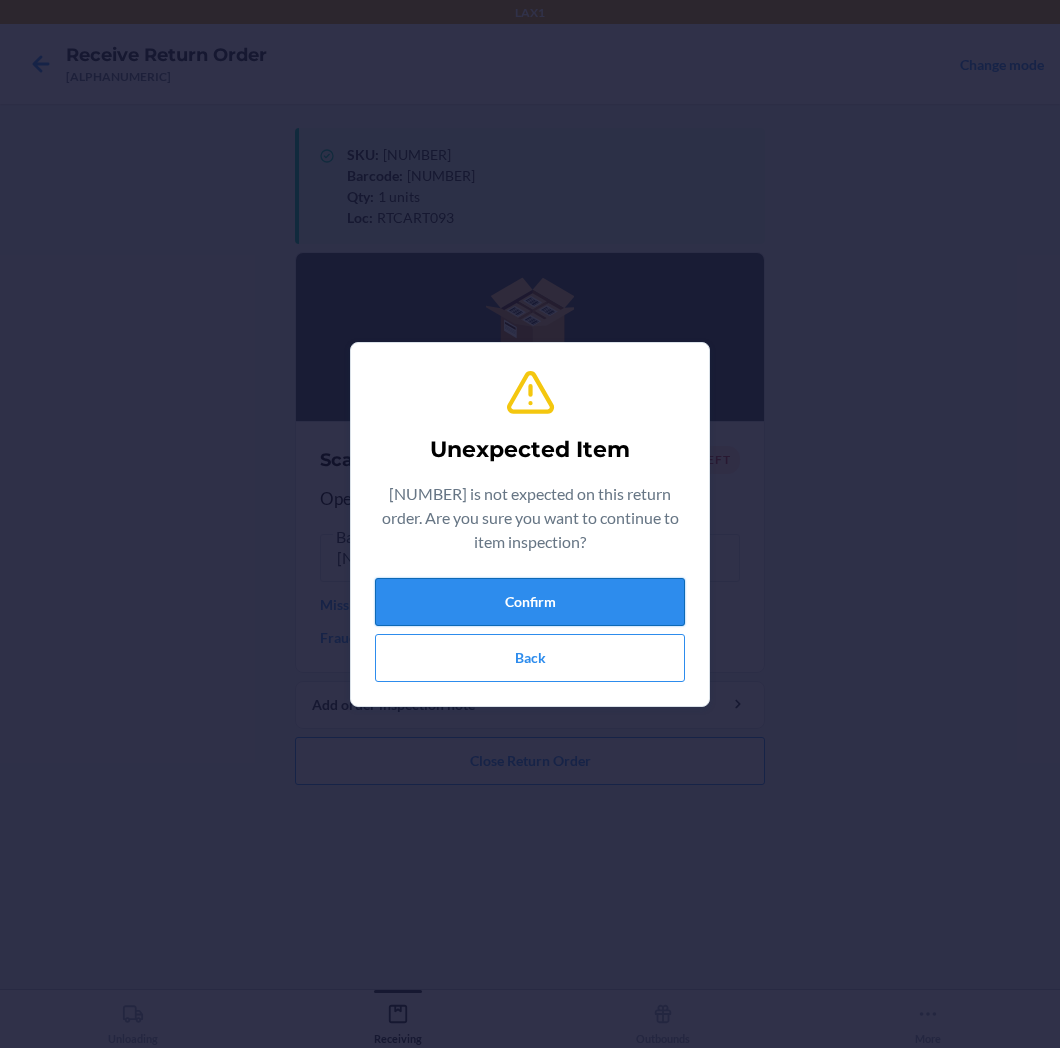 click on "Confirm" at bounding box center (530, 602) 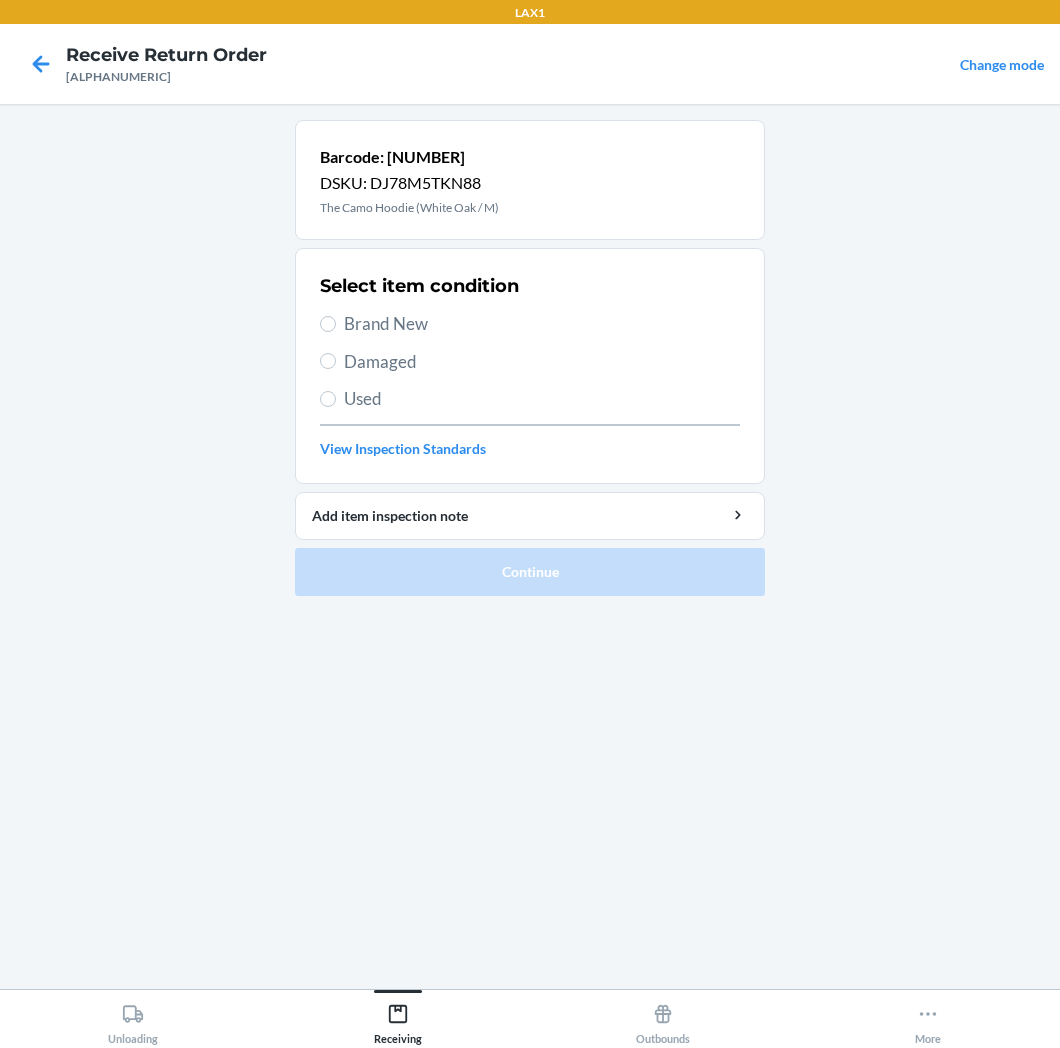 click on "Brand New" at bounding box center (542, 324) 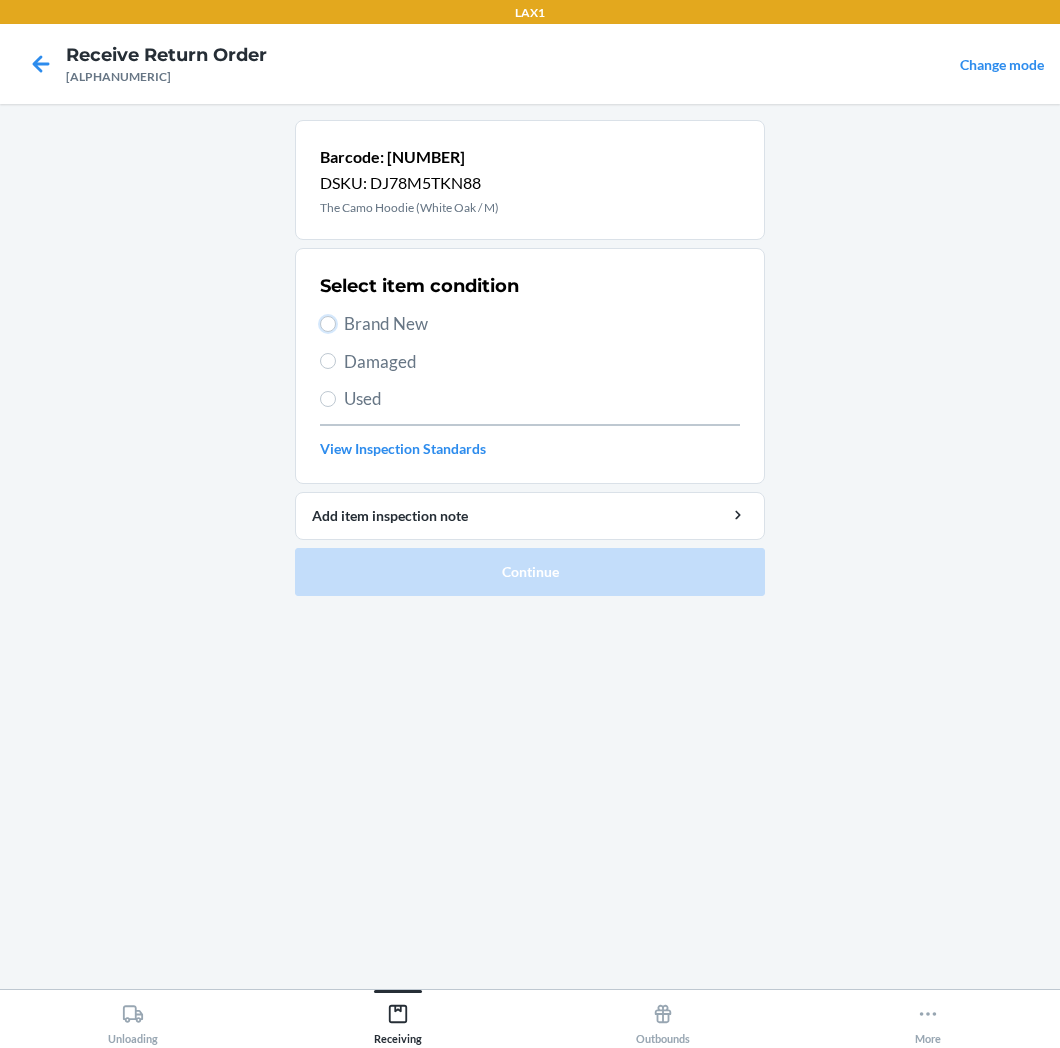 click on "Brand New" at bounding box center [328, 324] 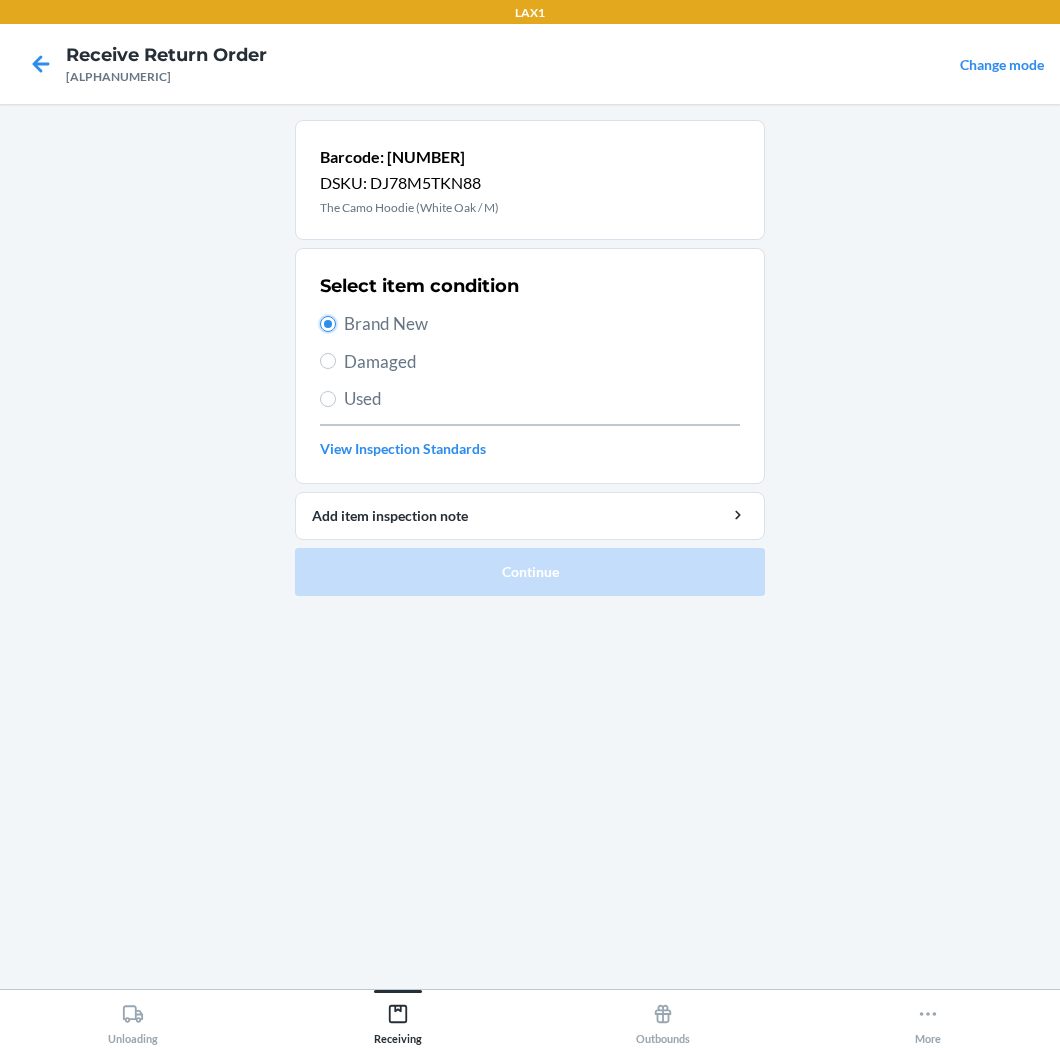 radio on "true" 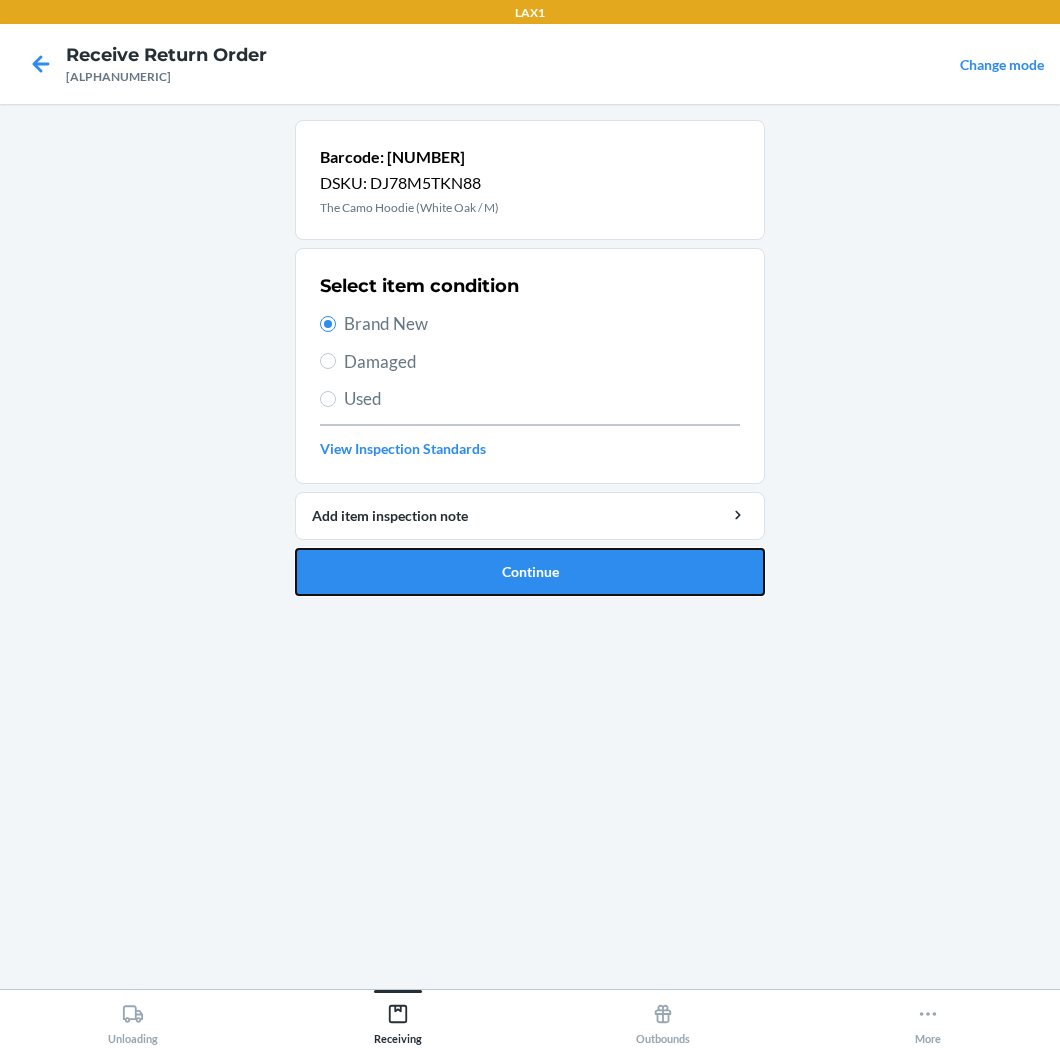 click on "Continue" at bounding box center [530, 572] 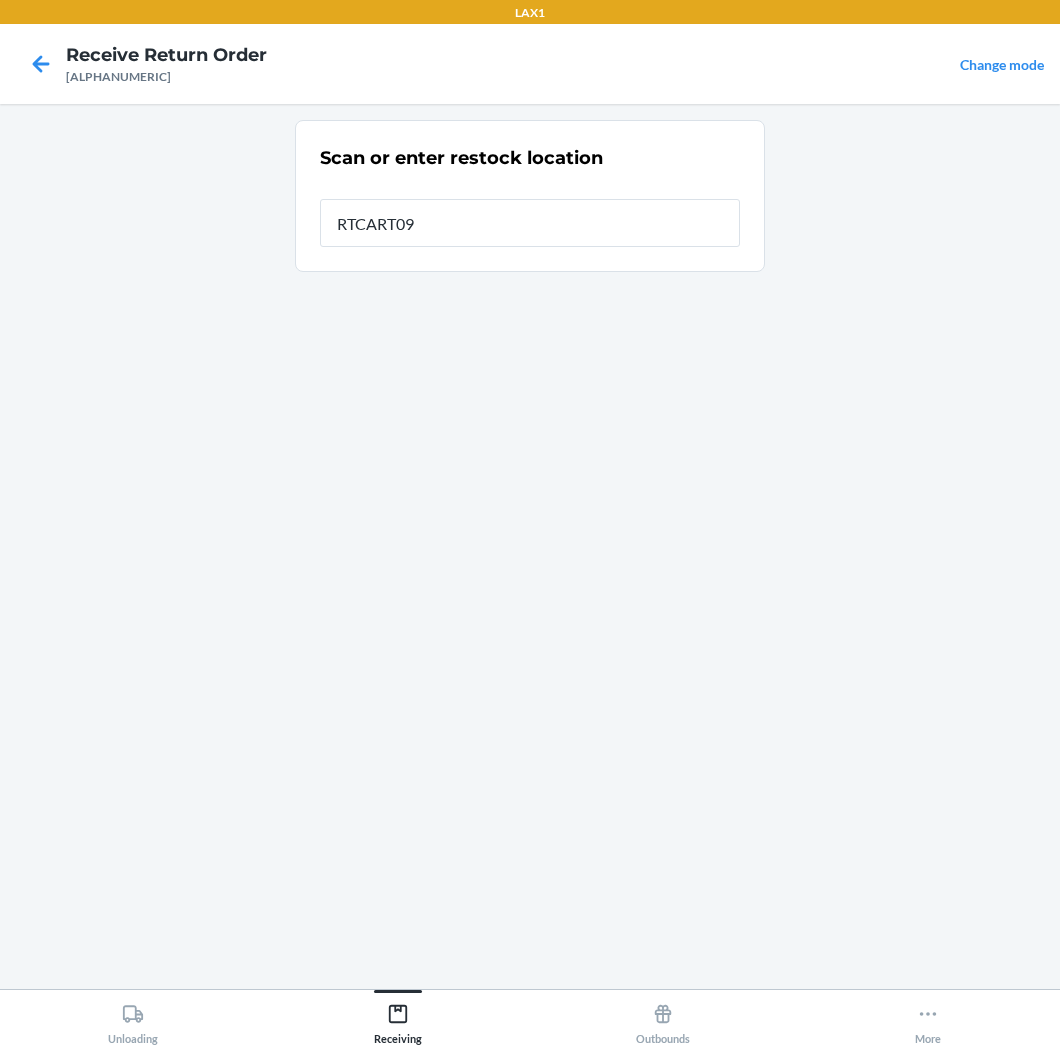 type on "RTCART093" 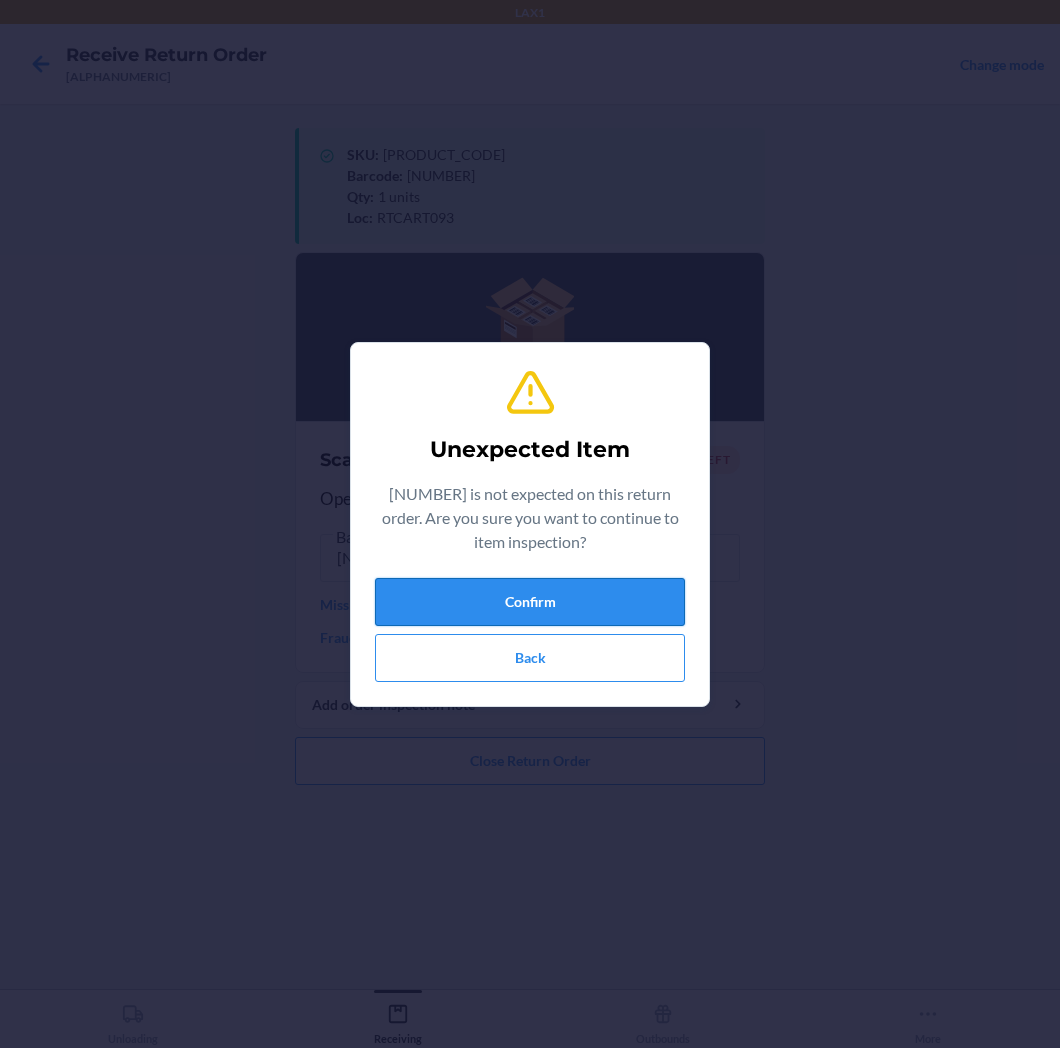 click on "Confirm" at bounding box center (530, 602) 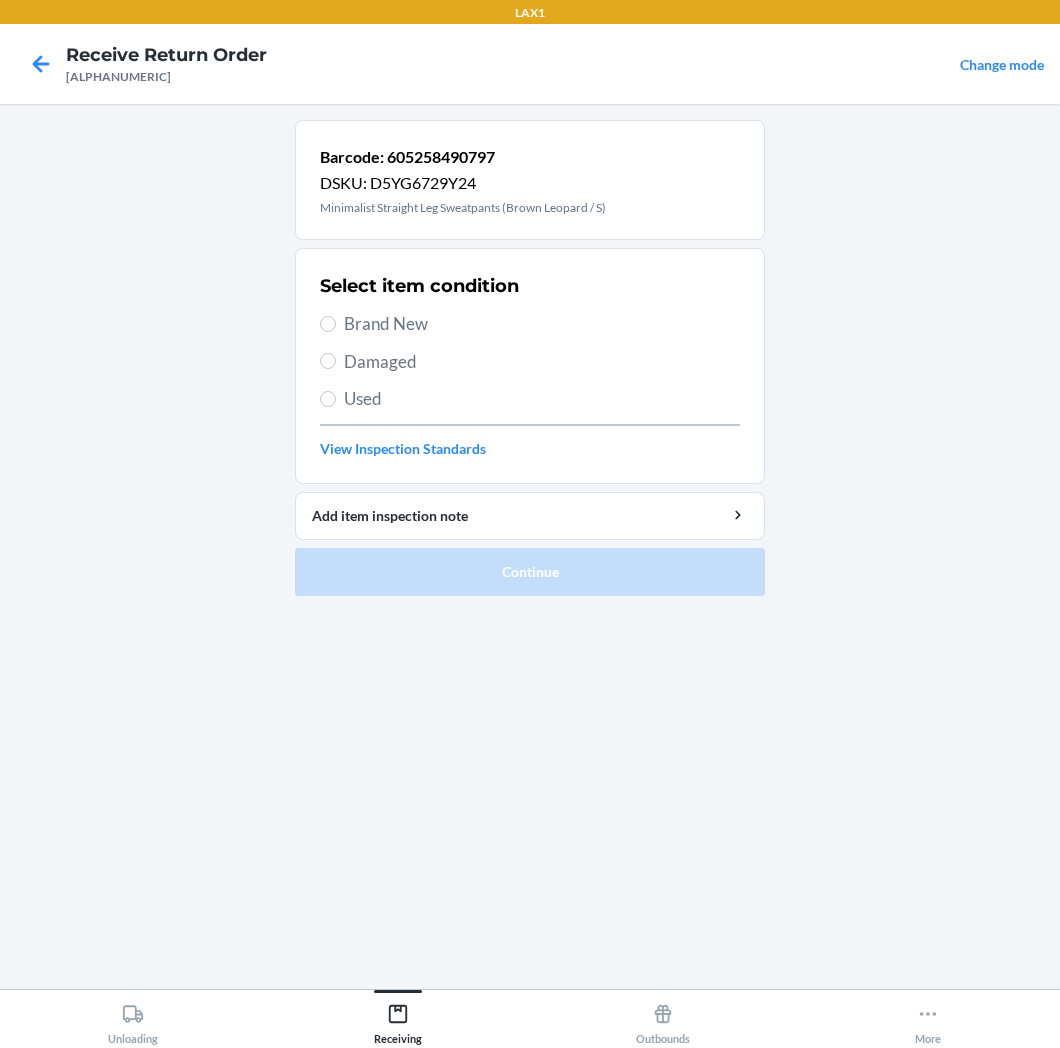 click on "Brand New" at bounding box center (542, 324) 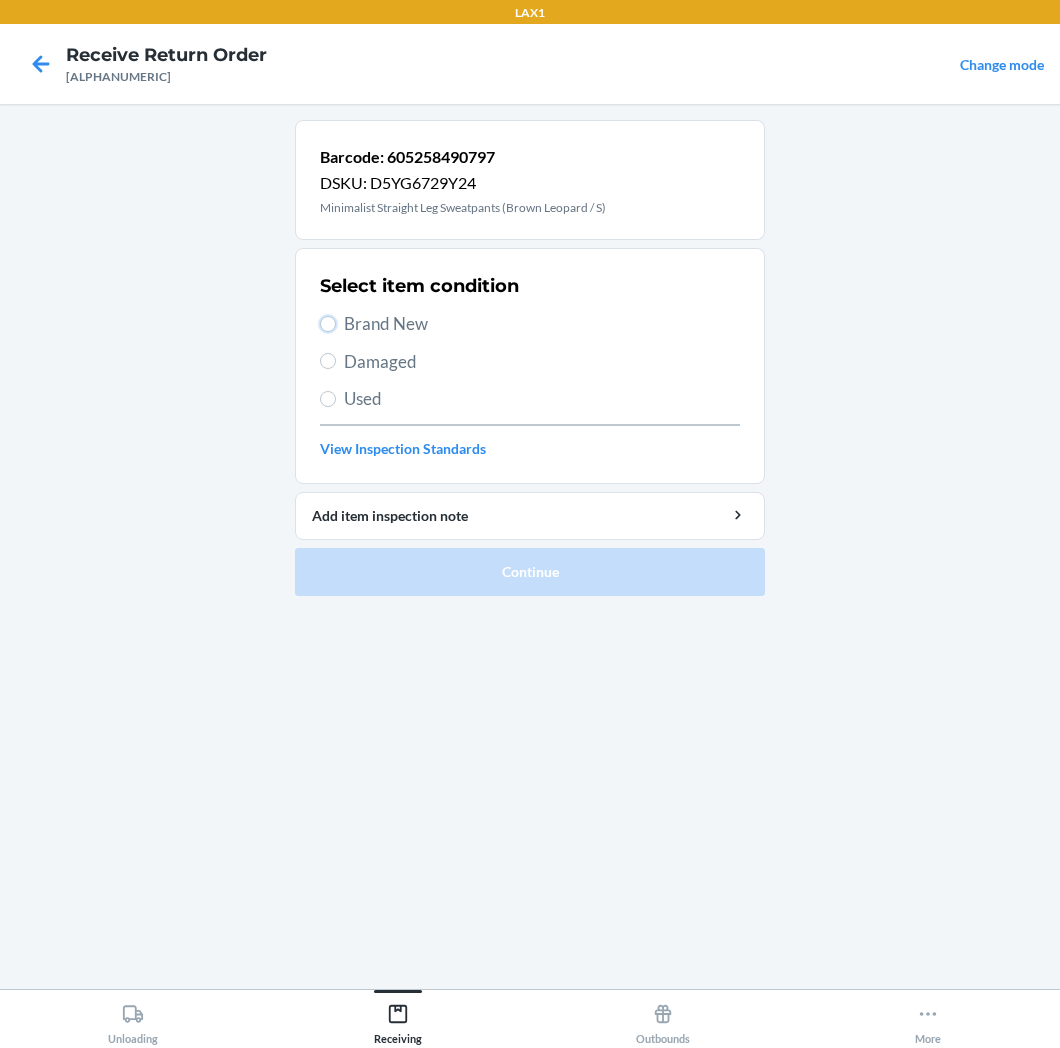 click on "Brand New" at bounding box center [328, 324] 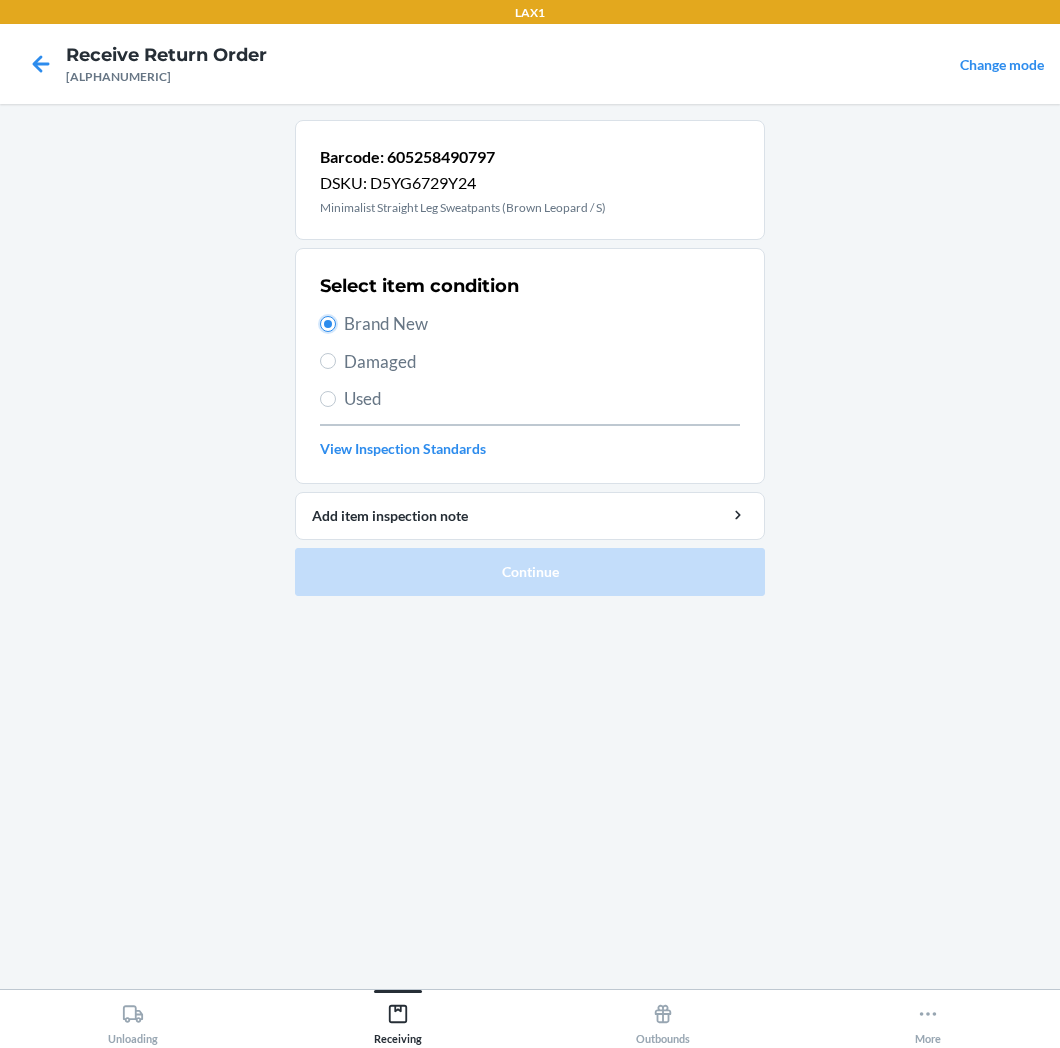 radio on "true" 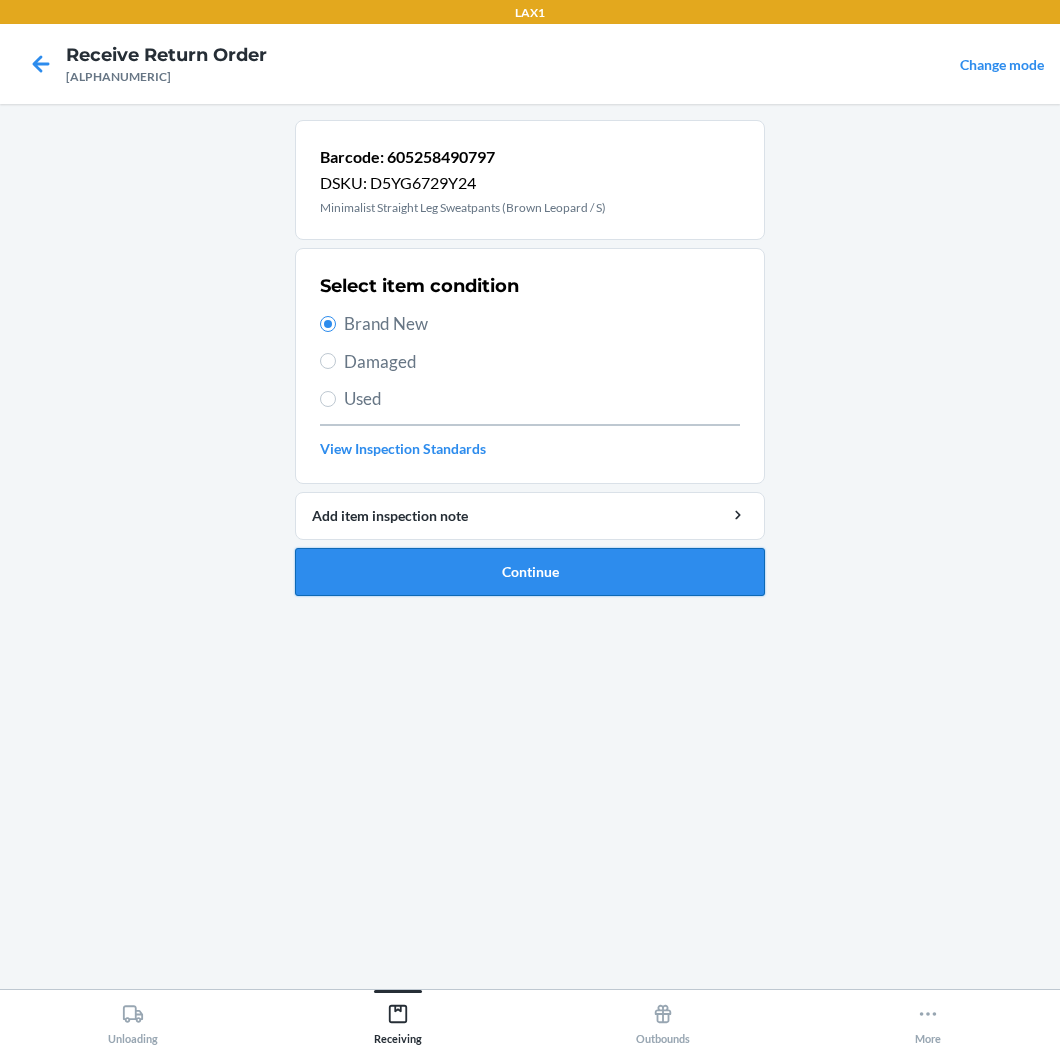 click on "Continue" at bounding box center (530, 572) 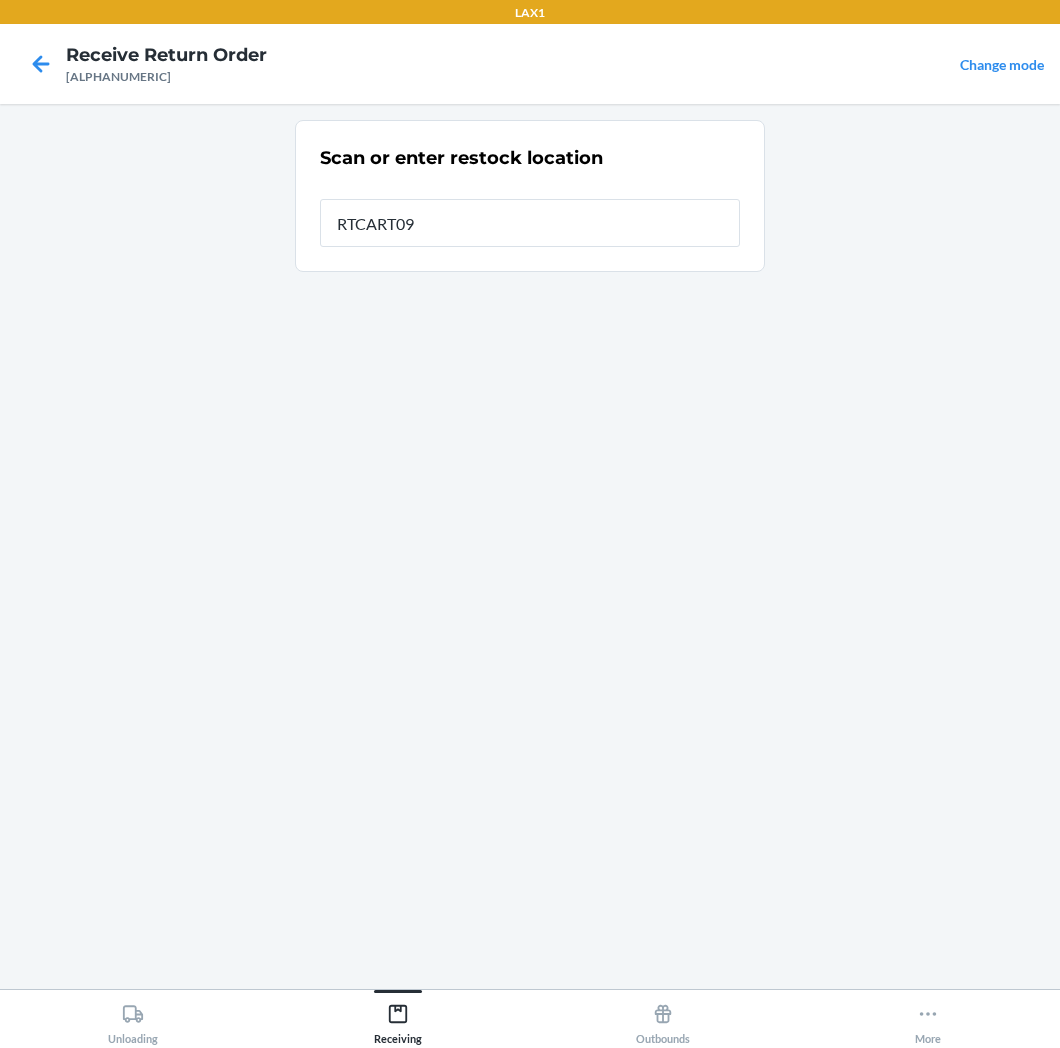 type on "RTCART093" 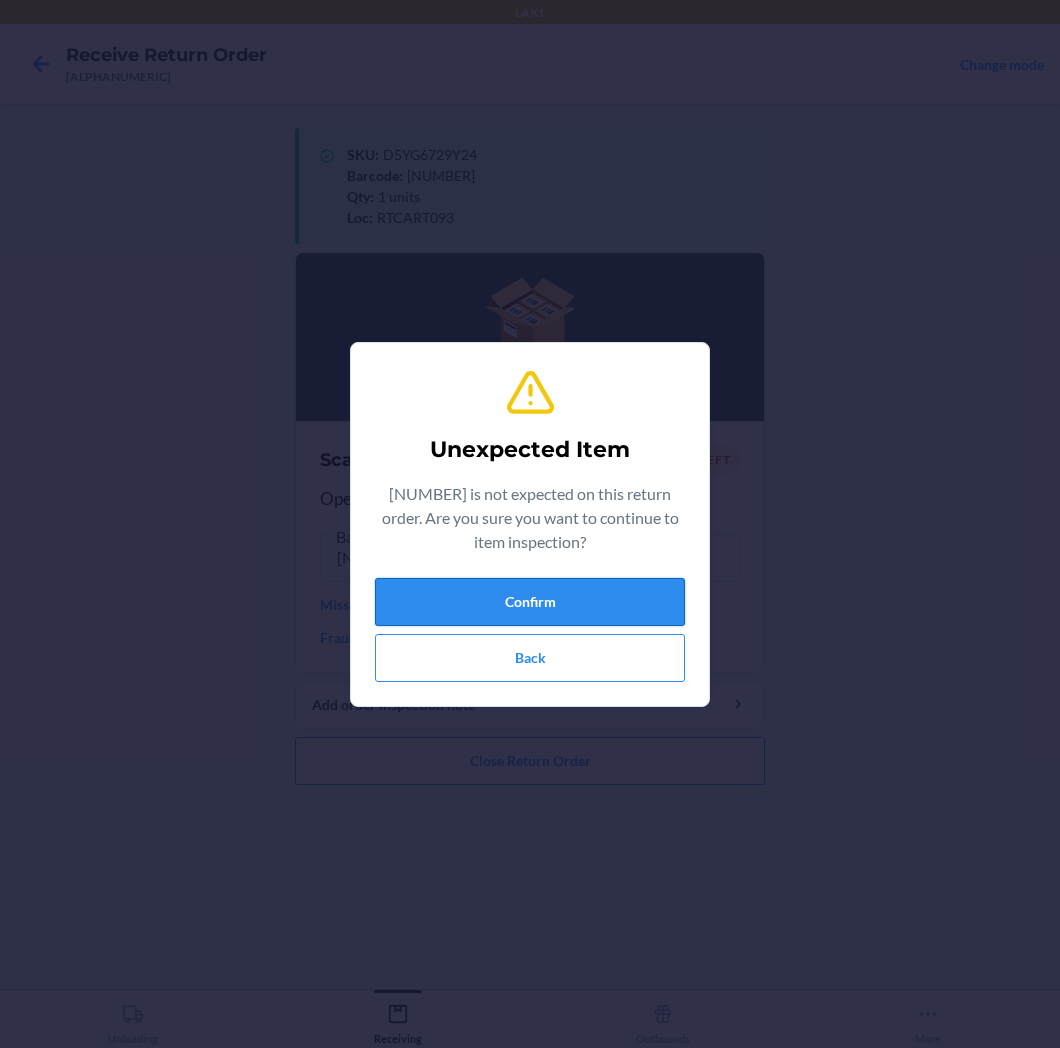 click on "Confirm" at bounding box center [530, 602] 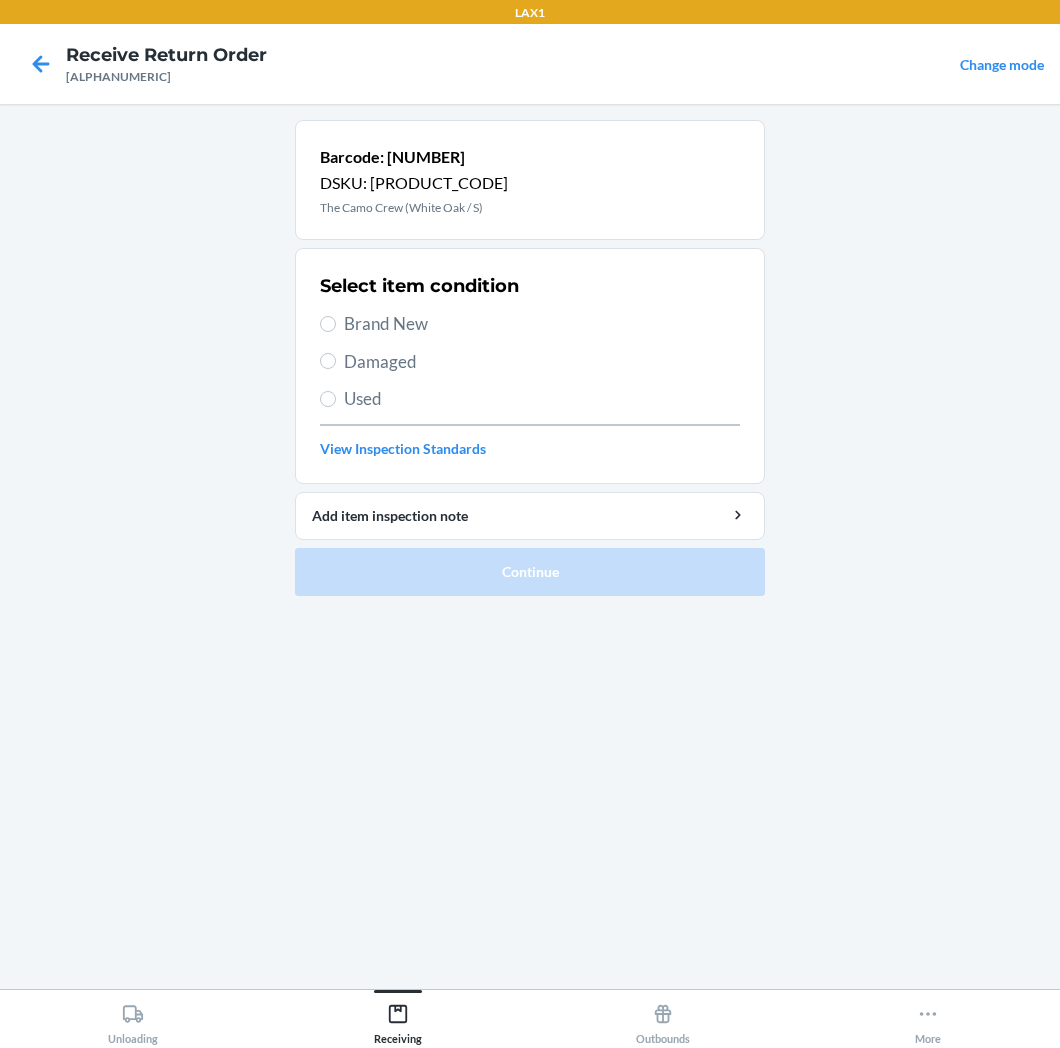 click on "Brand New" at bounding box center [542, 324] 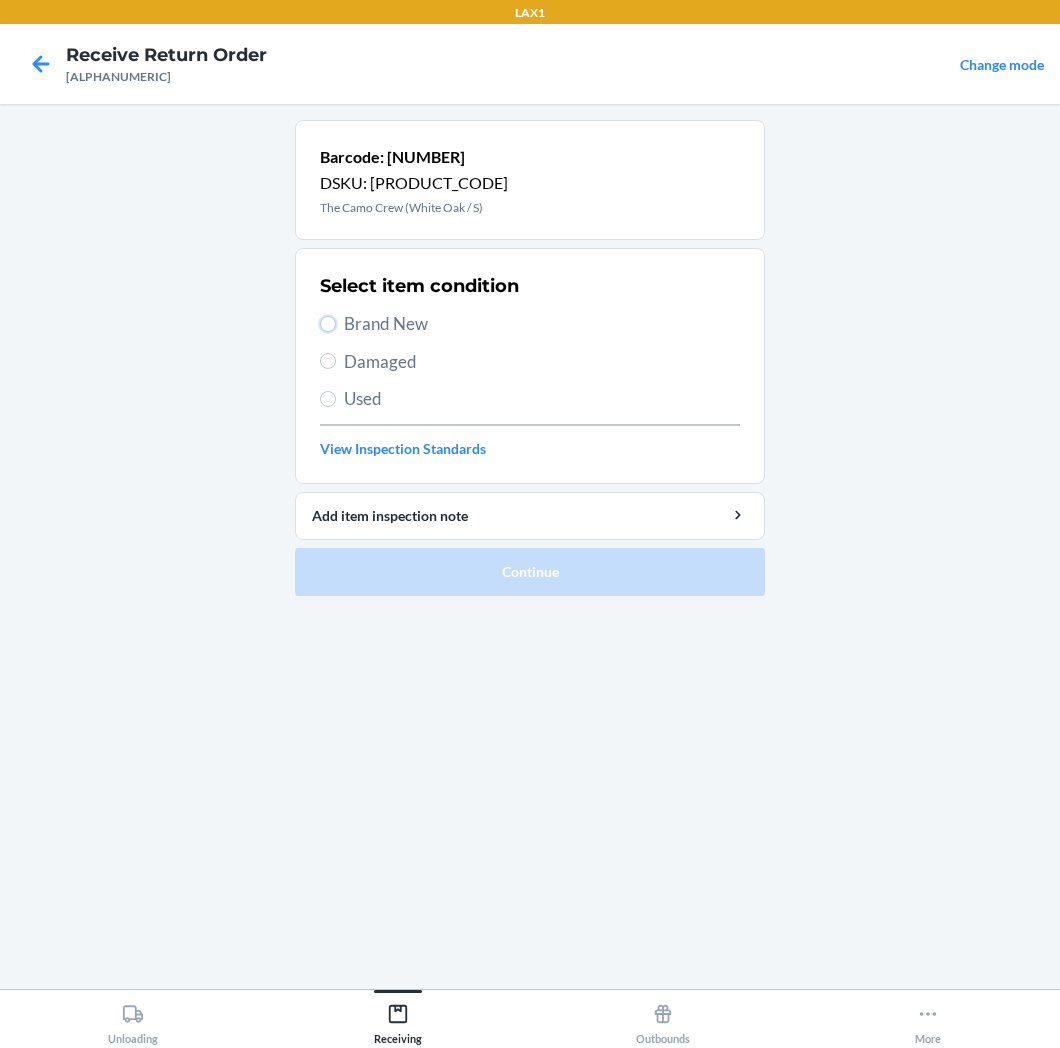 click on "Brand New" at bounding box center [328, 324] 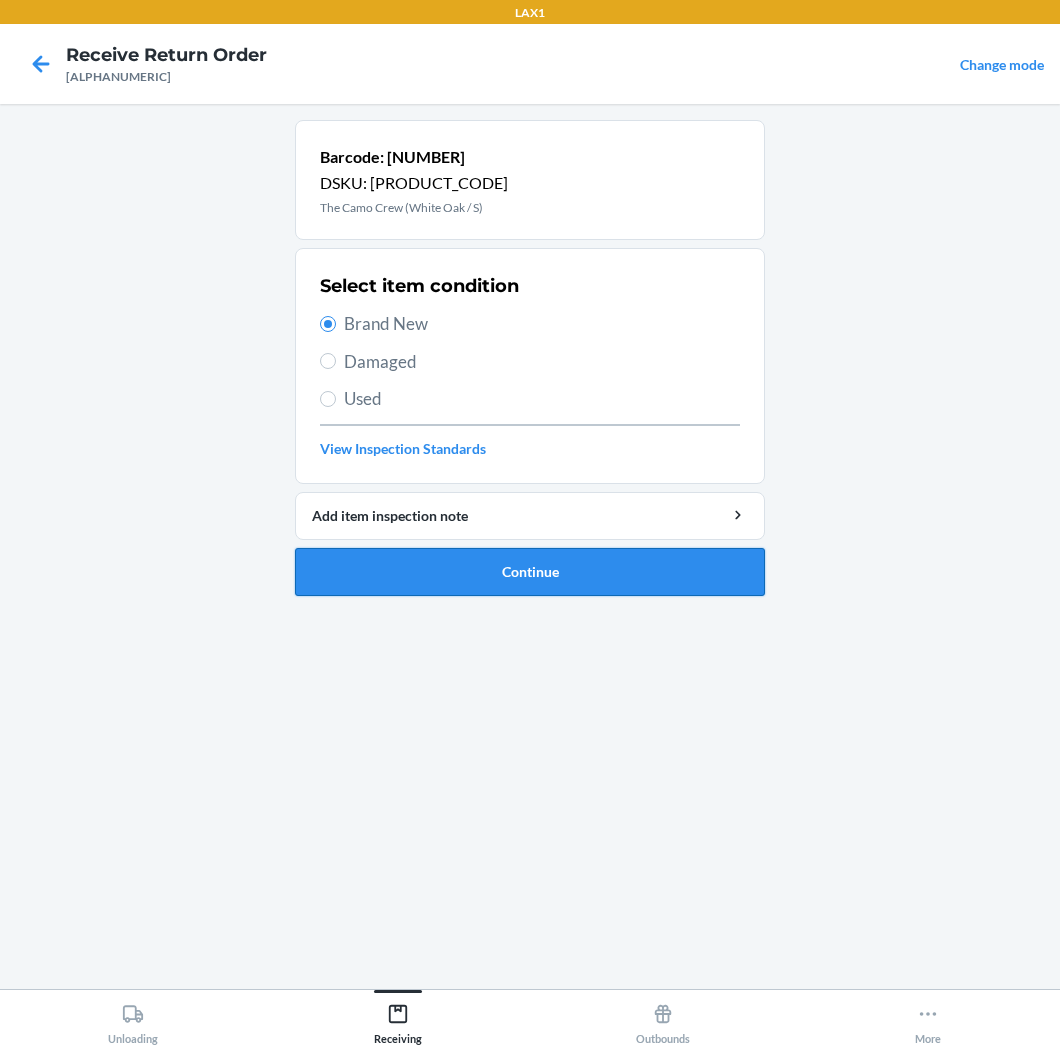 click on "Continue" at bounding box center (530, 572) 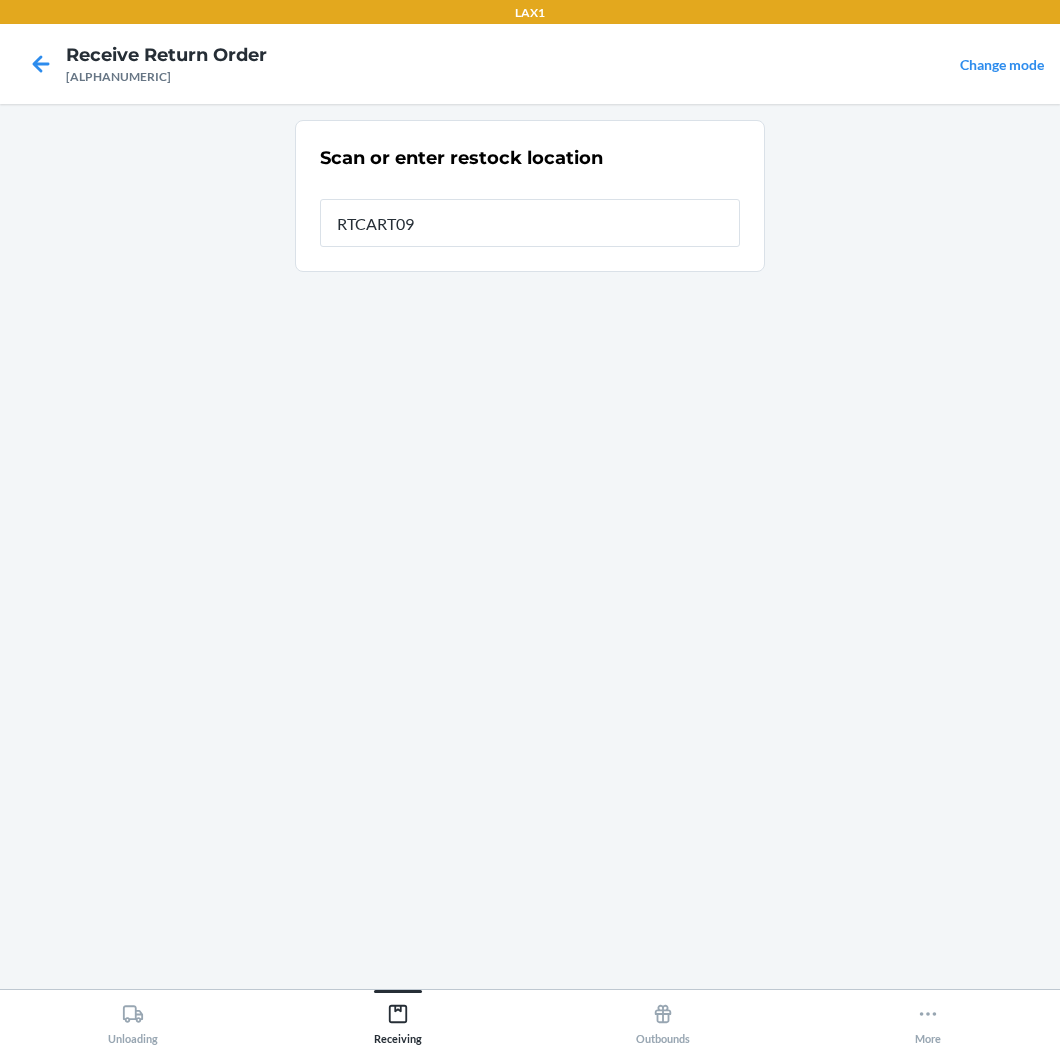 type on "RTCART093" 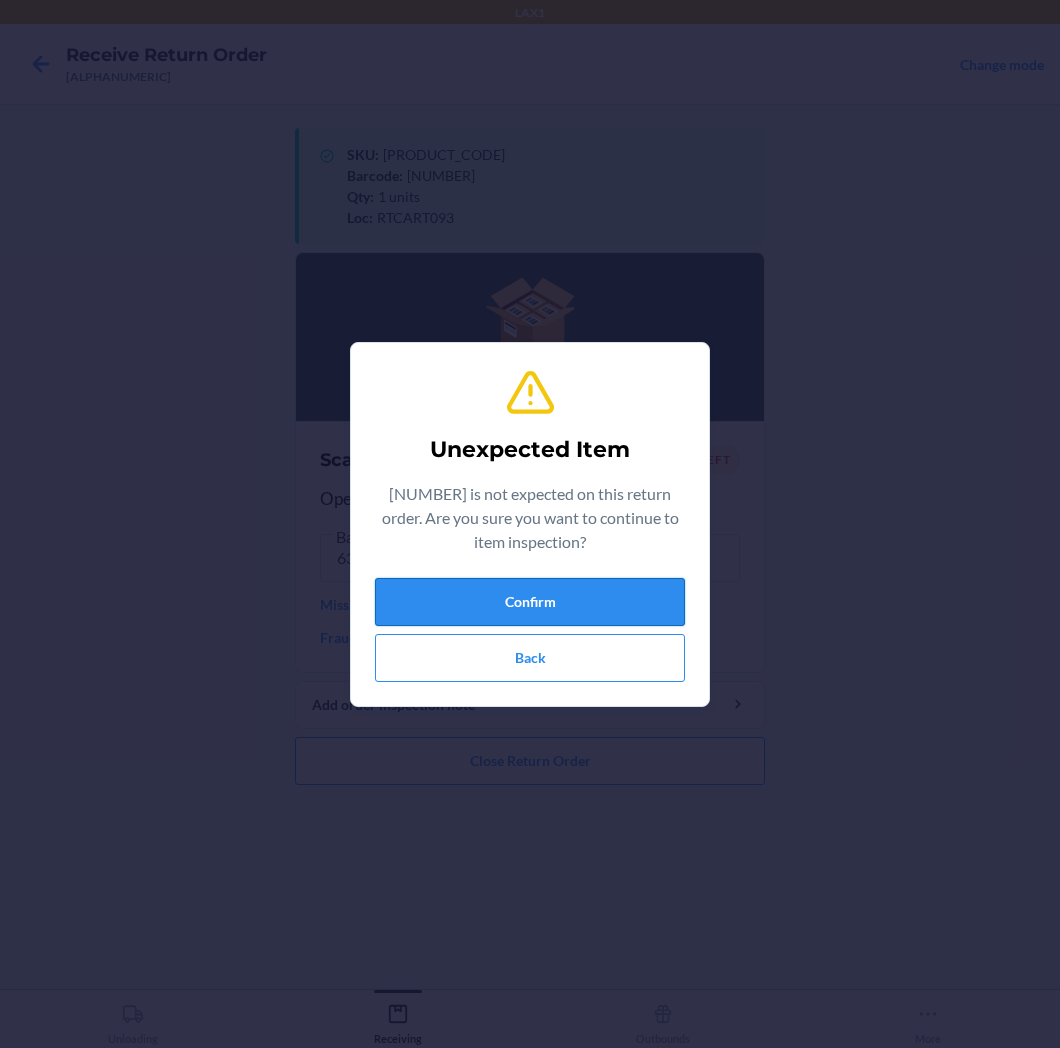 click on "Confirm" at bounding box center [530, 602] 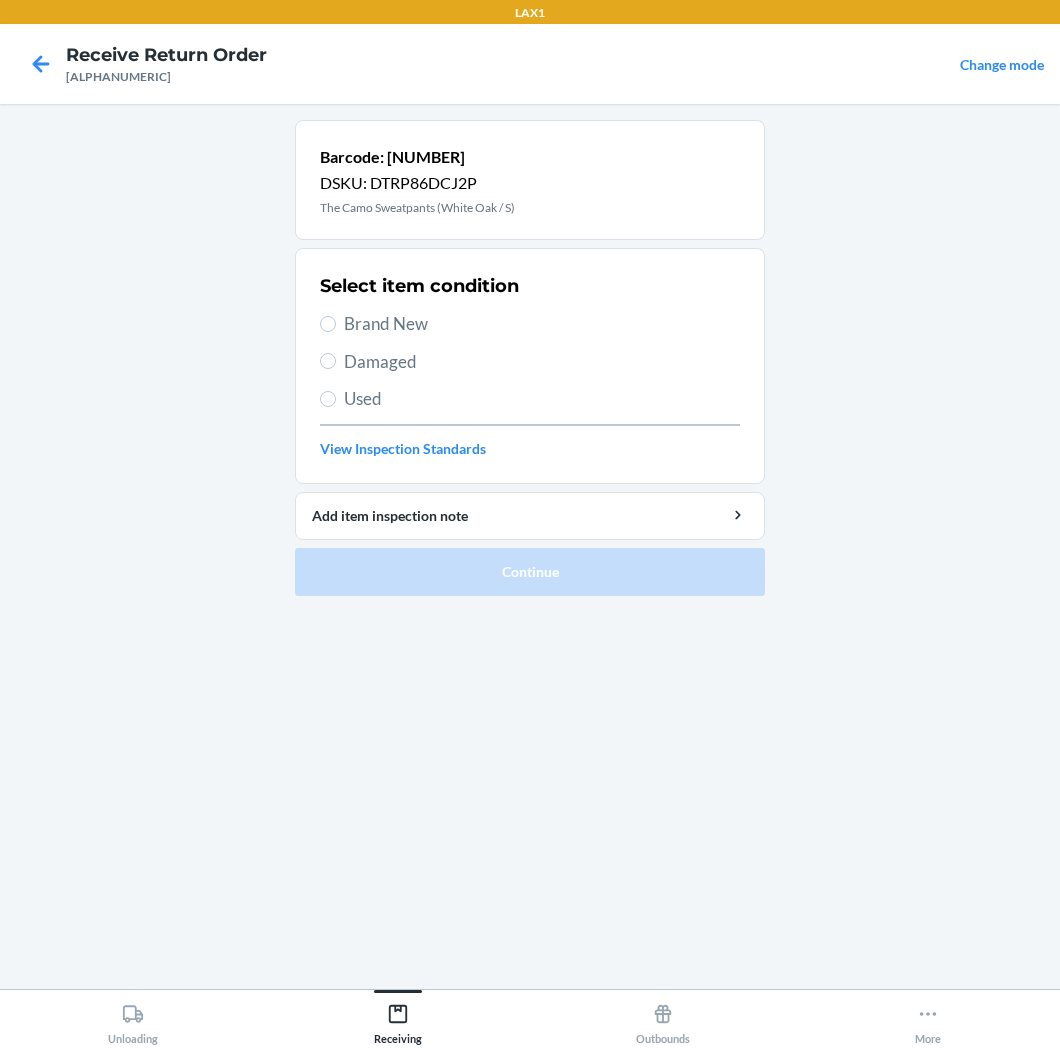 click on "Brand New" at bounding box center (542, 324) 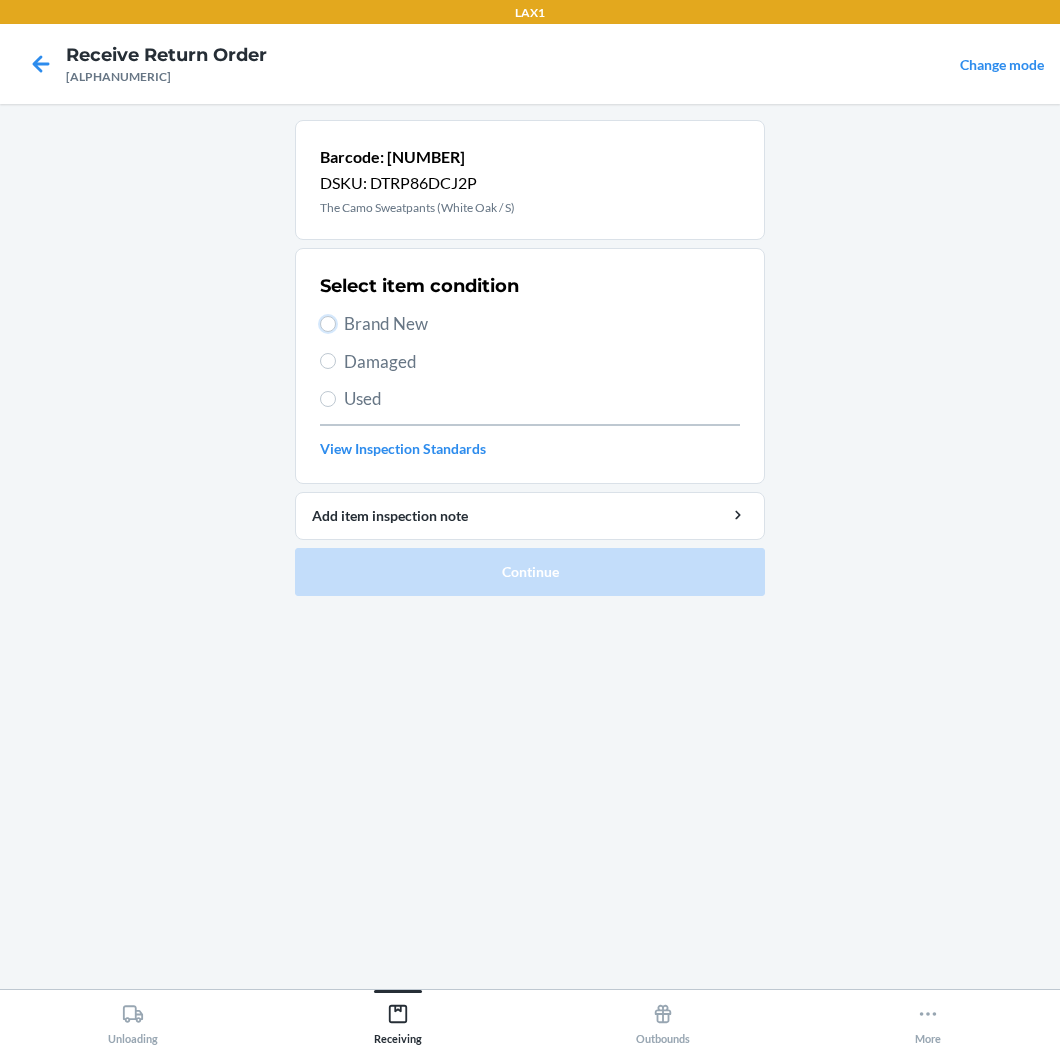 click on "Brand New" at bounding box center [328, 324] 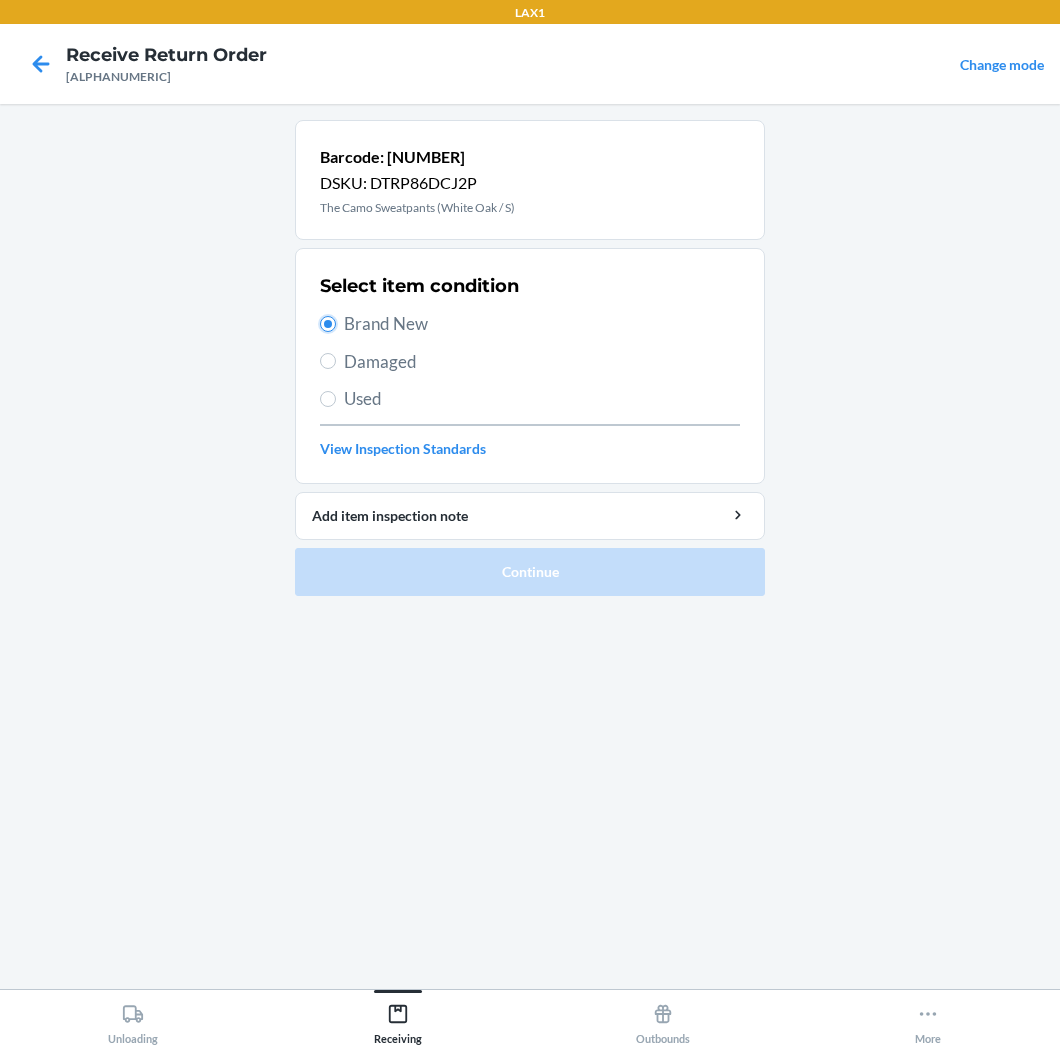 radio on "true" 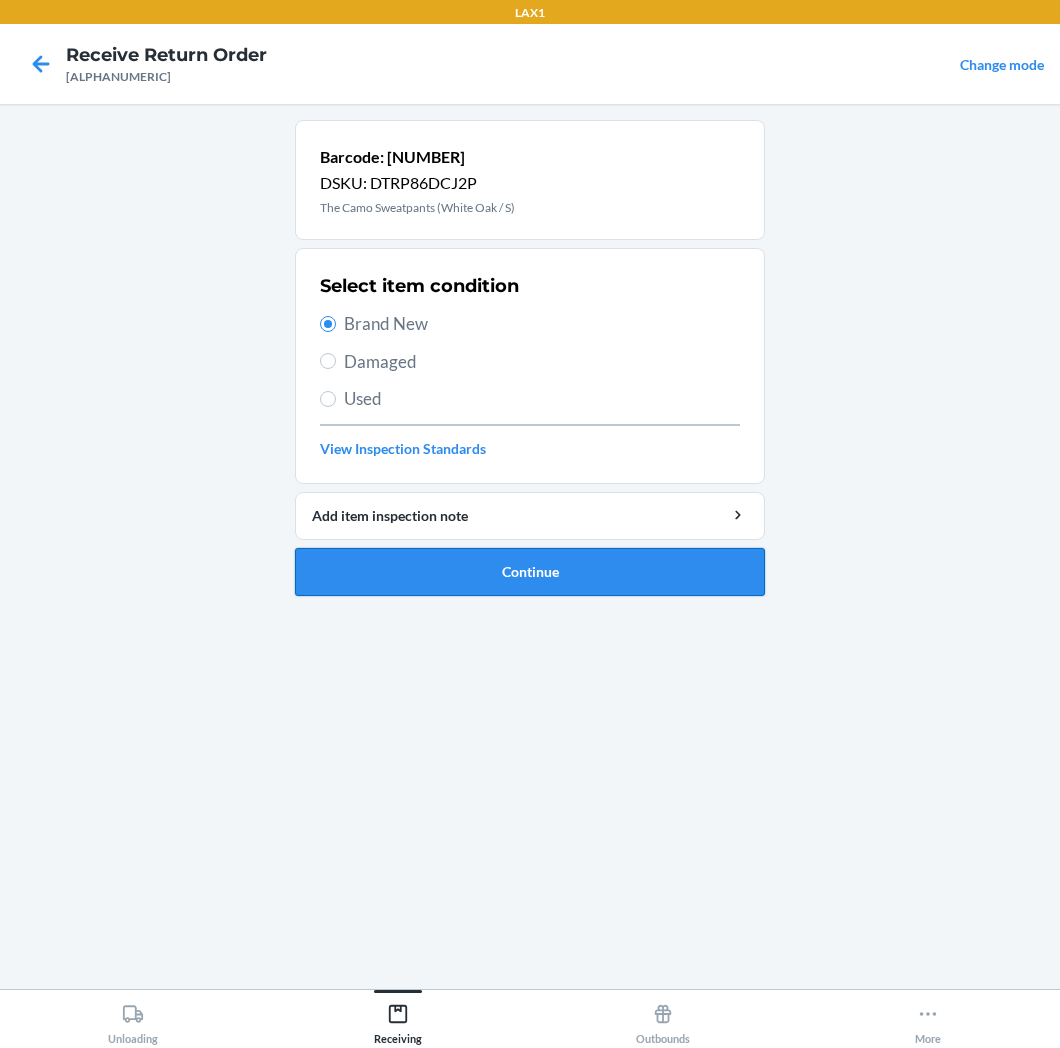 click on "Continue" at bounding box center (530, 572) 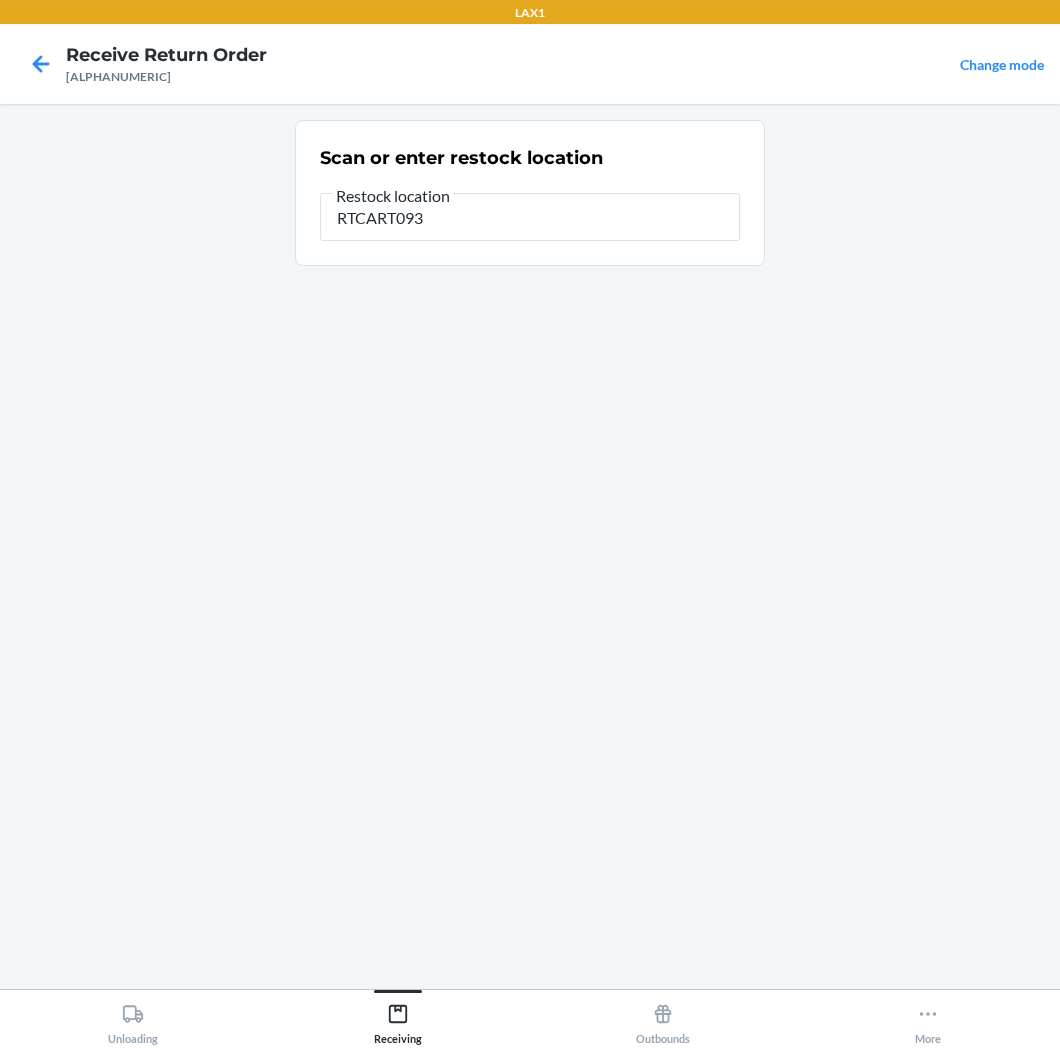 type on "RTCART093" 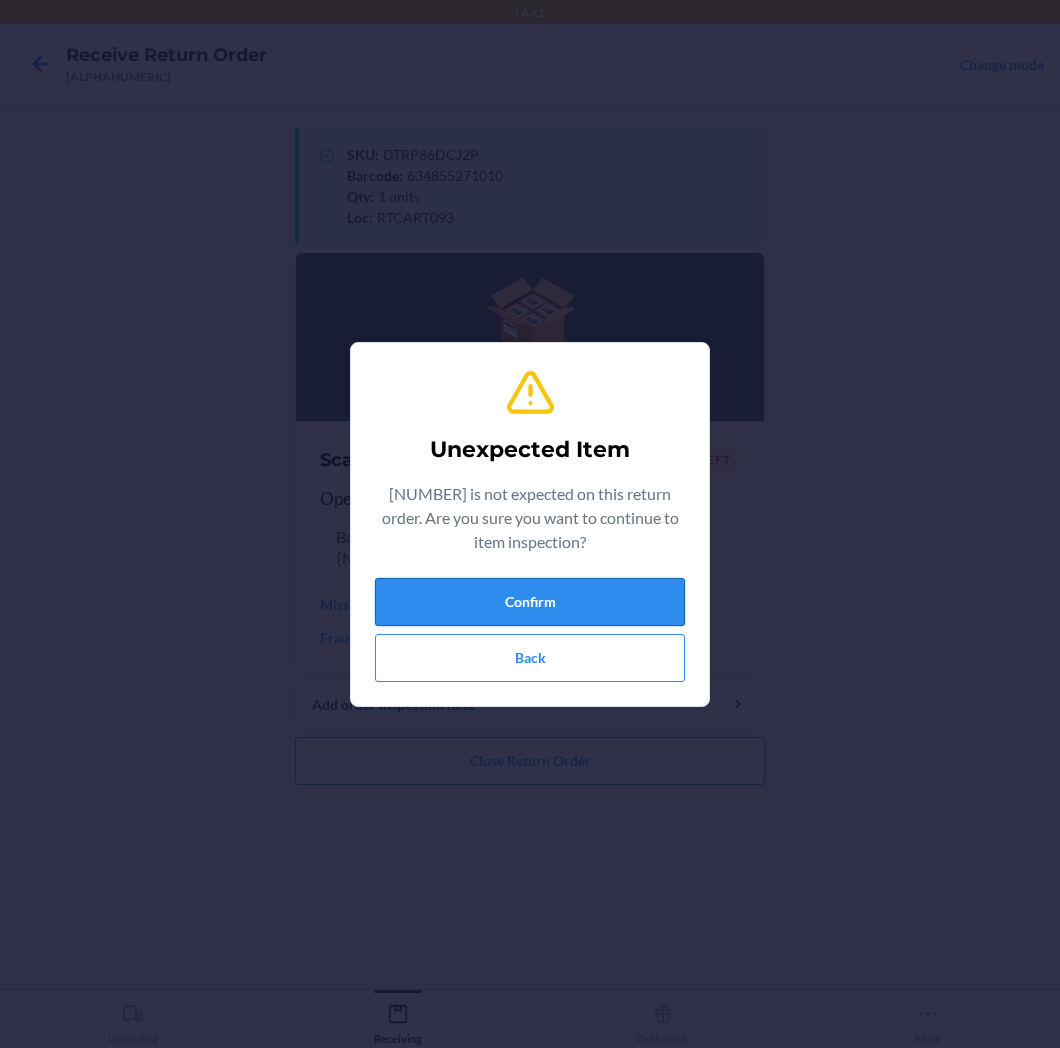click on "Confirm" at bounding box center [530, 602] 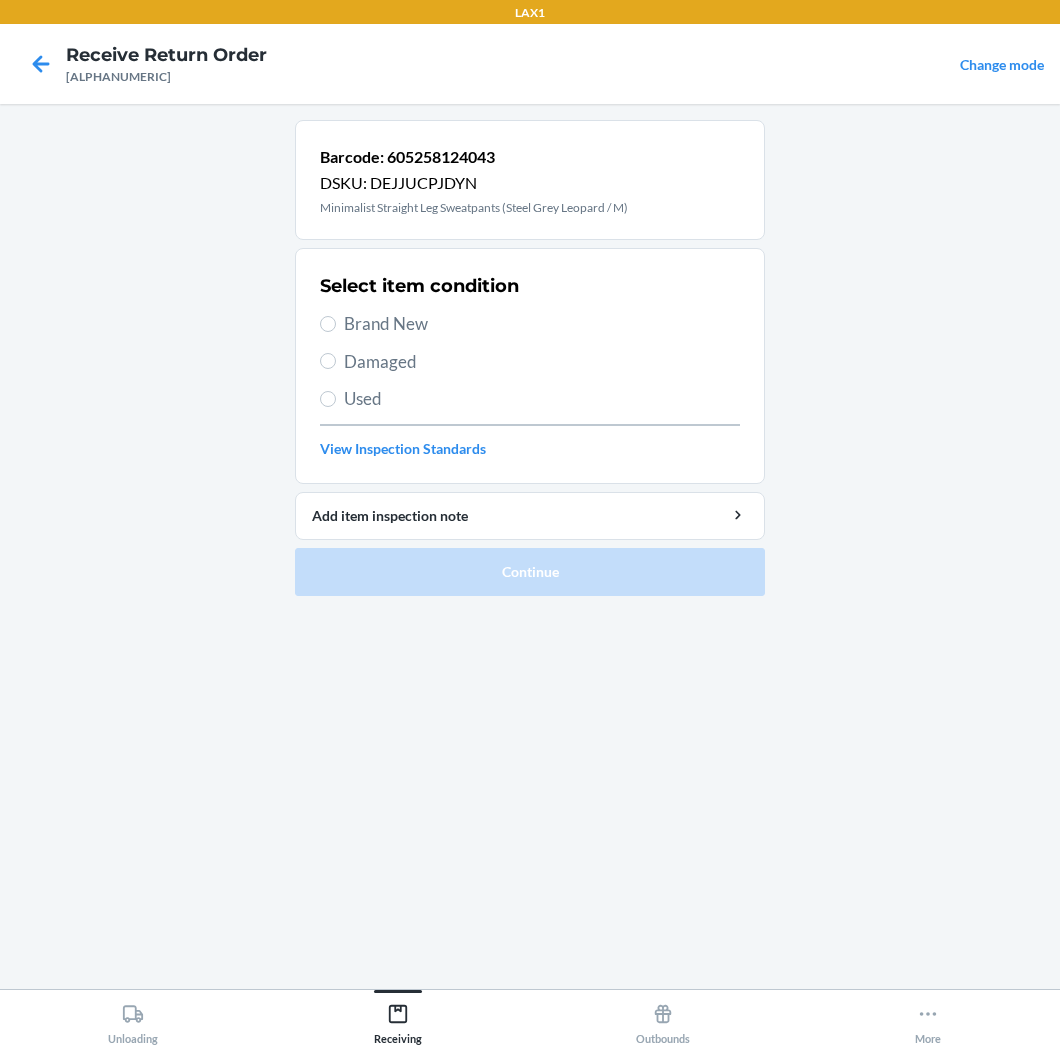 click on "Brand New" at bounding box center [542, 324] 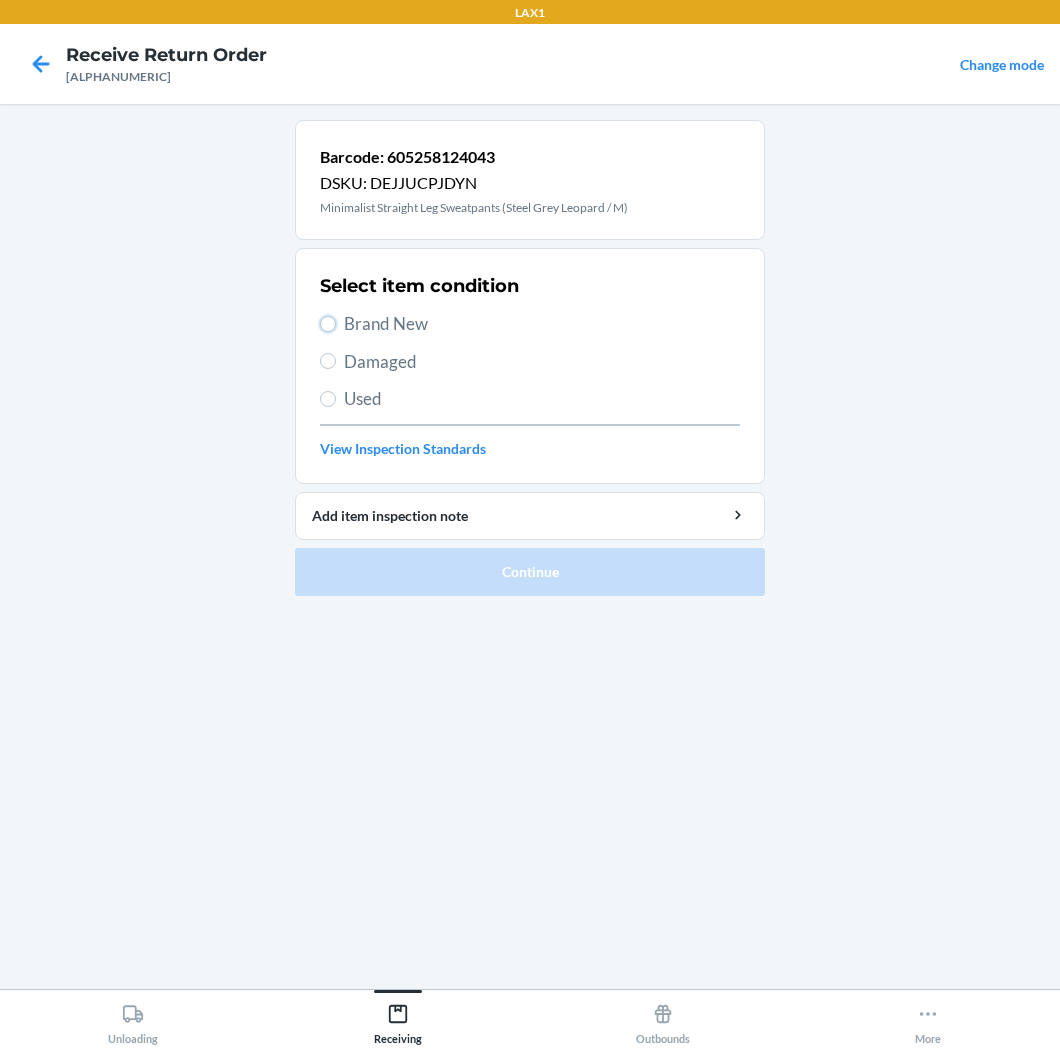 click on "Brand New" at bounding box center (328, 324) 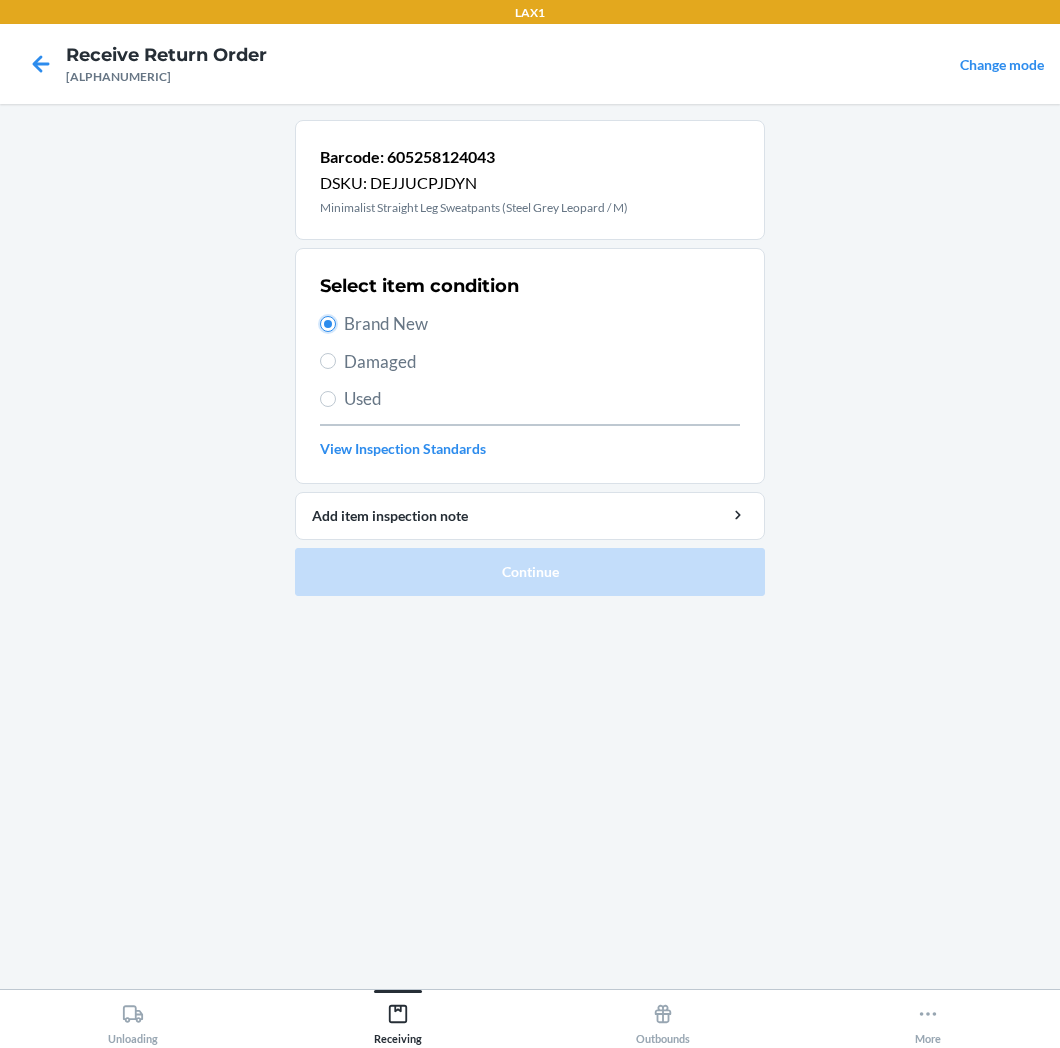 radio on "true" 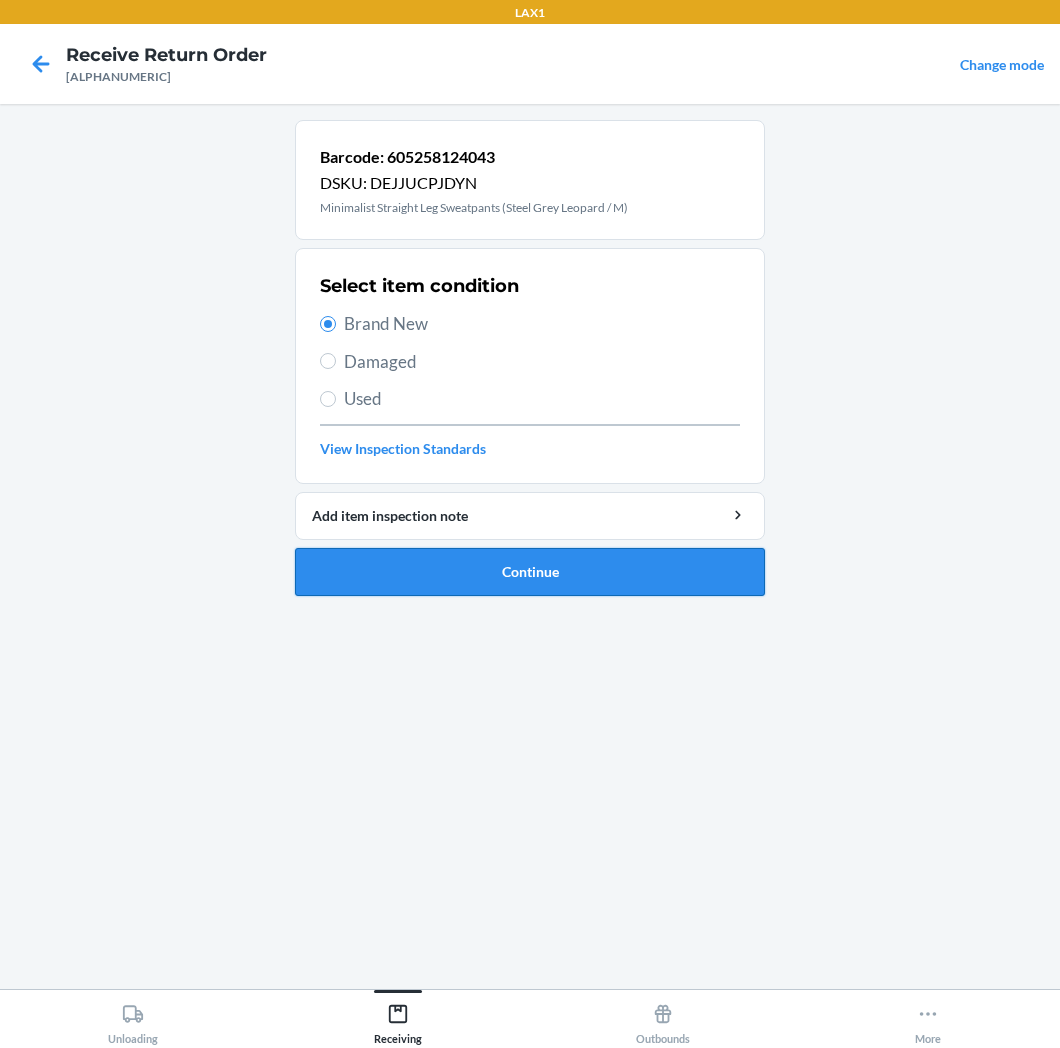 click on "Continue" at bounding box center [530, 572] 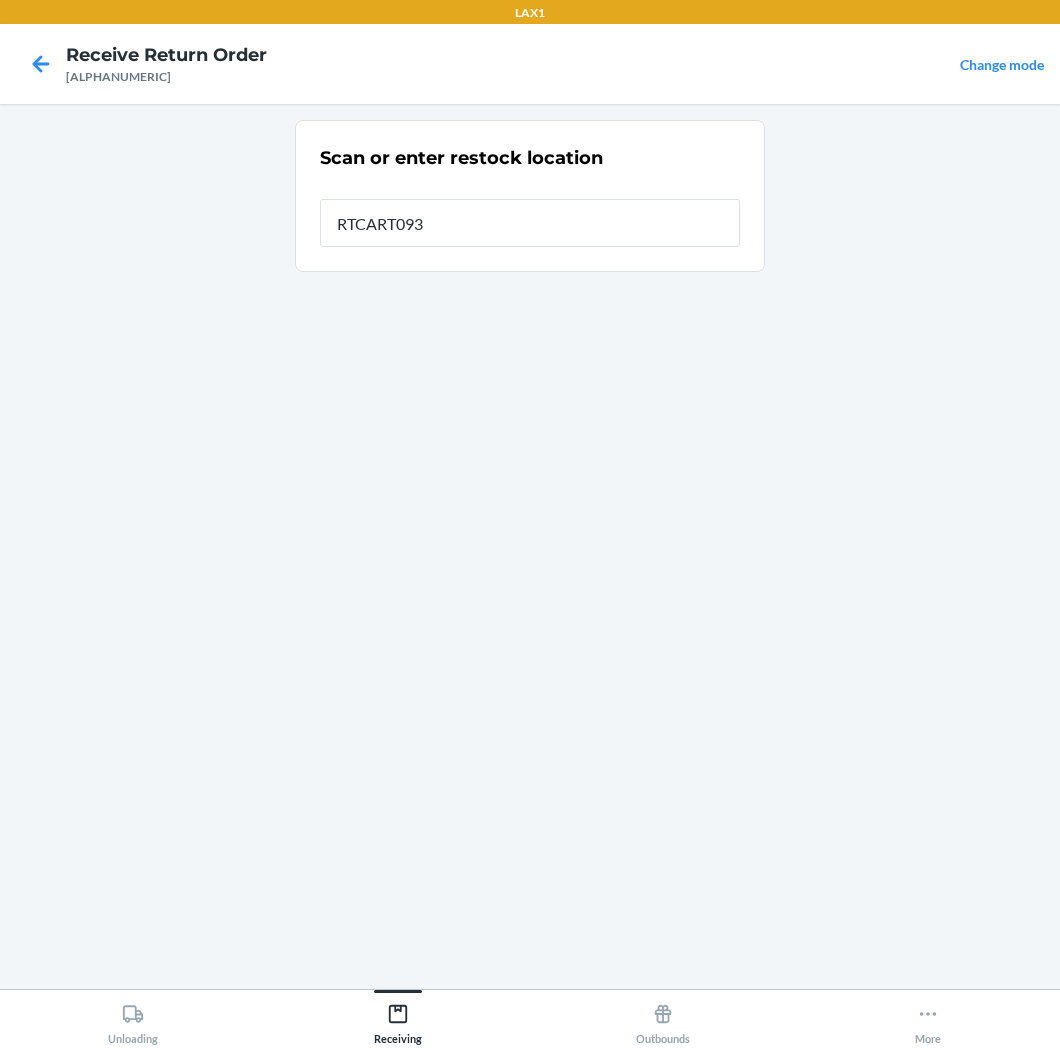 type on "RTCART093" 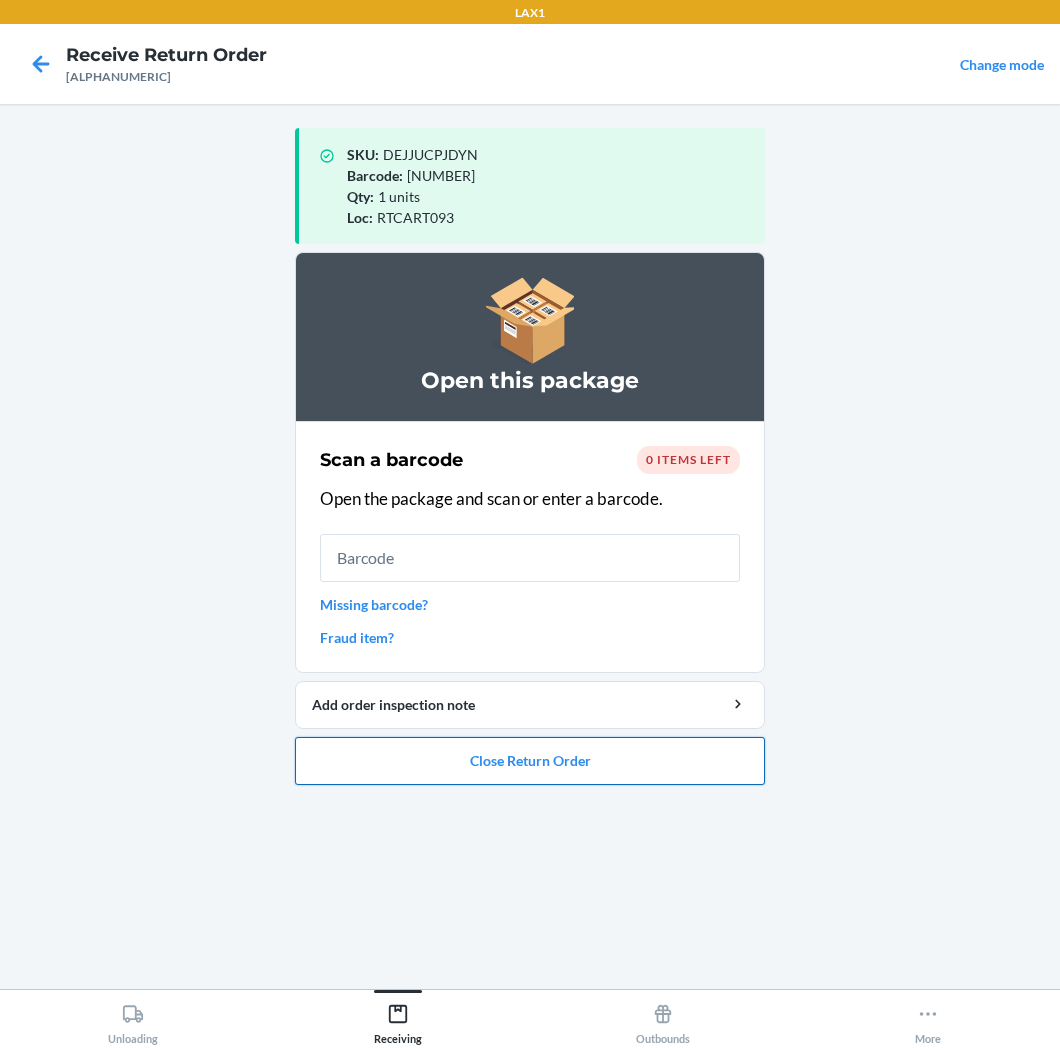 click on "Close Return Order" at bounding box center [530, 761] 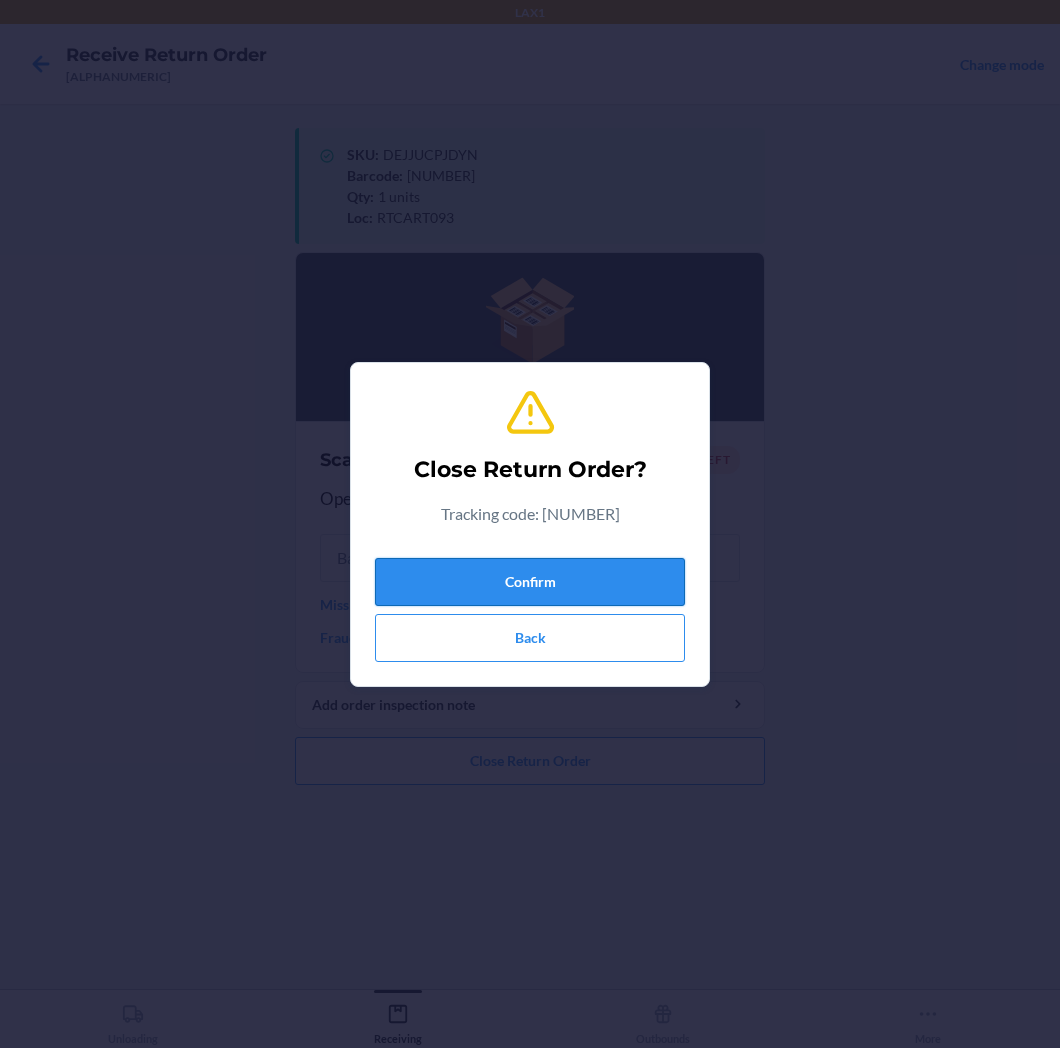 click on "Confirm" at bounding box center (530, 582) 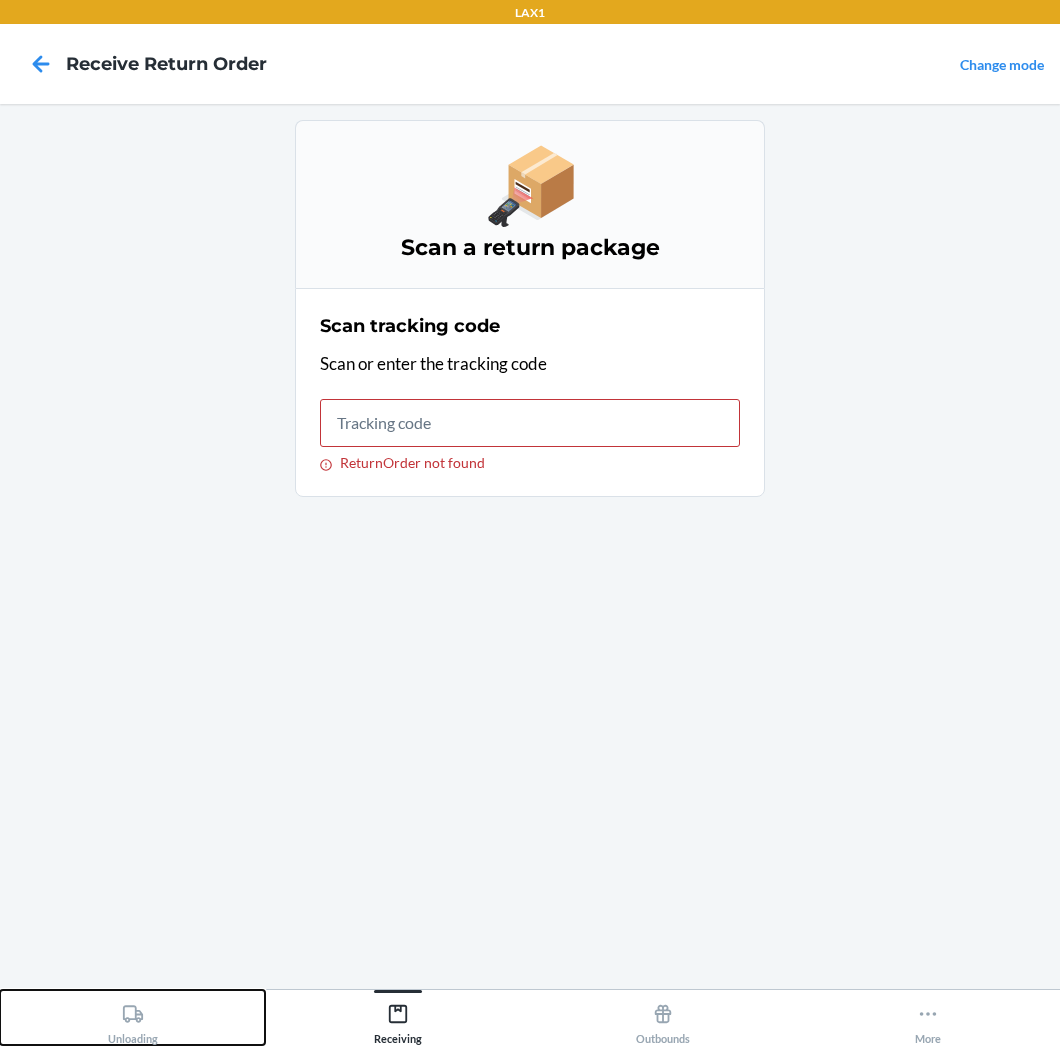 drag, startPoint x: 127, startPoint y: 1011, endPoint x: 157, endPoint y: 1000, distance: 31.95309 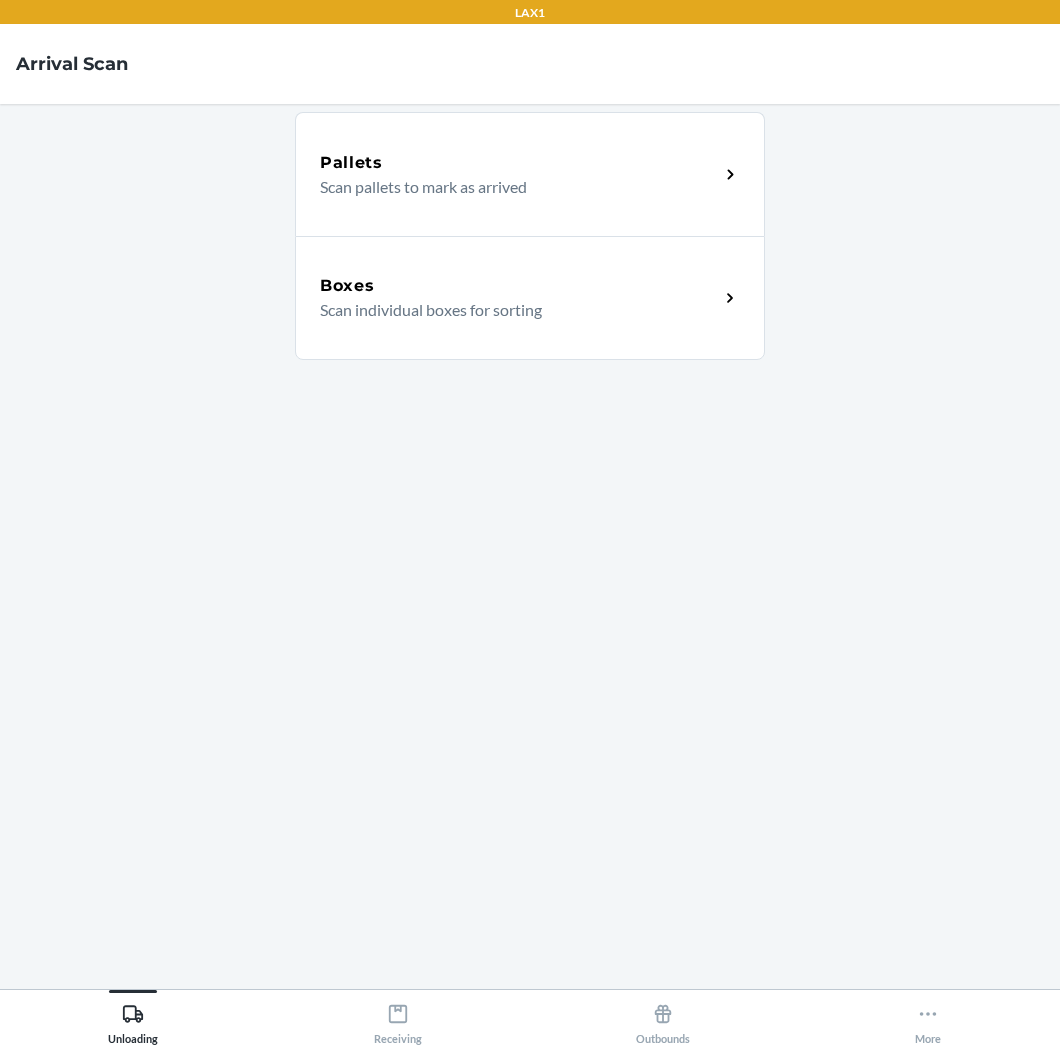 click on "Boxes" at bounding box center (519, 286) 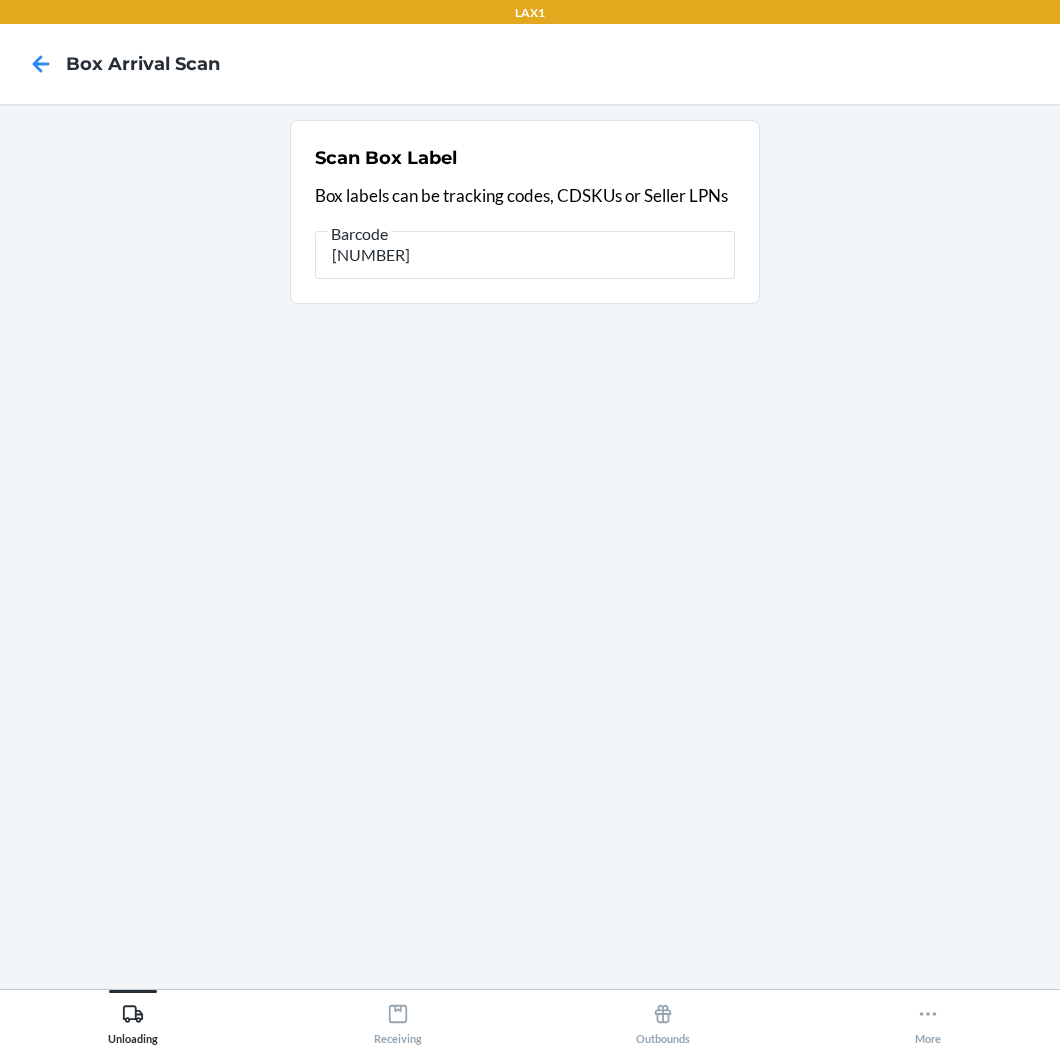 type on "[NUMBER]" 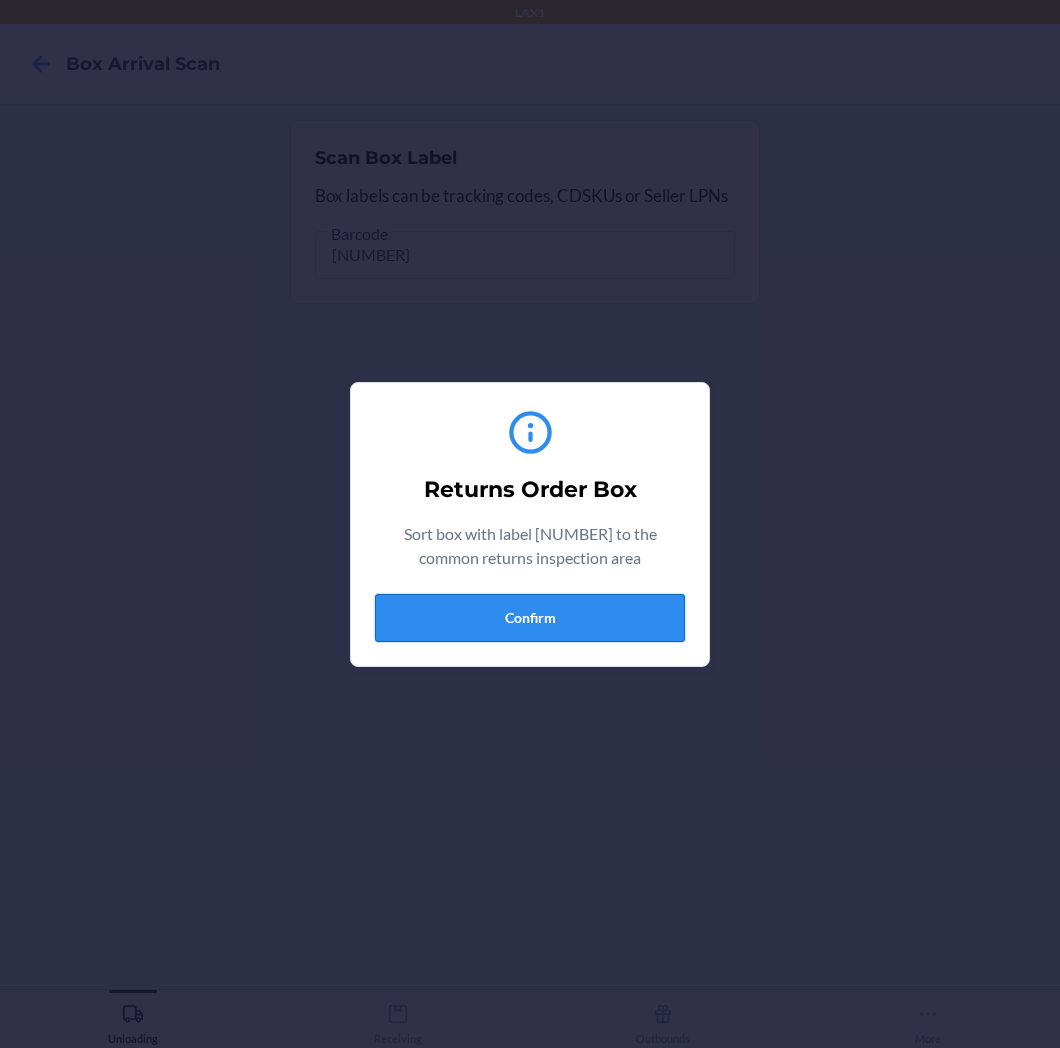 click on "Confirm" at bounding box center [530, 618] 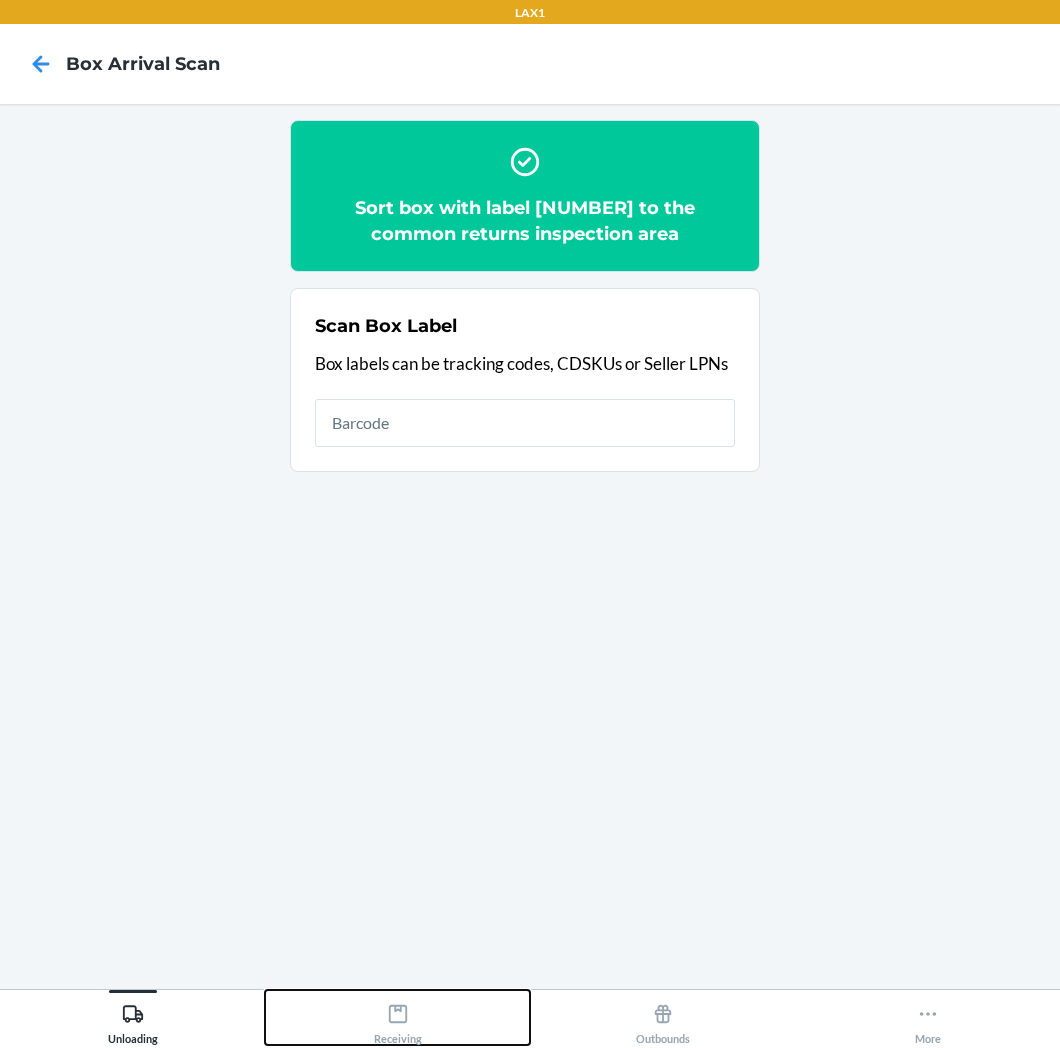 click 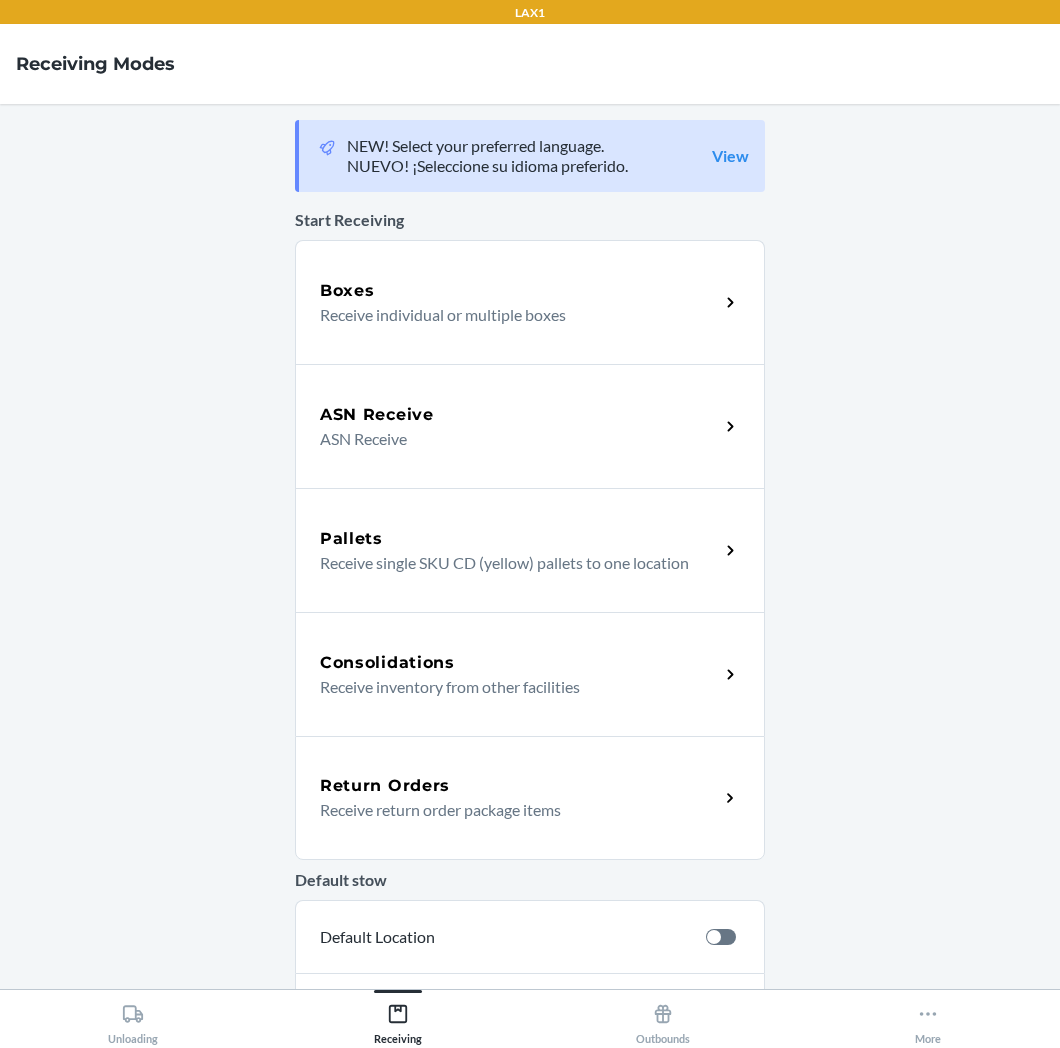 click on "Receive return order package items" at bounding box center (511, 810) 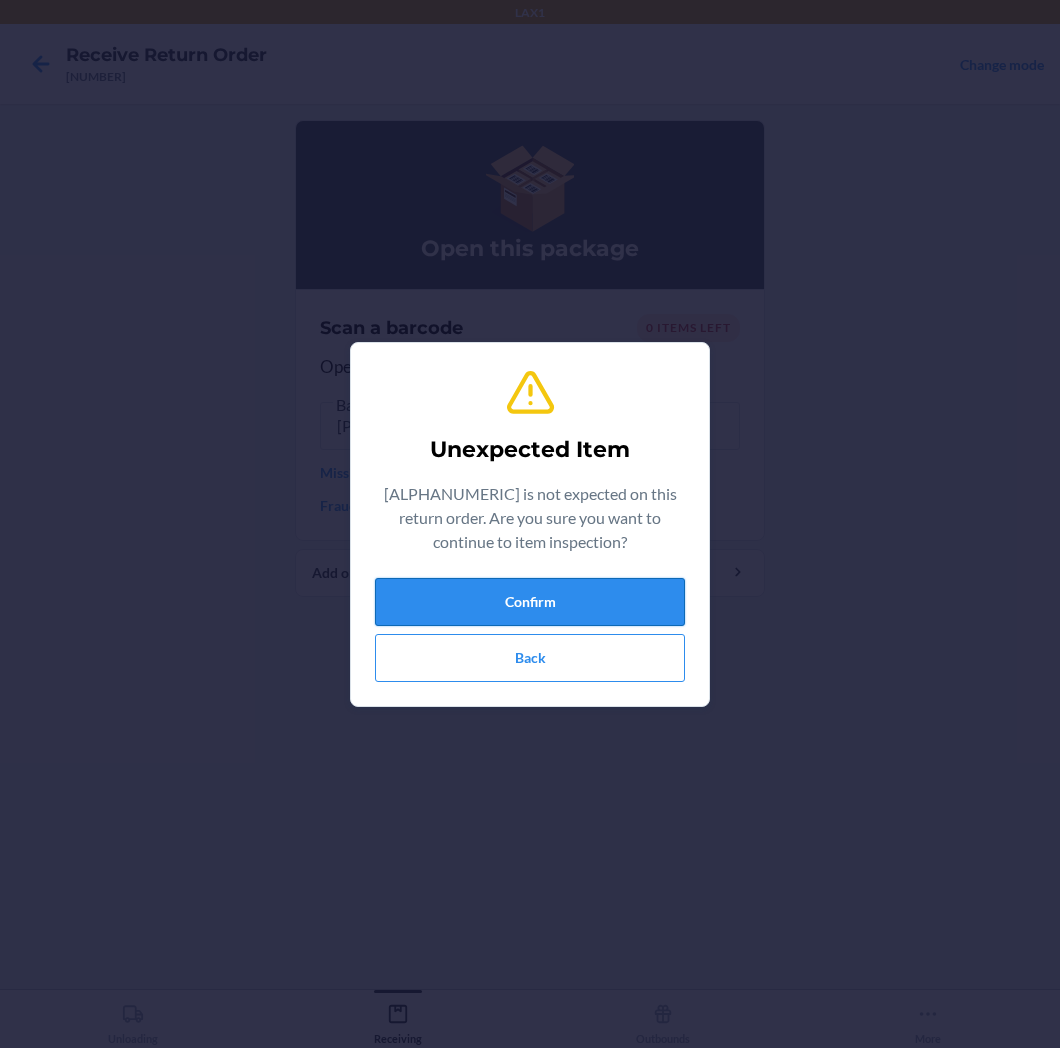 click on "Confirm" at bounding box center [530, 602] 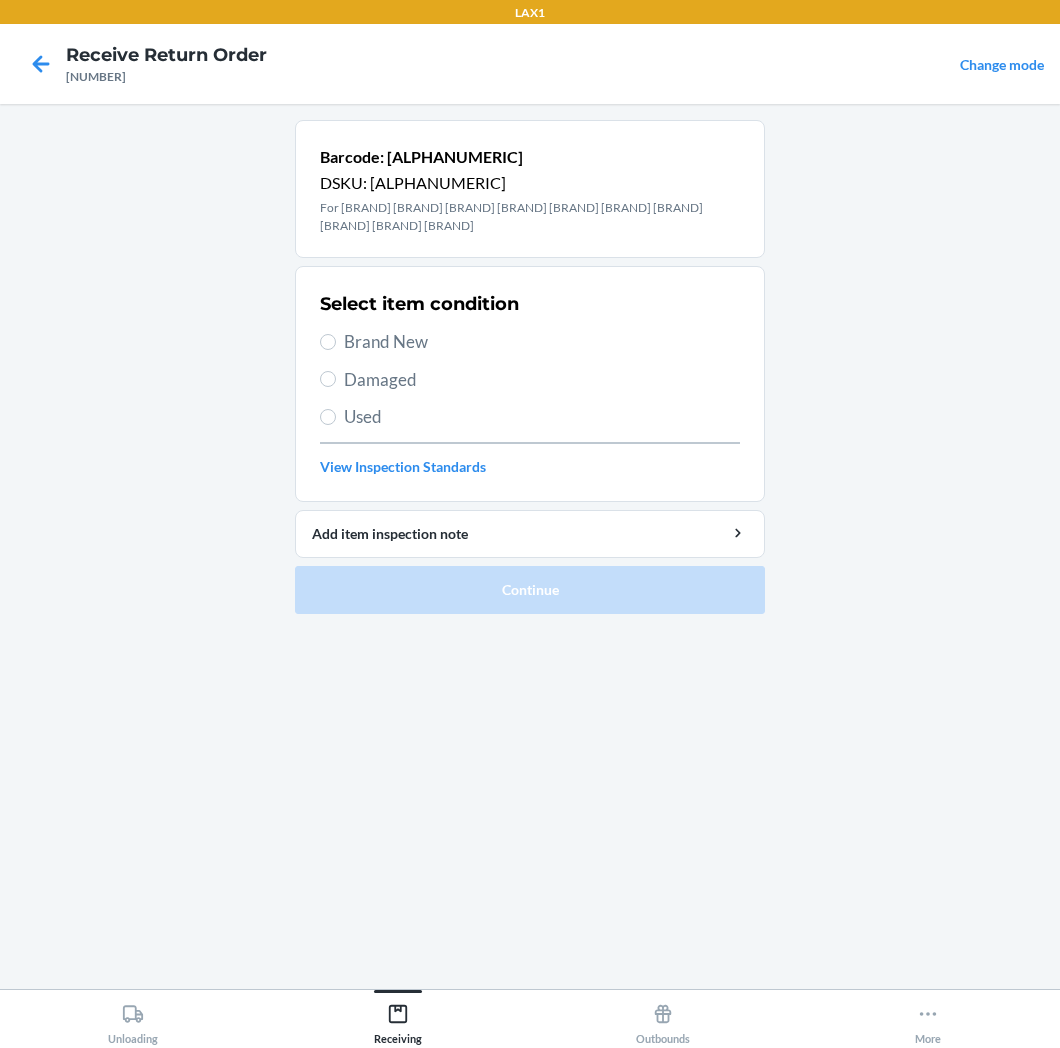 click on "Damaged" at bounding box center (542, 380) 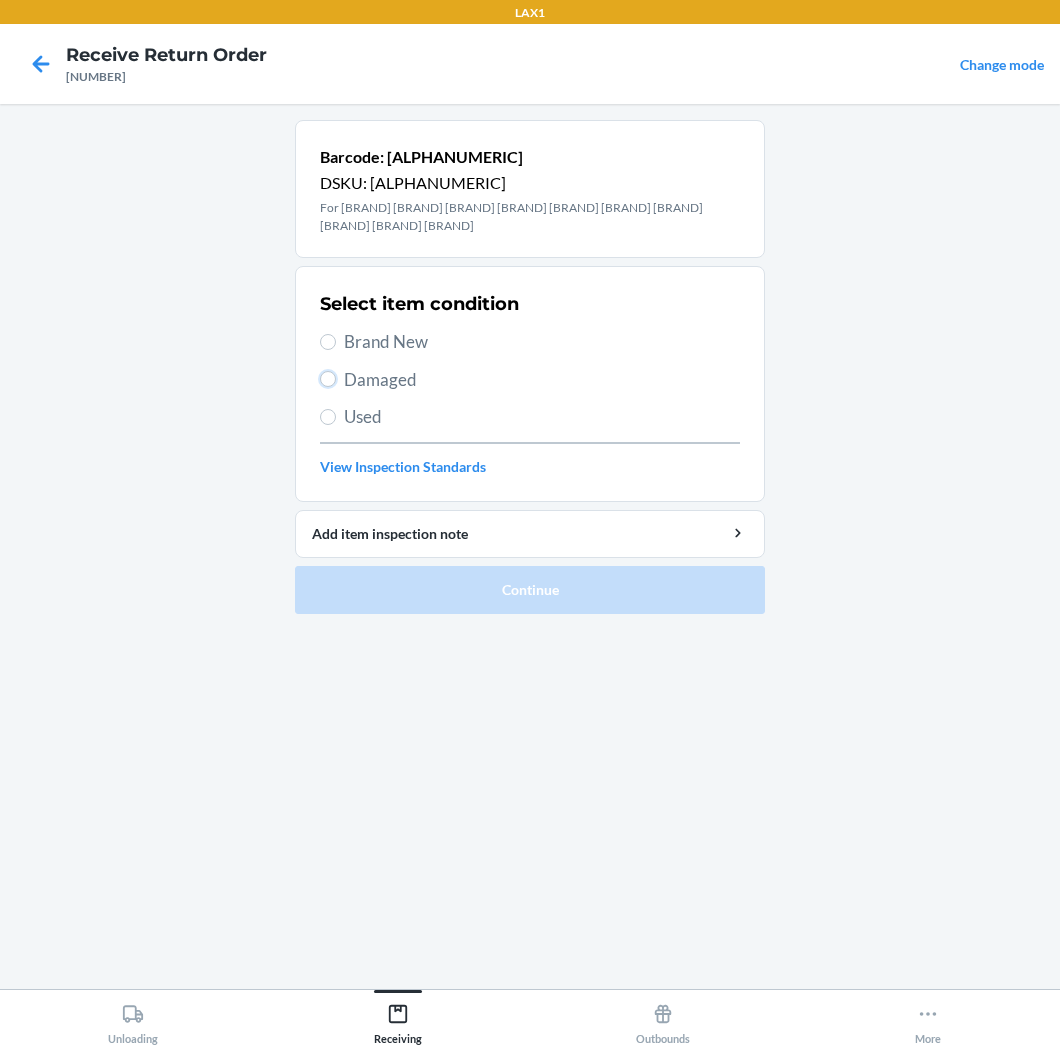 click on "Damaged" at bounding box center (328, 379) 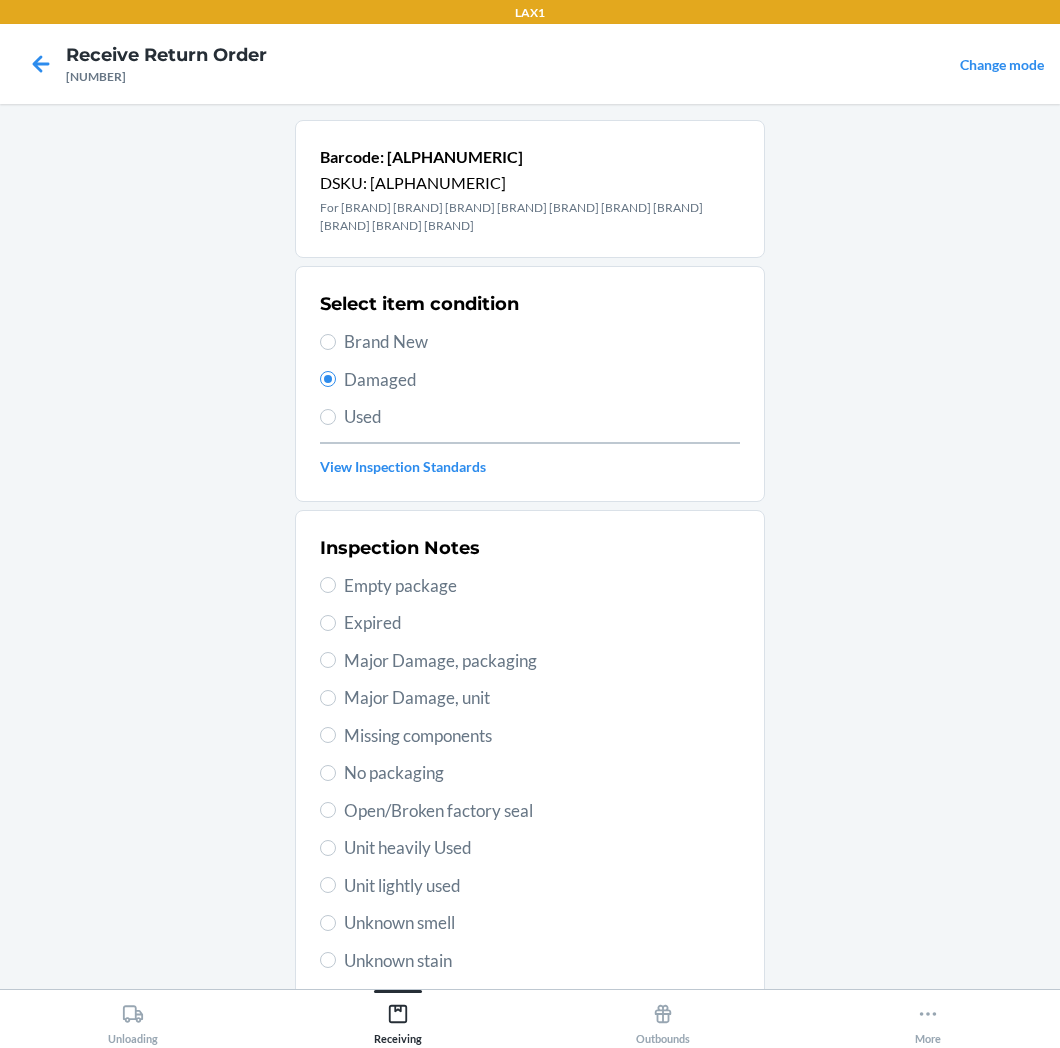 click on "Inspection Notes Empty package Expired Major Damage, packaging Major Damage, unit Missing components No packaging Open/Broken factory seal Unit heavily Used Unit lightly used Unknown smell Unknown stain Other" at bounding box center [530, 773] 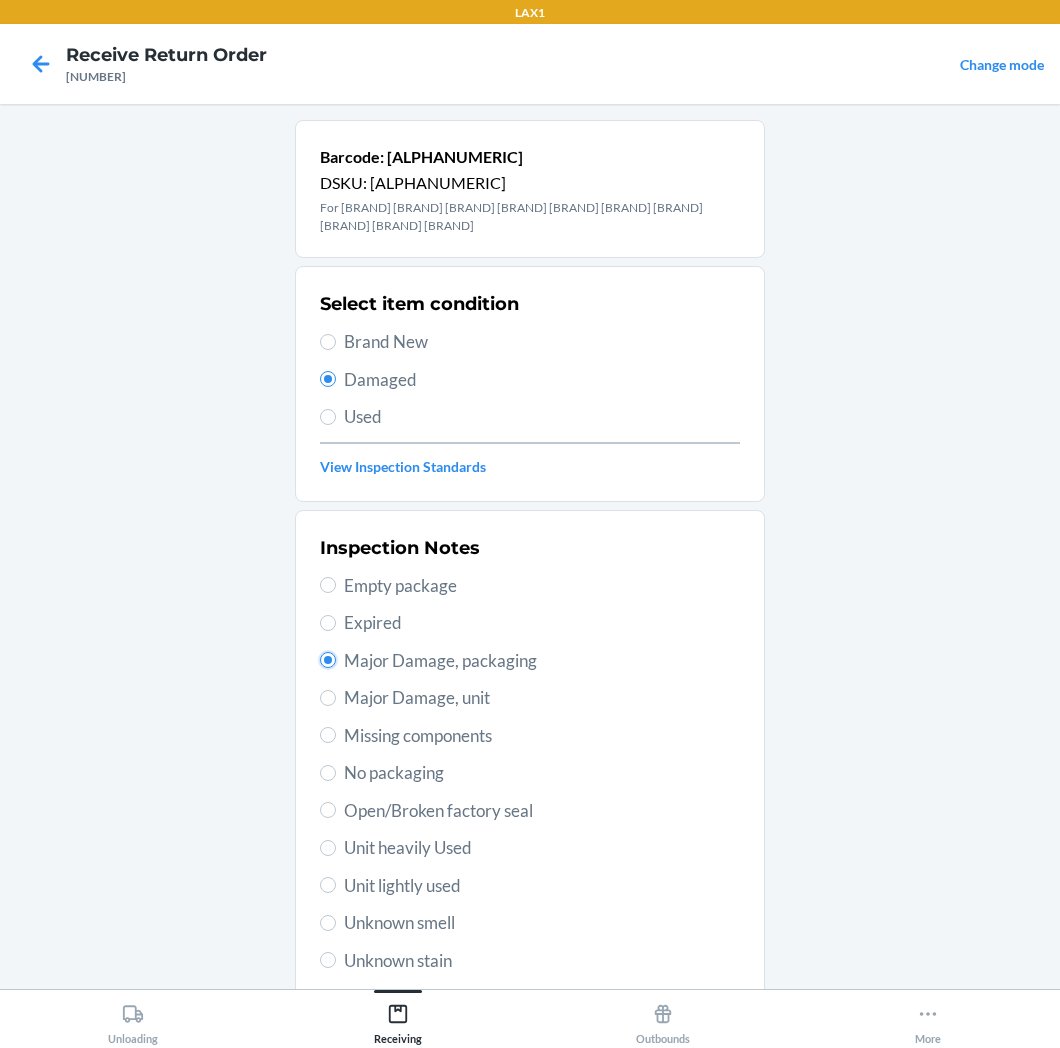 radio on "true" 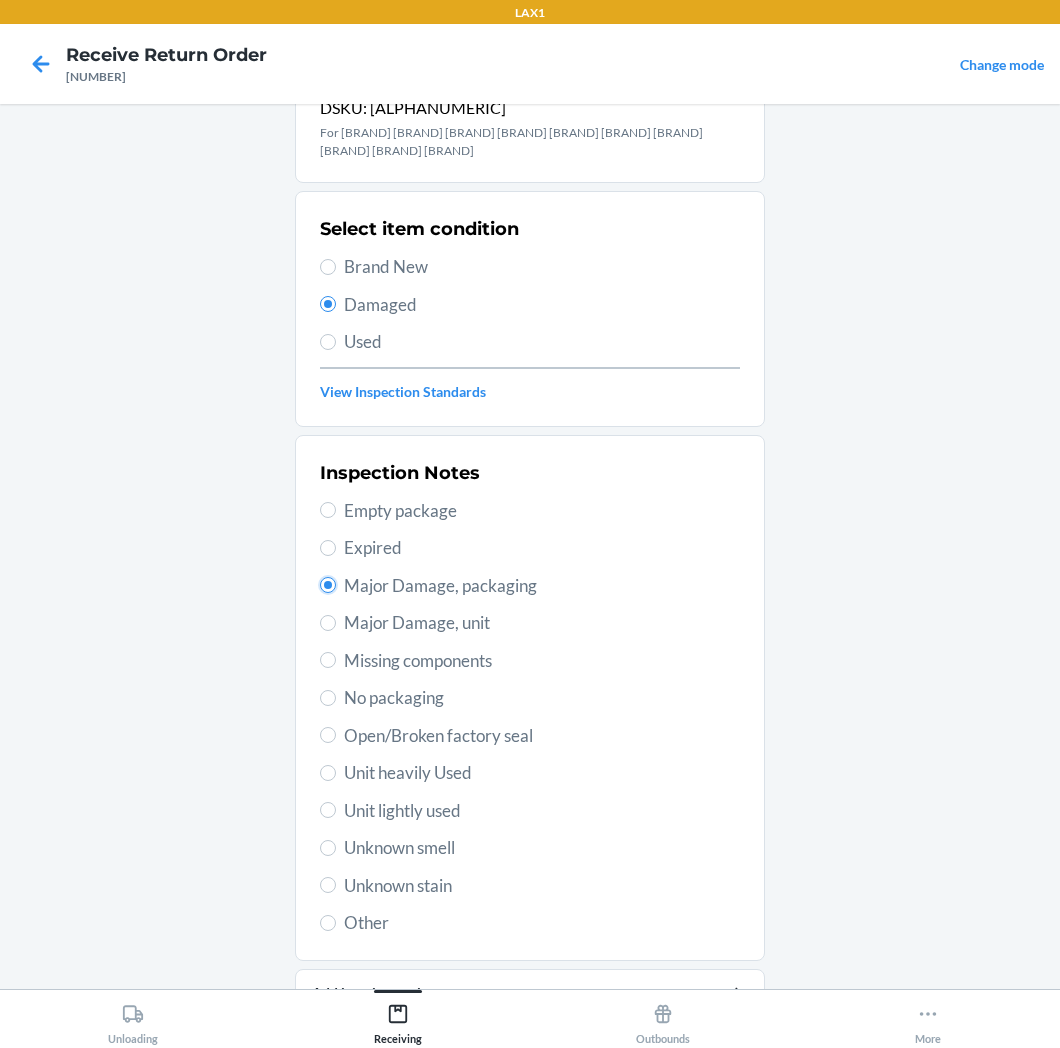 scroll, scrollTop: 155, scrollLeft: 0, axis: vertical 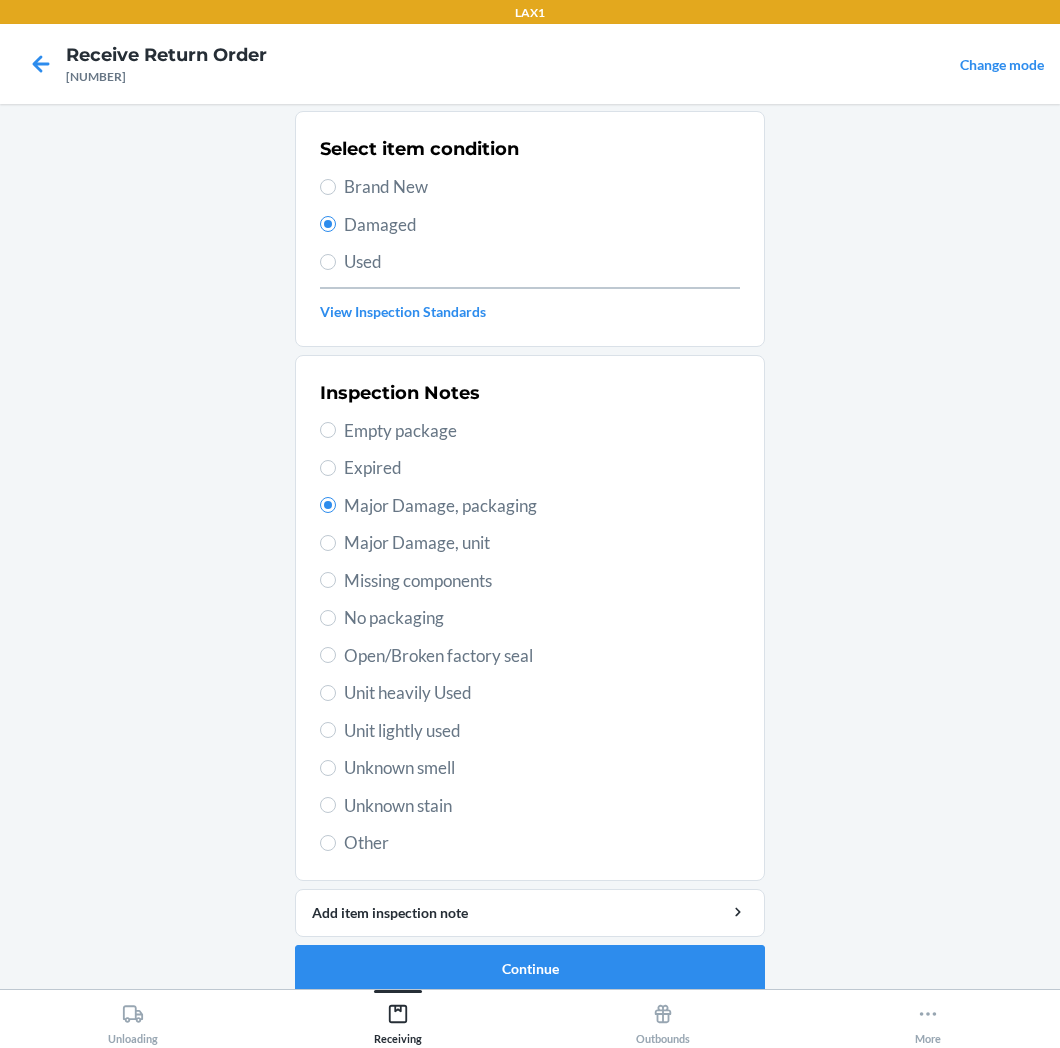 drag, startPoint x: 464, startPoint y: 641, endPoint x: 468, endPoint y: 607, distance: 34.234486 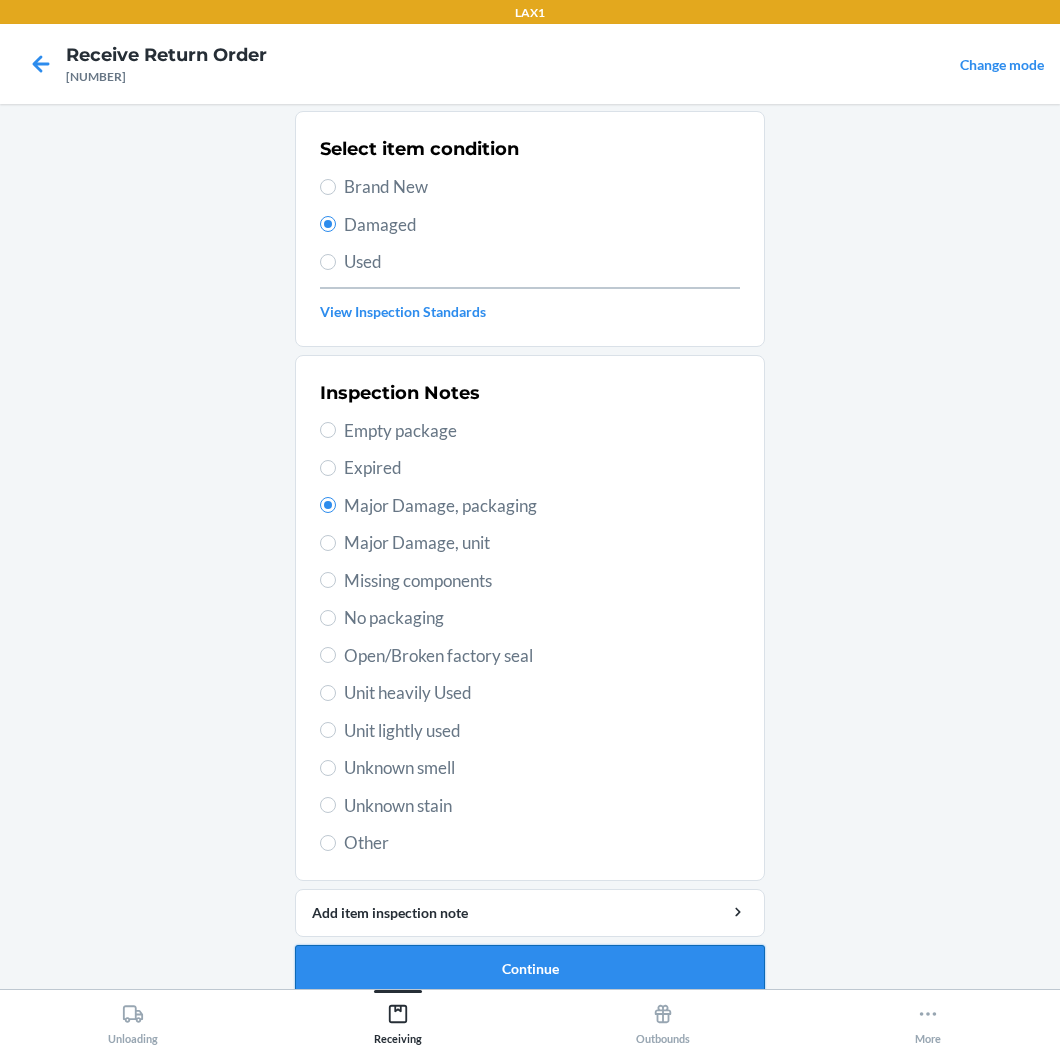 click on "Continue" at bounding box center [530, 969] 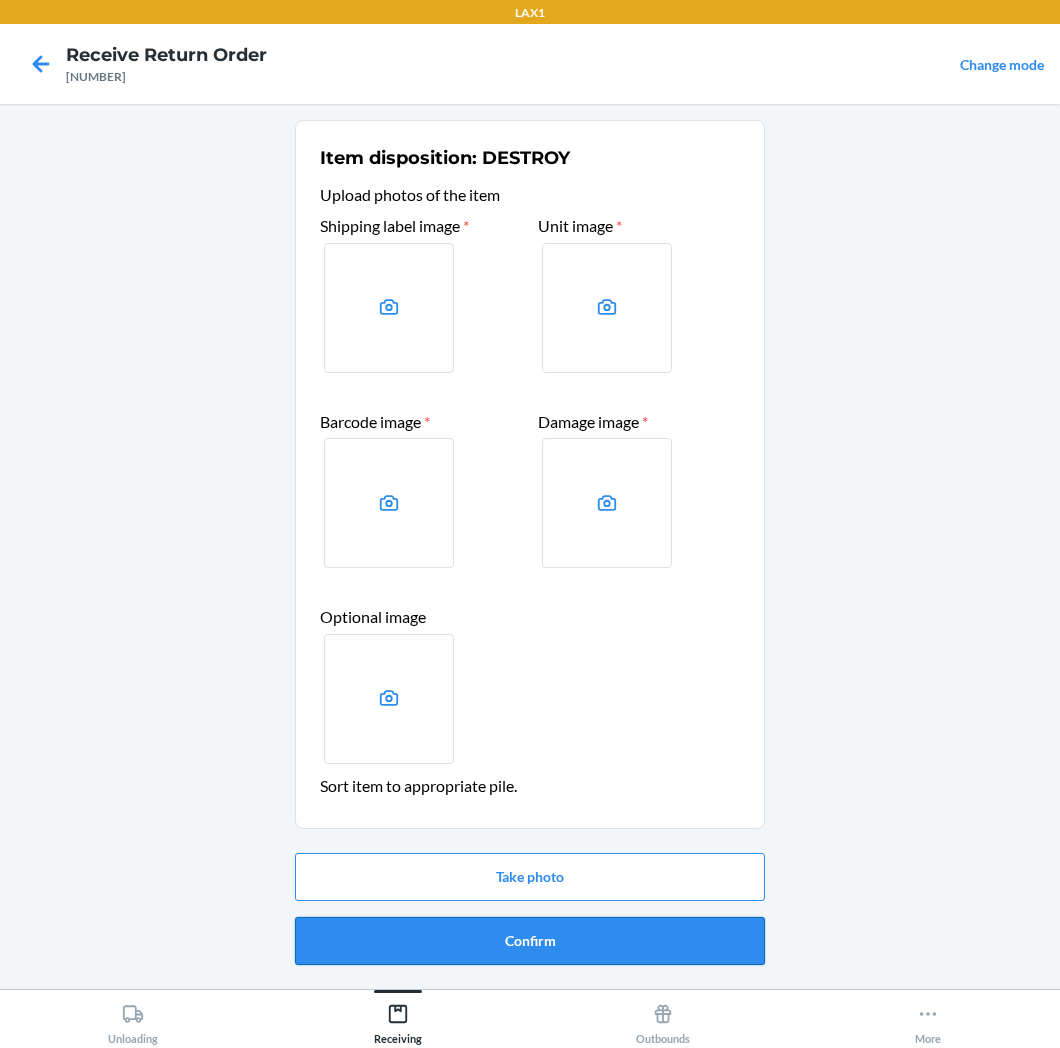 click on "Confirm" at bounding box center [530, 941] 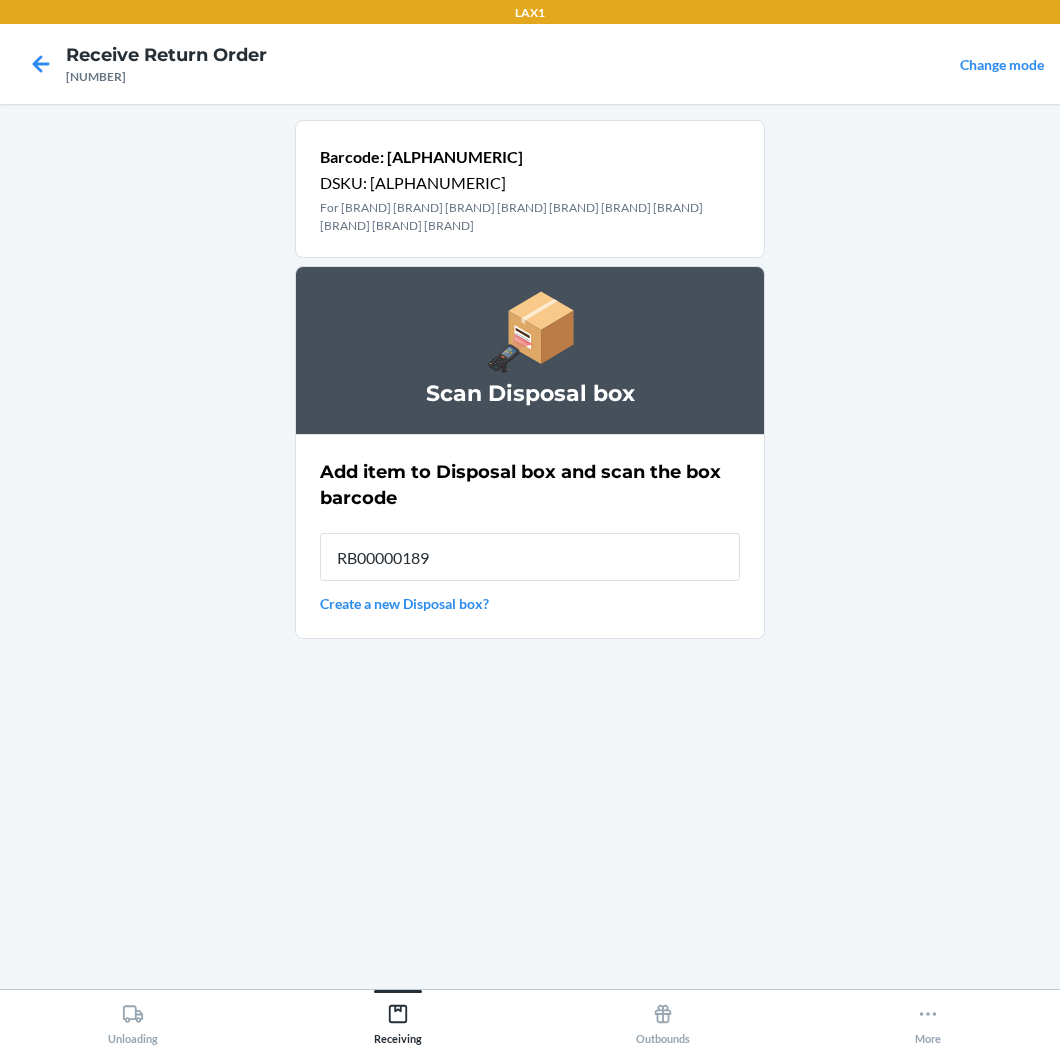 type on "RB00000189K" 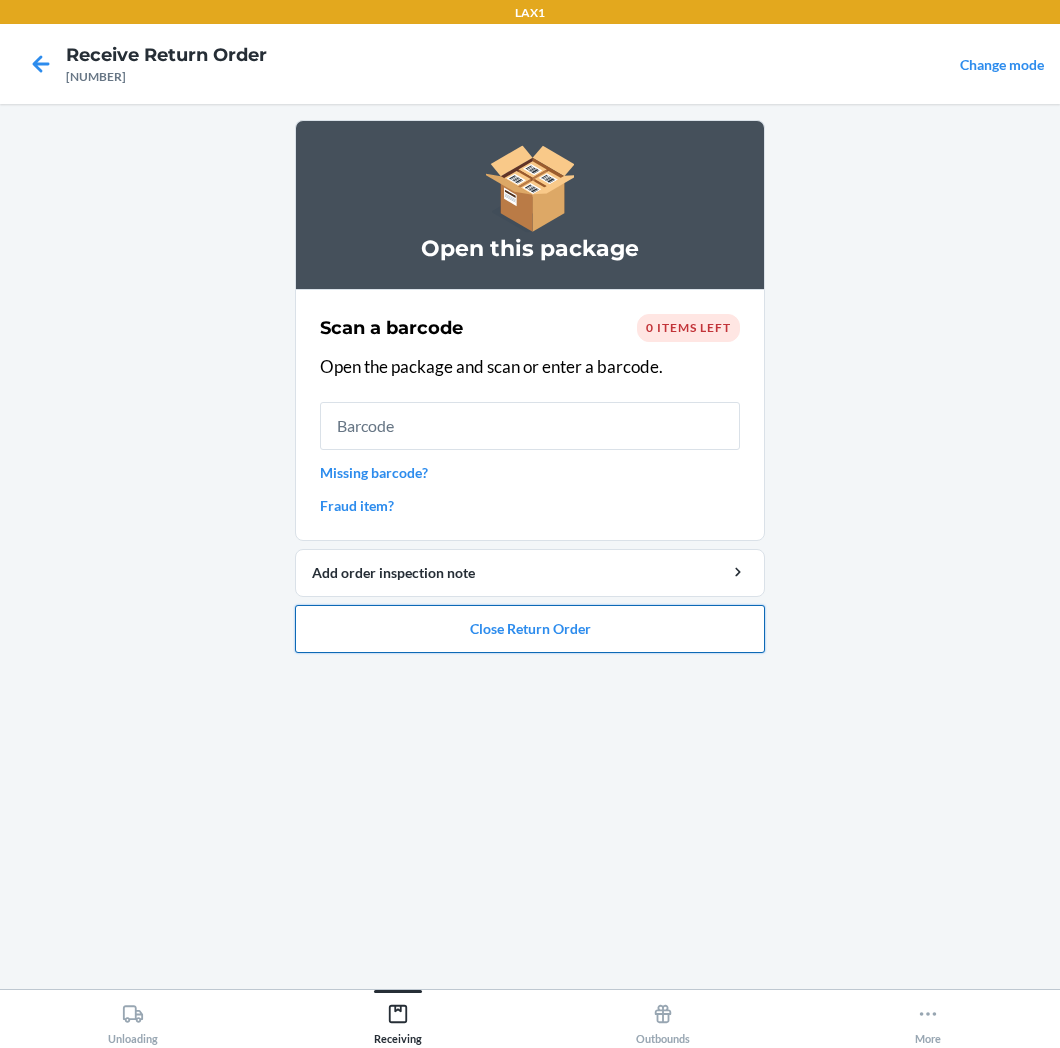 click on "Close Return Order" at bounding box center [530, 629] 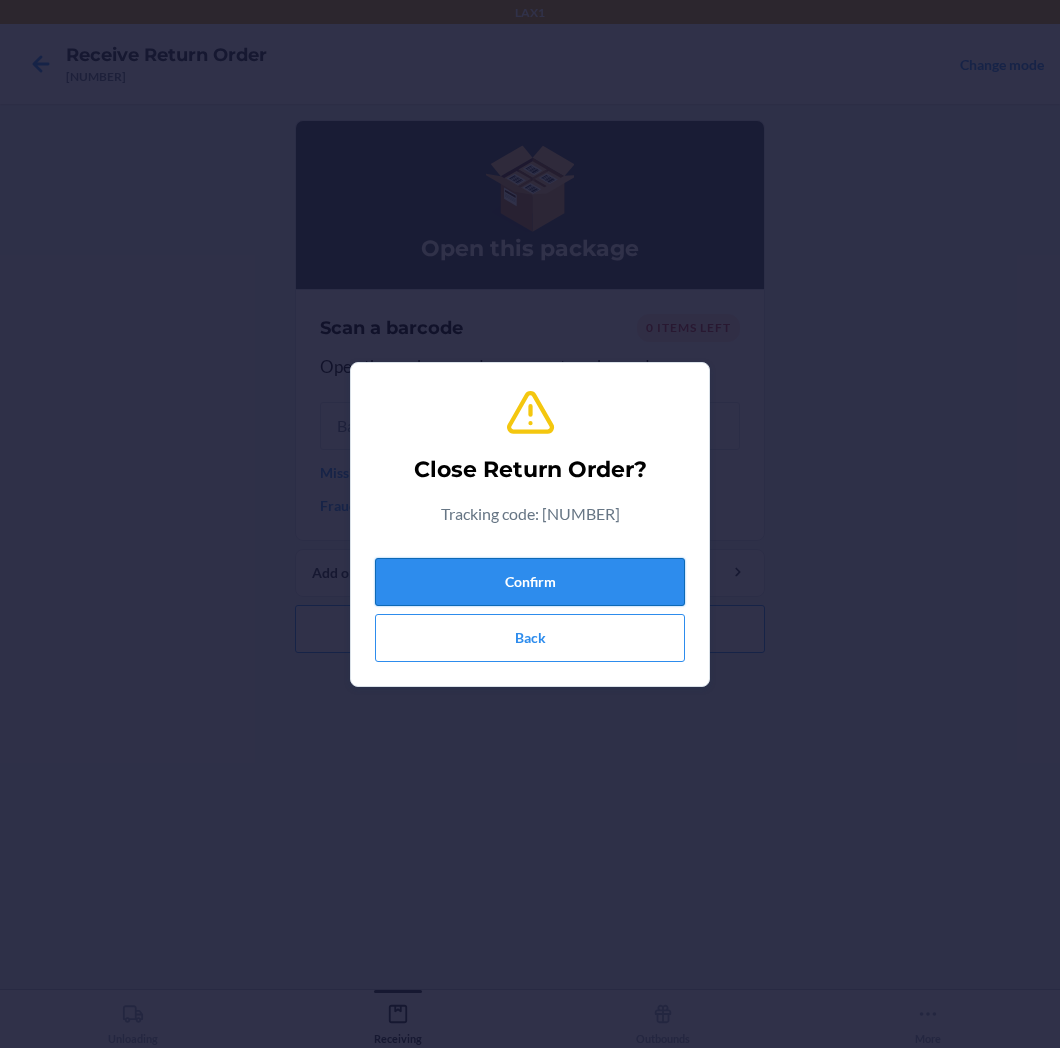 click on "Confirm" at bounding box center (530, 582) 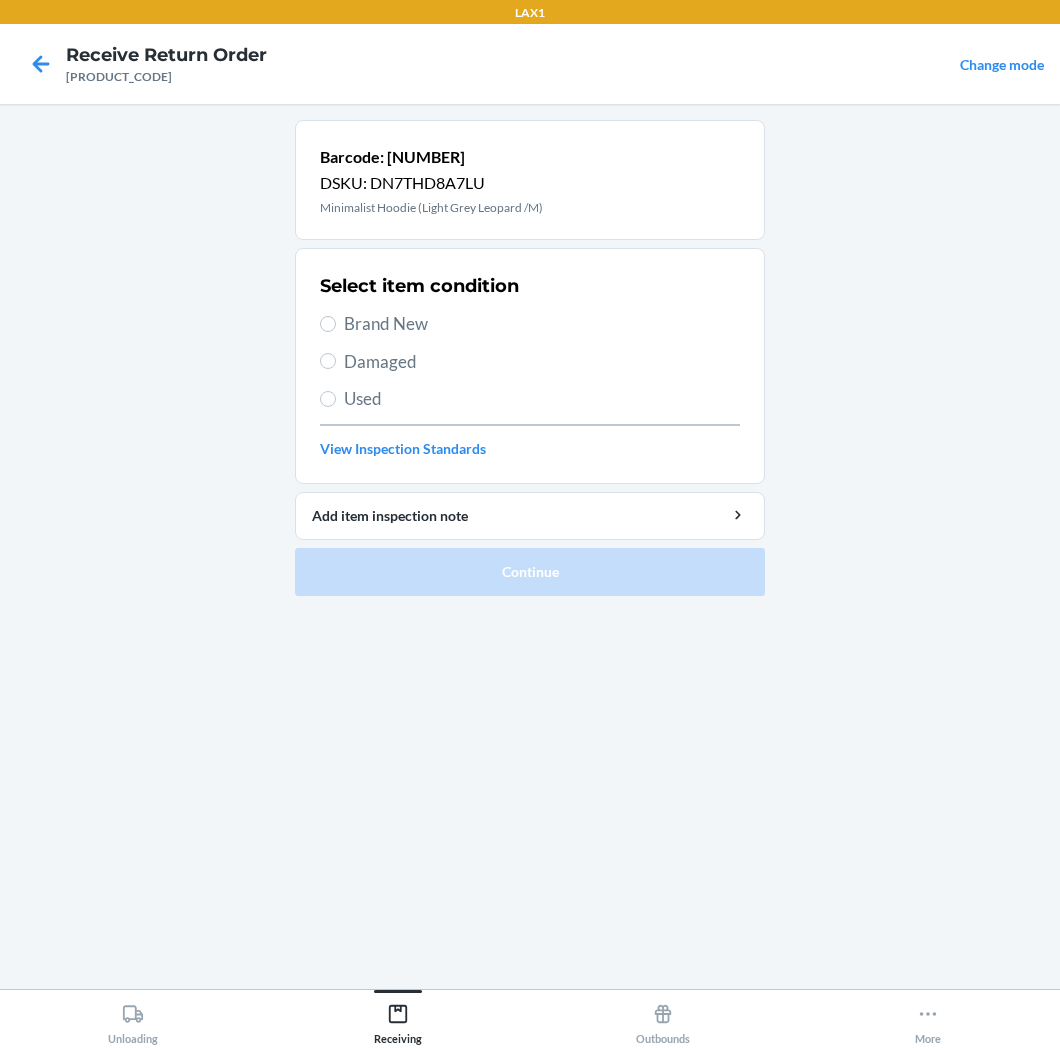 click on "Brand New" at bounding box center (542, 324) 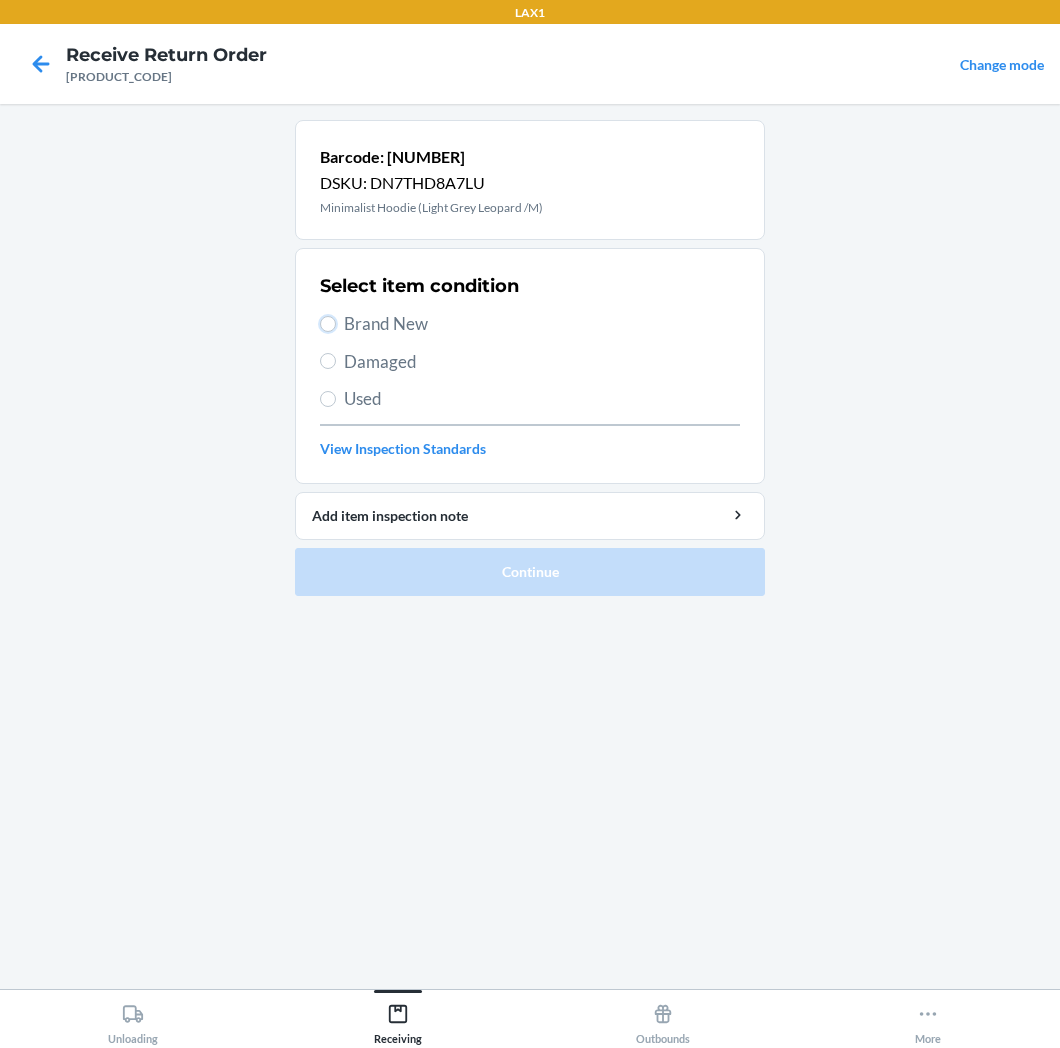 click on "Brand New" at bounding box center (328, 324) 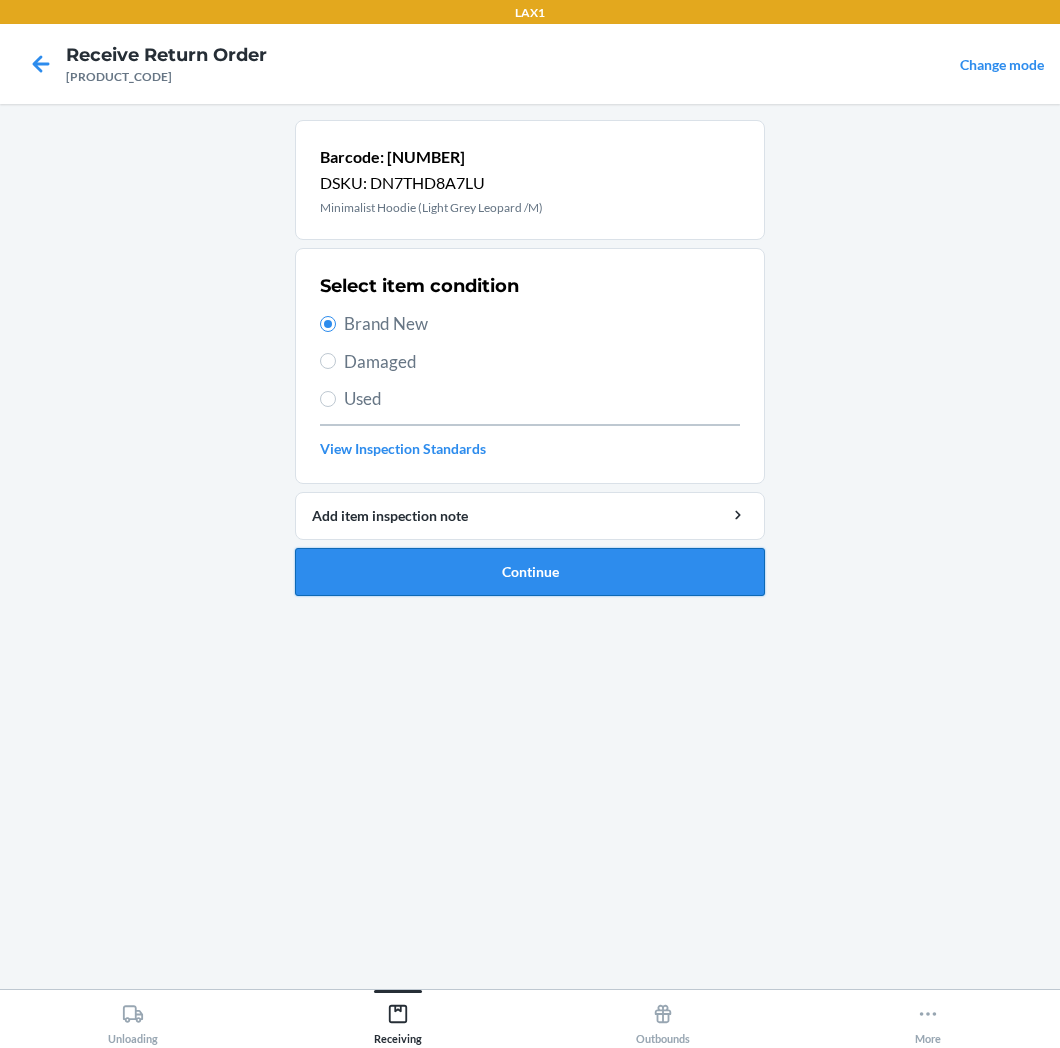 click on "Continue" at bounding box center (530, 572) 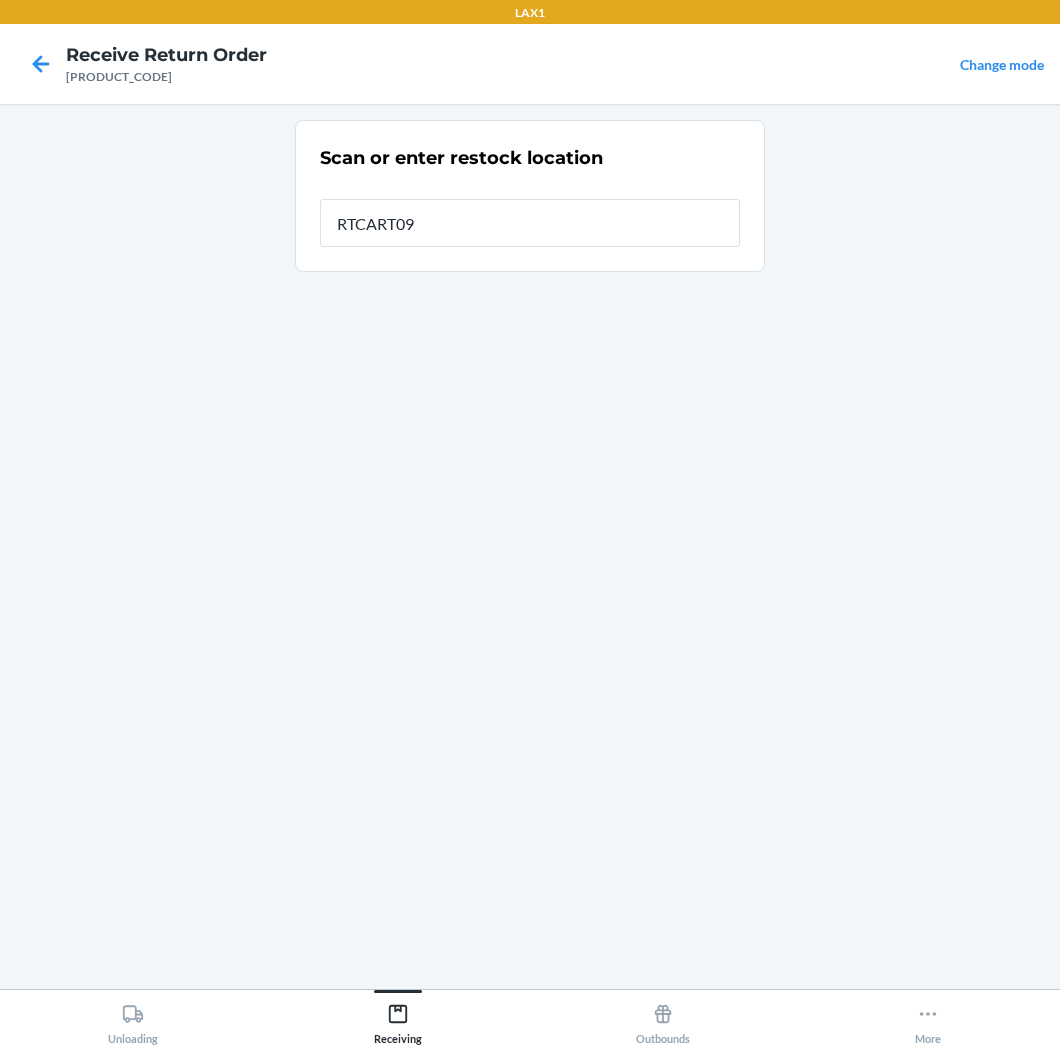 type on "RTCART093" 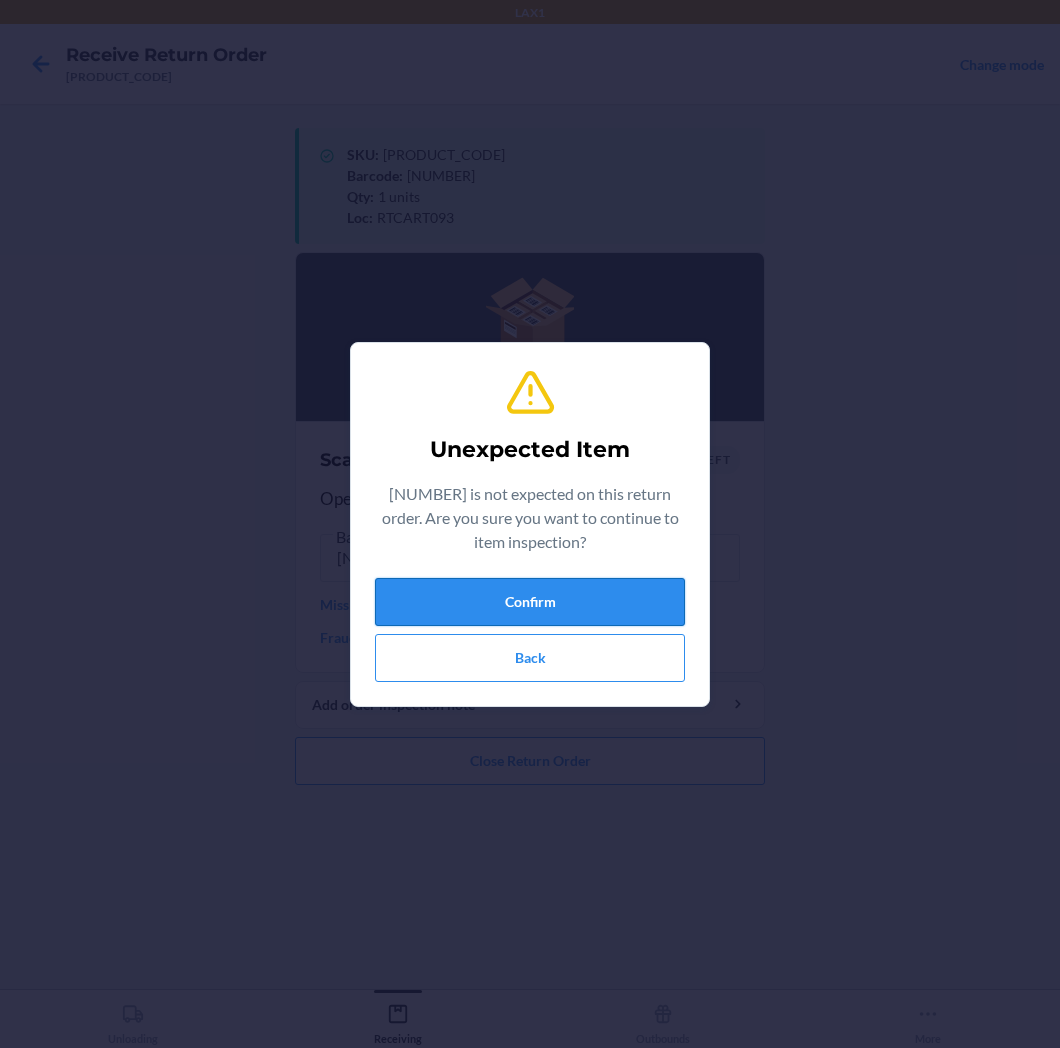 click on "Confirm" at bounding box center (530, 602) 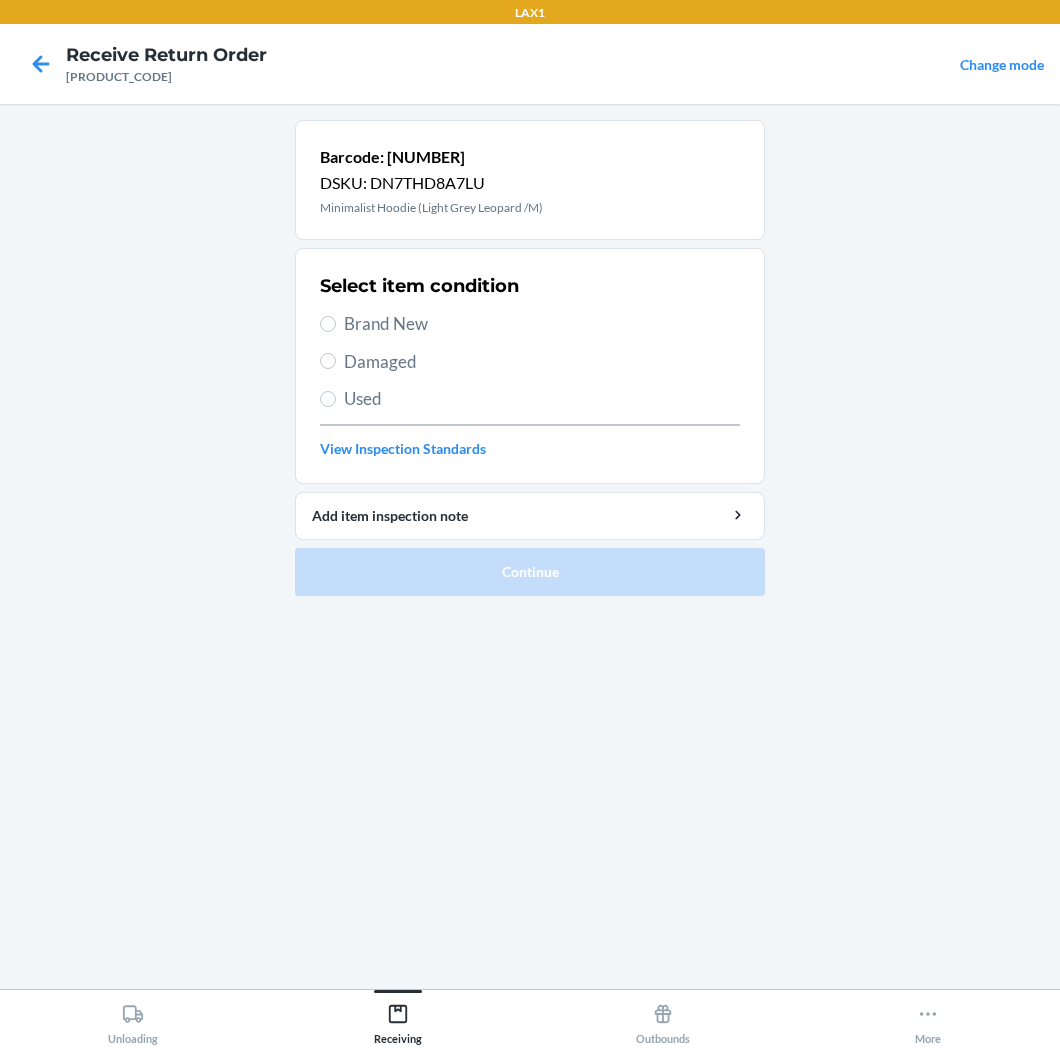 click on "Brand New" at bounding box center [542, 324] 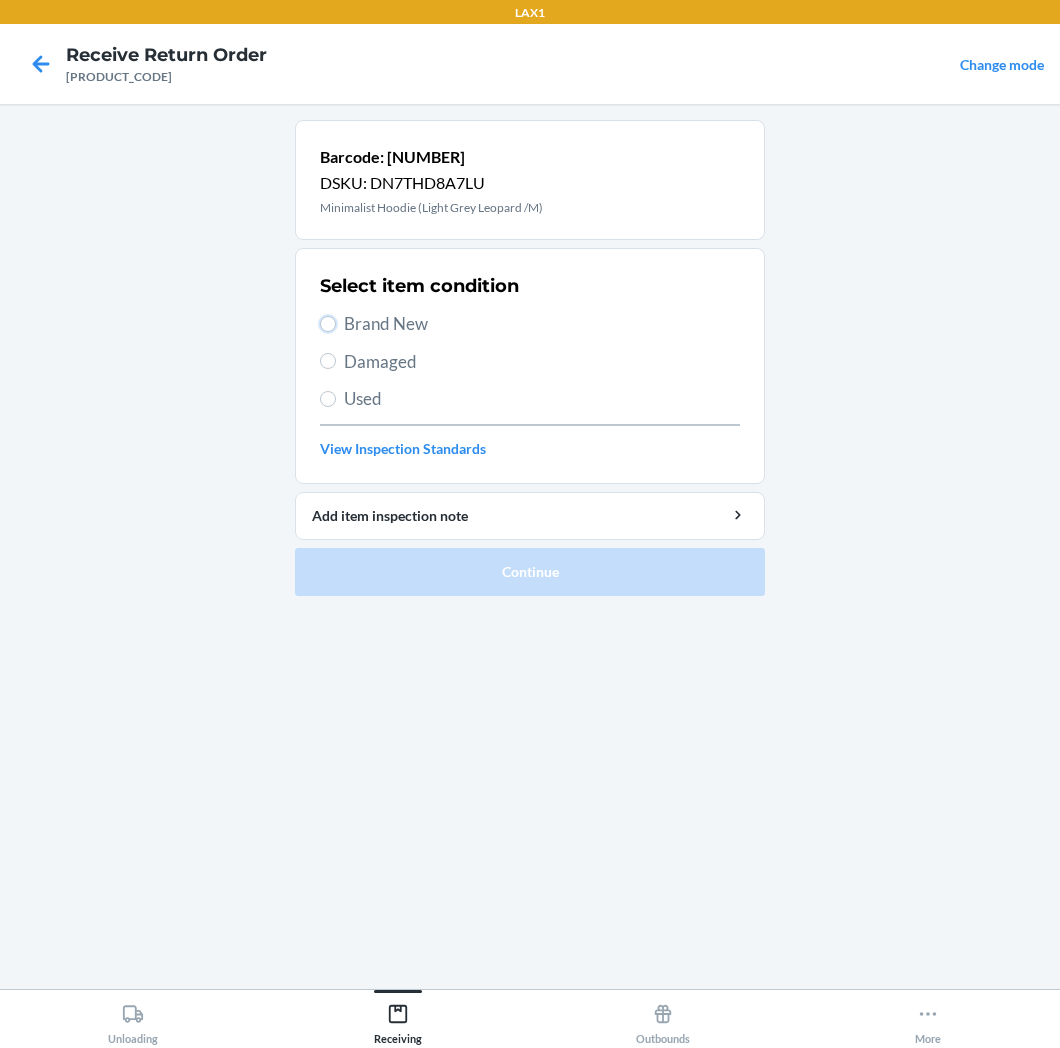 click on "Brand New" at bounding box center (328, 324) 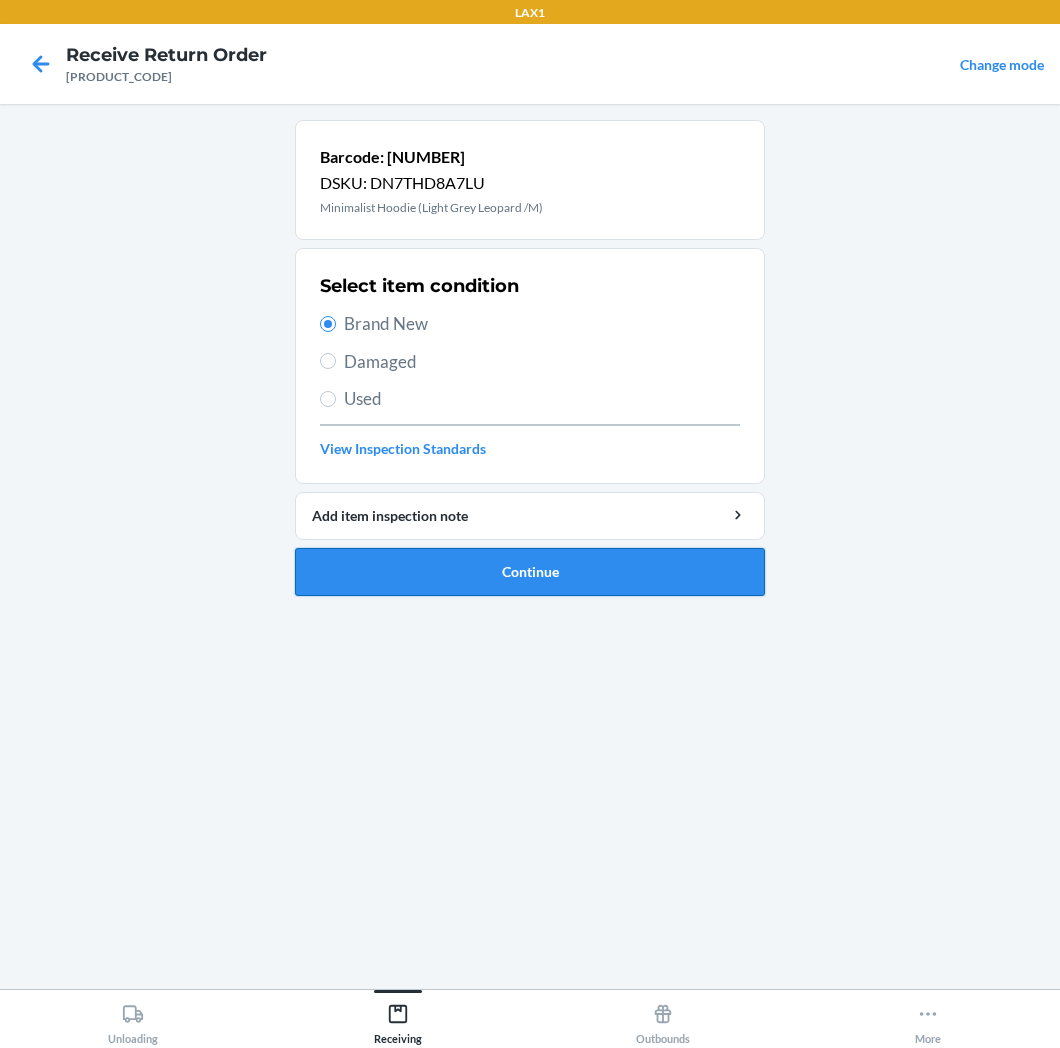 click on "Continue" at bounding box center [530, 572] 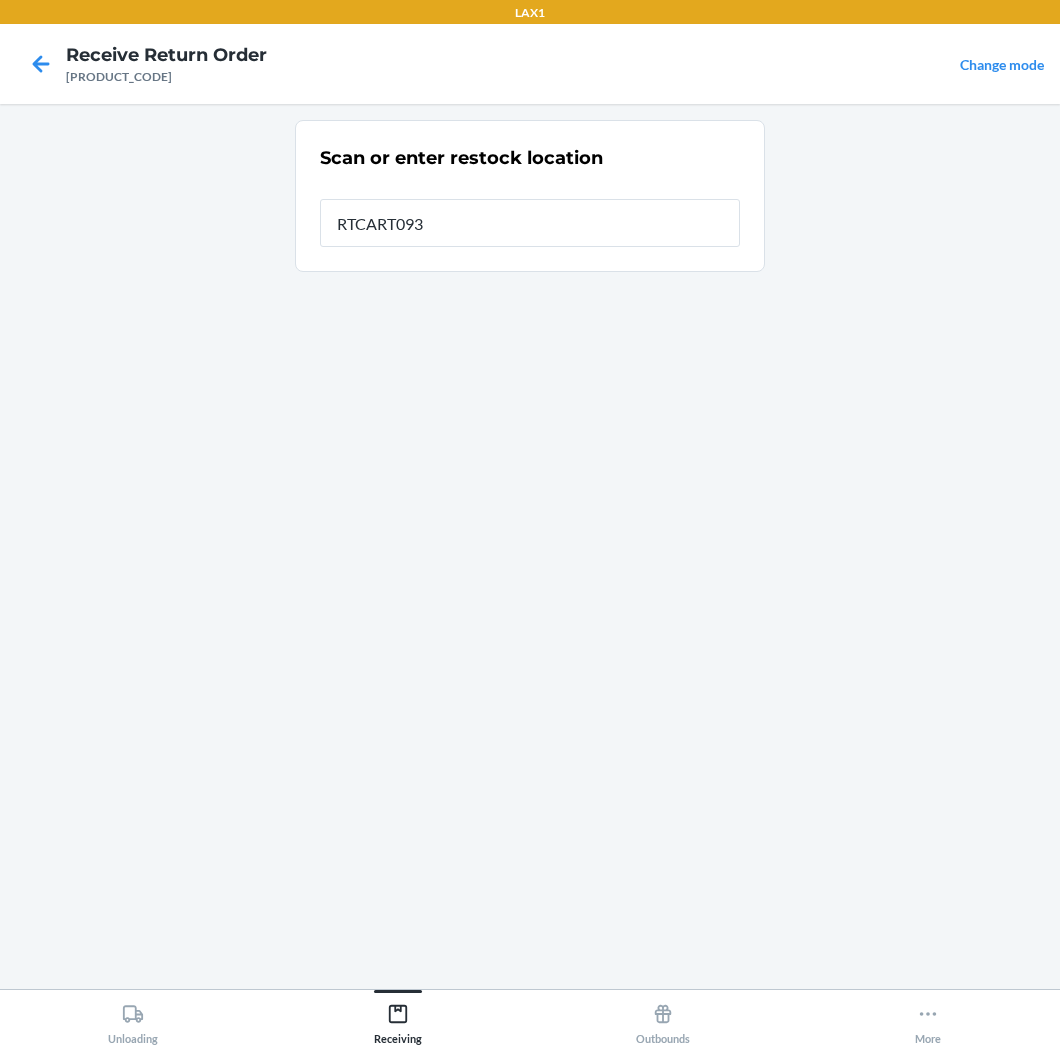 type on "RTCART093" 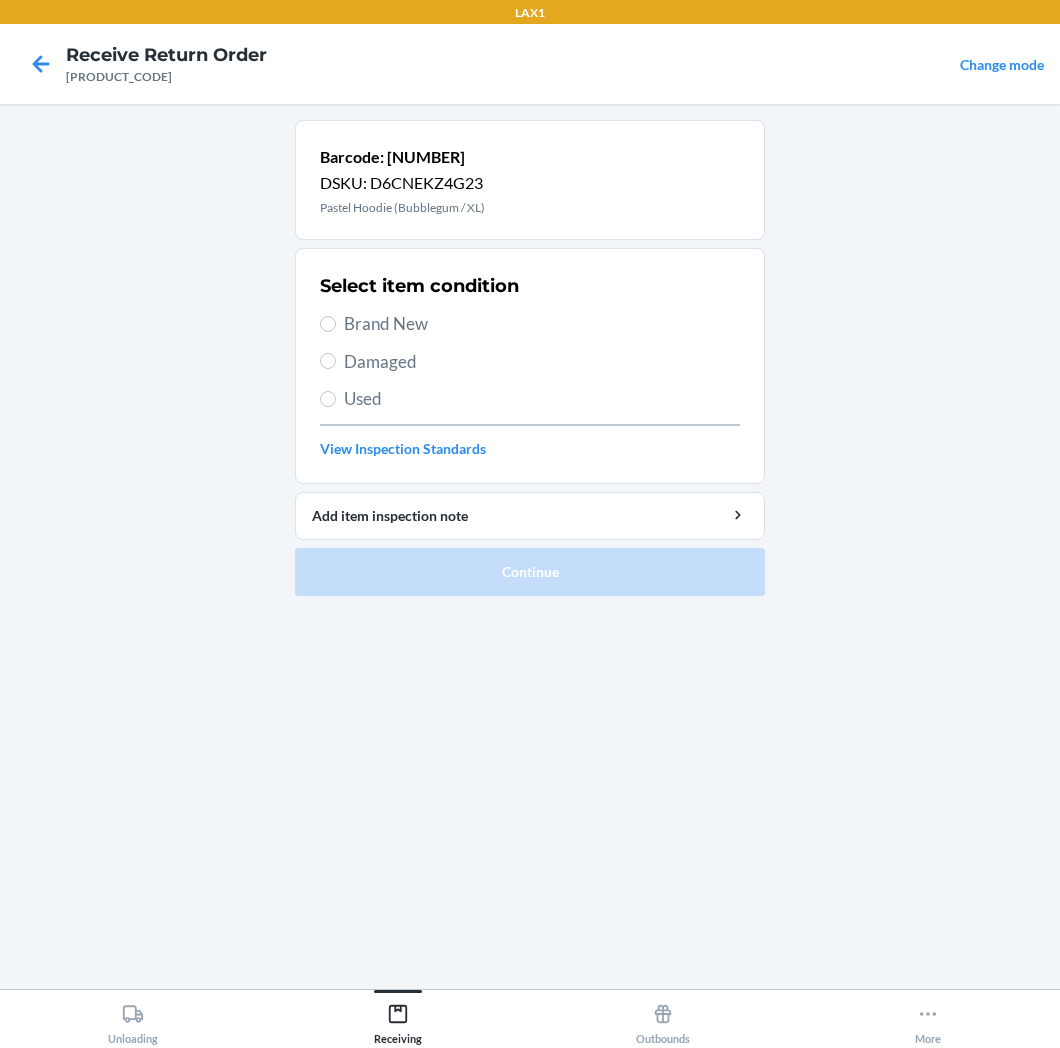 click on "Brand New" at bounding box center (542, 324) 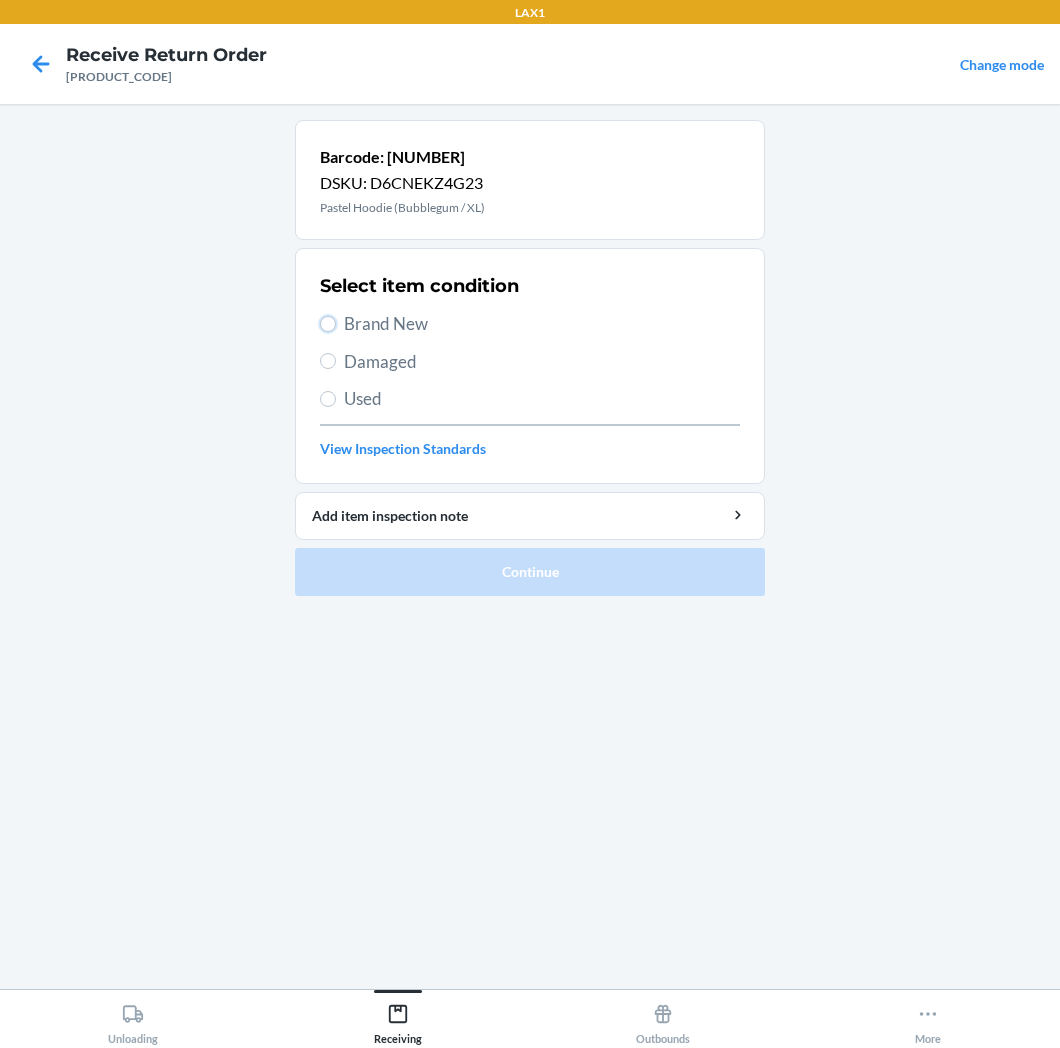 click on "Brand New" at bounding box center (328, 324) 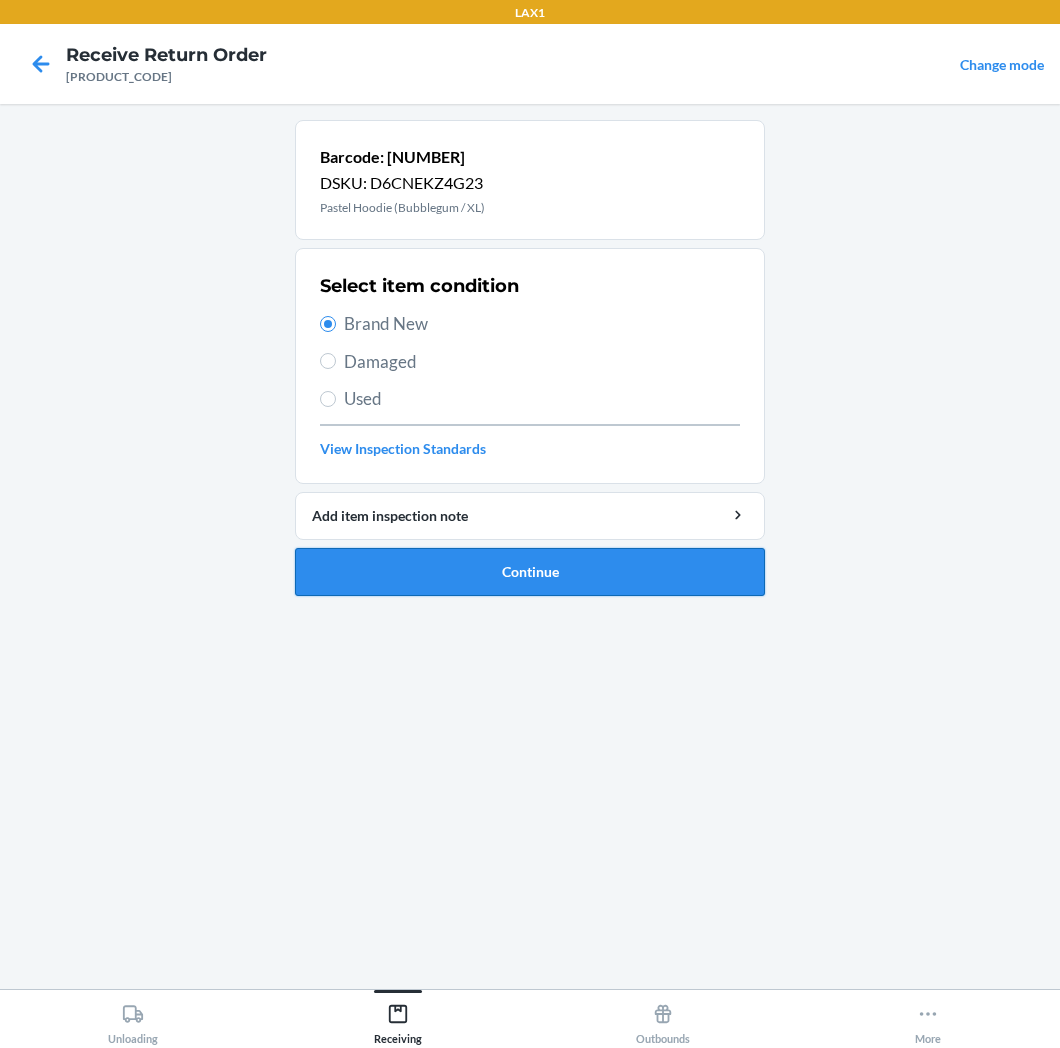 click on "Continue" at bounding box center (530, 572) 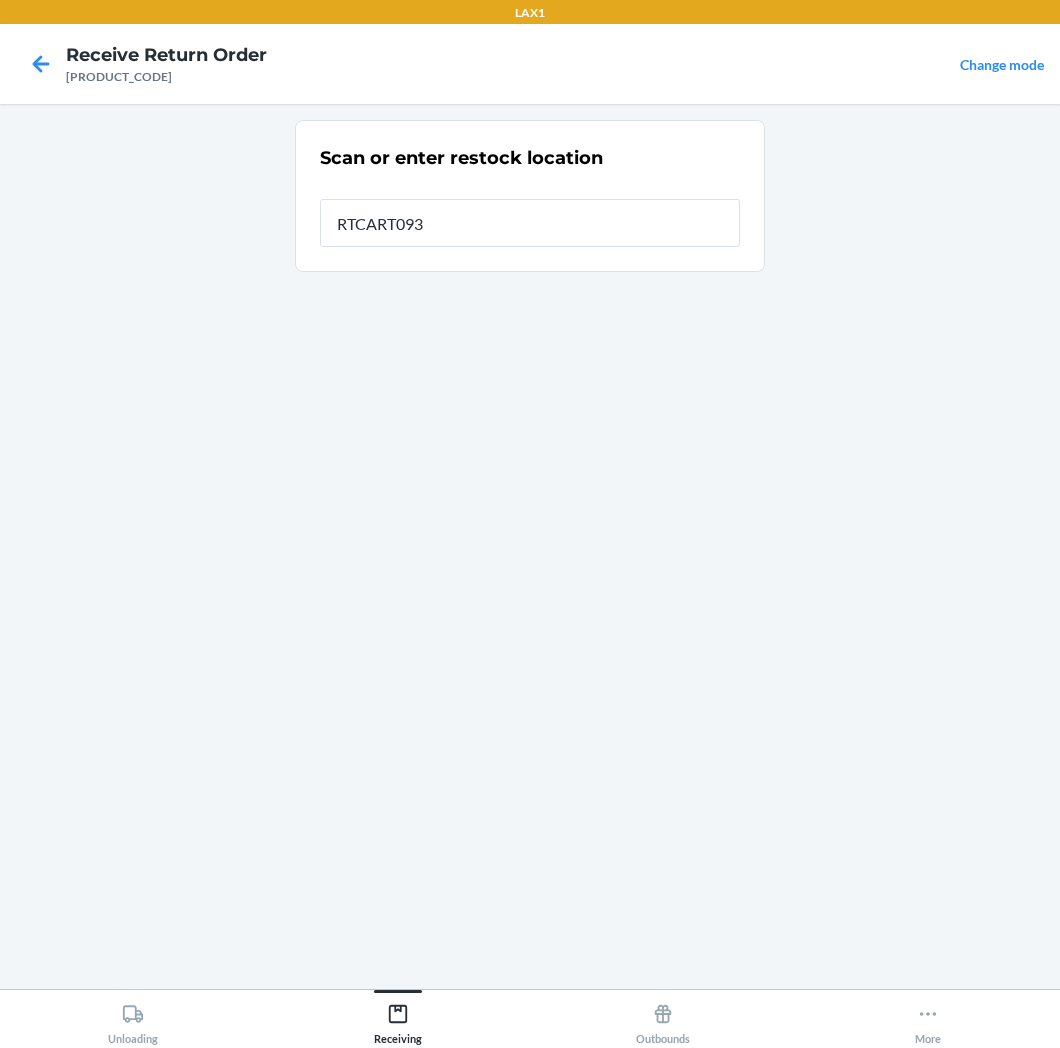 type on "RTCART093" 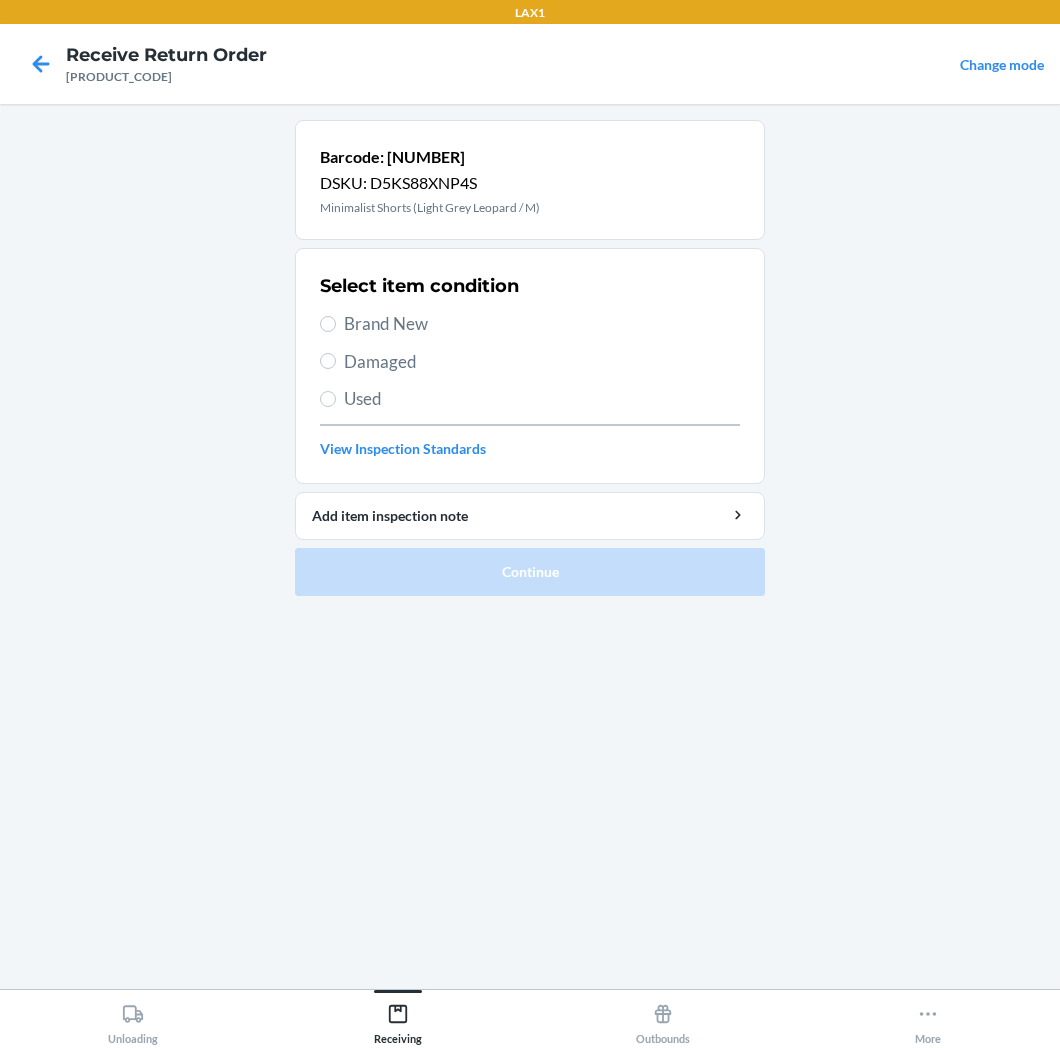 drag, startPoint x: 371, startPoint y: 332, endPoint x: 360, endPoint y: 350, distance: 21.095022 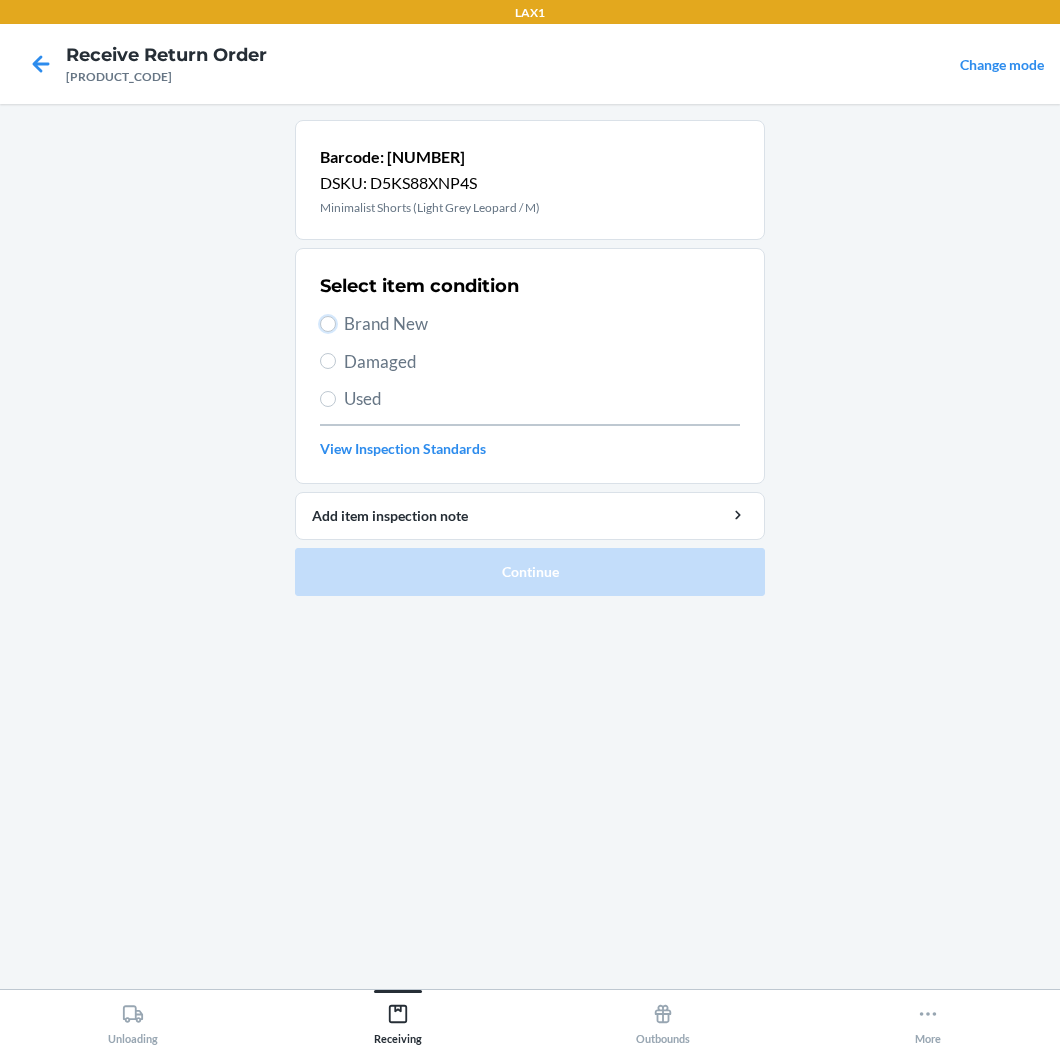 click on "Brand New" at bounding box center (328, 324) 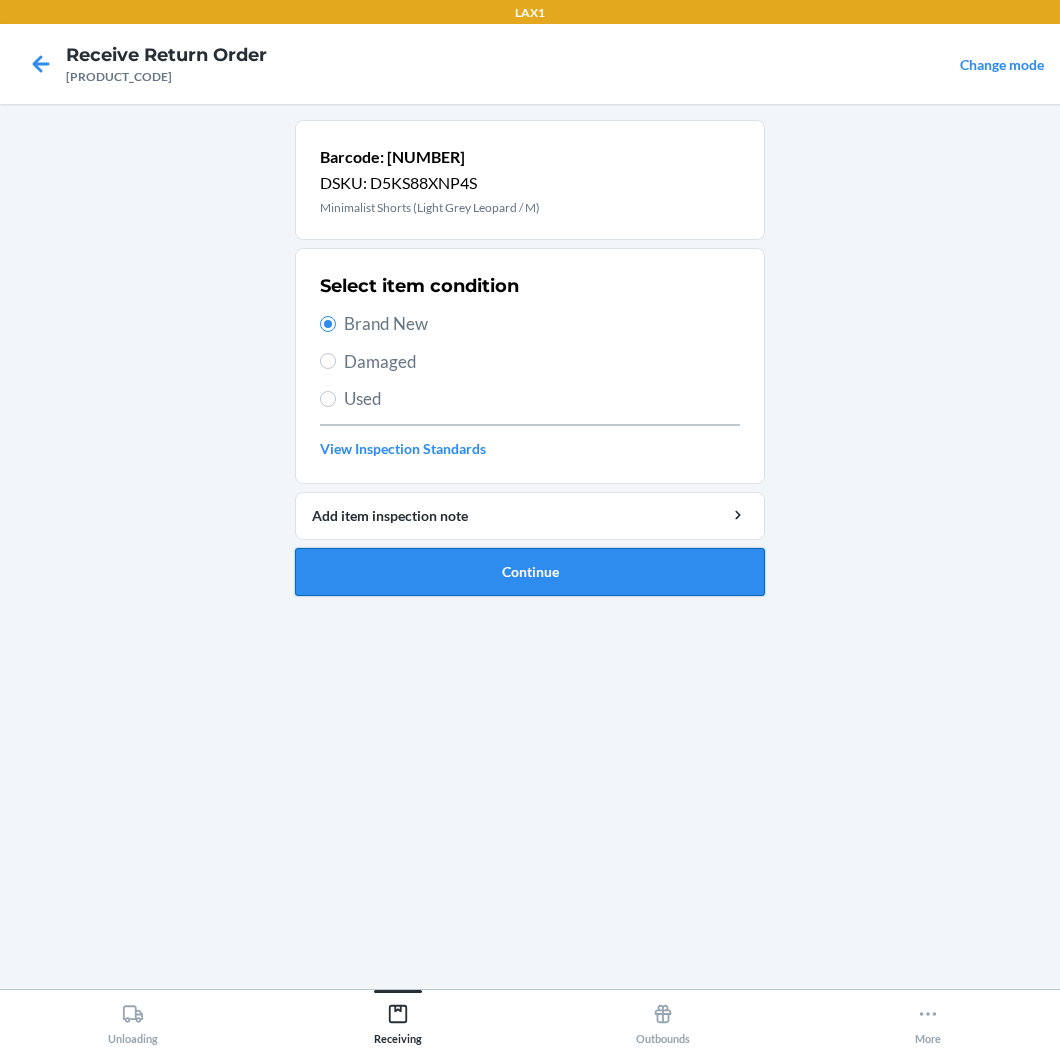click on "Continue" at bounding box center (530, 572) 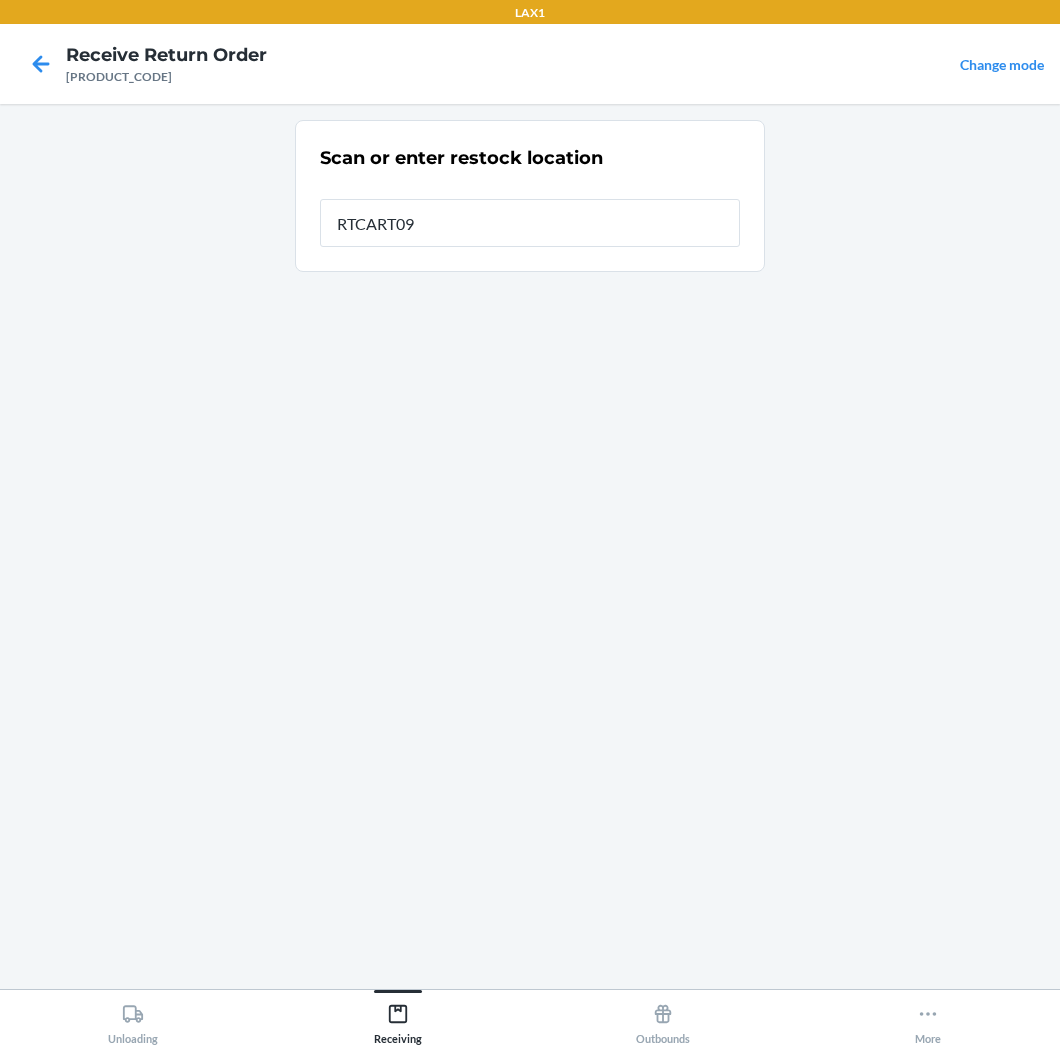 type on "RTCART093" 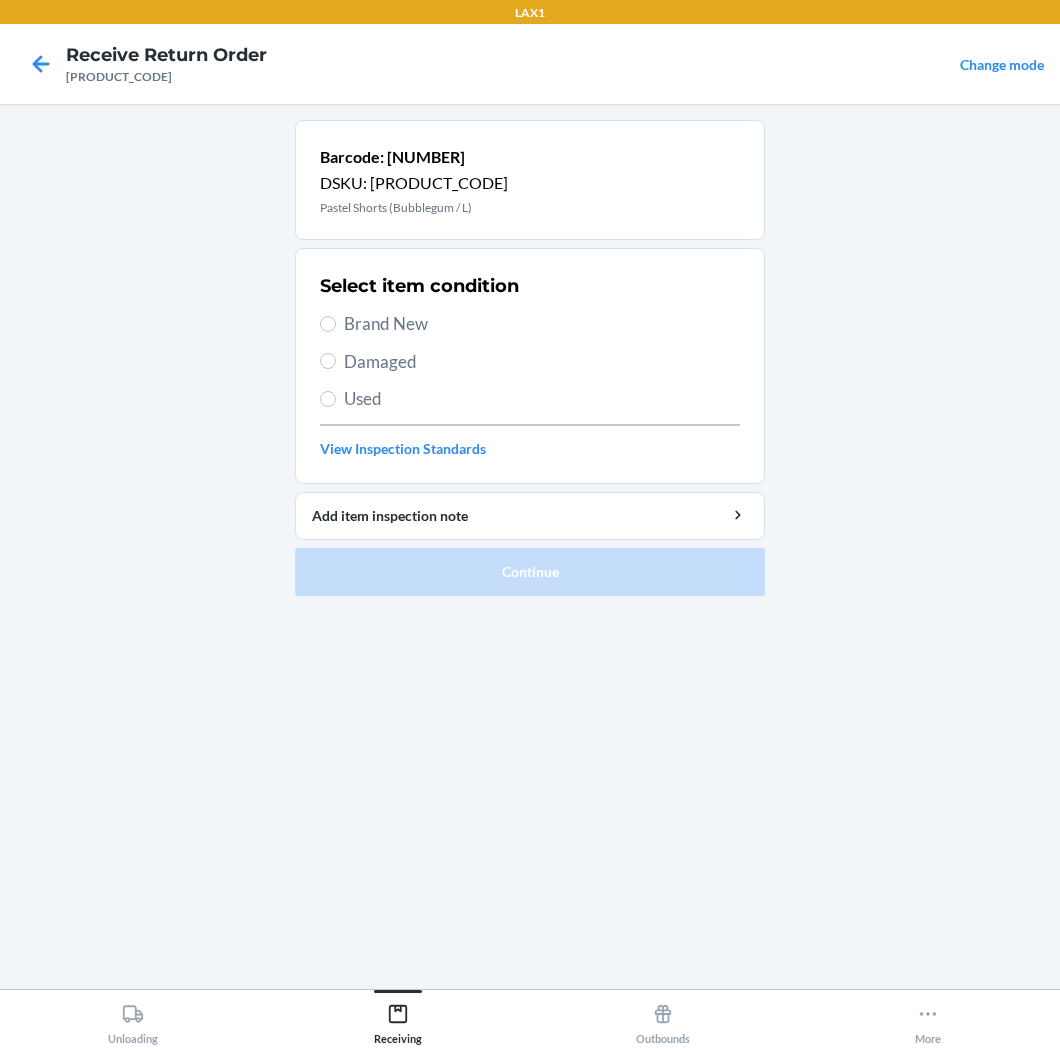 click on "Brand New" at bounding box center [542, 324] 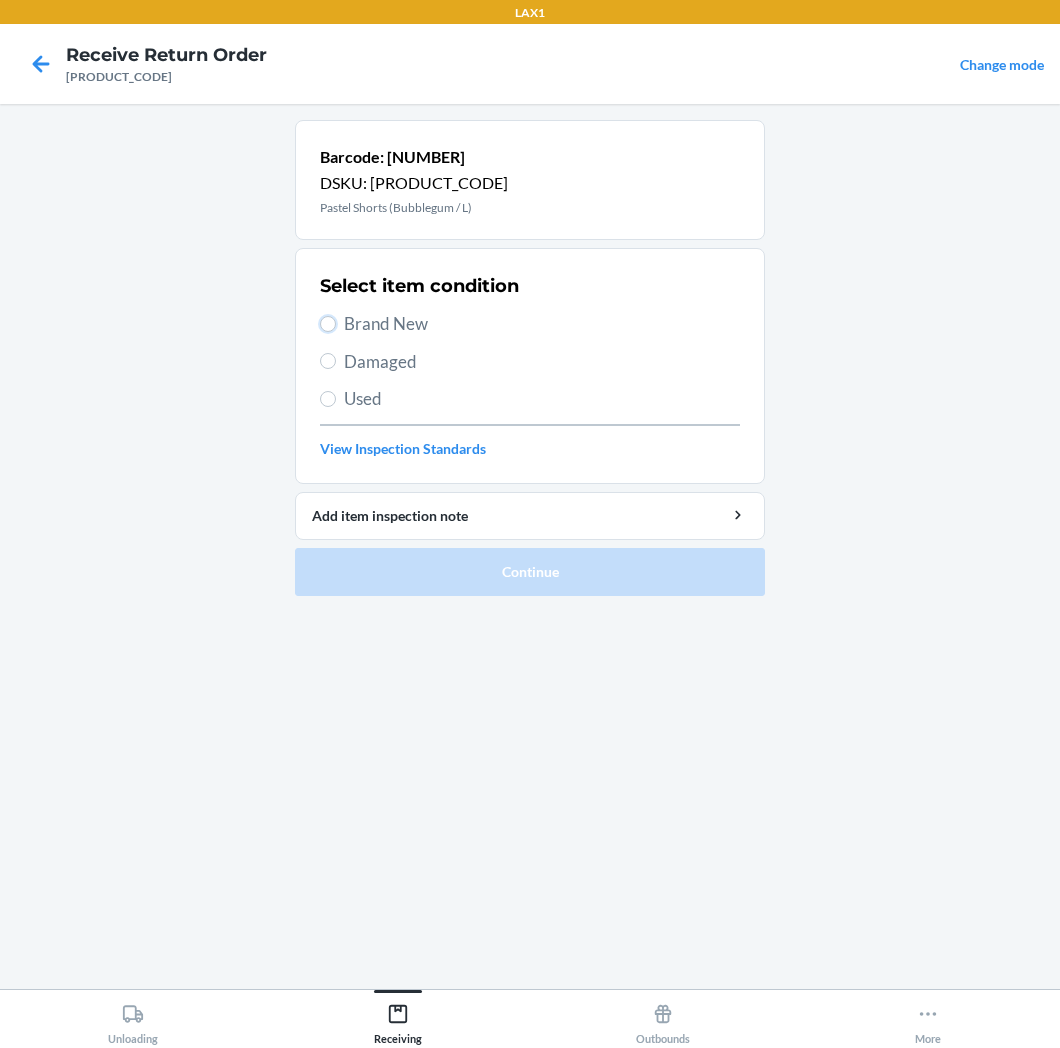 click on "Brand New" at bounding box center (328, 324) 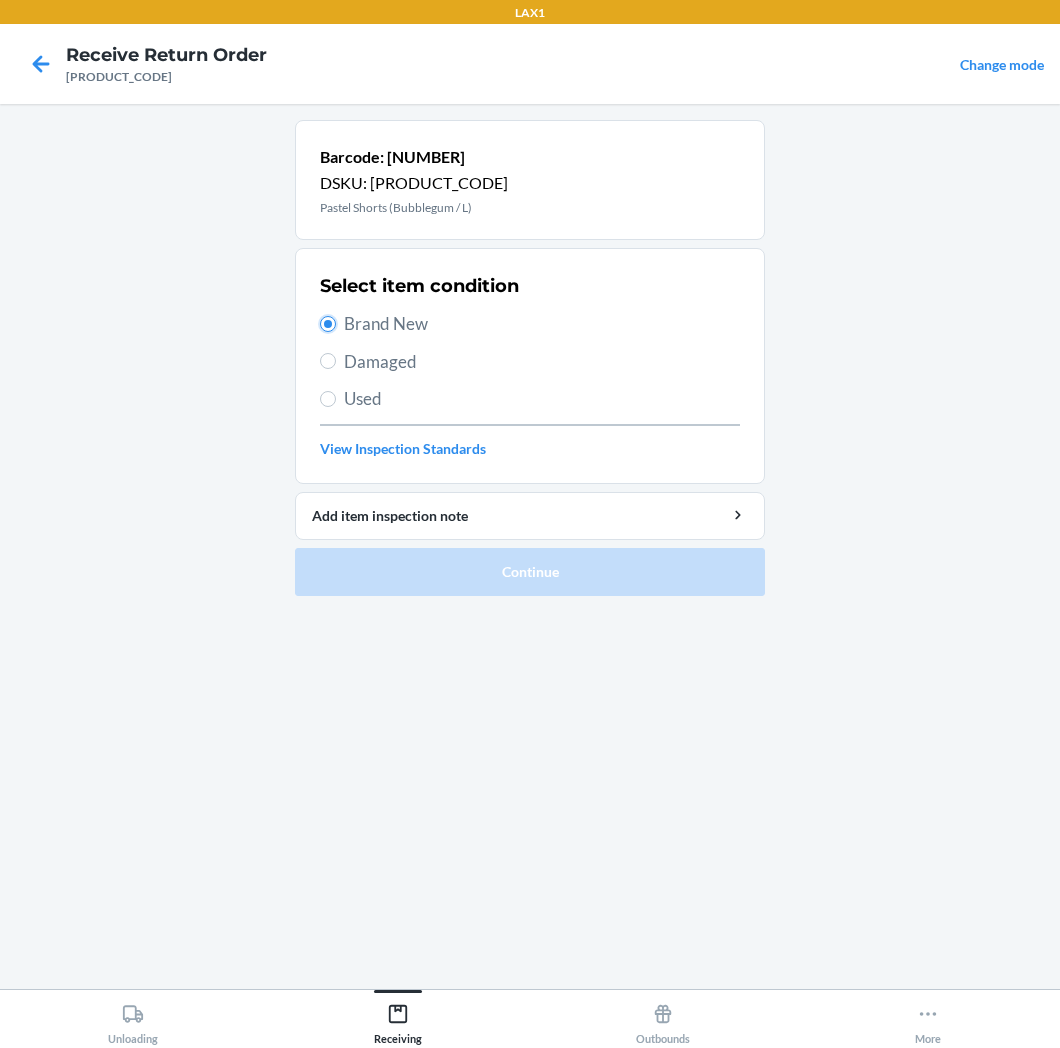 radio on "true" 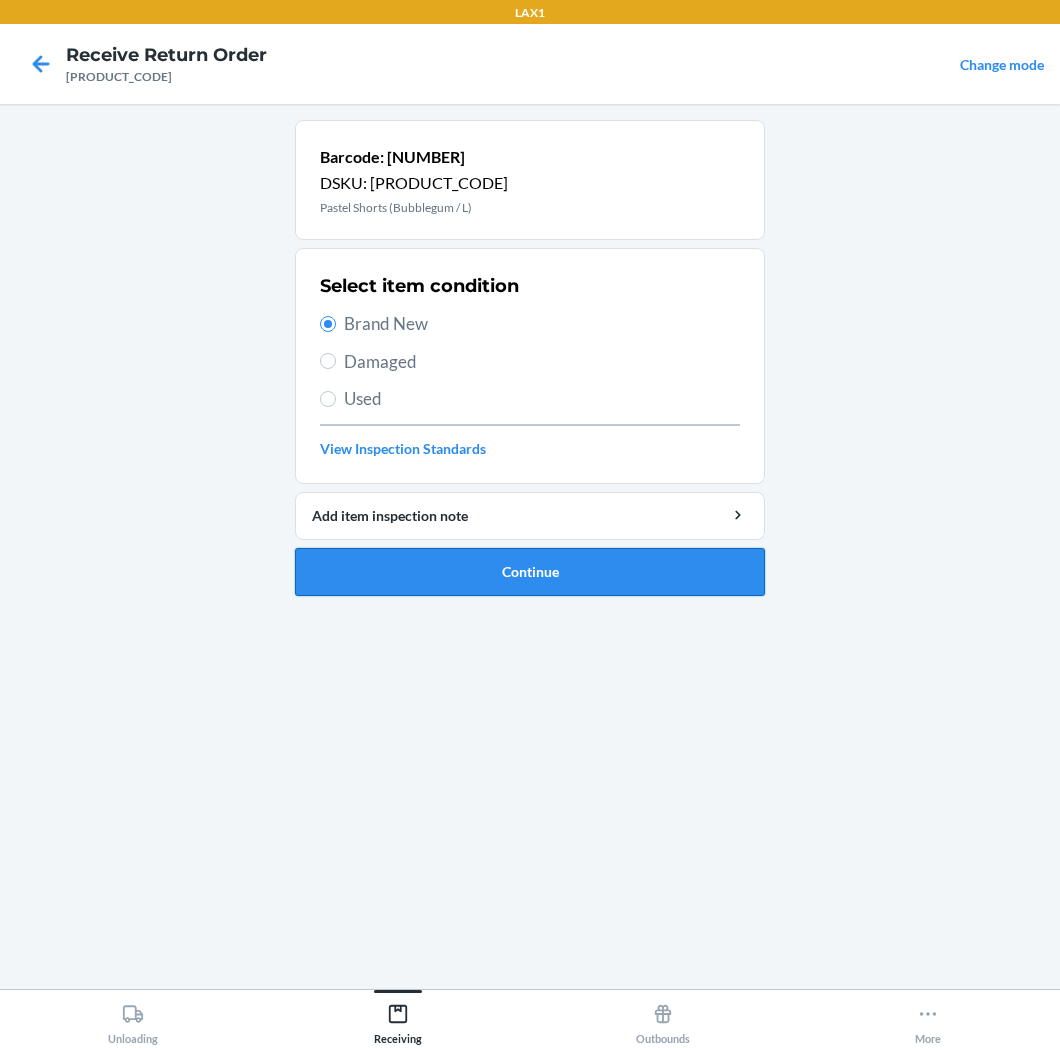 click on "Continue" at bounding box center (530, 572) 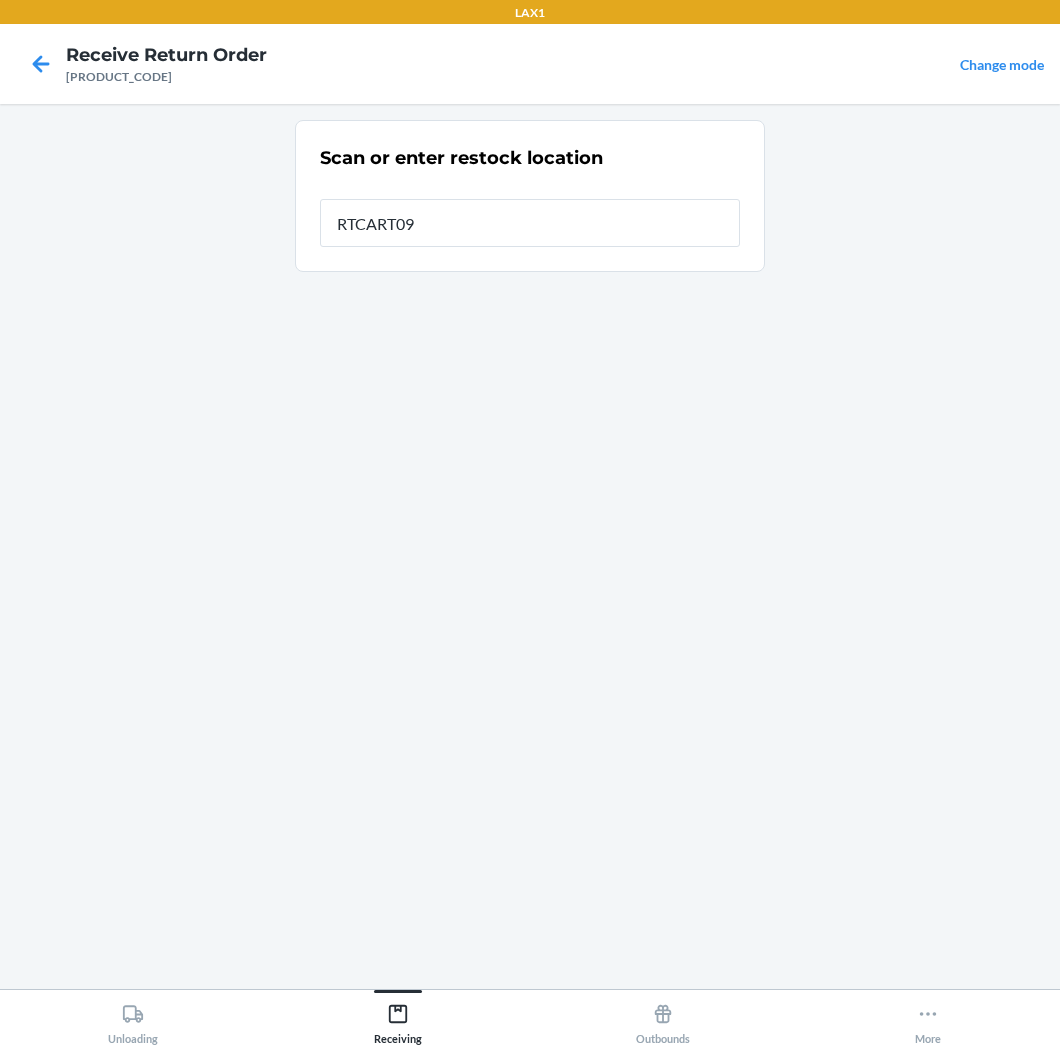type on "RTCART093" 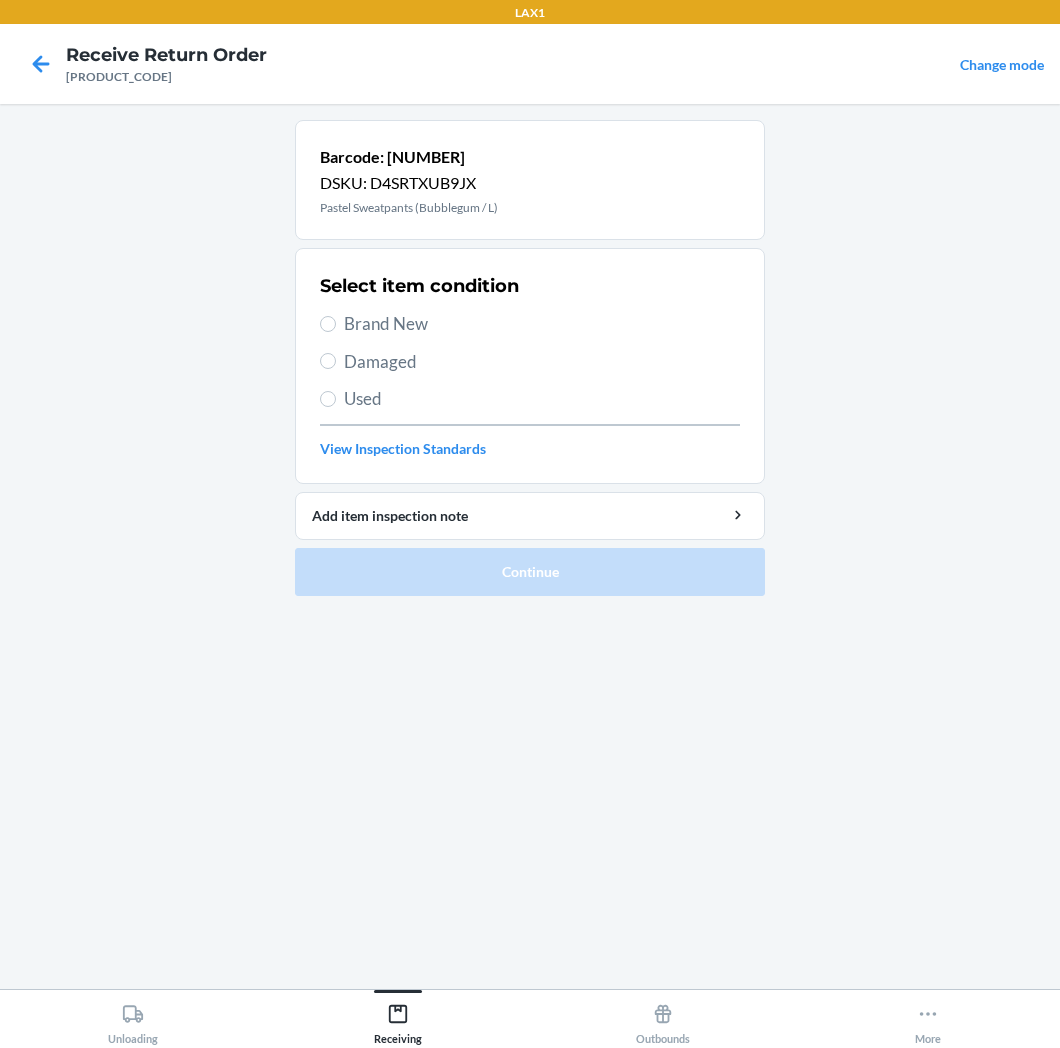 click on "Brand New" at bounding box center (542, 324) 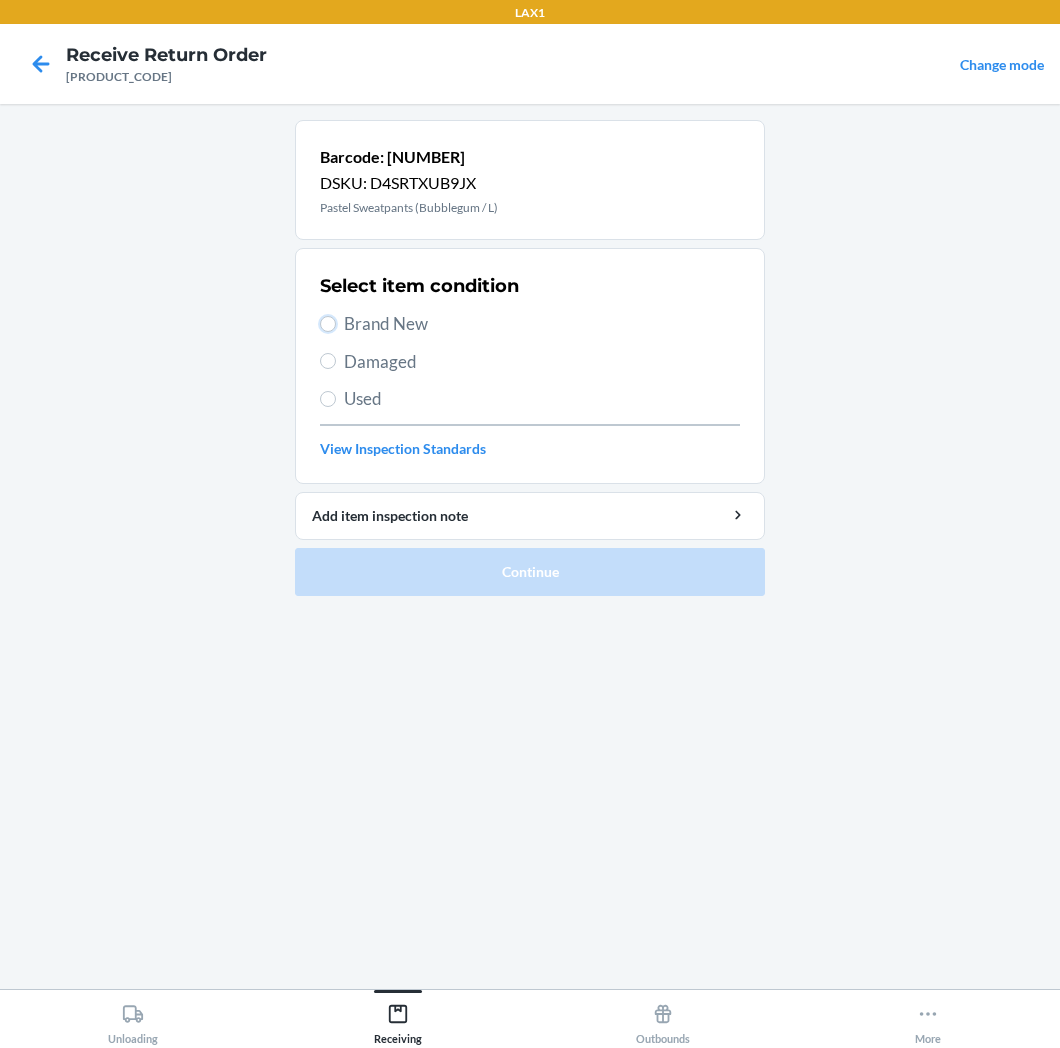 click on "Brand New" at bounding box center [328, 324] 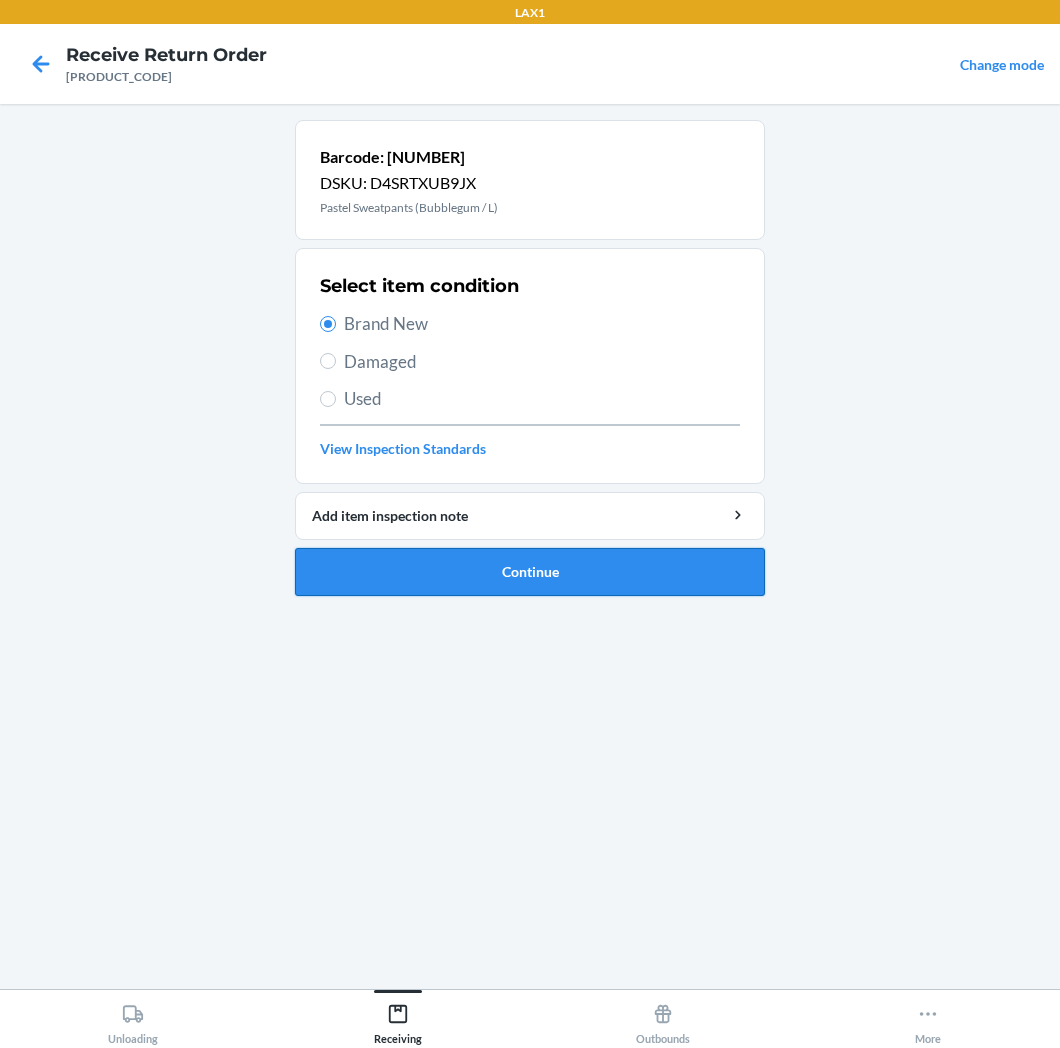 click on "Continue" at bounding box center [530, 572] 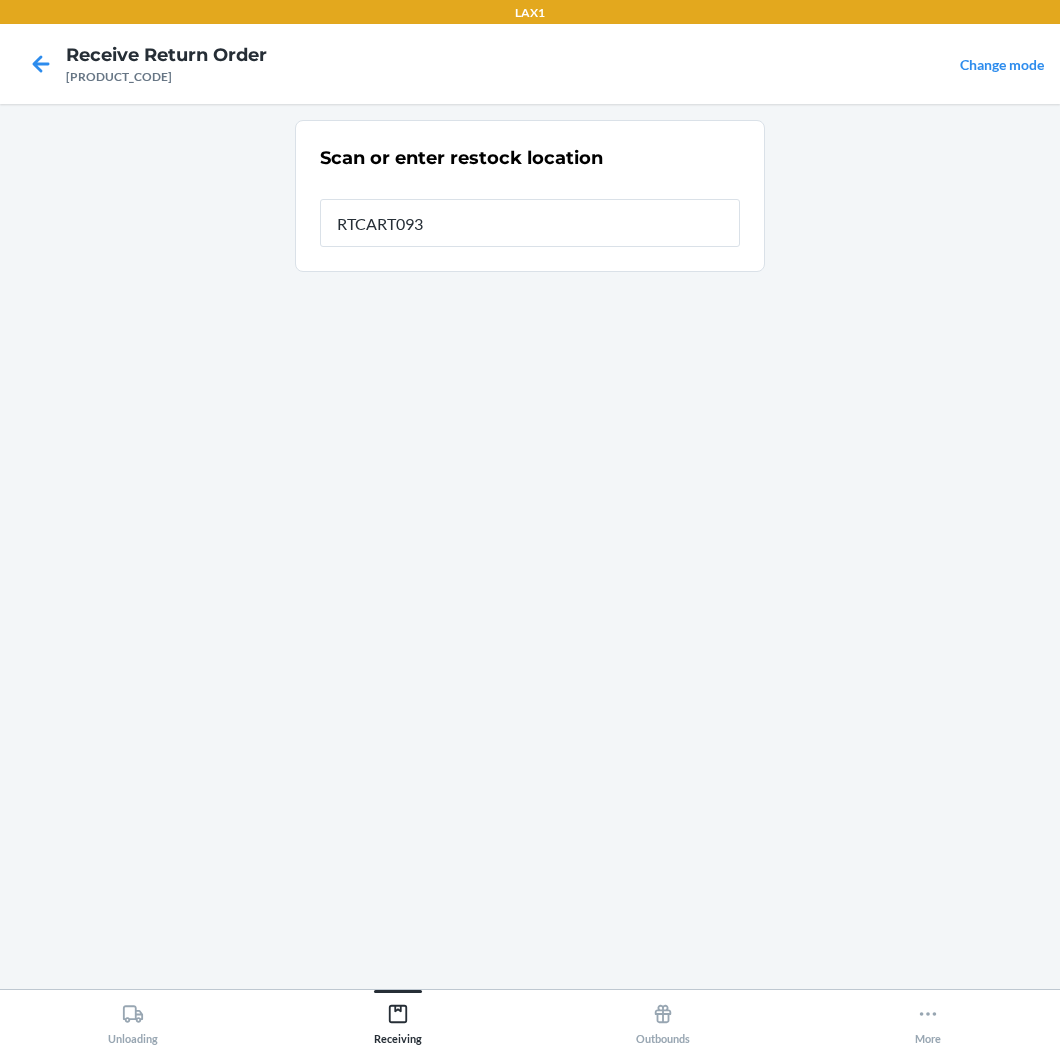 type on "RTCART093" 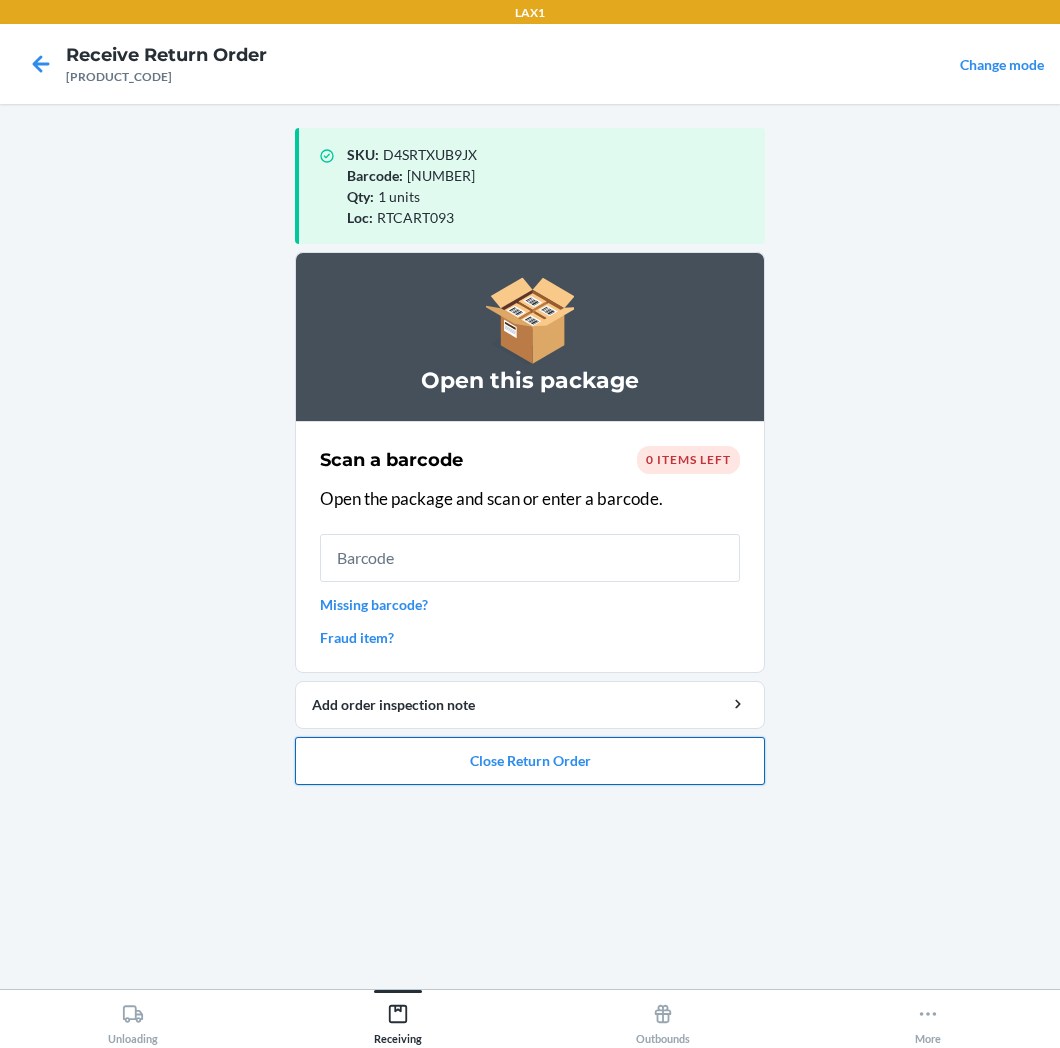 click on "Close Return Order" at bounding box center (530, 761) 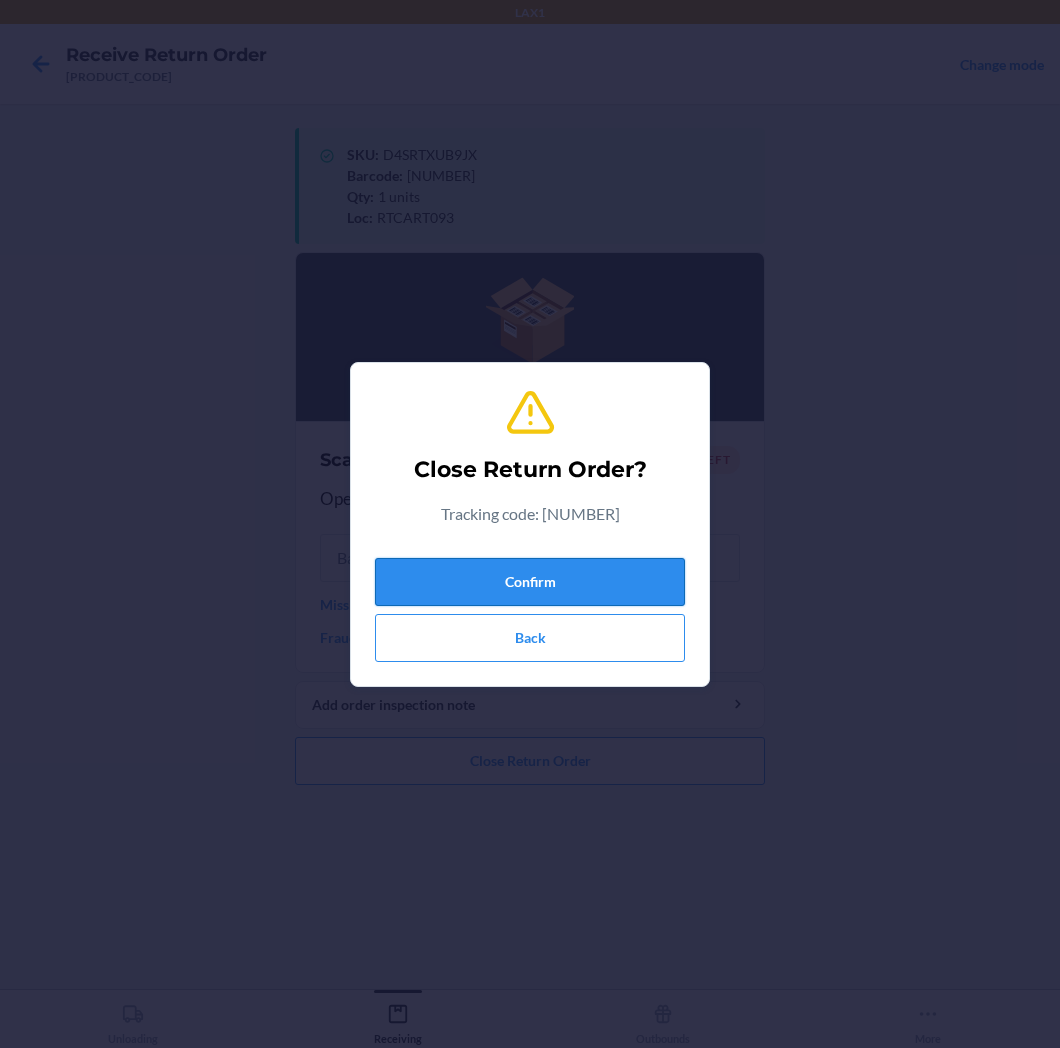 click on "Confirm" at bounding box center [530, 582] 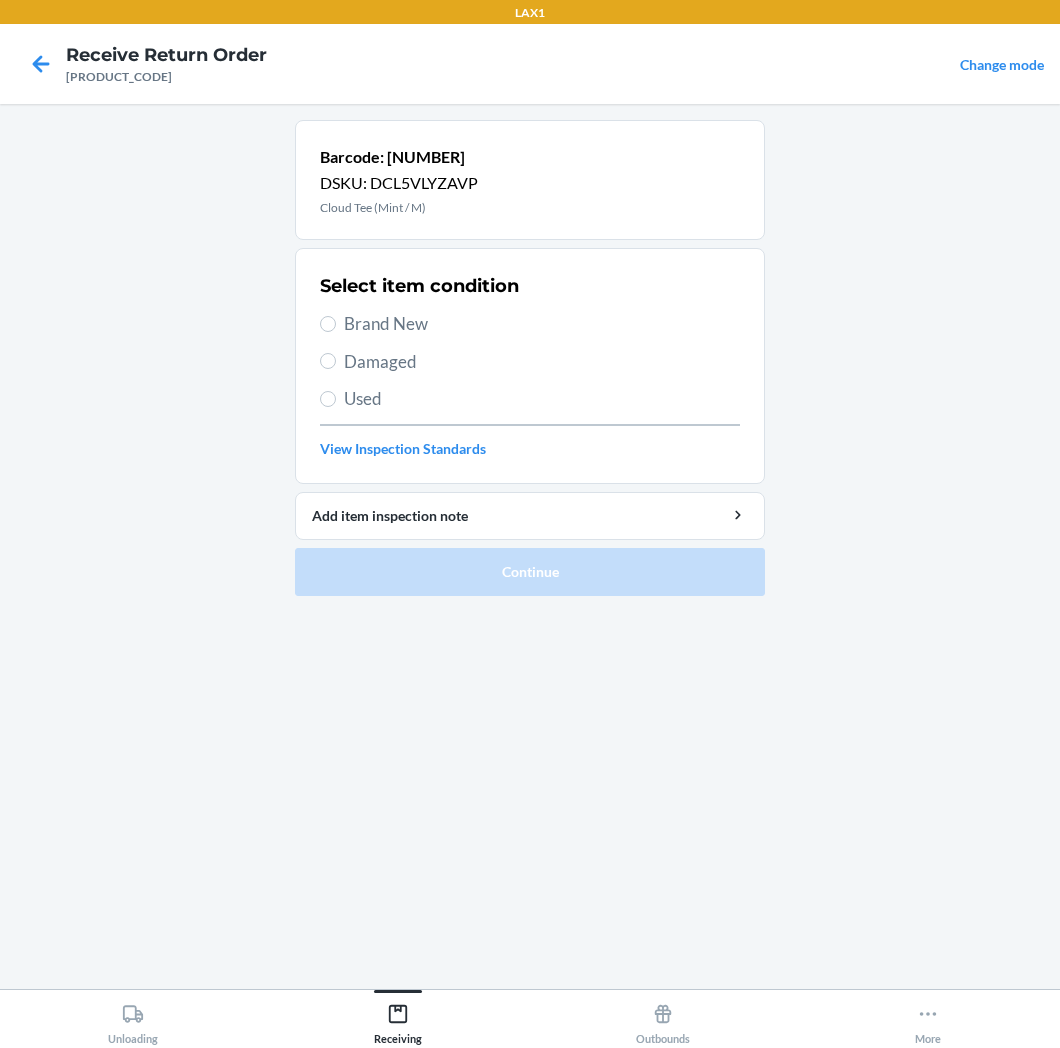 click on "Brand New" at bounding box center (542, 324) 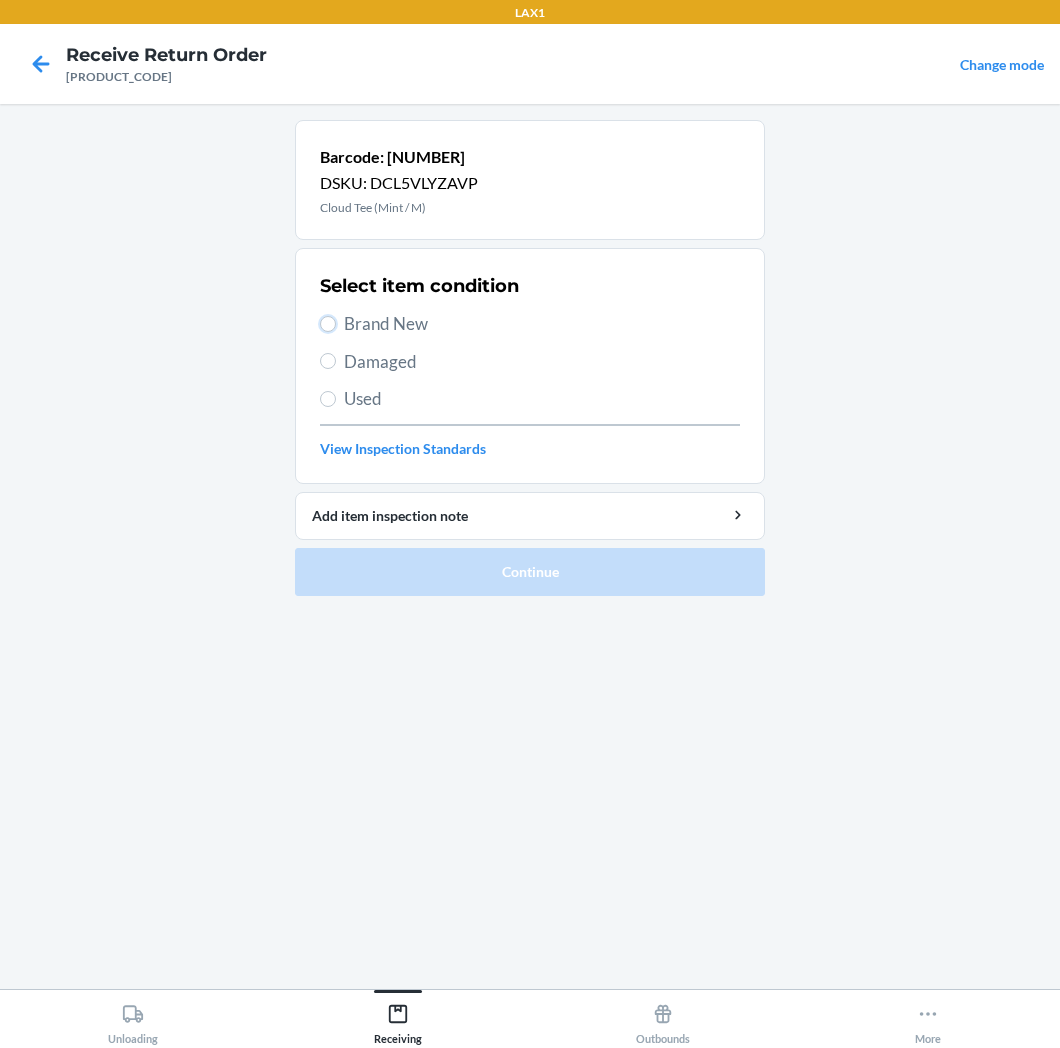 click on "Brand New" at bounding box center (328, 324) 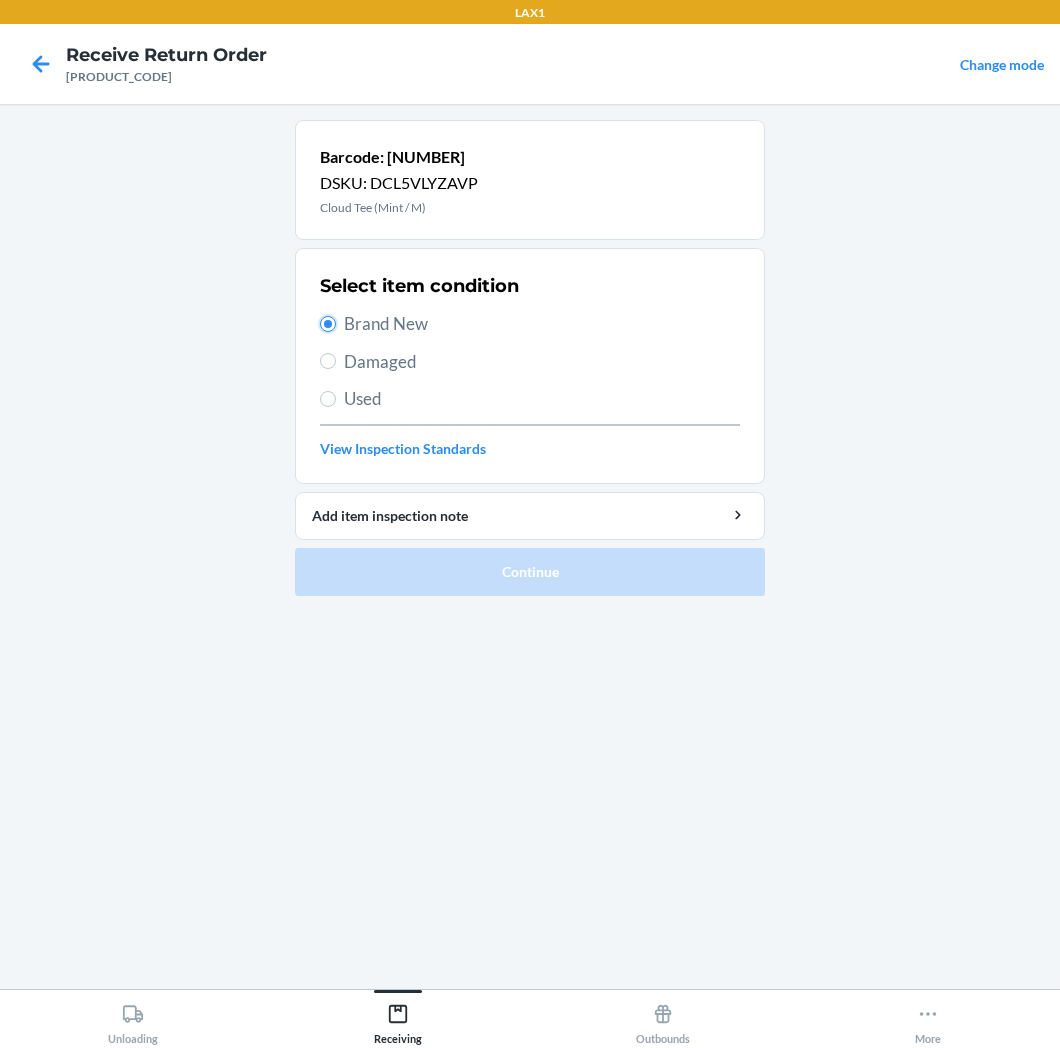 radio on "true" 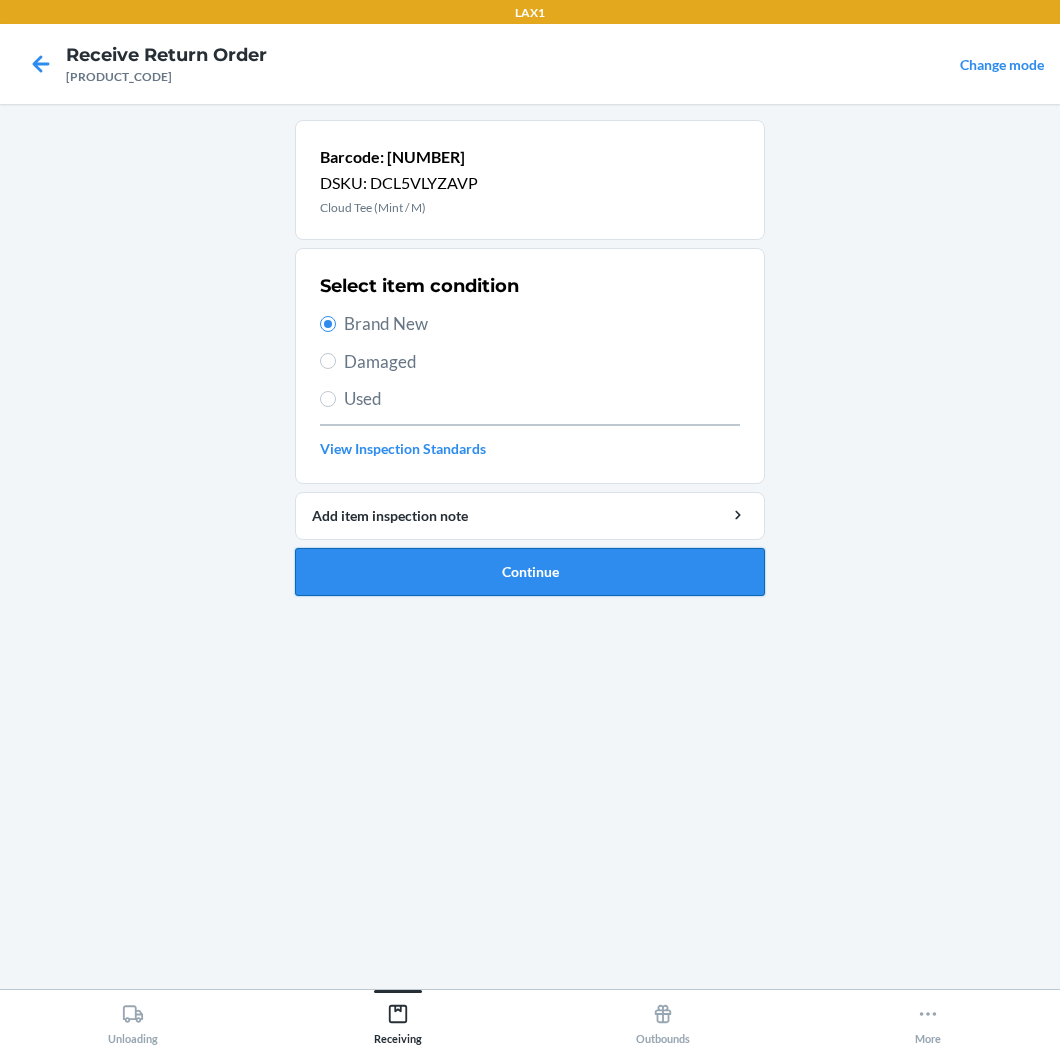 click on "Continue" at bounding box center (530, 572) 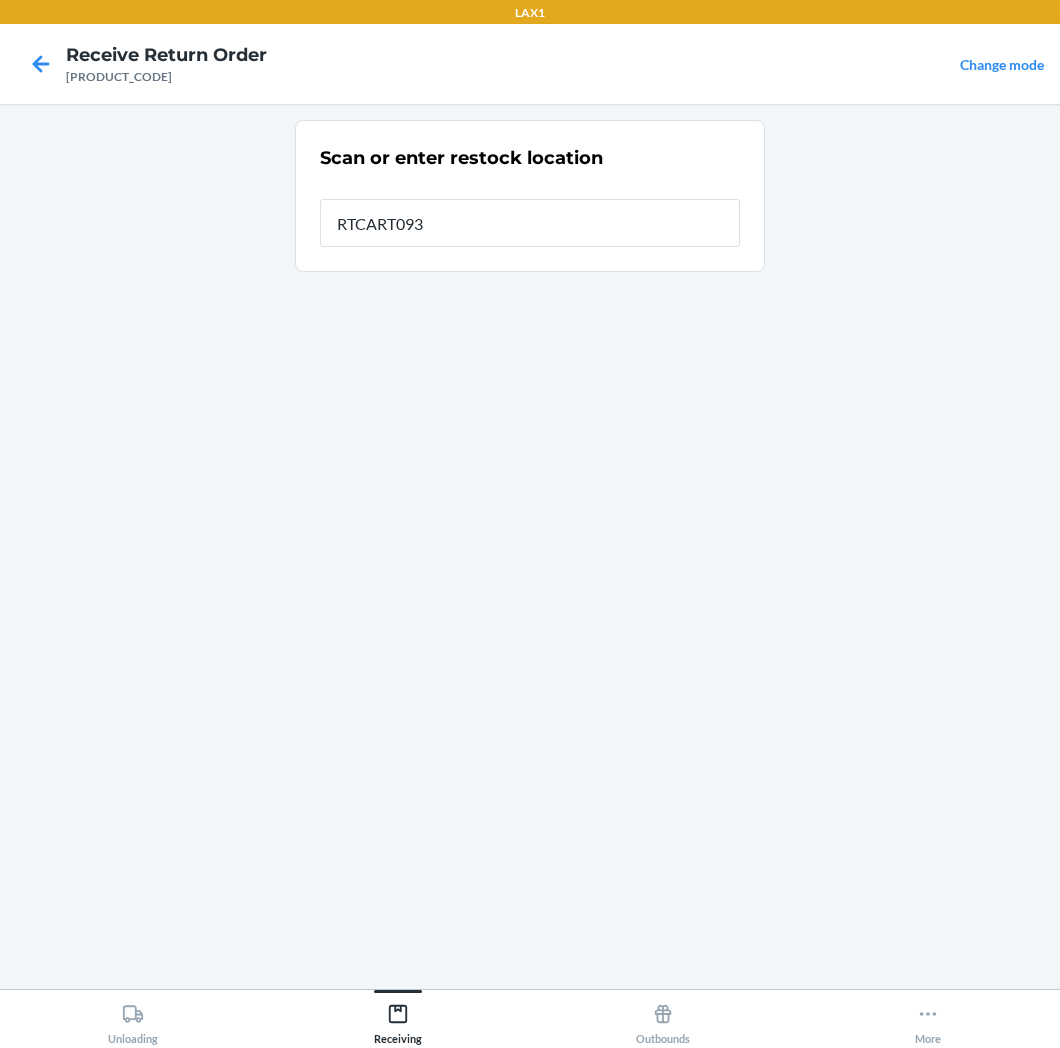 type on "RTCART093" 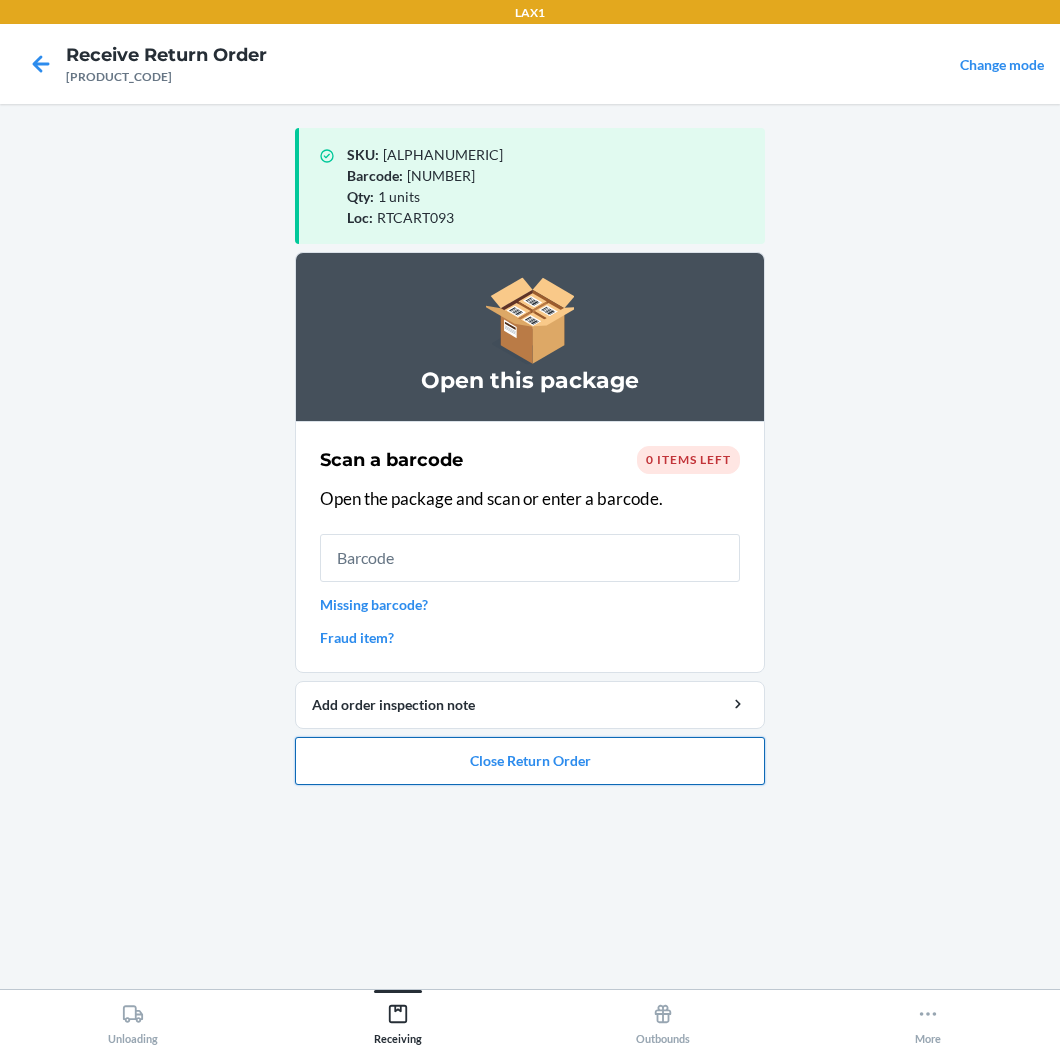 click on "Close Return Order" at bounding box center (530, 761) 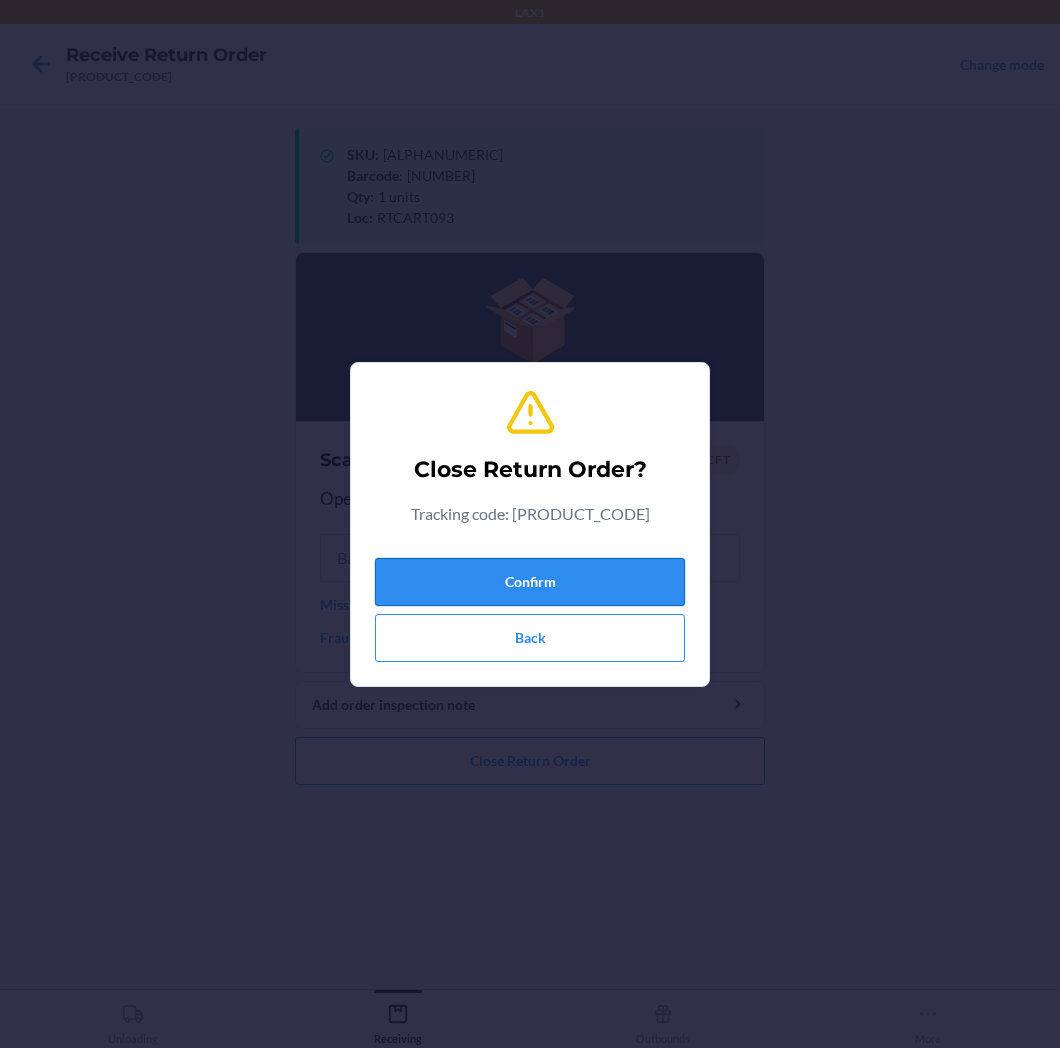 drag, startPoint x: 598, startPoint y: 587, endPoint x: 607, endPoint y: 574, distance: 15.811388 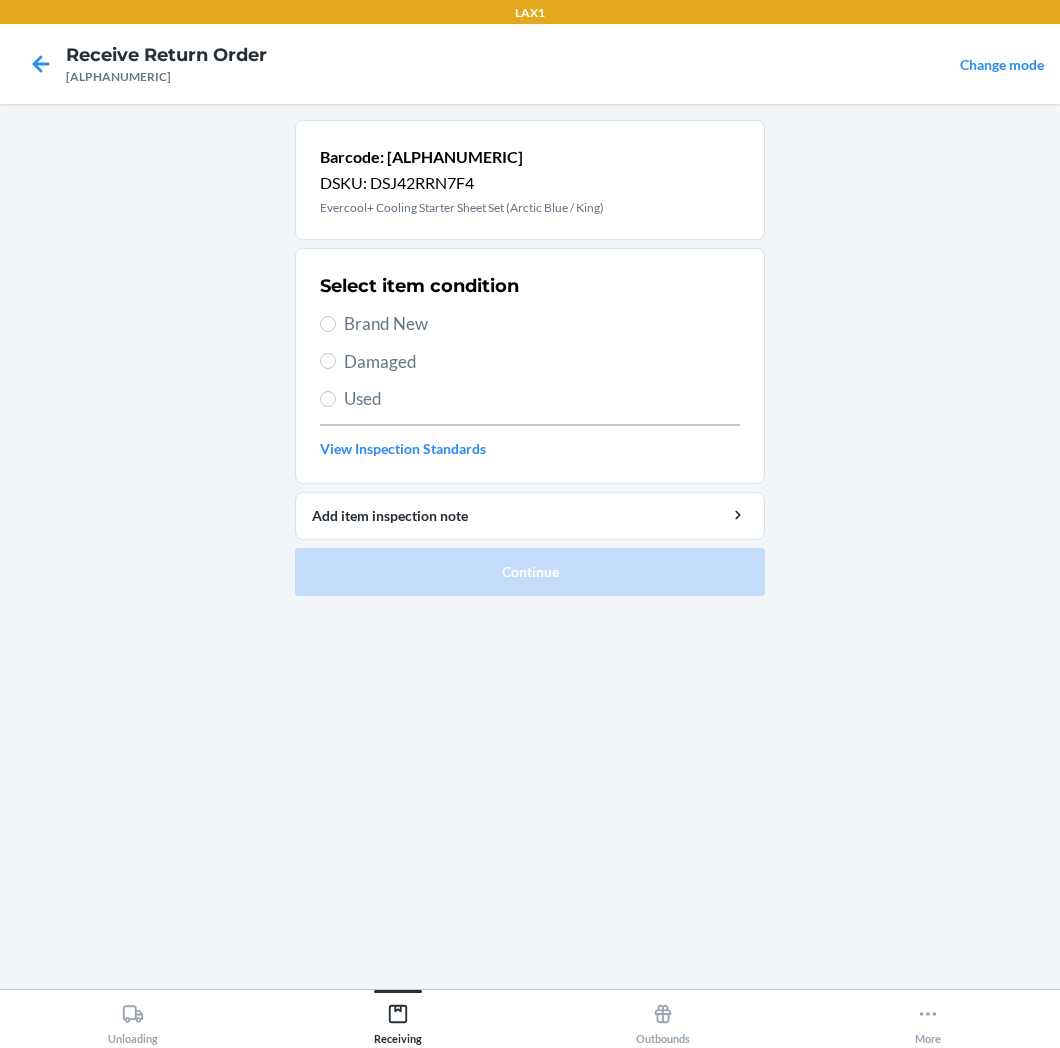 click on "Brand New" at bounding box center (542, 324) 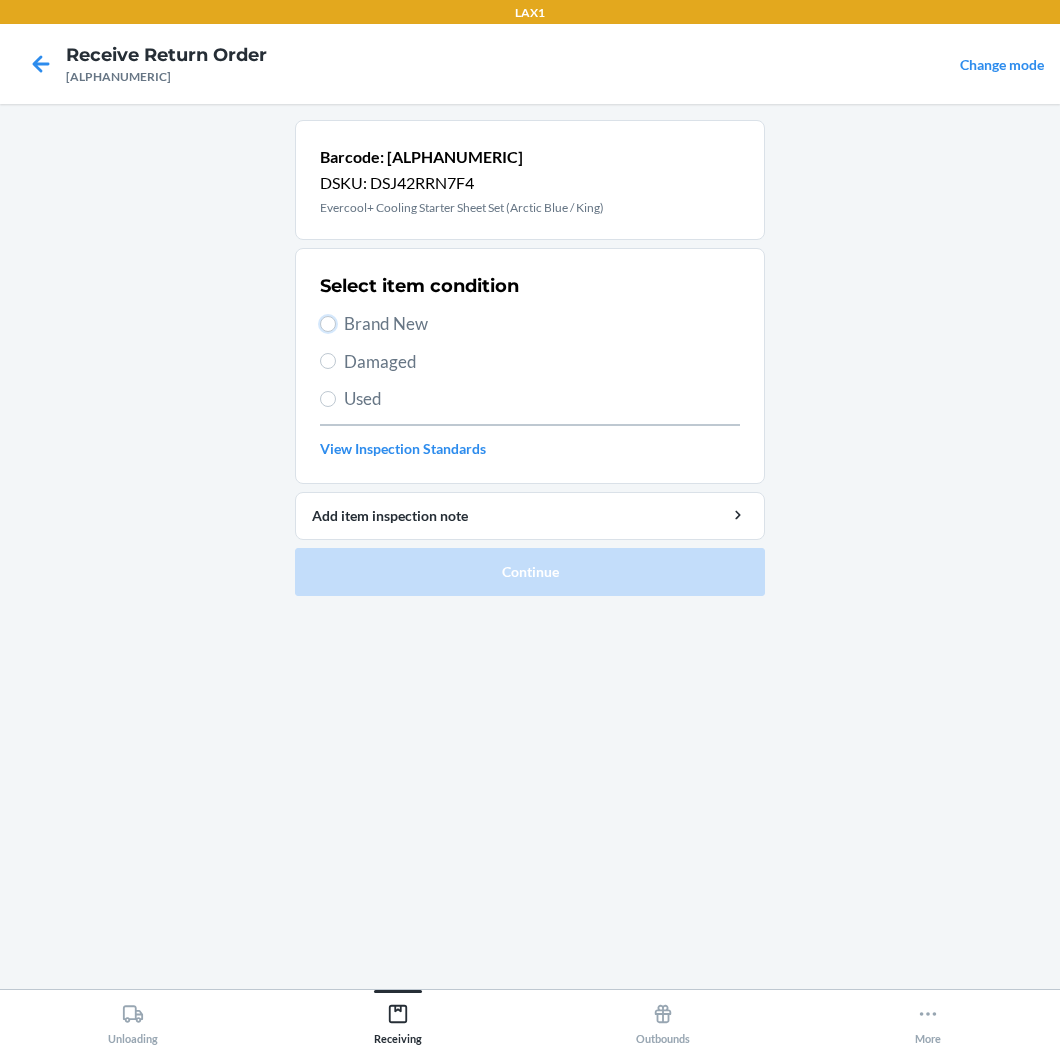 click on "Brand New" at bounding box center [328, 324] 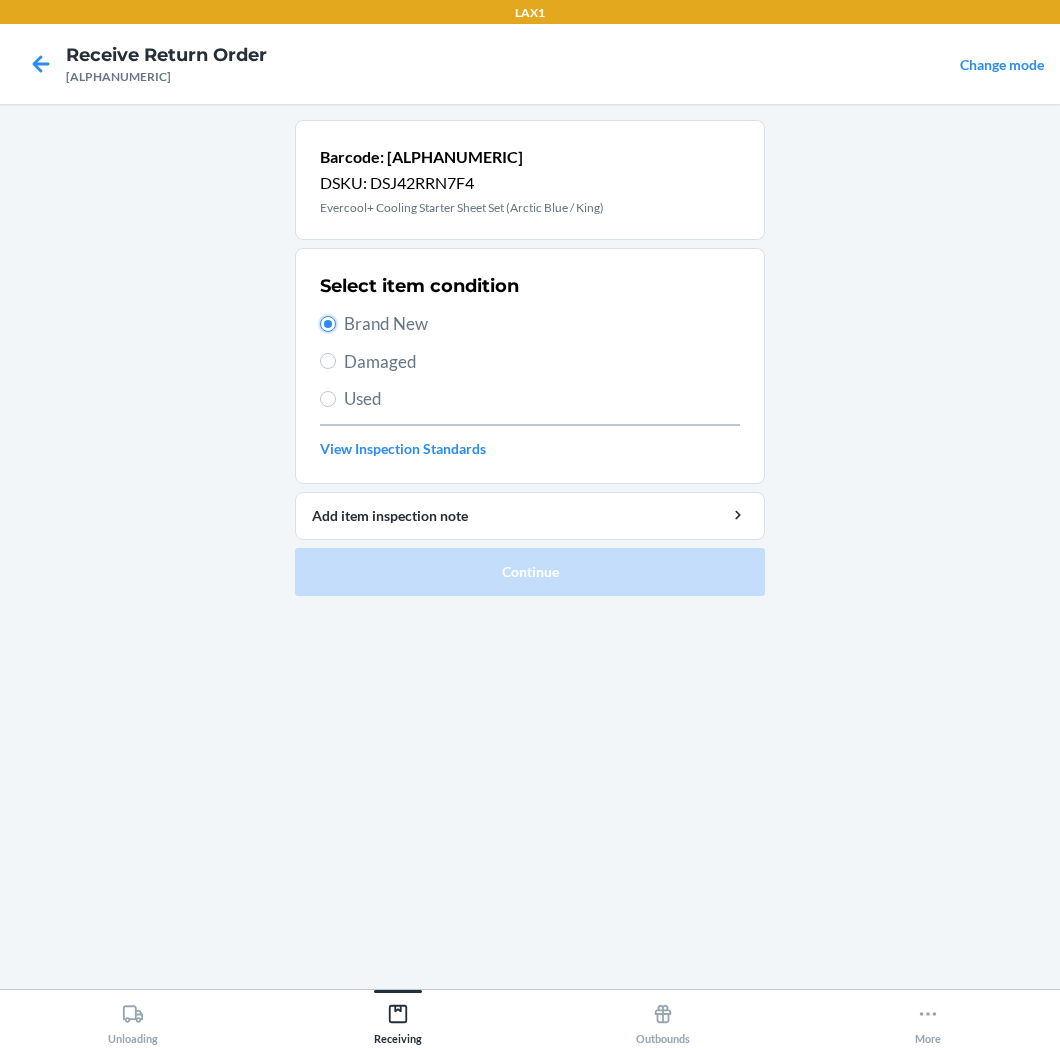 radio on "true" 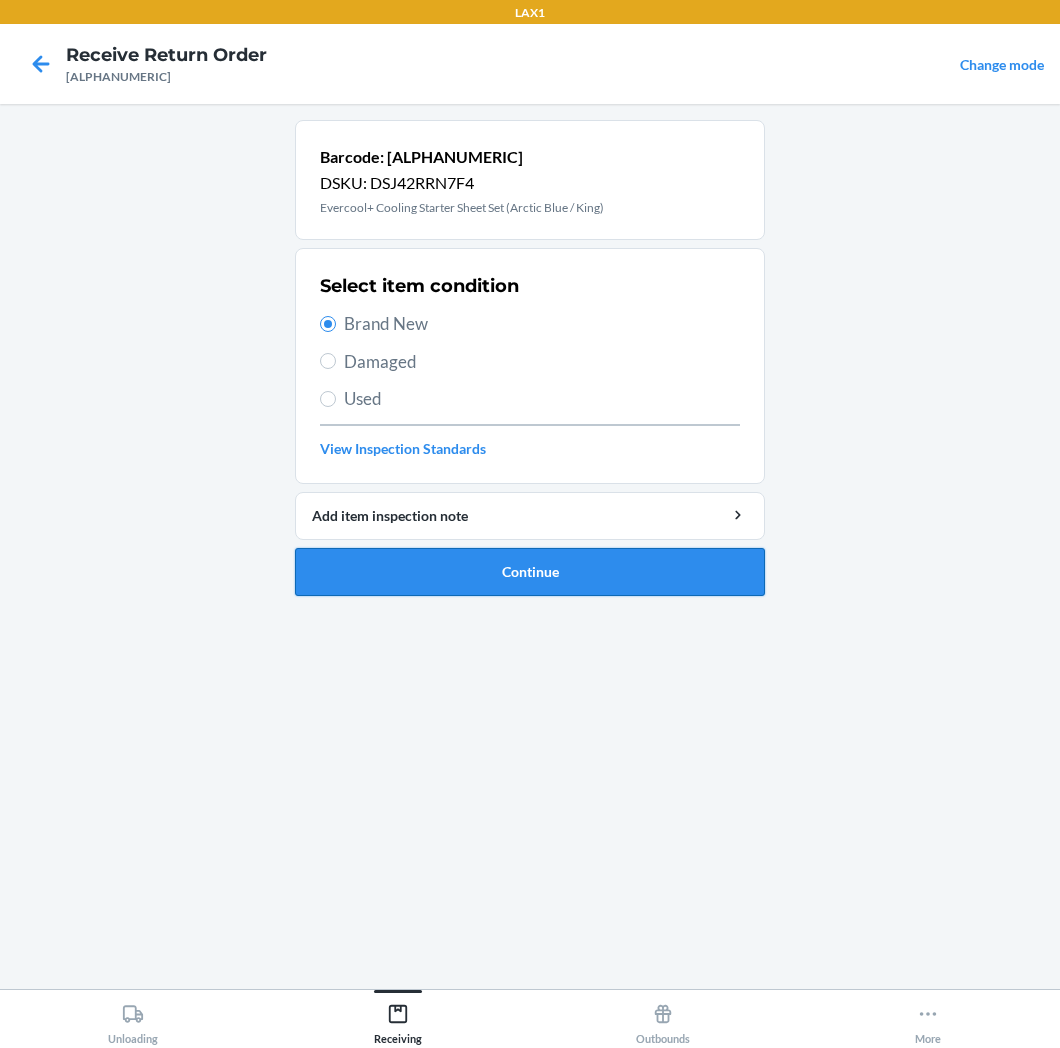 click on "Continue" at bounding box center (530, 572) 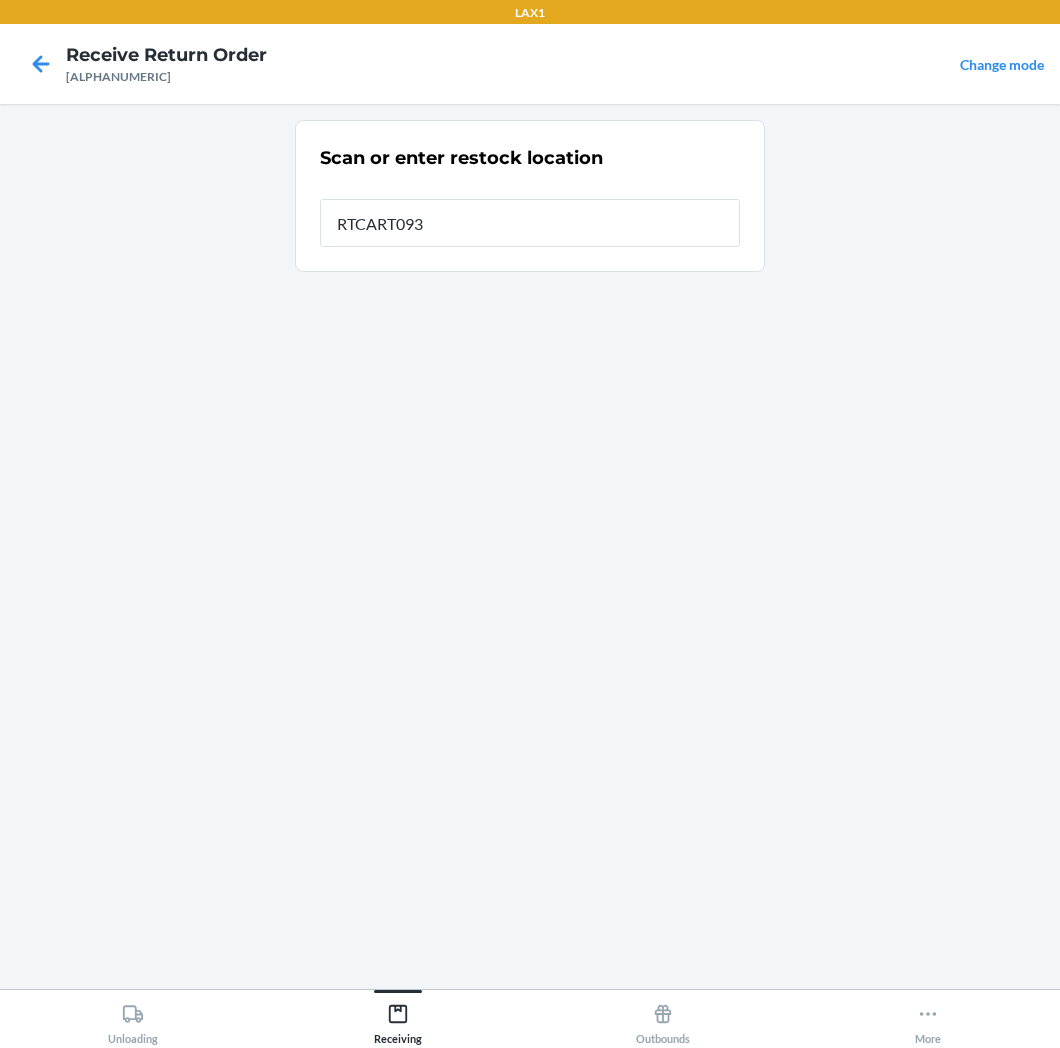 type on "RTCART093" 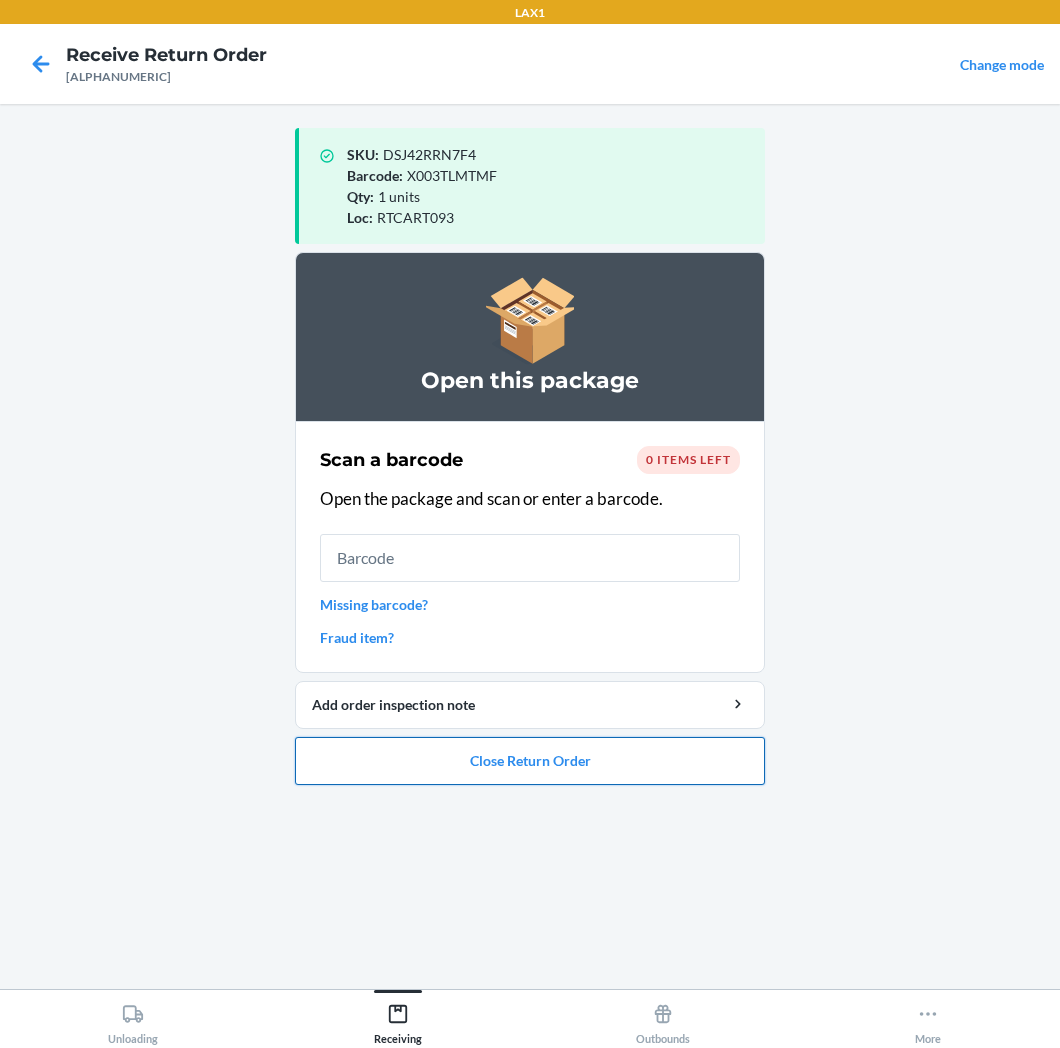 drag, startPoint x: 590, startPoint y: 756, endPoint x: 590, endPoint y: 738, distance: 18 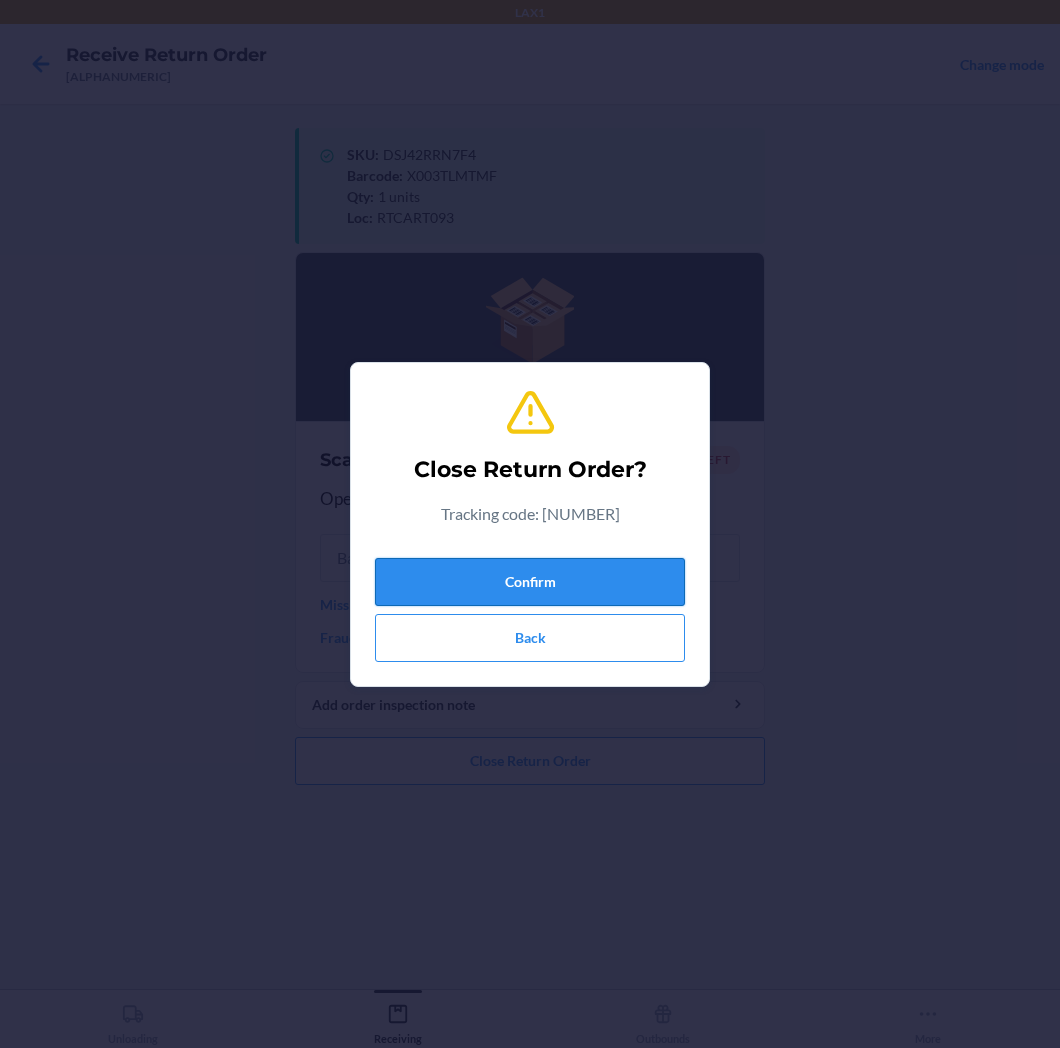 click on "Confirm" at bounding box center [530, 582] 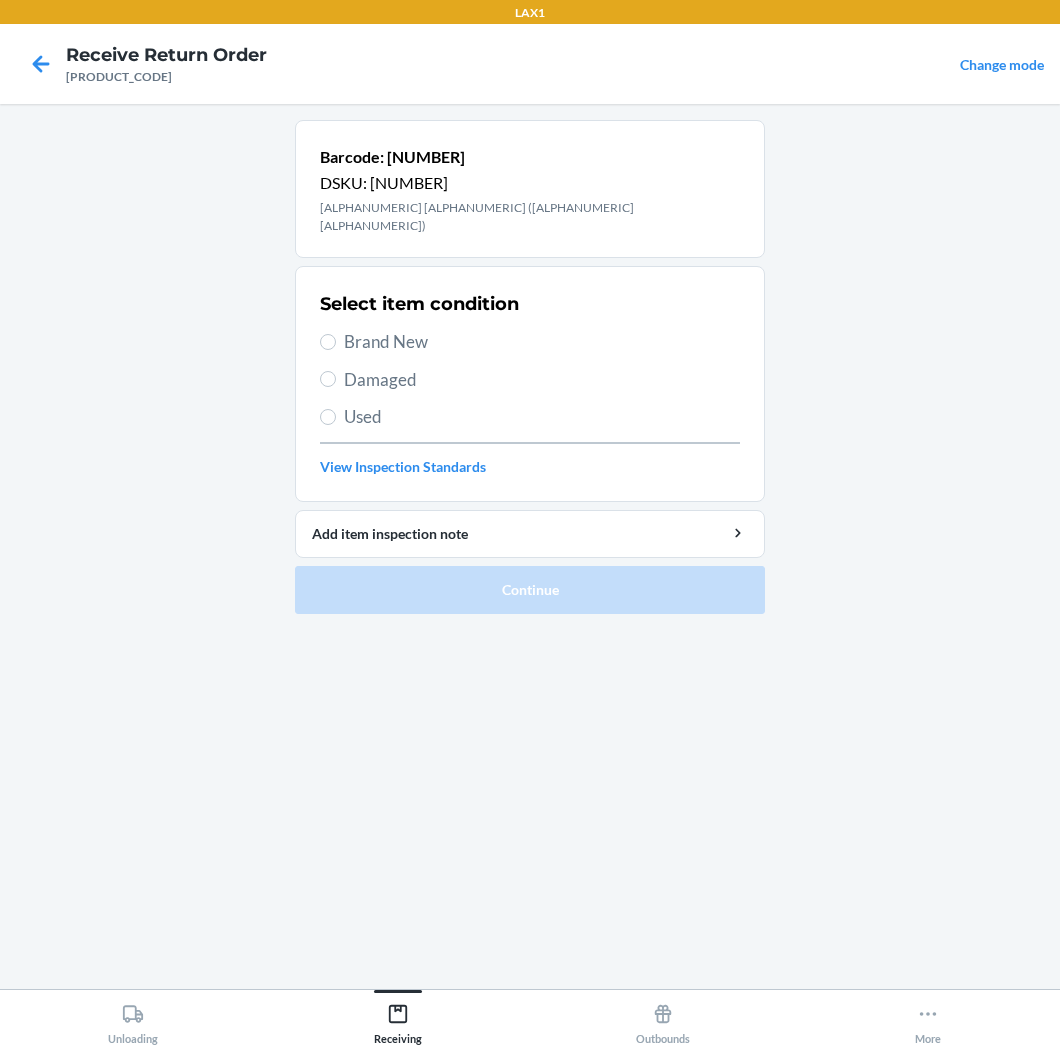 click on "Brand New" at bounding box center [542, 342] 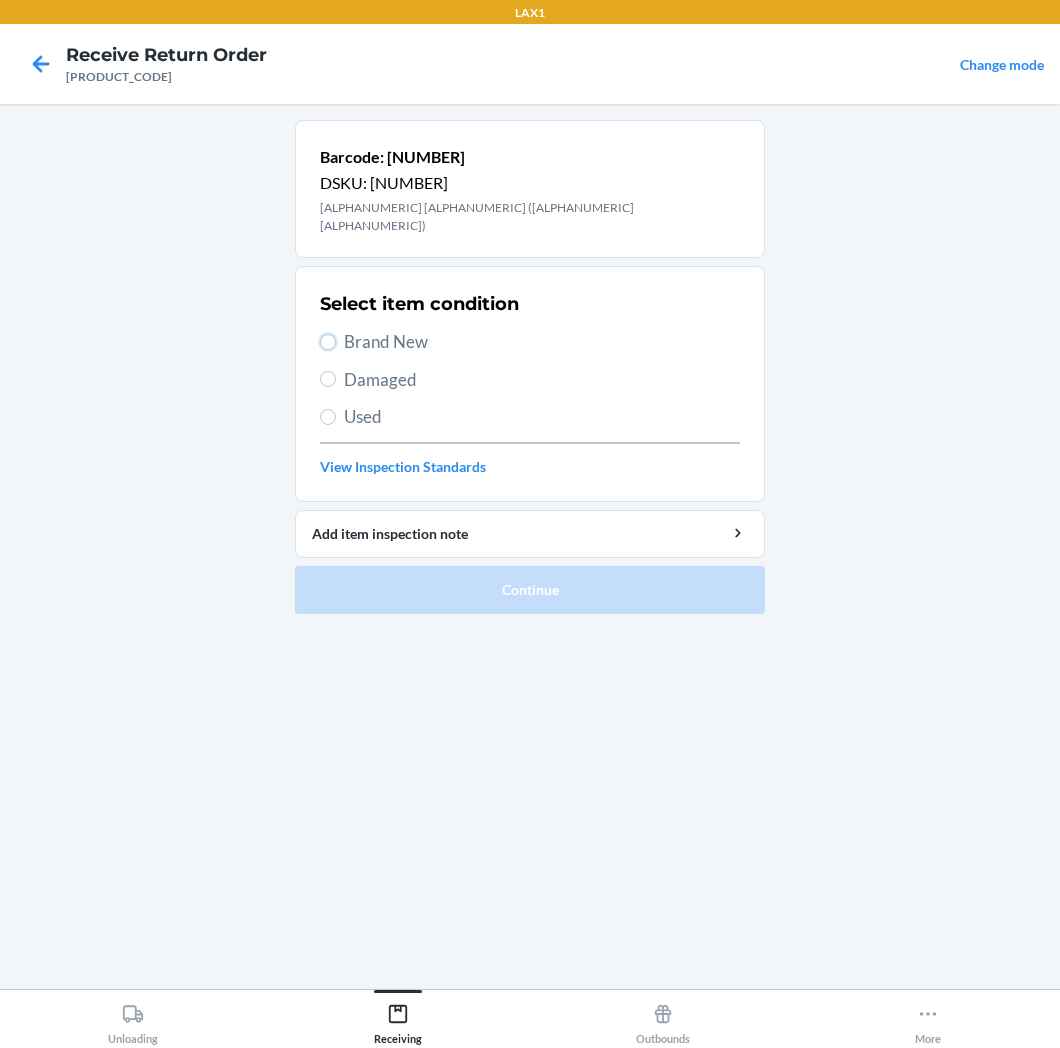 click on "Brand New" at bounding box center [328, 342] 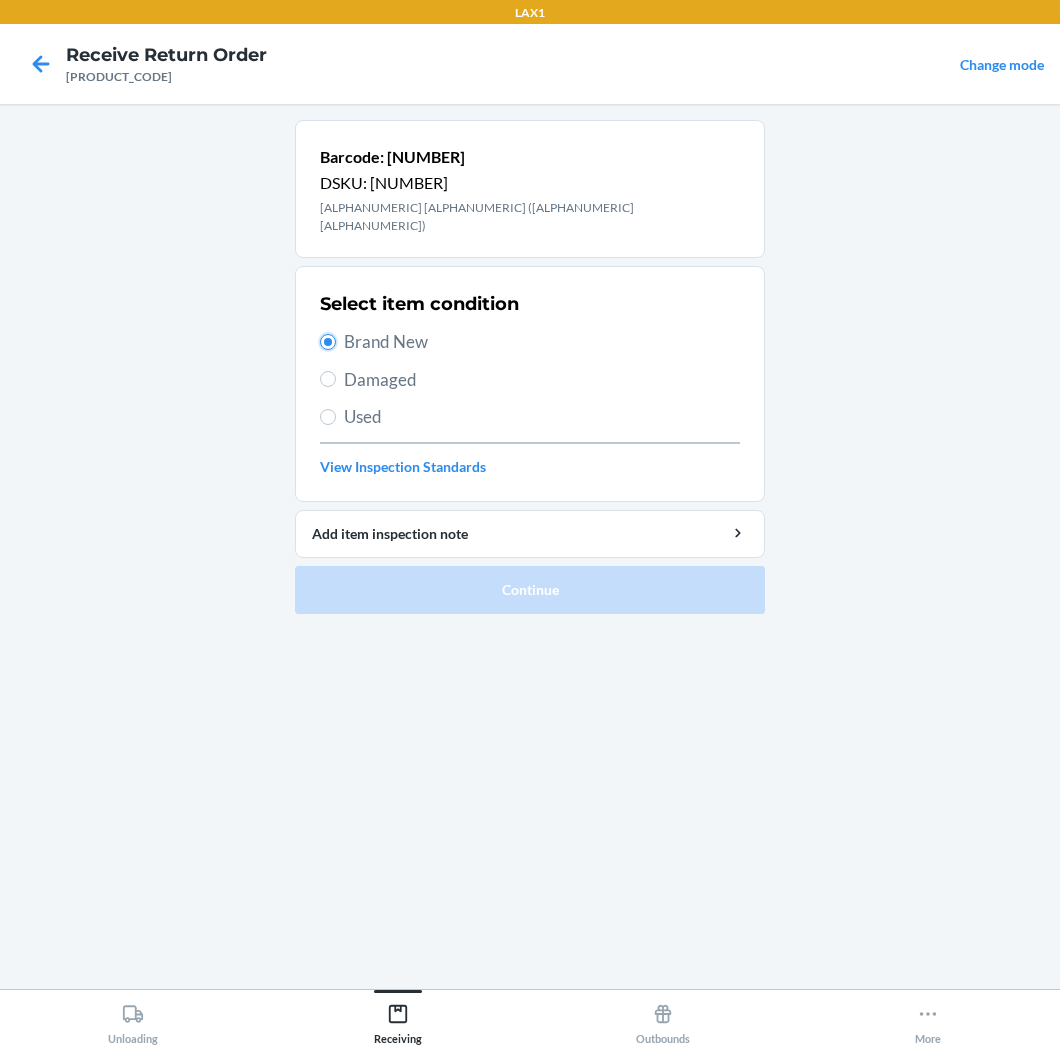 radio on "true" 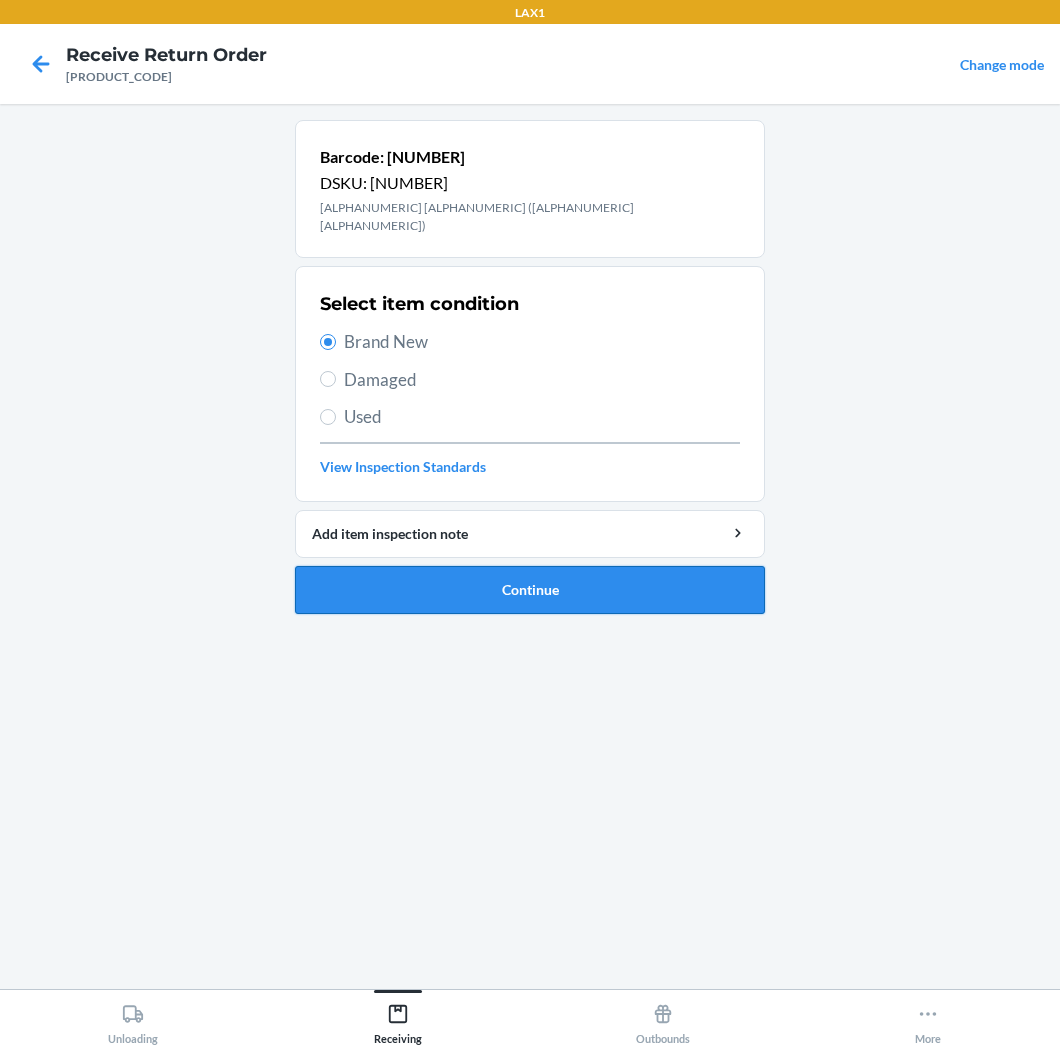 click on "Continue" at bounding box center (530, 590) 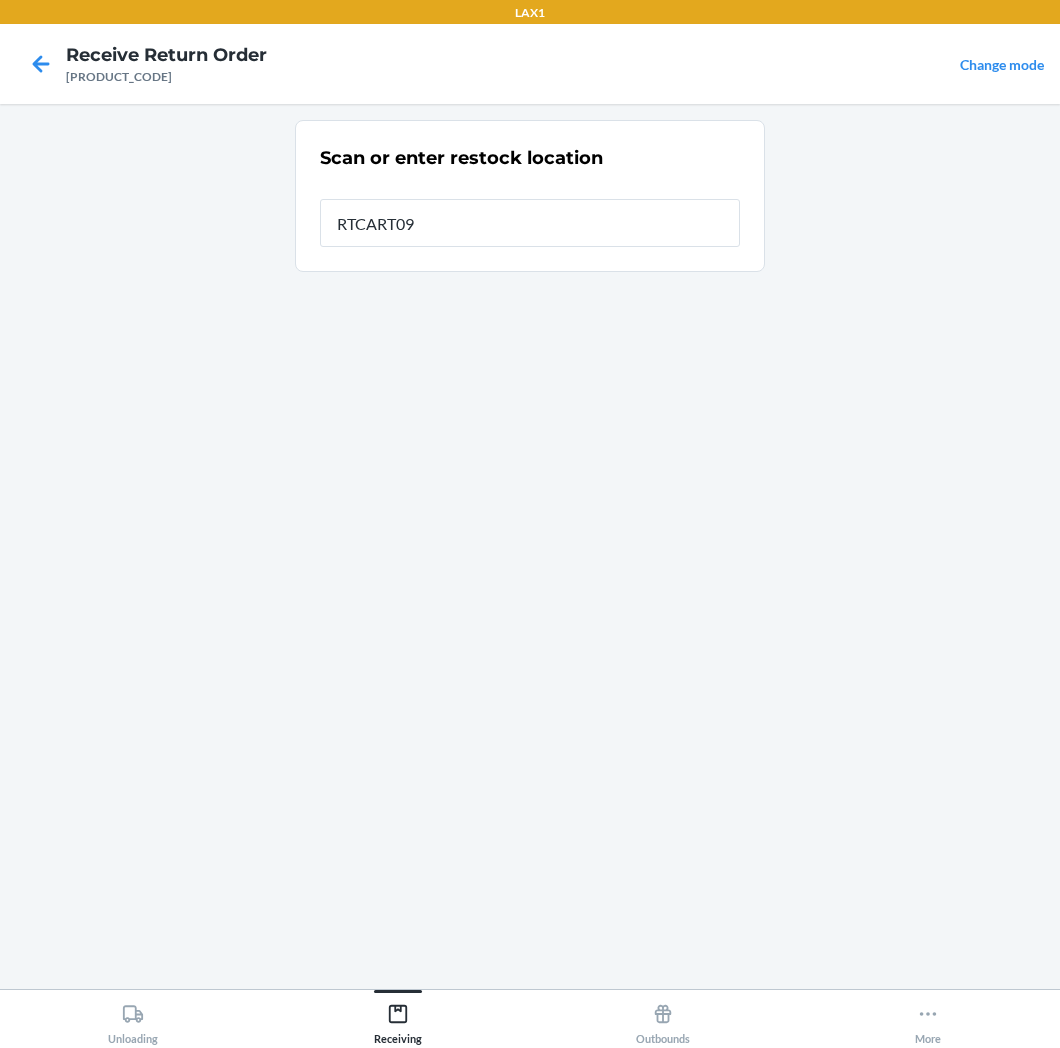 type on "RTCART093" 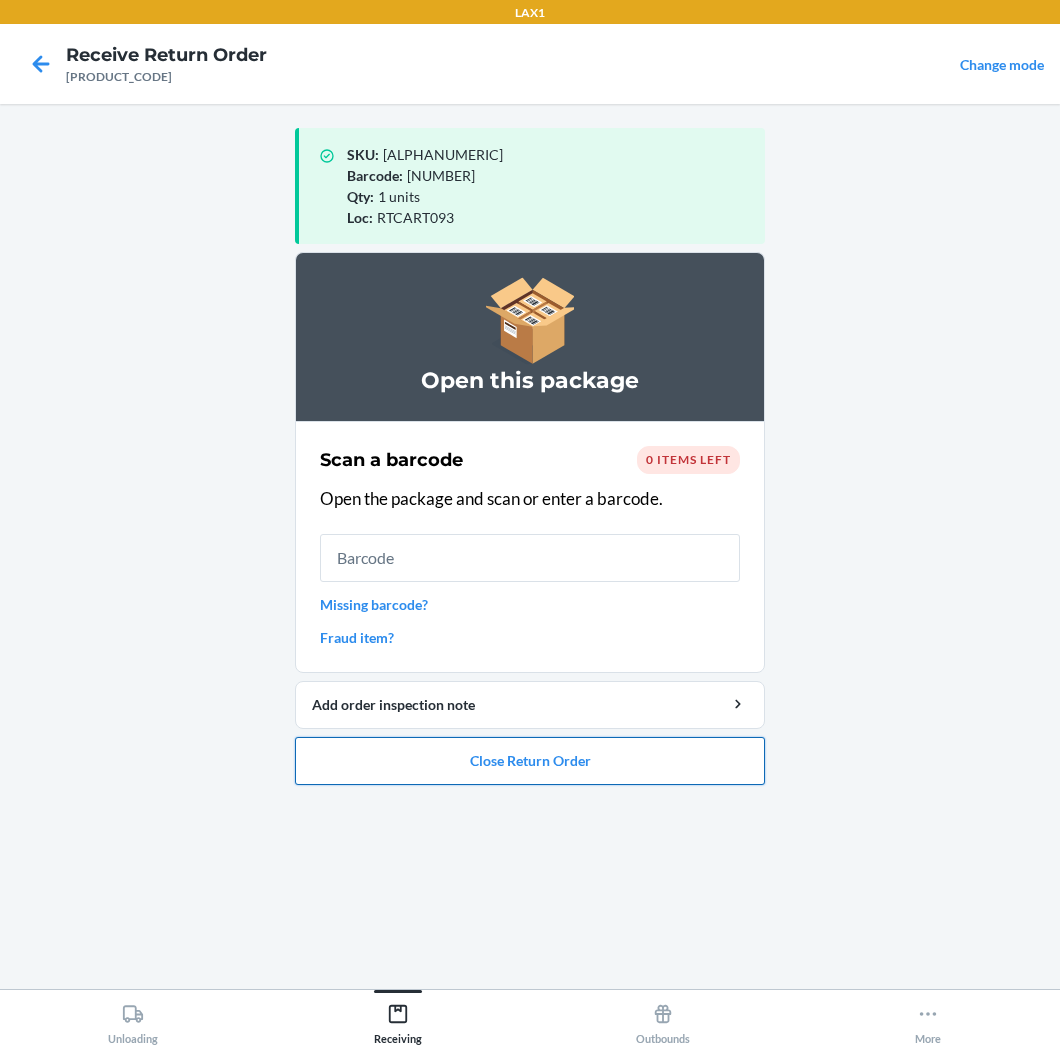 click on "Close Return Order" at bounding box center [530, 761] 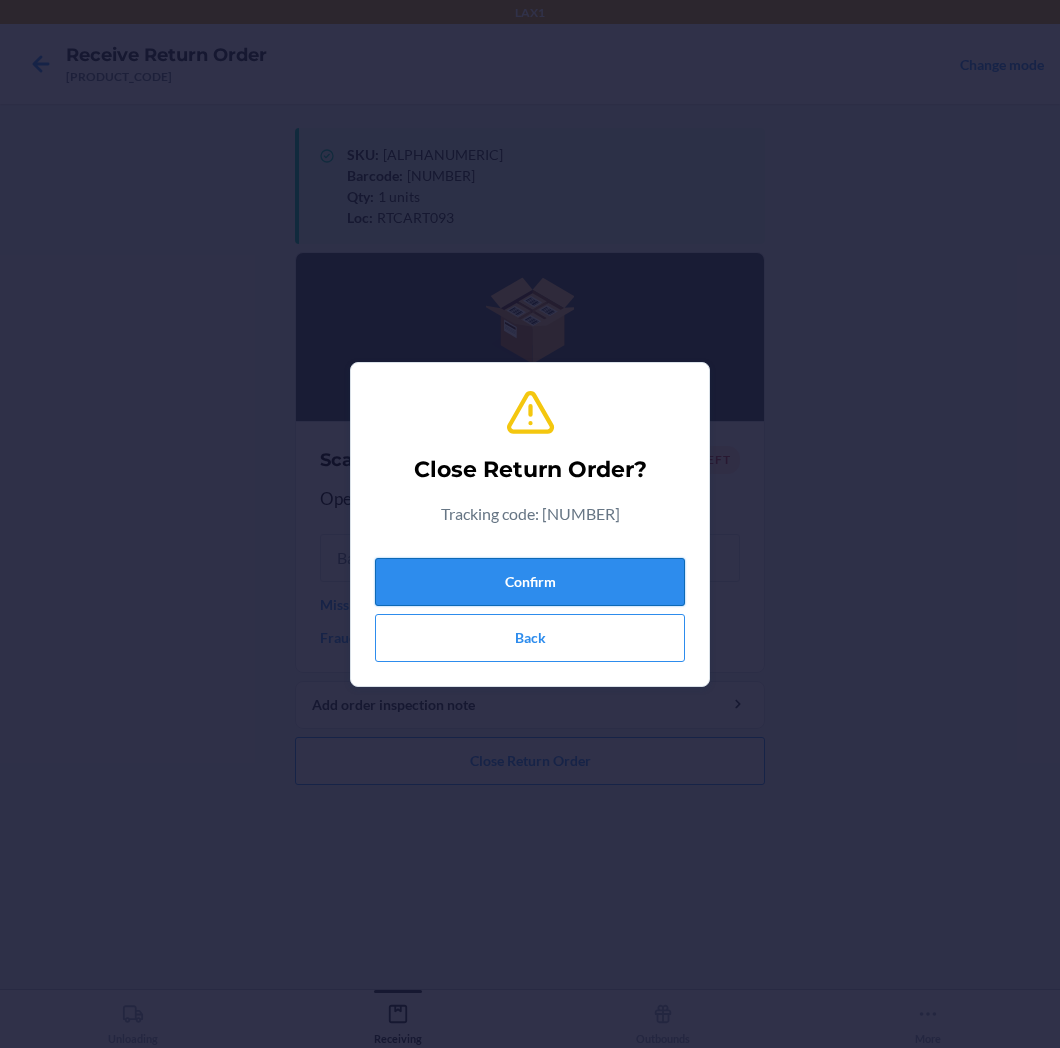 click on "Confirm" at bounding box center [530, 582] 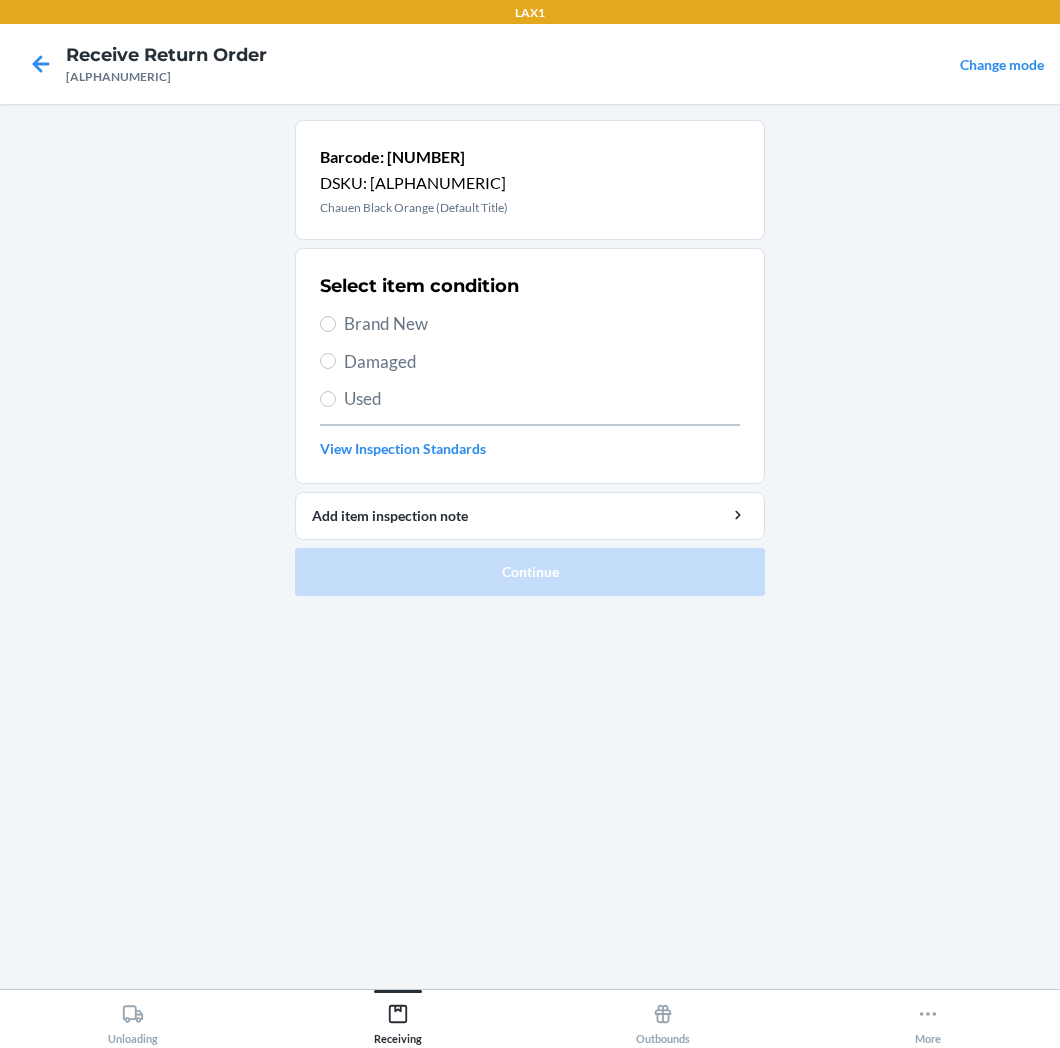 click on "Brand New" at bounding box center (542, 324) 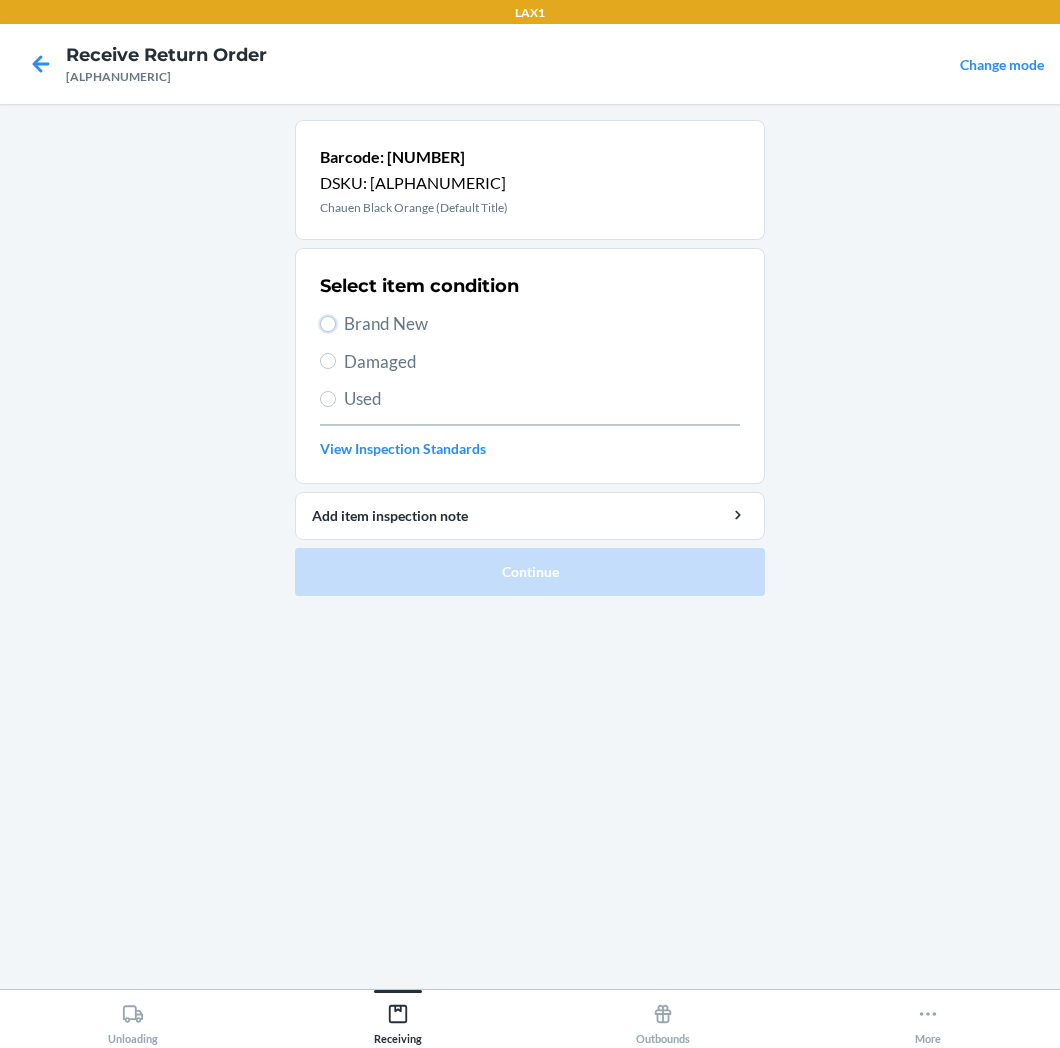 click on "Brand New" at bounding box center (328, 324) 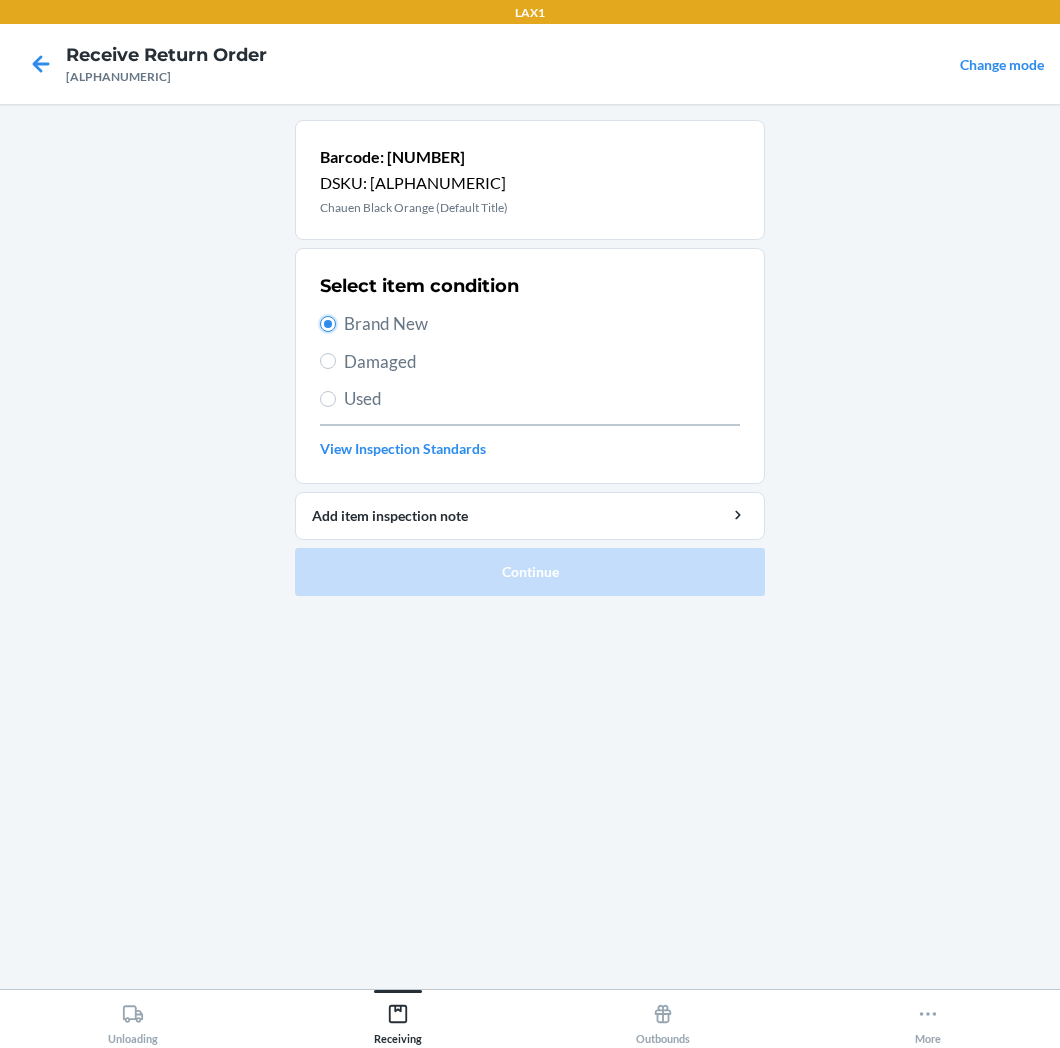 radio on "true" 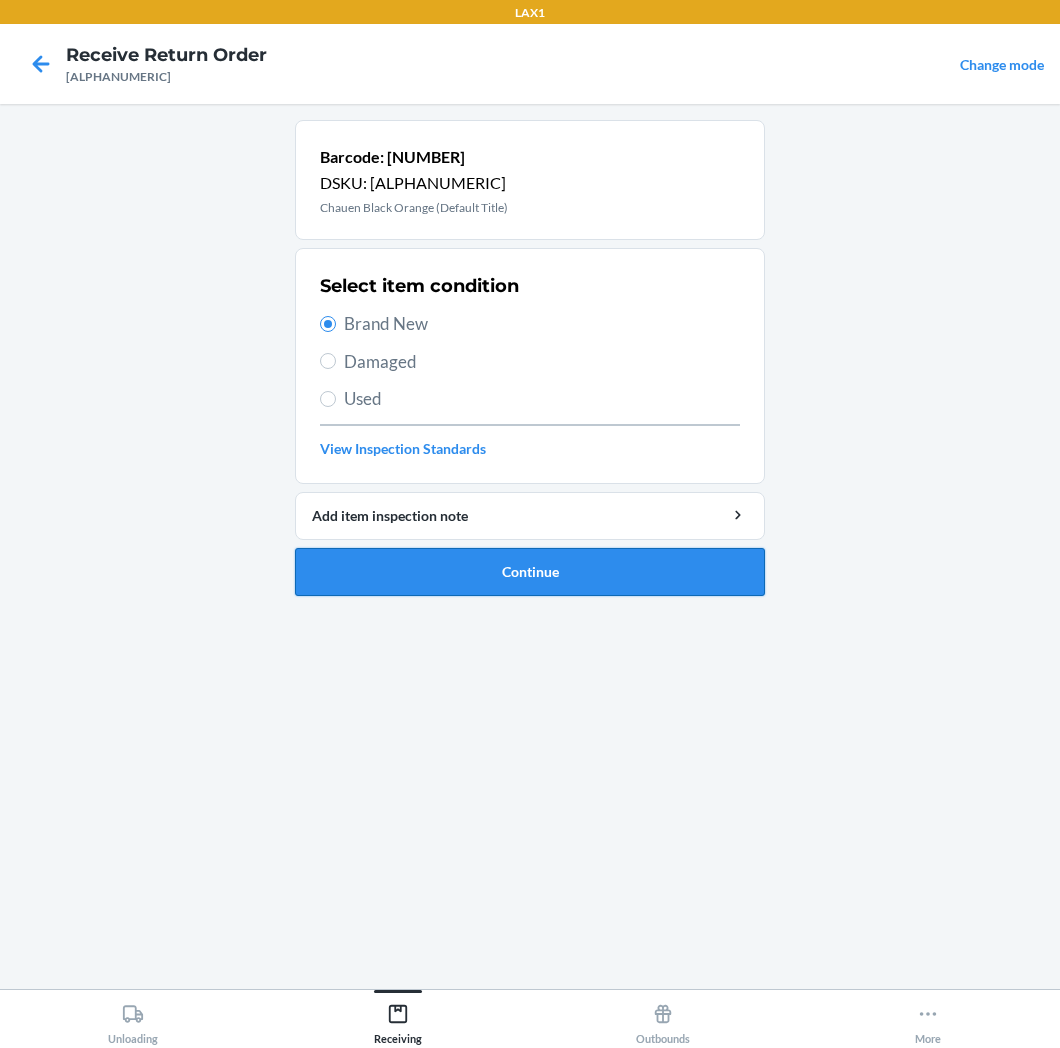 click on "Continue" at bounding box center [530, 572] 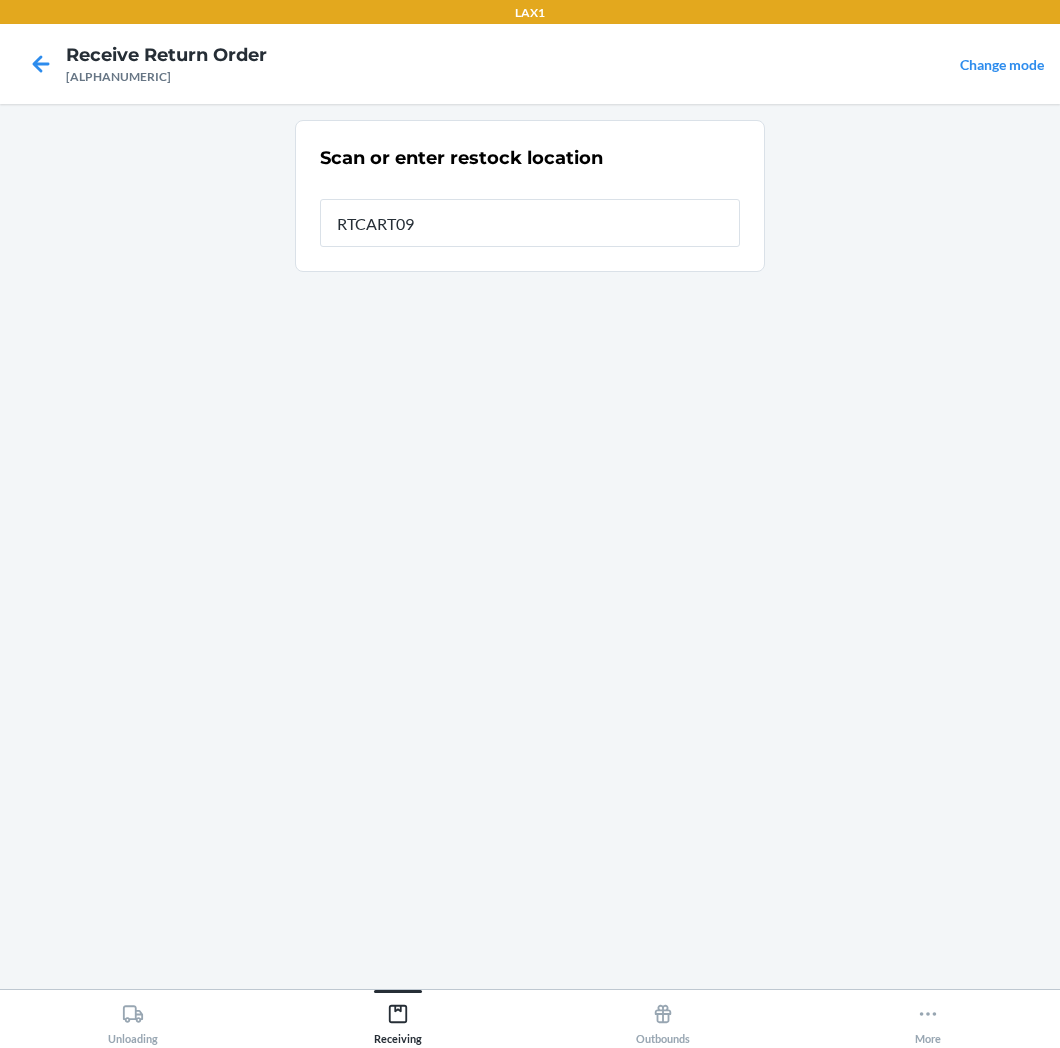 type on "RTCART093" 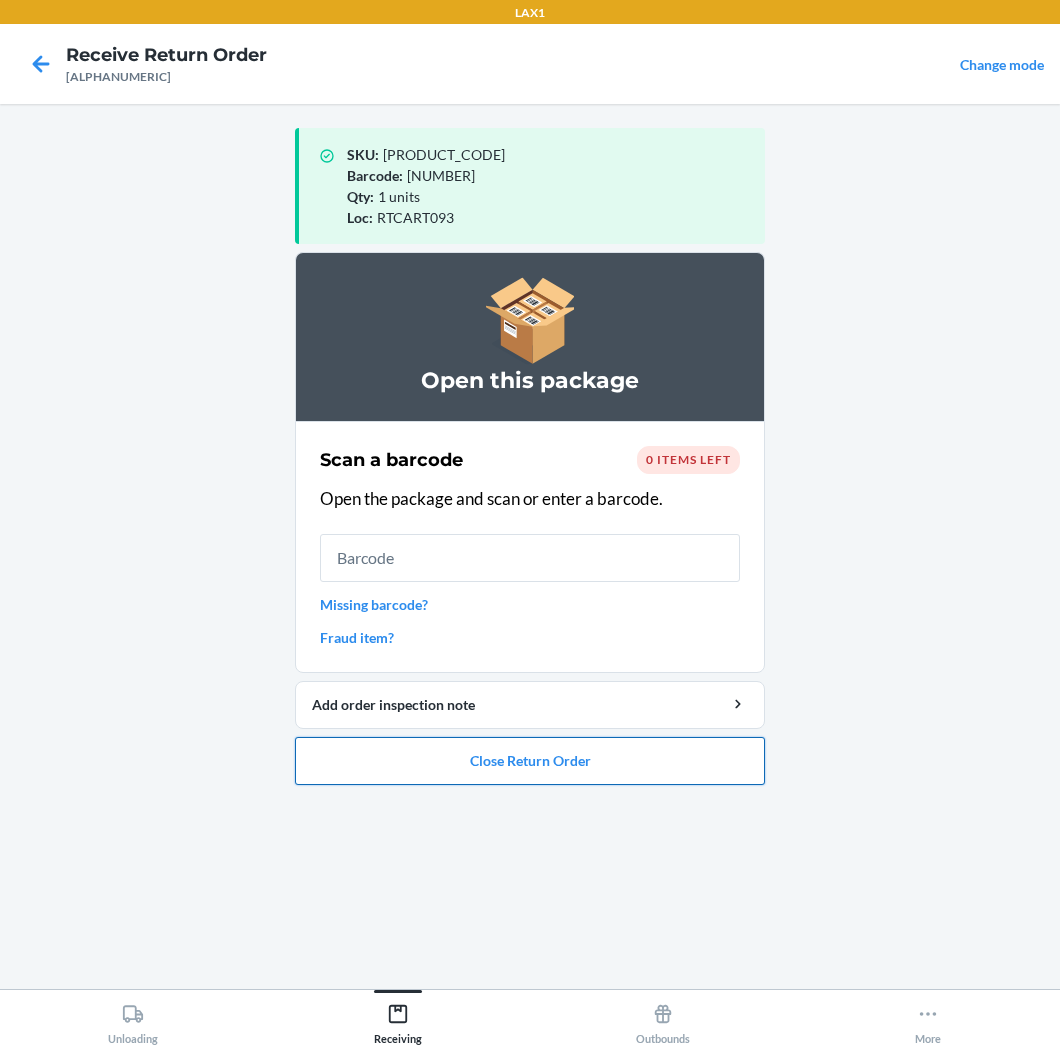 drag, startPoint x: 522, startPoint y: 762, endPoint x: 528, endPoint y: 747, distance: 16.155495 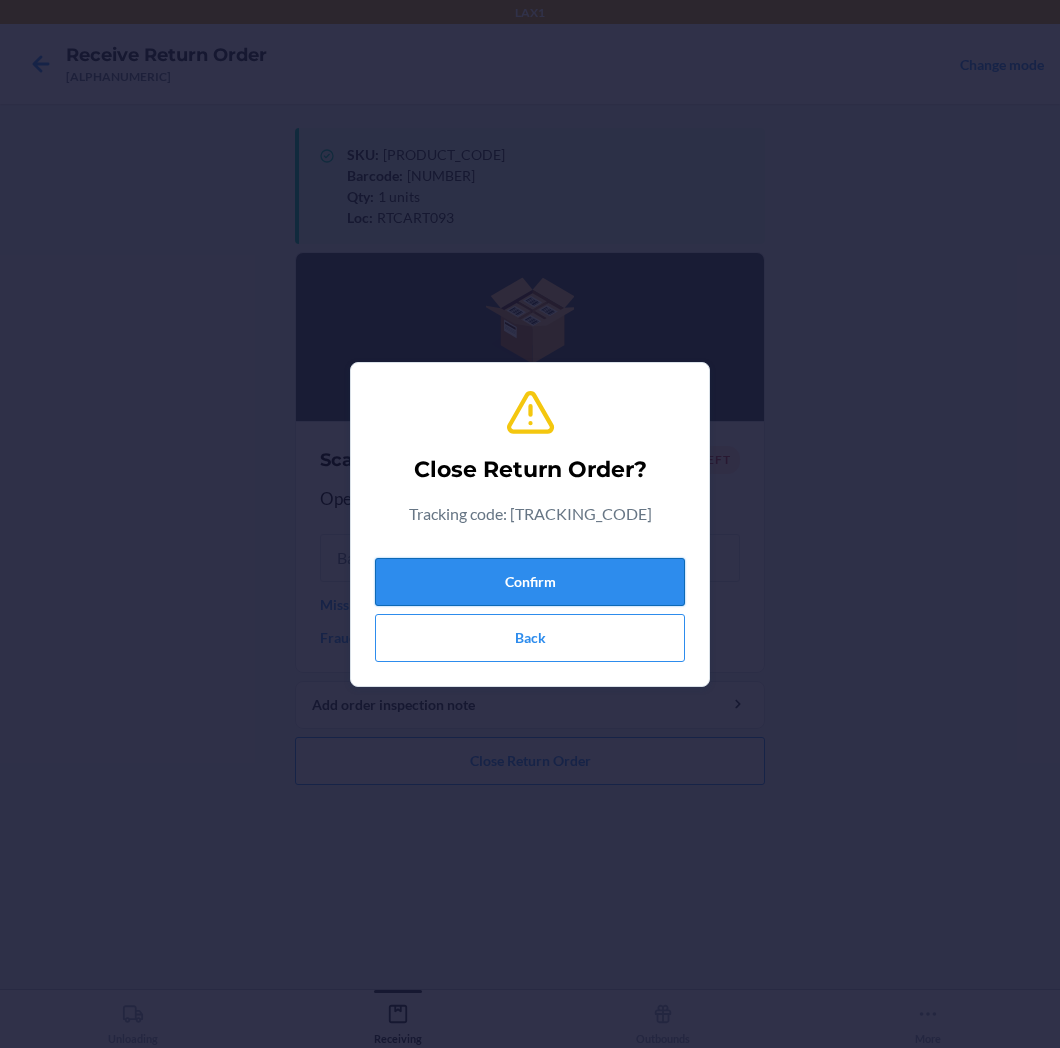 click on "Confirm" at bounding box center (530, 582) 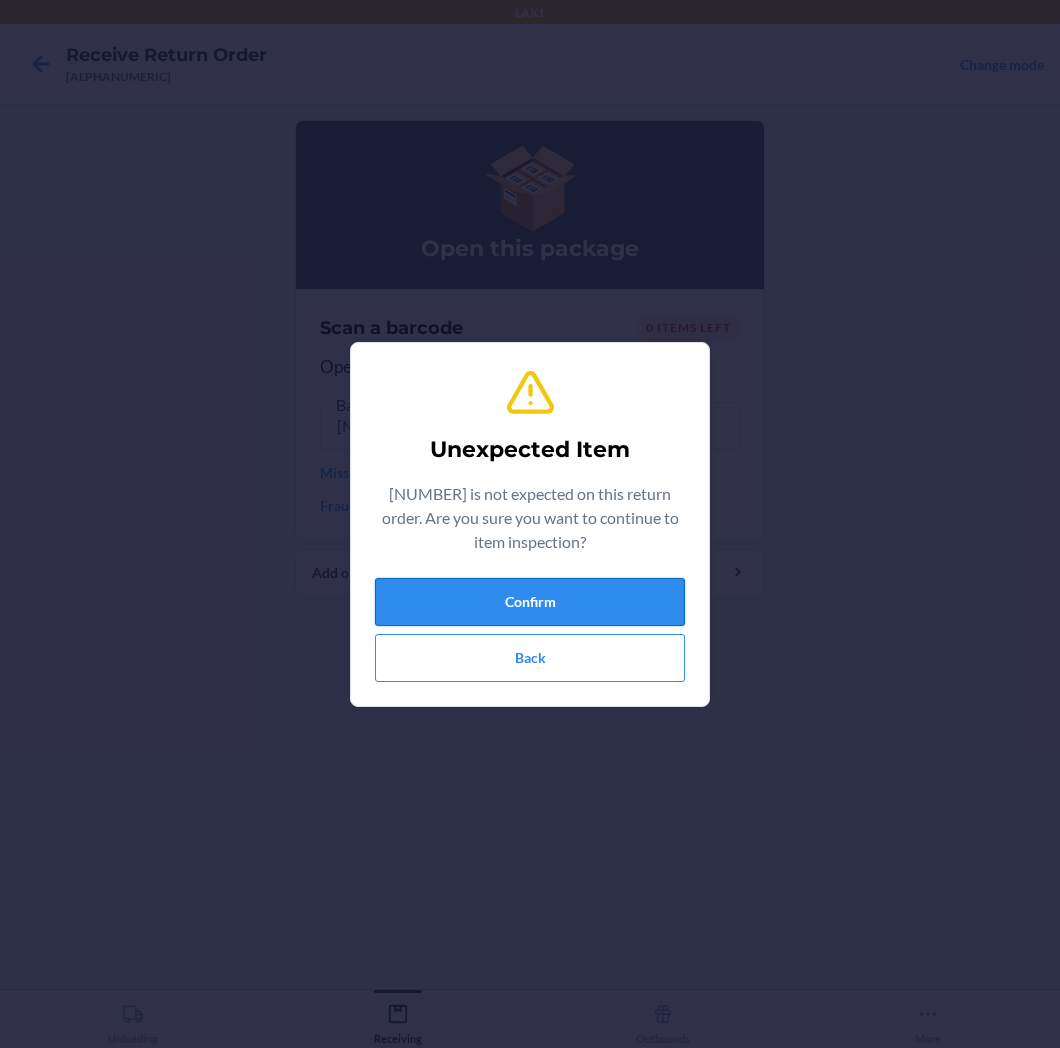 click on "Confirm" at bounding box center [530, 602] 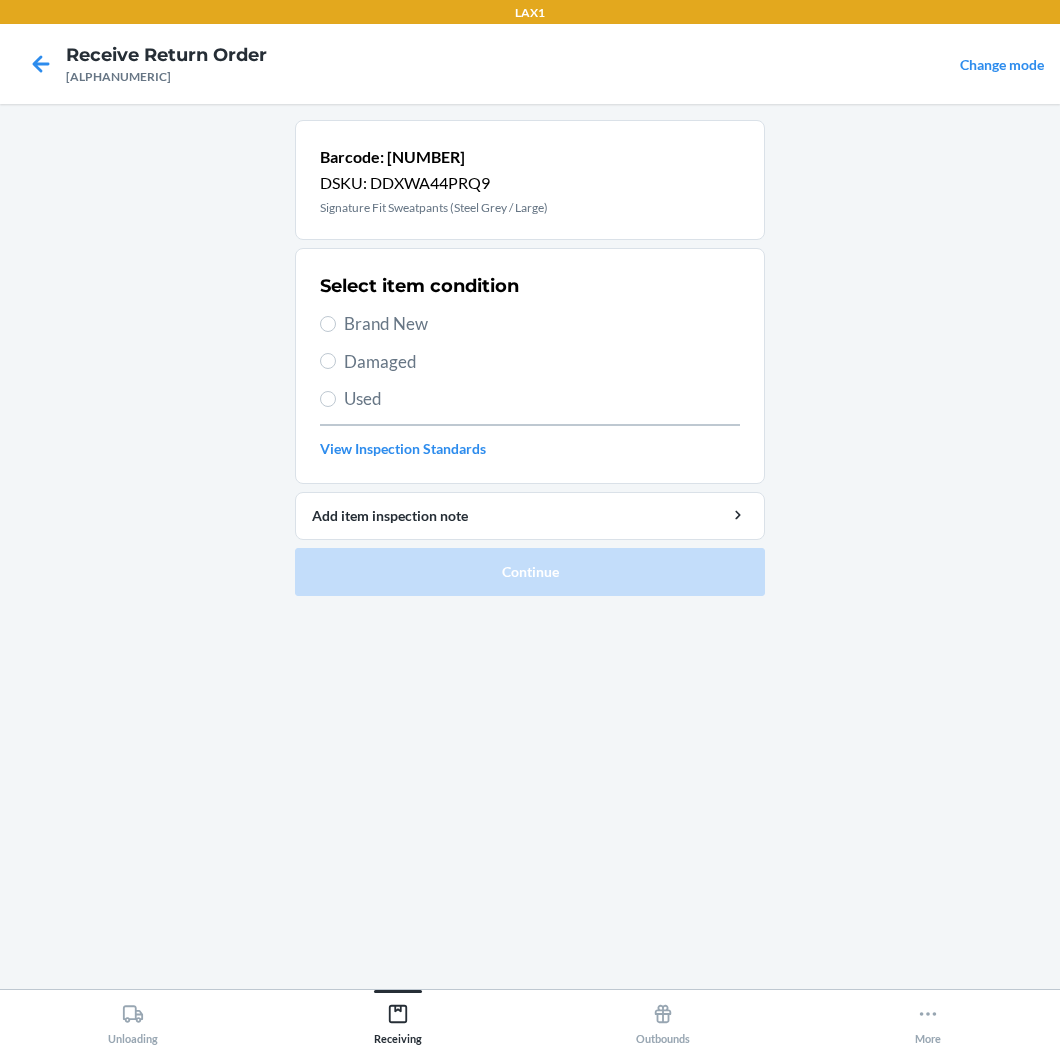click on "Brand New" at bounding box center [542, 324] 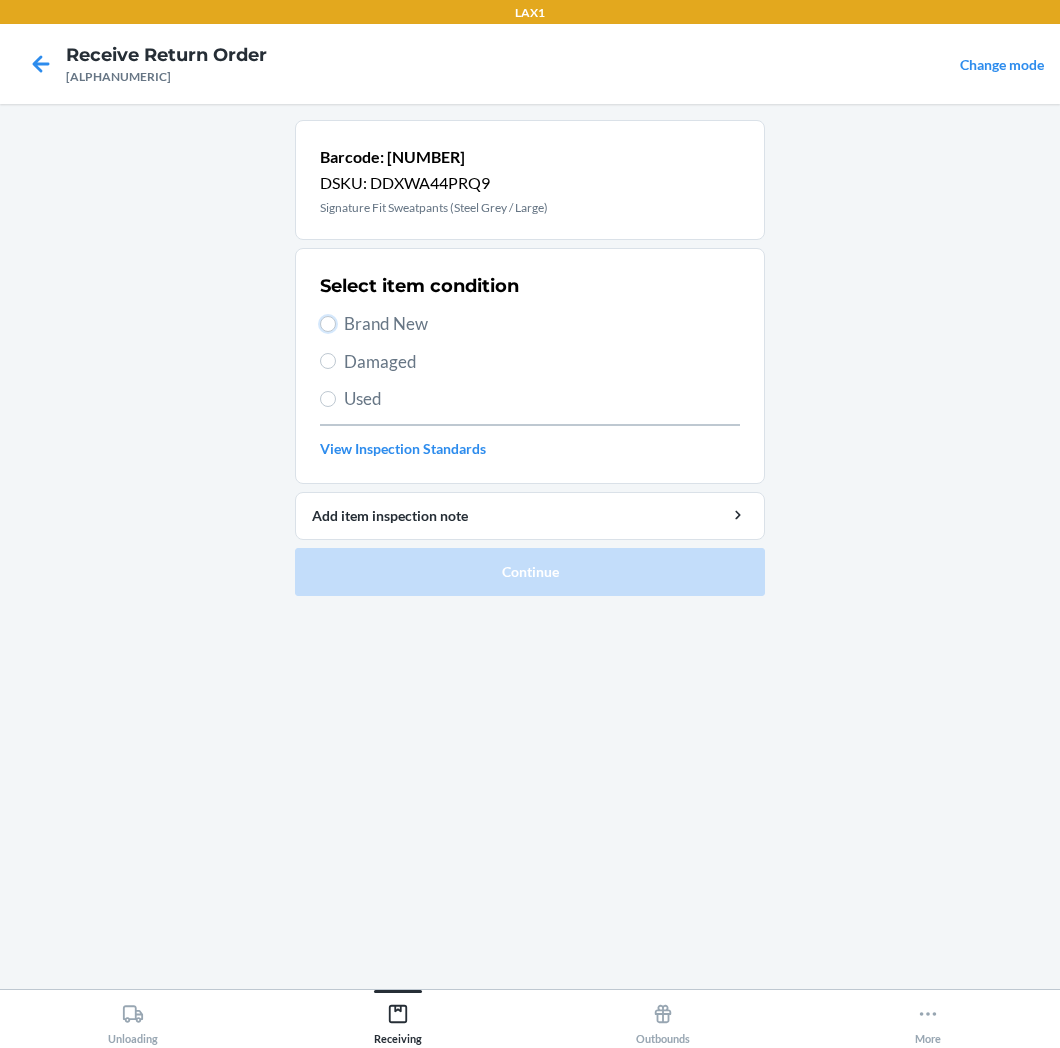 click on "Brand New" at bounding box center (328, 324) 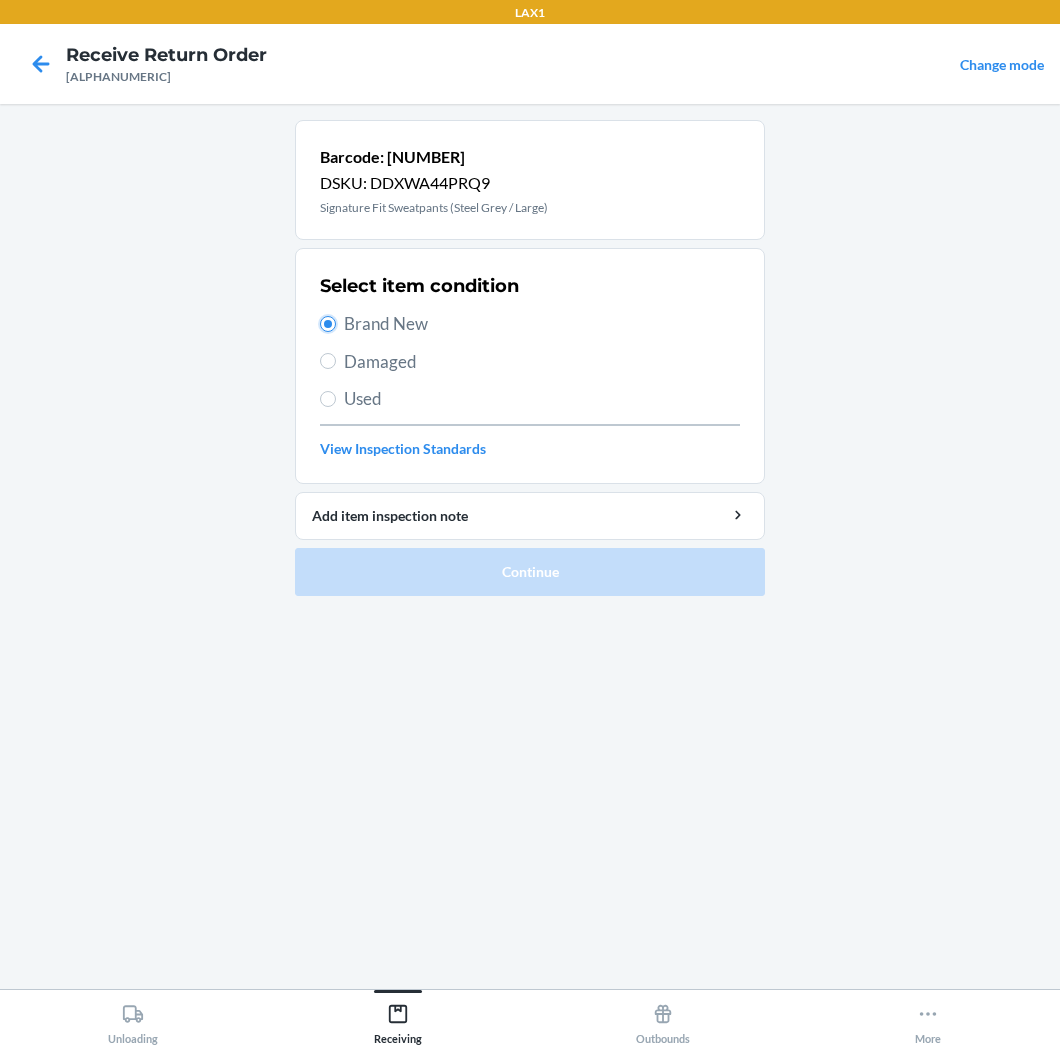 radio on "true" 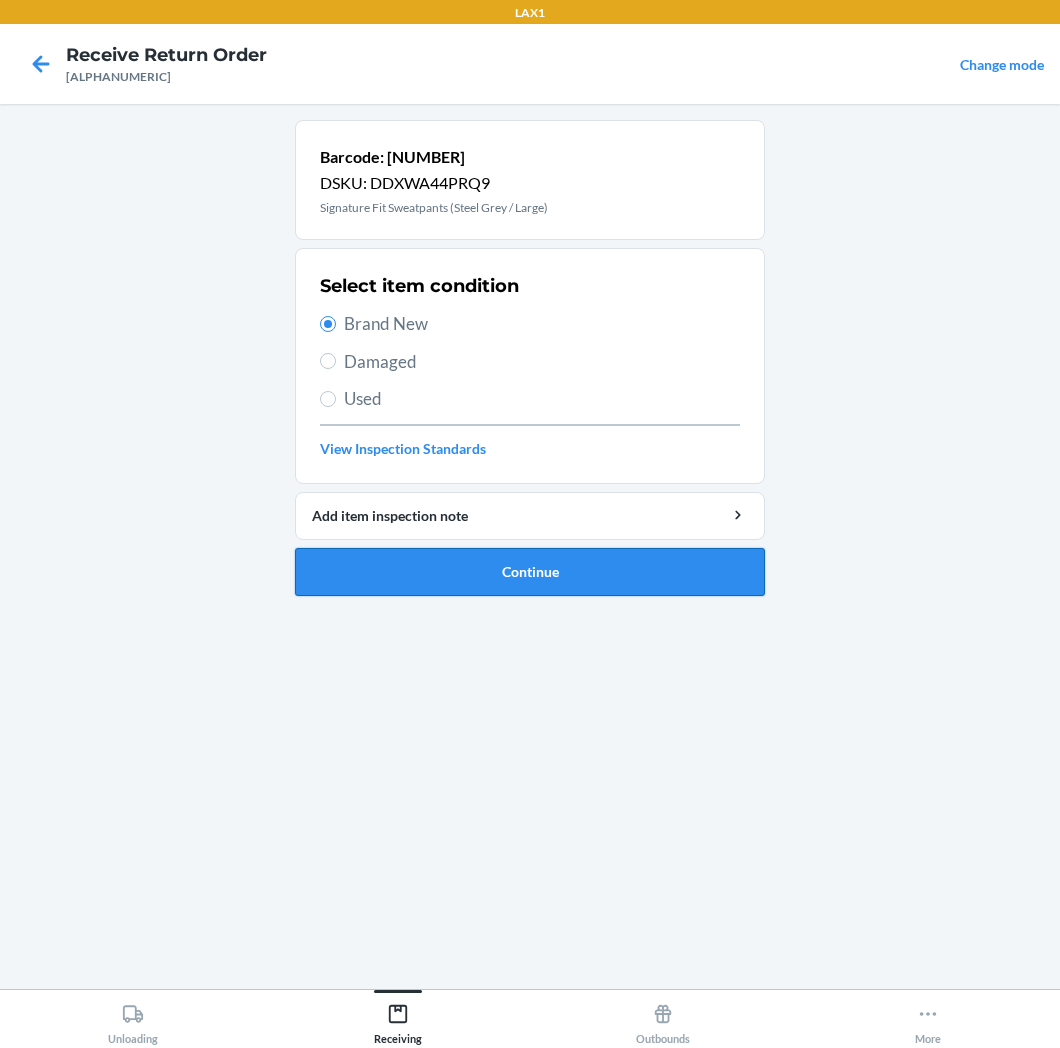 click on "Continue" at bounding box center [530, 572] 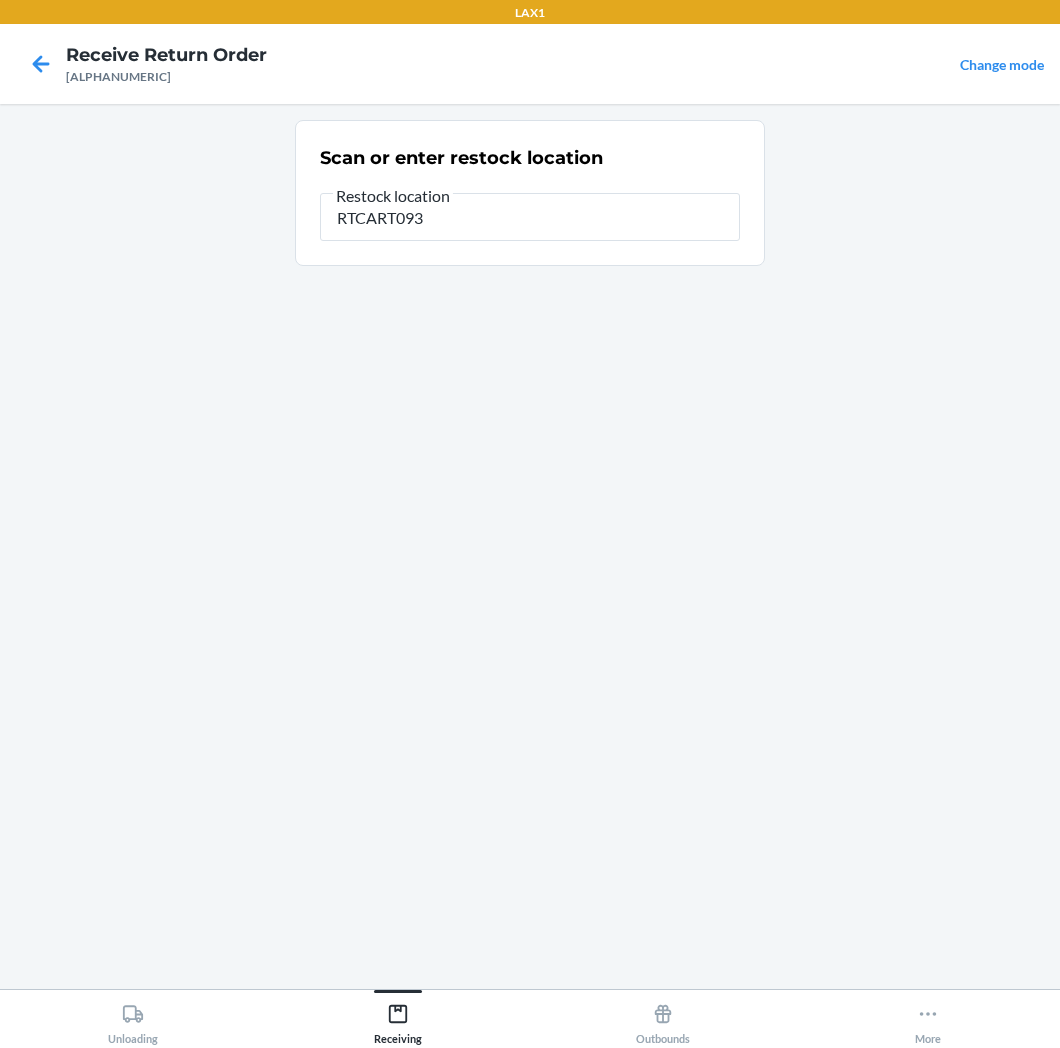 type on "RTCART093" 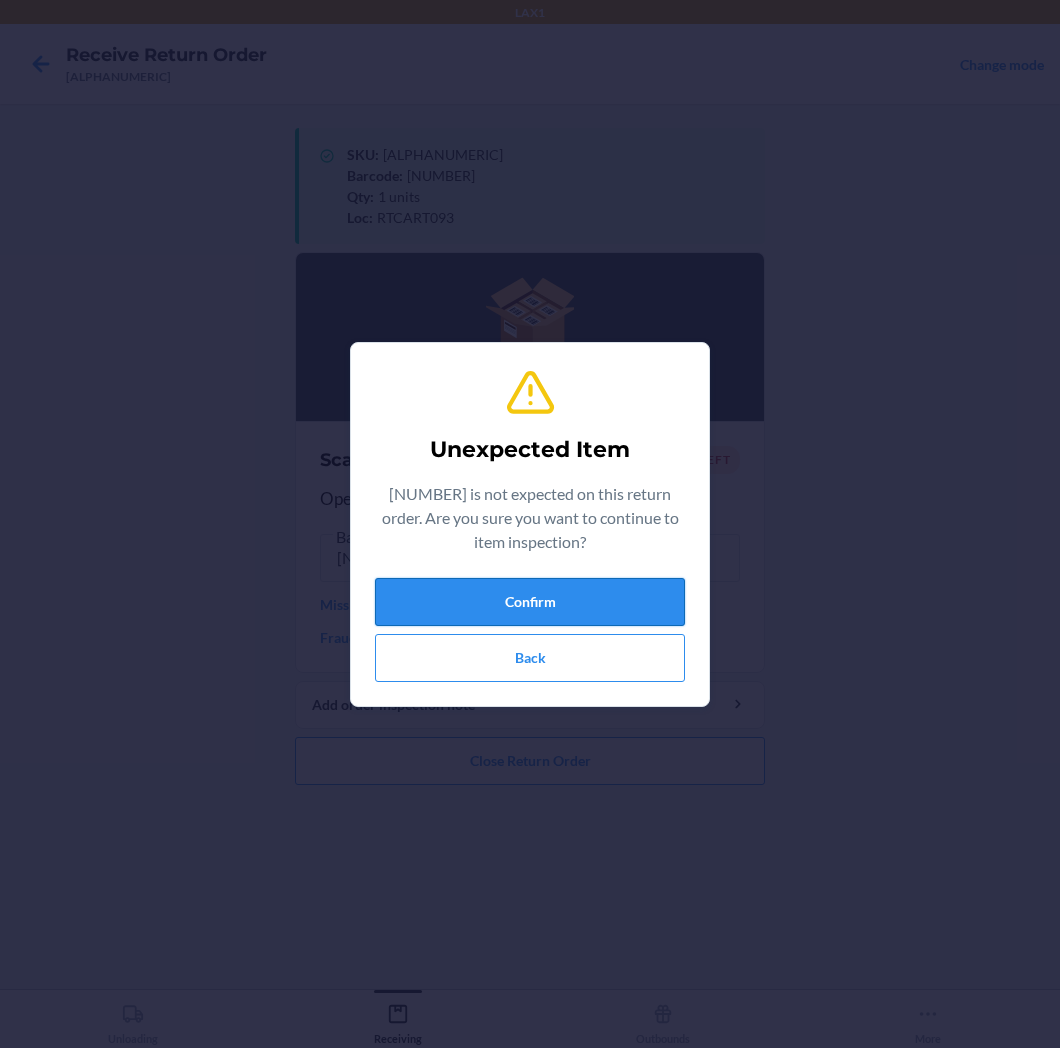 click on "Confirm" at bounding box center (530, 602) 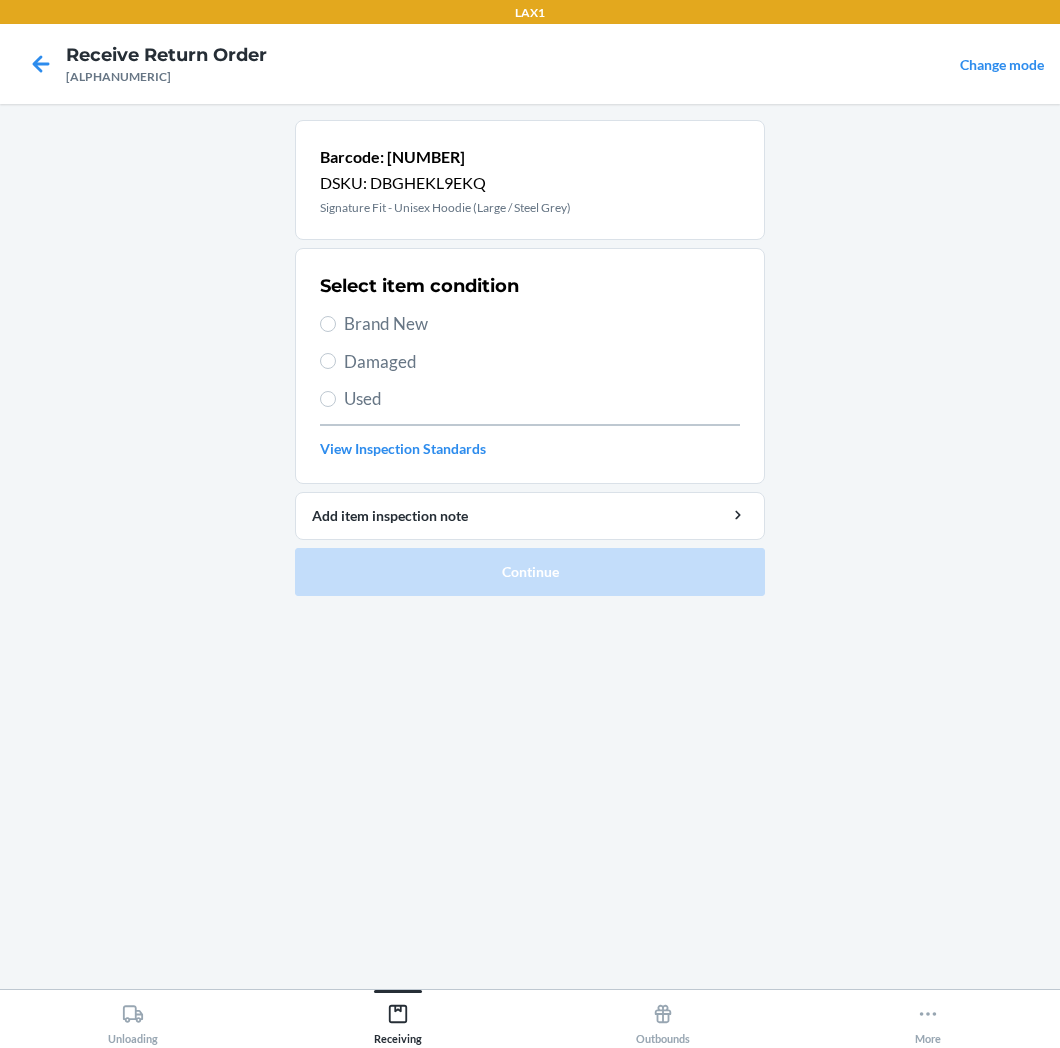 click on "Brand New" at bounding box center (542, 324) 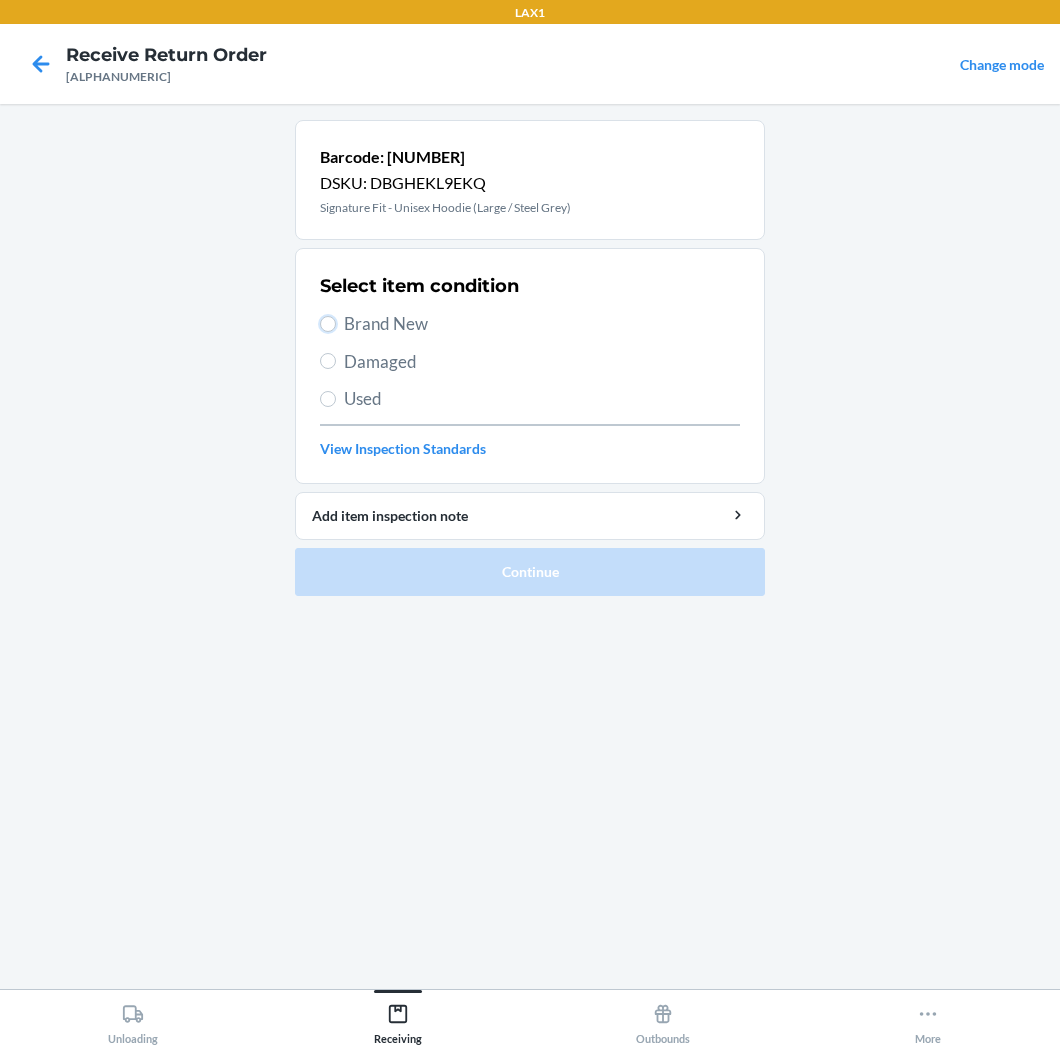 click on "Brand New" at bounding box center [328, 324] 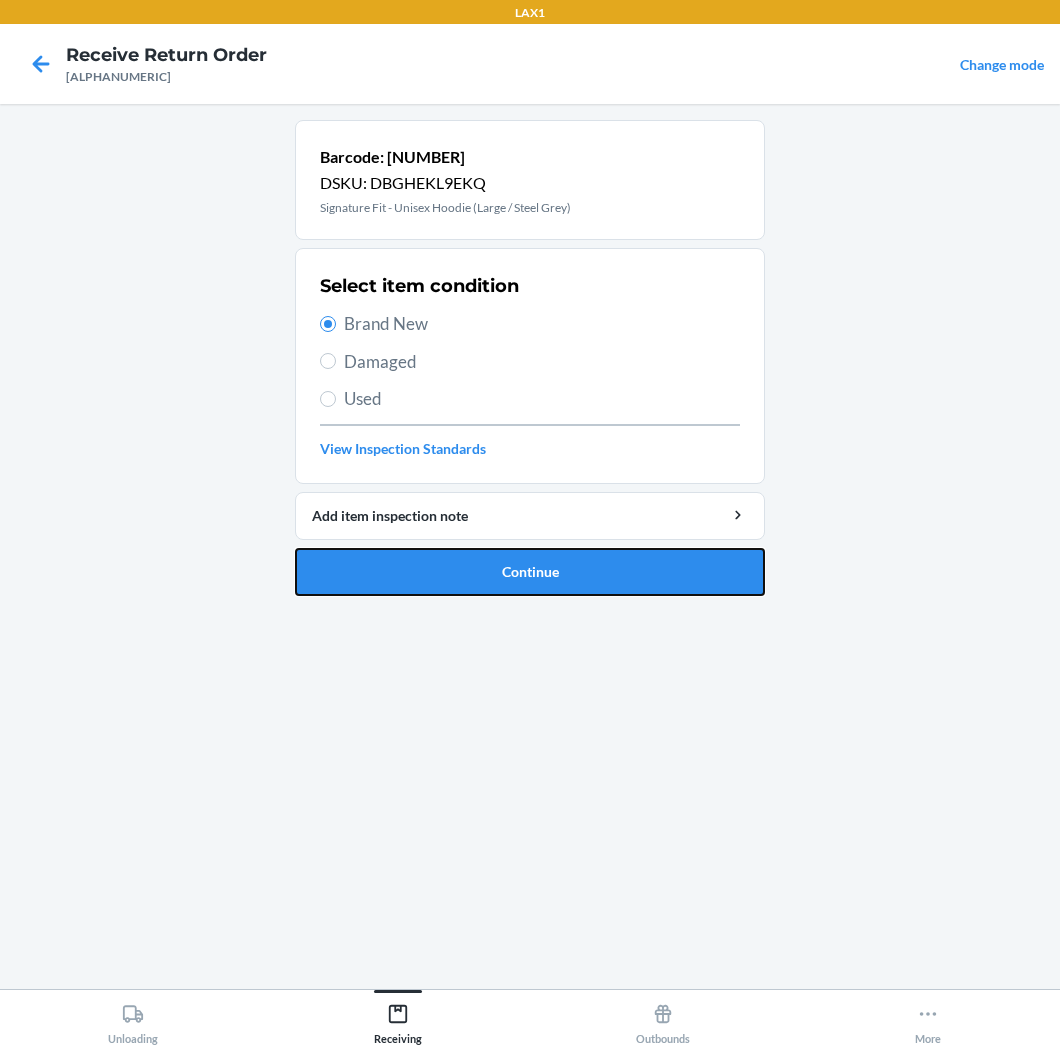 click on "Continue" at bounding box center (530, 572) 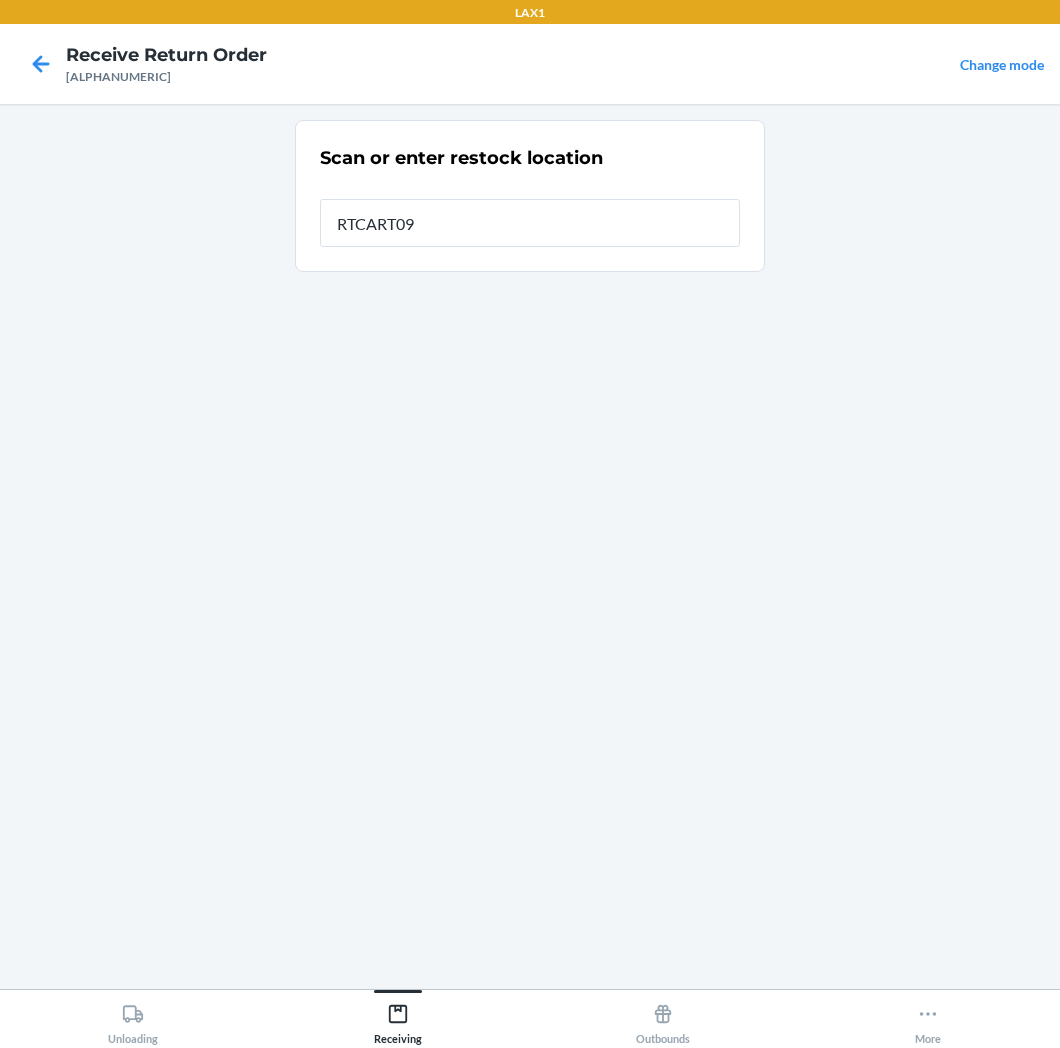 type on "RTCART093" 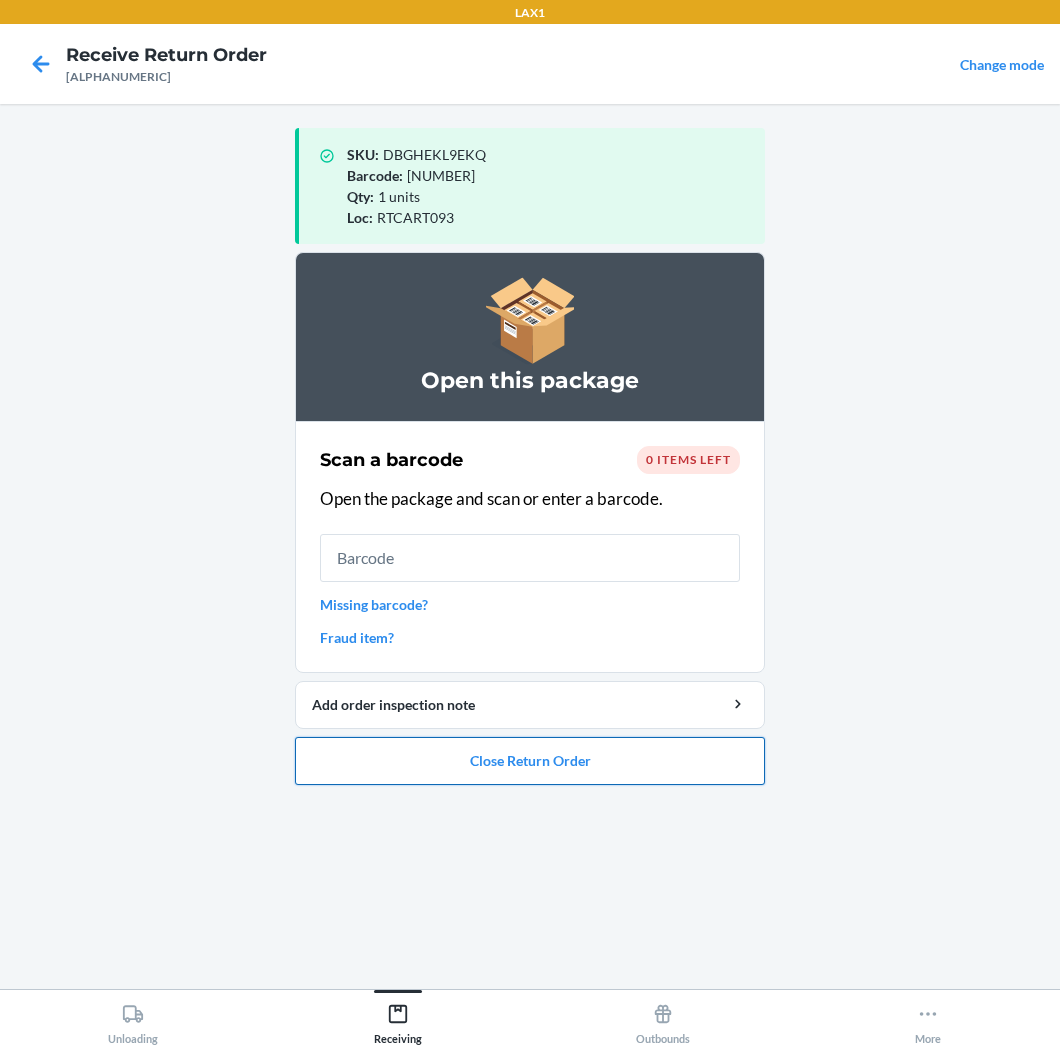 click on "Close Return Order" at bounding box center [530, 761] 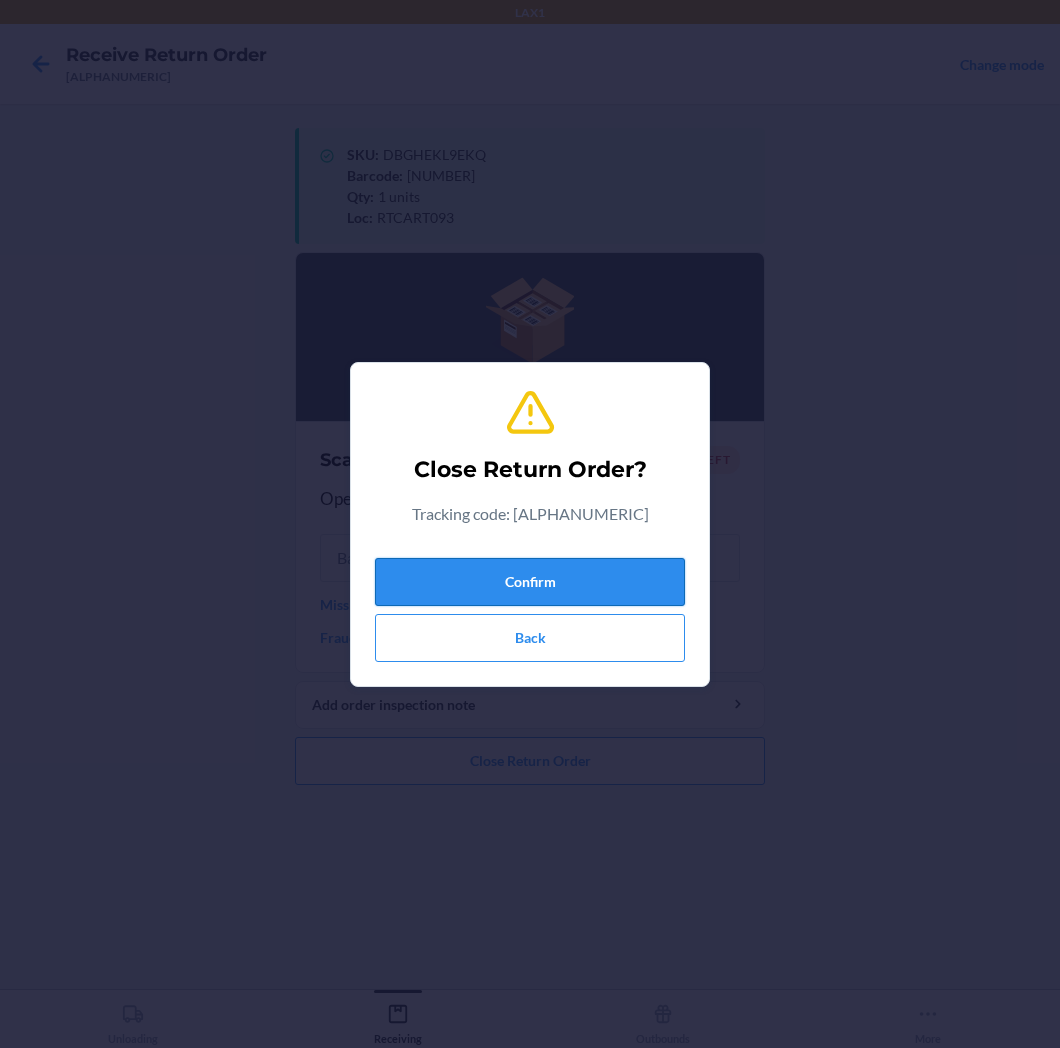click on "Confirm" at bounding box center (530, 582) 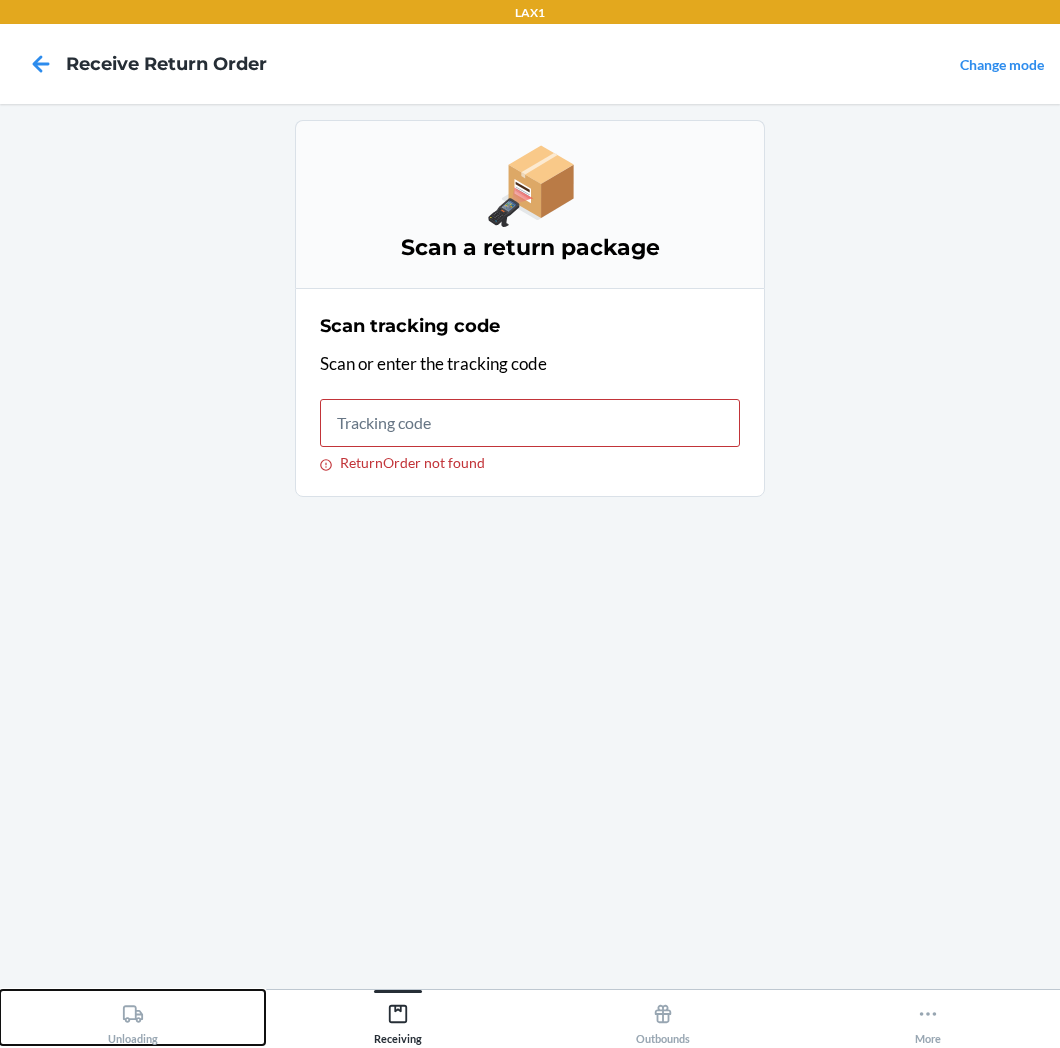 click 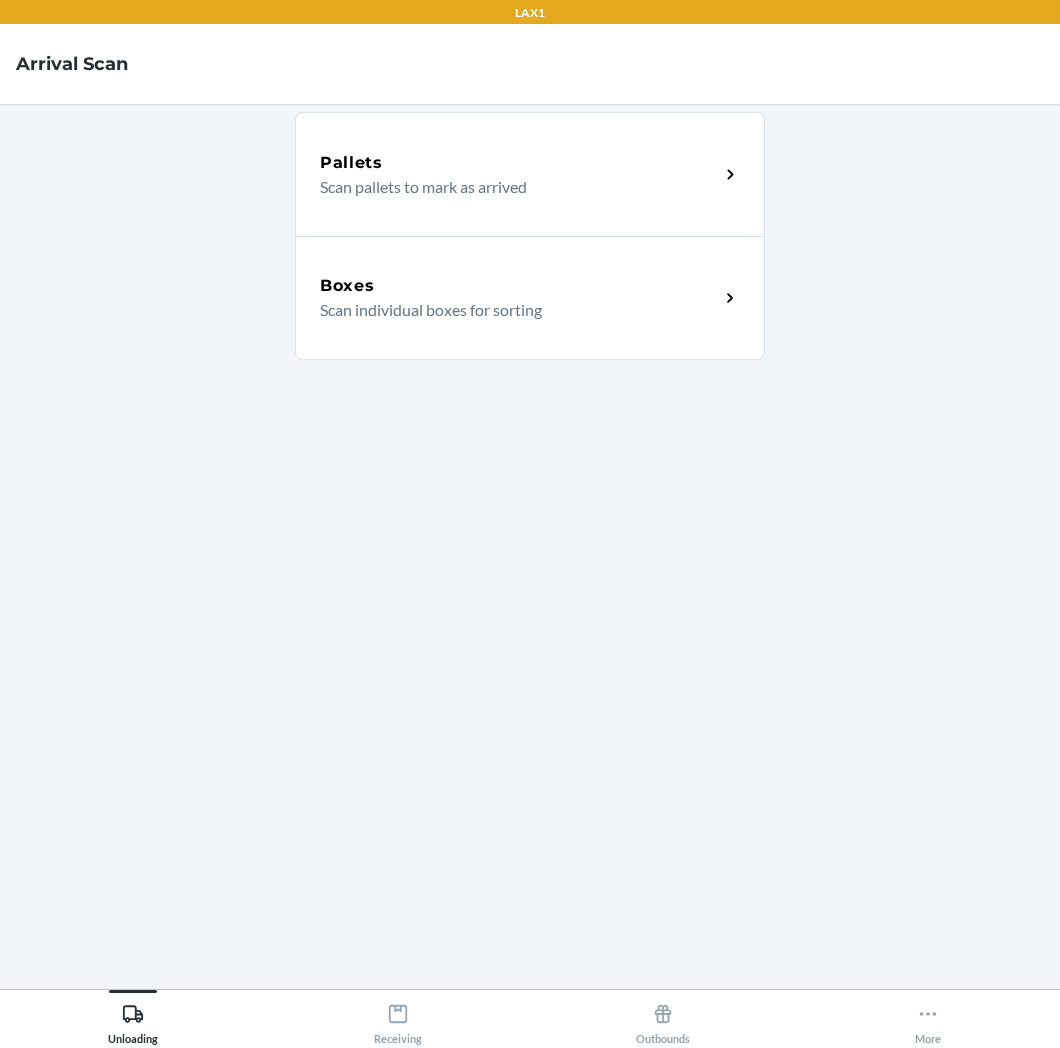 click on "Scan individual boxes for sorting" at bounding box center (511, 310) 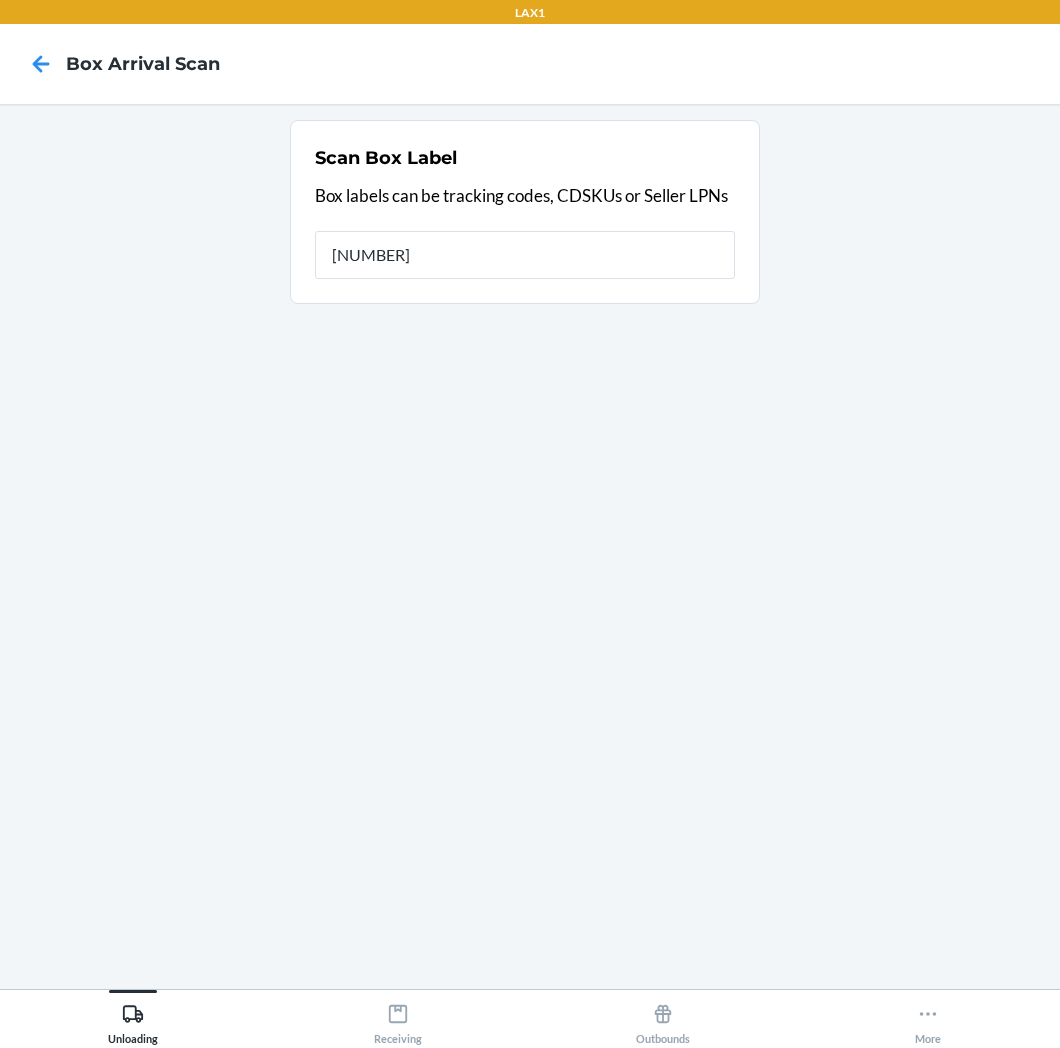 type on "[NUMBER]" 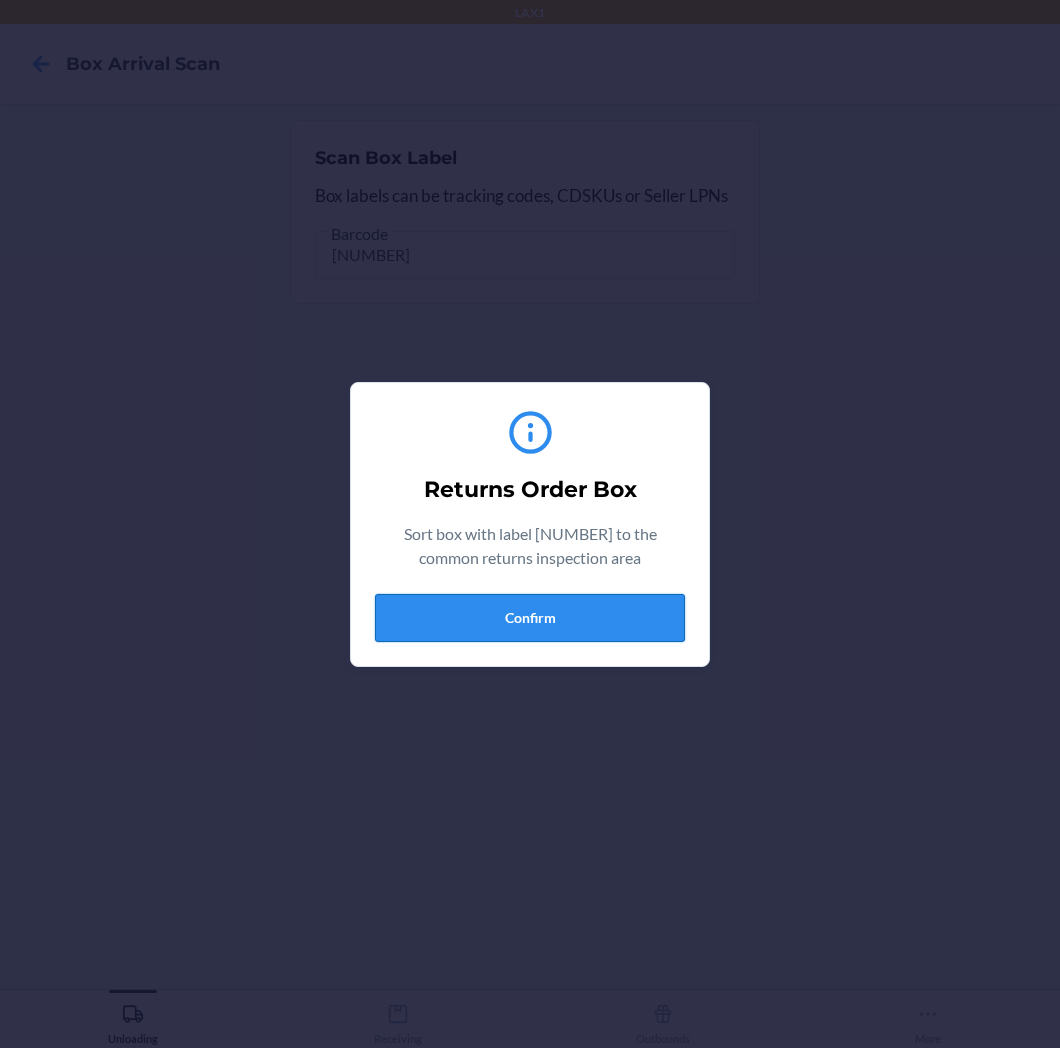 click on "Confirm" at bounding box center [530, 618] 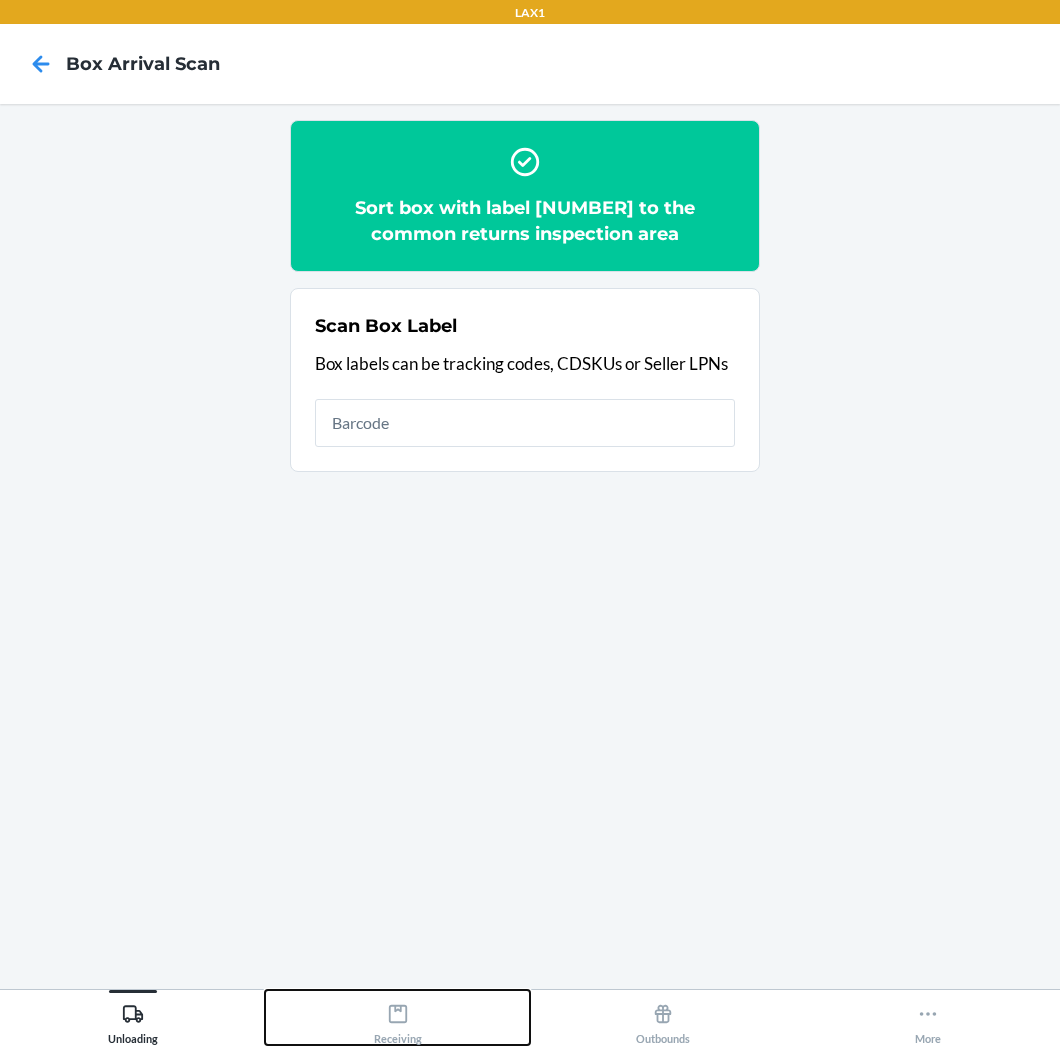 drag, startPoint x: 401, startPoint y: 1020, endPoint x: 400, endPoint y: 995, distance: 25.019993 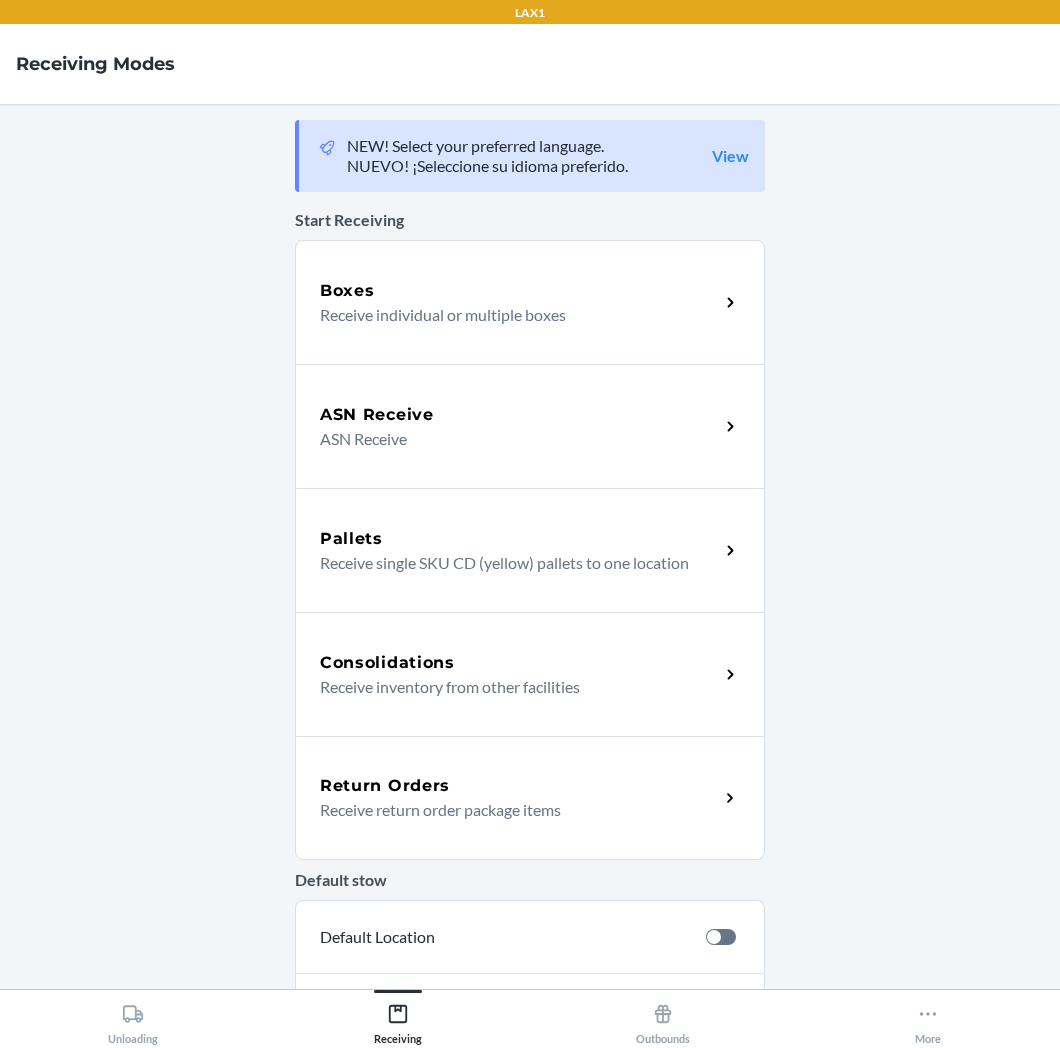 click on "Receive return order package items" at bounding box center [511, 810] 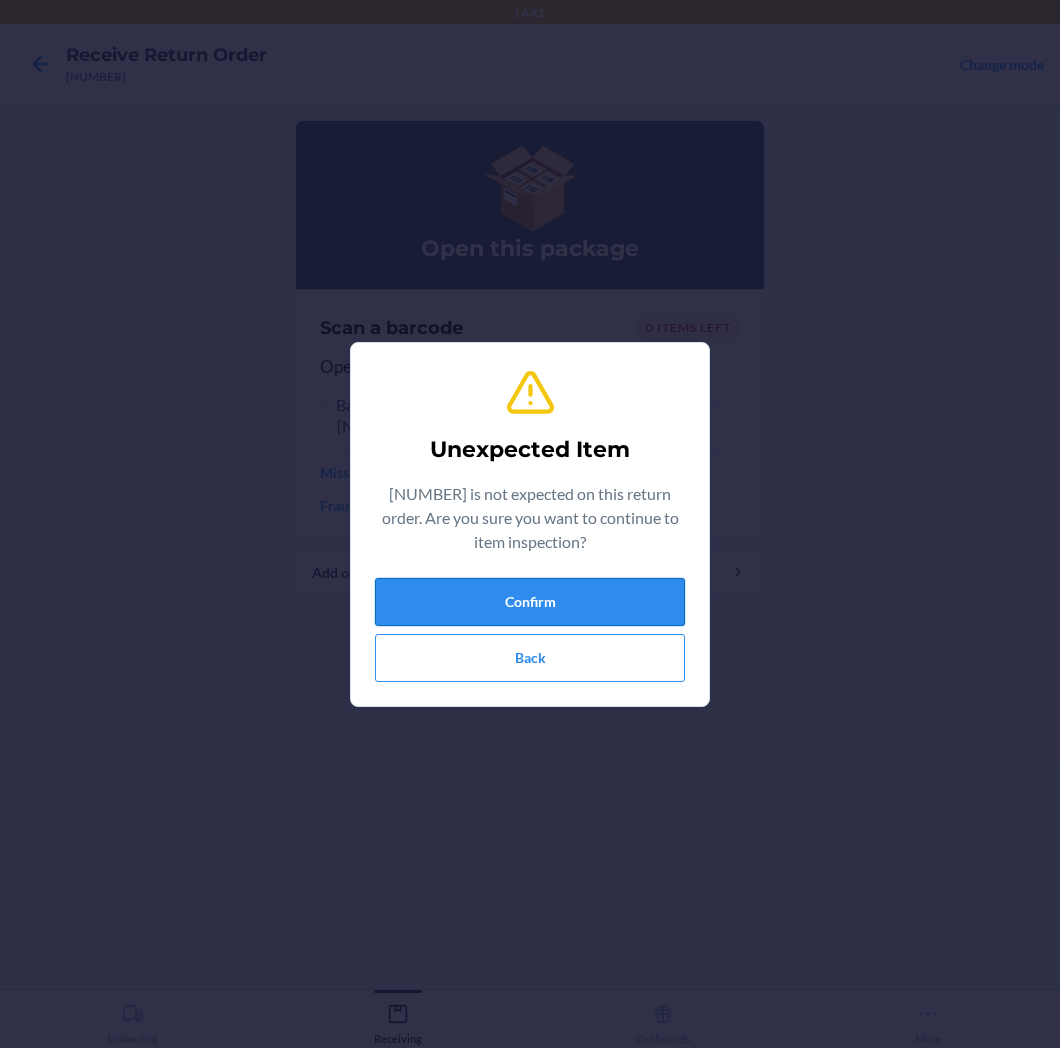 click on "Confirm" at bounding box center (530, 602) 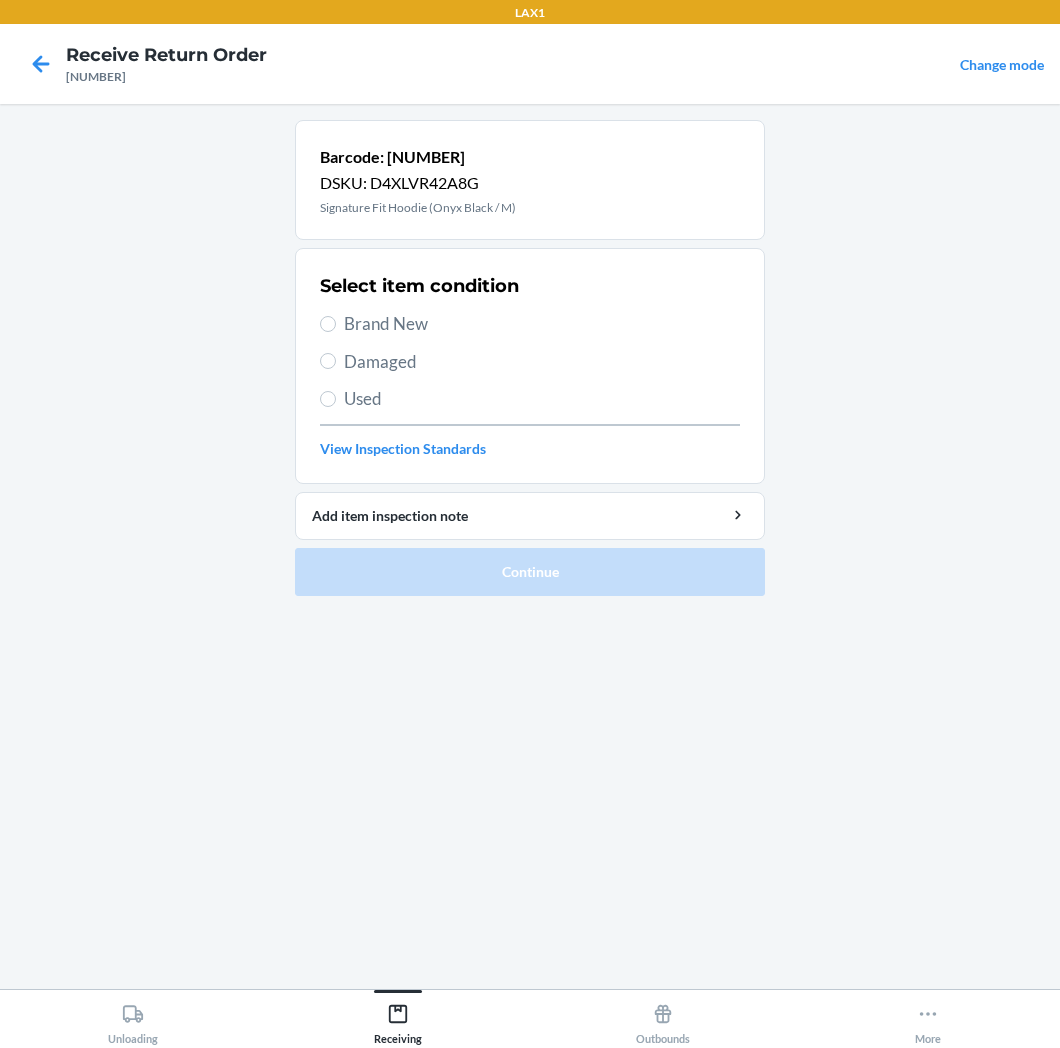 click on "Brand New" at bounding box center [542, 324] 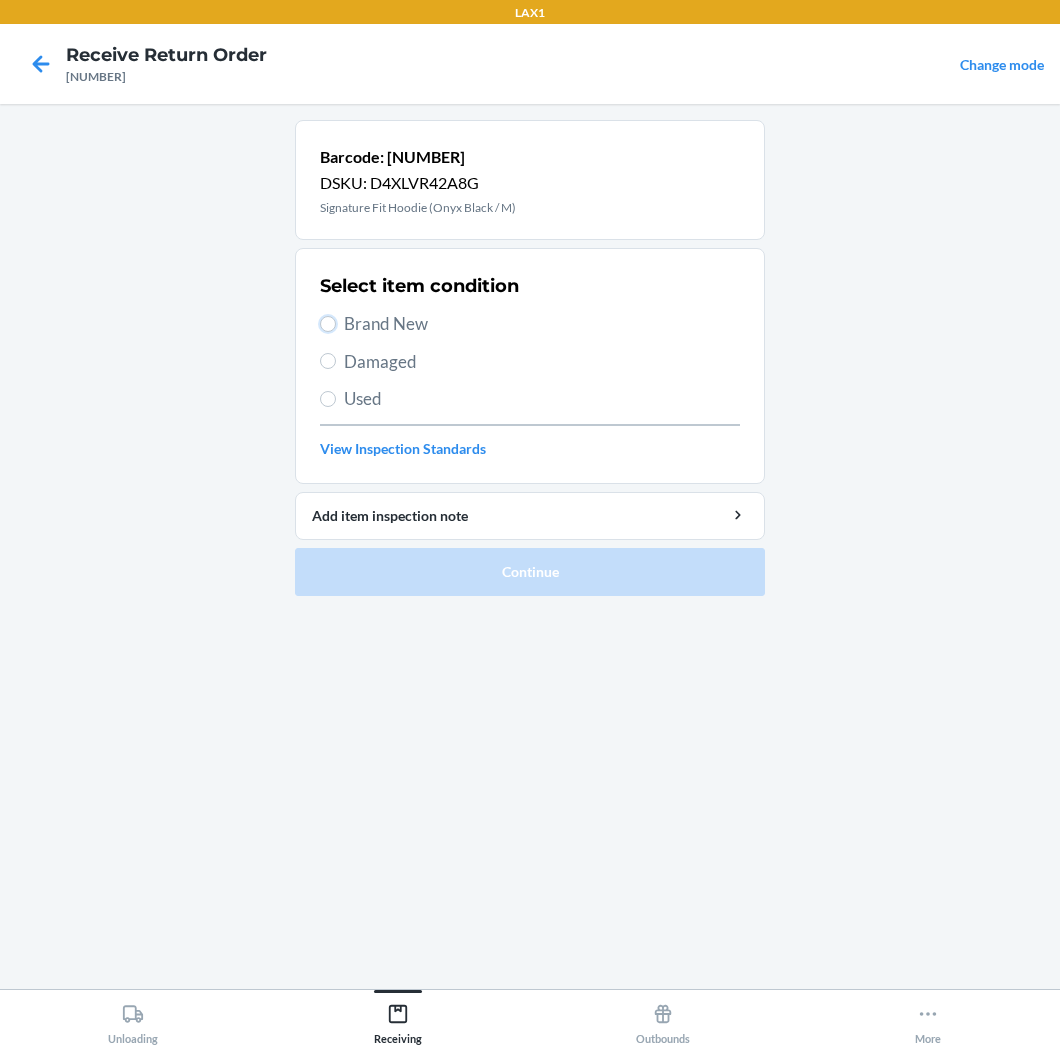 click on "Brand New" at bounding box center (328, 324) 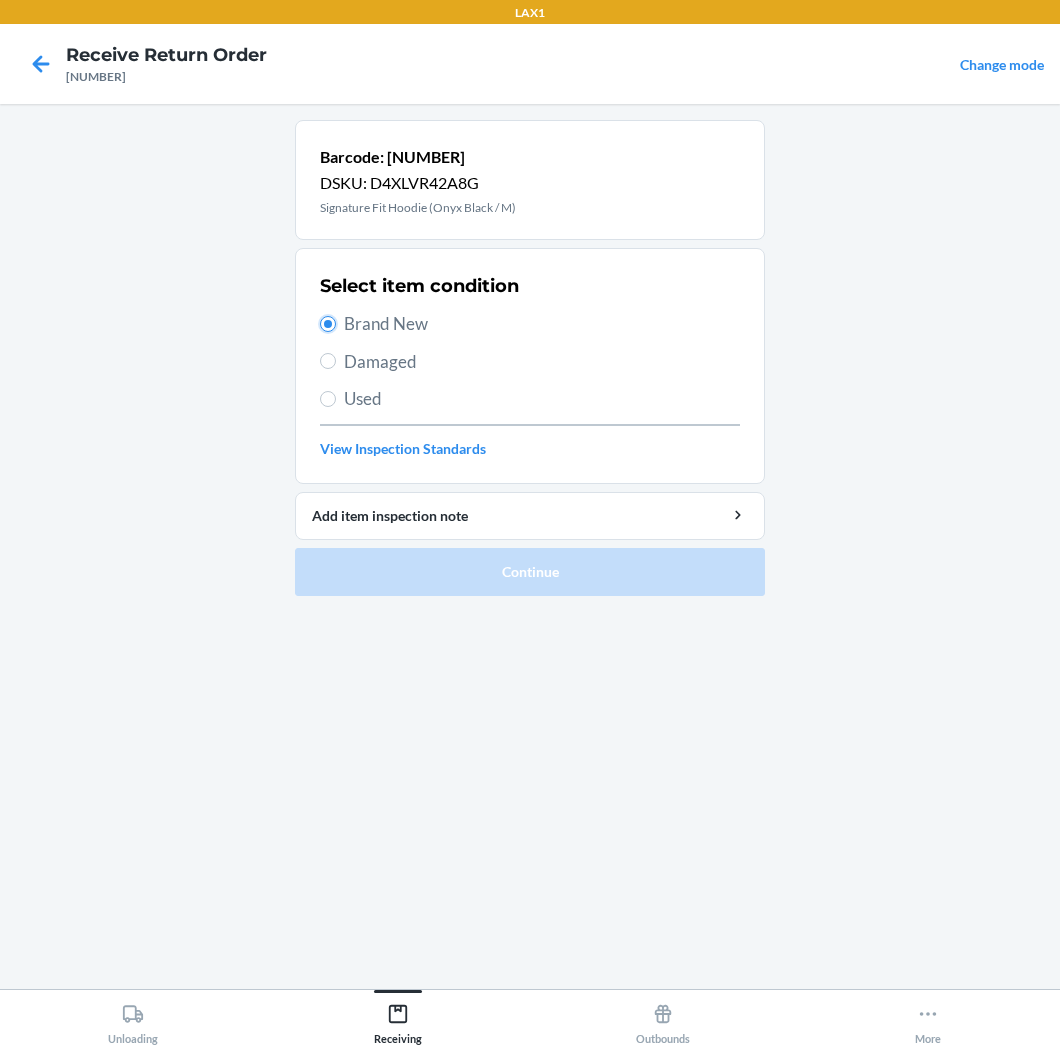 radio on "true" 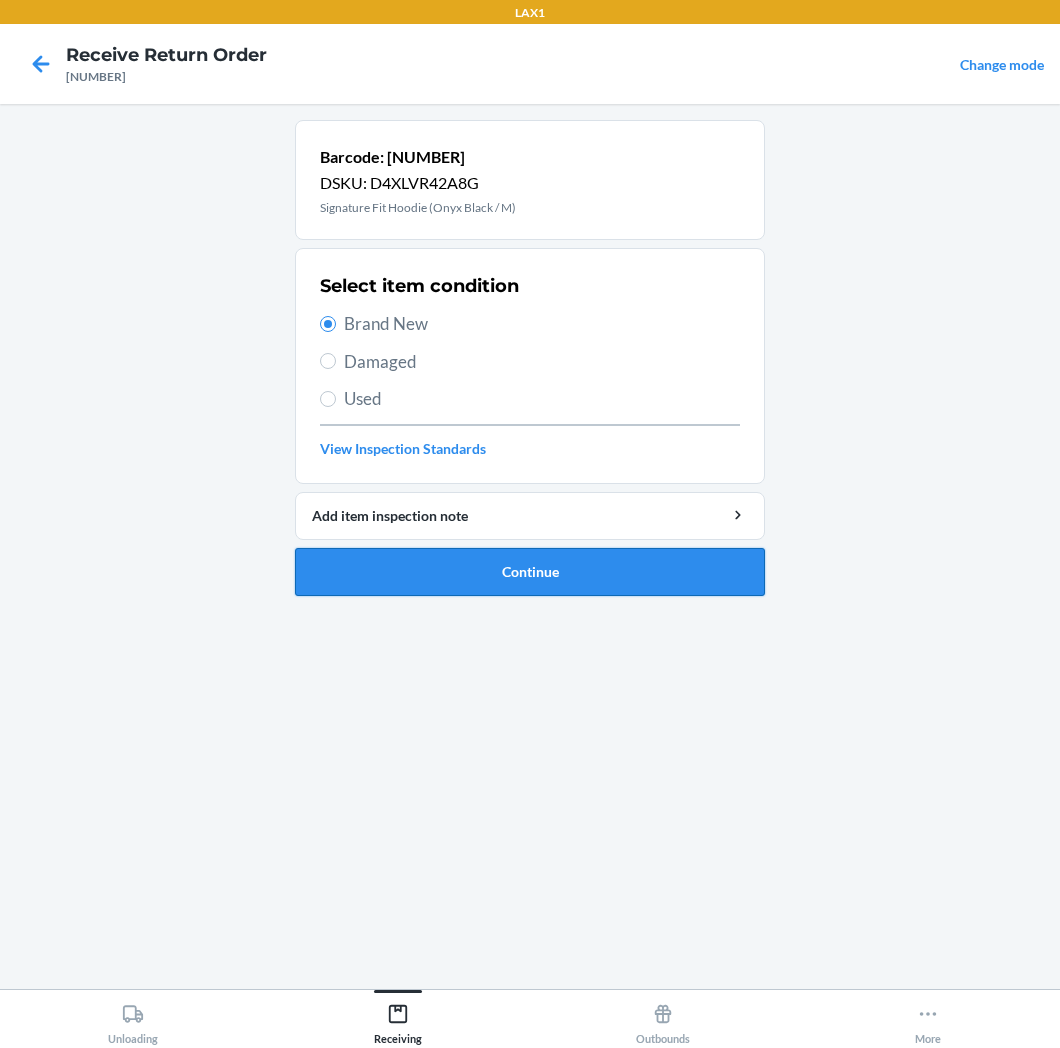 click on "Continue" at bounding box center (530, 572) 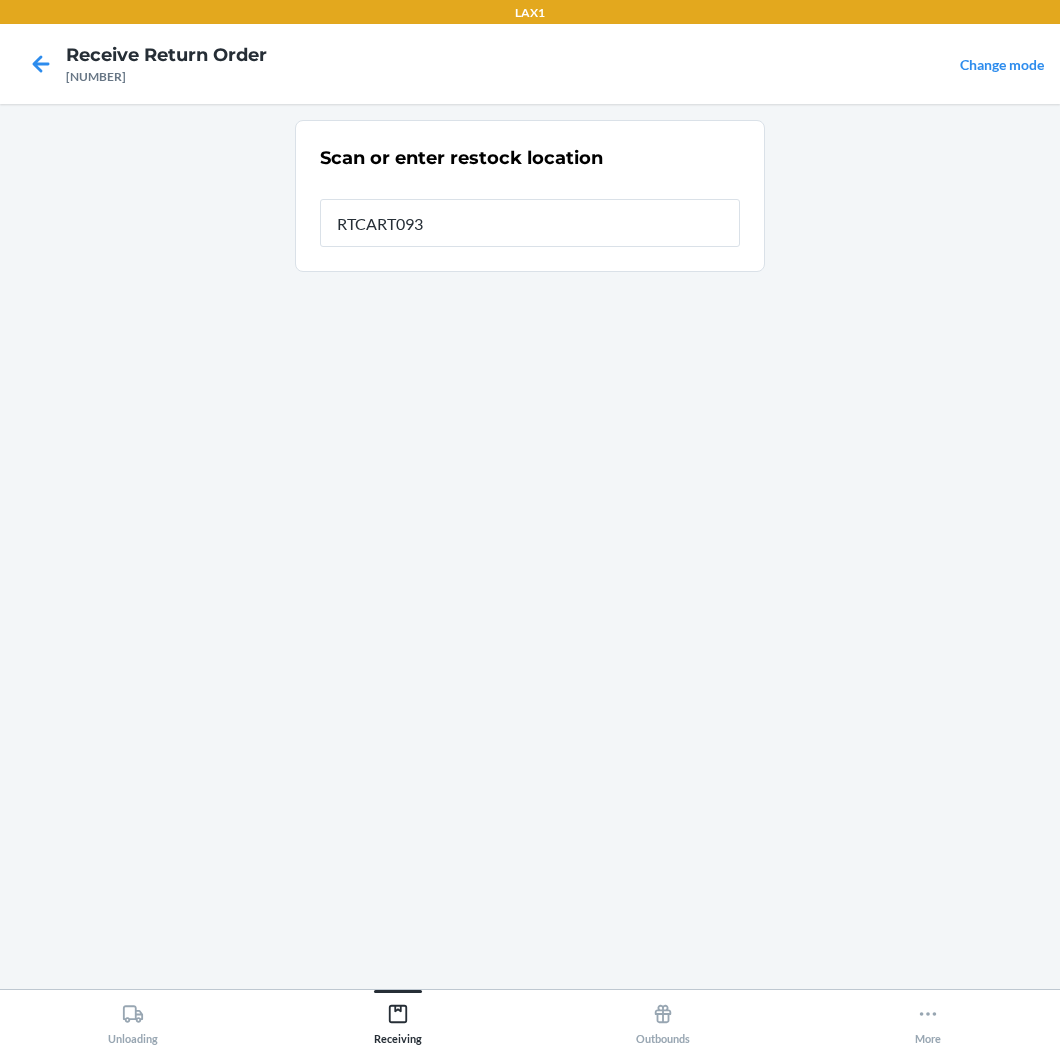 type on "RTCART093" 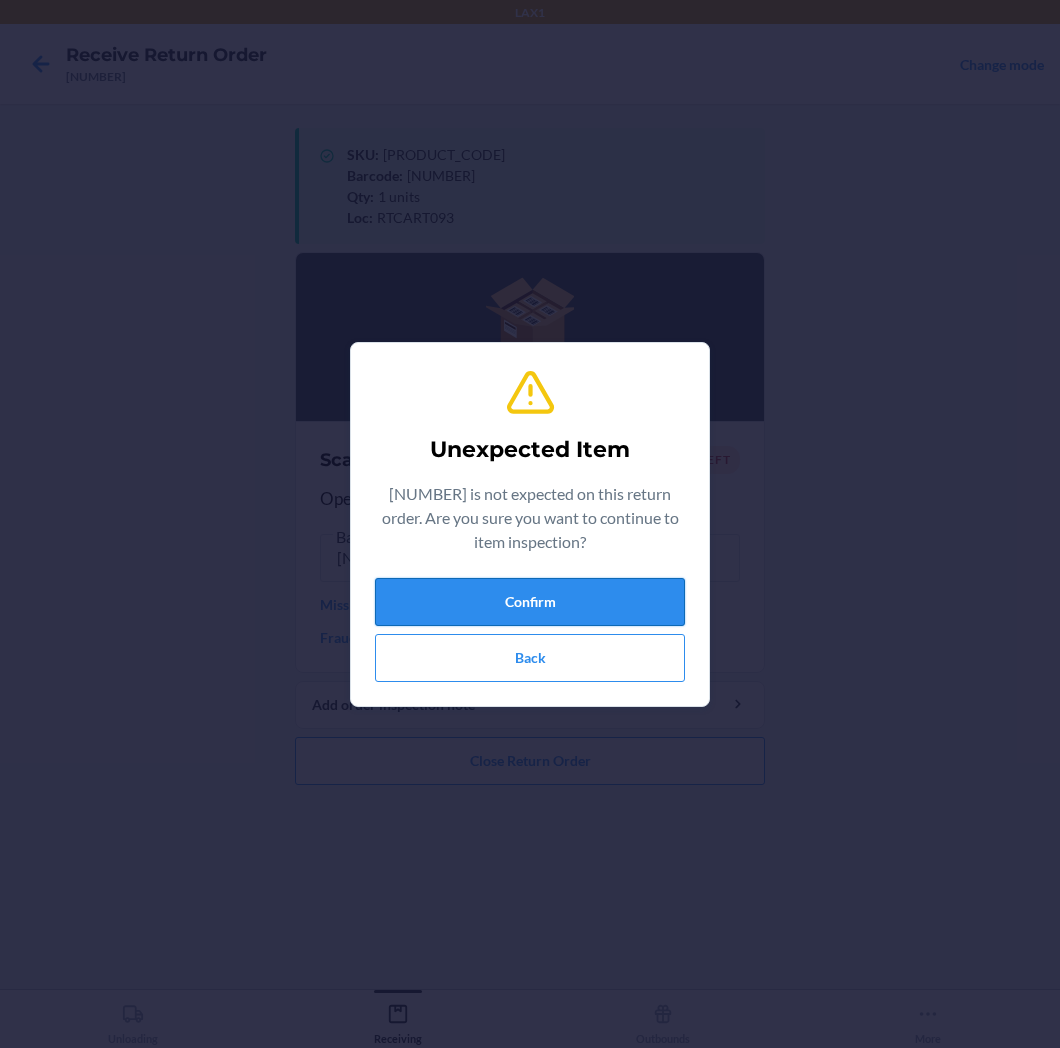 click on "Confirm" at bounding box center [530, 602] 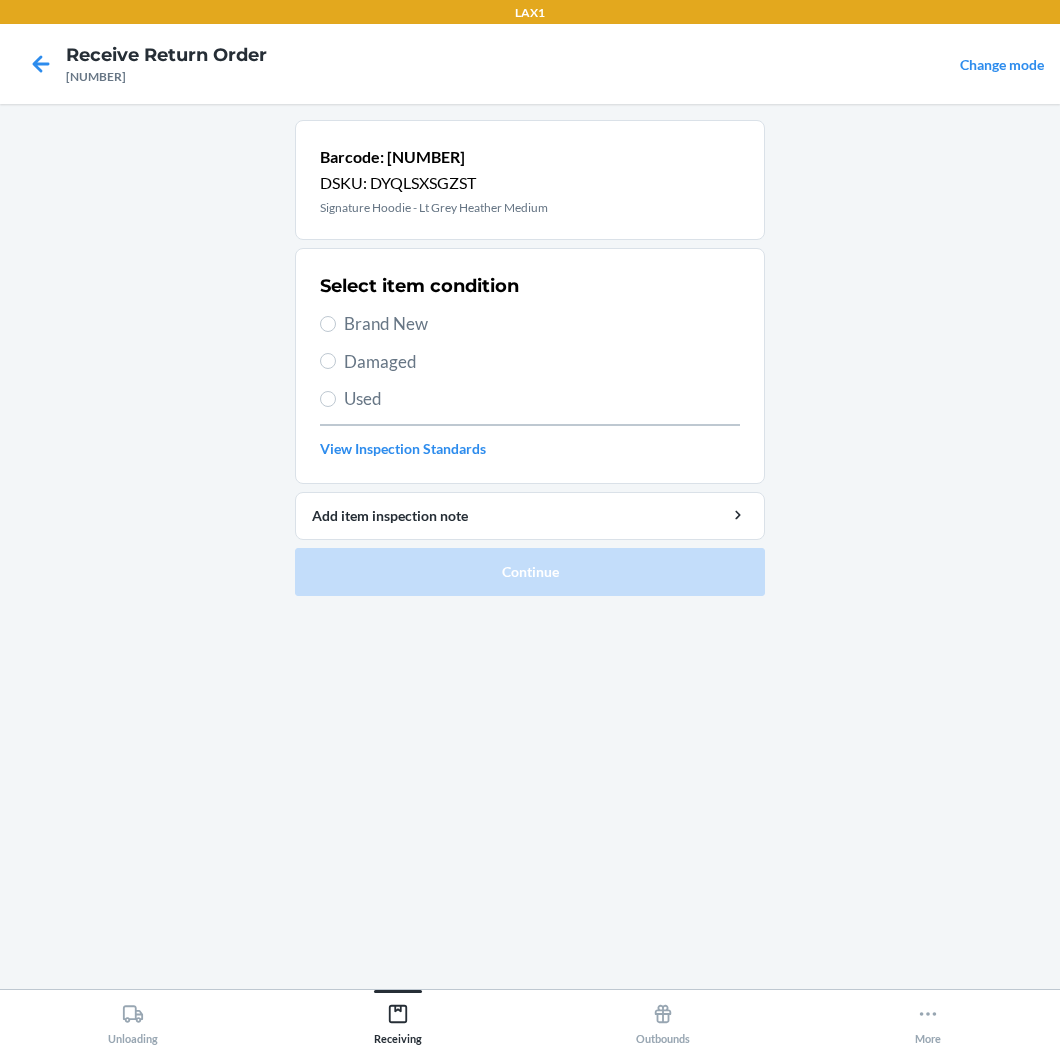 click on "Brand New" at bounding box center [530, 324] 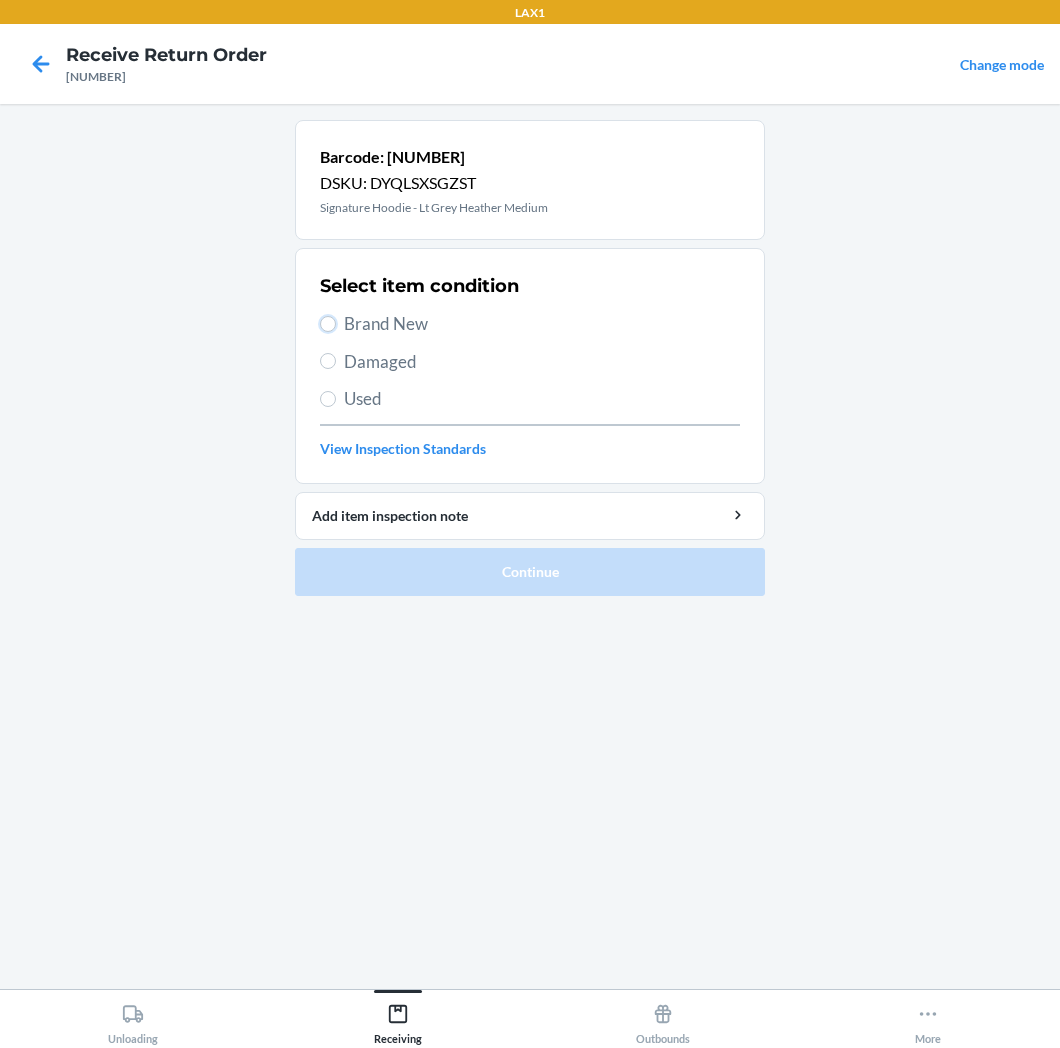 click on "Brand New" at bounding box center (328, 324) 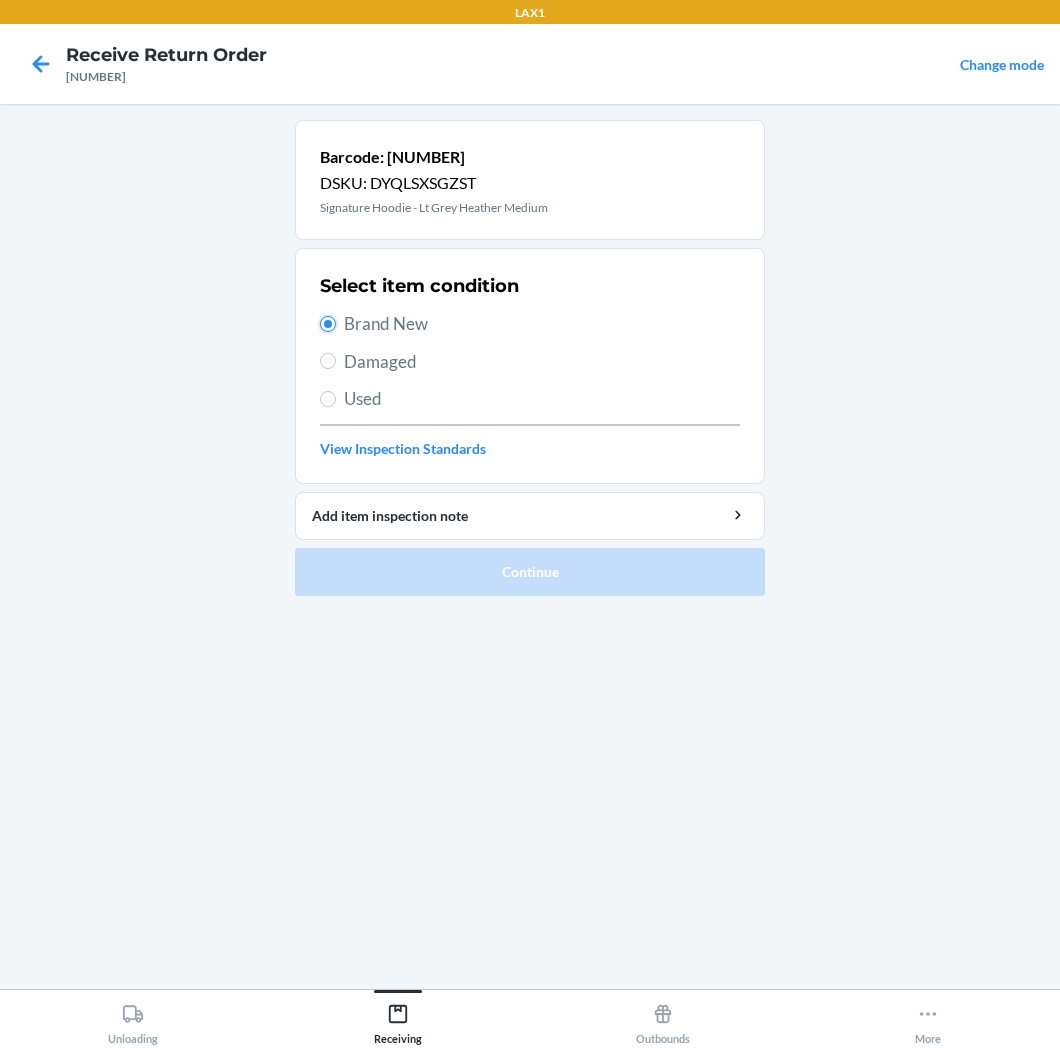 radio on "true" 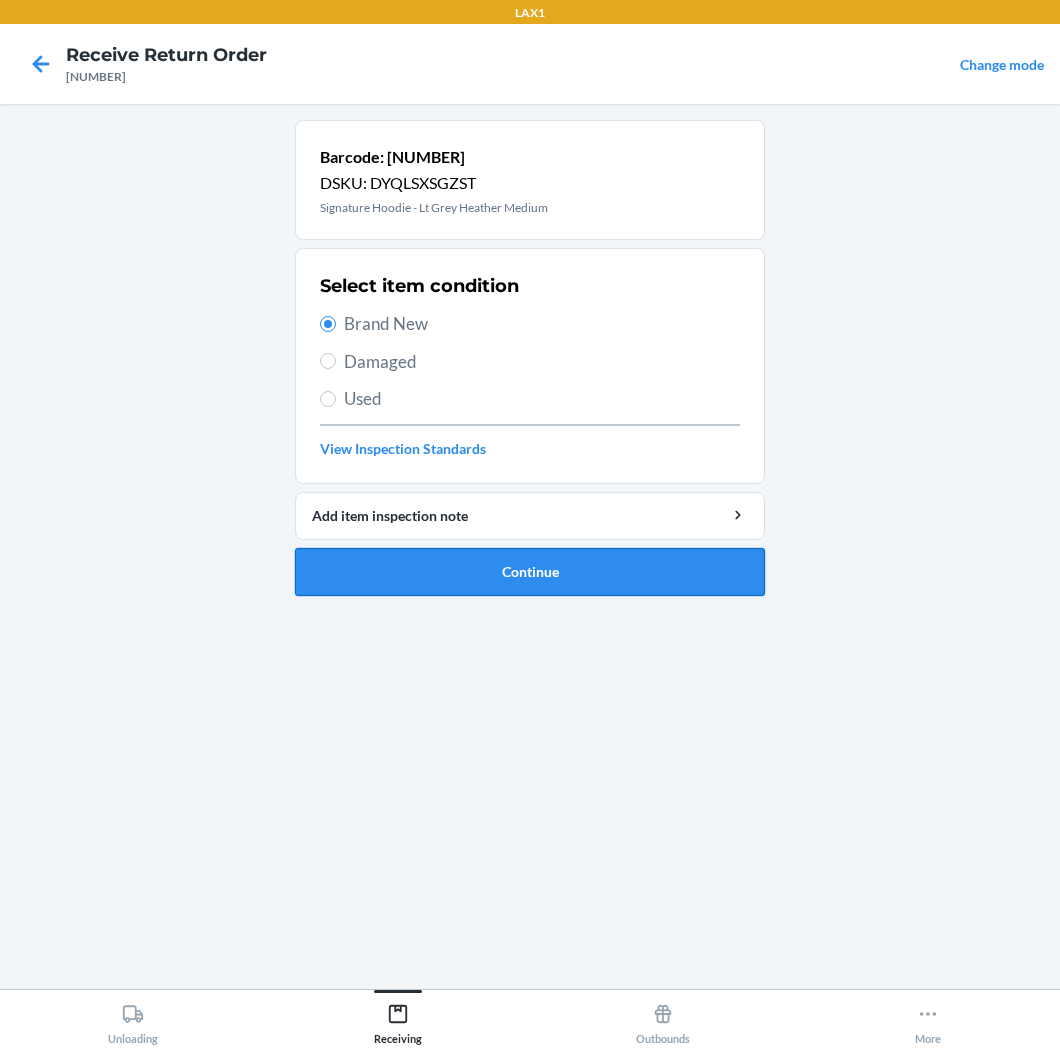 click on "Continue" at bounding box center [530, 572] 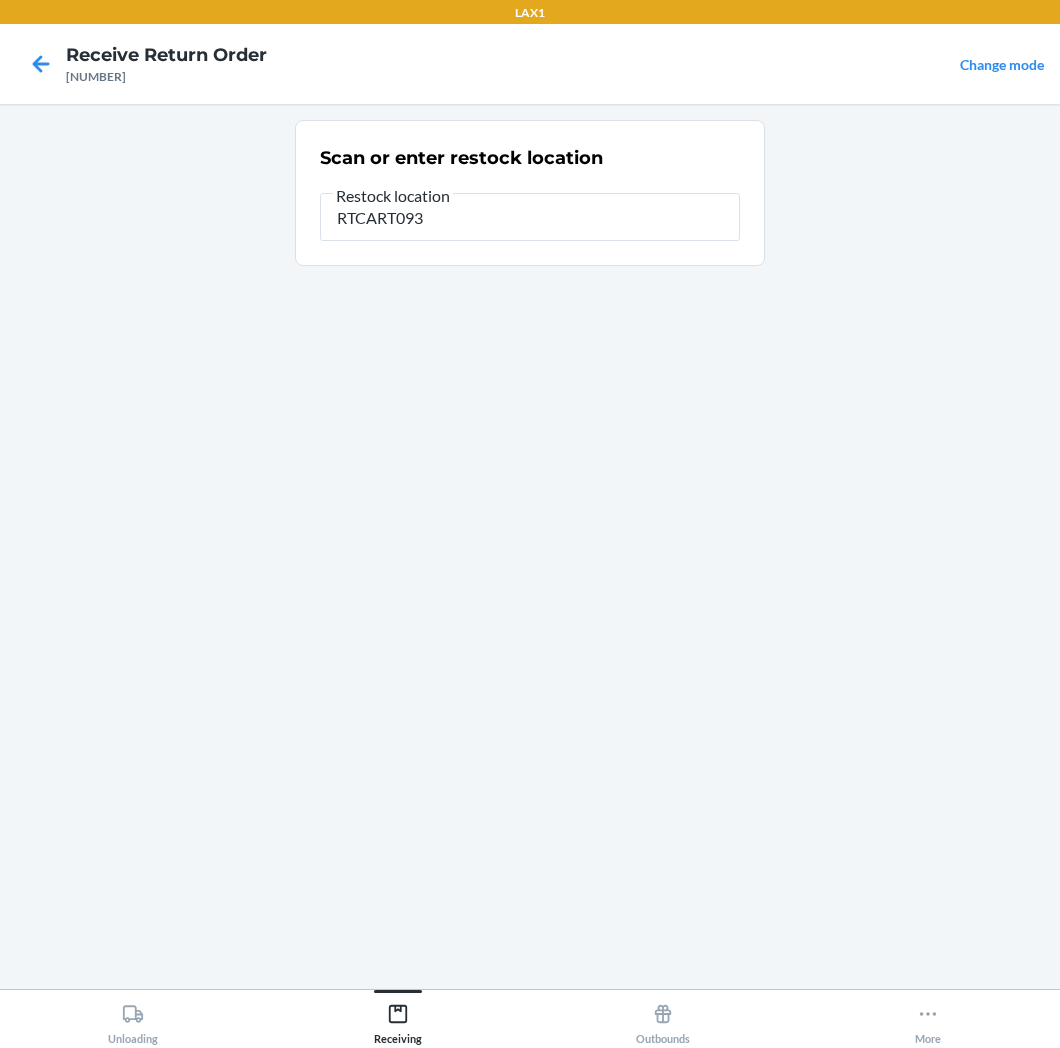 type on "RTCART093" 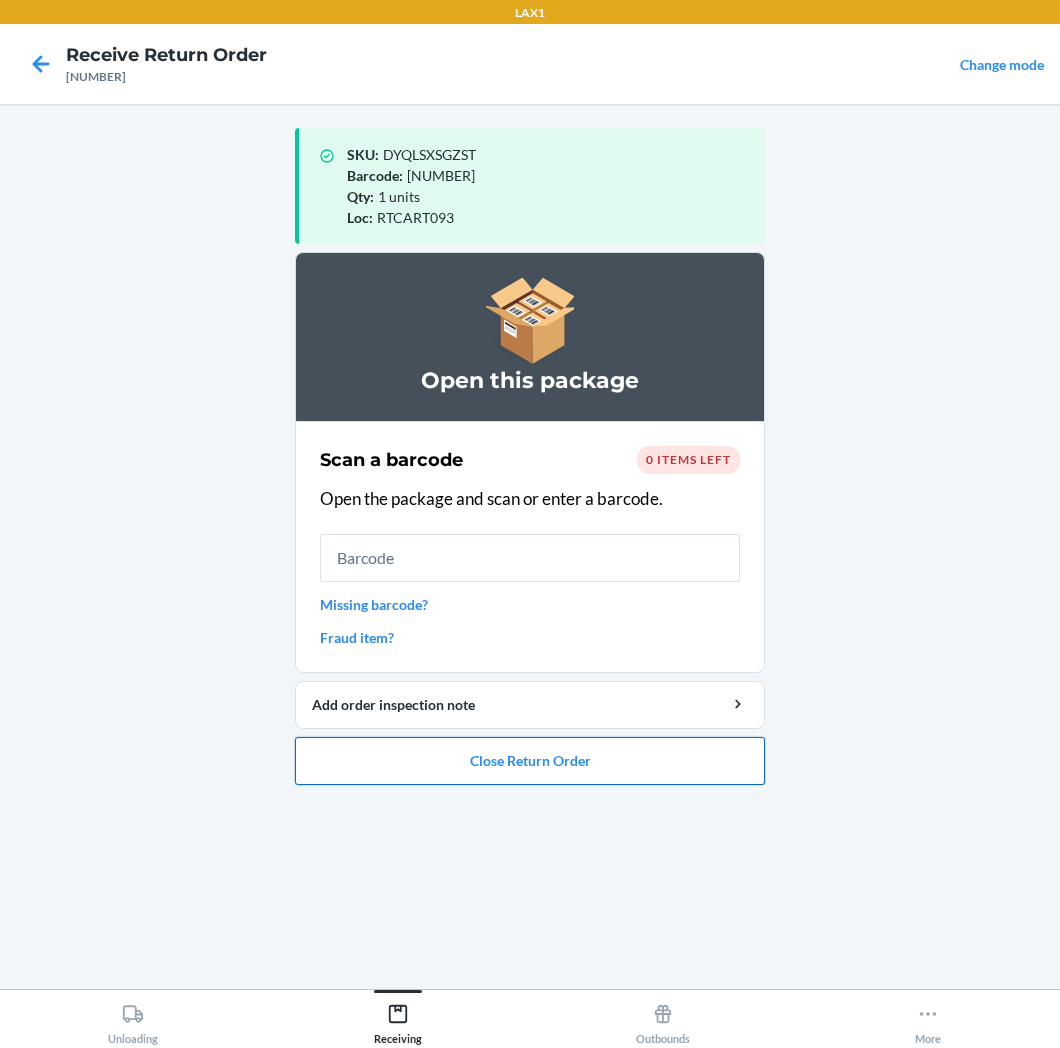 drag, startPoint x: 395, startPoint y: 764, endPoint x: 408, endPoint y: 744, distance: 23.853722 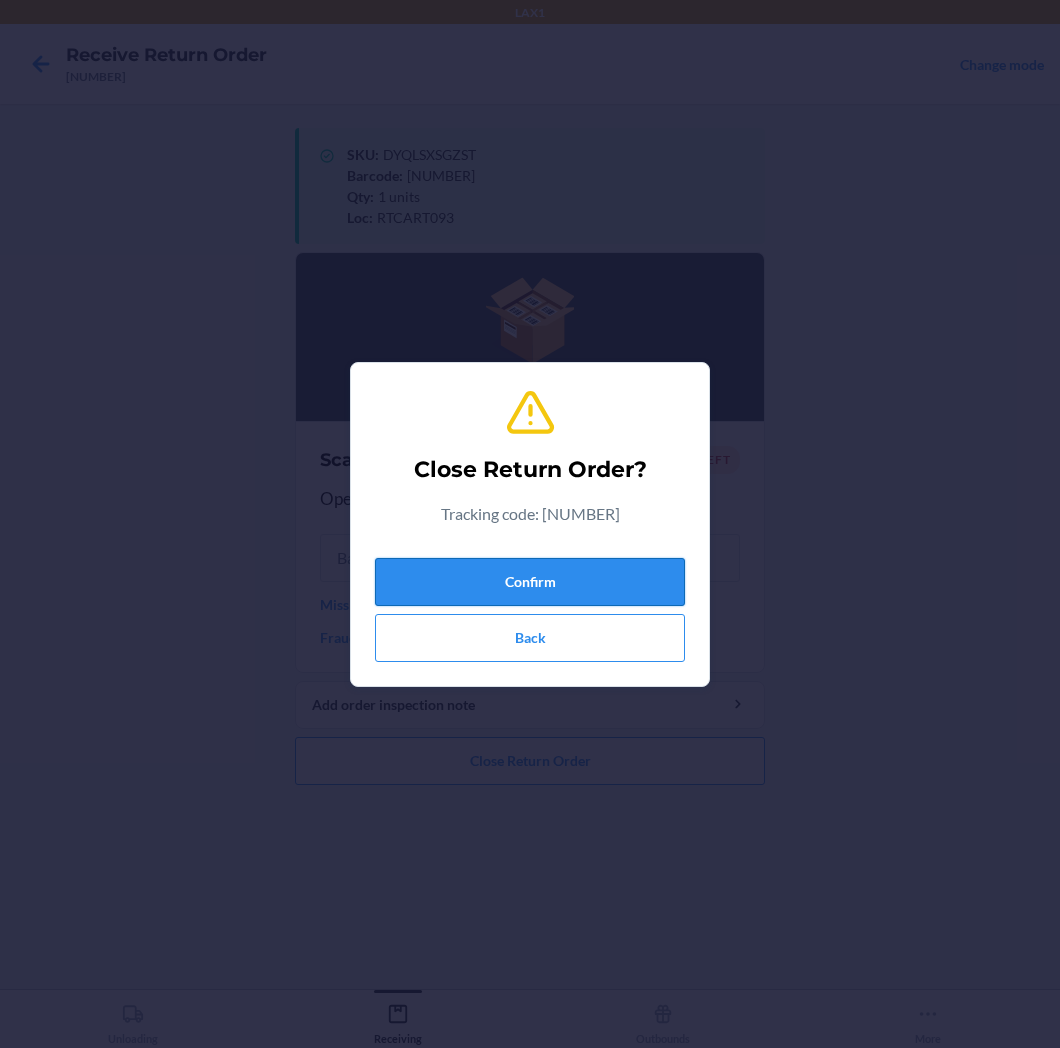 click on "Confirm" at bounding box center (530, 582) 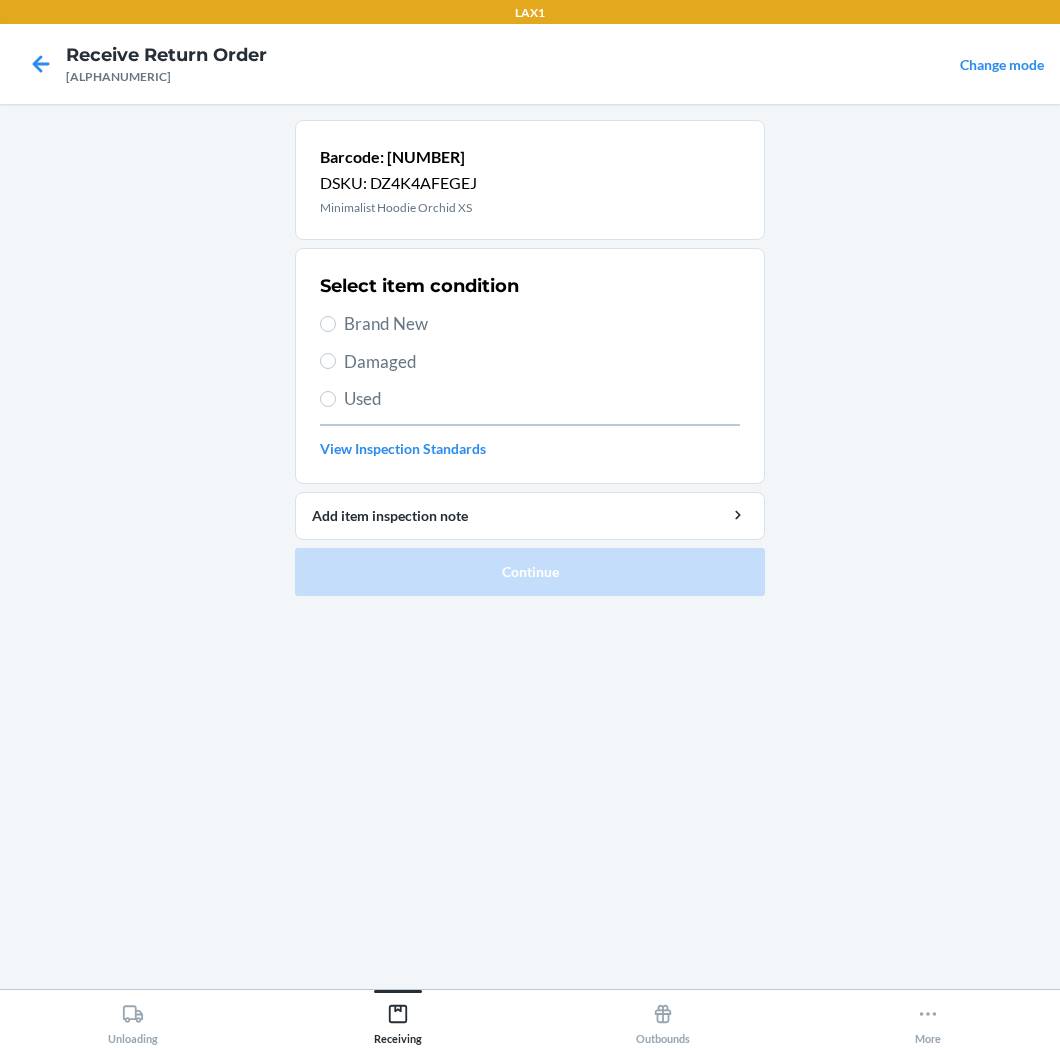 click on "Brand New" at bounding box center [542, 324] 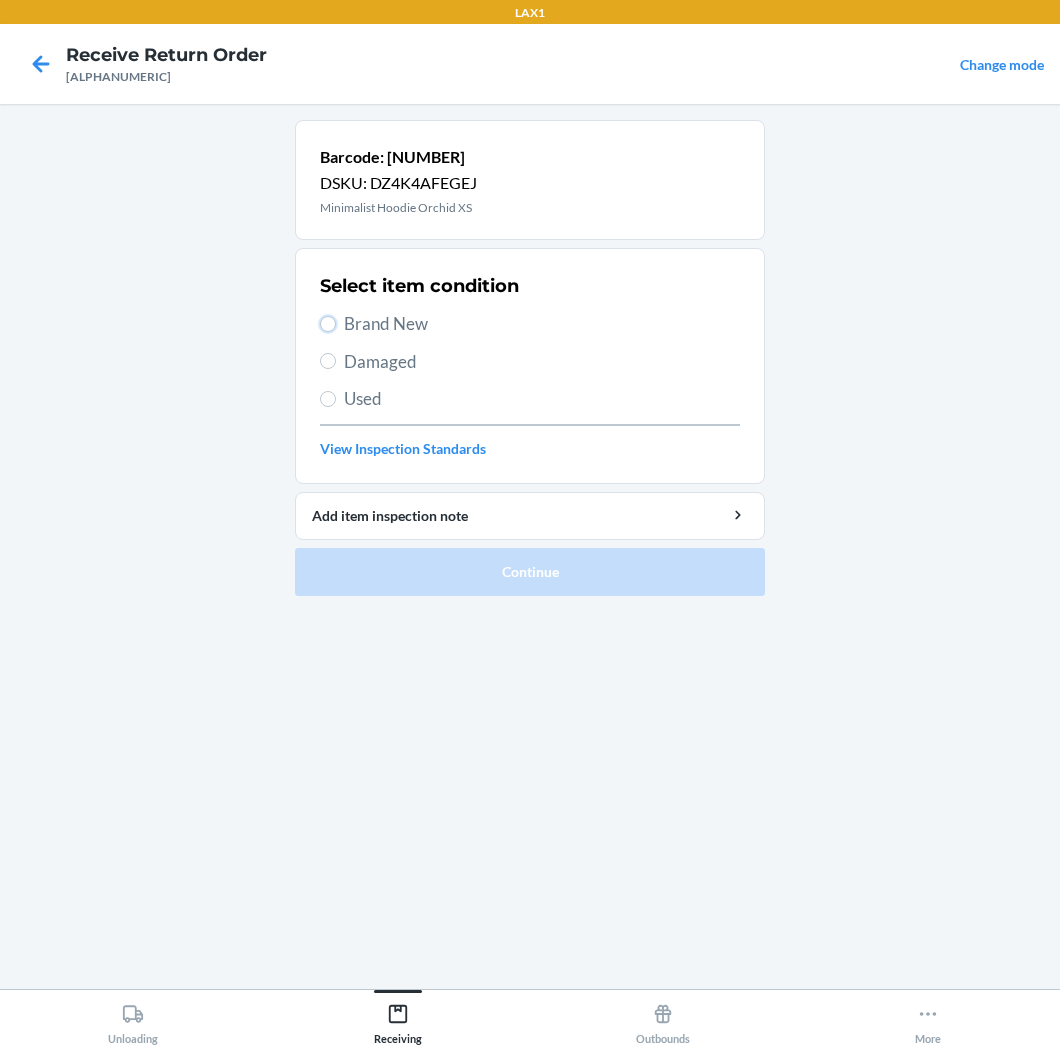 click on "Brand New" at bounding box center [328, 324] 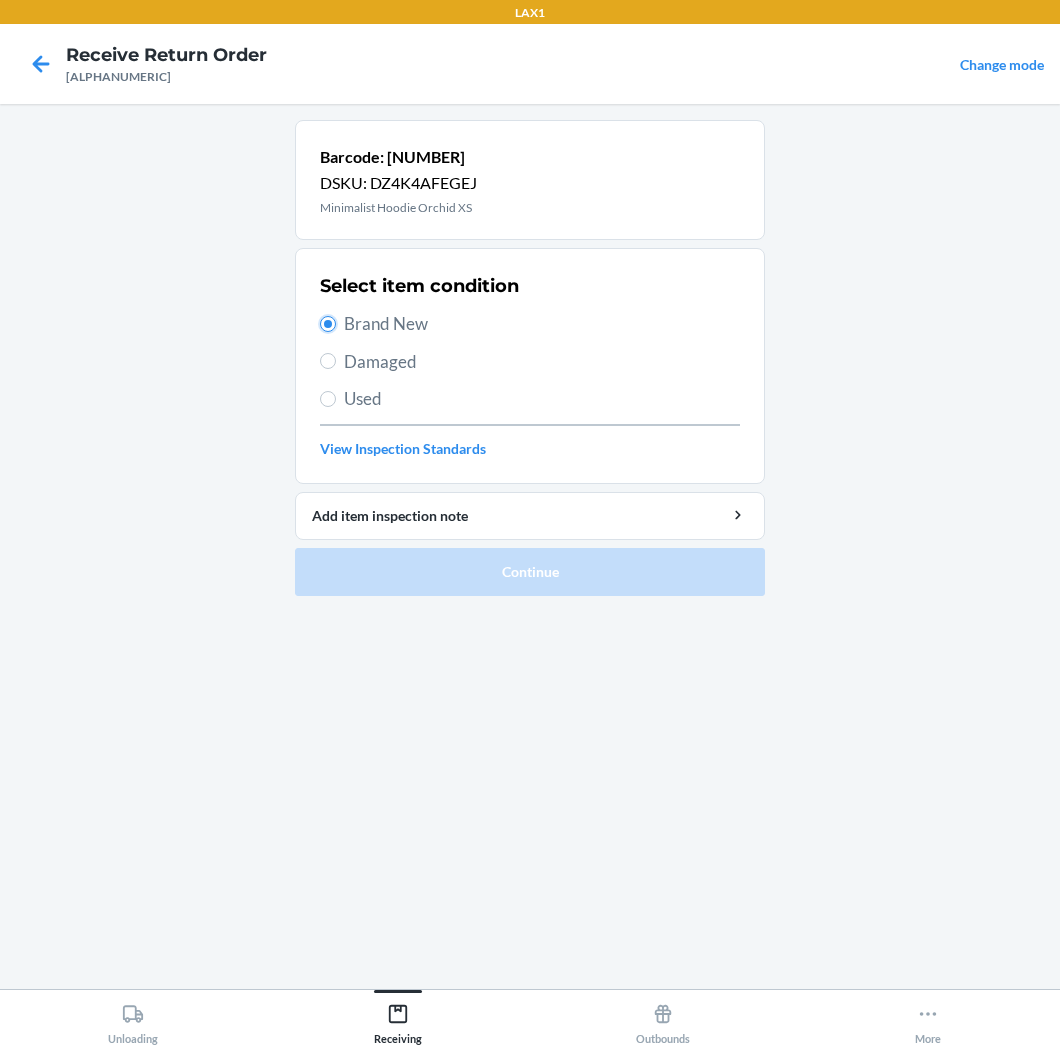 radio on "true" 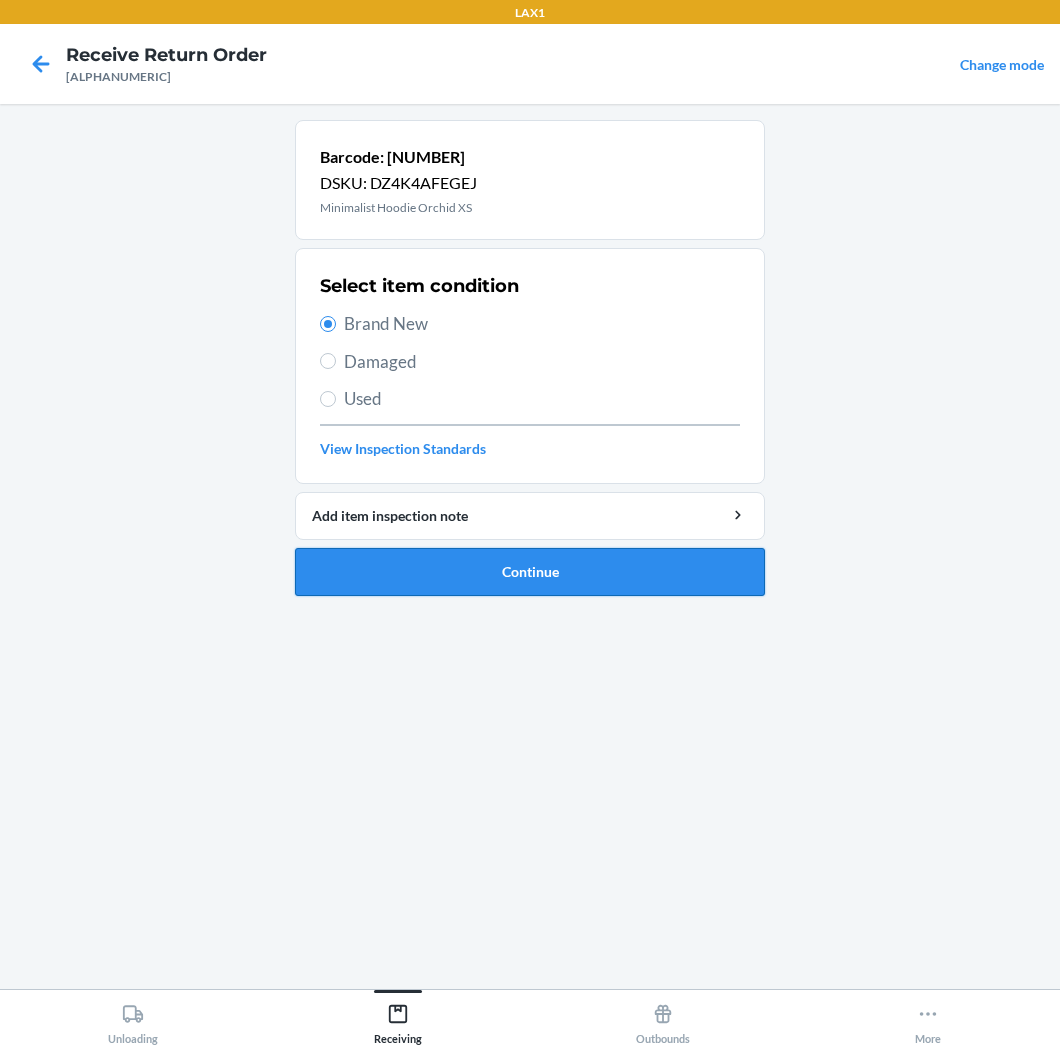 click on "Continue" at bounding box center (530, 572) 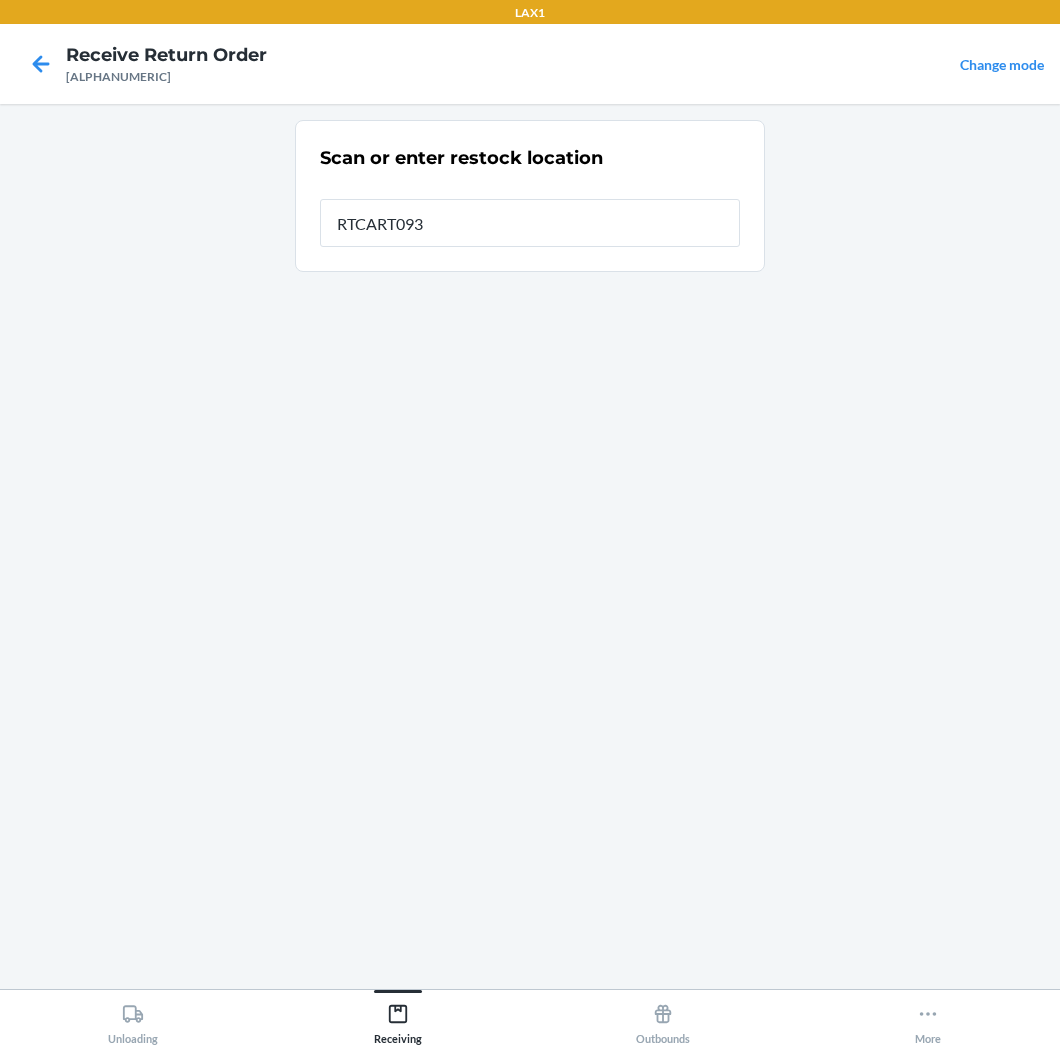 type on "RTCART093" 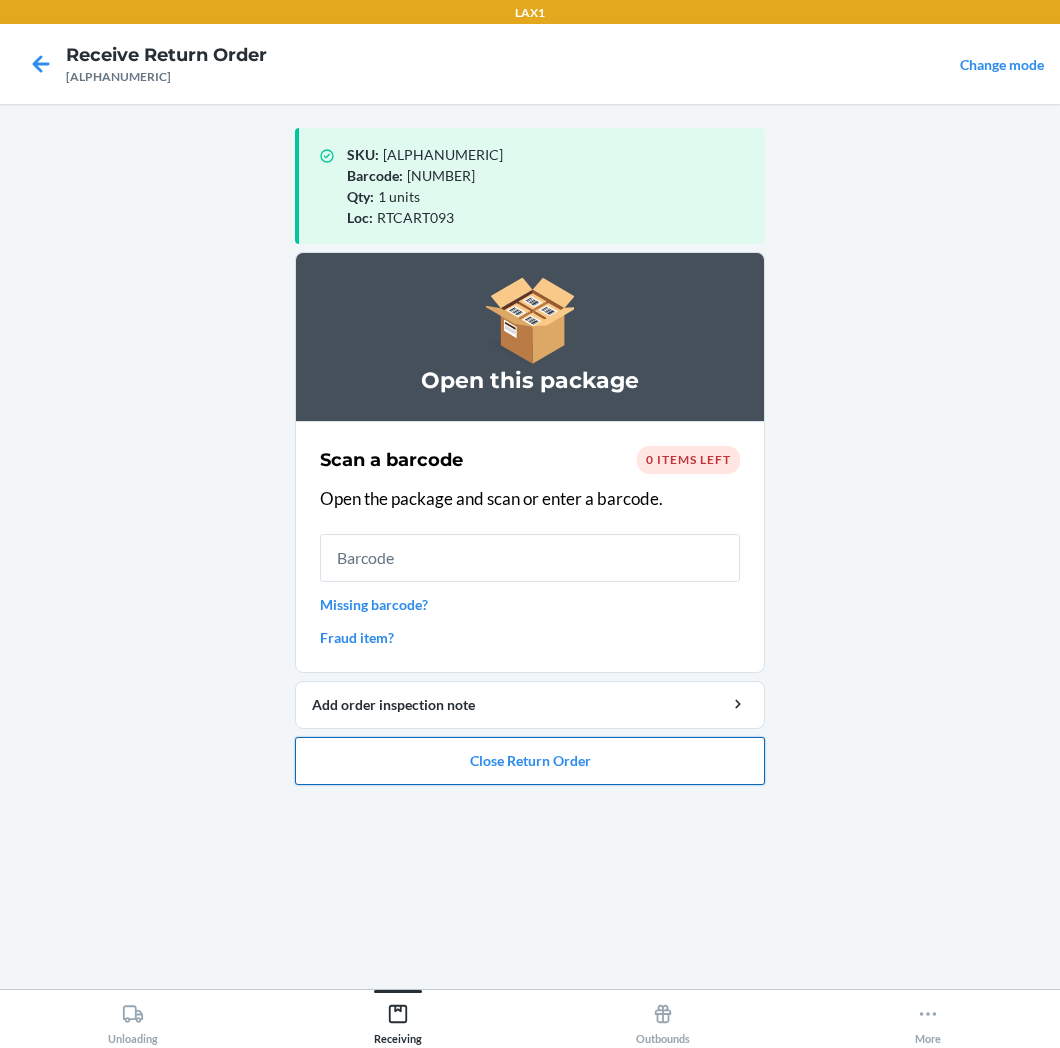 click on "Close Return Order" at bounding box center (530, 761) 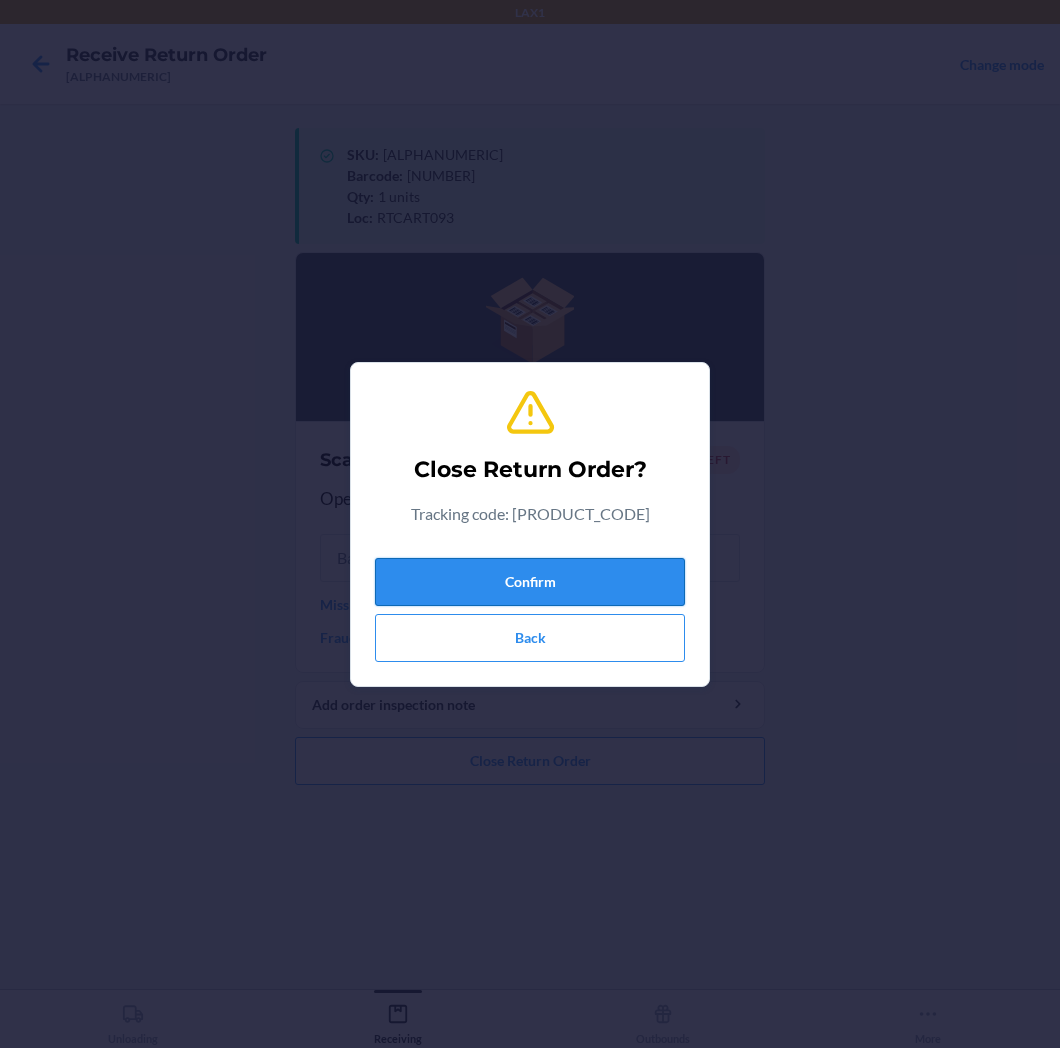 click on "Confirm" at bounding box center [530, 582] 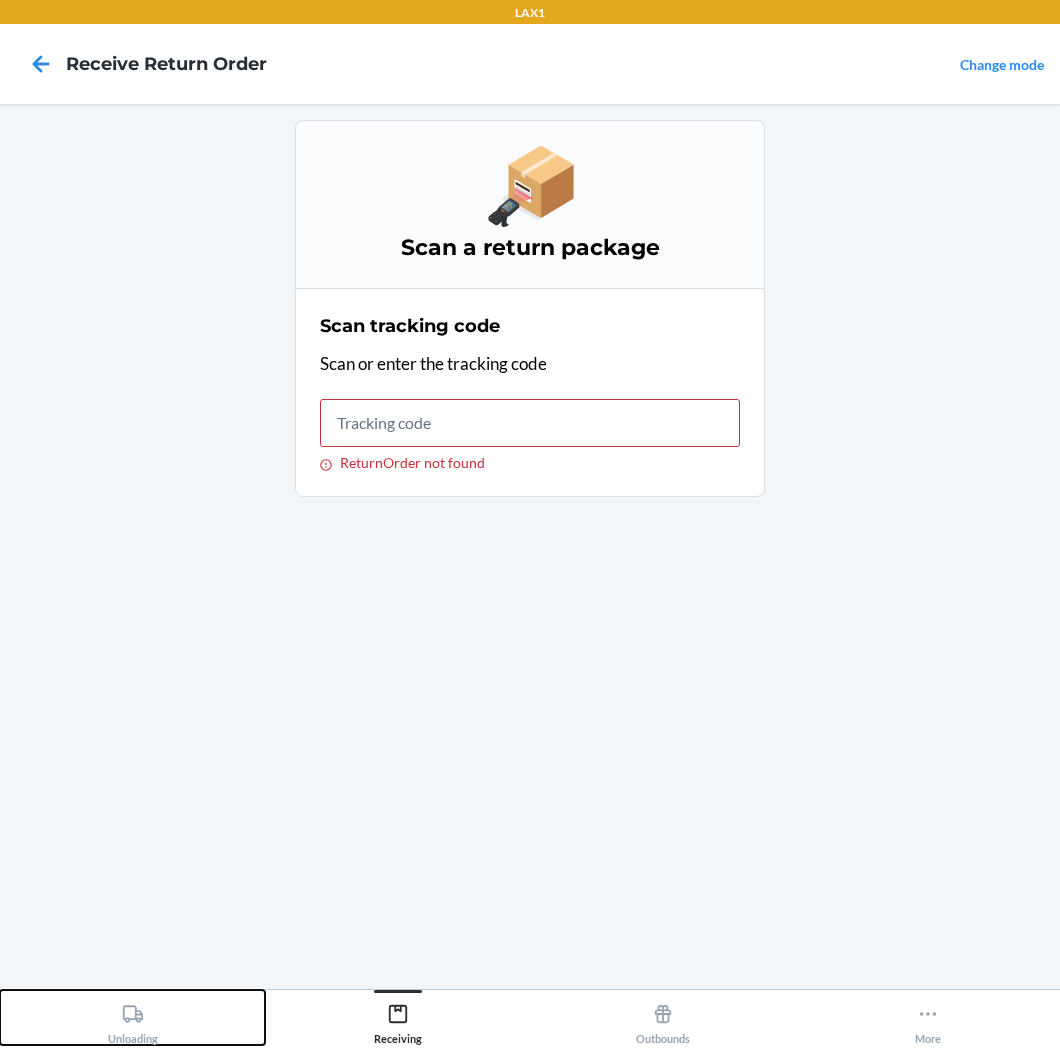 click 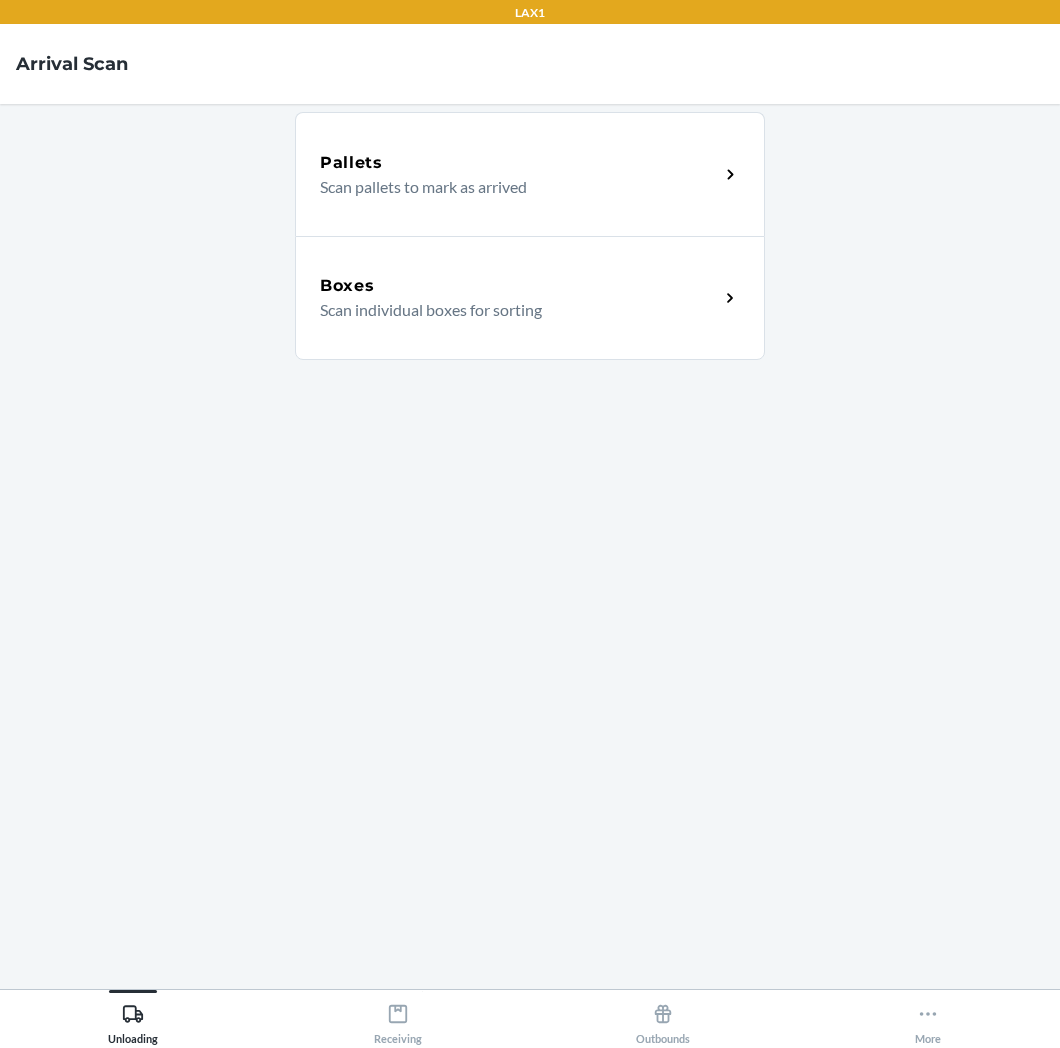 click on "Boxes" at bounding box center (347, 286) 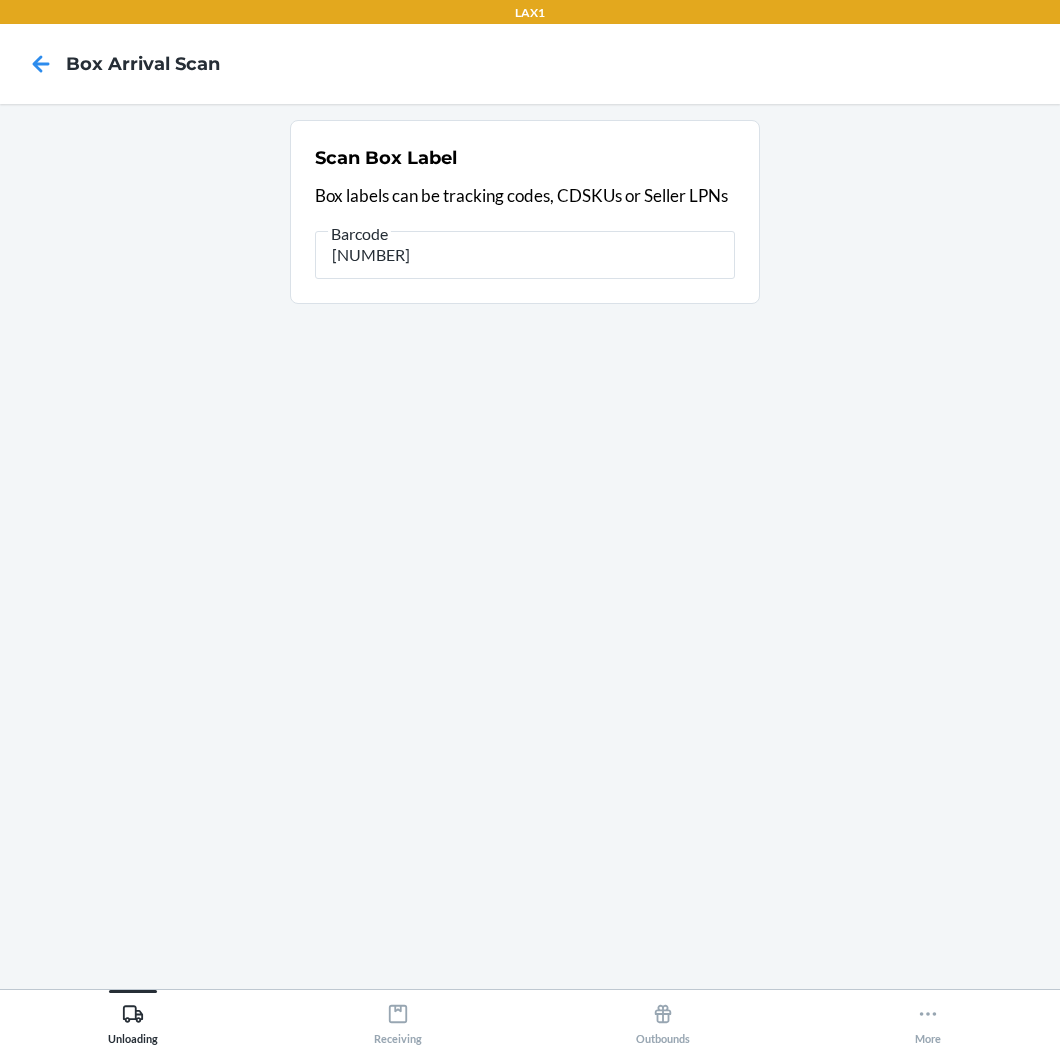 type on "[NUMBER]" 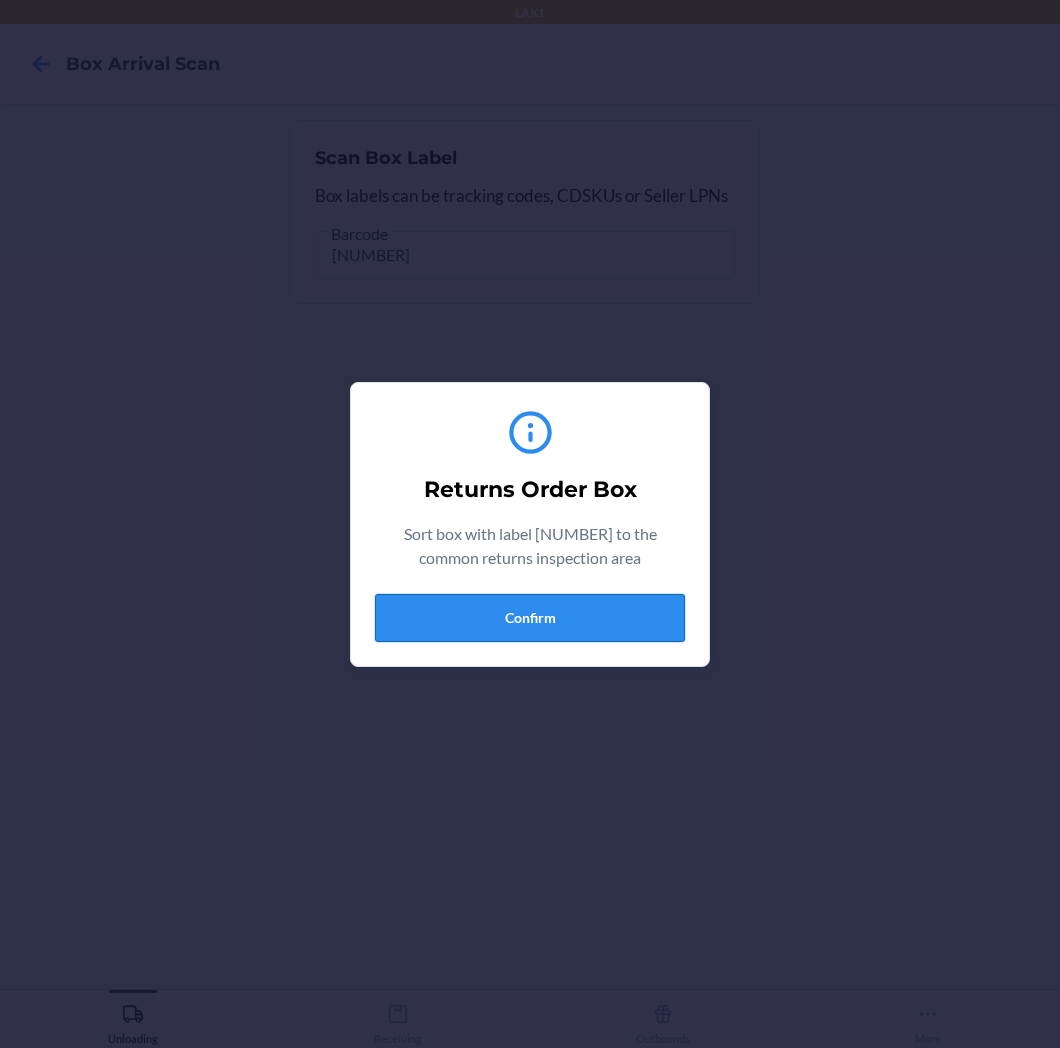 click on "Confirm" at bounding box center [530, 618] 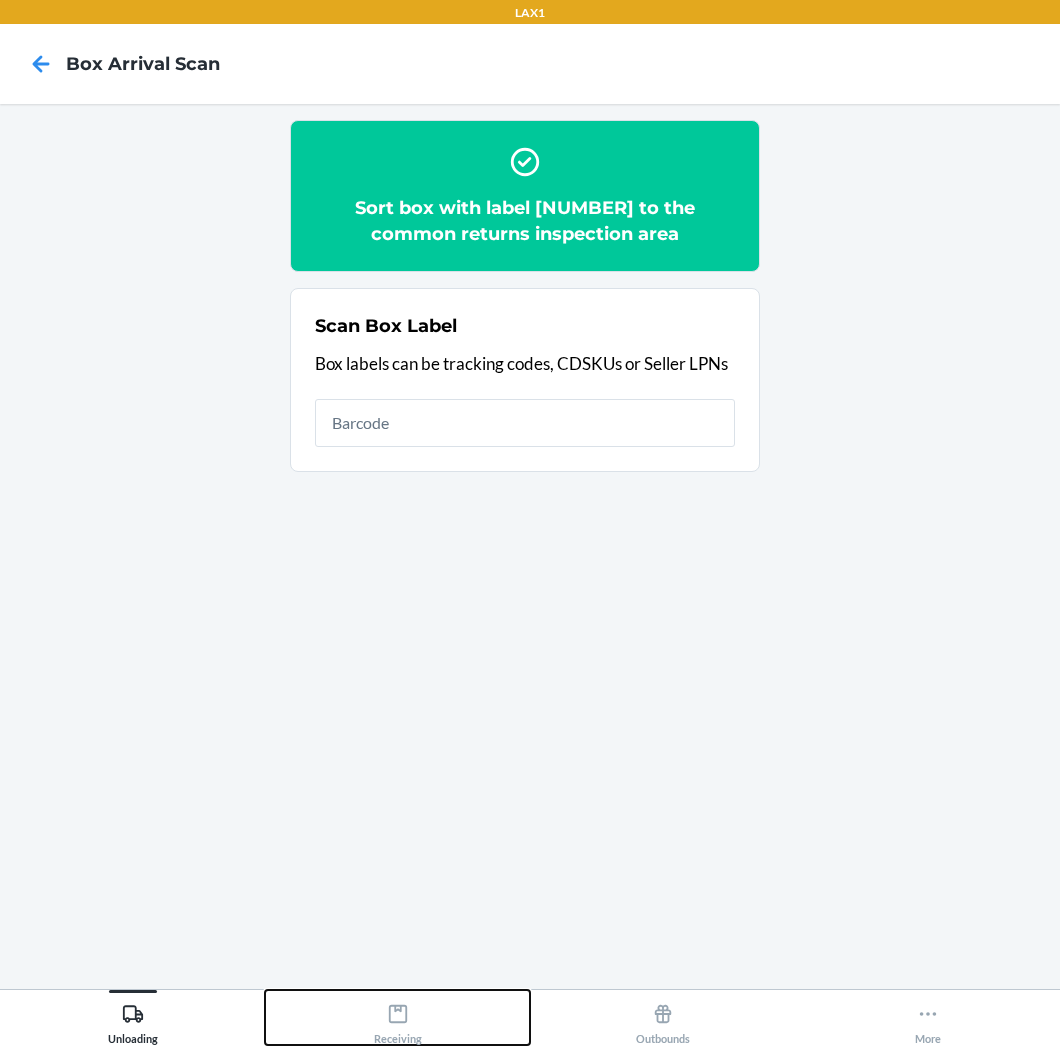 click 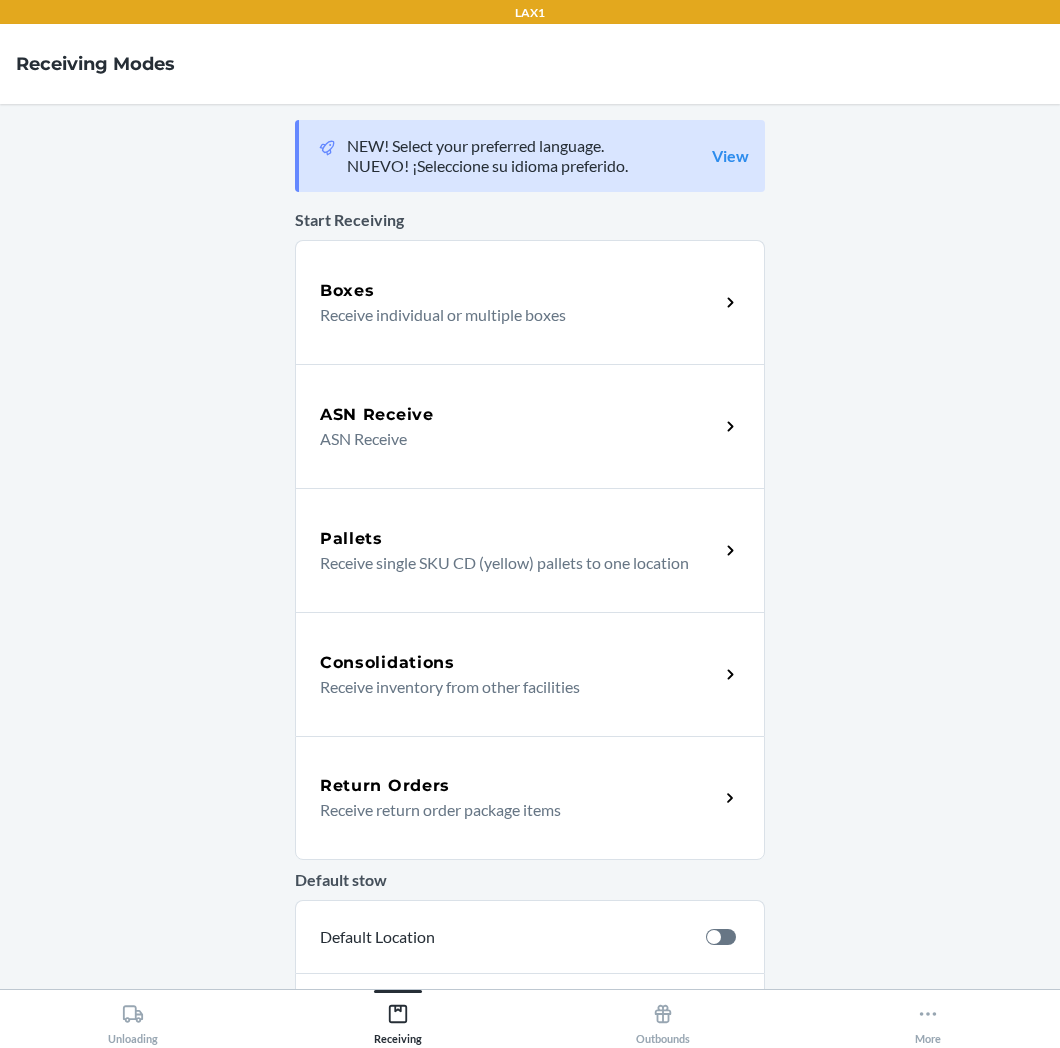 click on "Return Orders" at bounding box center (519, 786) 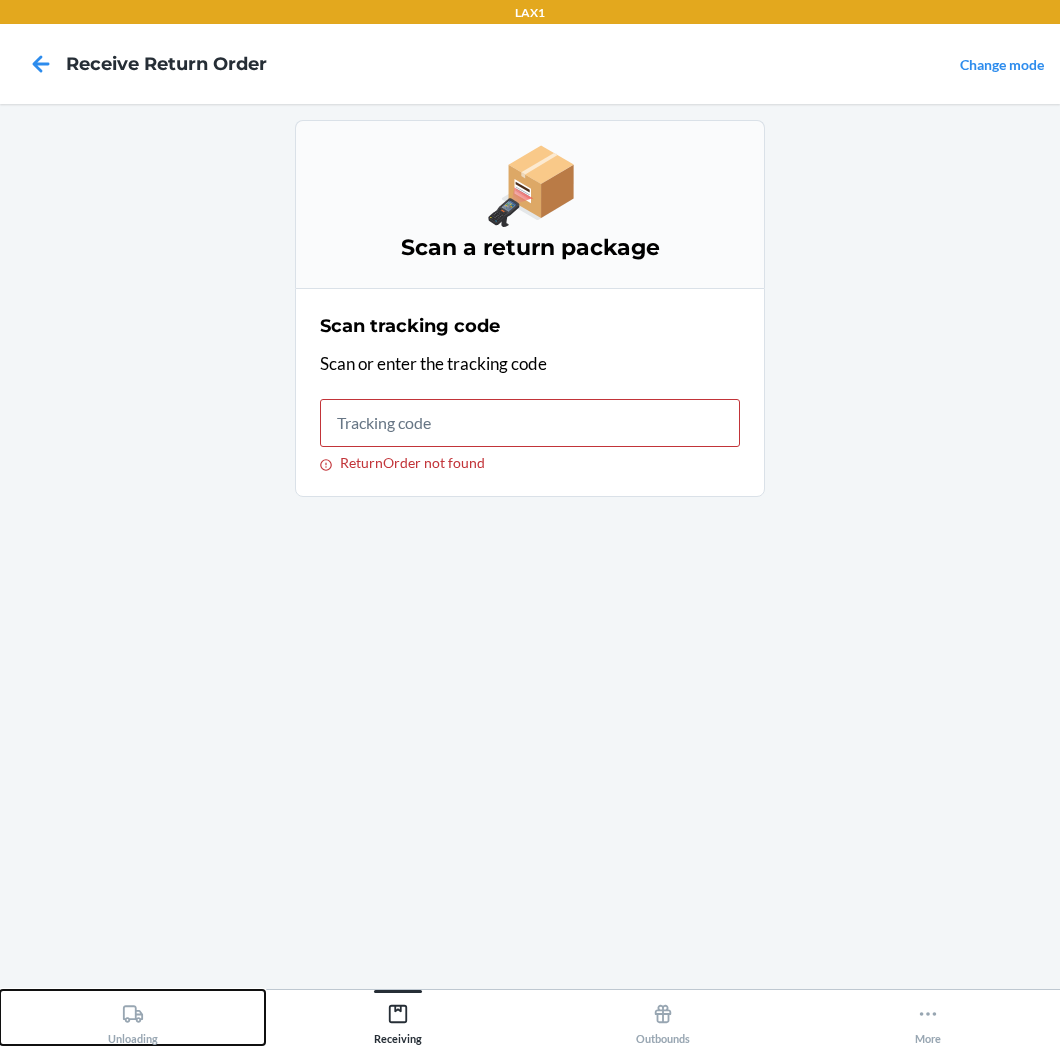 drag, startPoint x: 125, startPoint y: 1004, endPoint x: 135, endPoint y: 998, distance: 11.661903 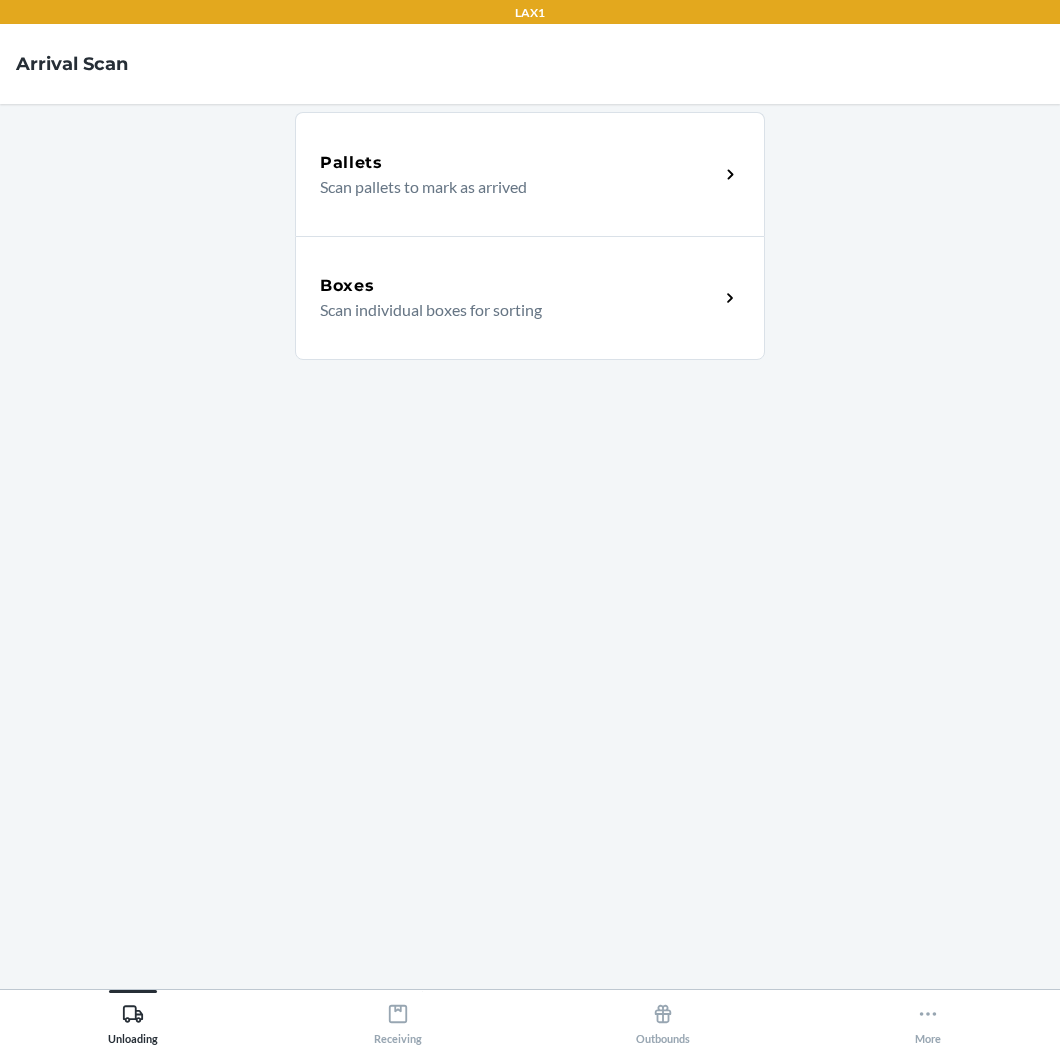 click on "Scan individual boxes for sorting" at bounding box center [511, 310] 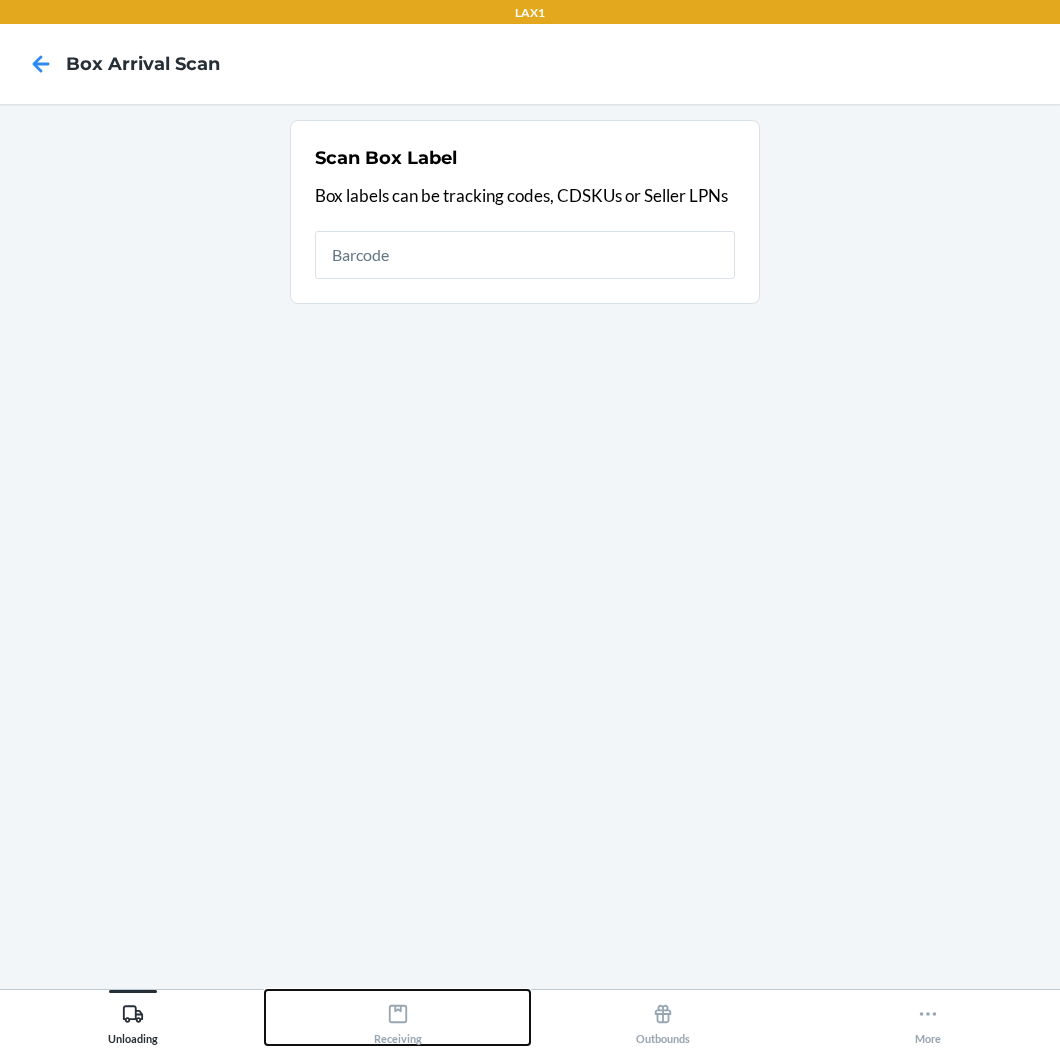 click 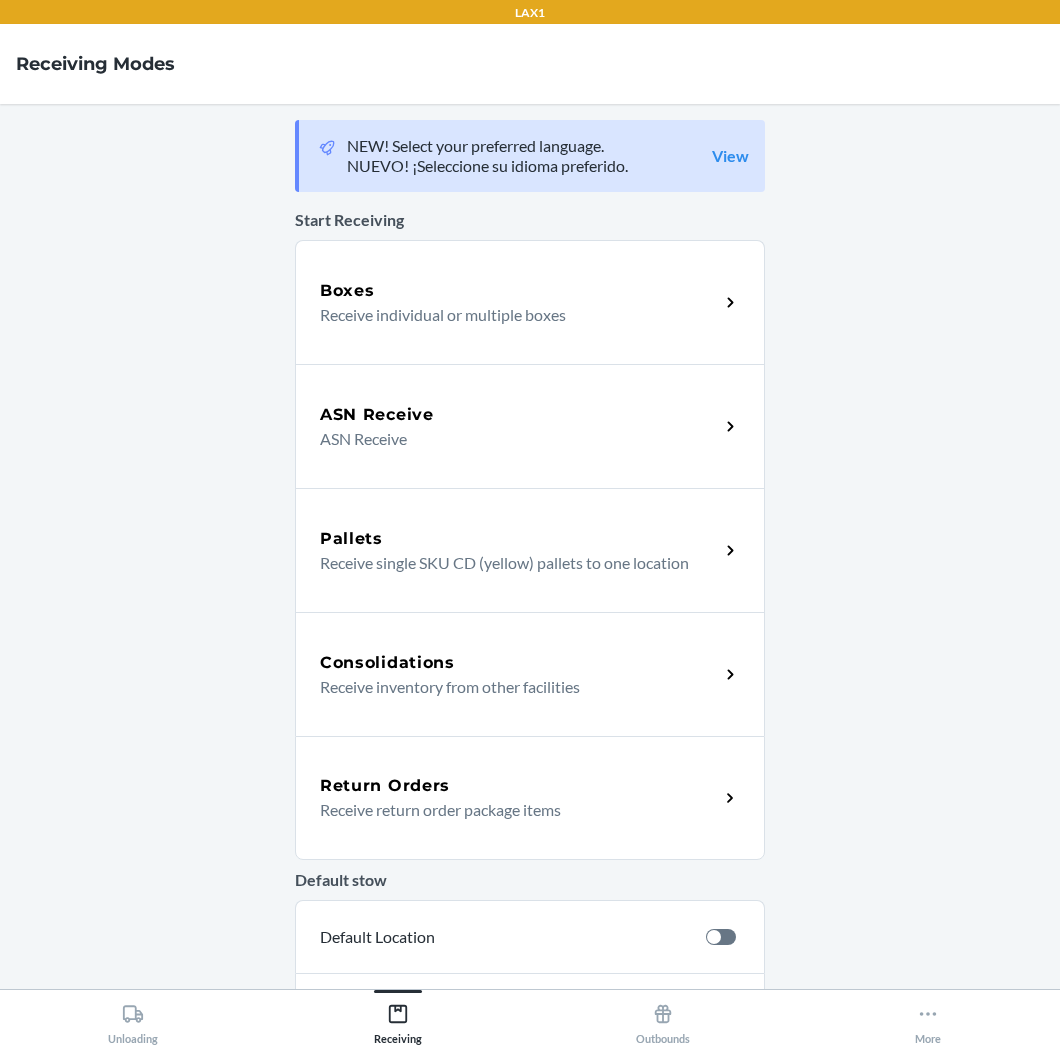 click on "Return Orders" at bounding box center (385, 786) 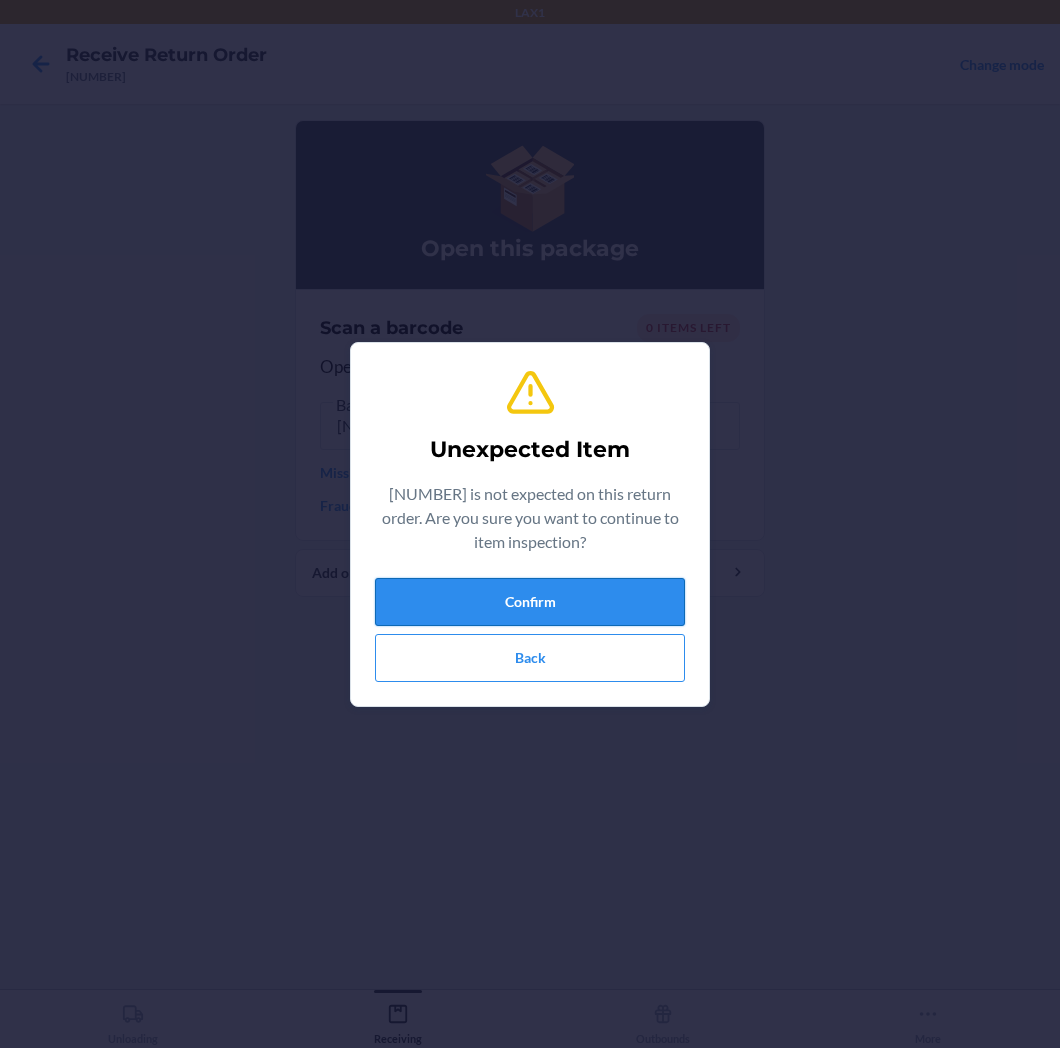 click on "Confirm" at bounding box center [530, 602] 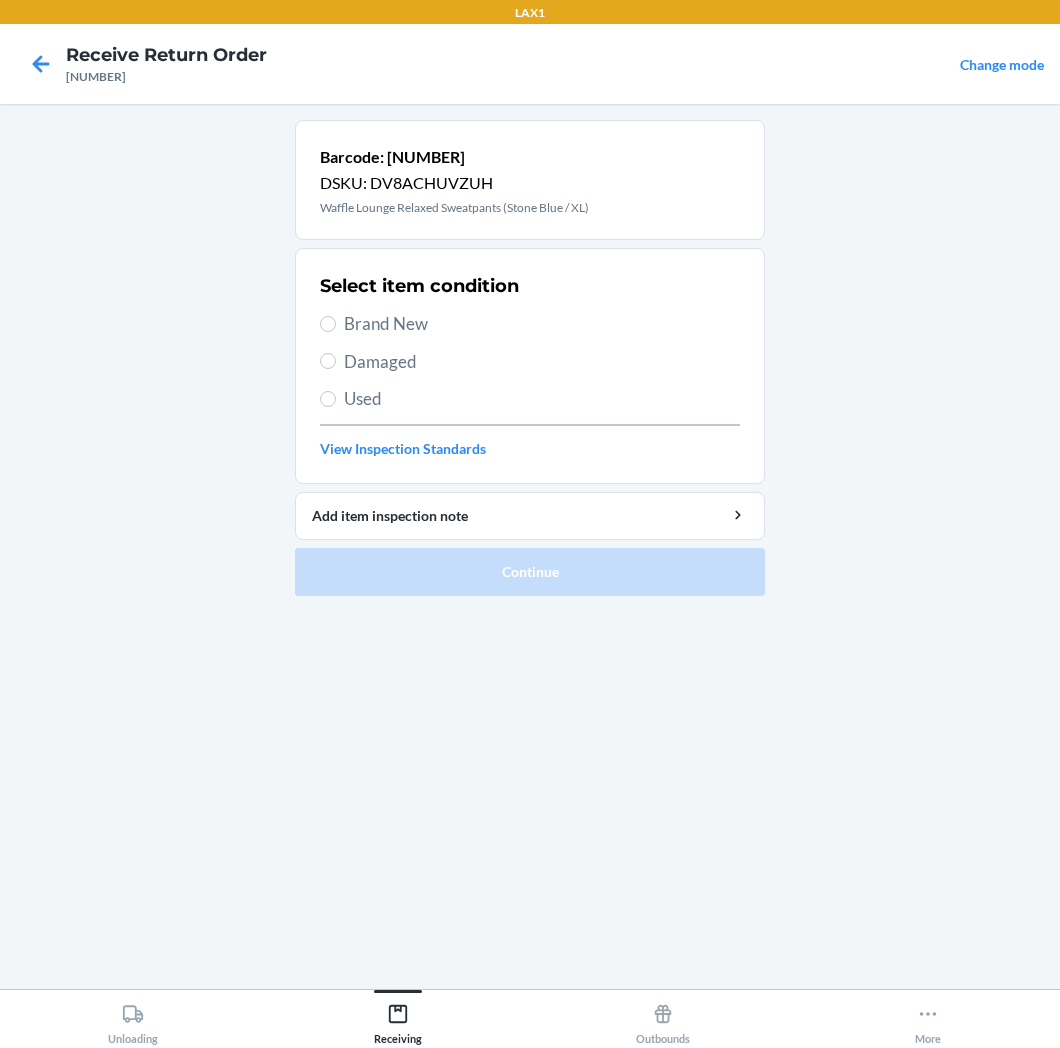 click on "Brand New" at bounding box center [542, 324] 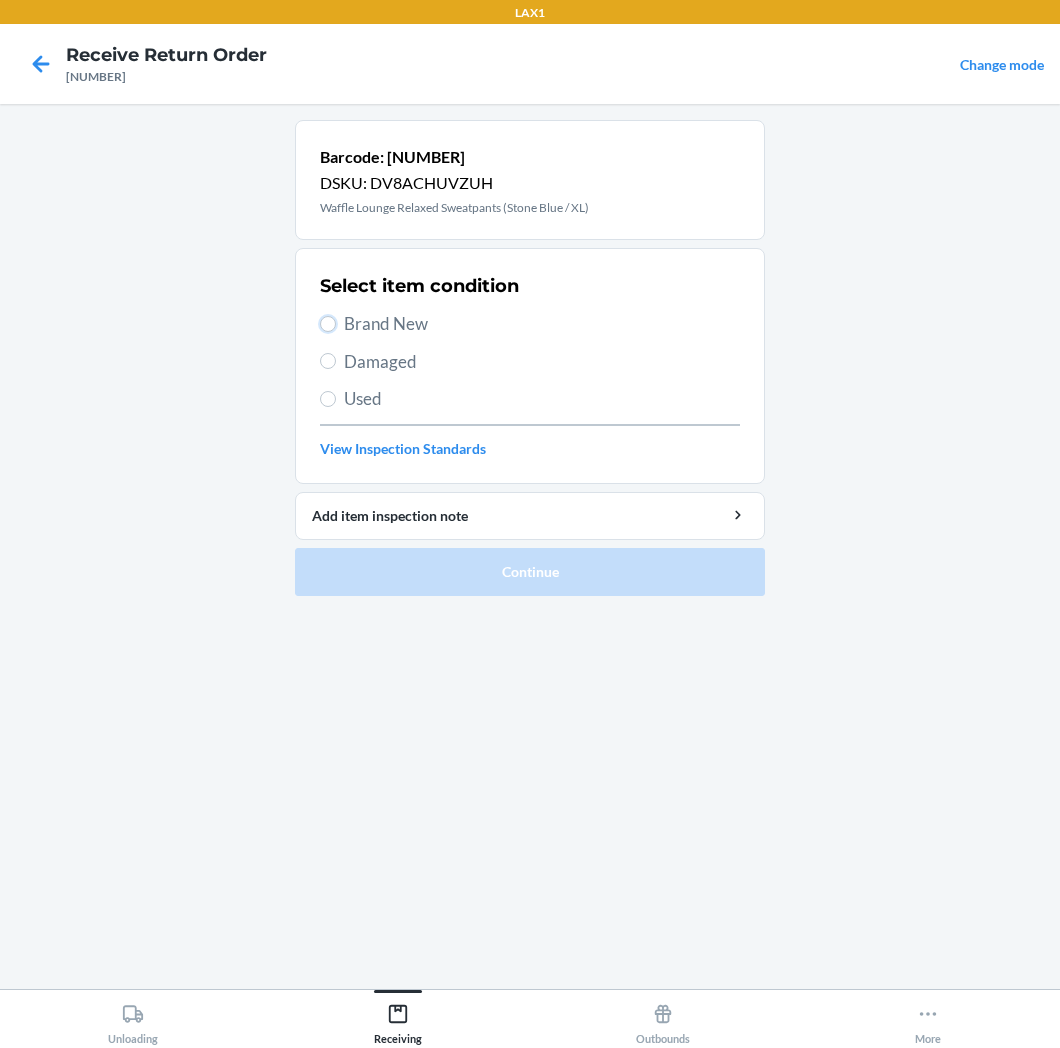 click on "Brand New" at bounding box center [328, 324] 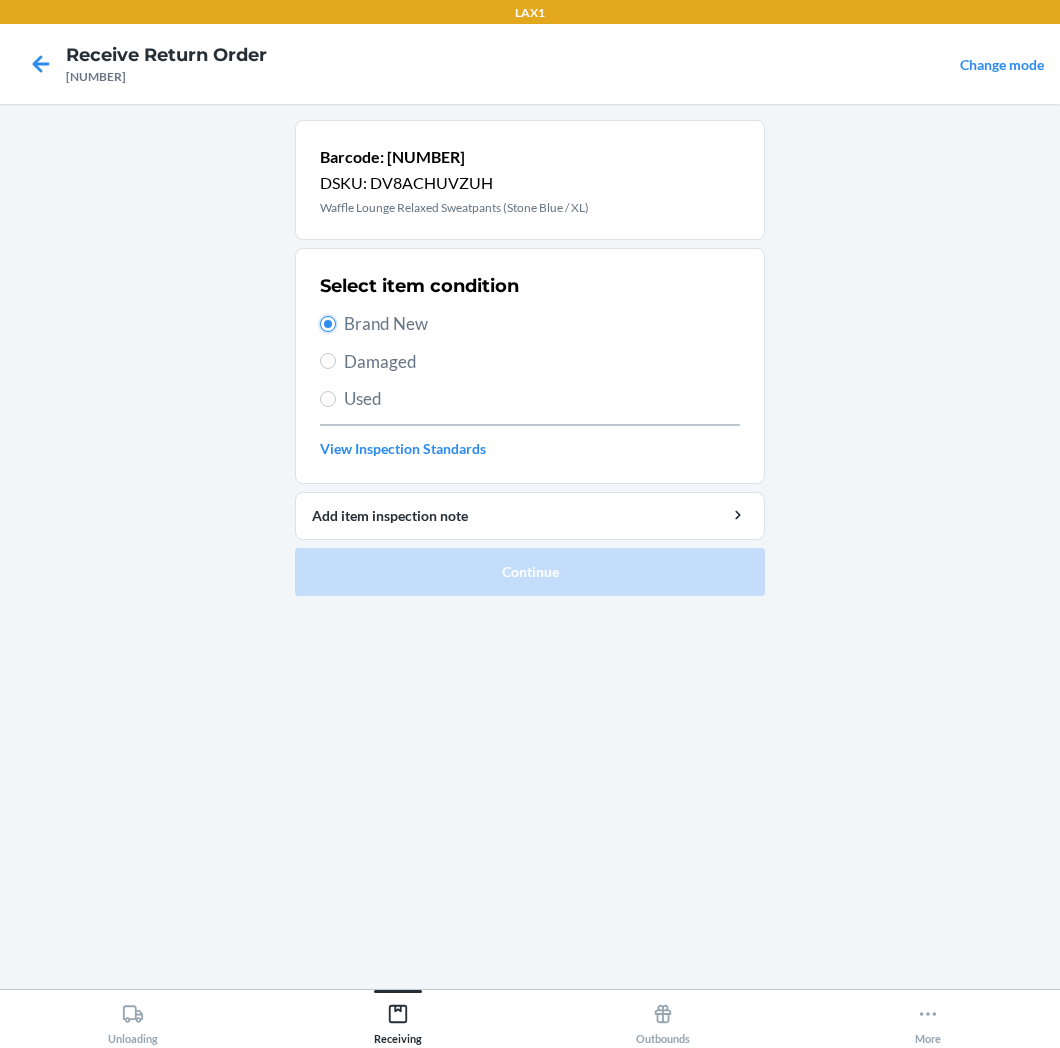 radio on "true" 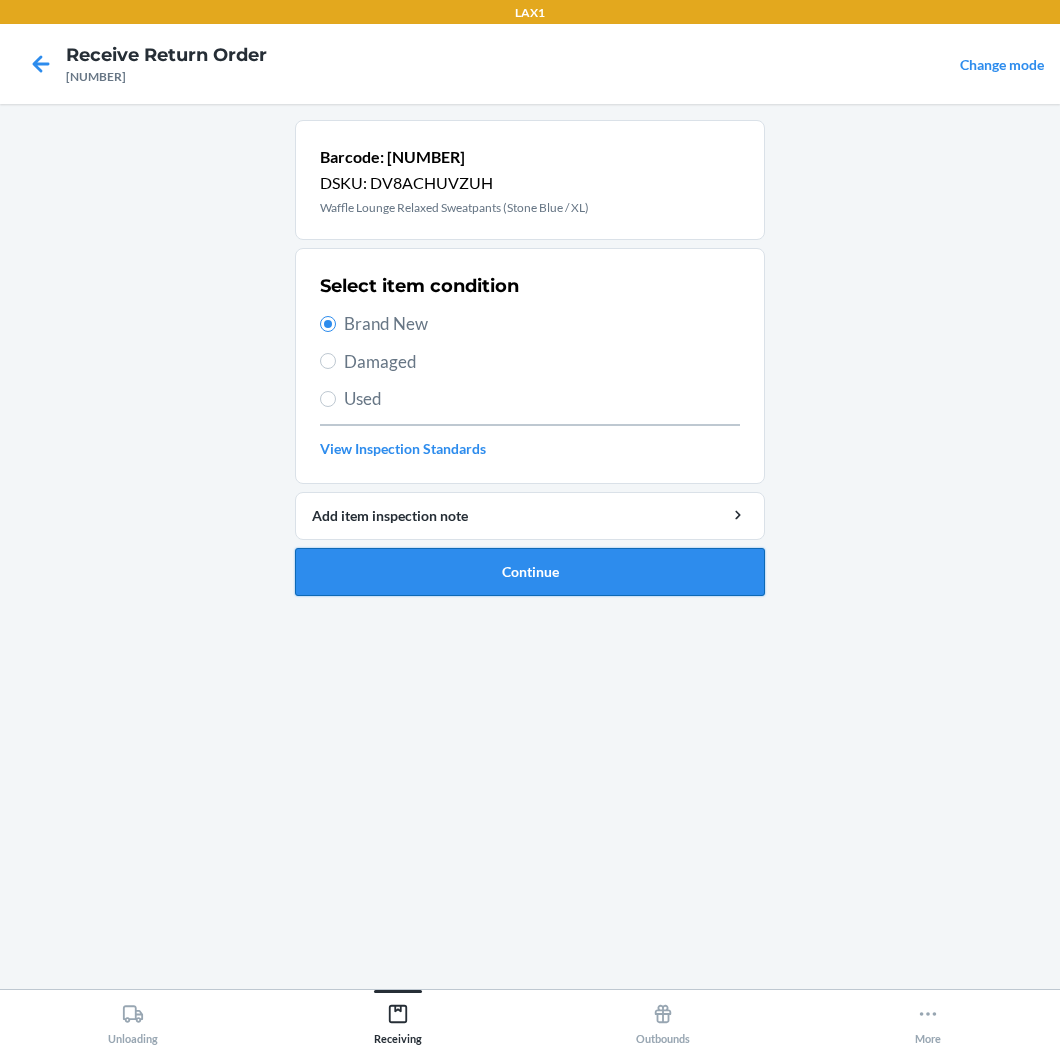 click on "Continue" at bounding box center (530, 572) 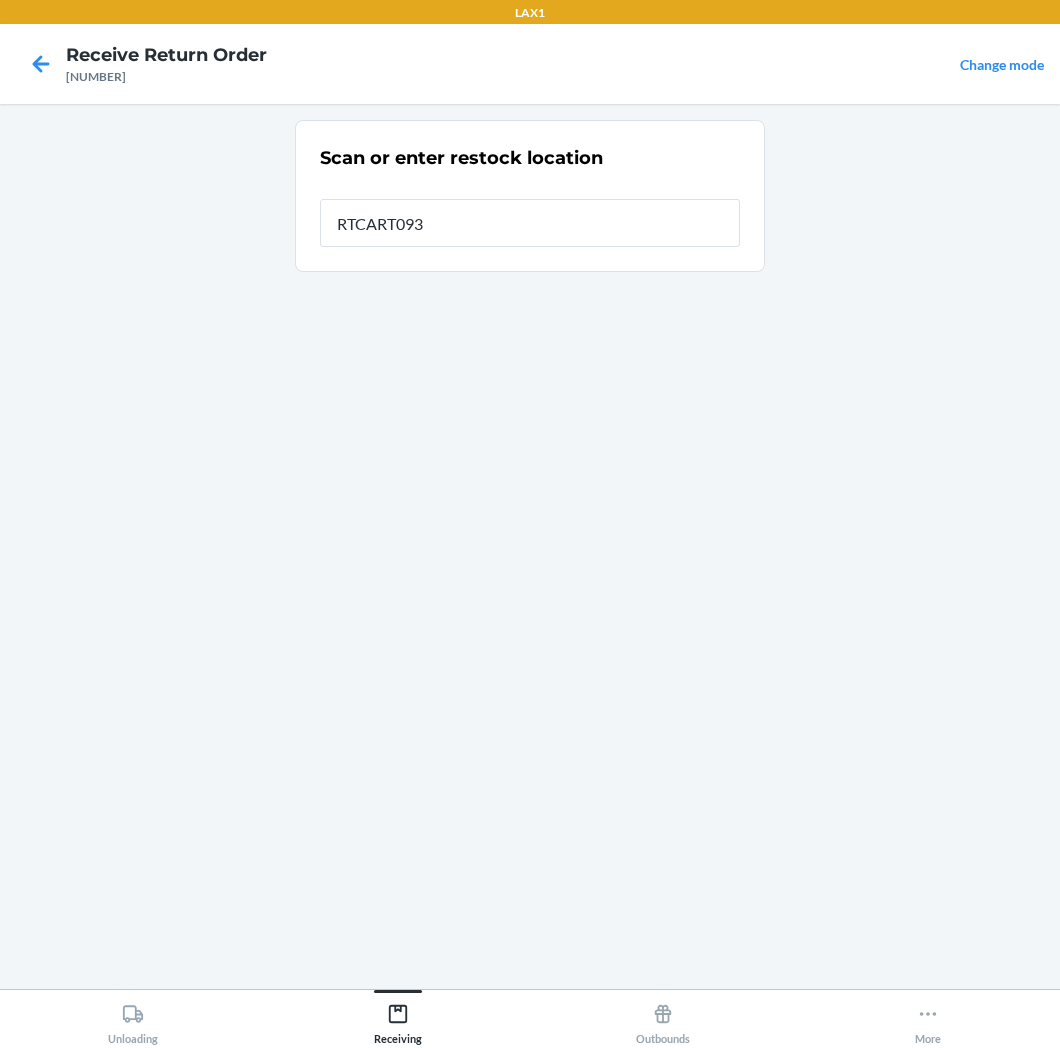 type on "RTCART093" 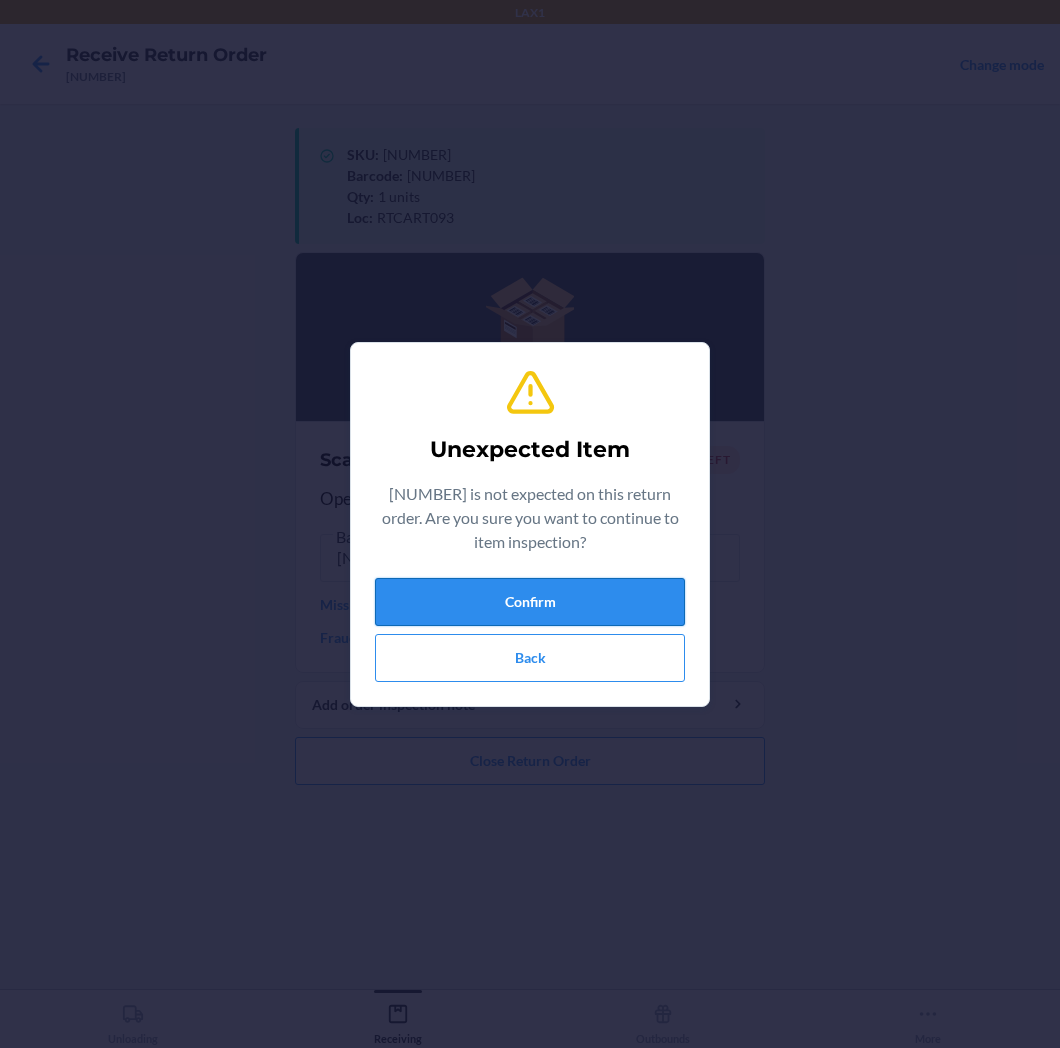 click on "Confirm" at bounding box center (530, 602) 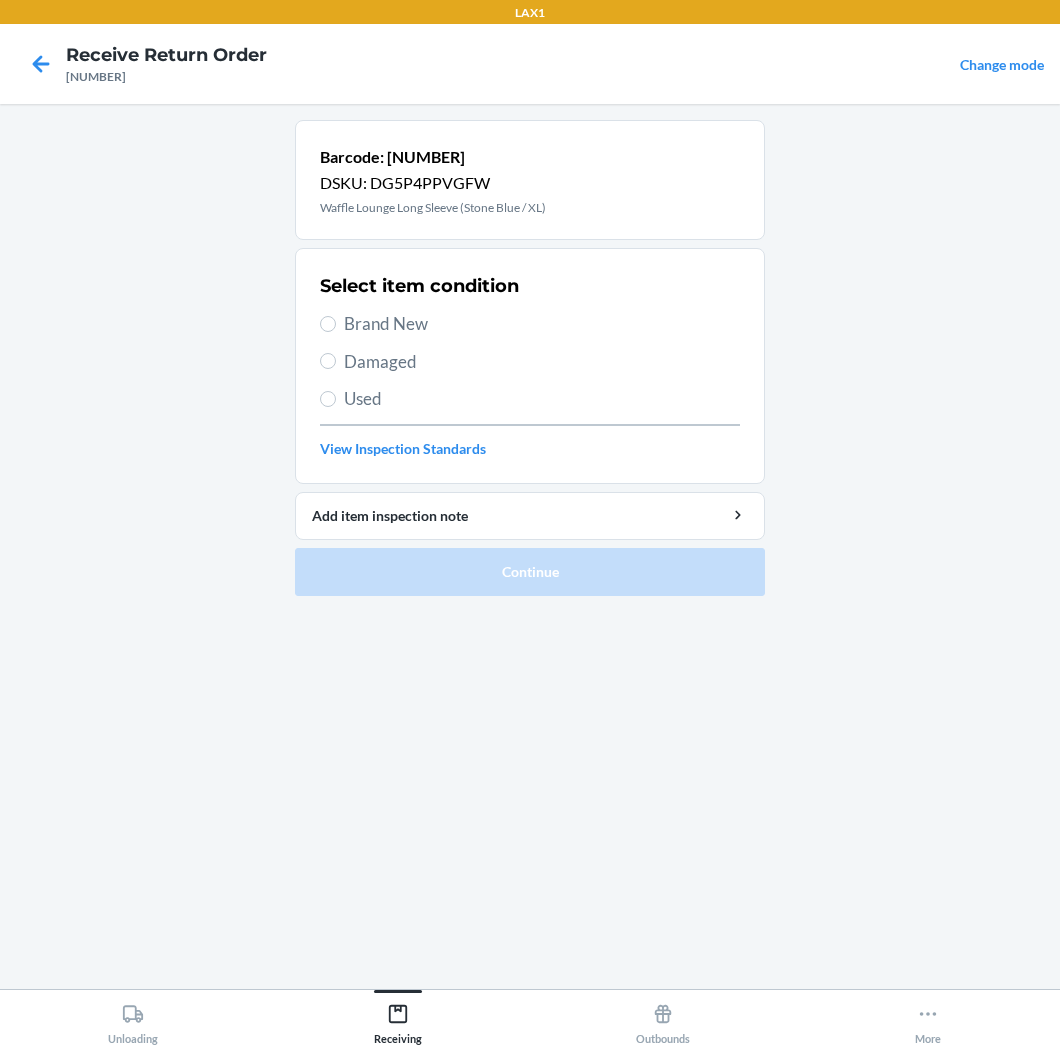 click on "Brand New" at bounding box center [542, 324] 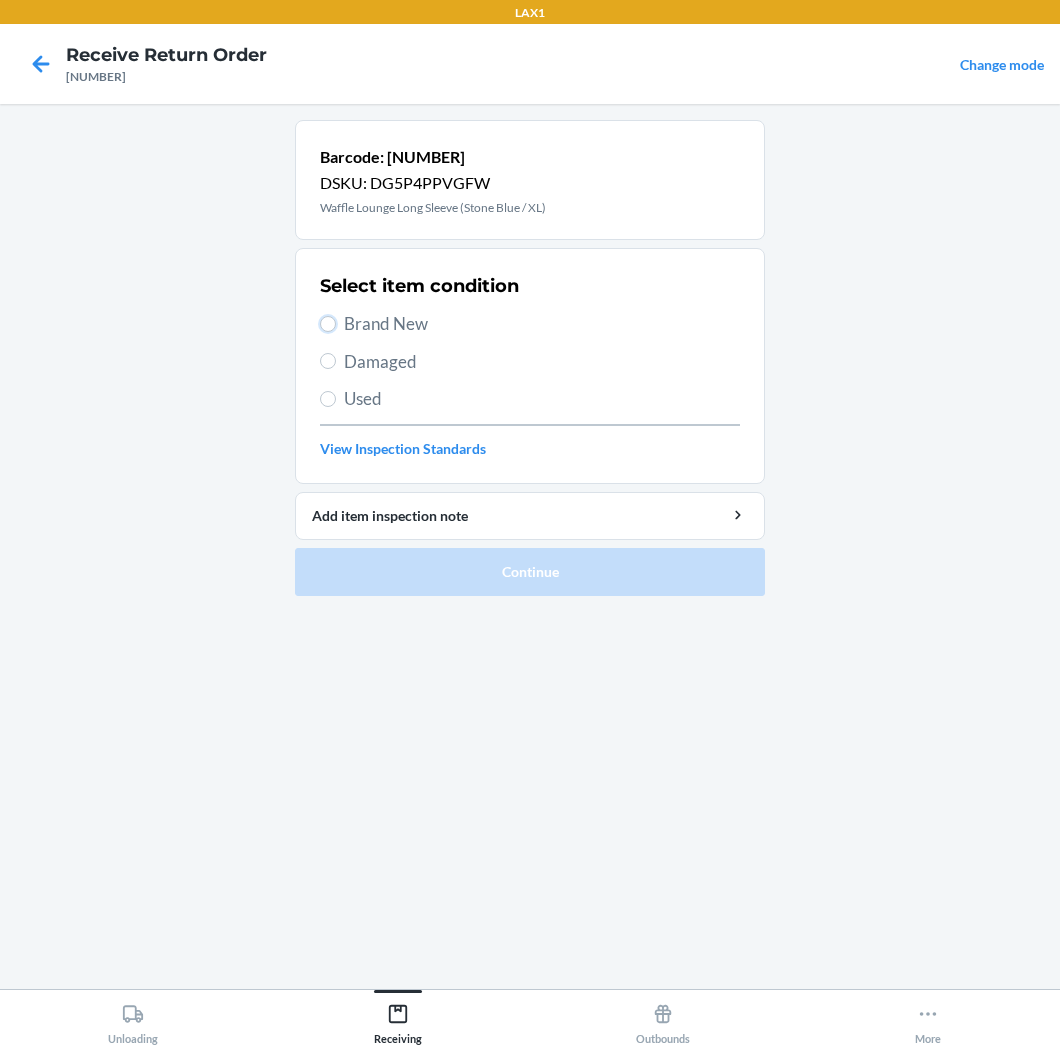 click on "Brand New" at bounding box center [328, 324] 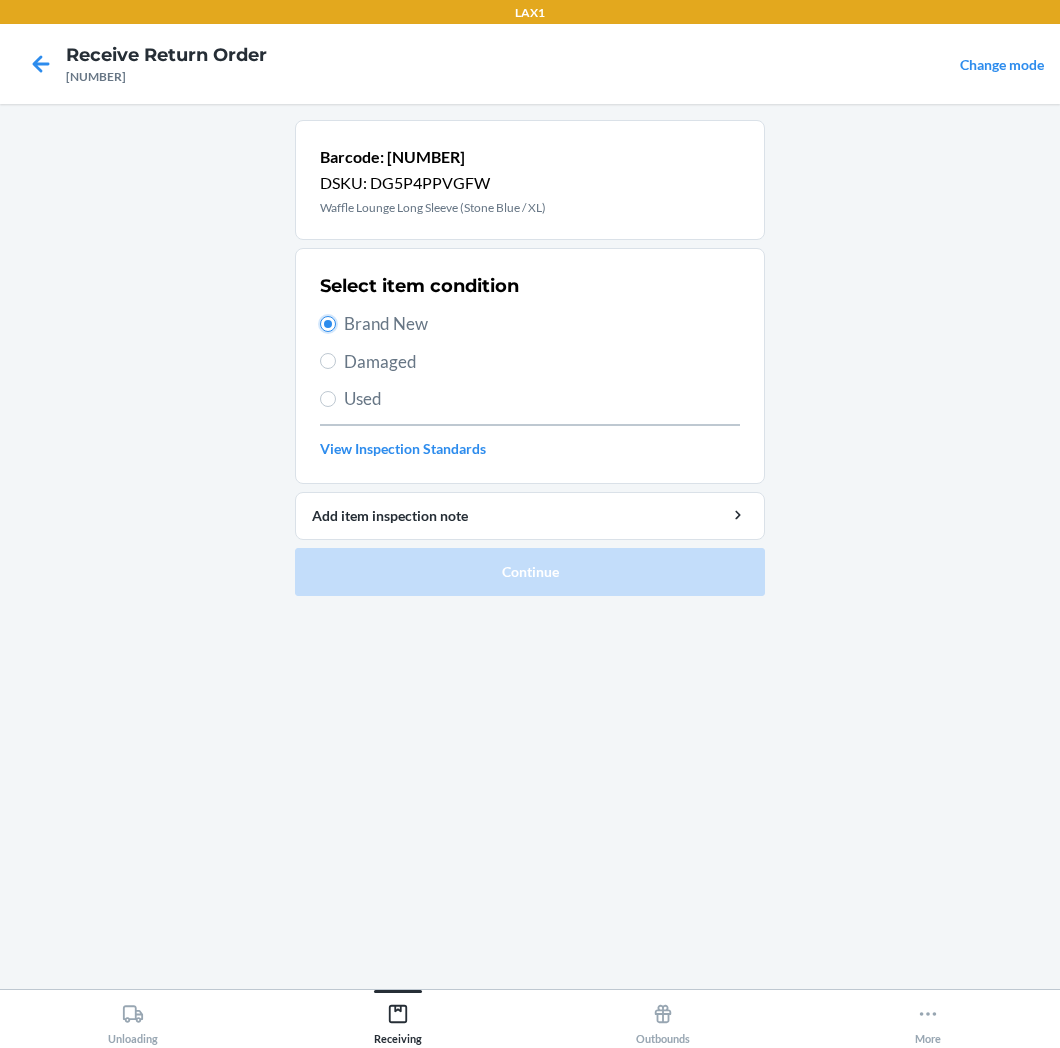 radio on "true" 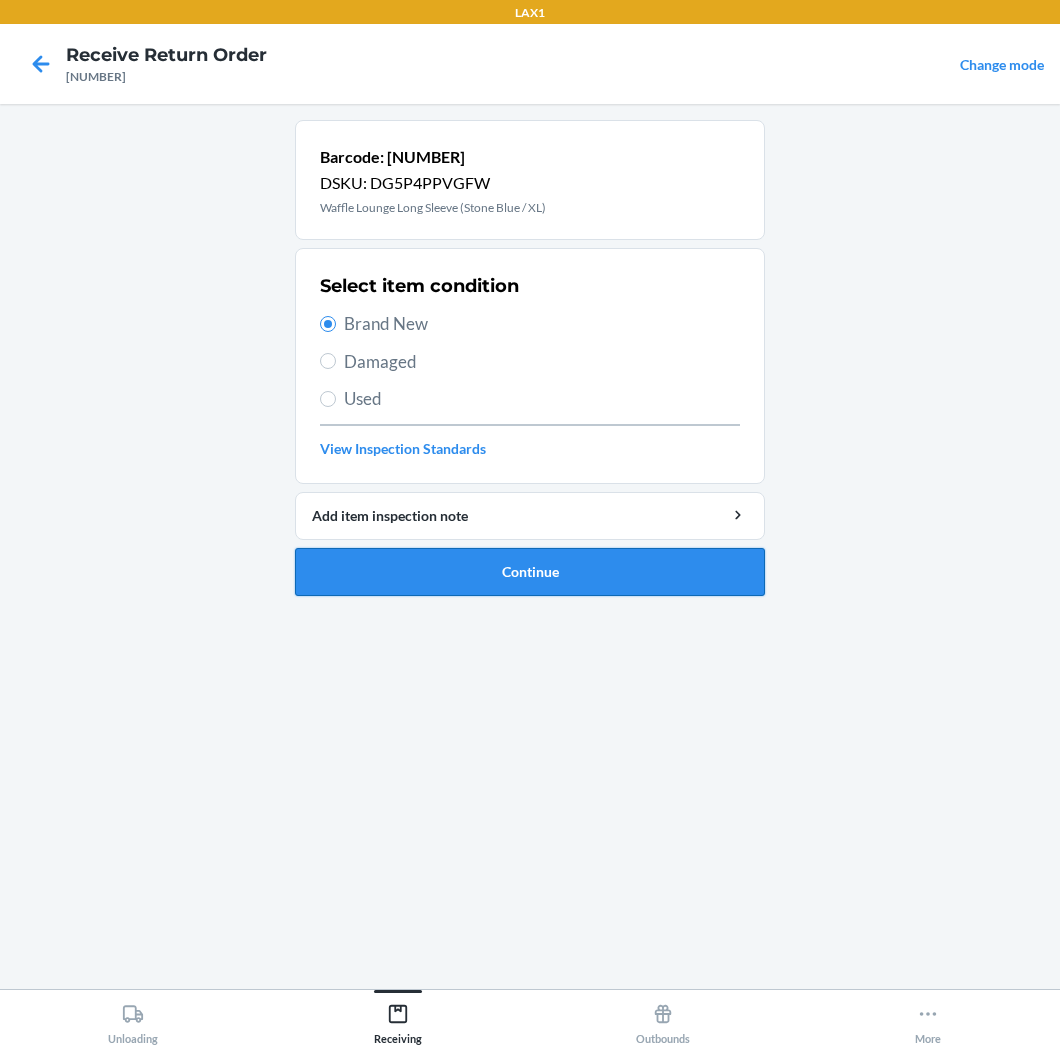 click on "Continue" at bounding box center [530, 572] 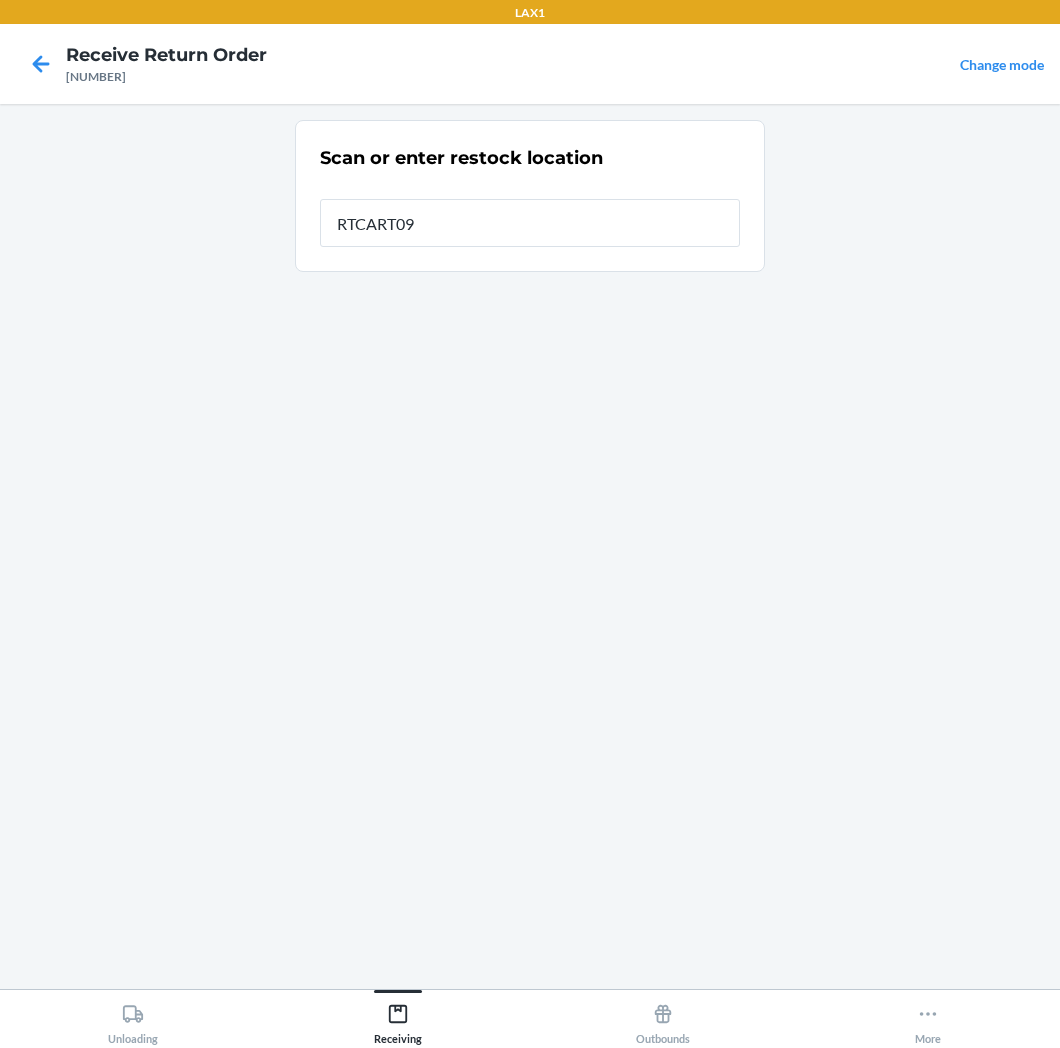 type on "RTCART093" 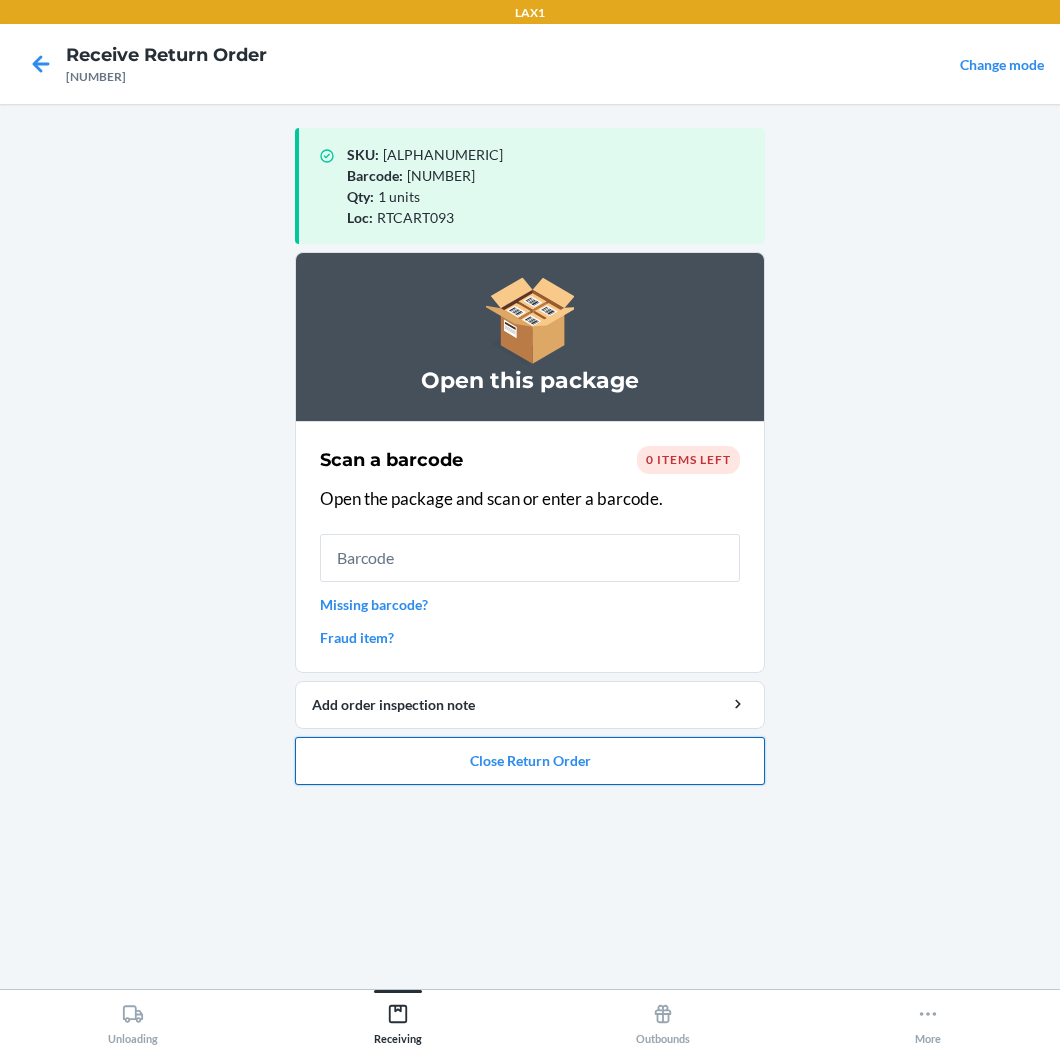 click on "Close Return Order" at bounding box center (530, 761) 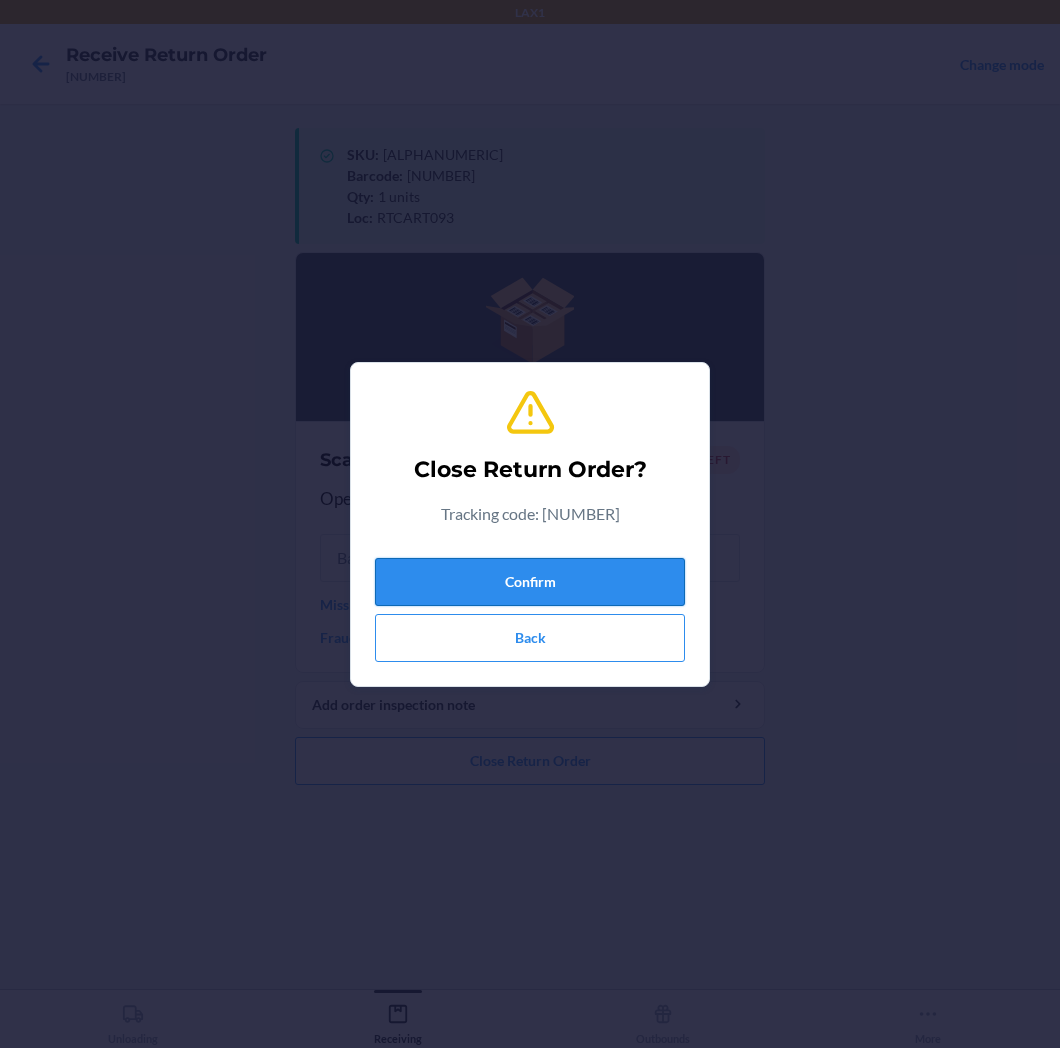 click on "Confirm" at bounding box center [530, 582] 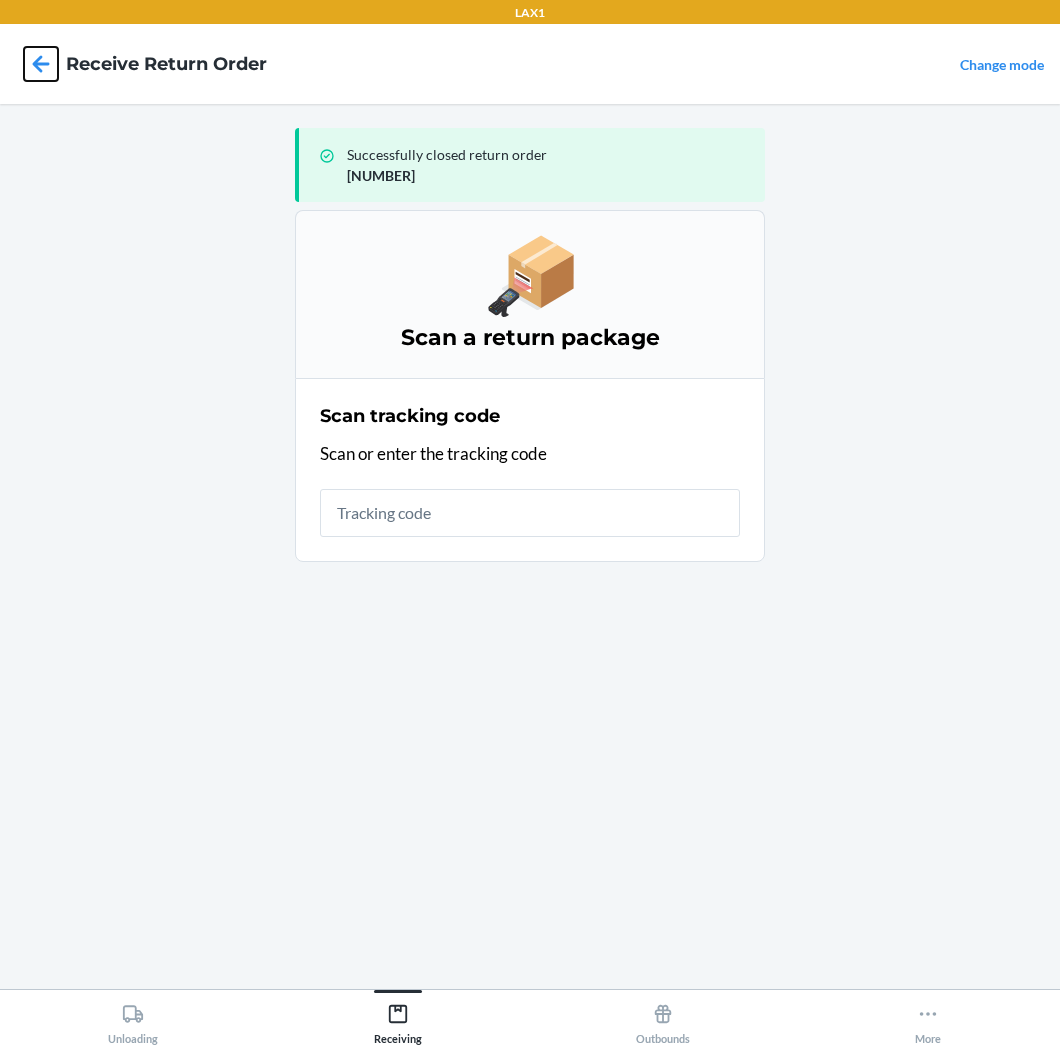 type 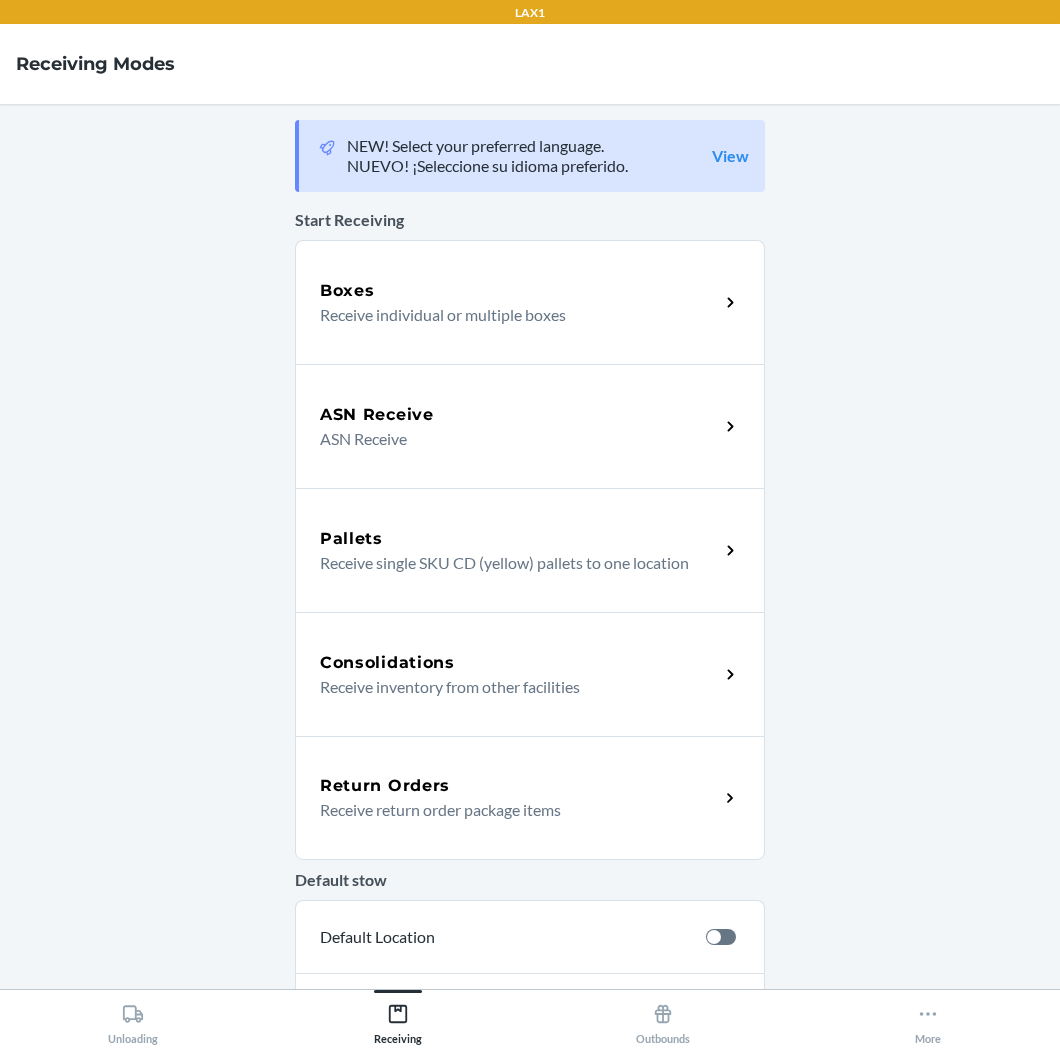 click on "Return Orders" at bounding box center (385, 786) 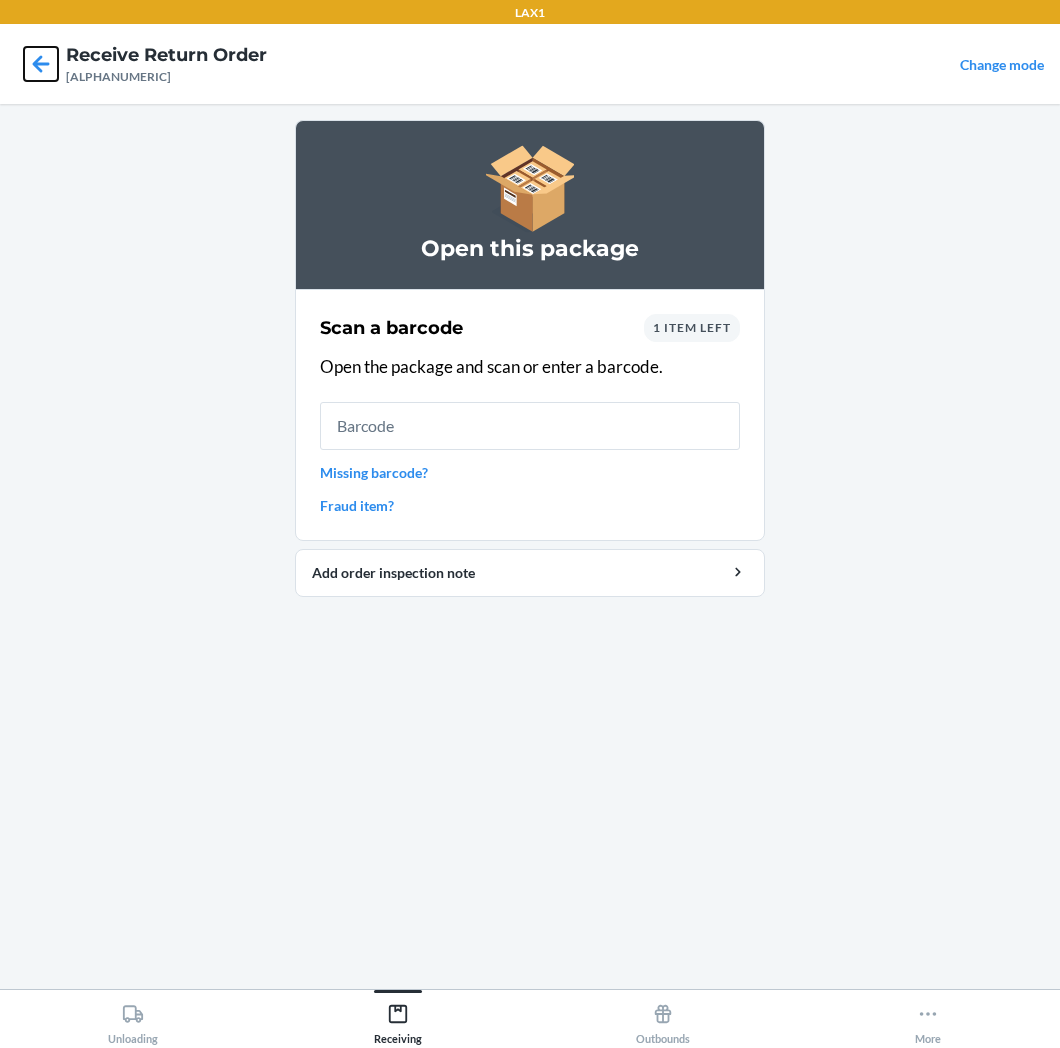 click 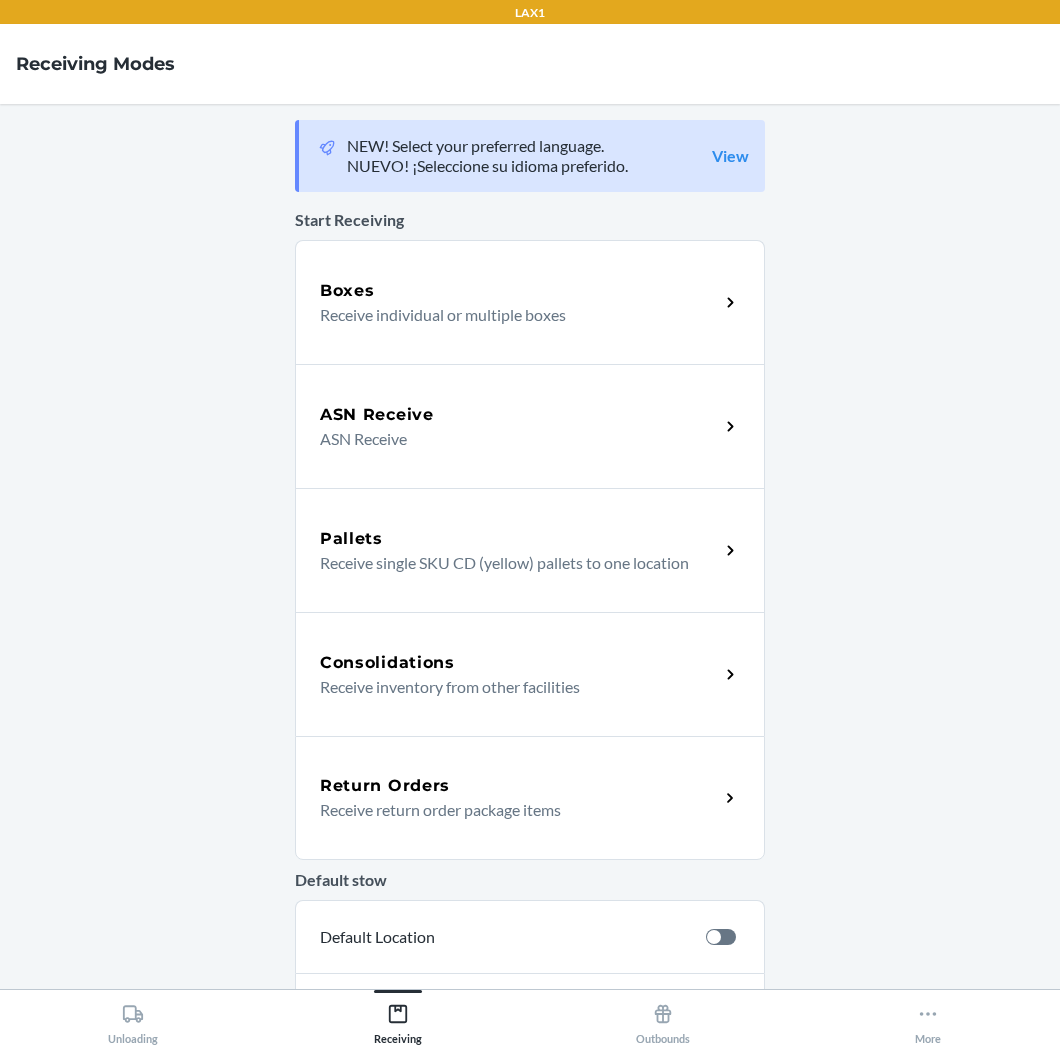 click on "Return Orders" at bounding box center [385, 786] 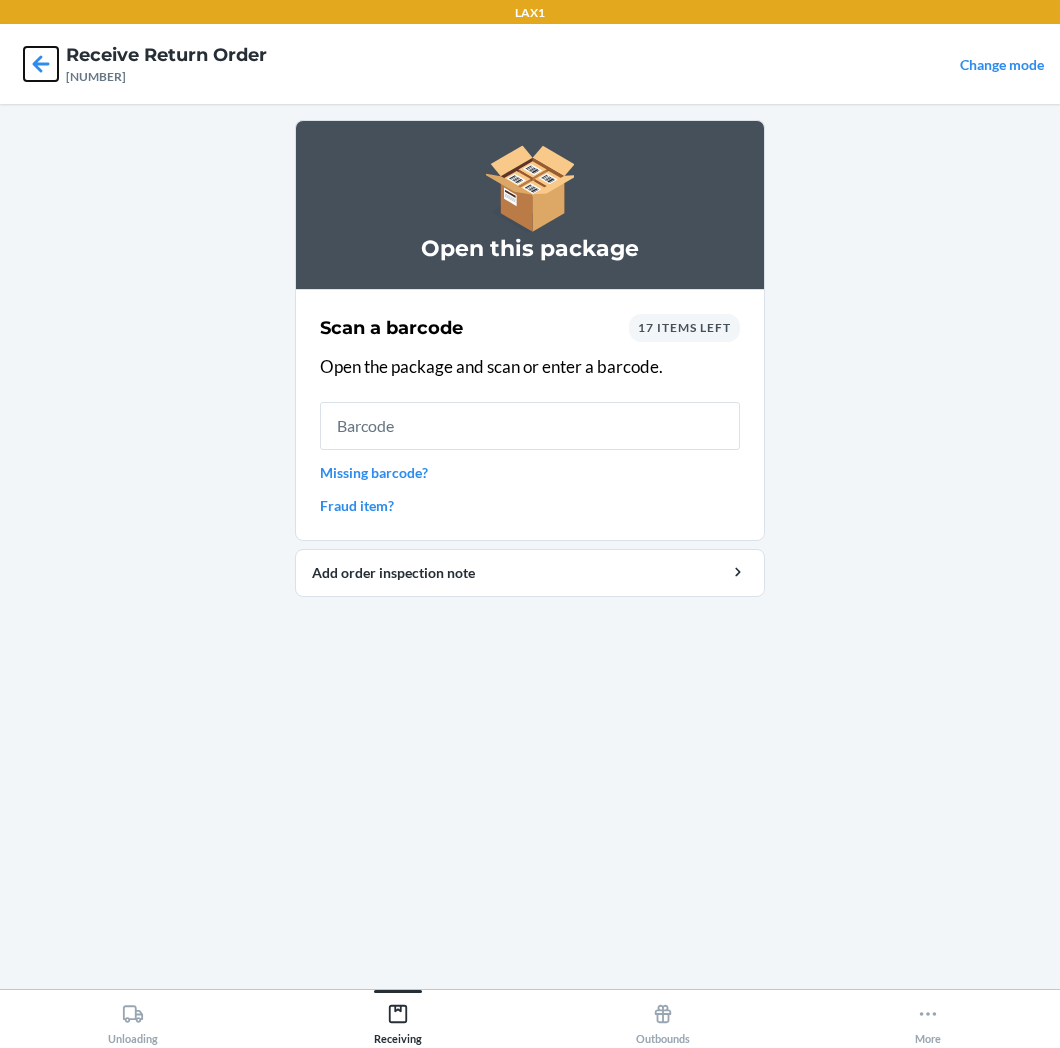 click 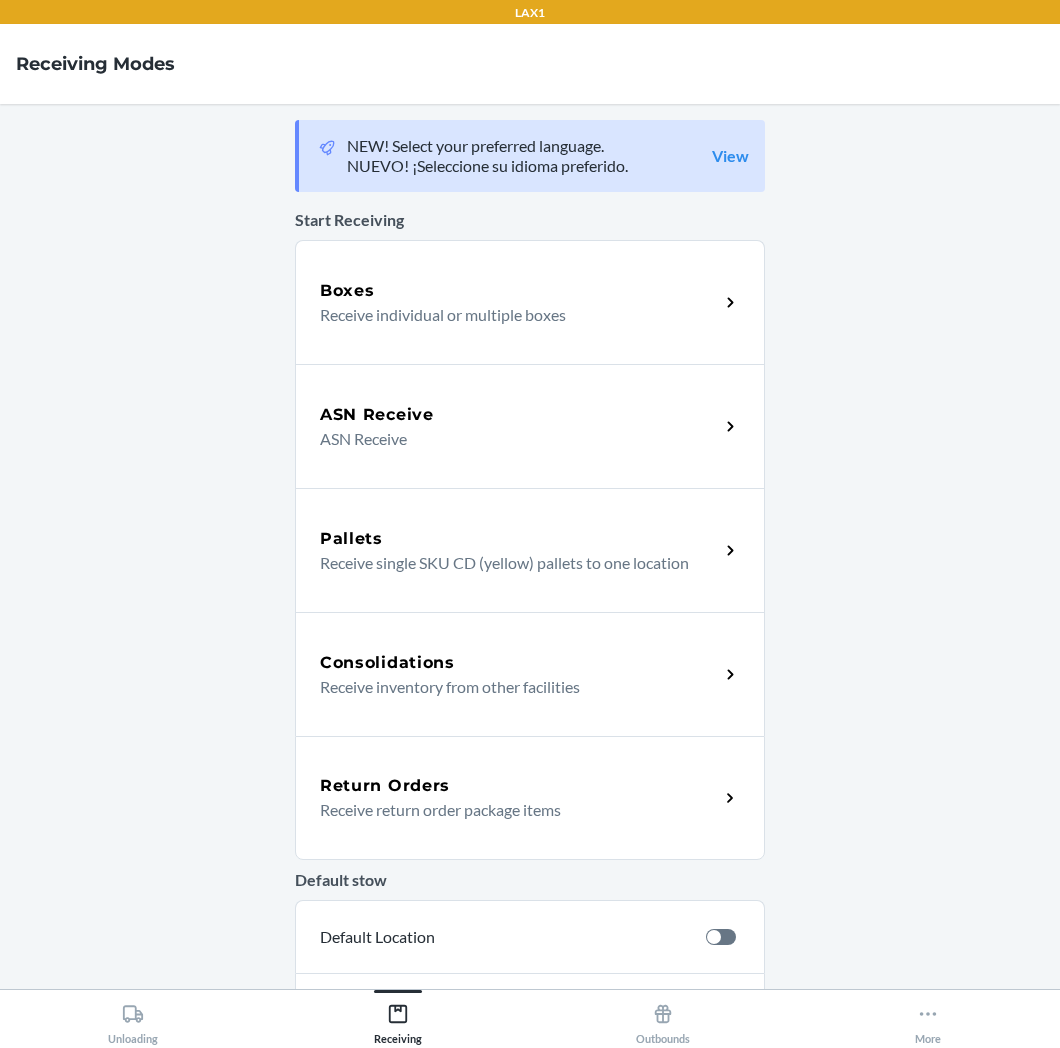 click on "Return Orders" at bounding box center [519, 786] 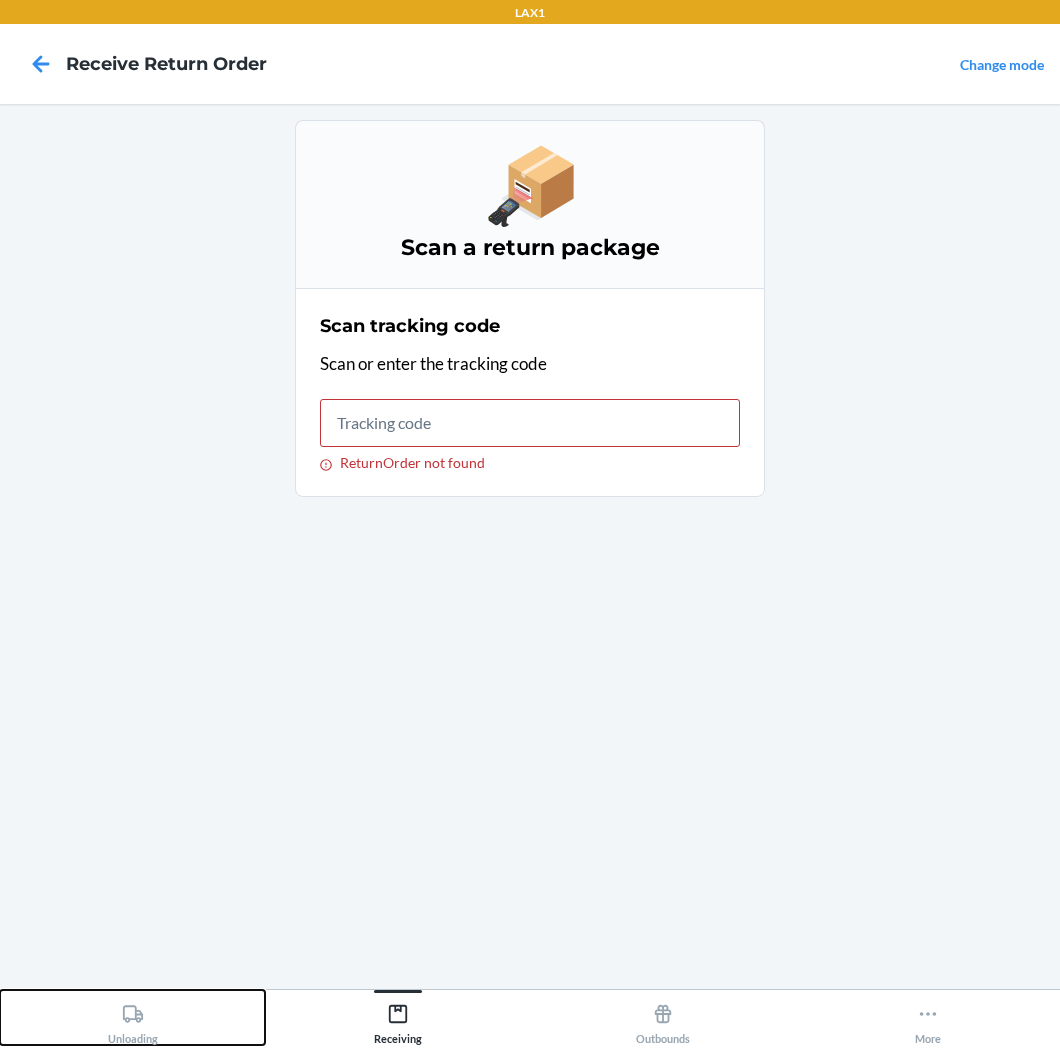 click 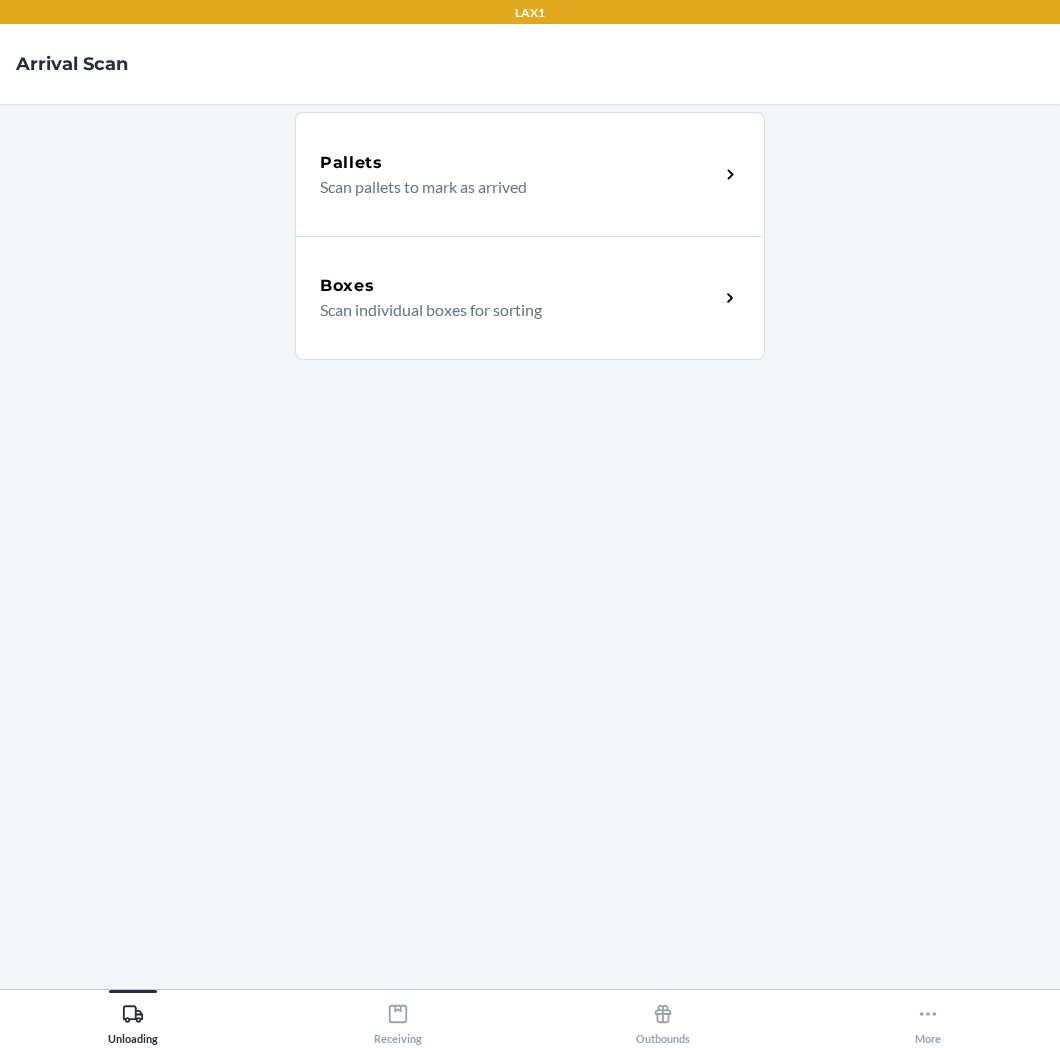 click on "Scan individual boxes for sorting" at bounding box center [511, 310] 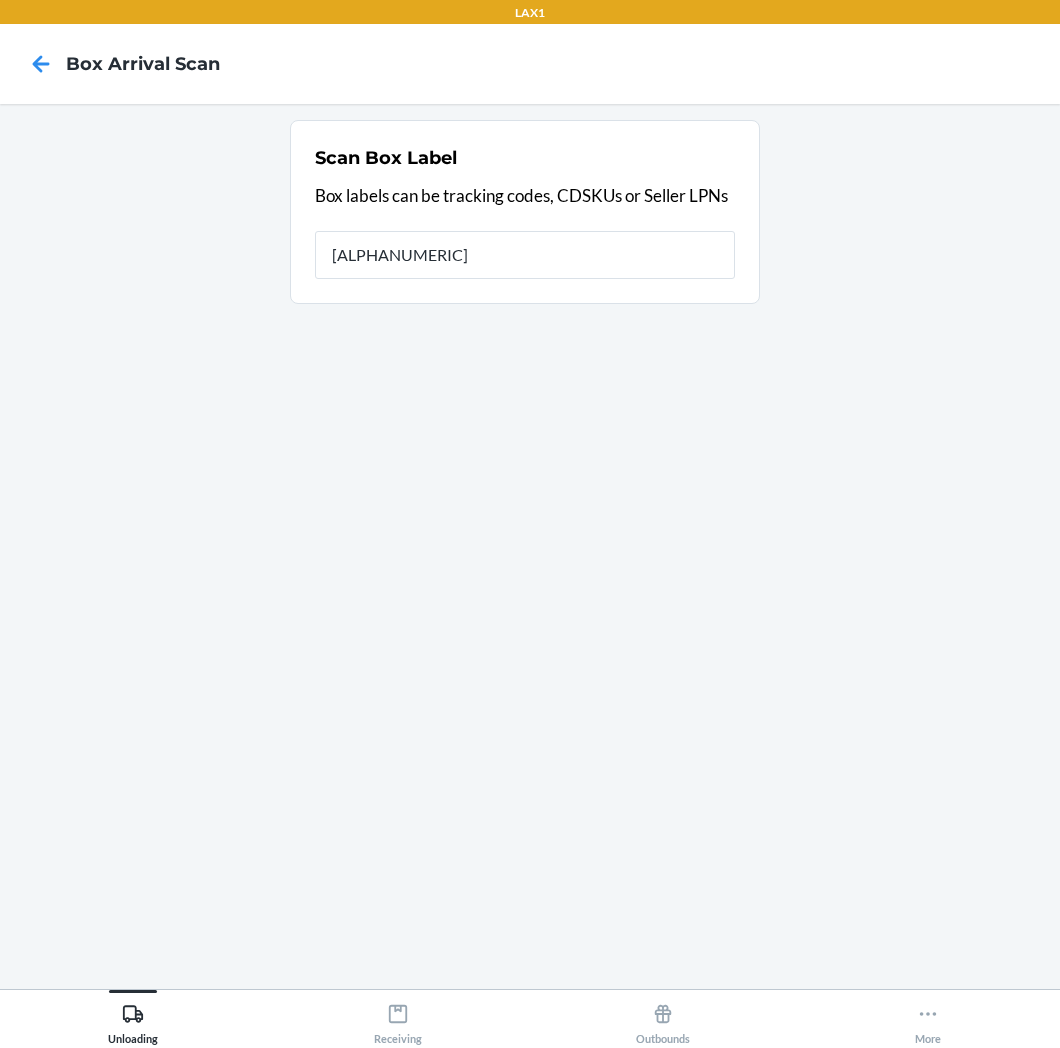 type on "[ALPHANUMERIC]" 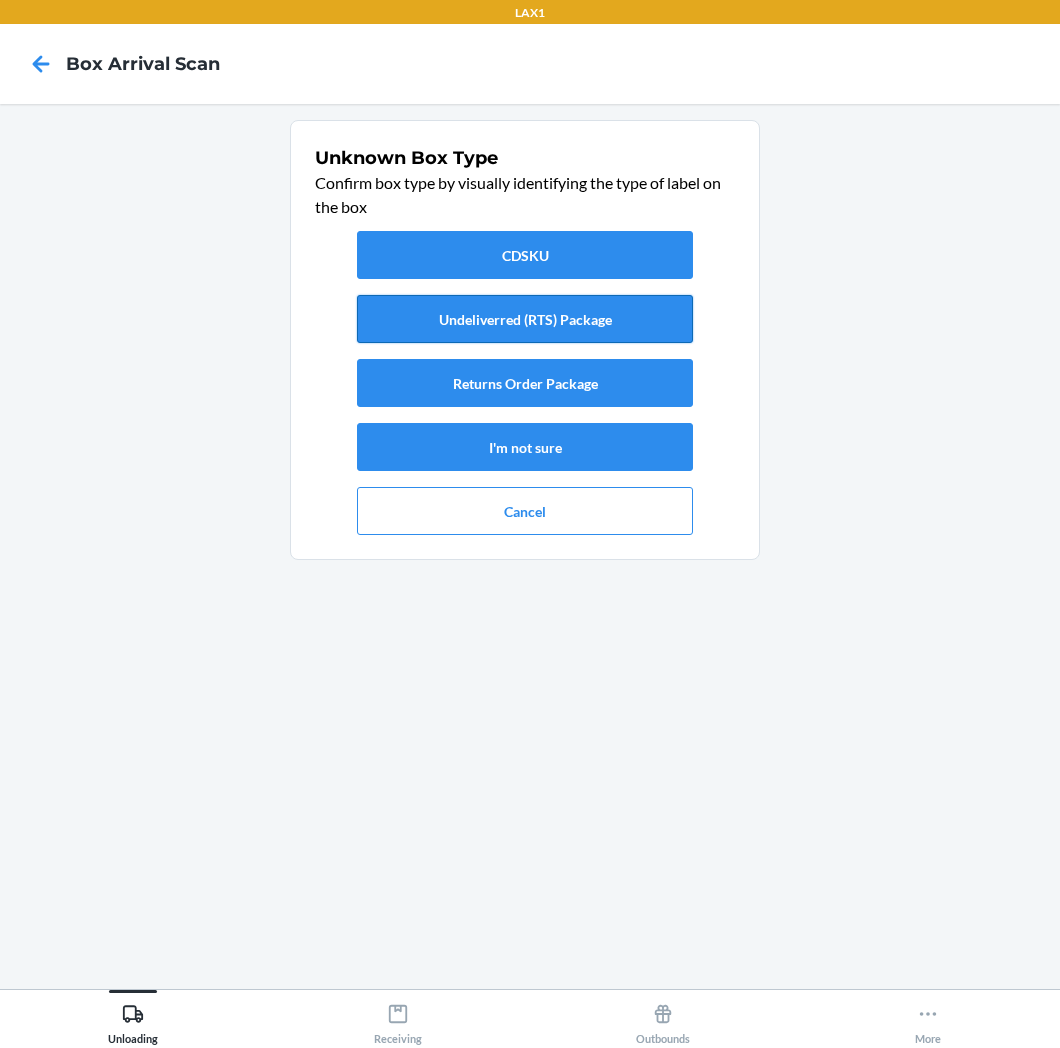 click on "Undeliverred (RTS) Package" at bounding box center [525, 319] 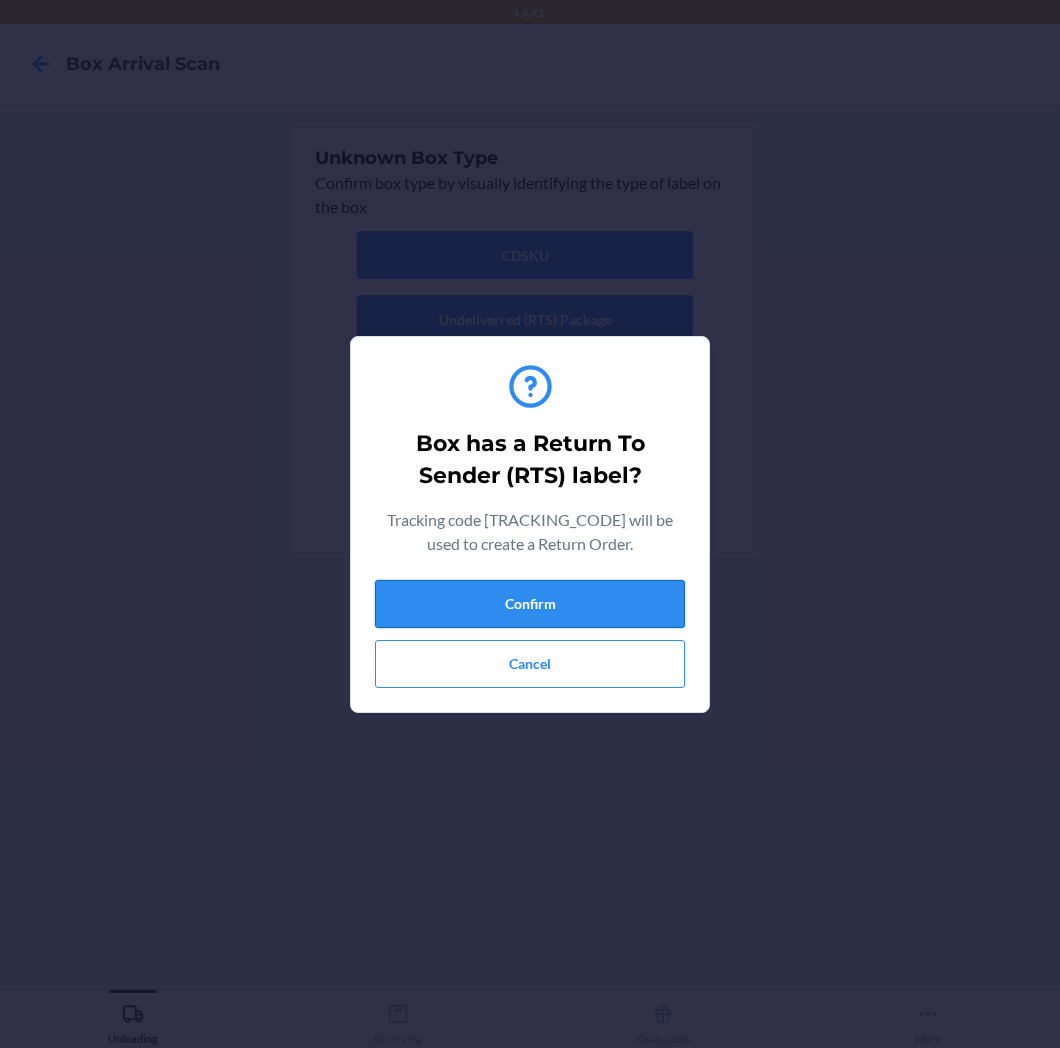 click on "Confirm" at bounding box center [530, 604] 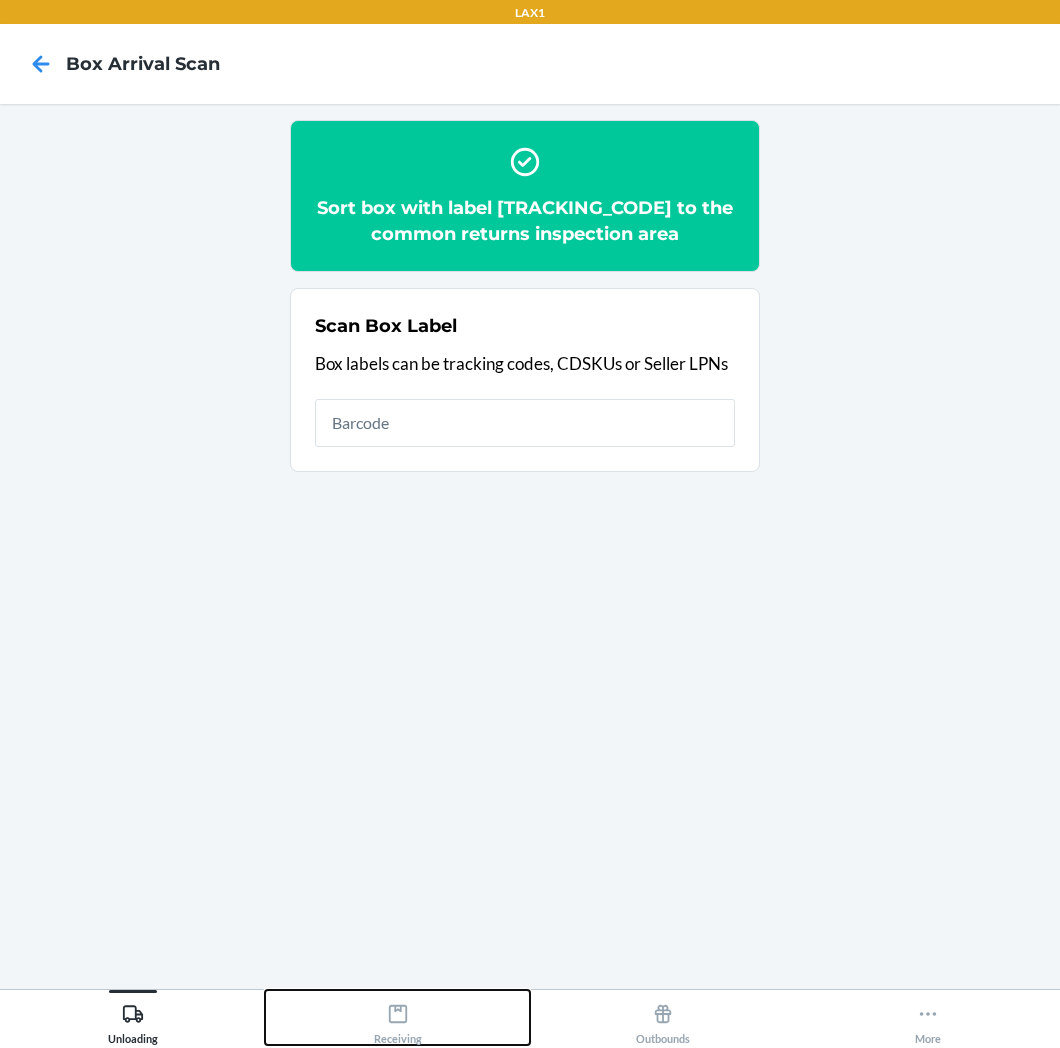 click 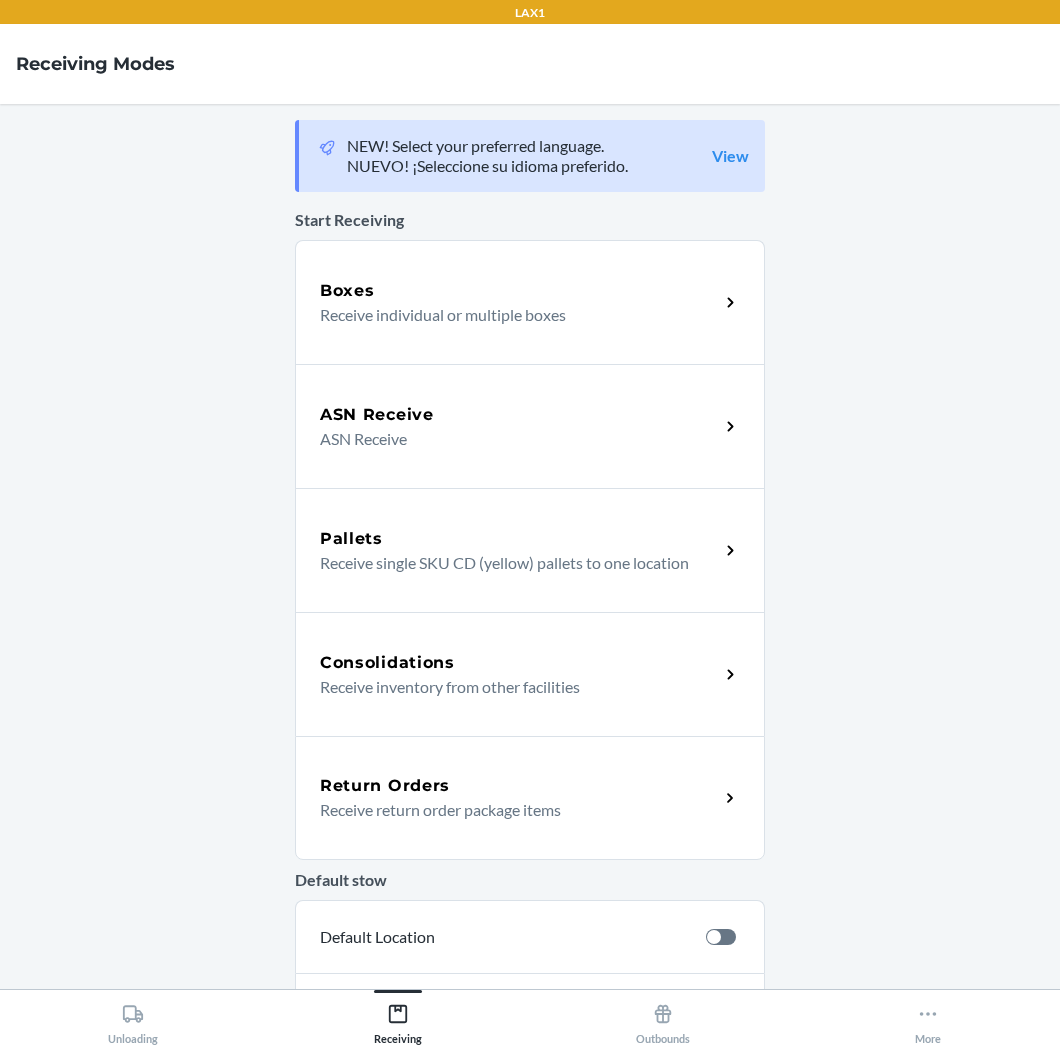 click on "Return Orders" at bounding box center (519, 786) 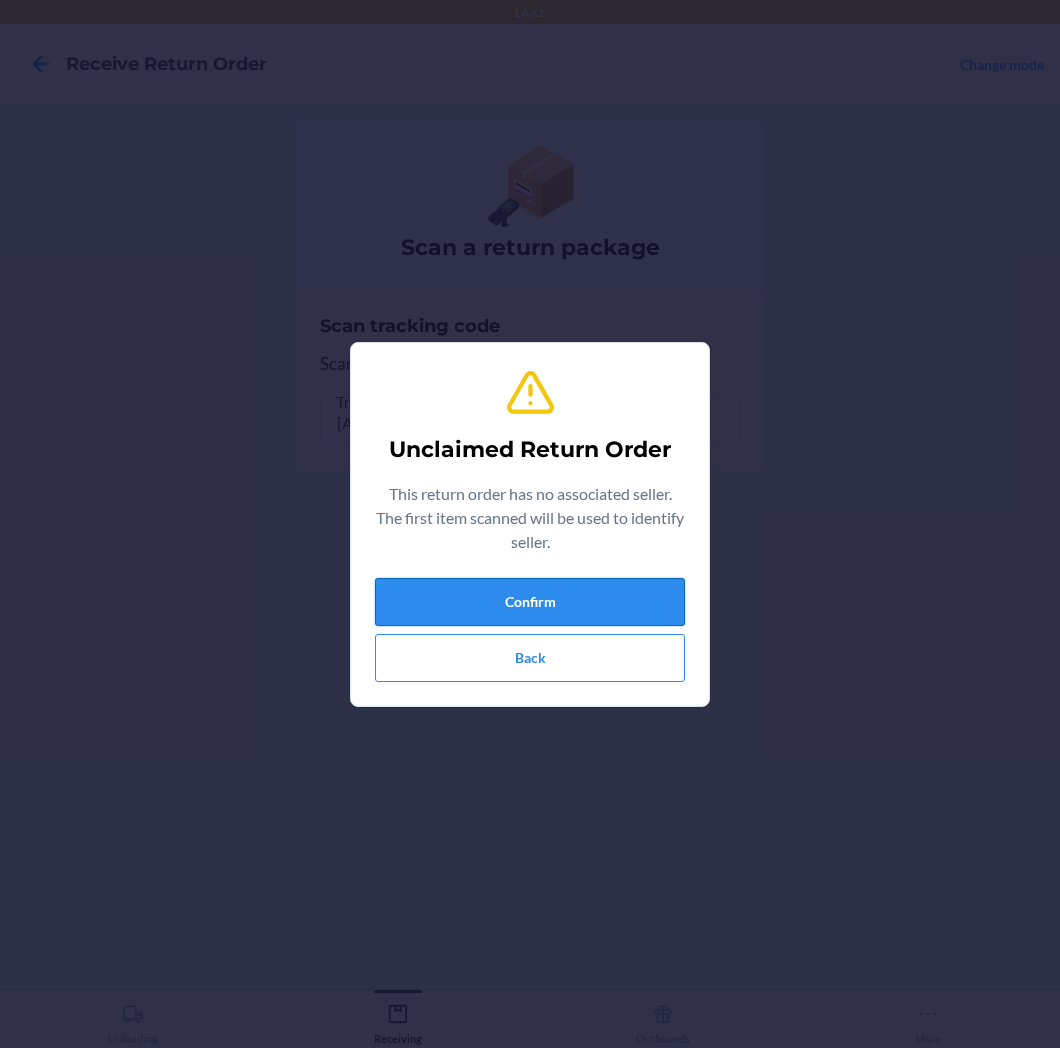 click on "Confirm" at bounding box center (530, 602) 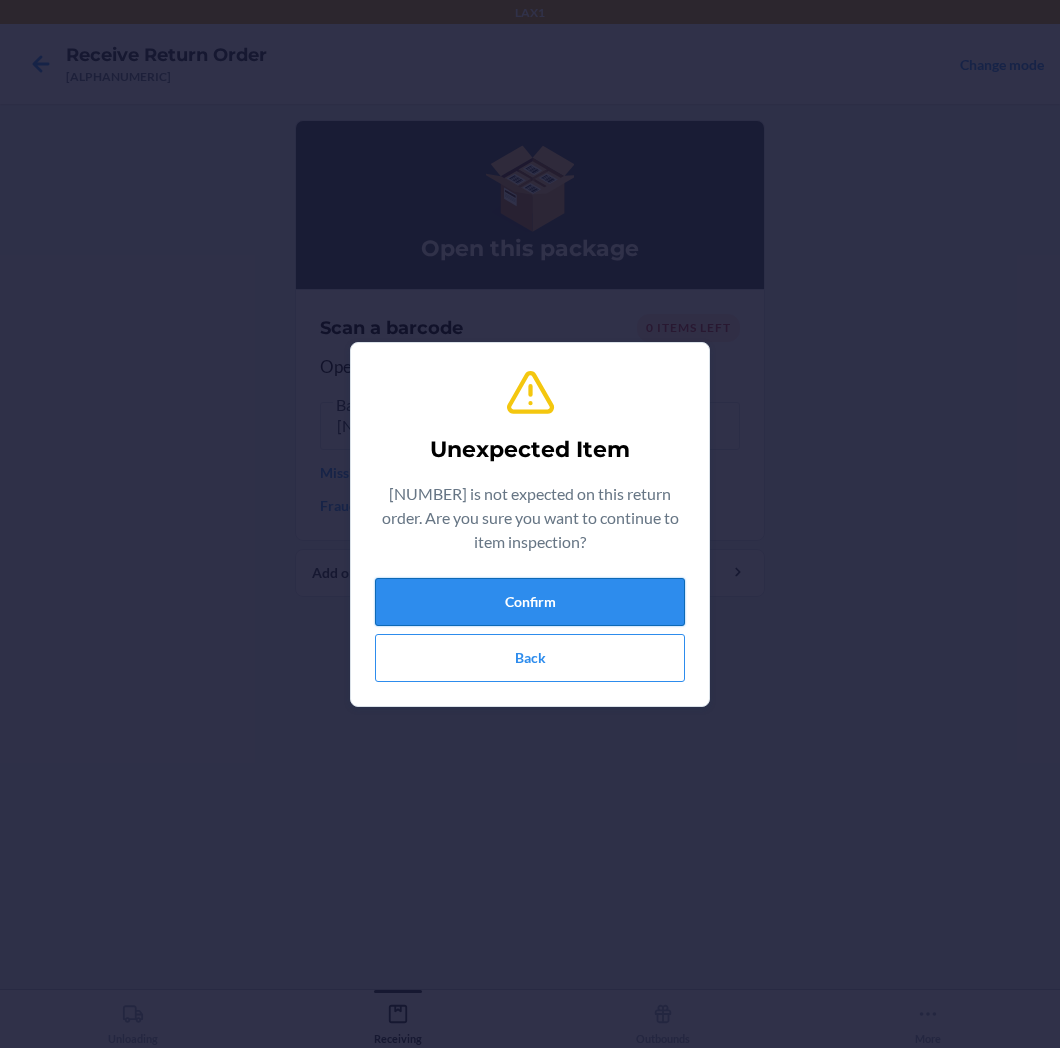 click on "Confirm" at bounding box center (530, 602) 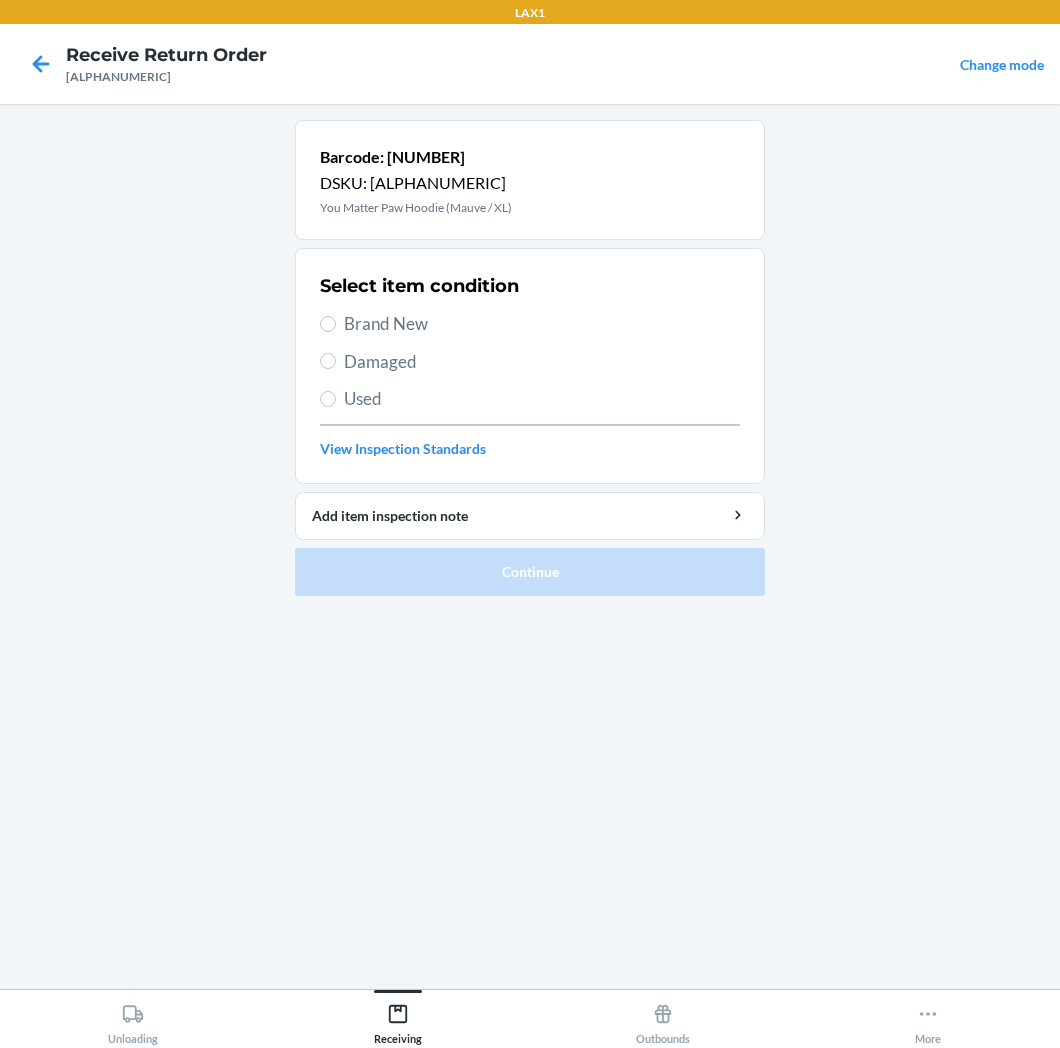 click on "Brand New" at bounding box center [542, 324] 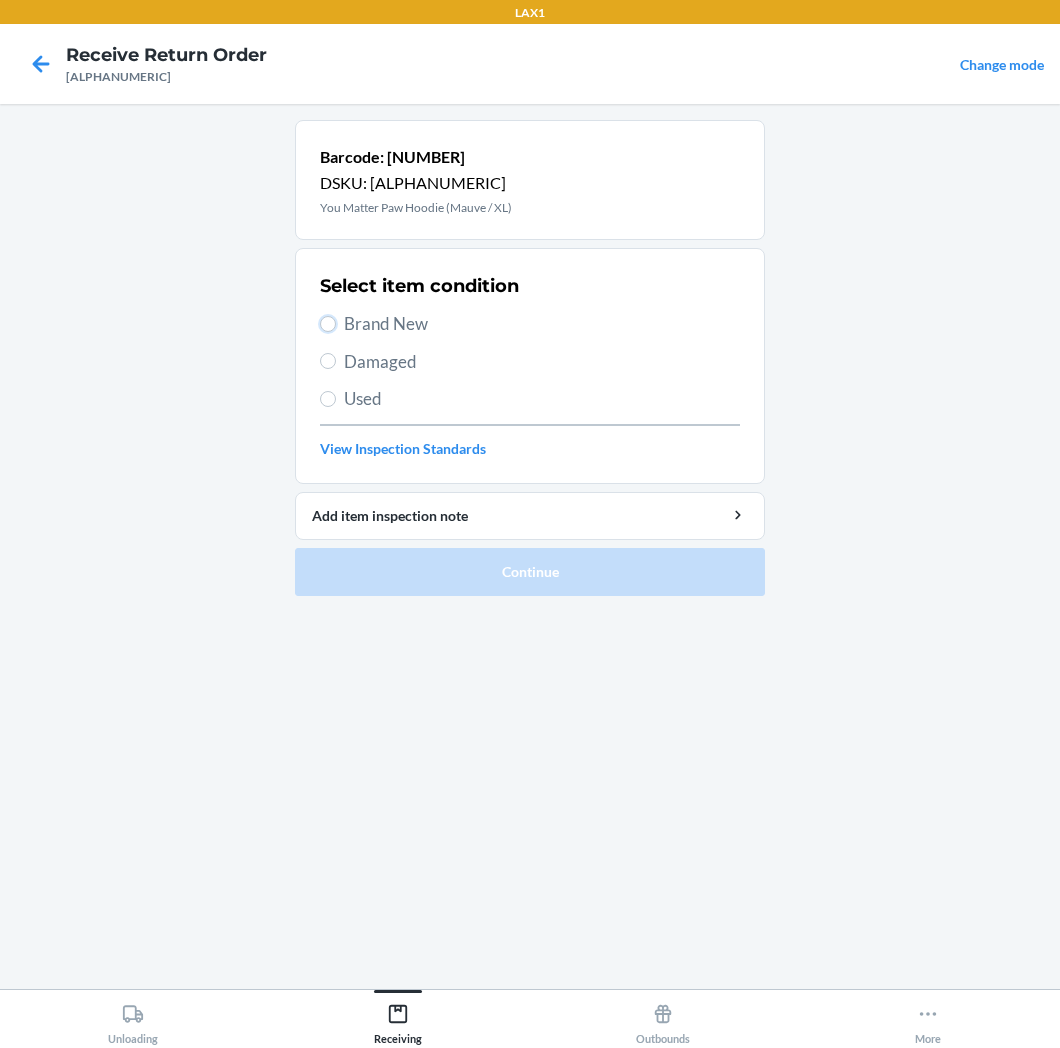 click on "Brand New" at bounding box center [328, 324] 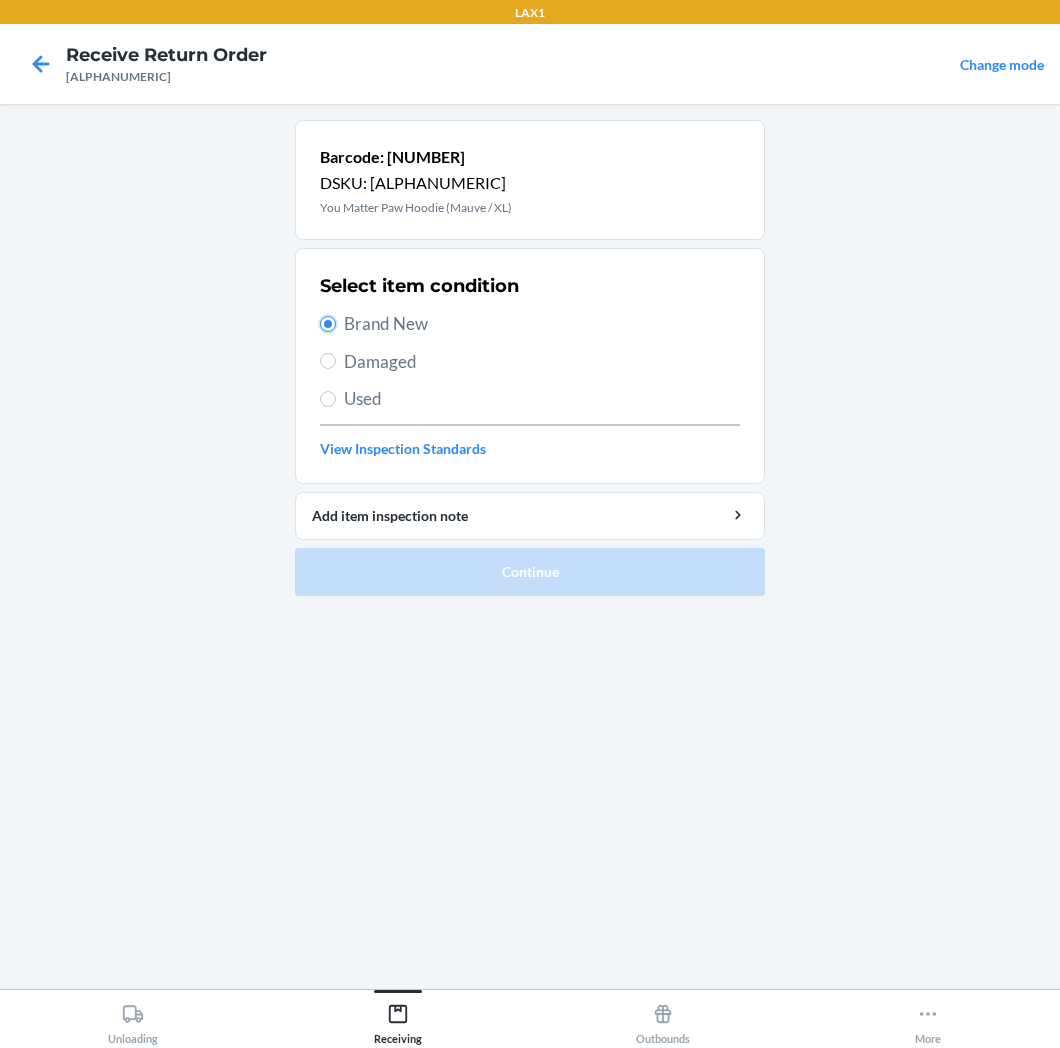 radio on "true" 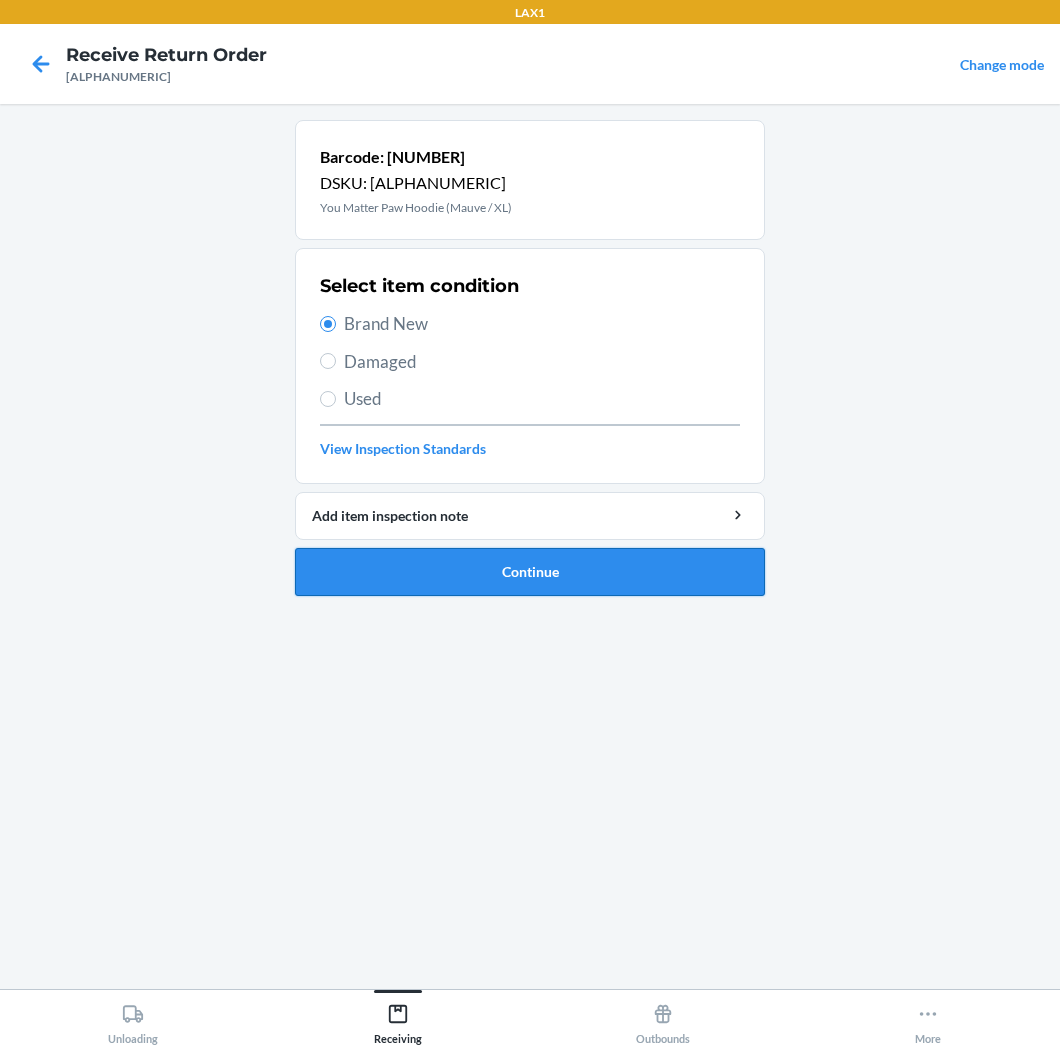 click on "Continue" at bounding box center (530, 572) 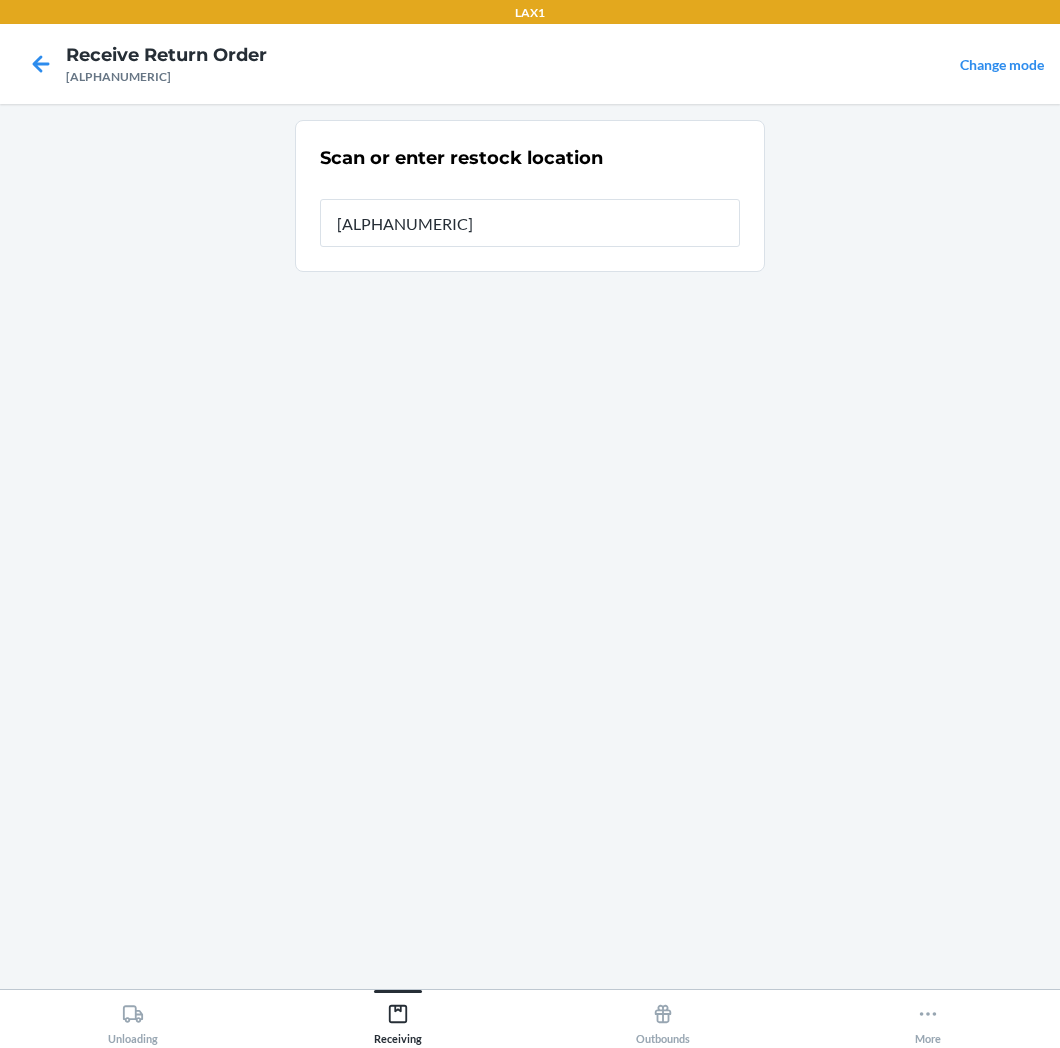 type on "[ALPHANUMERIC]" 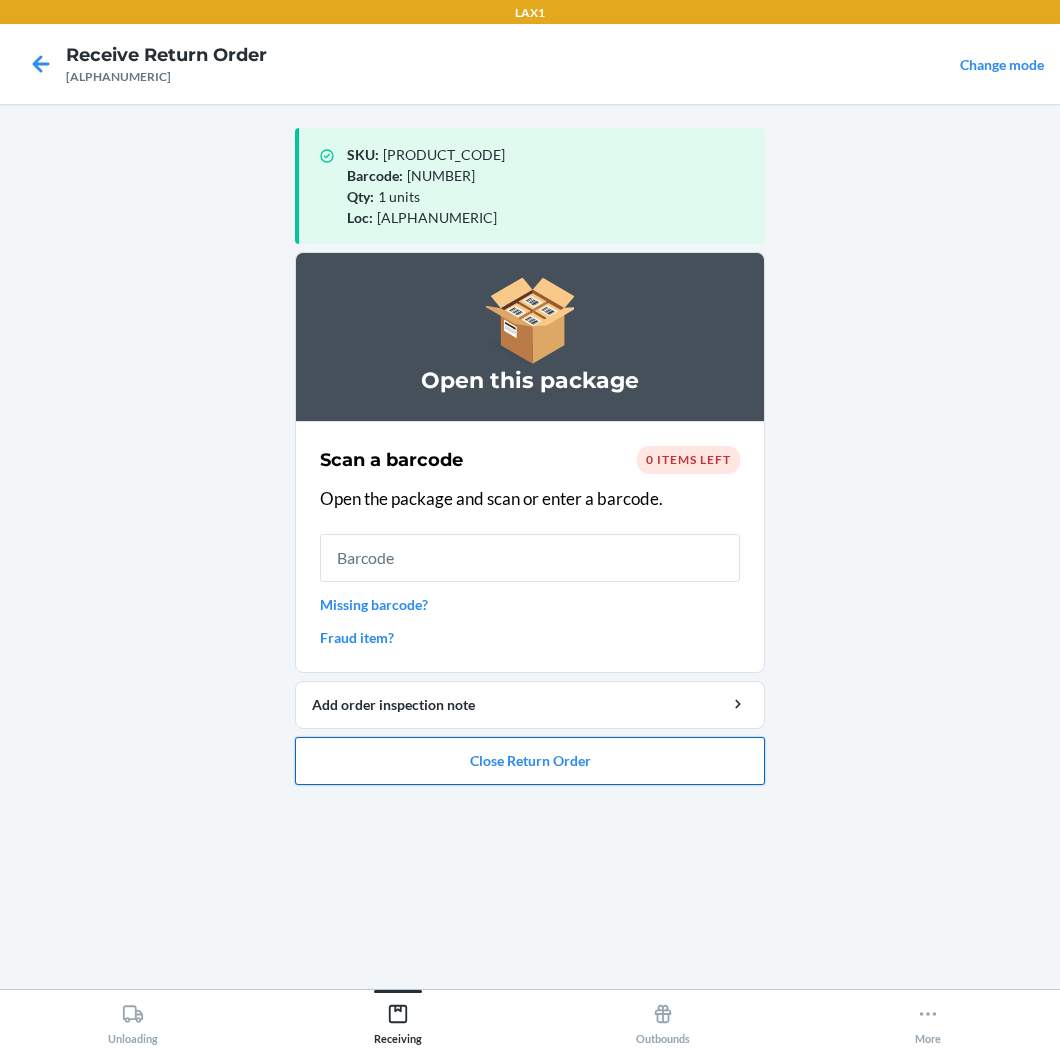 click on "Close Return Order" at bounding box center [530, 761] 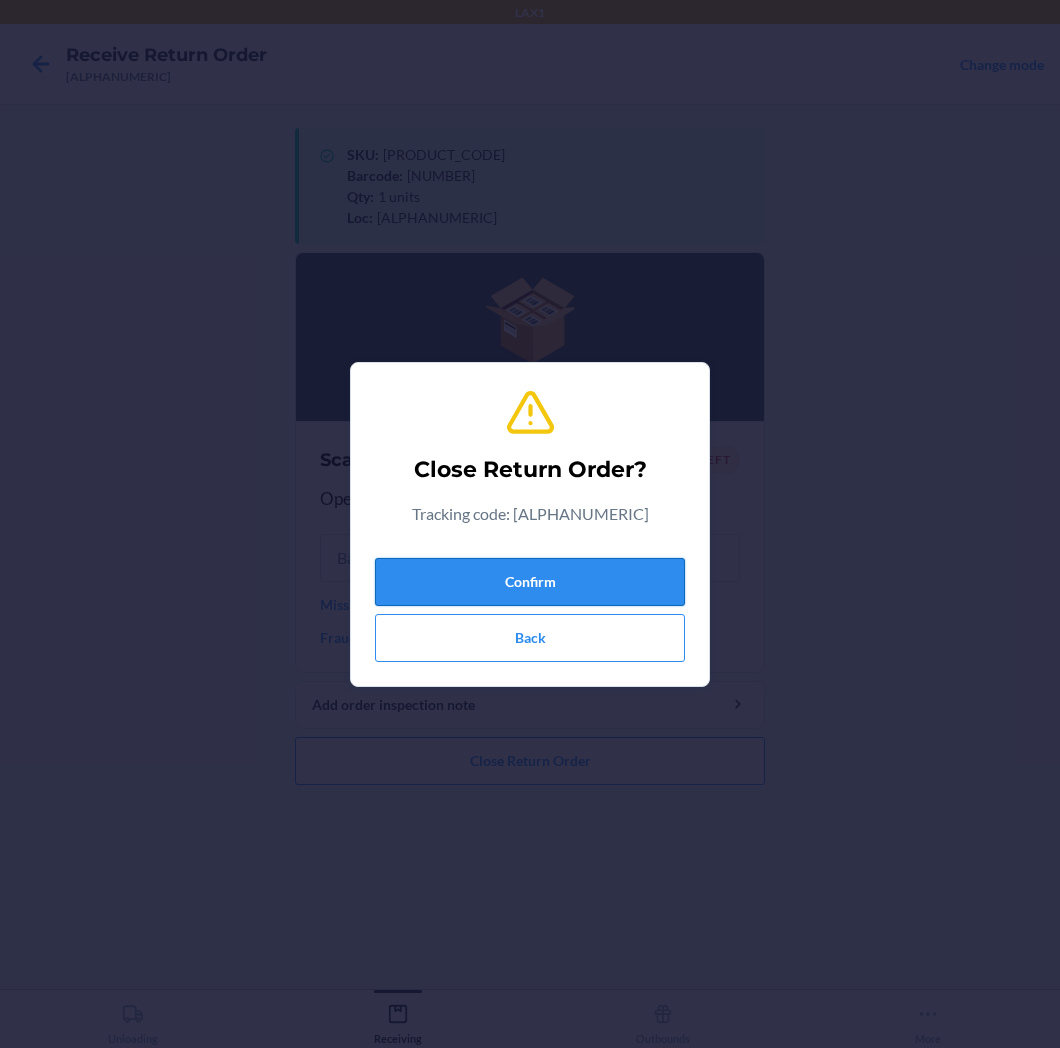 click on "Confirm" at bounding box center (530, 582) 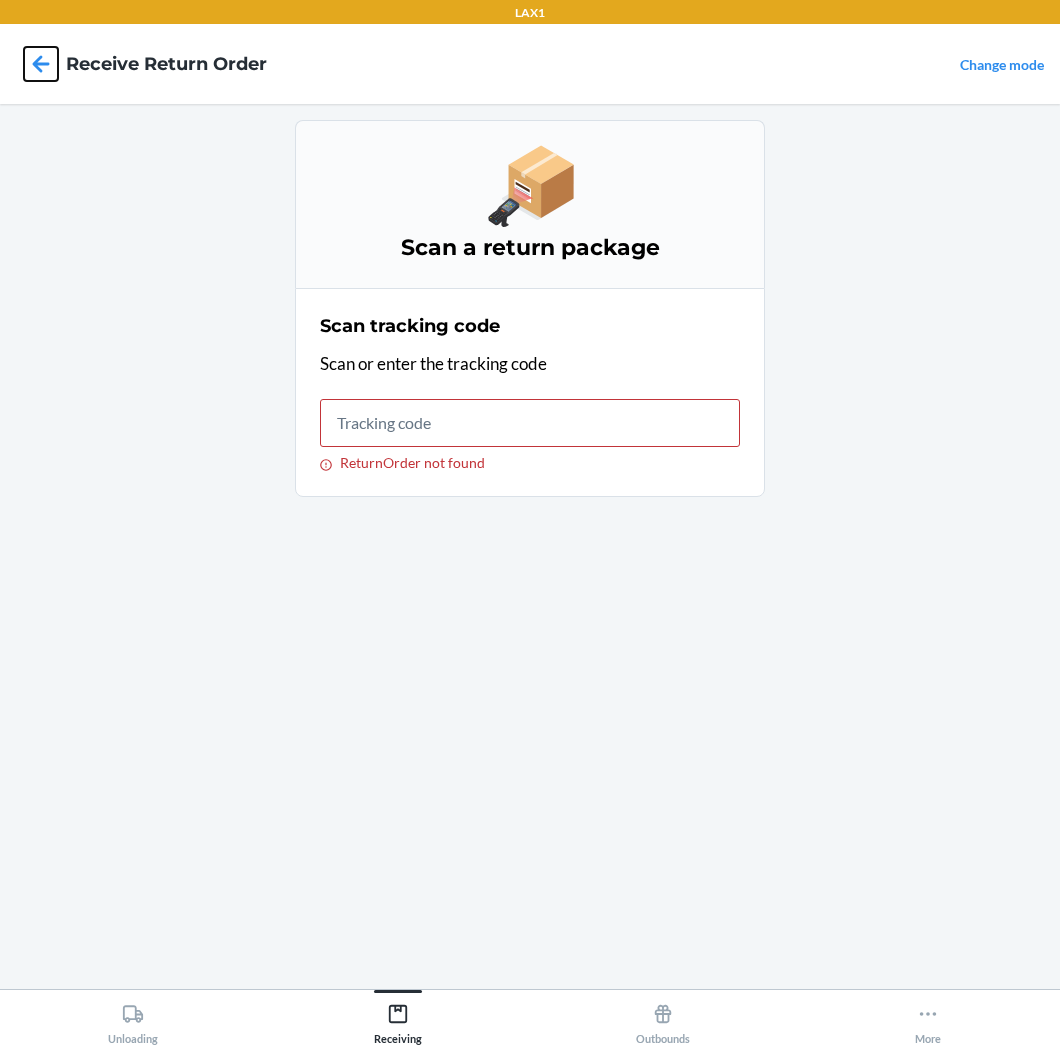 click 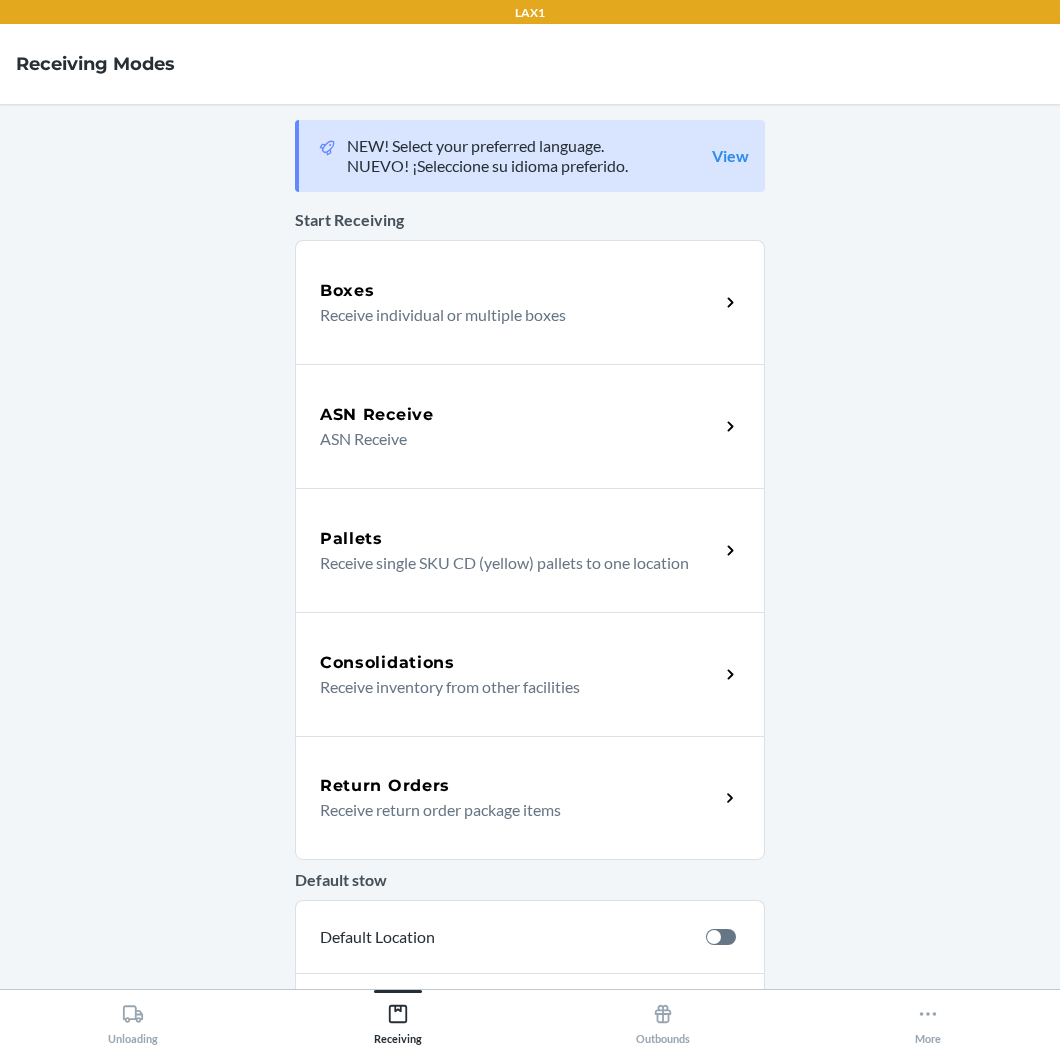 click on "Return Orders" at bounding box center [519, 786] 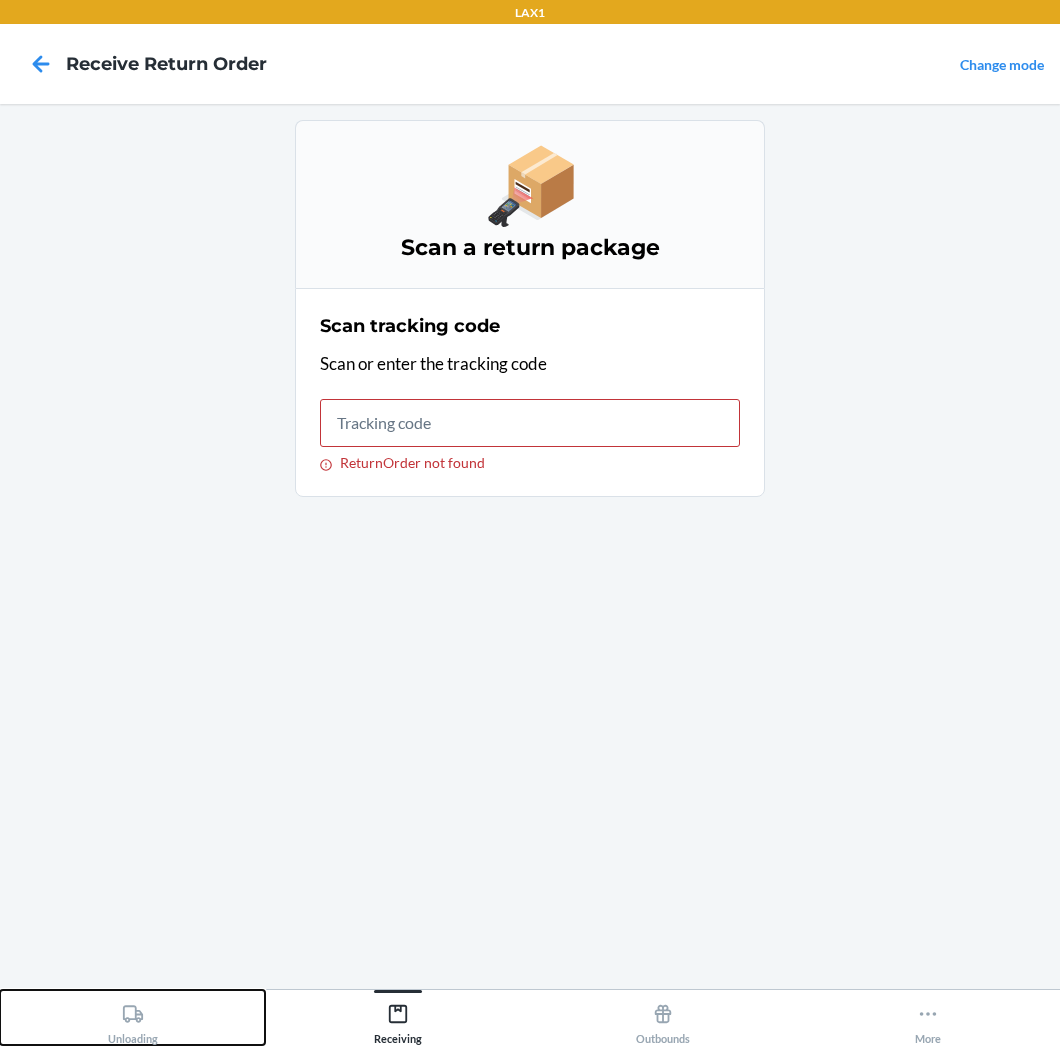 click 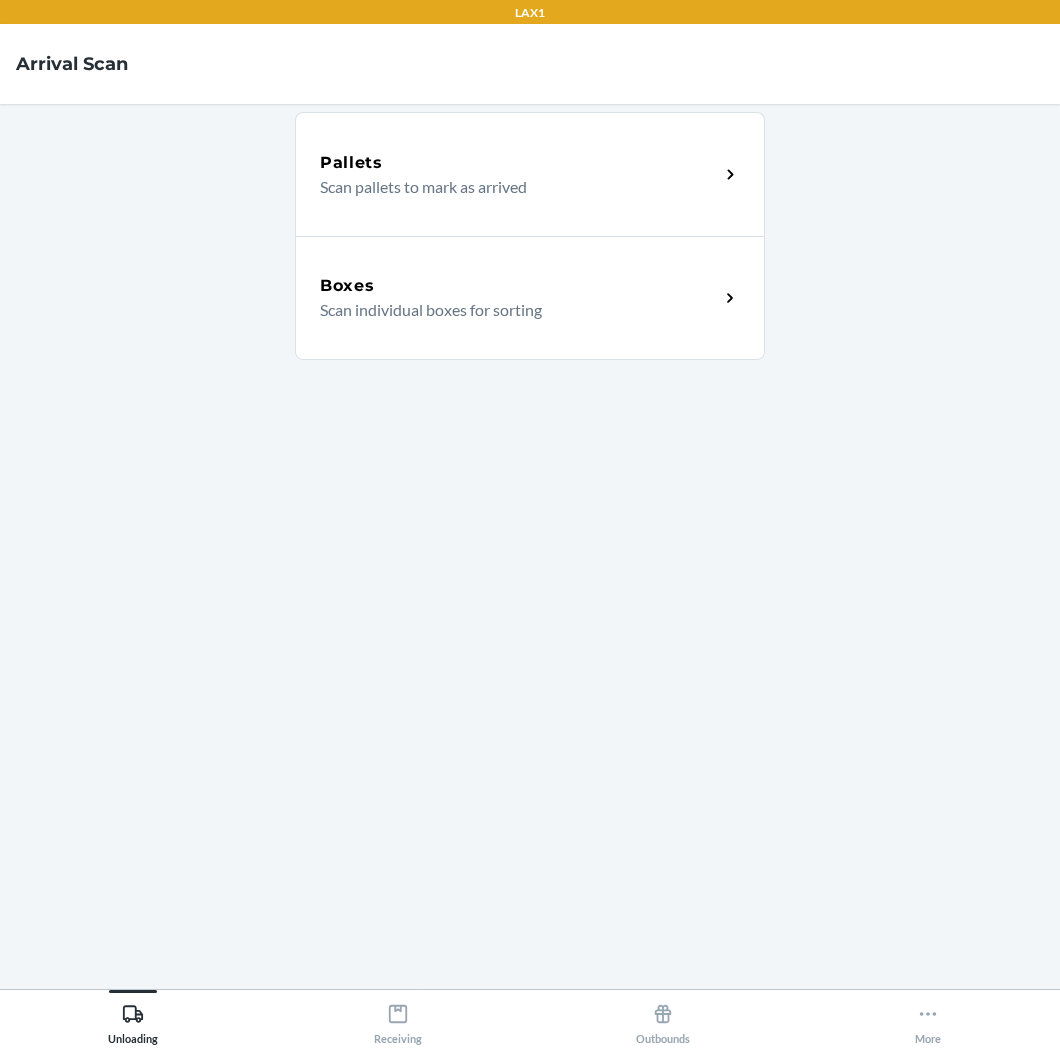 click on "Boxes Scan individual boxes for sorting" at bounding box center (530, 298) 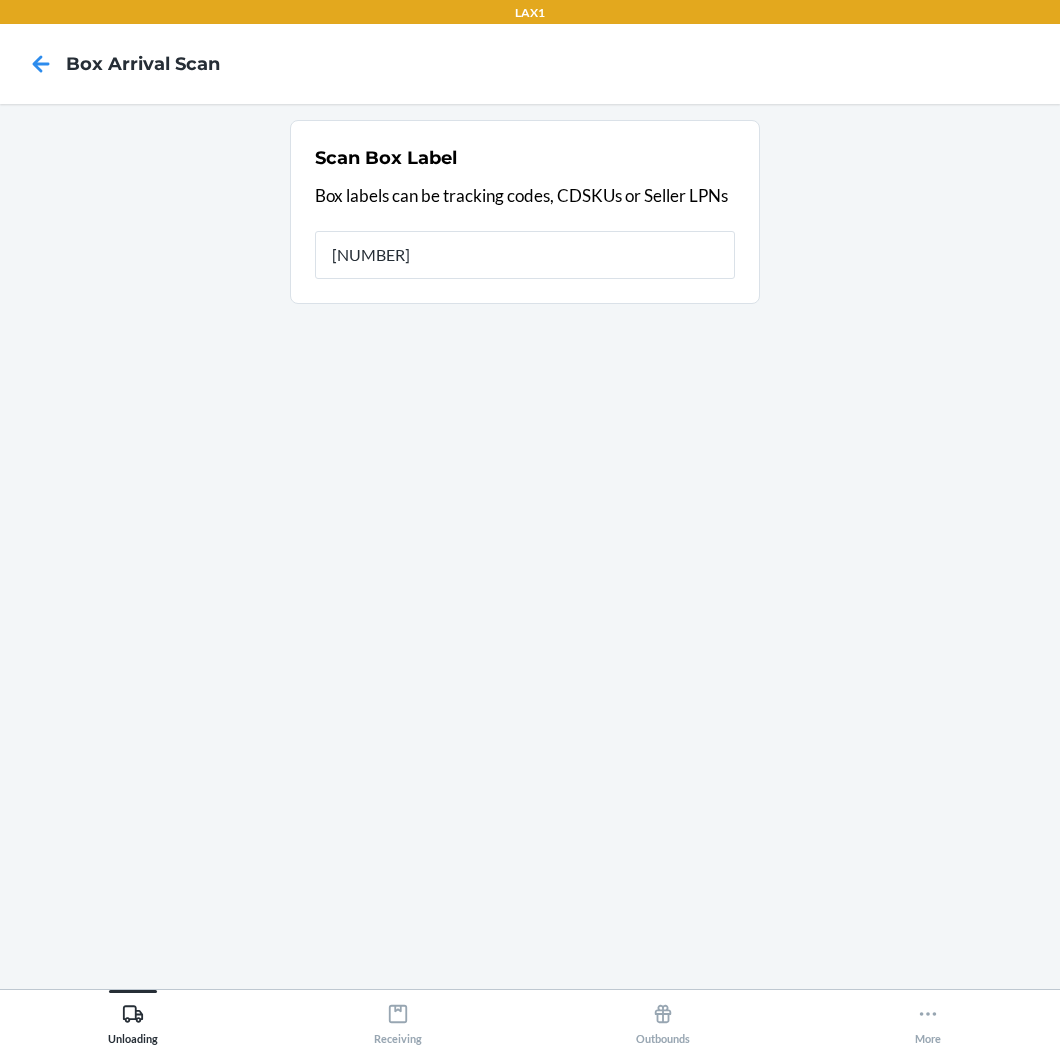 type on "[NUMBER]" 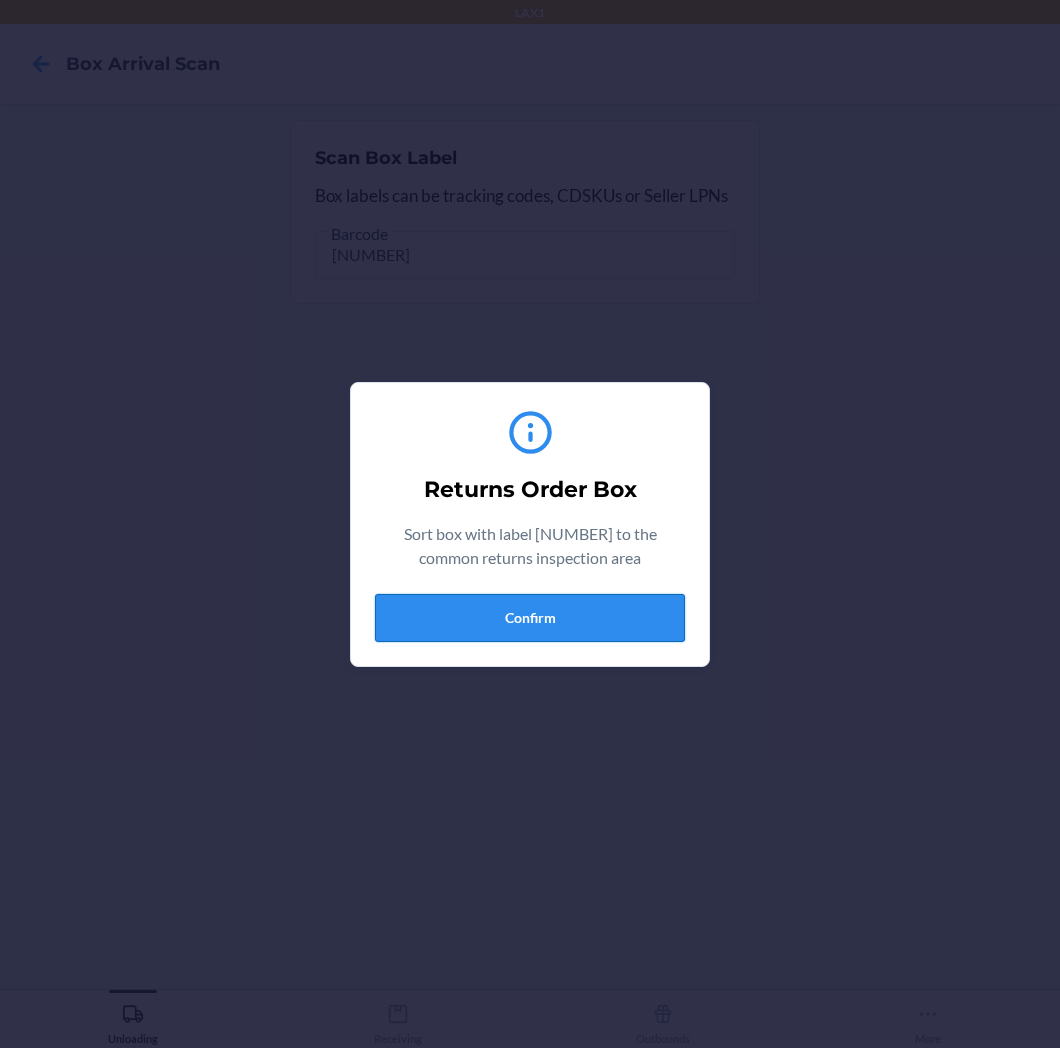 click on "Confirm" at bounding box center (530, 618) 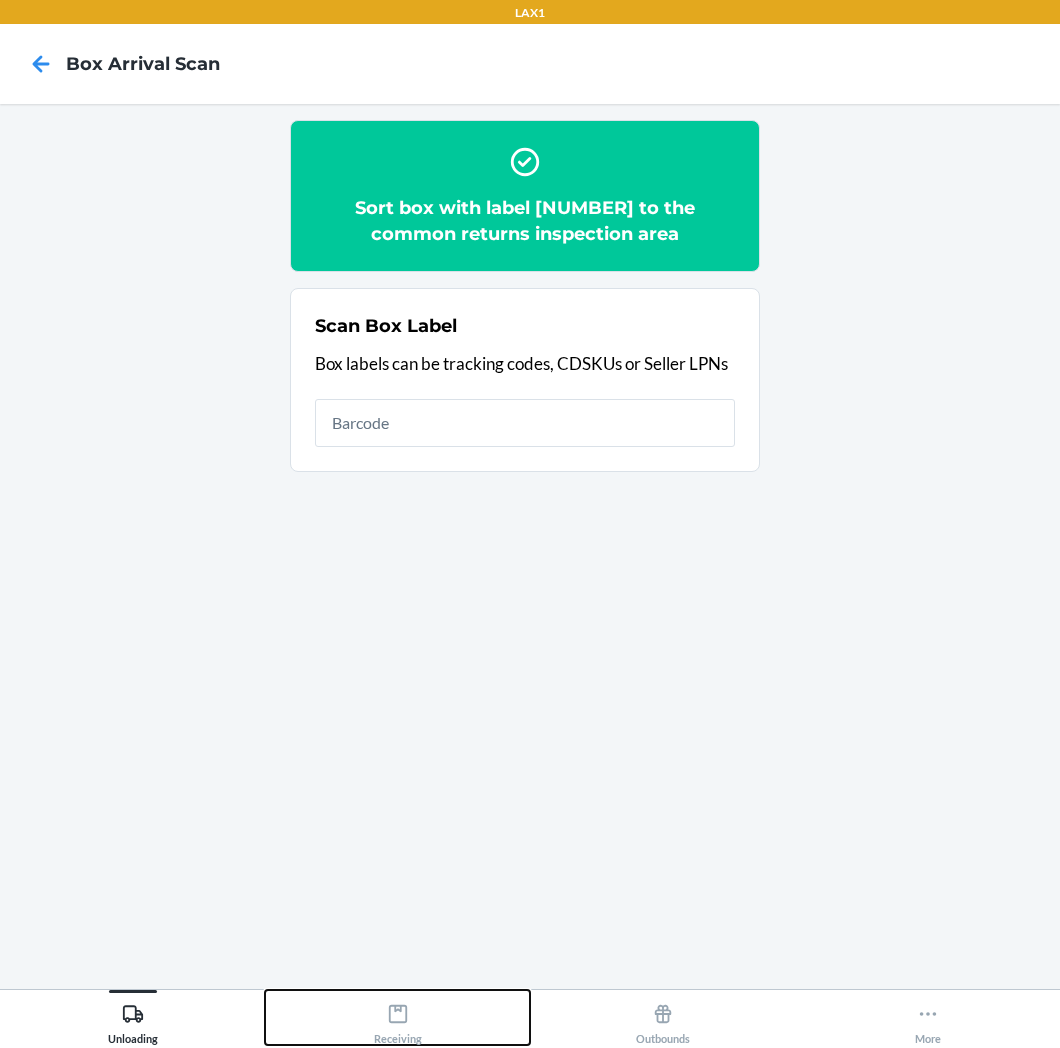 click 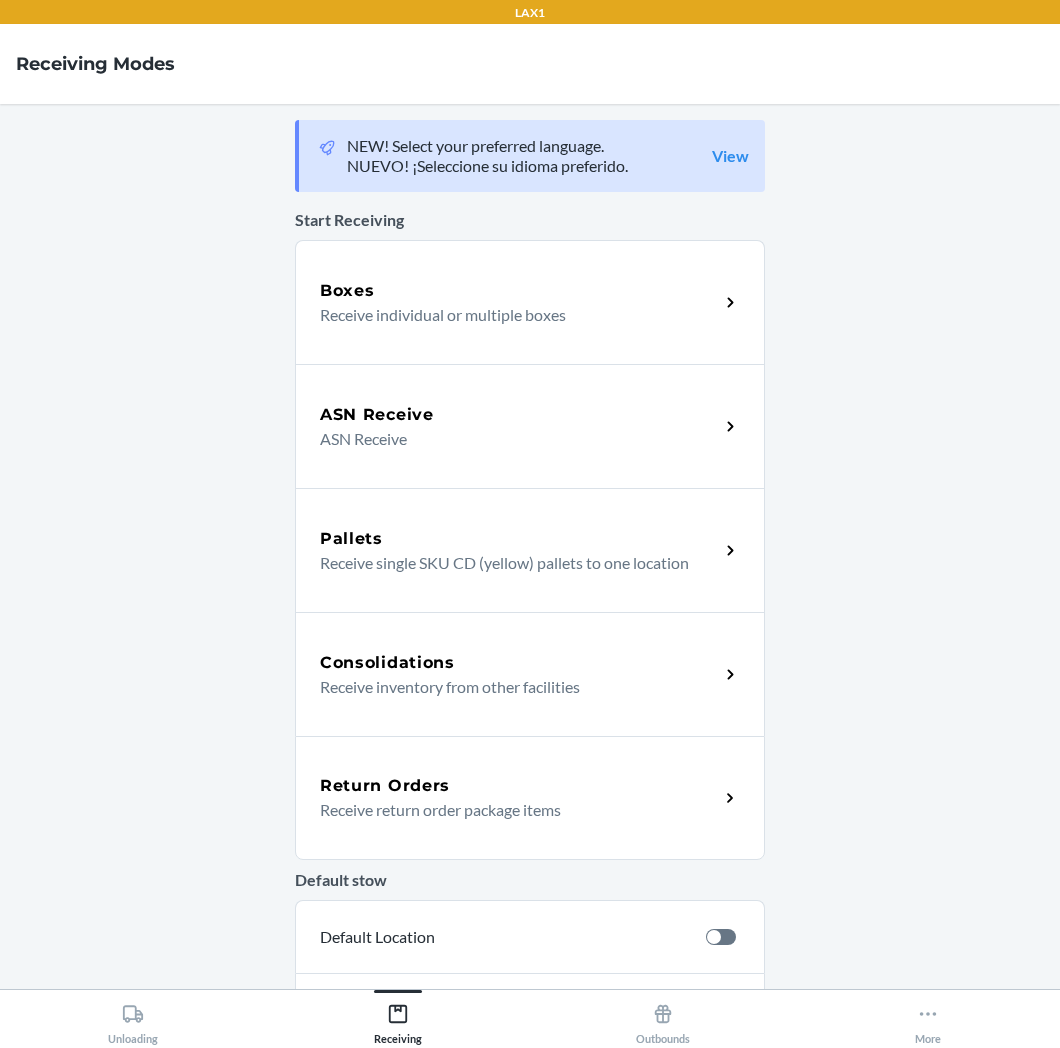 click on "Return Orders" at bounding box center (519, 786) 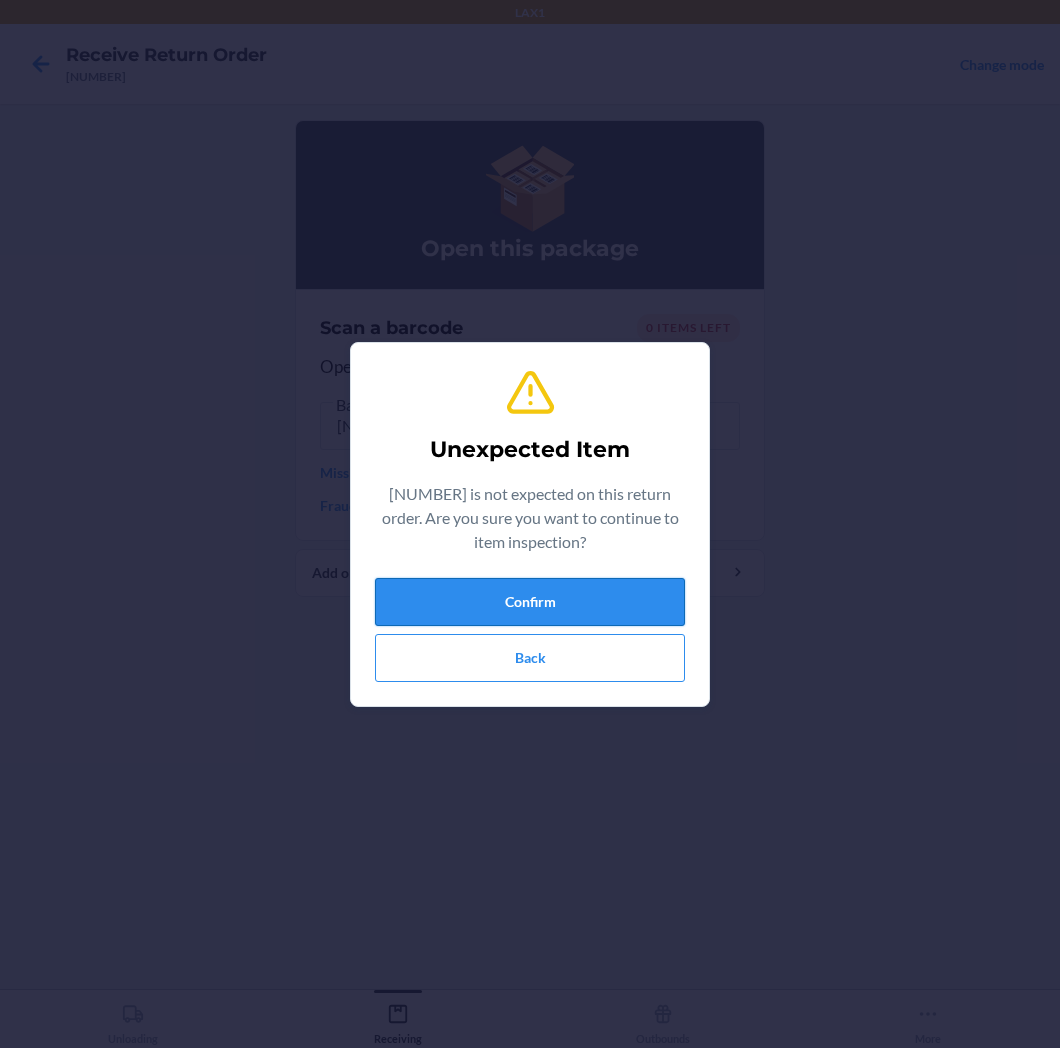 click on "Confirm" at bounding box center [530, 602] 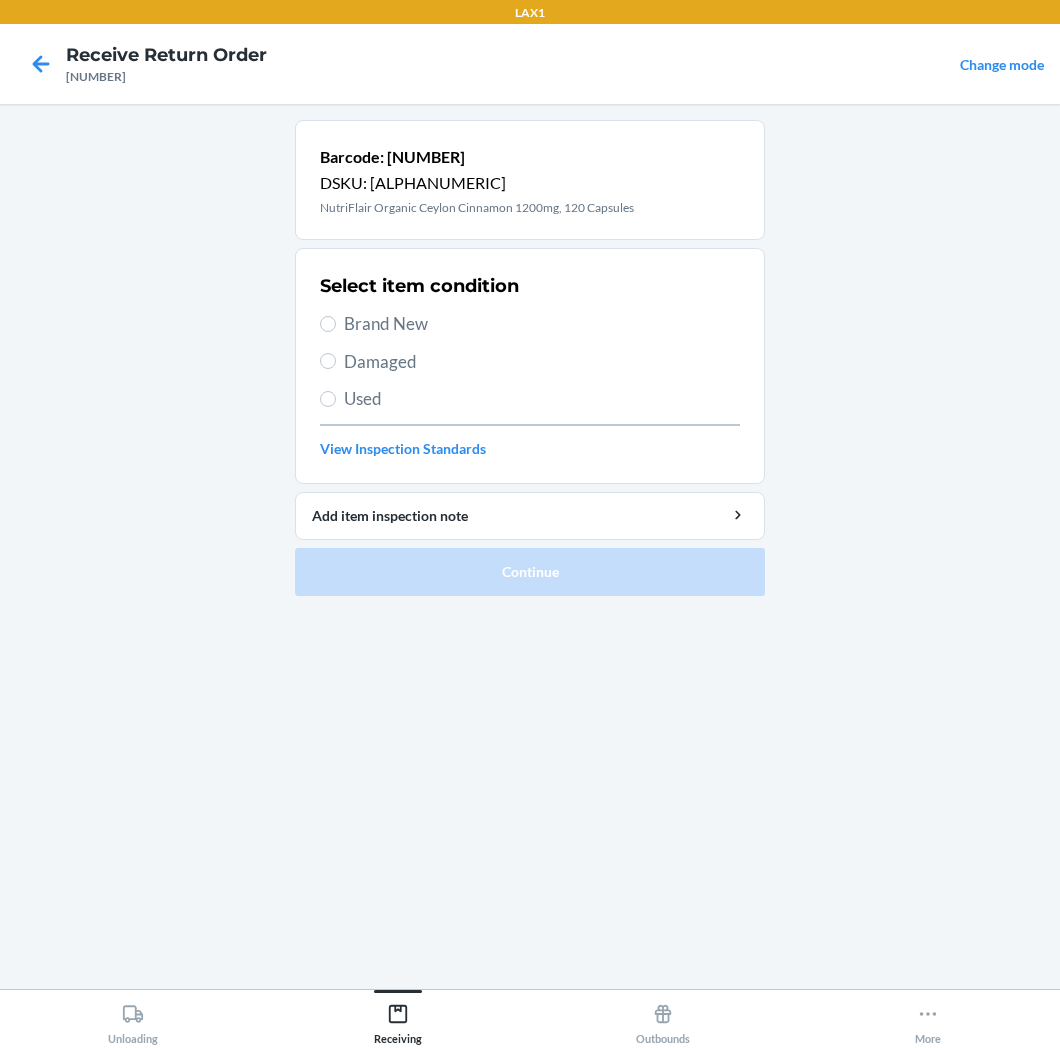 click on "Brand New" at bounding box center (542, 324) 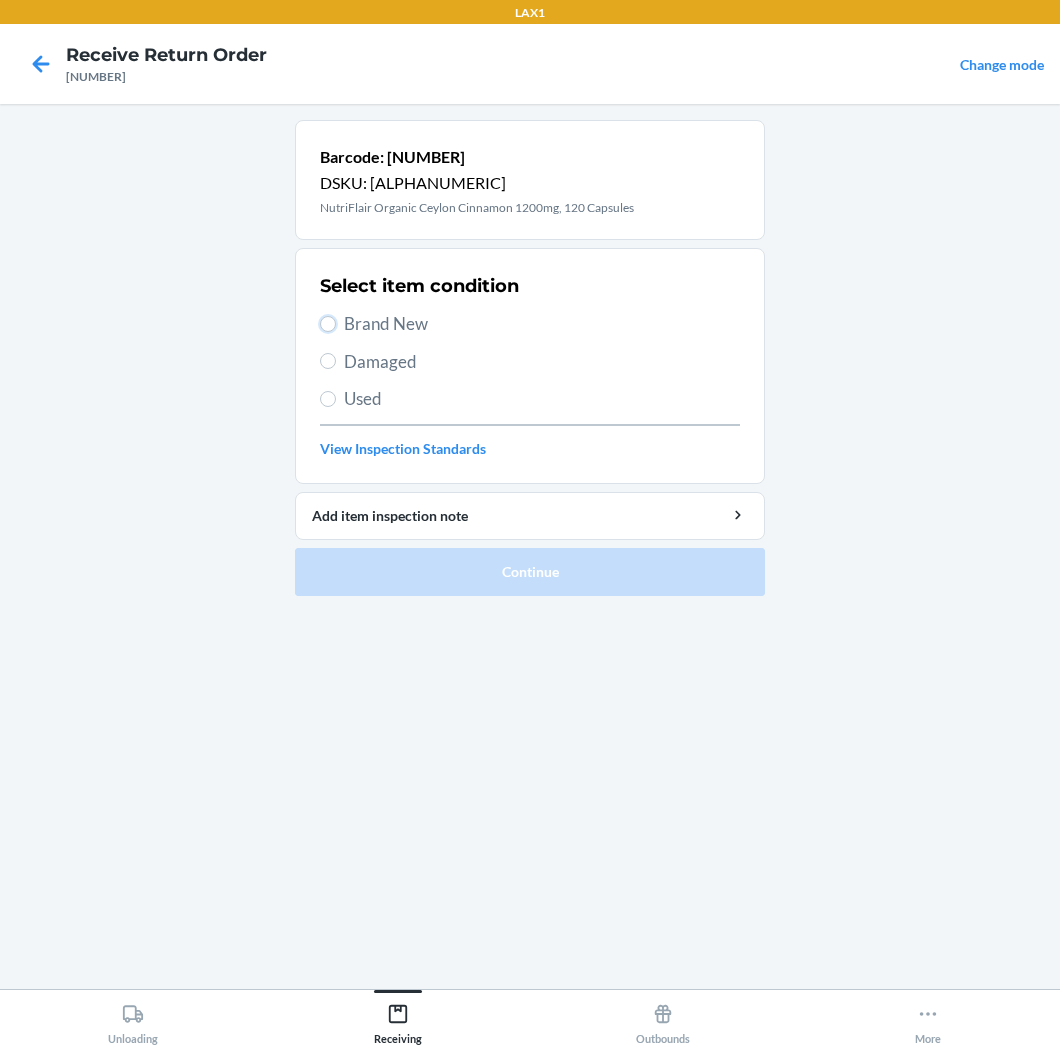 click on "Brand New" at bounding box center (328, 324) 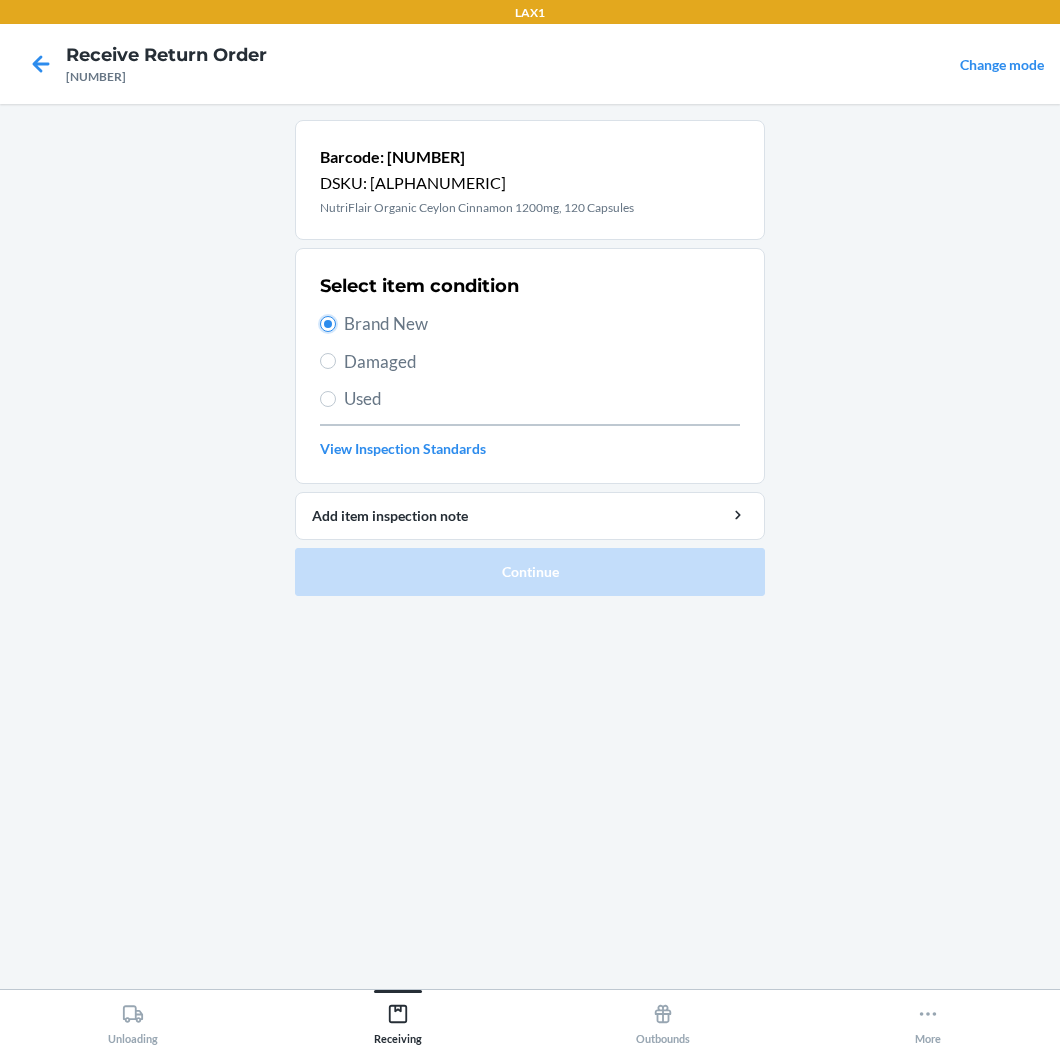 radio on "true" 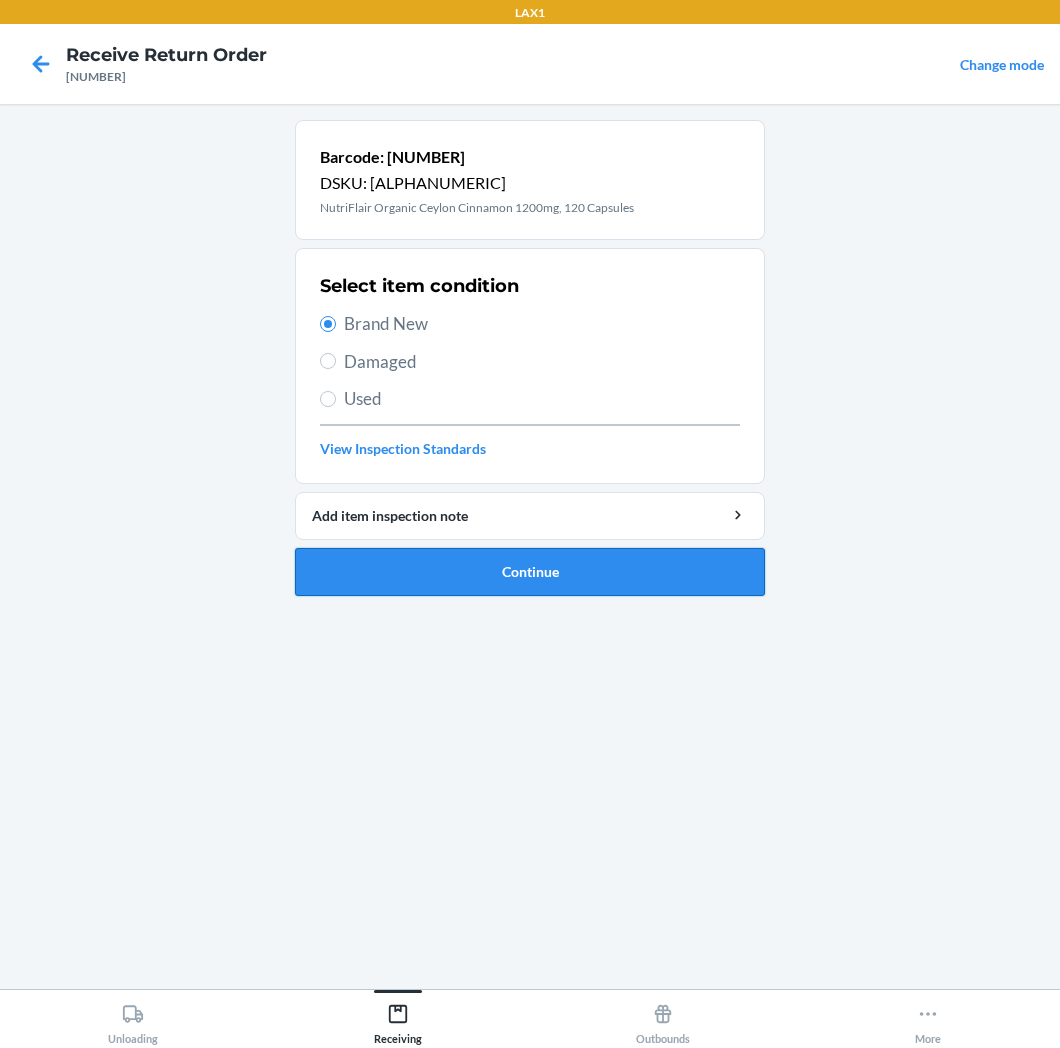 click on "Continue" at bounding box center (530, 572) 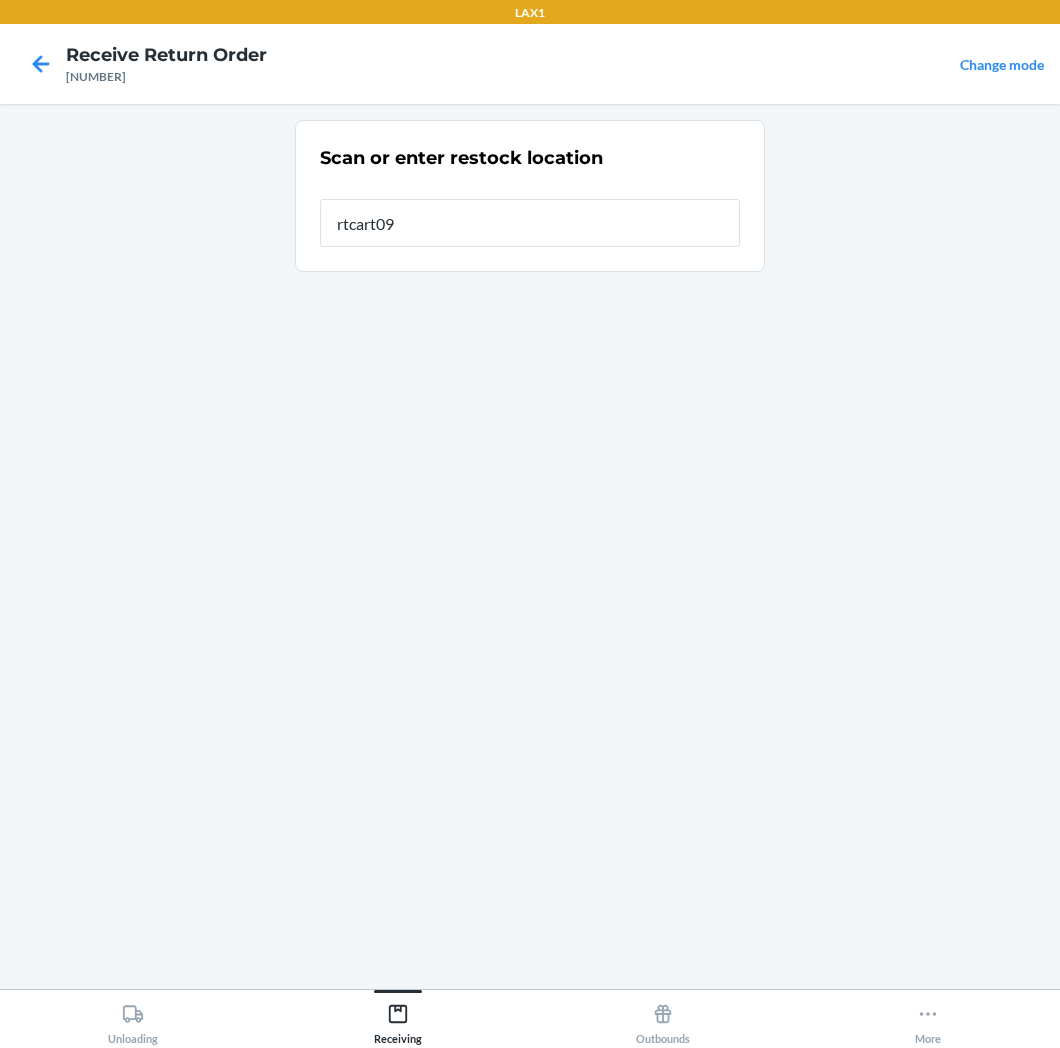 type on "[ALPHANUMERIC]" 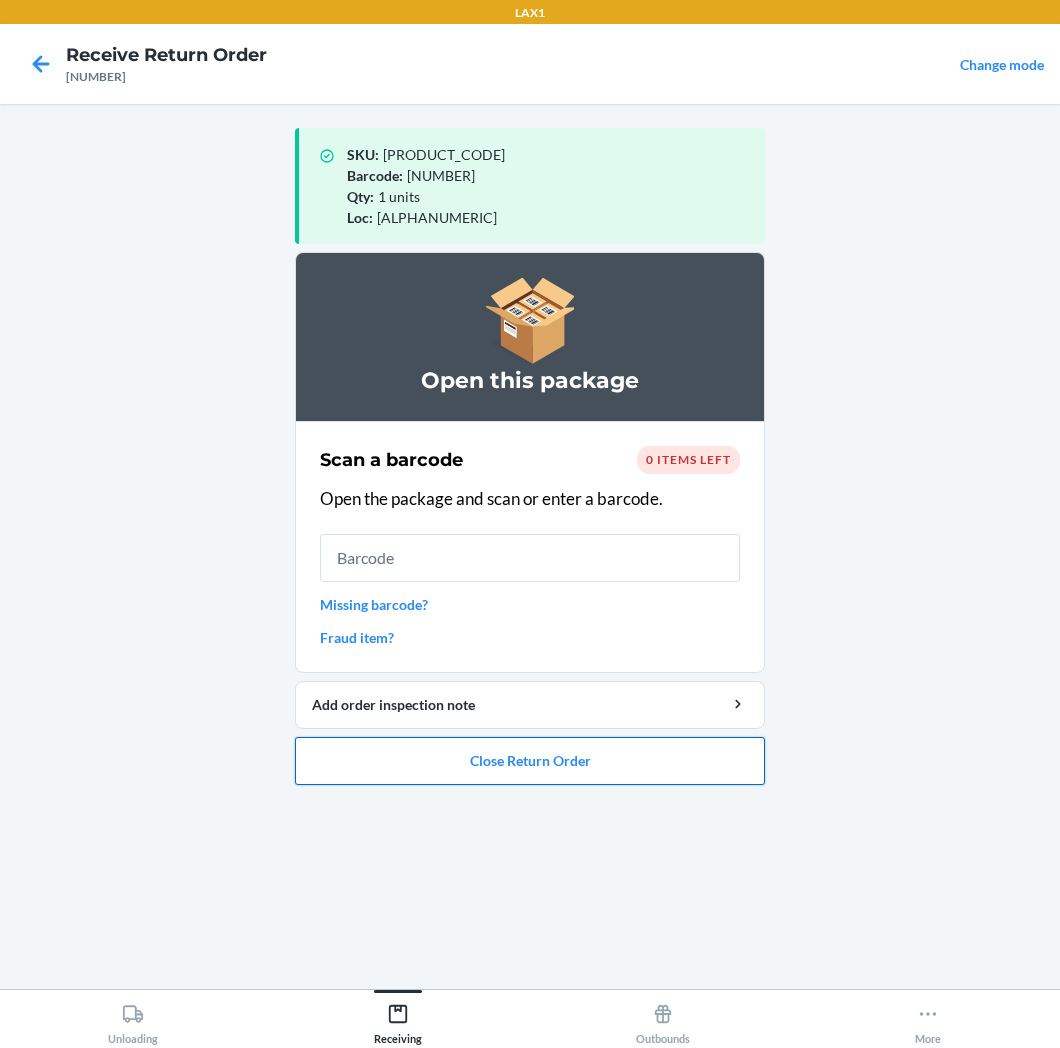 drag, startPoint x: 578, startPoint y: 761, endPoint x: 583, endPoint y: 745, distance: 16.763054 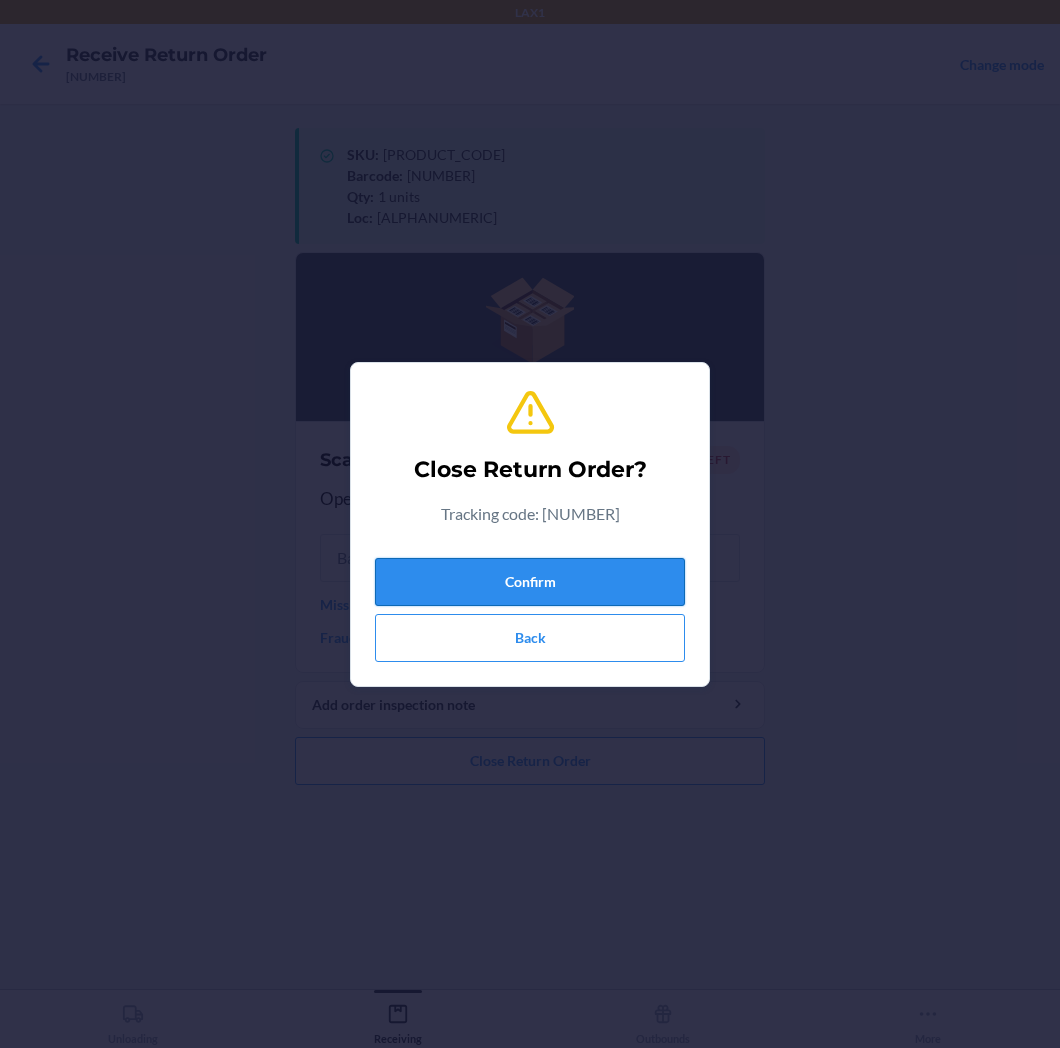 click on "Confirm" at bounding box center [530, 582] 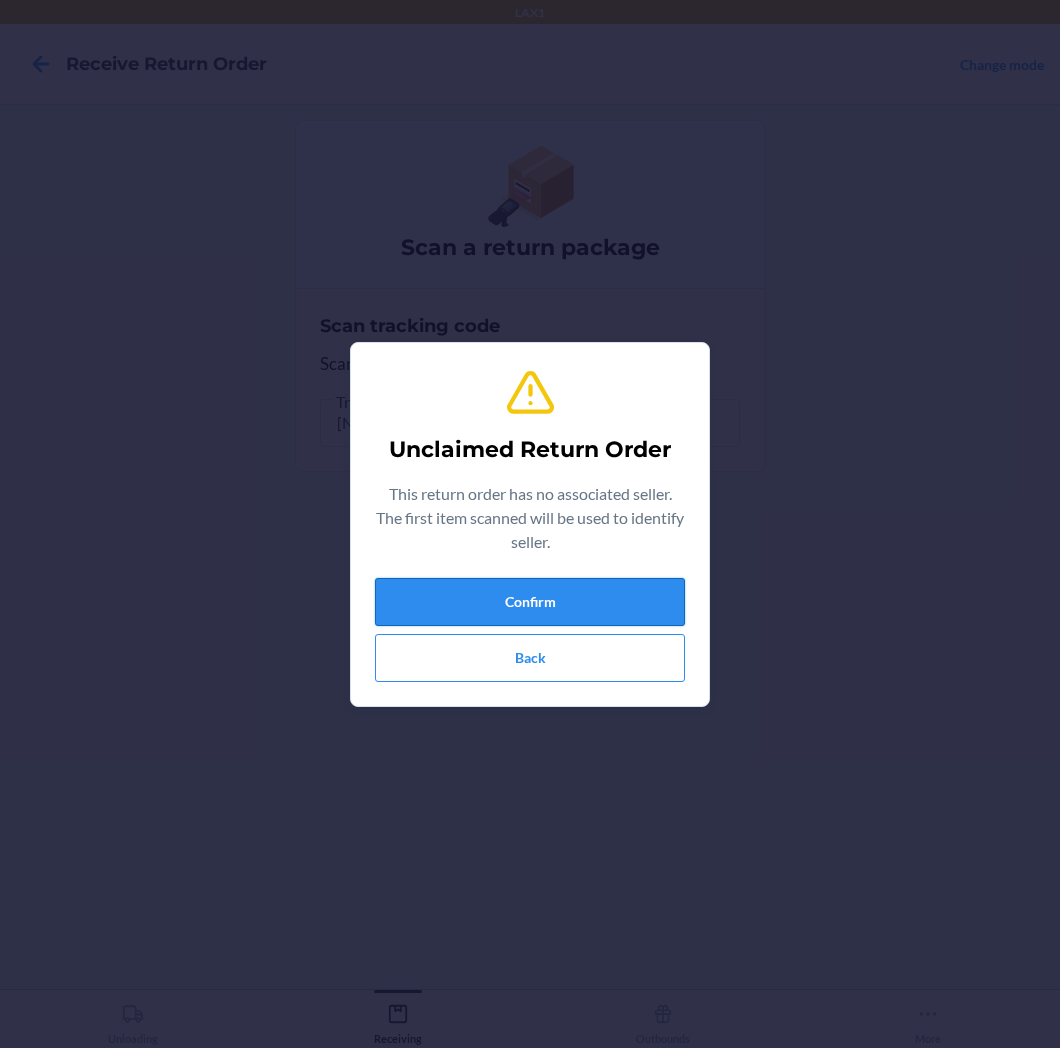 click on "Confirm" at bounding box center [530, 602] 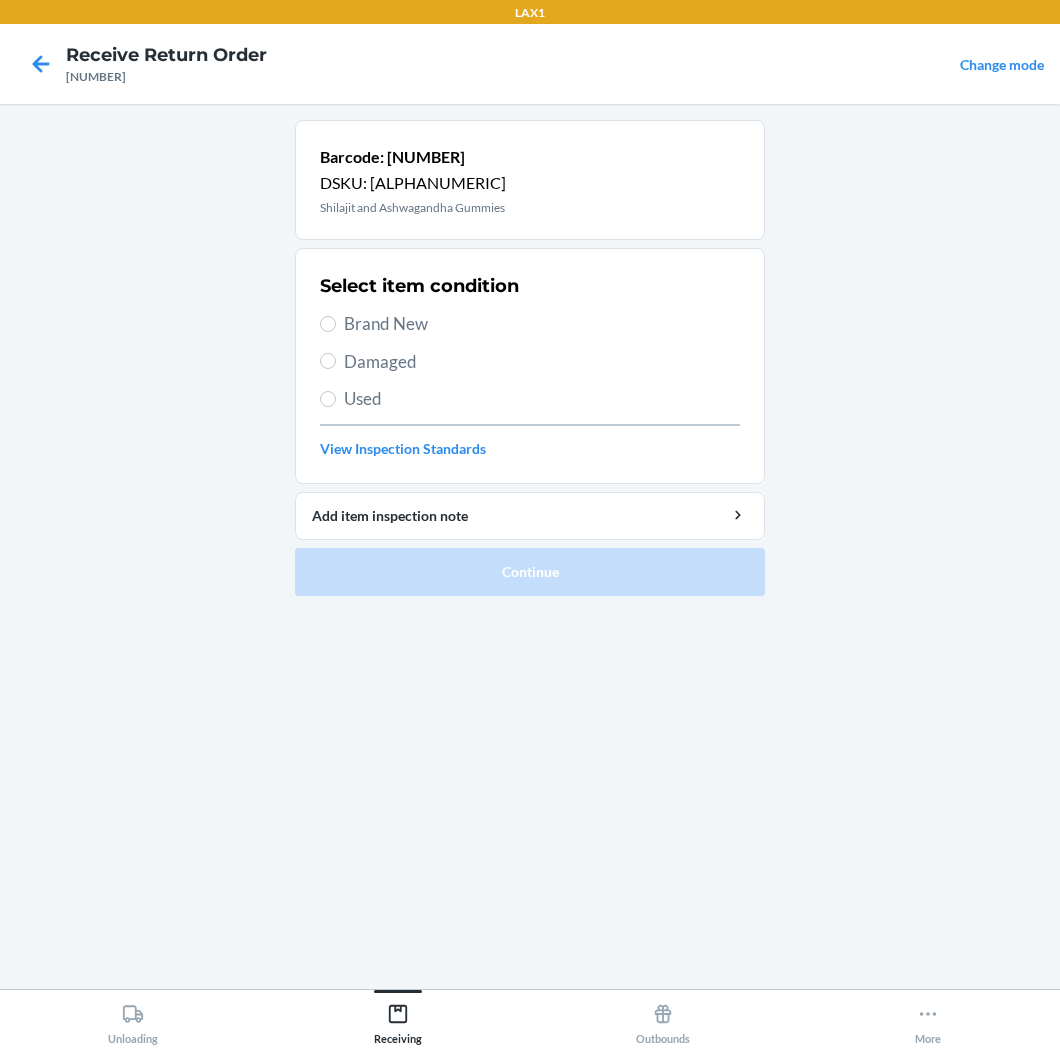click on "Brand New" at bounding box center [542, 324] 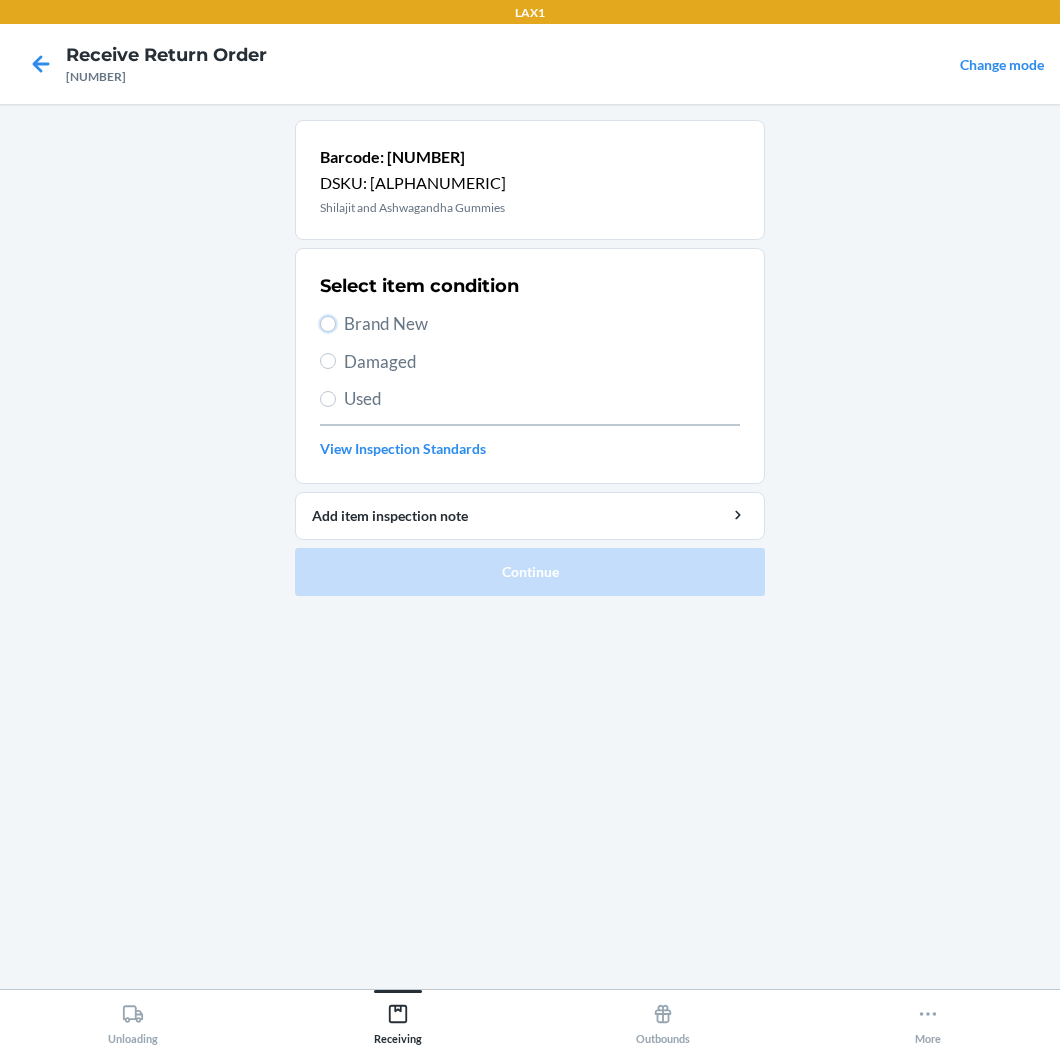 click on "Brand New" at bounding box center [328, 324] 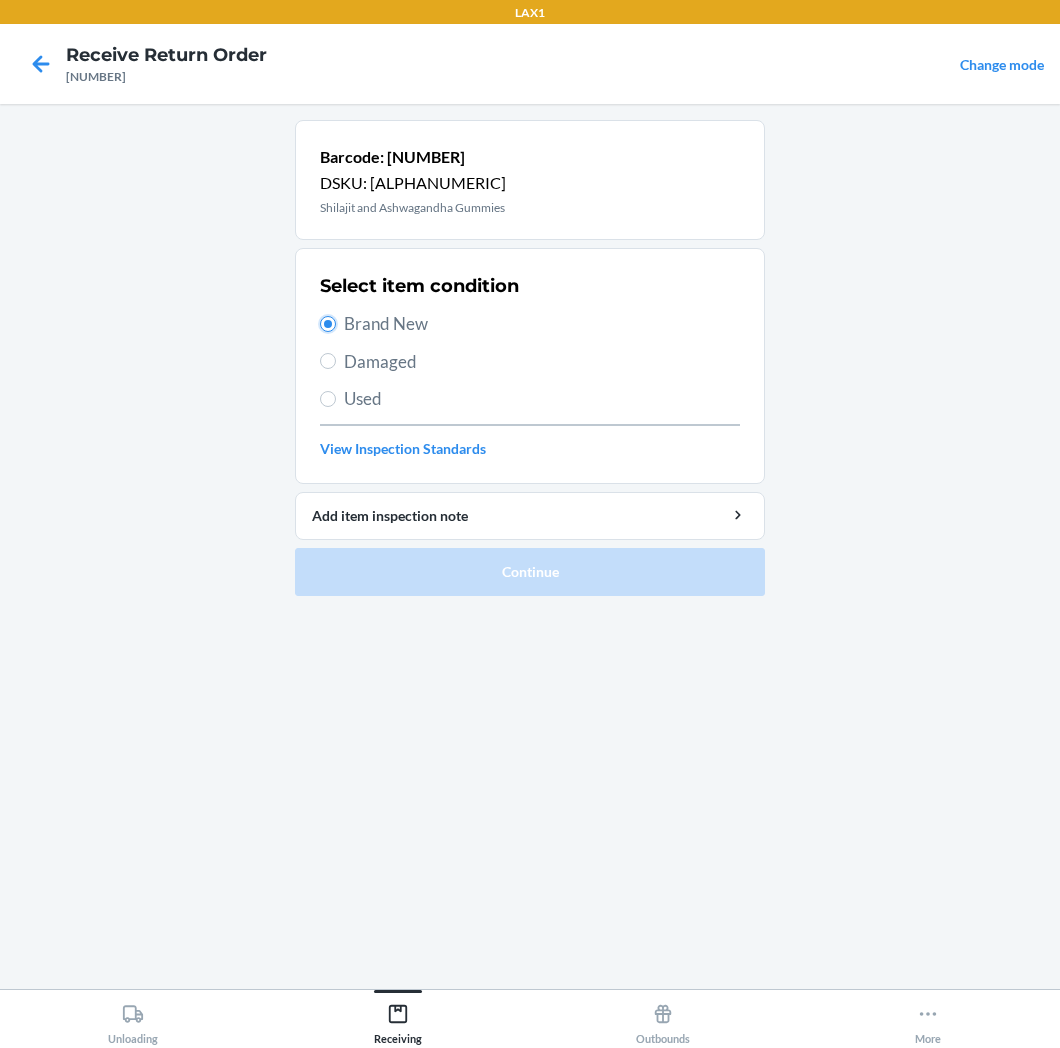 radio on "true" 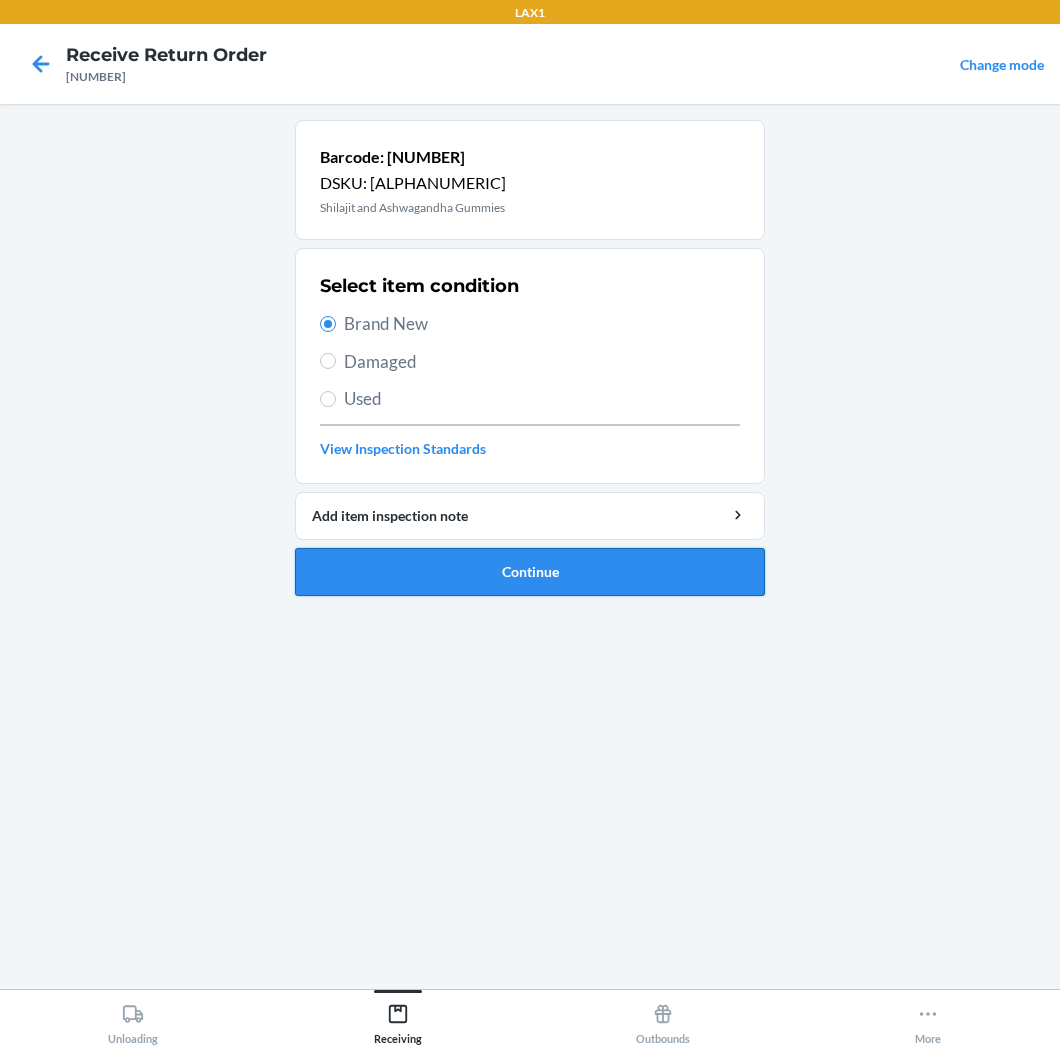 click on "Continue" at bounding box center [530, 572] 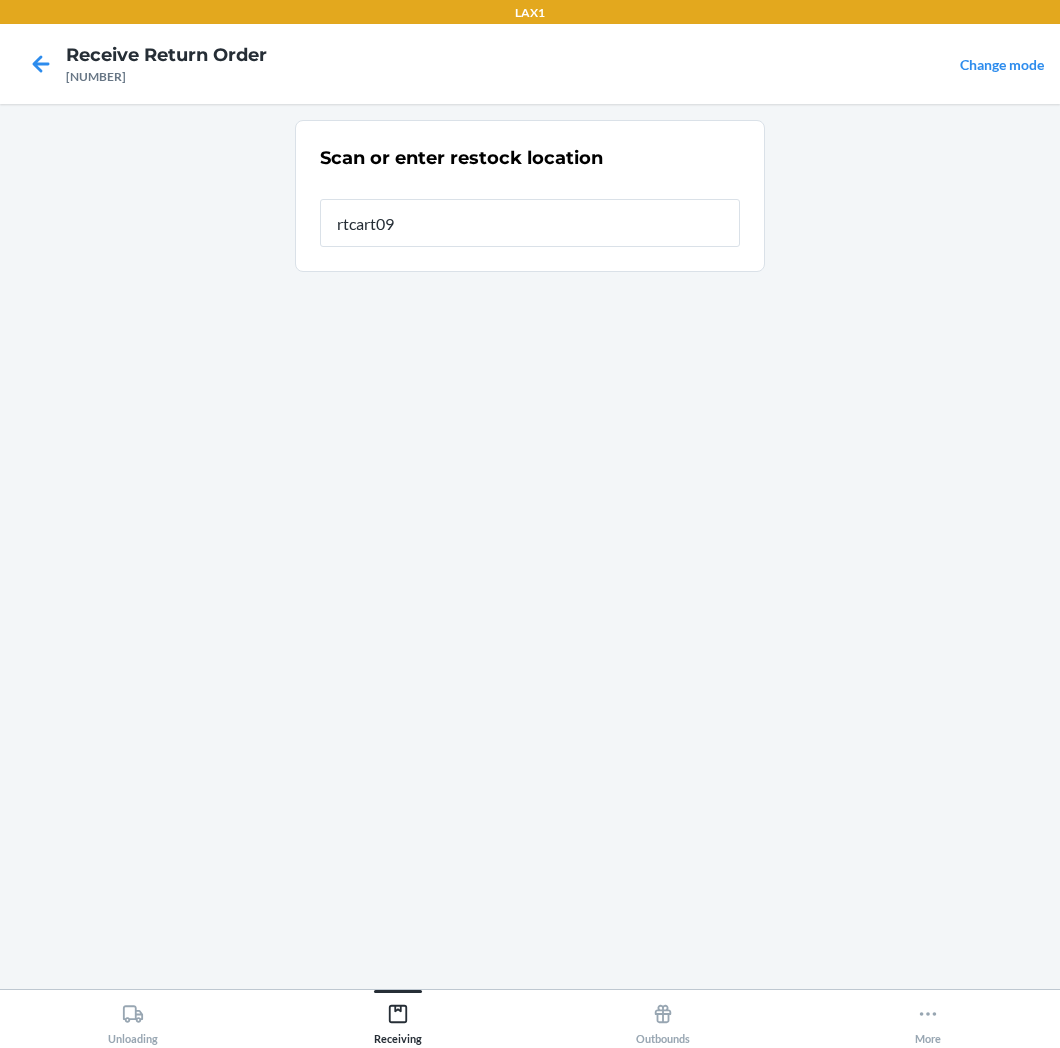 type on "[ALPHANUMERIC]" 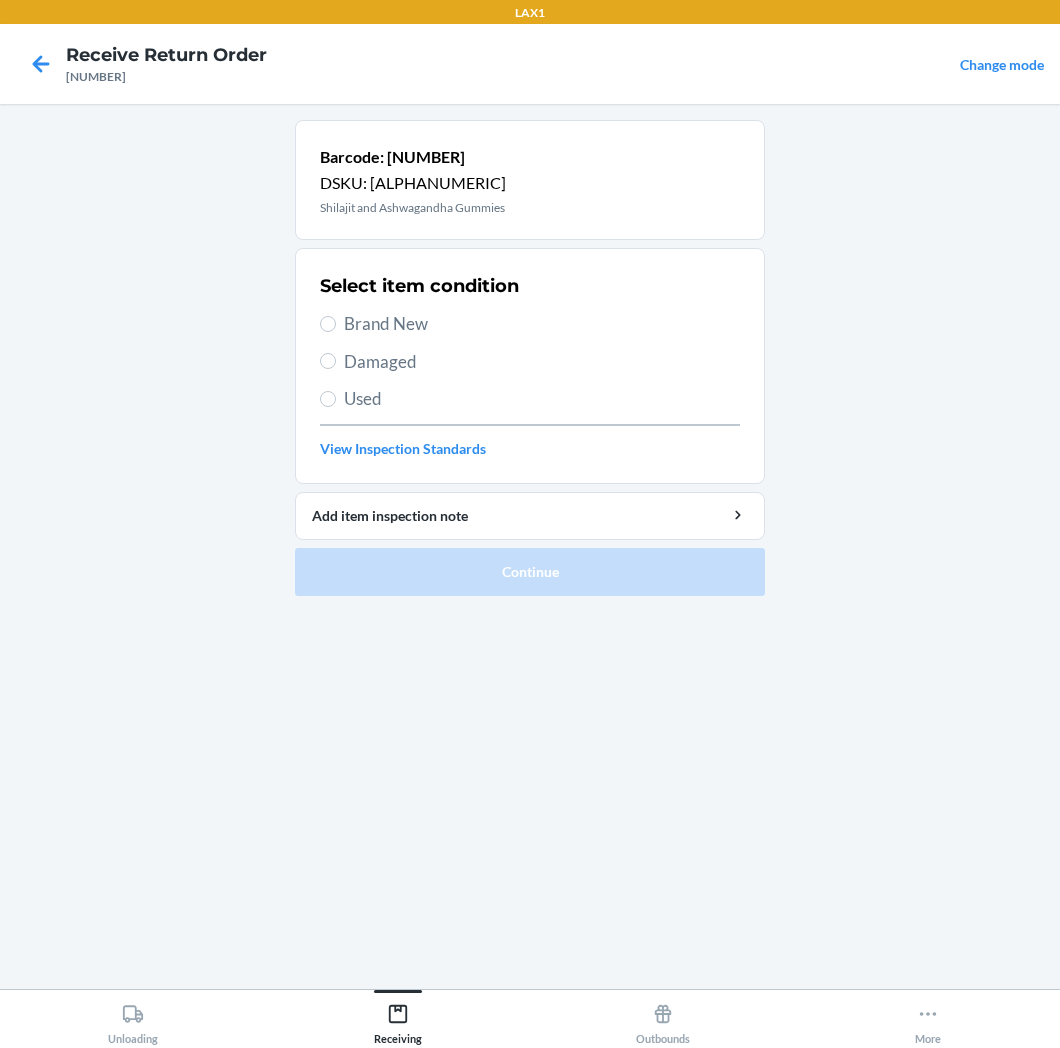 click on "Brand New" at bounding box center [542, 324] 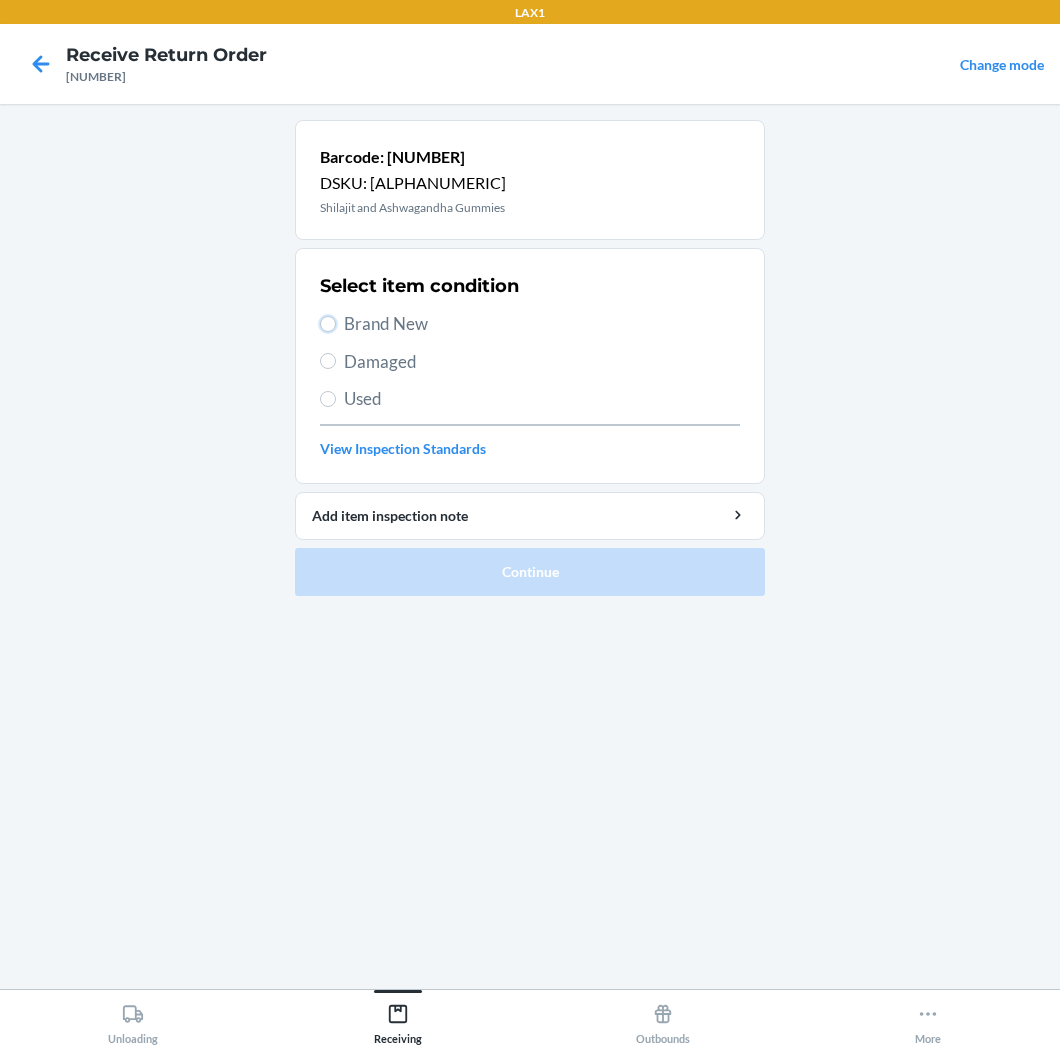 click on "Brand New" at bounding box center [328, 324] 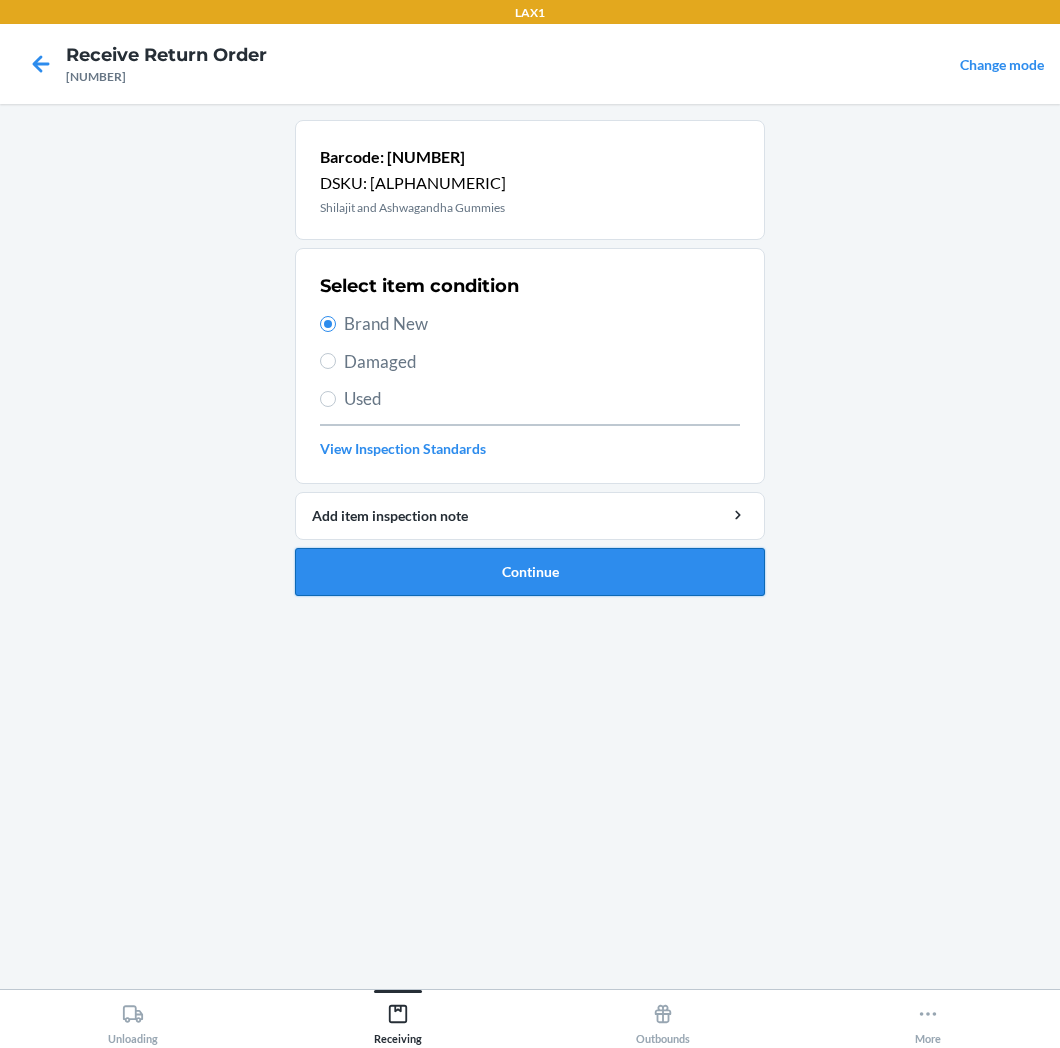 click on "Continue" at bounding box center [530, 572] 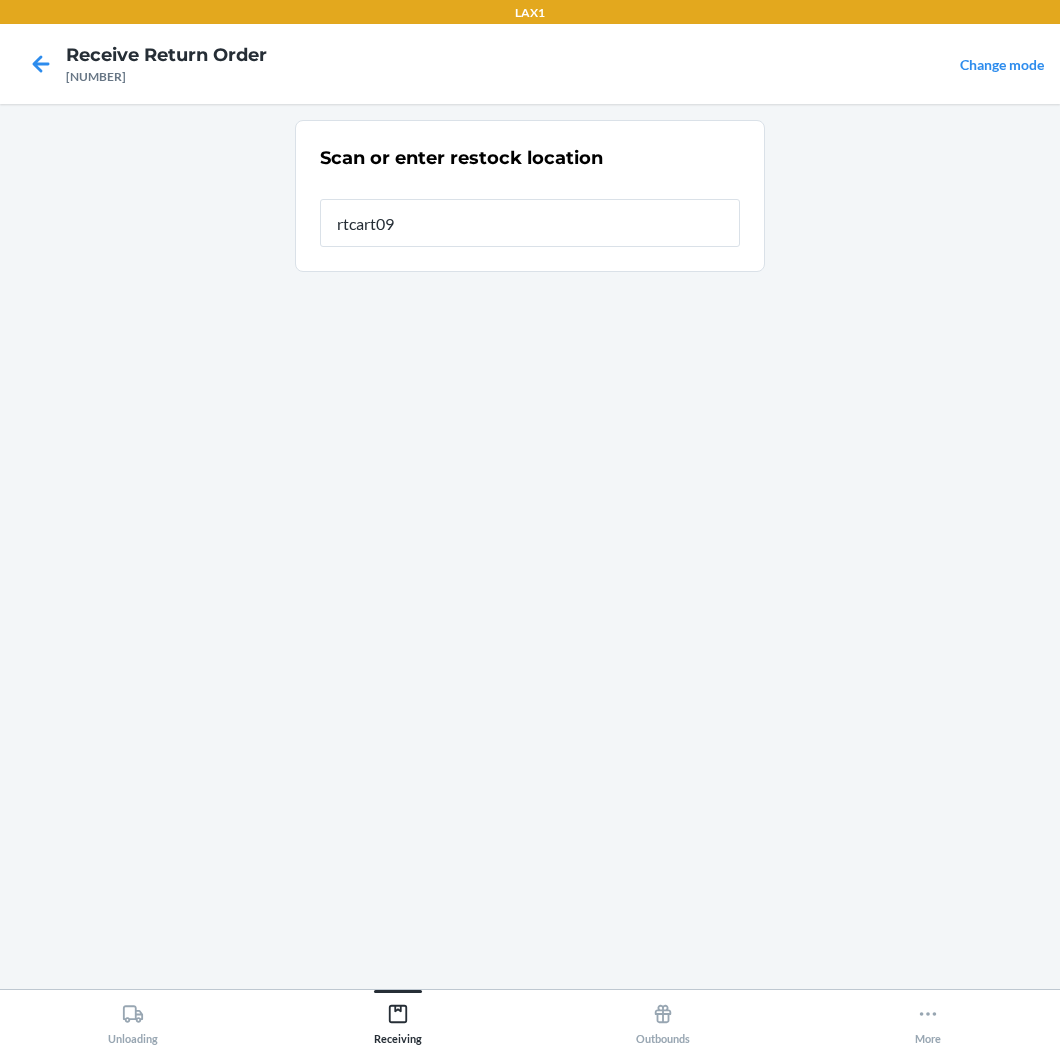 type on "[ALPHANUMERIC]" 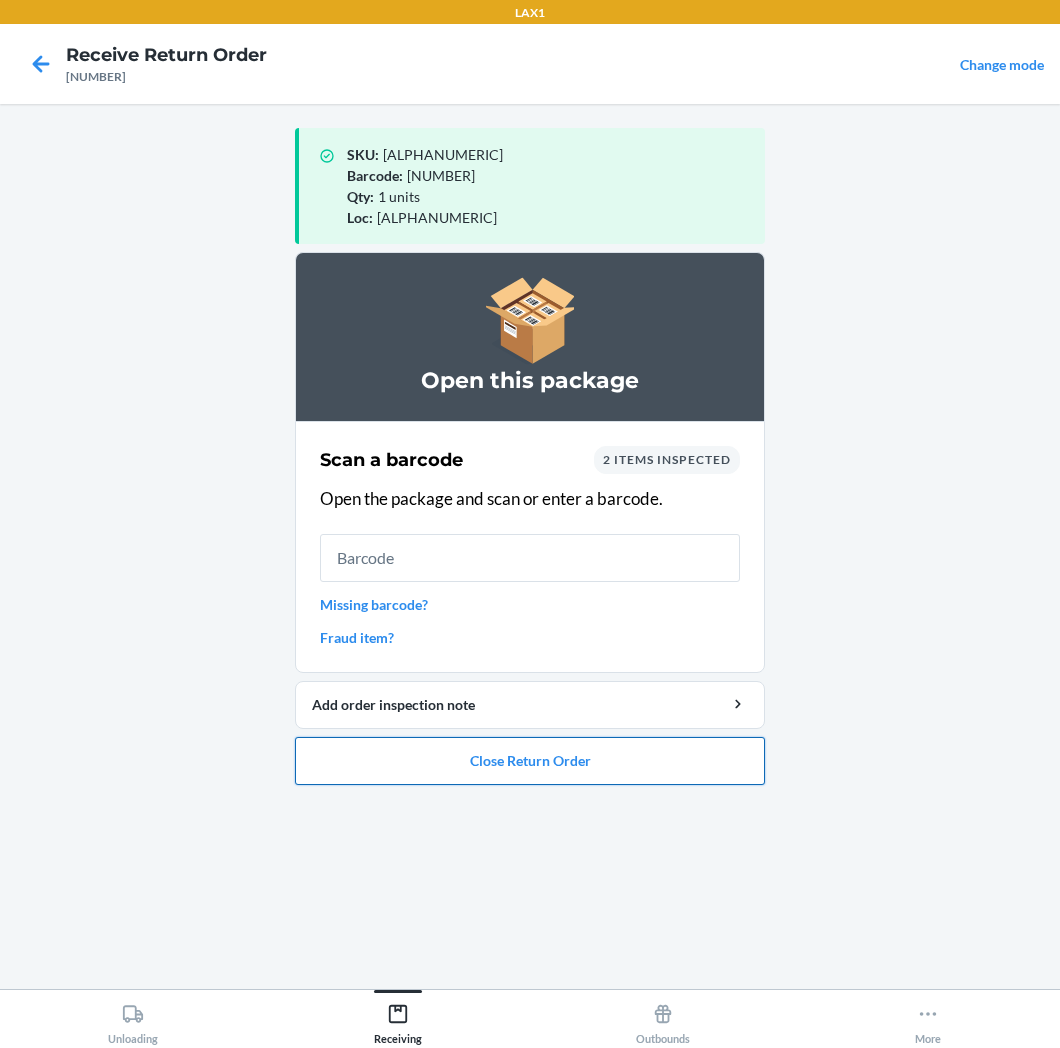 click on "Close Return Order" at bounding box center (530, 761) 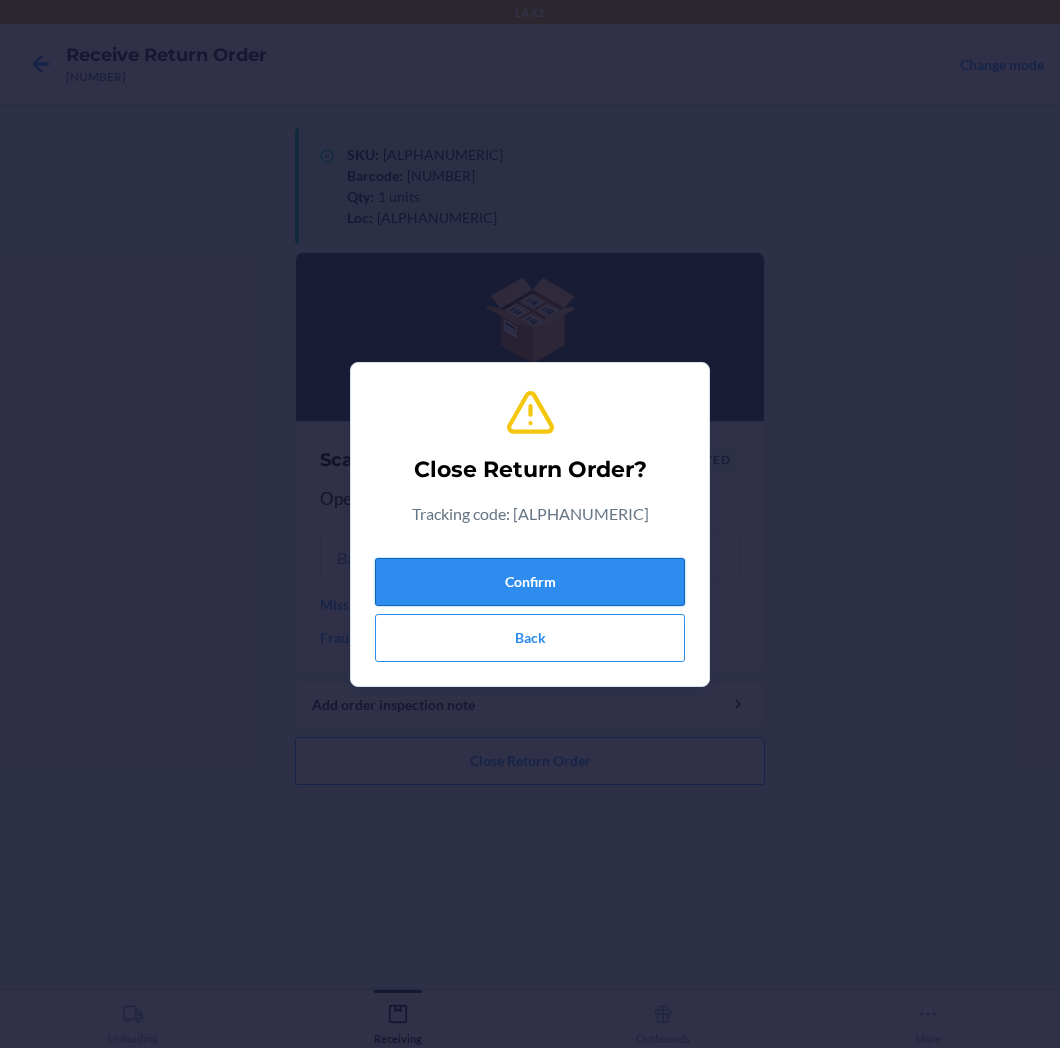 click on "Confirm" at bounding box center [530, 582] 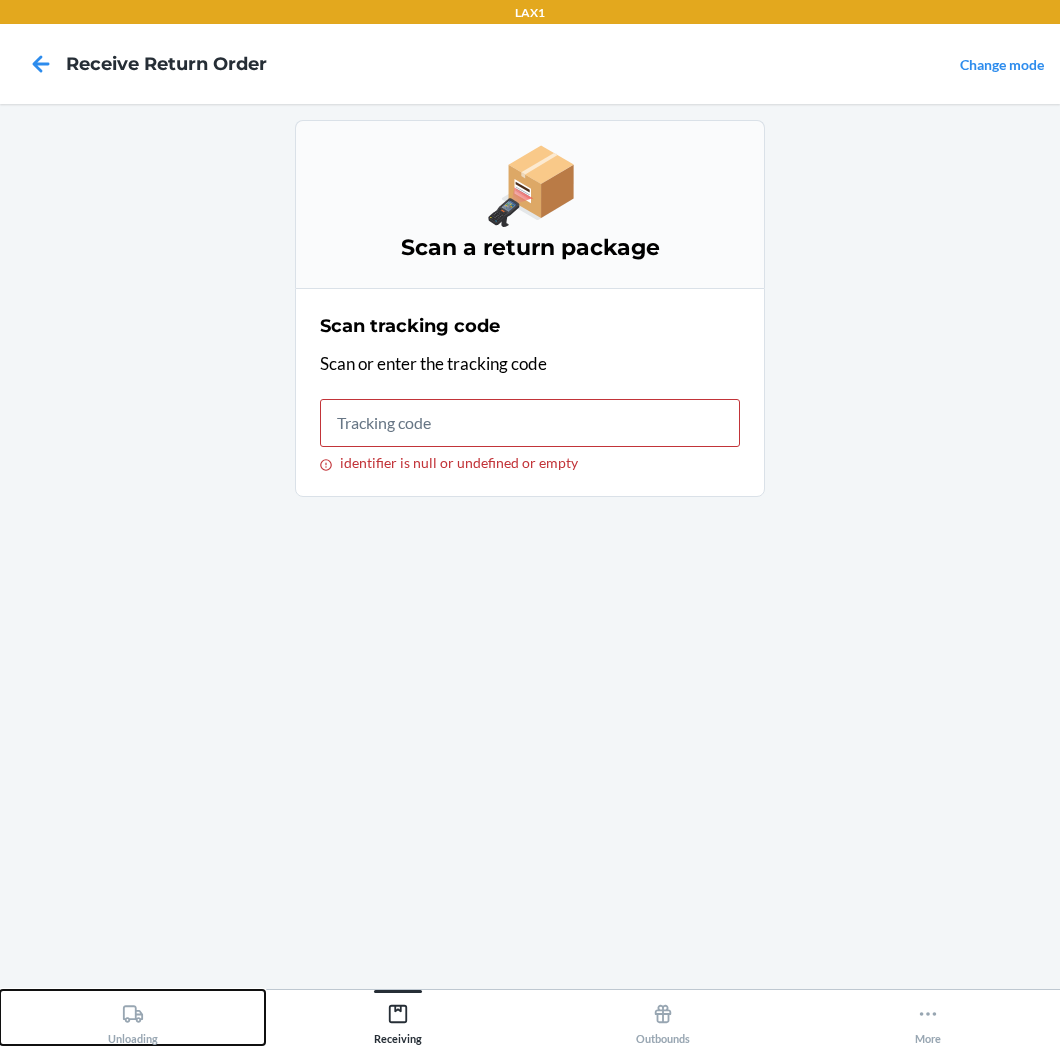 click 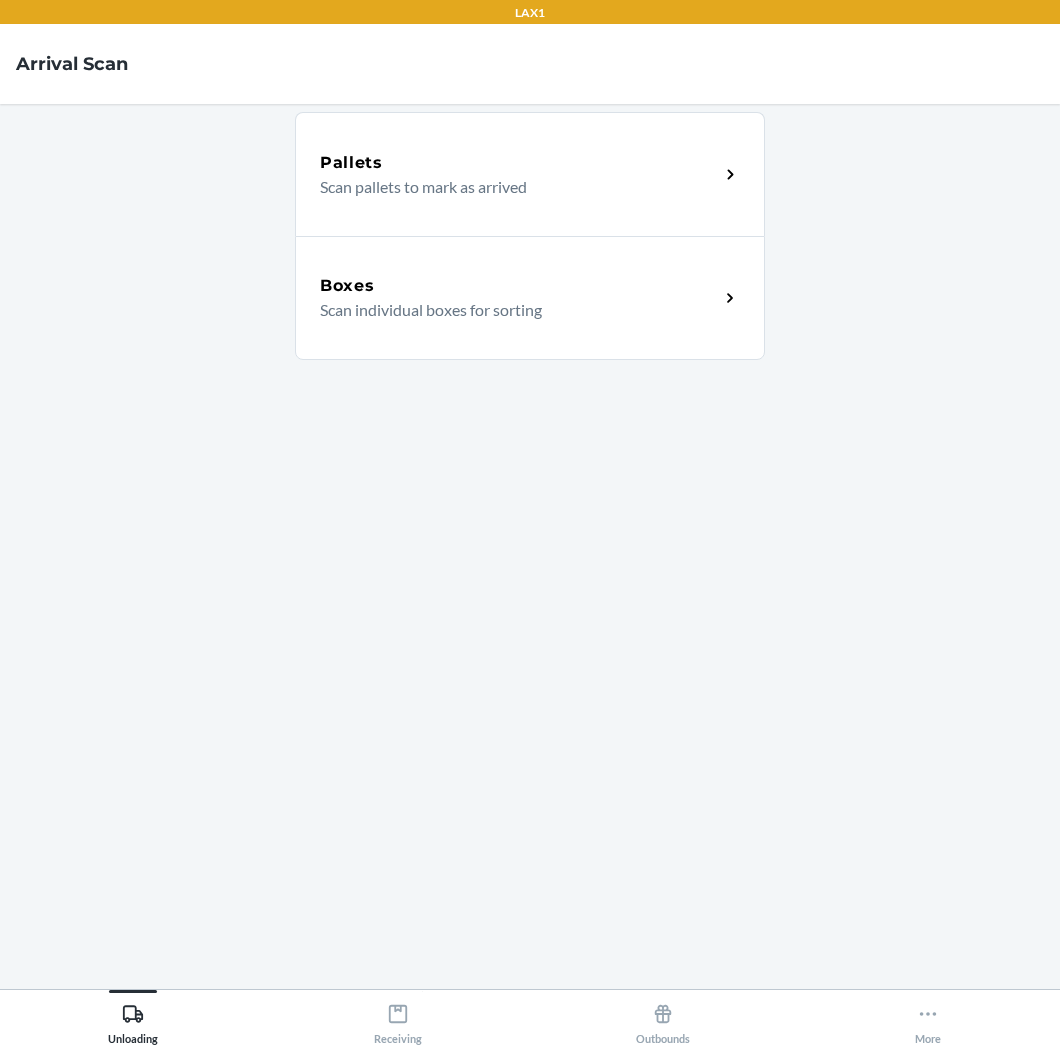 click on "Scan individual boxes for sorting" at bounding box center (511, 310) 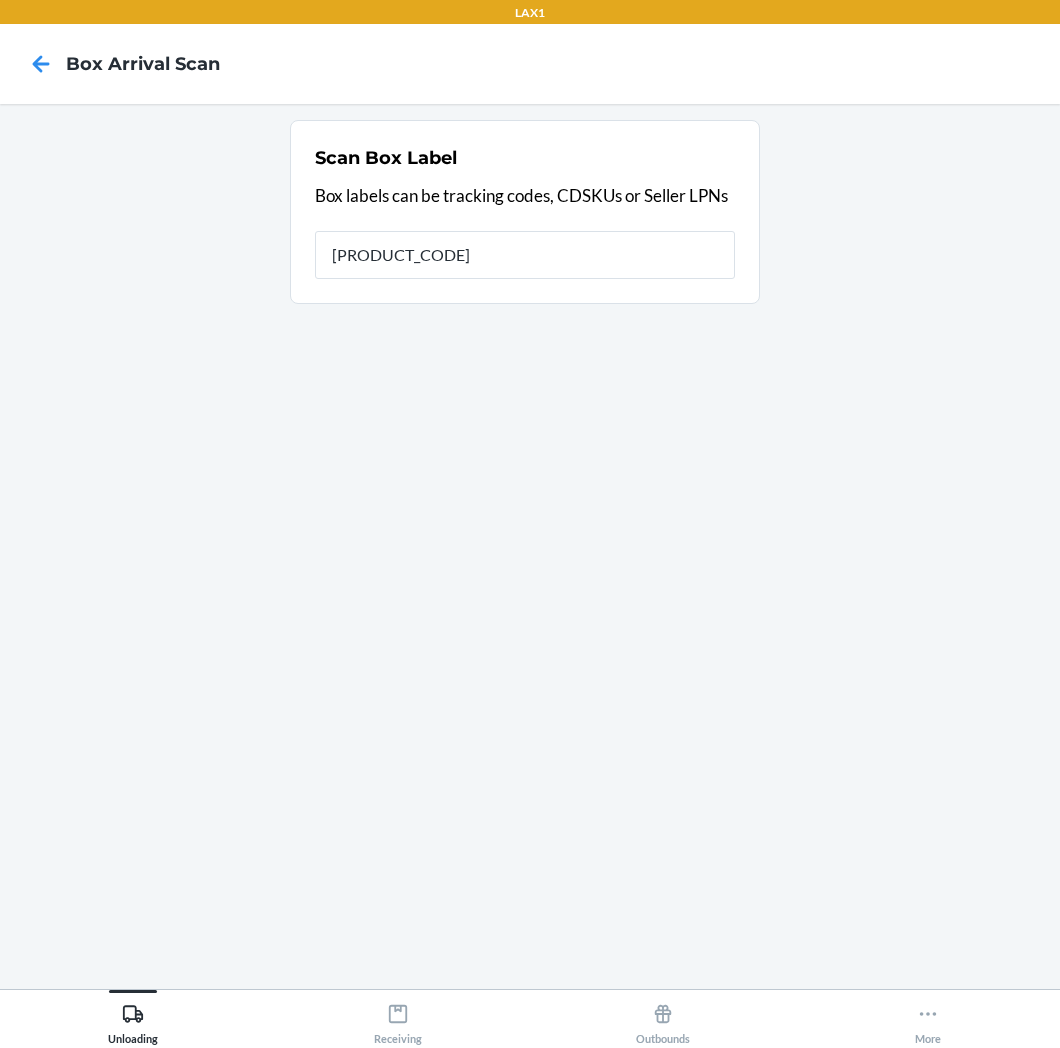 type on "[PRODUCT_CODE]" 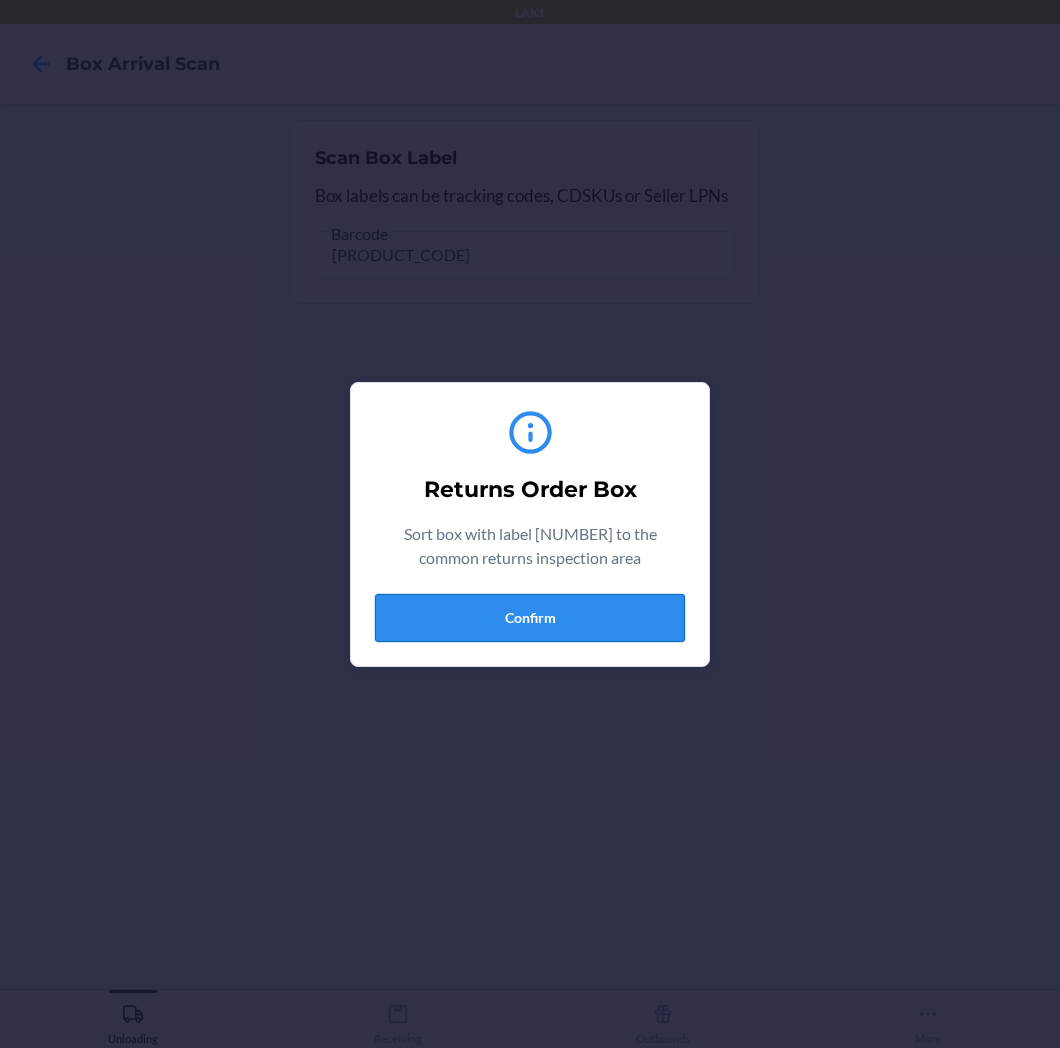 click on "Confirm" at bounding box center (530, 618) 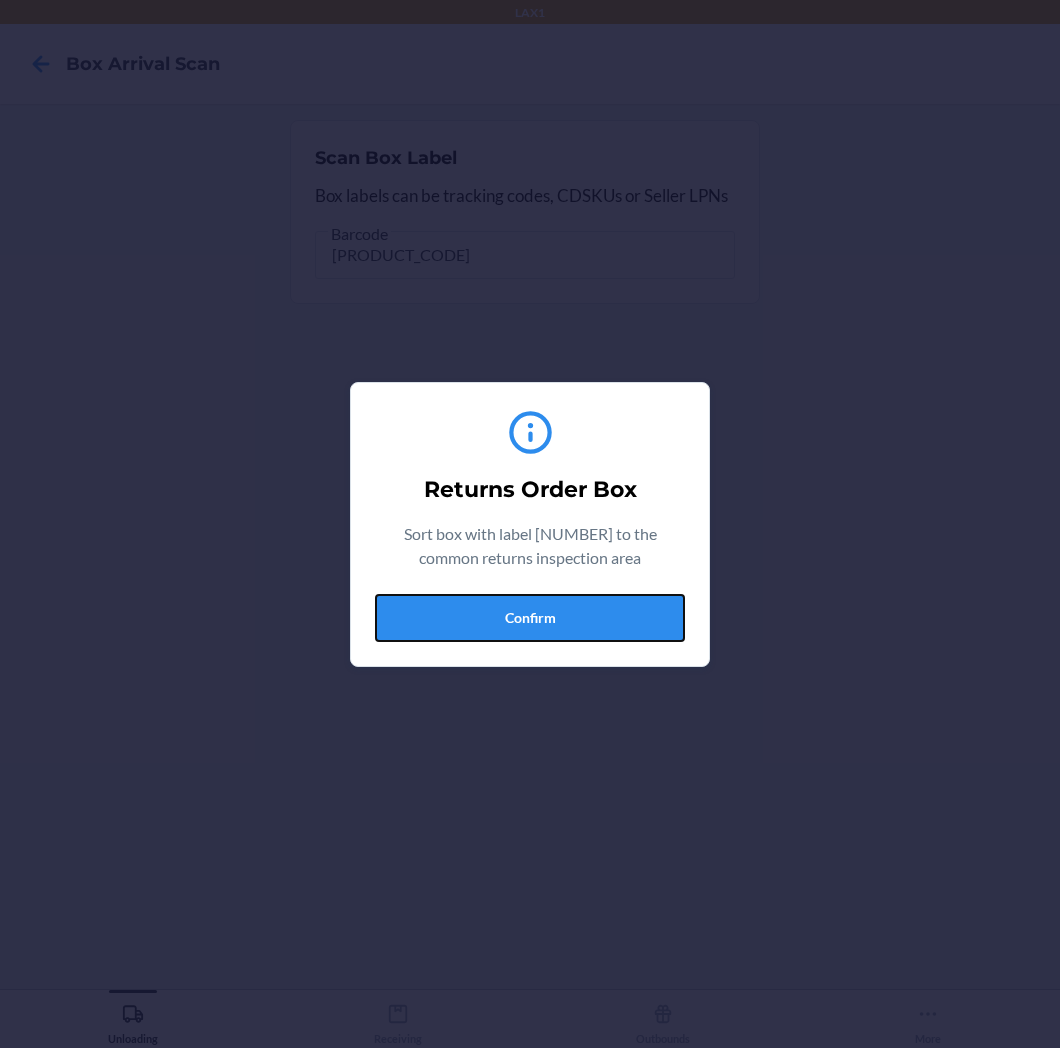 type 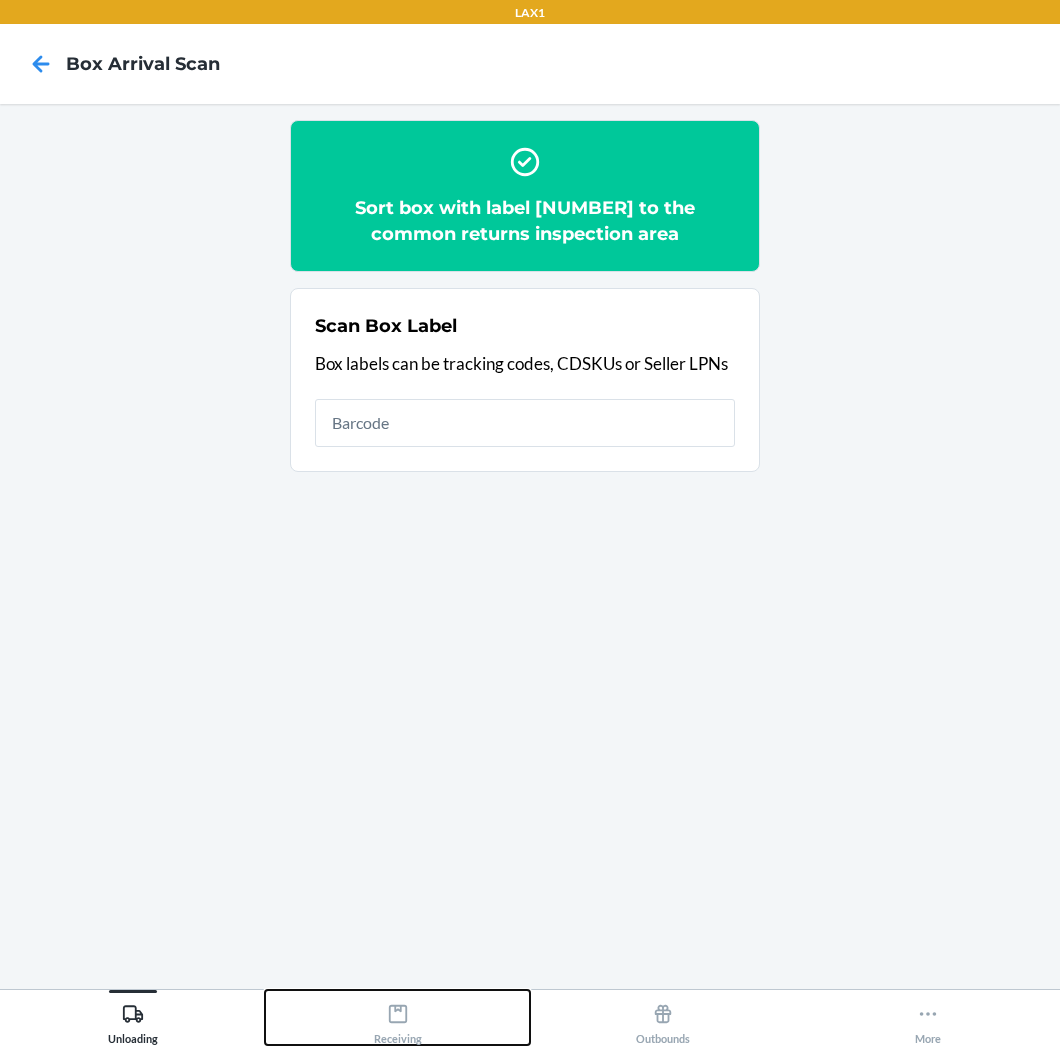 click 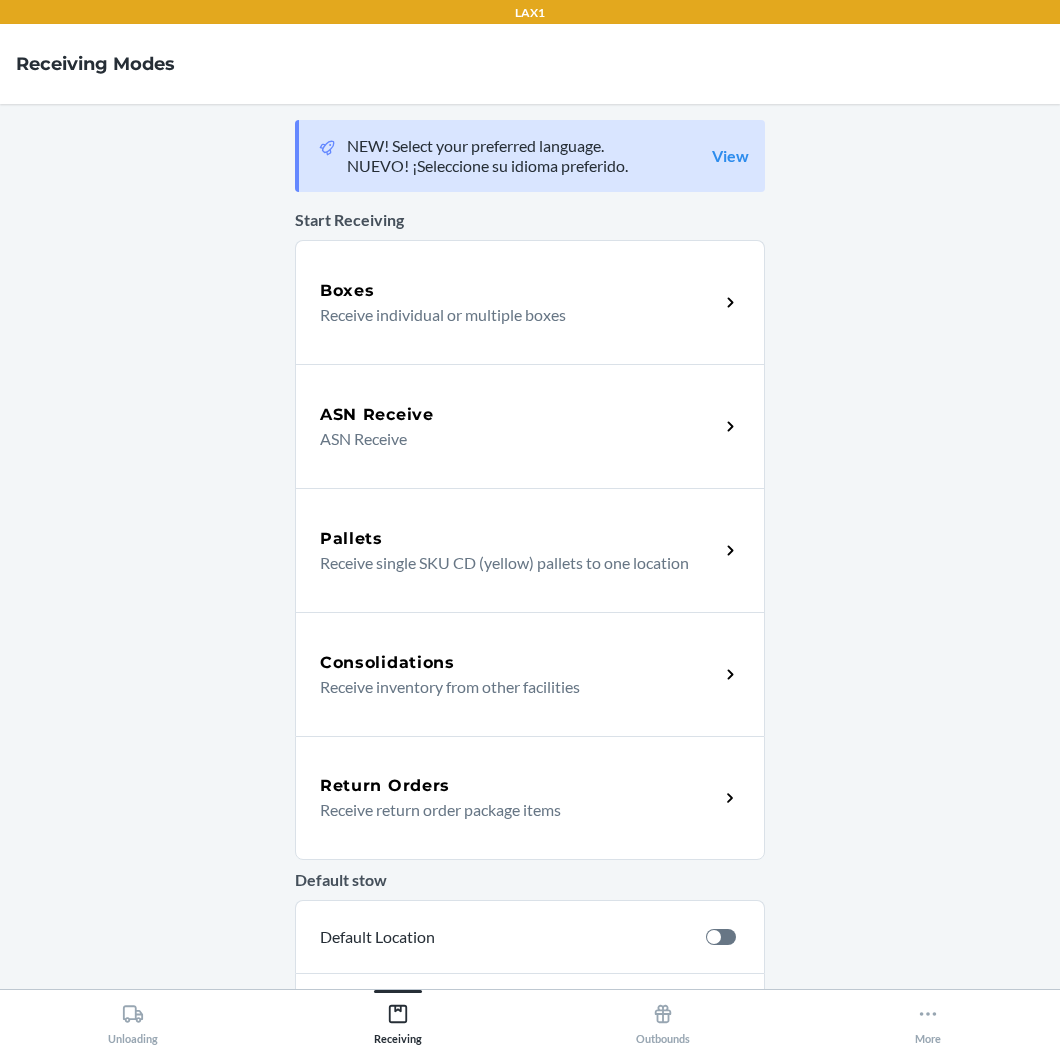 click on "Return Orders" at bounding box center [519, 786] 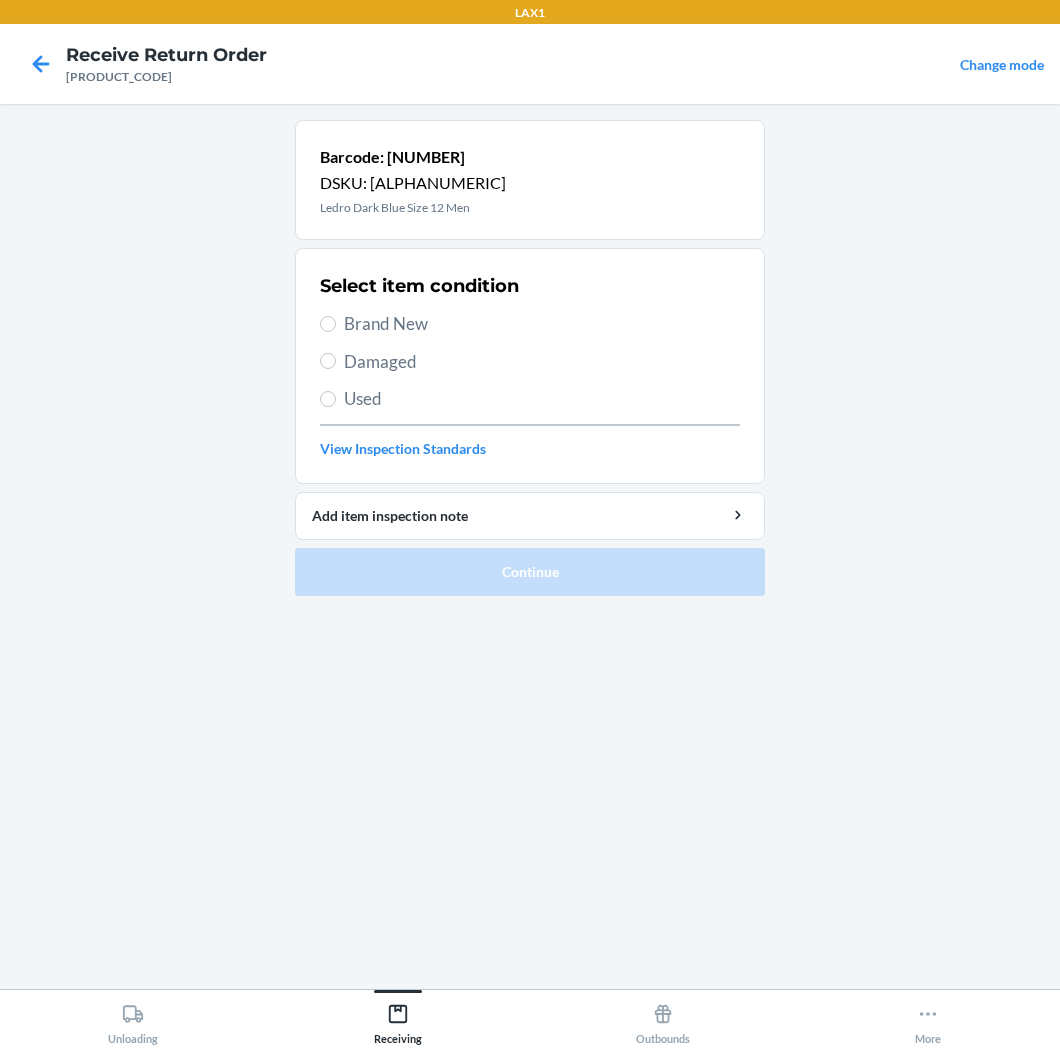 click on "Brand New" at bounding box center [542, 324] 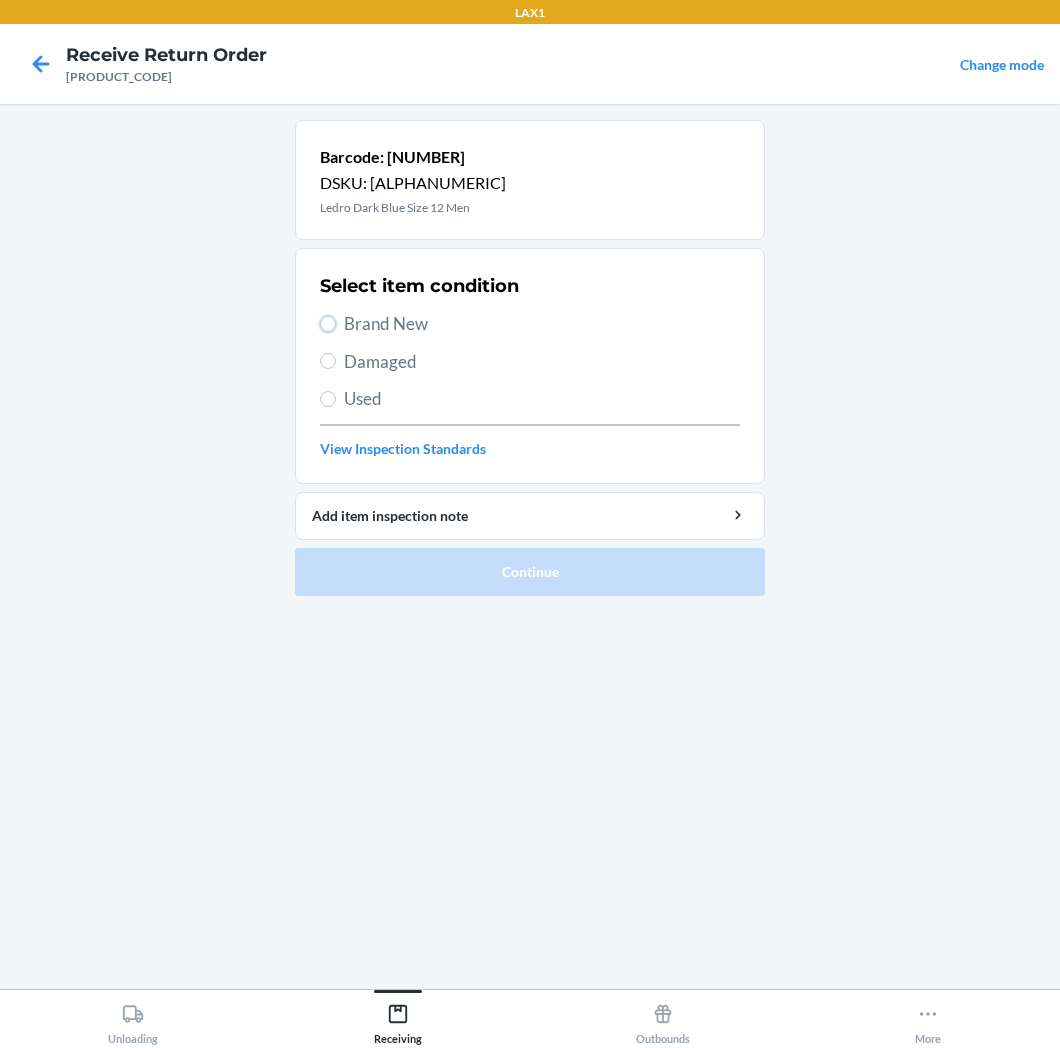 click on "Brand New" at bounding box center (328, 324) 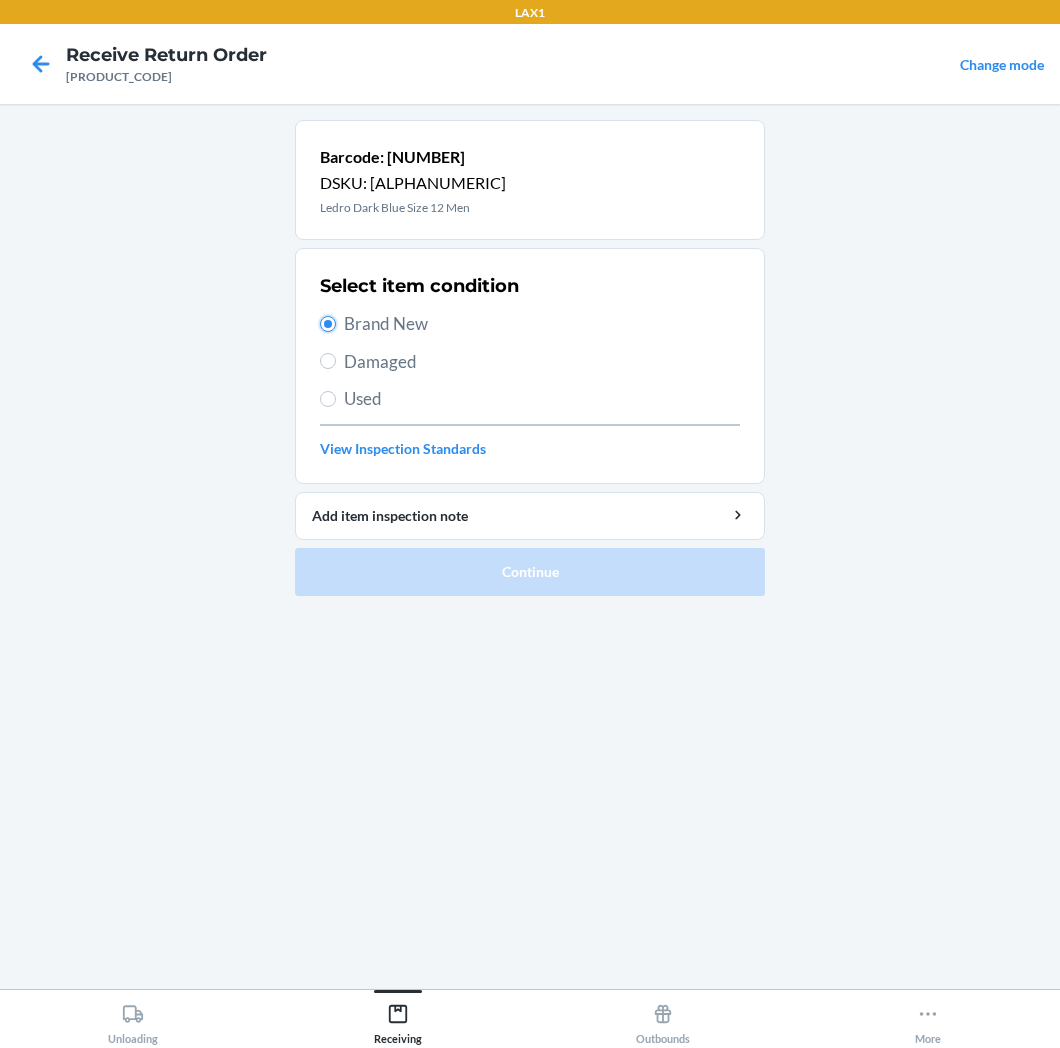 radio on "true" 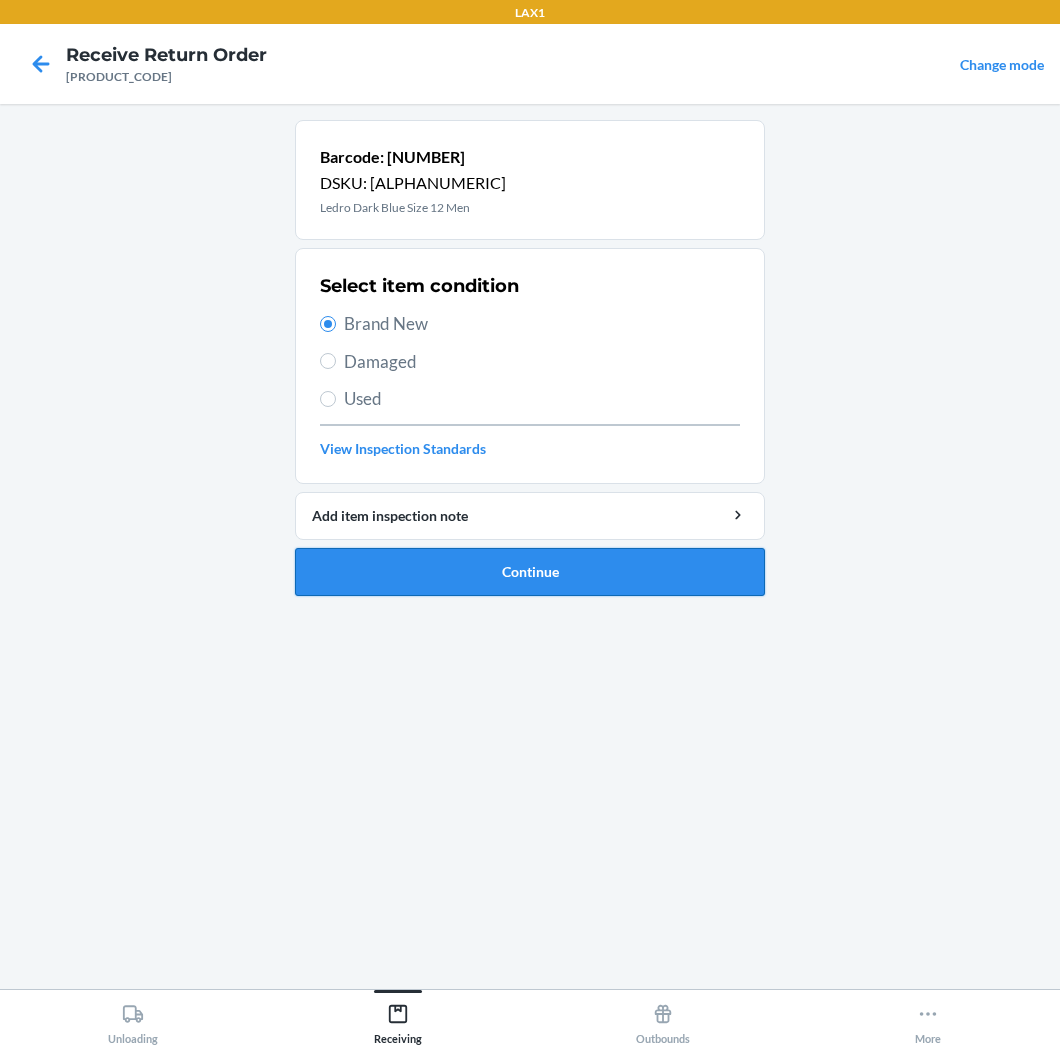 click on "Continue" at bounding box center [530, 572] 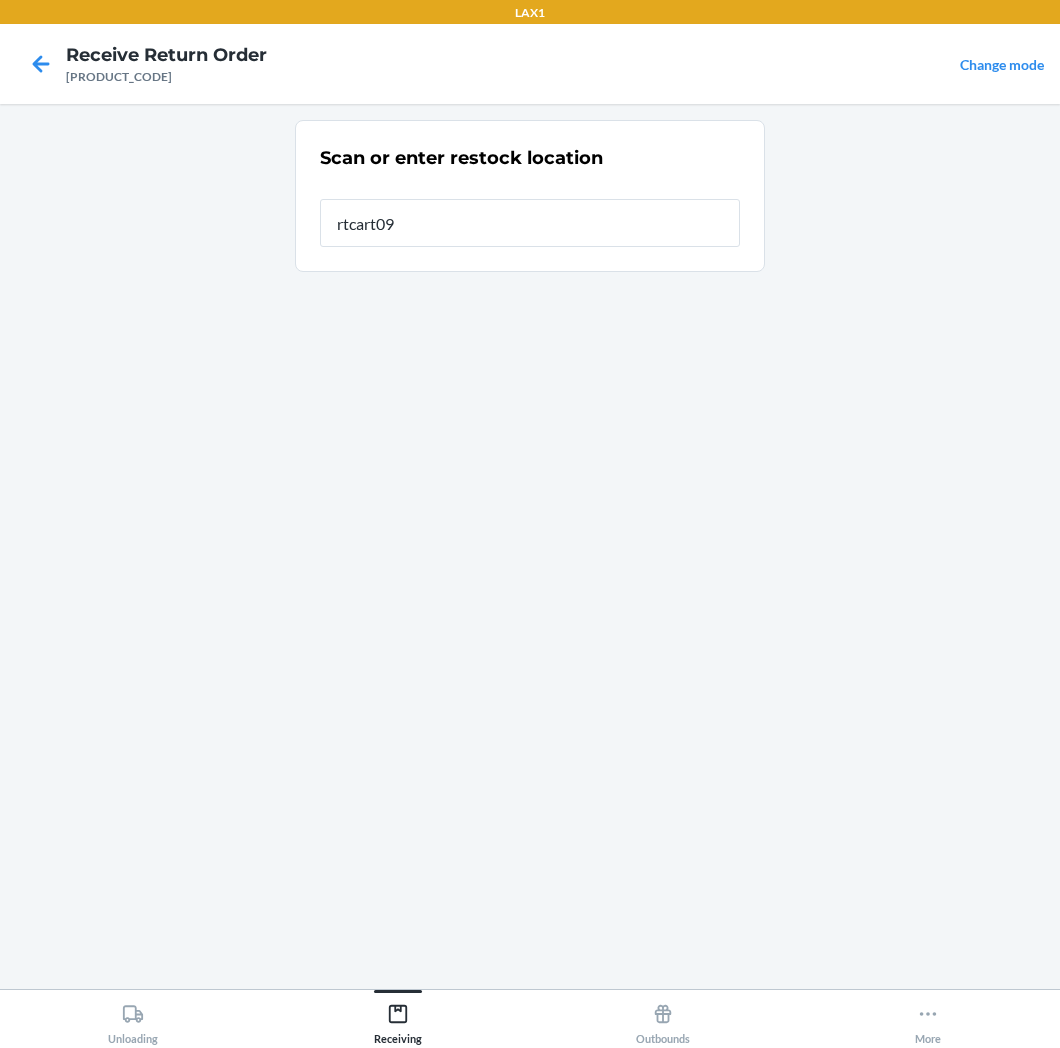 type on "[ALPHANUMERIC]" 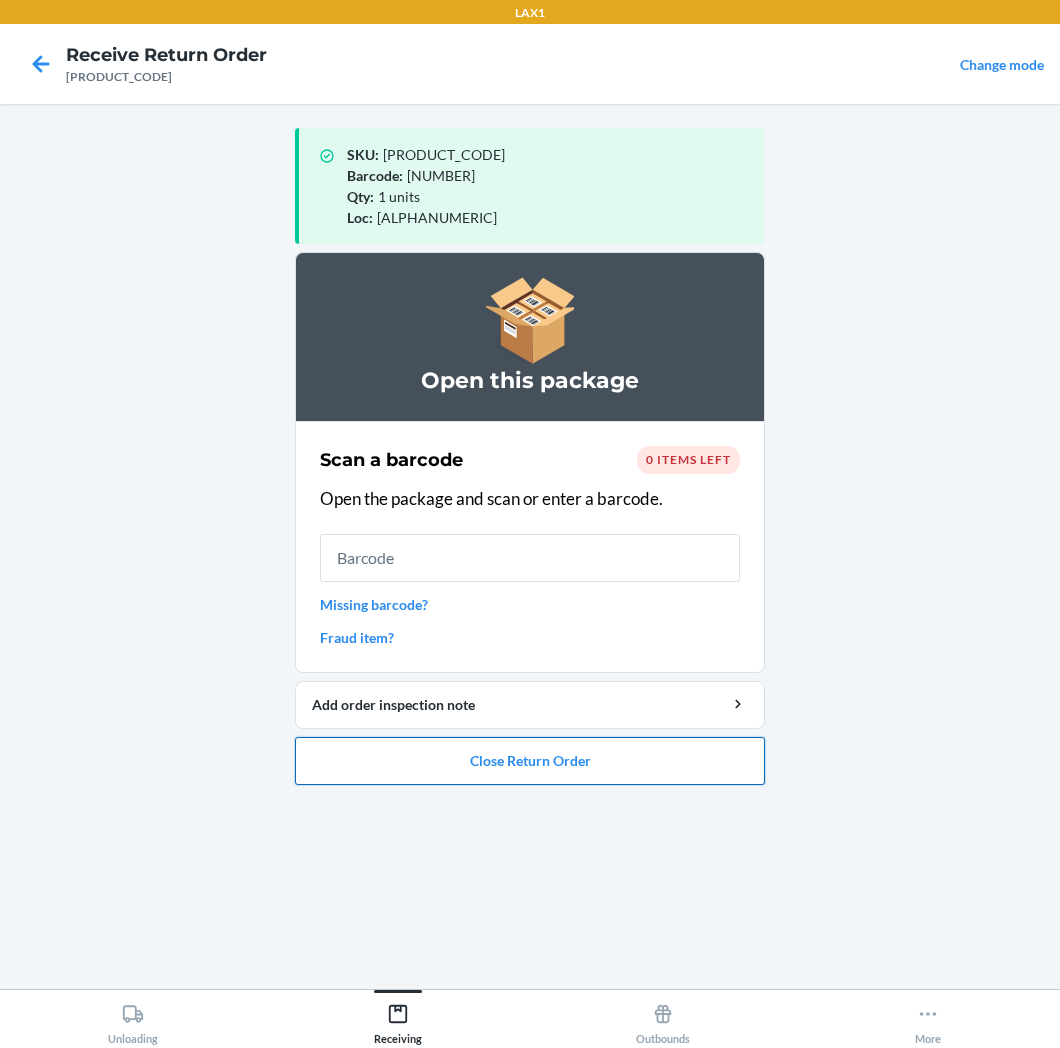 click on "Close Return Order" at bounding box center [530, 761] 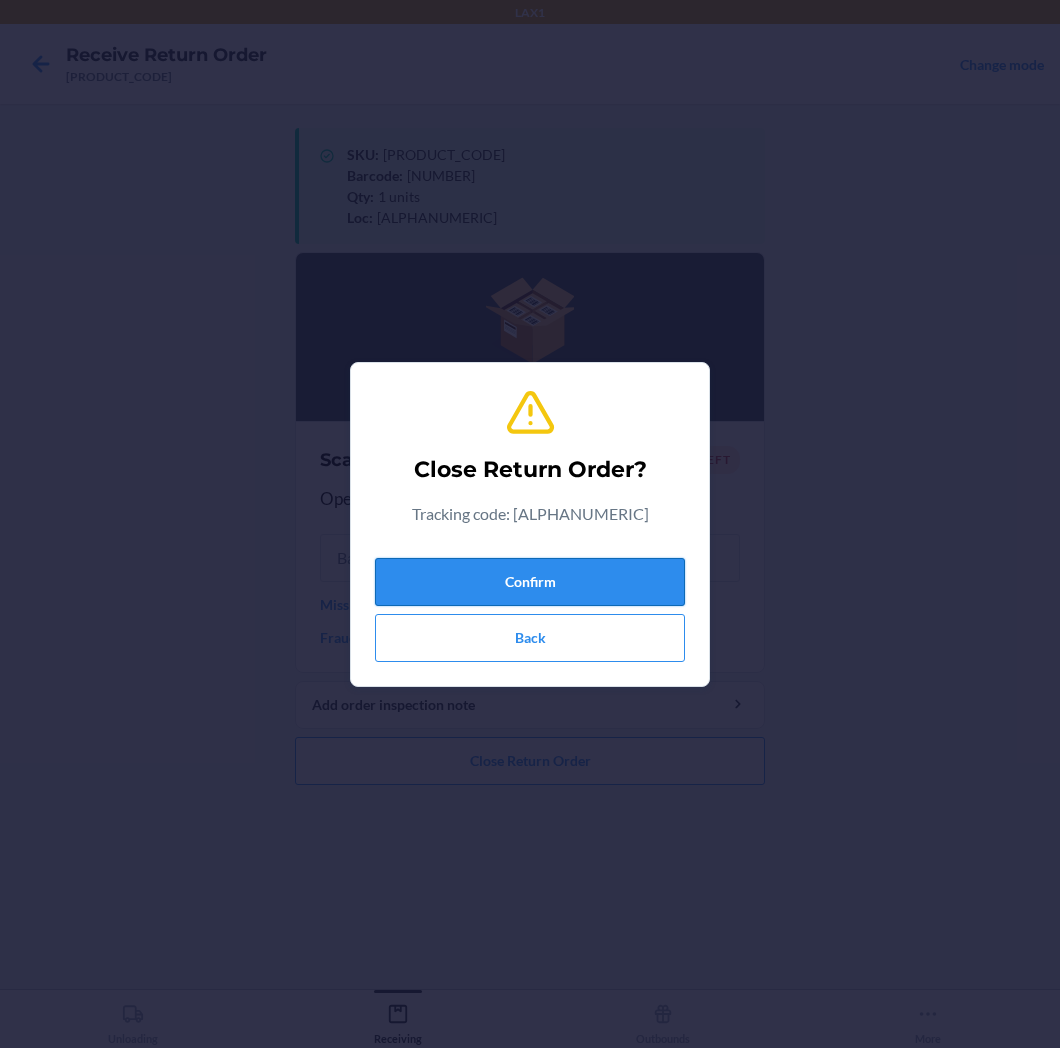 click on "Confirm" at bounding box center (530, 582) 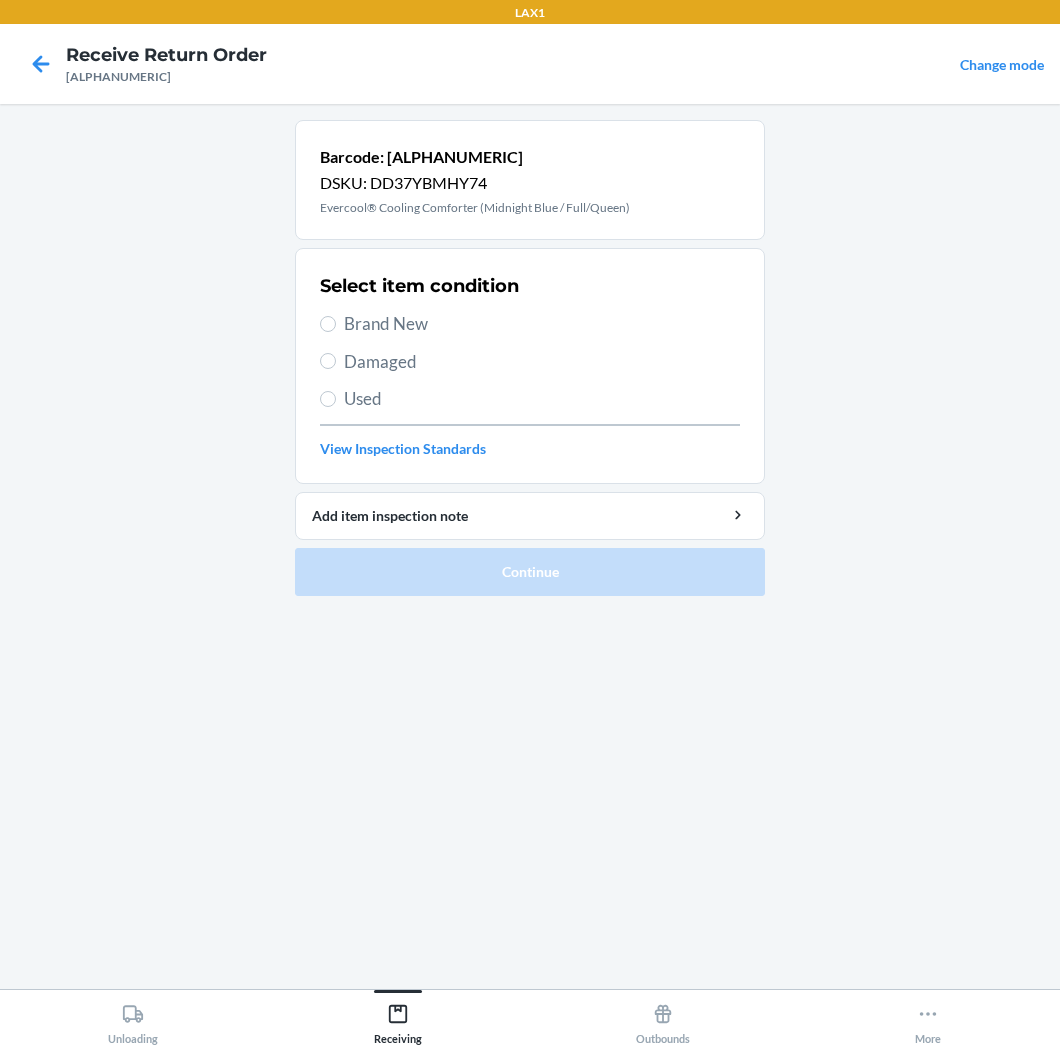 click on "Brand New" at bounding box center (542, 324) 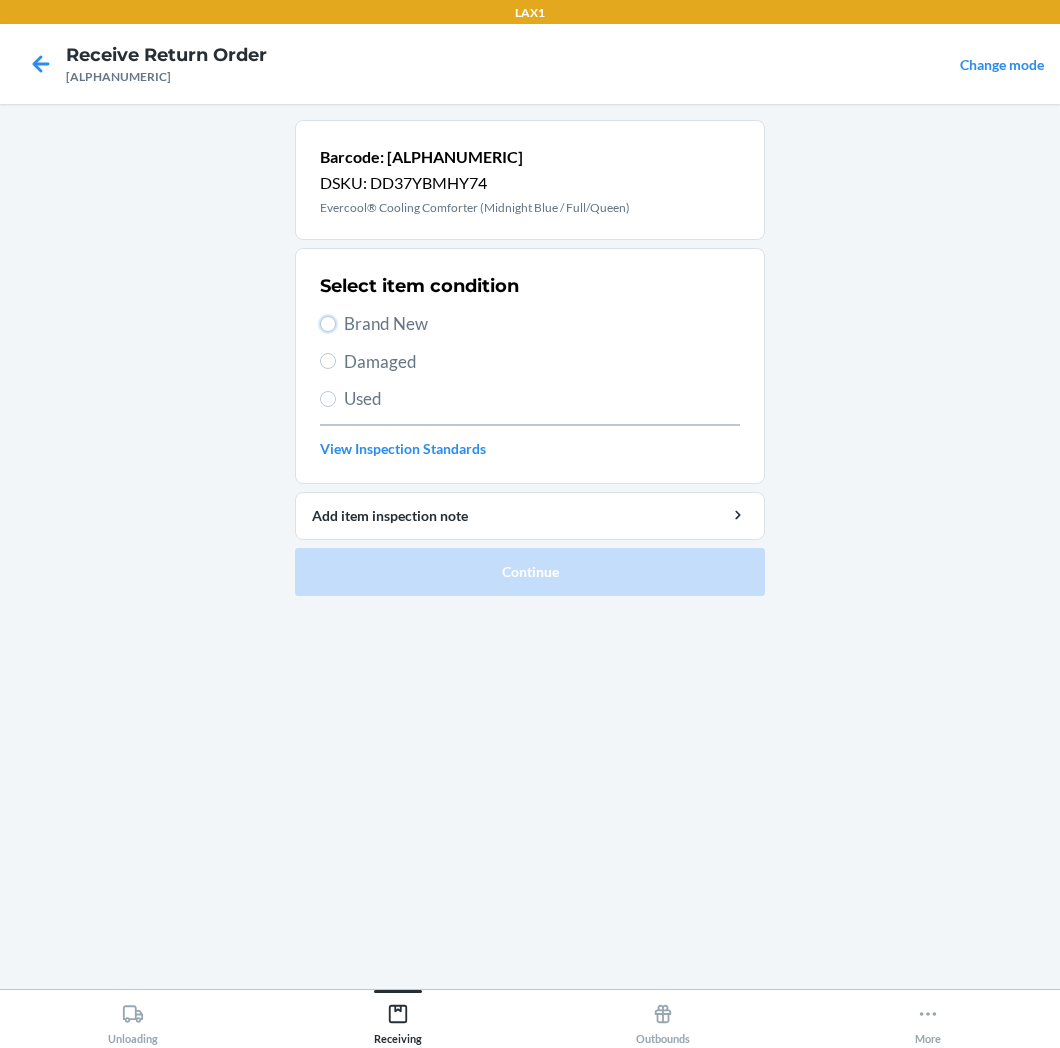 click on "Brand New" at bounding box center (328, 324) 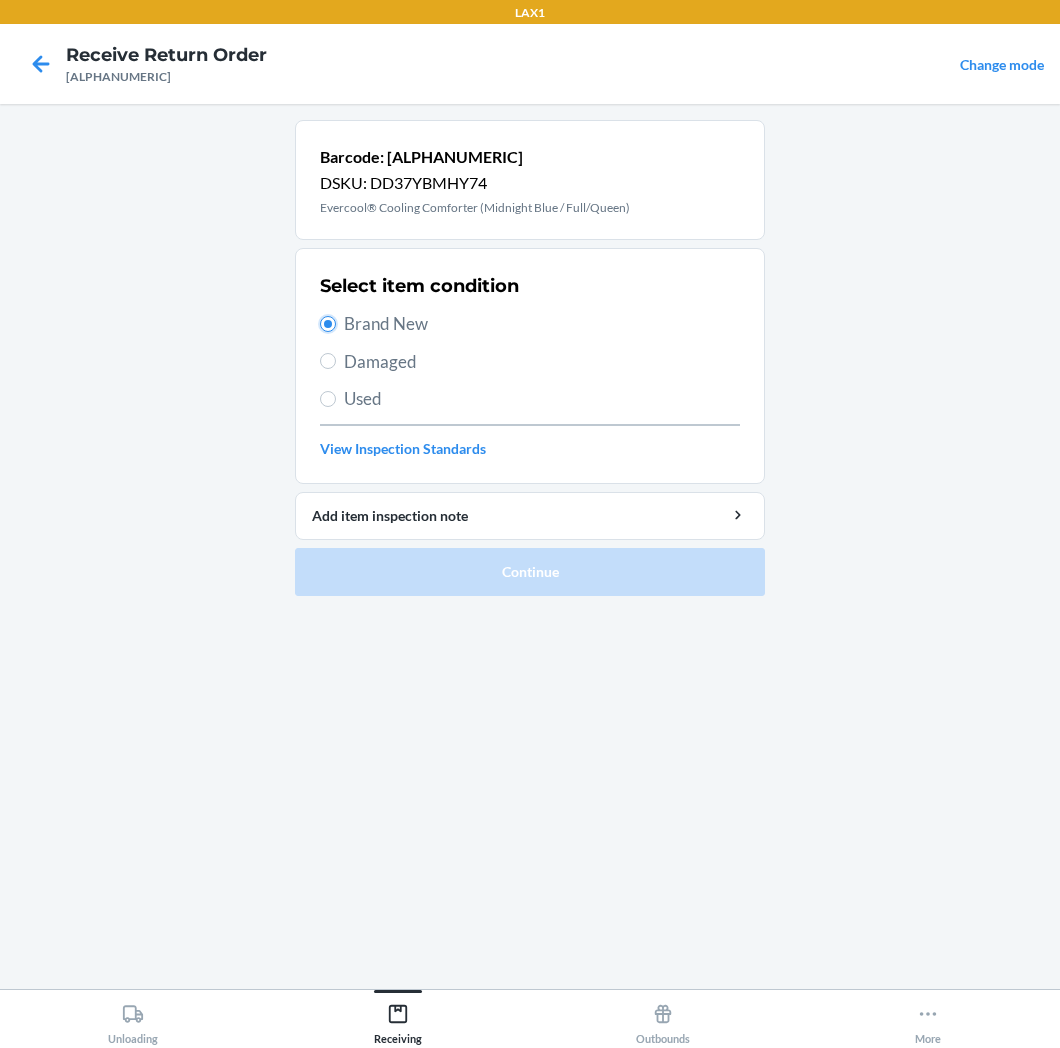 radio on "true" 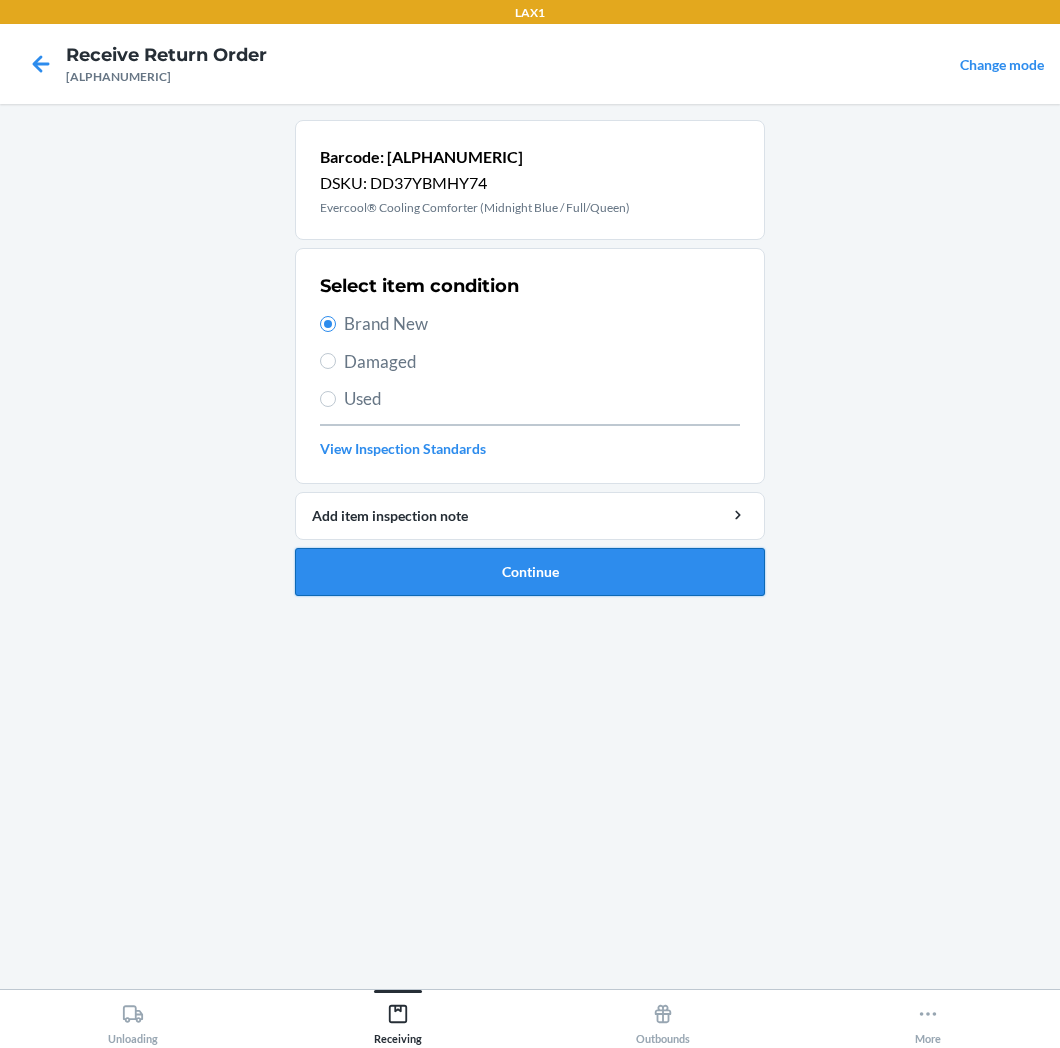 click on "Continue" at bounding box center (530, 572) 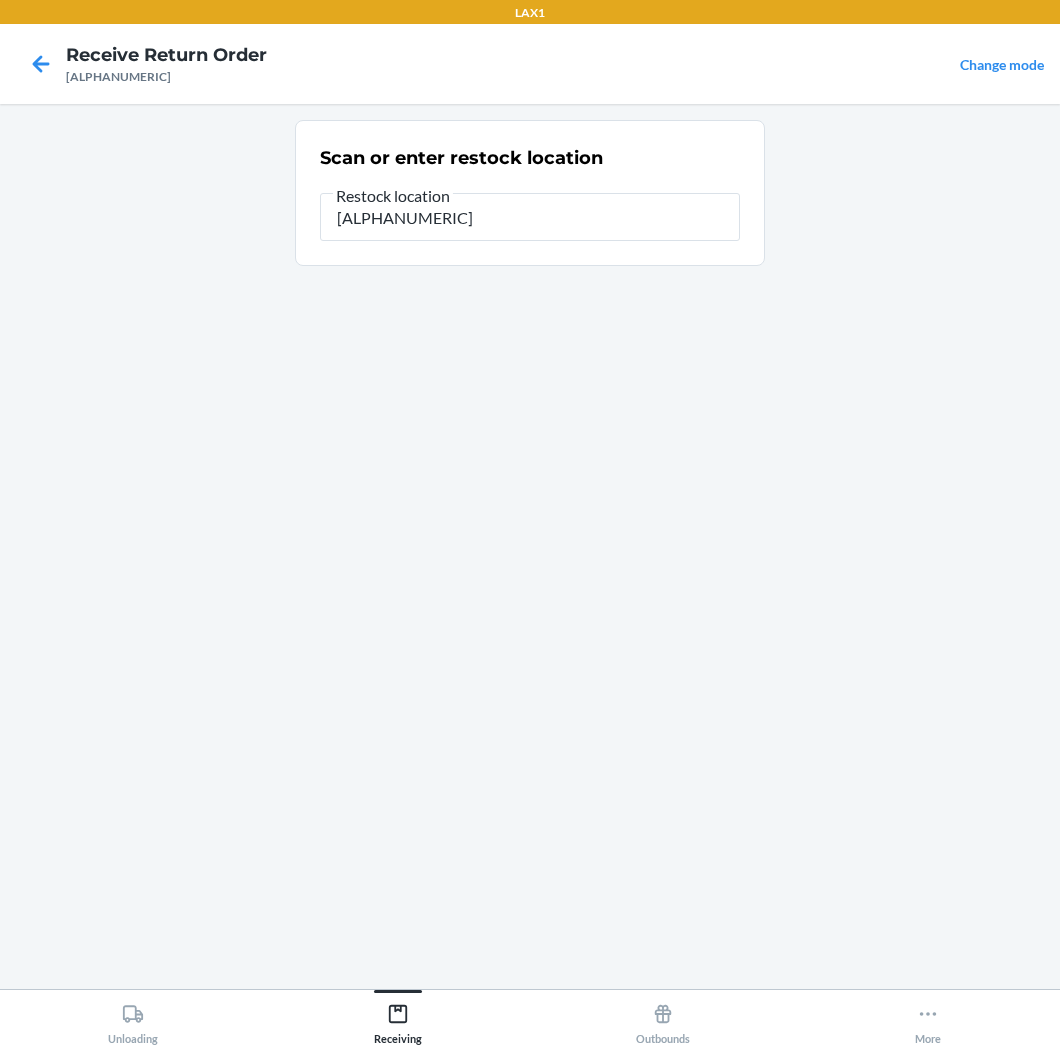 type on "[ALPHANUMERIC]" 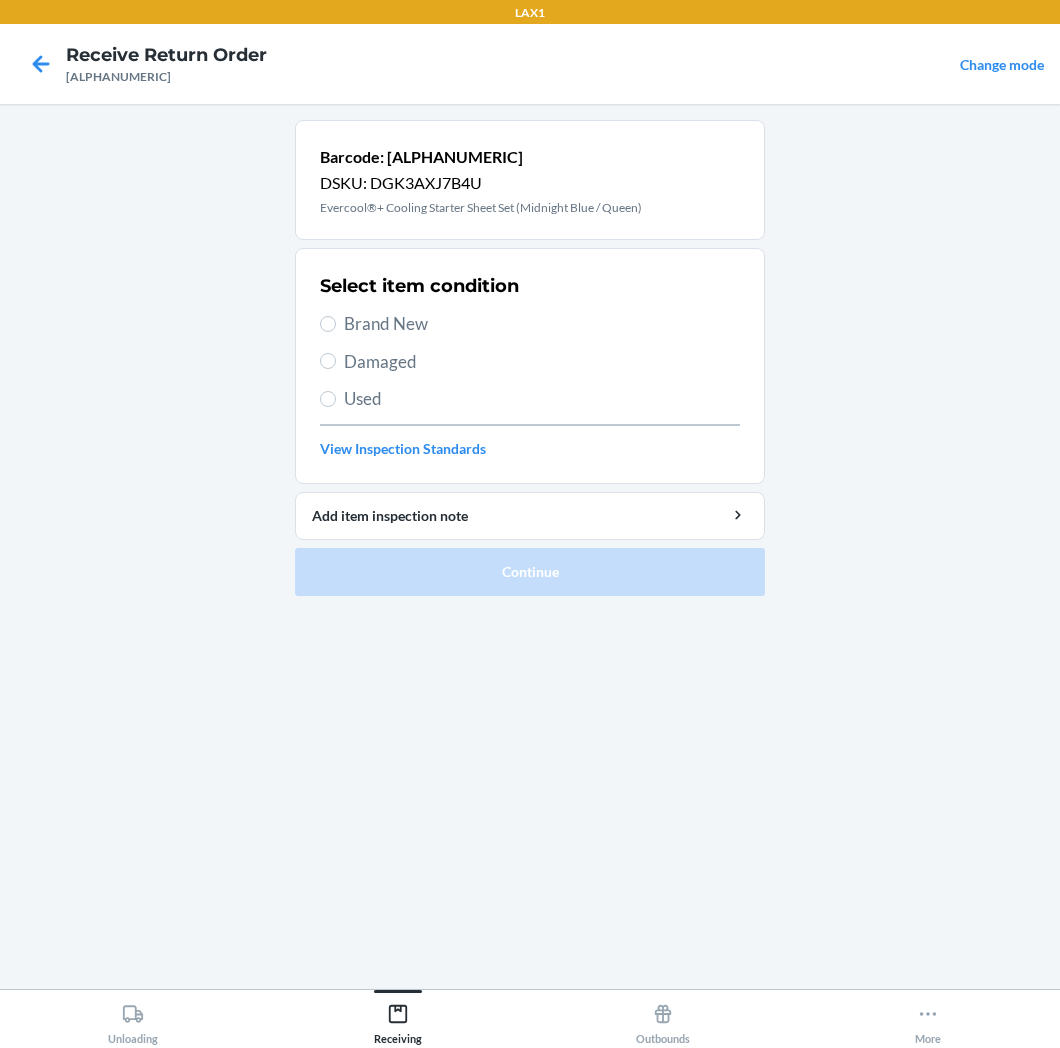 click on "Brand New" at bounding box center [542, 324] 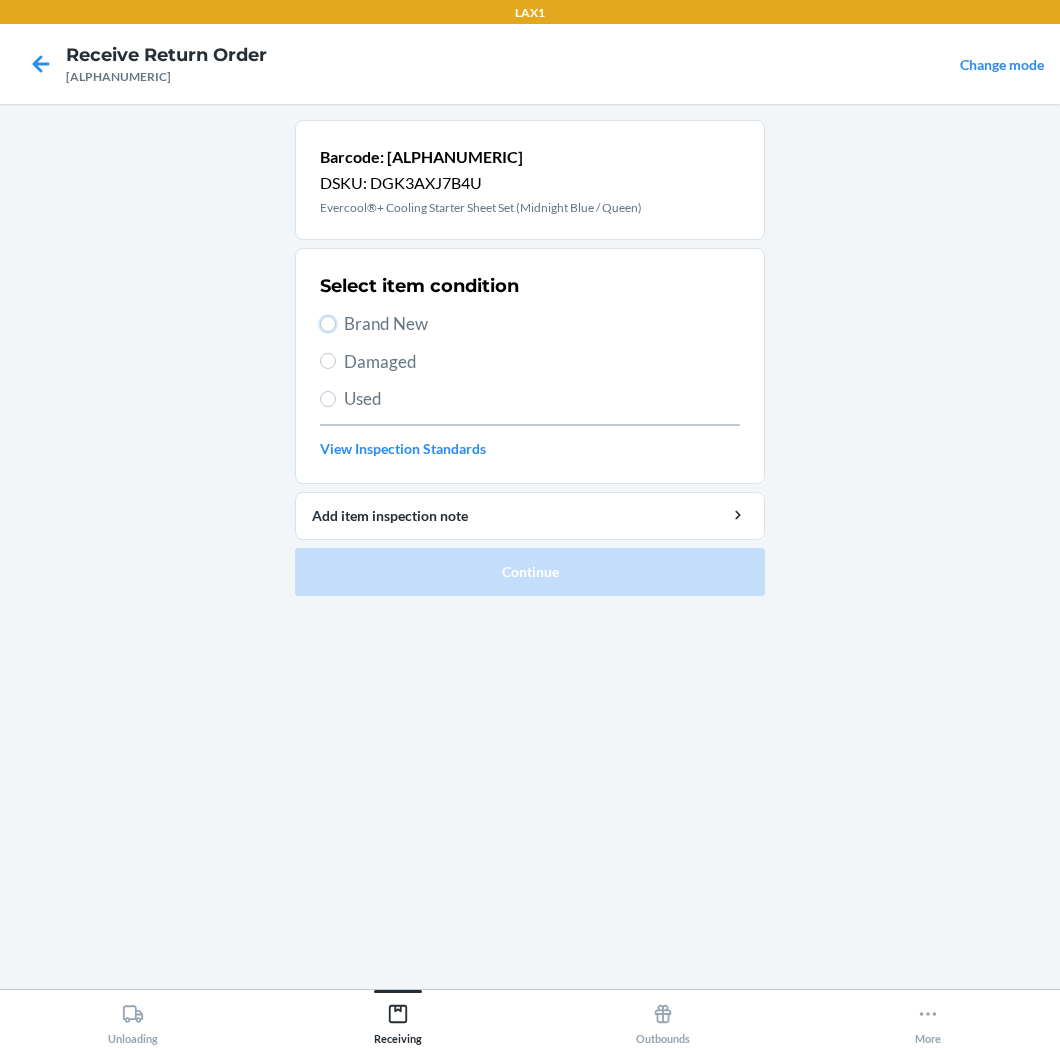 click on "Brand New" at bounding box center [328, 324] 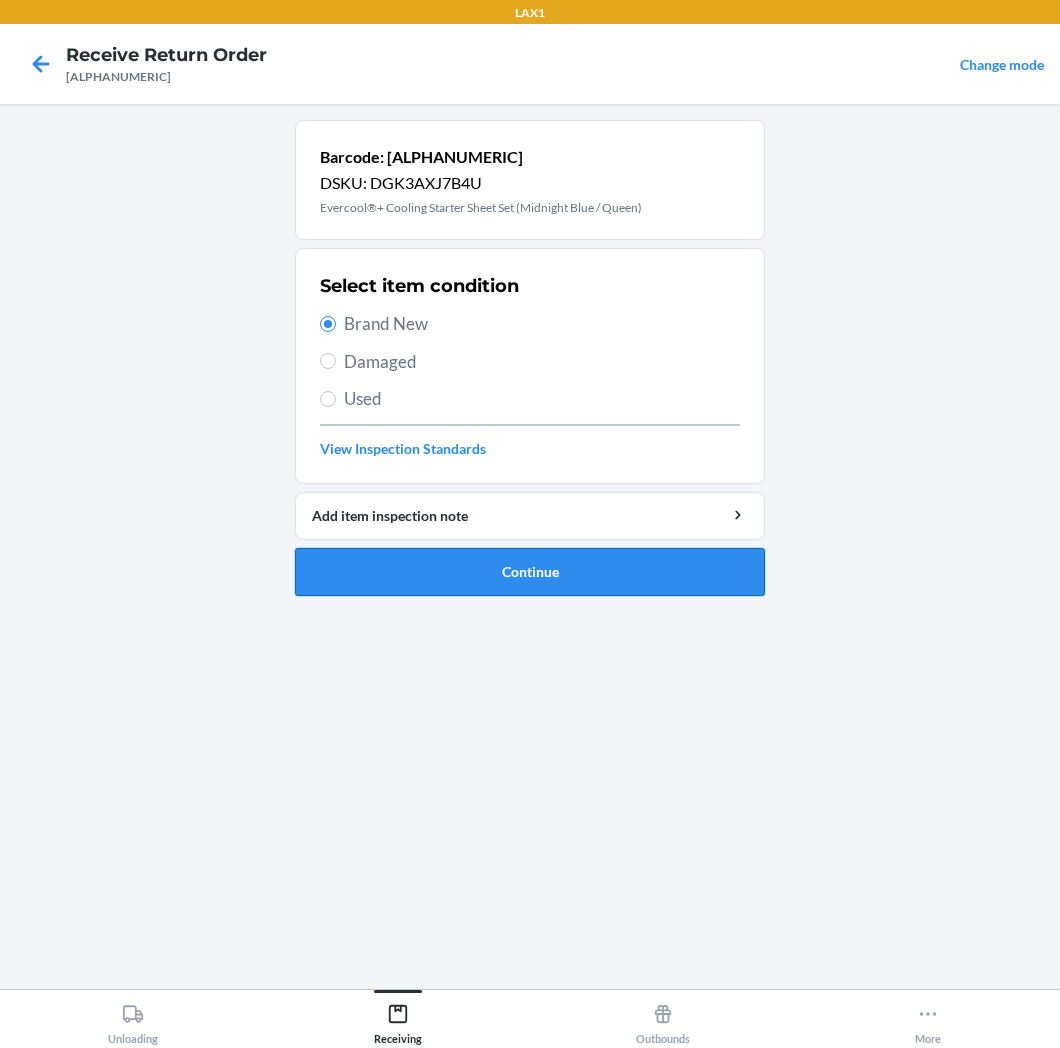 click on "Continue" at bounding box center (530, 572) 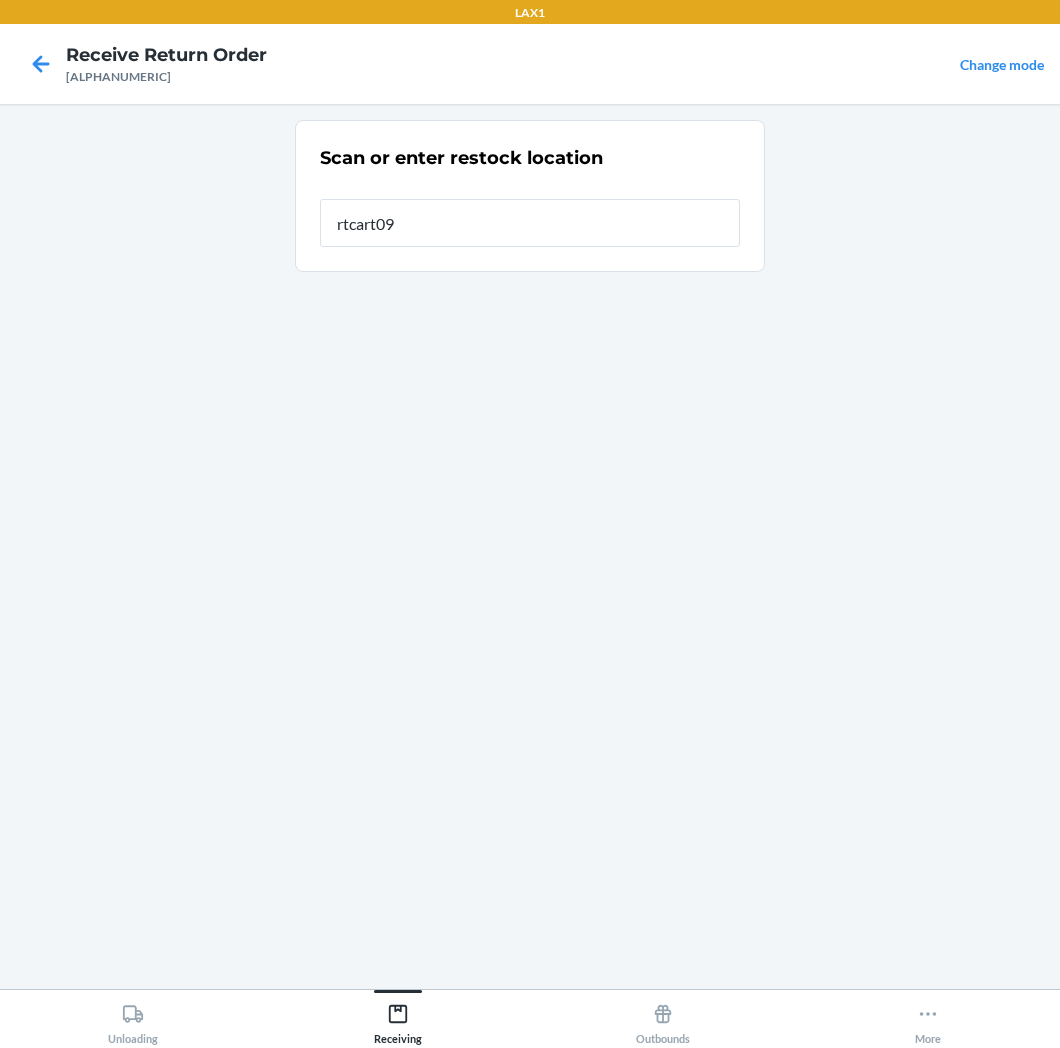 type on "[ALPHANUMERIC]" 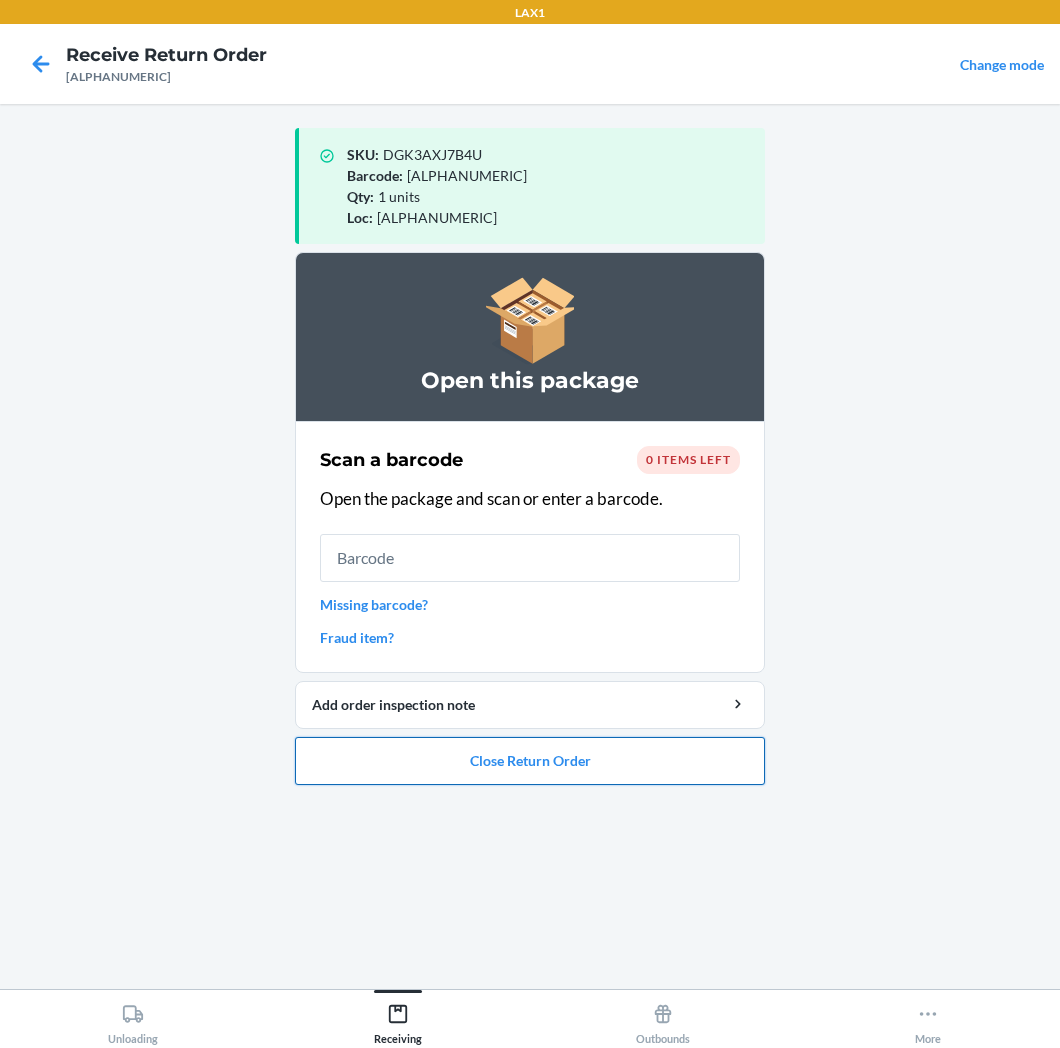 click on "Close Return Order" at bounding box center [530, 761] 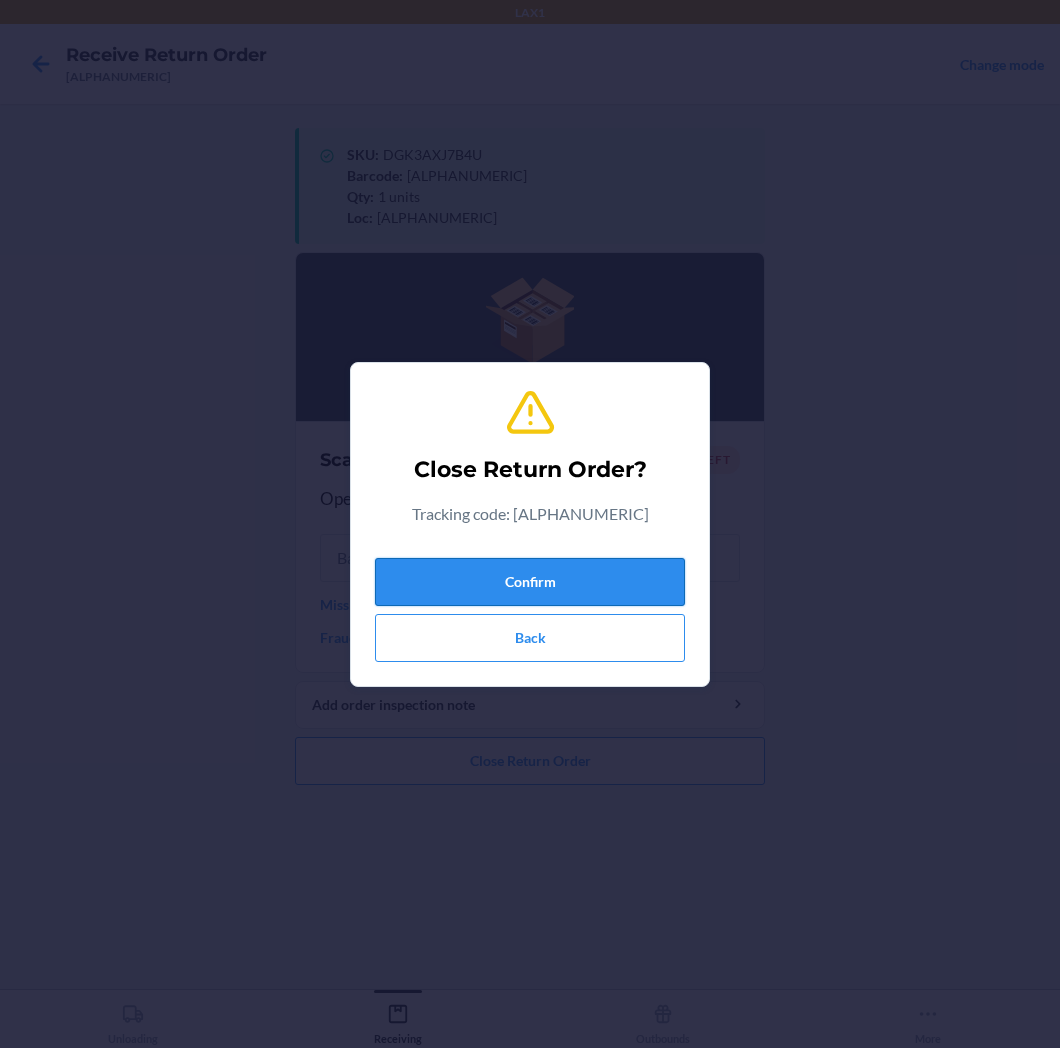 click on "Confirm" at bounding box center (530, 582) 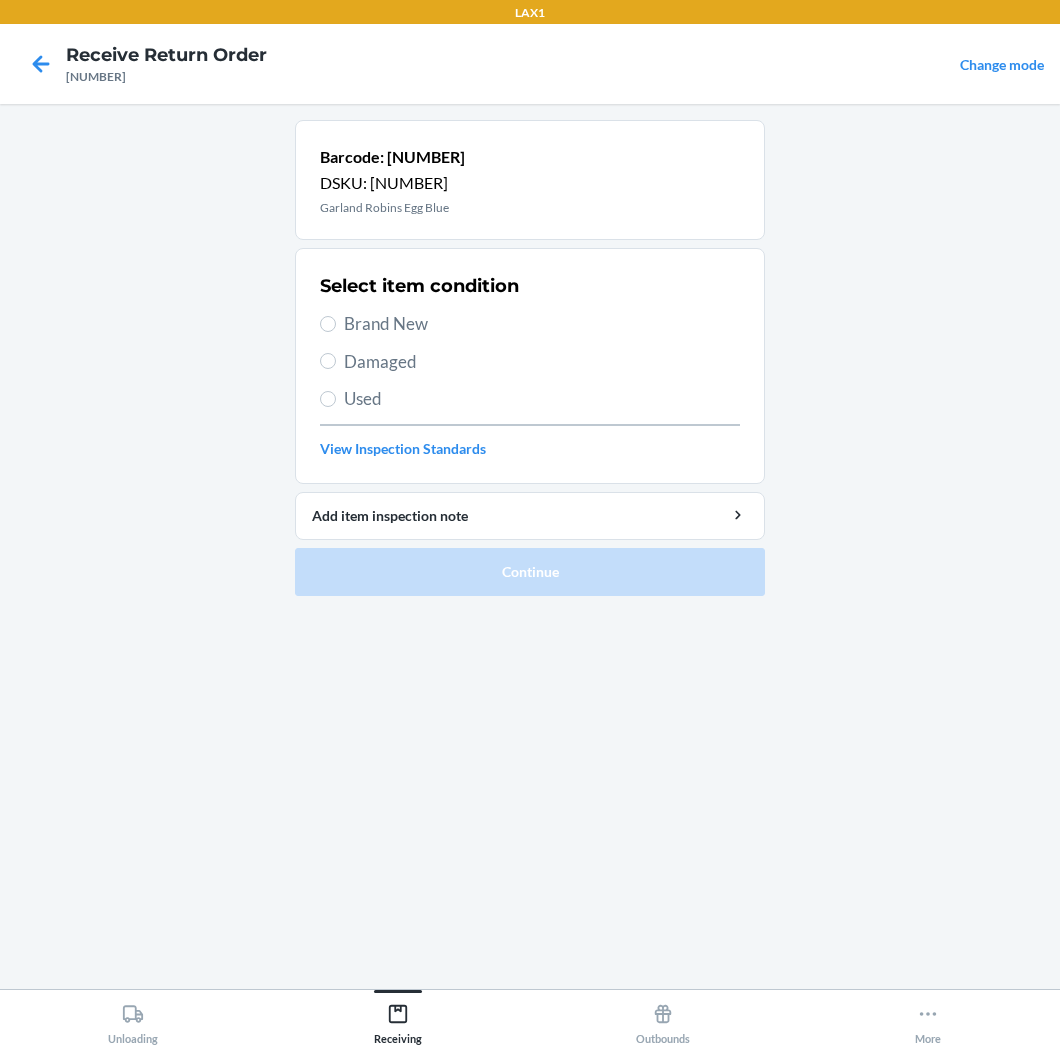 click on "Brand New" at bounding box center [542, 324] 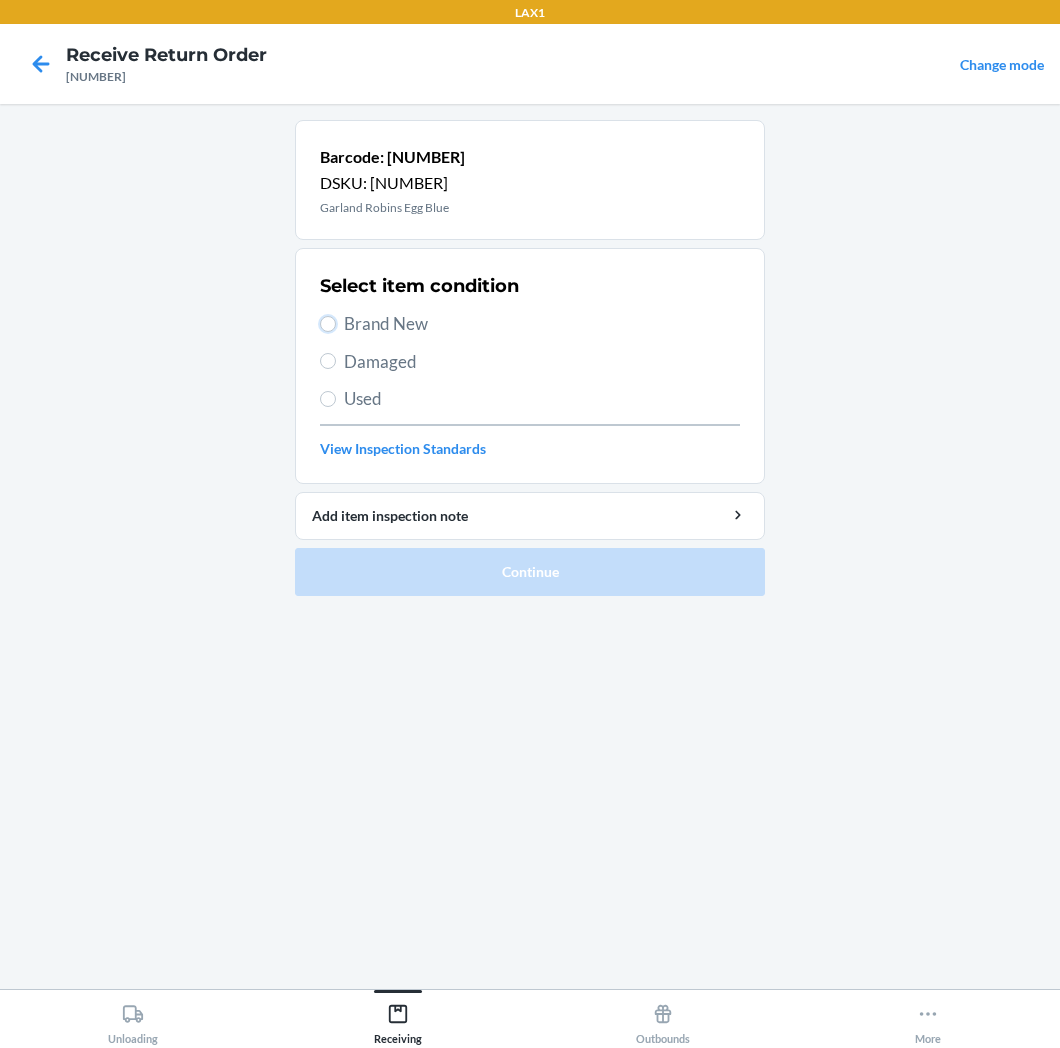 click on "Brand New" at bounding box center (328, 324) 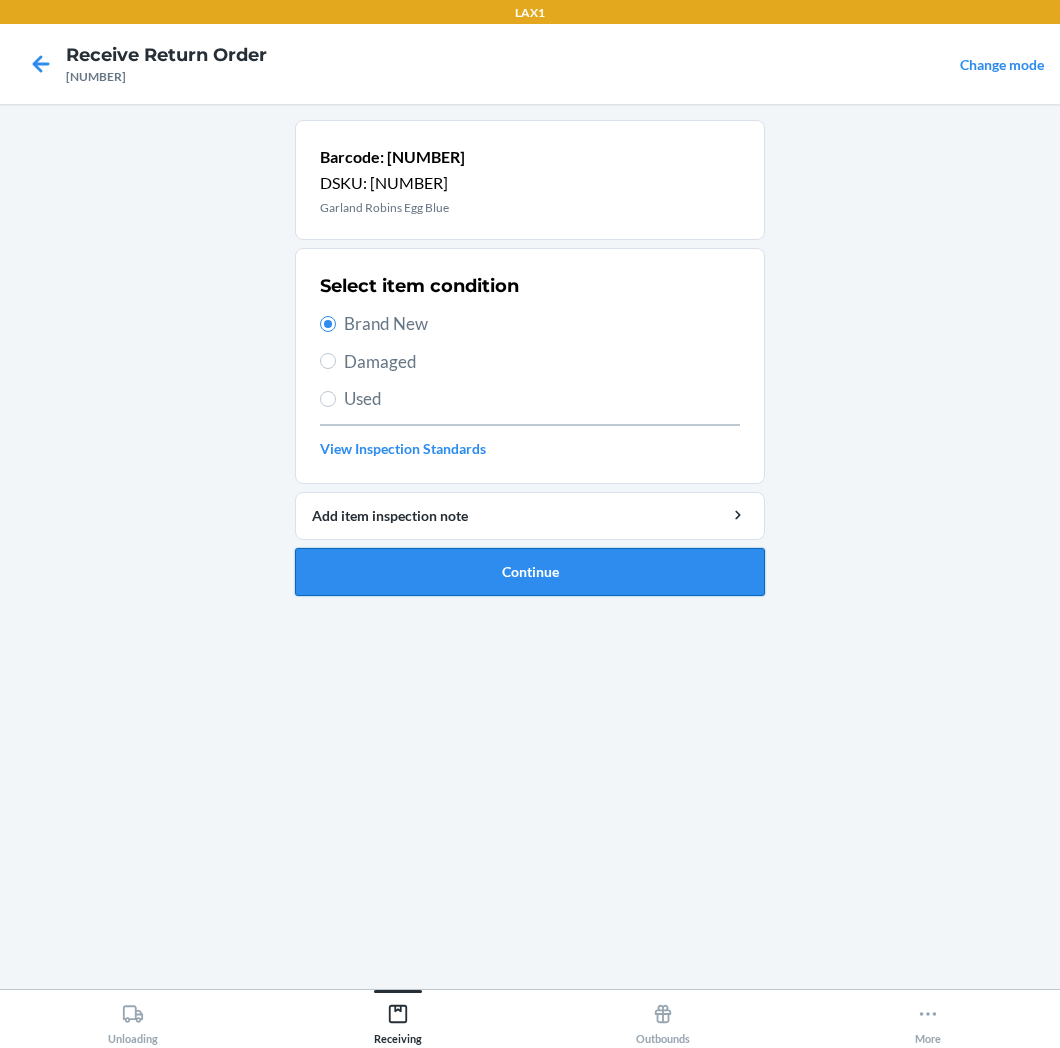 click on "Continue" at bounding box center [530, 572] 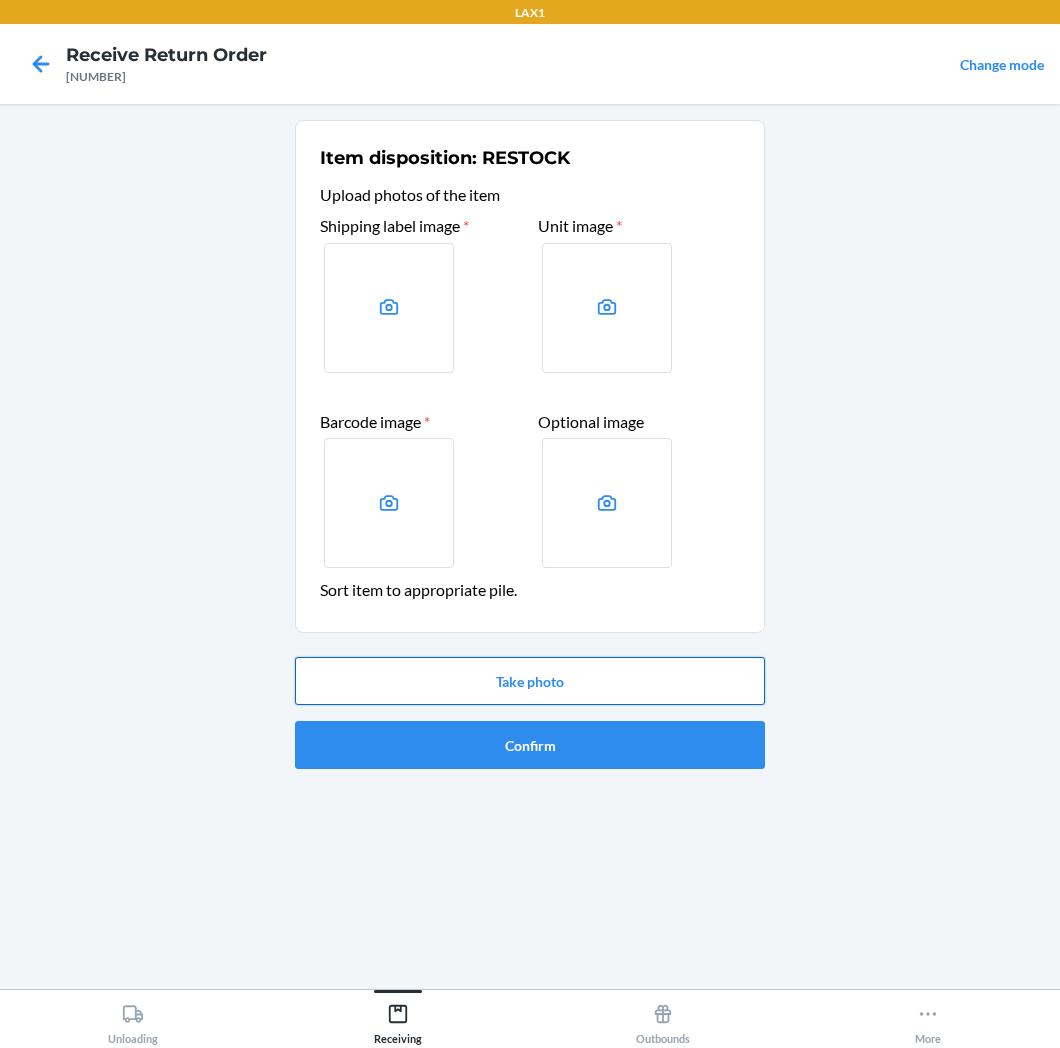 click on "Take photo" at bounding box center (530, 681) 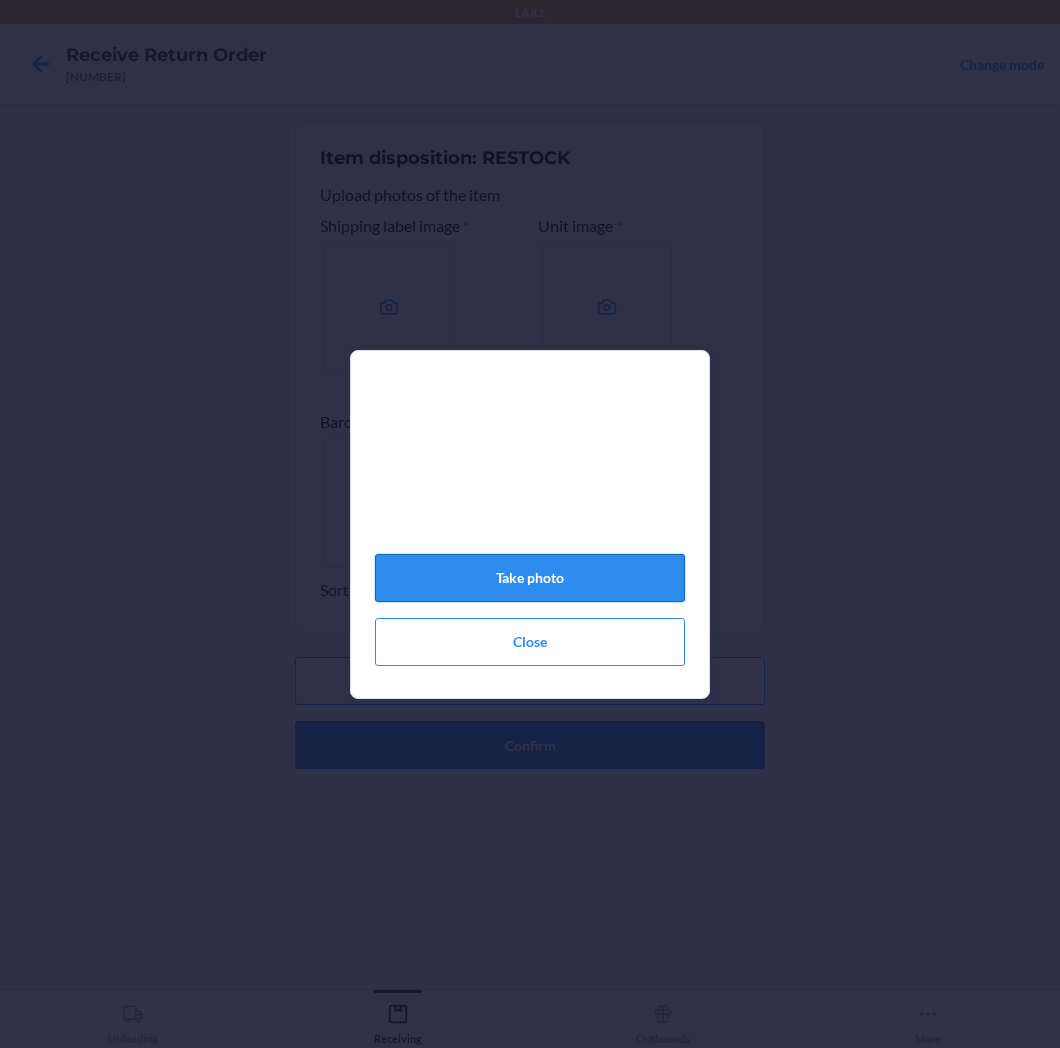 click on "Take photo" 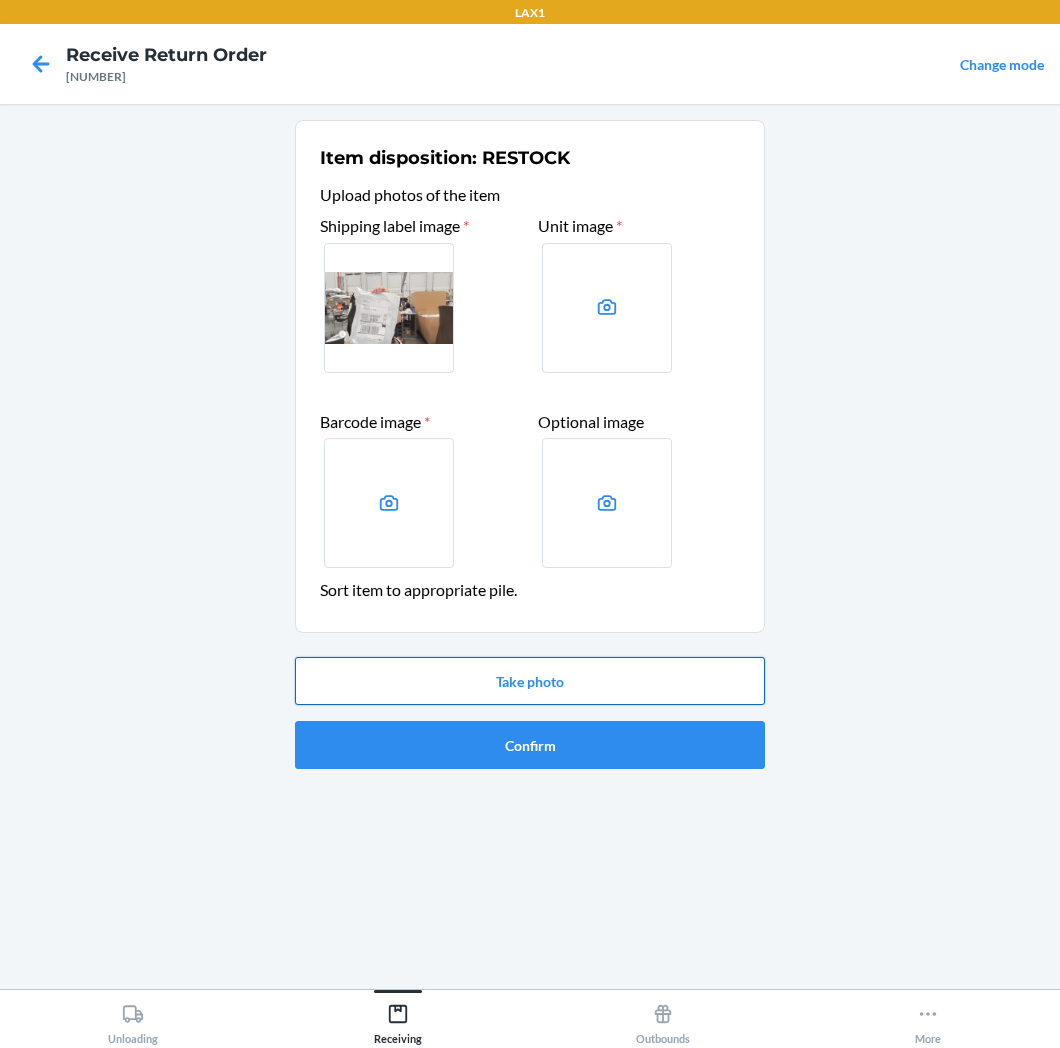 click on "Take photo" at bounding box center [530, 681] 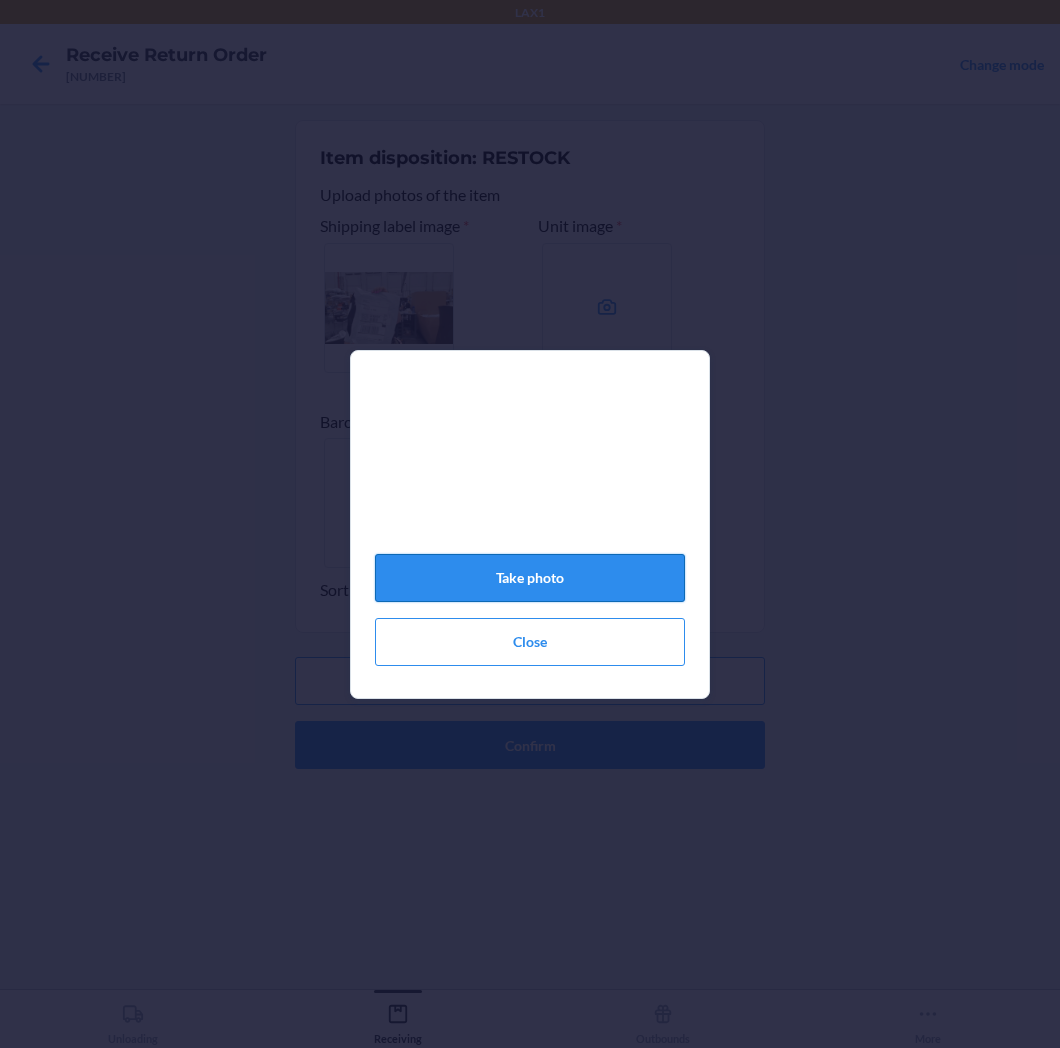 click on "Take photo" 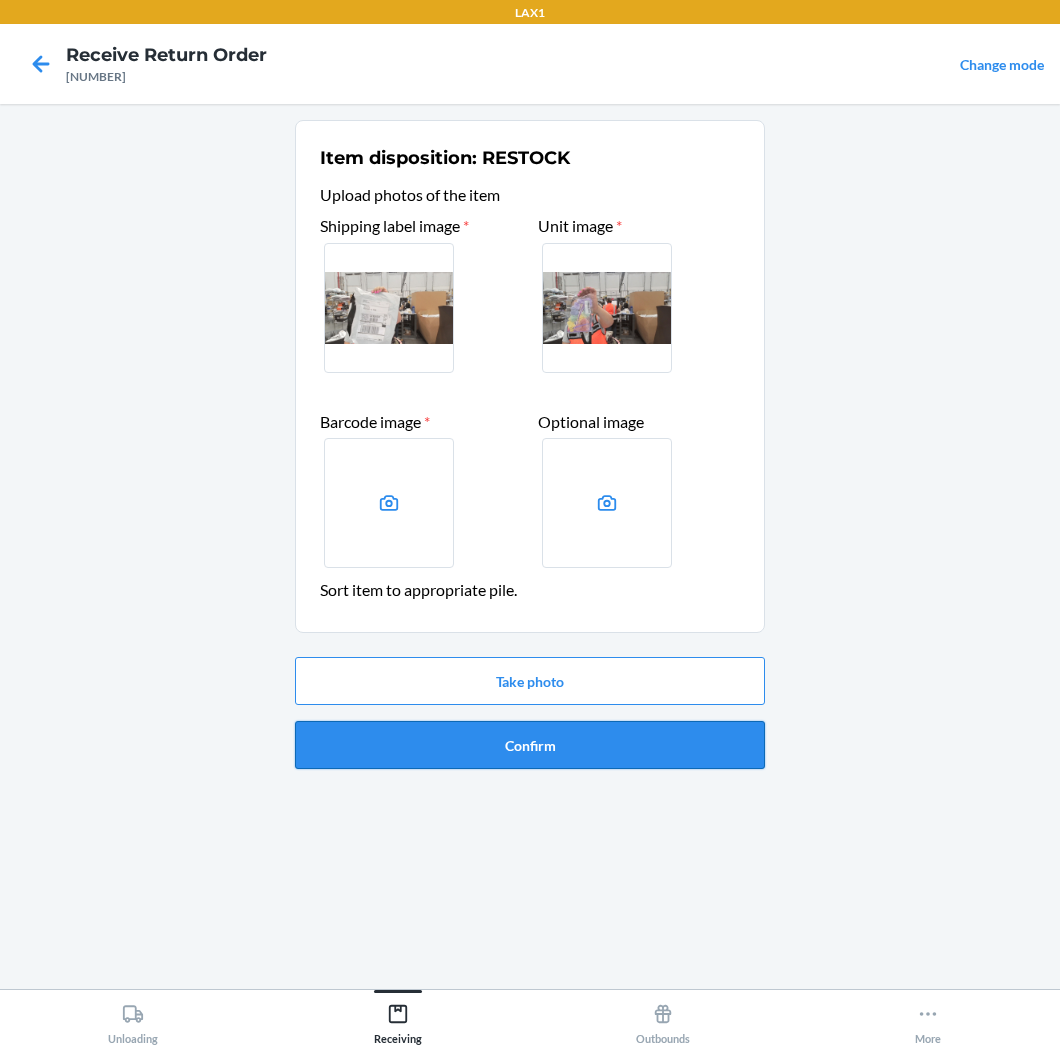 click on "Confirm" at bounding box center (530, 745) 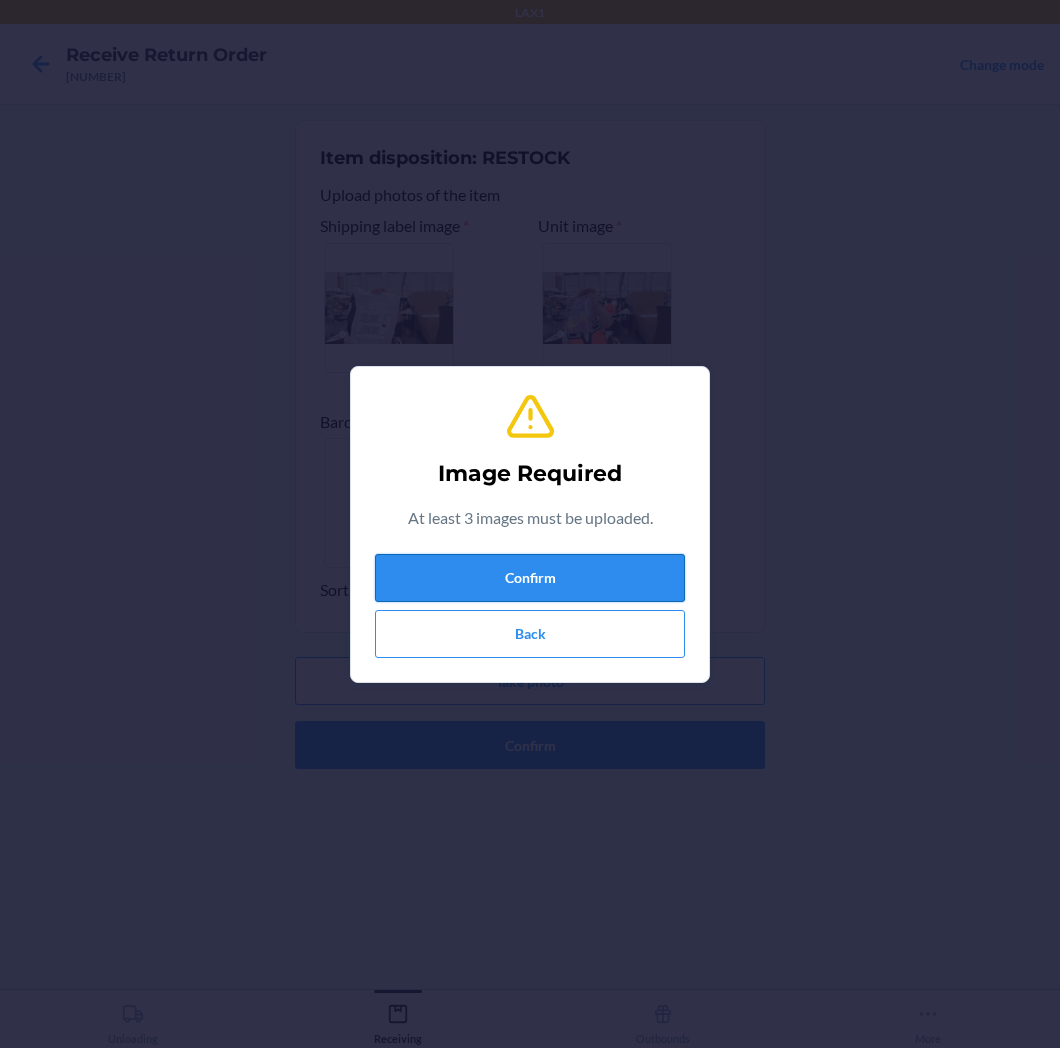click on "Confirm" at bounding box center [530, 578] 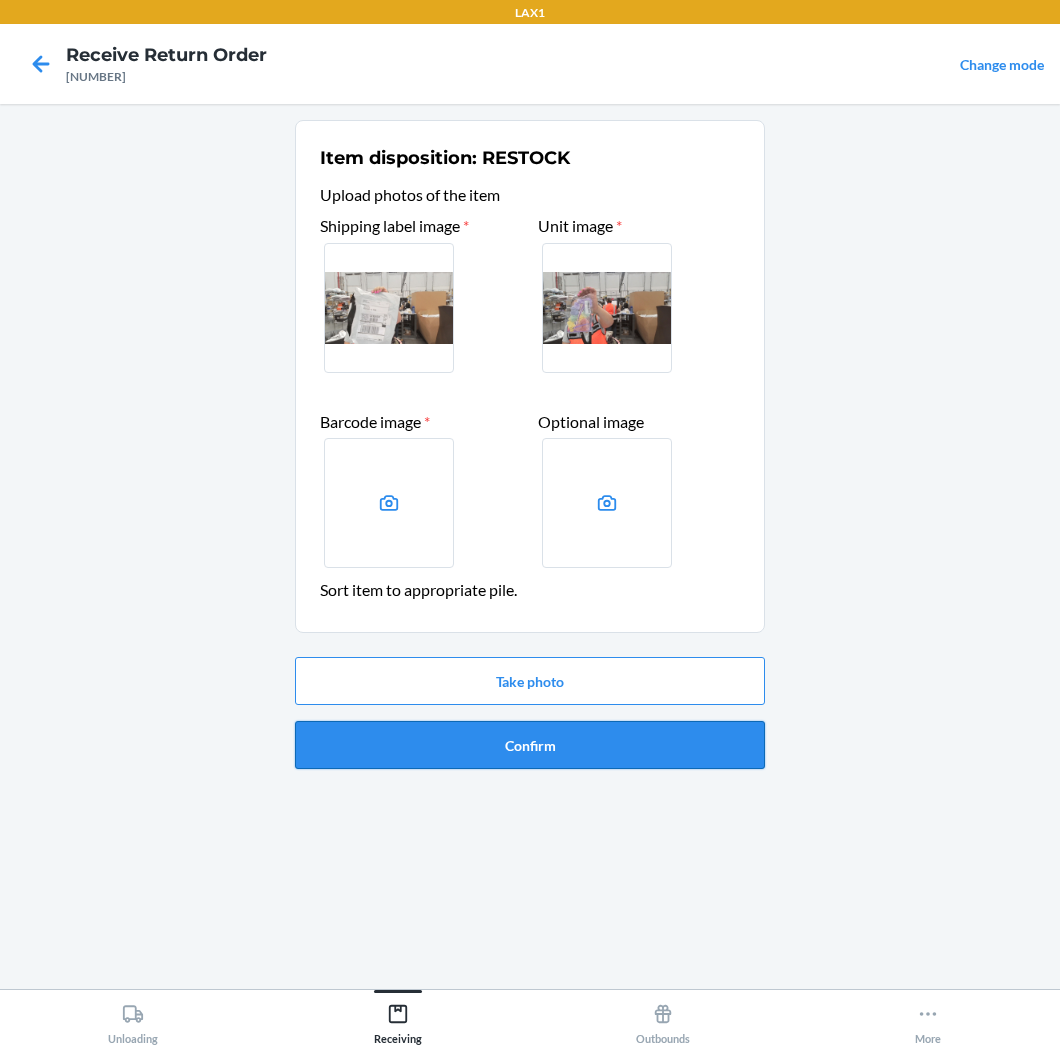 click on "Confirm" at bounding box center (530, 745) 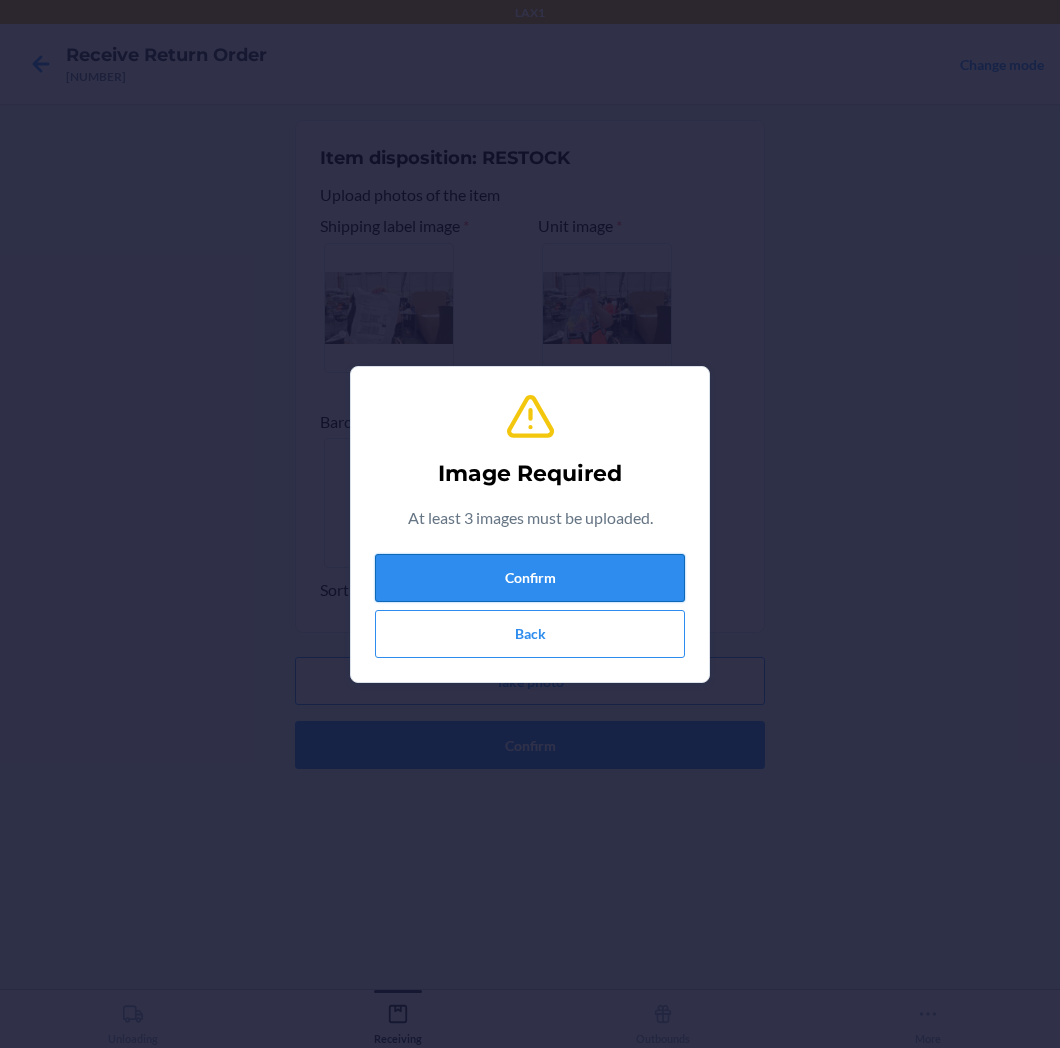 click on "Confirm" at bounding box center (530, 578) 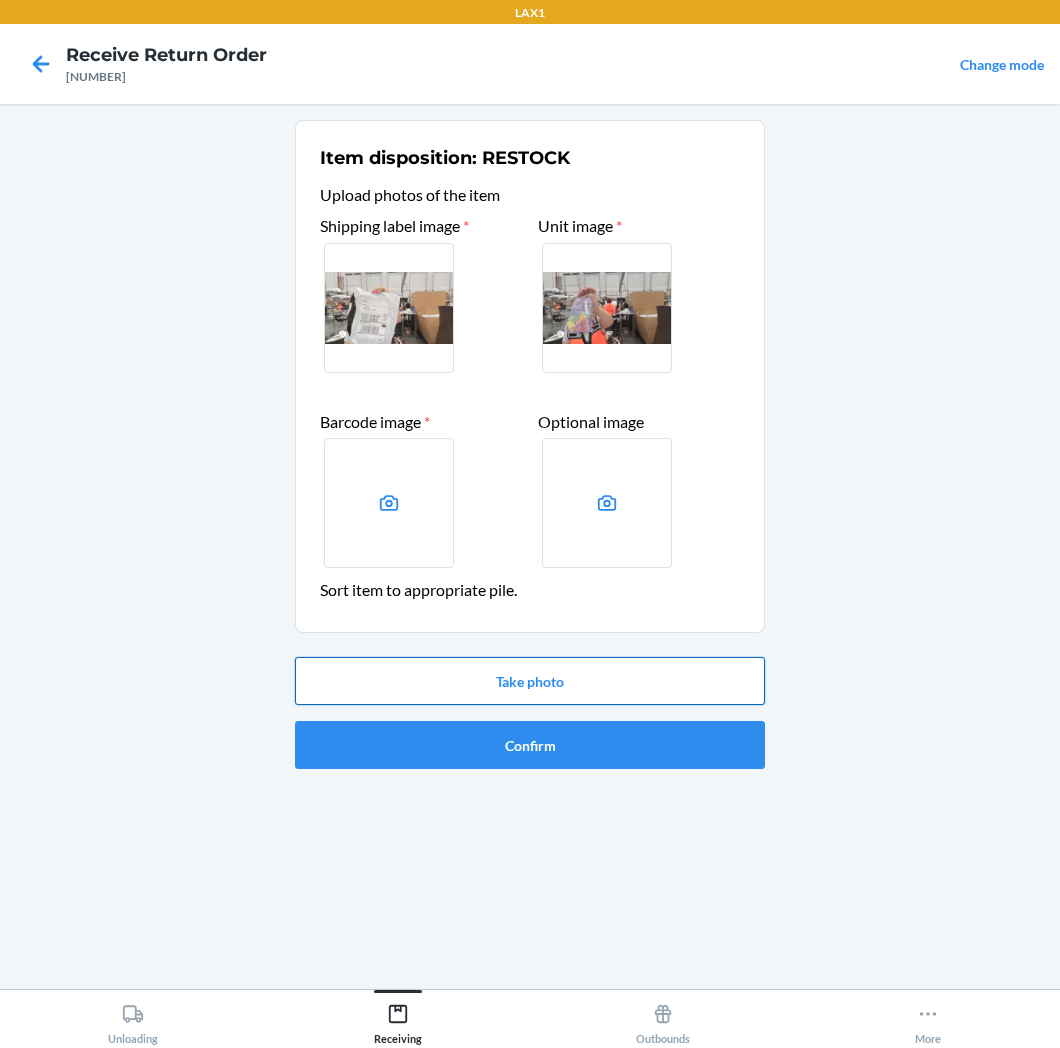 click on "Take photo" at bounding box center [530, 681] 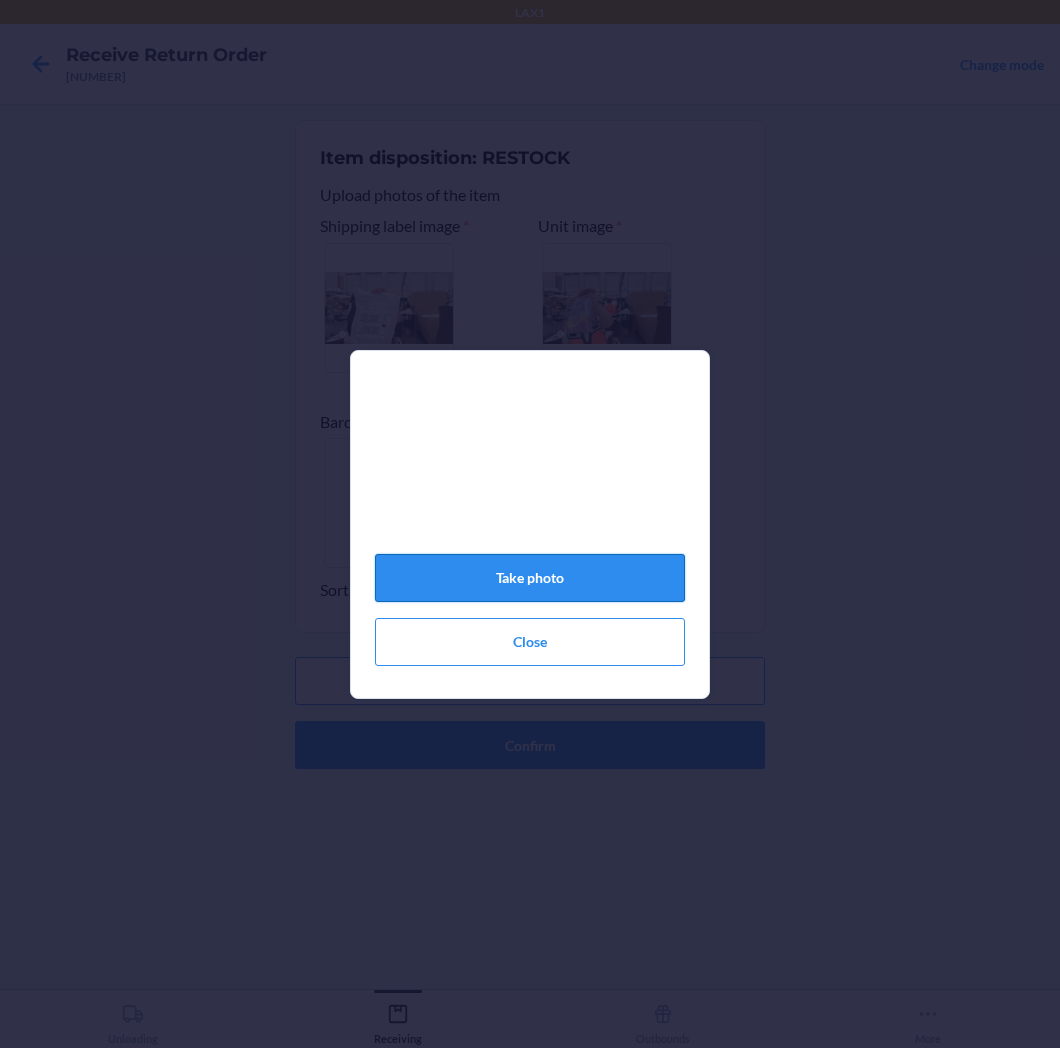 click on "Take photo" 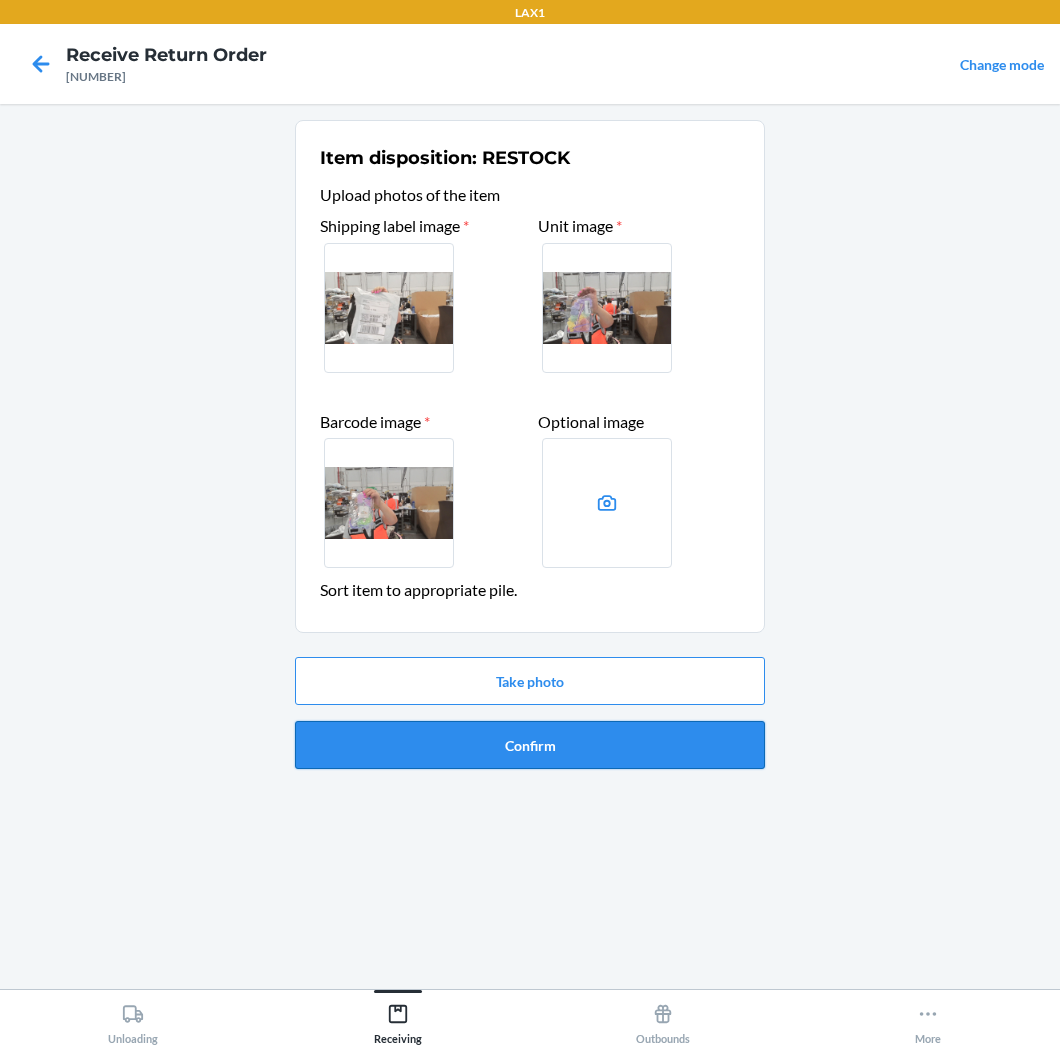 click on "Confirm" at bounding box center (530, 745) 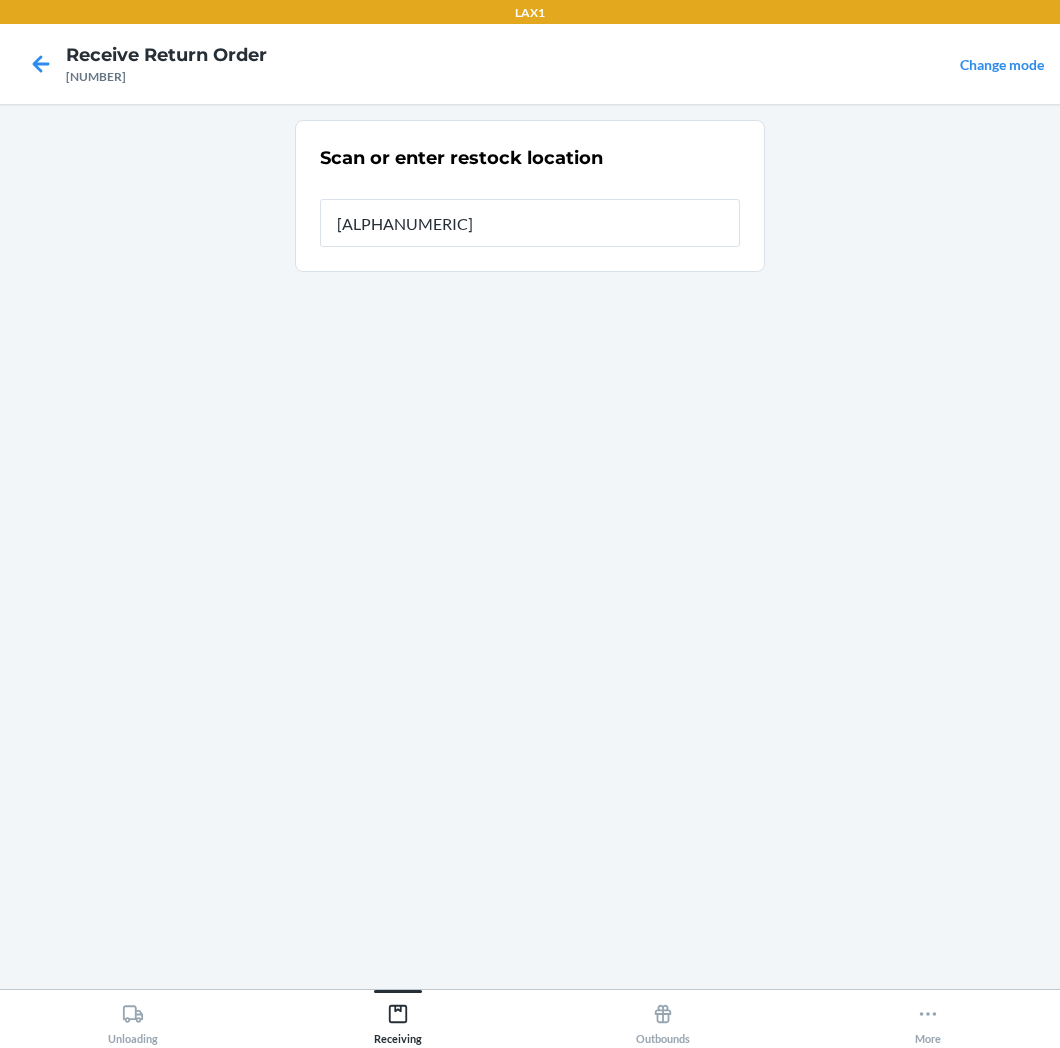 type on "[ALPHANUMERIC]" 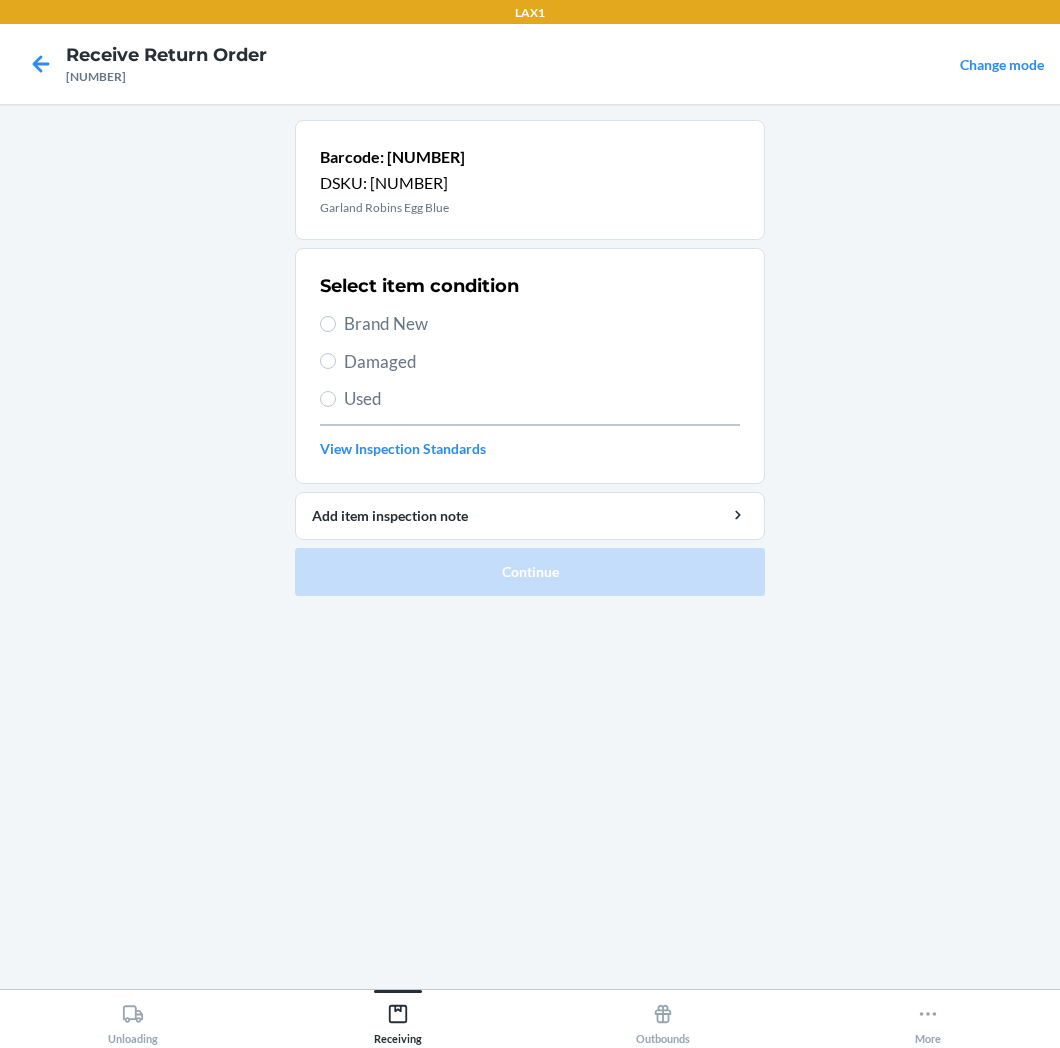 click on "Brand New" at bounding box center (542, 324) 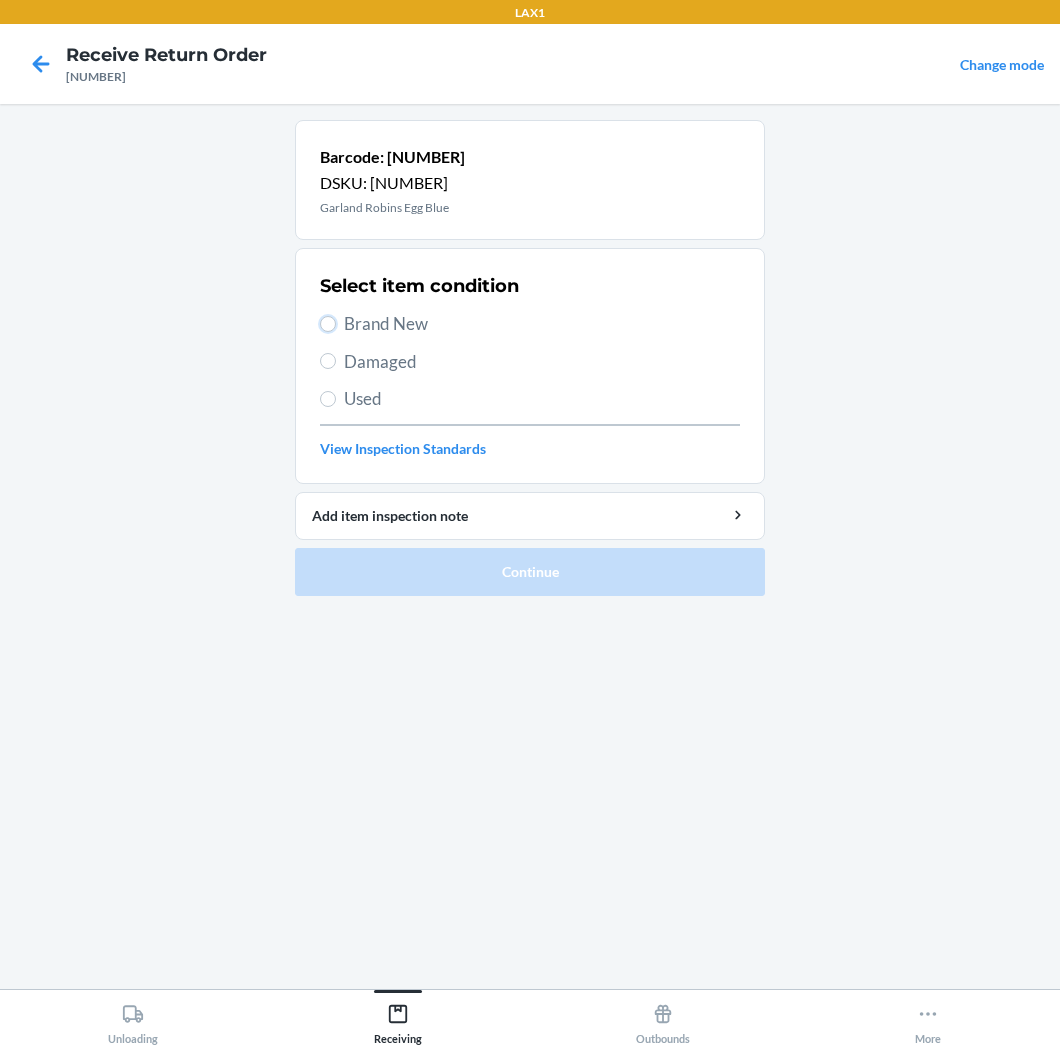 click on "Brand New" at bounding box center [328, 324] 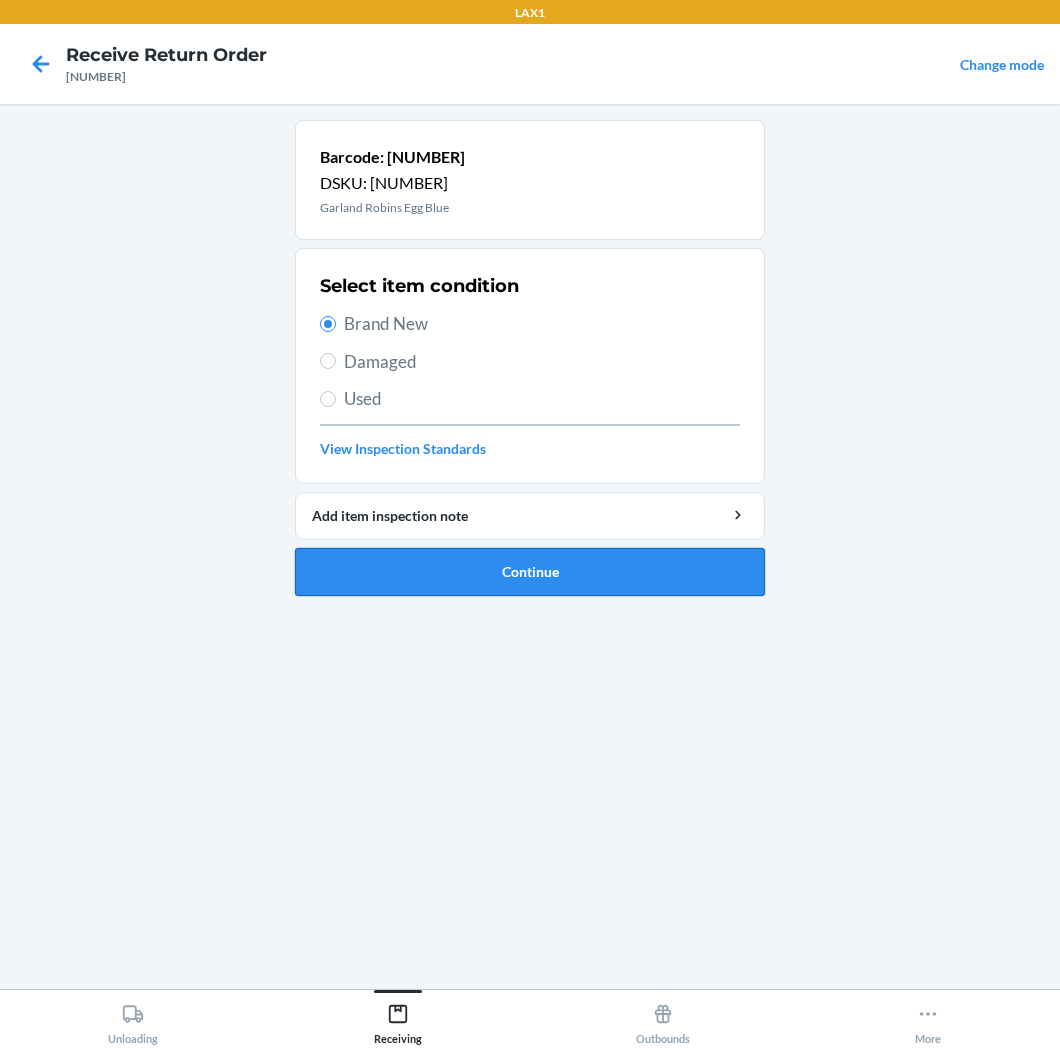 click on "Continue" at bounding box center (530, 572) 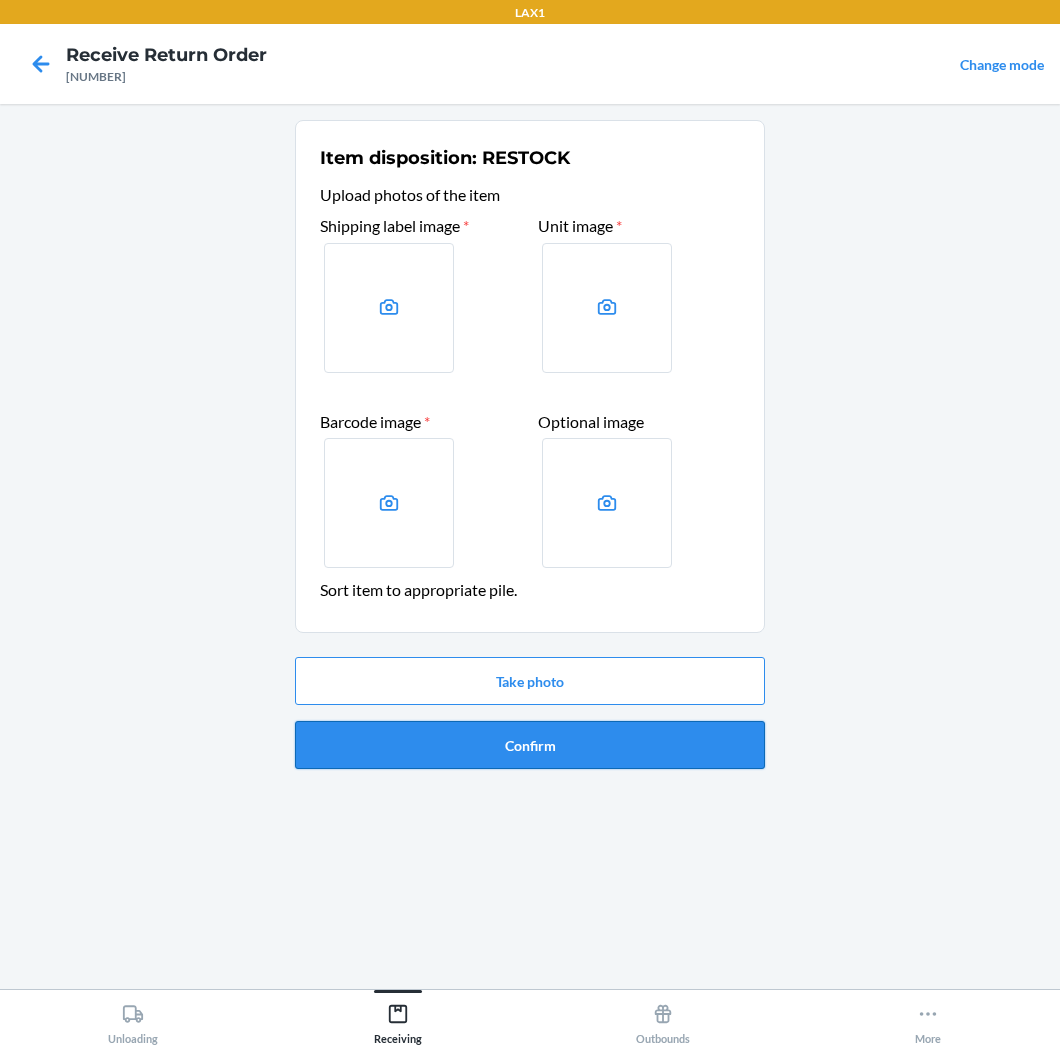 click on "Confirm" at bounding box center (530, 745) 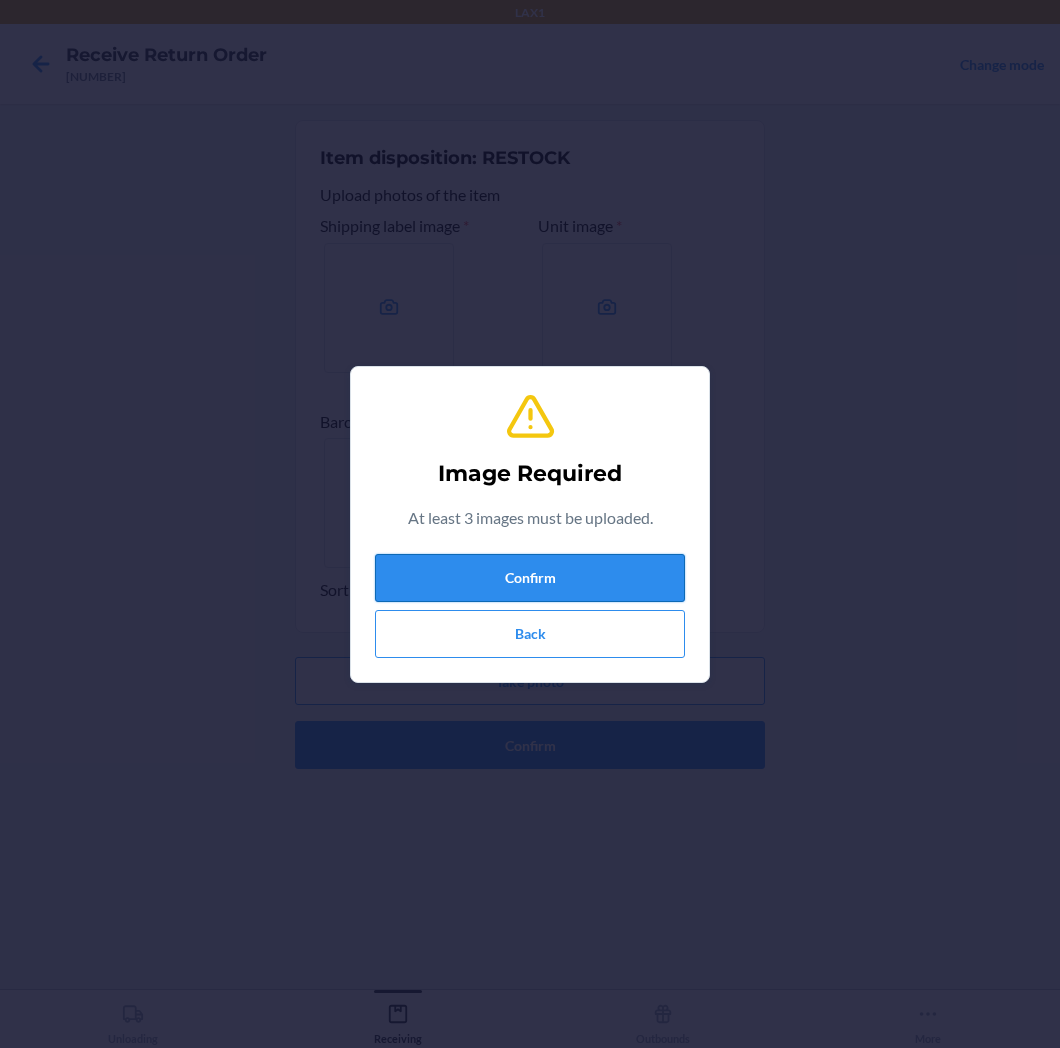 click on "Confirm" at bounding box center [530, 578] 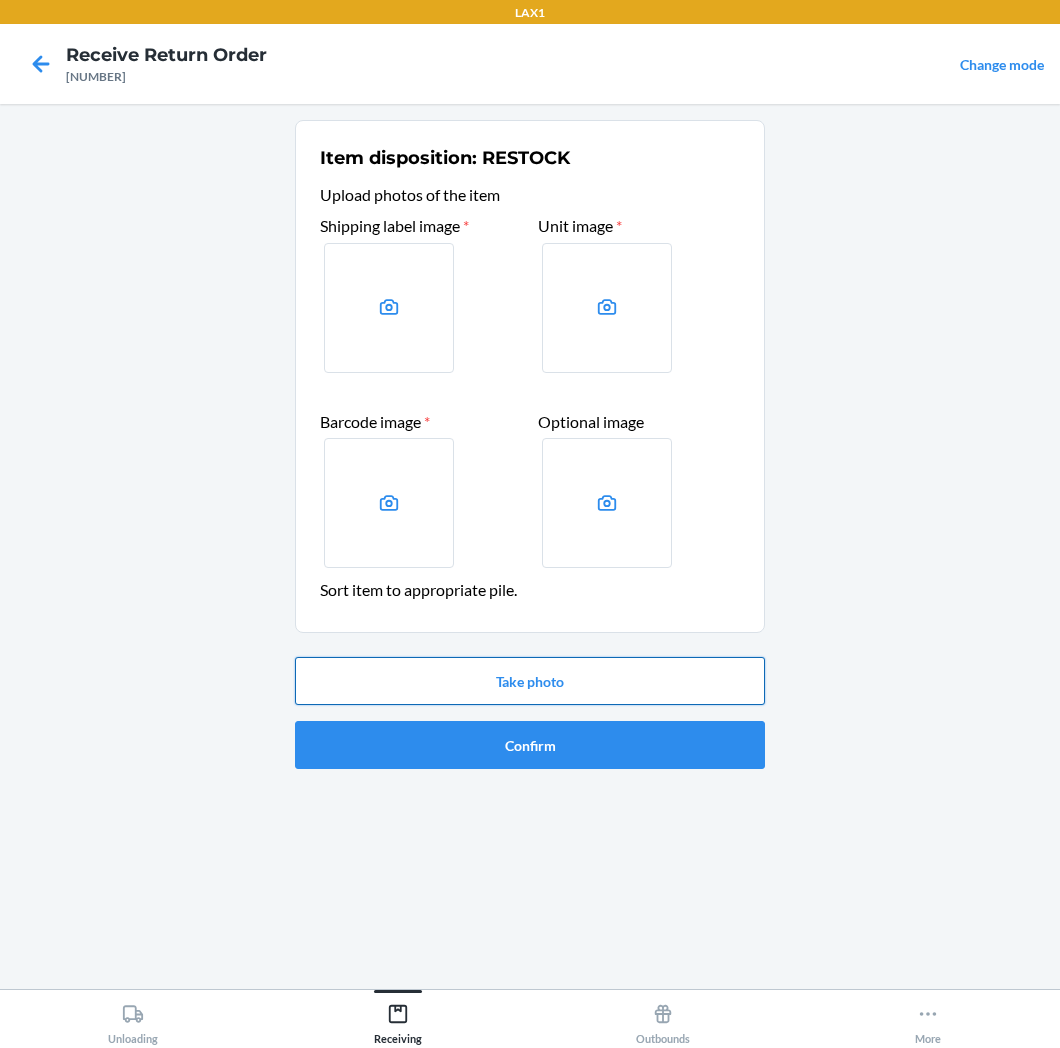 click on "Take photo" at bounding box center [530, 681] 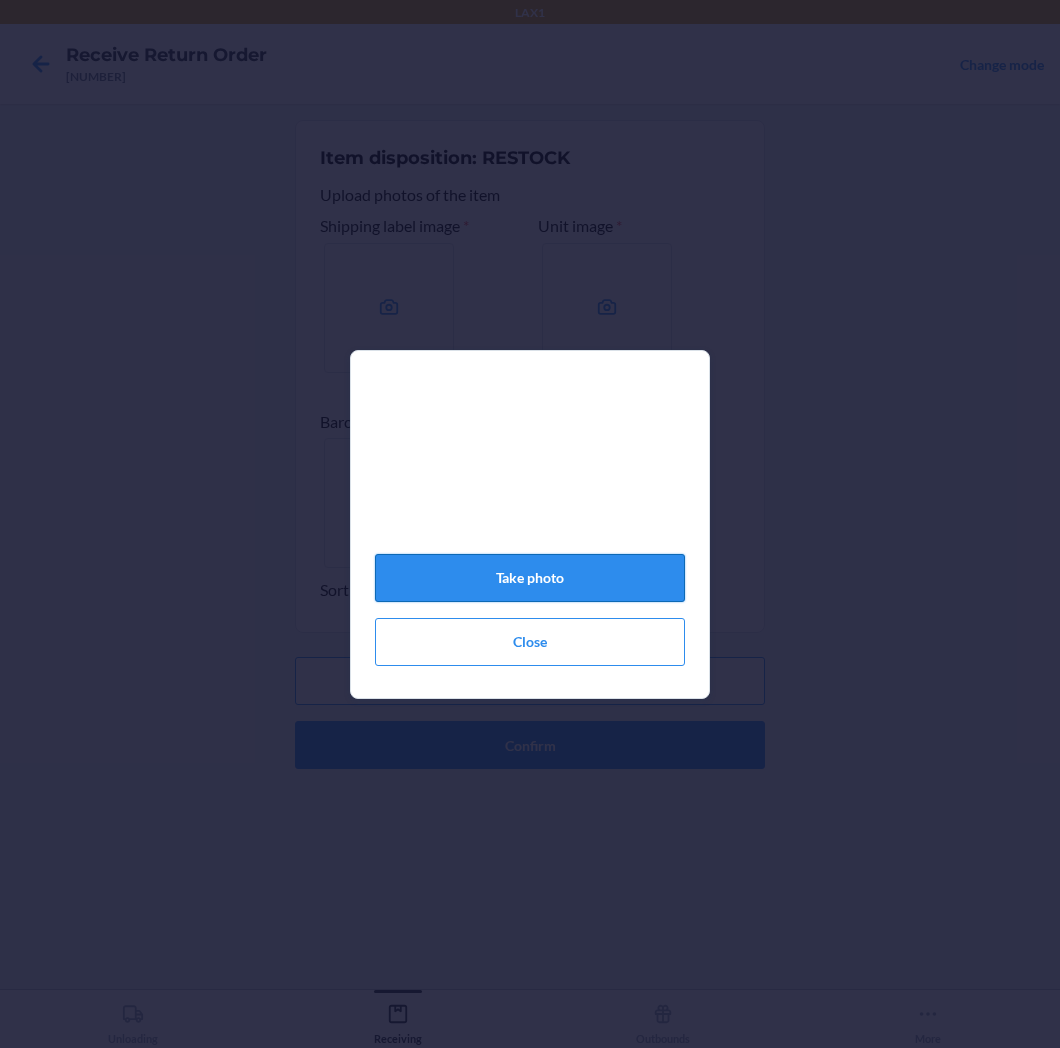 click on "Take photo" 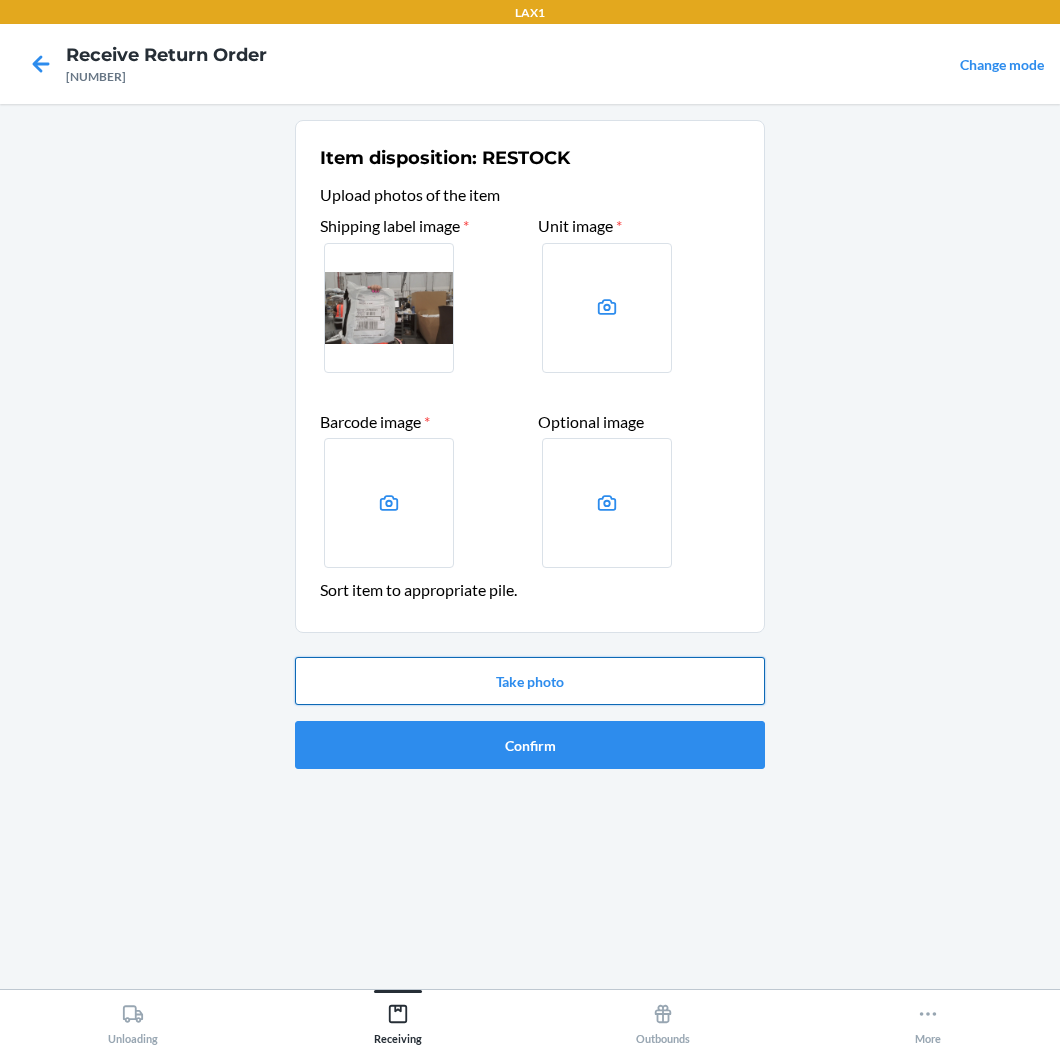 click on "Take photo" at bounding box center (530, 681) 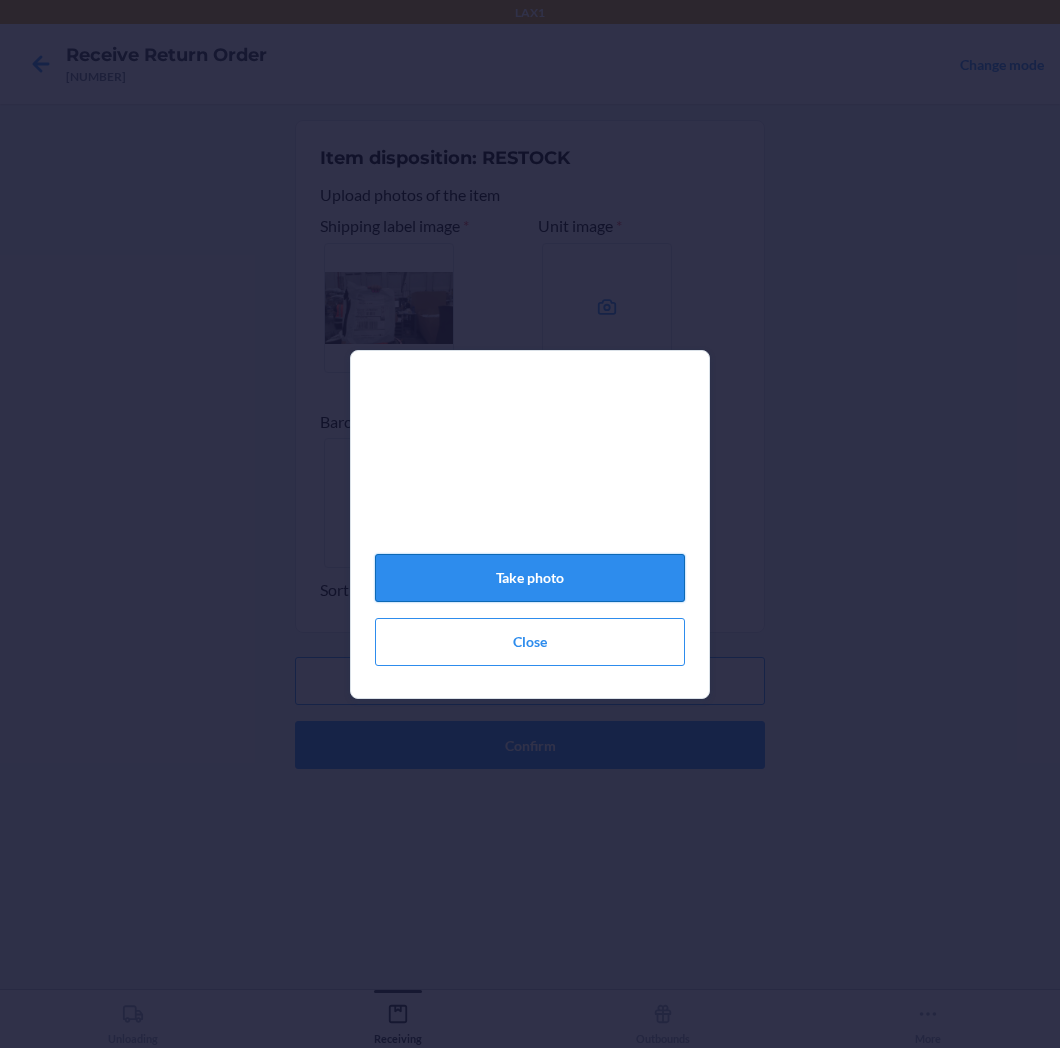 click on "Take photo" 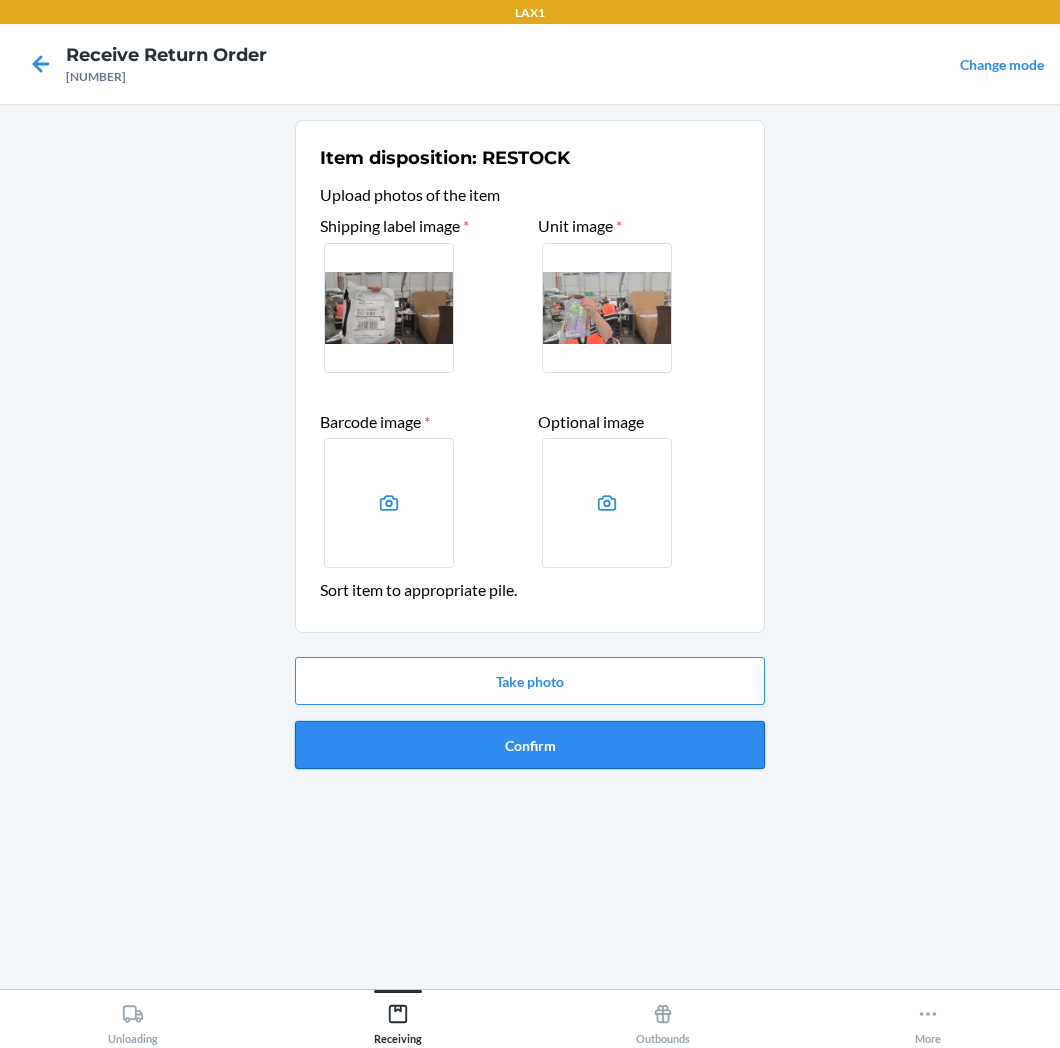 click on "Confirm" at bounding box center (530, 745) 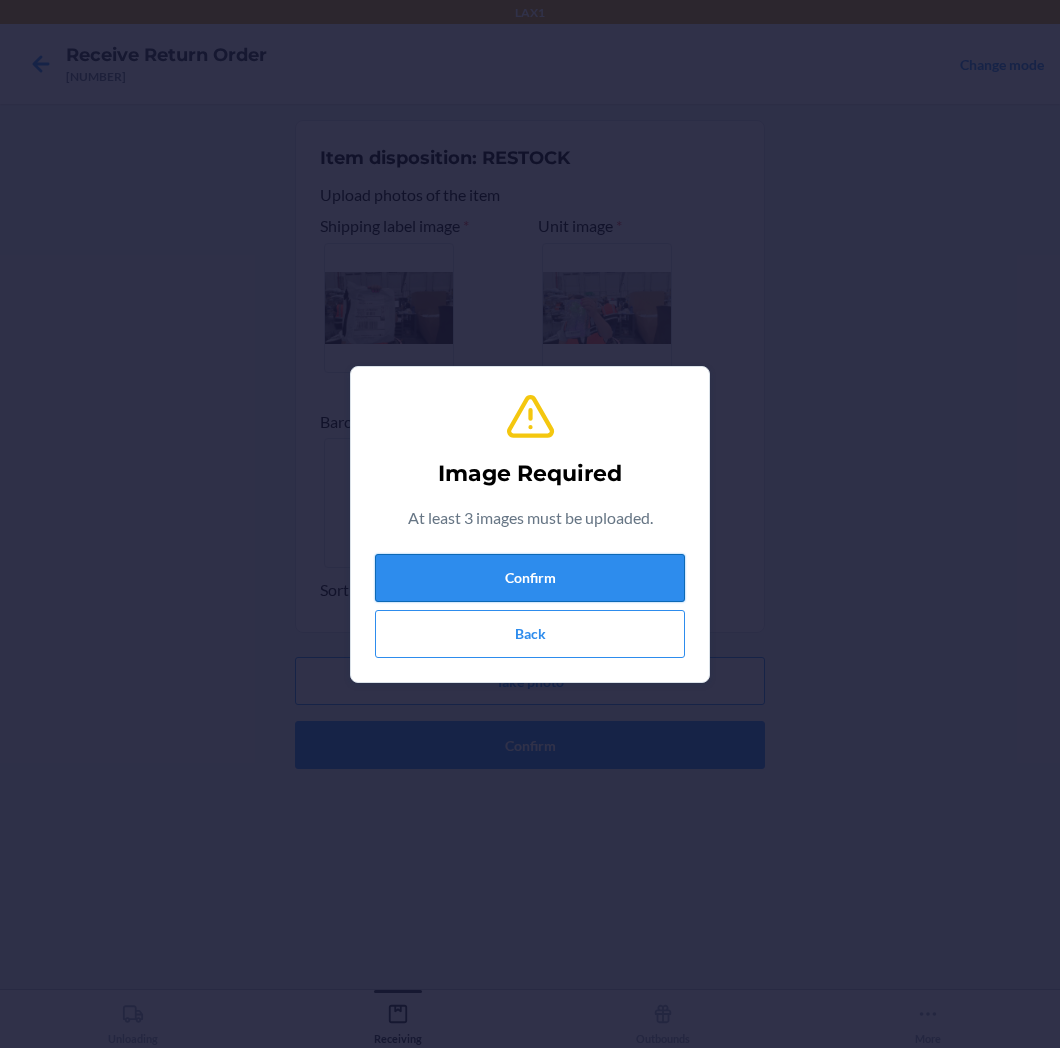 click on "Confirm" at bounding box center [530, 578] 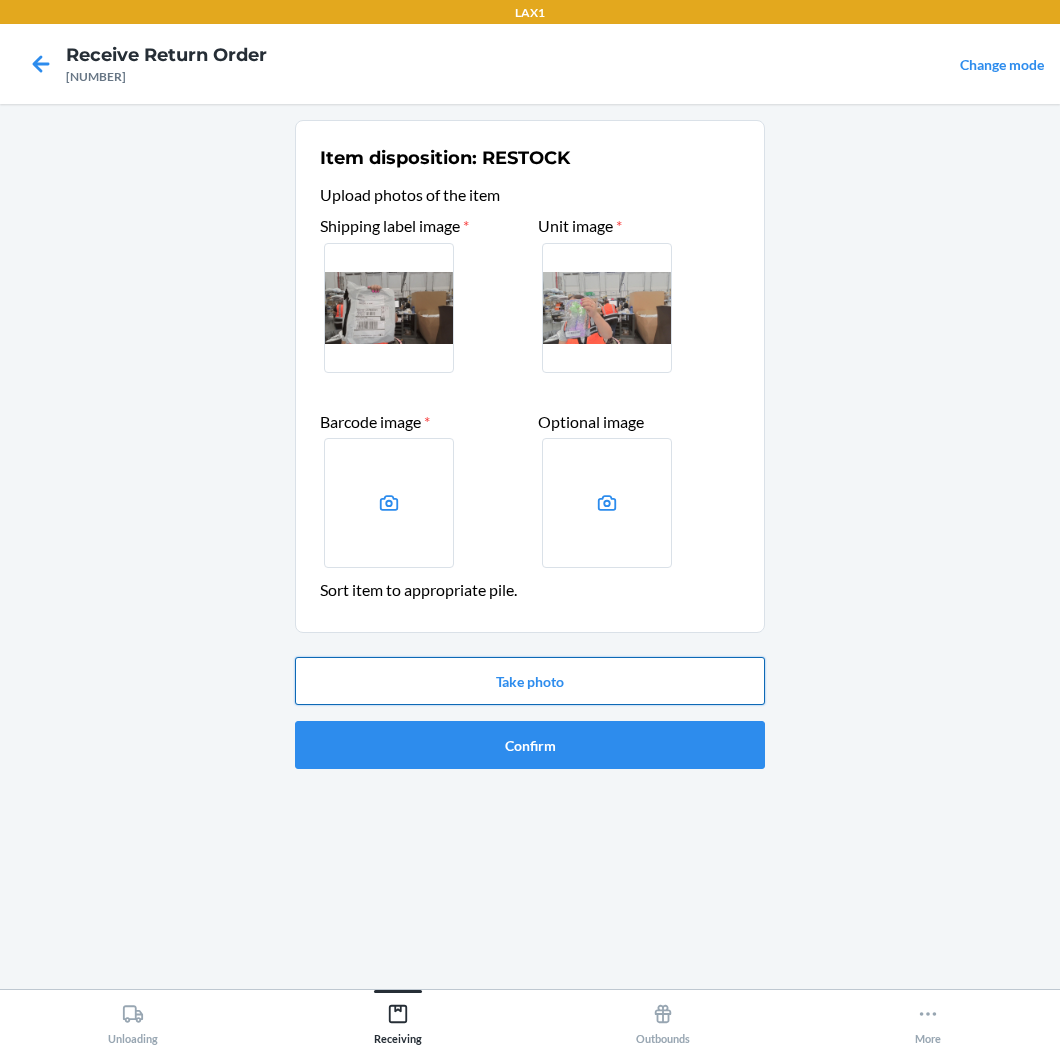click on "Take photo" at bounding box center [530, 681] 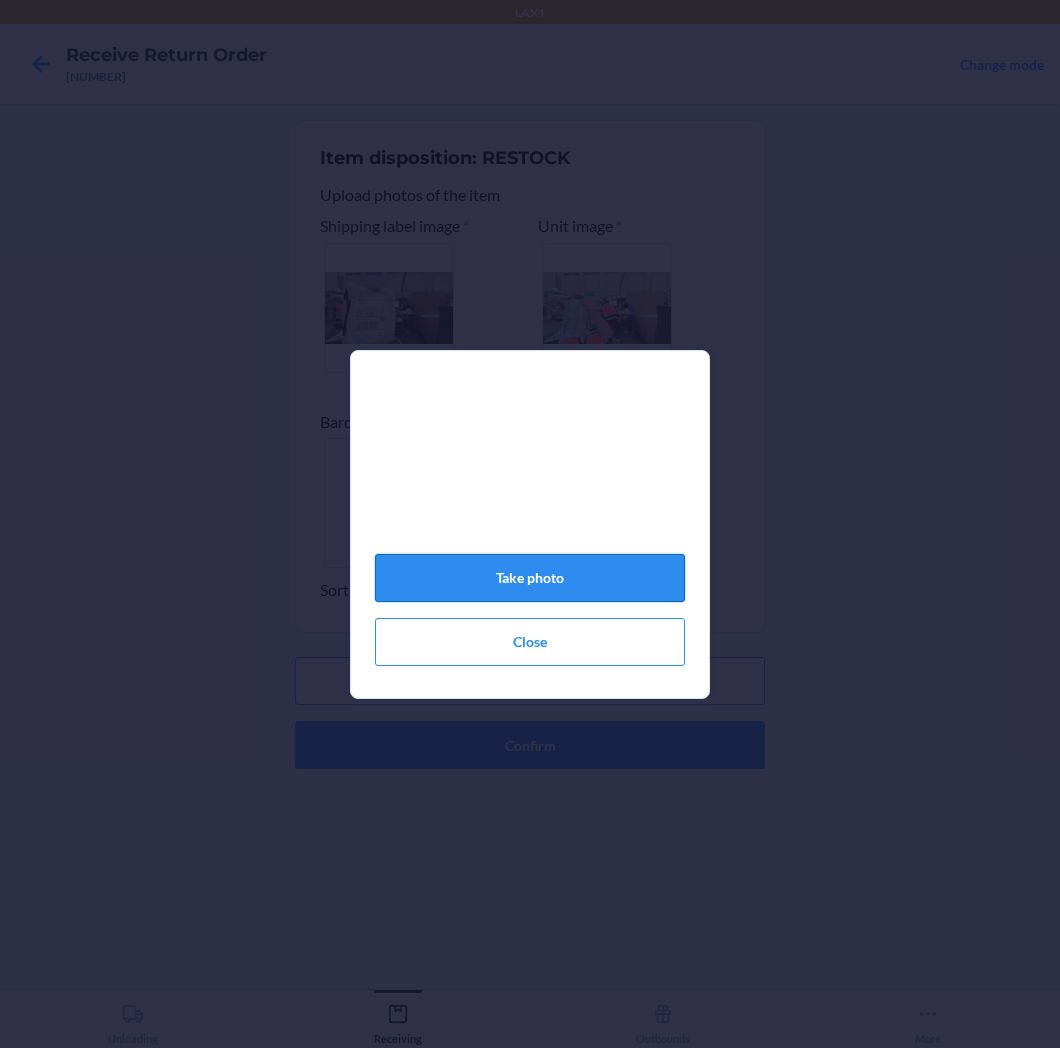 click on "Take photo" 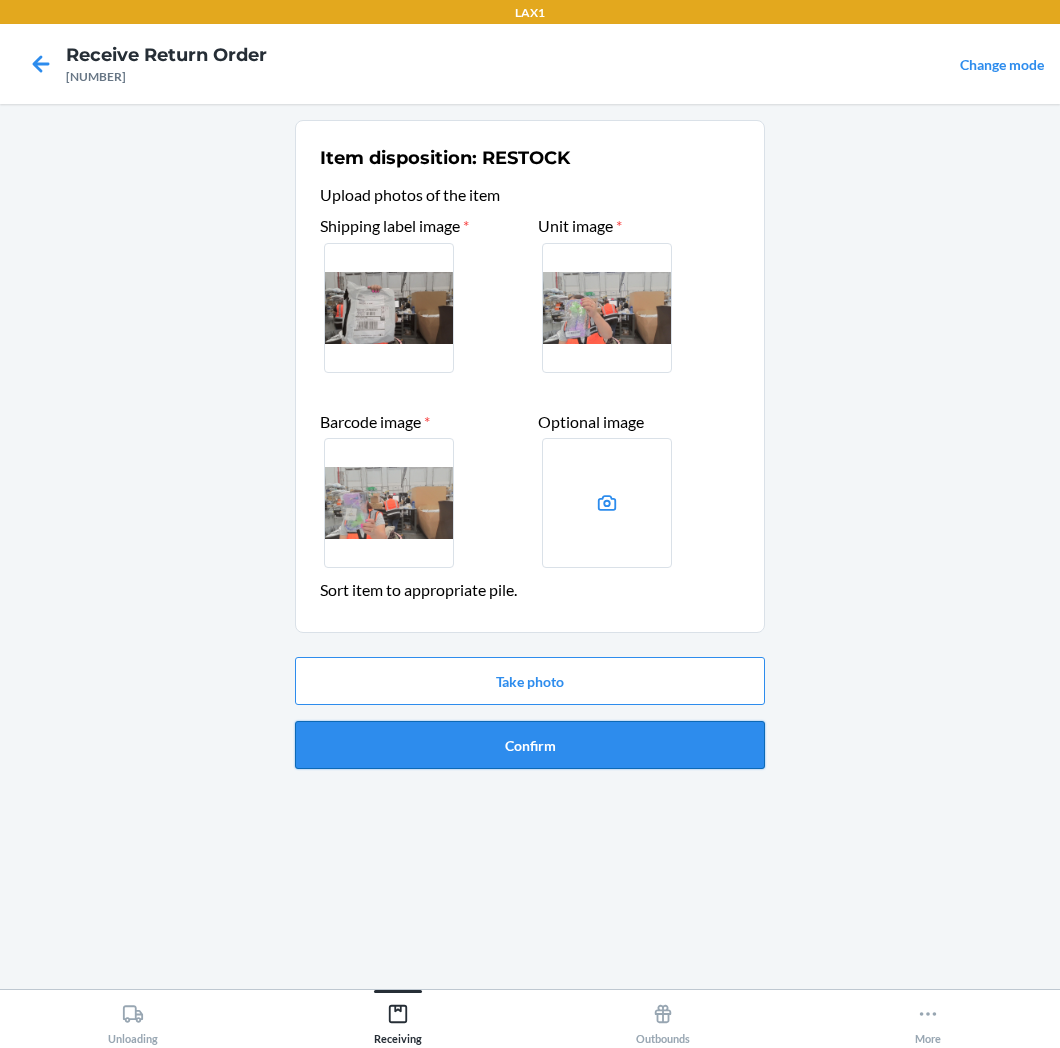 click on "Confirm" at bounding box center [530, 745] 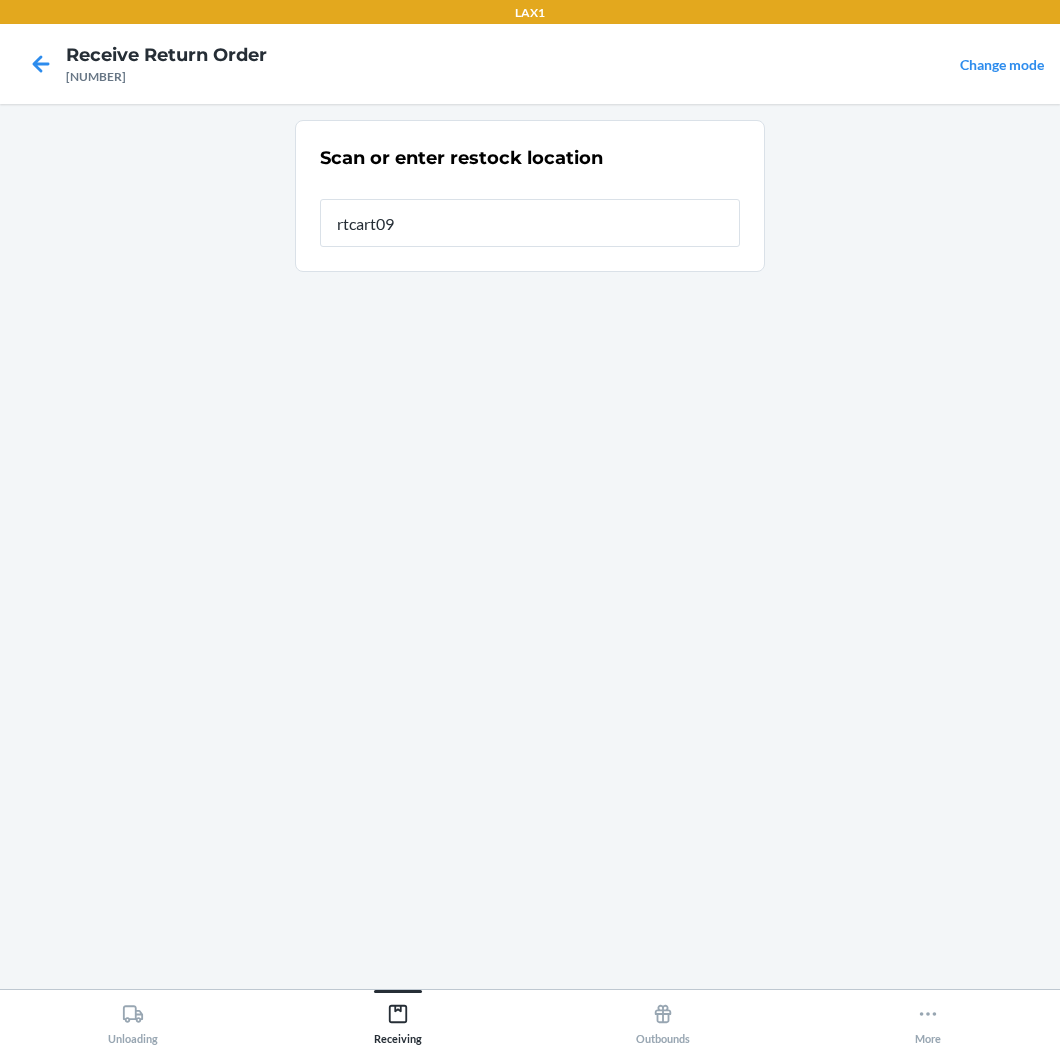 type on "[ALPHANUMERIC]" 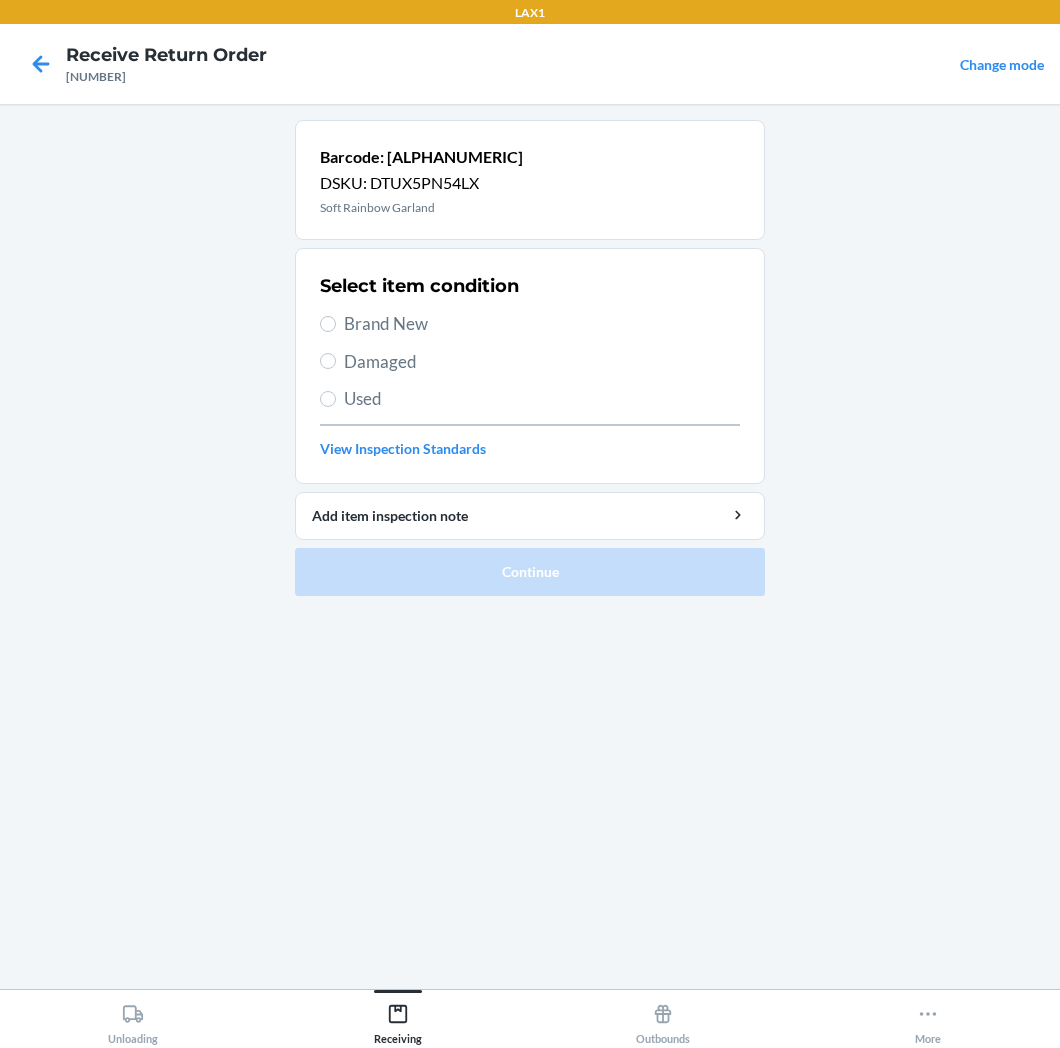 click on "Brand New" at bounding box center [542, 324] 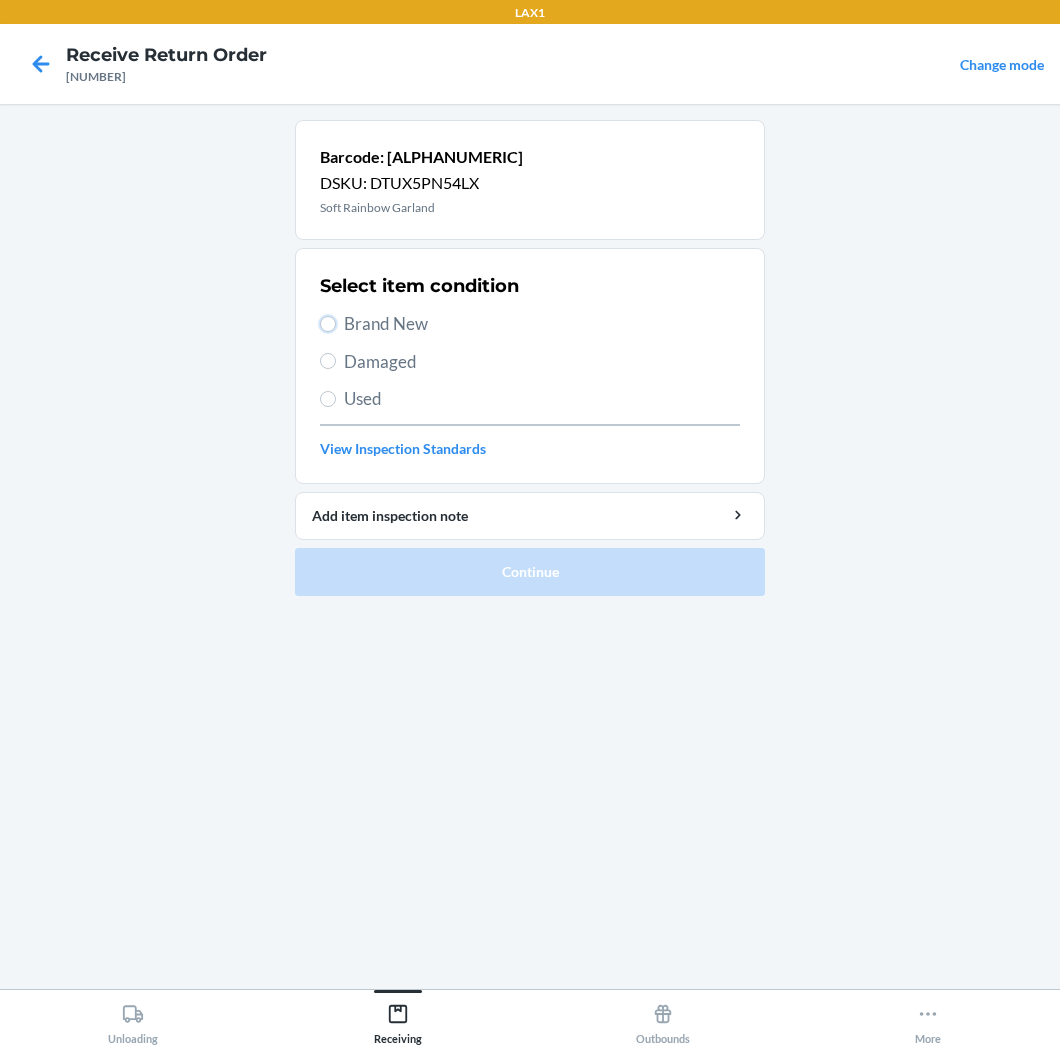 click on "Brand New" at bounding box center [328, 324] 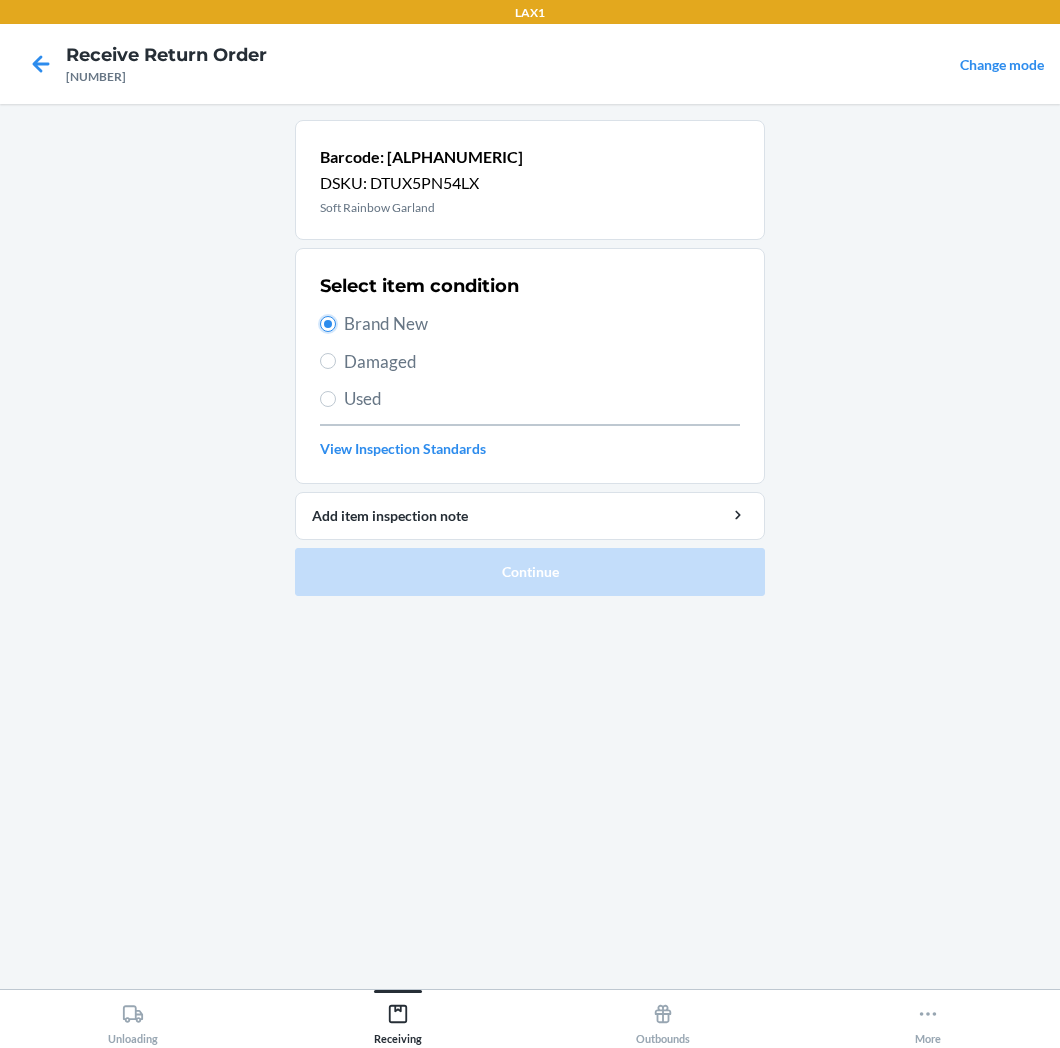 radio on "true" 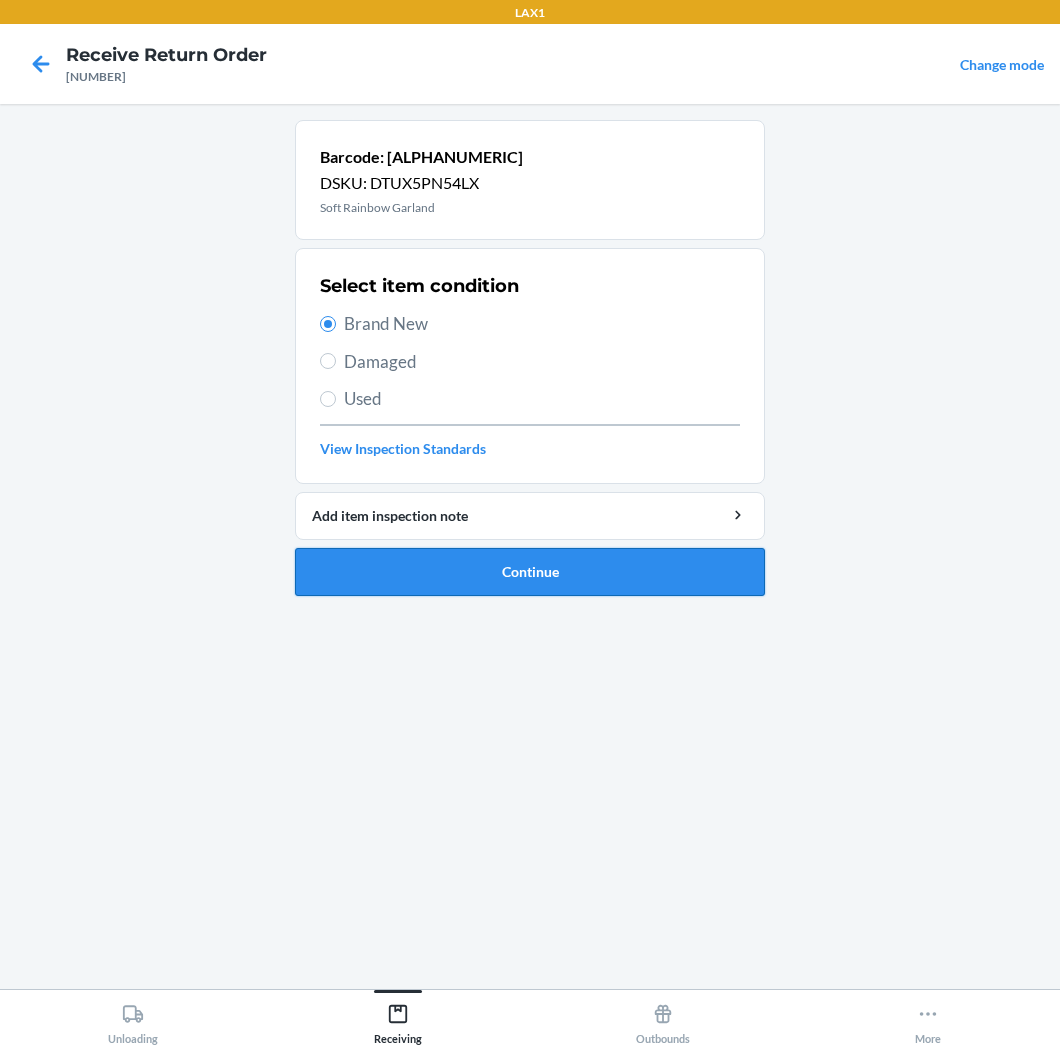 click on "Continue" at bounding box center (530, 572) 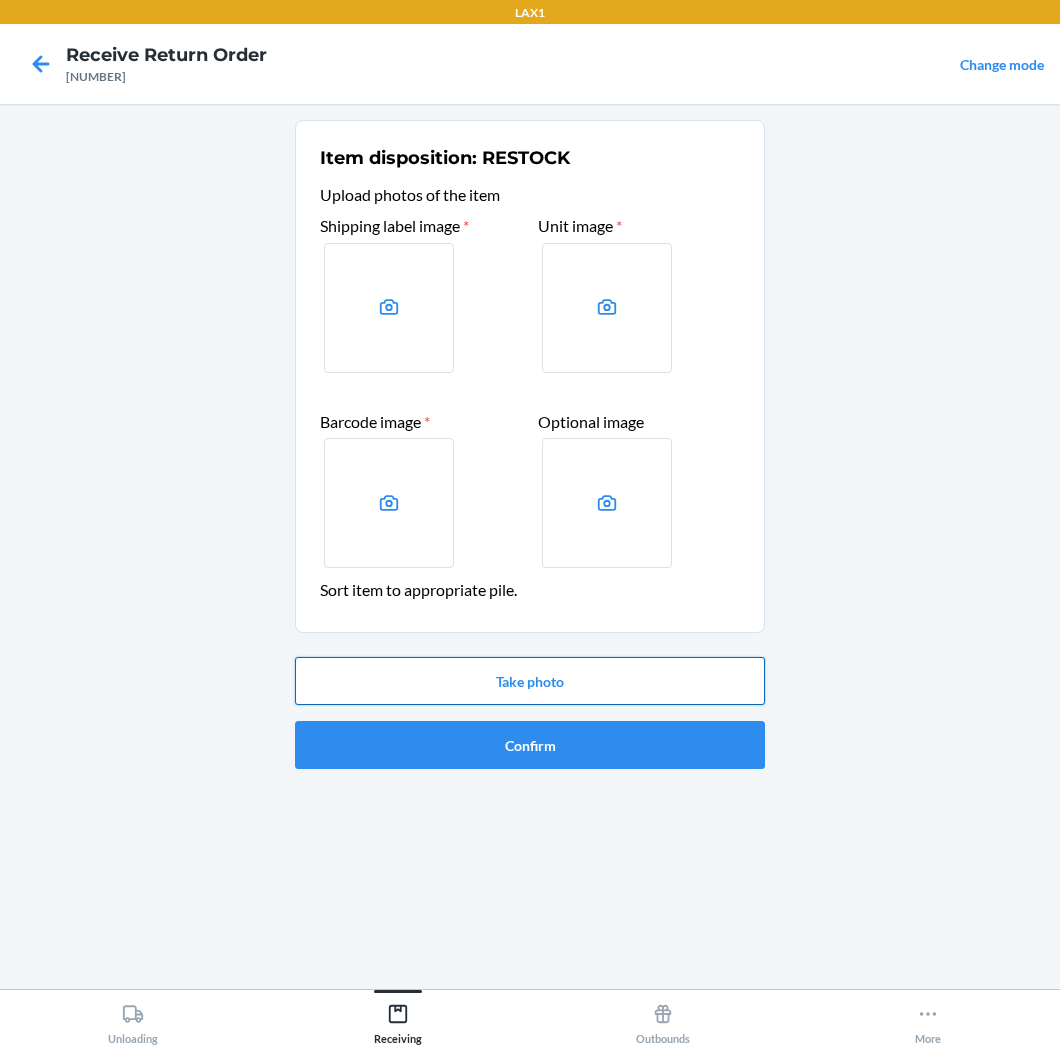 click on "Take photo" at bounding box center (530, 681) 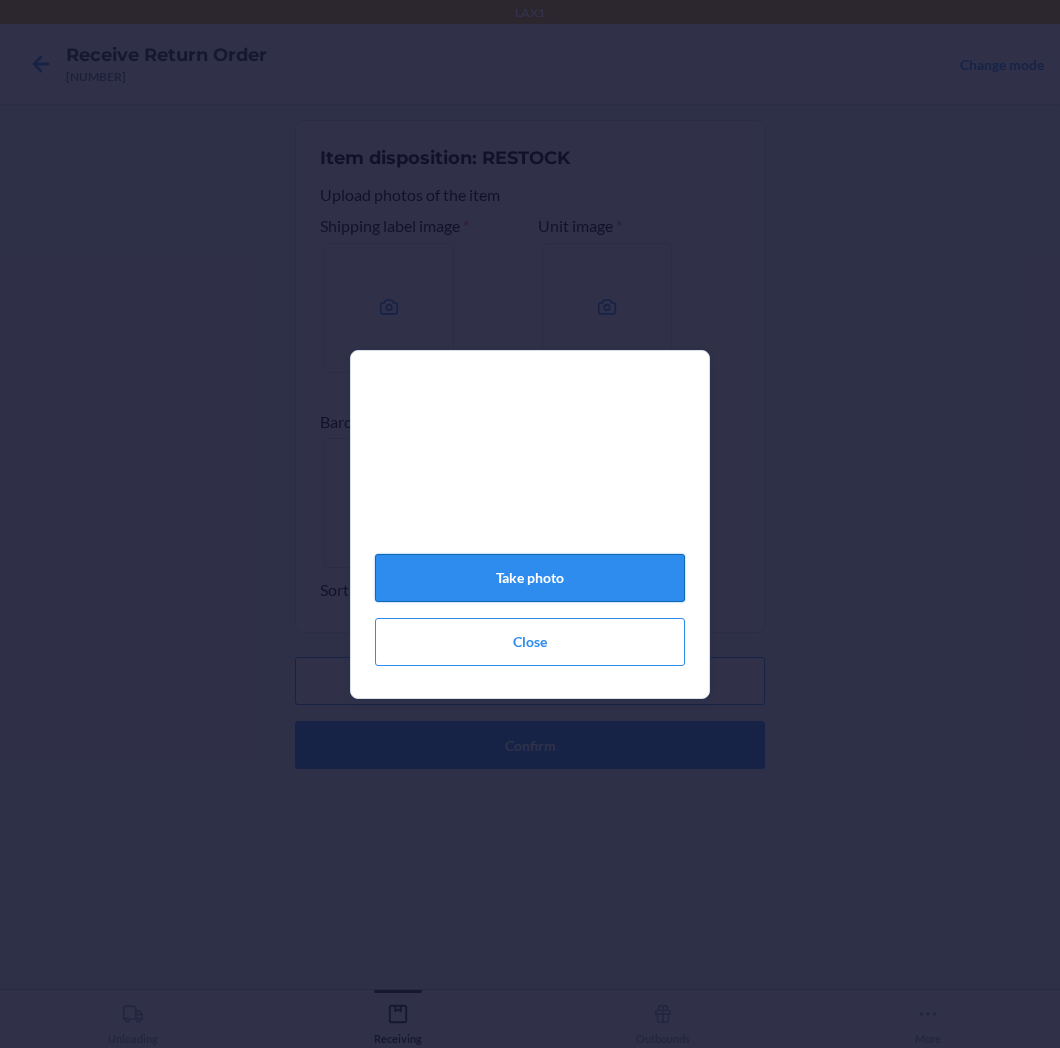 click on "Take photo" 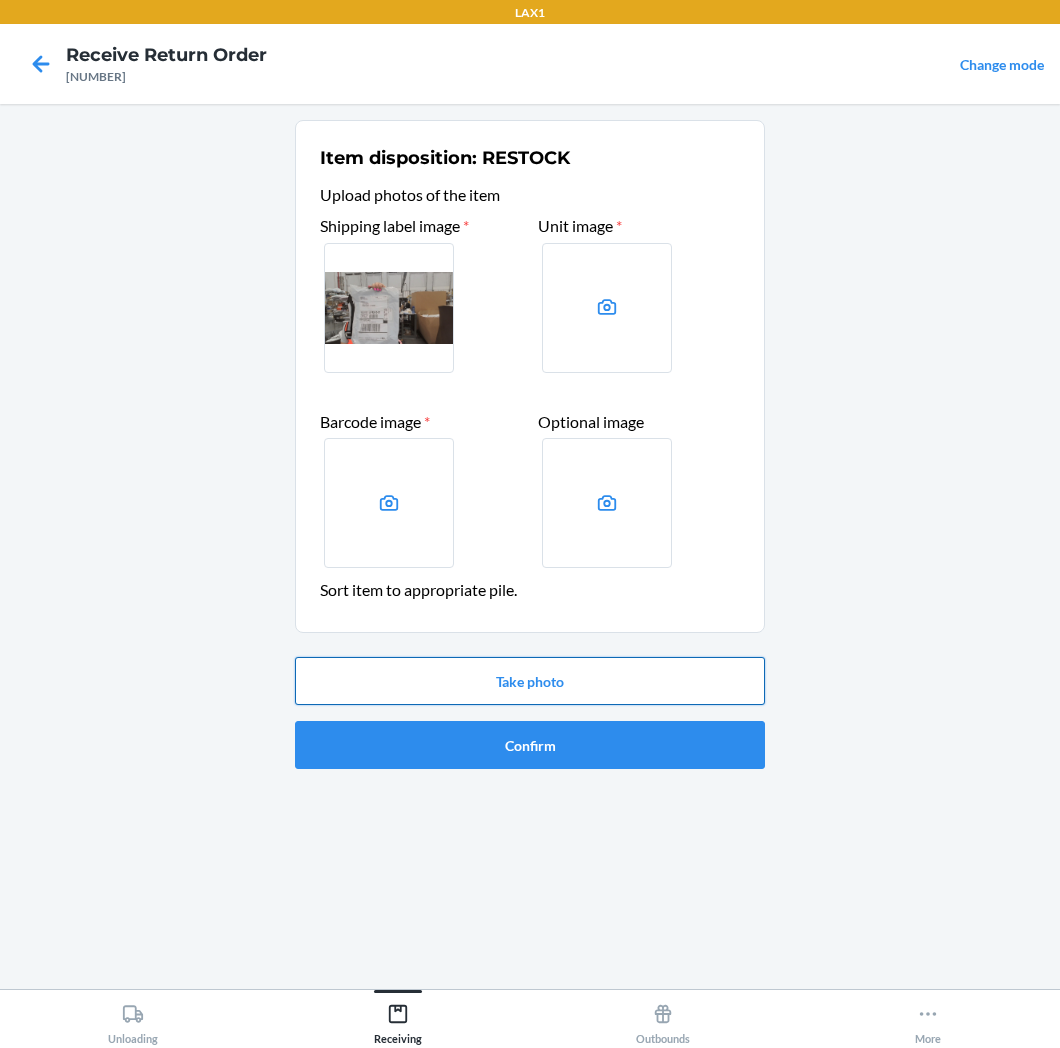 click on "Take photo" at bounding box center (530, 681) 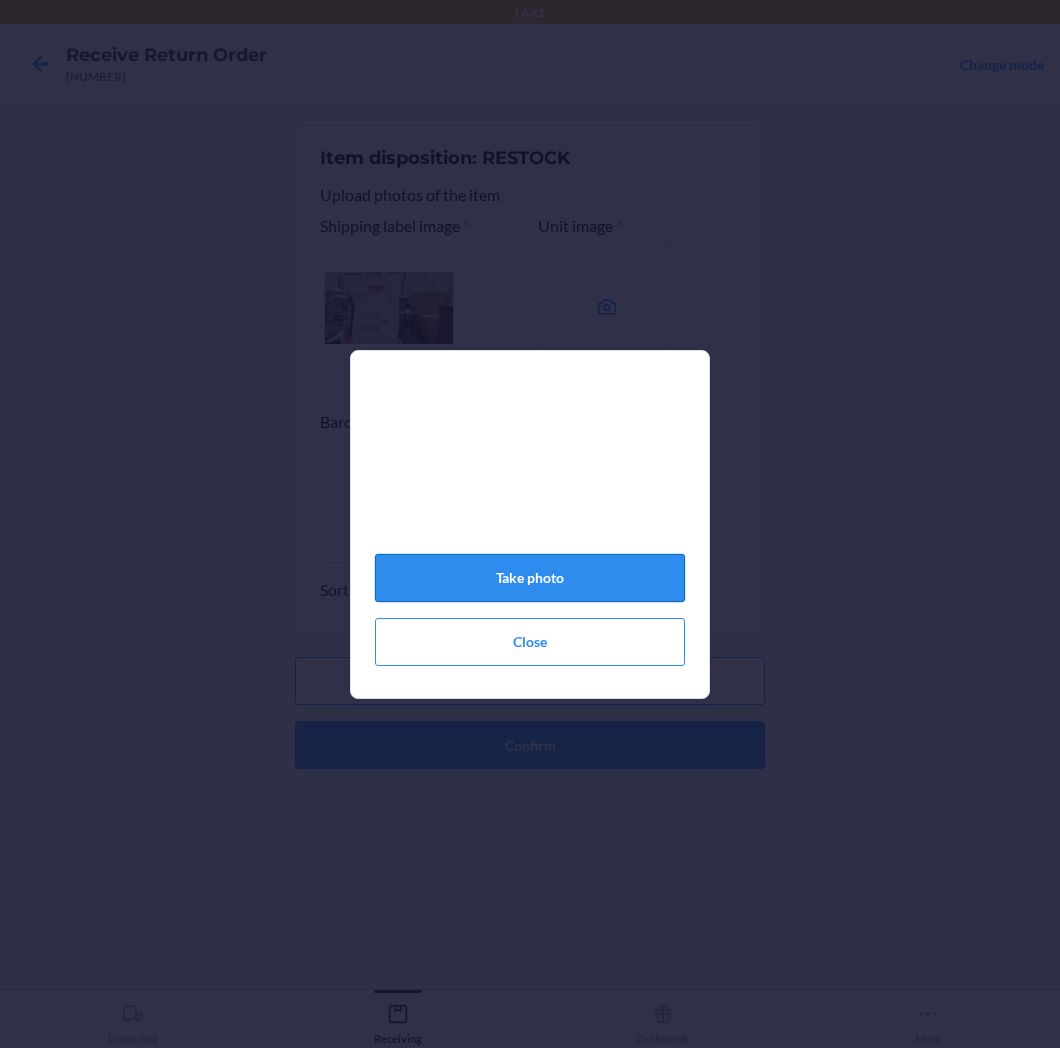 click on "Take photo" 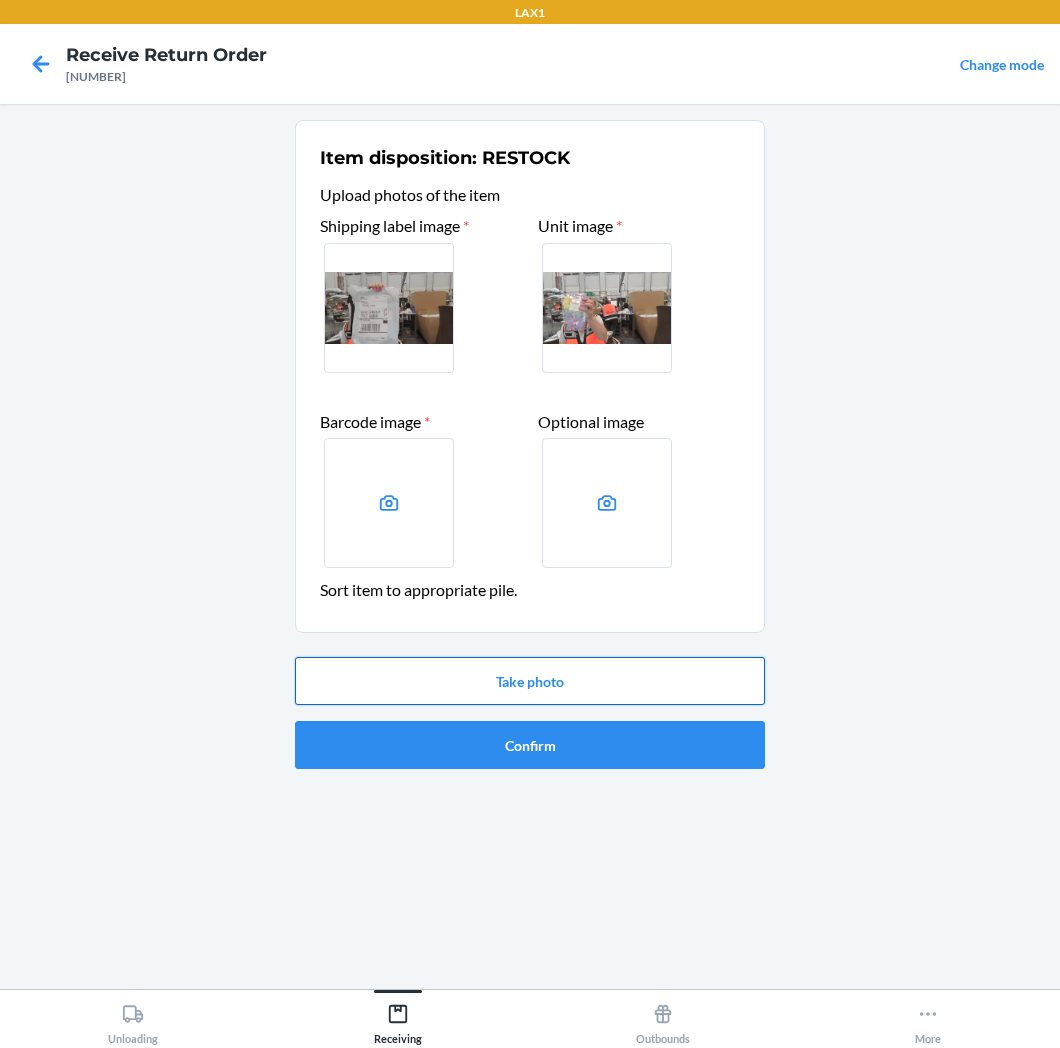 click on "Take photo" at bounding box center [530, 681] 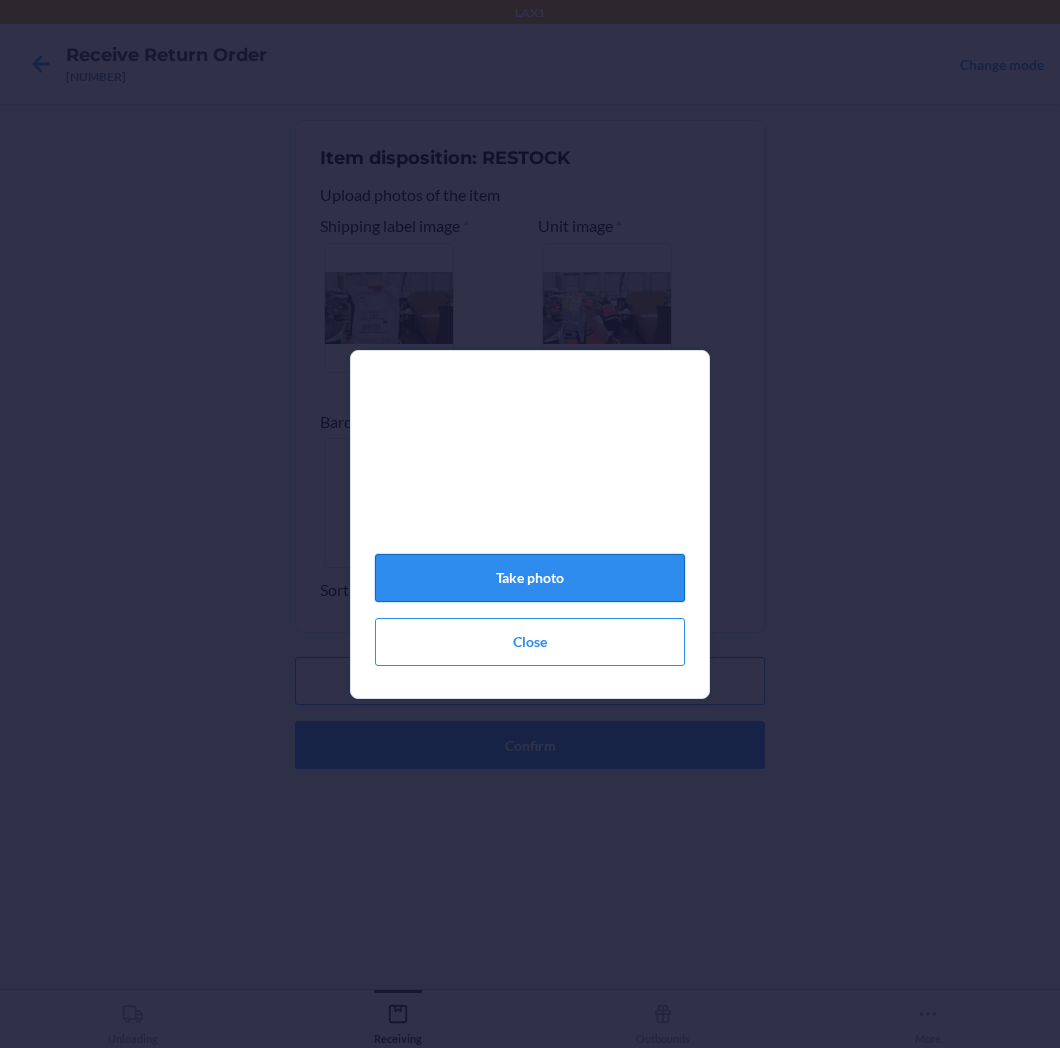 click on "Take photo" 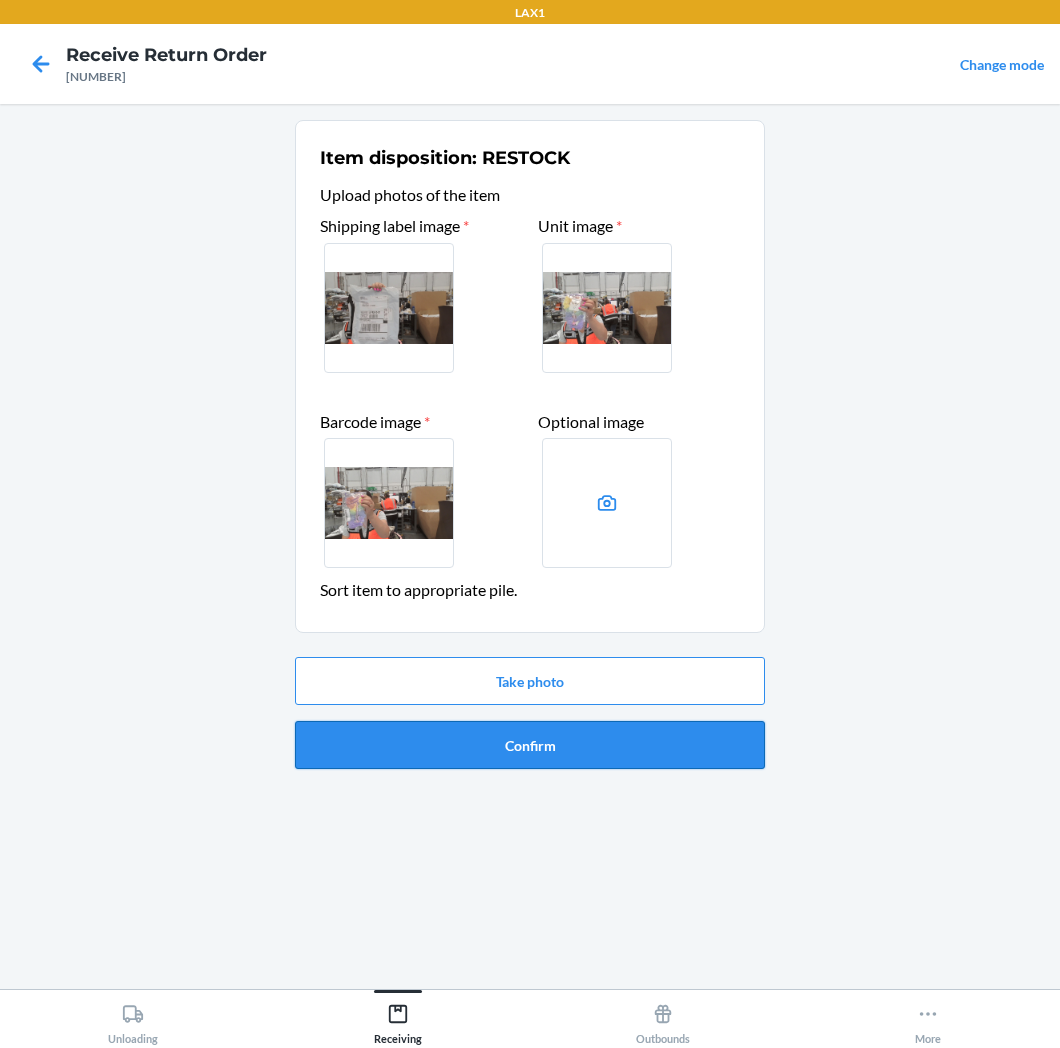 click on "Confirm" at bounding box center [530, 745] 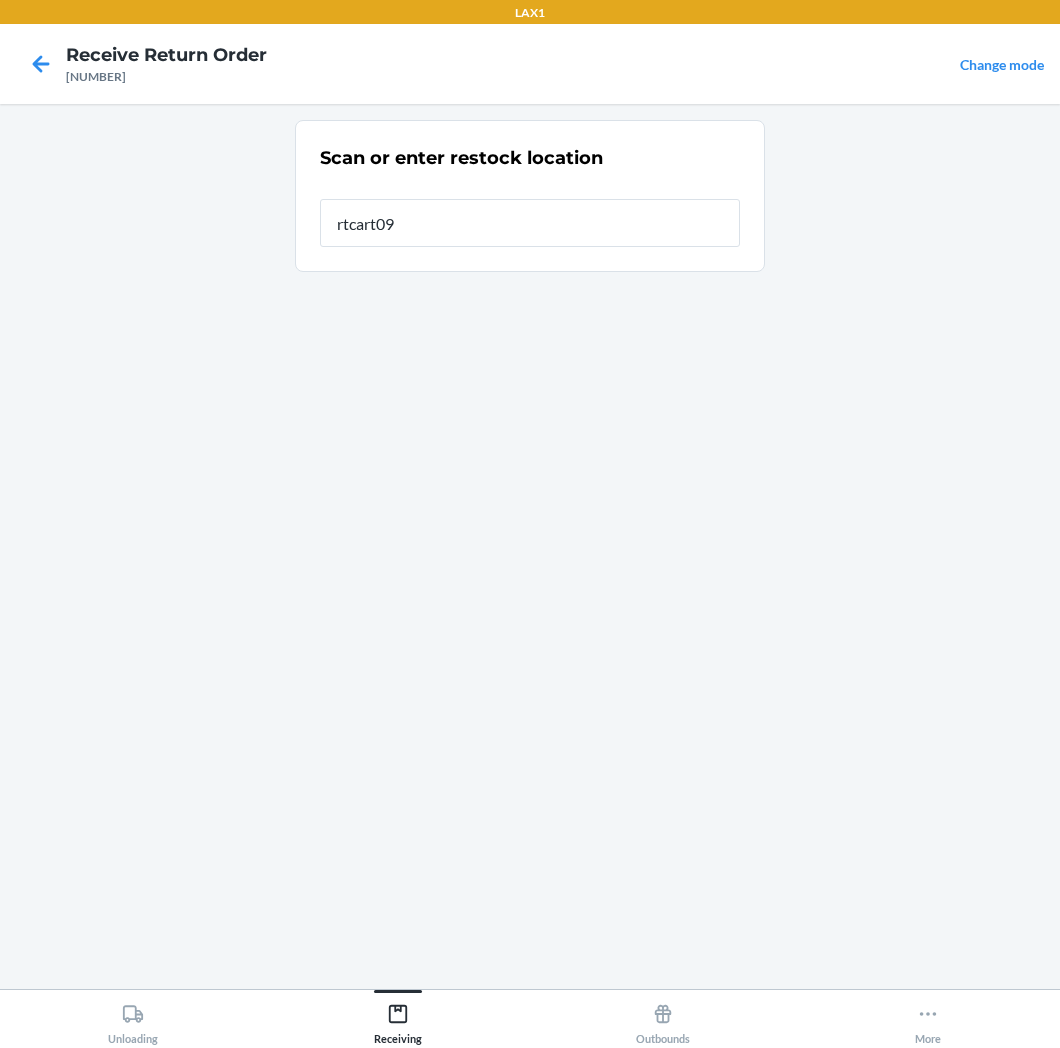 type on "[ALPHANUMERIC]" 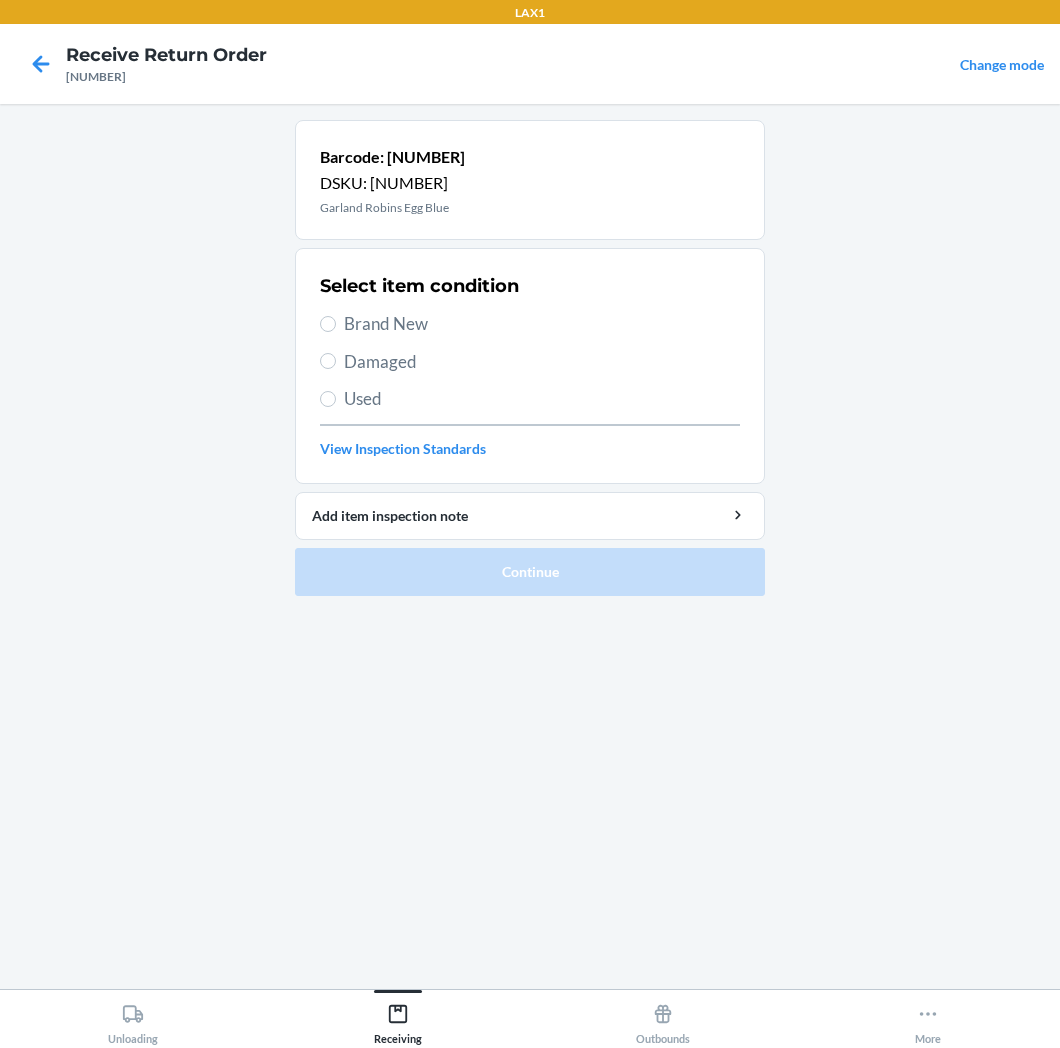 click on "Brand New" at bounding box center (542, 324) 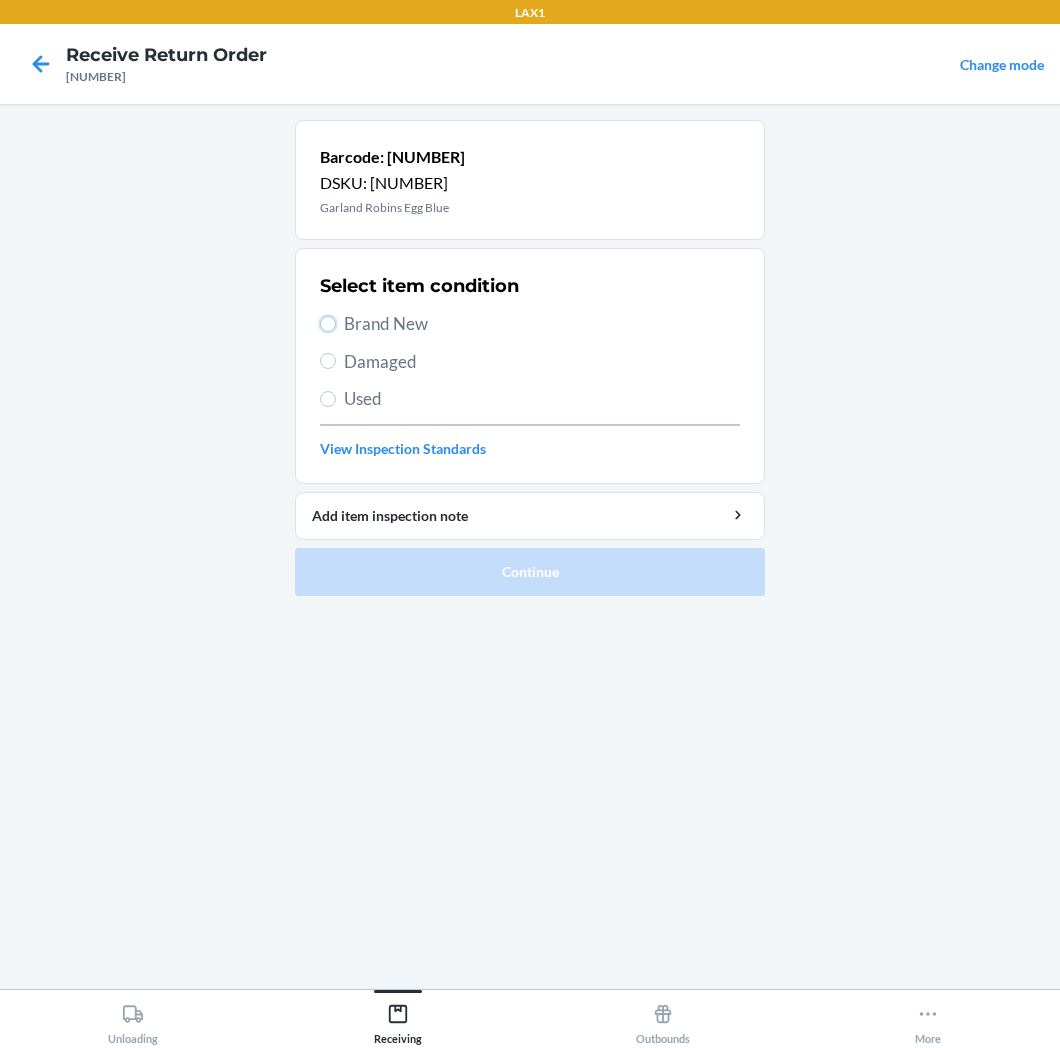 click on "Brand New" at bounding box center (328, 324) 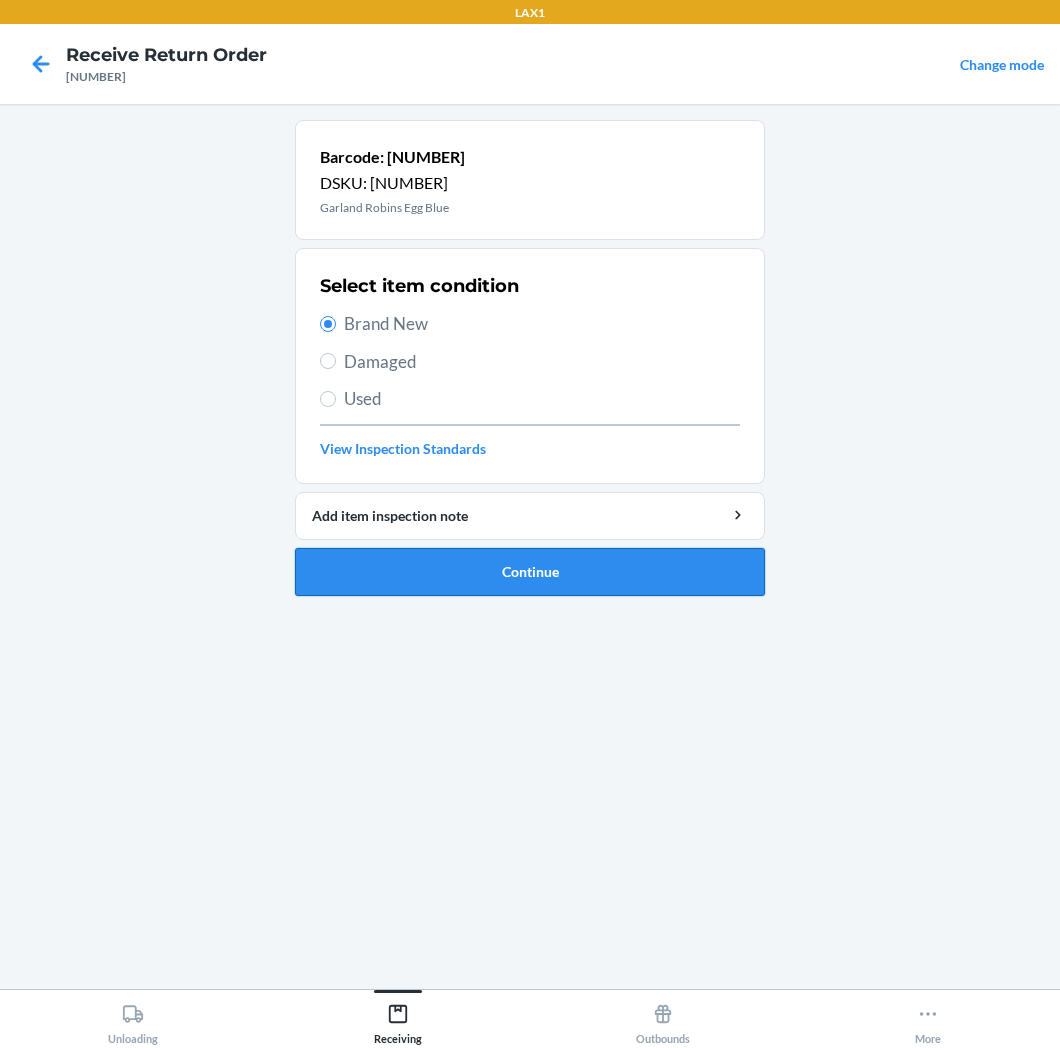 click on "Continue" at bounding box center (530, 572) 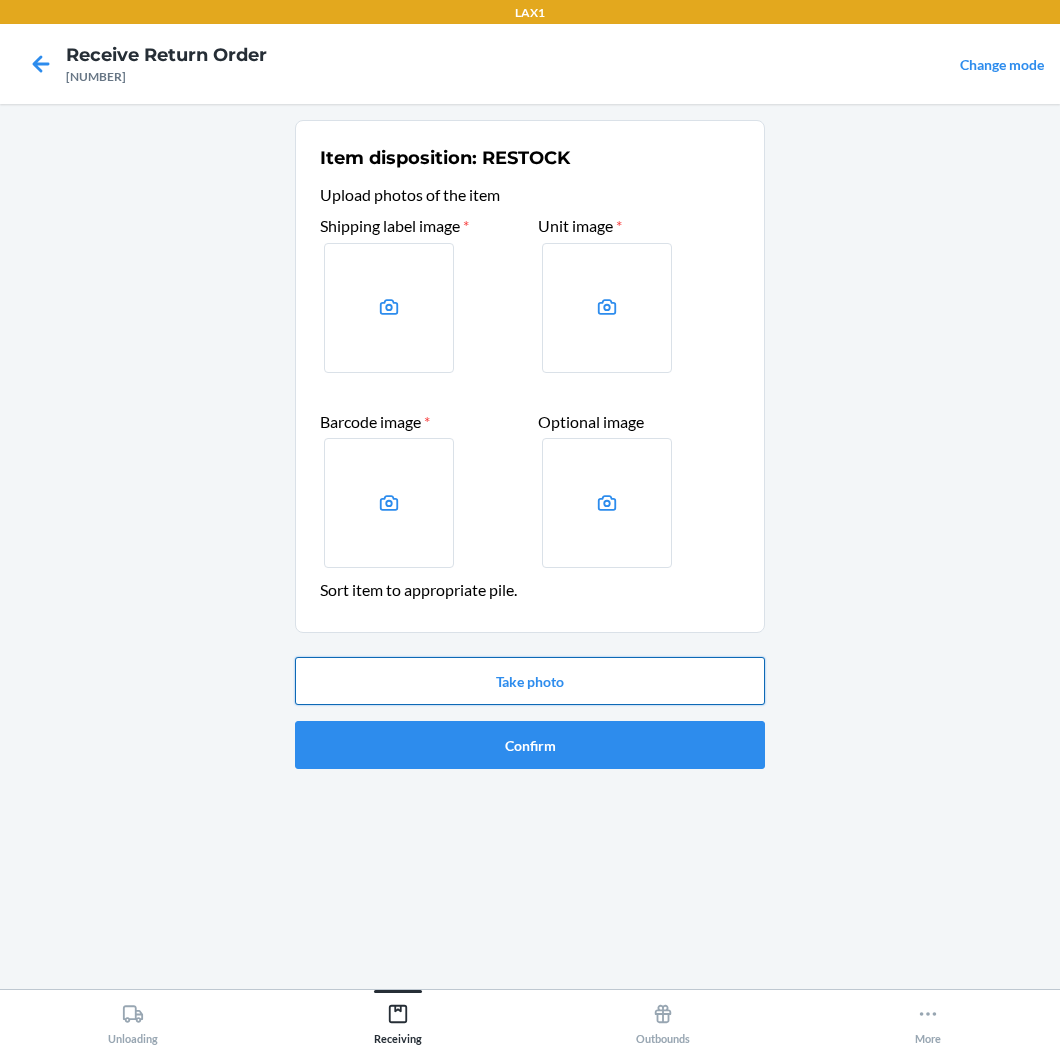 click on "Take photo" at bounding box center [530, 681] 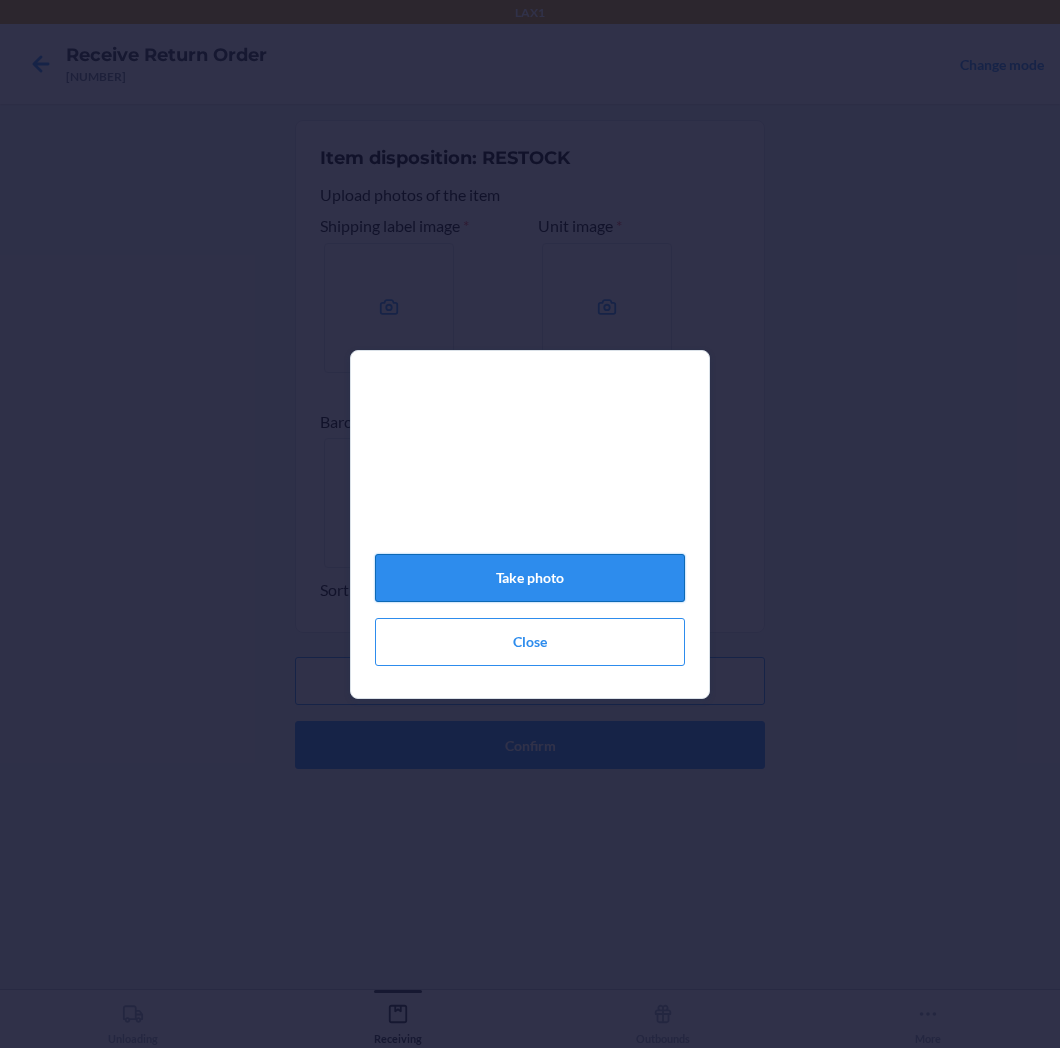 click on "Take photo" 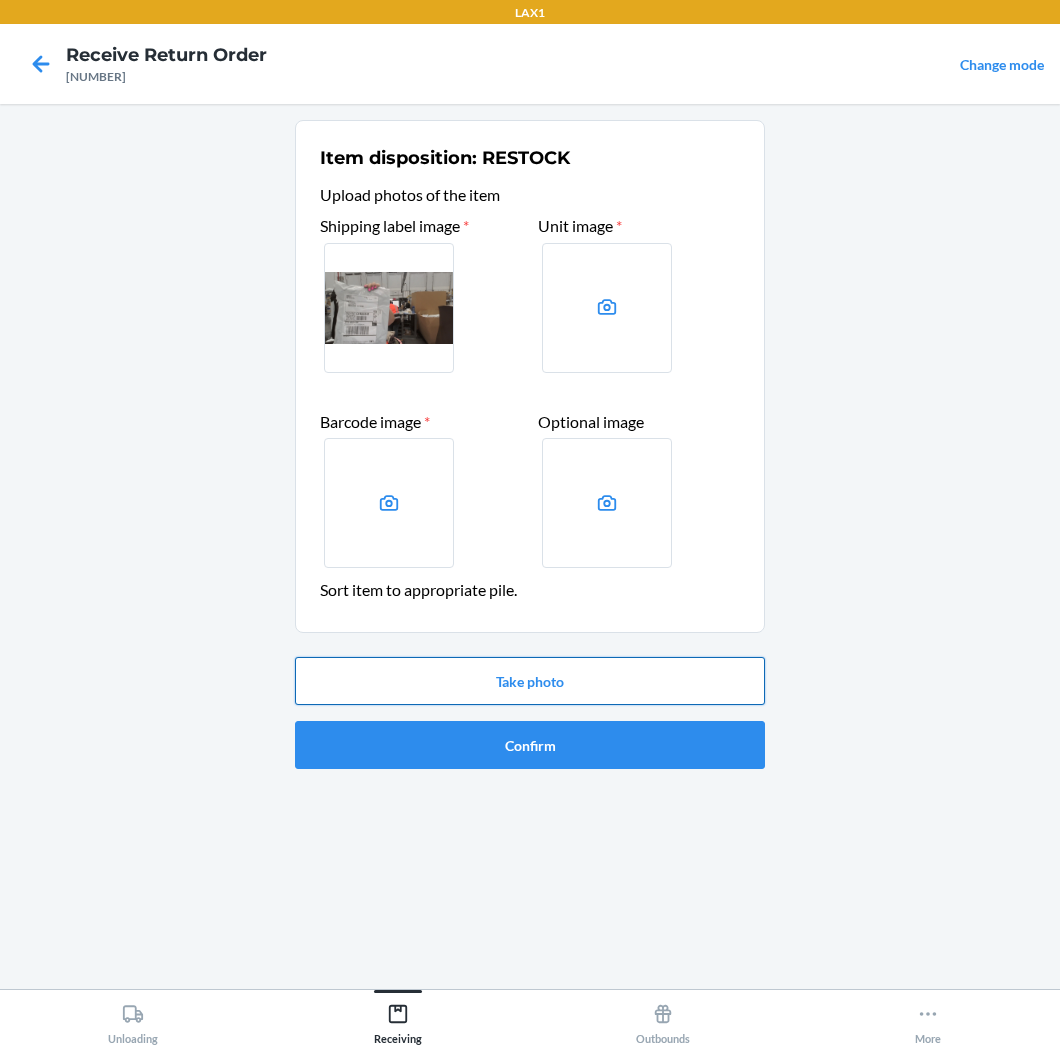 click on "Take photo" at bounding box center [530, 681] 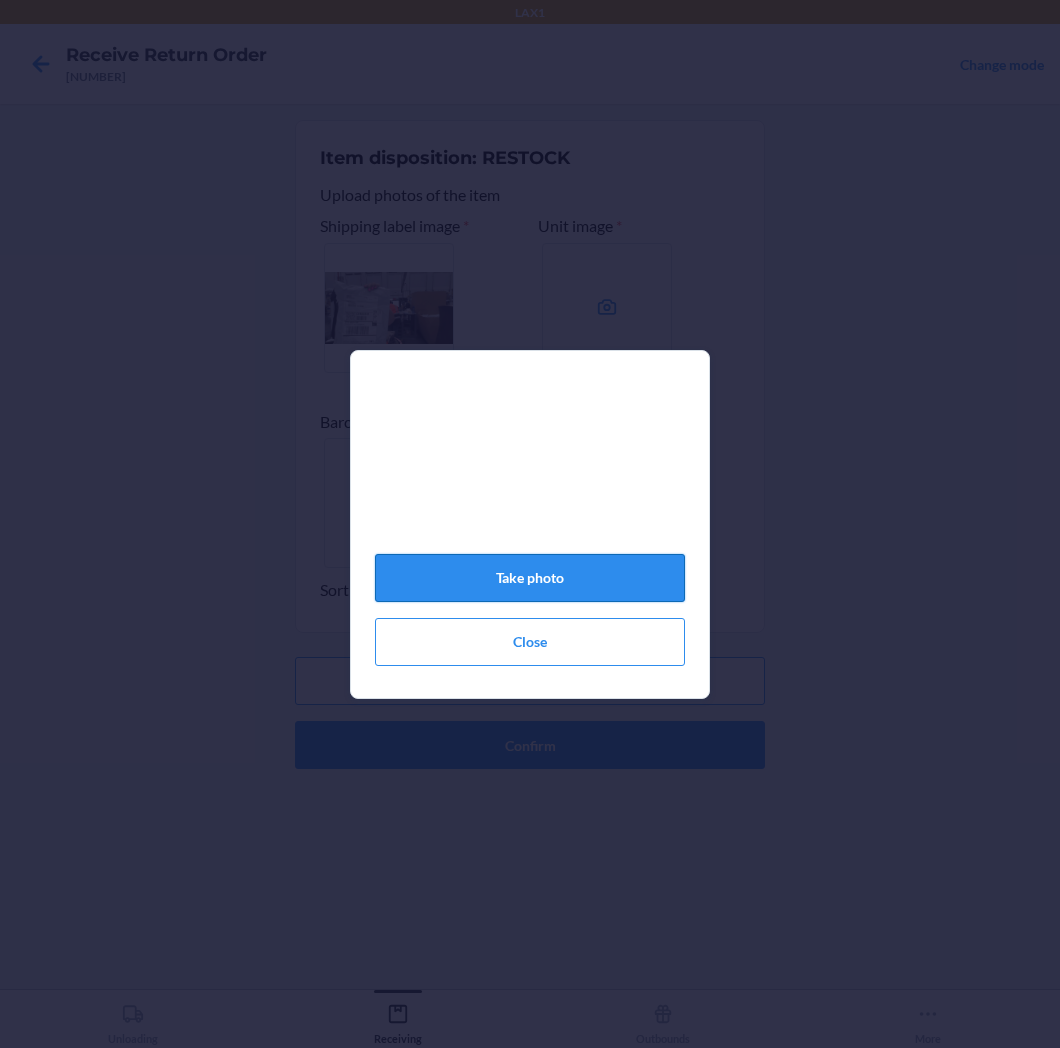 click on "Take photo" 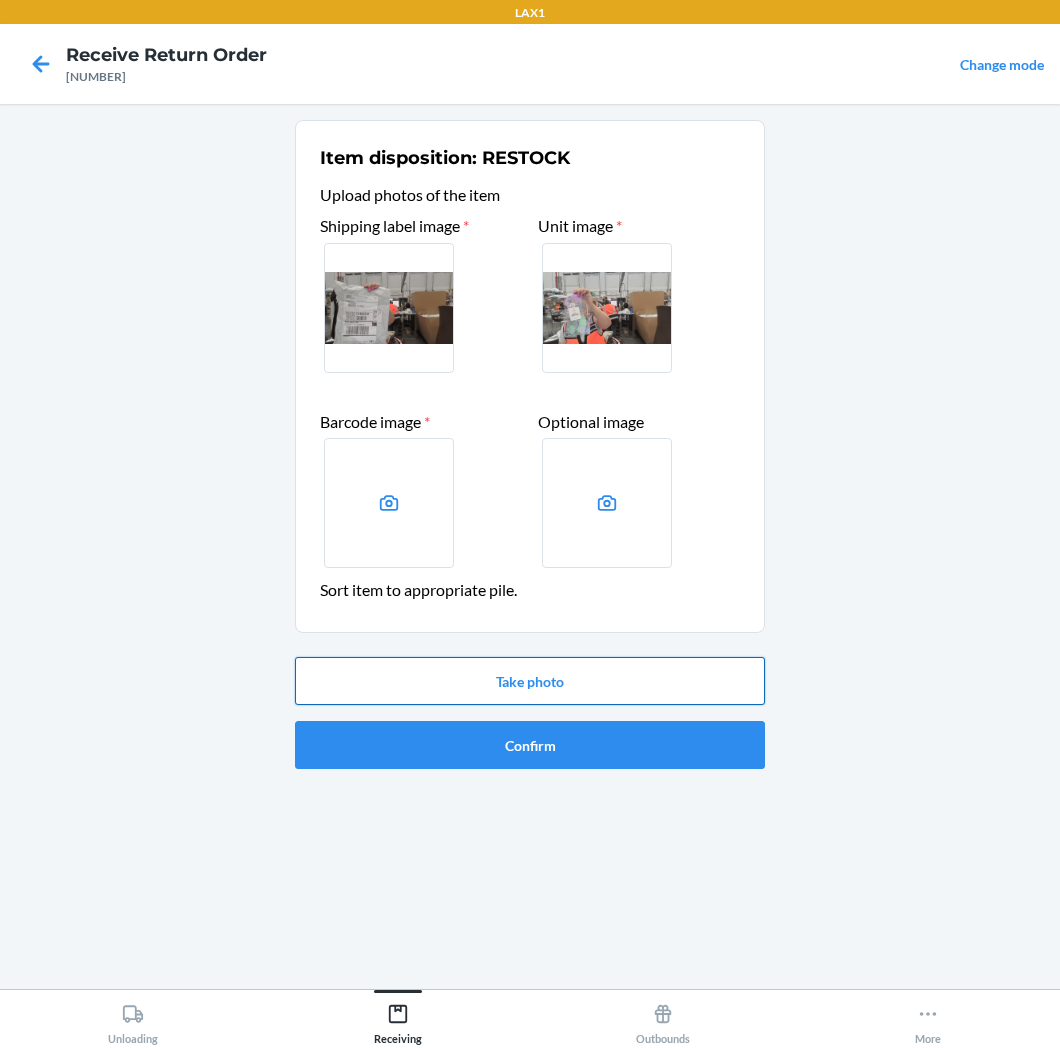 click on "Take photo" at bounding box center (530, 681) 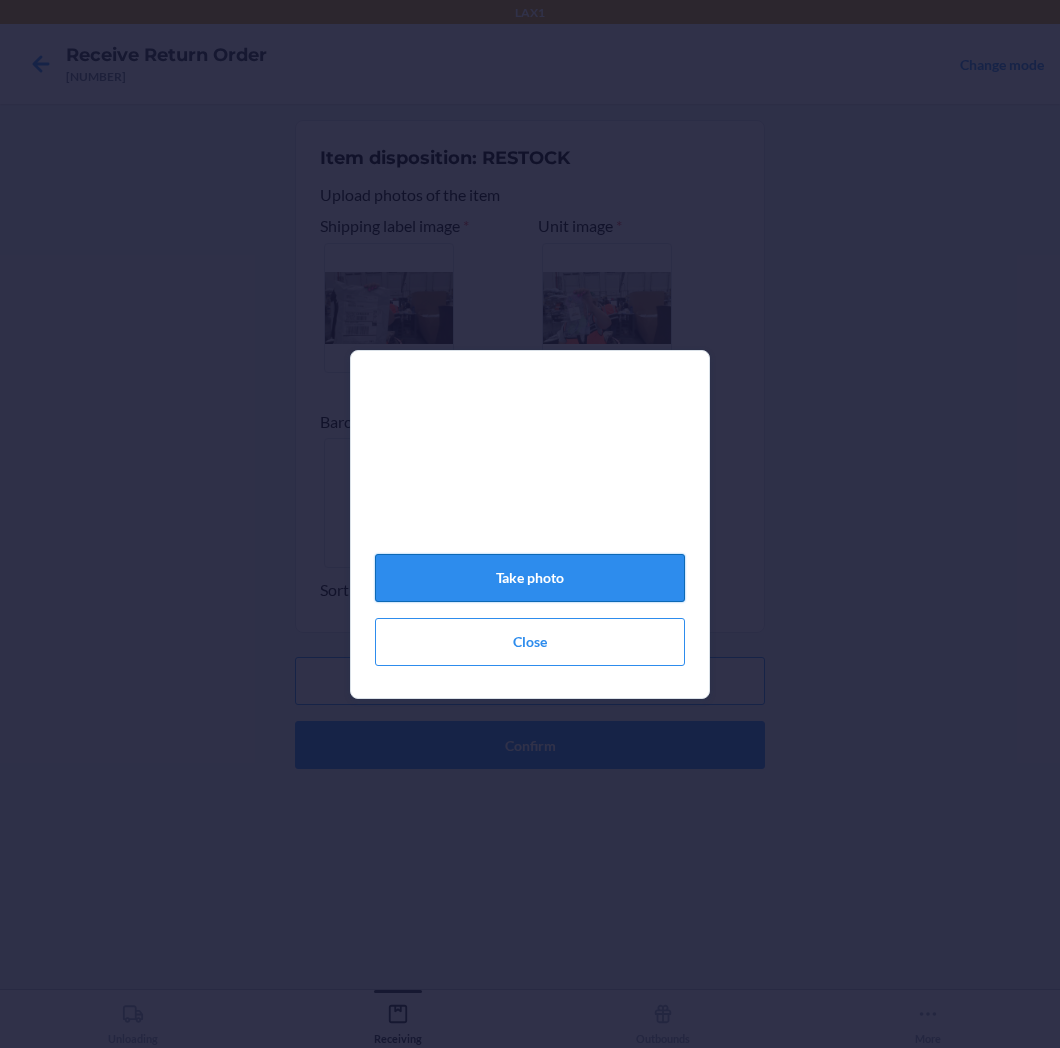 click on "Take photo" 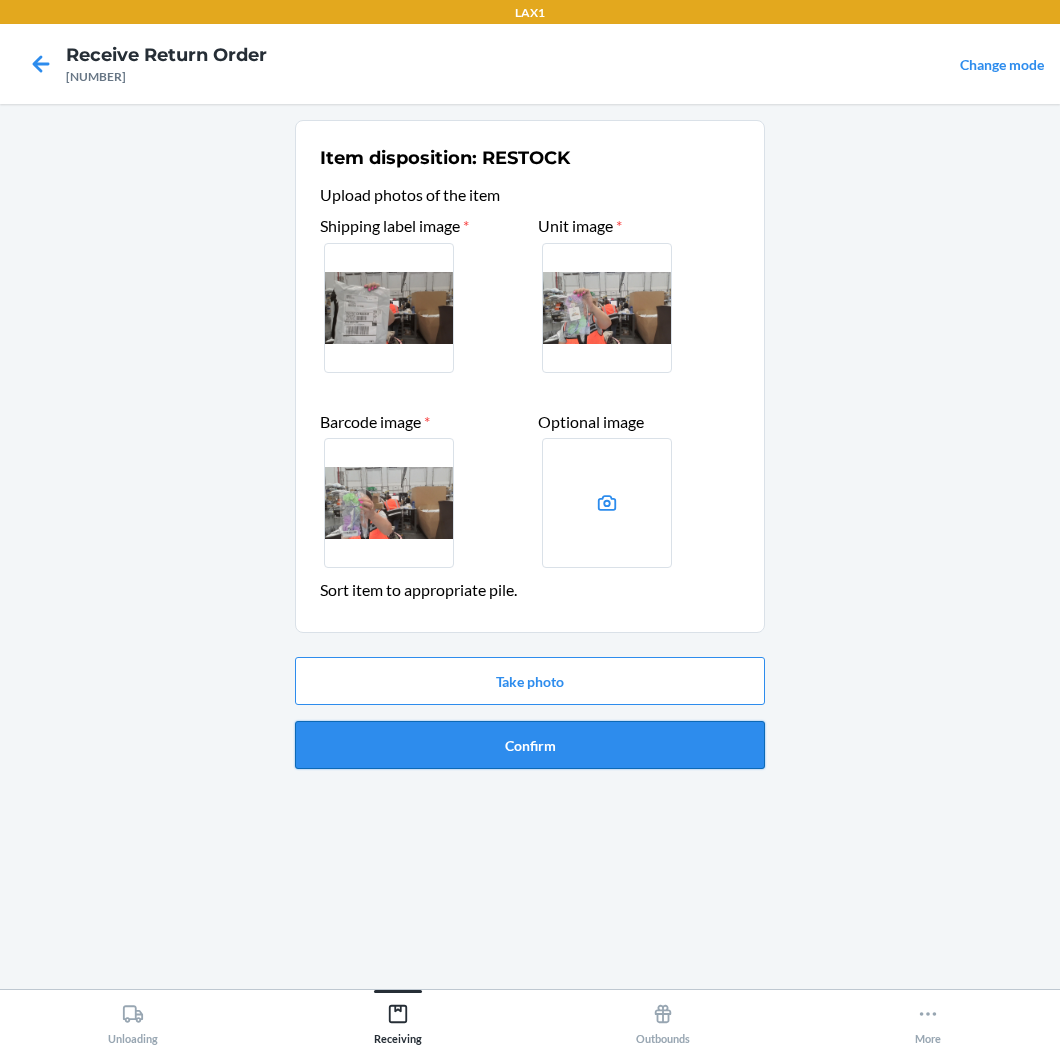 click on "Confirm" at bounding box center (530, 745) 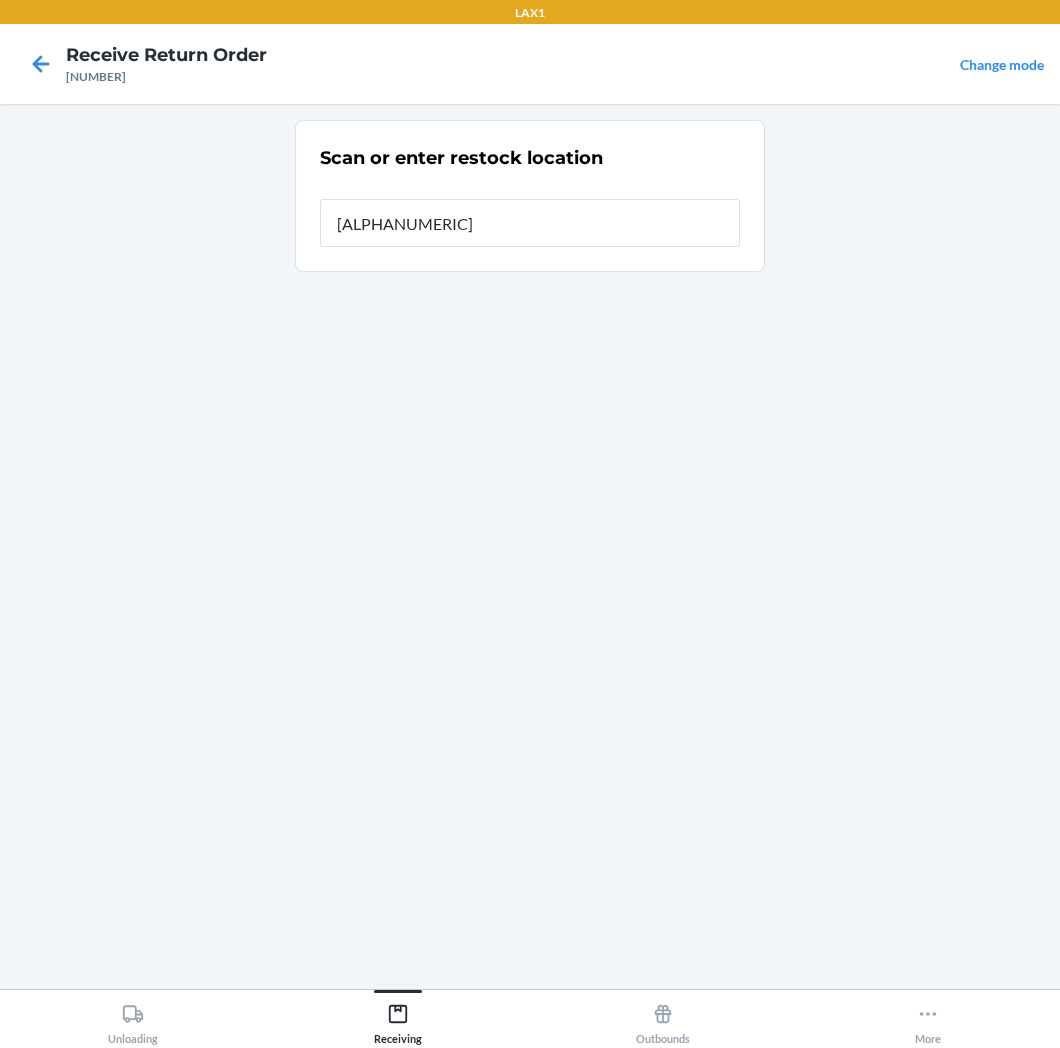 type on "[ALPHANUMERIC]" 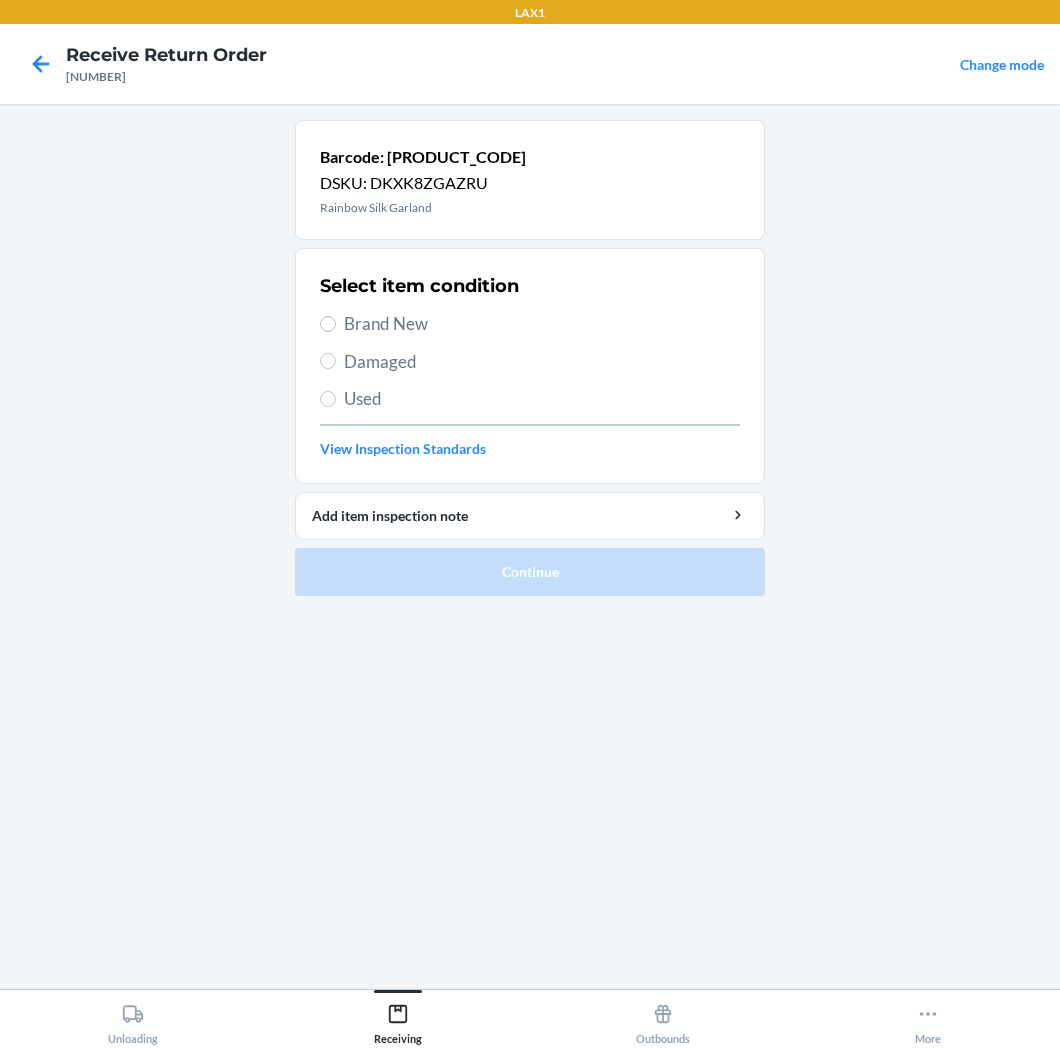 click on "Brand New" at bounding box center (542, 324) 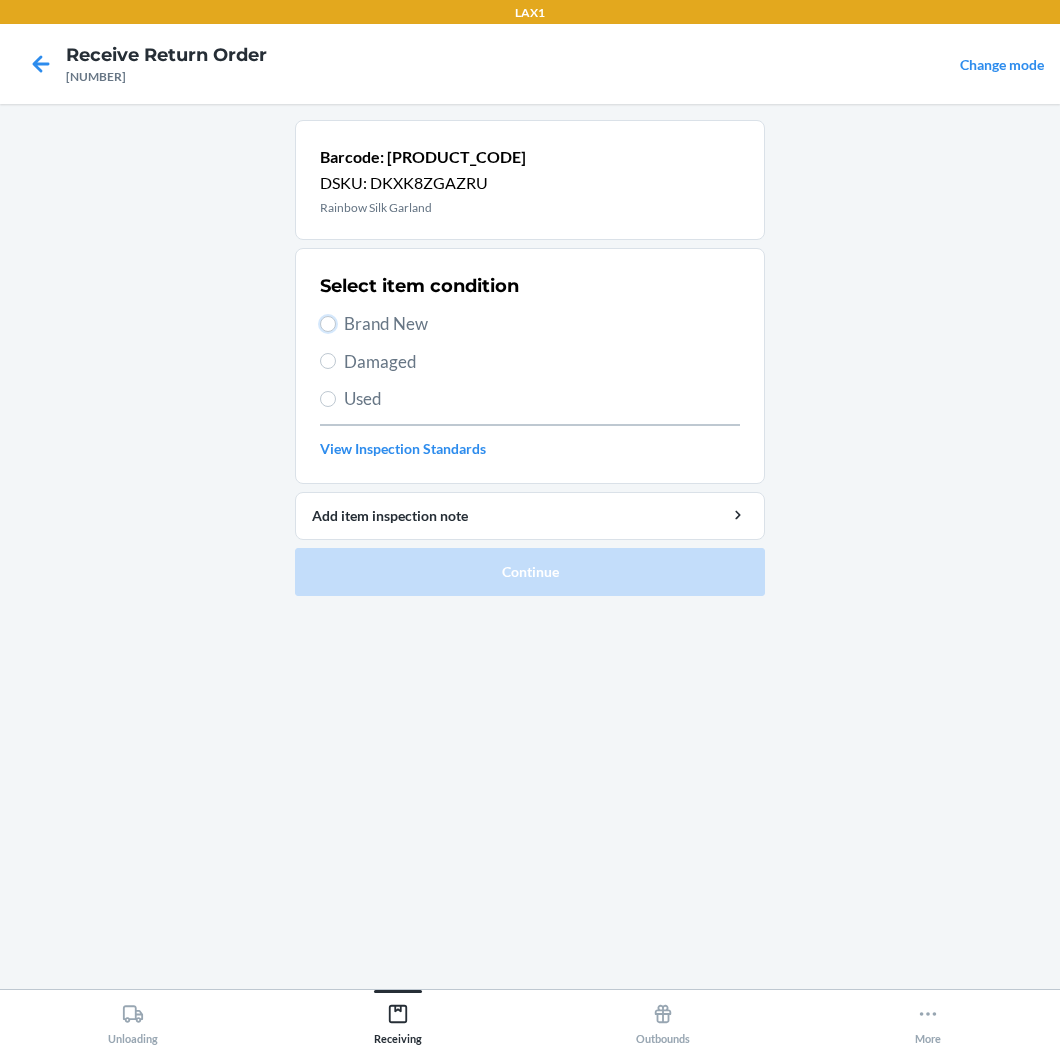 click on "Brand New" at bounding box center (328, 324) 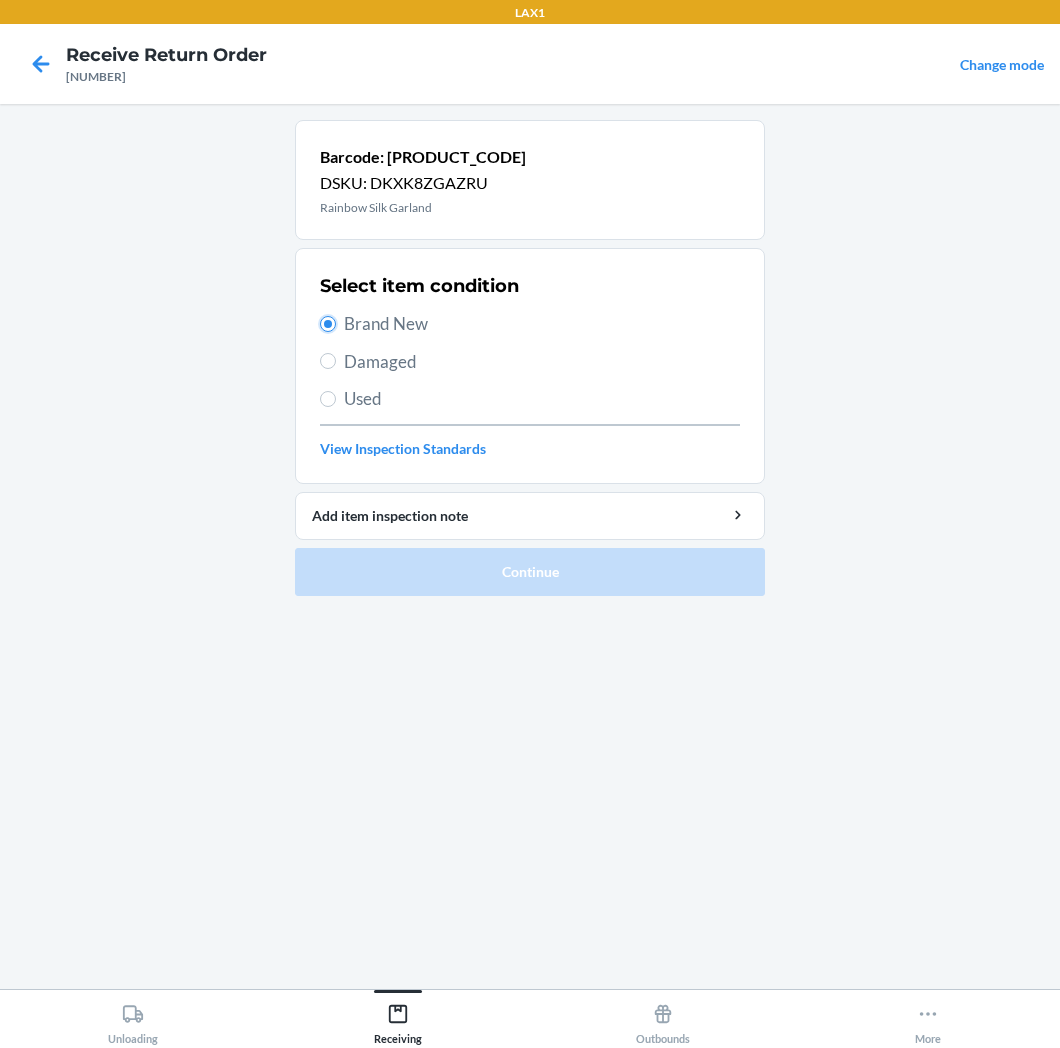 radio on "true" 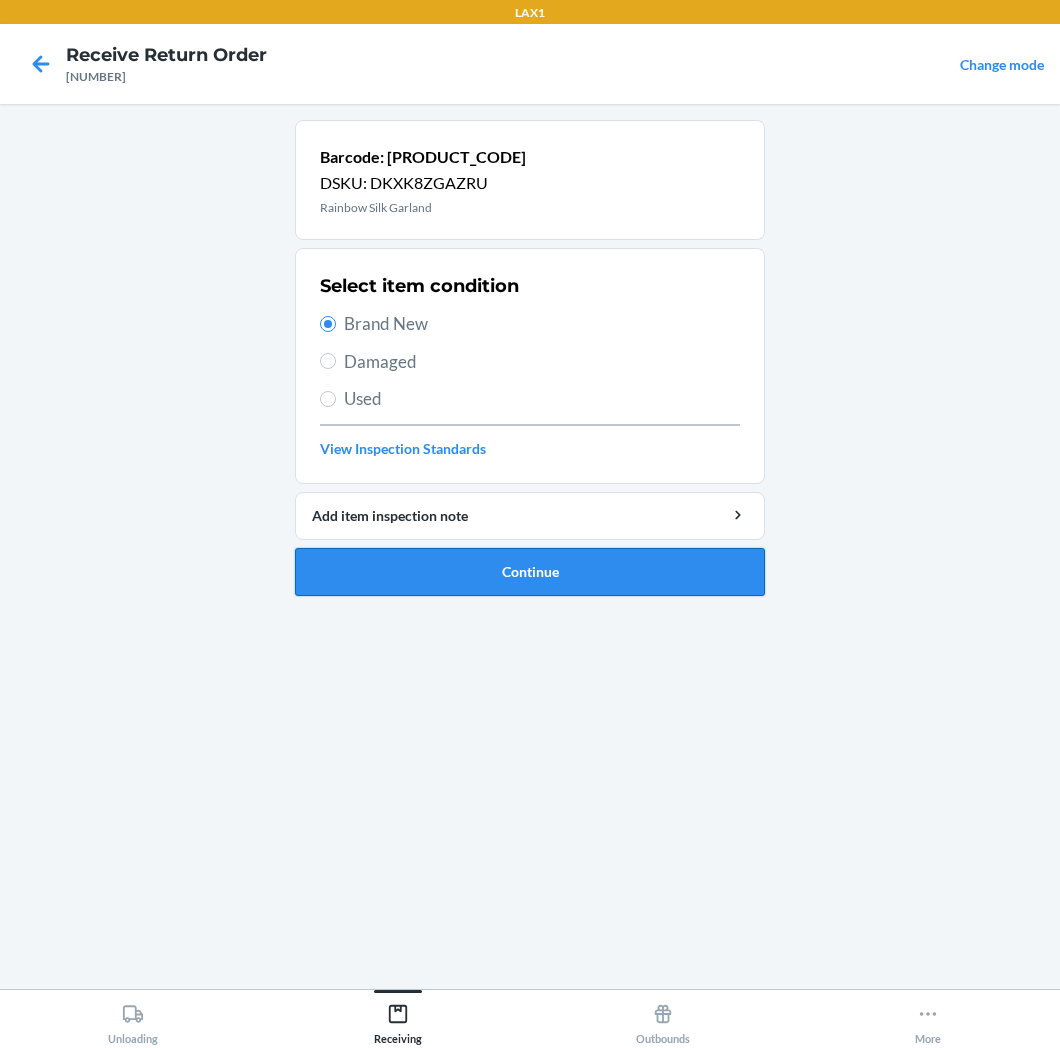 click on "Continue" at bounding box center (530, 572) 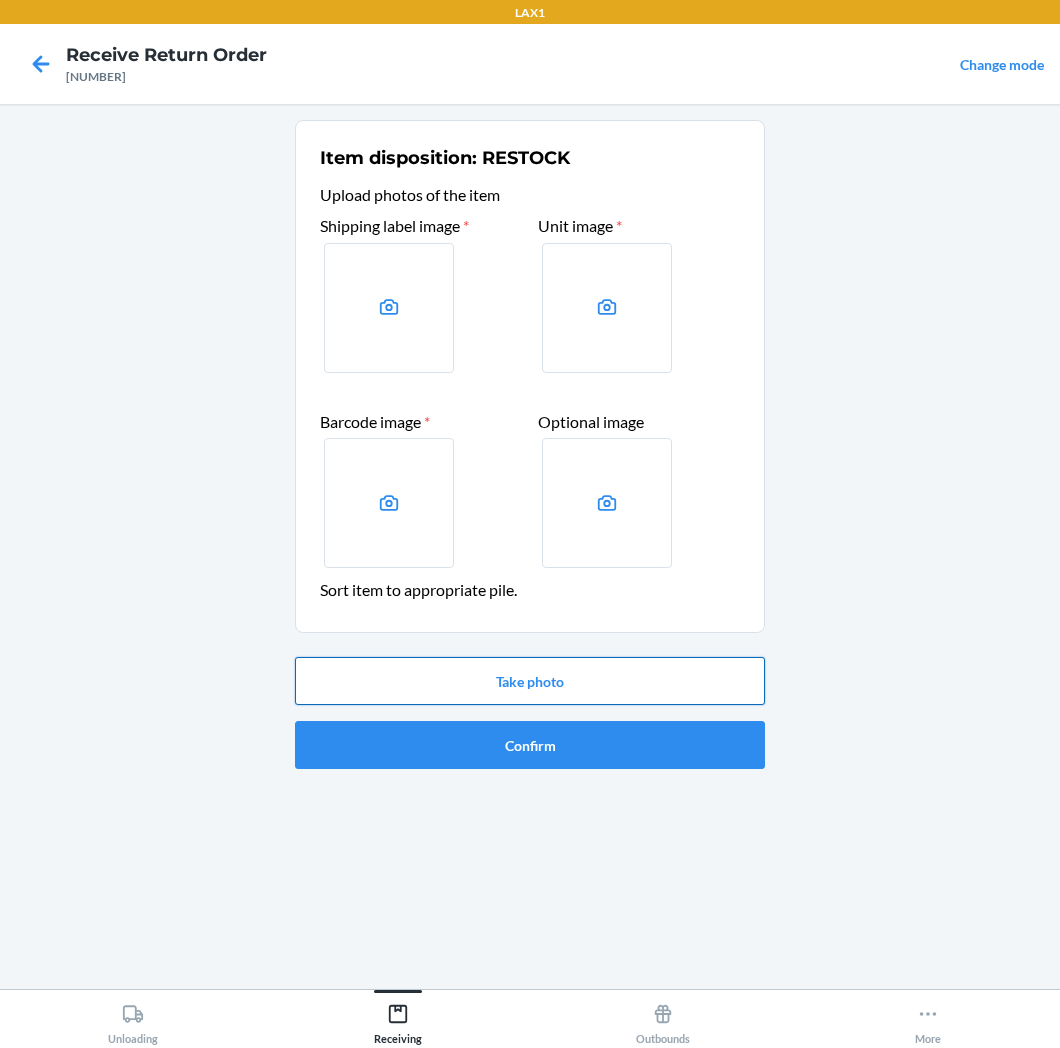 click on "Take photo" at bounding box center [530, 681] 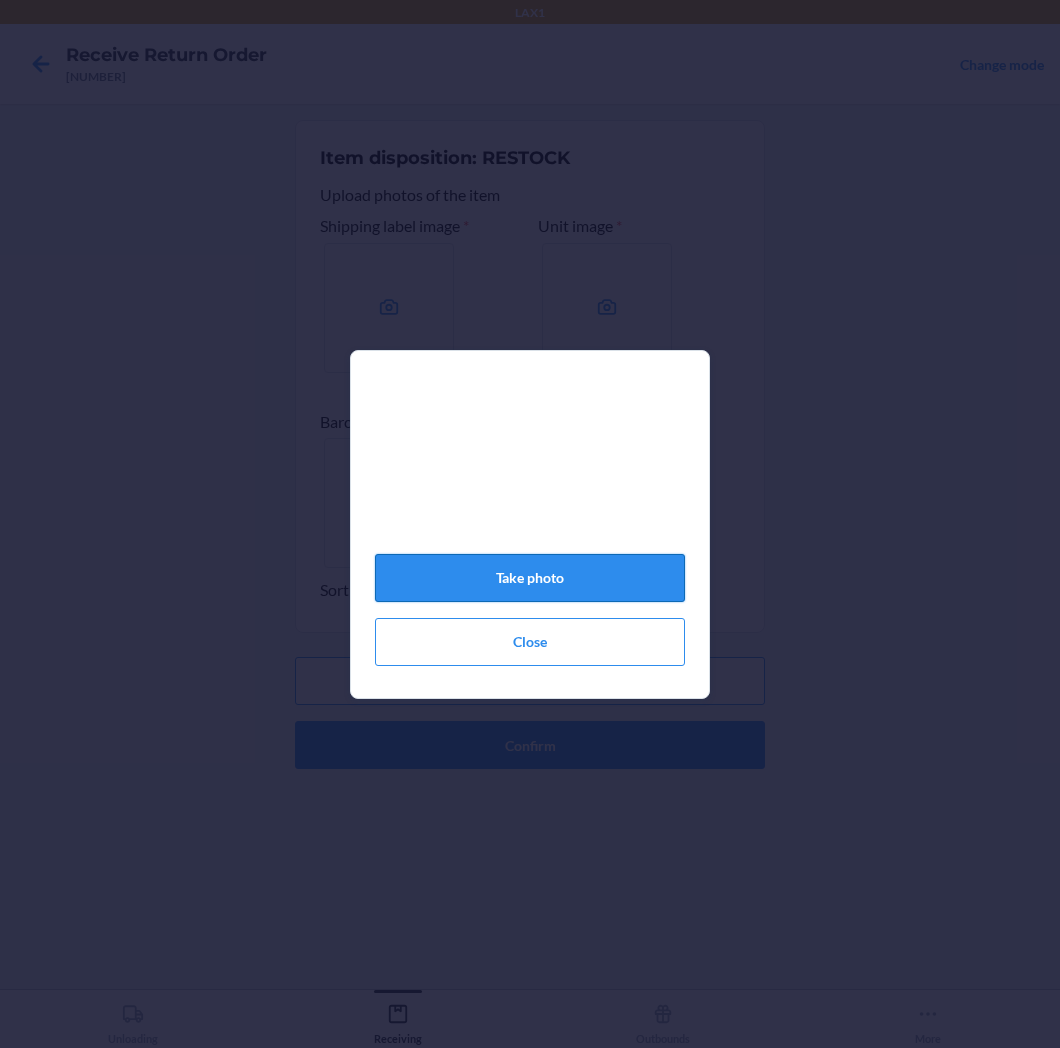 click on "Take photo" 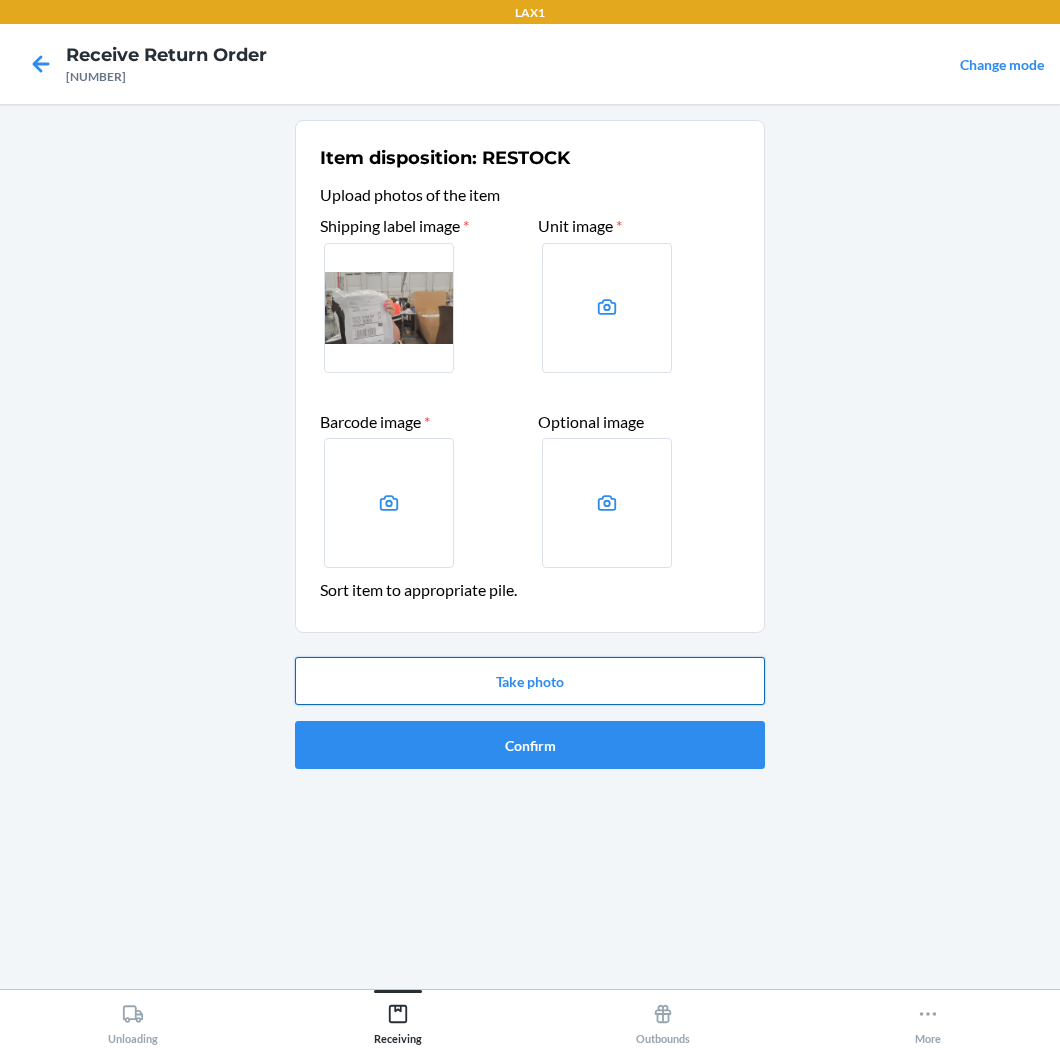 click on "Take photo" at bounding box center (530, 681) 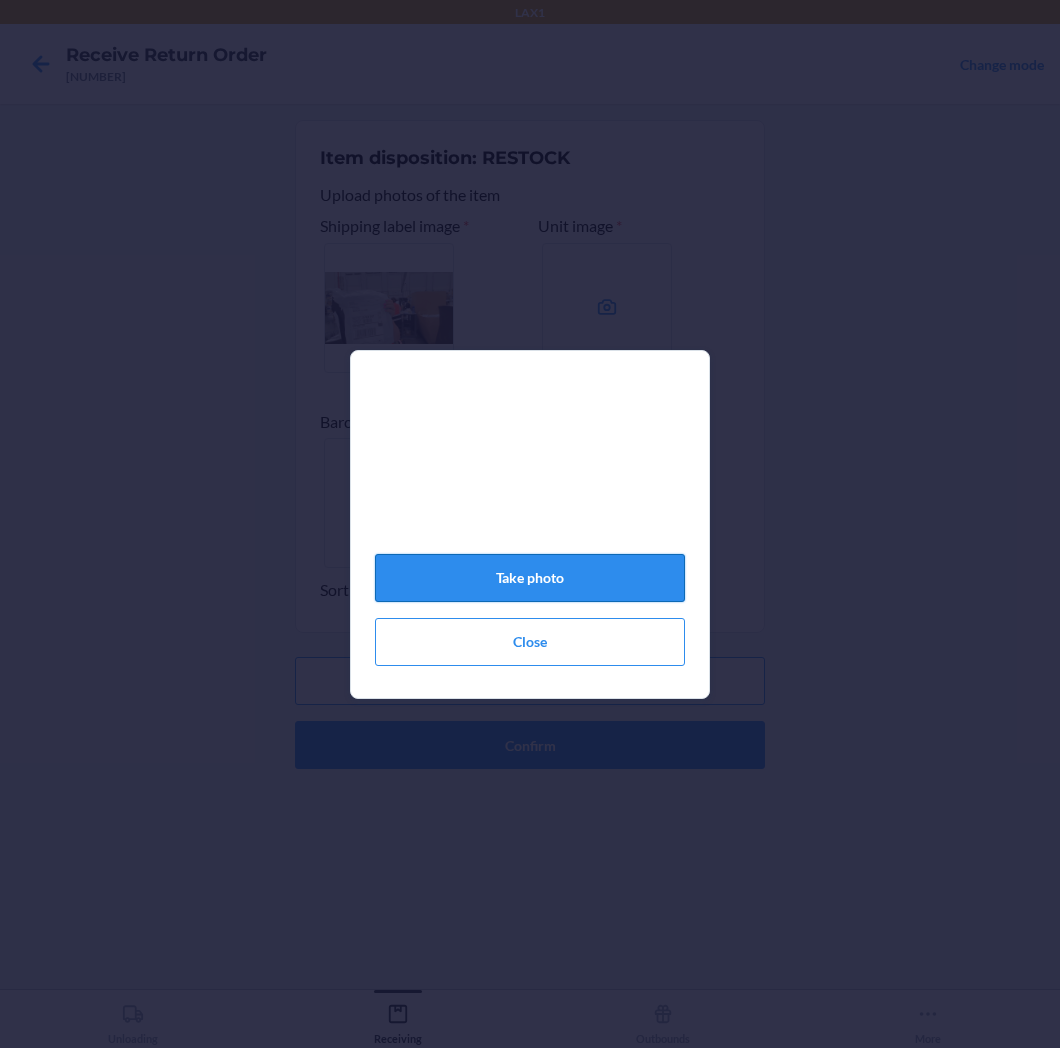 click on "Take photo" 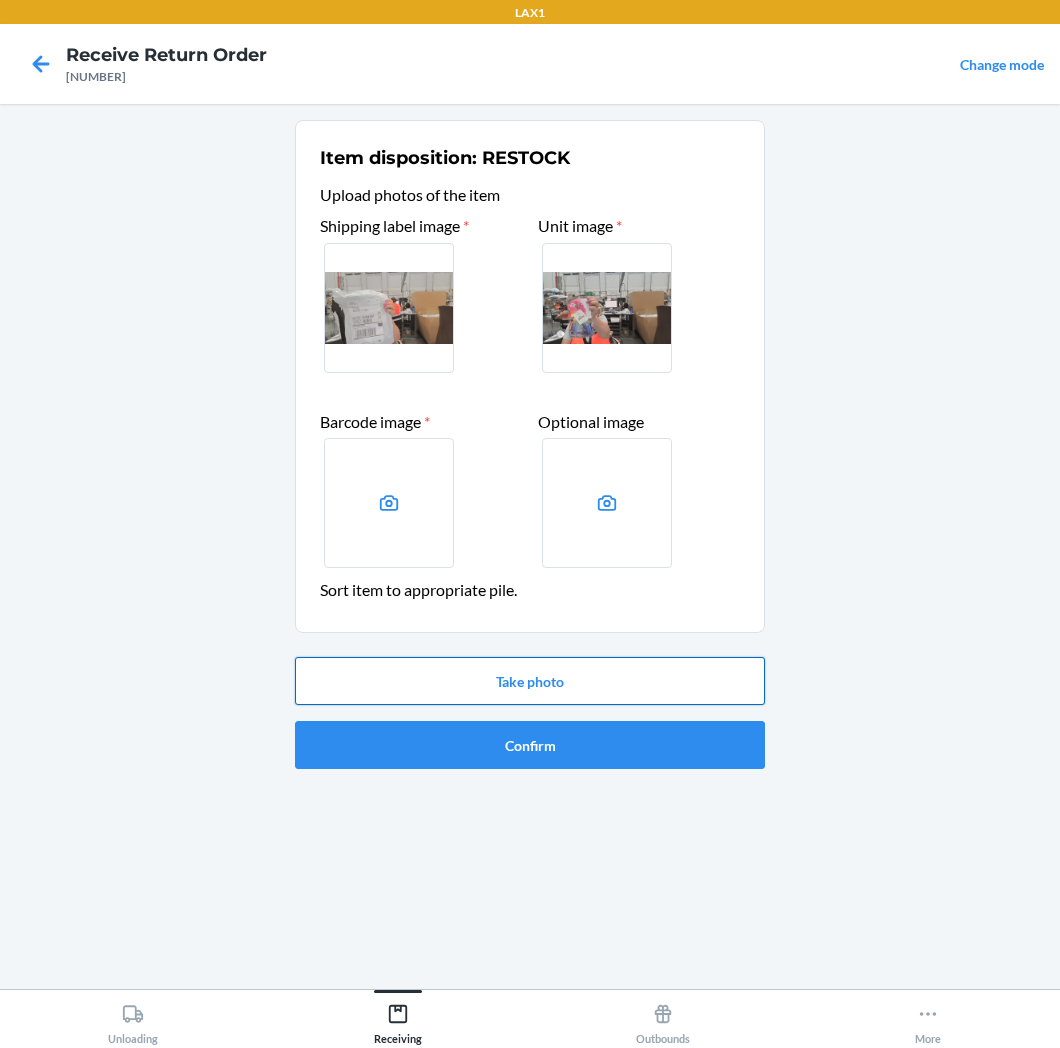 click on "Take photo" at bounding box center [530, 681] 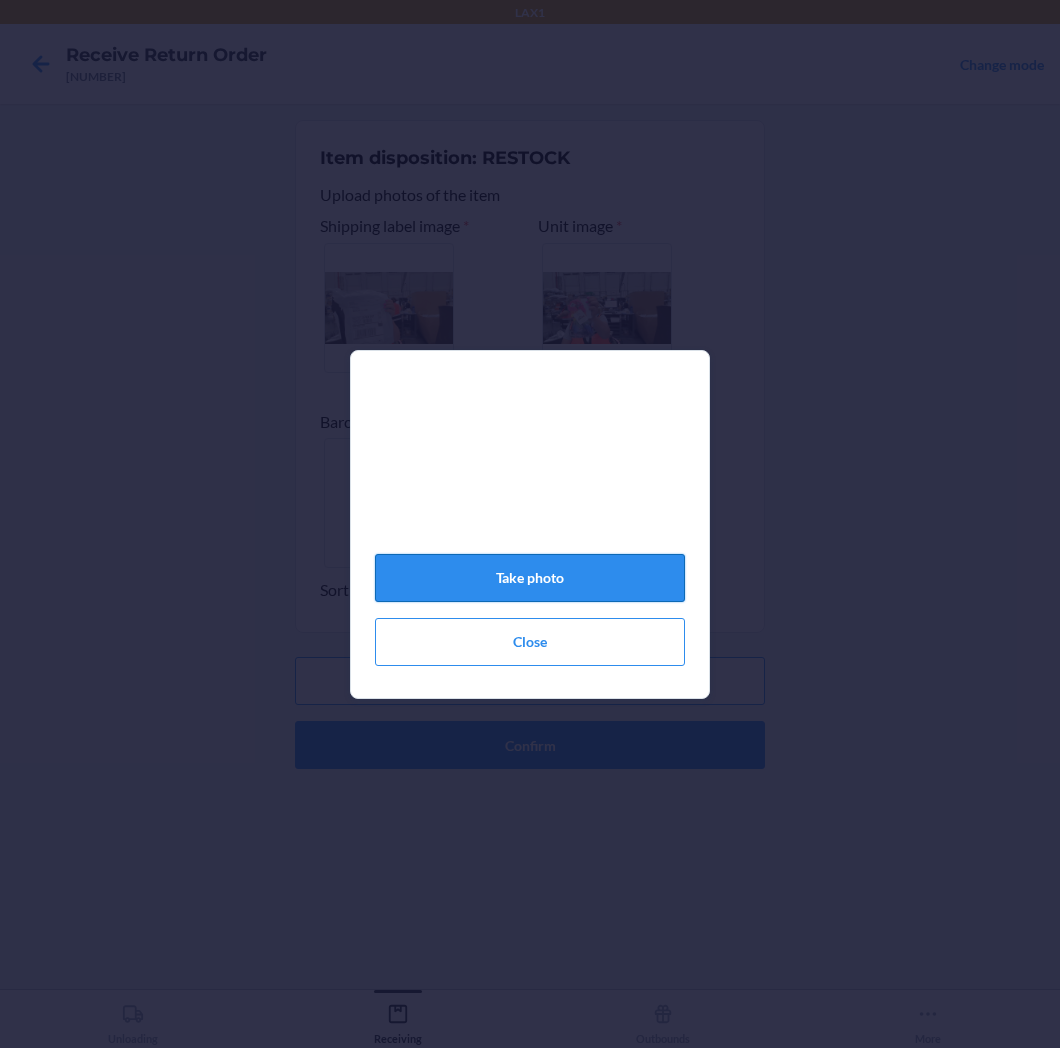 click on "Take photo" 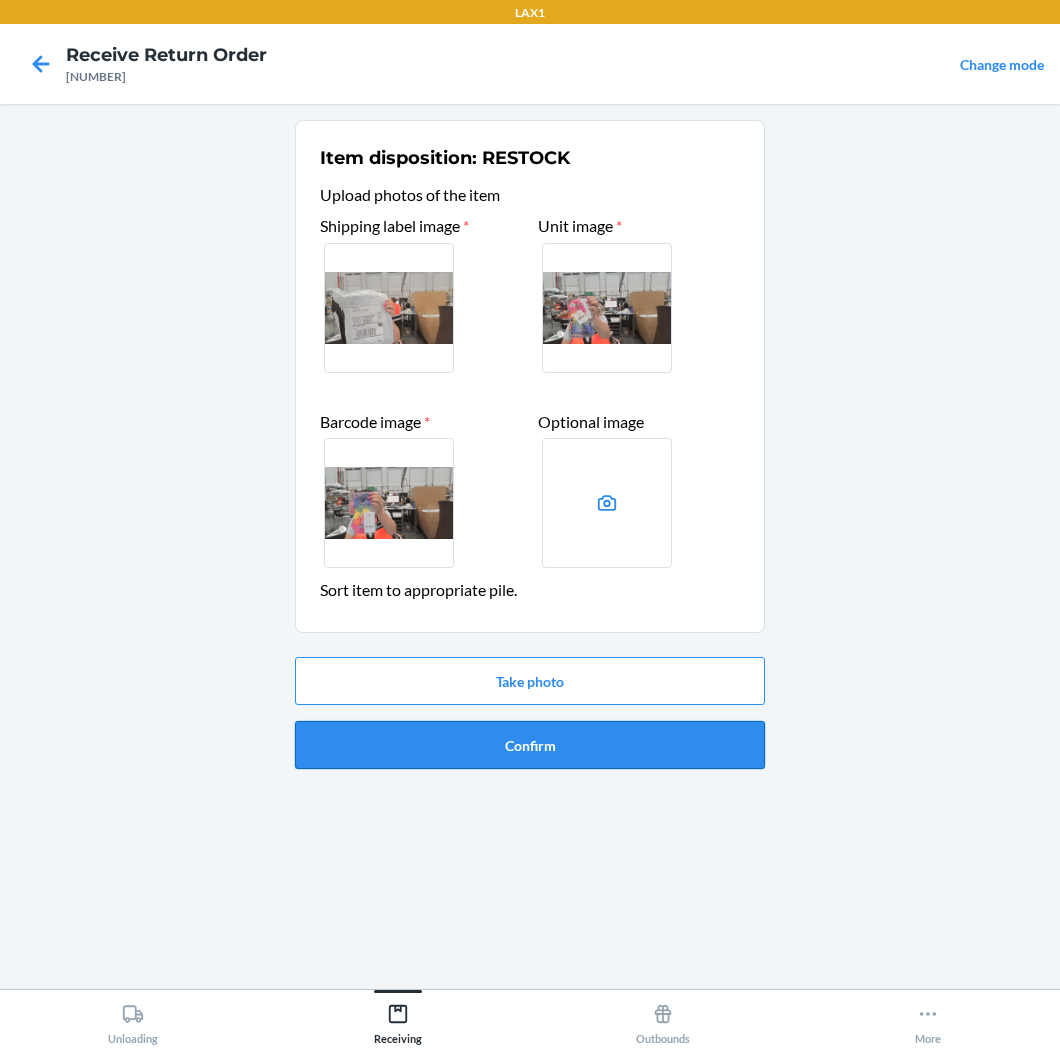 click on "Confirm" at bounding box center (530, 745) 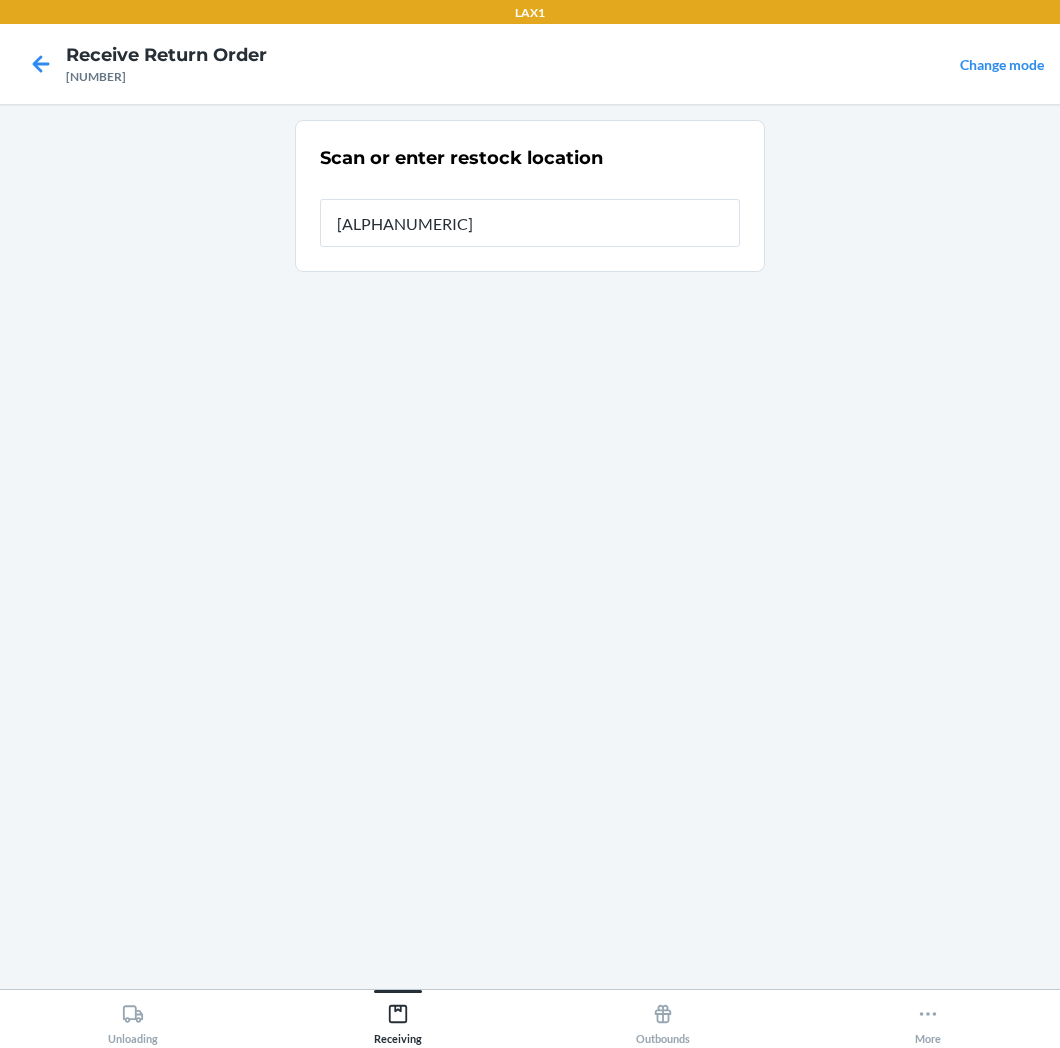 type on "[ALPHANUMERIC]" 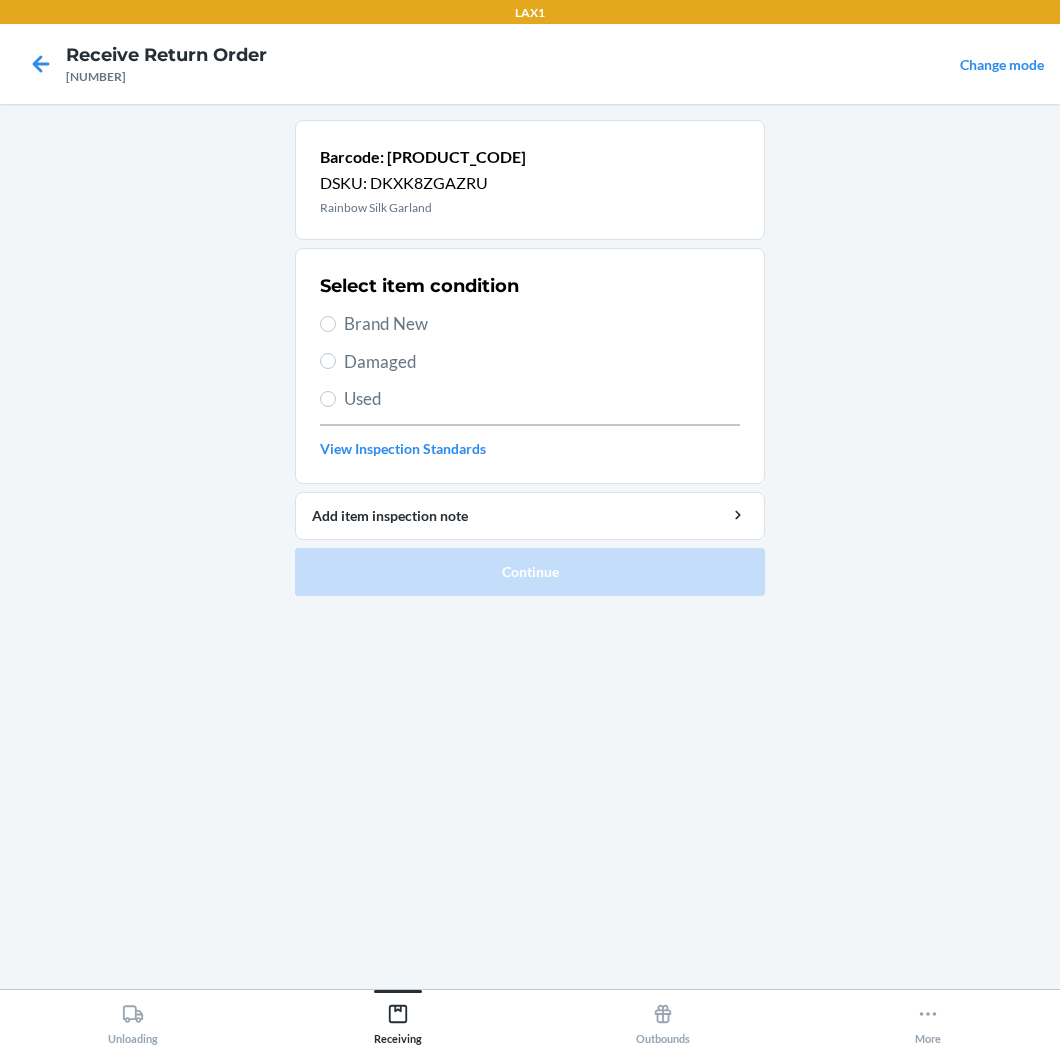 click on "Brand New" at bounding box center [530, 324] 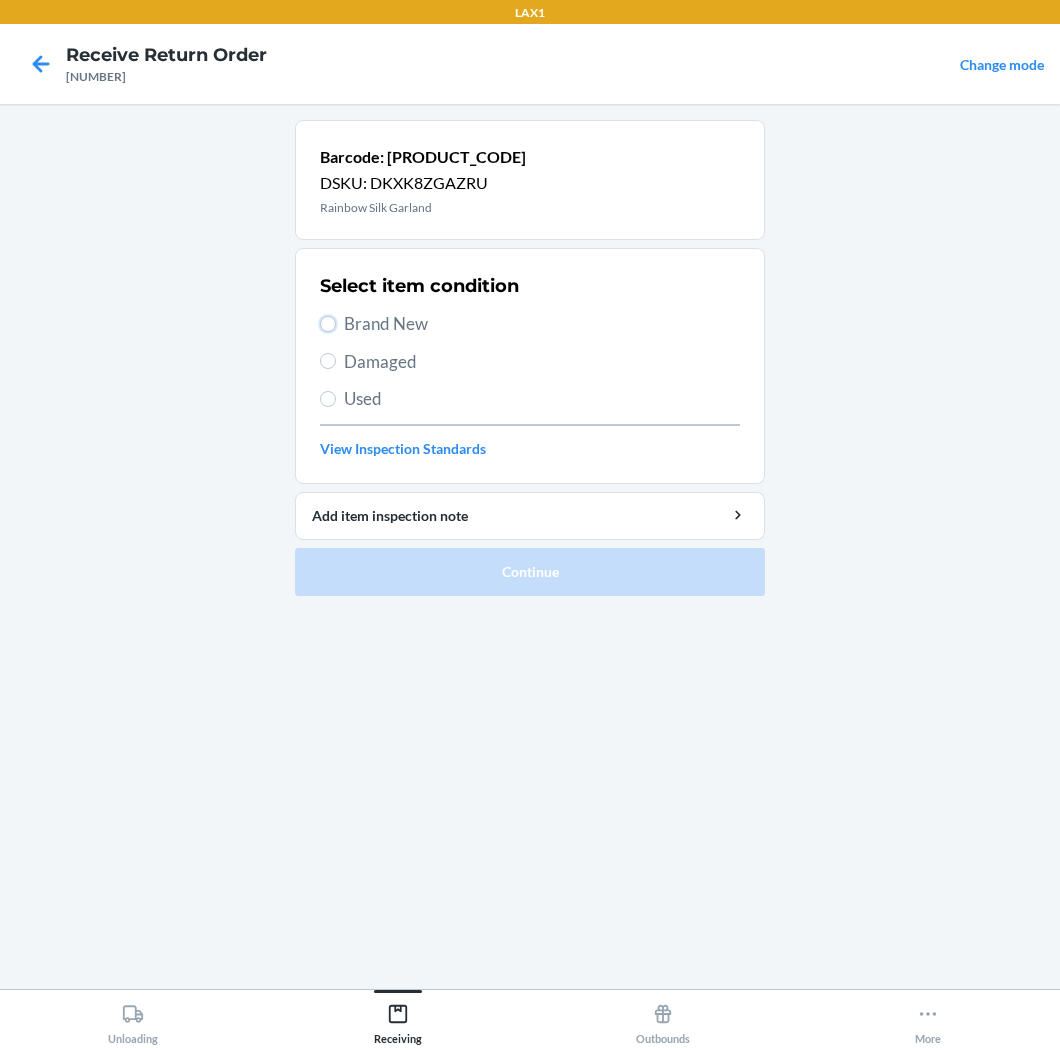 click on "Brand New" at bounding box center [328, 324] 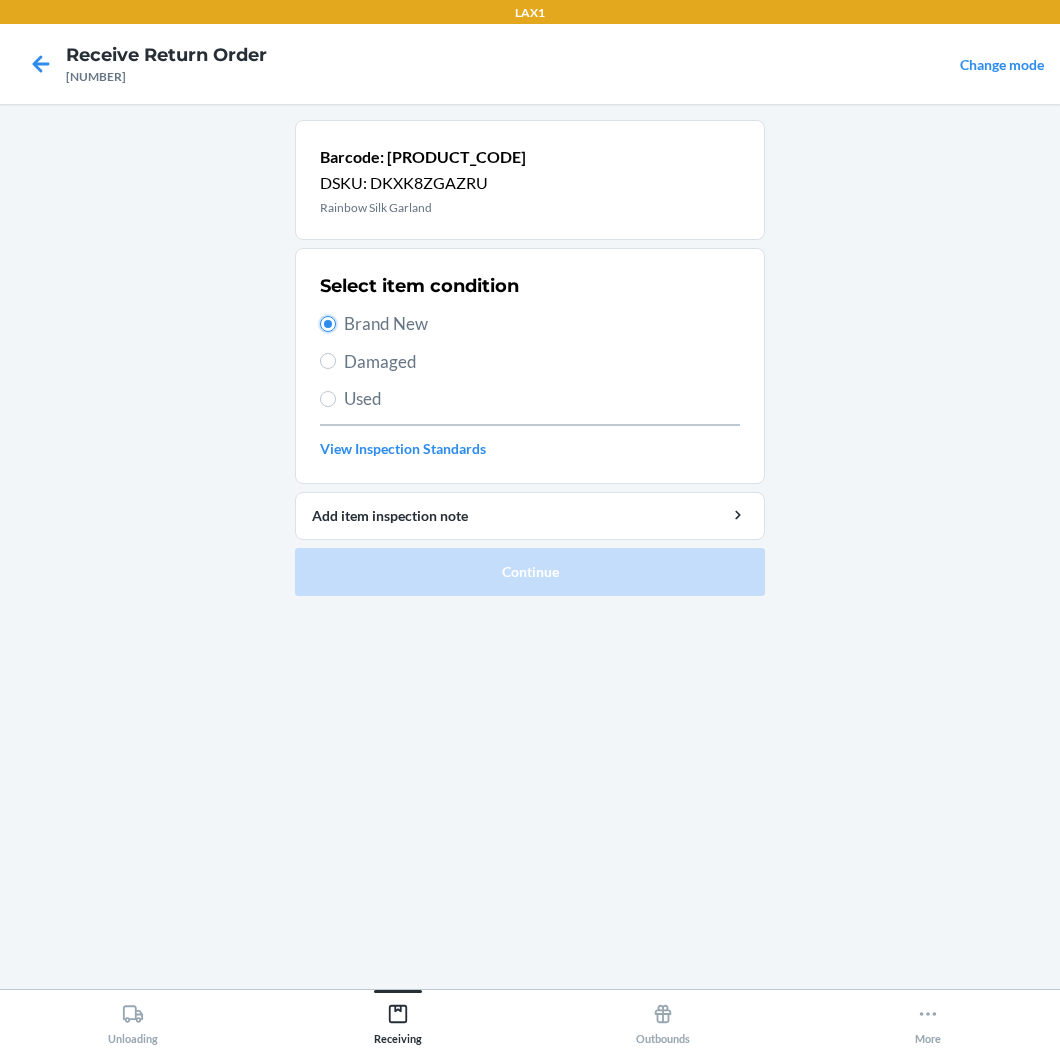 radio on "true" 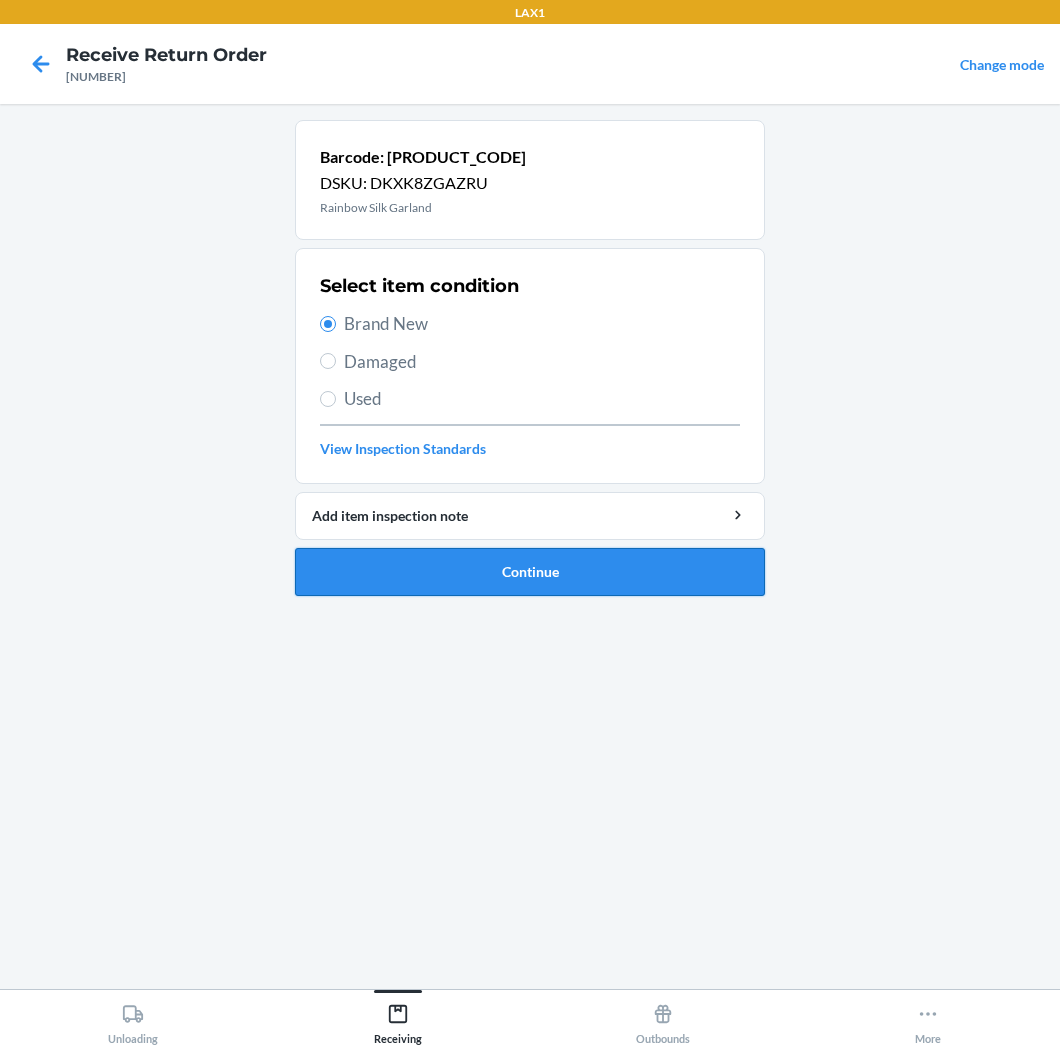 click on "Continue" at bounding box center [530, 572] 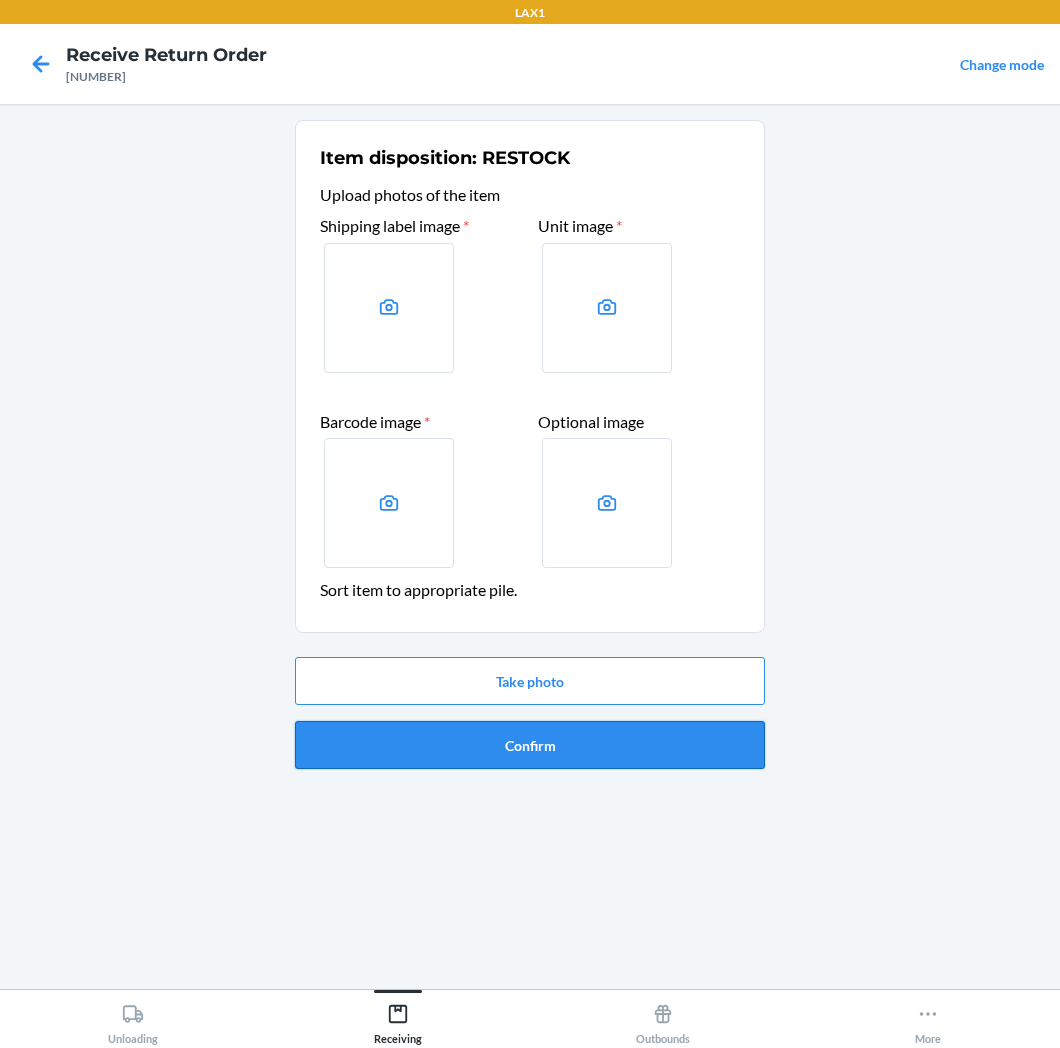 click on "Confirm" at bounding box center [530, 745] 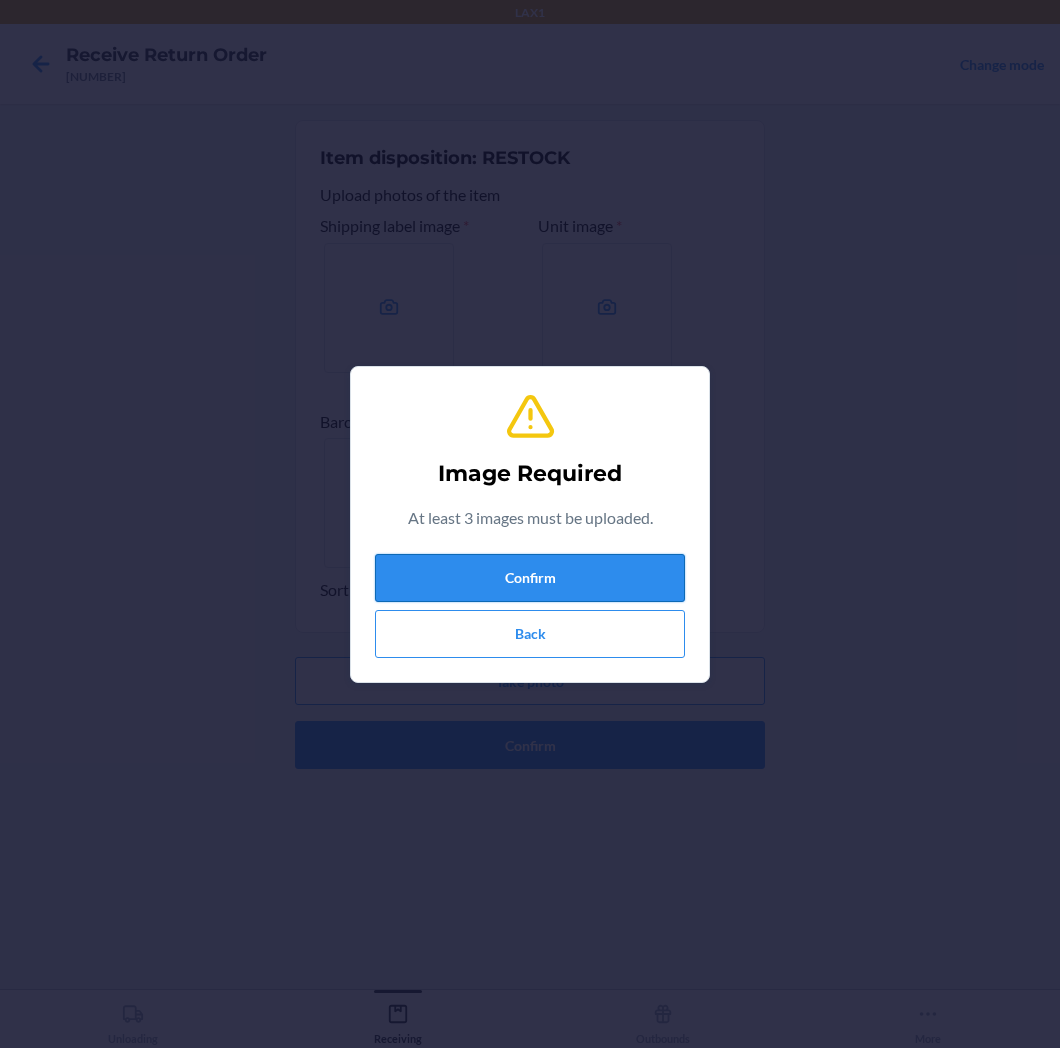 click on "Confirm" at bounding box center (530, 578) 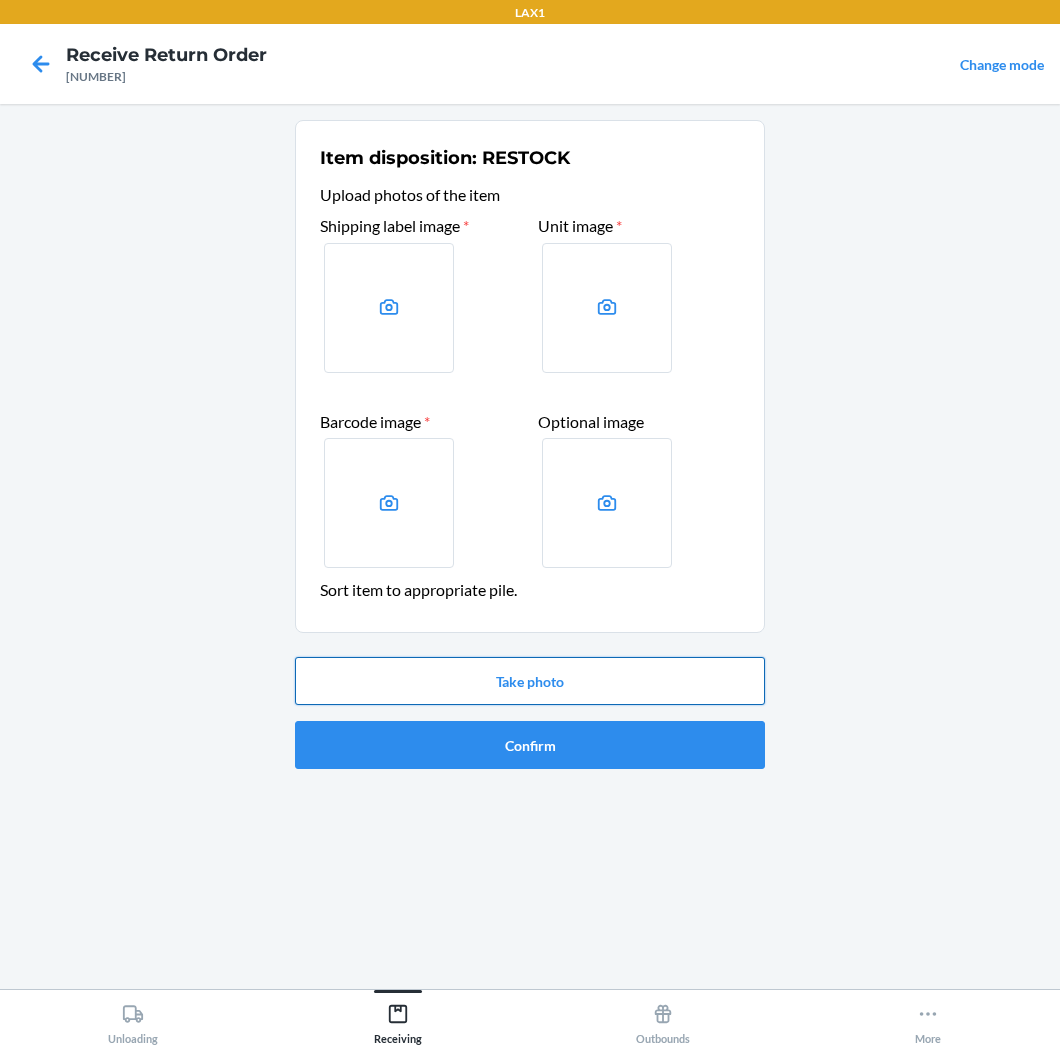 click on "Take photo" at bounding box center [530, 681] 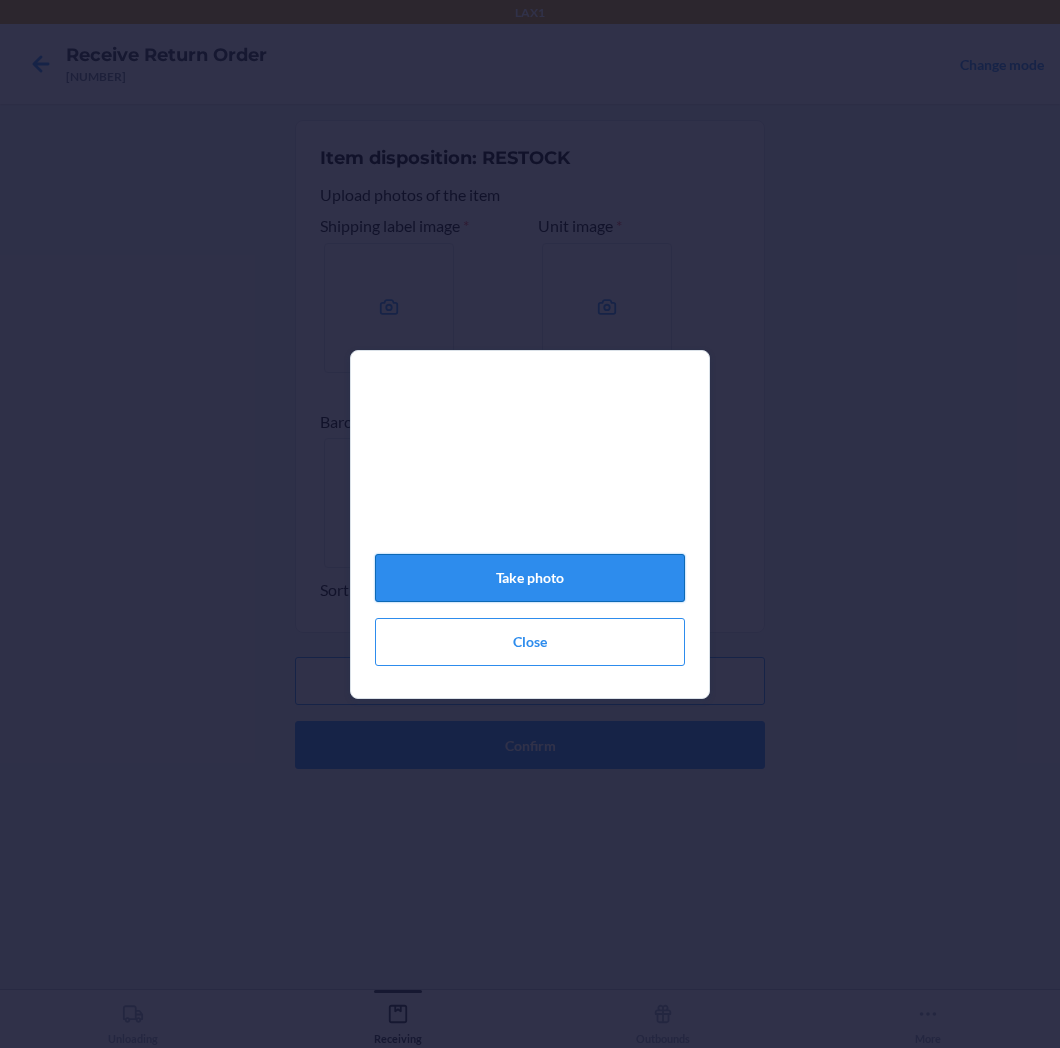 click on "Take photo" 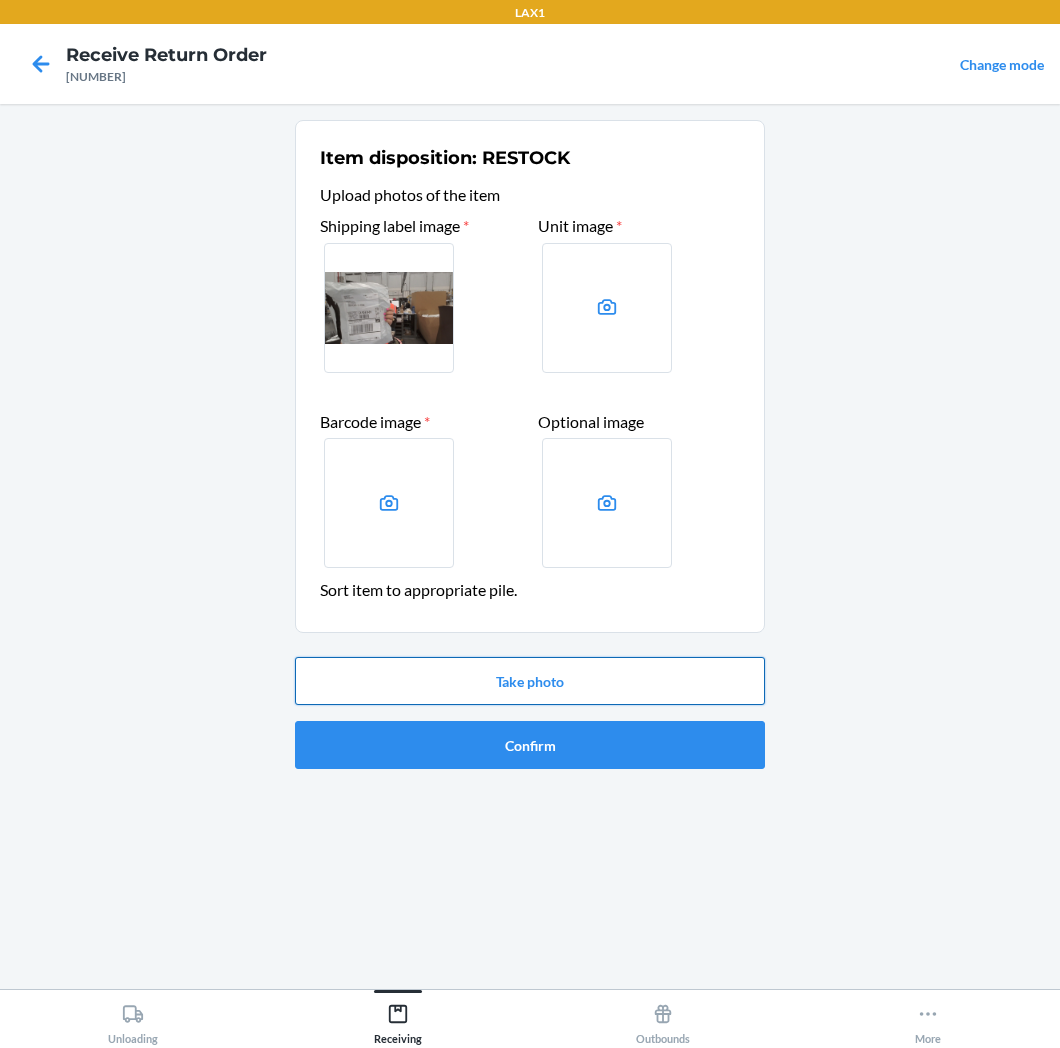 click on "Take photo" at bounding box center (530, 681) 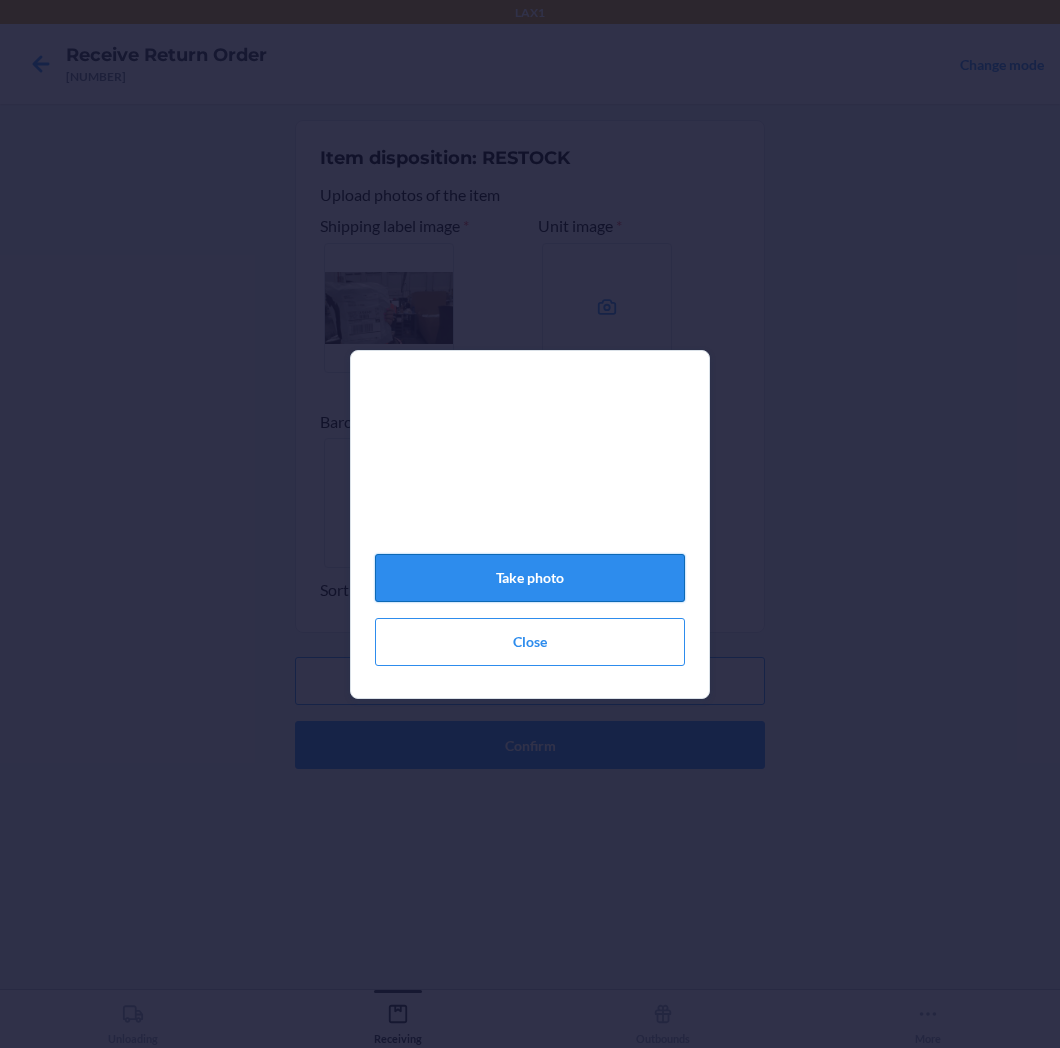 click on "Take photo" 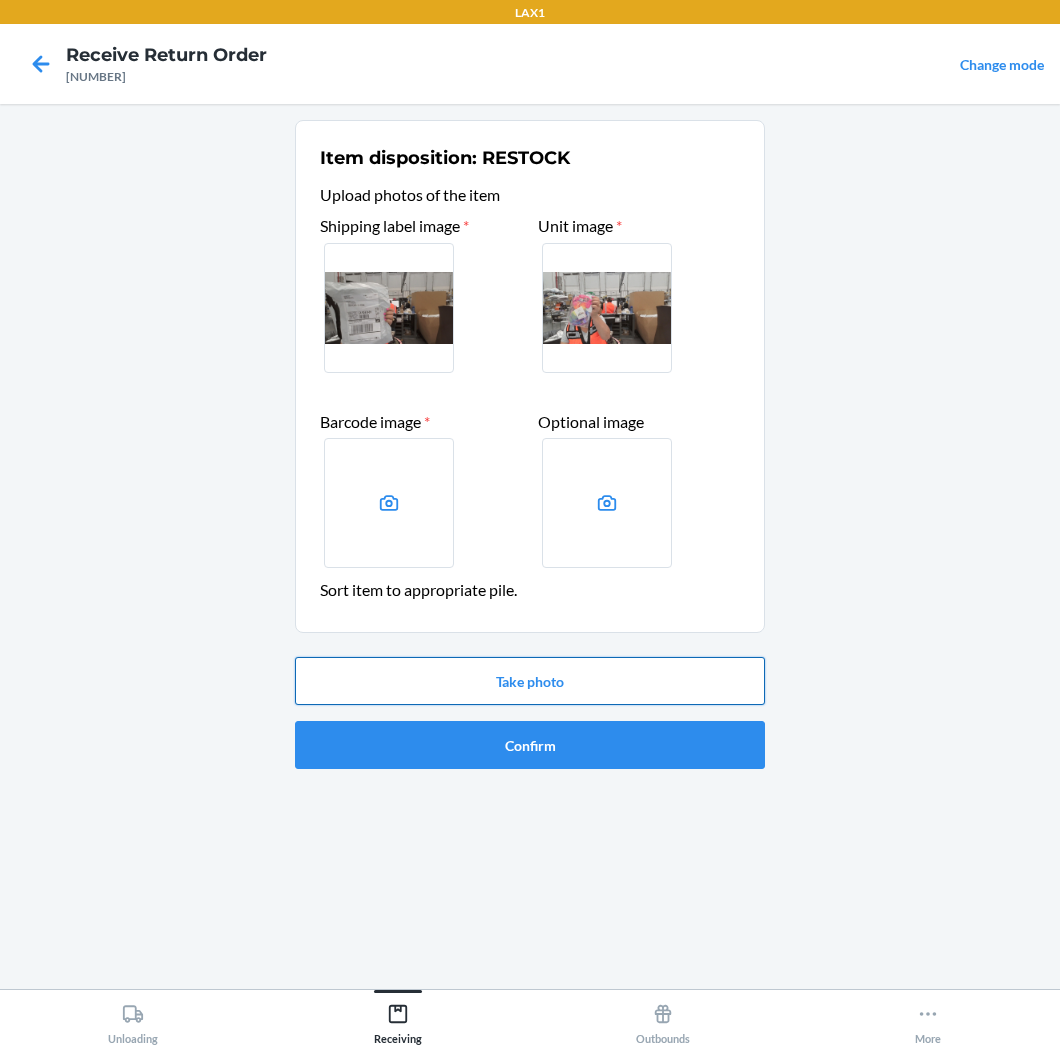 click on "Take photo" at bounding box center [530, 681] 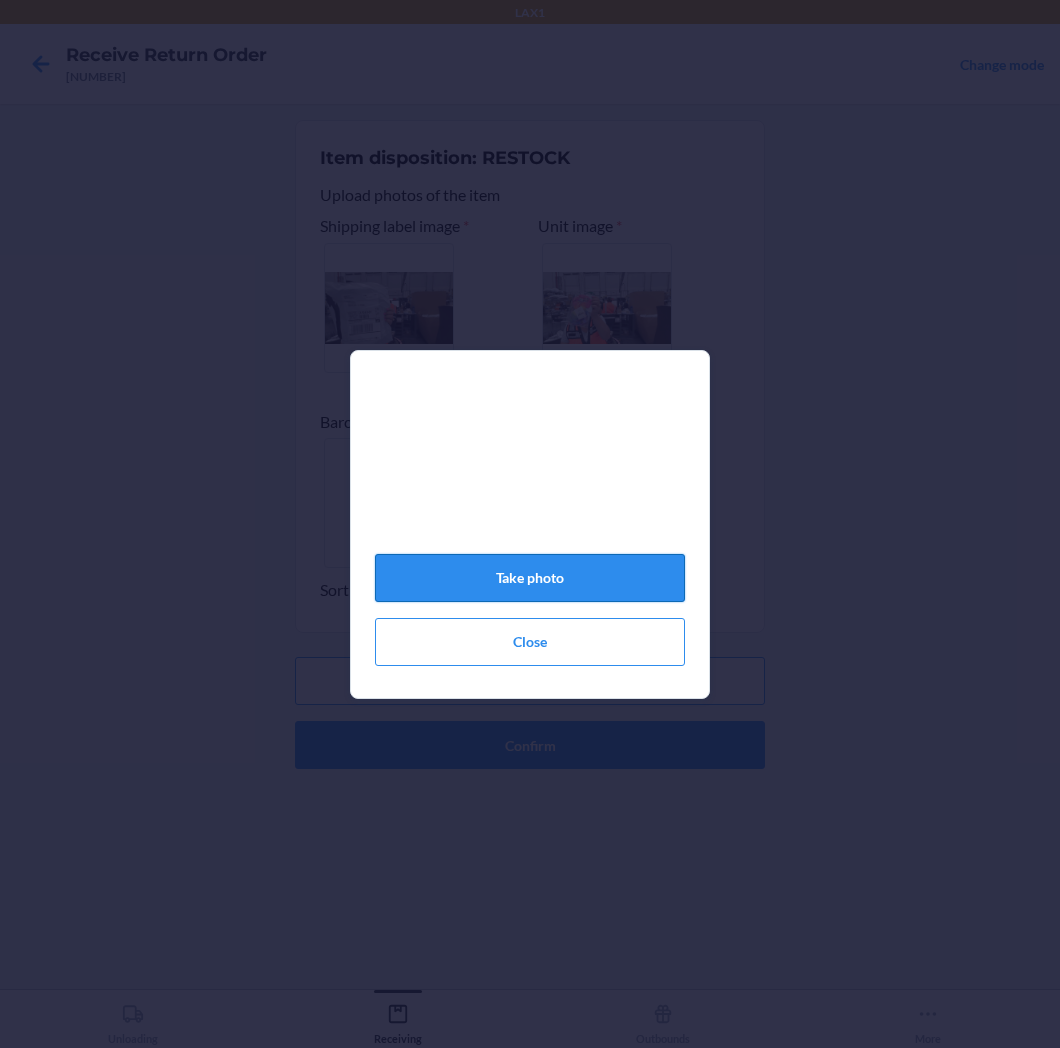 click on "Take photo" 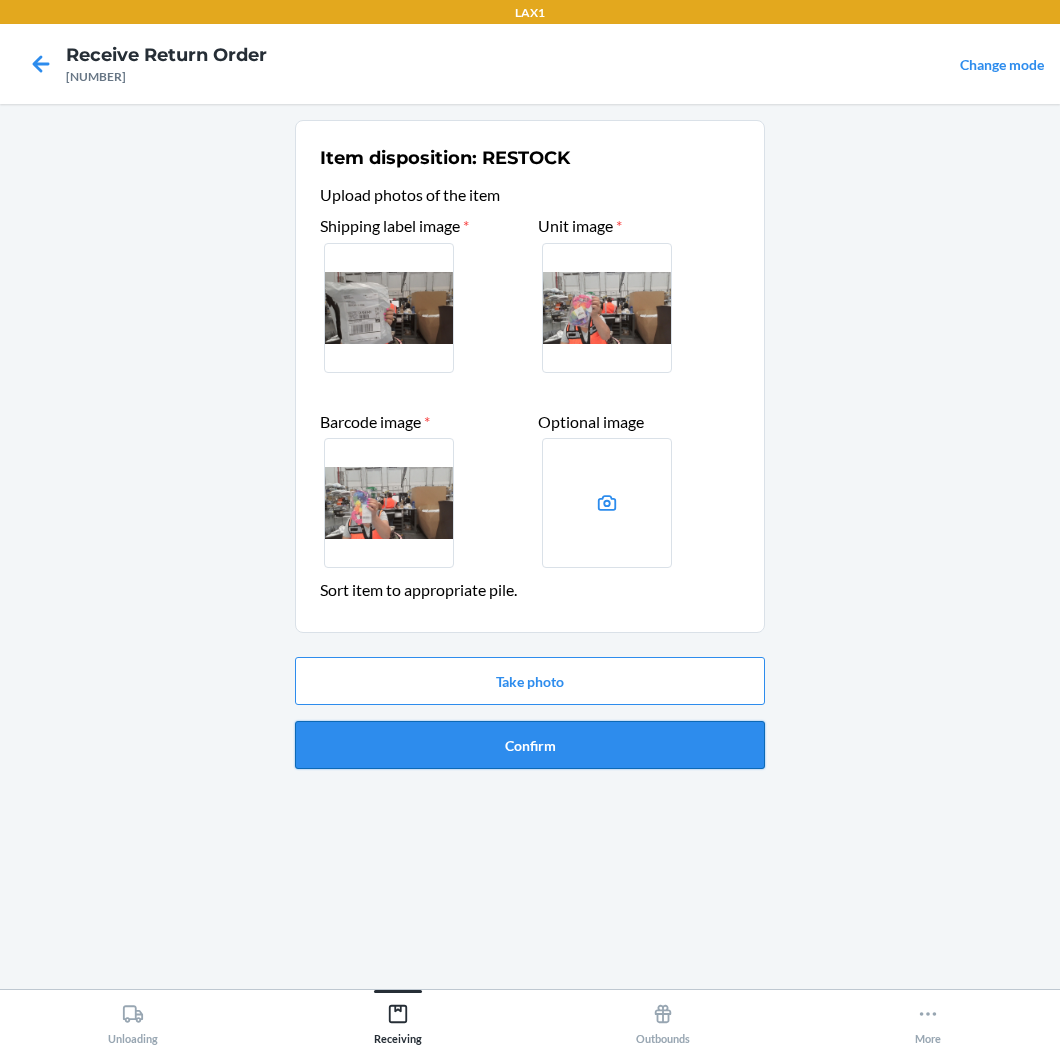 click on "Confirm" at bounding box center [530, 745] 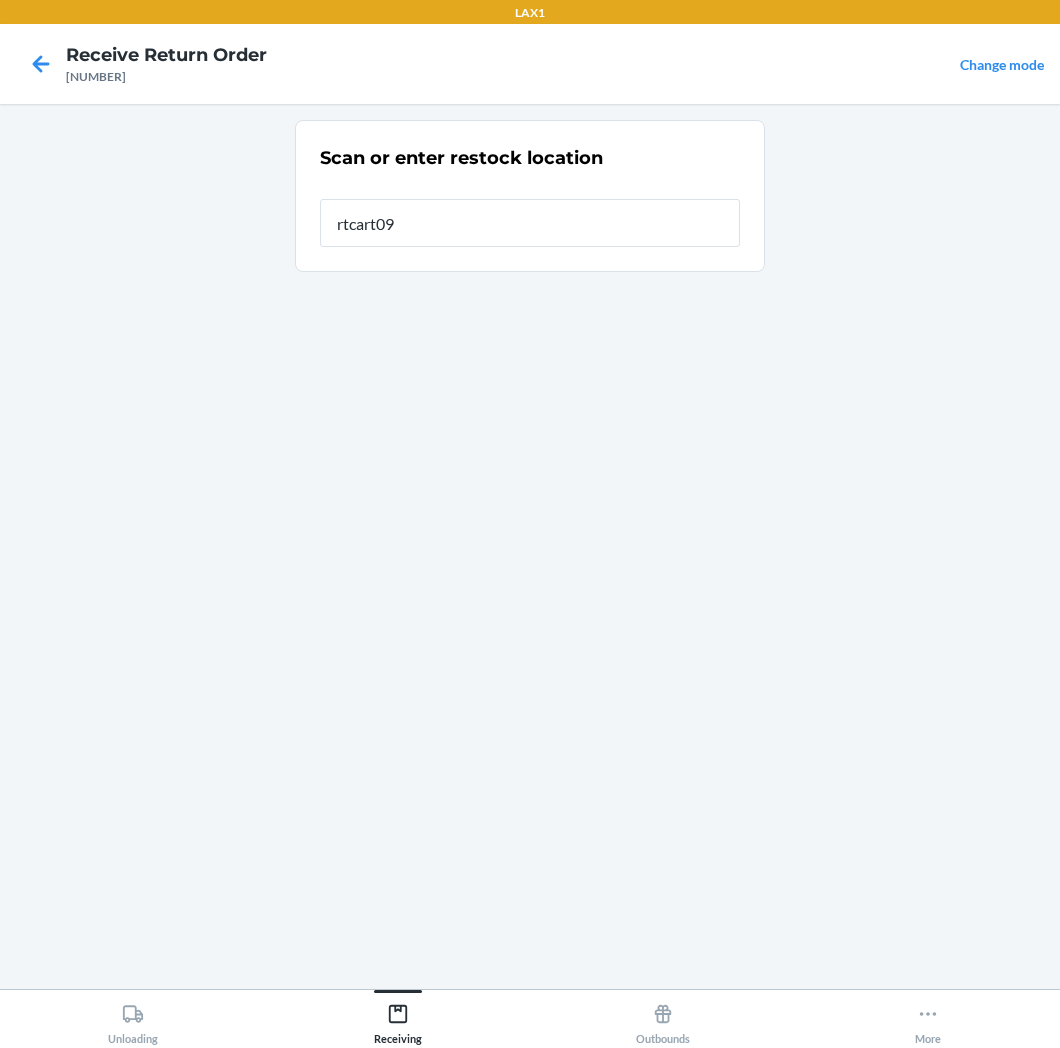 type on "[ALPHANUMERIC]" 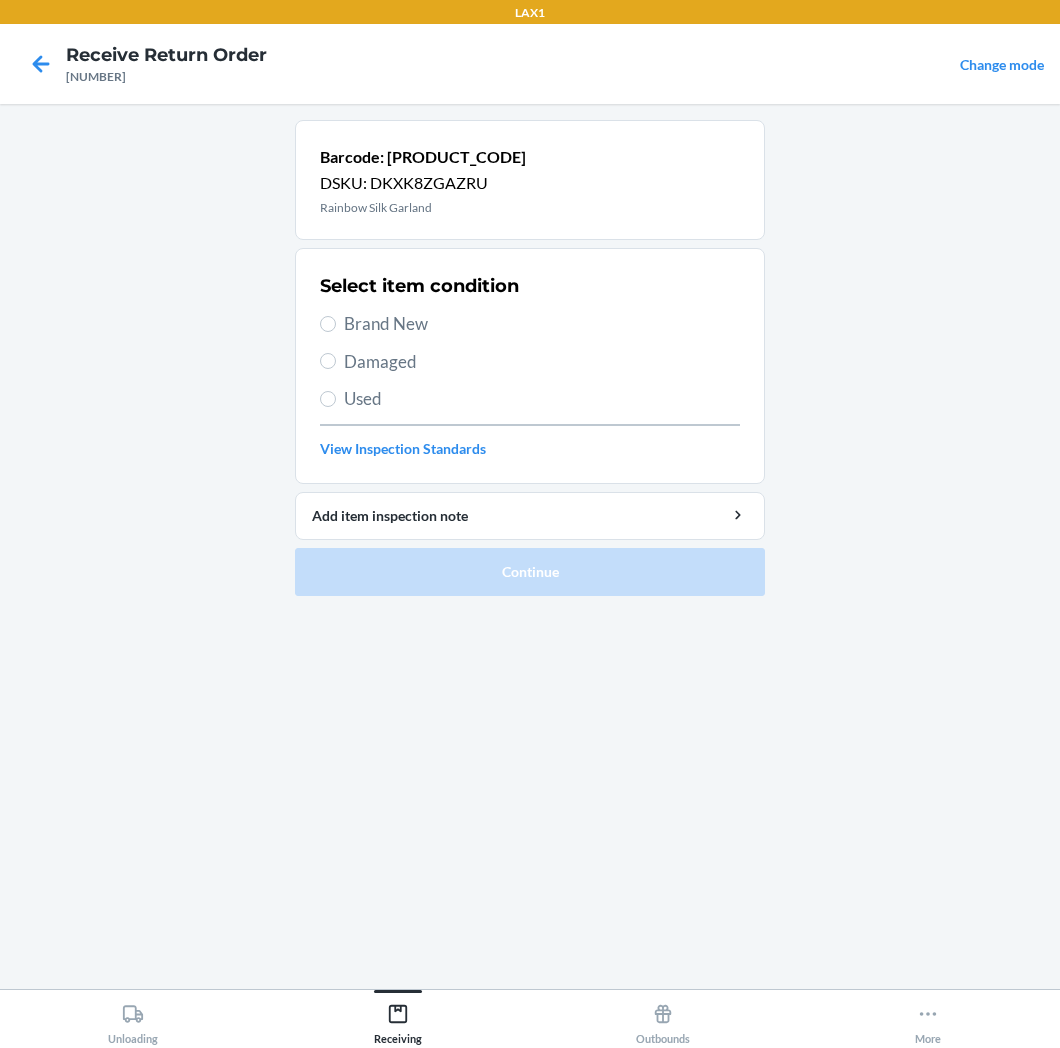 click on "Brand New" at bounding box center [542, 324] 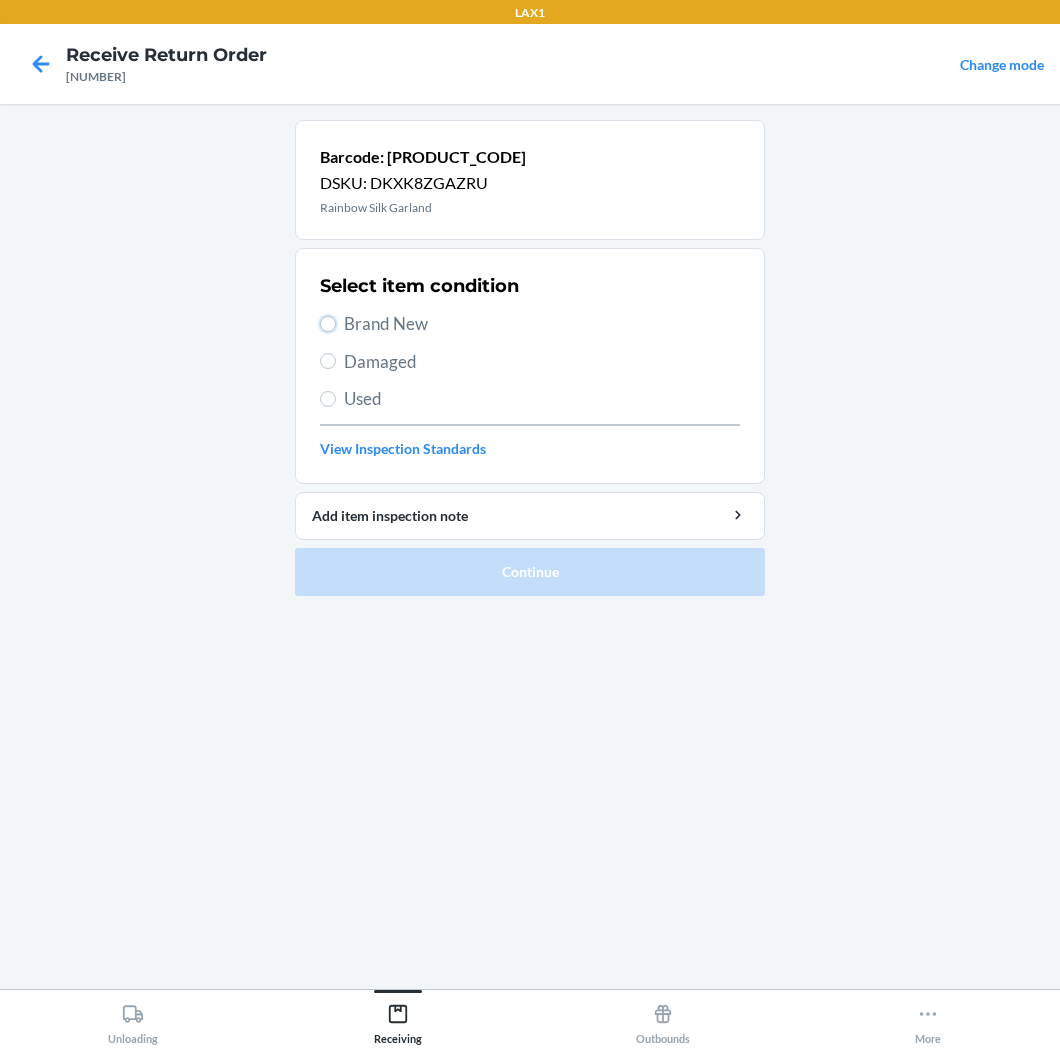 click on "Brand New" at bounding box center [328, 324] 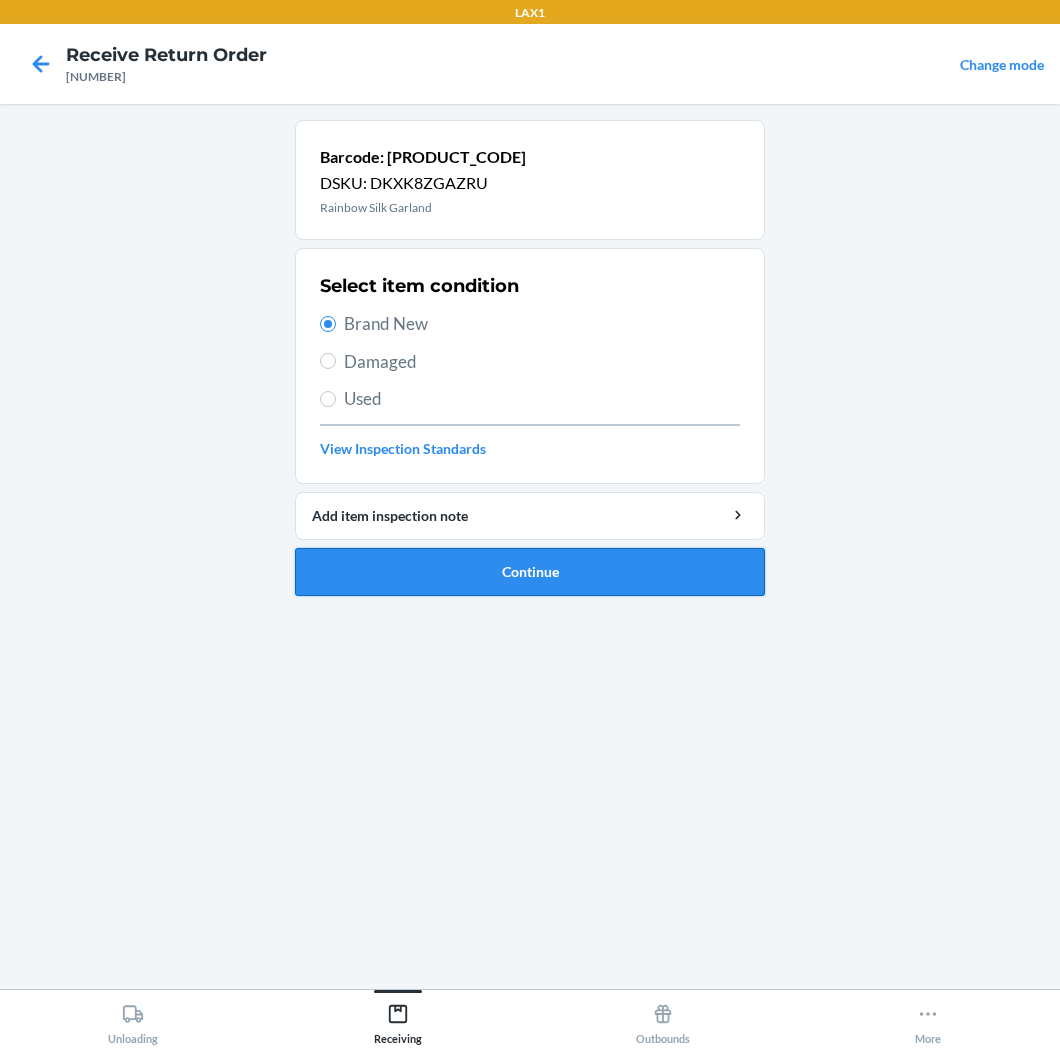 click on "Continue" at bounding box center [530, 572] 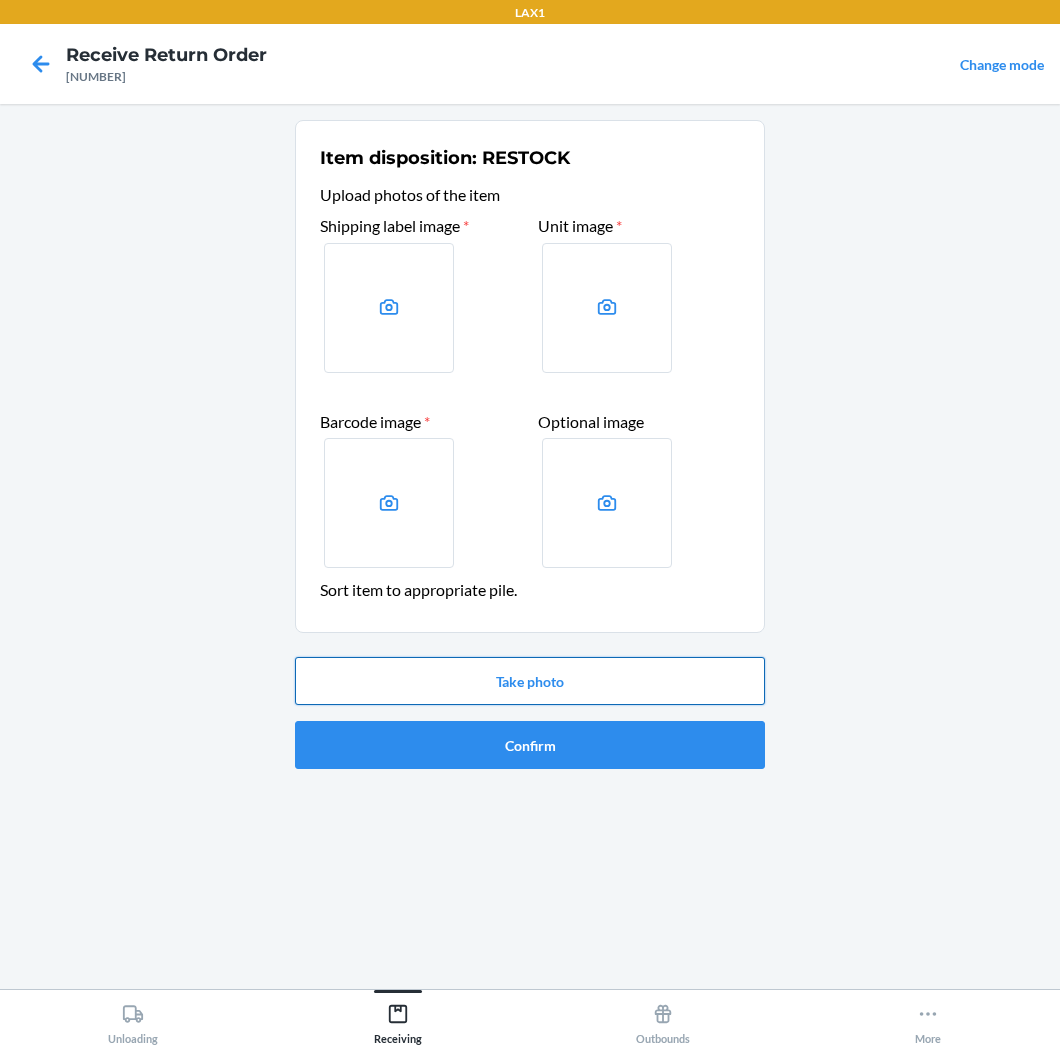 click on "Take photo" at bounding box center (530, 681) 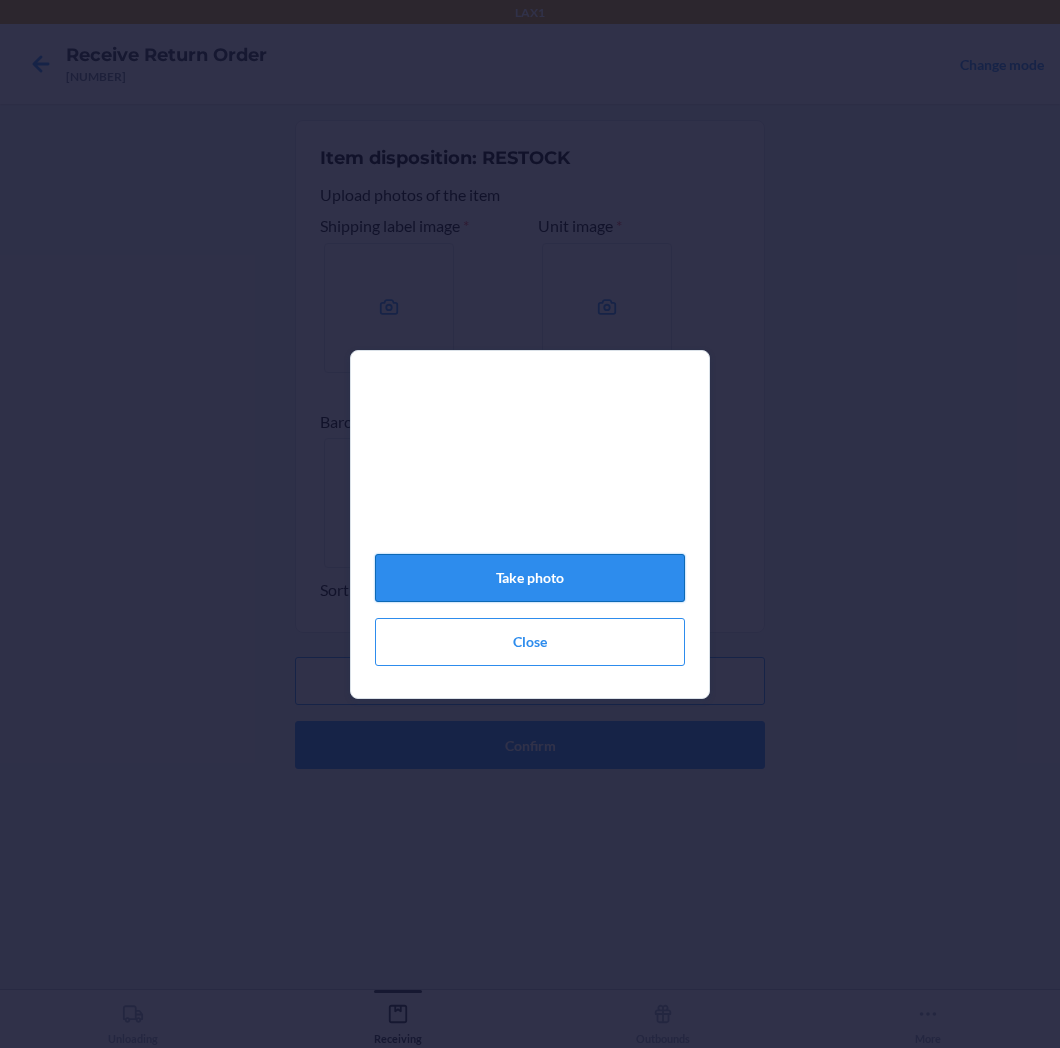 click on "Take photo" 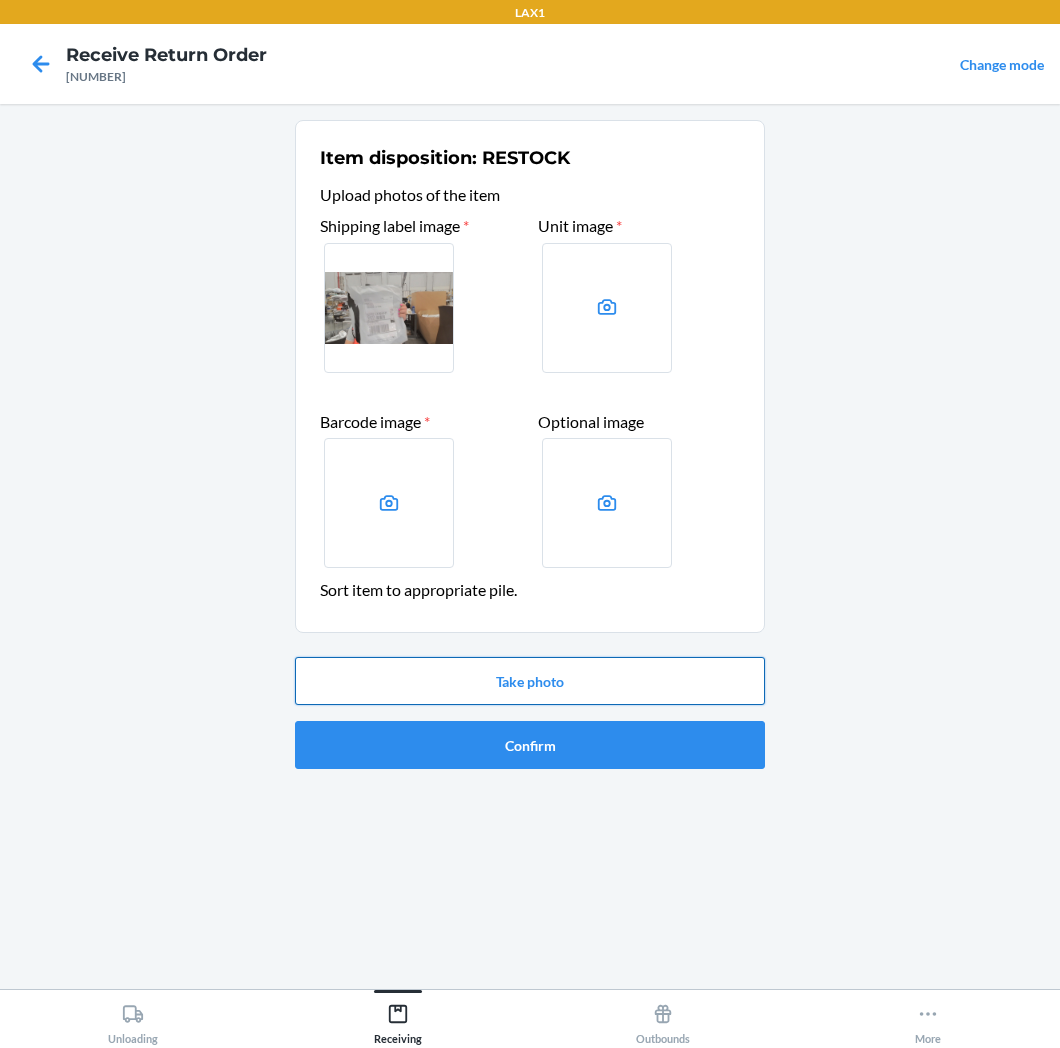 click on "Take photo" at bounding box center (530, 681) 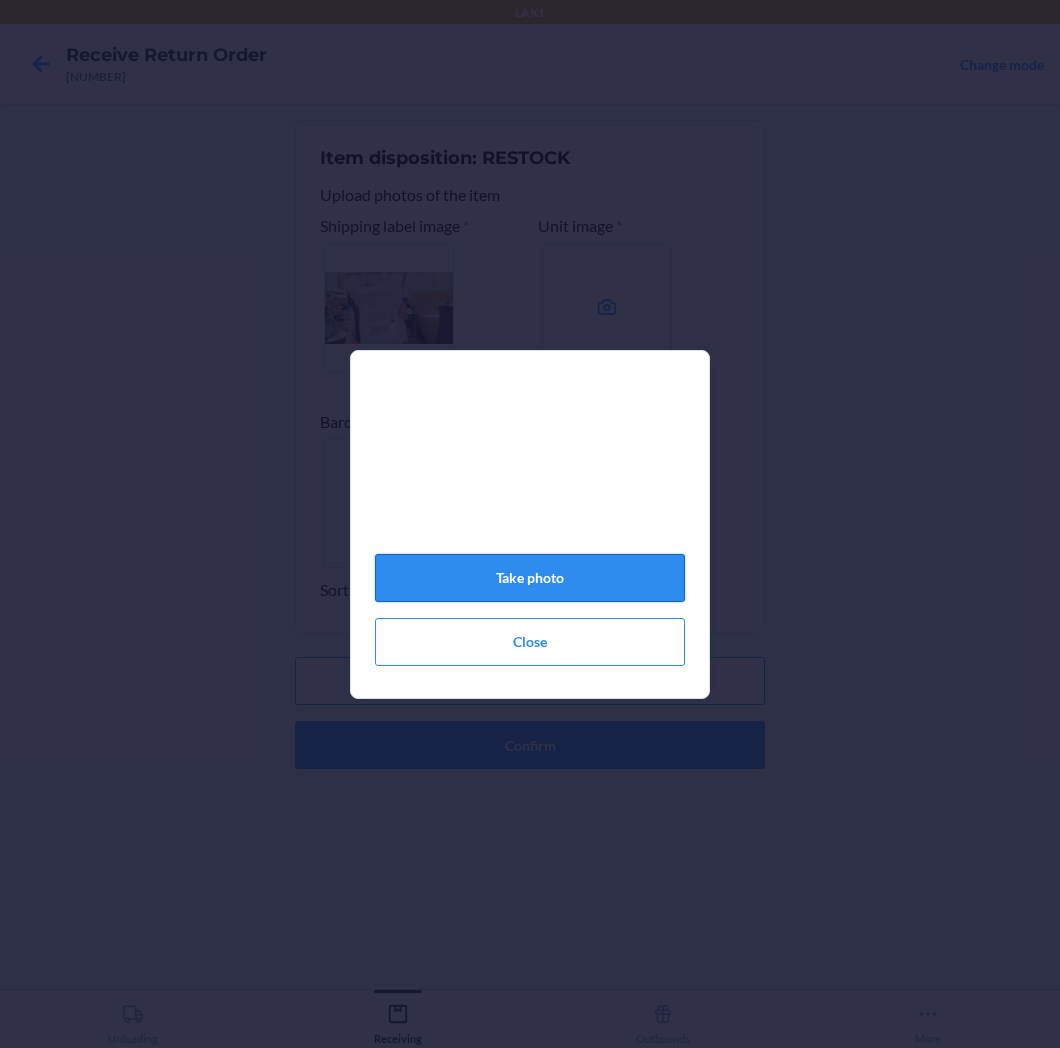 click on "Take photo" 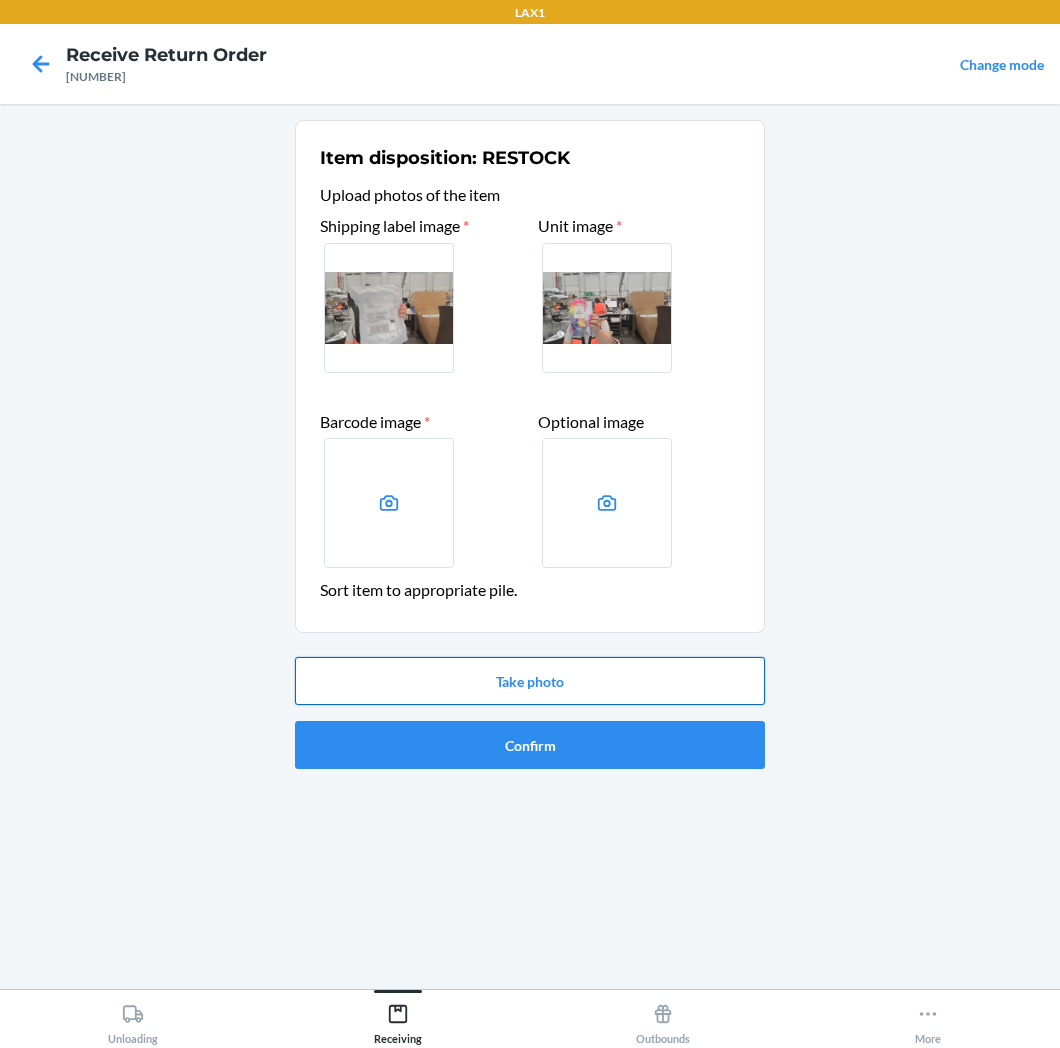 click on "Take photo" at bounding box center (530, 681) 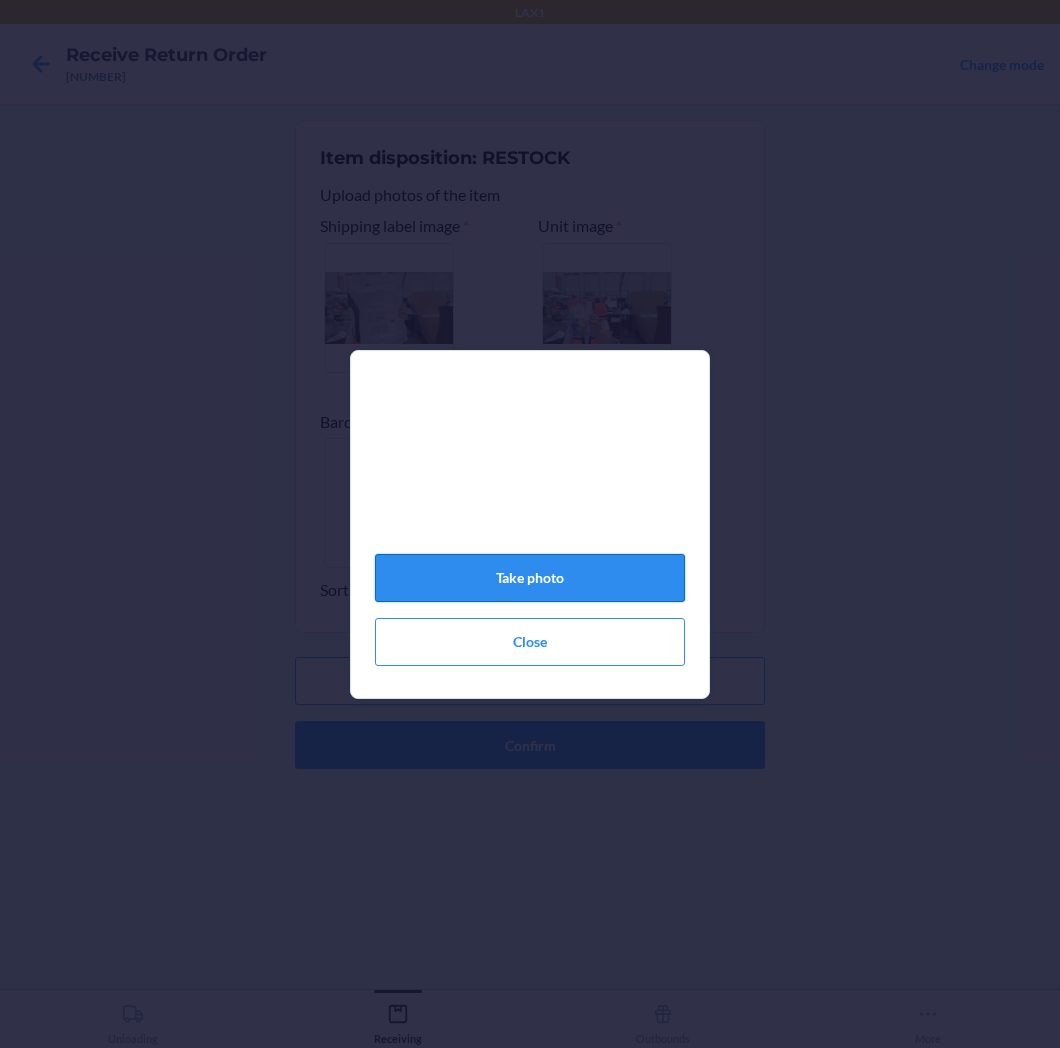 click on "Take photo" 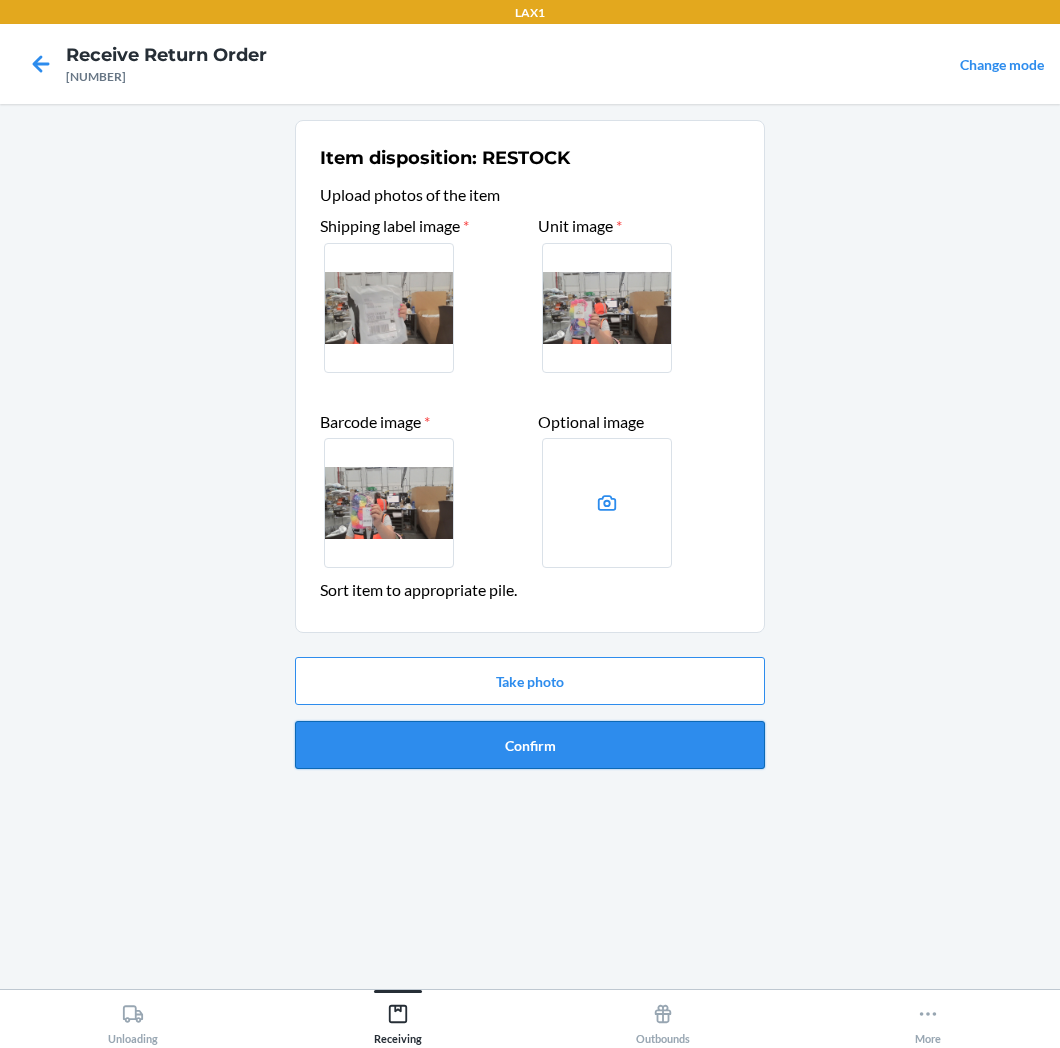 click on "Confirm" at bounding box center [530, 745] 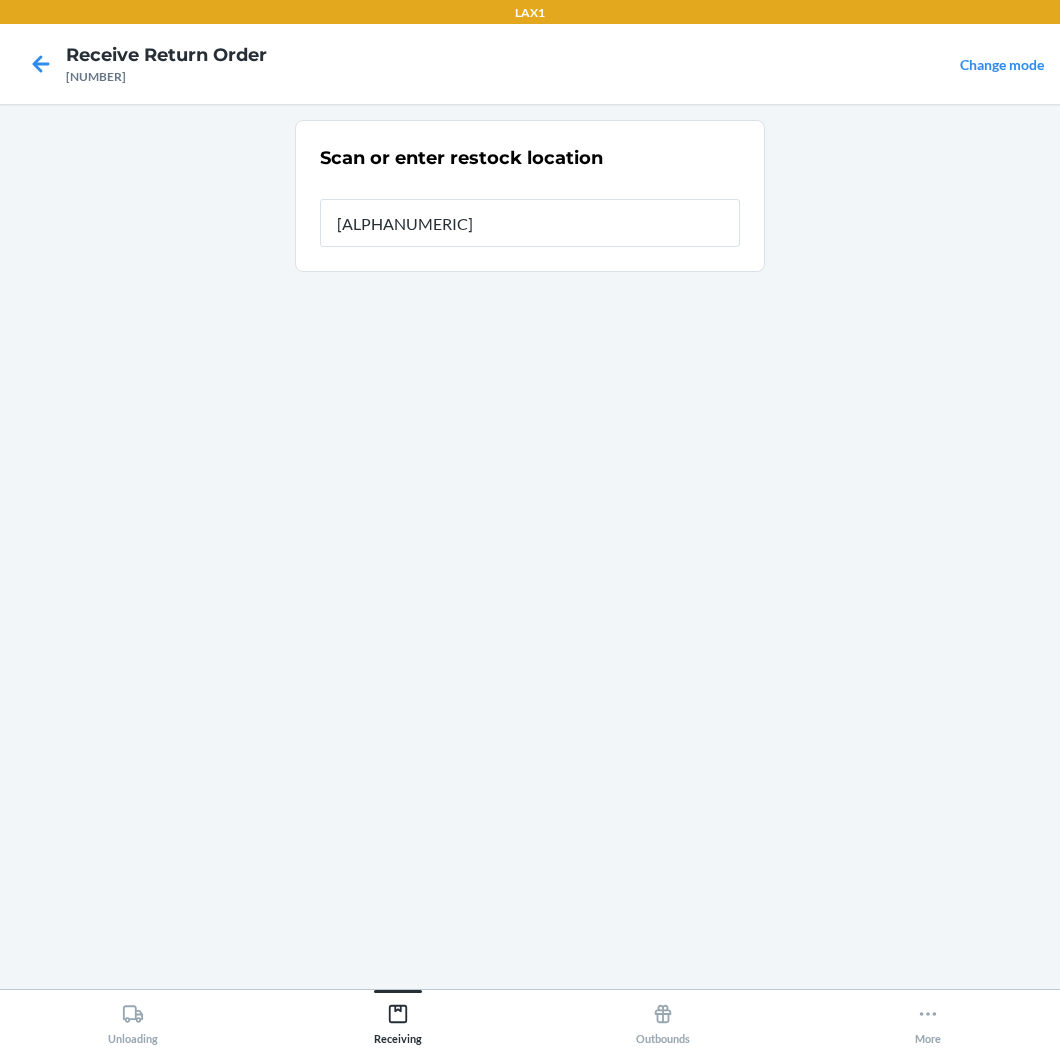type on "[ALPHANUMERIC]" 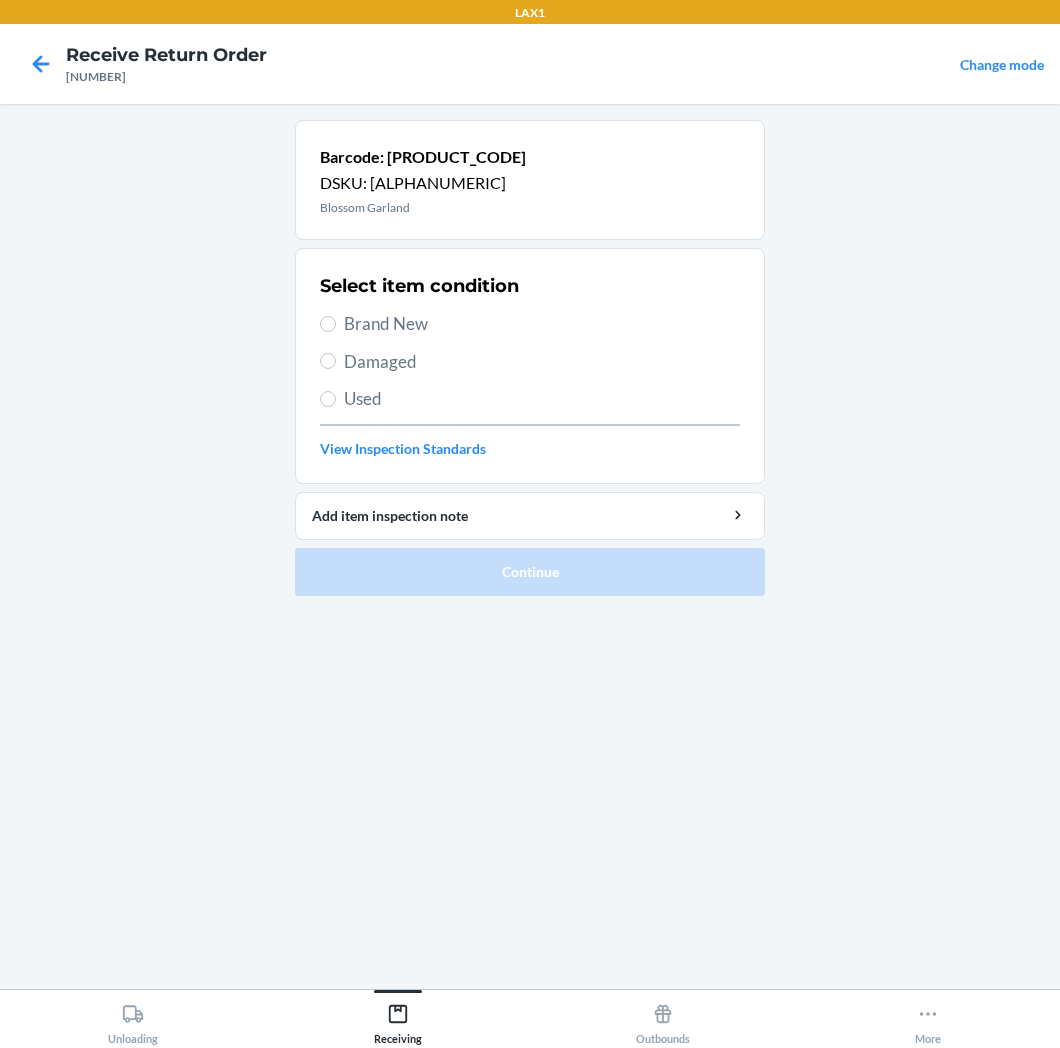 click on "Brand New" at bounding box center (542, 324) 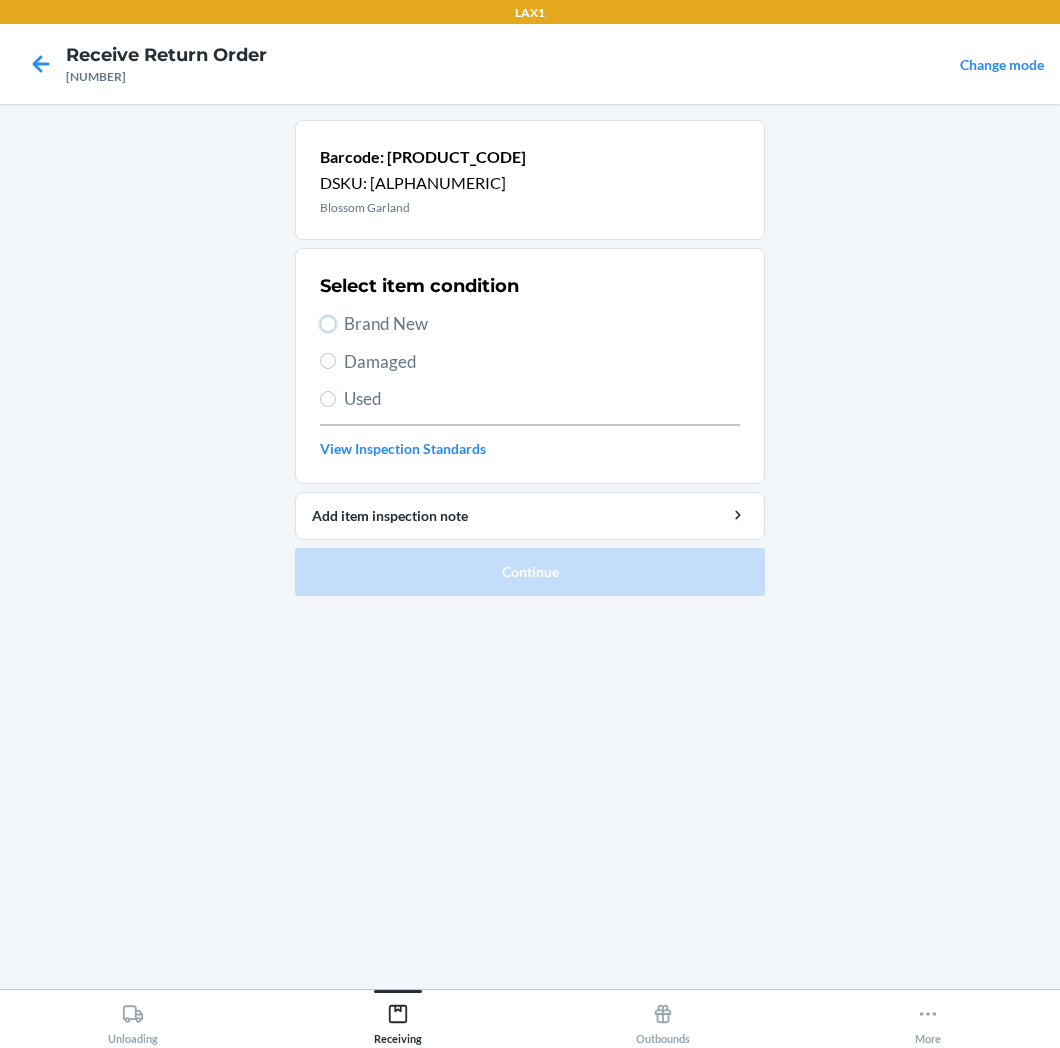 click on "Brand New" at bounding box center [328, 324] 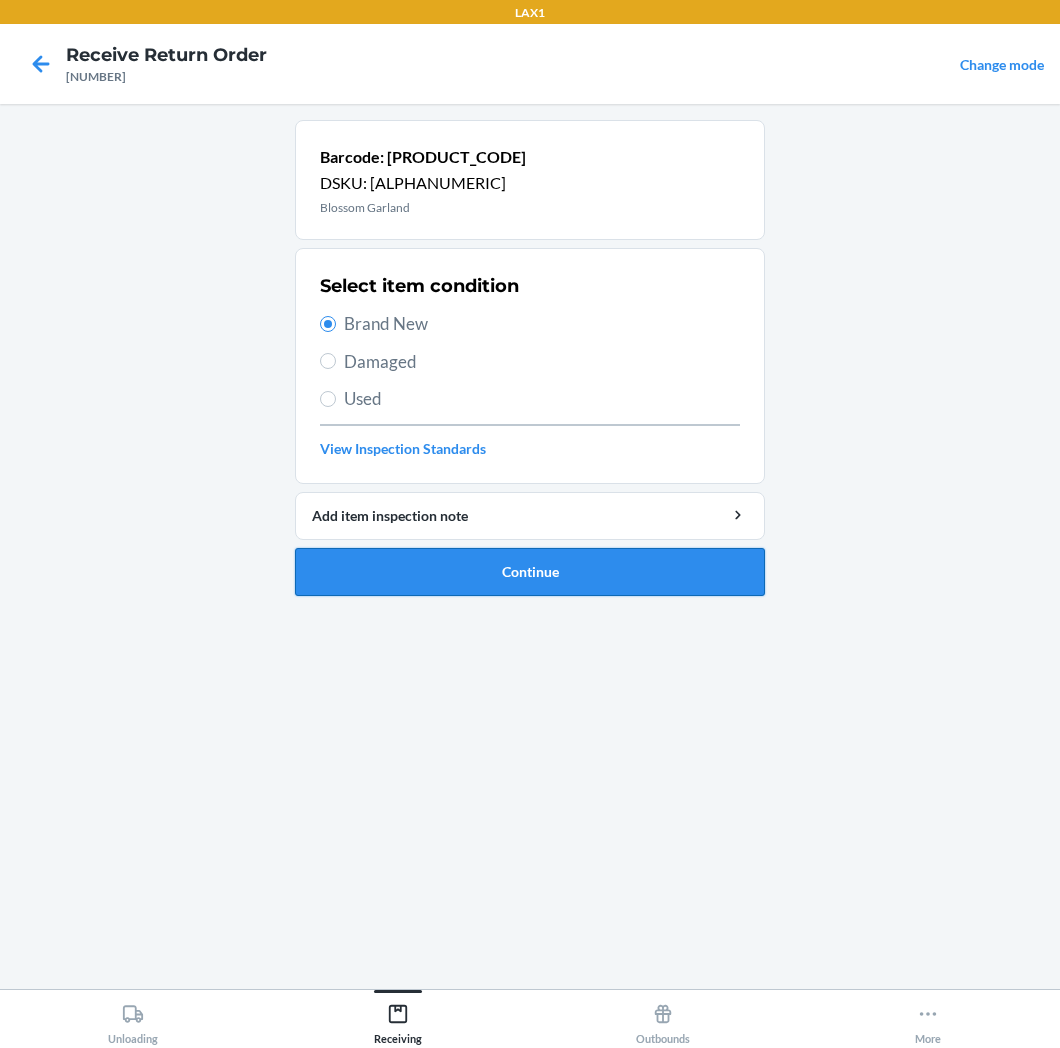 click on "Continue" at bounding box center (530, 572) 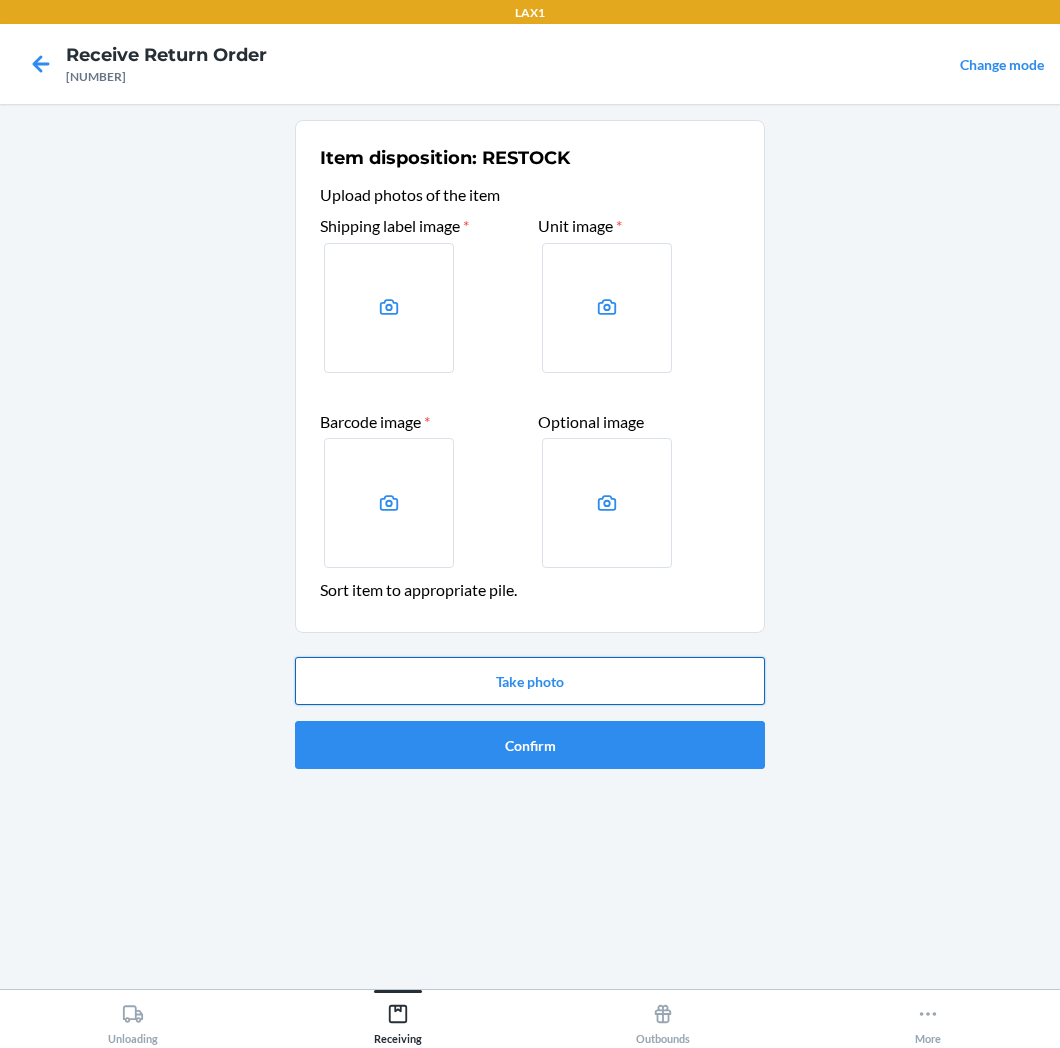 click on "Take photo" at bounding box center [530, 681] 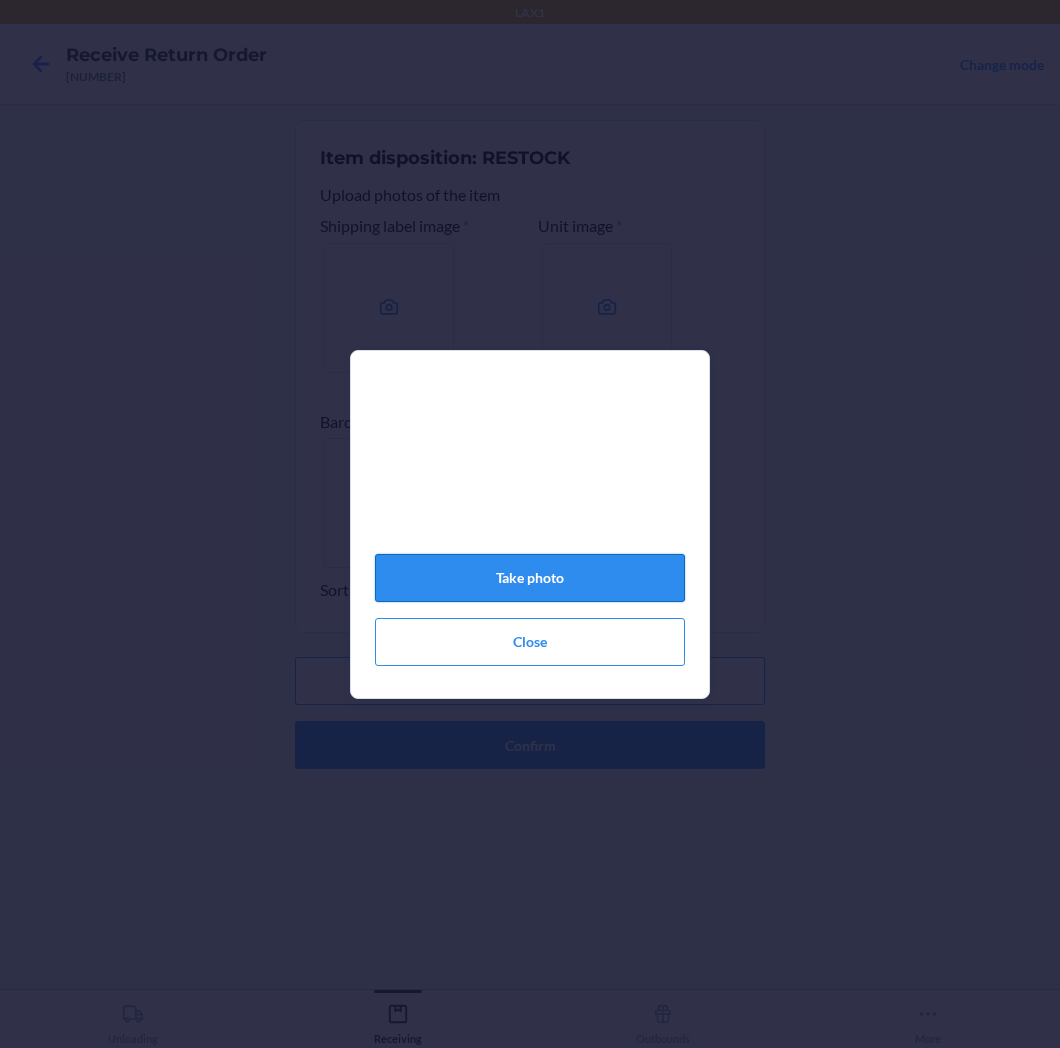 click on "Take photo" 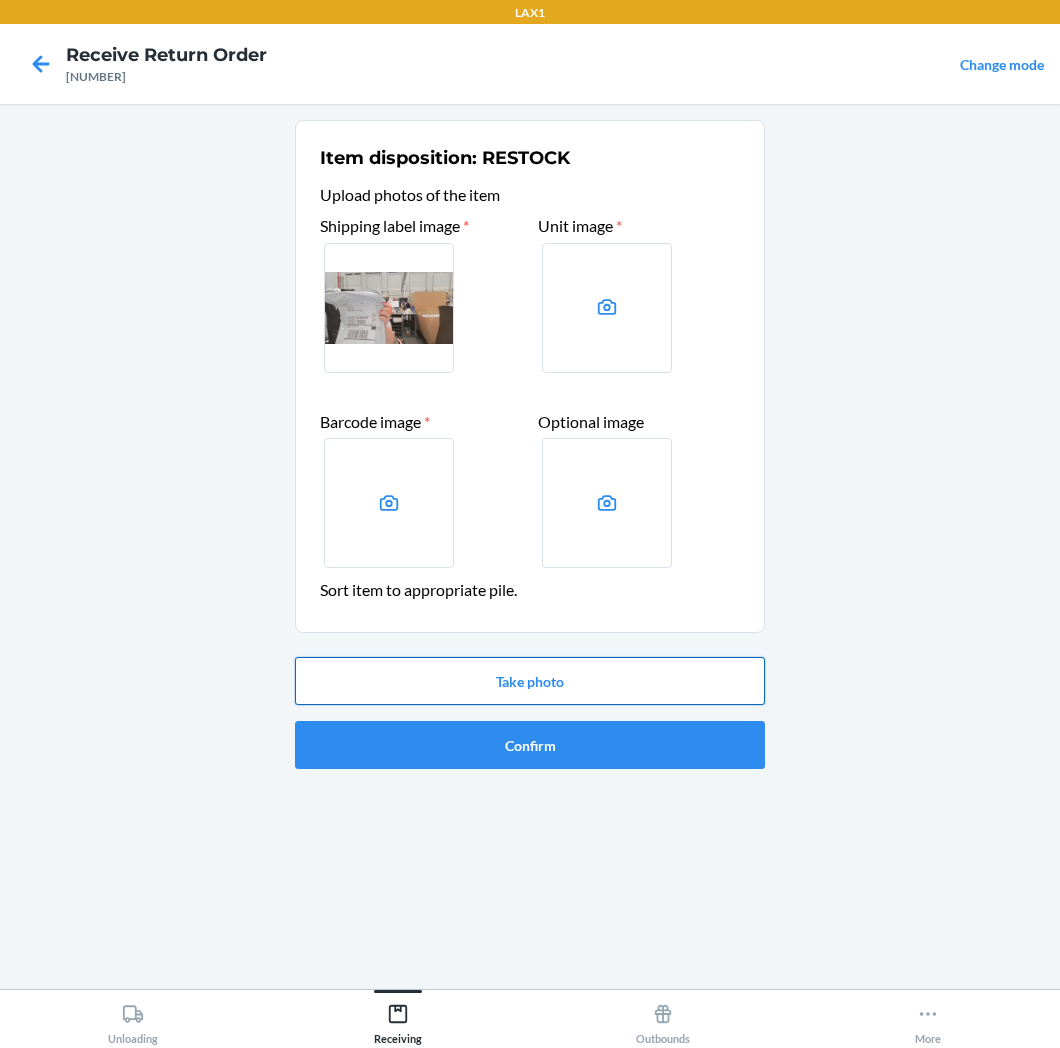 click on "Take photo" at bounding box center [530, 681] 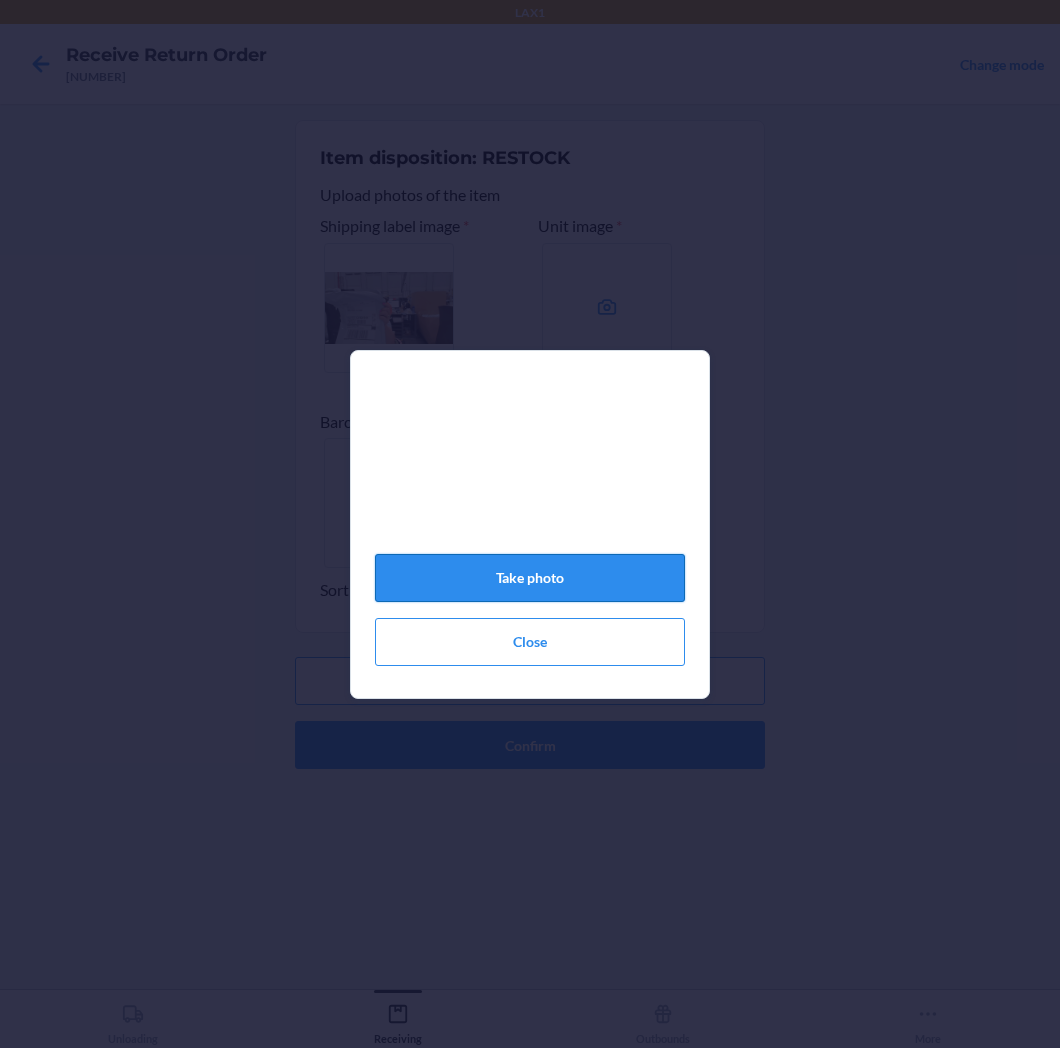click on "Take photo" 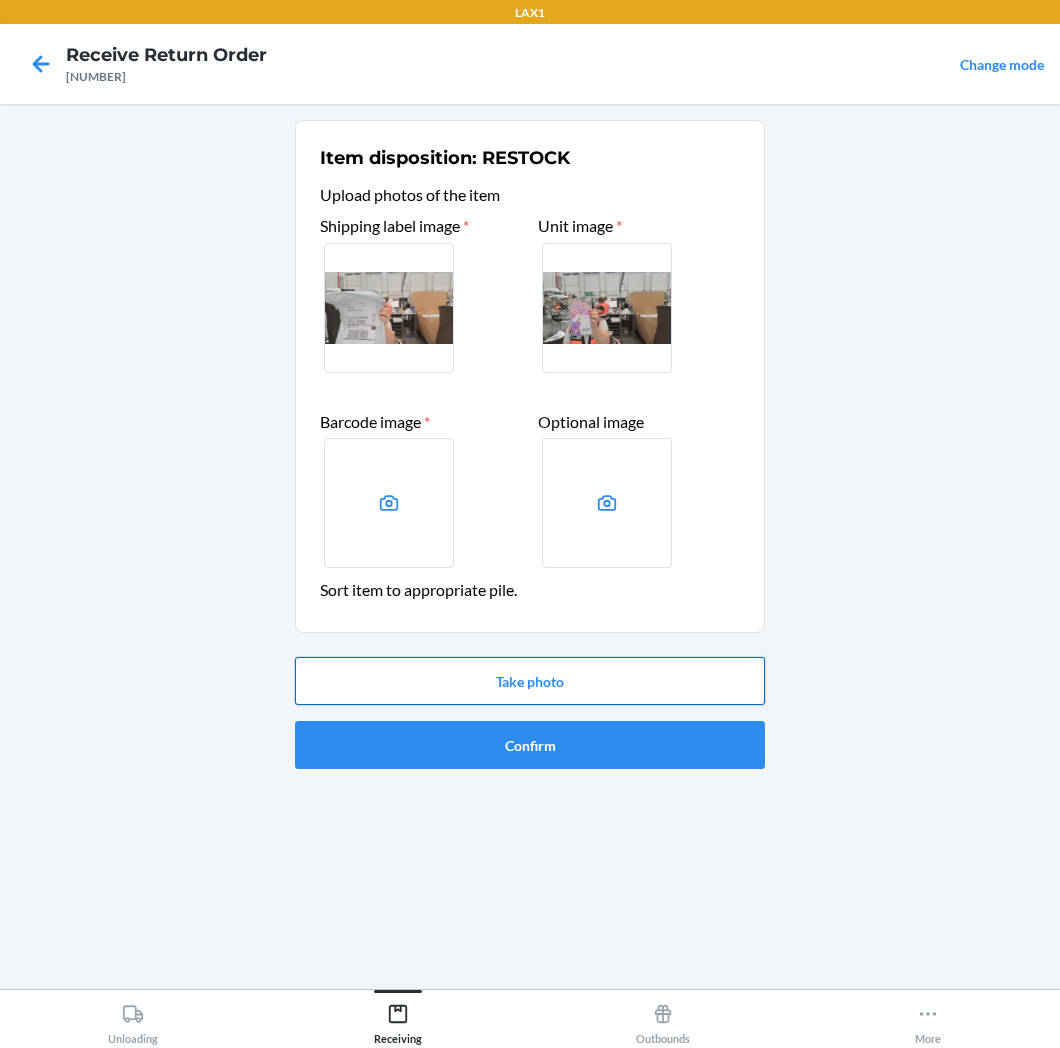 click on "Take photo" at bounding box center (530, 681) 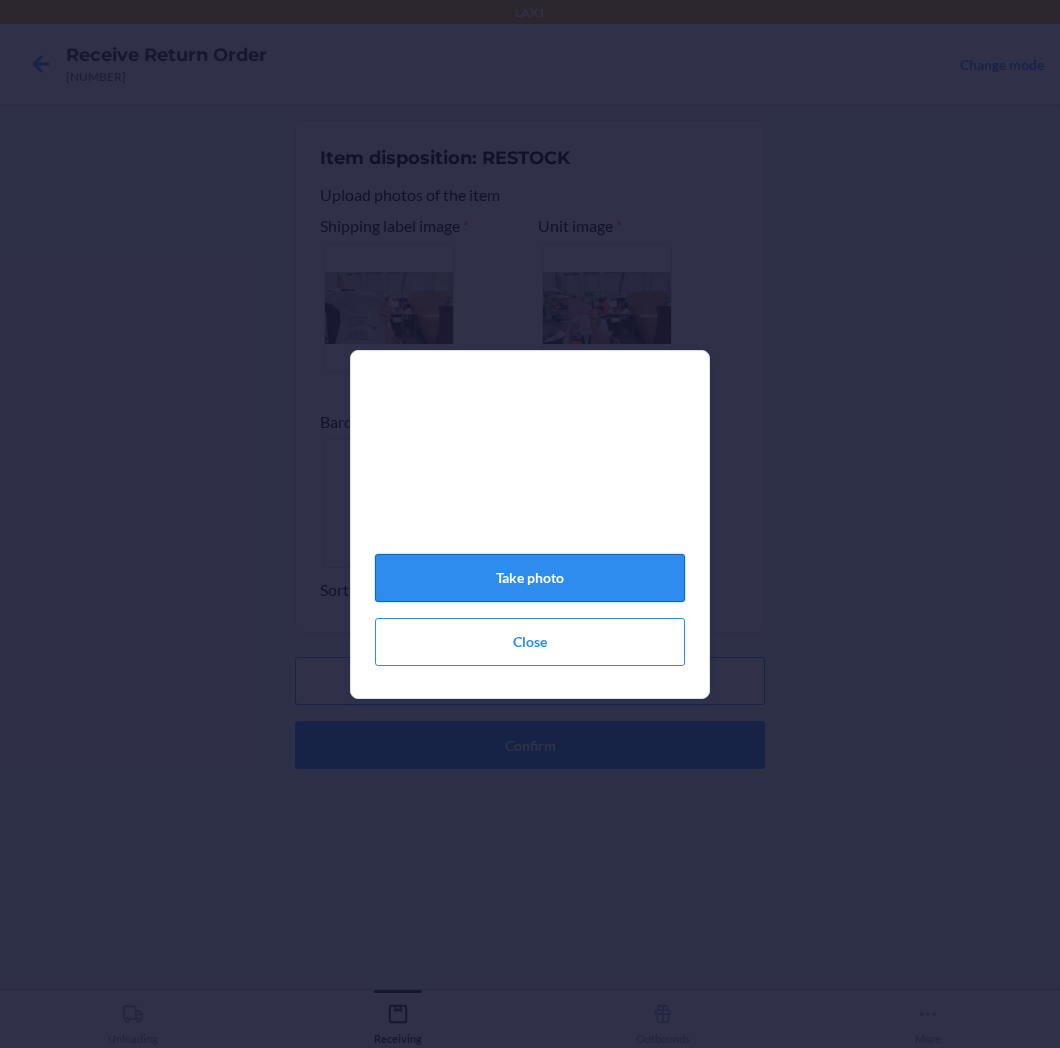 click on "Take photo" 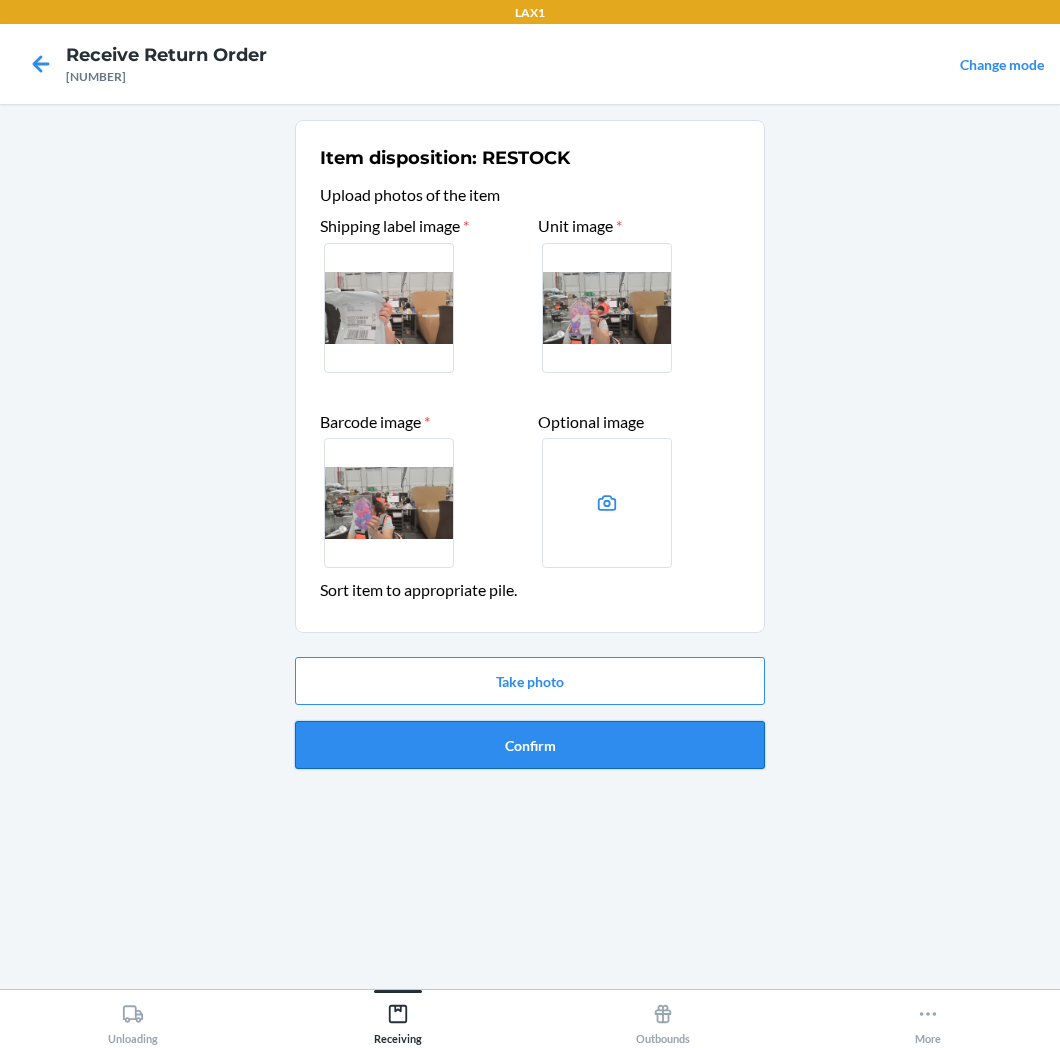 click on "Confirm" at bounding box center [530, 745] 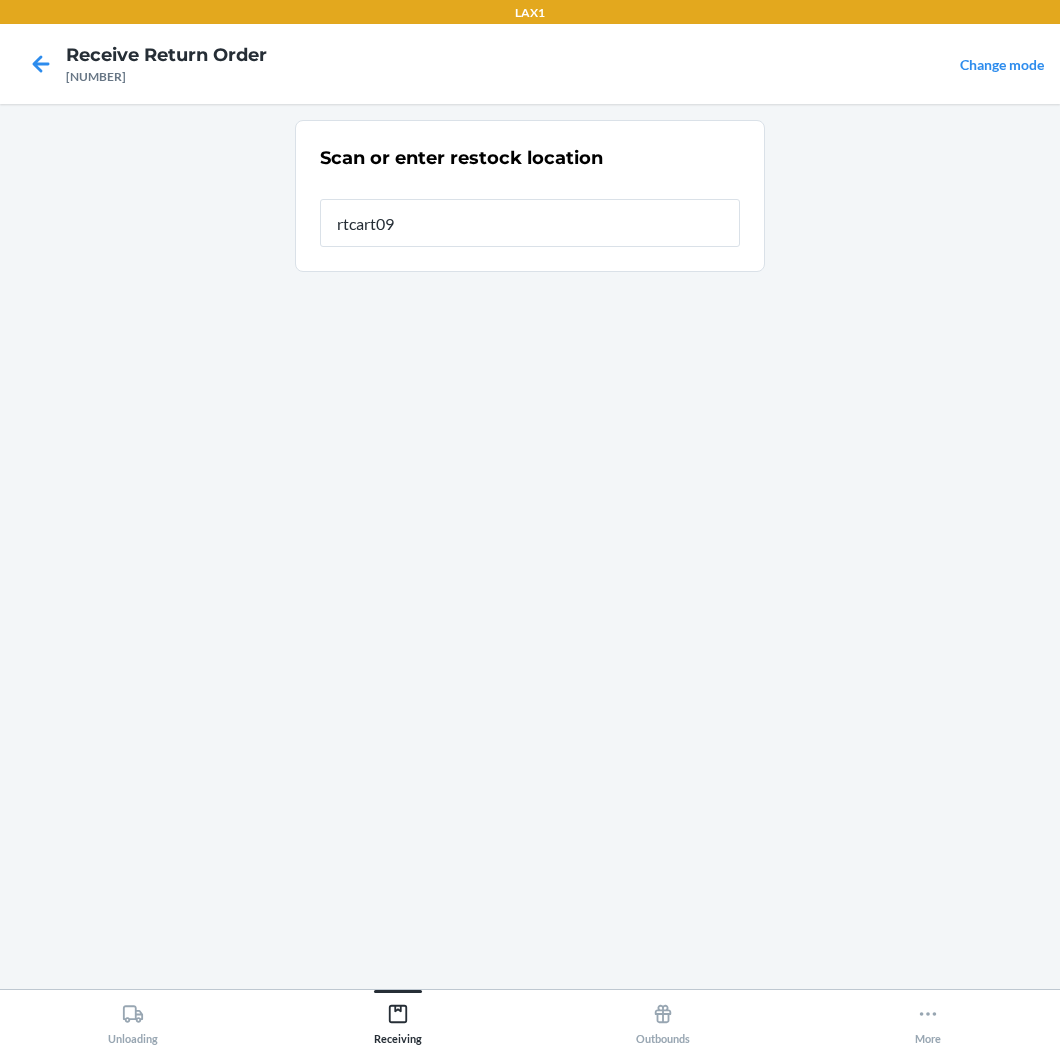 type on "[ALPHANUMERIC]" 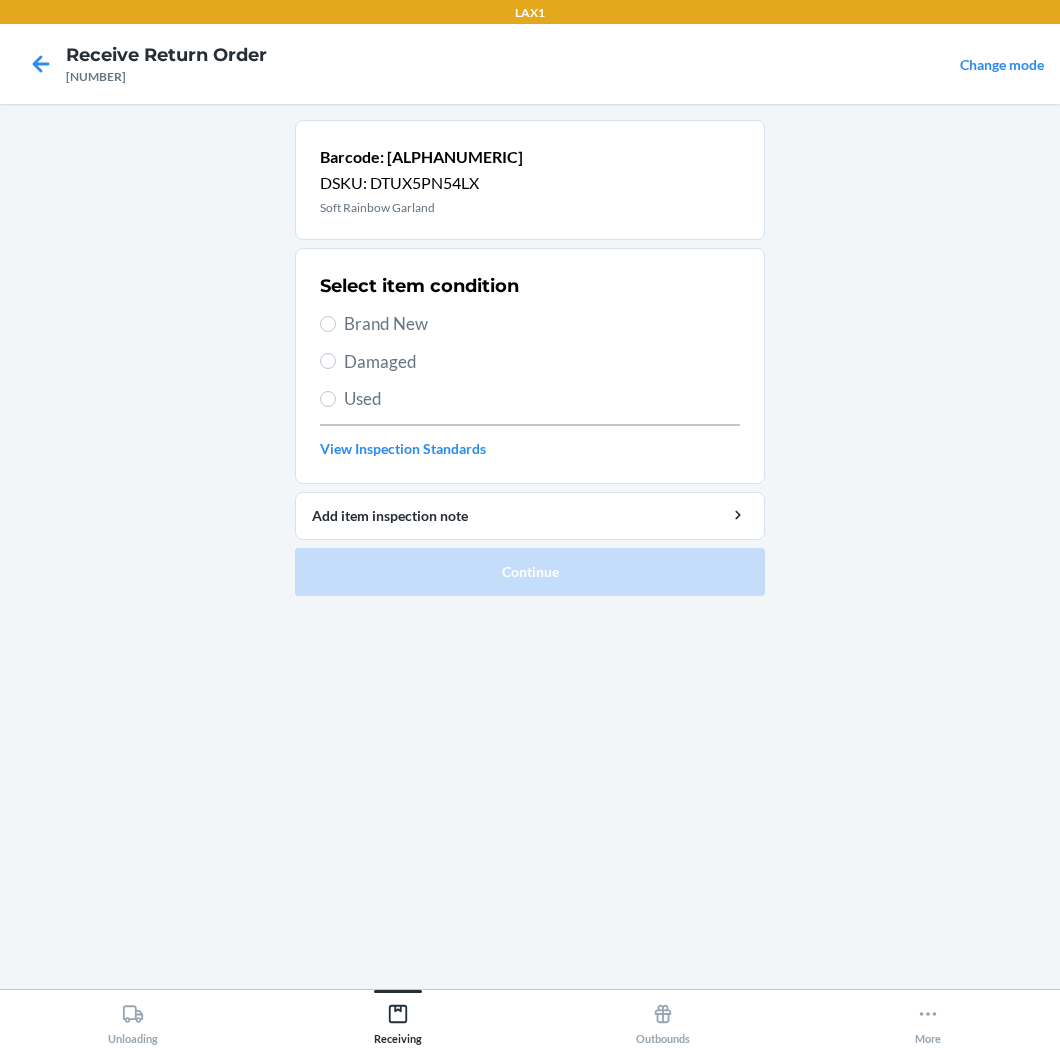 click on "Brand New" at bounding box center (542, 324) 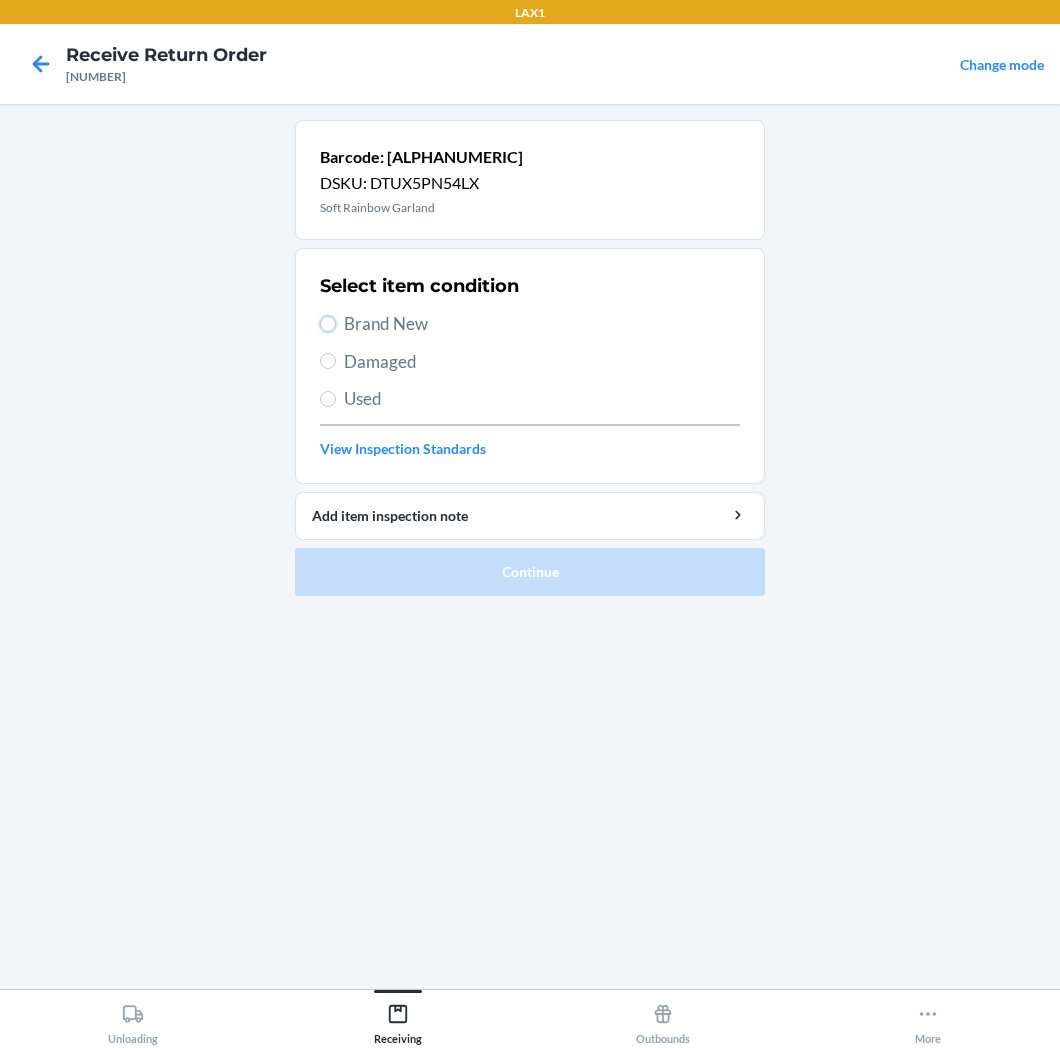 click on "Brand New" at bounding box center (328, 324) 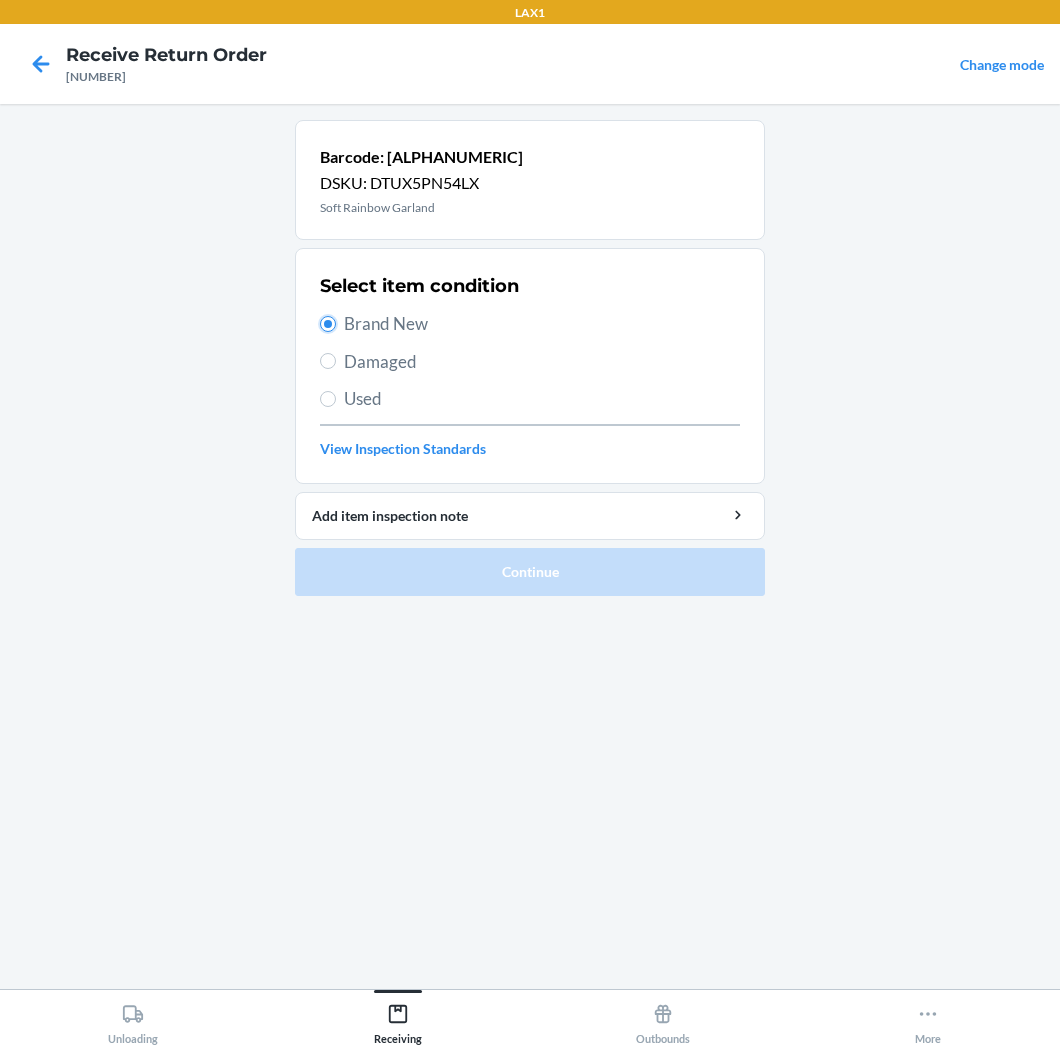 radio on "true" 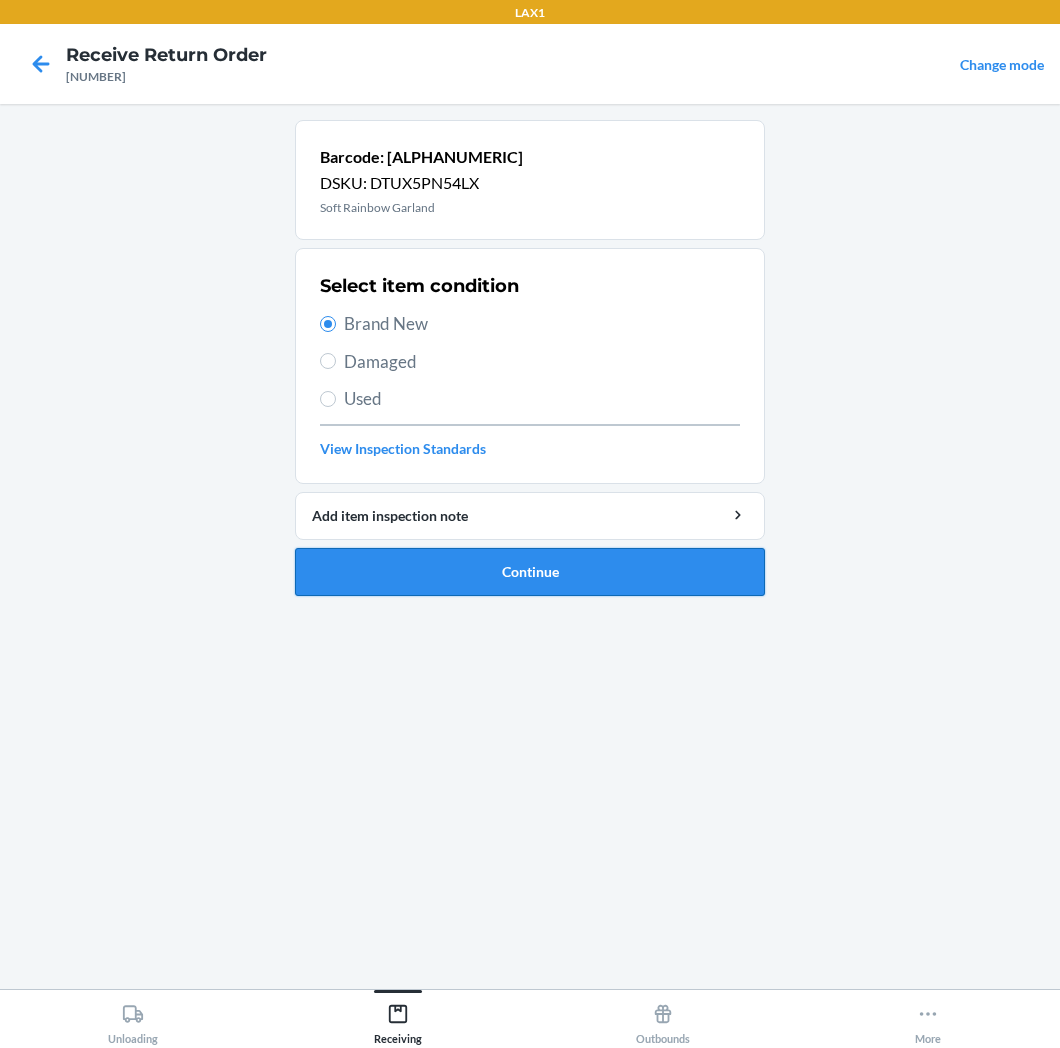 click on "Continue" at bounding box center (530, 572) 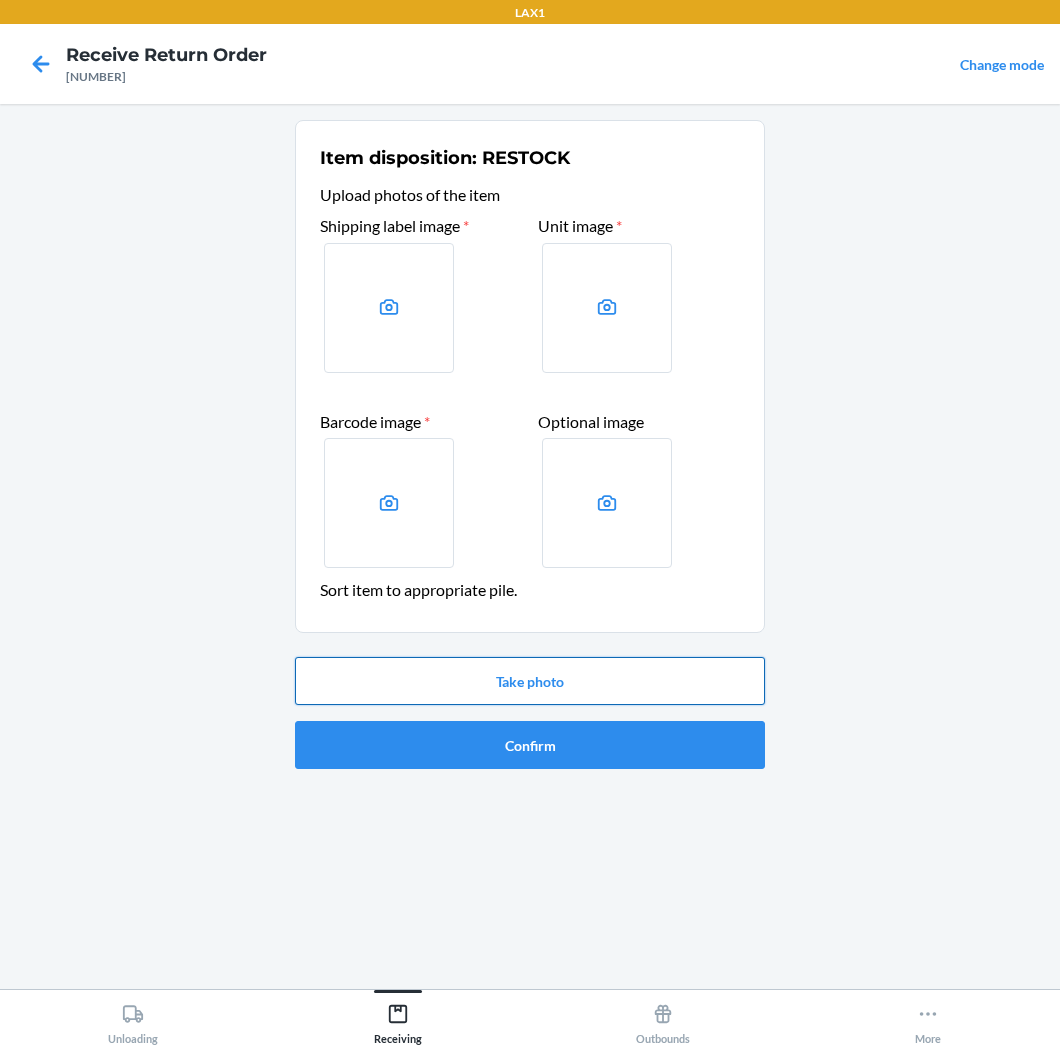 click on "Take photo" at bounding box center [530, 681] 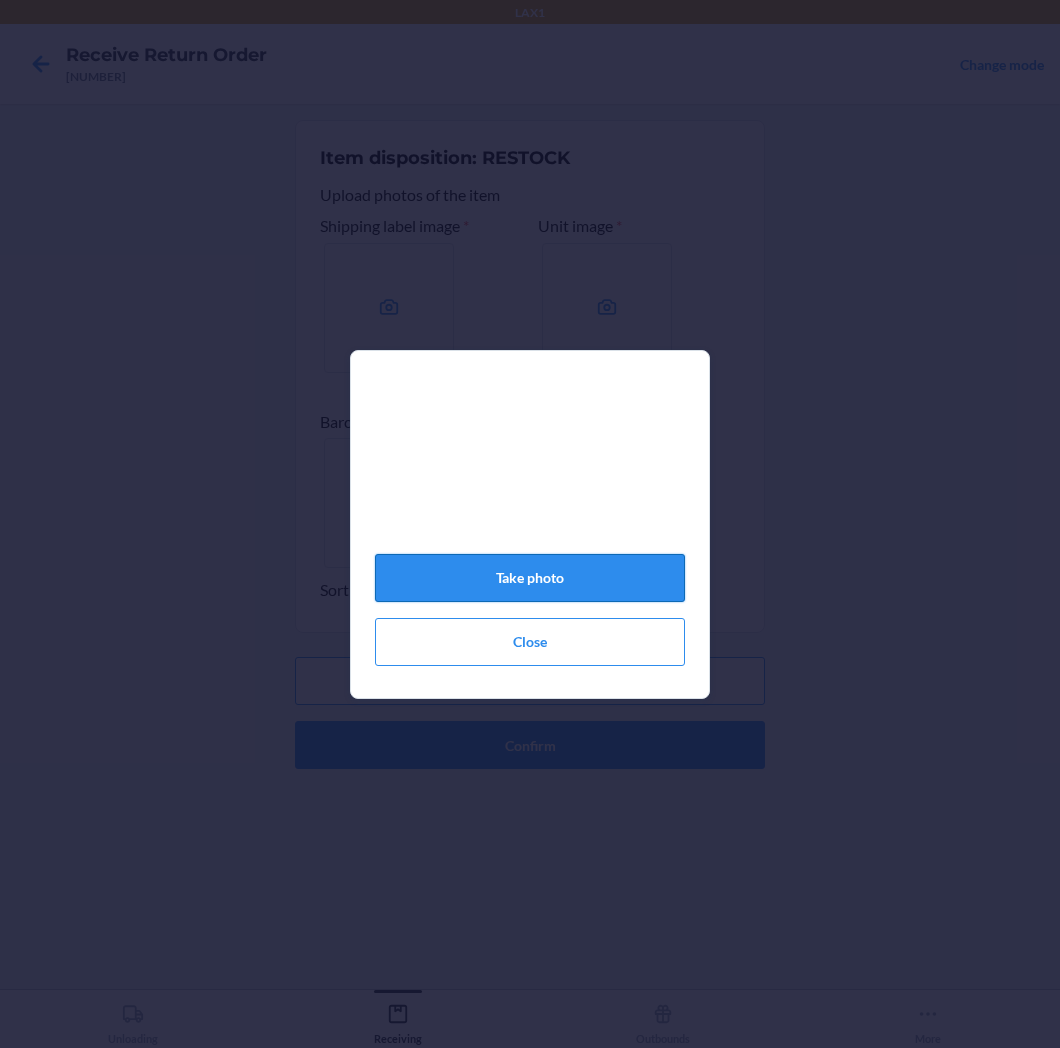 click on "Take photo" 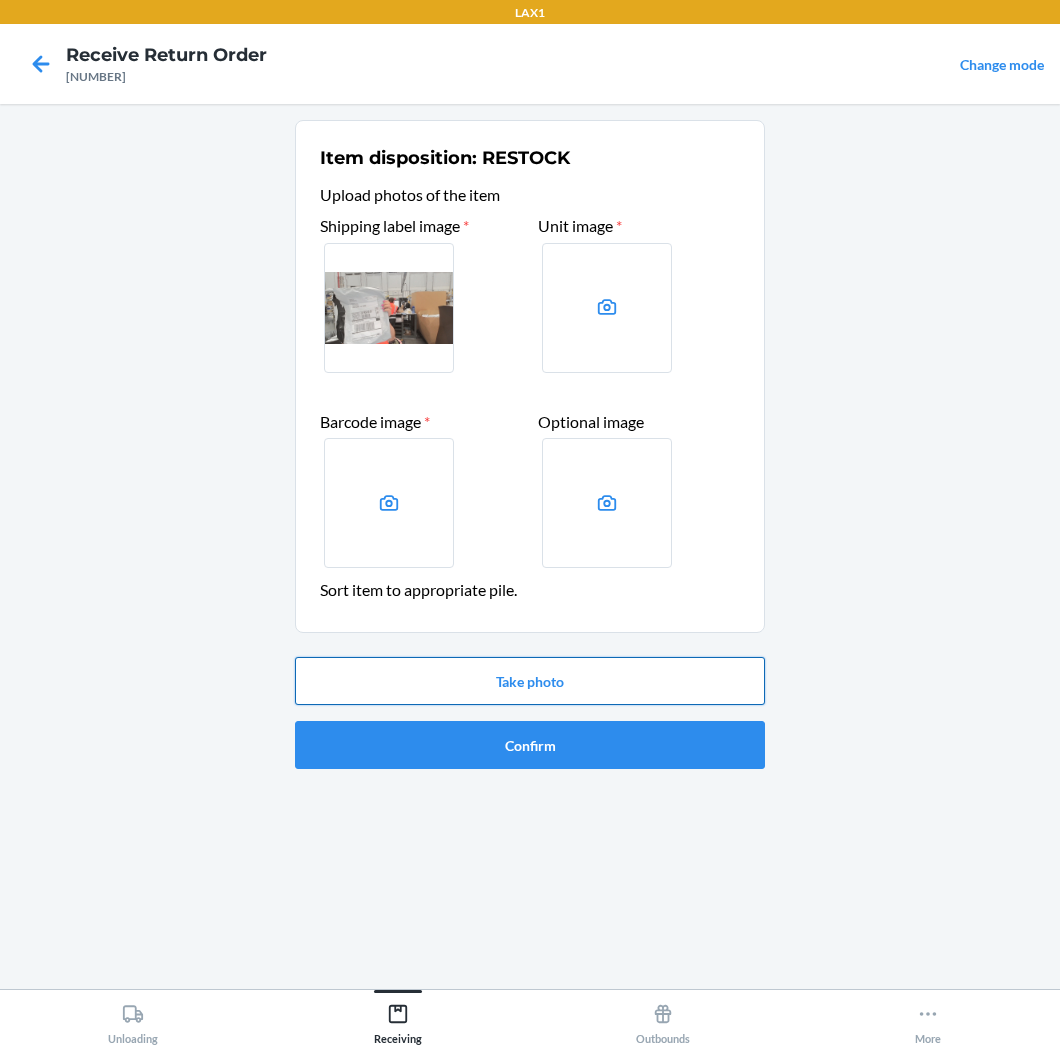 click on "Take photo" at bounding box center [530, 681] 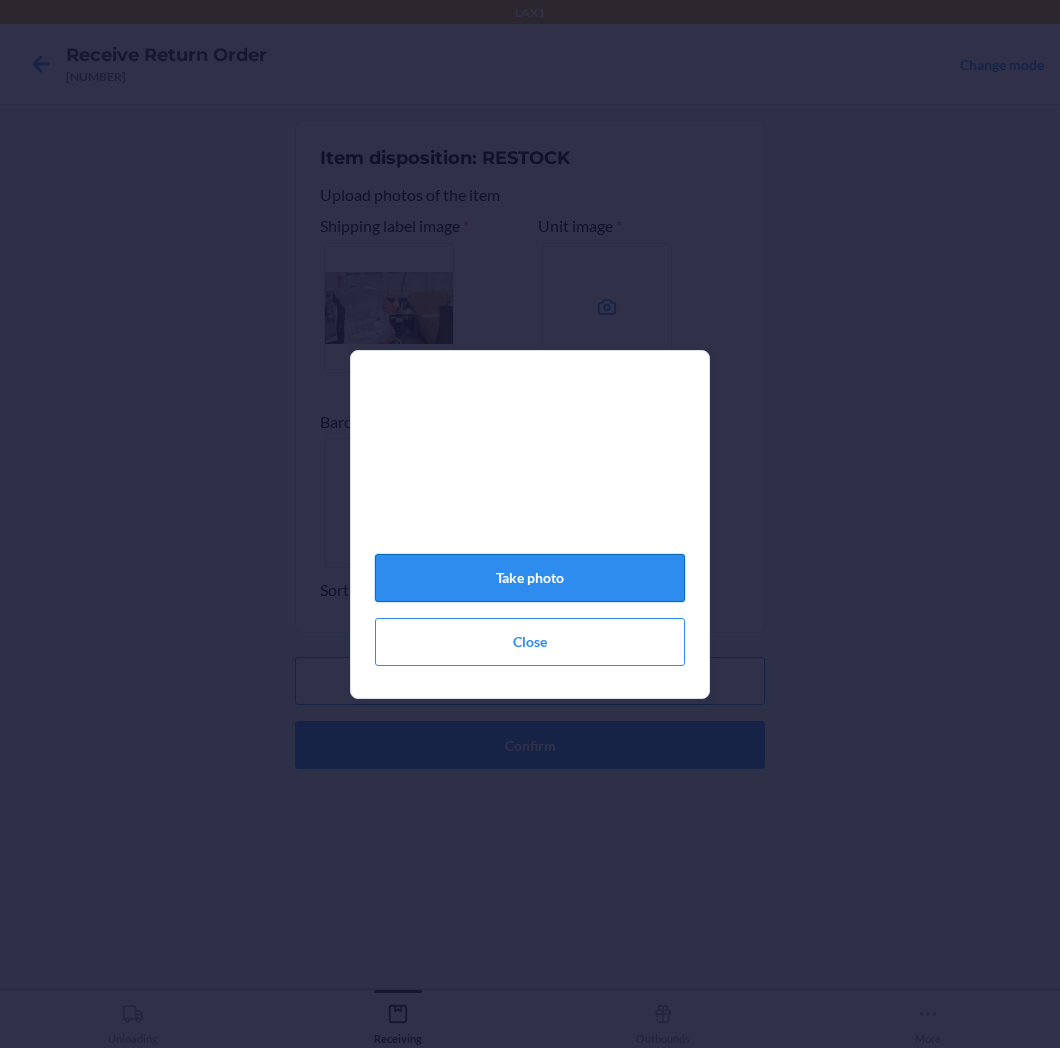 click on "Take photo" 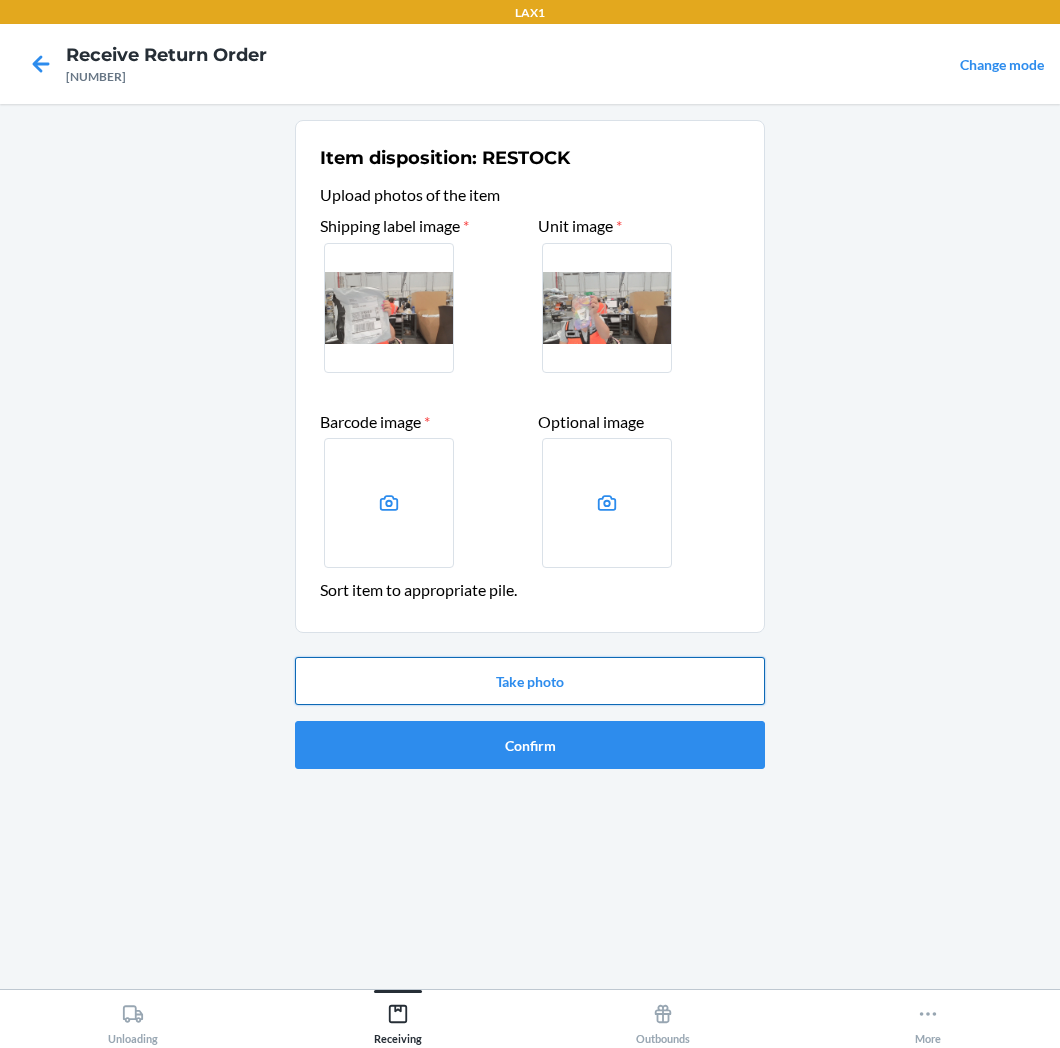 click on "Take photo" at bounding box center (530, 681) 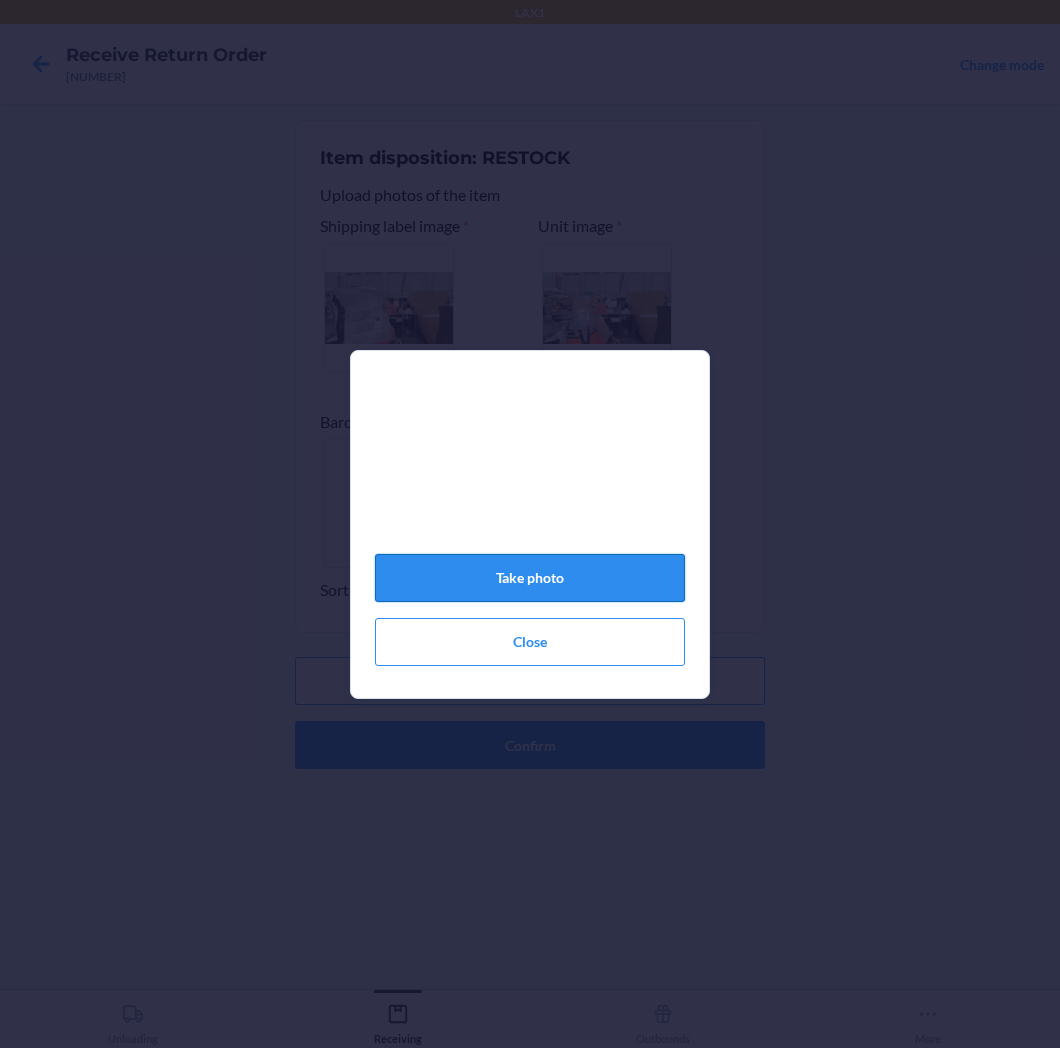 click on "Take photo" 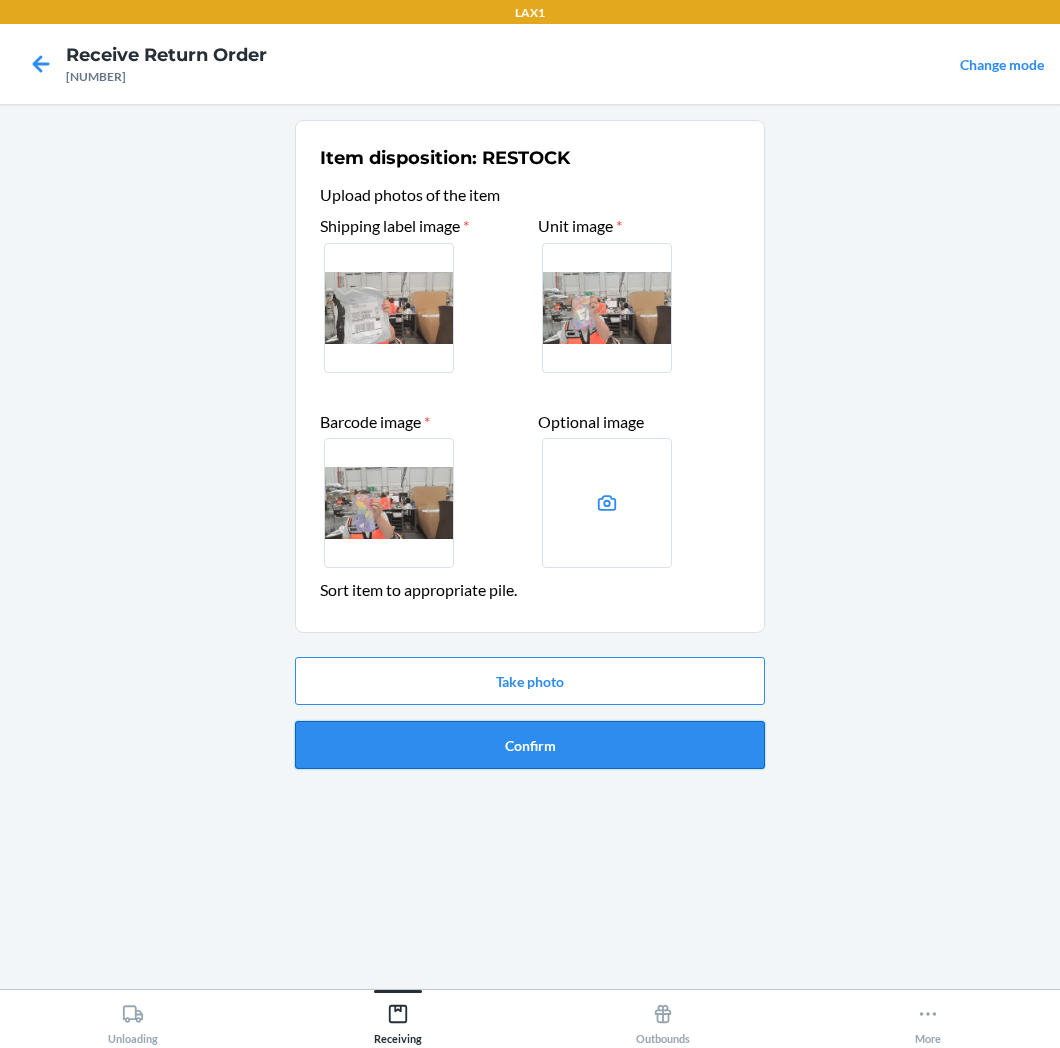 click on "Confirm" at bounding box center [530, 745] 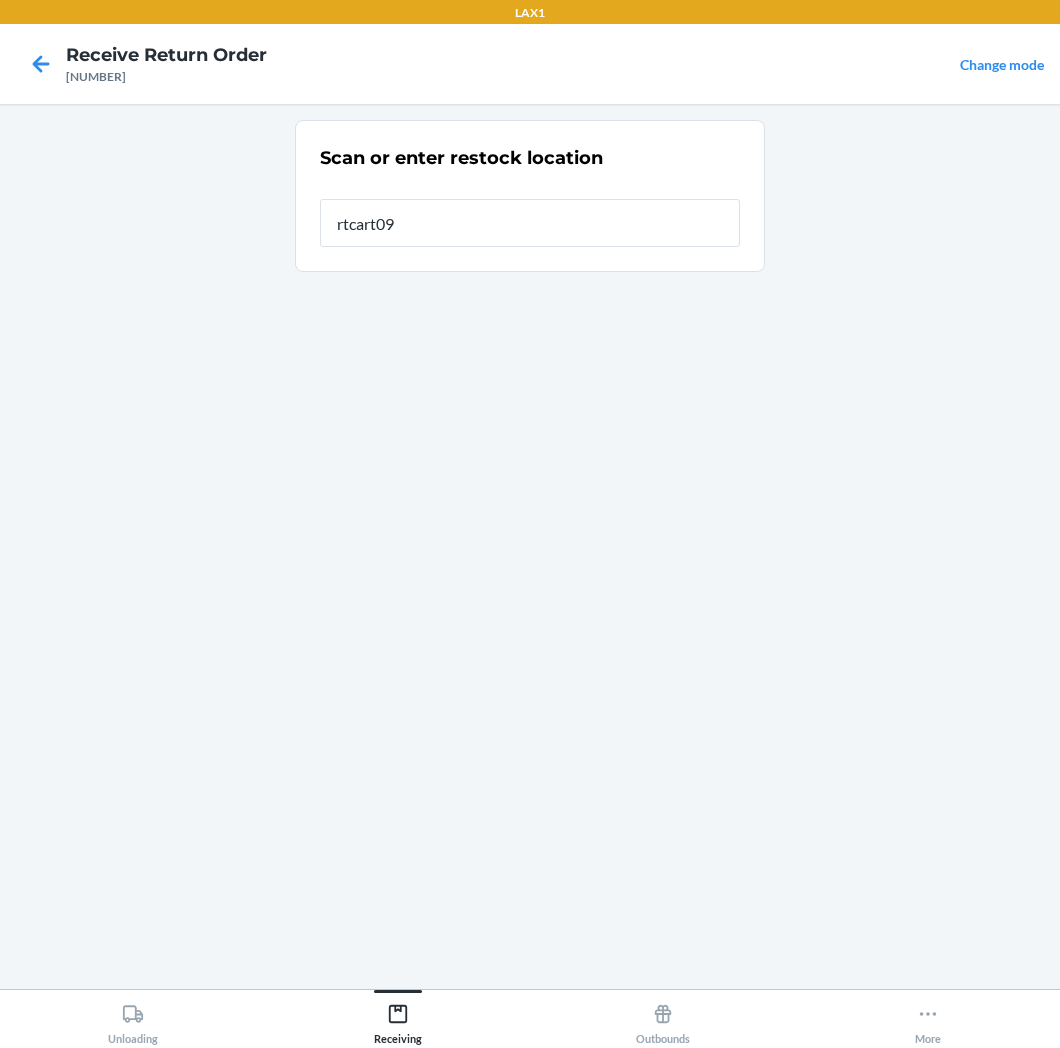 type on "[ALPHANUMERIC]" 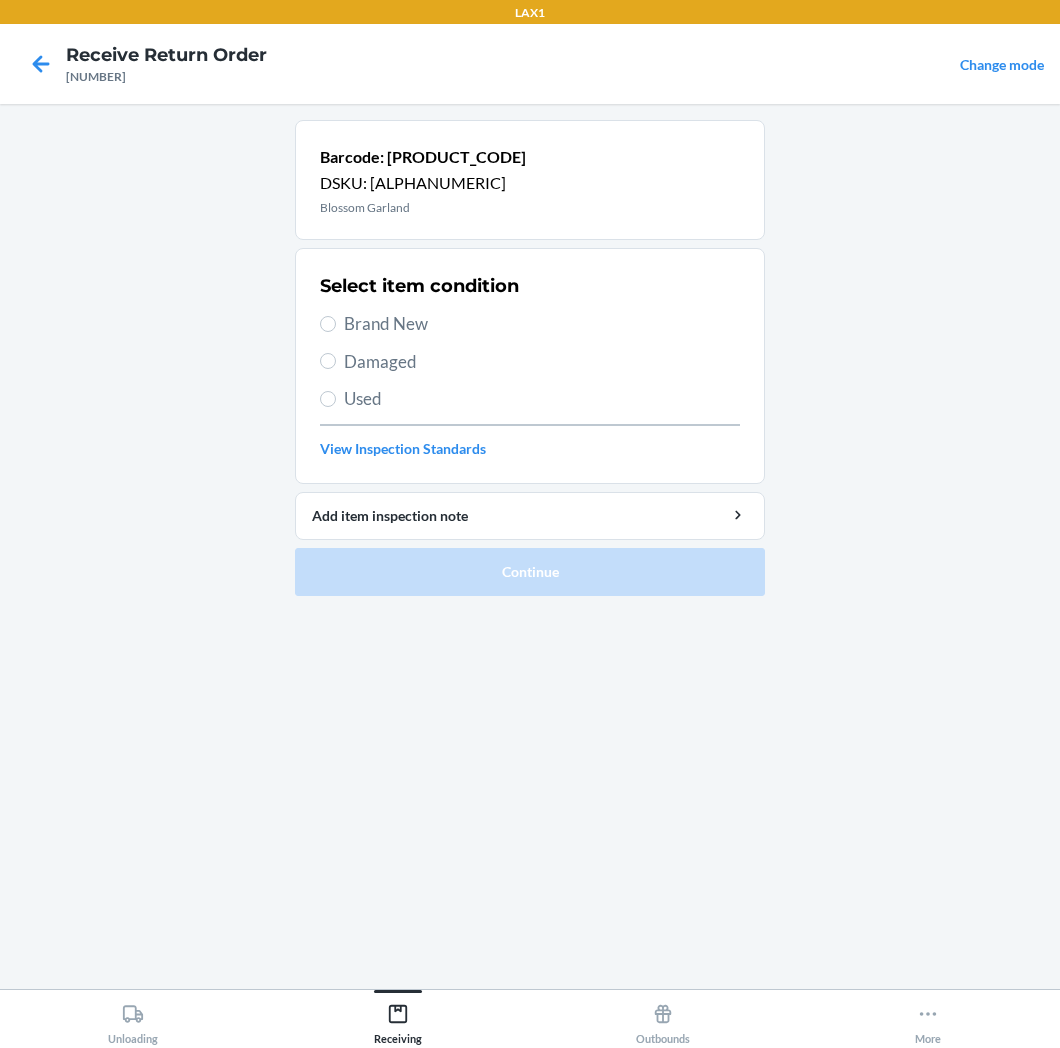 click on "Brand New" at bounding box center [542, 324] 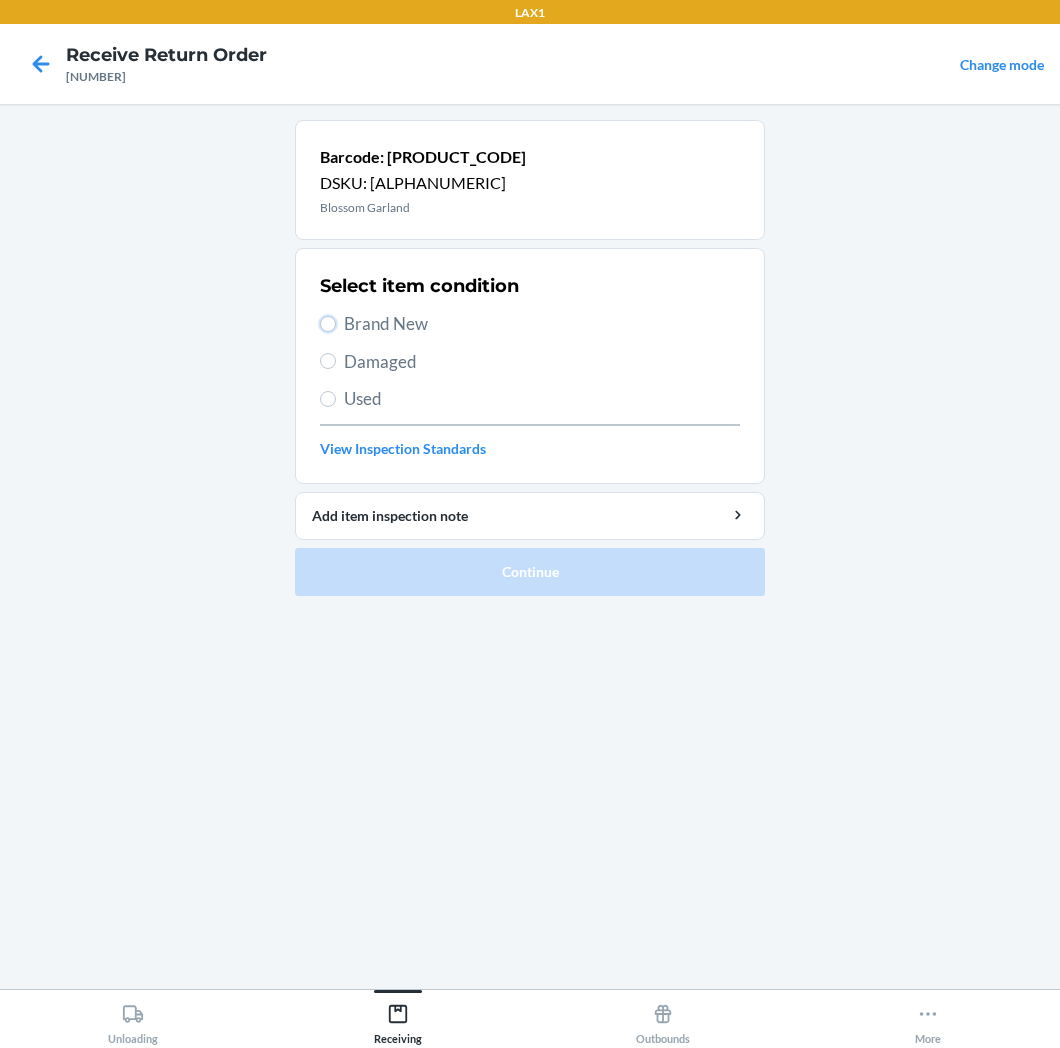 click on "Brand New" at bounding box center [328, 324] 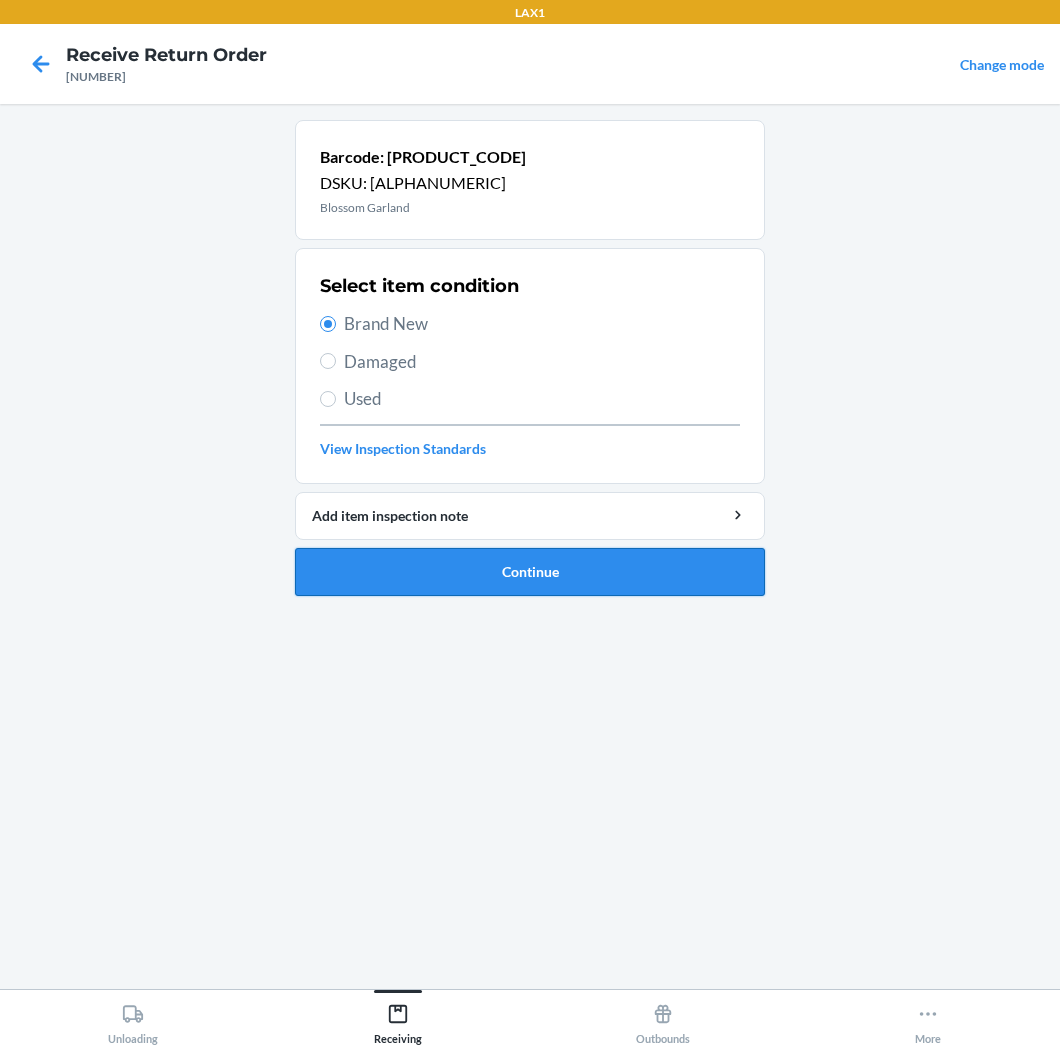 click on "Continue" at bounding box center (530, 572) 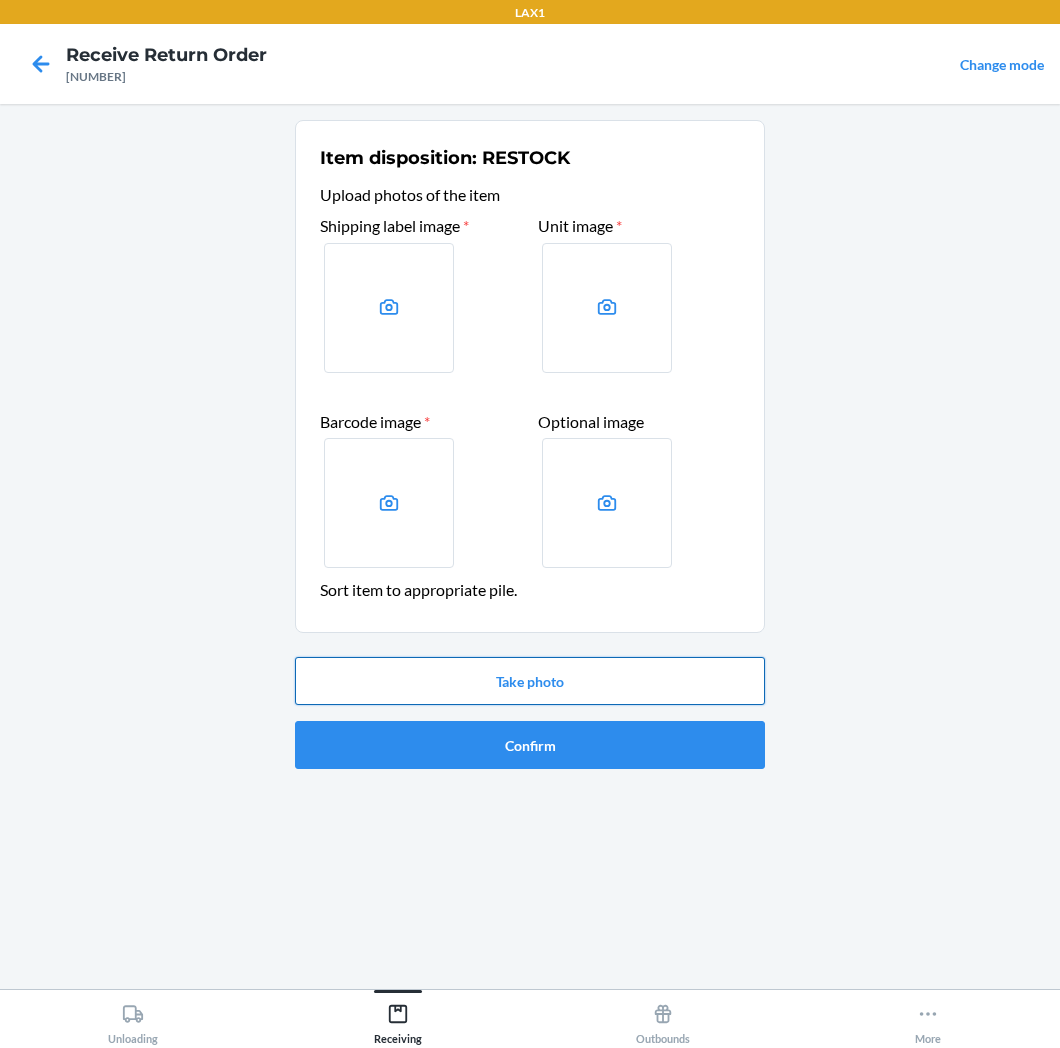 click on "Take photo" at bounding box center [530, 681] 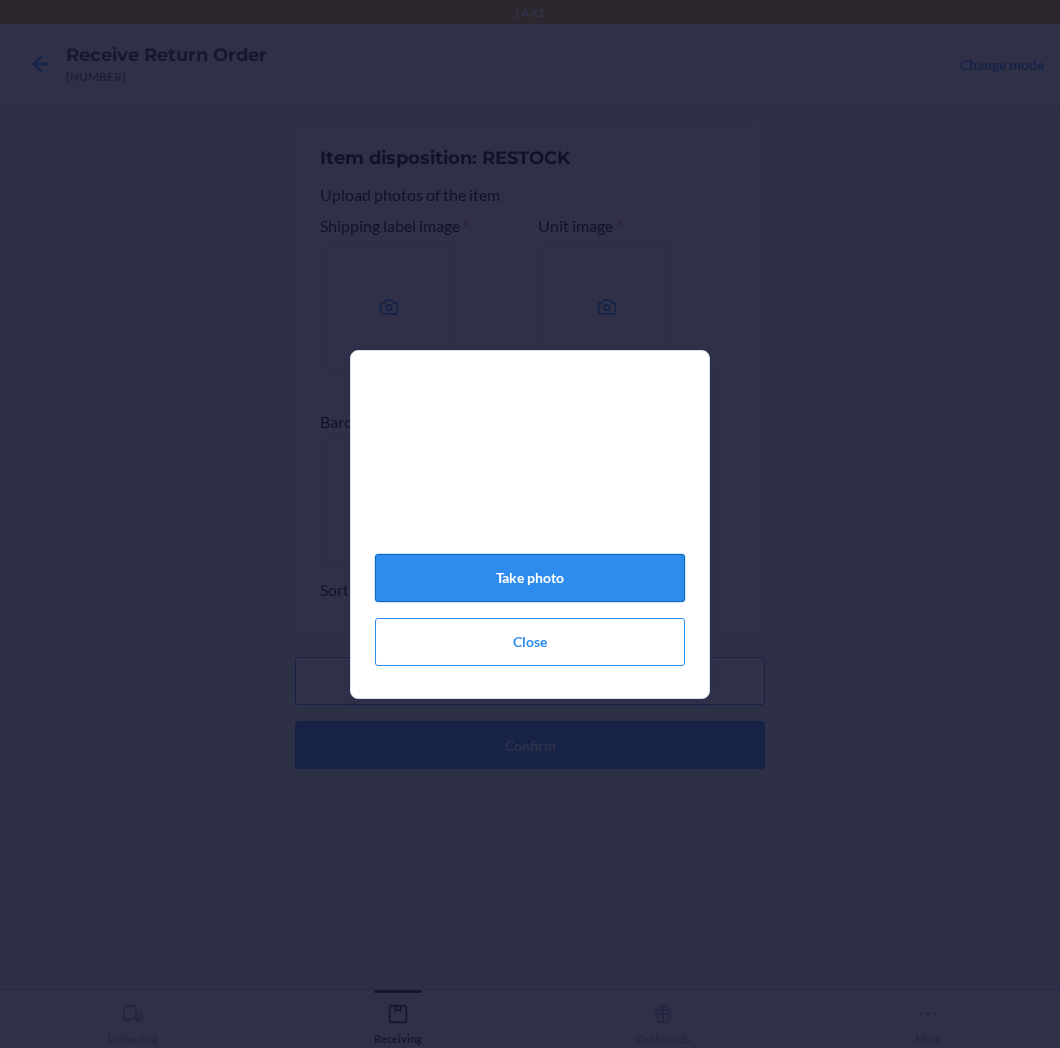 click on "Take photo" 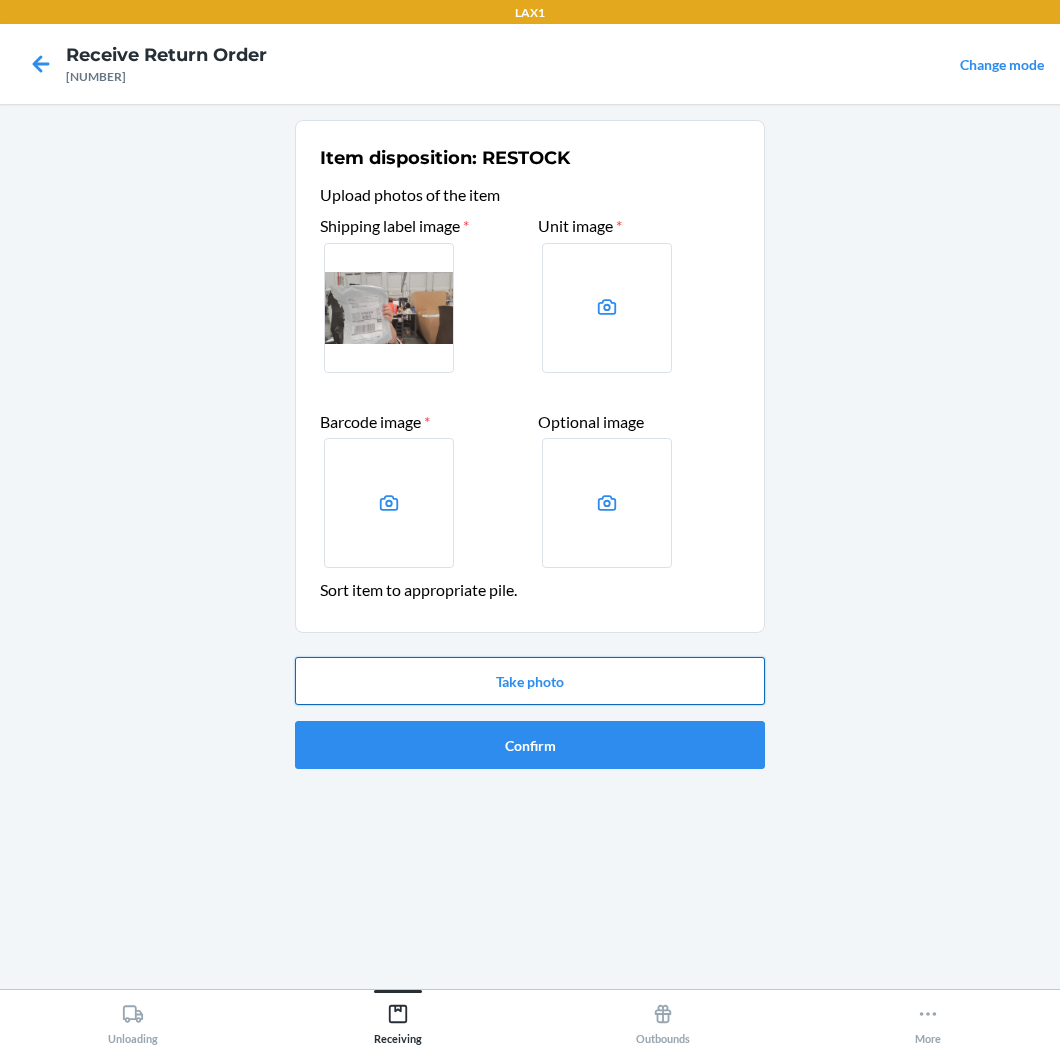 click on "Take photo" at bounding box center (530, 681) 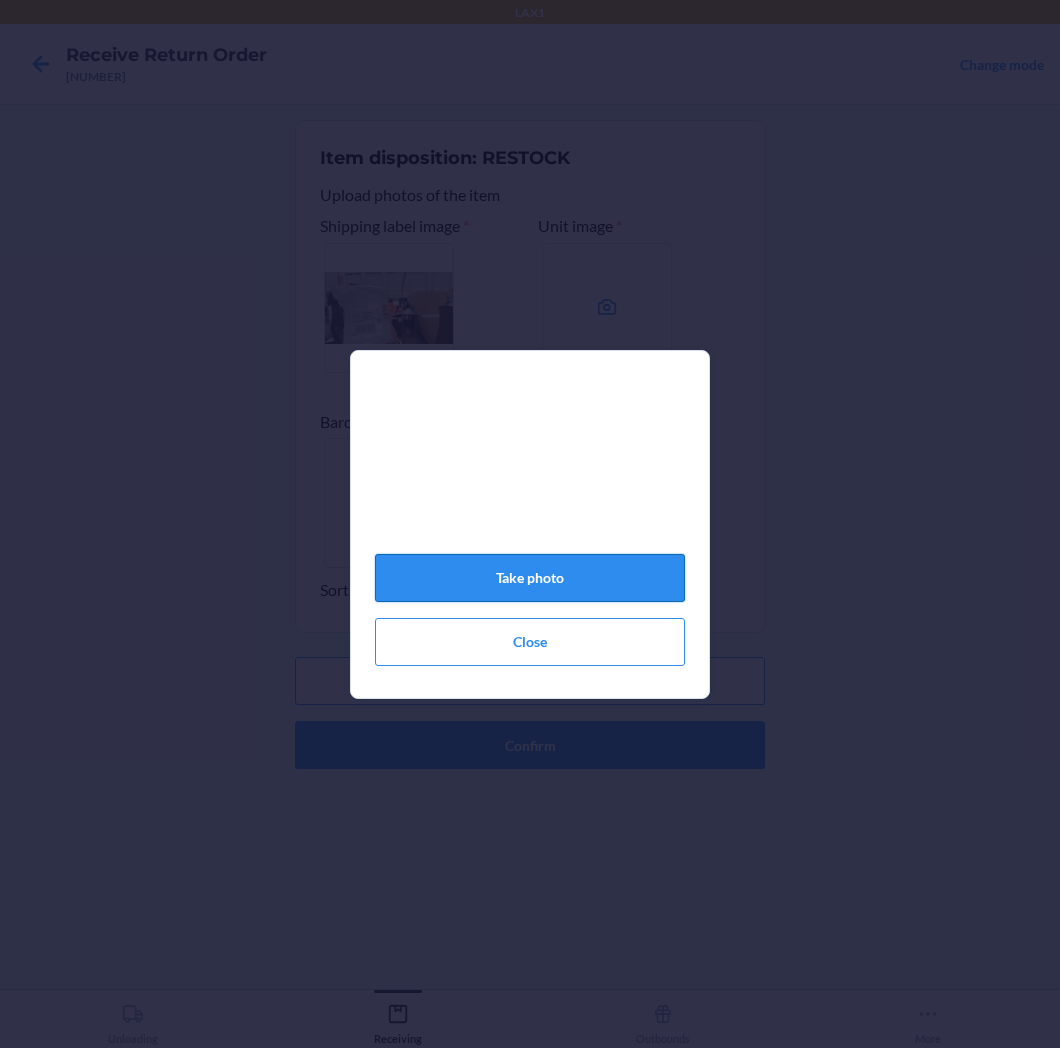 click on "Take photo" 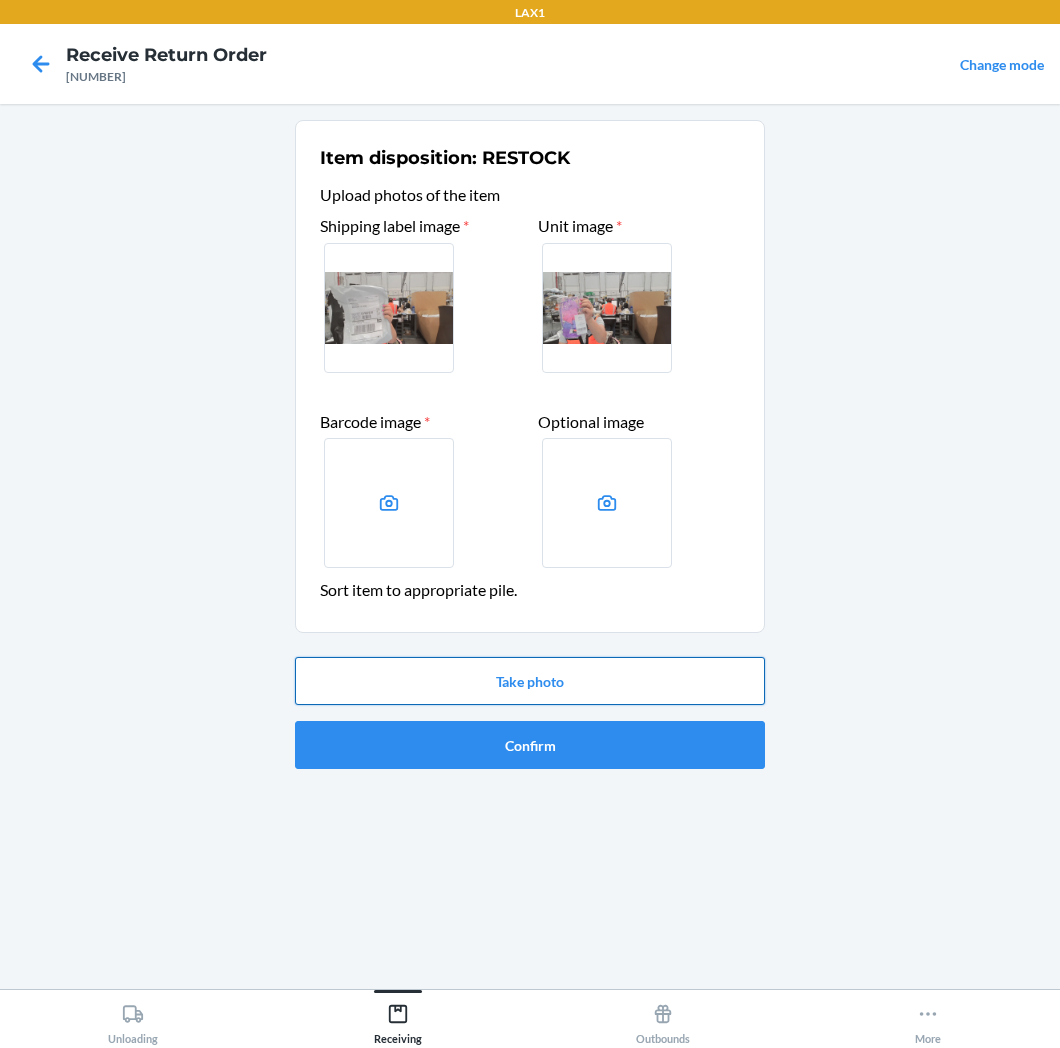 click on "Take photo" at bounding box center (530, 681) 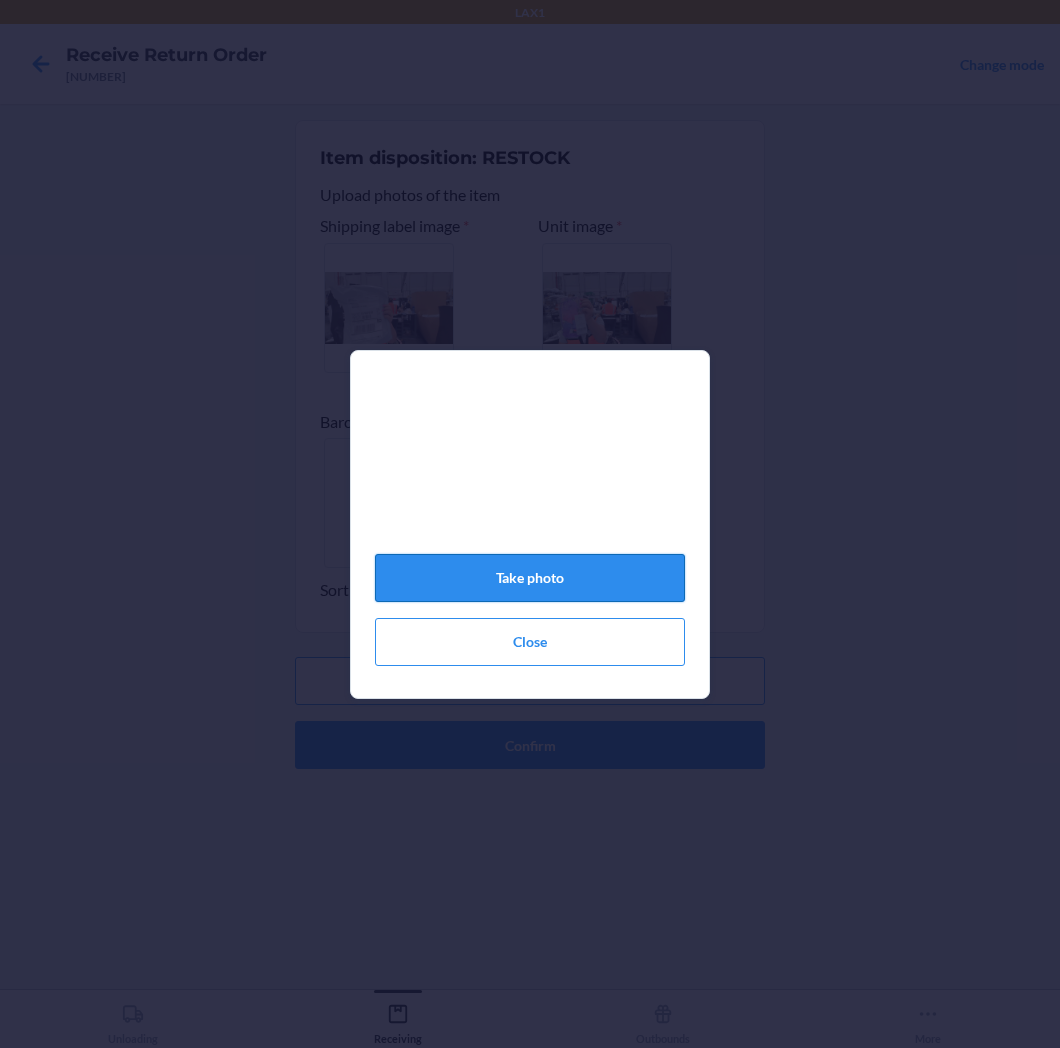 click on "Take photo" 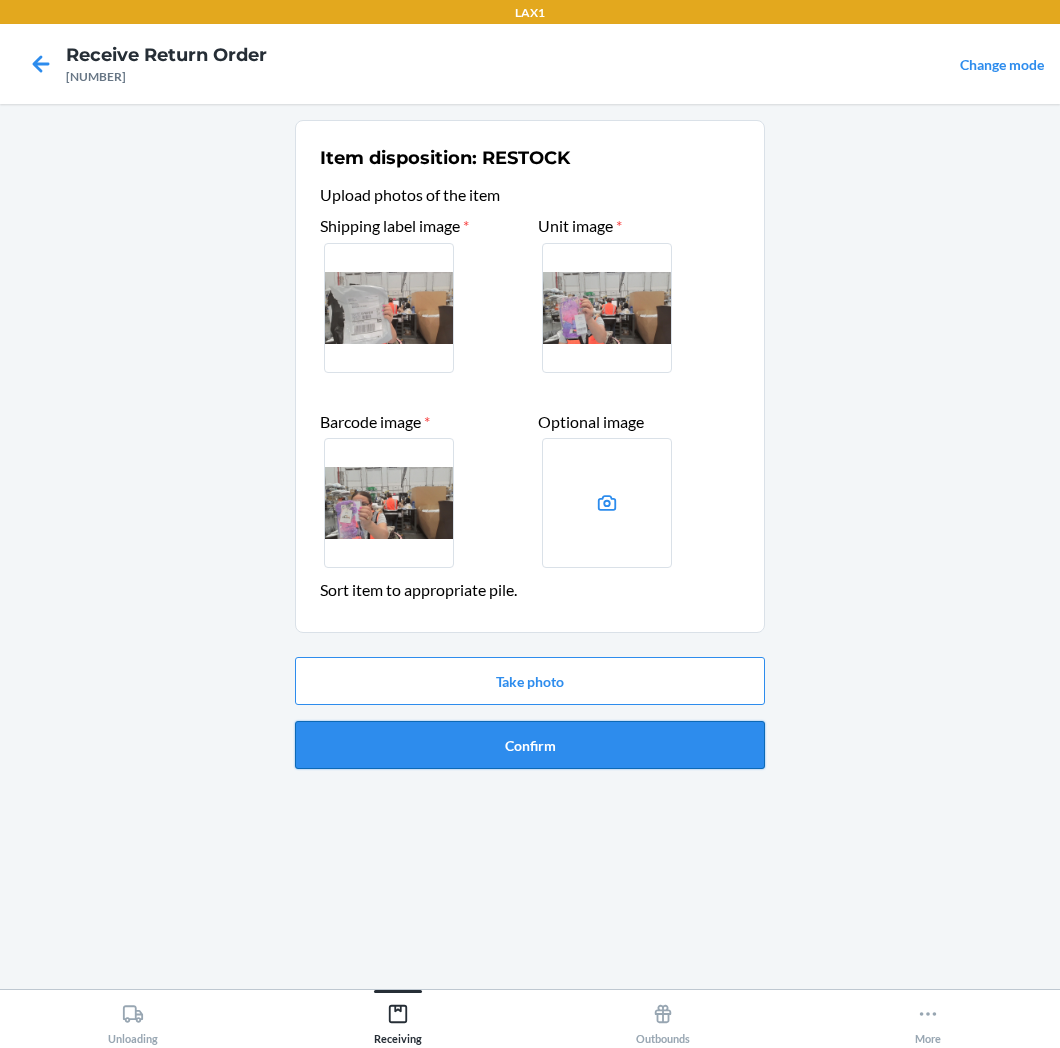 click on "Confirm" at bounding box center [530, 745] 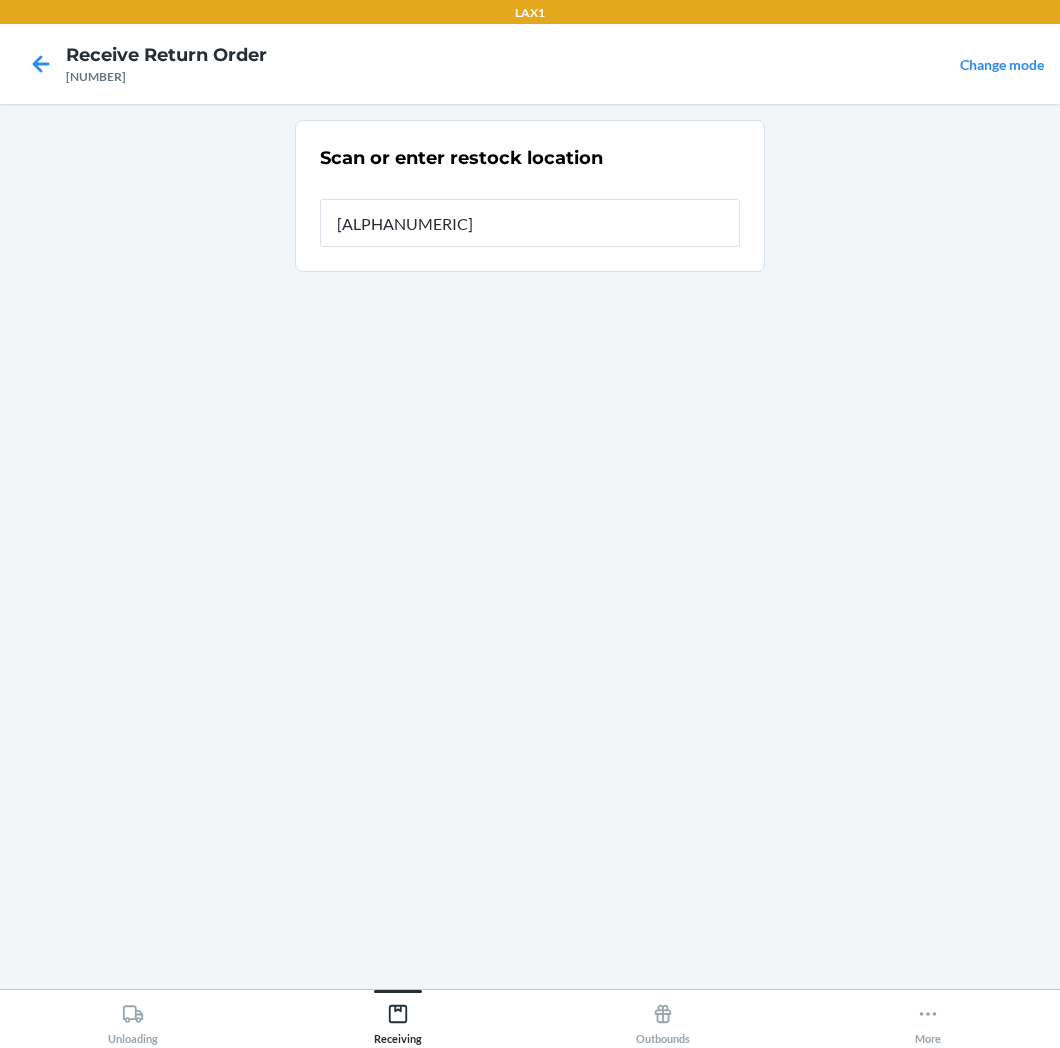 type on "[ALPHANUMERIC]" 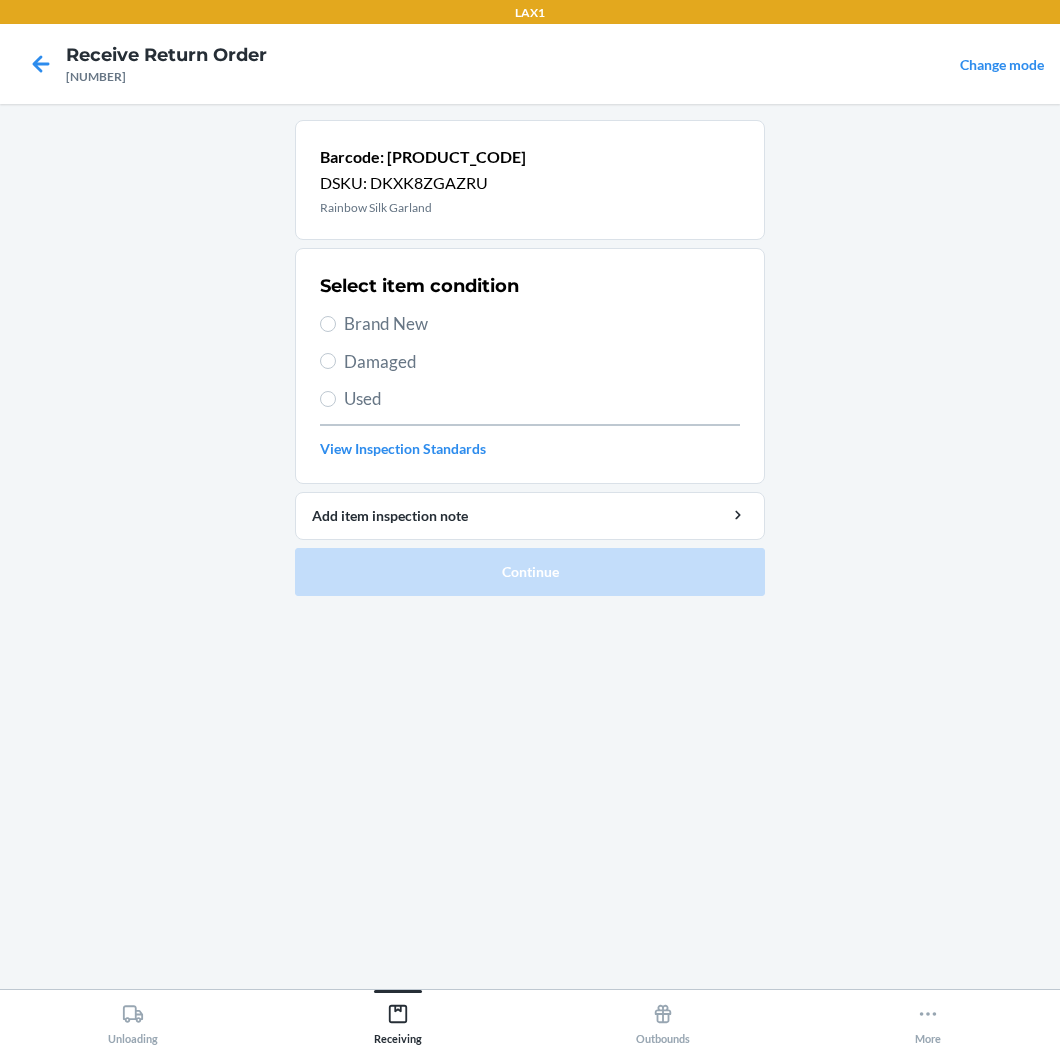 click on "Brand New" at bounding box center [542, 324] 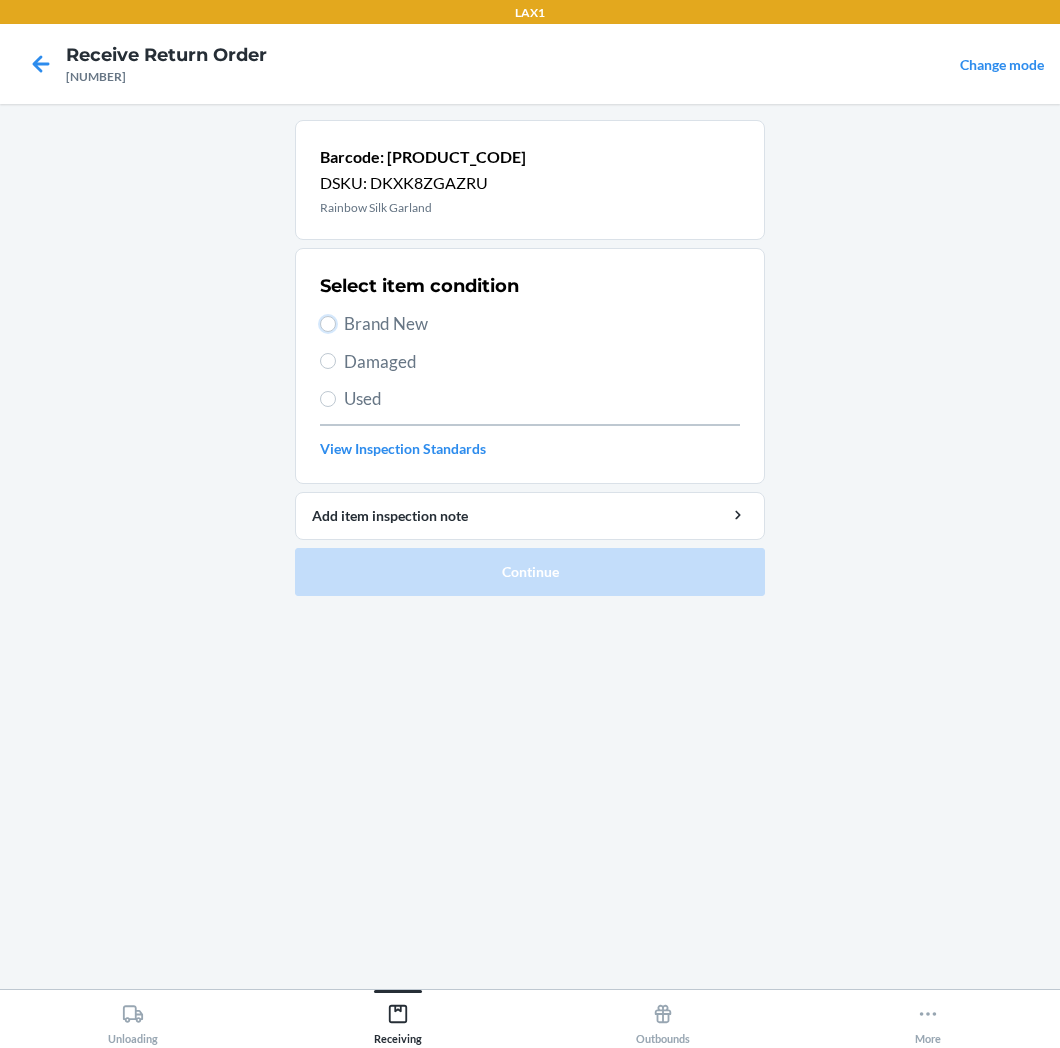 click on "Brand New" at bounding box center (328, 324) 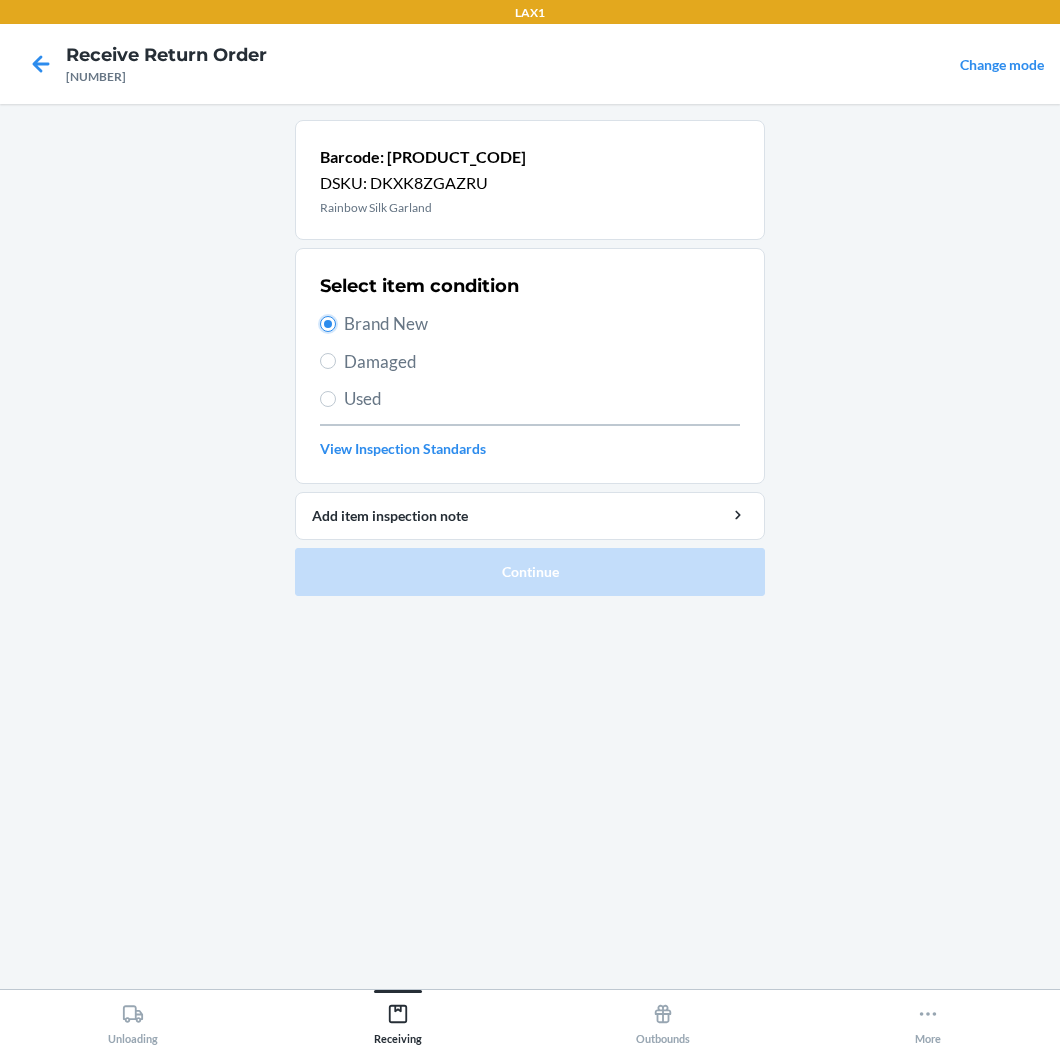 radio on "true" 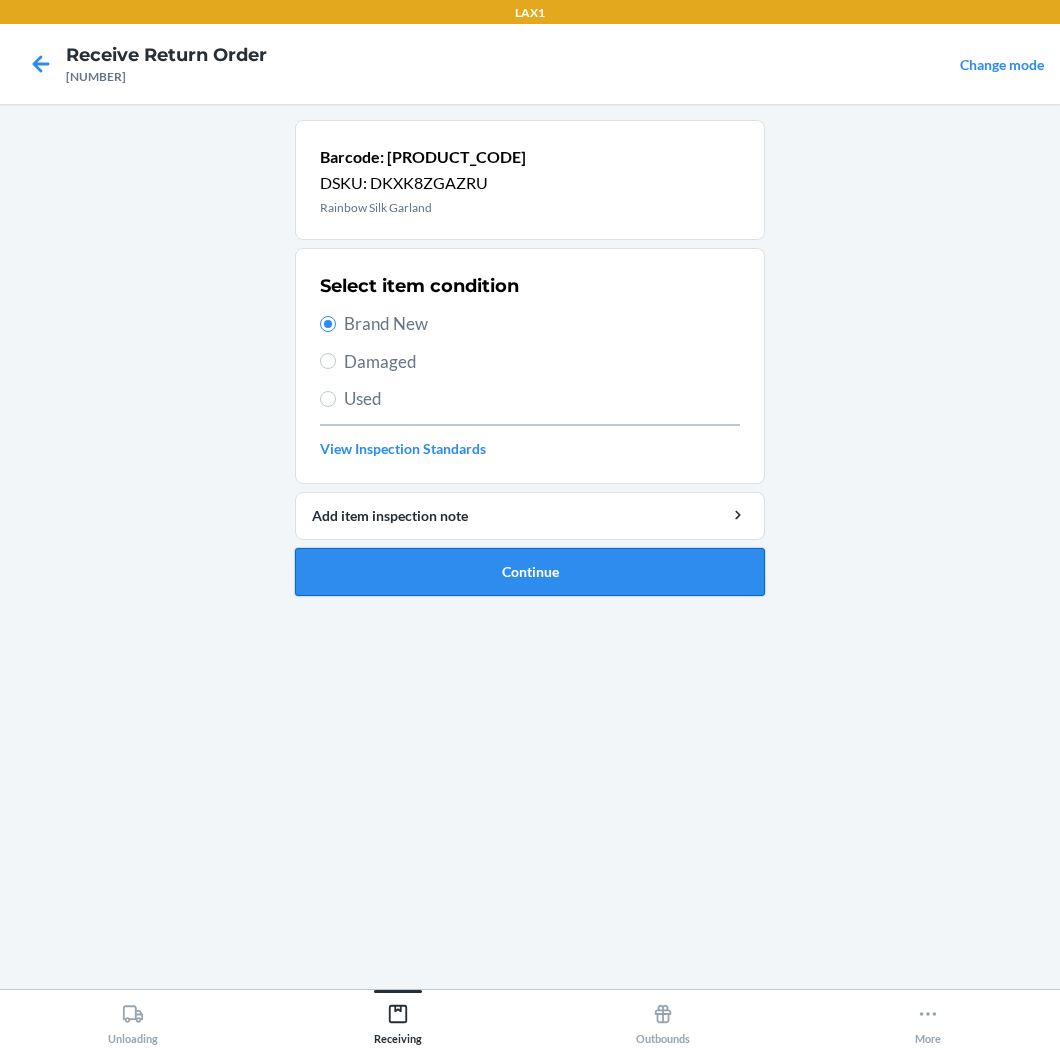 click on "Continue" at bounding box center (530, 572) 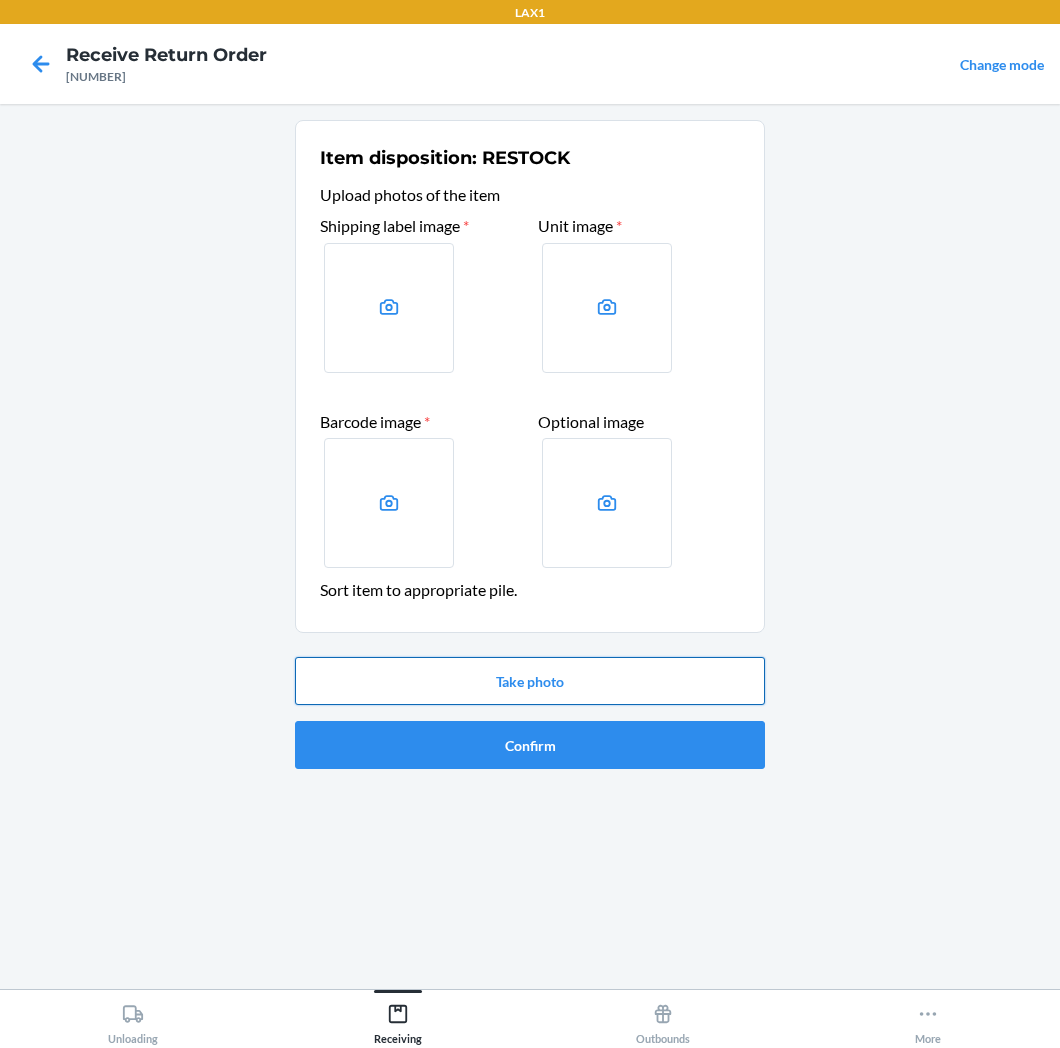 click on "Take photo" at bounding box center (530, 681) 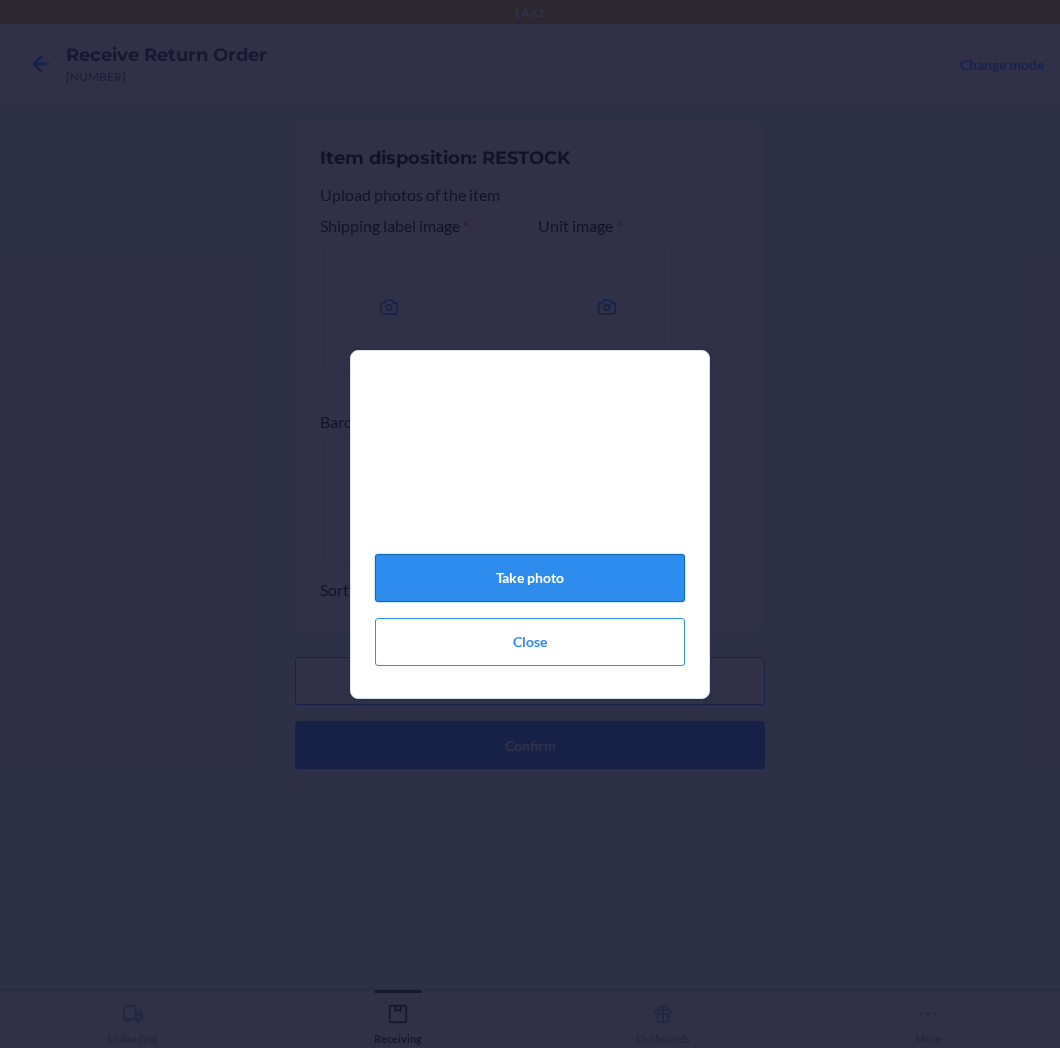 click on "Take photo" 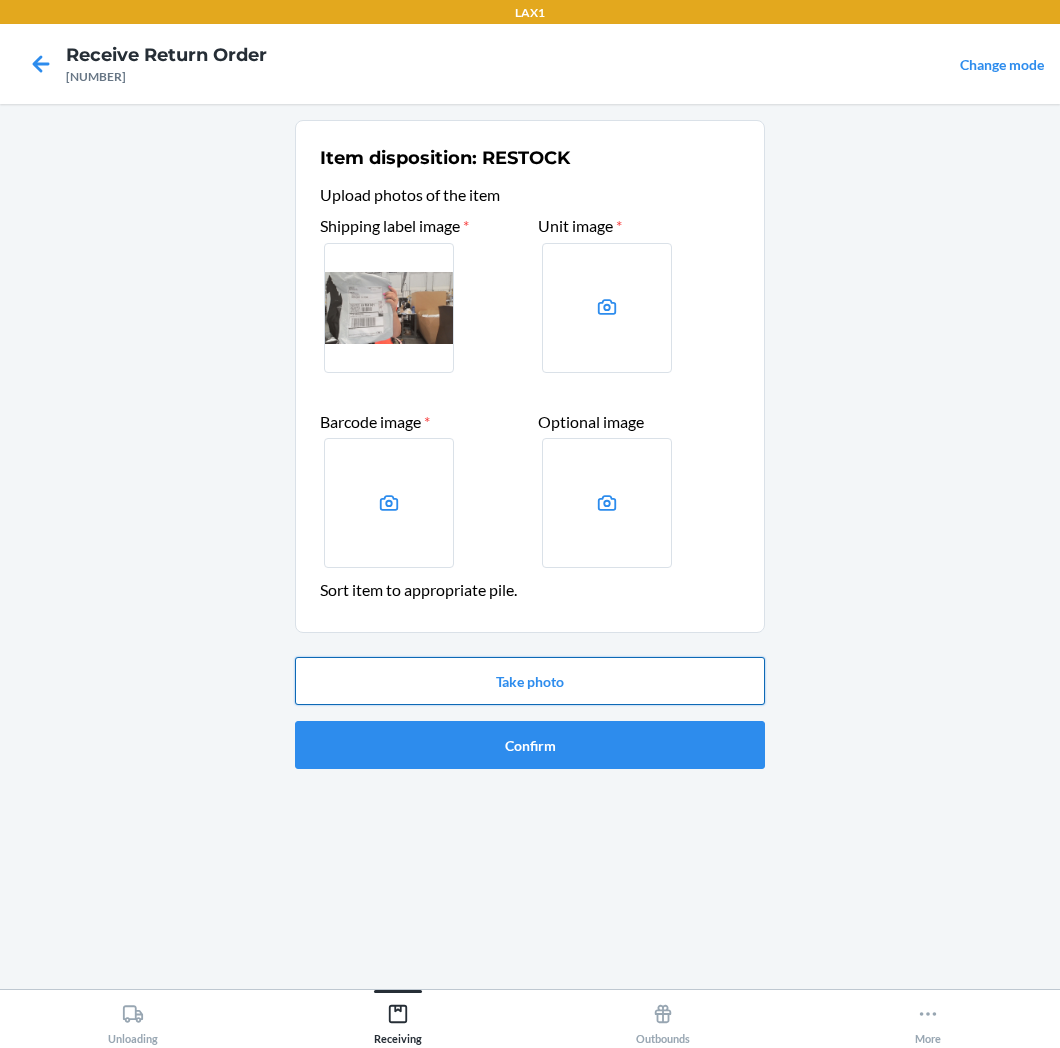 click on "Take photo" at bounding box center (530, 681) 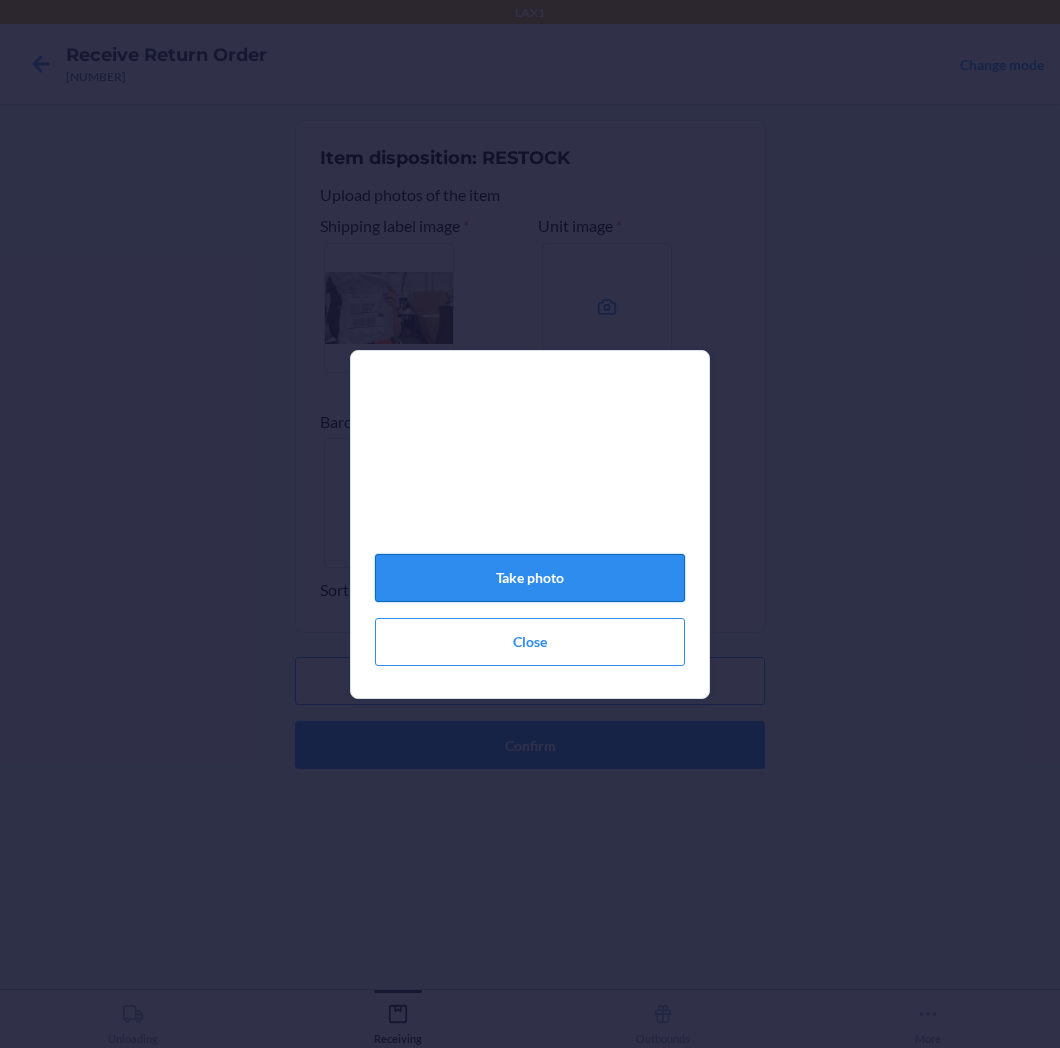 click on "Take photo" 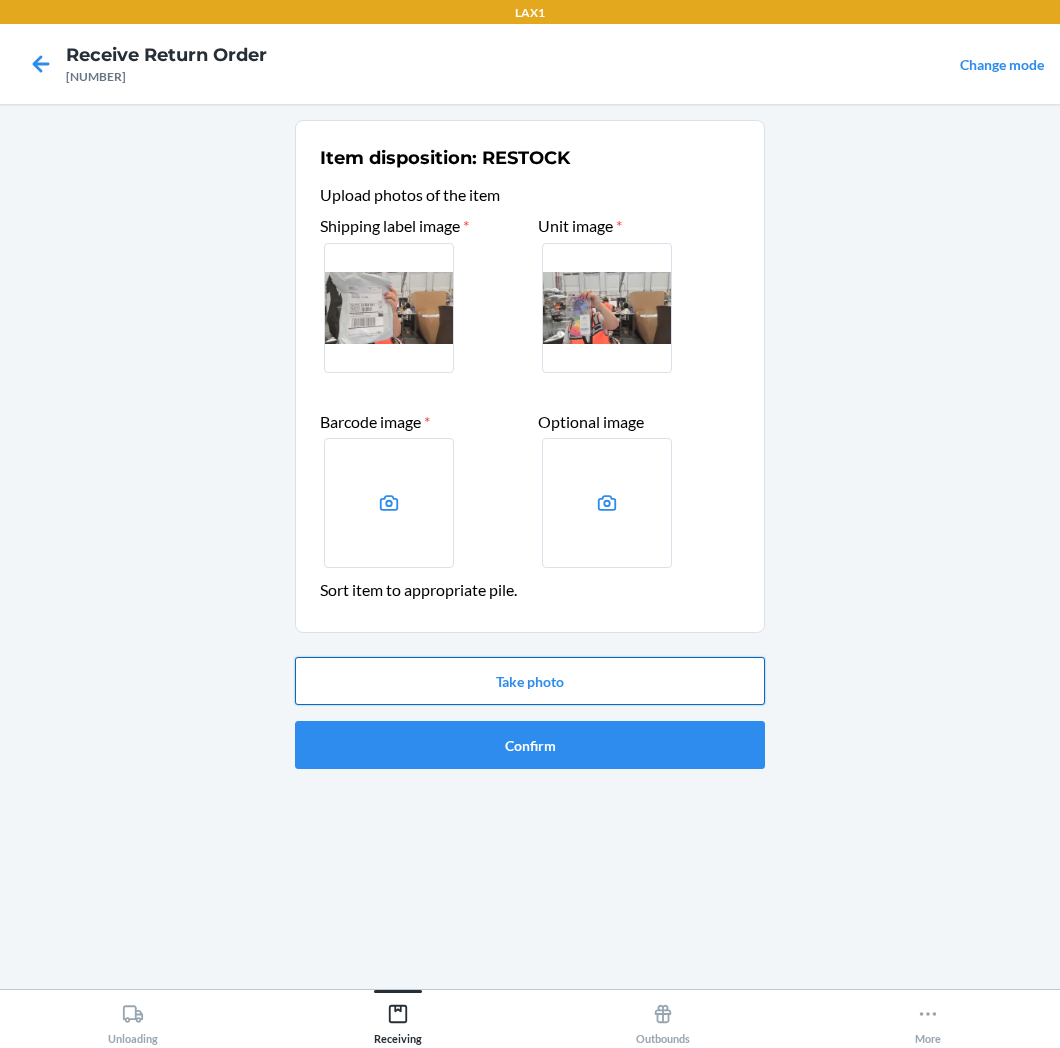 click on "Take photo" at bounding box center (530, 681) 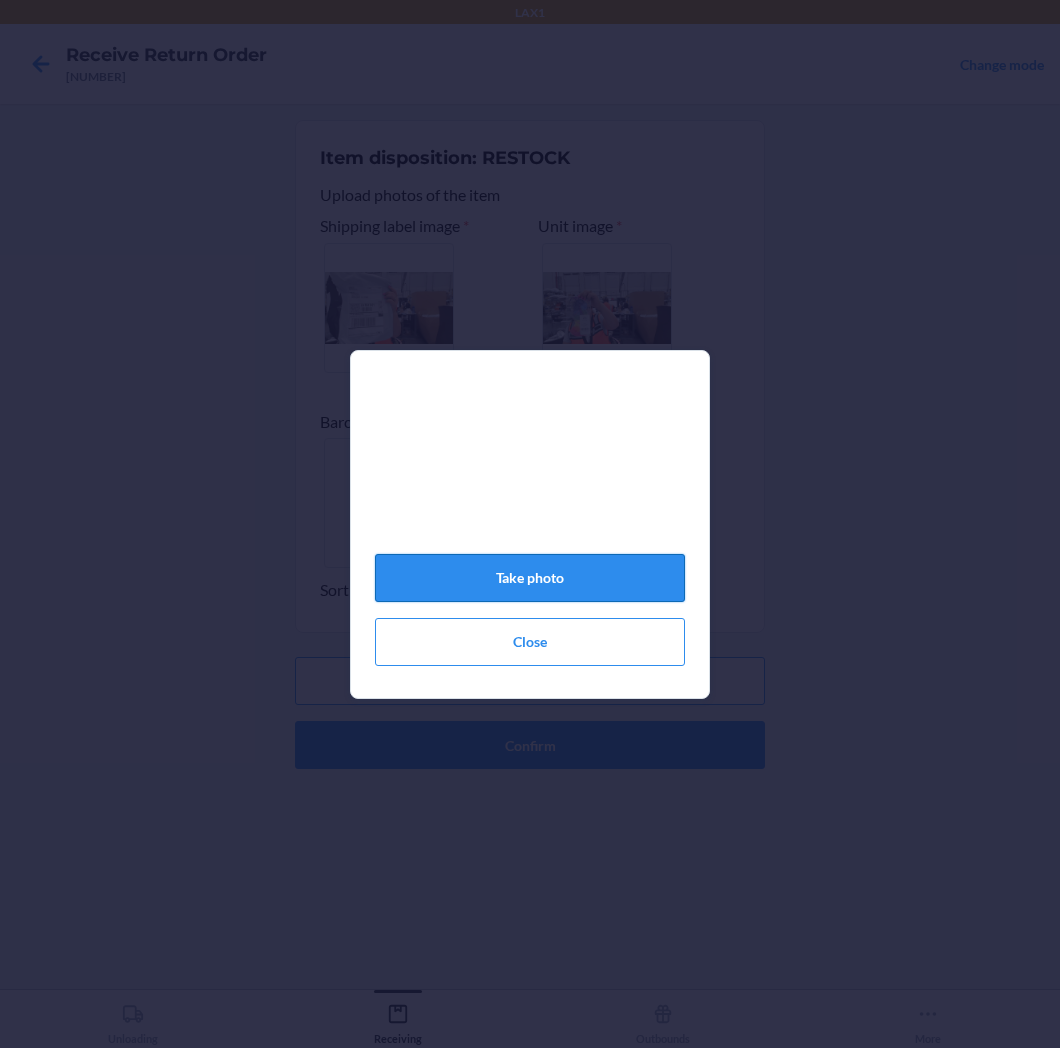 click on "Take photo" 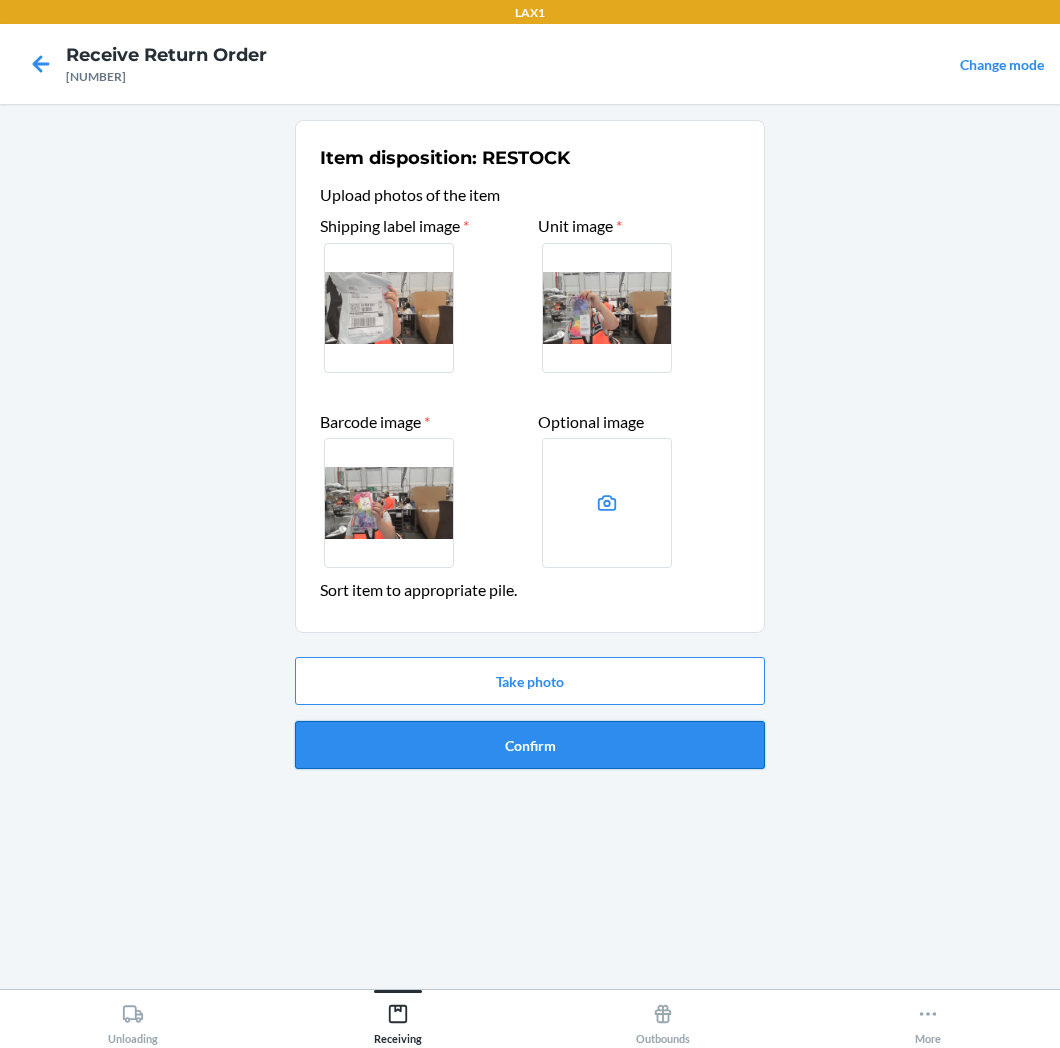 click on "Confirm" at bounding box center (530, 745) 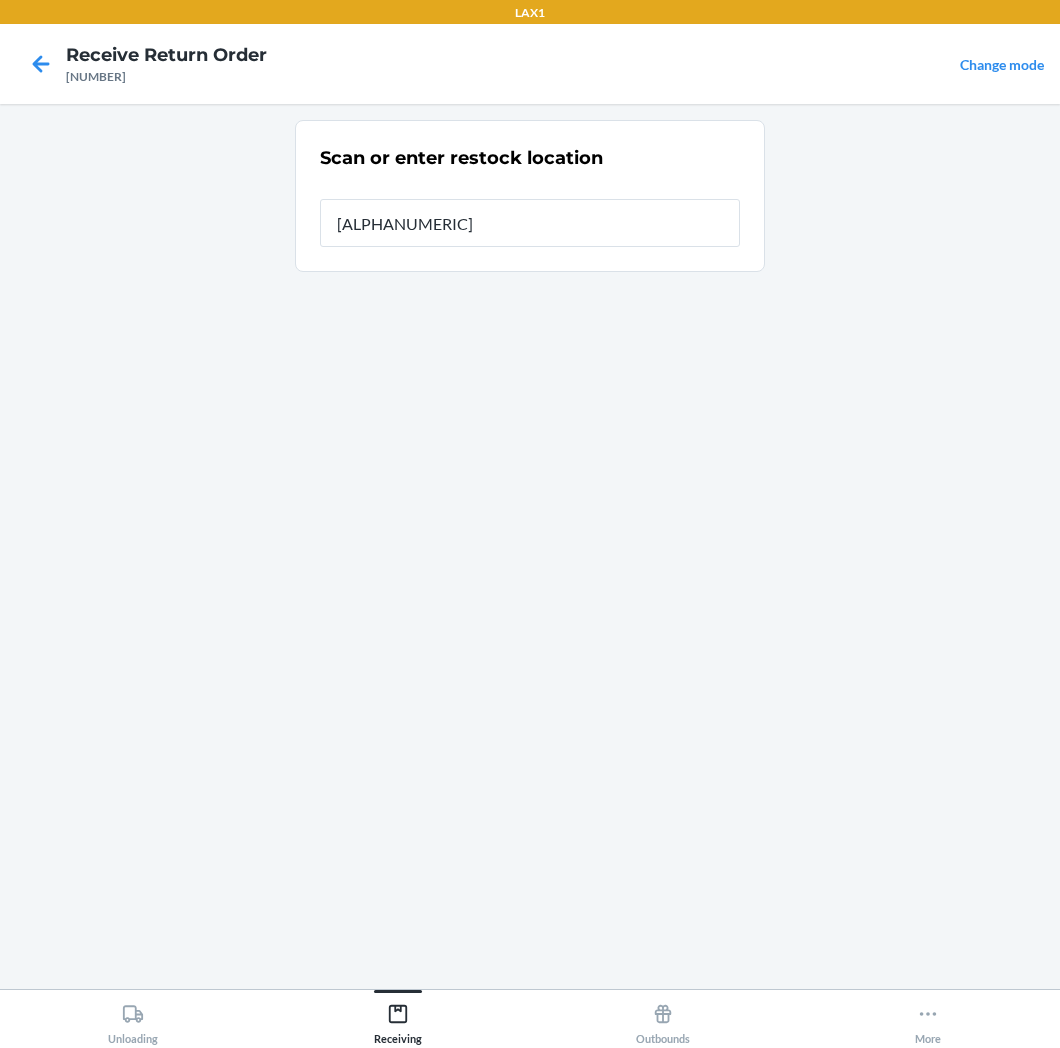 type on "[ALPHANUMERIC]" 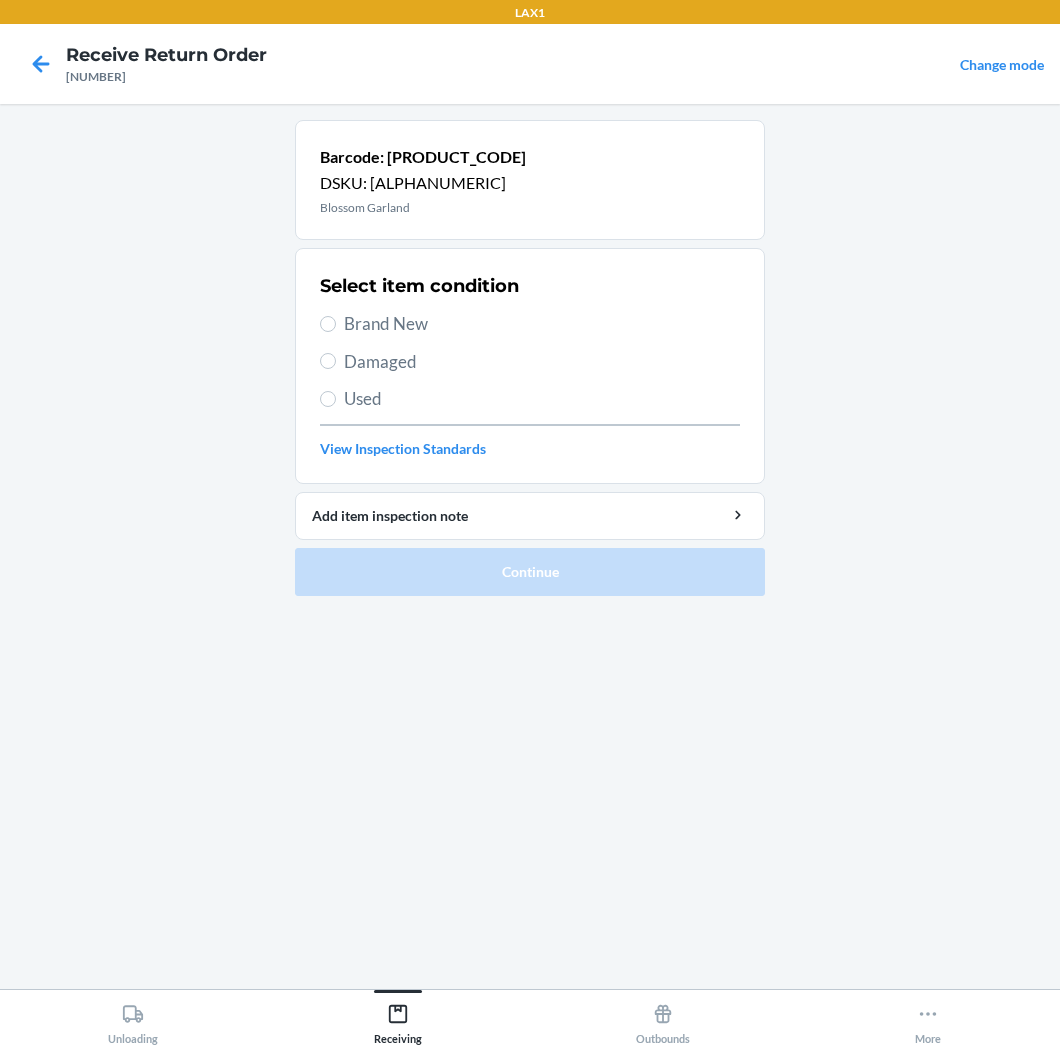 click on "Brand New" at bounding box center [542, 324] 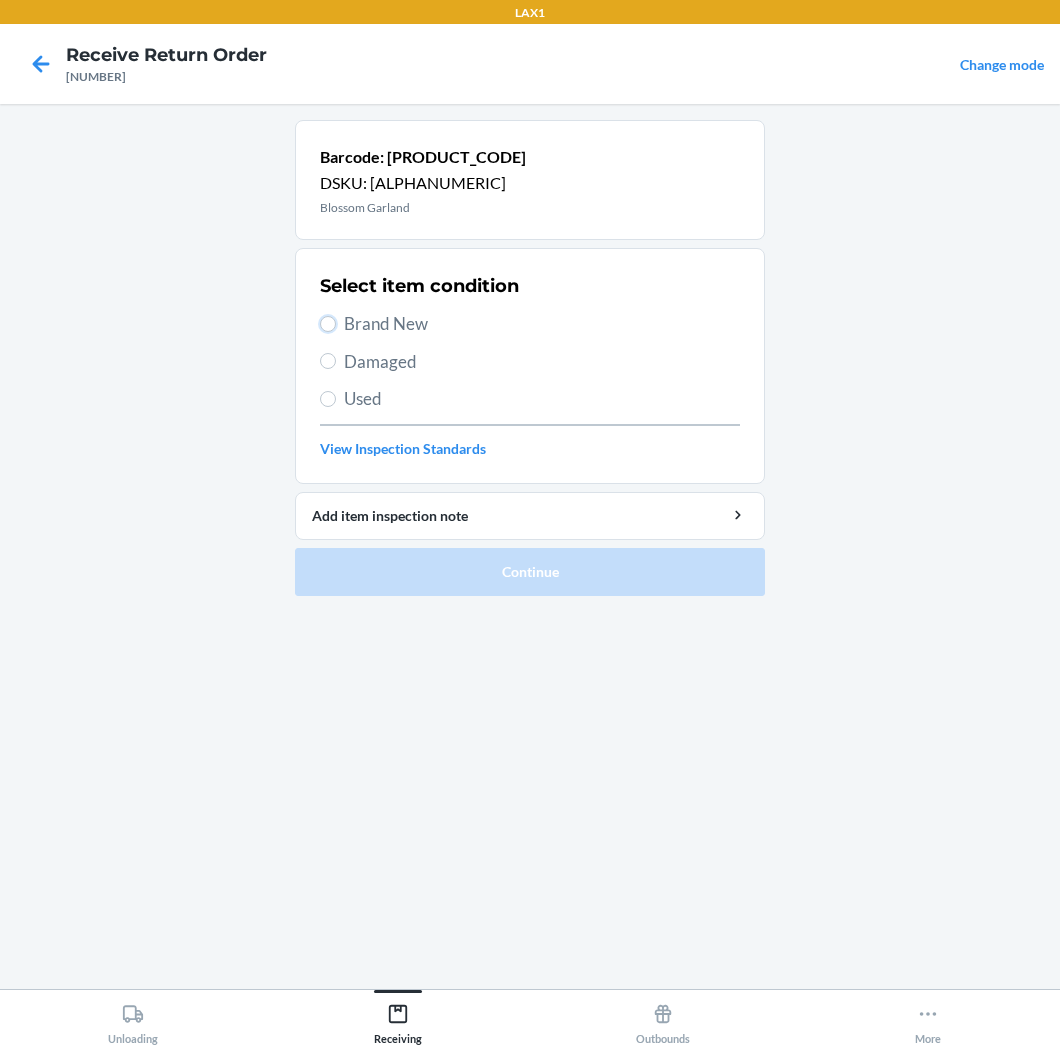 click on "Brand New" at bounding box center (328, 324) 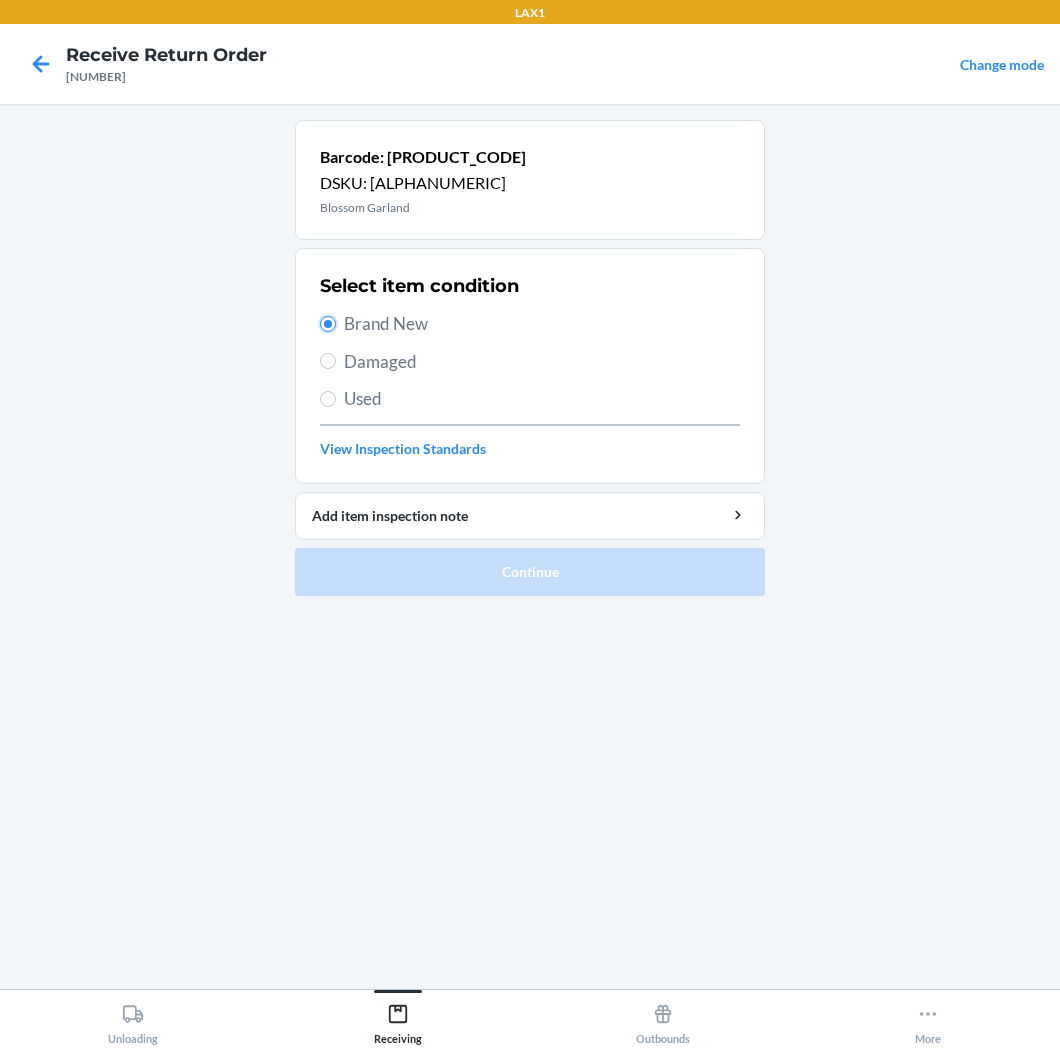 radio on "true" 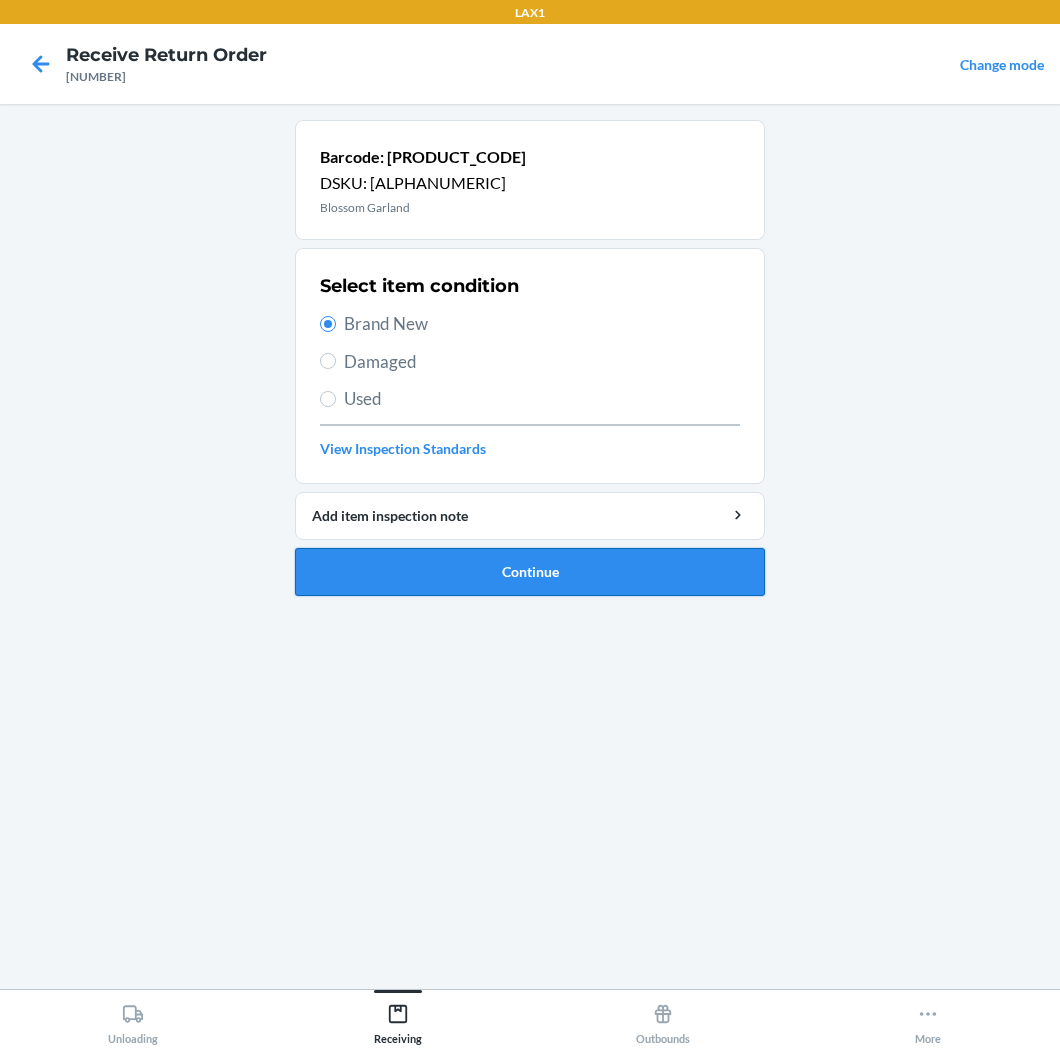 click on "Continue" at bounding box center (530, 572) 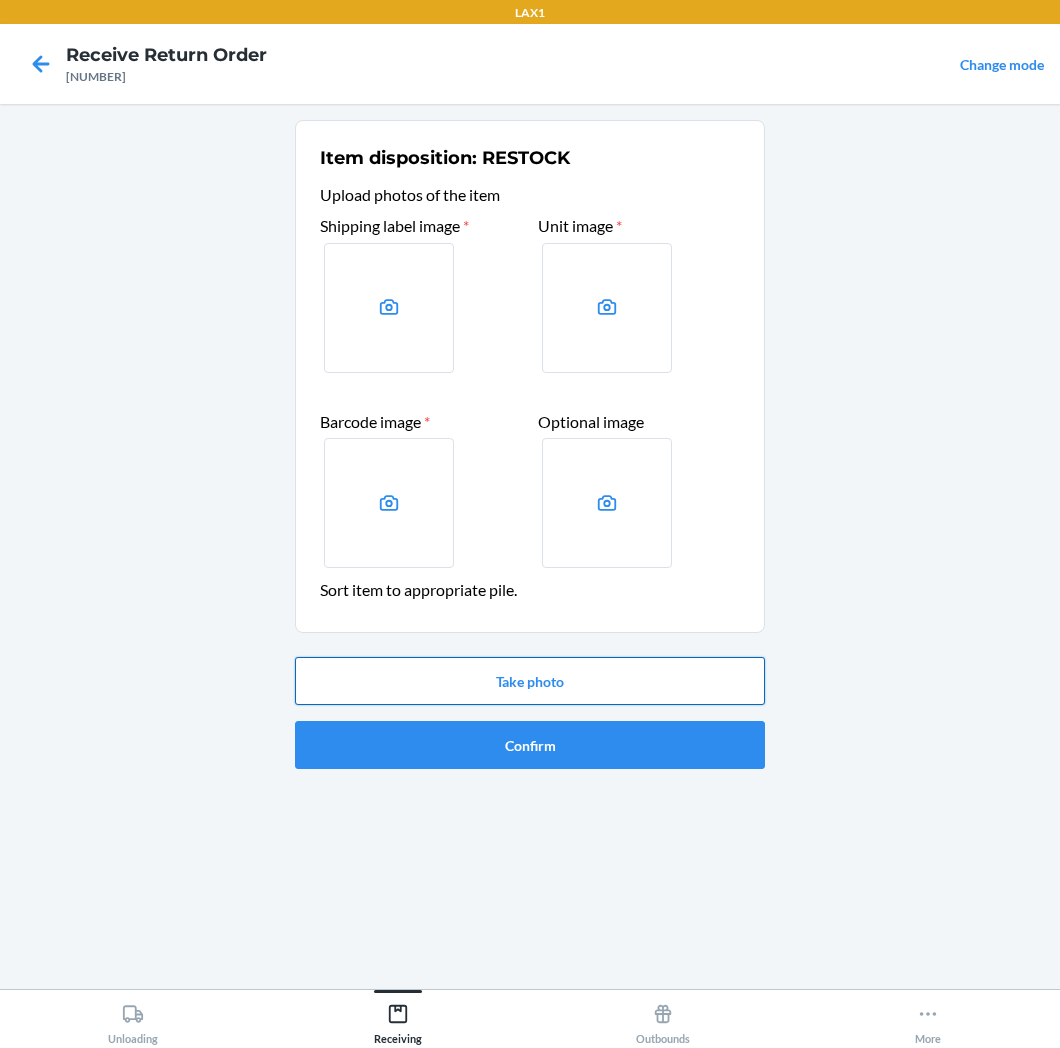 click on "Take photo" at bounding box center [530, 681] 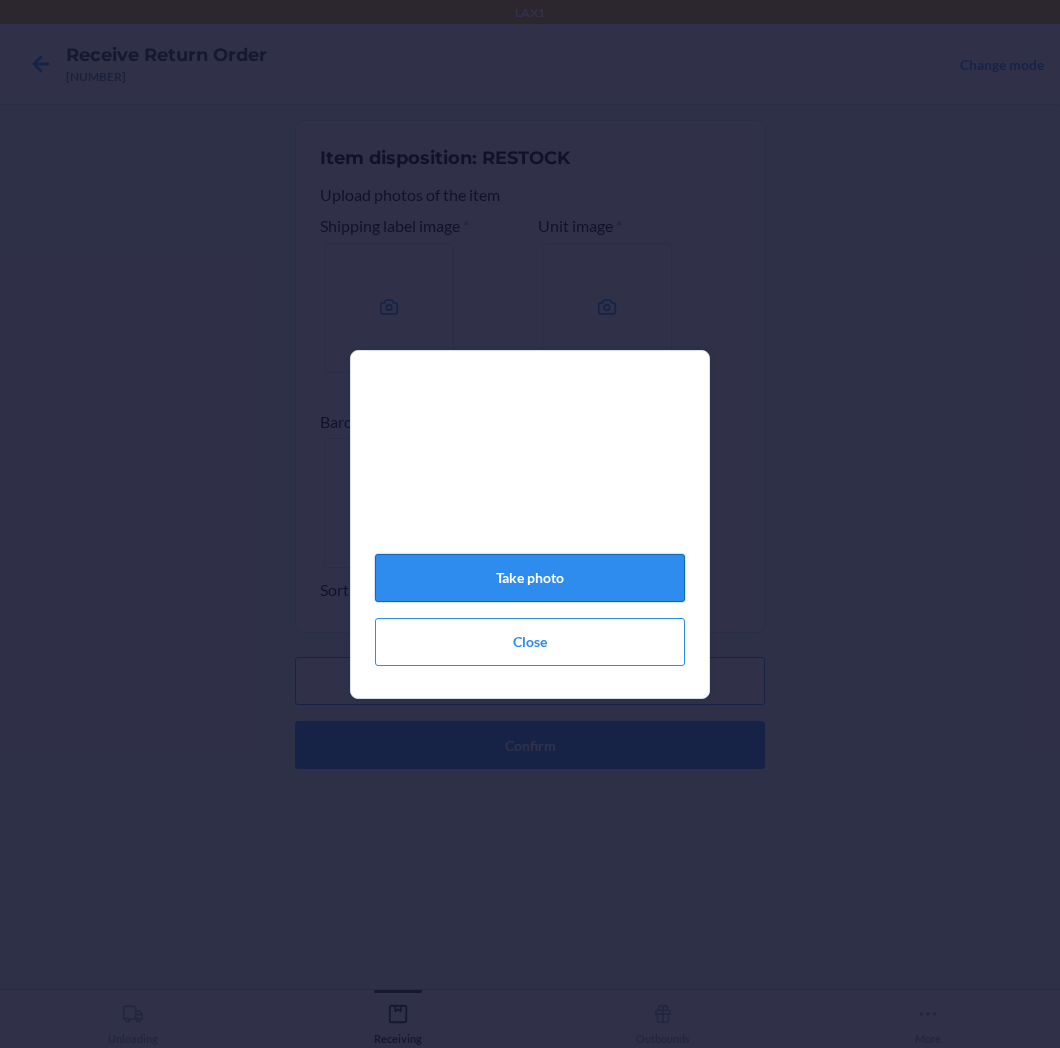 click on "Take photo" 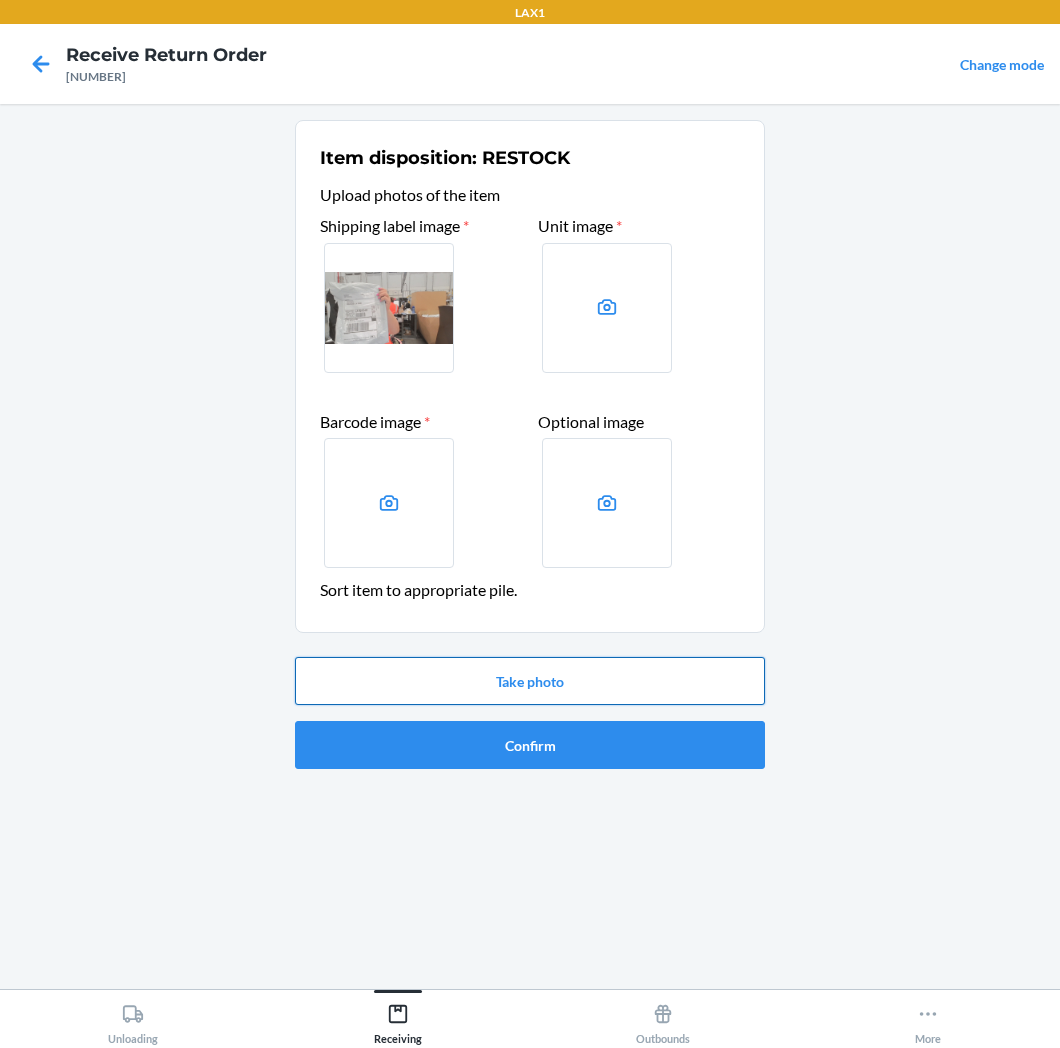 click on "Take photo" at bounding box center [530, 681] 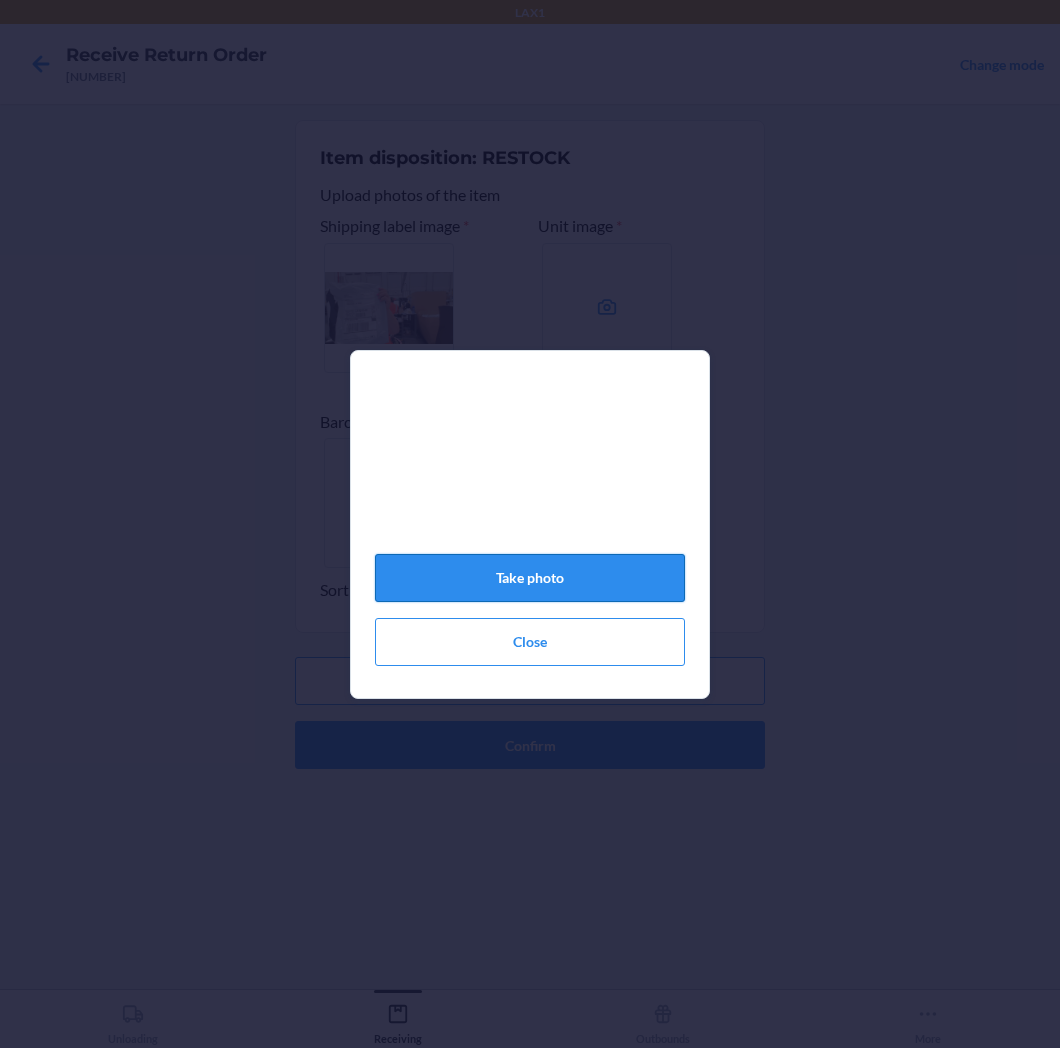 click on "Take photo" 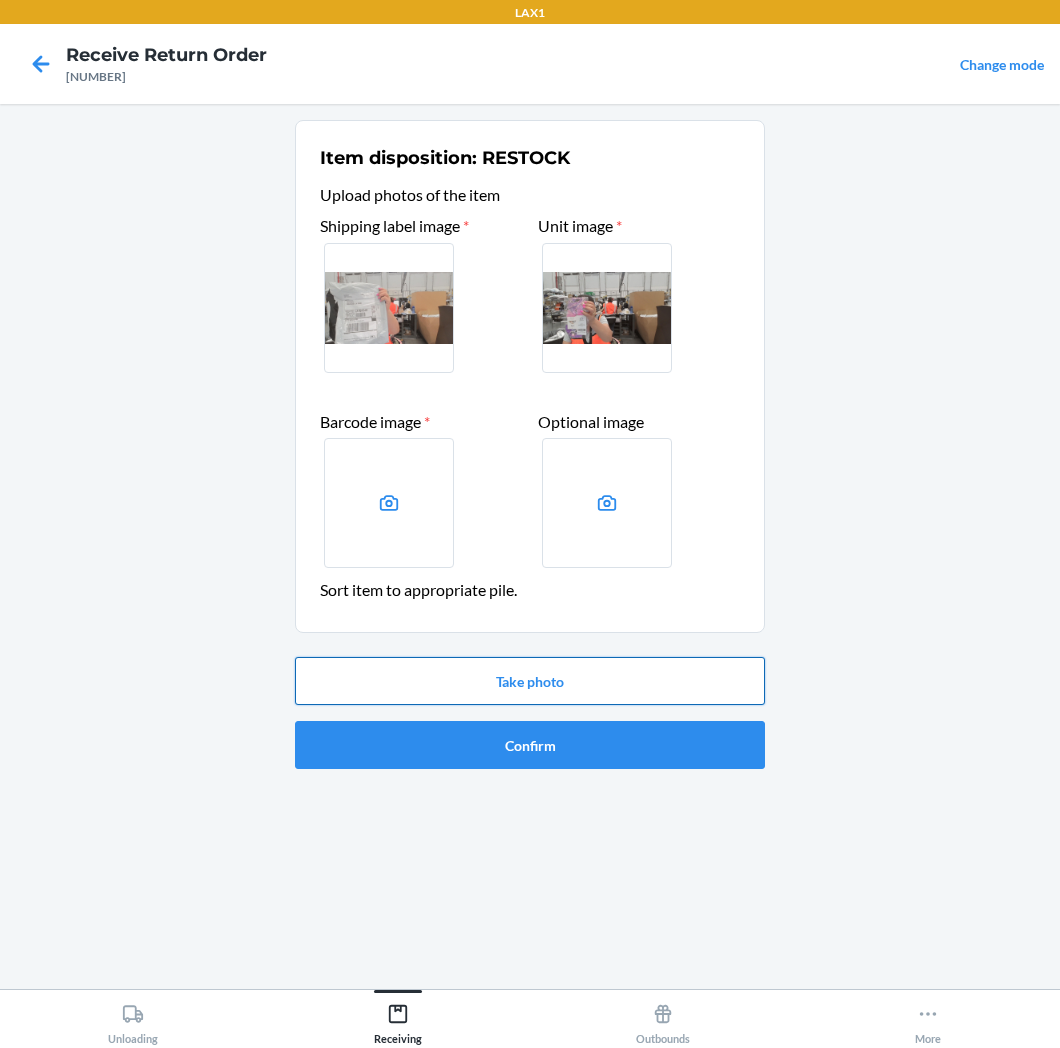 click on "Take photo" at bounding box center (530, 681) 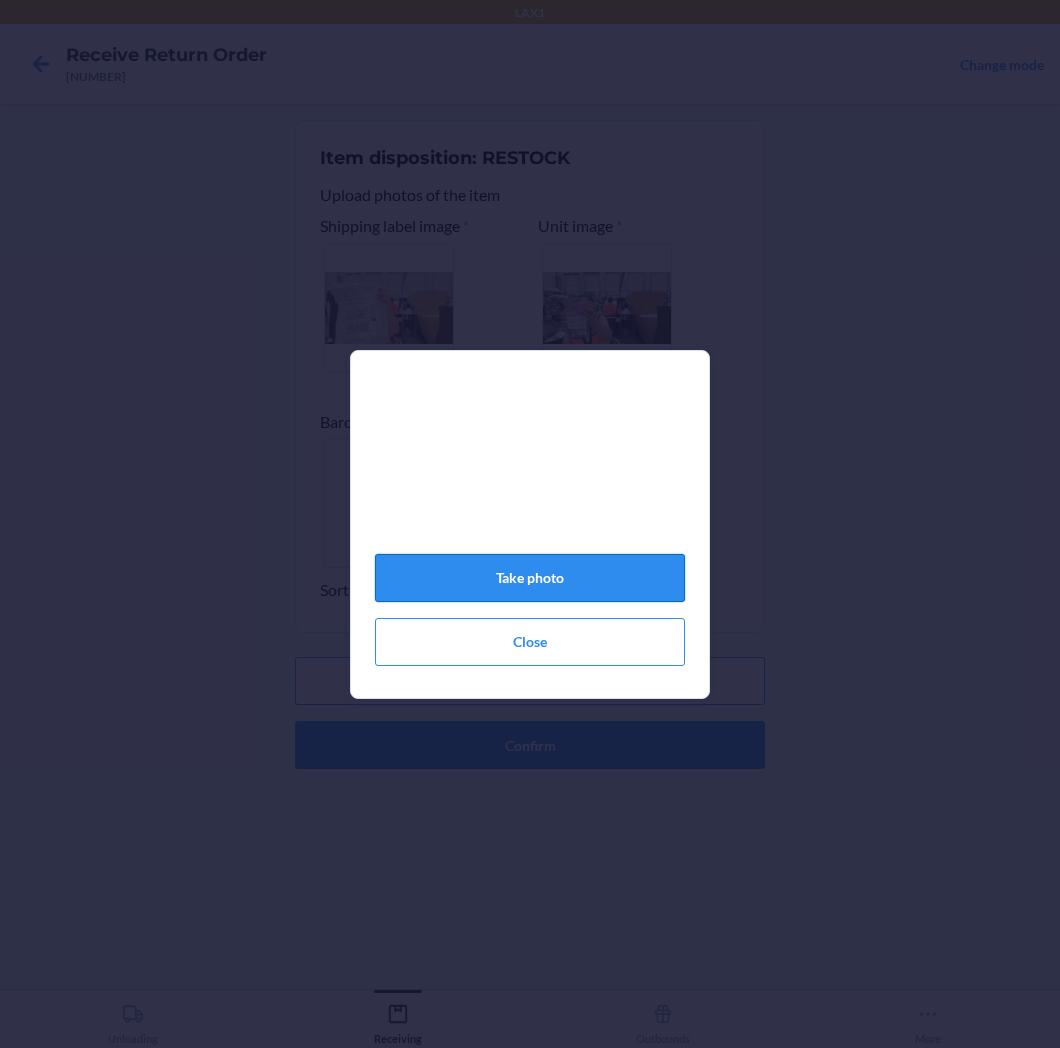 click on "Take photo" 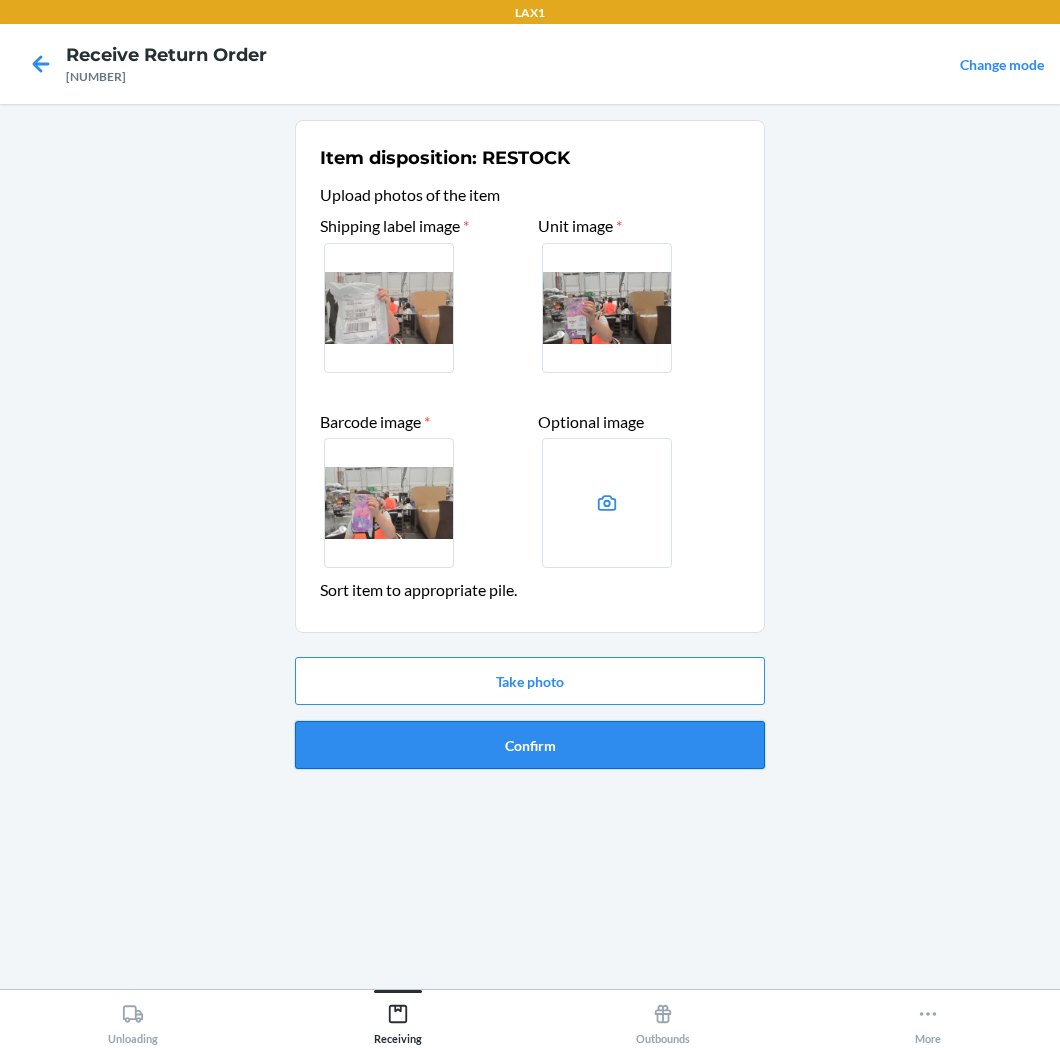 click on "Confirm" at bounding box center (530, 745) 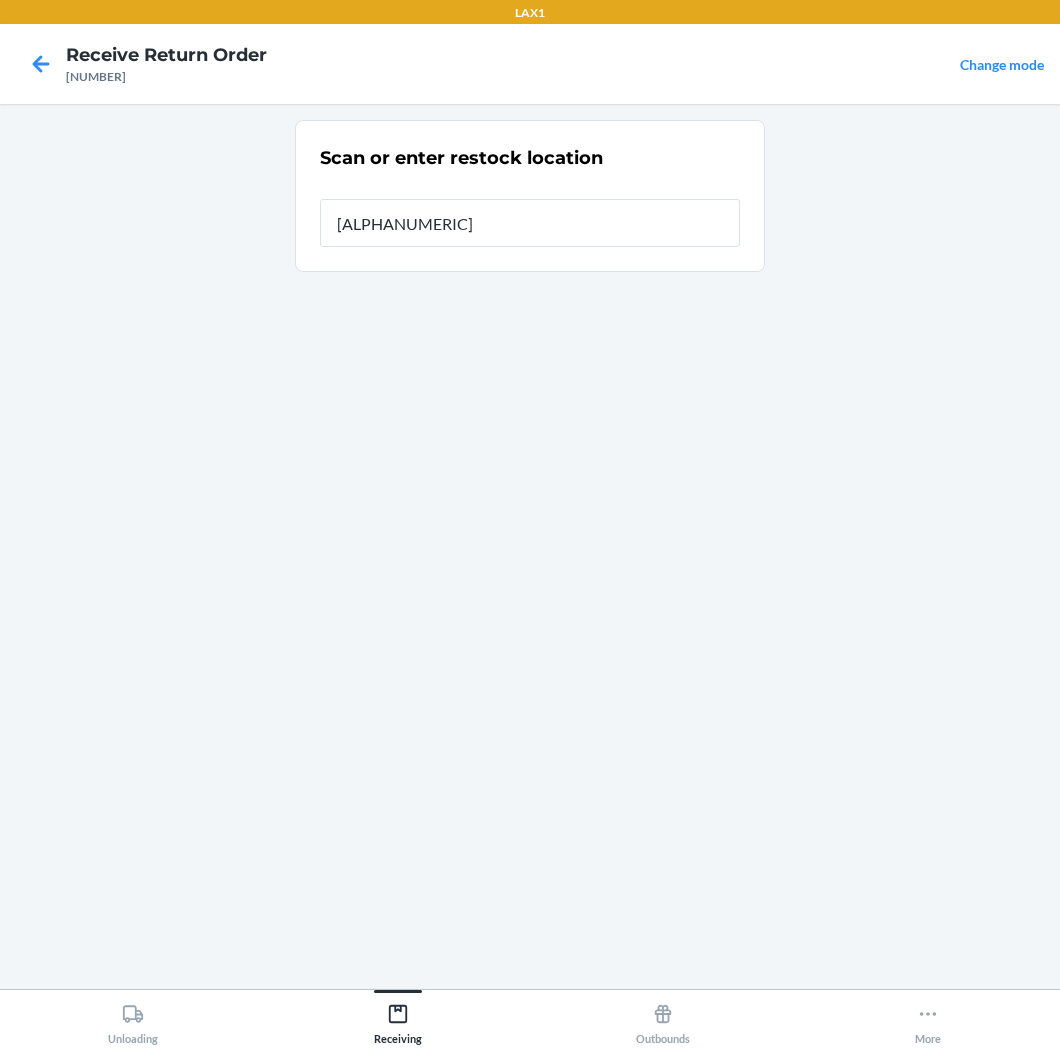type on "[ALPHANUMERIC]" 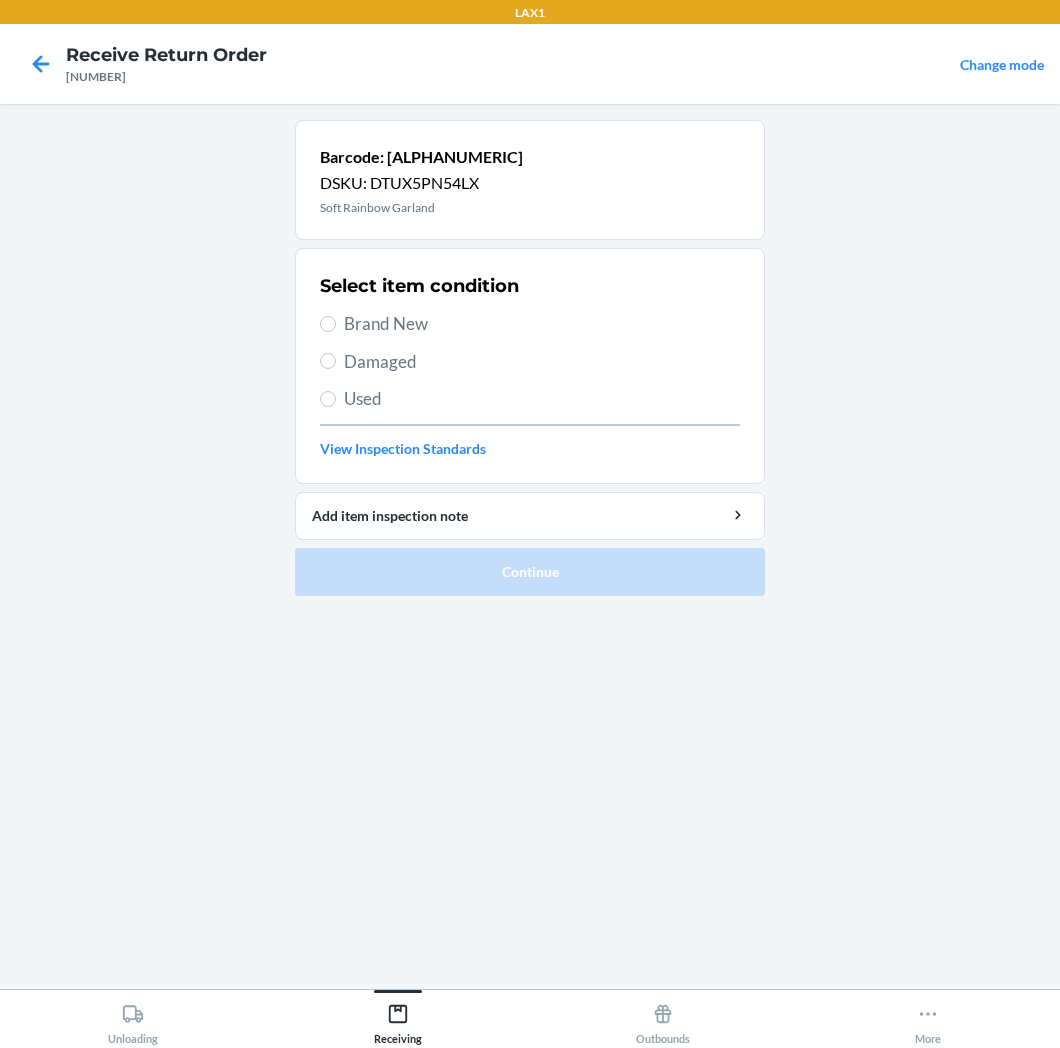 click on "Brand New" at bounding box center (542, 324) 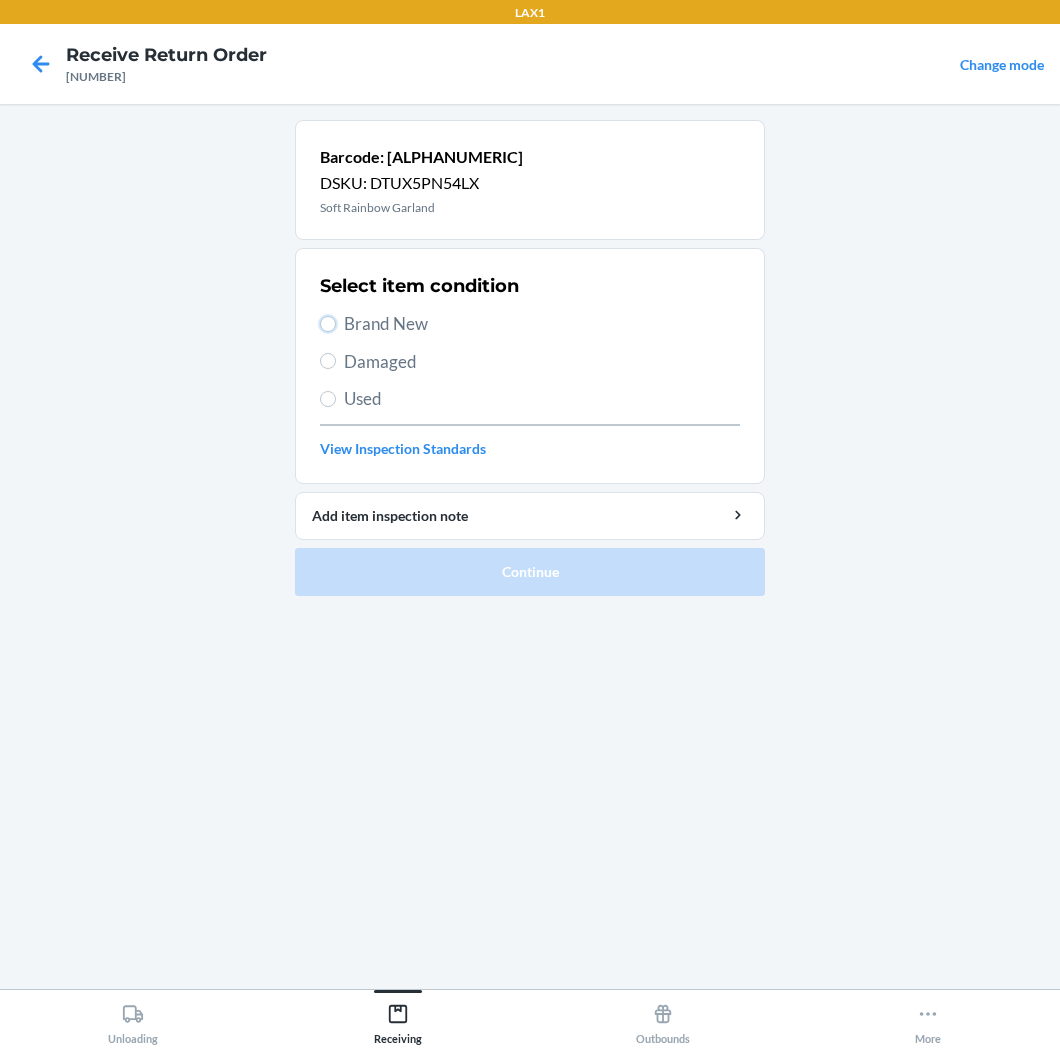 click on "Brand New" at bounding box center (328, 324) 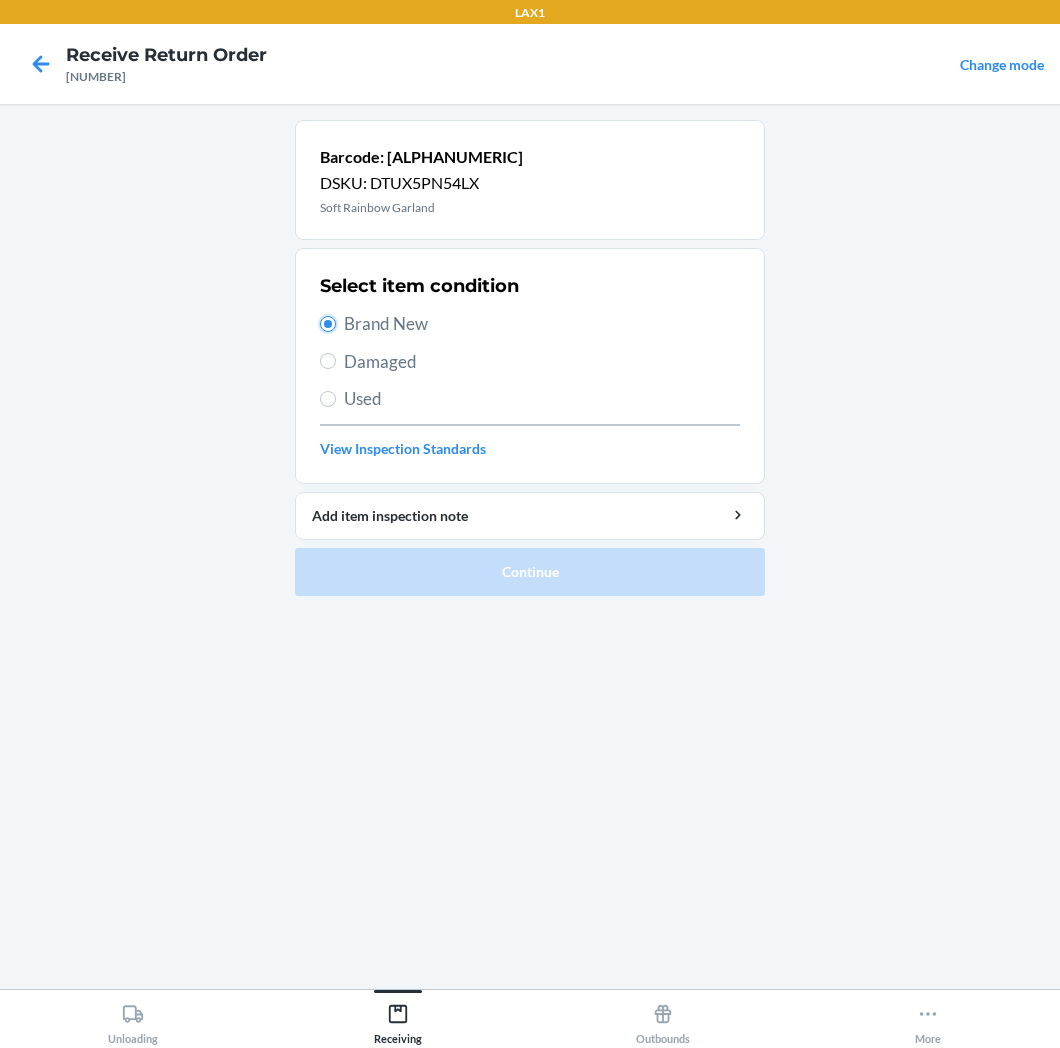 radio on "true" 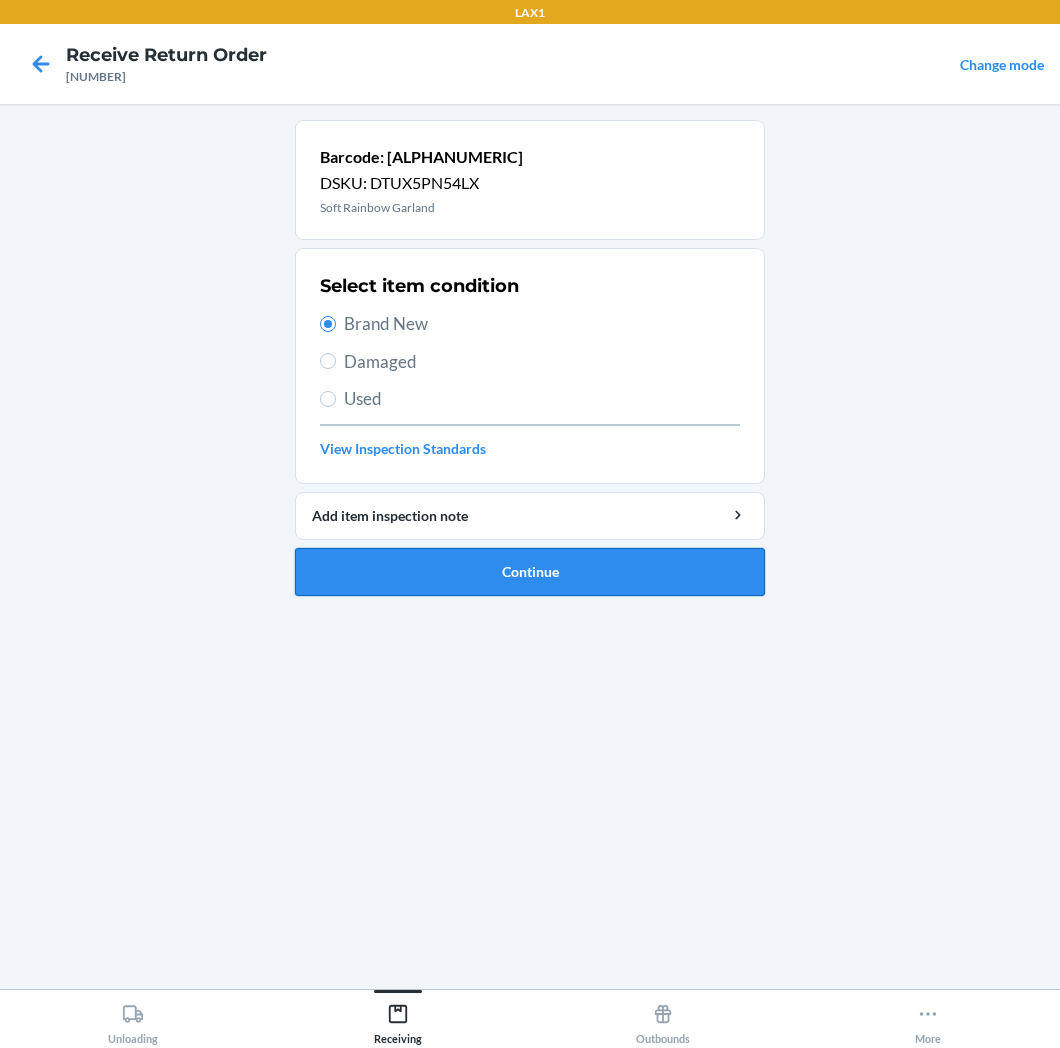 click on "Continue" at bounding box center [530, 572] 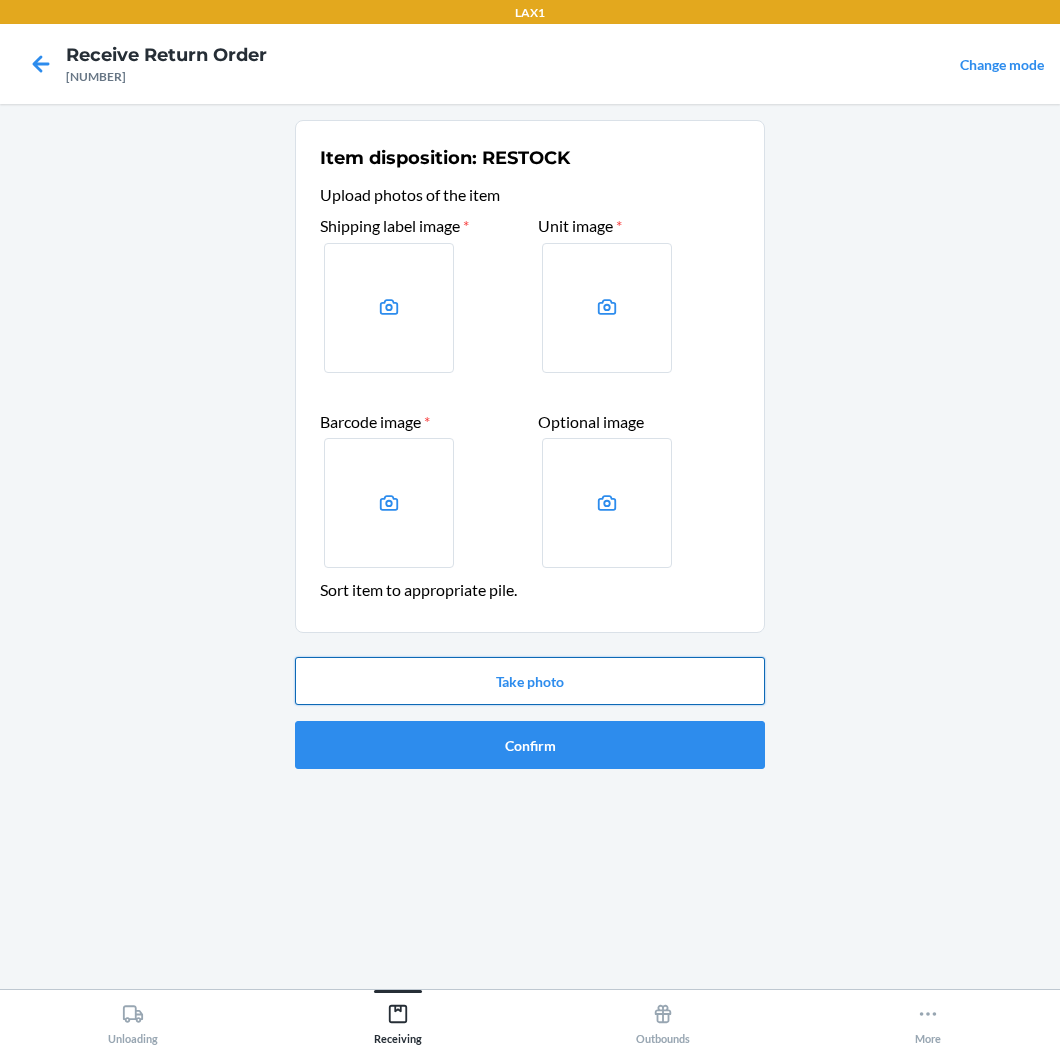 click on "Take photo" at bounding box center (530, 681) 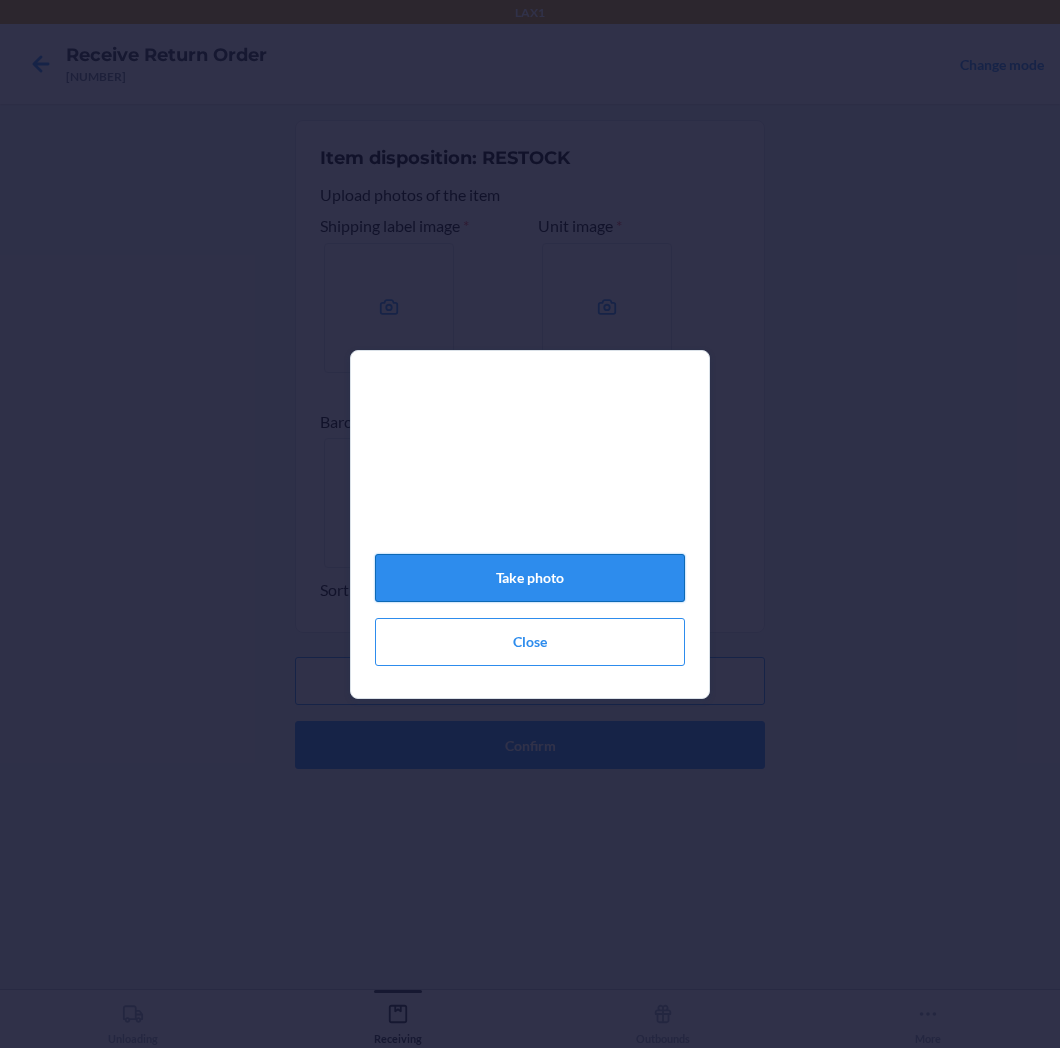 click on "Take photo" 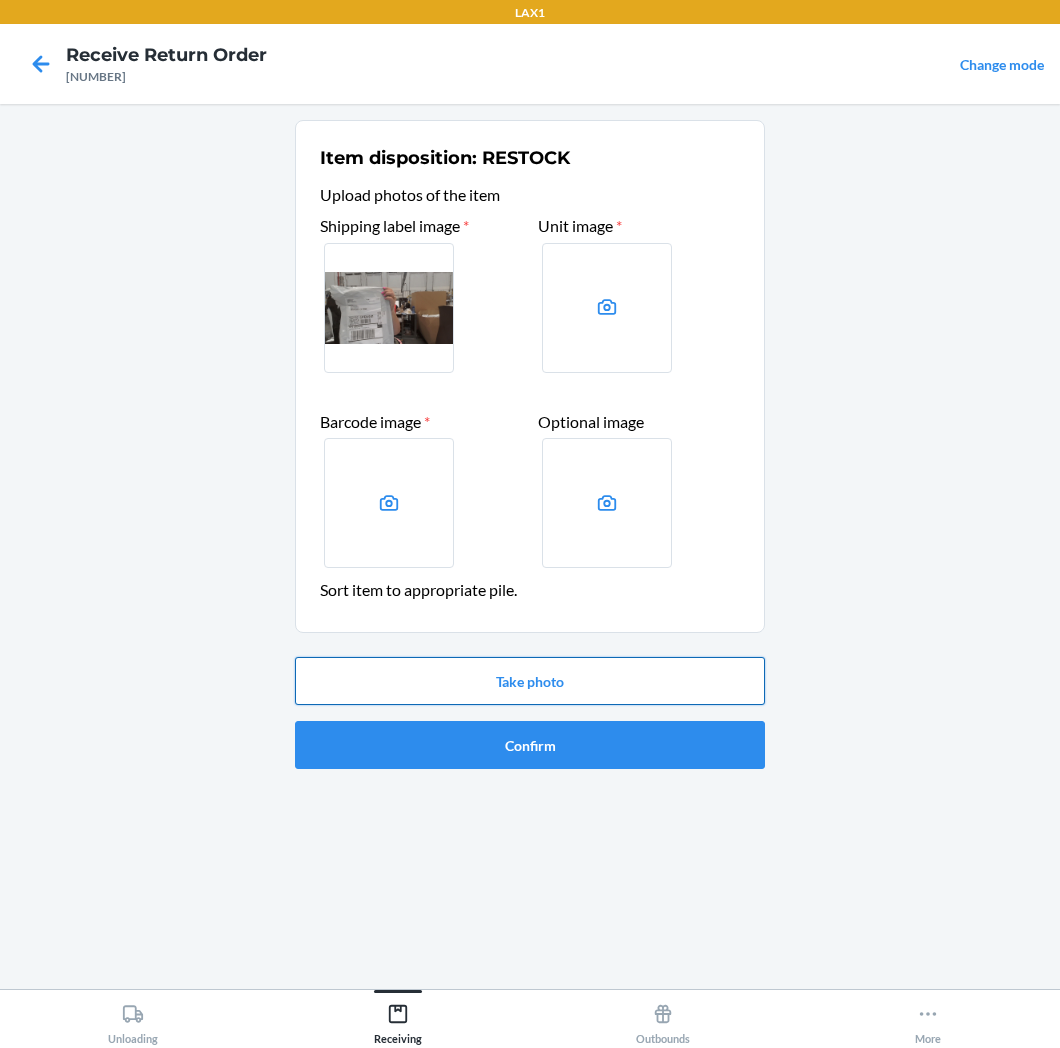 click on "Take photo" at bounding box center [530, 681] 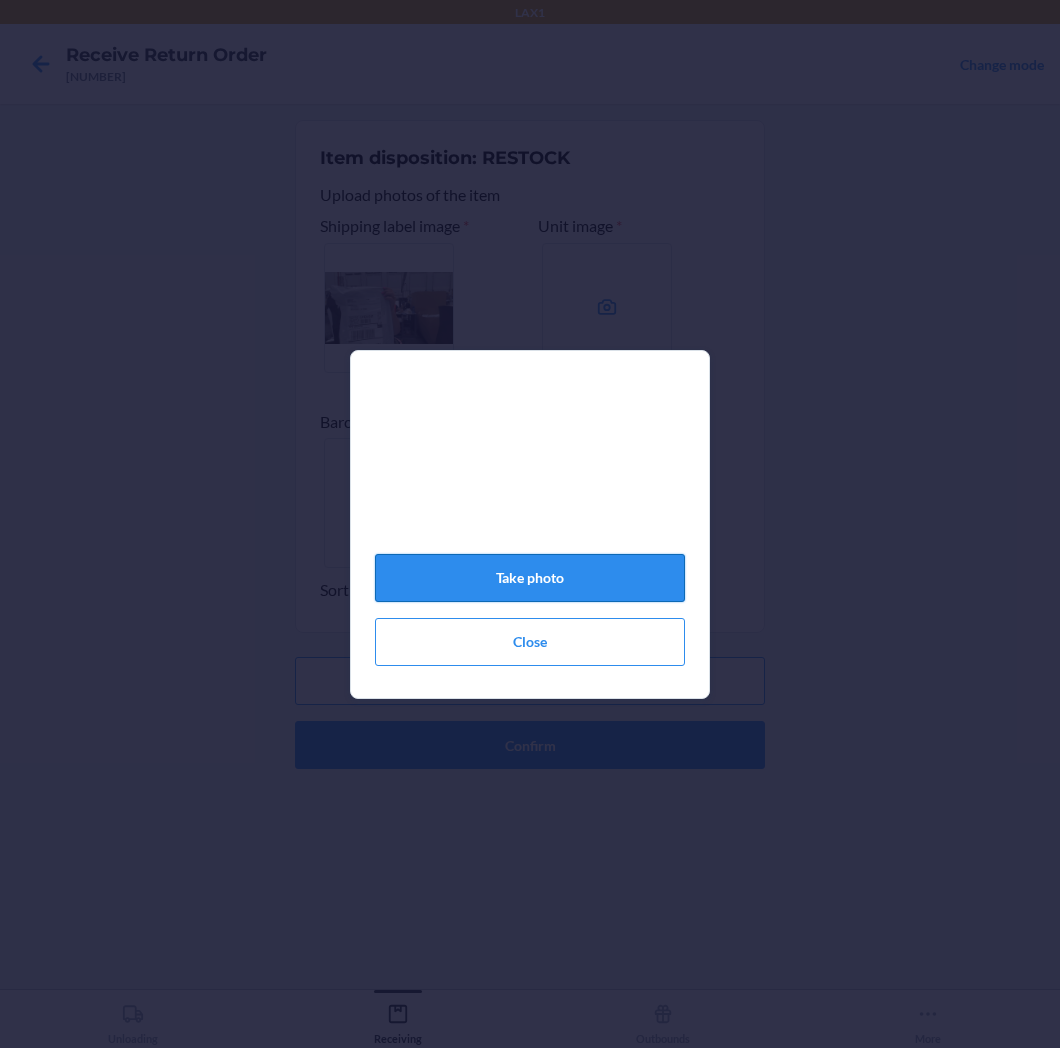 click on "Take photo" 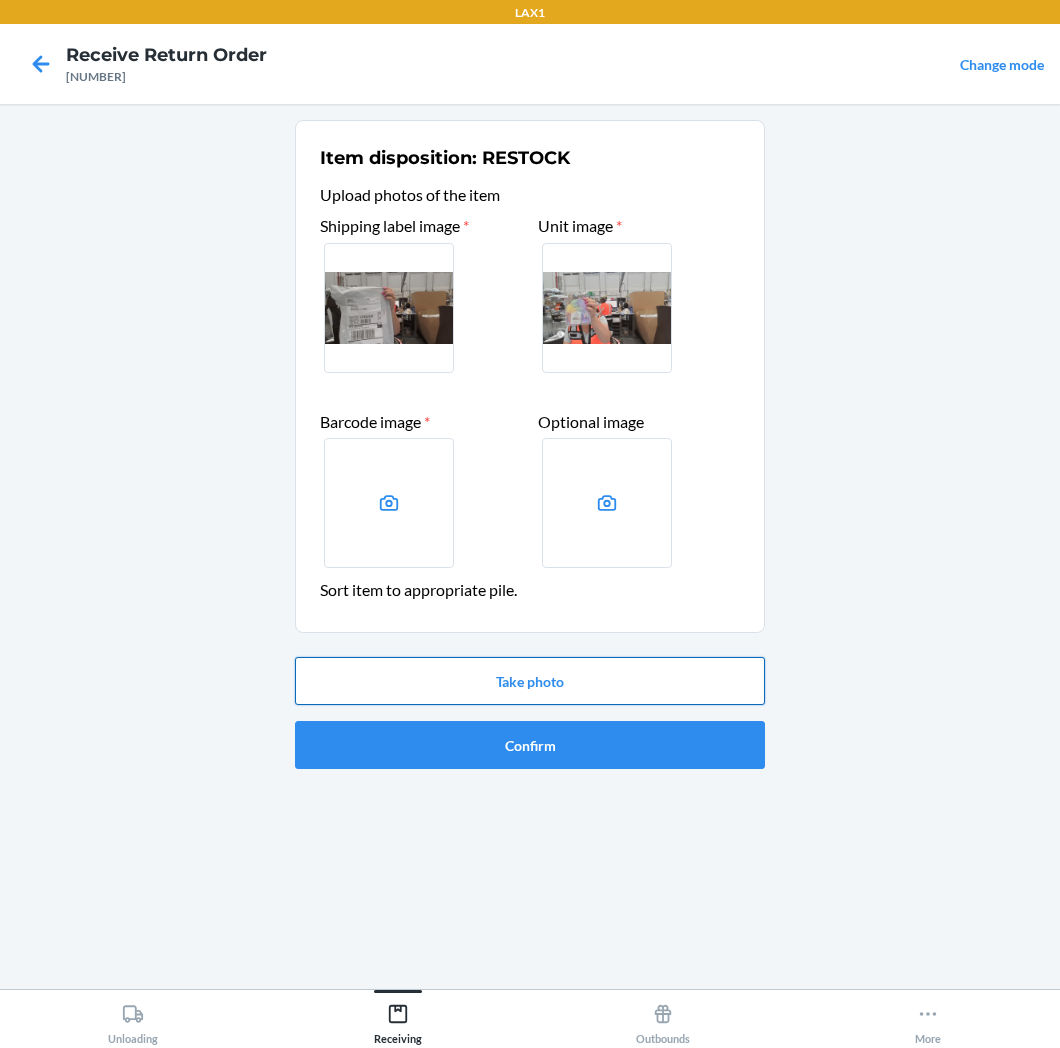 click on "Take photo" at bounding box center [530, 681] 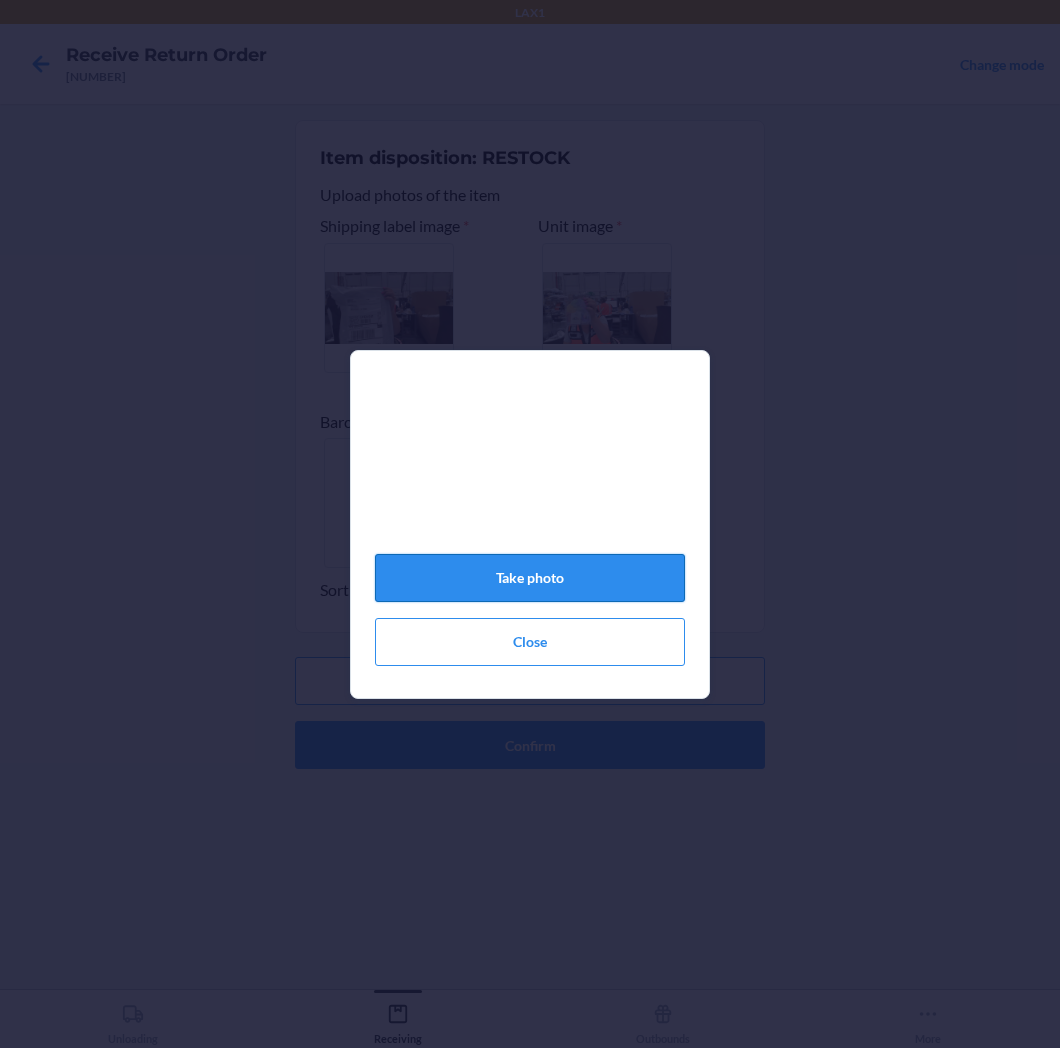 click on "Take photo" 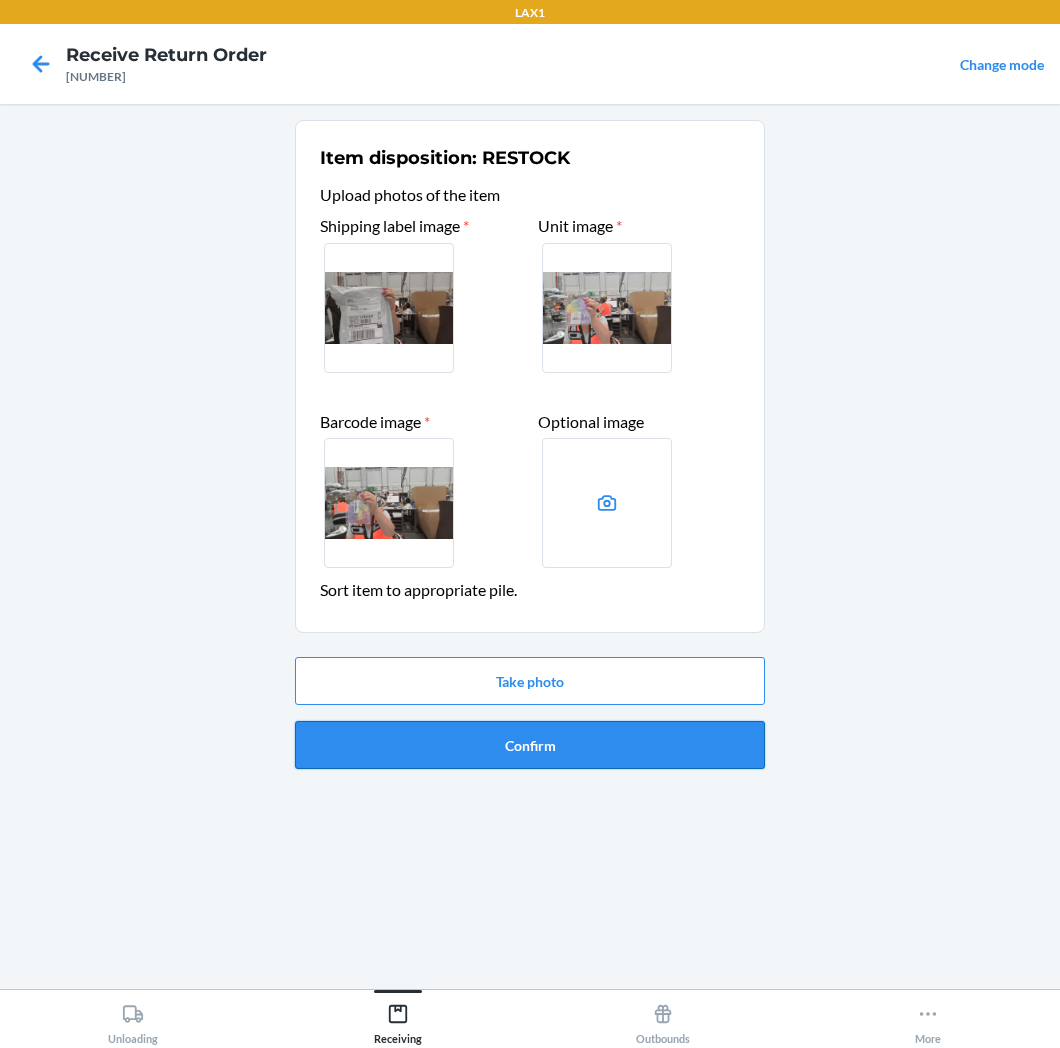 click on "Confirm" at bounding box center (530, 745) 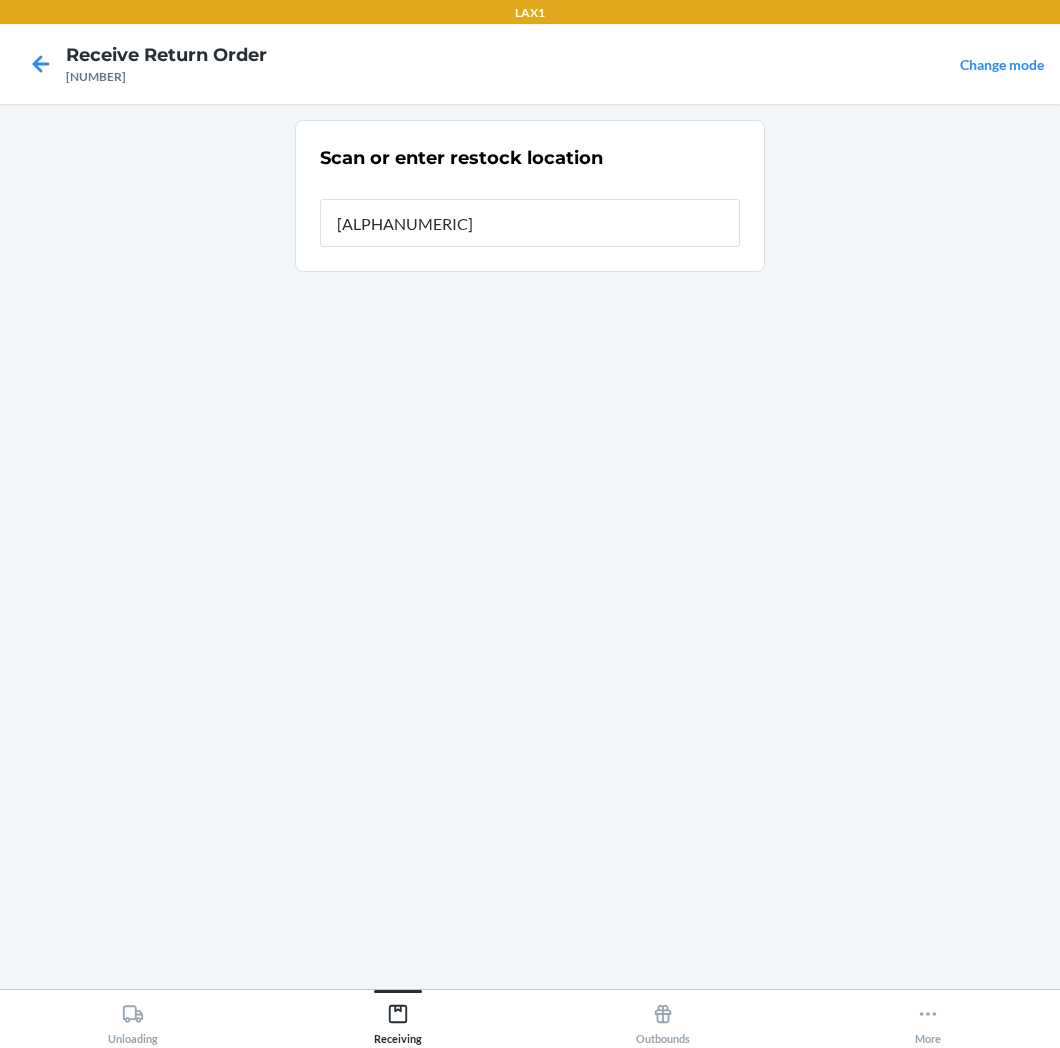 type on "[ALPHANUMERIC]" 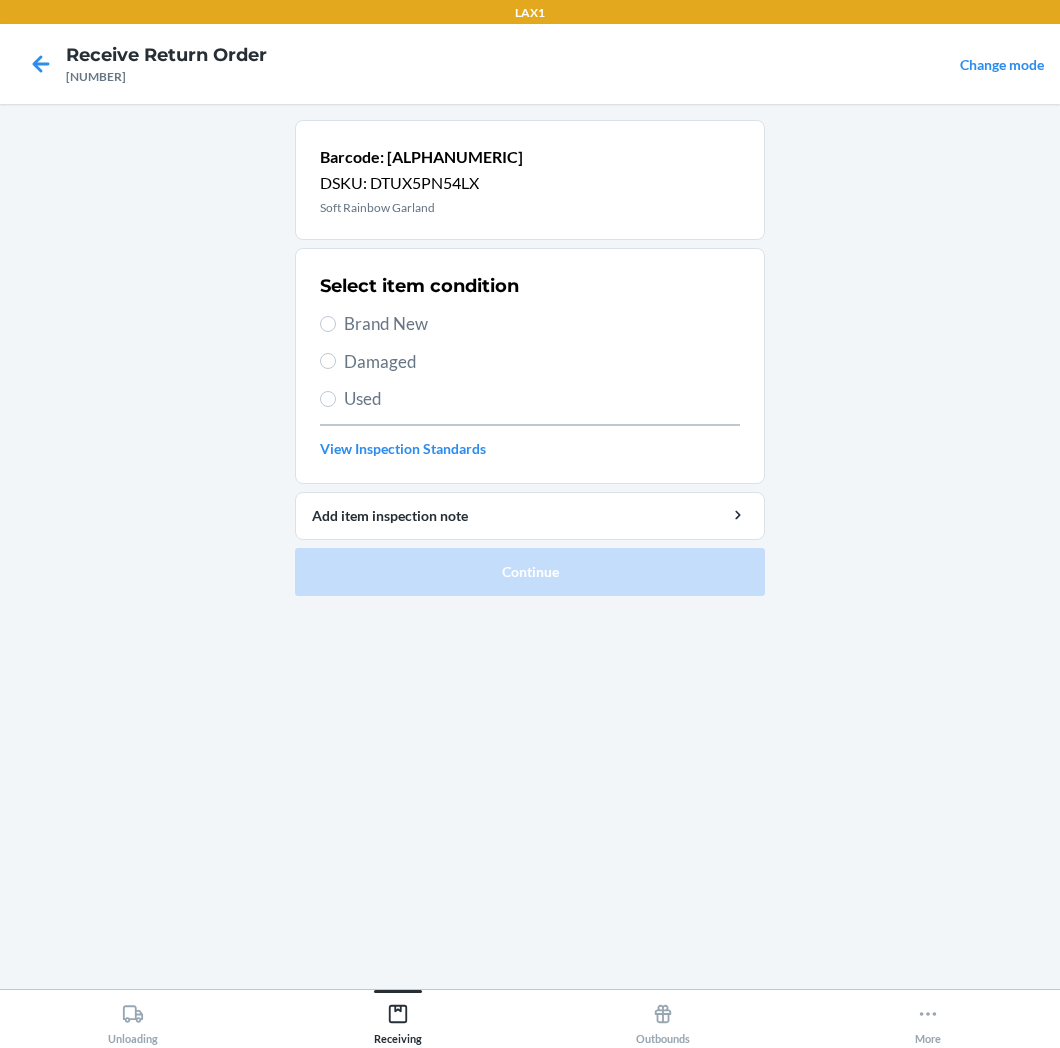 click on "Brand New" at bounding box center [542, 324] 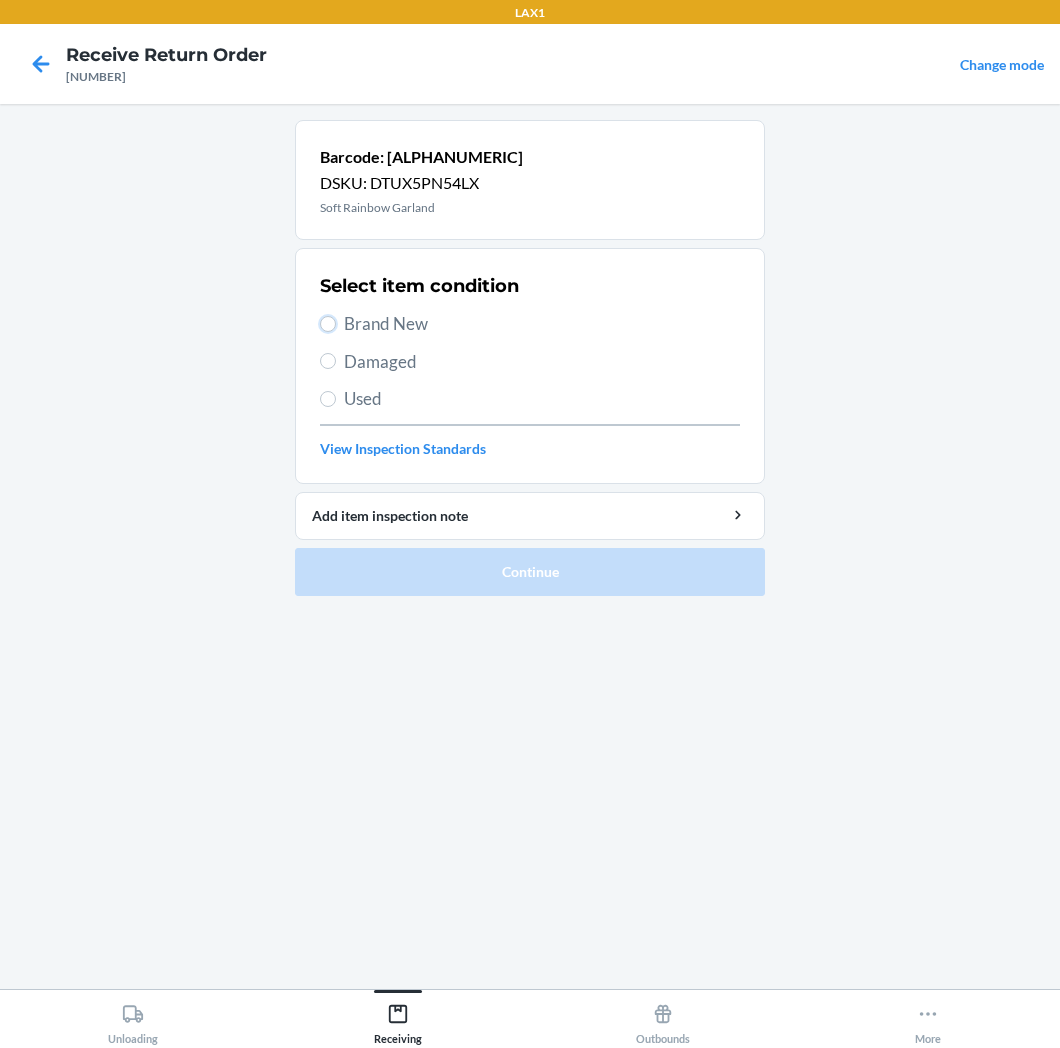 click on "Brand New" at bounding box center (328, 324) 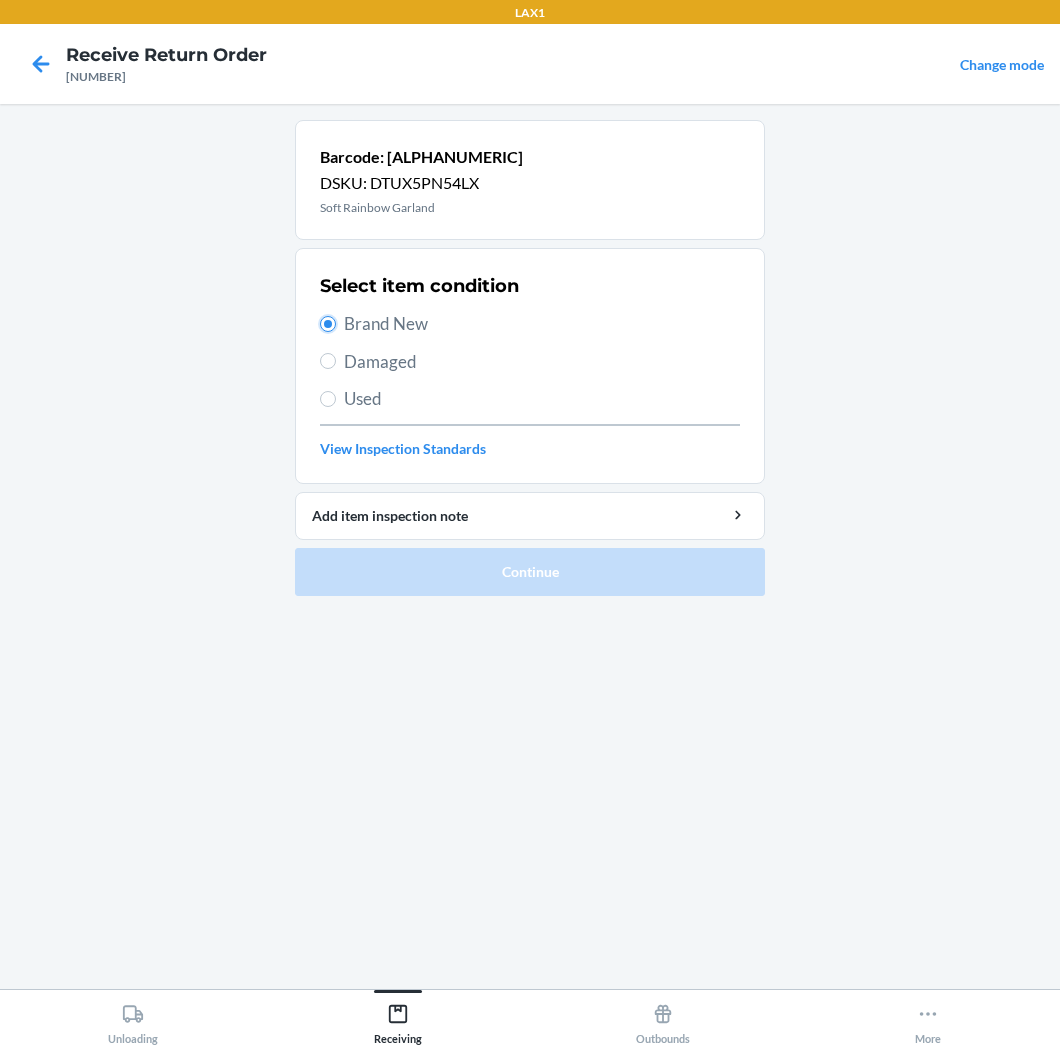 radio on "true" 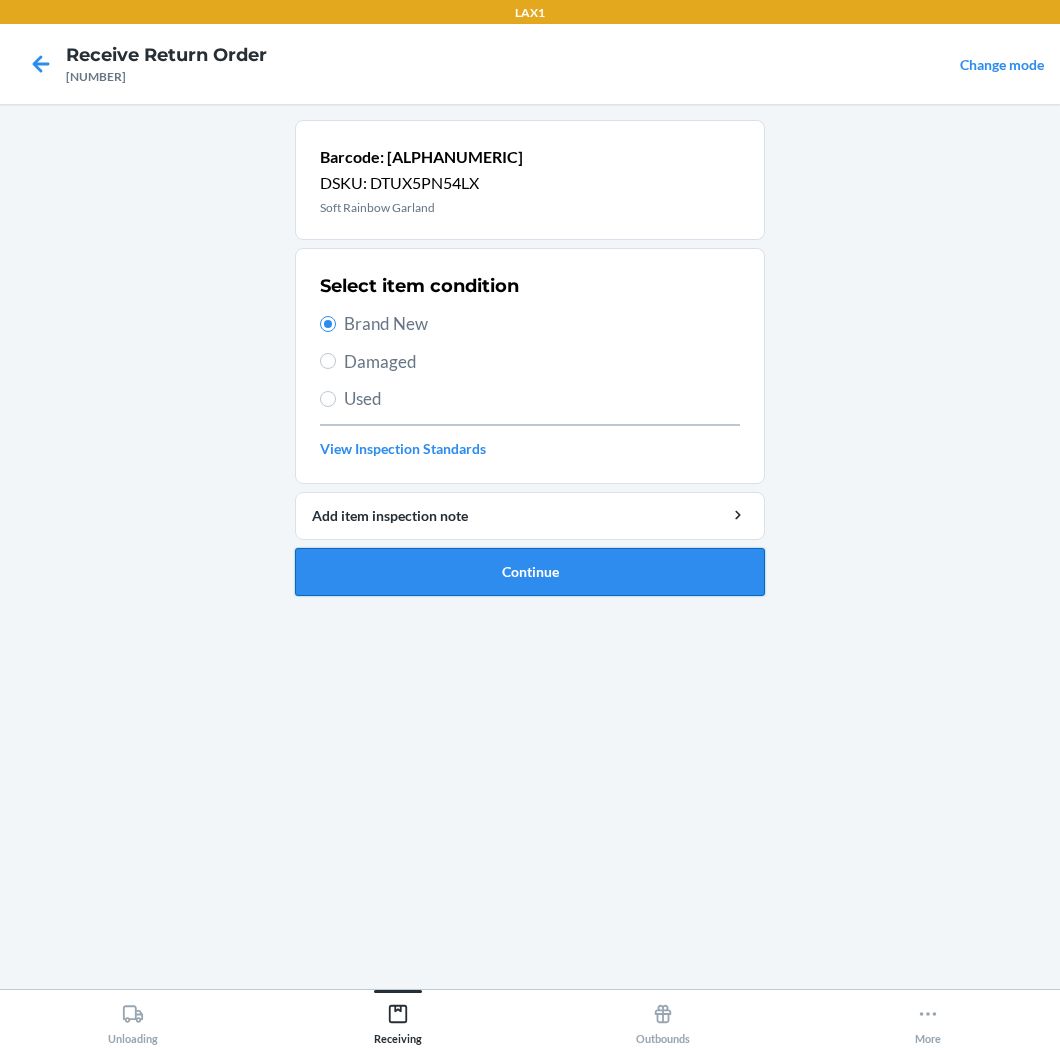 click on "Continue" at bounding box center (530, 572) 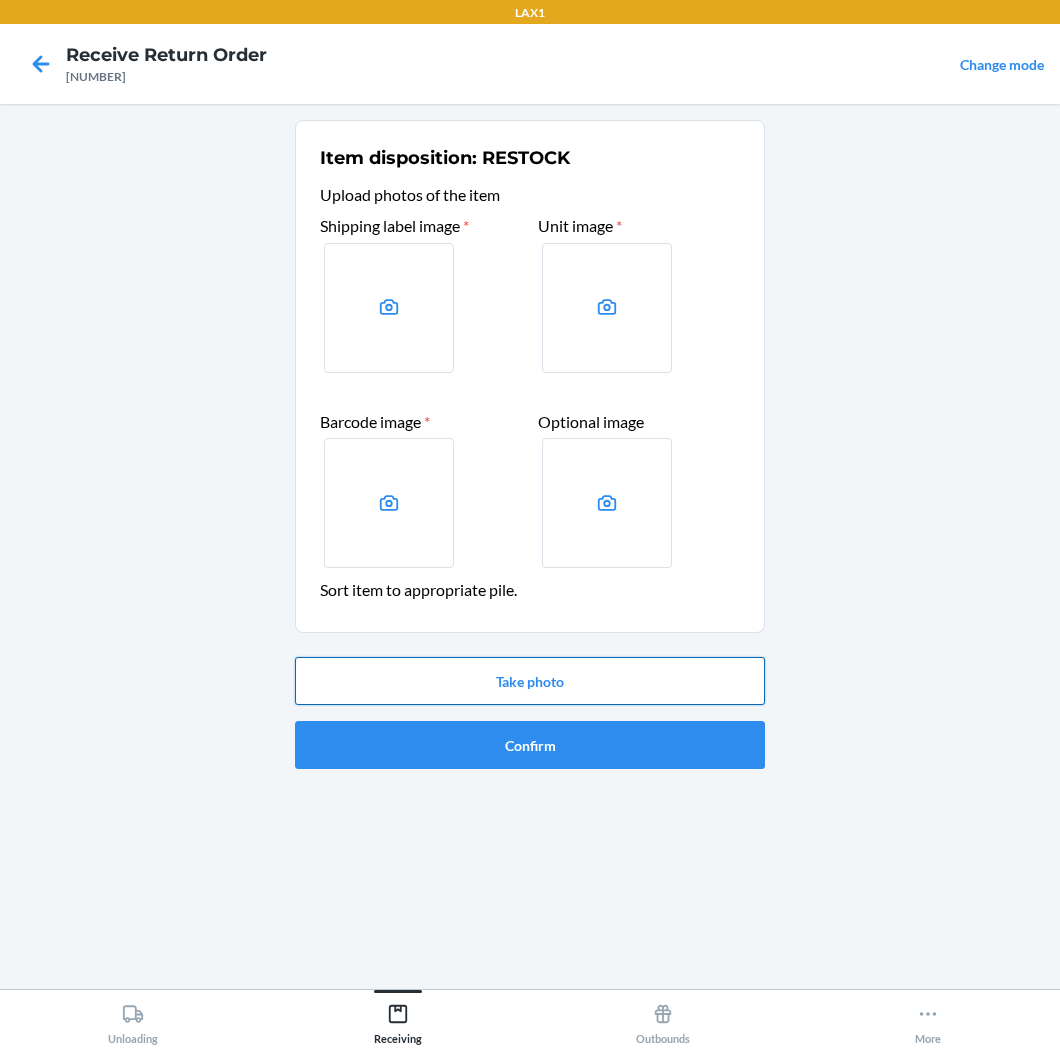 click on "Take photo" at bounding box center (530, 681) 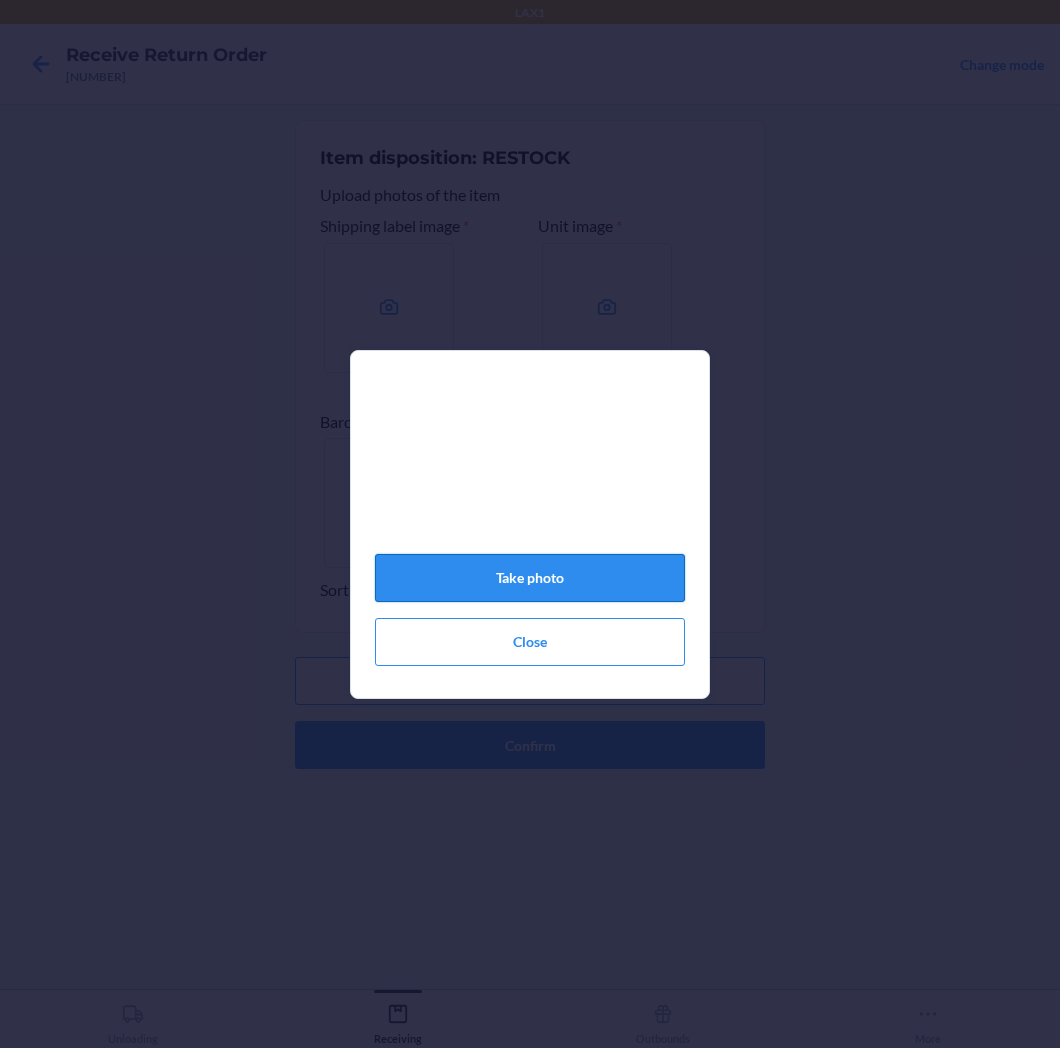 click on "Take photo" 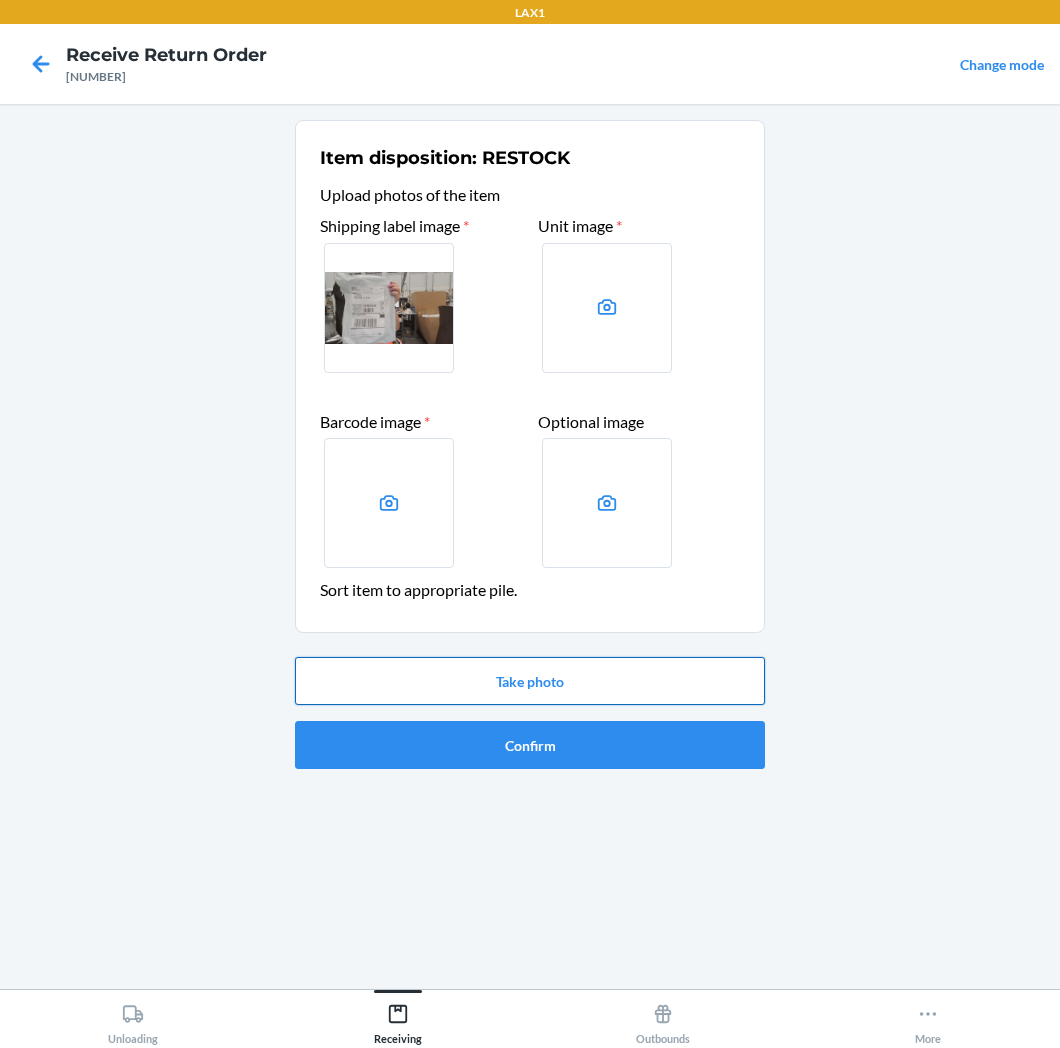 click on "Take photo" at bounding box center [530, 681] 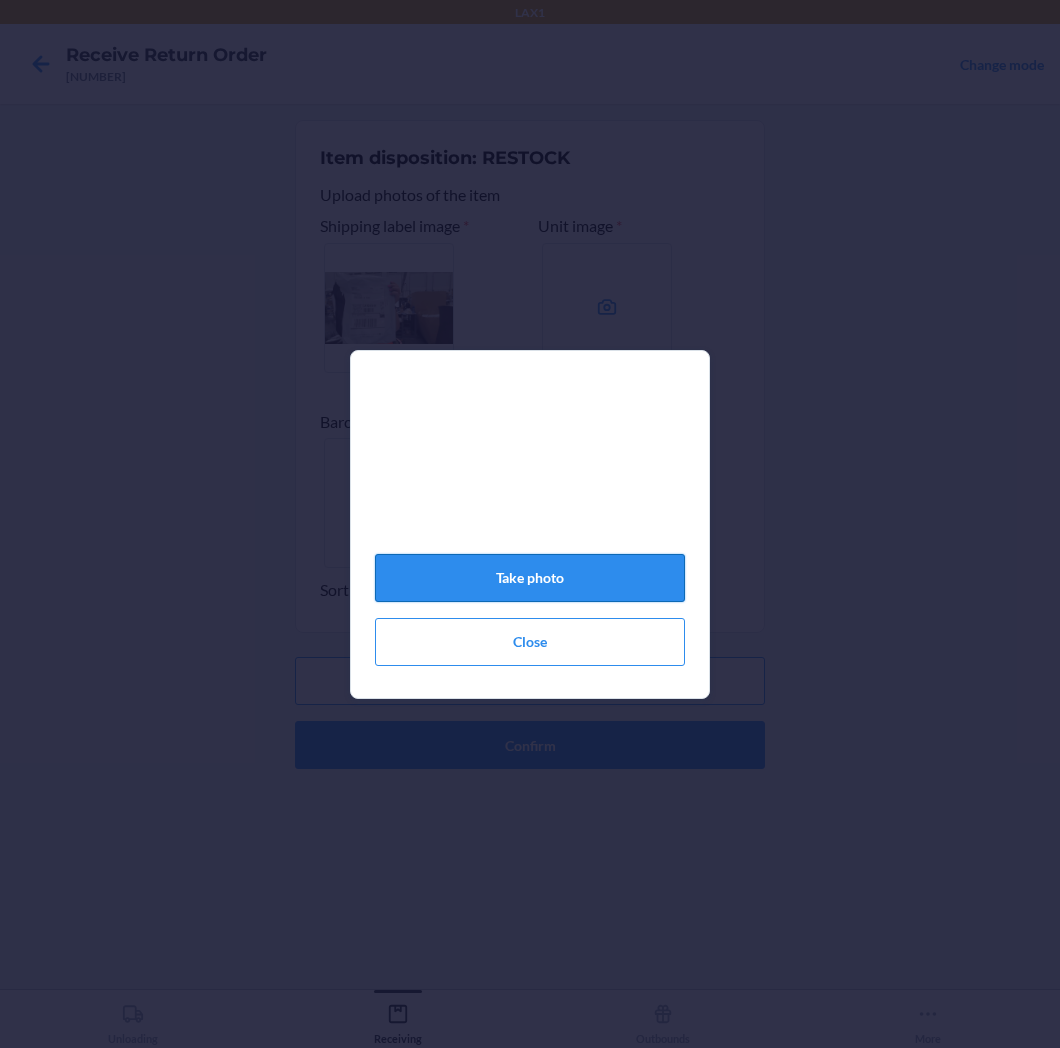click on "Take photo" 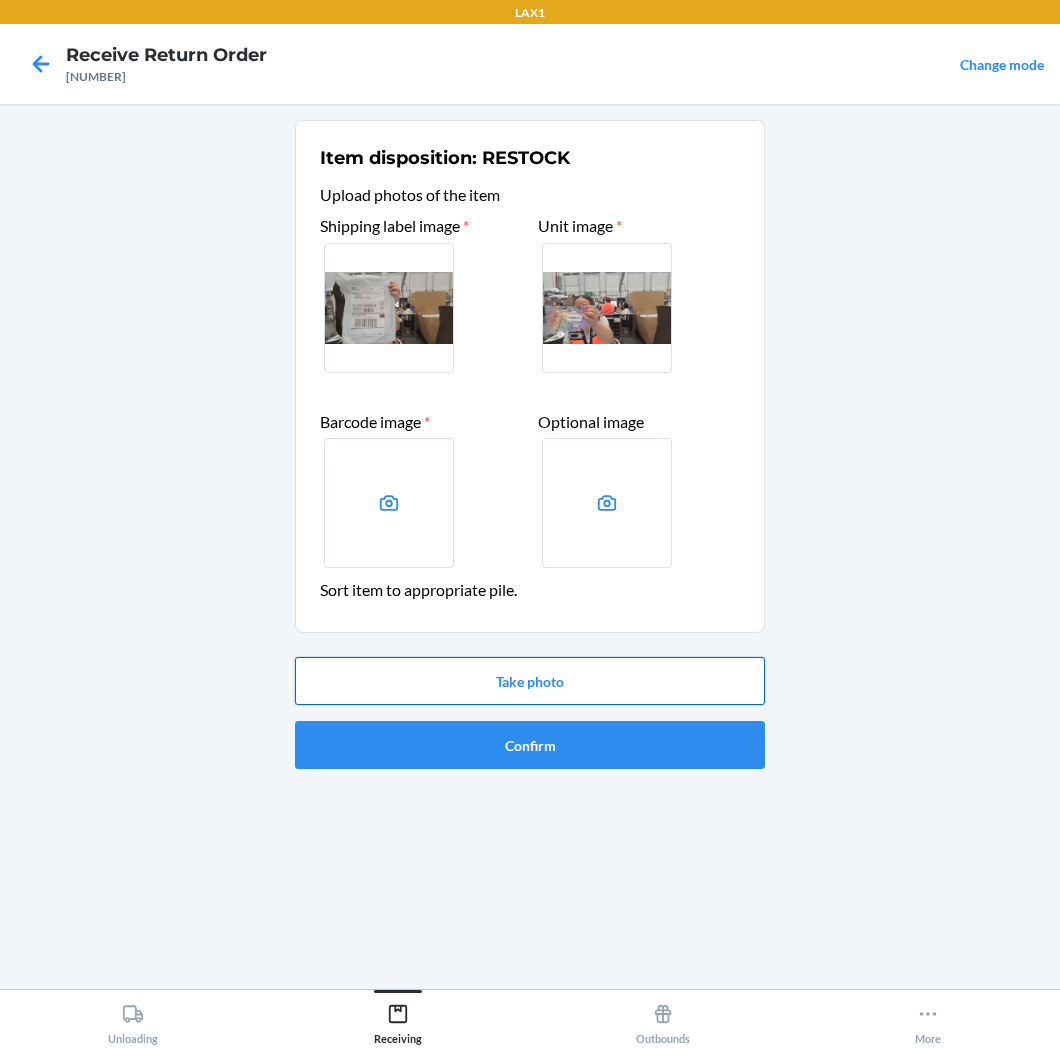 click on "Take photo" at bounding box center [530, 681] 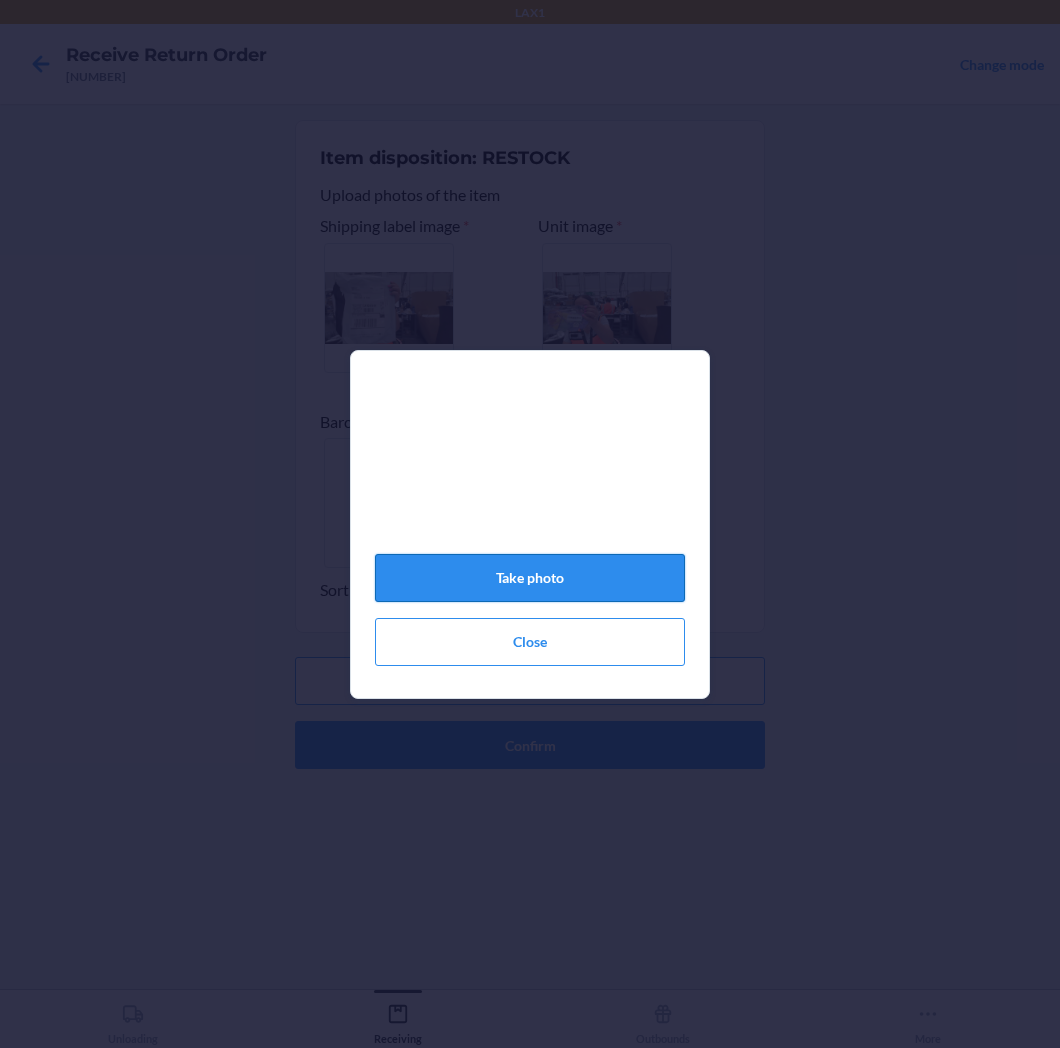 click on "Take photo" 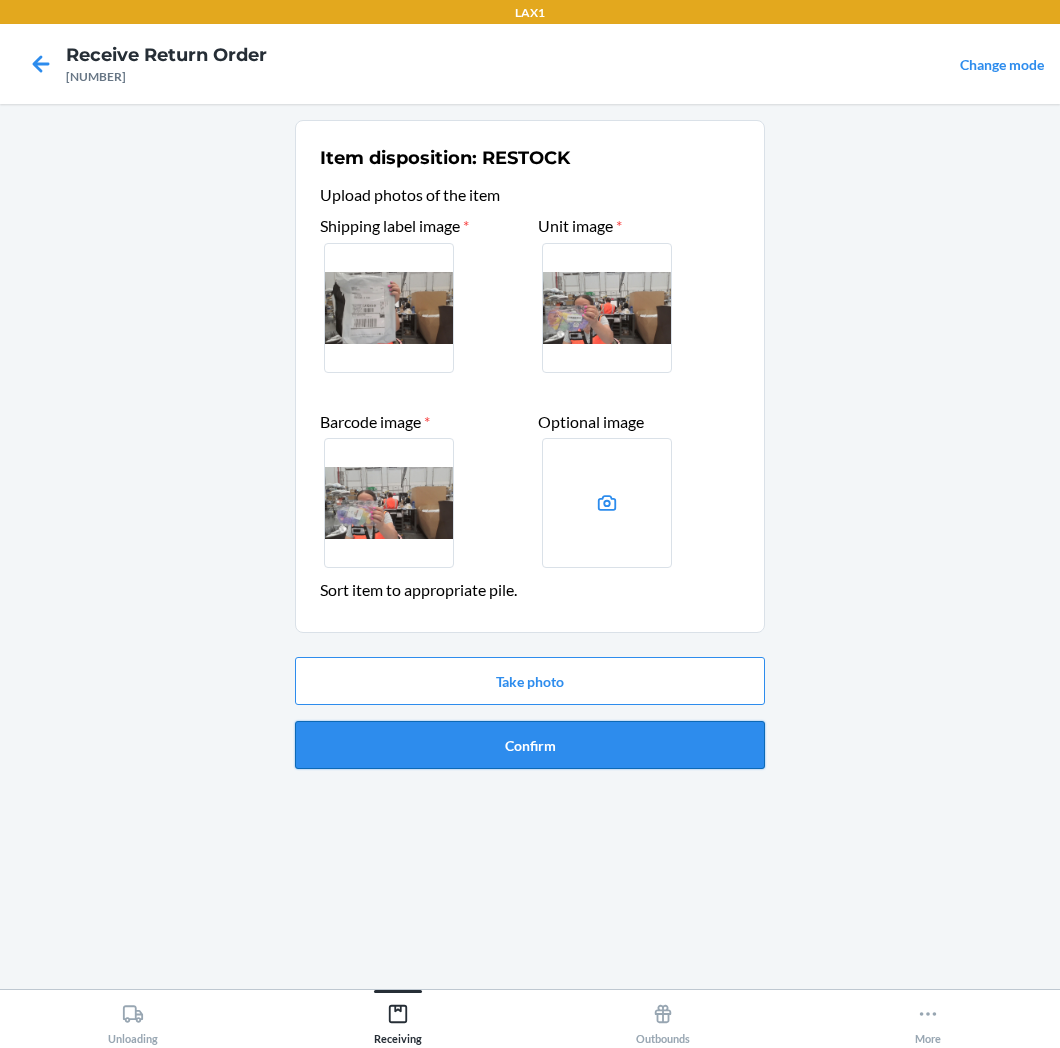 click on "Confirm" at bounding box center (530, 745) 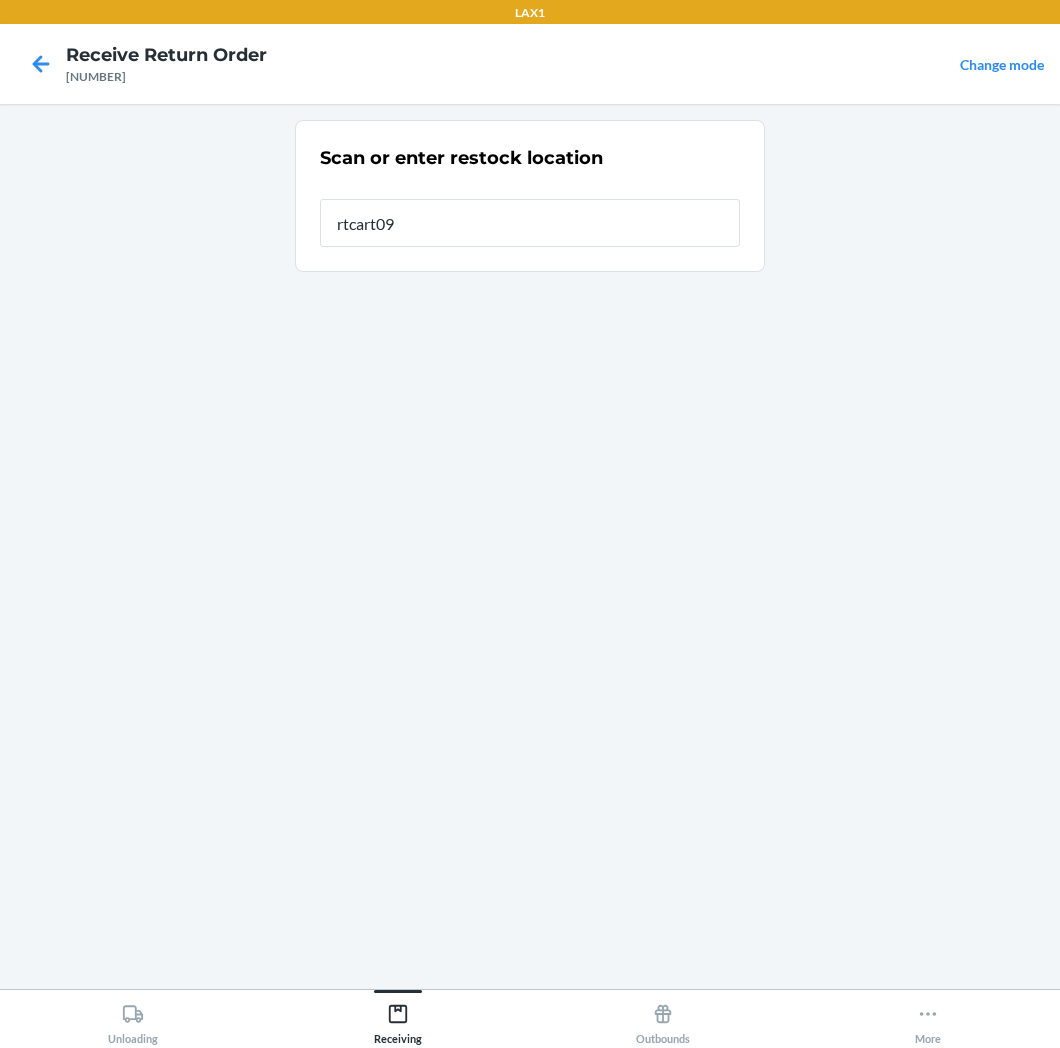type on "[ALPHANUMERIC]" 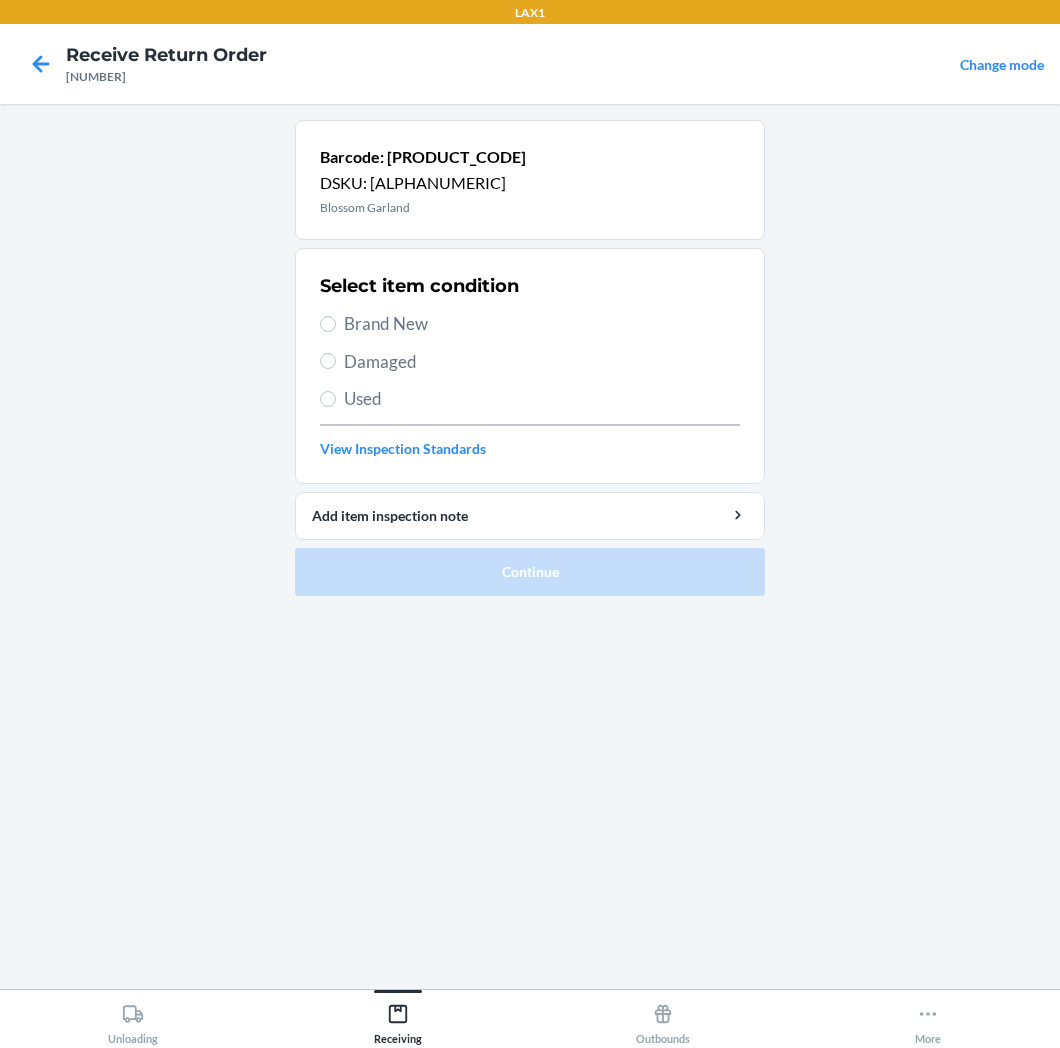 click on "Brand New" at bounding box center [542, 324] 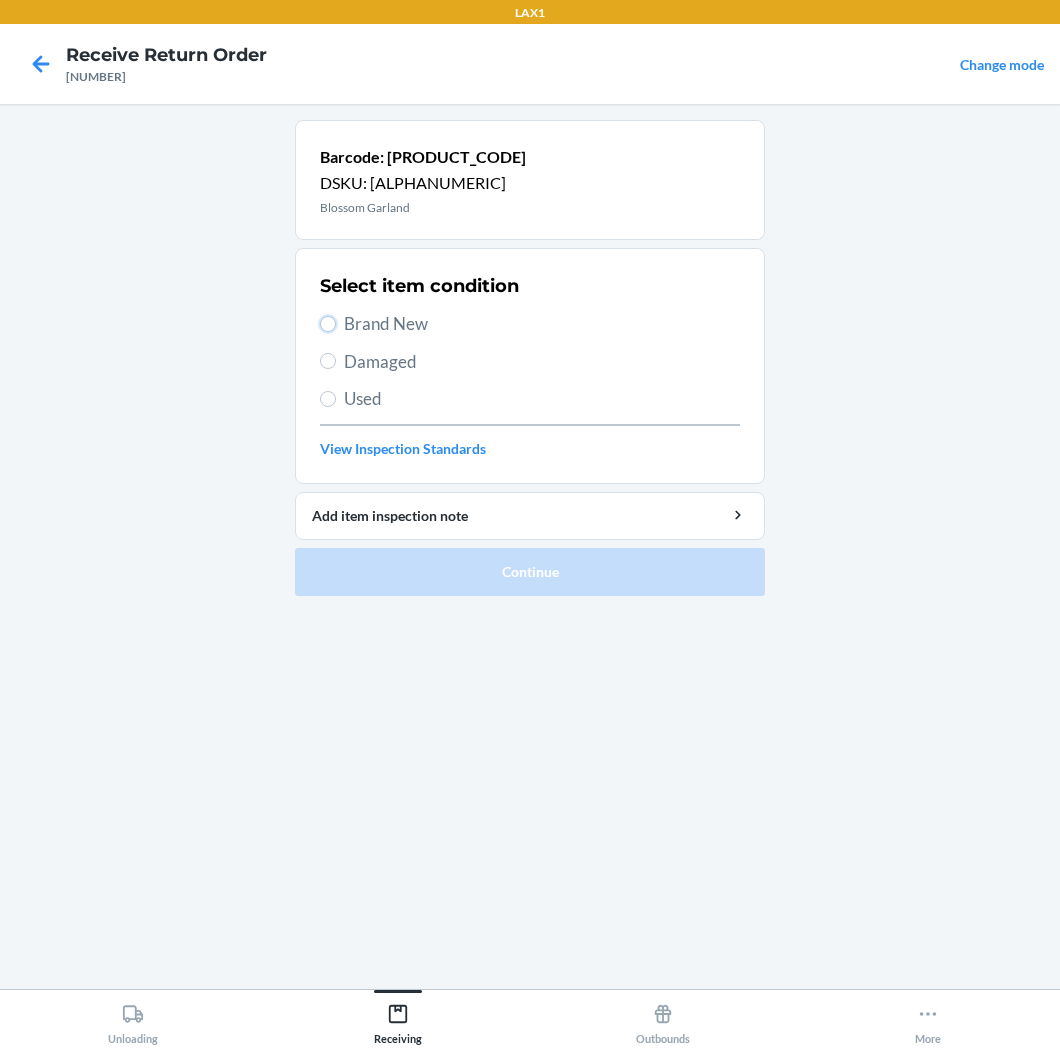 click on "Brand New" at bounding box center (328, 324) 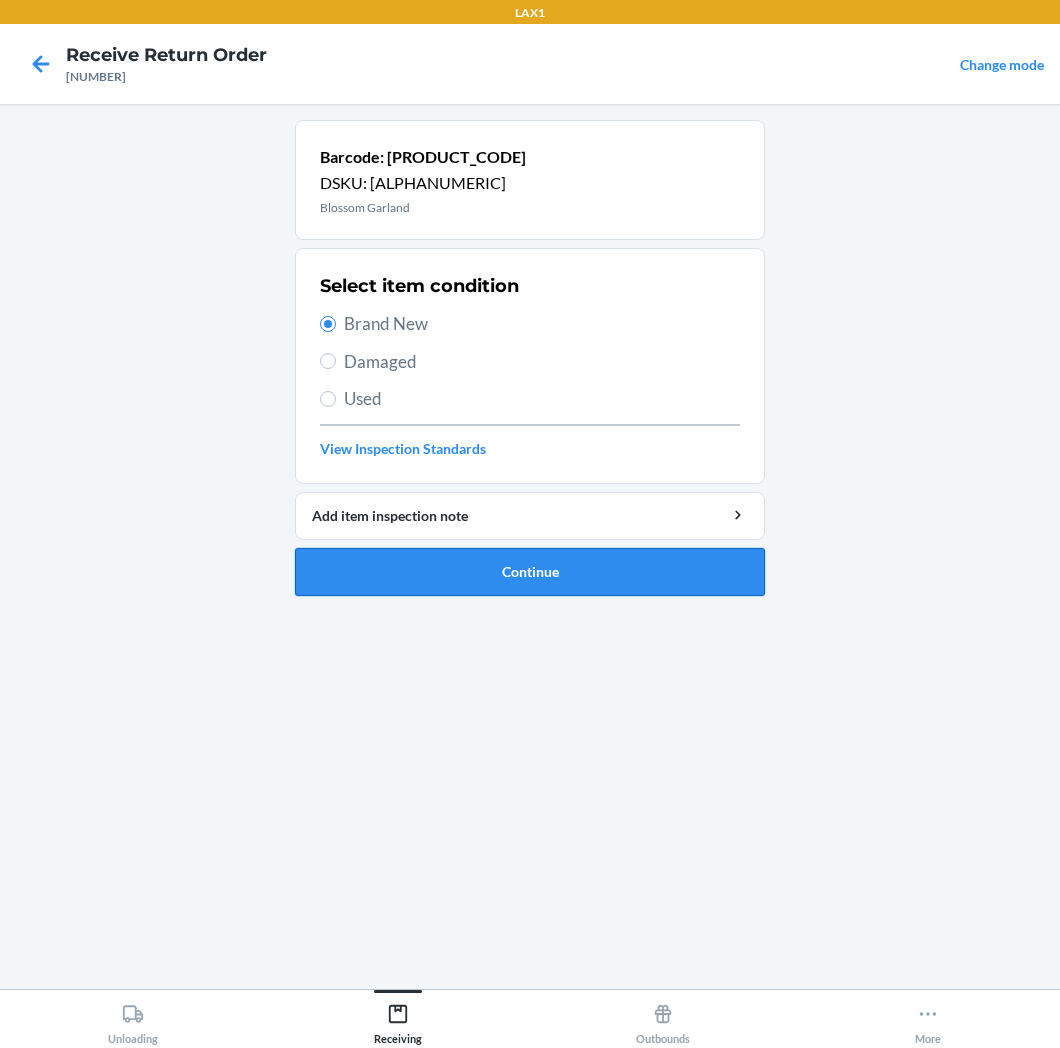 click on "Continue" at bounding box center (530, 572) 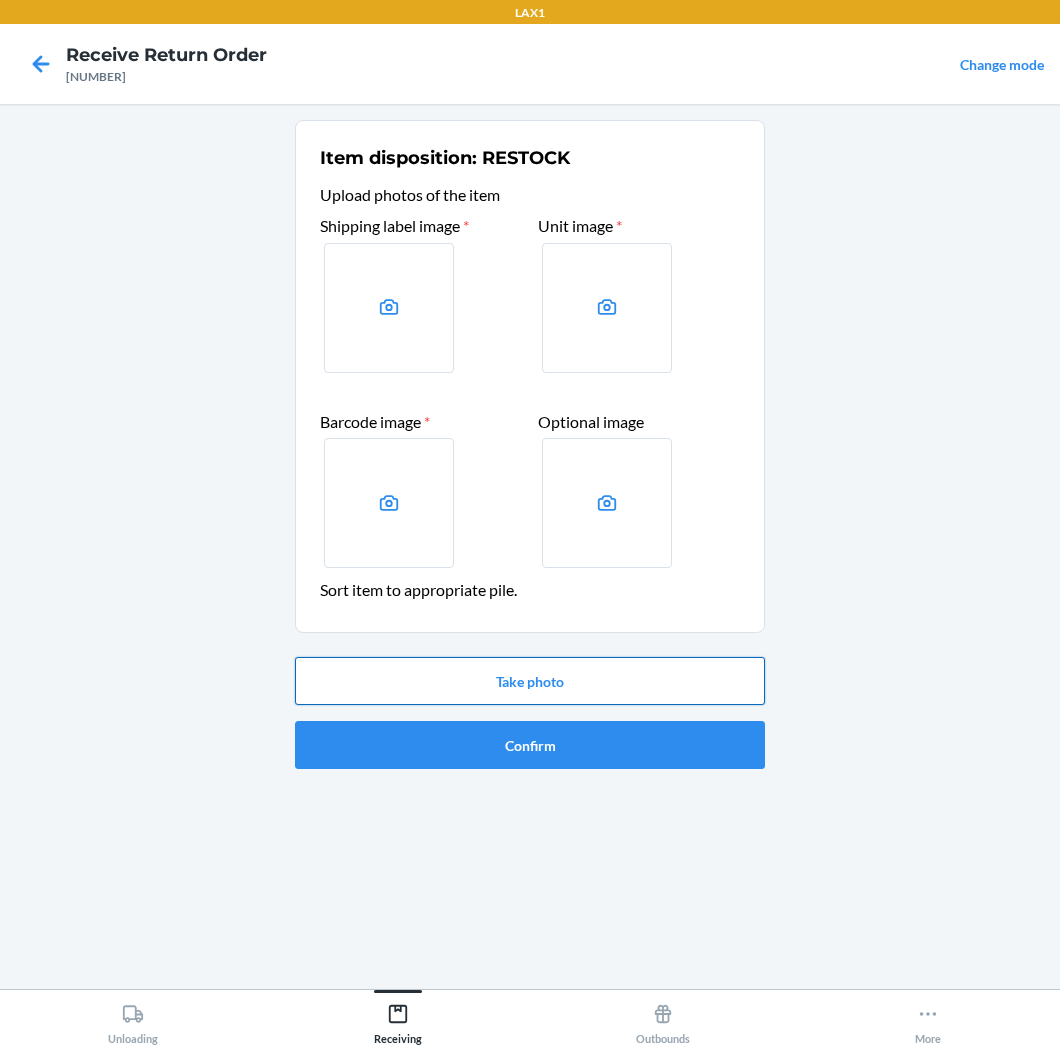 click on "Take photo" at bounding box center (530, 681) 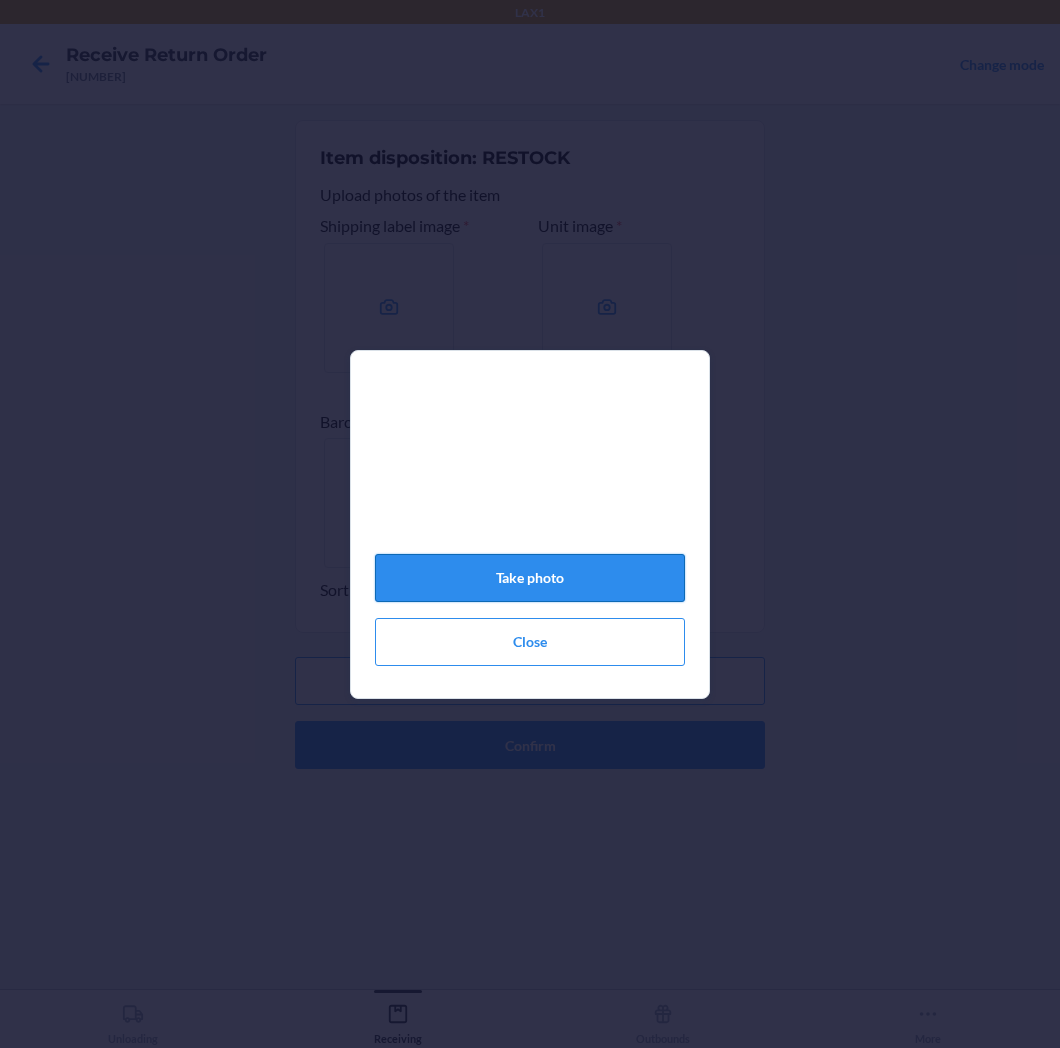 click on "Take photo" 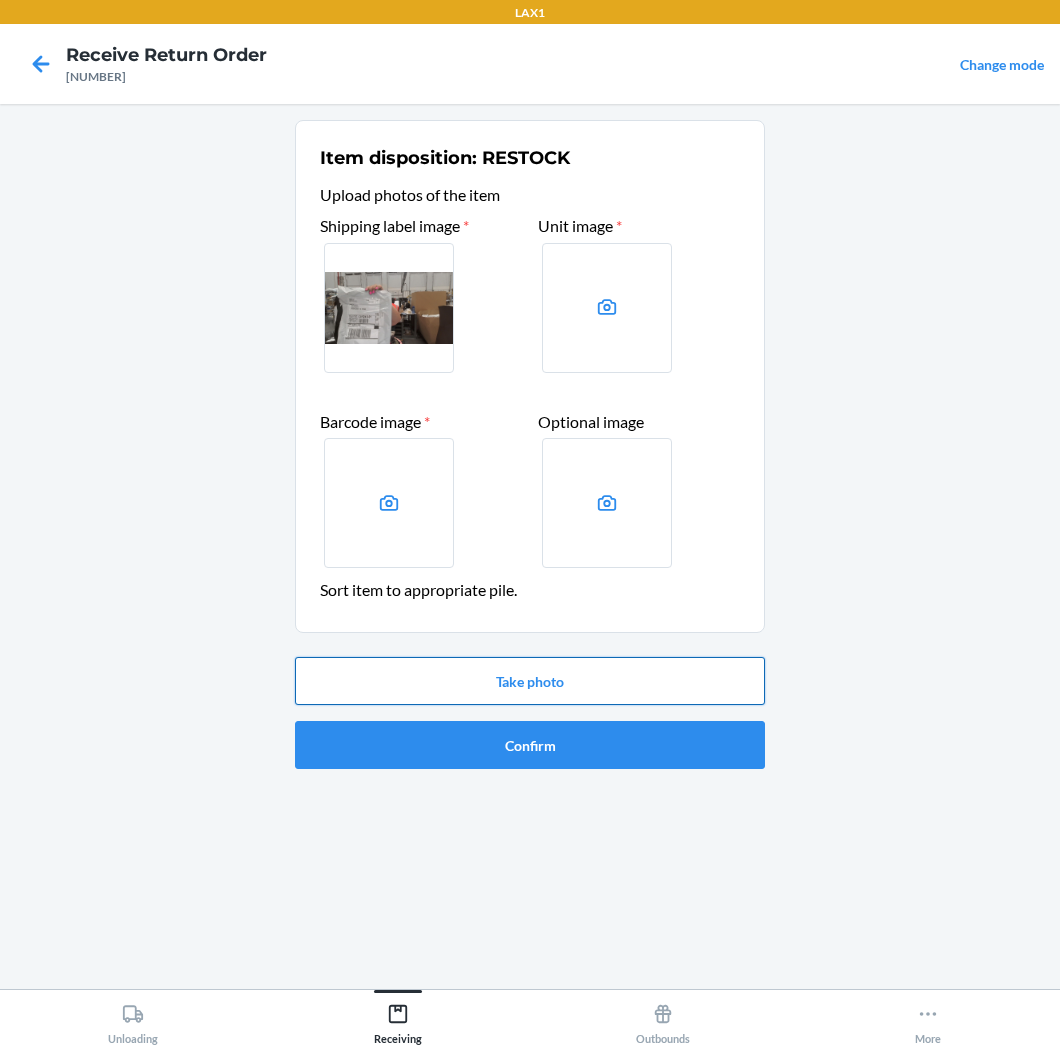 click on "Take photo" at bounding box center (530, 681) 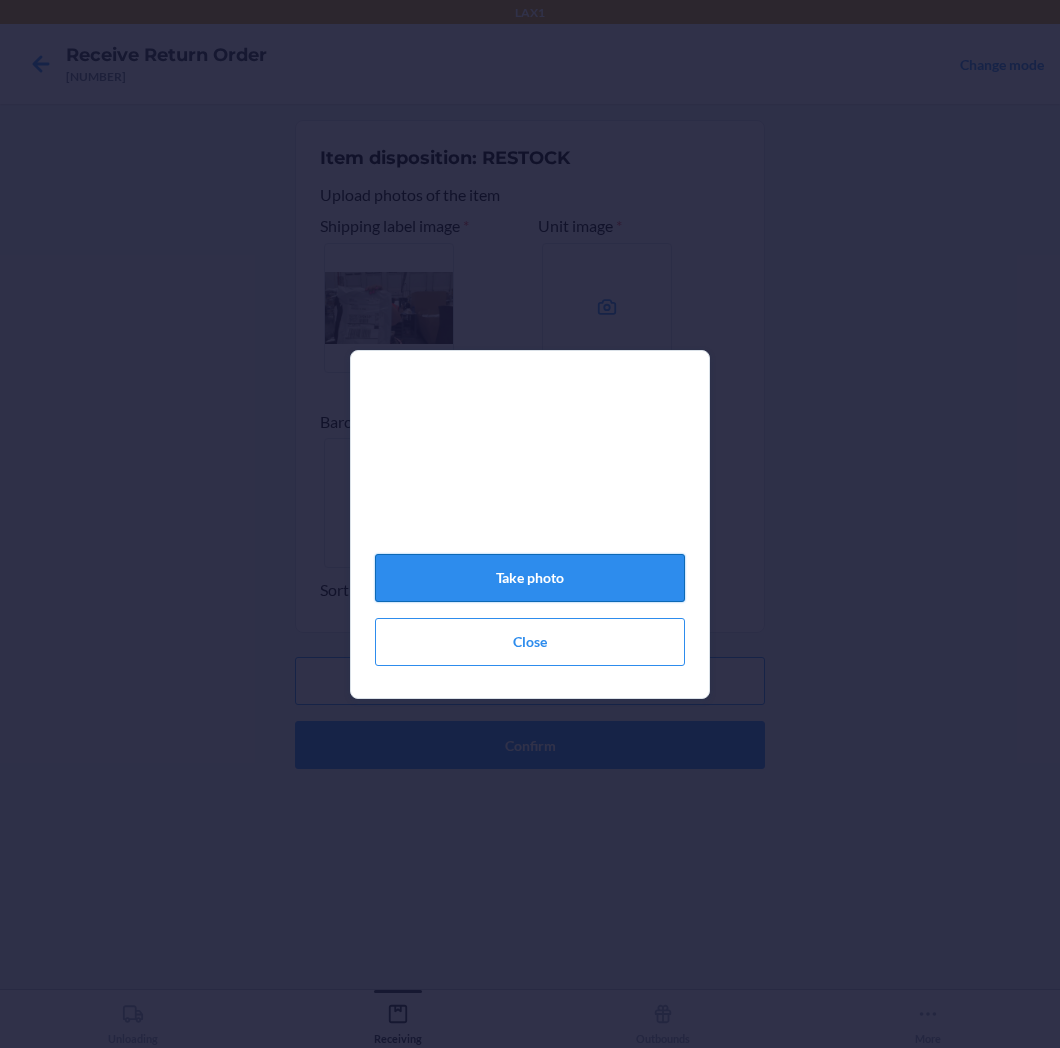 click on "Take photo" 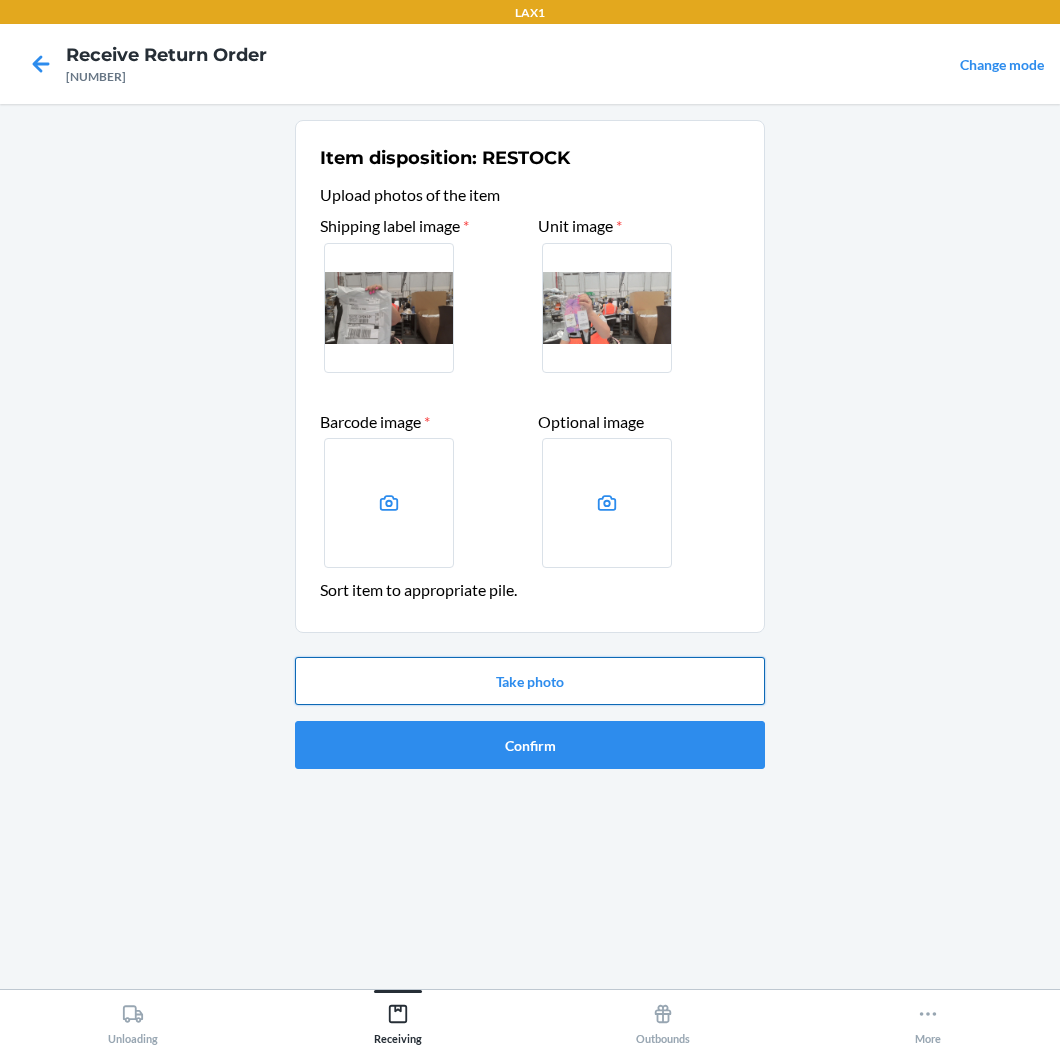 click on "Take photo" at bounding box center (530, 681) 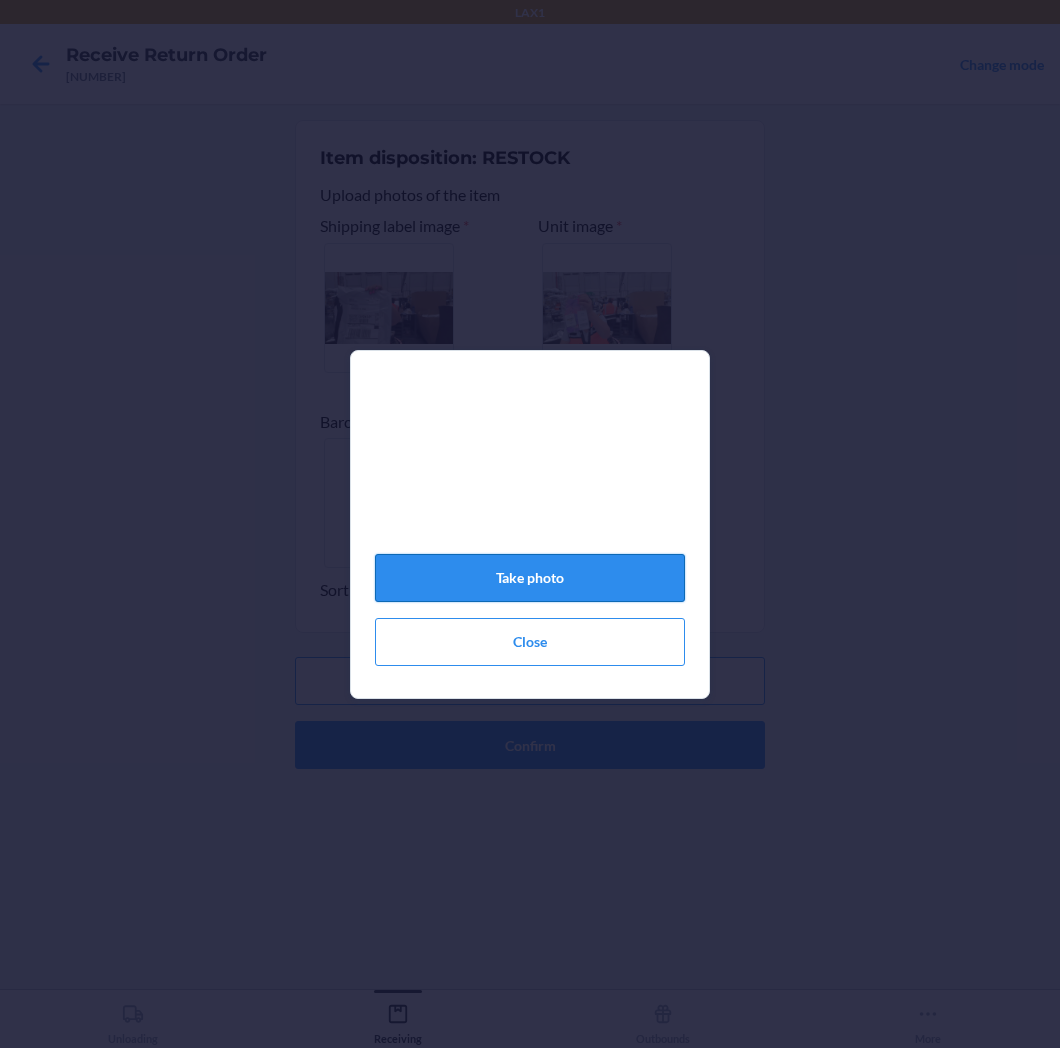 click on "Take photo" 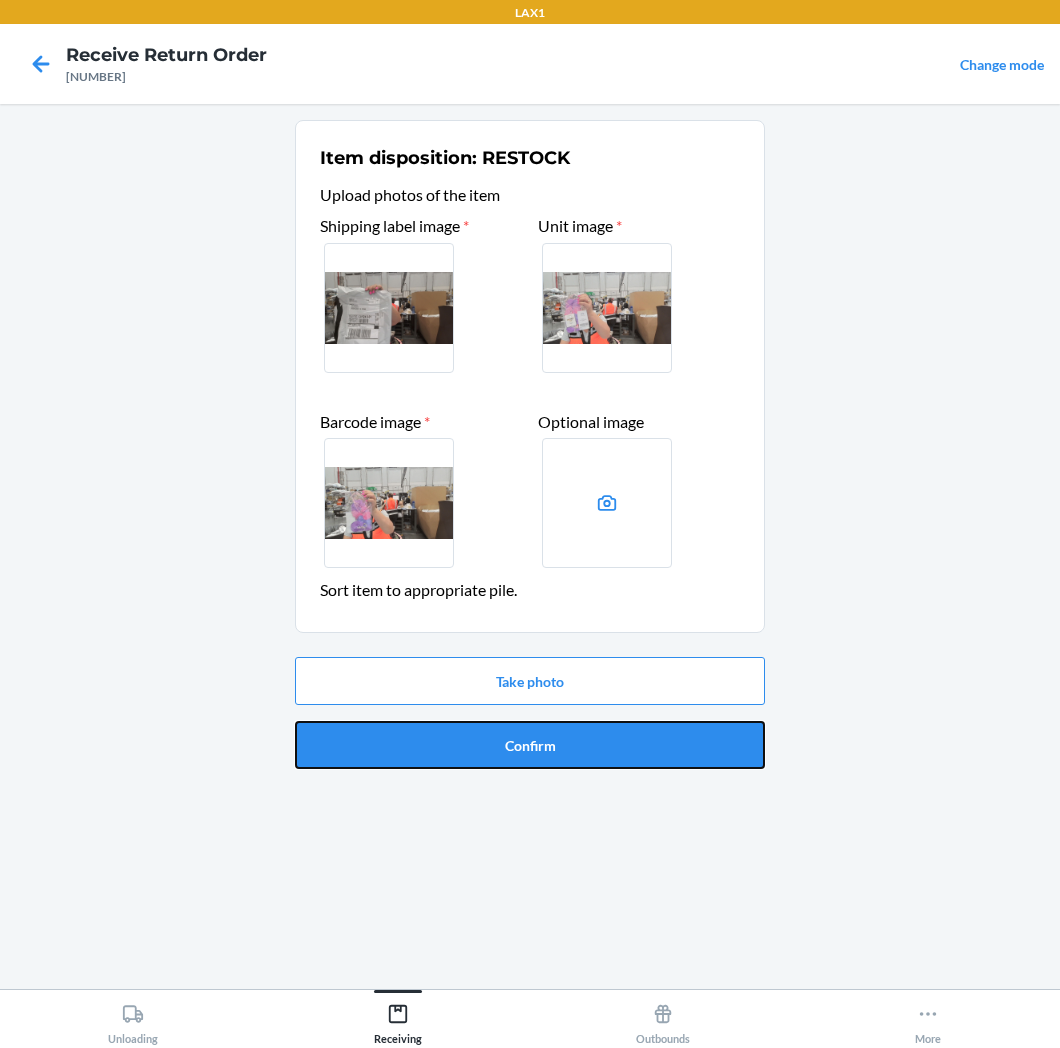 click on "Confirm" at bounding box center [530, 745] 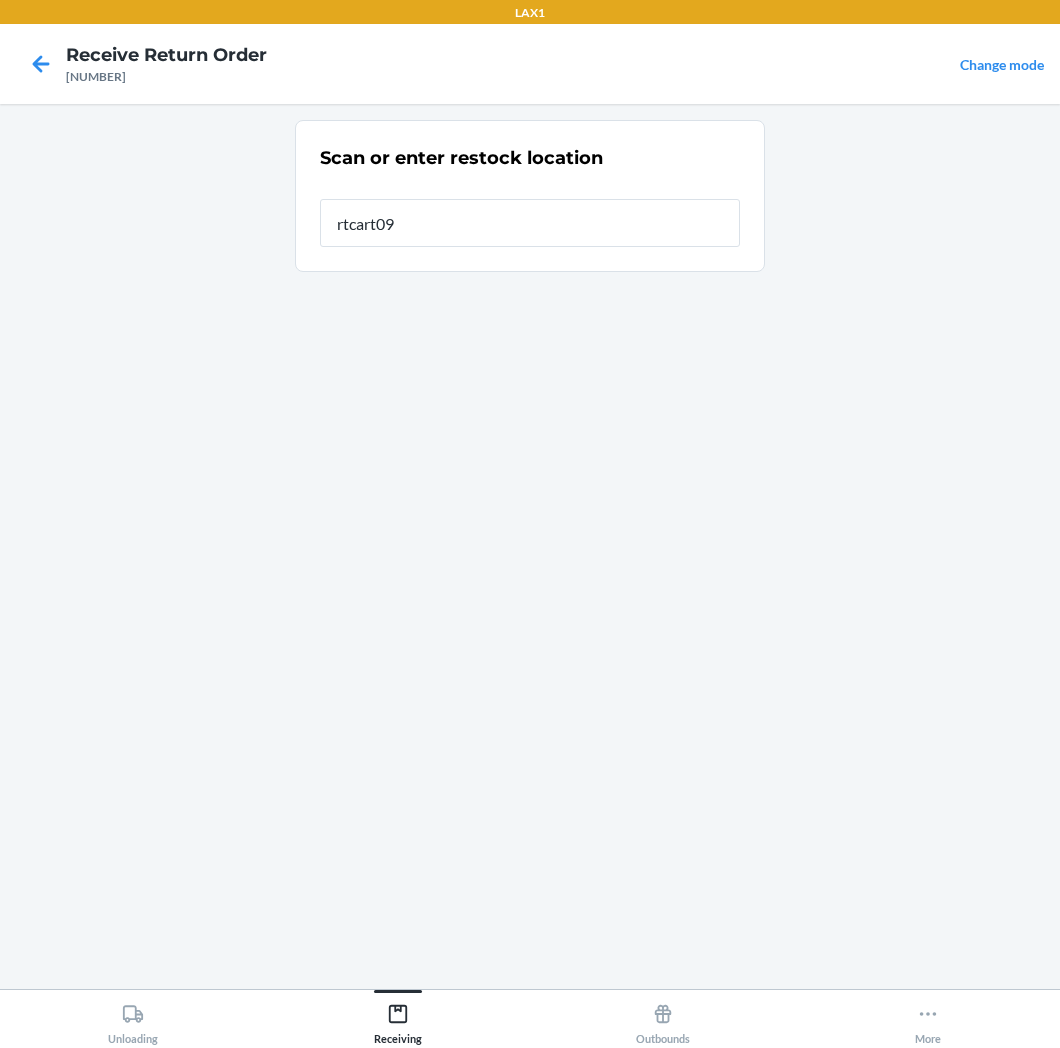 type on "[ALPHANUMERIC]" 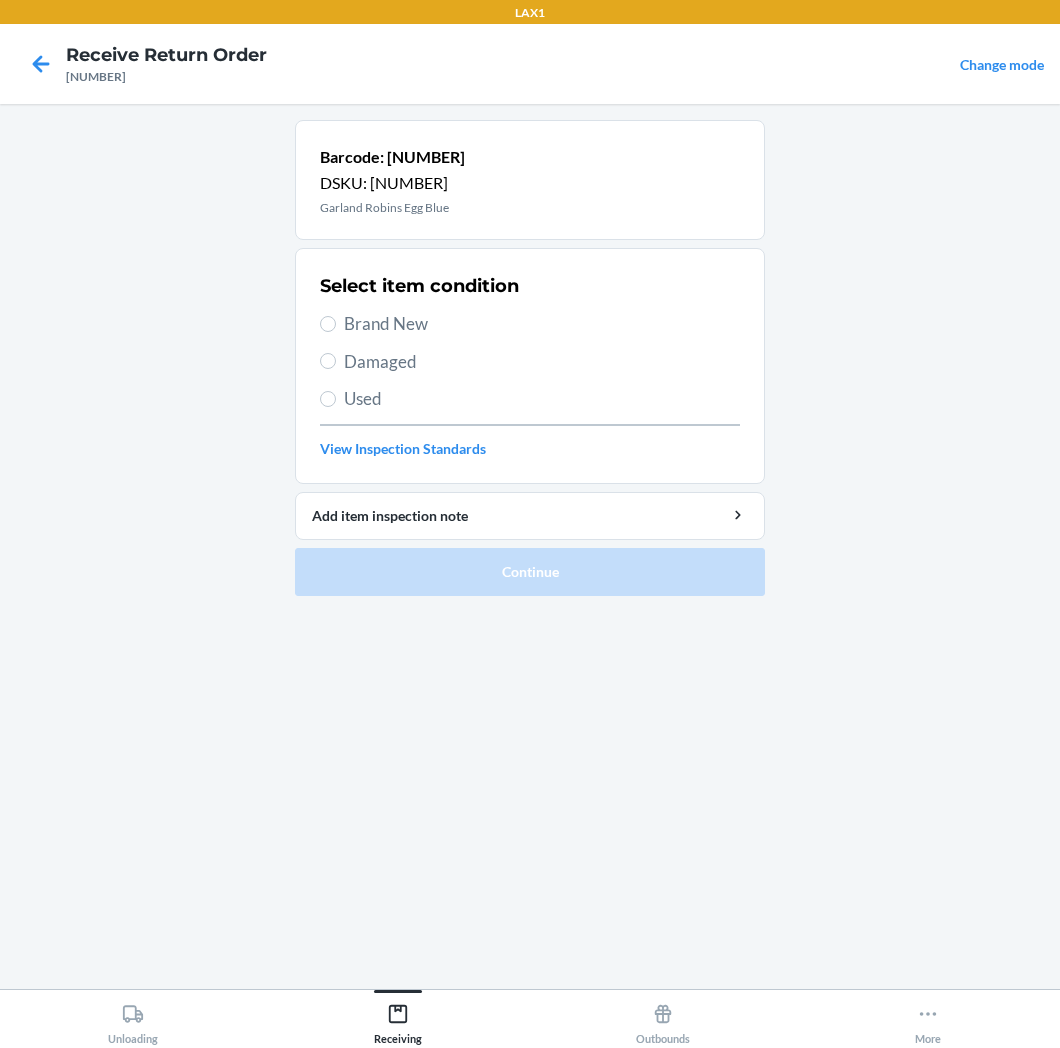 click on "Brand New" at bounding box center (542, 324) 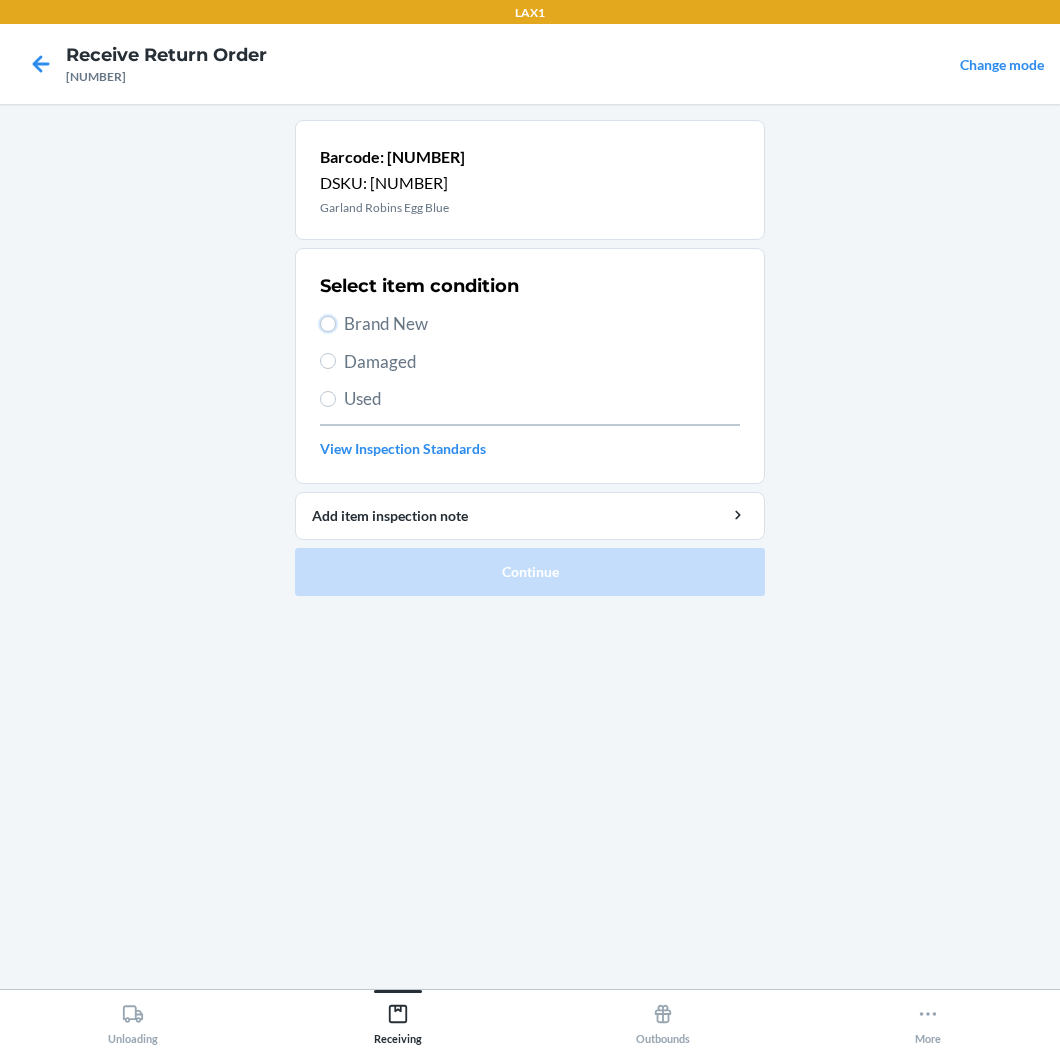 click on "Brand New" at bounding box center [328, 324] 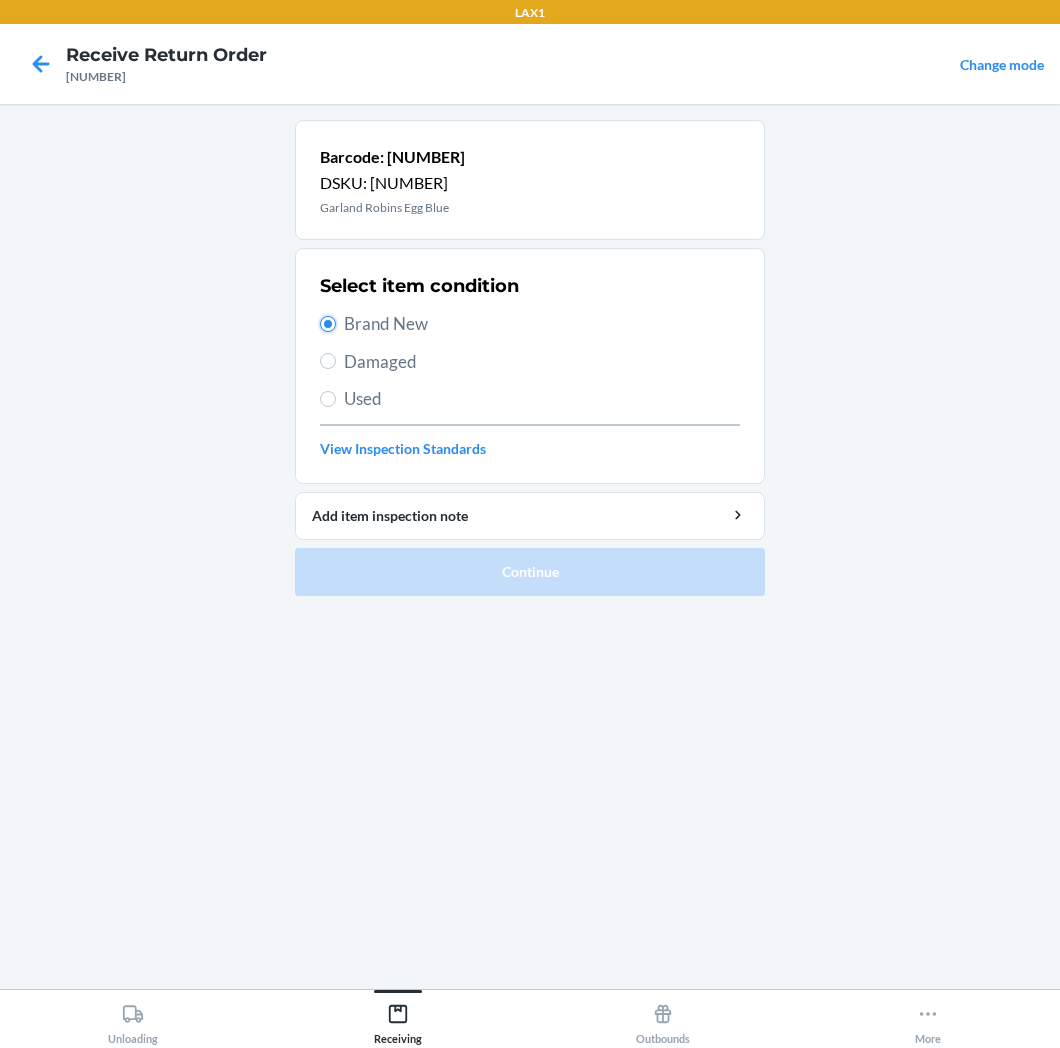 radio on "true" 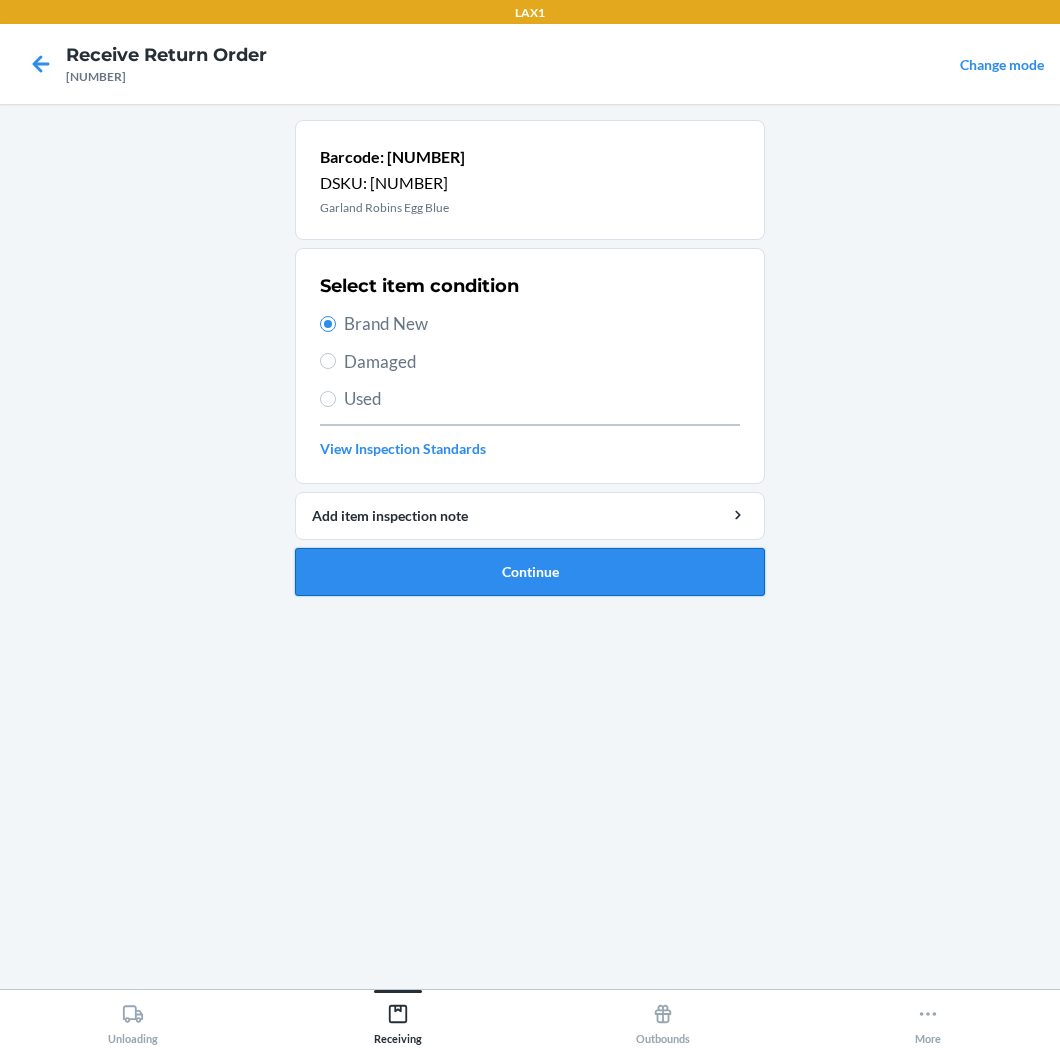 click on "Continue" at bounding box center [530, 572] 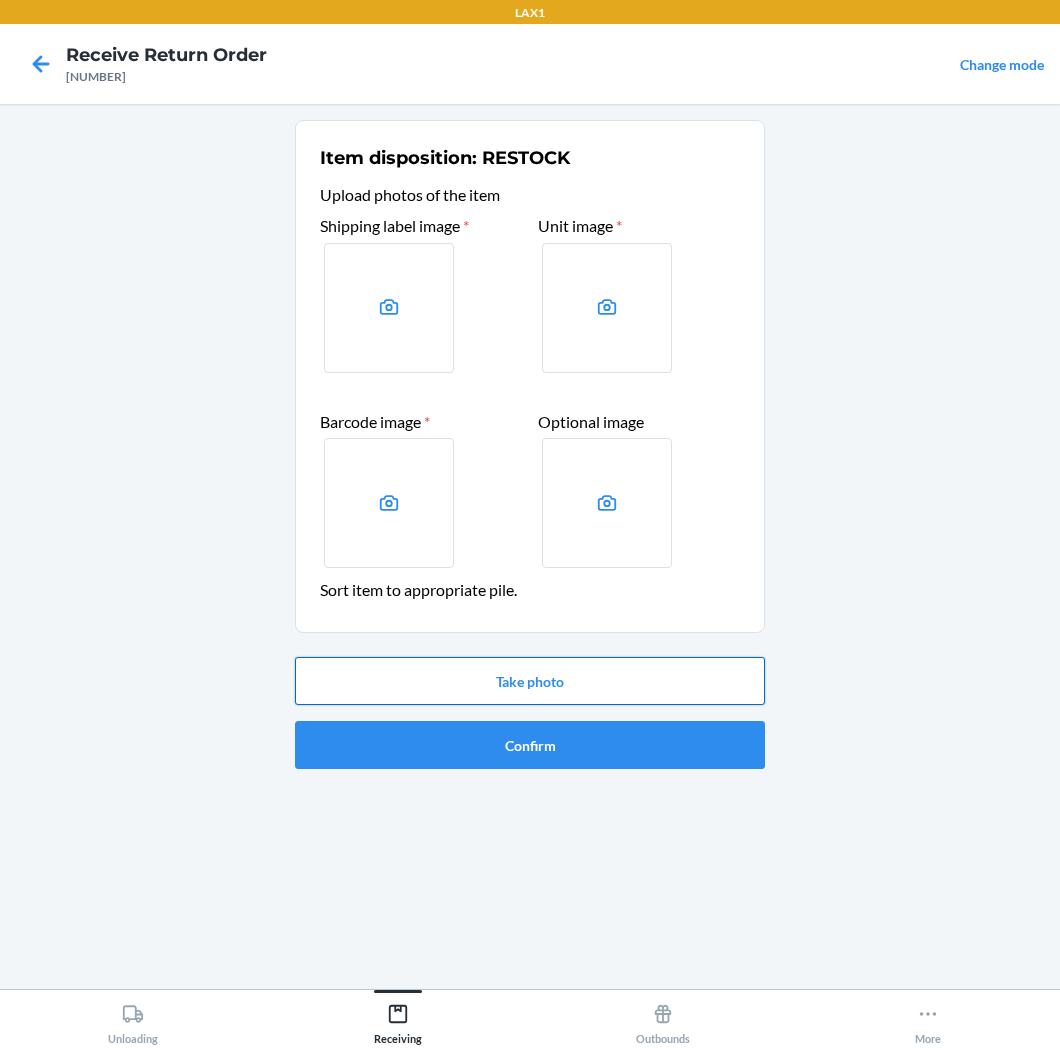 click on "Take photo" at bounding box center (530, 681) 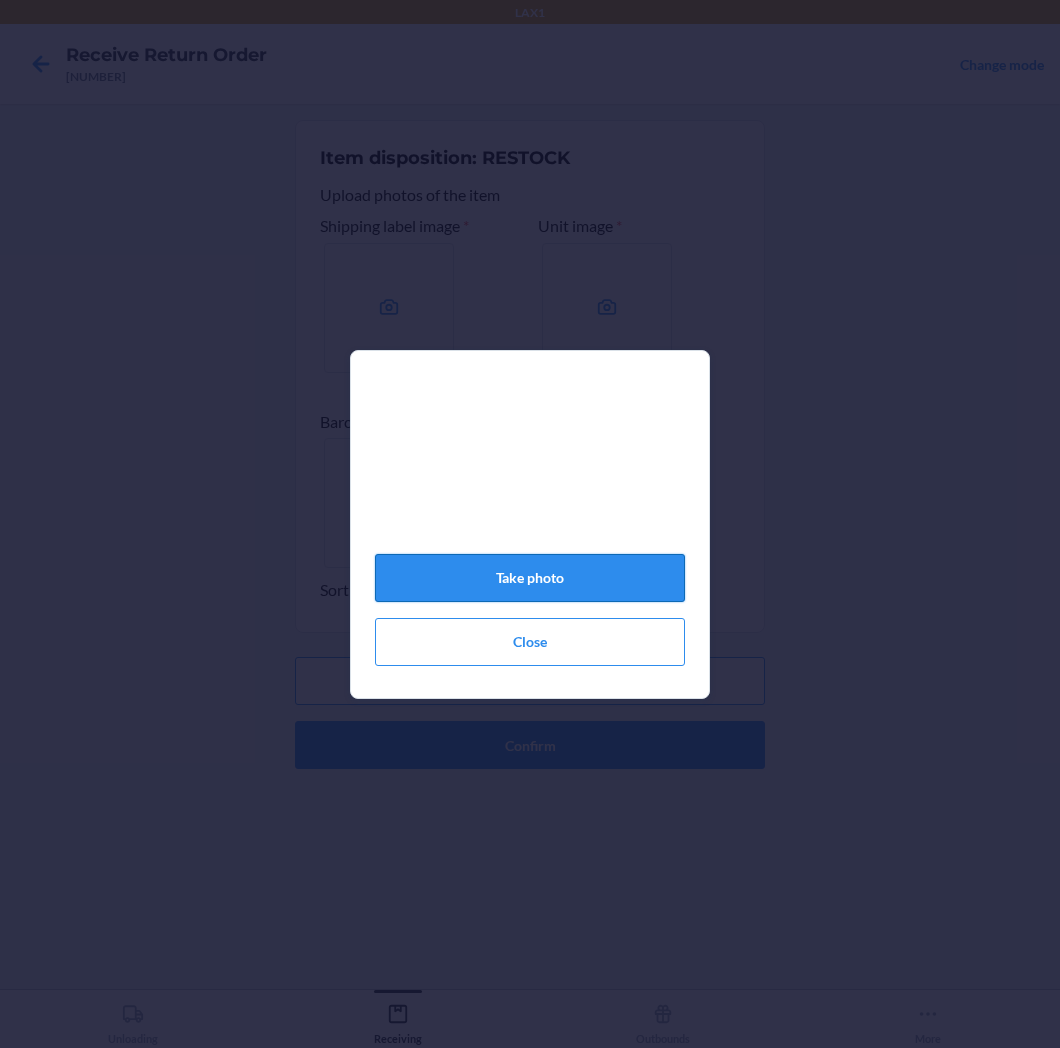 click on "Take photo" 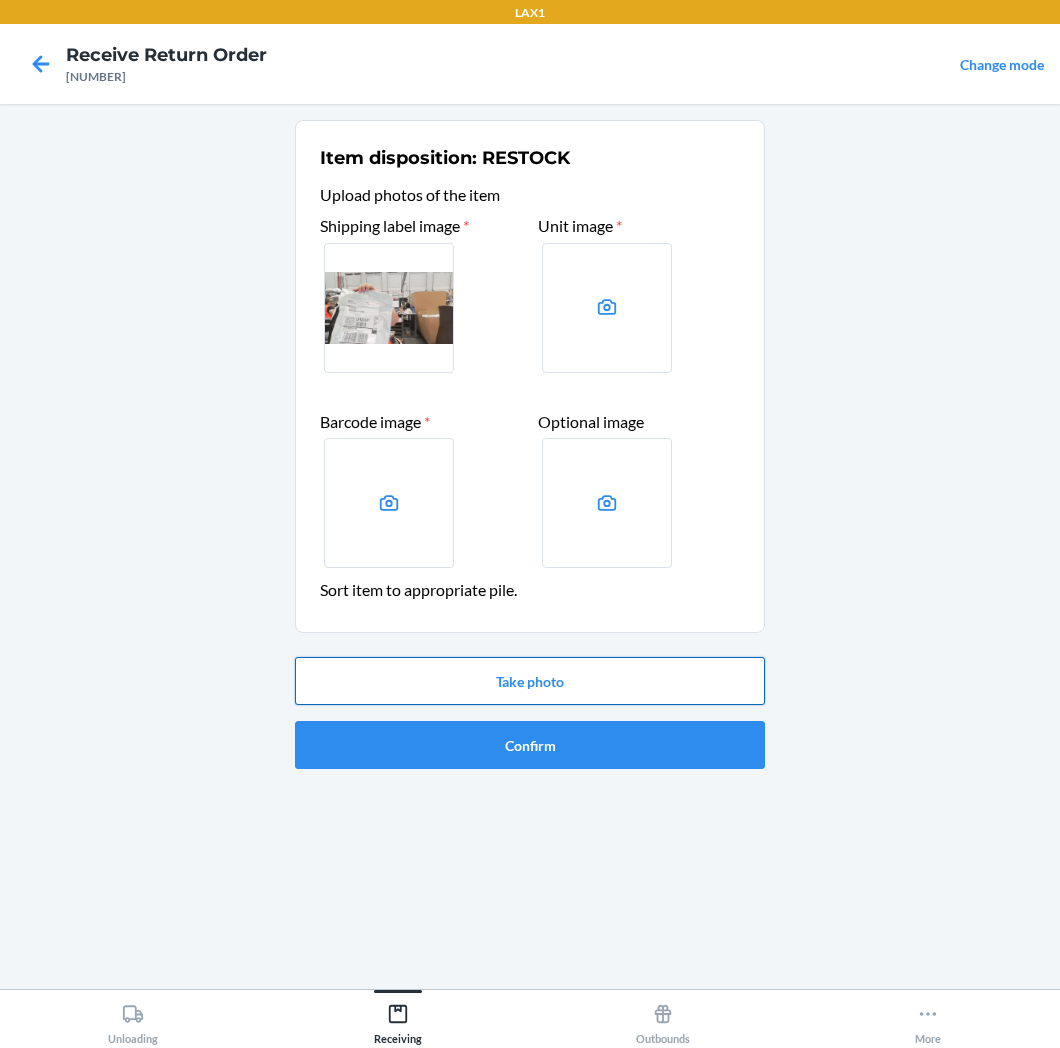 click on "Take photo" at bounding box center (530, 681) 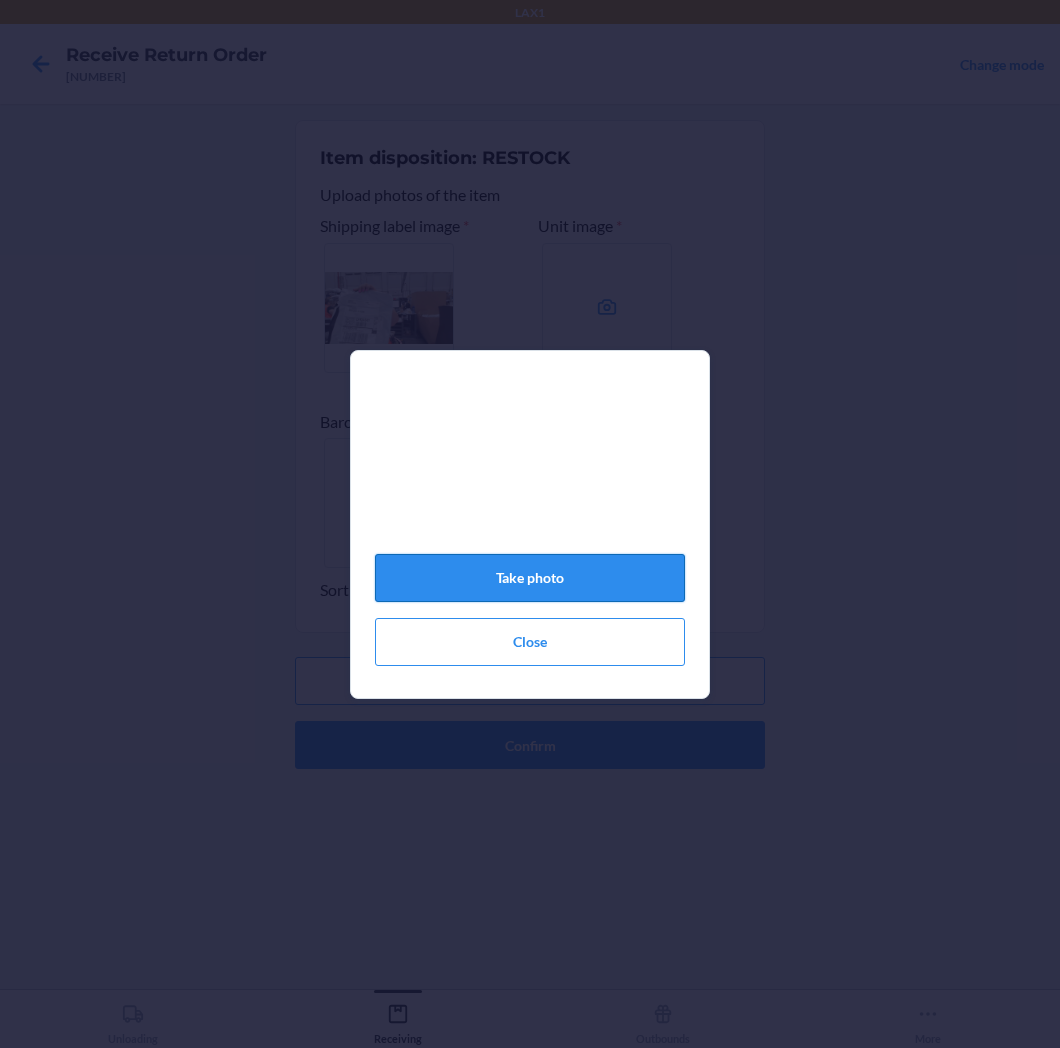 click on "Take photo" 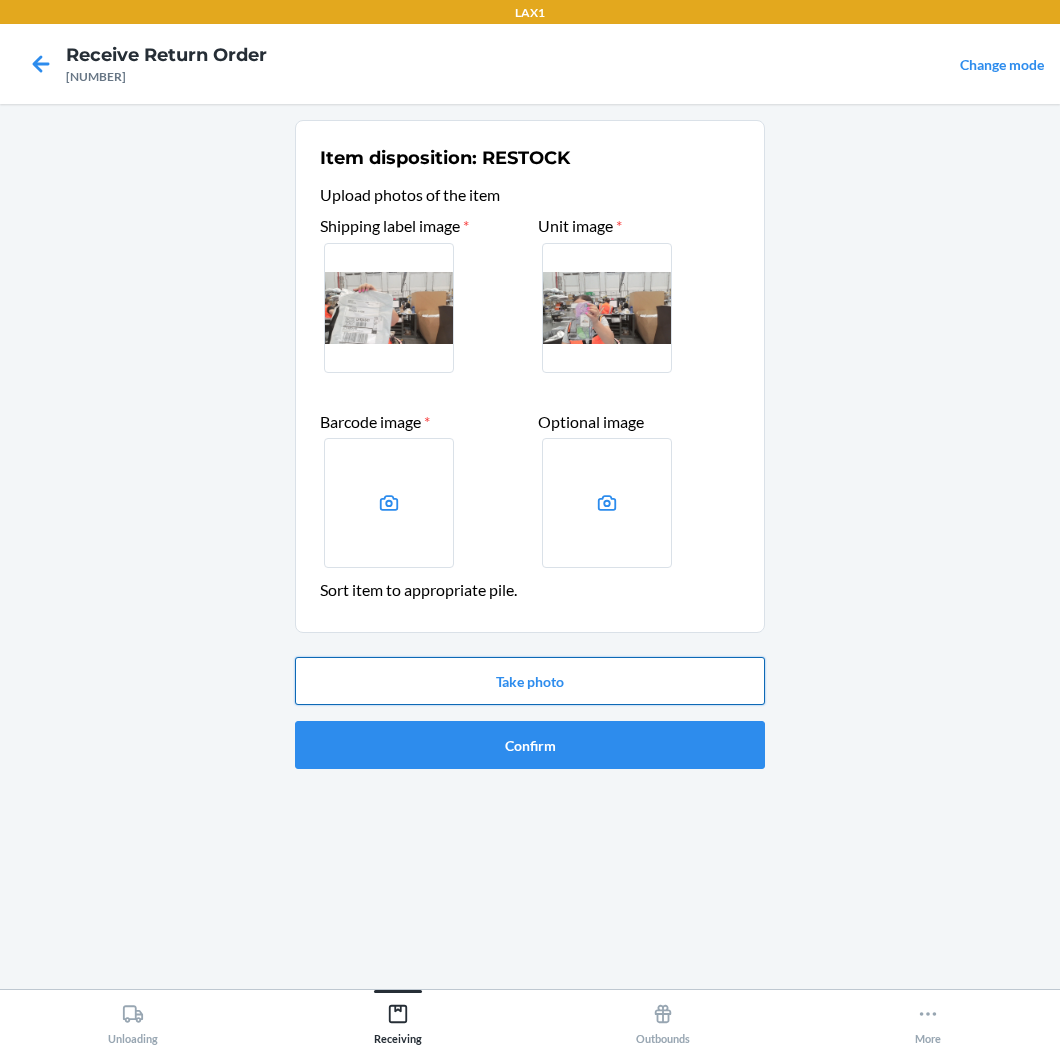 click on "Take photo" at bounding box center (530, 681) 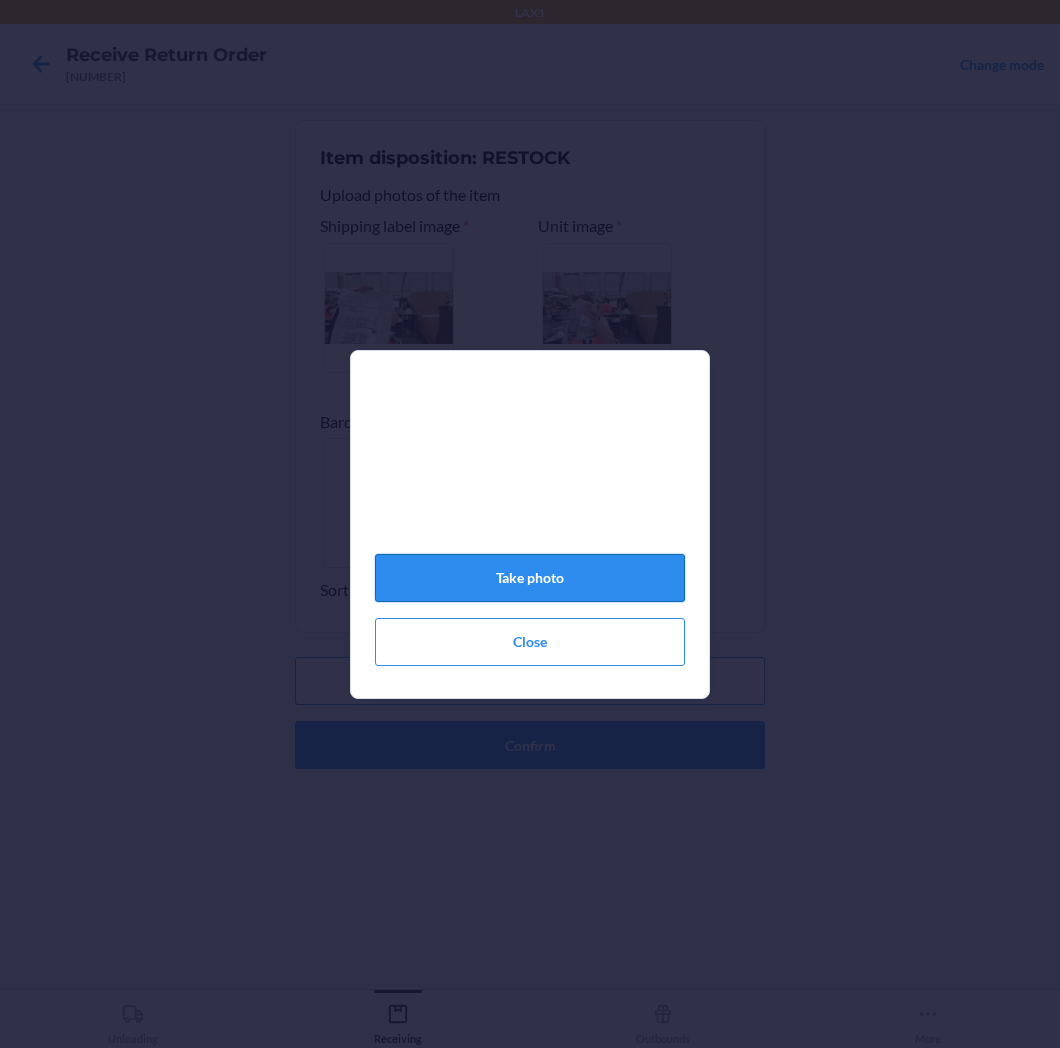 click on "Take photo" 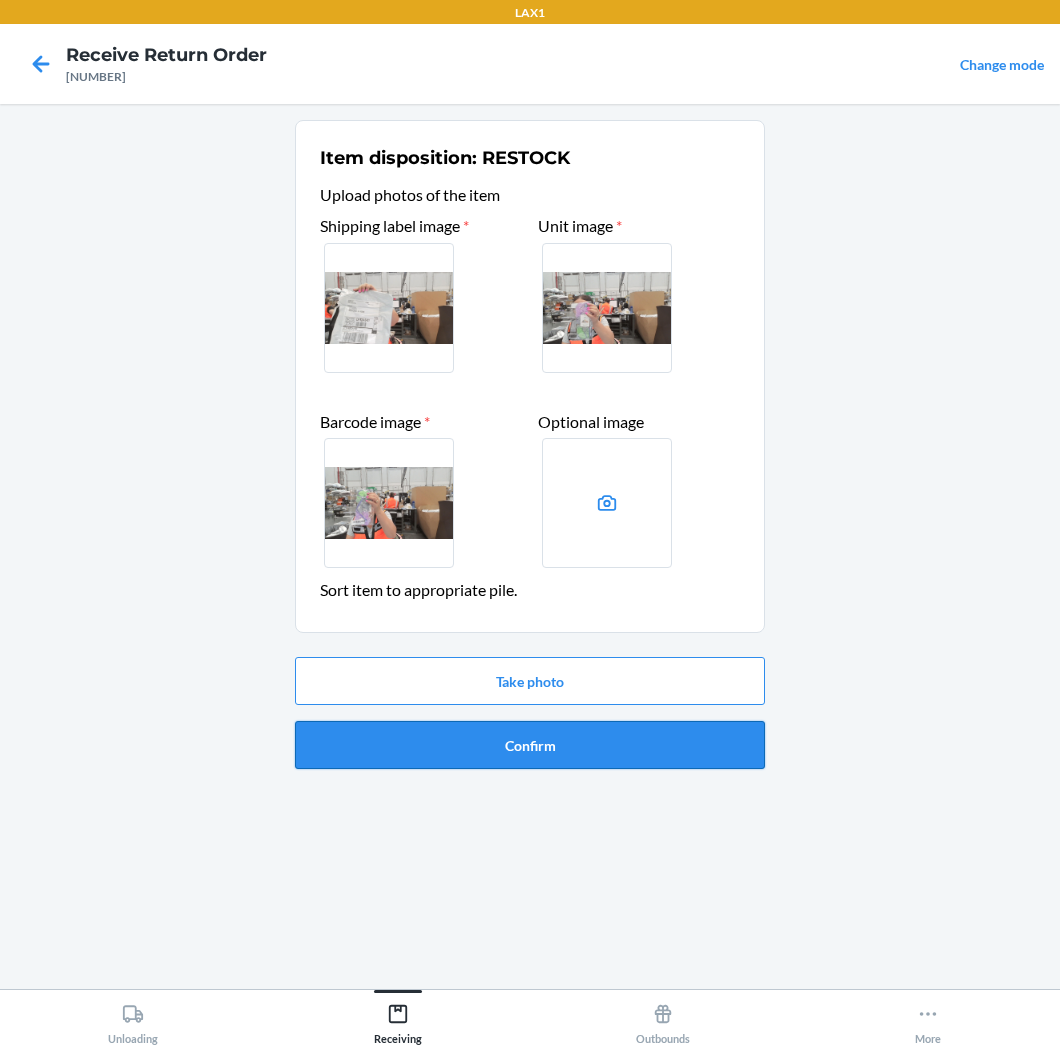 click on "Confirm" at bounding box center [530, 745] 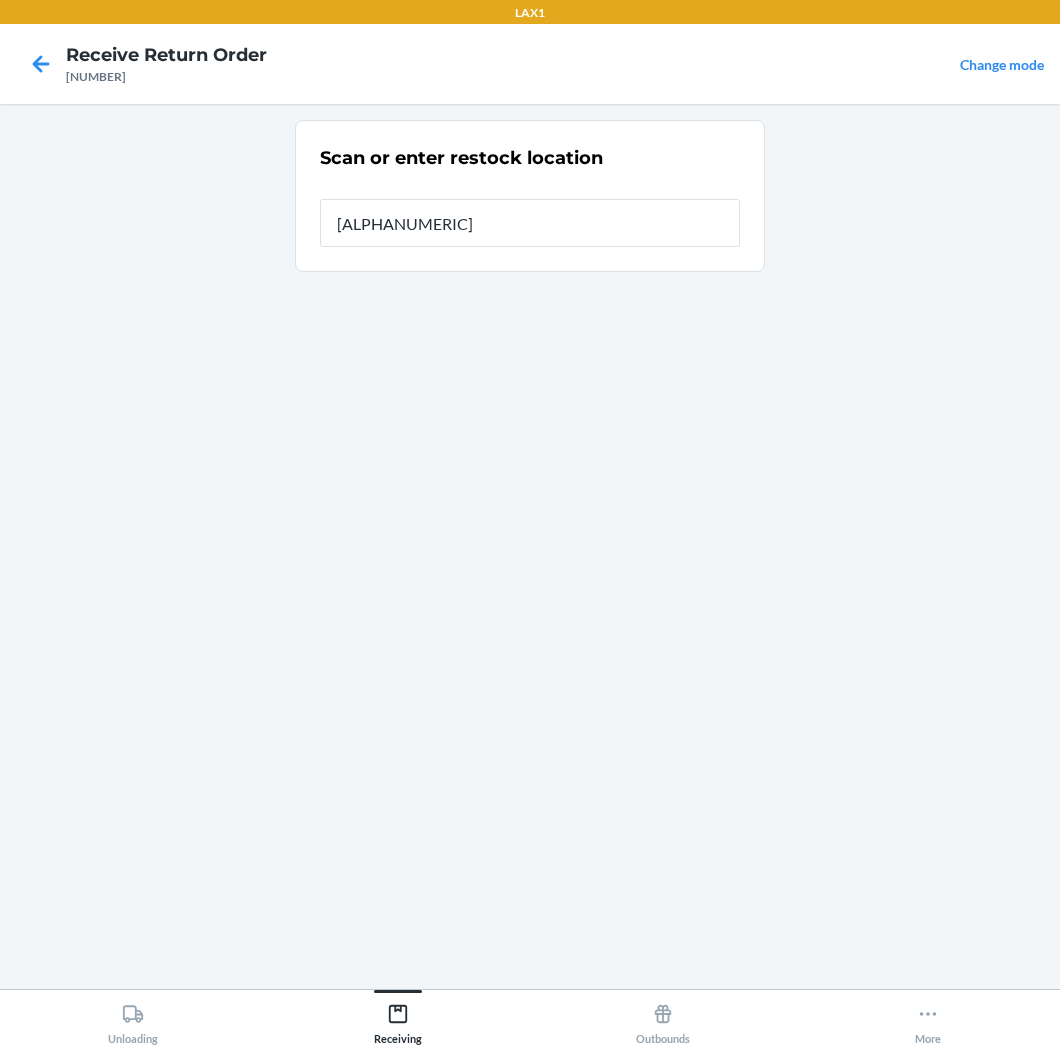 type on "[ALPHANUMERIC]" 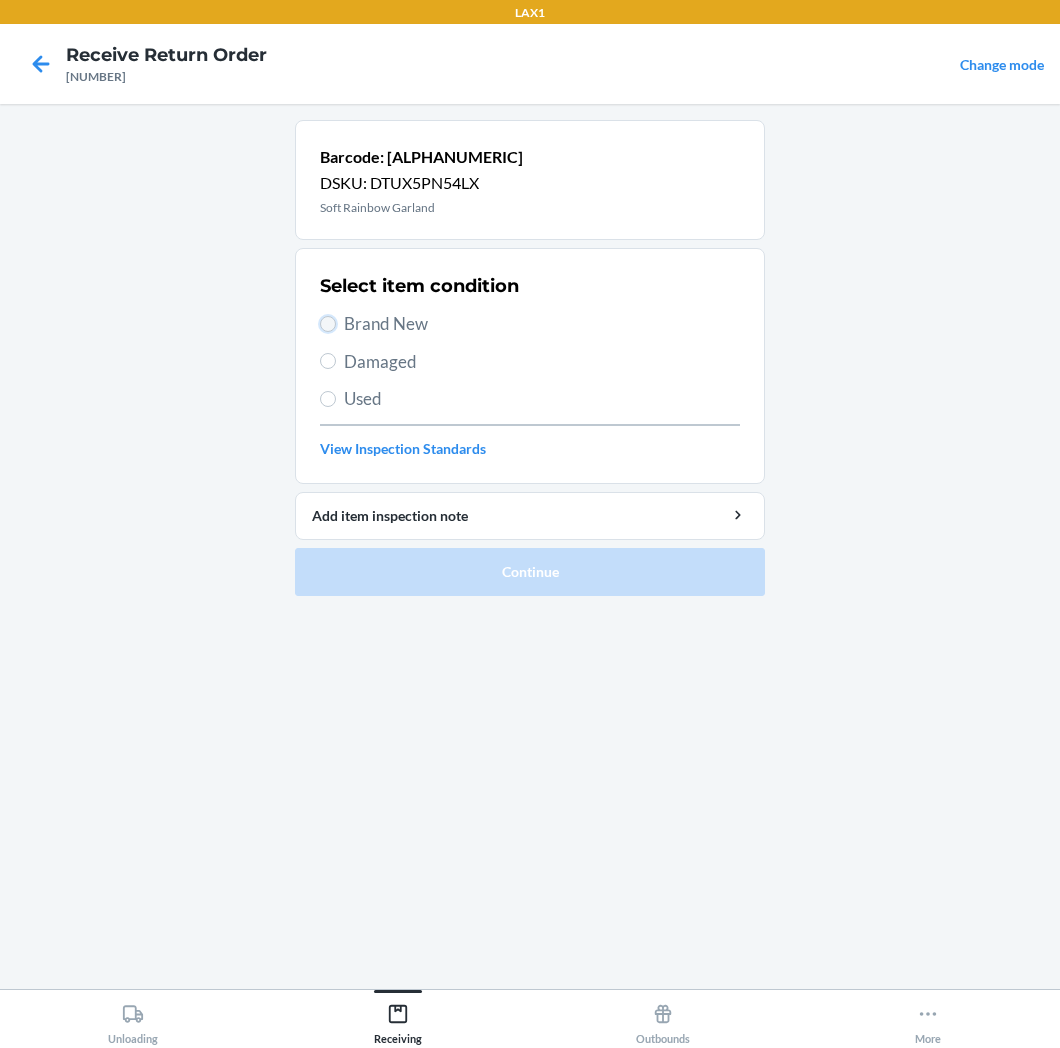 click on "Brand New" at bounding box center [328, 324] 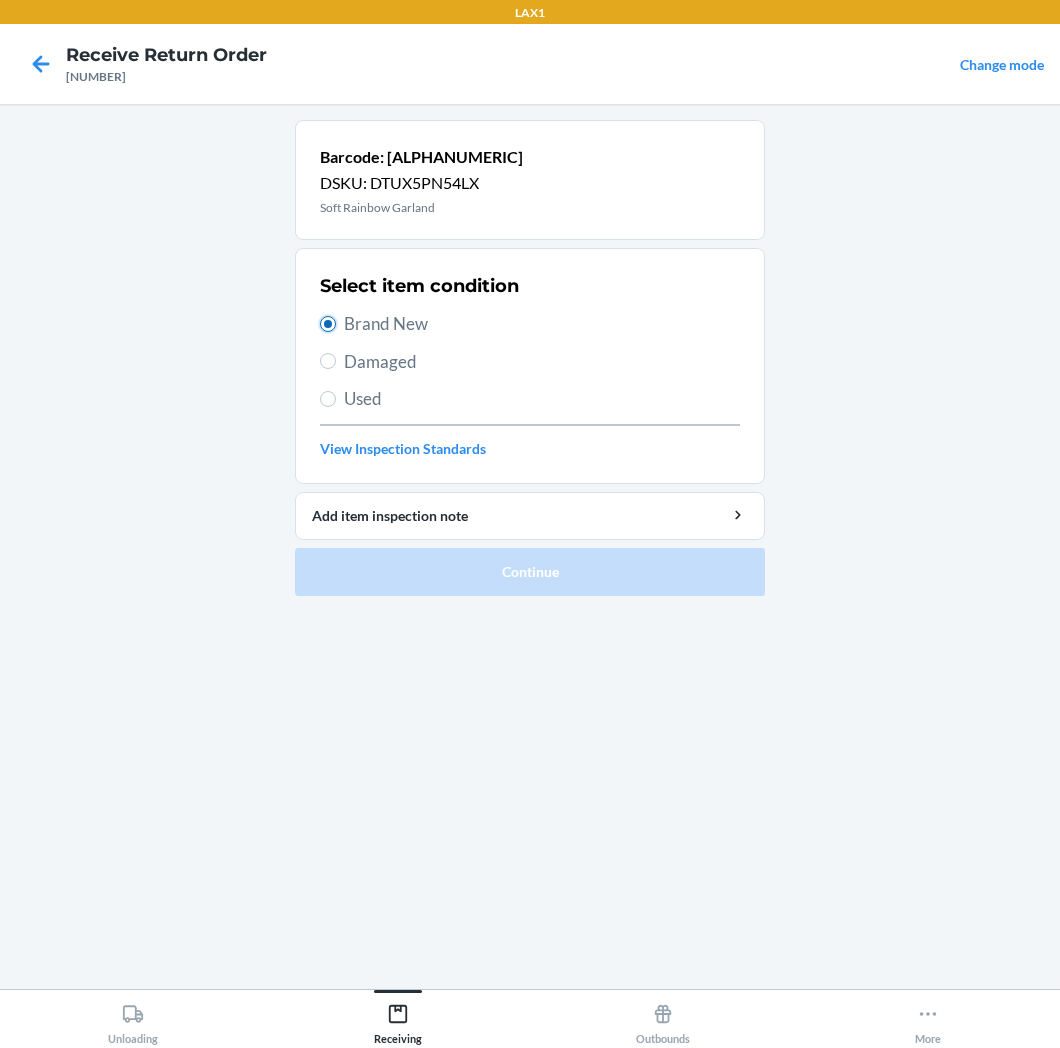 radio on "true" 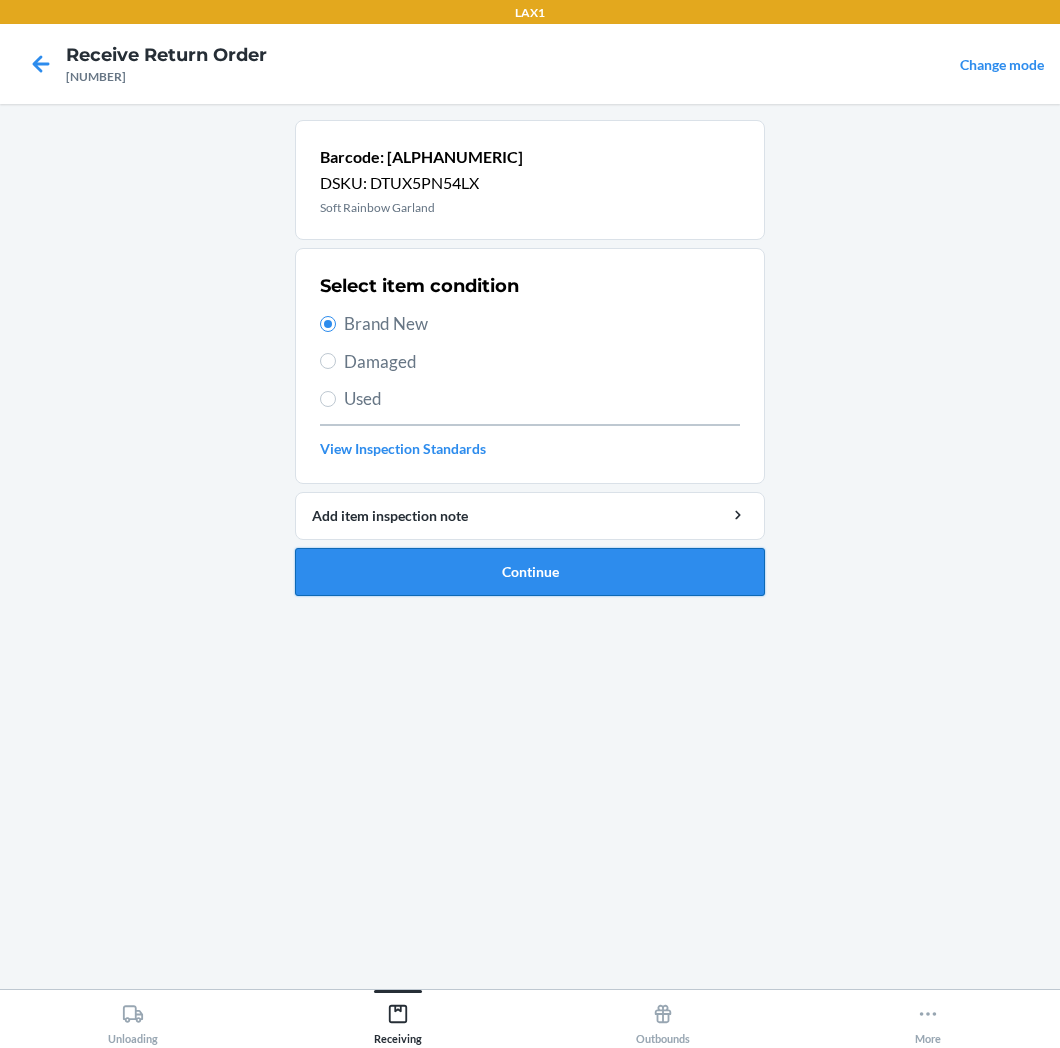 click on "Continue" at bounding box center [530, 572] 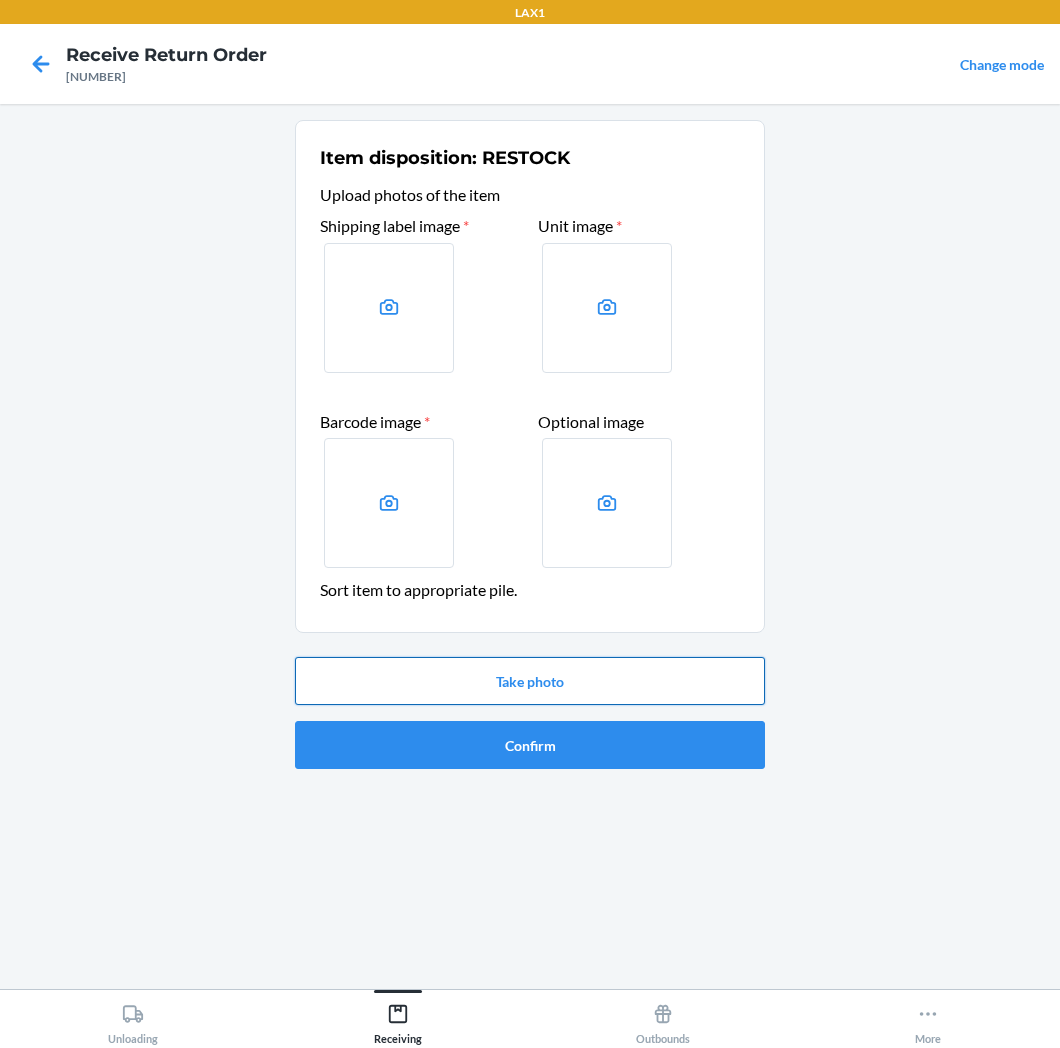 click on "Take photo" at bounding box center [530, 681] 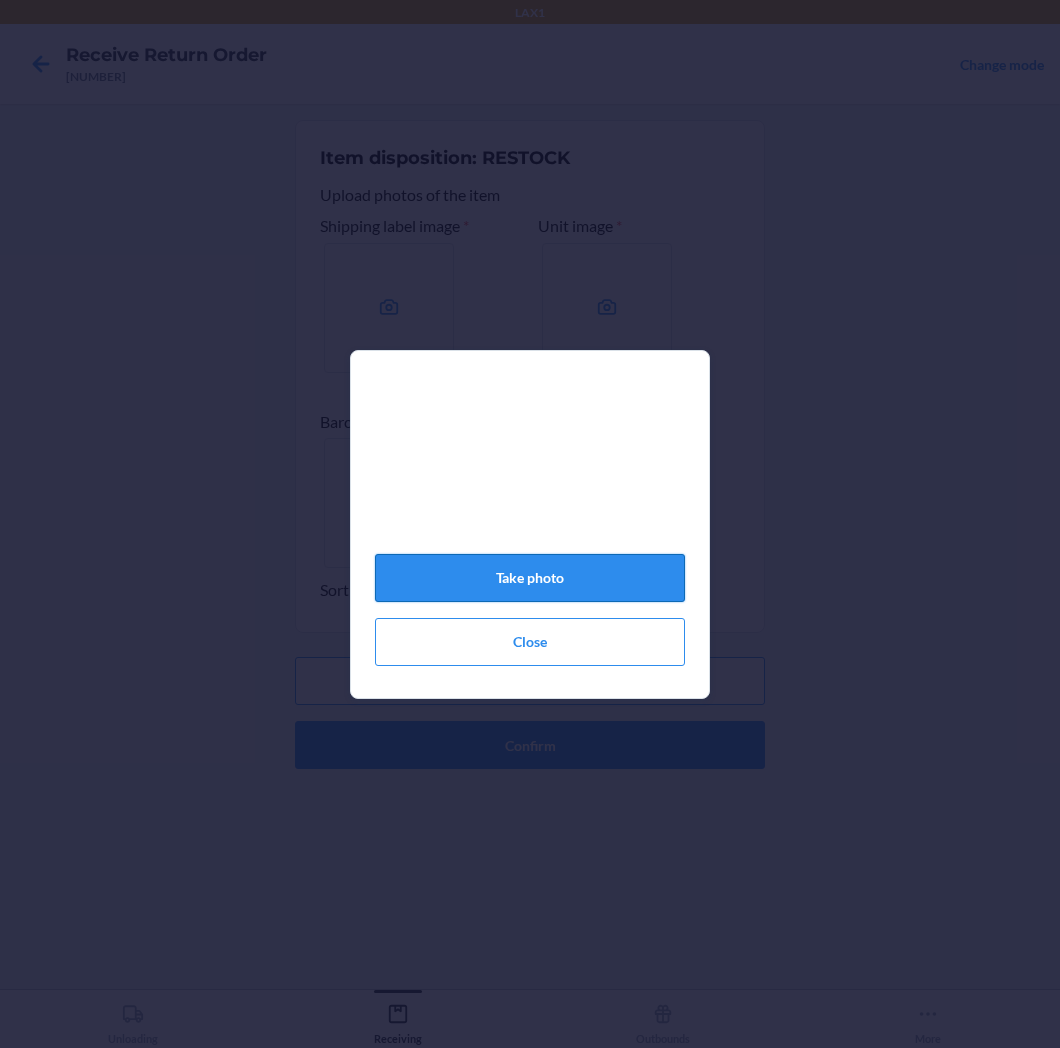 click on "Take photo" 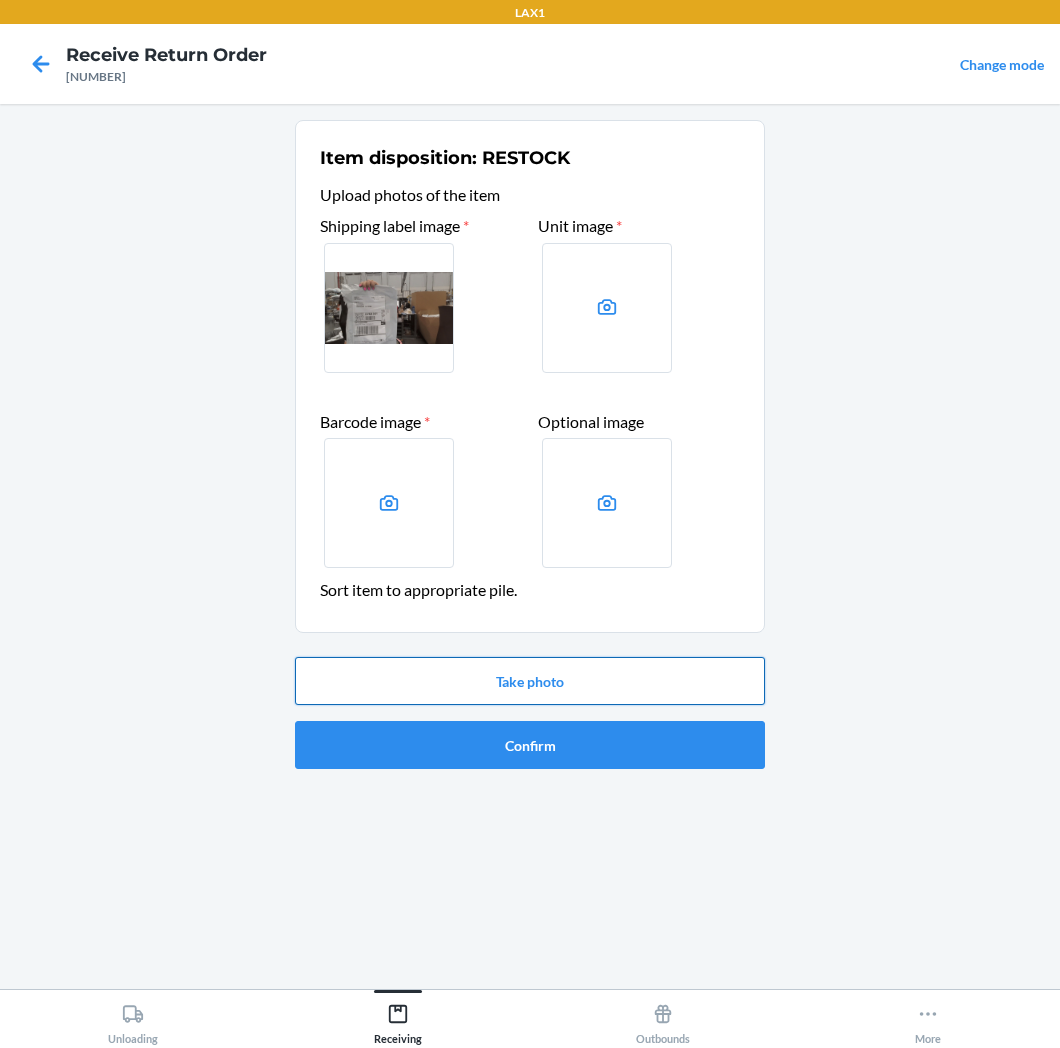 click on "Take photo" at bounding box center [530, 681] 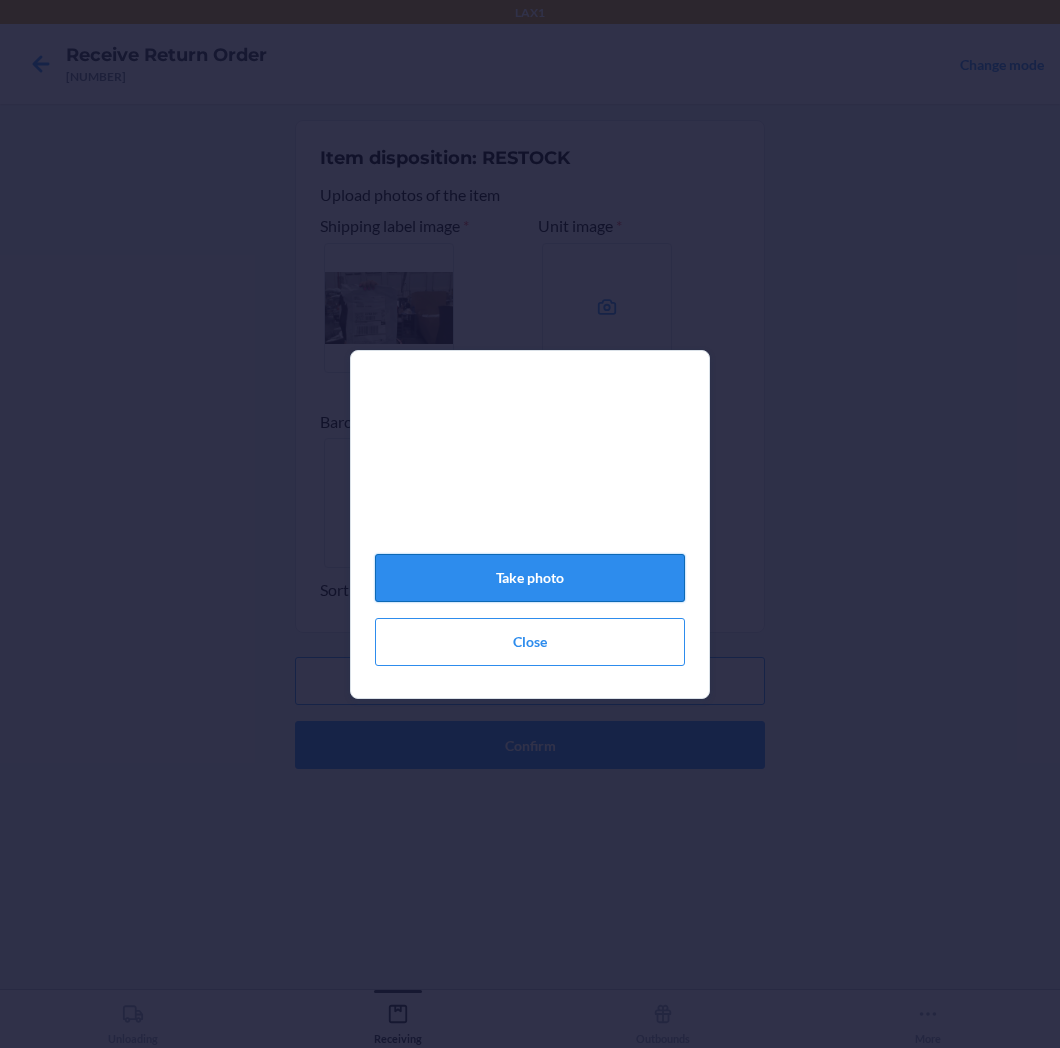 click on "Take photo" 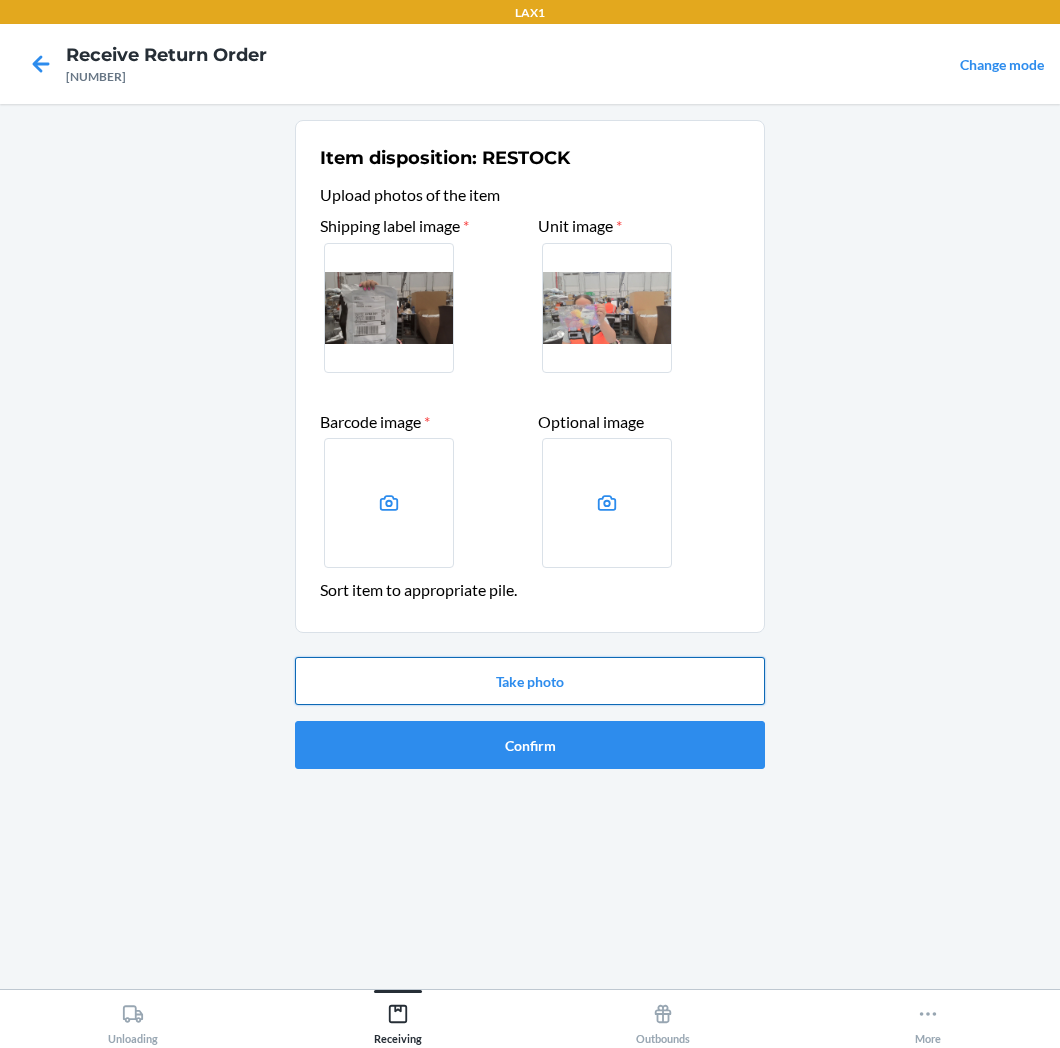 click on "Take photo" at bounding box center [530, 681] 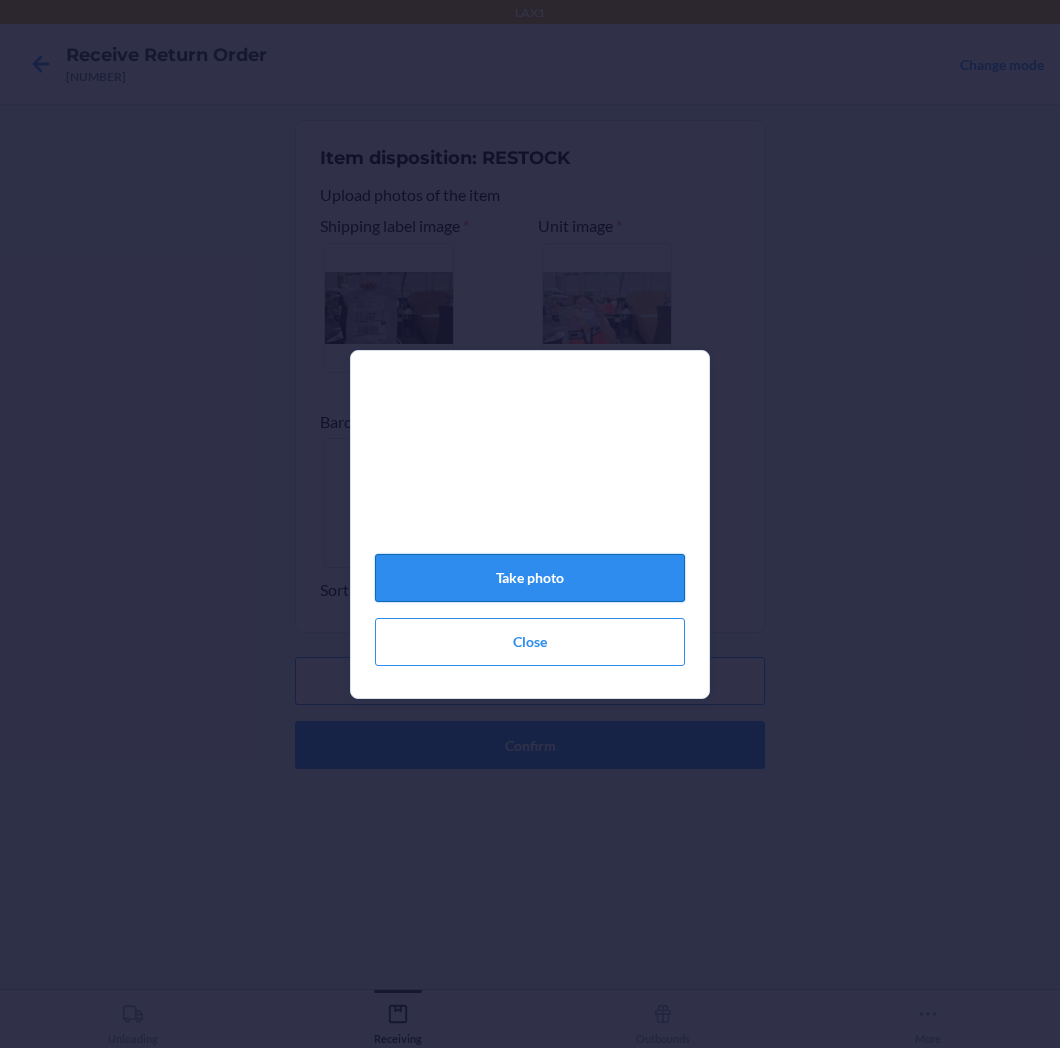 click on "Take photo" 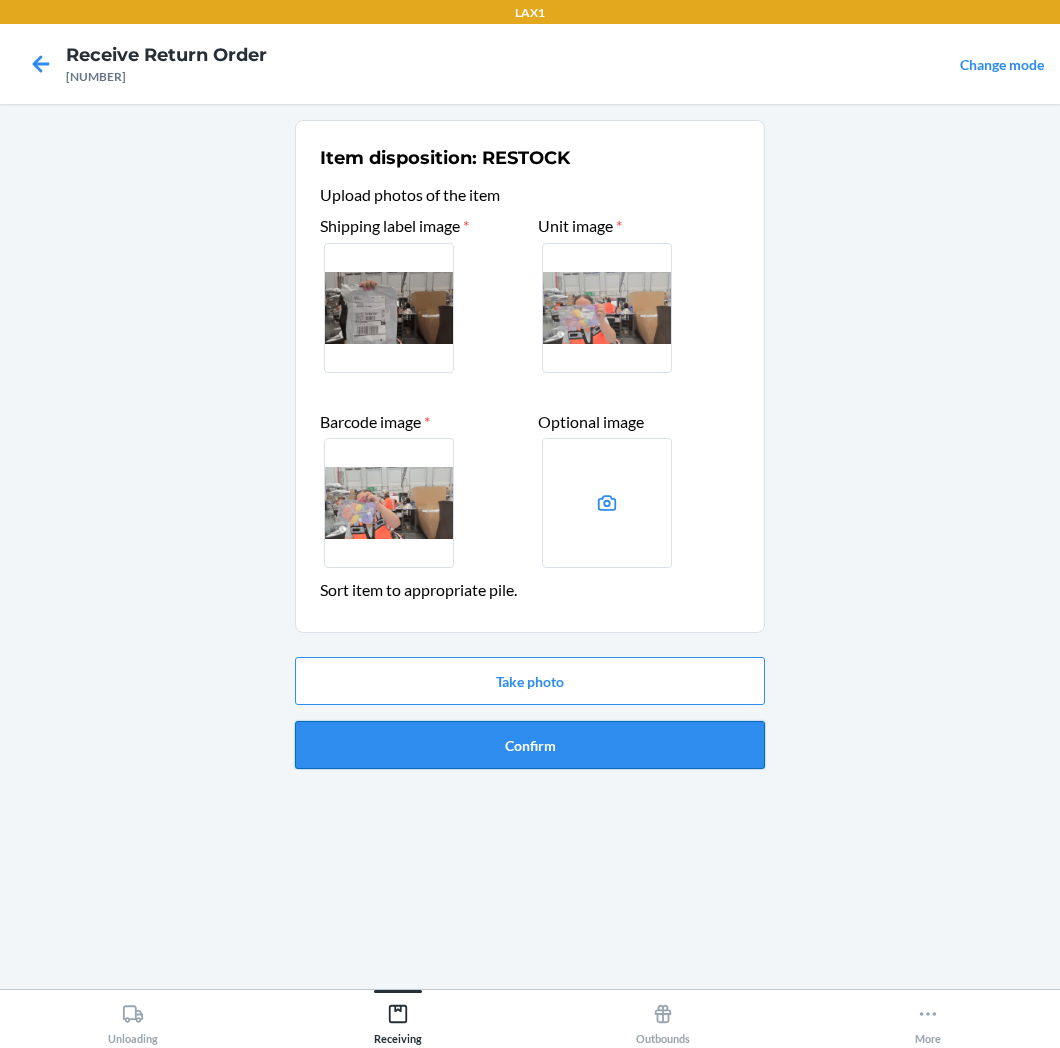 click on "Confirm" at bounding box center (530, 745) 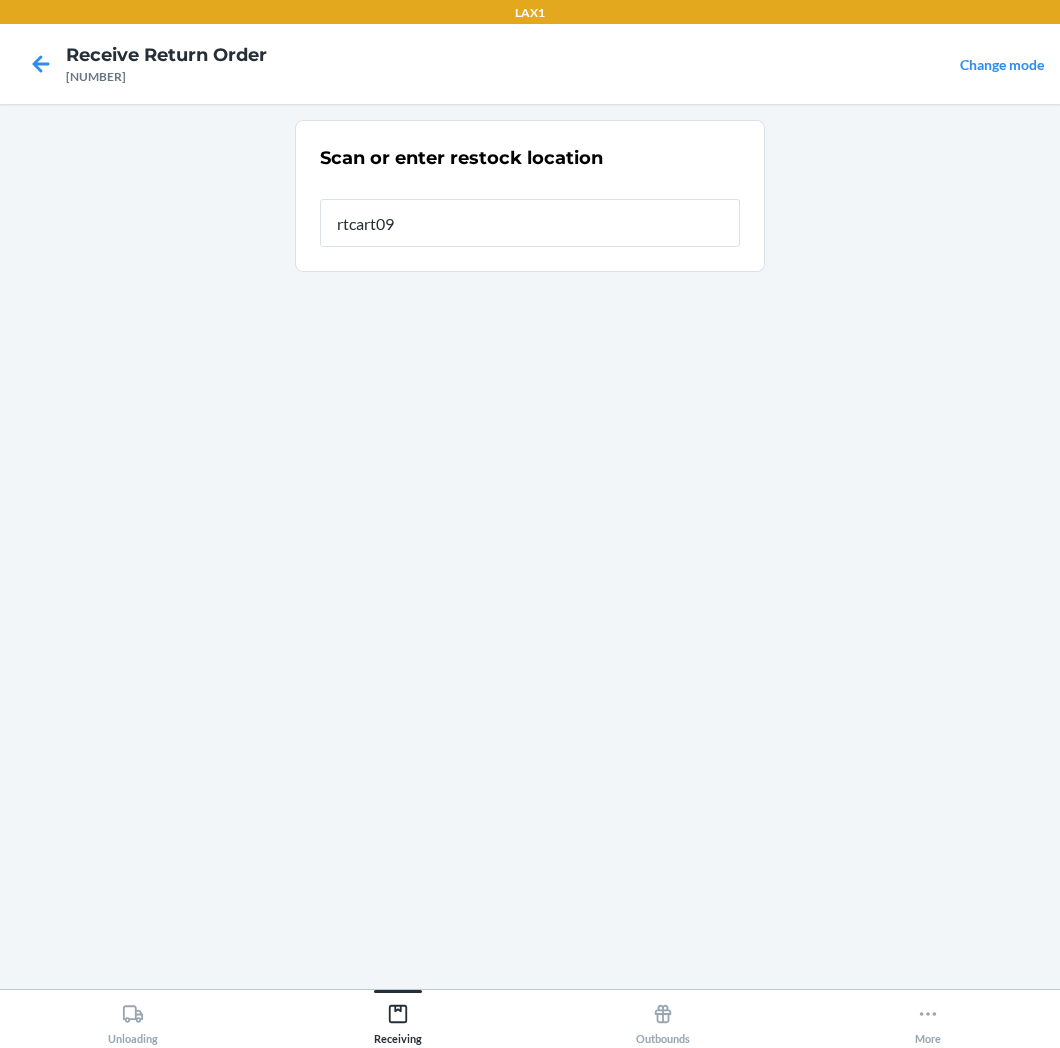 type on "[ALPHANUMERIC]" 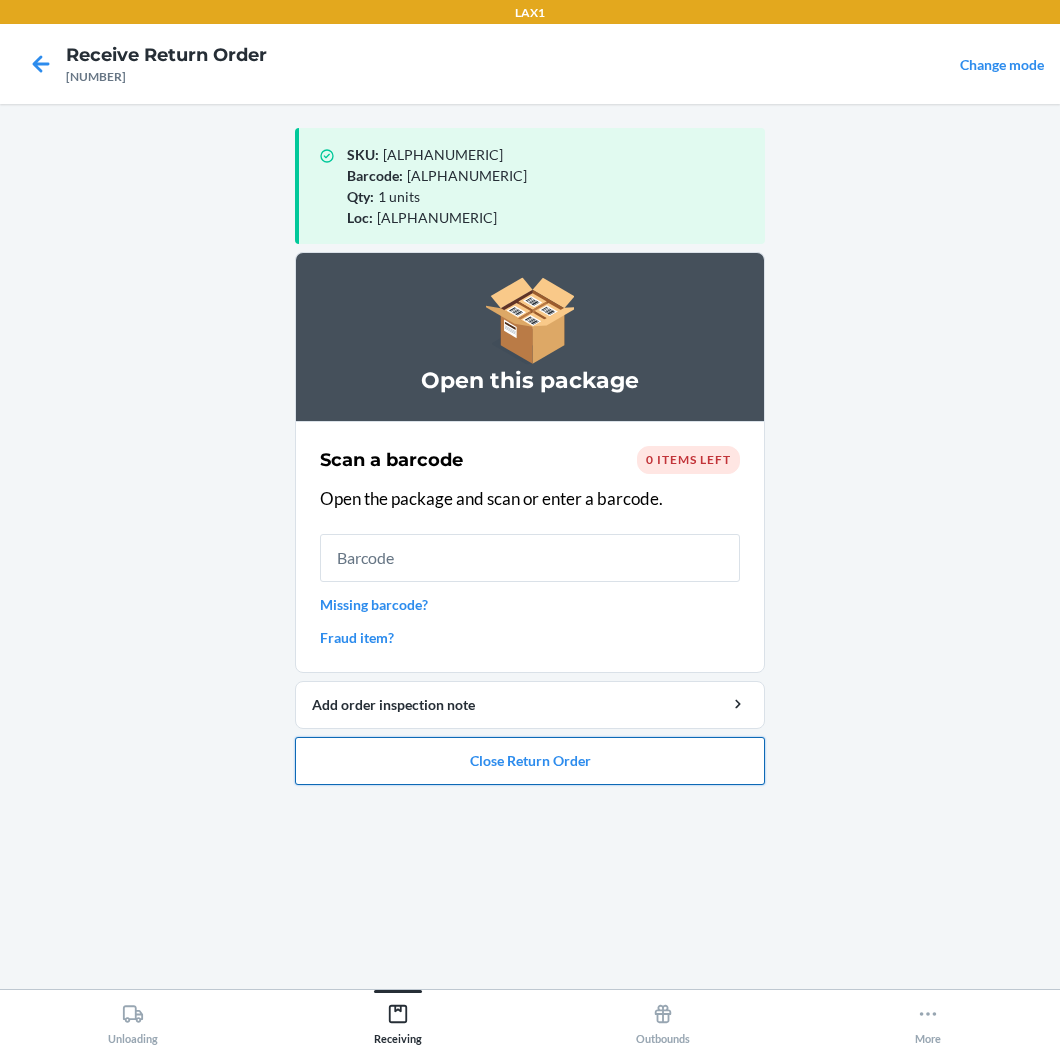 click on "Close Return Order" at bounding box center (530, 761) 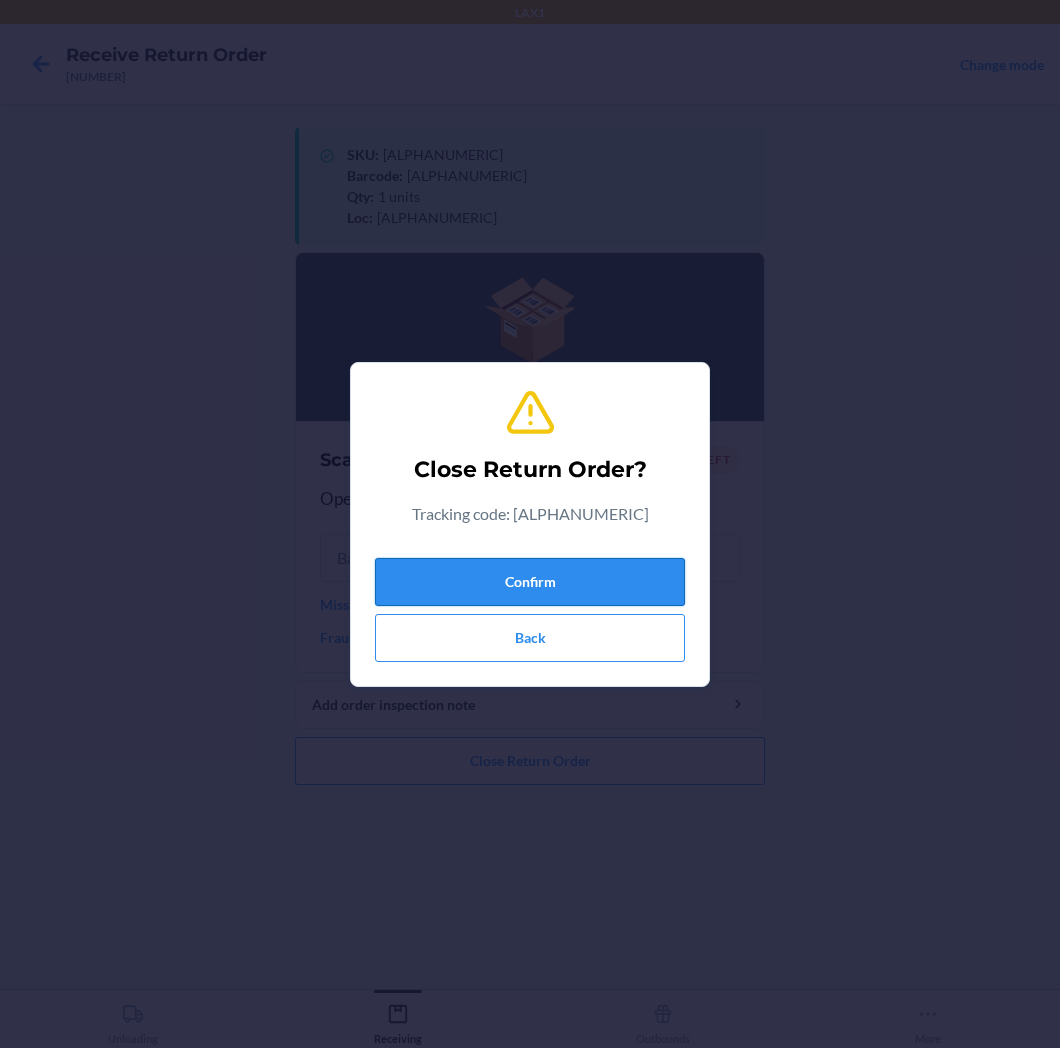 click on "Confirm" at bounding box center (530, 582) 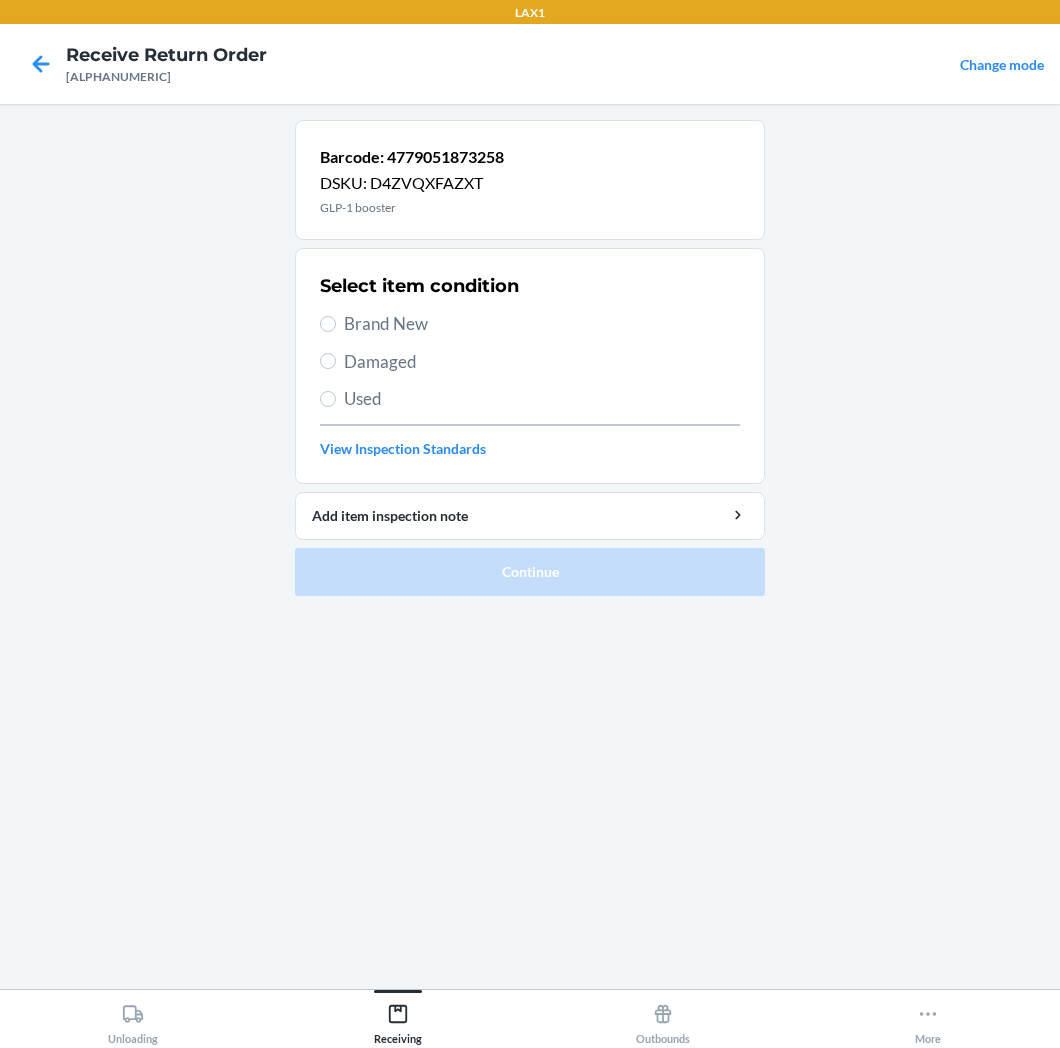 click on "Brand New" at bounding box center [542, 324] 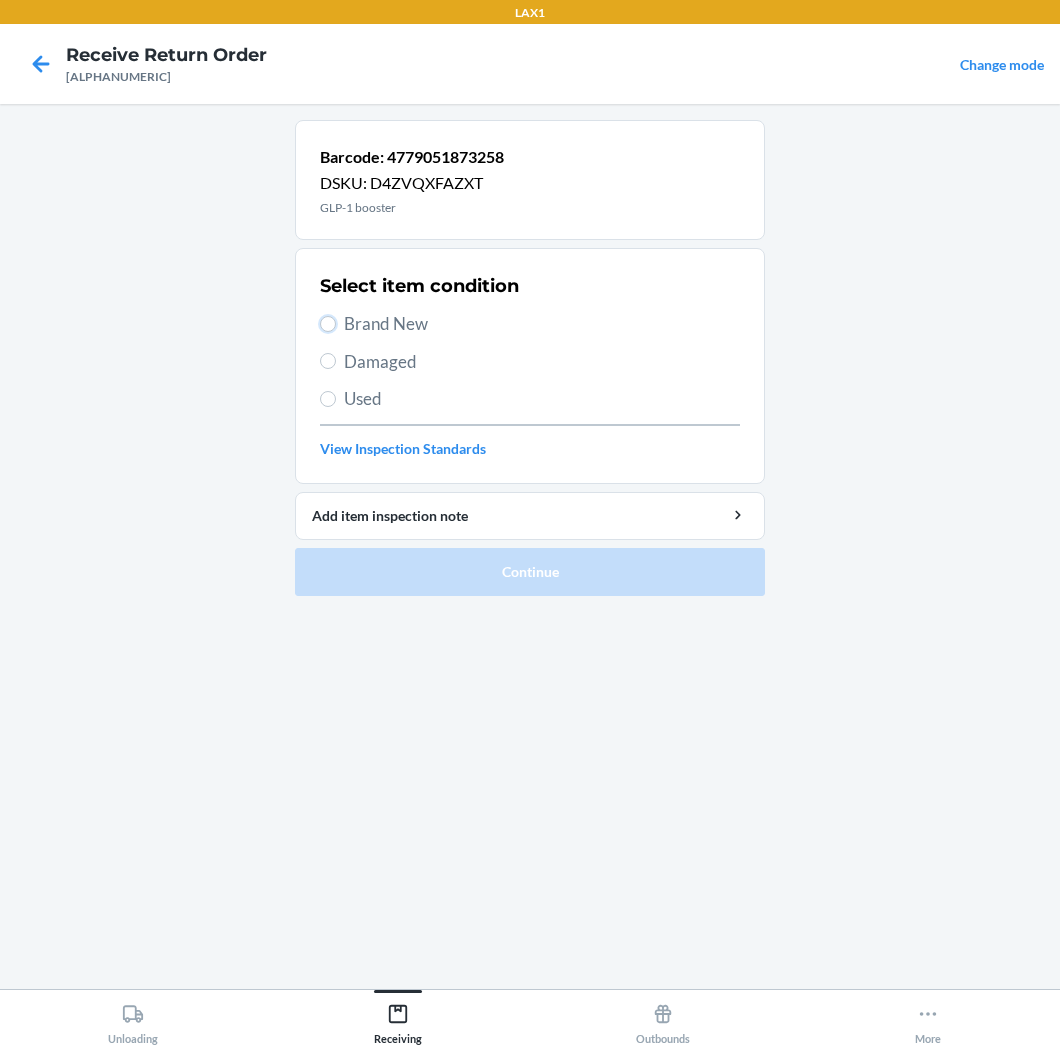 click on "Brand New" at bounding box center (328, 324) 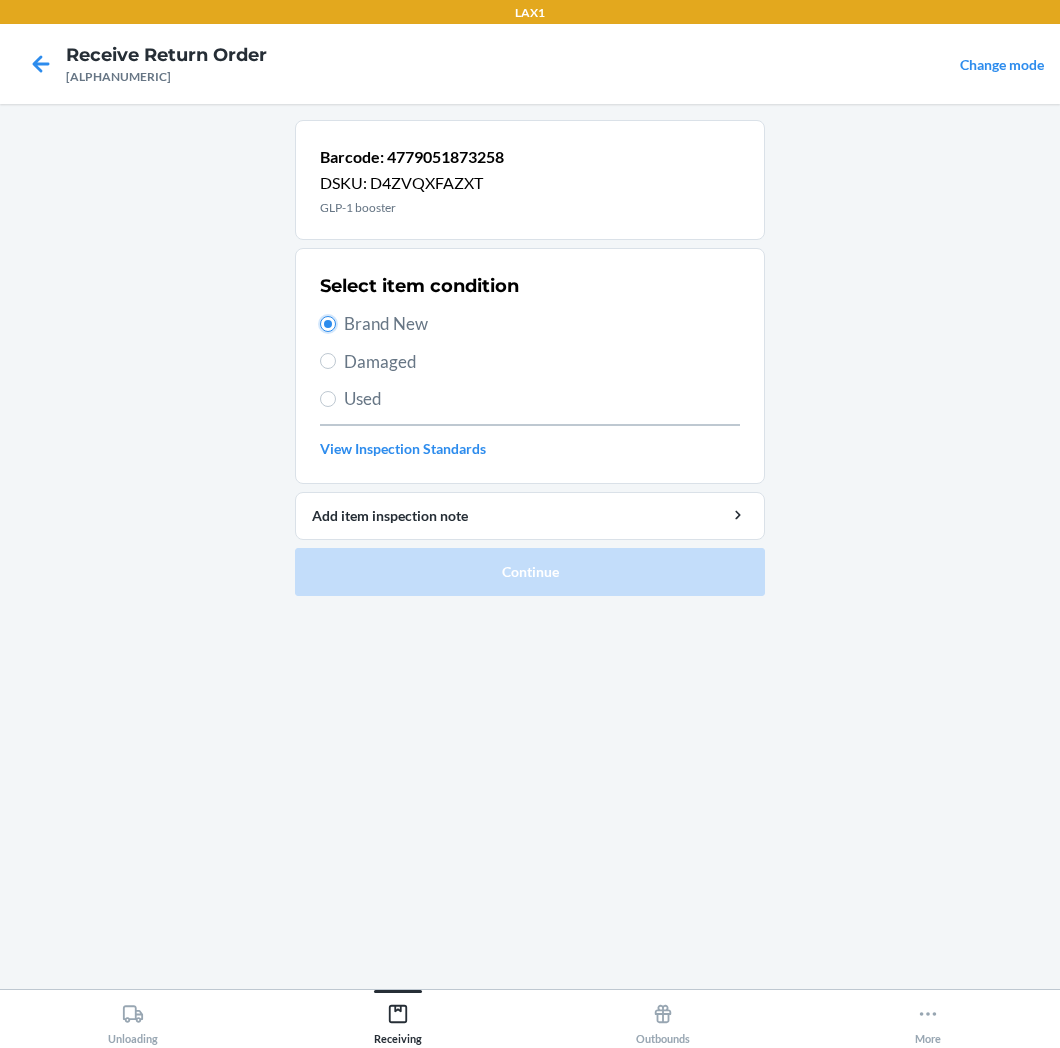 radio on "true" 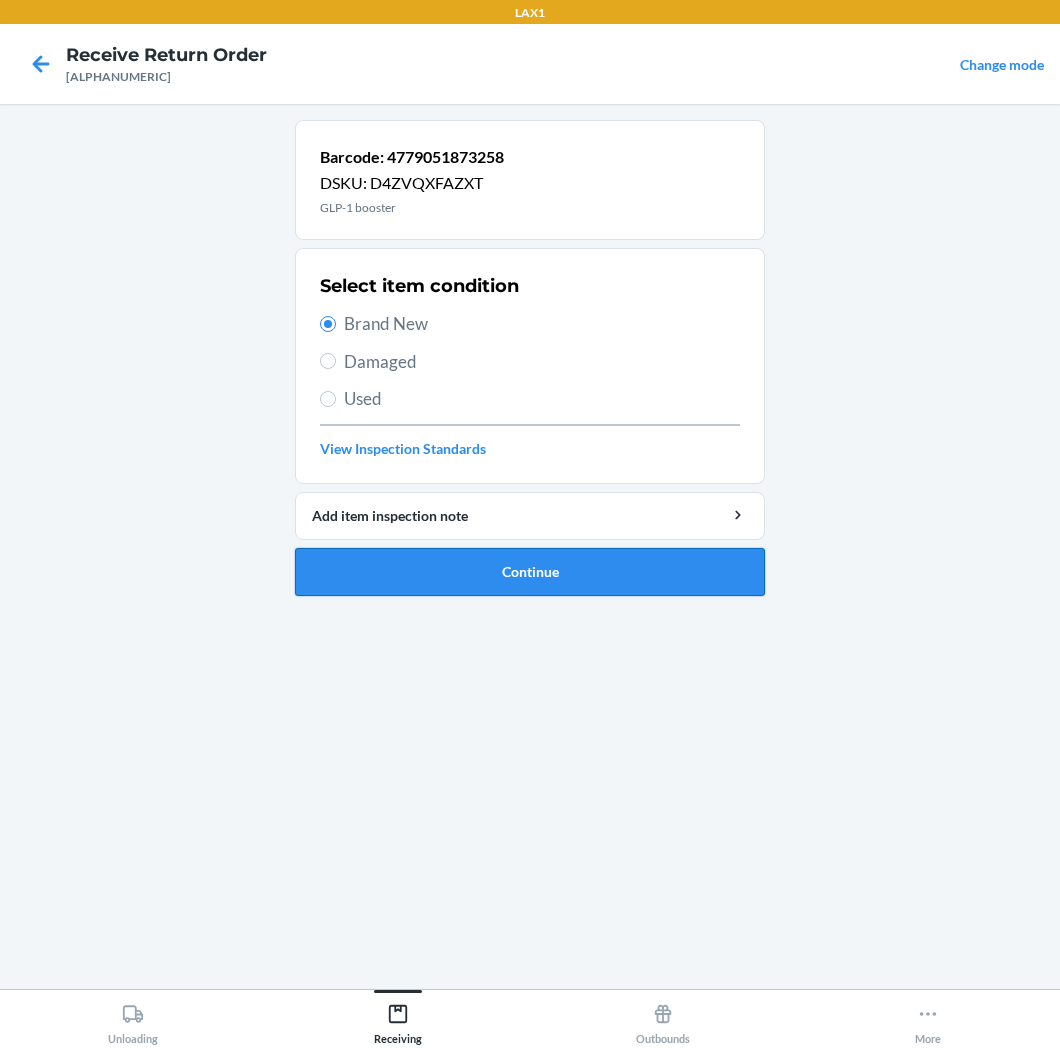 click on "Continue" at bounding box center [530, 572] 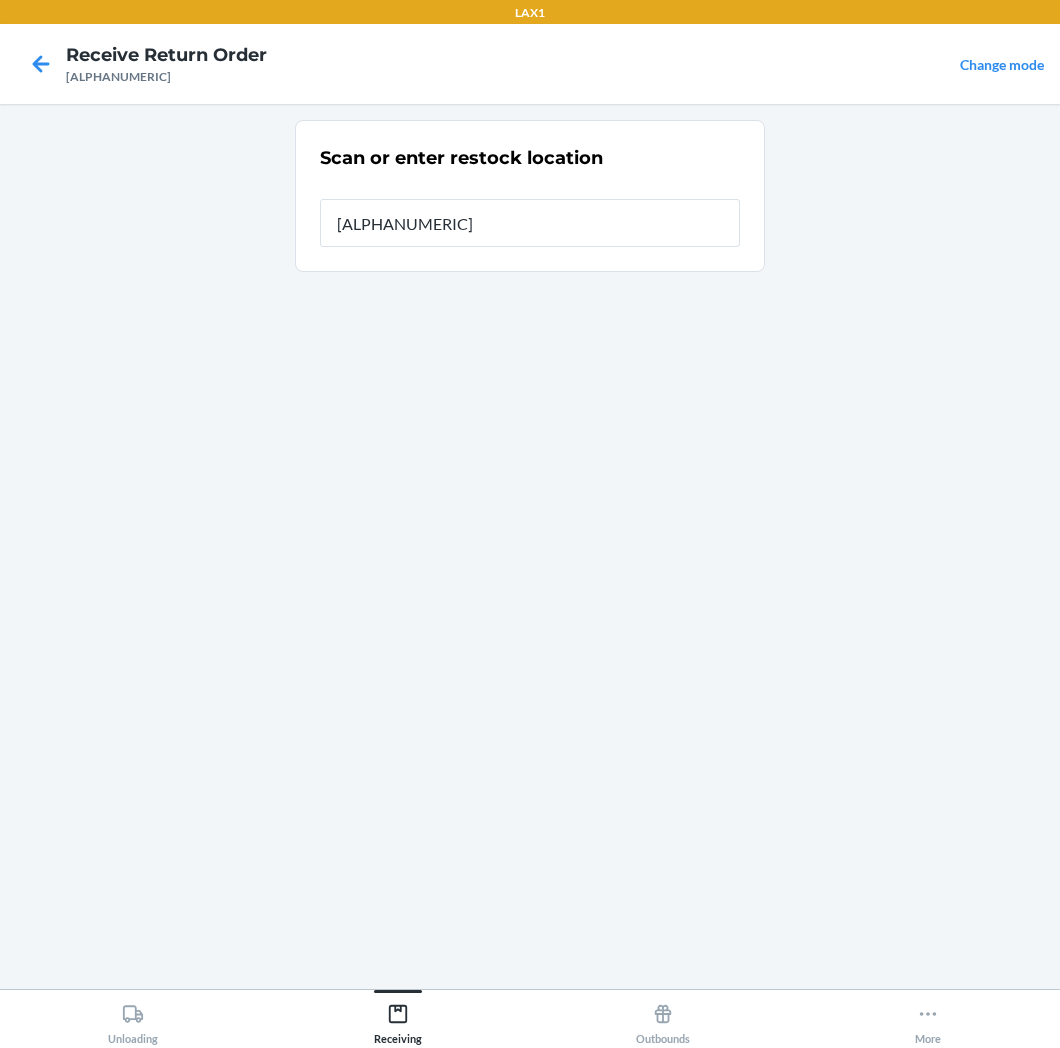 type on "[ALPHANUMERIC]" 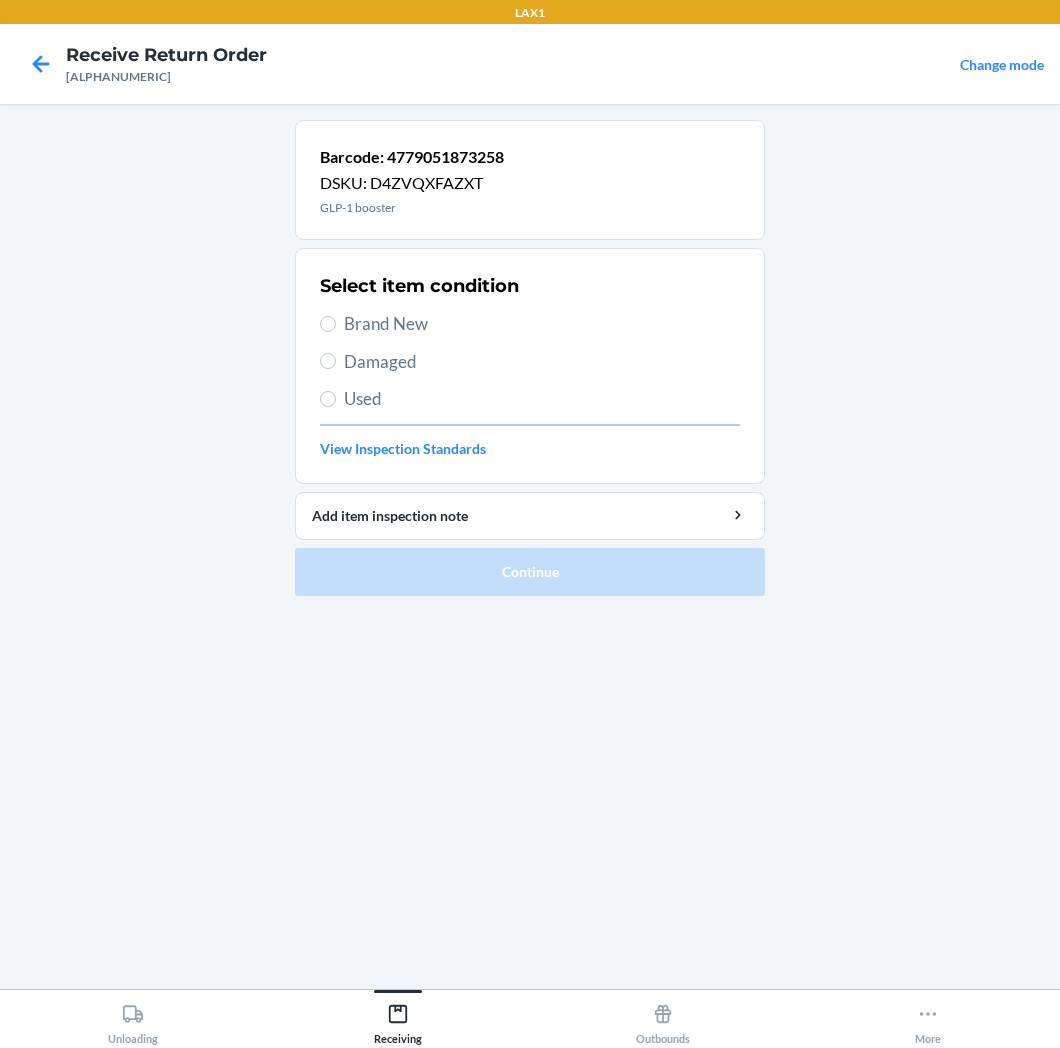 click on "Brand New" at bounding box center [542, 324] 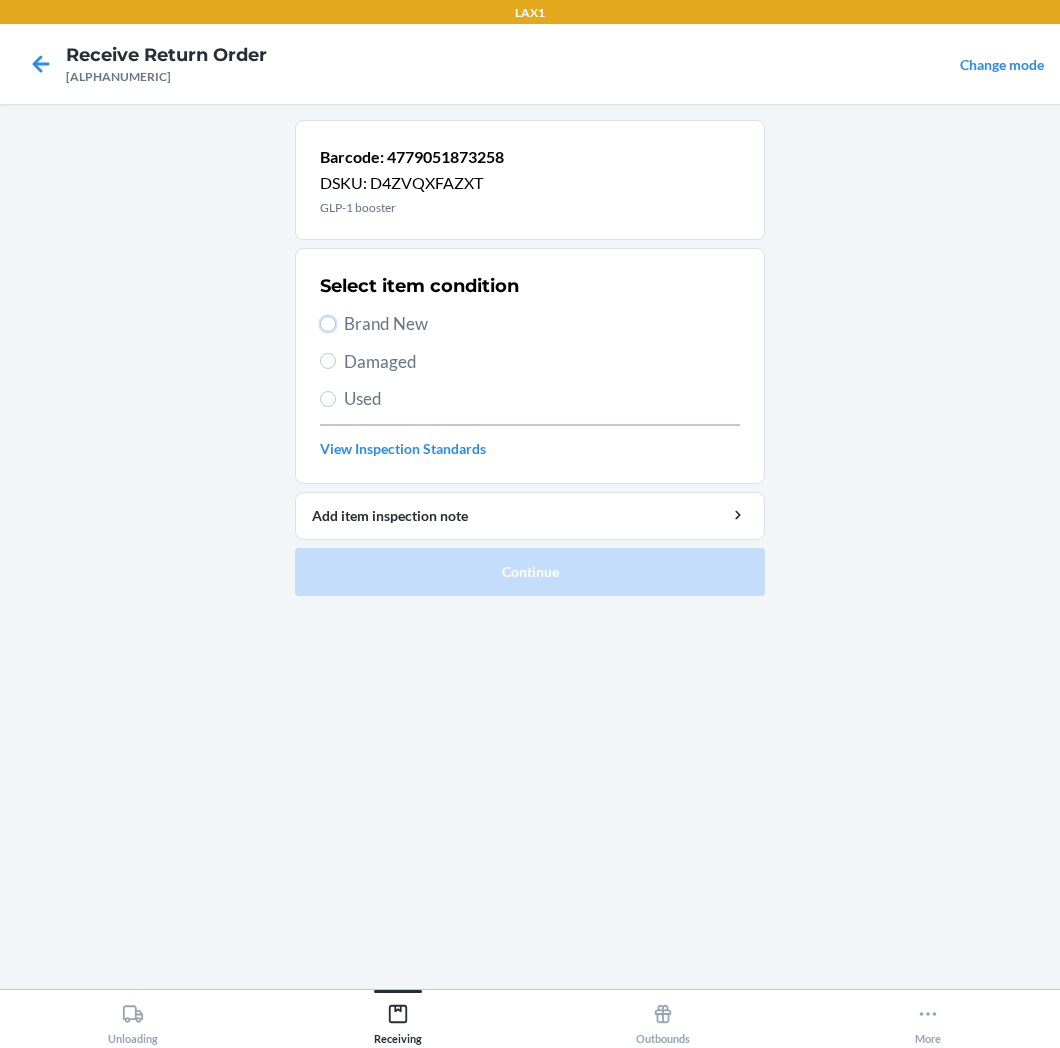 click on "Brand New" at bounding box center [328, 324] 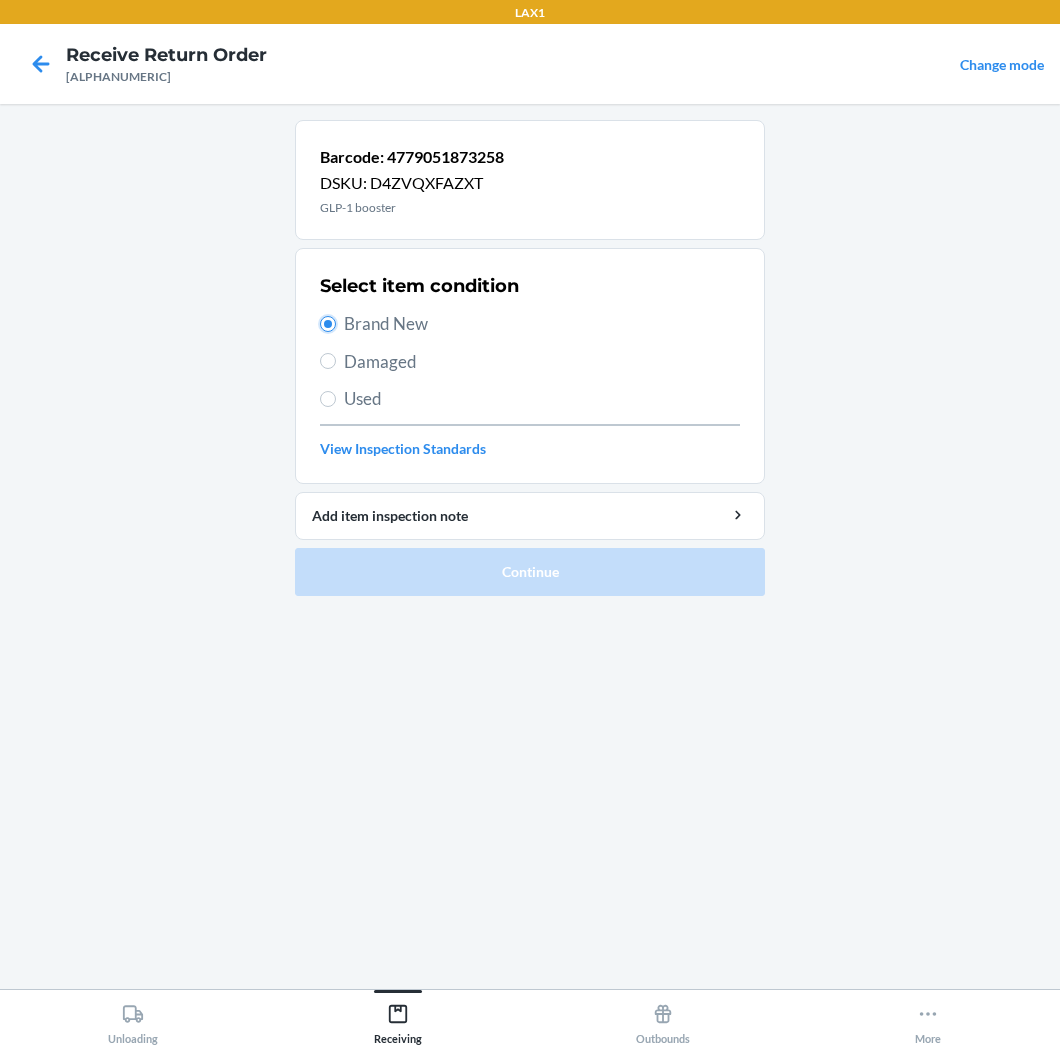 radio on "true" 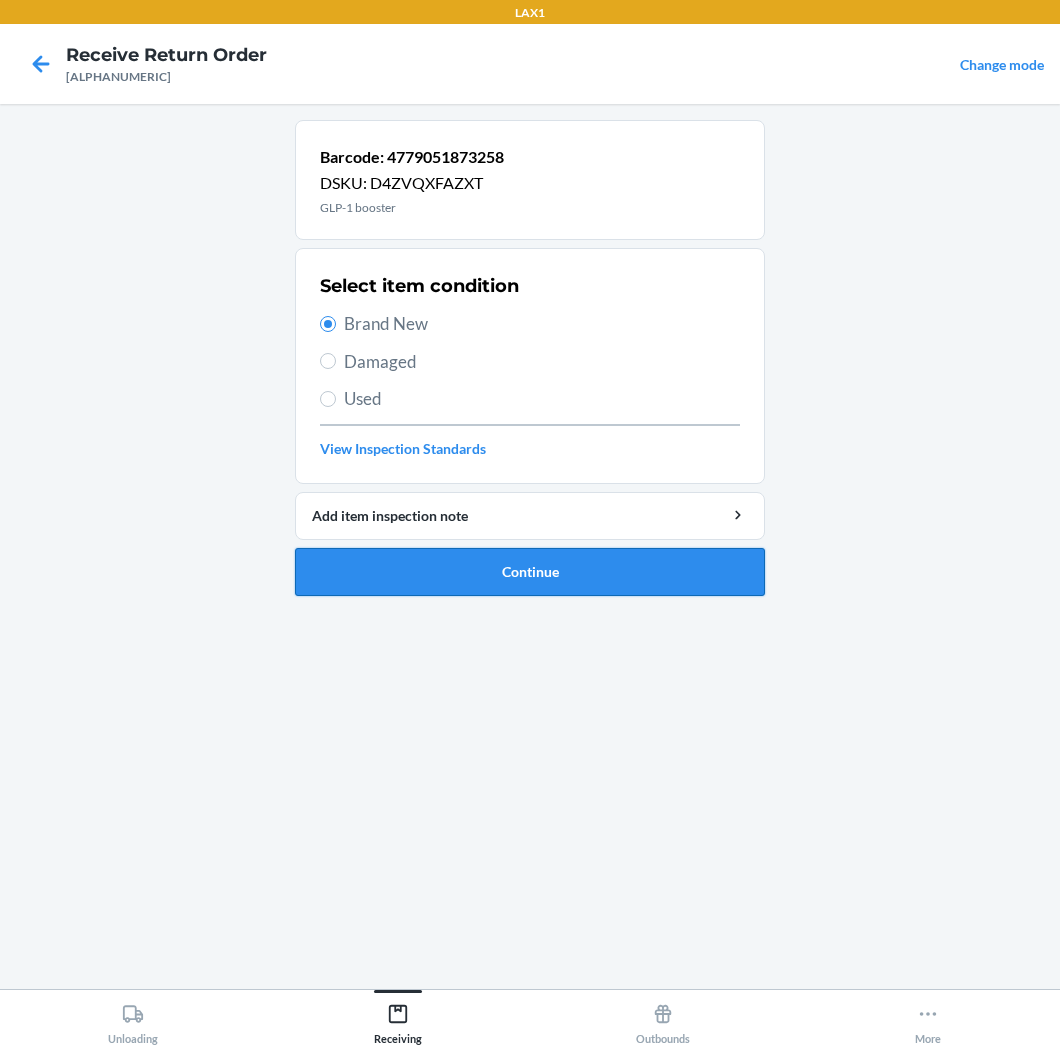 click on "Continue" at bounding box center [530, 572] 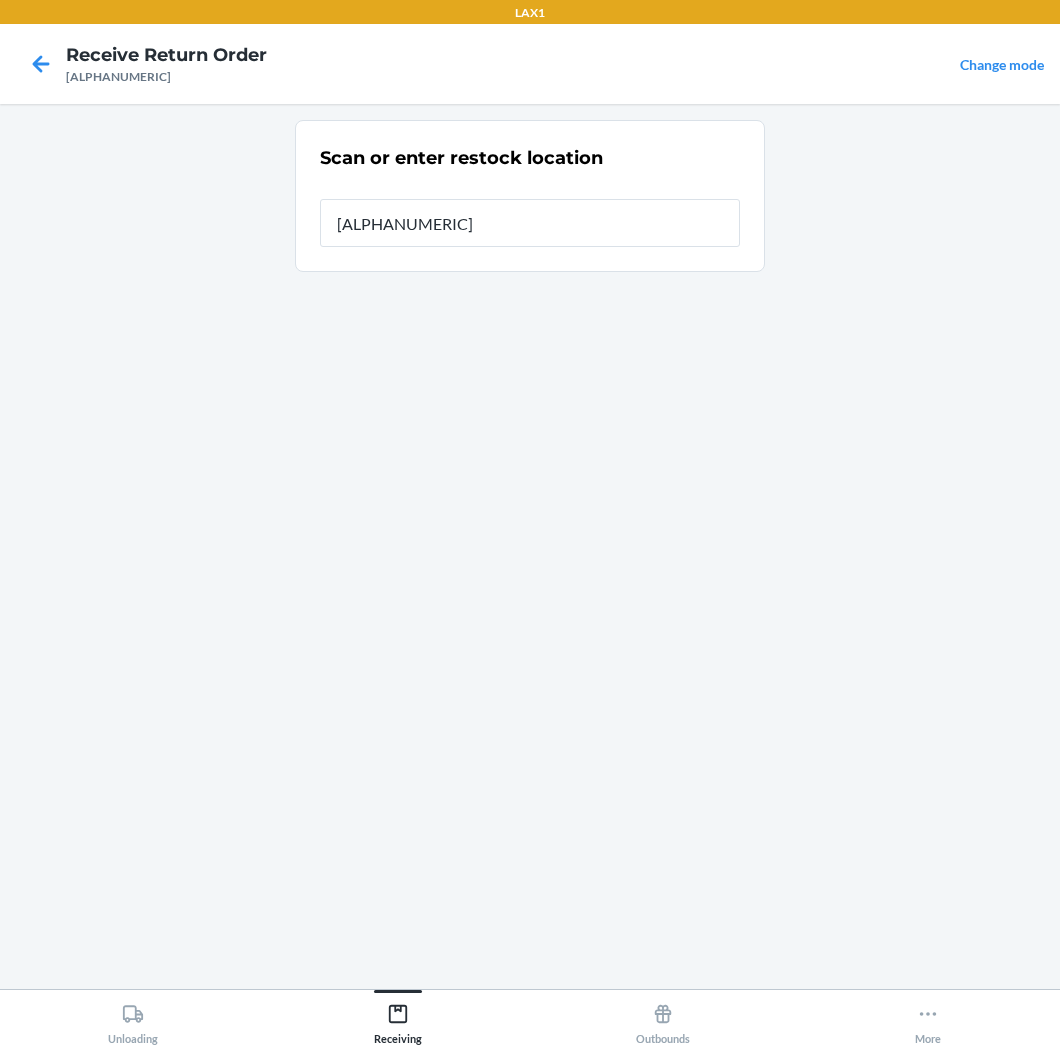 type on "[ALPHANUMERIC]" 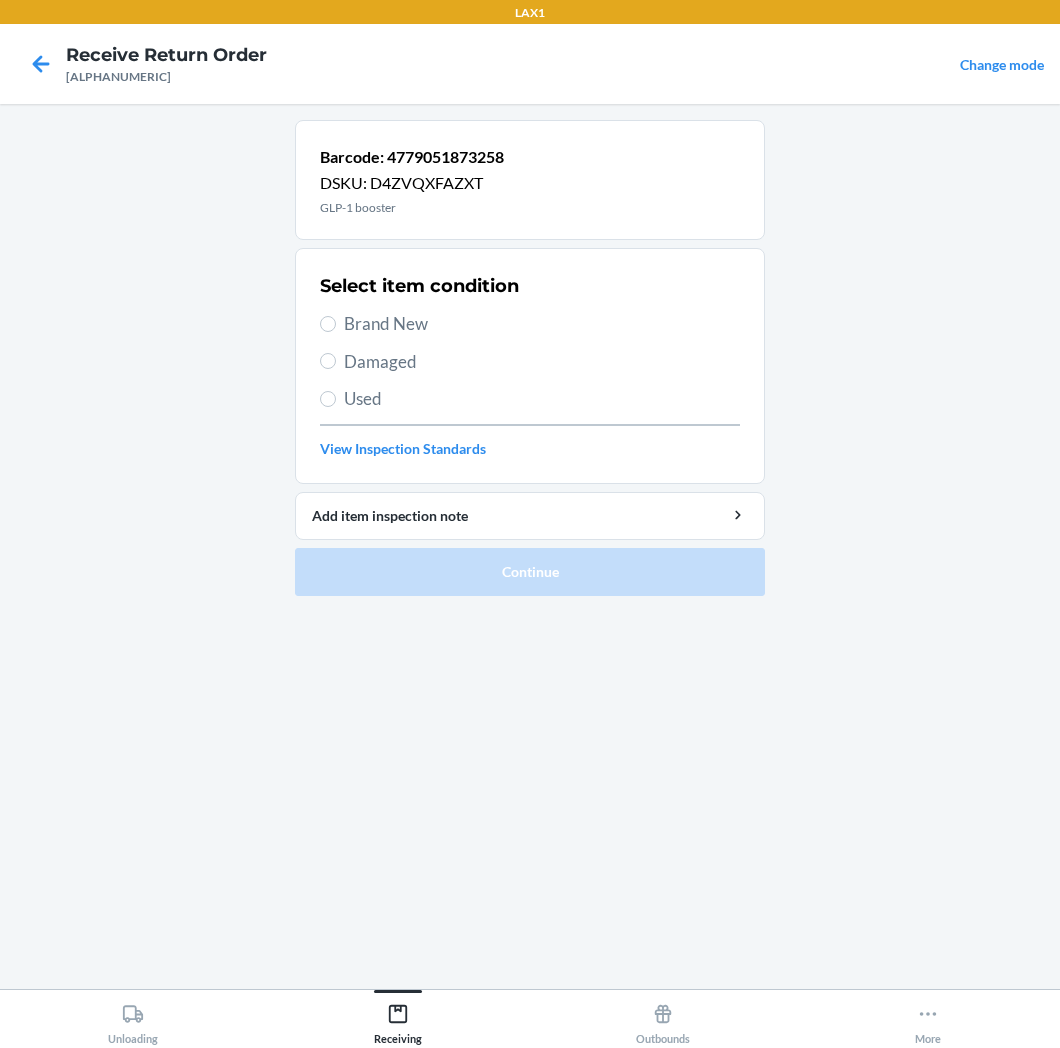 click on "Brand New" at bounding box center (542, 324) 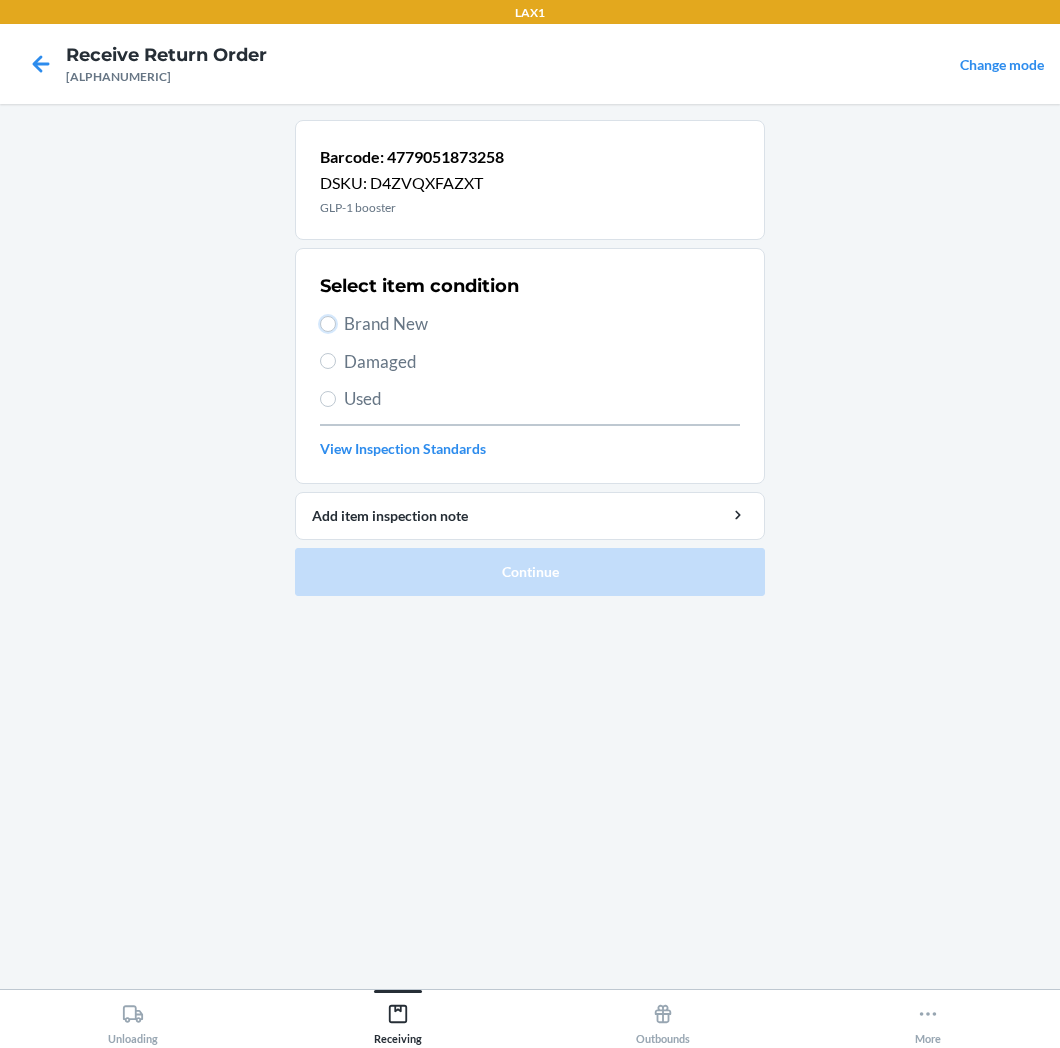 click on "Brand New" at bounding box center (328, 324) 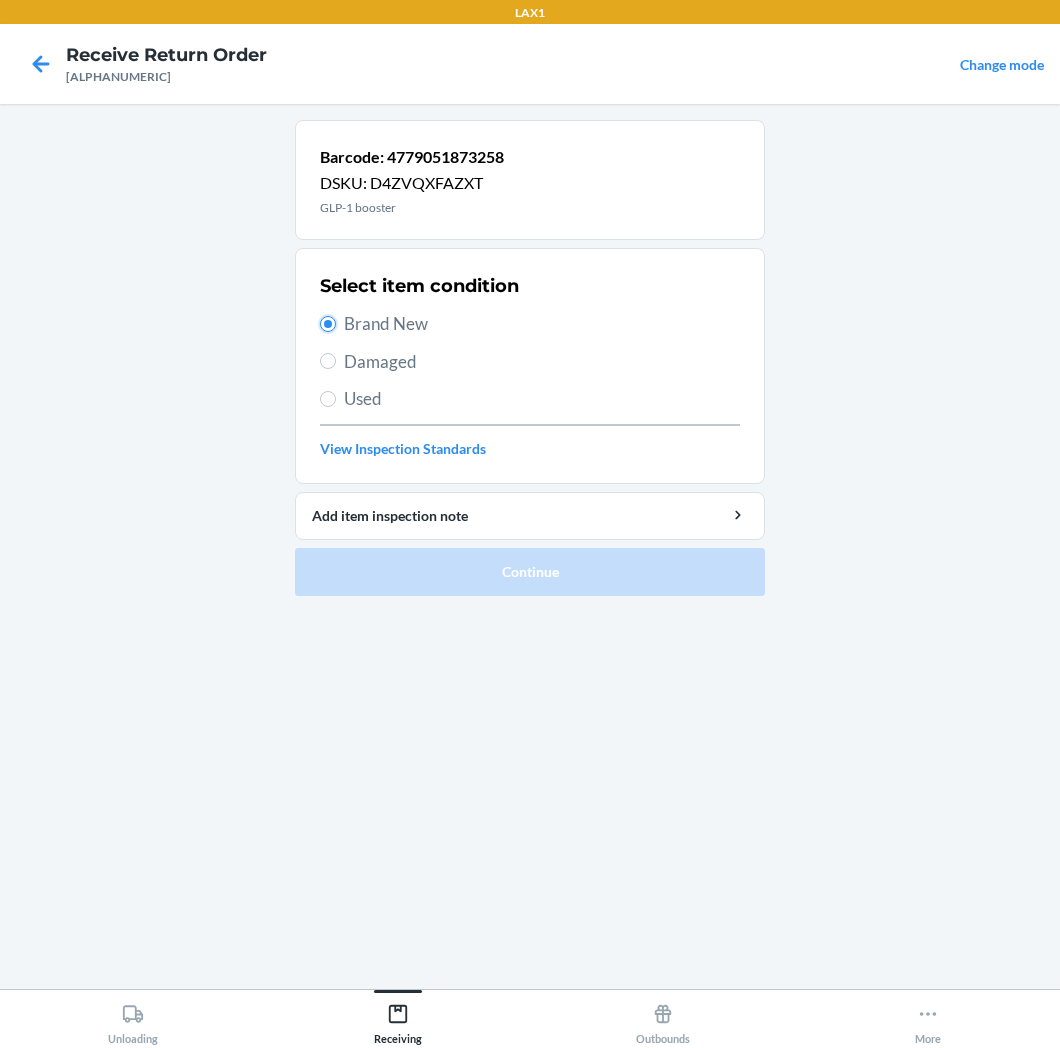 radio on "true" 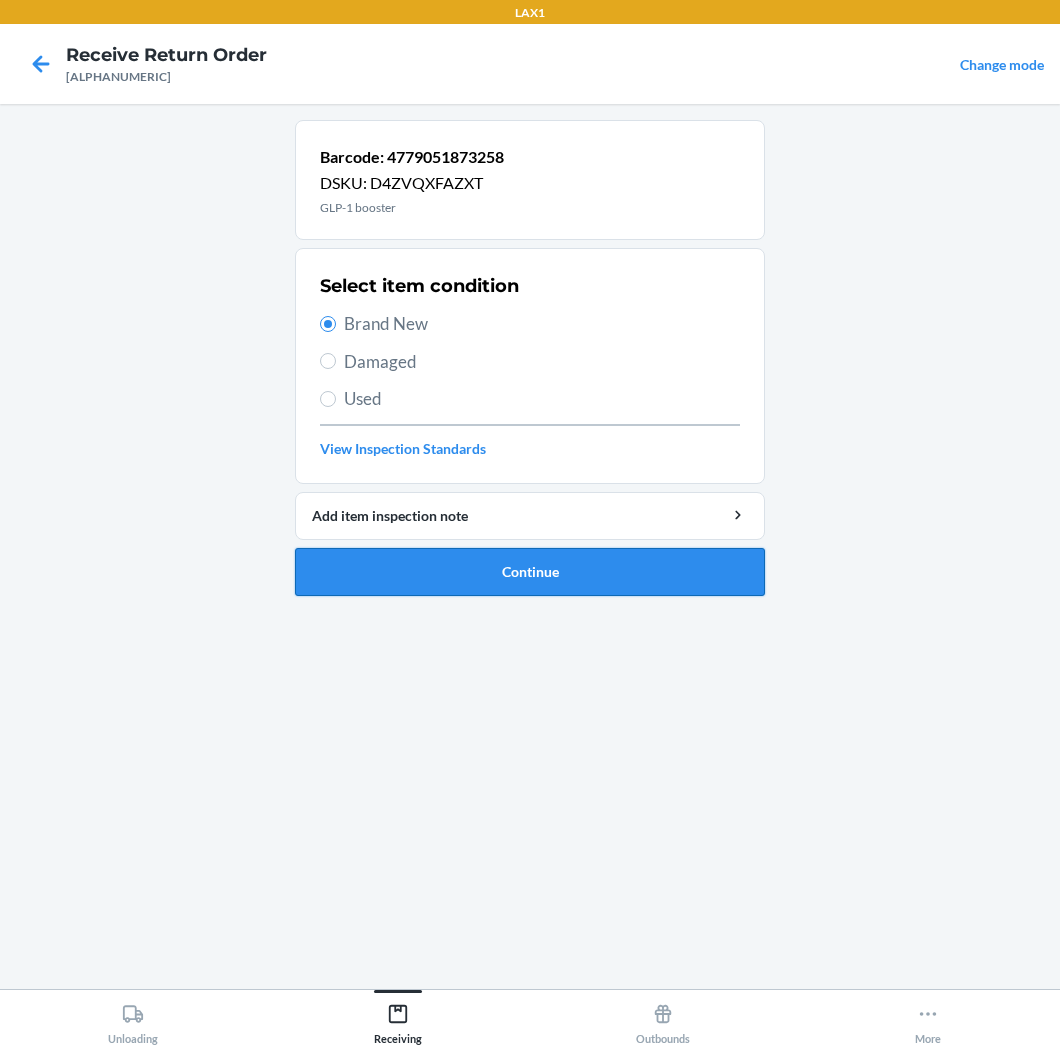 click on "Continue" at bounding box center [530, 572] 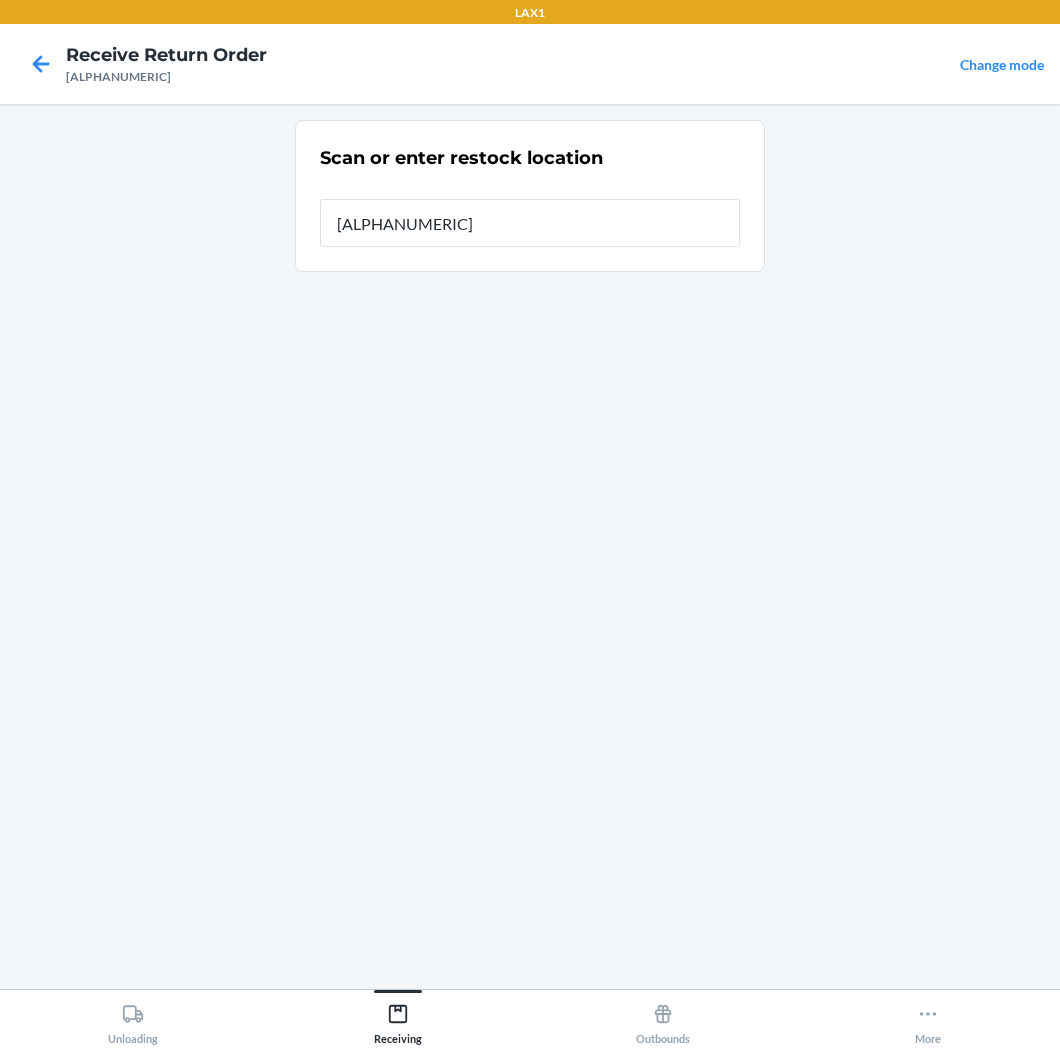 type on "[ALPHANUMERIC]" 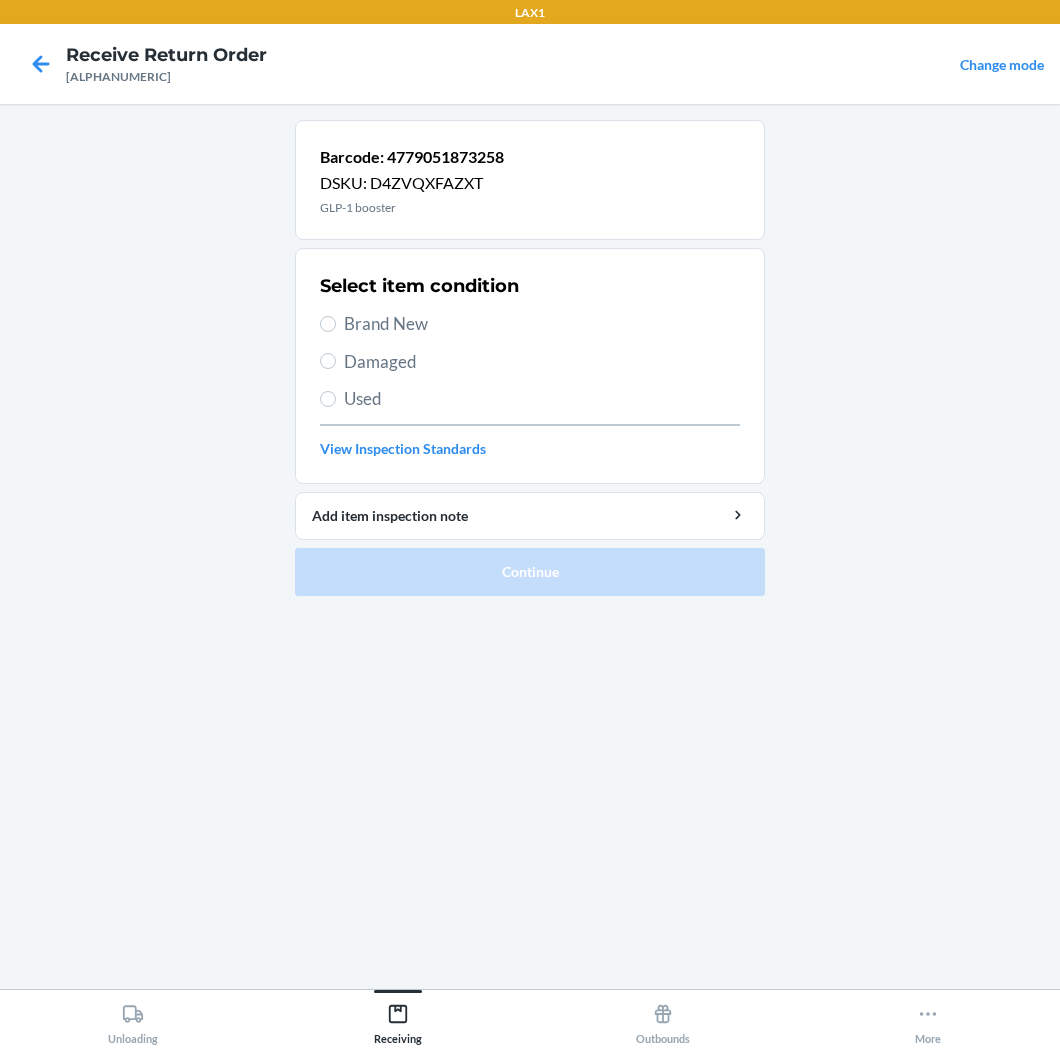click on "Brand New" at bounding box center (542, 324) 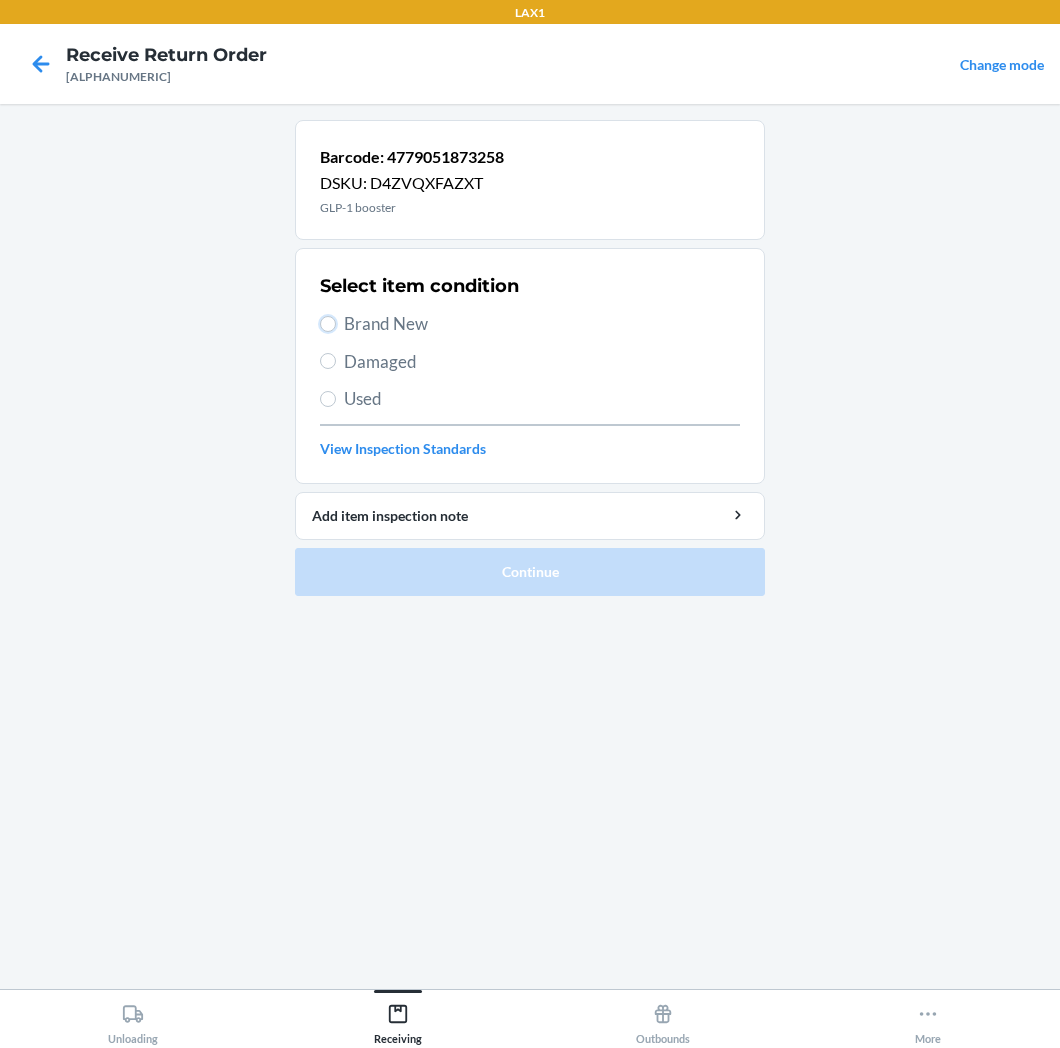 click on "Brand New" at bounding box center [328, 324] 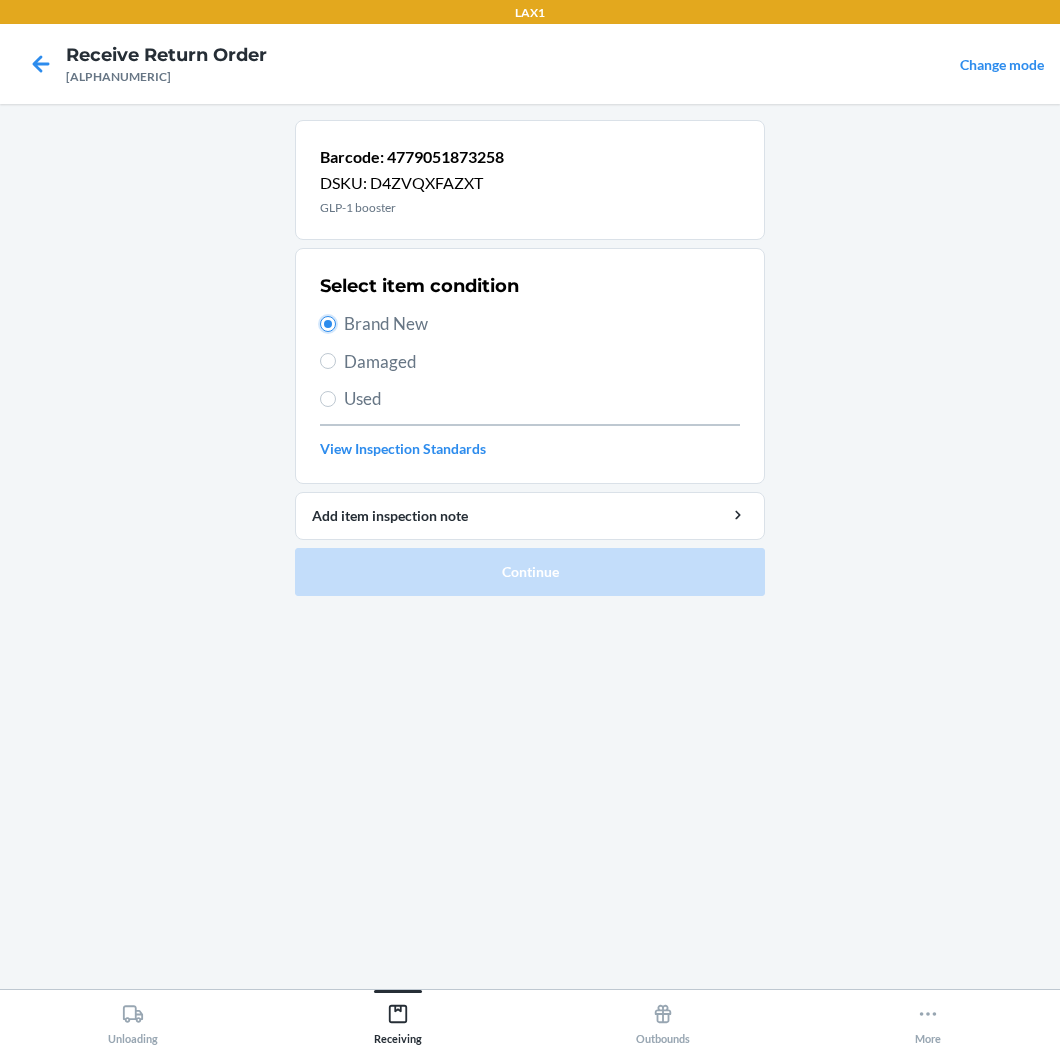 radio on "true" 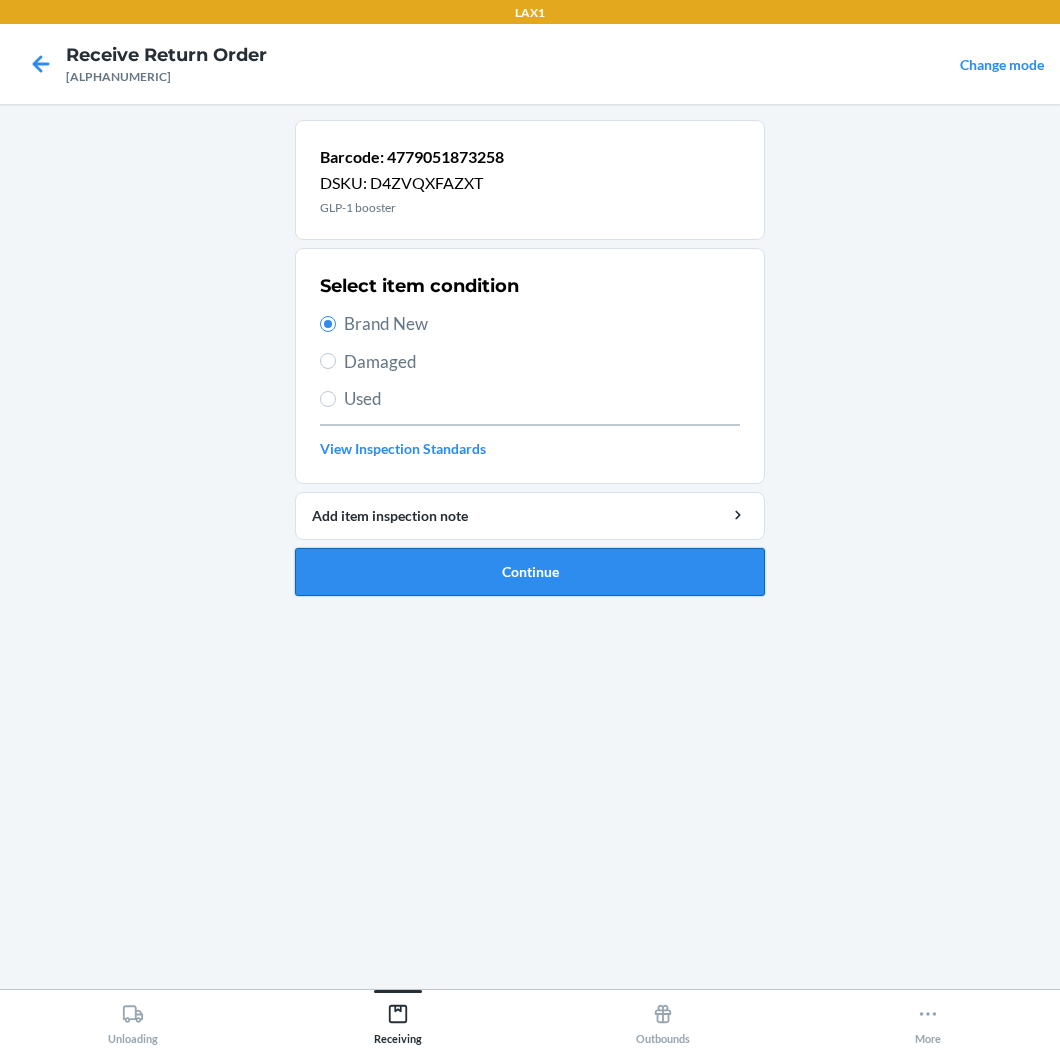 click on "Continue" at bounding box center [530, 572] 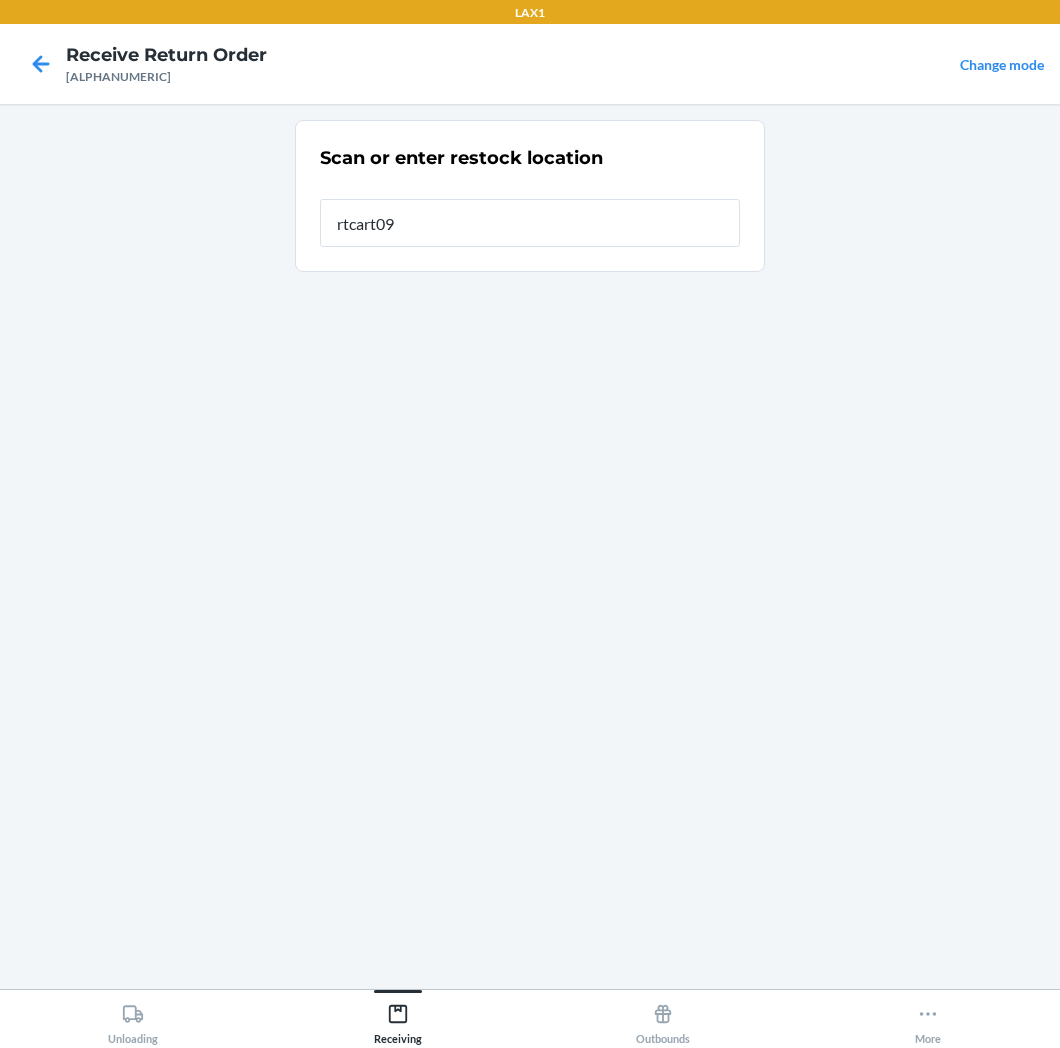 type on "[ALPHANUMERIC]" 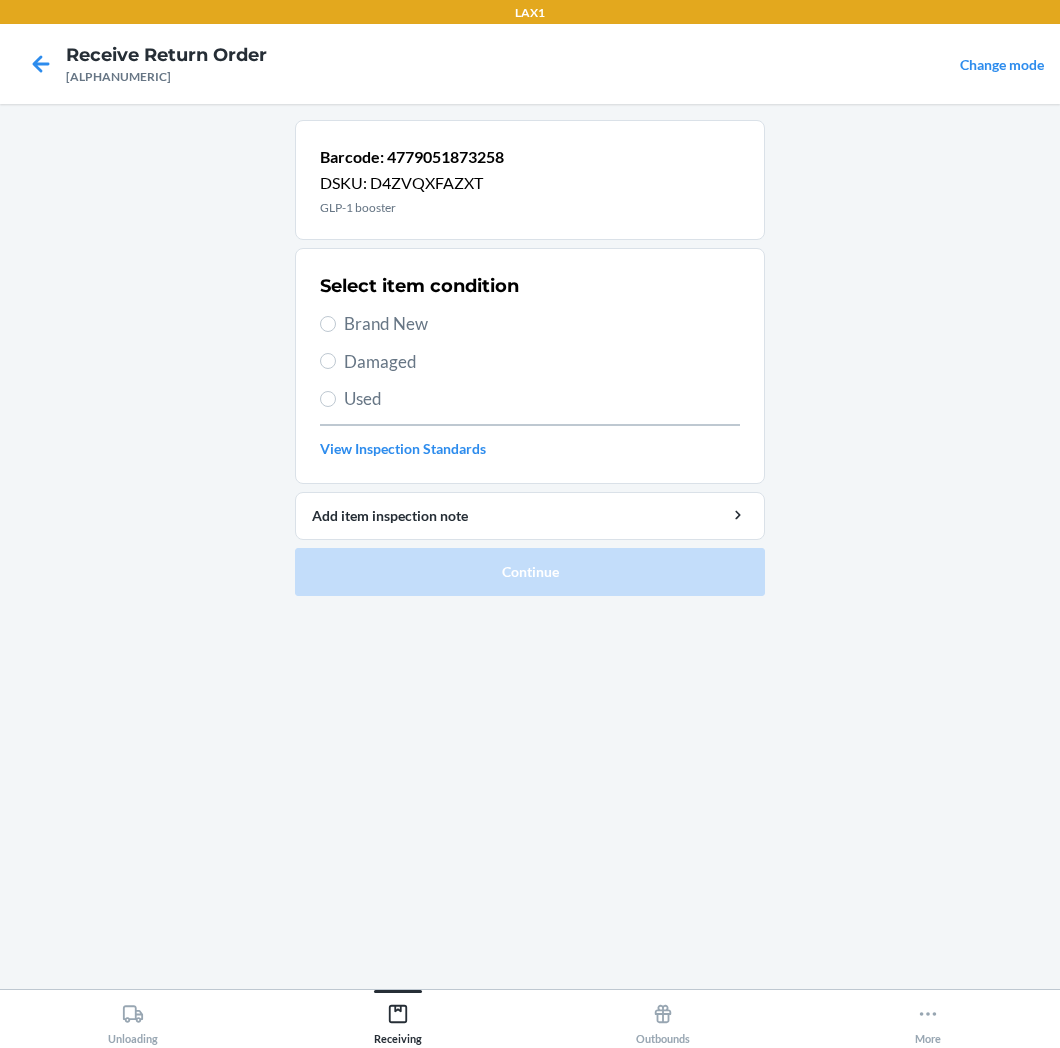 click on "Brand New" at bounding box center (542, 324) 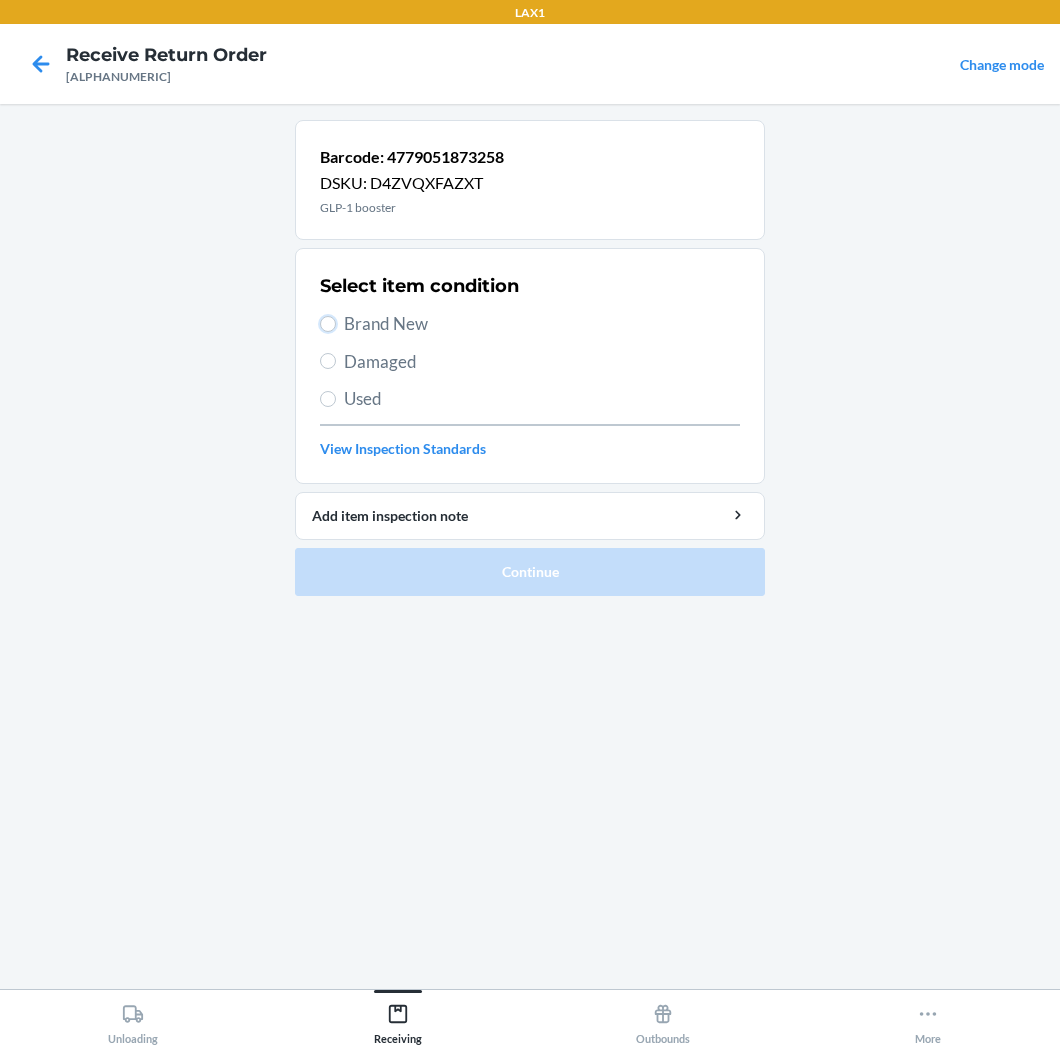 click on "Brand New" at bounding box center (328, 324) 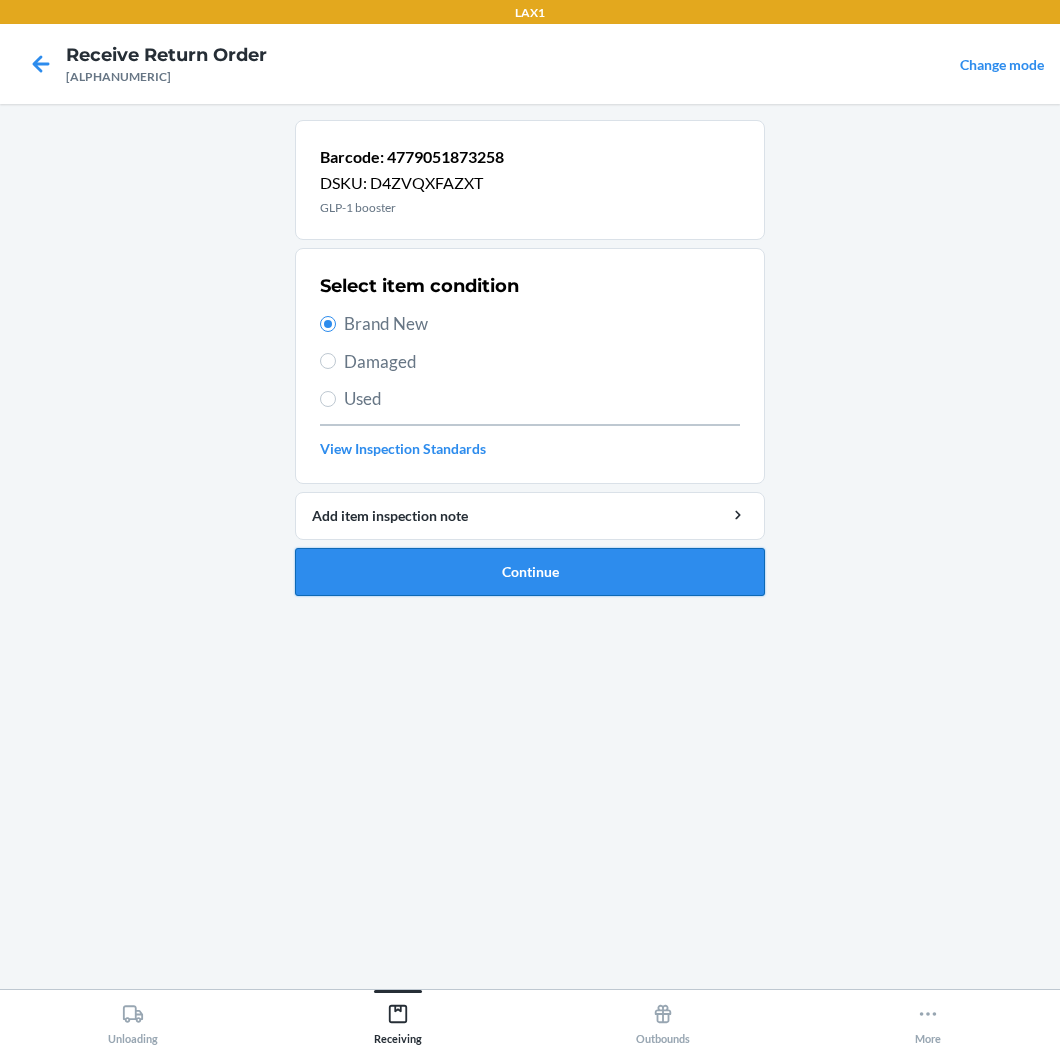 click on "Continue" at bounding box center (530, 572) 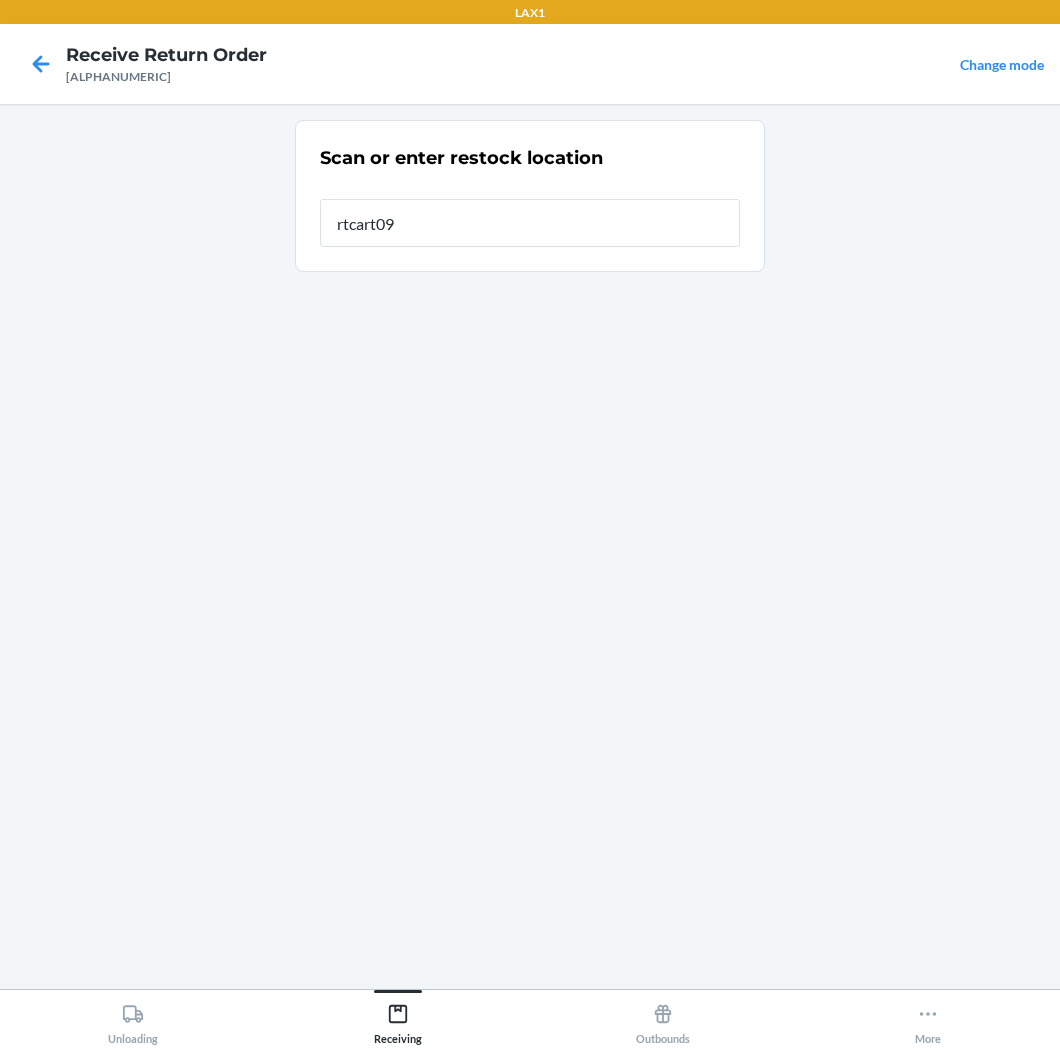 type on "[ALPHANUMERIC]" 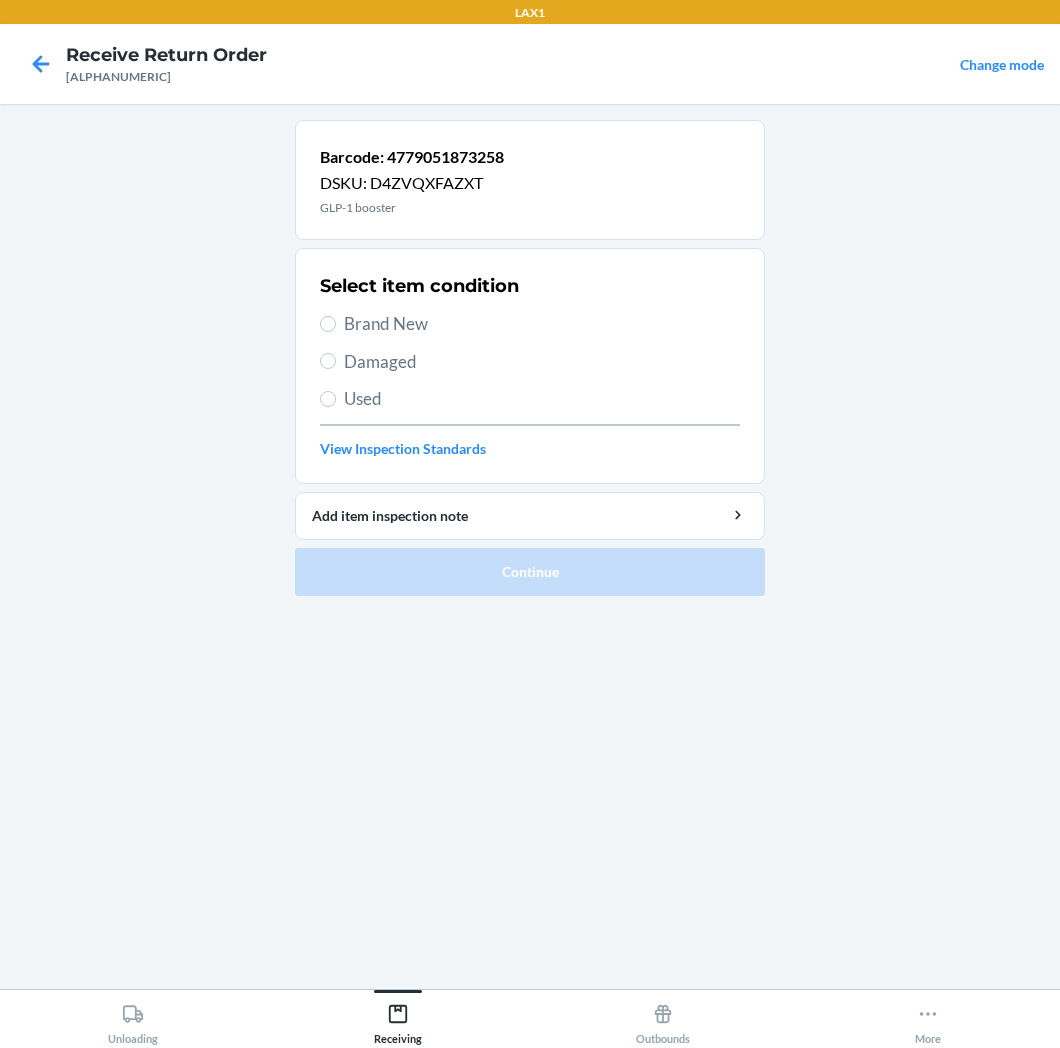 click on "Brand New" at bounding box center (542, 324) 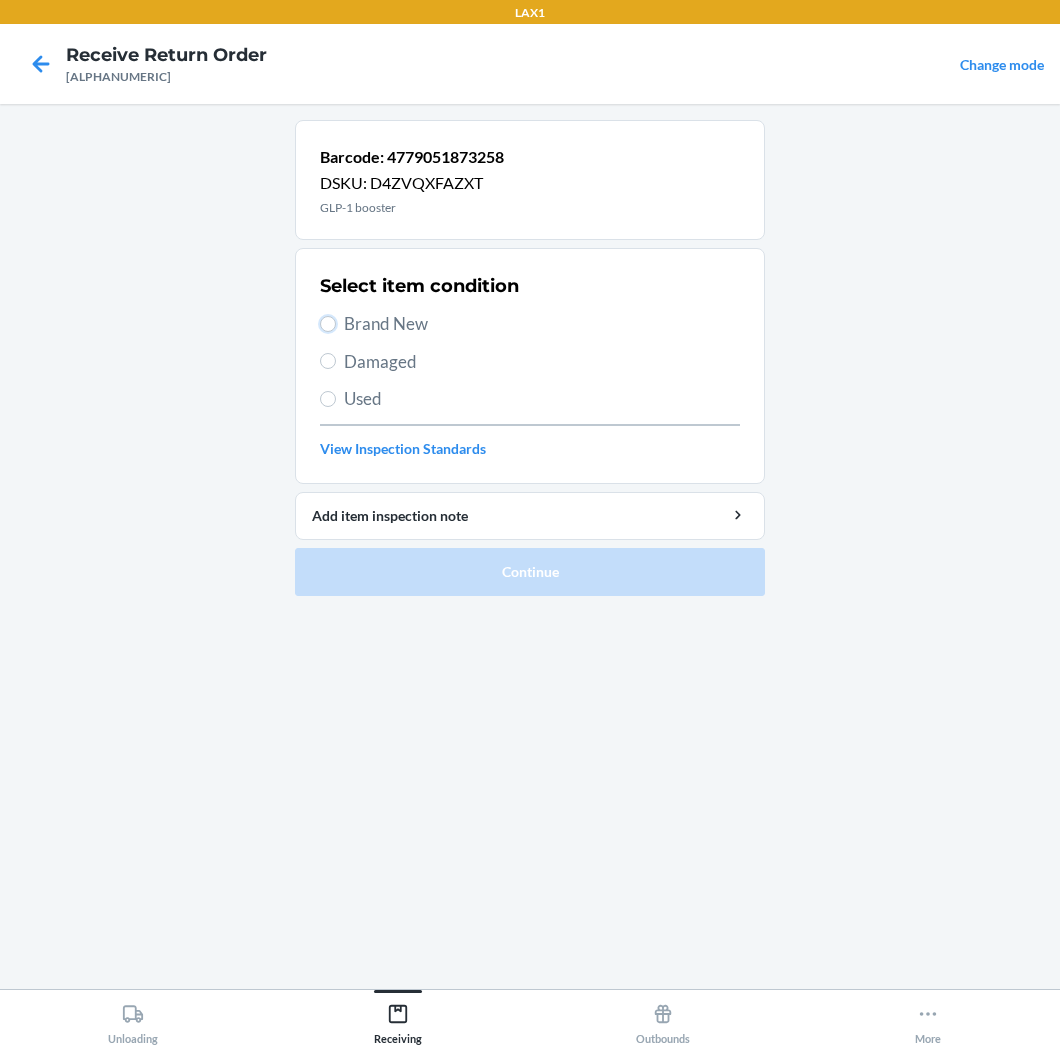 click on "Brand New" at bounding box center [328, 324] 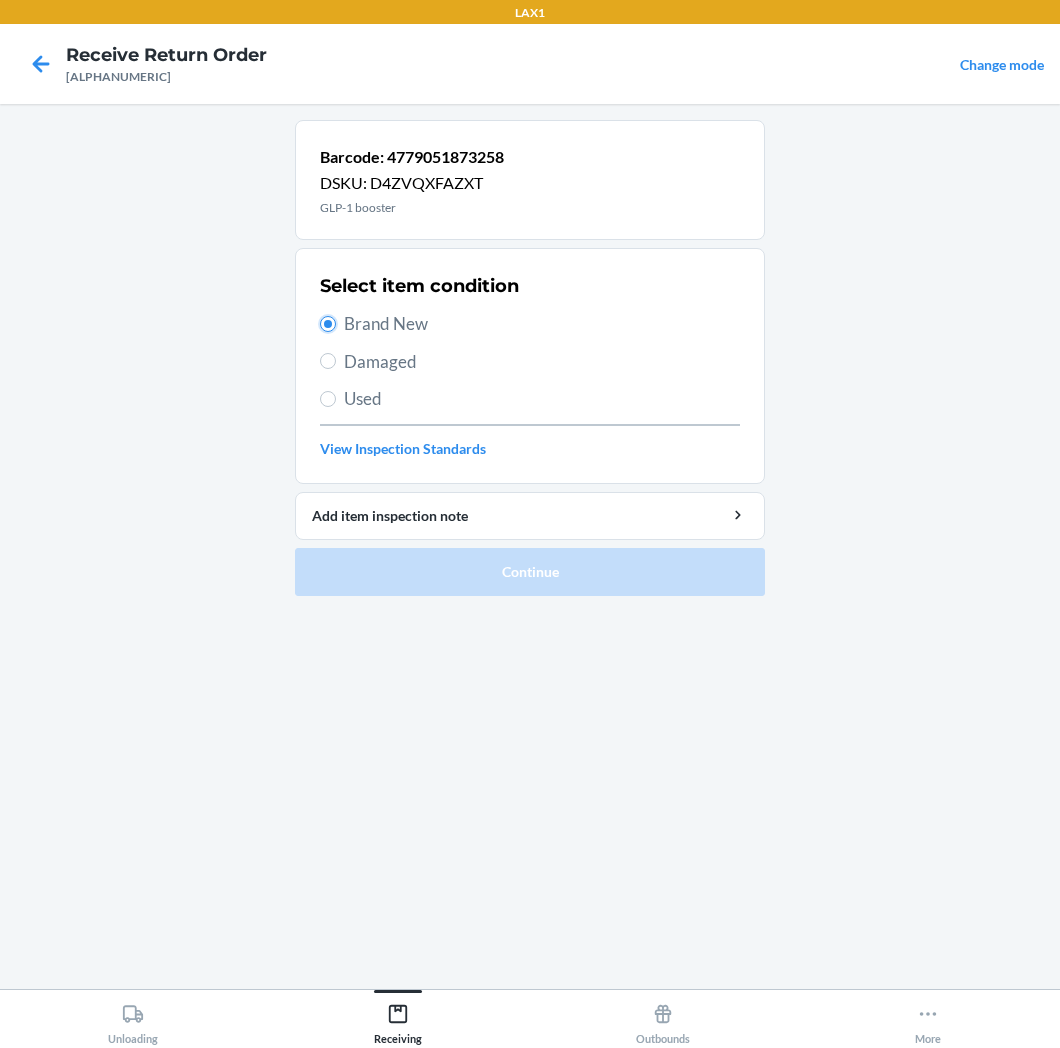 radio on "true" 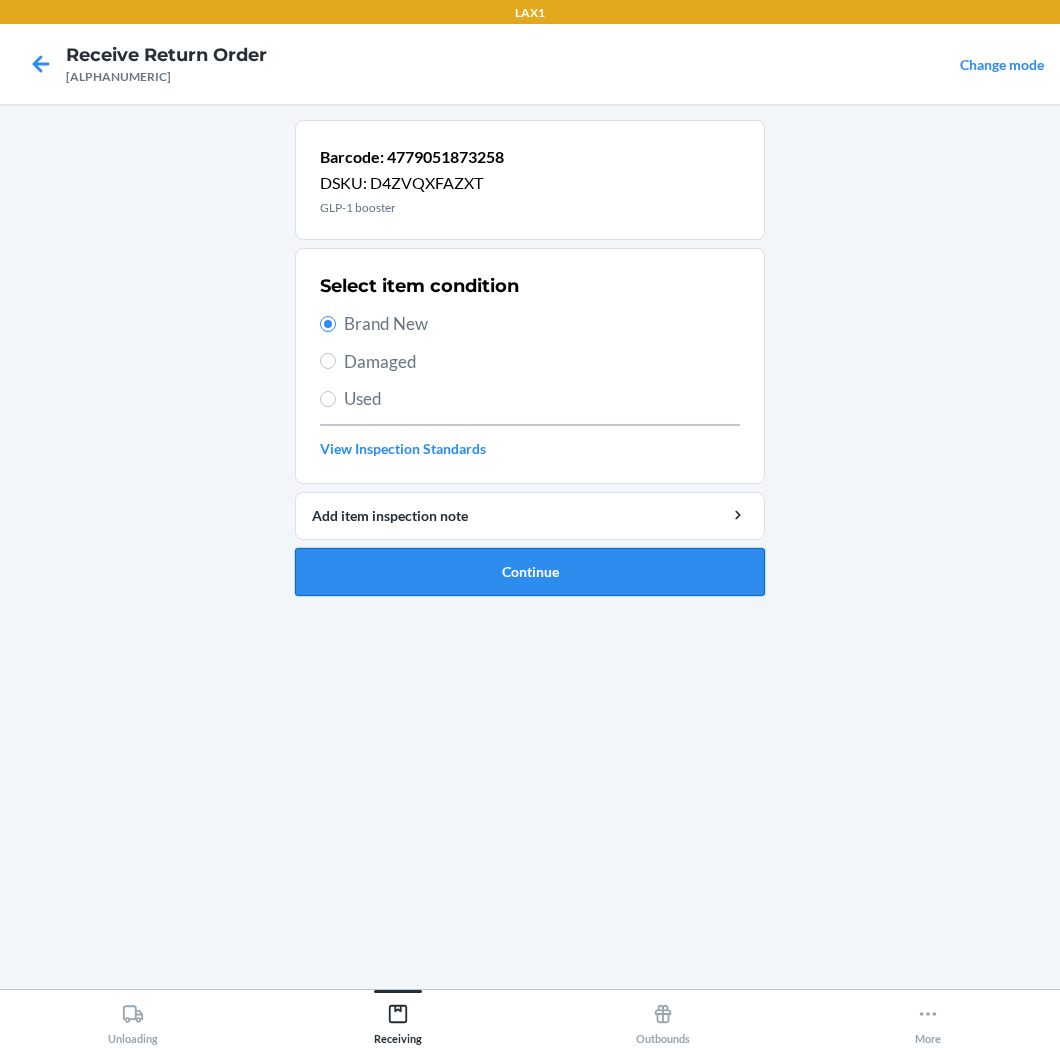 click on "Continue" at bounding box center (530, 572) 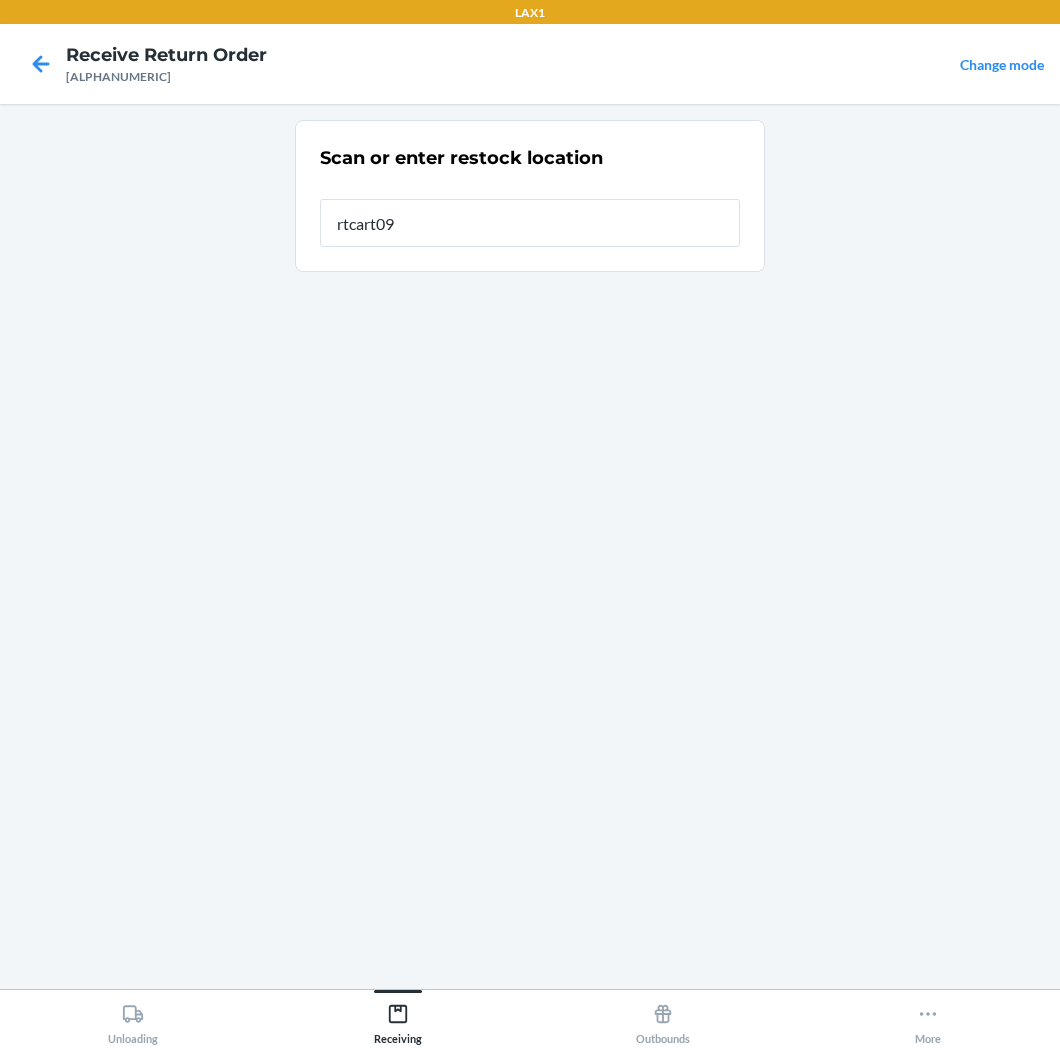 type on "[ALPHANUMERIC]" 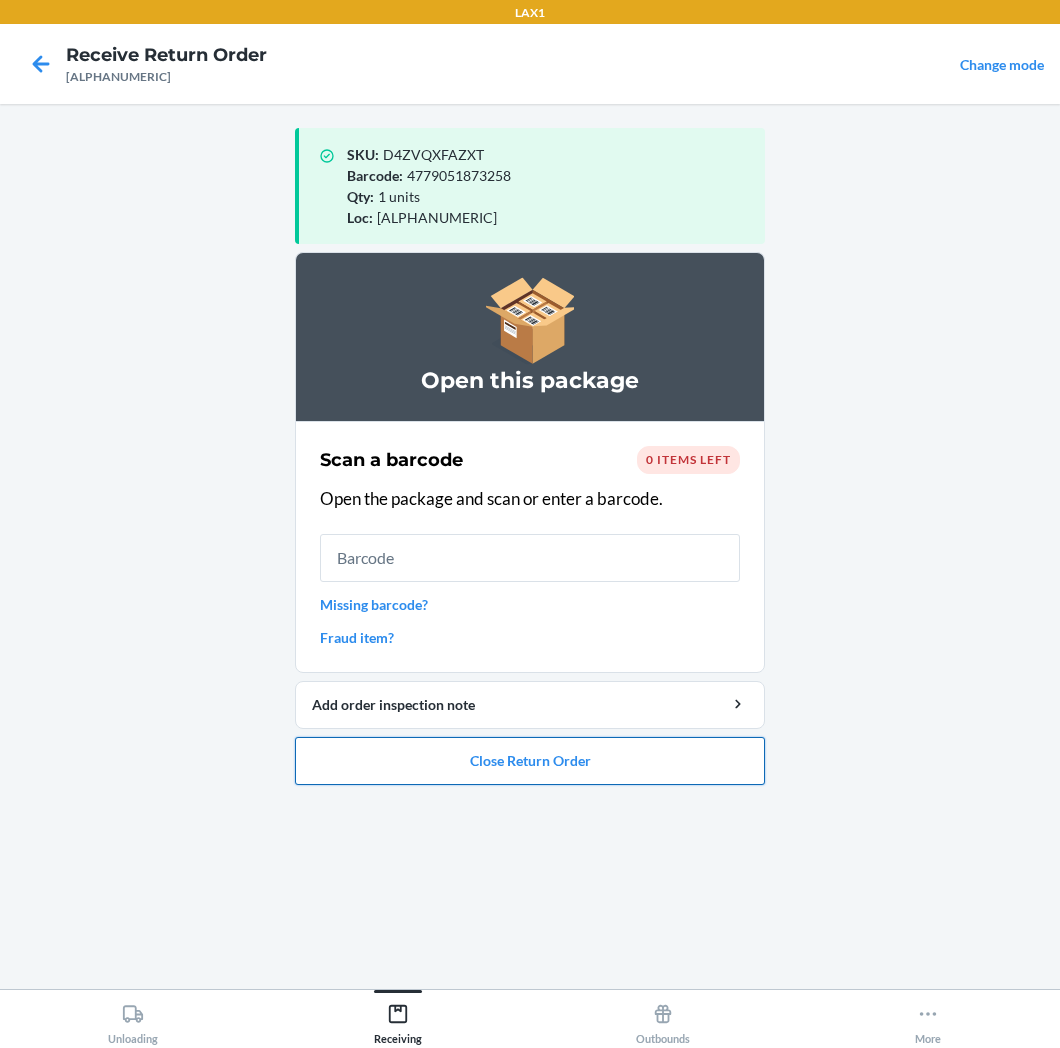 click on "Close Return Order" at bounding box center [530, 761] 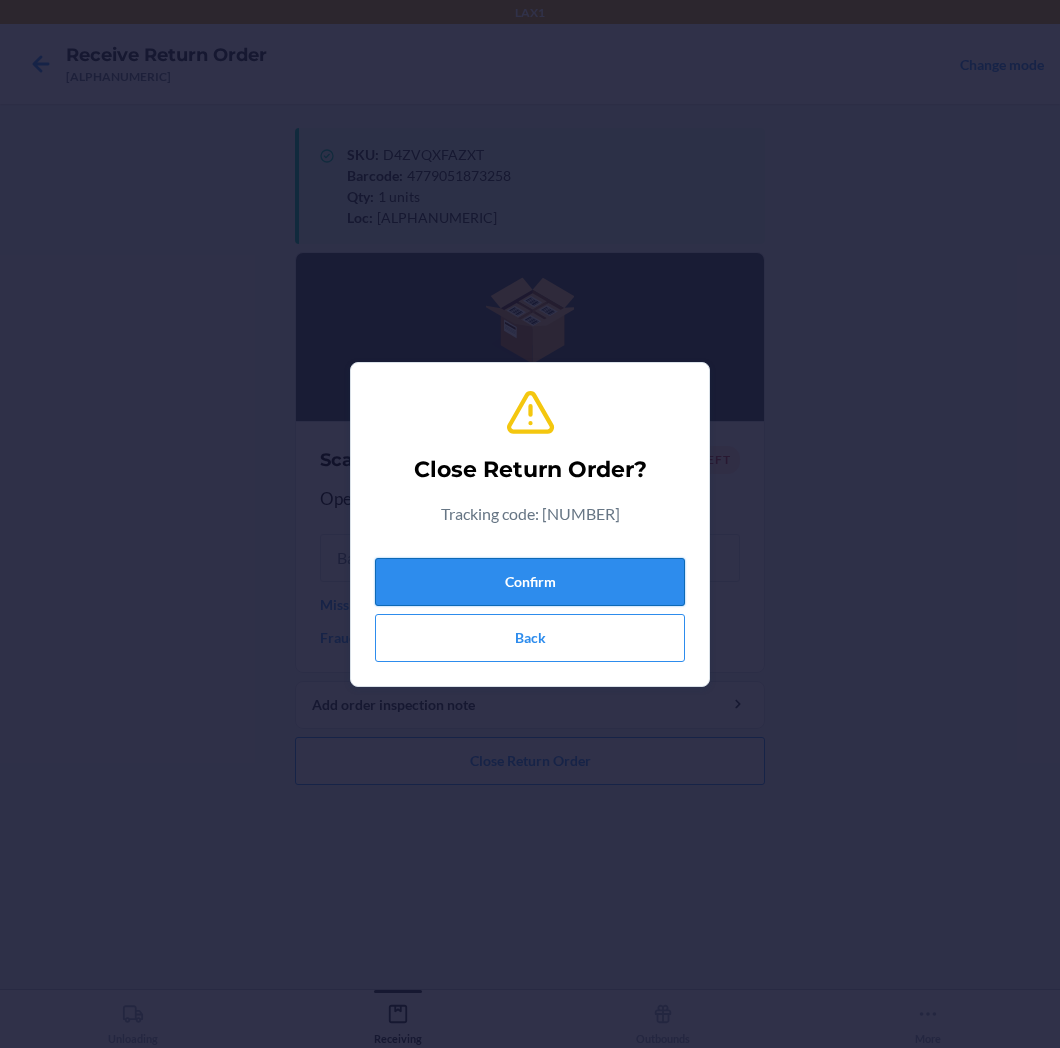 click on "Confirm" at bounding box center [530, 582] 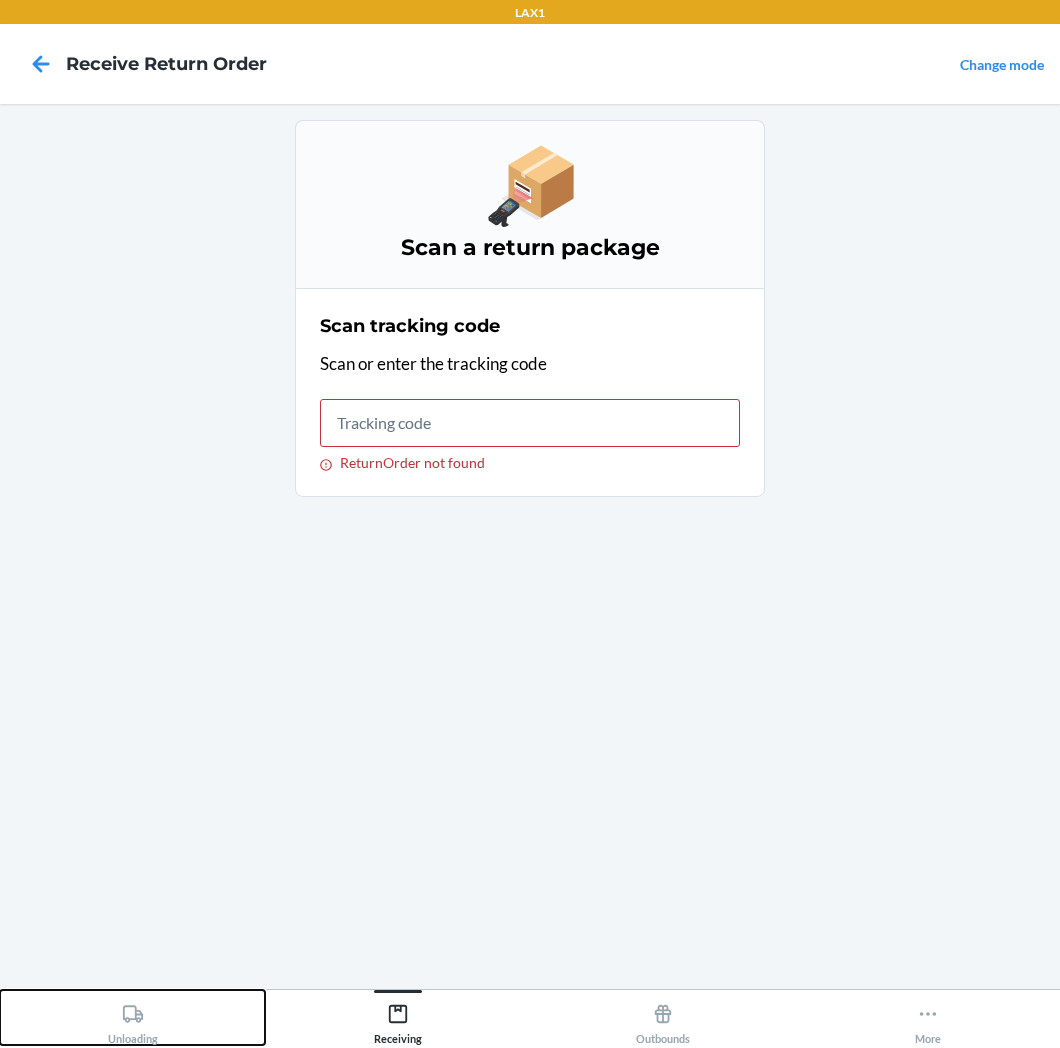 click 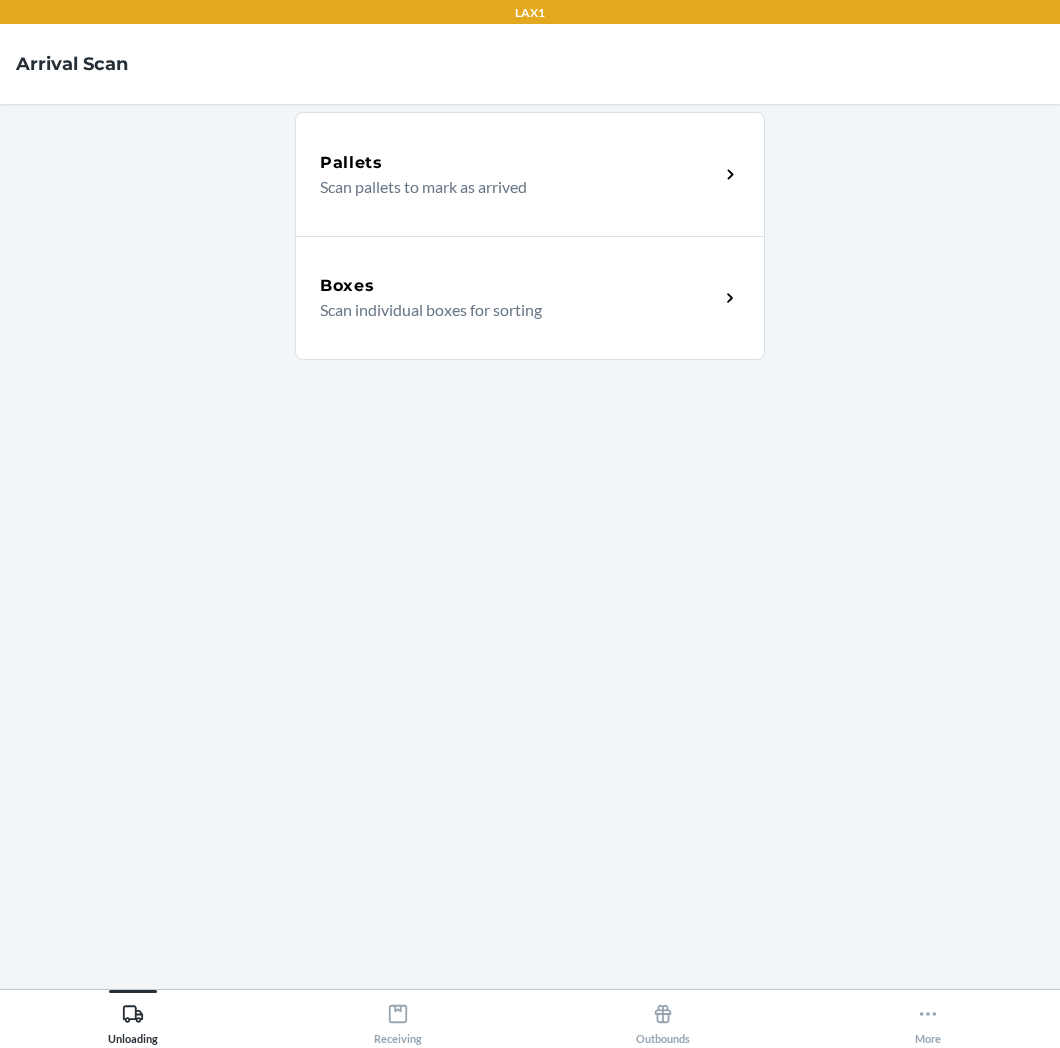 click on "Scan individual boxes for sorting" at bounding box center [511, 310] 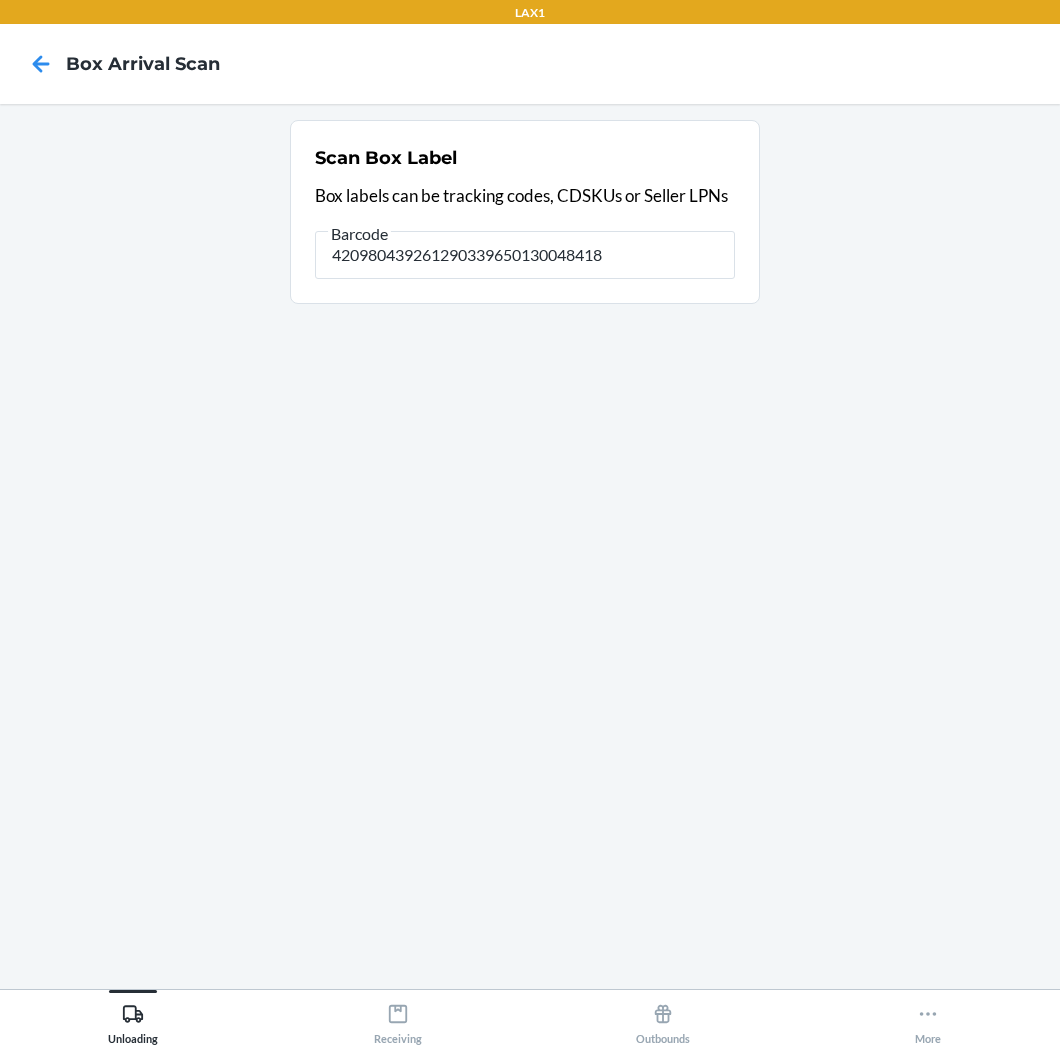 type on "420980439261290339650130048418" 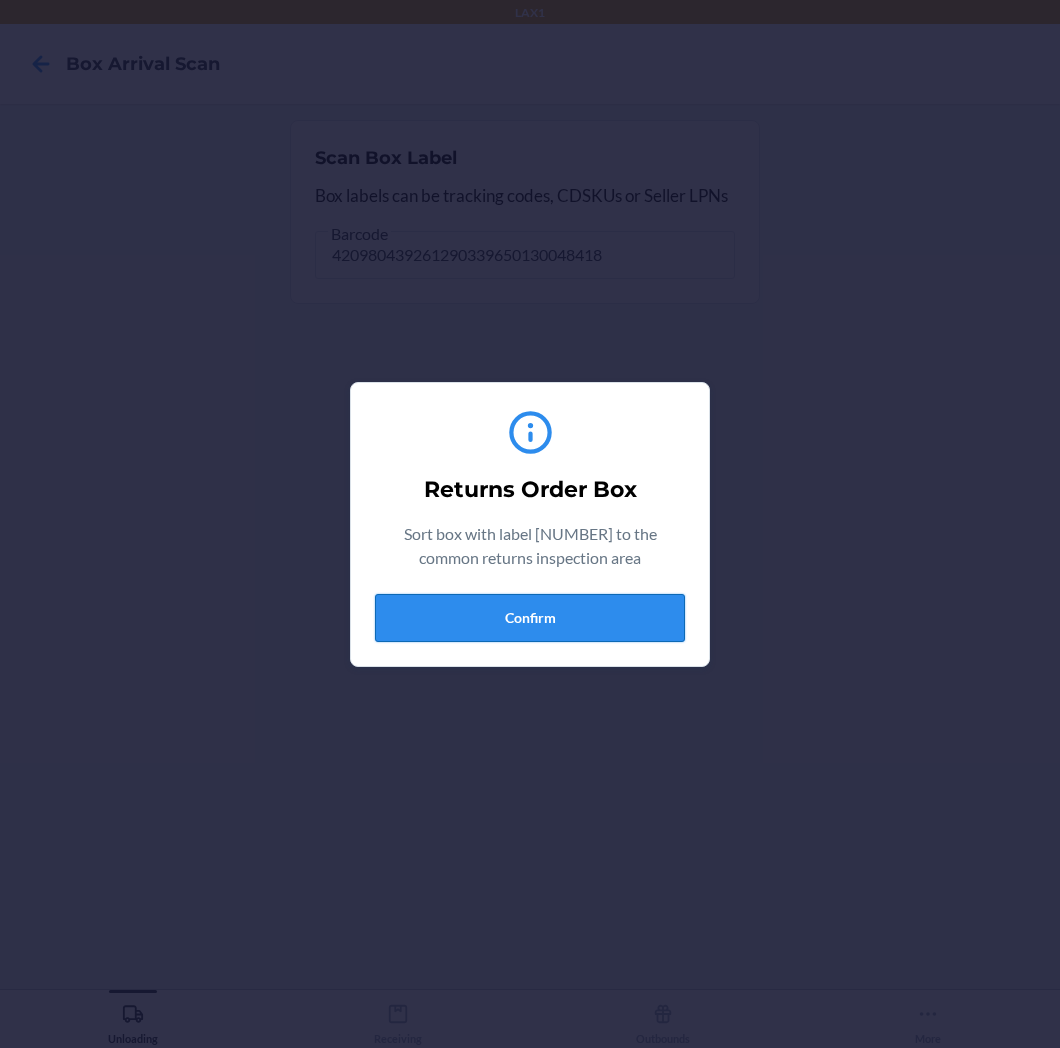click on "Confirm" at bounding box center [530, 618] 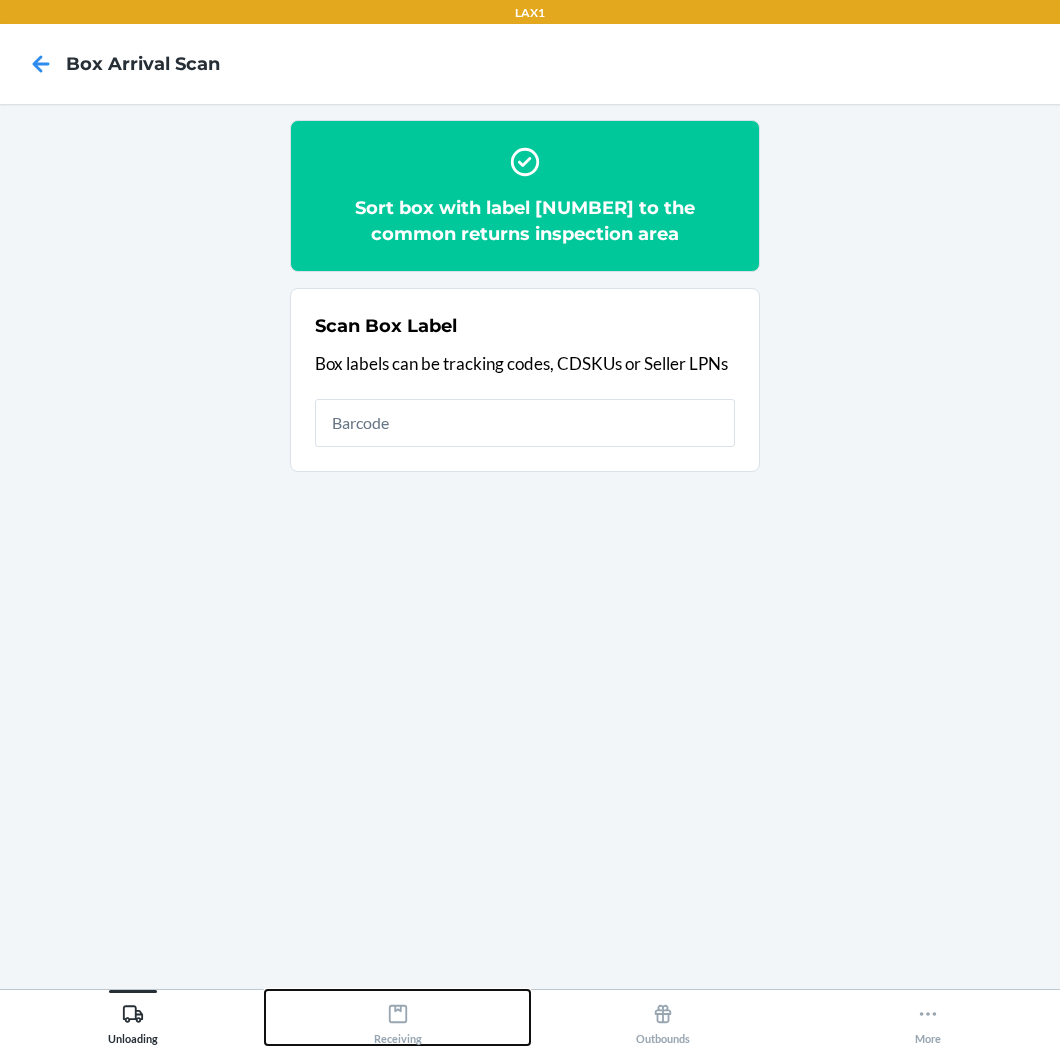 drag, startPoint x: 401, startPoint y: 1013, endPoint x: 405, endPoint y: 992, distance: 21.377558 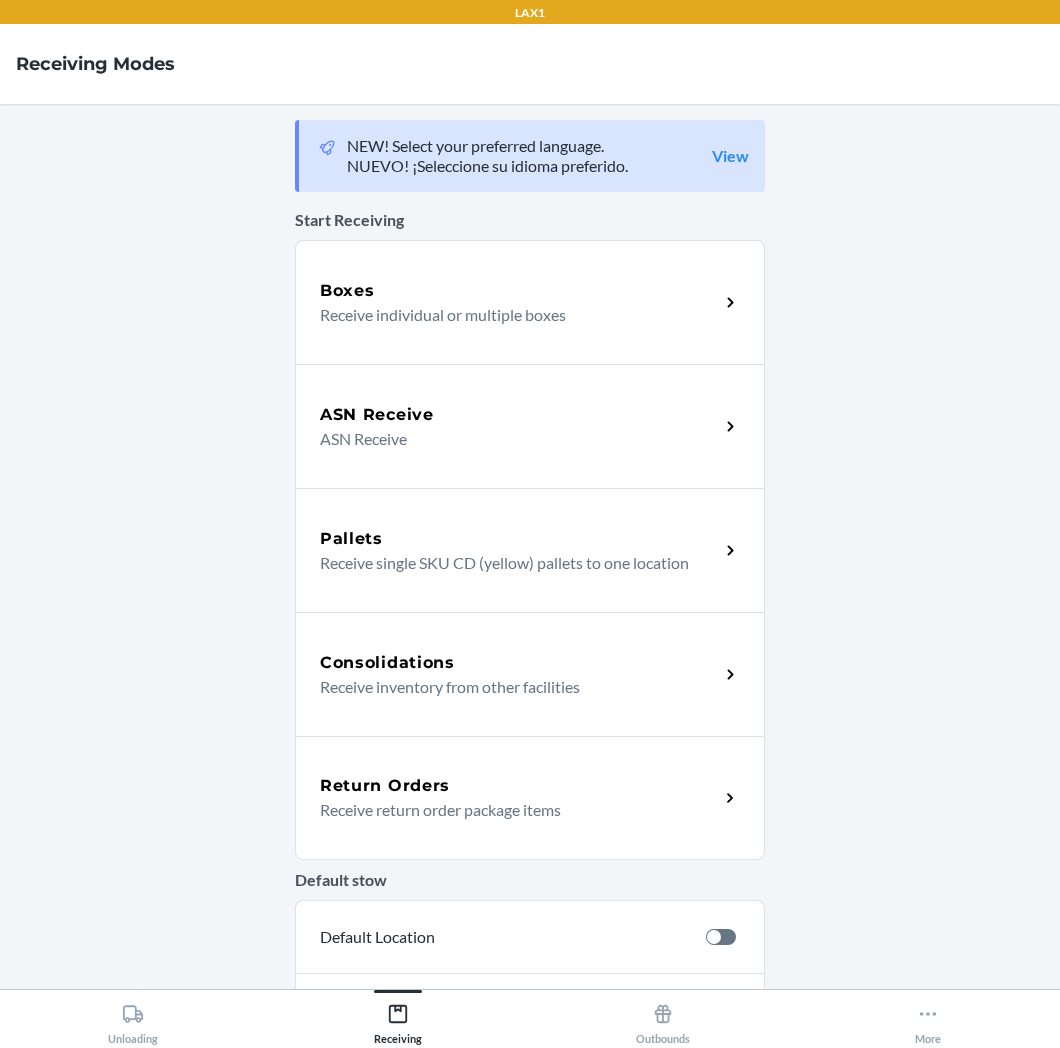 click on "Return Orders" at bounding box center [519, 786] 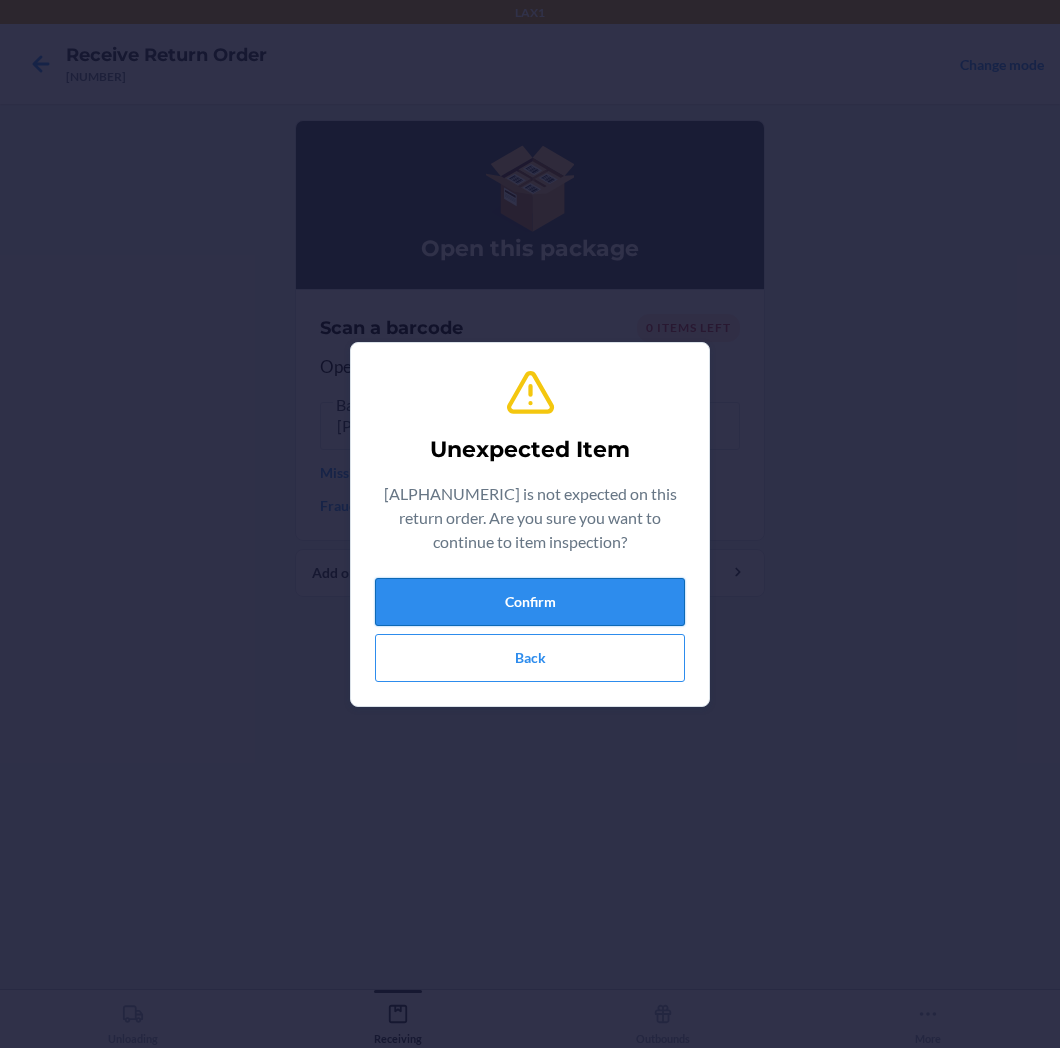 click on "Confirm" at bounding box center [530, 602] 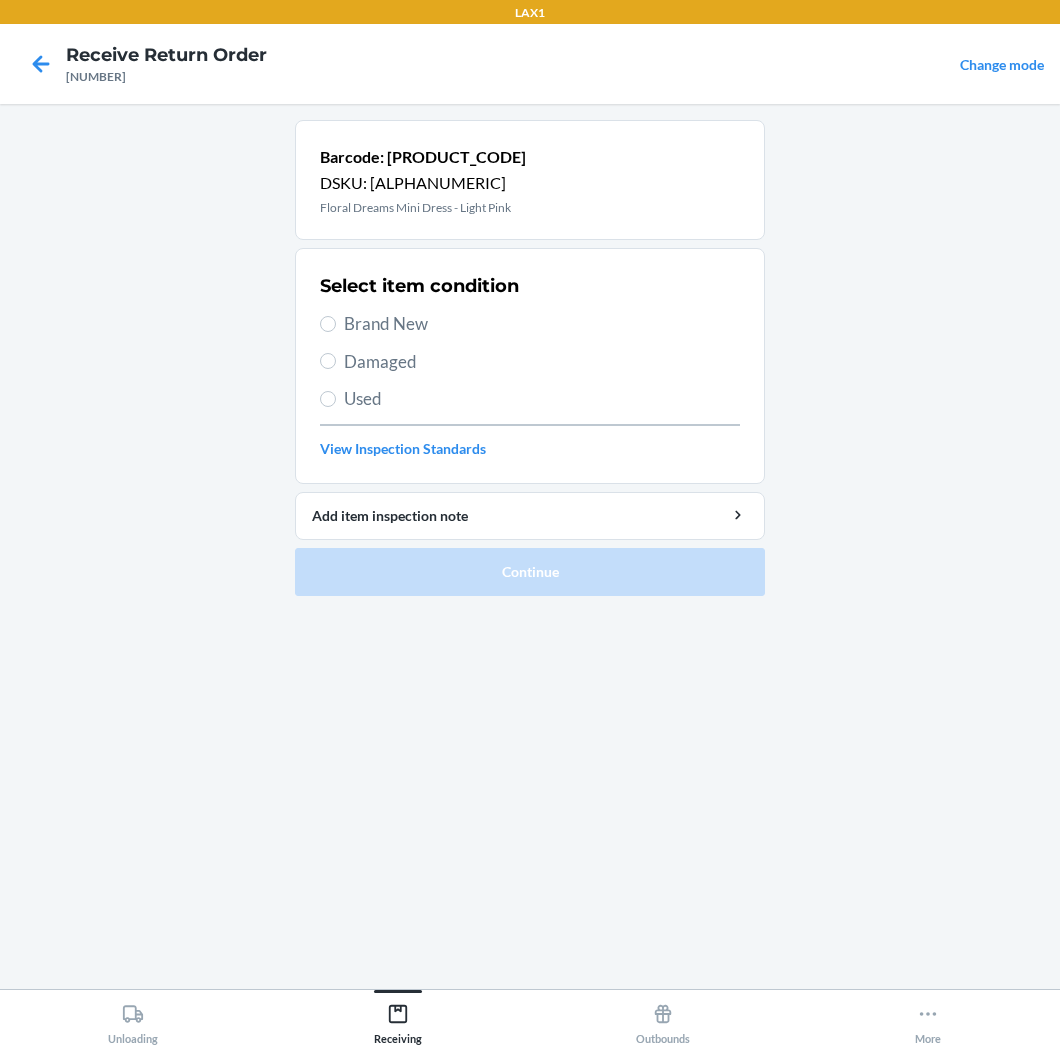 click on "Brand New" at bounding box center (542, 324) 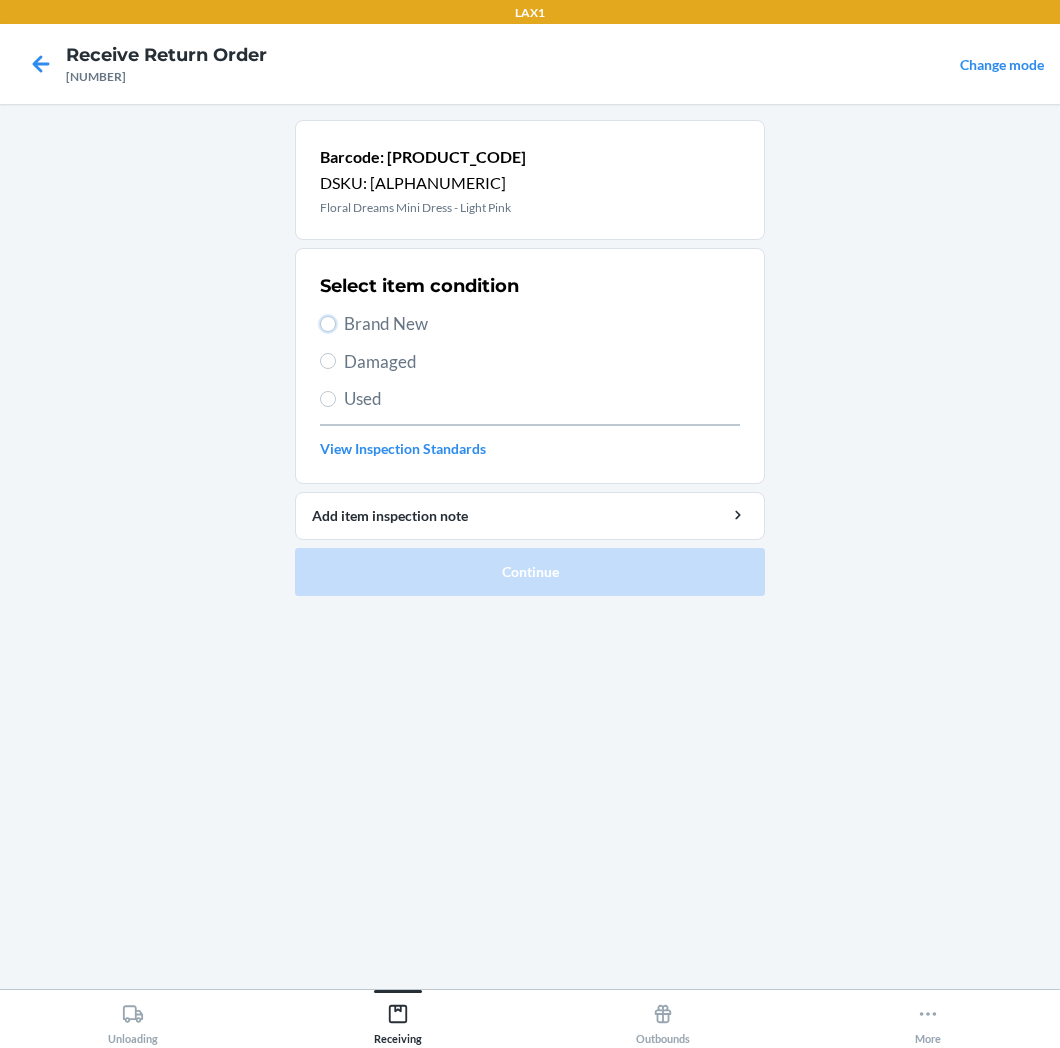 radio on "true" 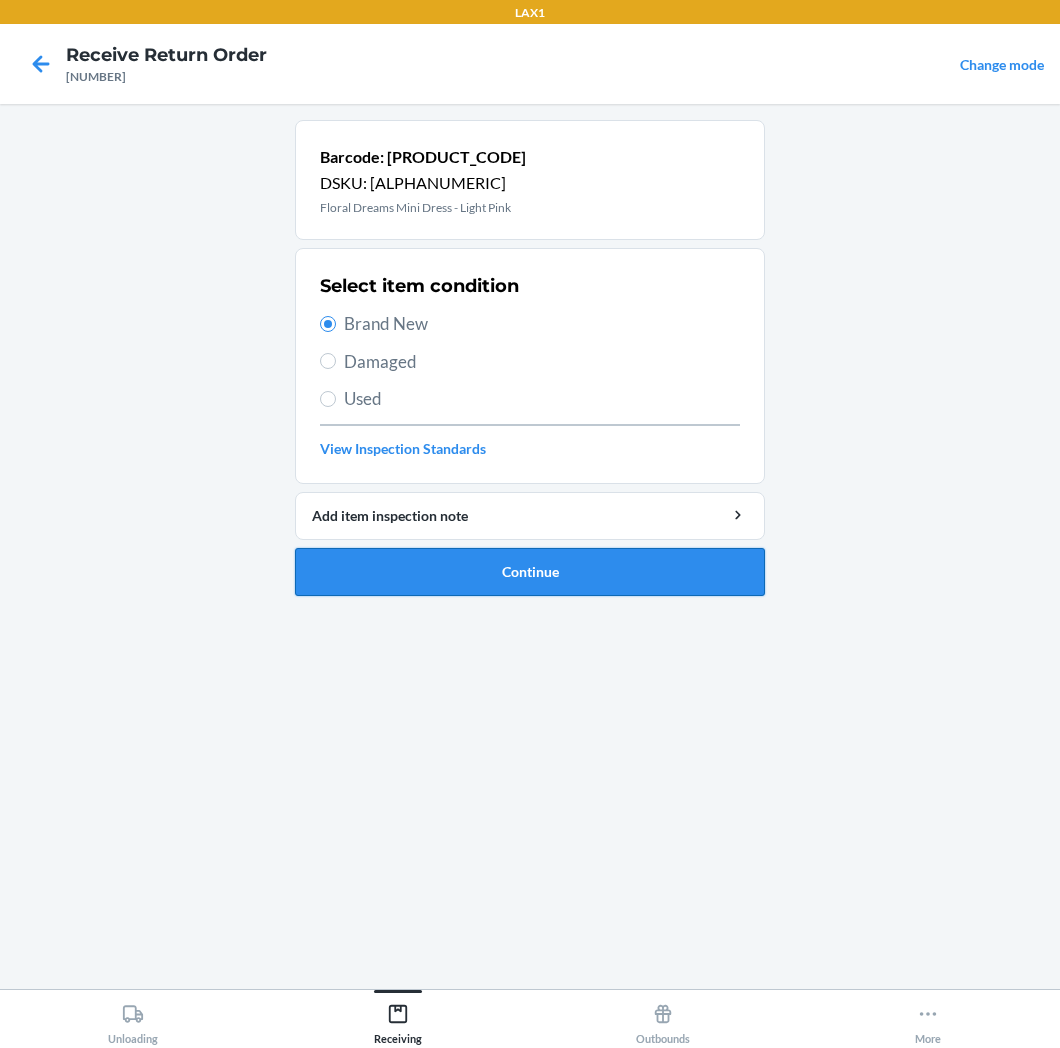 click on "Continue" at bounding box center [530, 572] 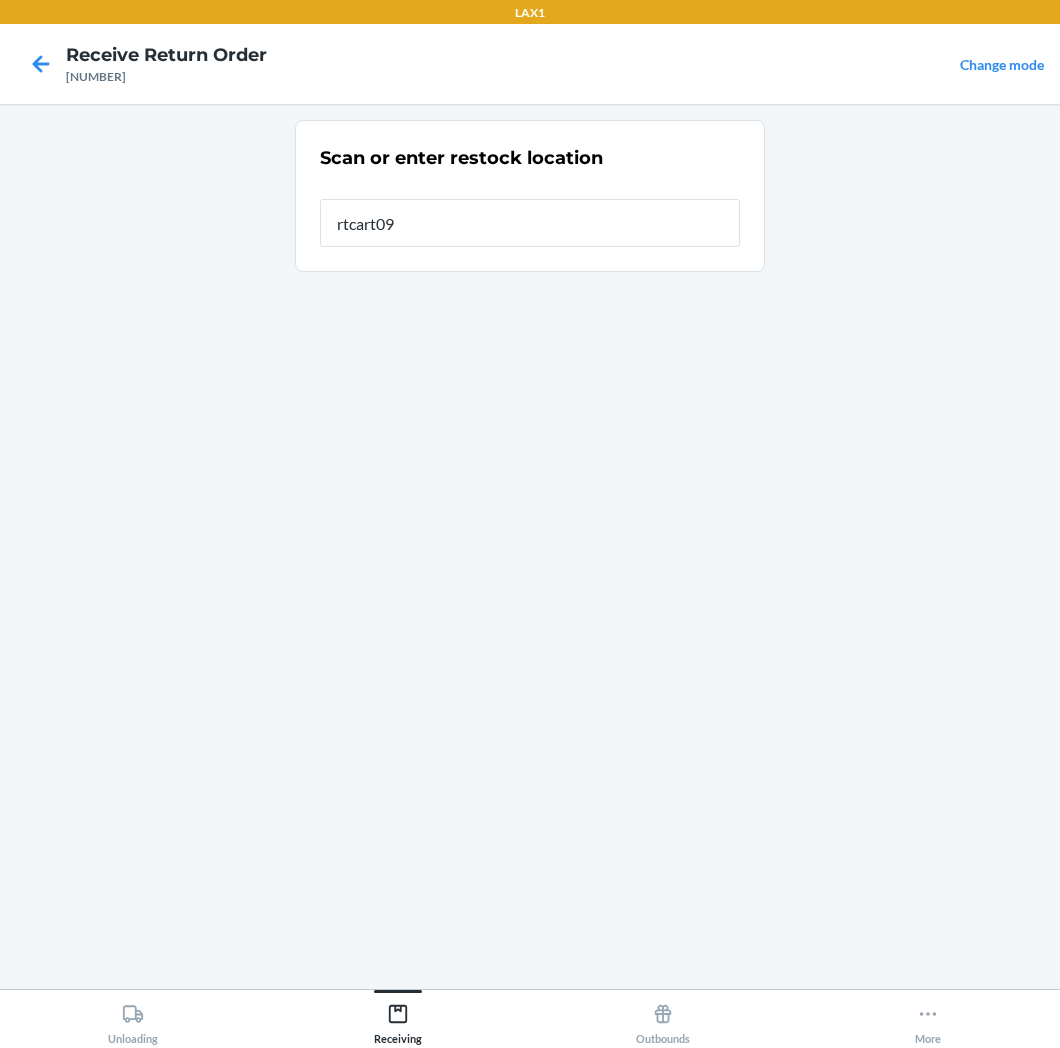 type on "[ALPHANUMERIC]" 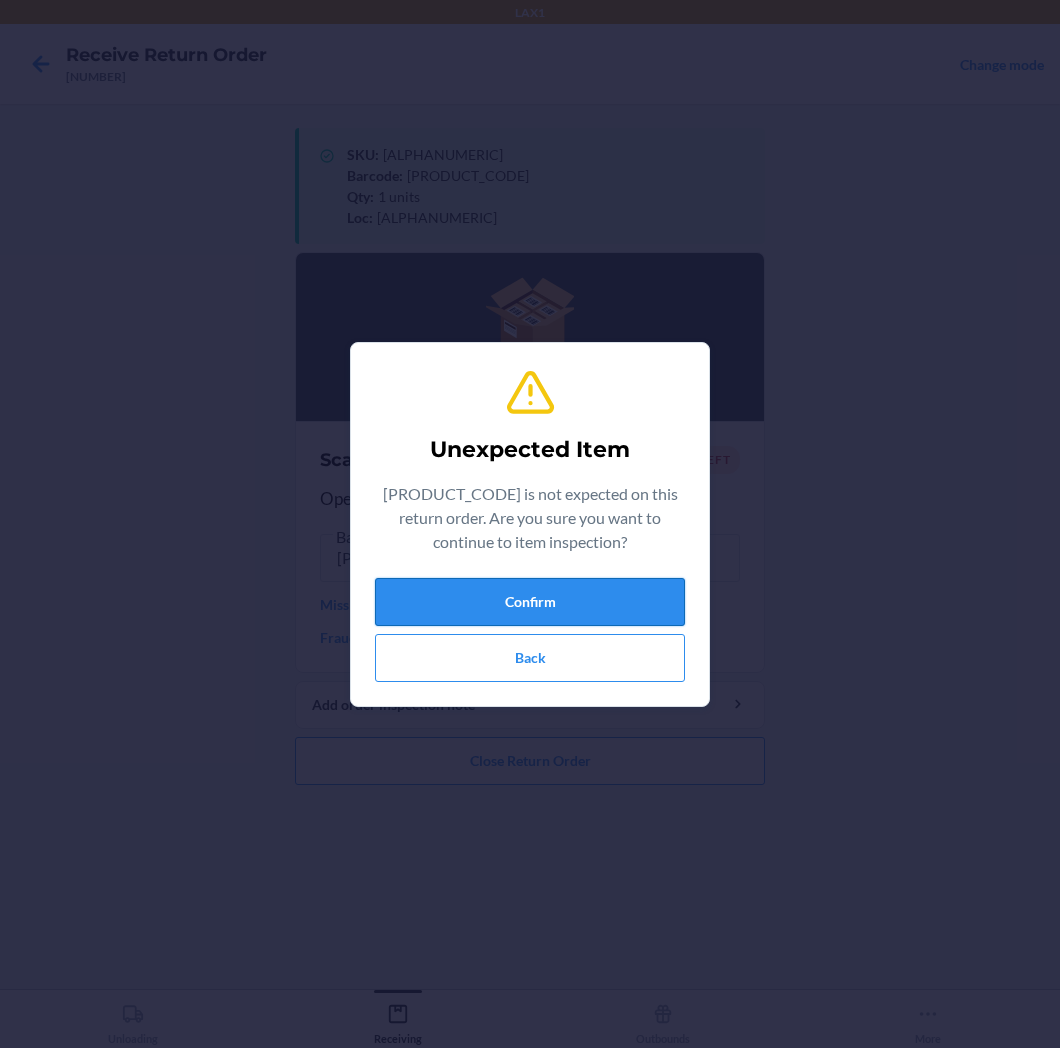 click on "Confirm" at bounding box center [530, 602] 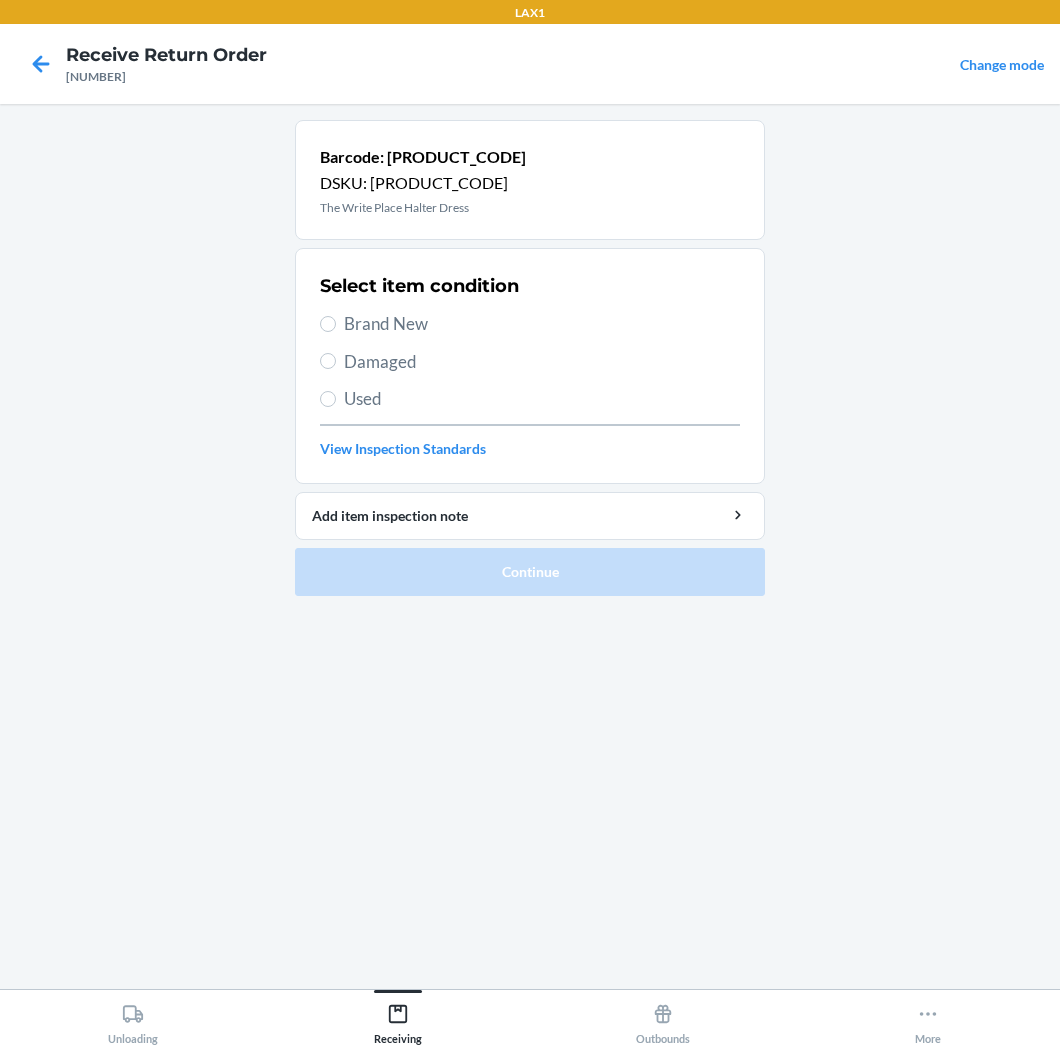 click on "Brand New" at bounding box center (542, 324) 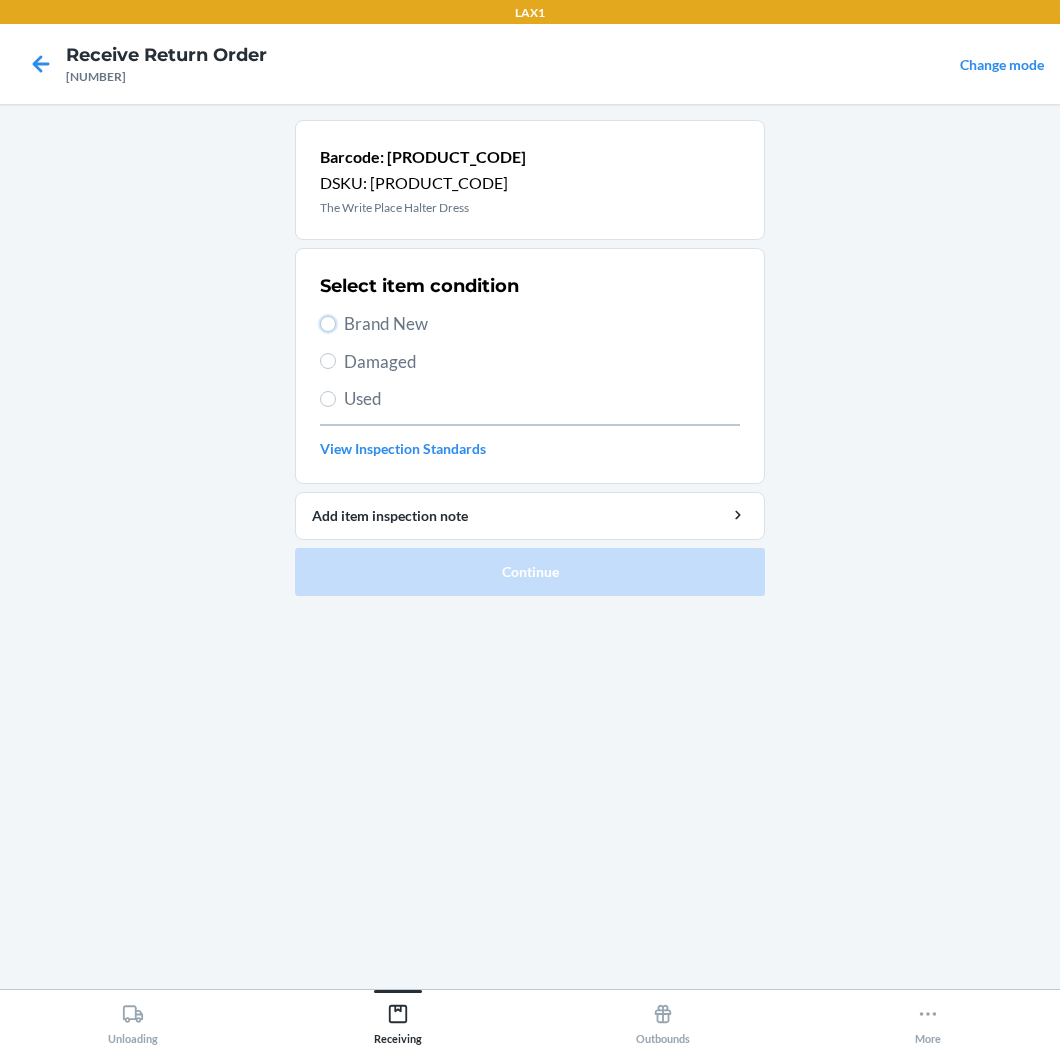 click on "Brand New" at bounding box center (328, 324) 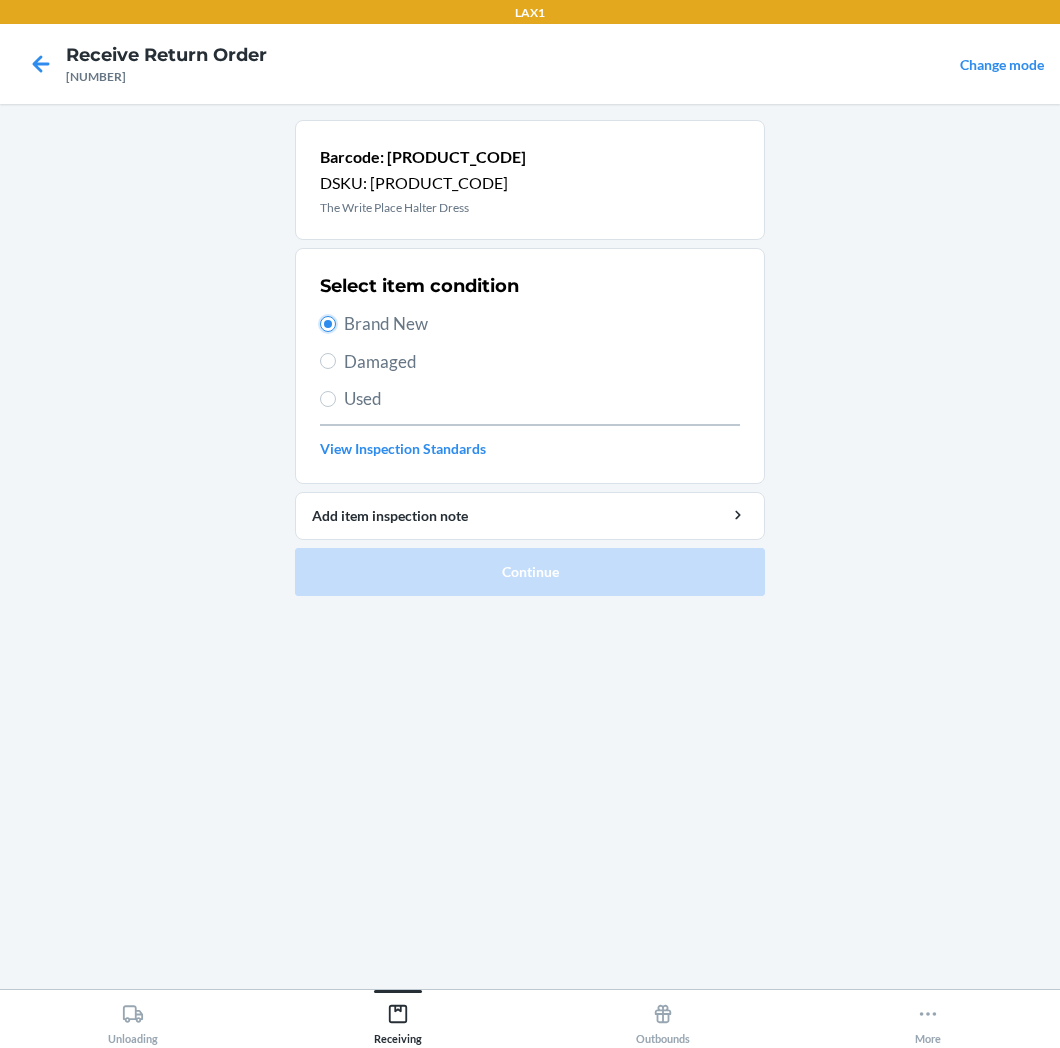 radio on "true" 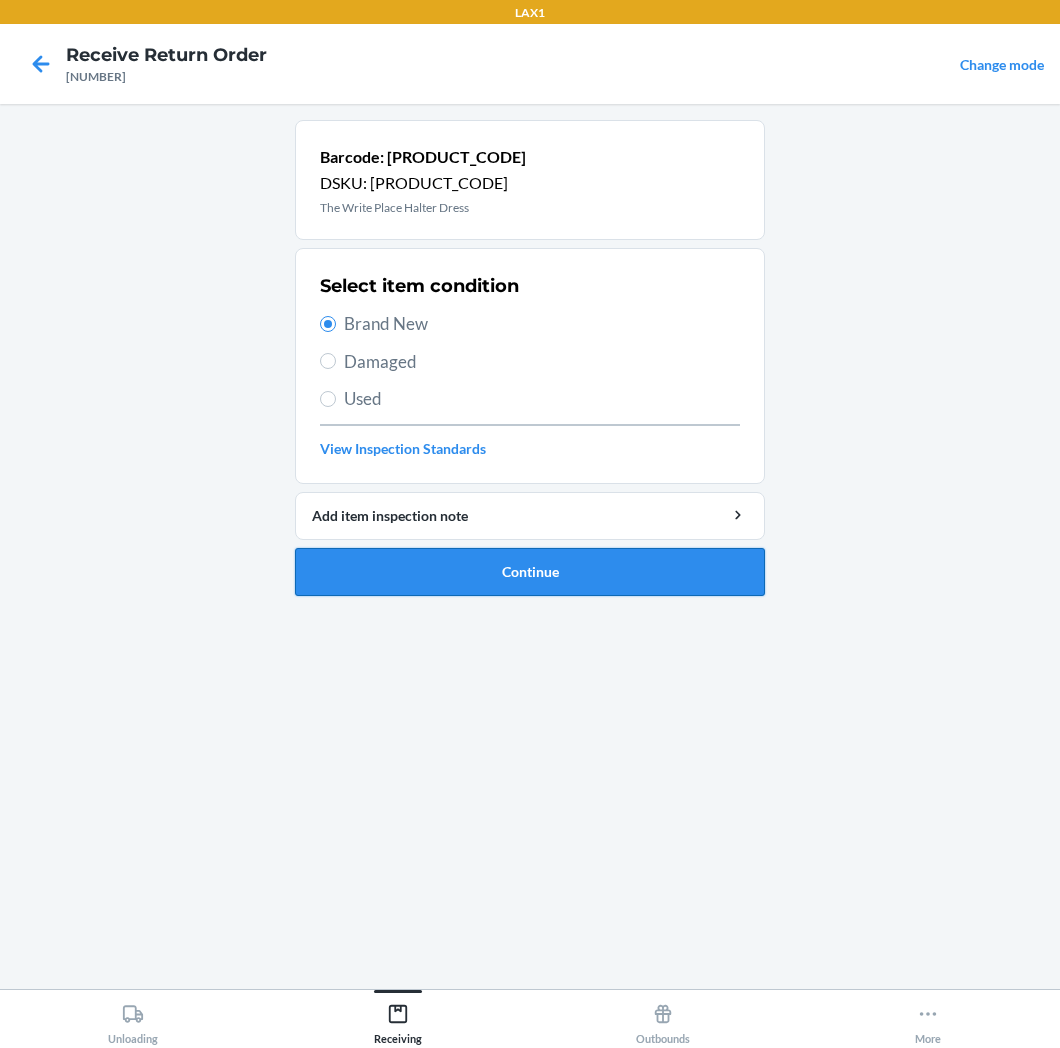 click on "Continue" at bounding box center [530, 572] 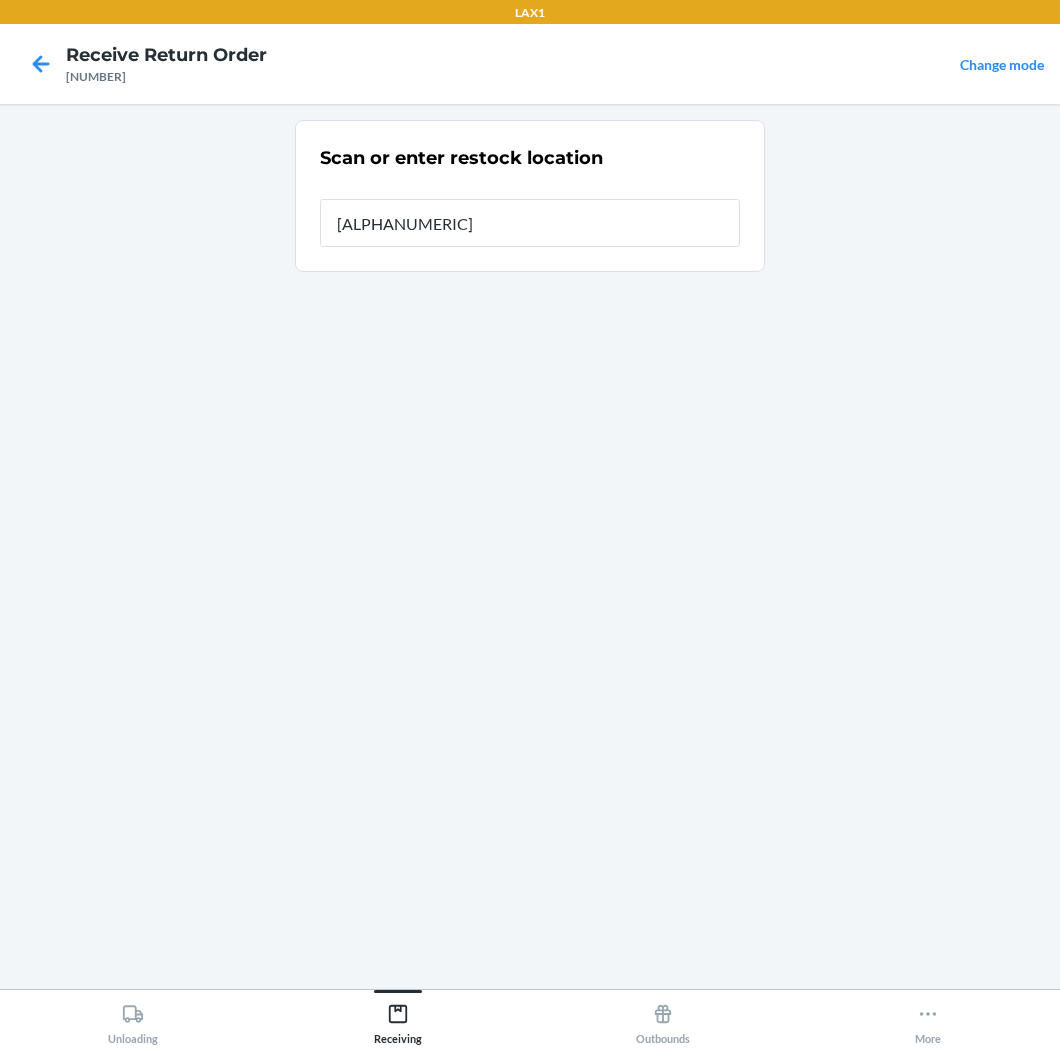 type on "[ALPHANUMERIC]" 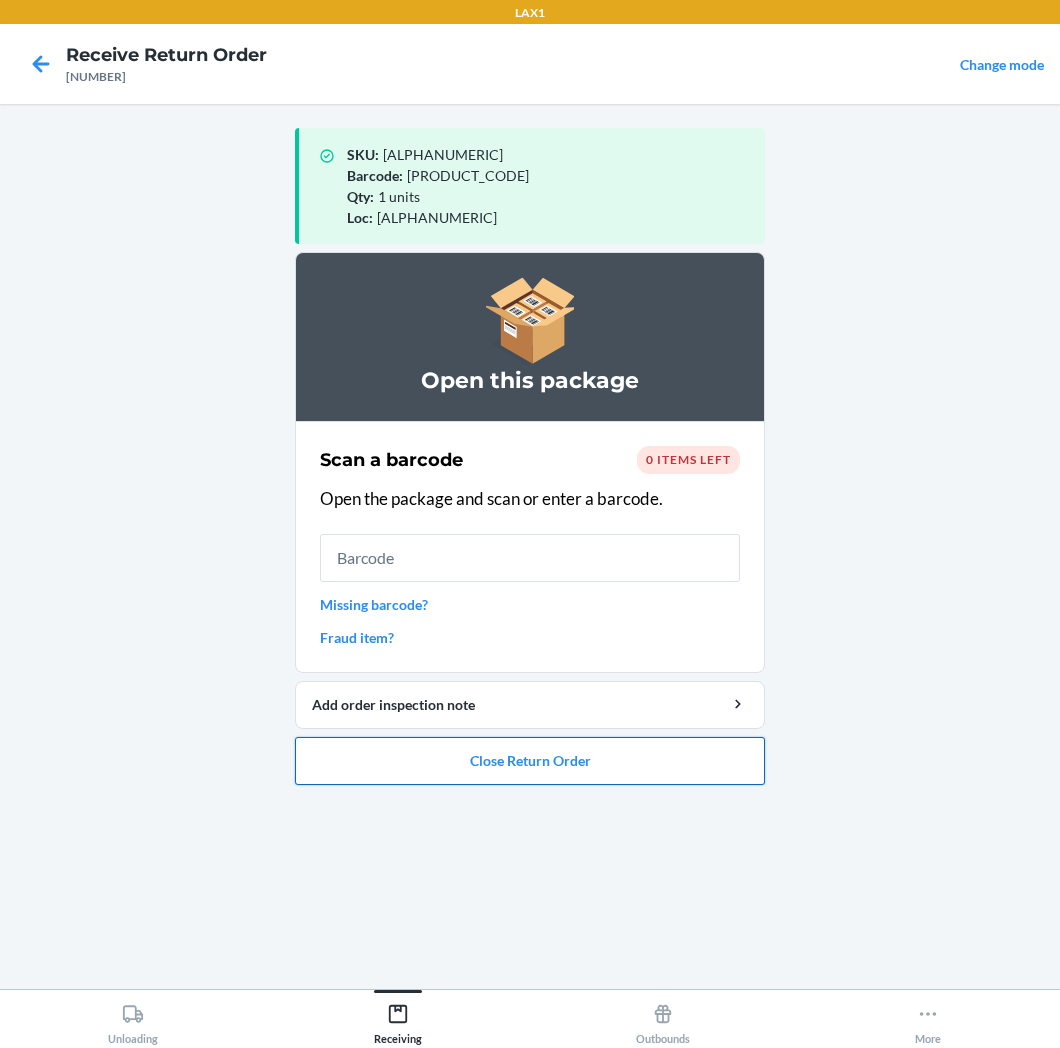 click on "Close Return Order" at bounding box center (530, 761) 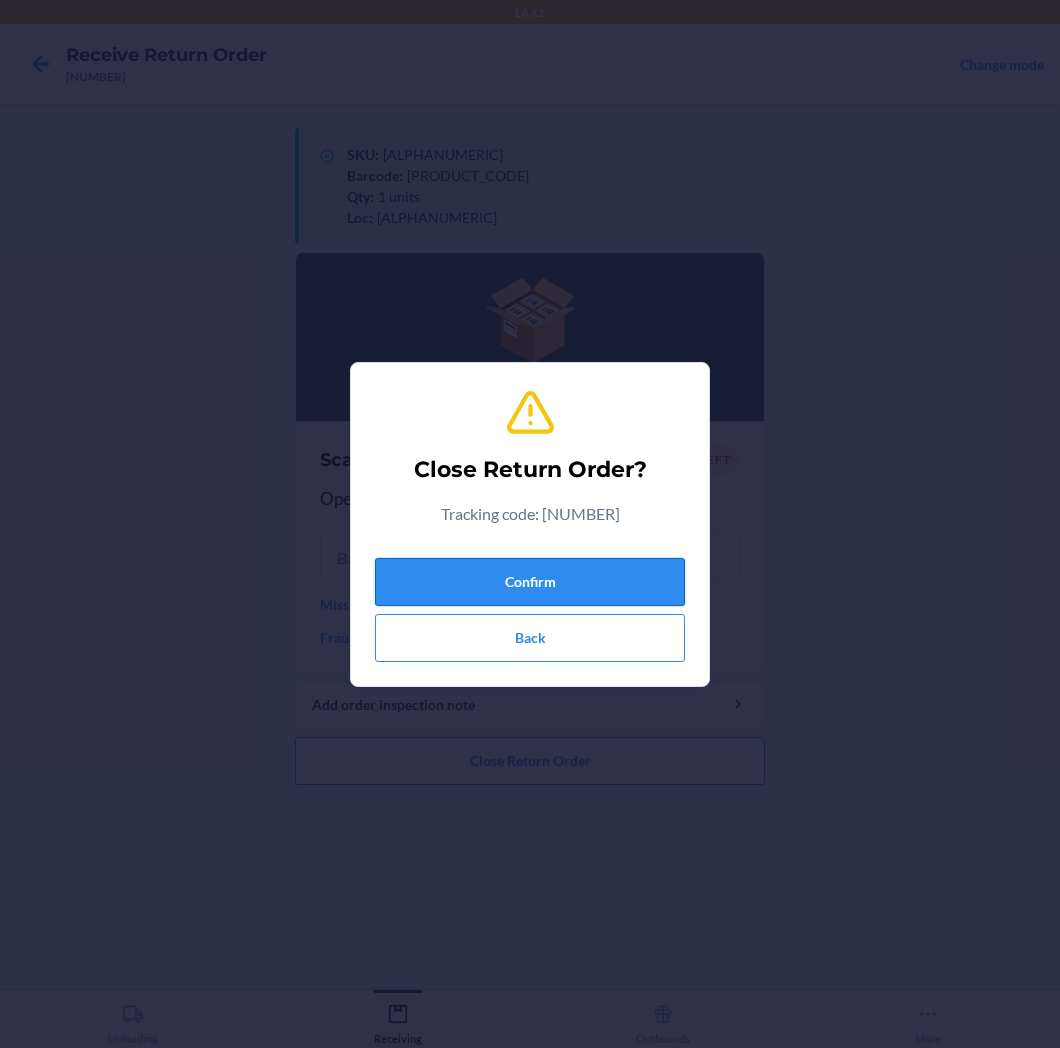 click on "Confirm" at bounding box center (530, 582) 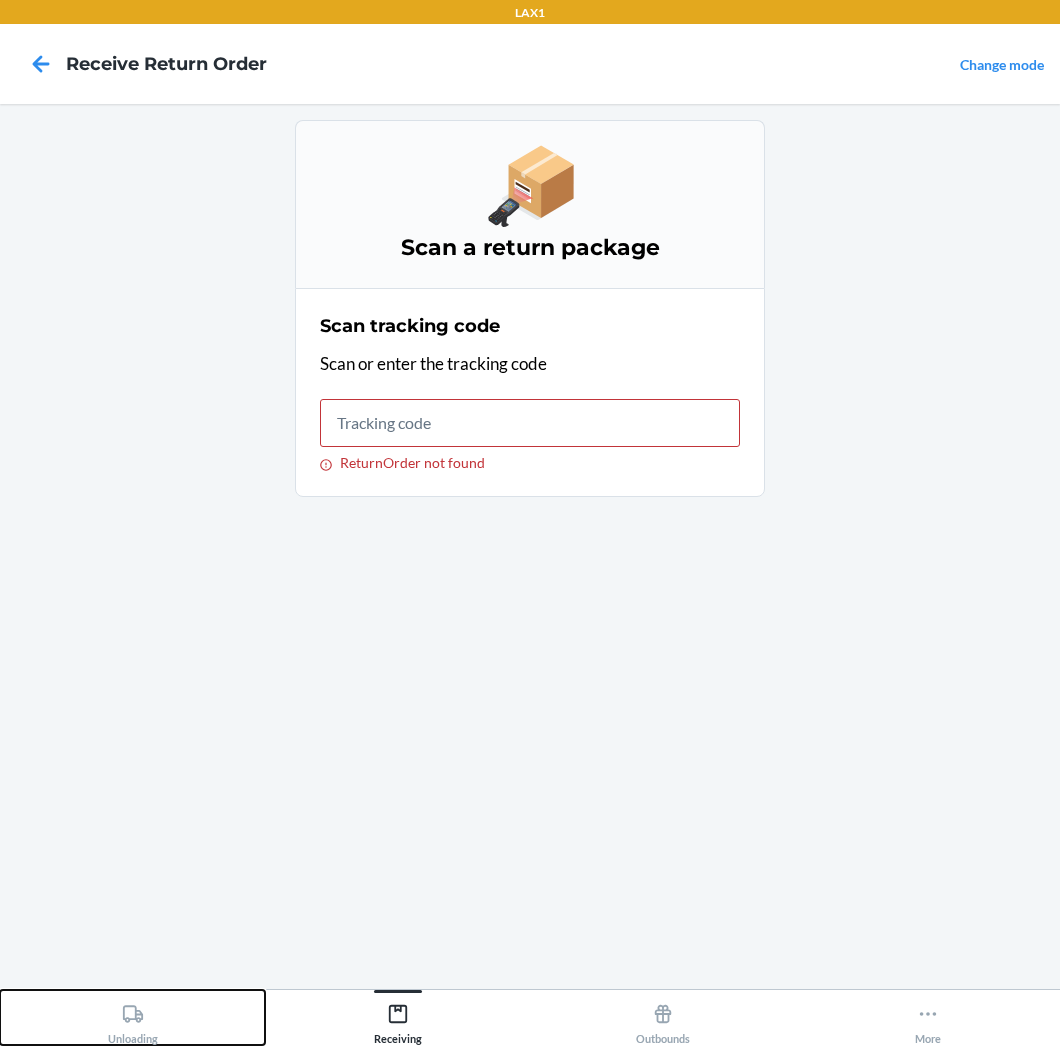 click 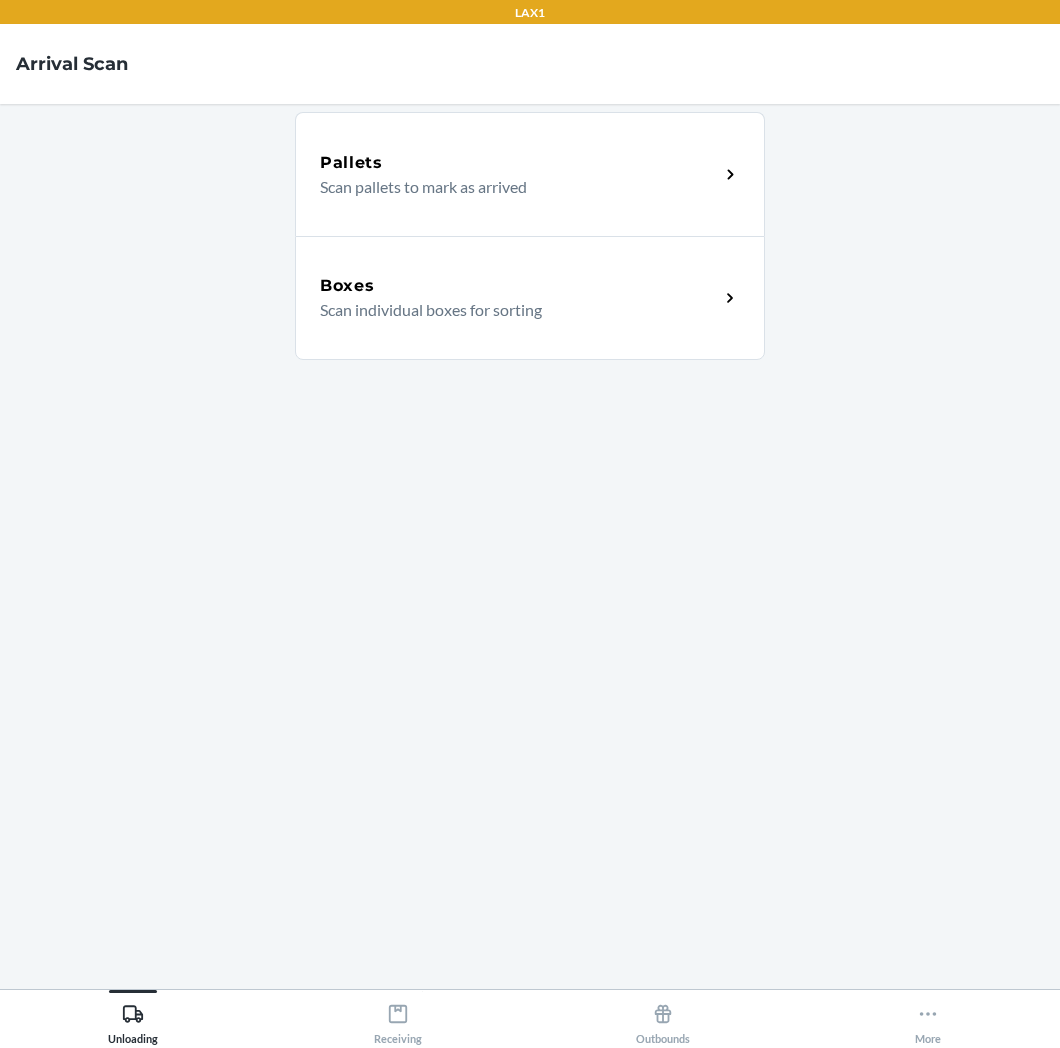 click on "Scan individual boxes for sorting" at bounding box center [511, 310] 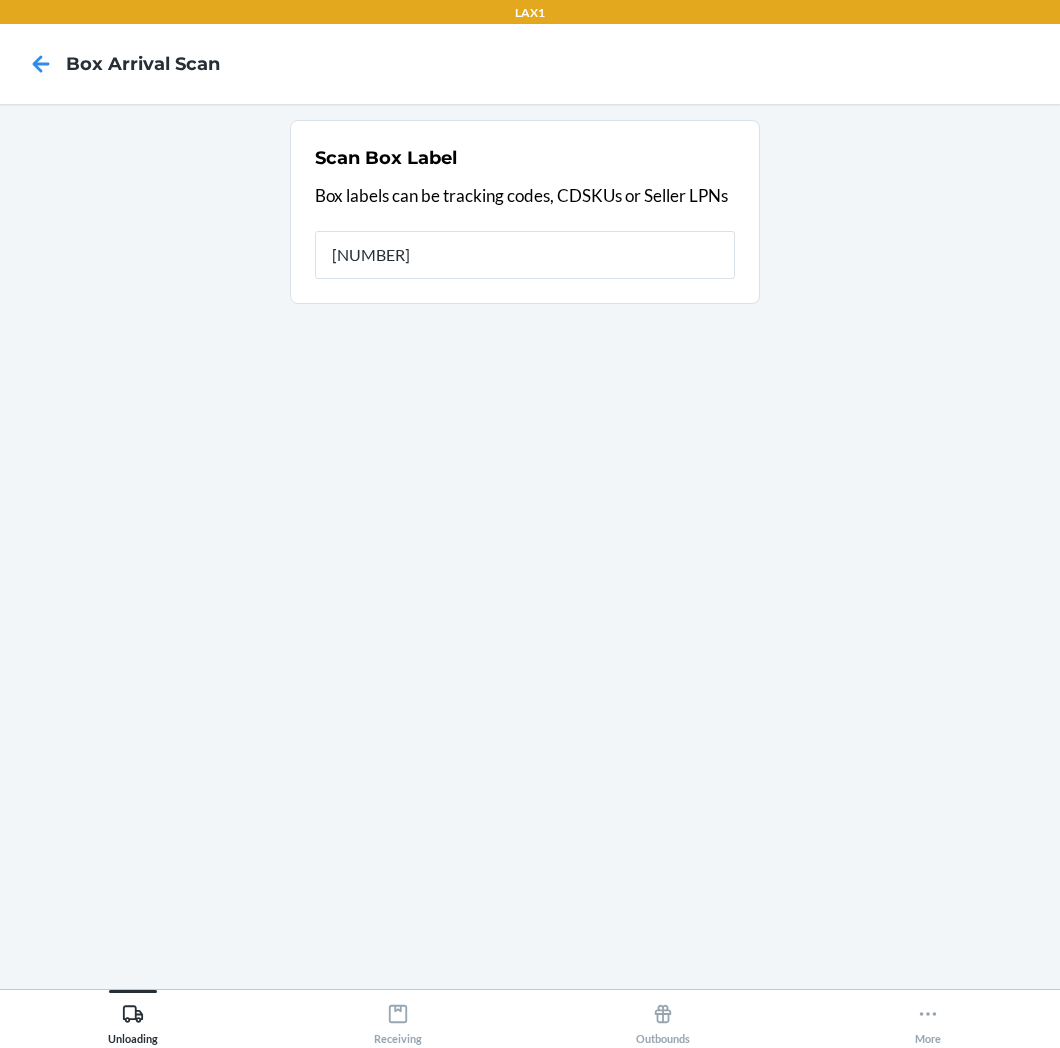 type on "[NUMBER]" 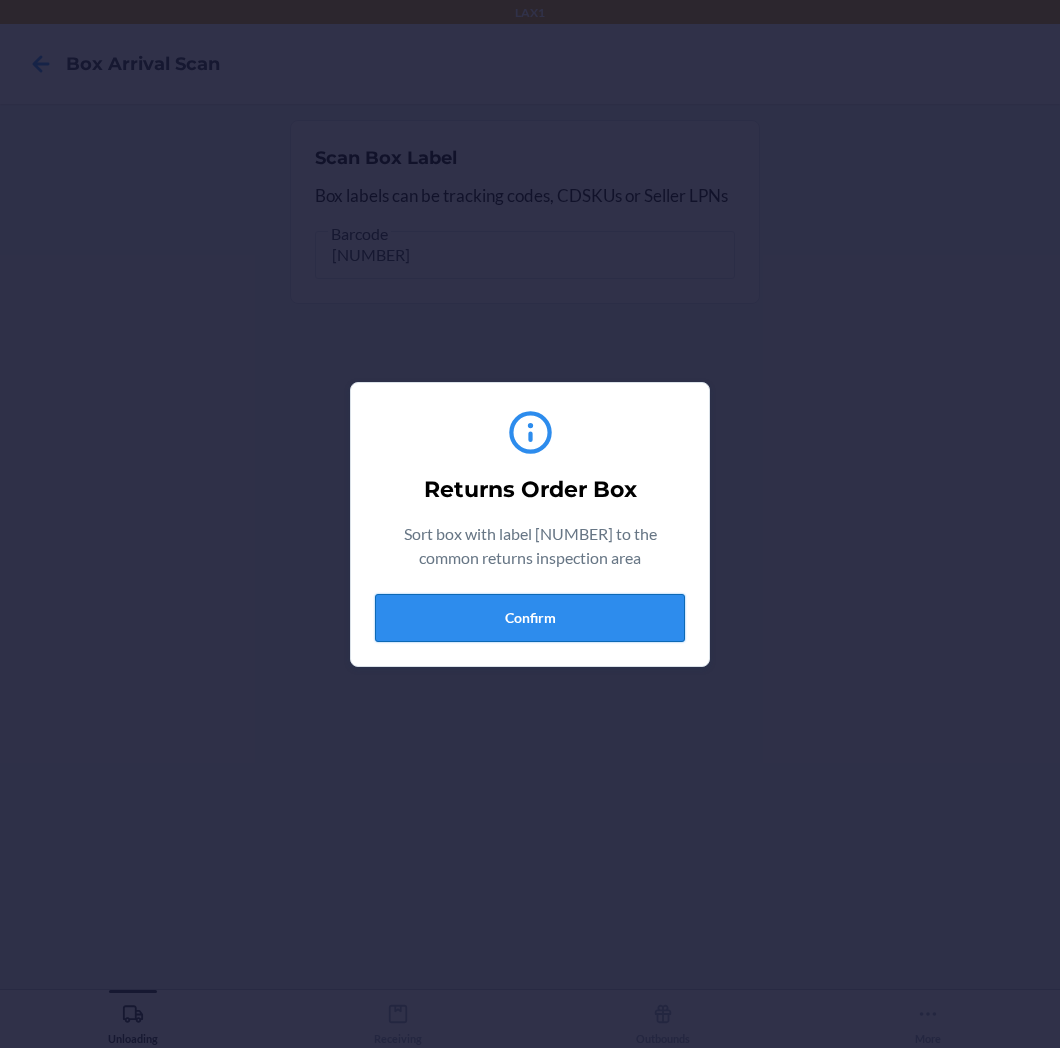 click on "Confirm" at bounding box center (530, 618) 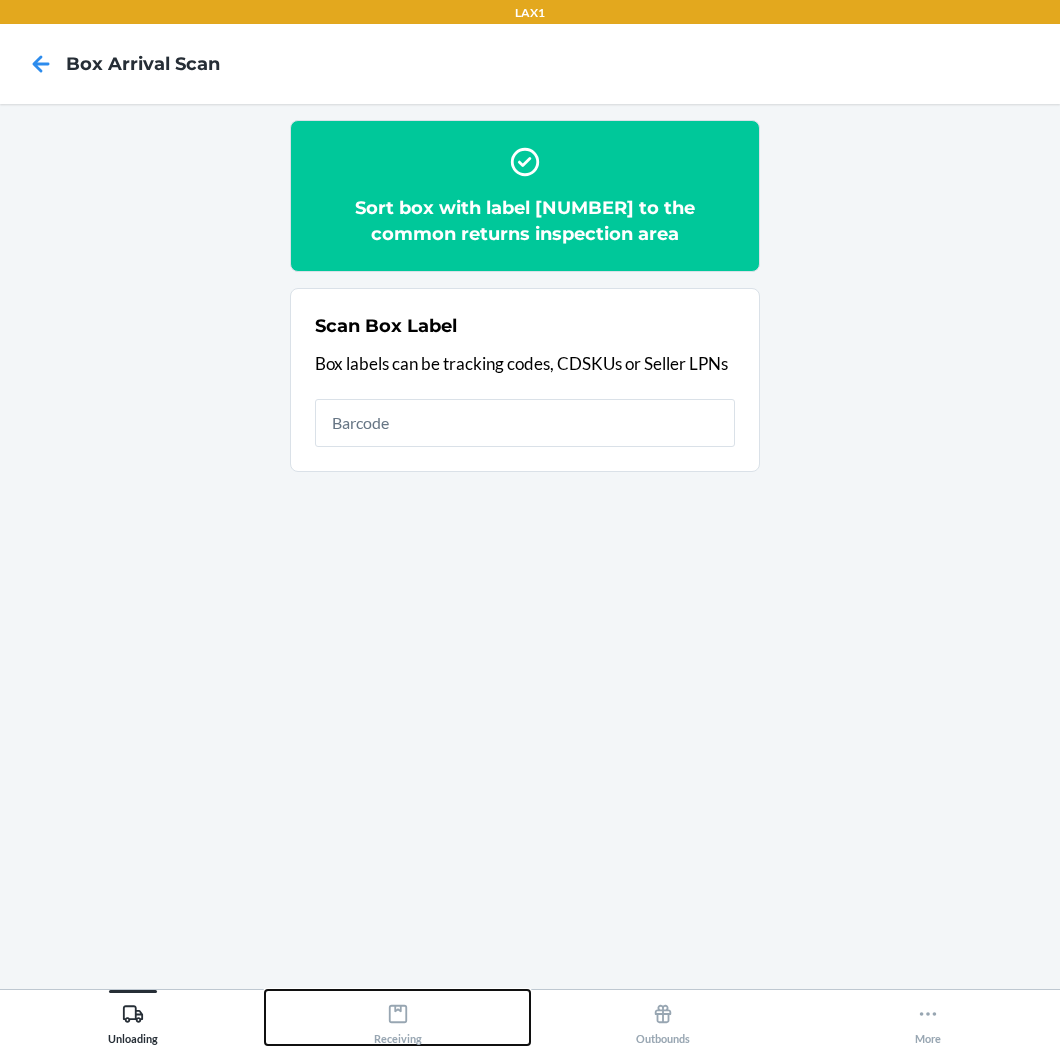 click 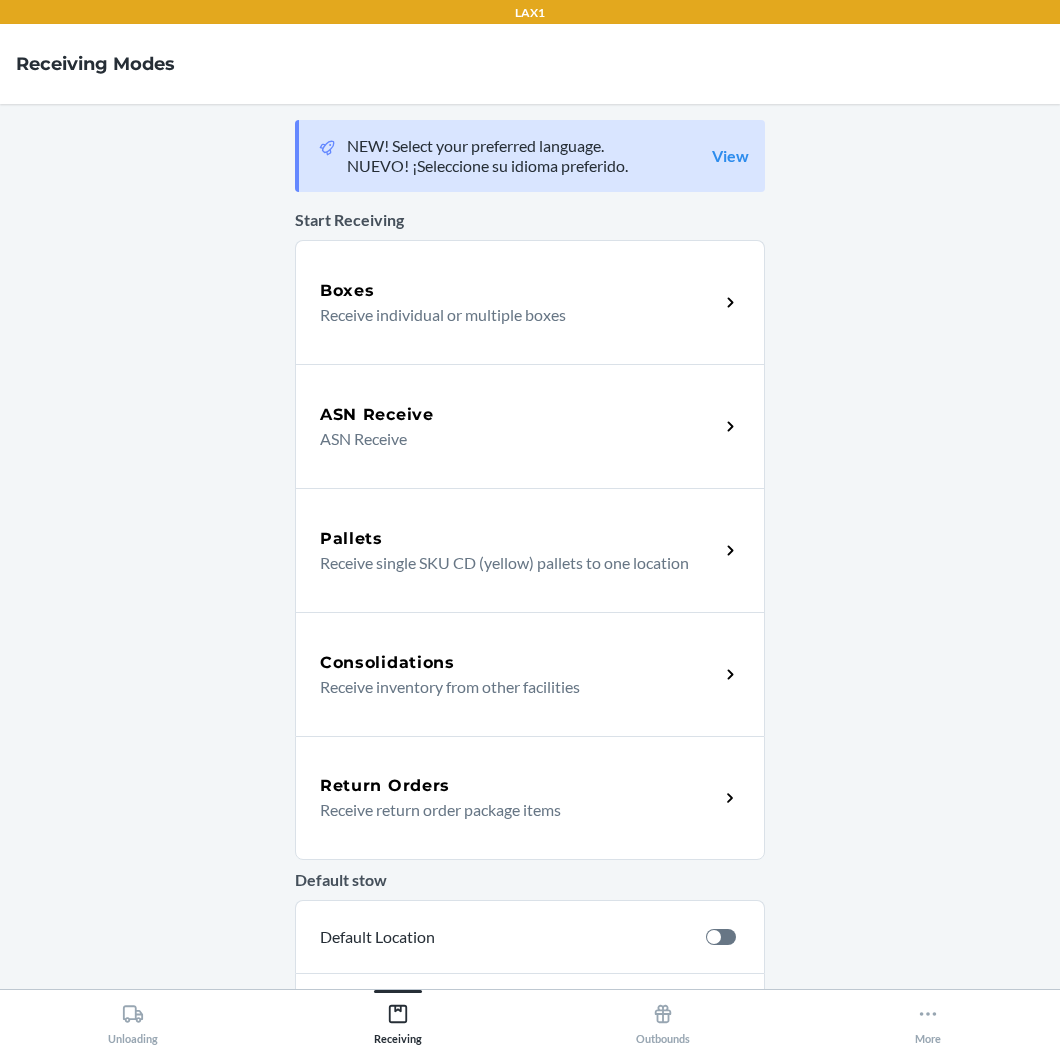 click on "Return Orders" at bounding box center (519, 786) 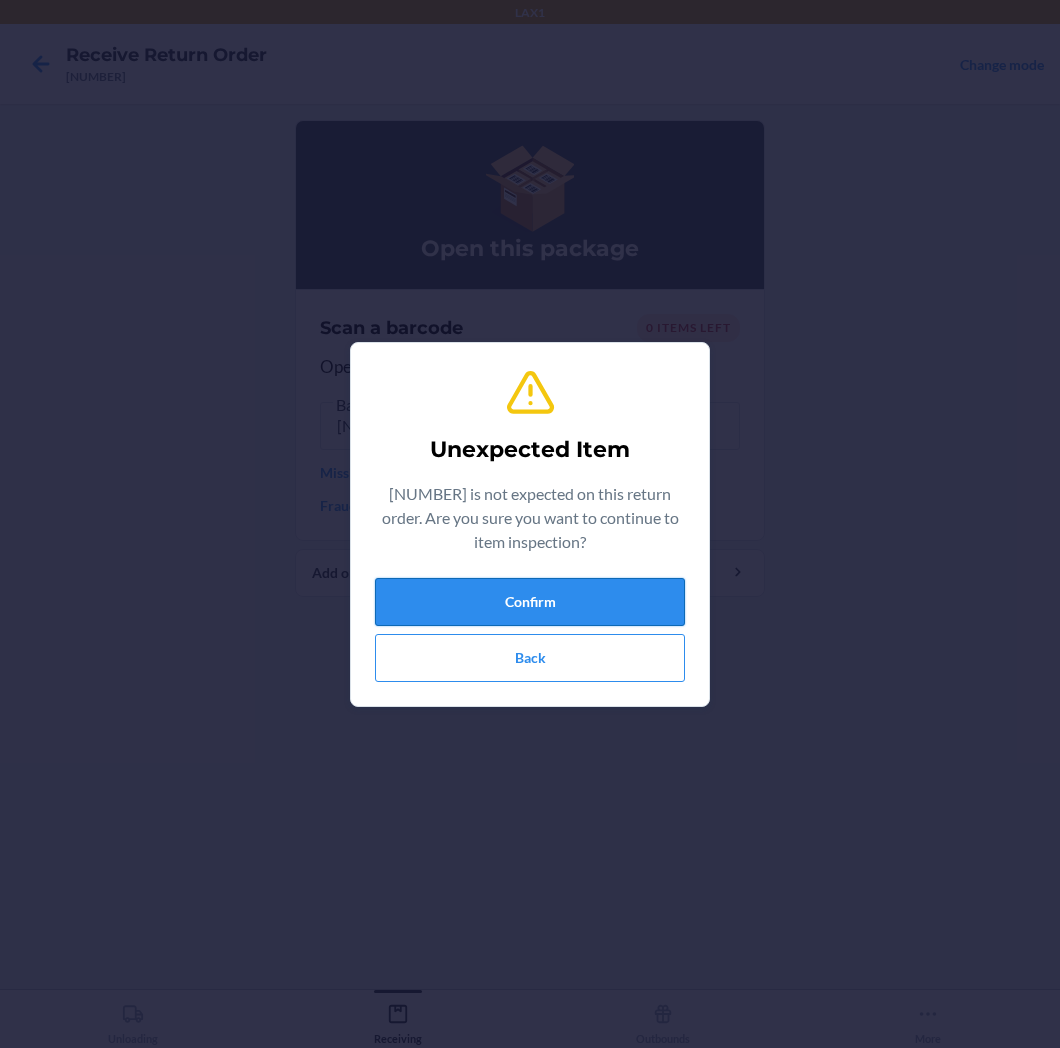click on "Confirm" at bounding box center [530, 602] 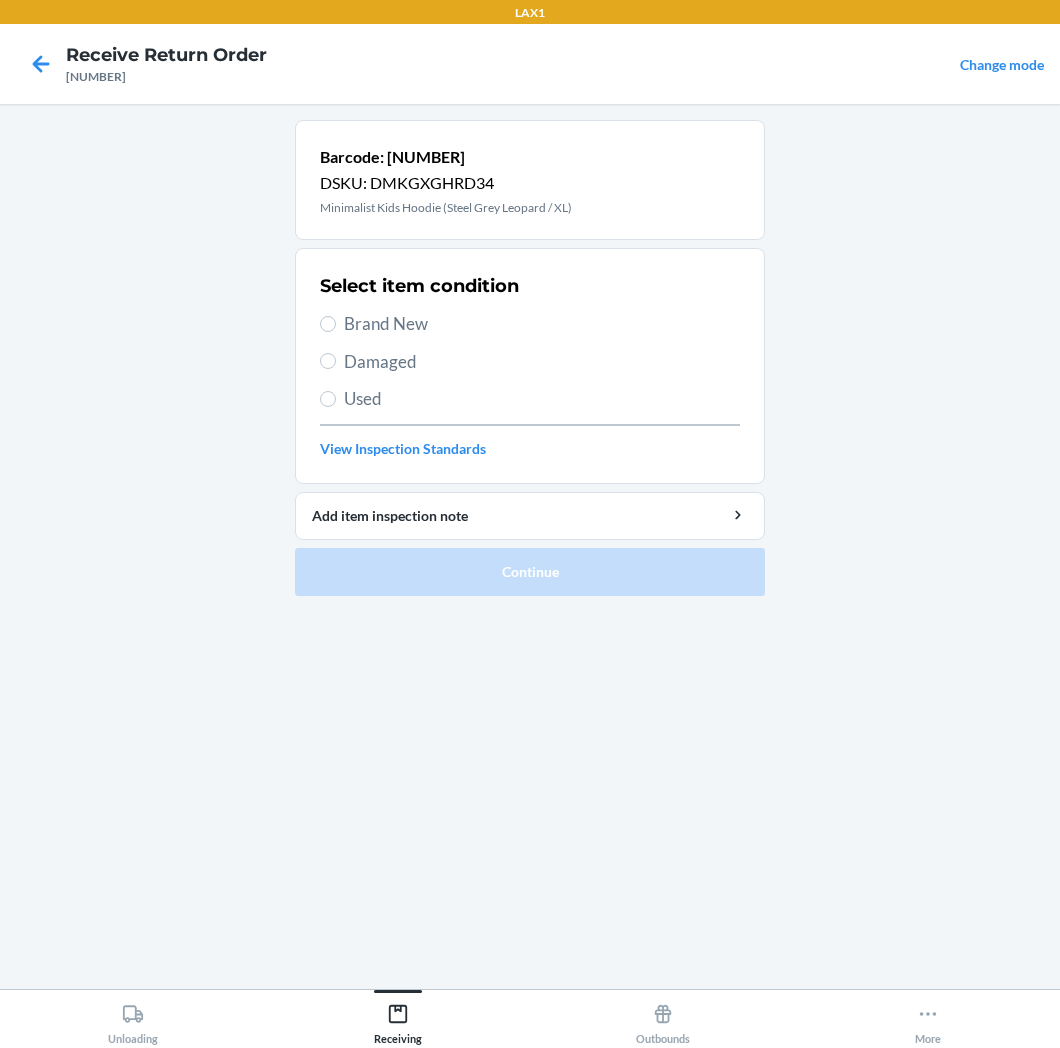 click on "Brand New" at bounding box center [542, 324] 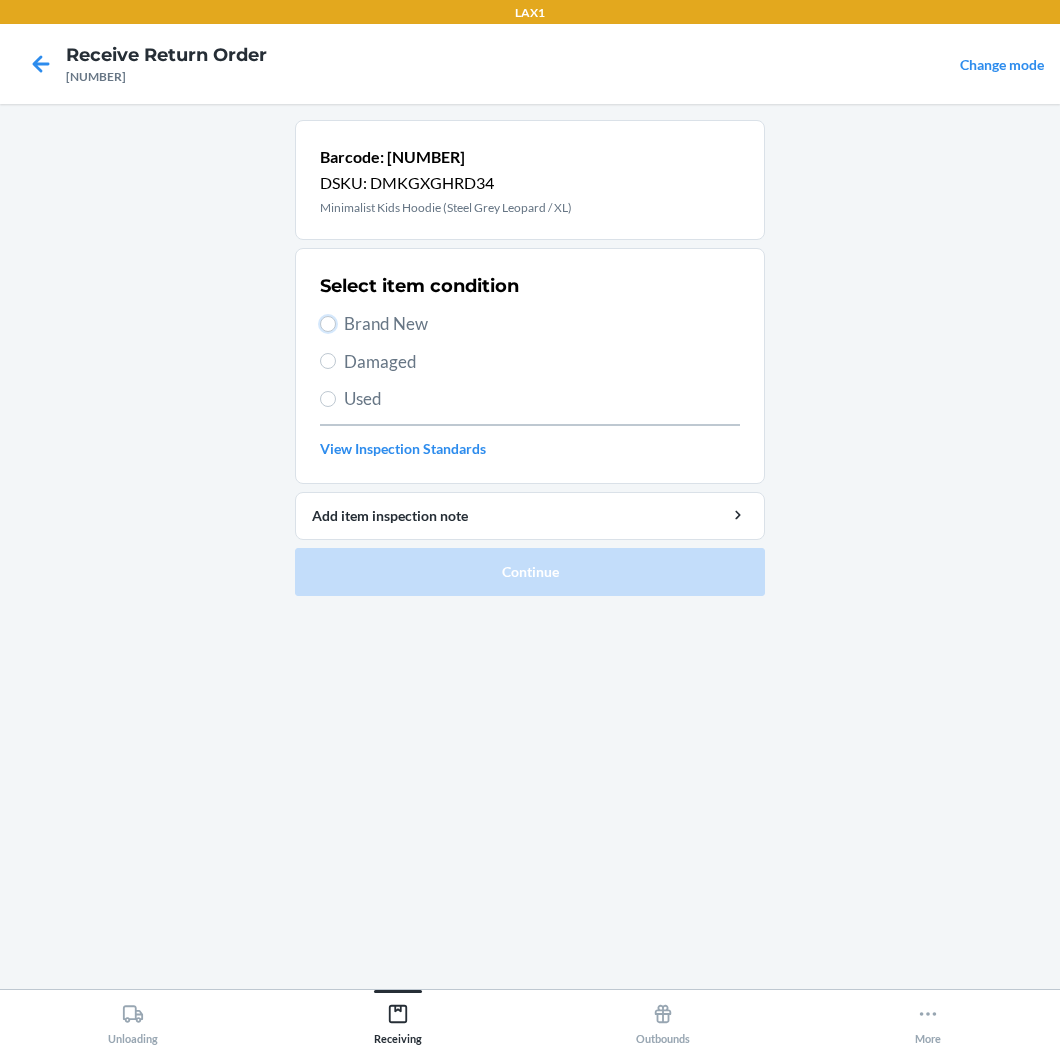 click on "Brand New" at bounding box center [328, 324] 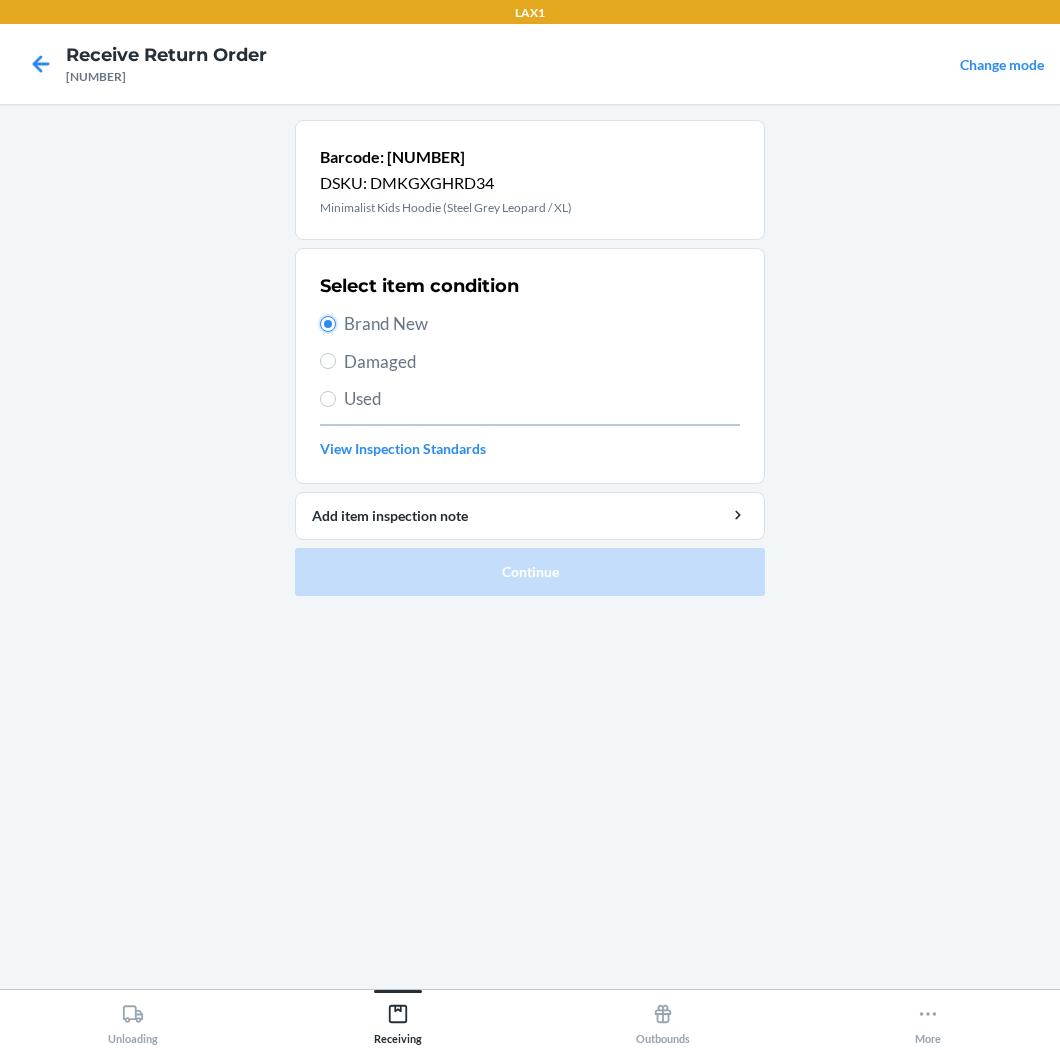 radio on "true" 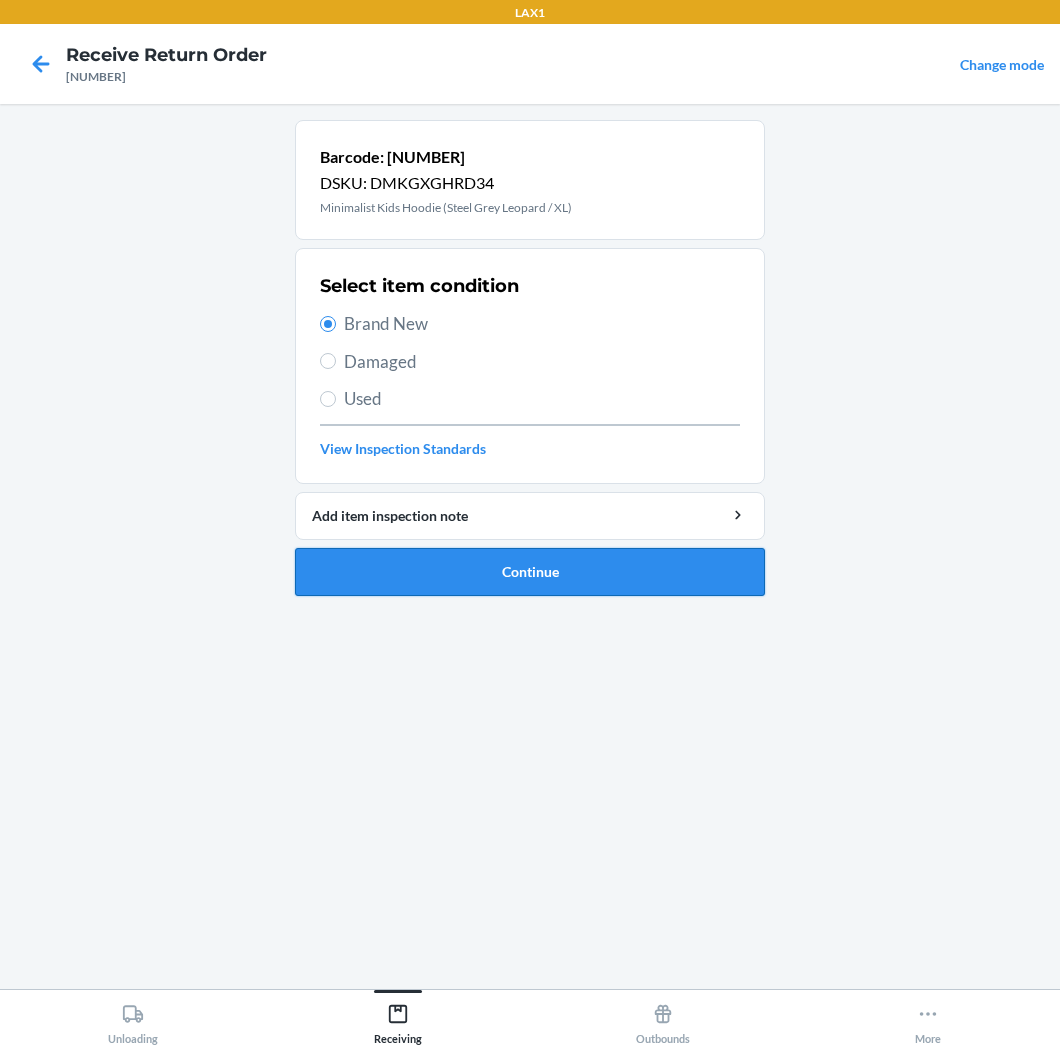 click on "Continue" at bounding box center [530, 572] 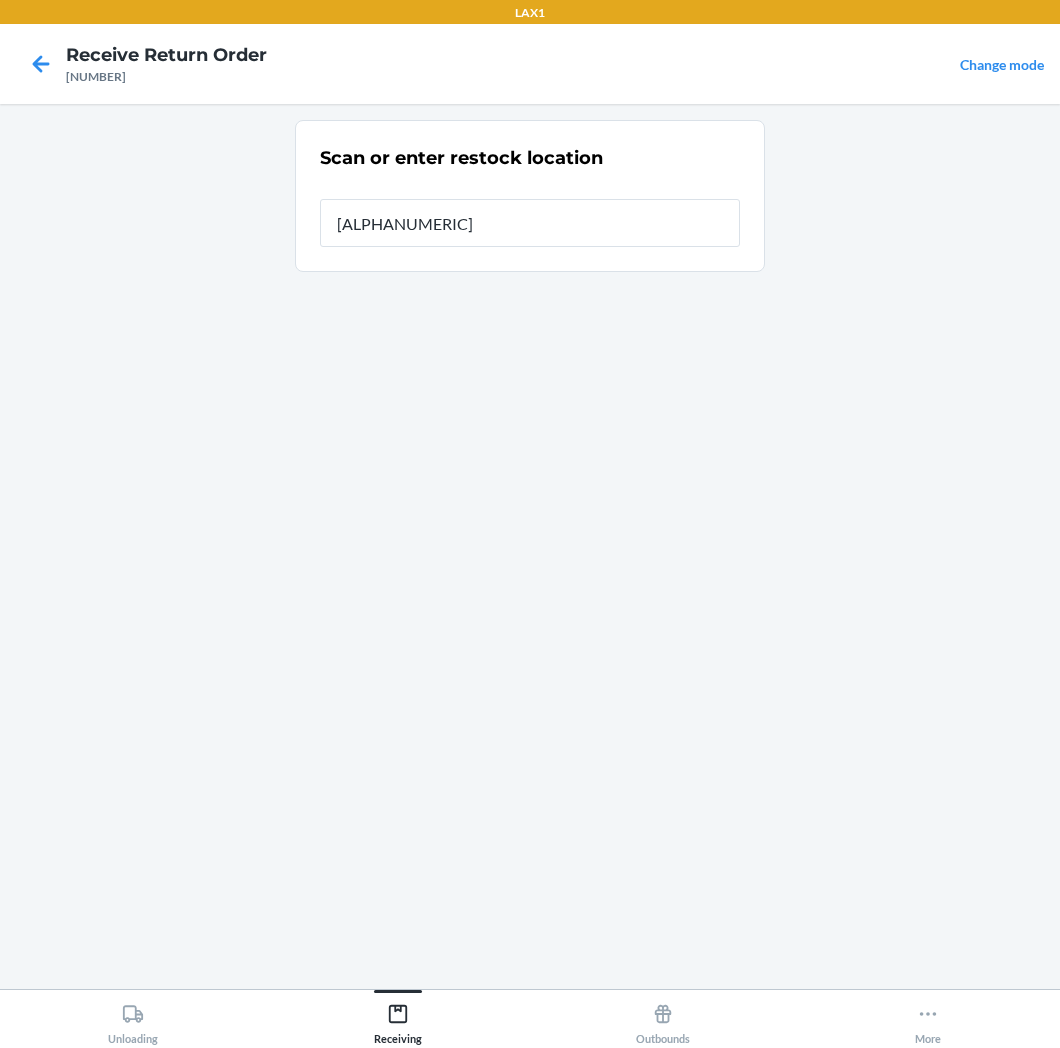 type on "[ALPHANUMERIC]" 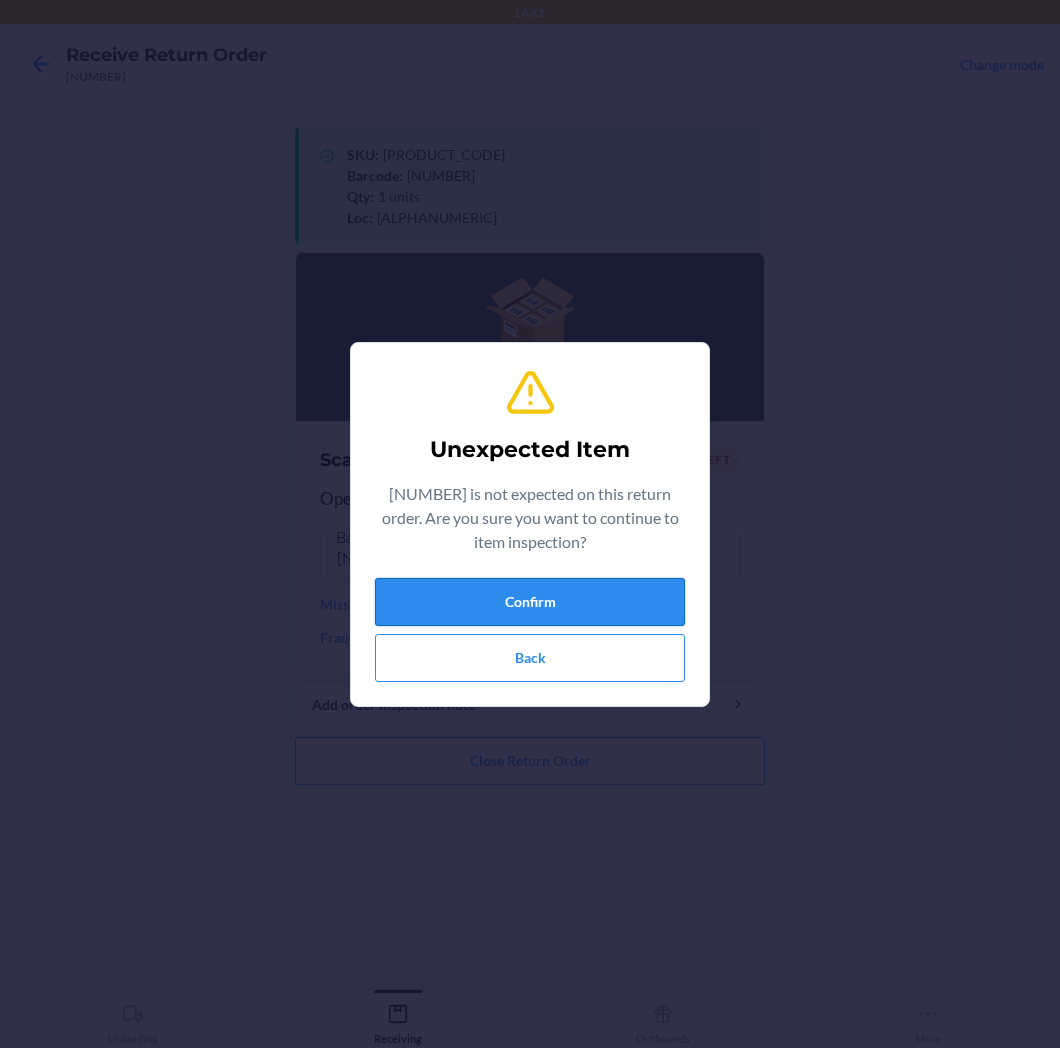 click on "Confirm" at bounding box center (530, 602) 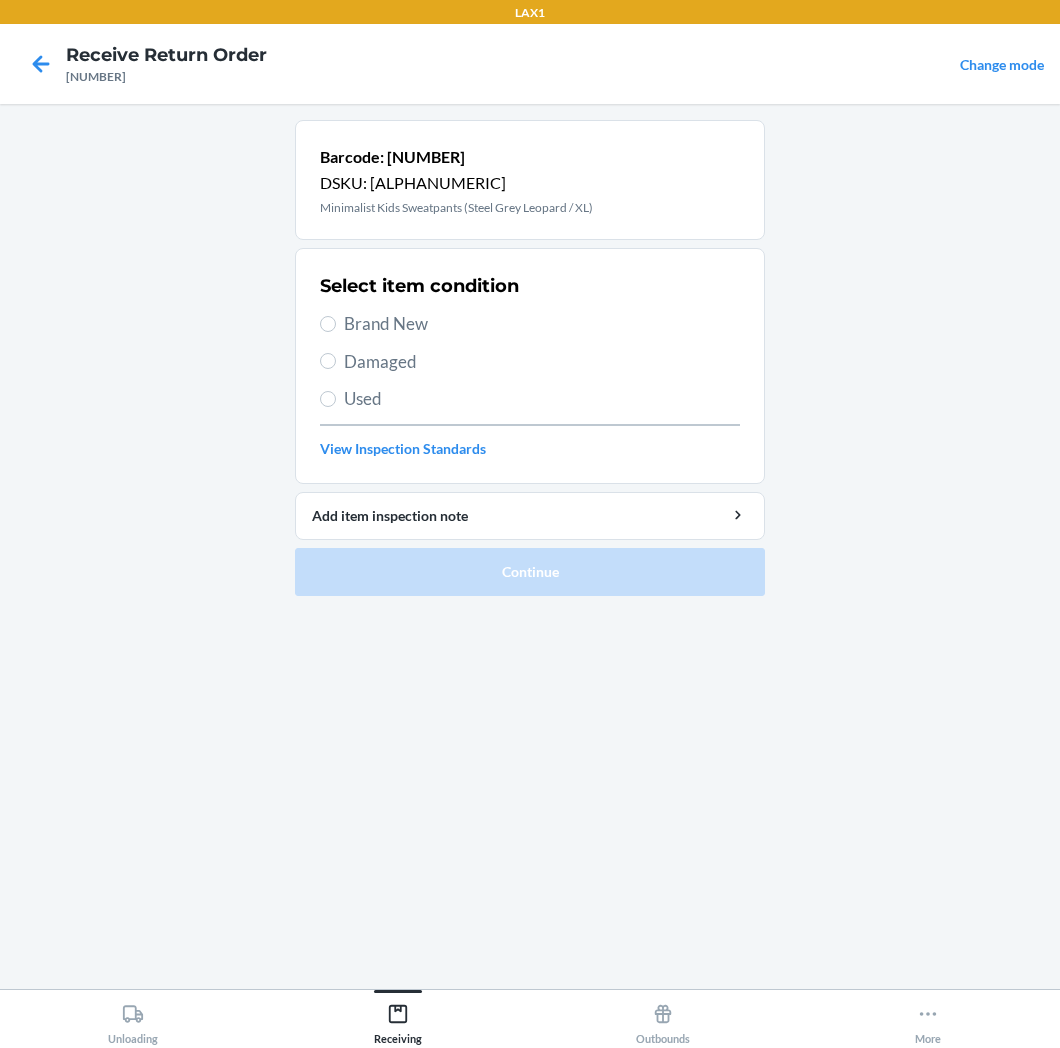 click on "Brand New" at bounding box center (542, 324) 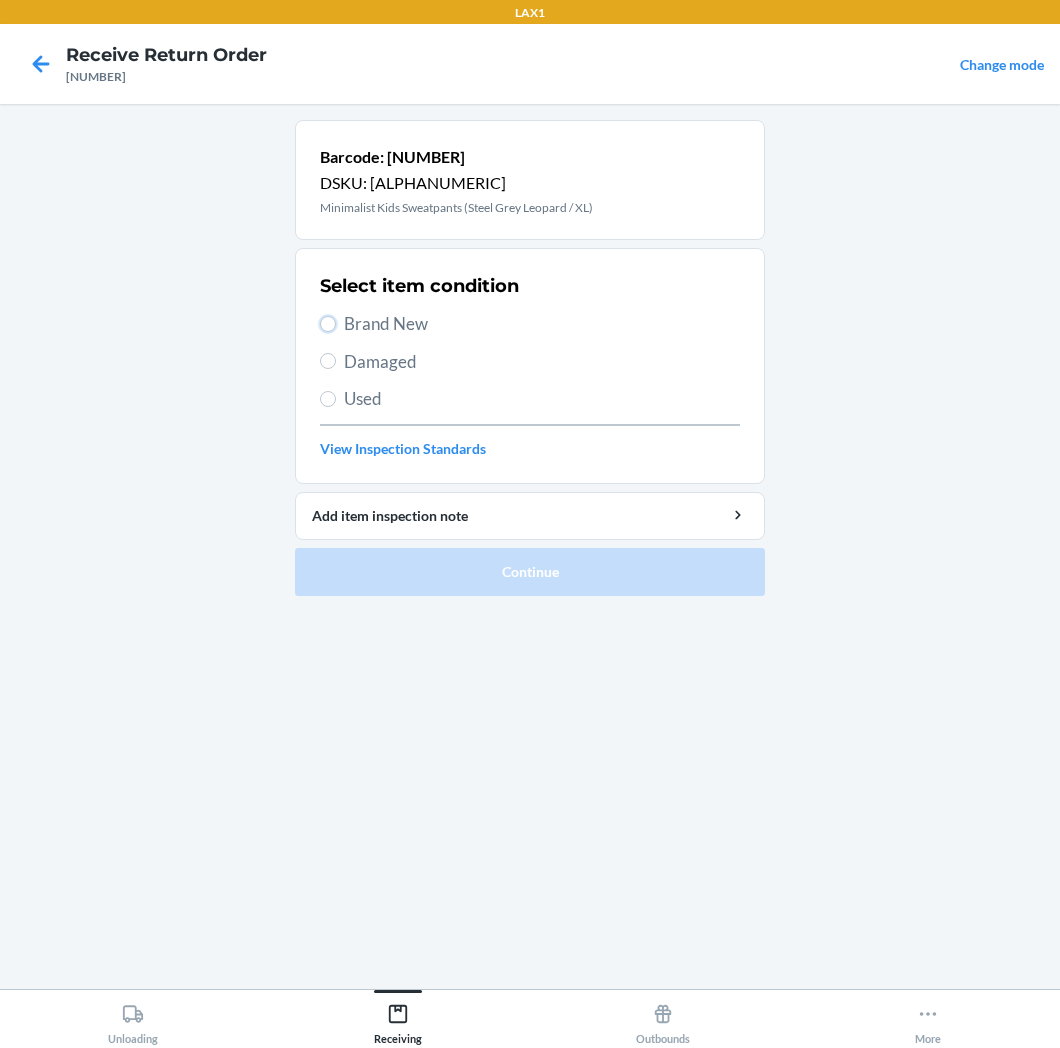 radio on "true" 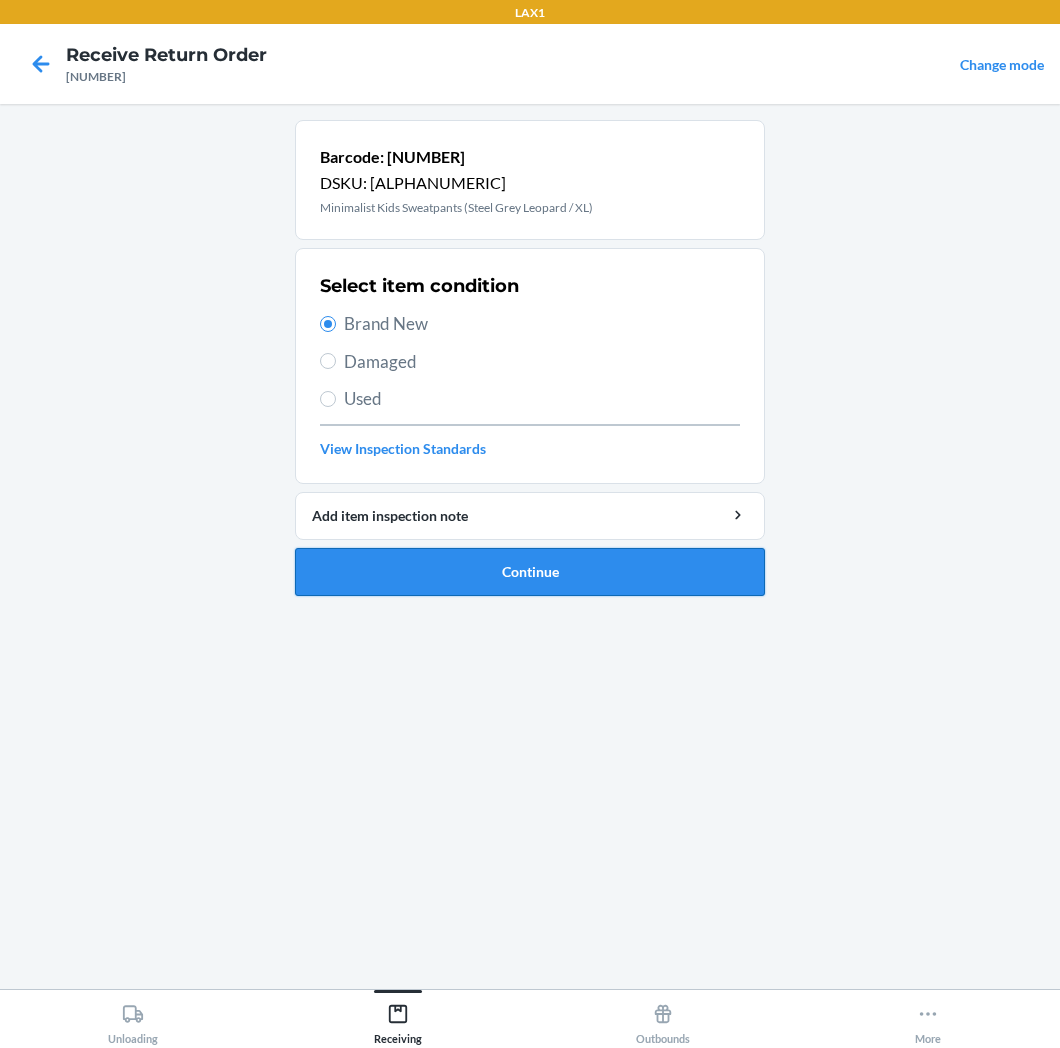 click on "Continue" at bounding box center [530, 572] 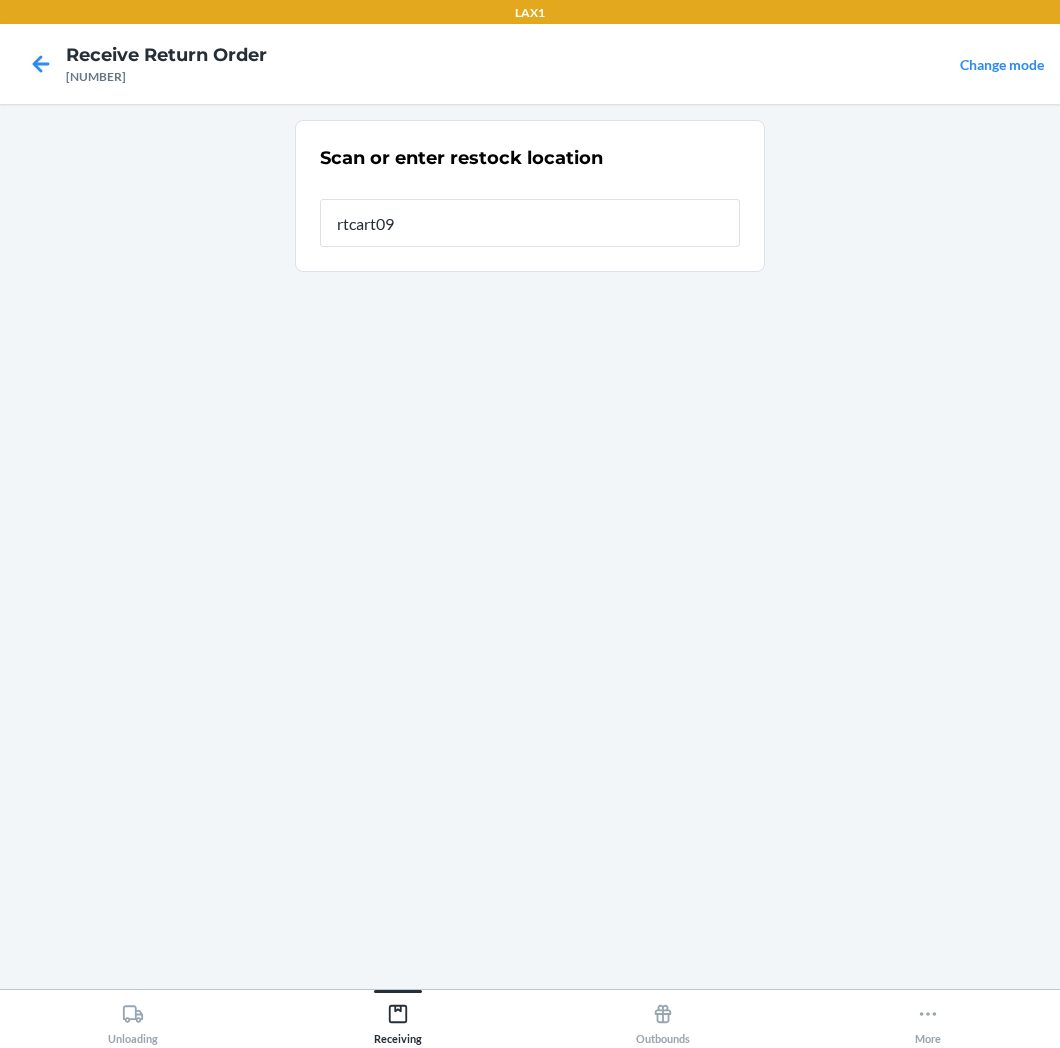 type on "[ALPHANUMERIC]" 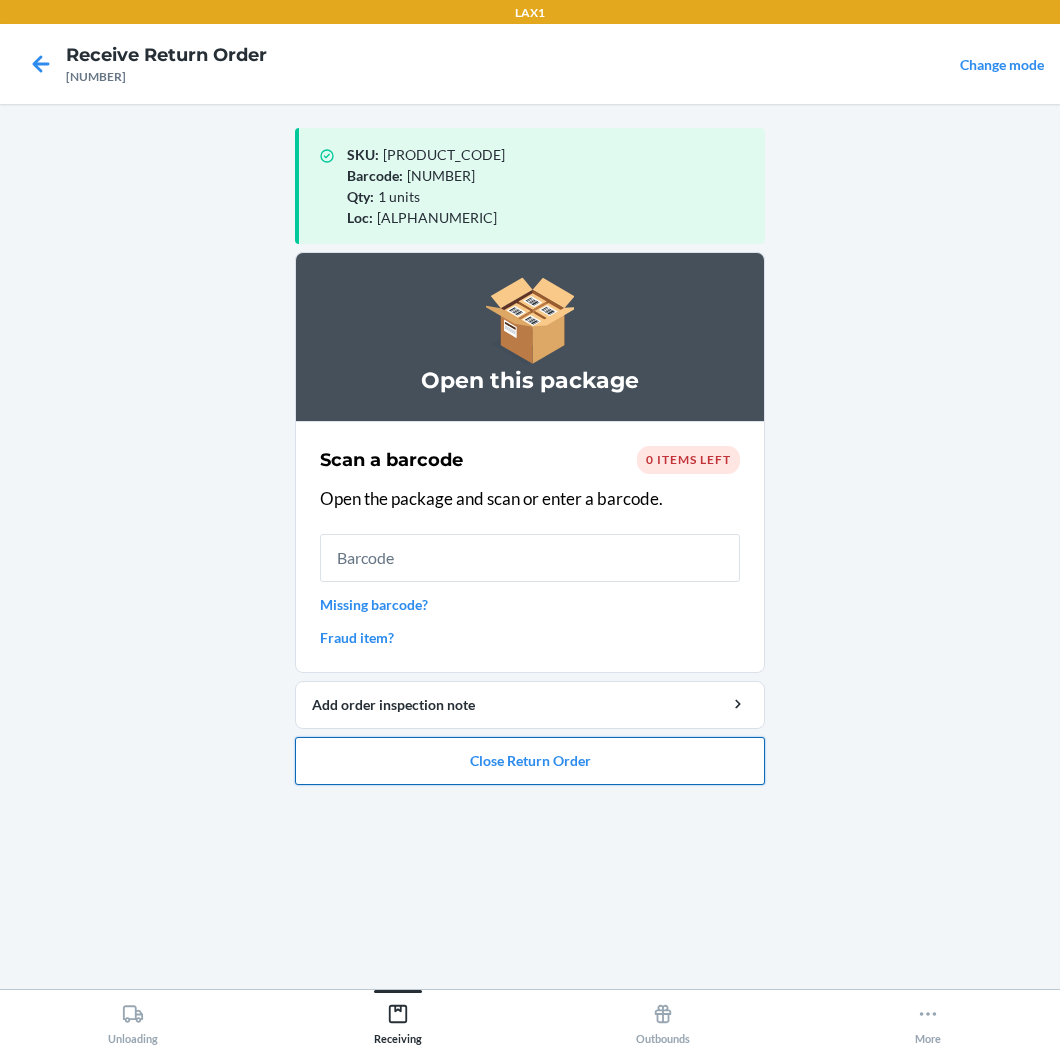 click on "Close Return Order" at bounding box center (530, 761) 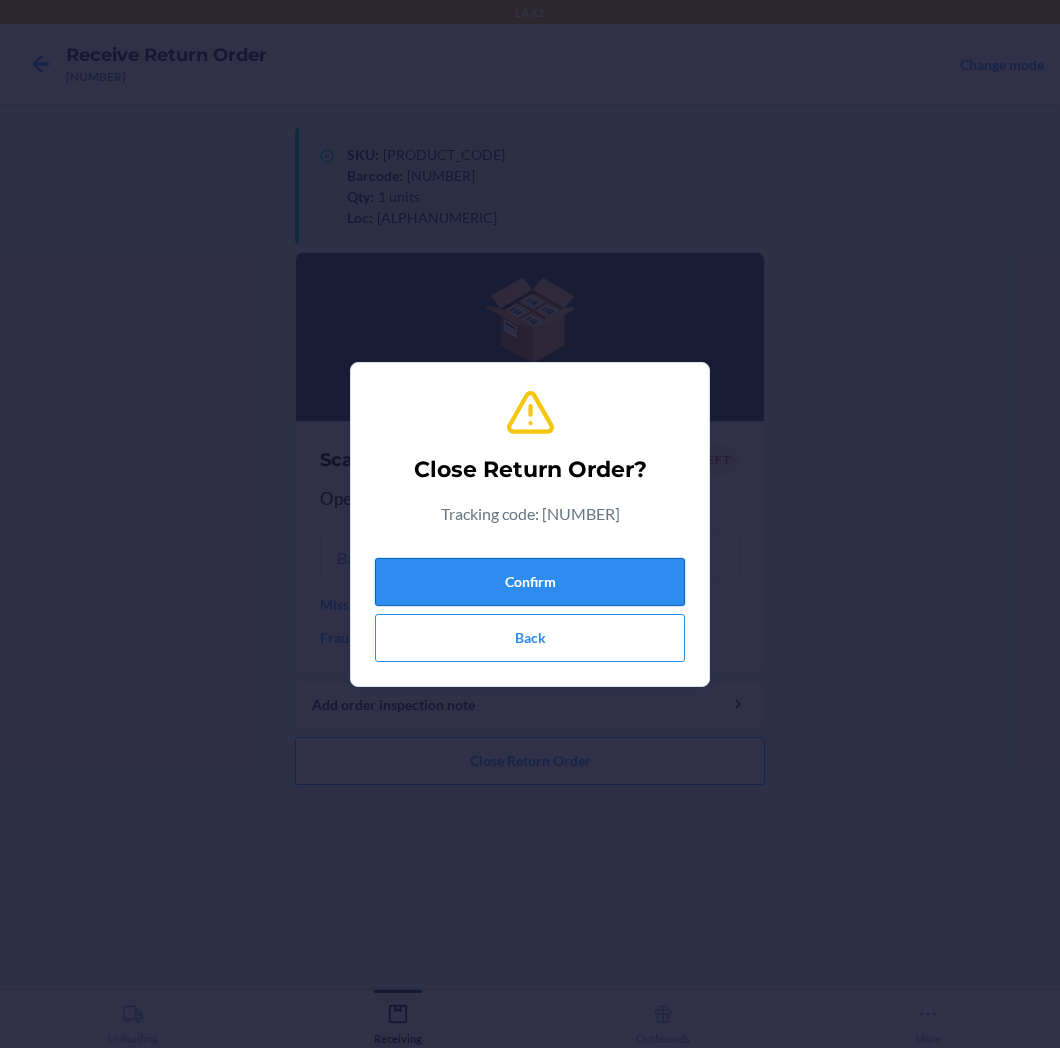 click on "Confirm" at bounding box center [530, 582] 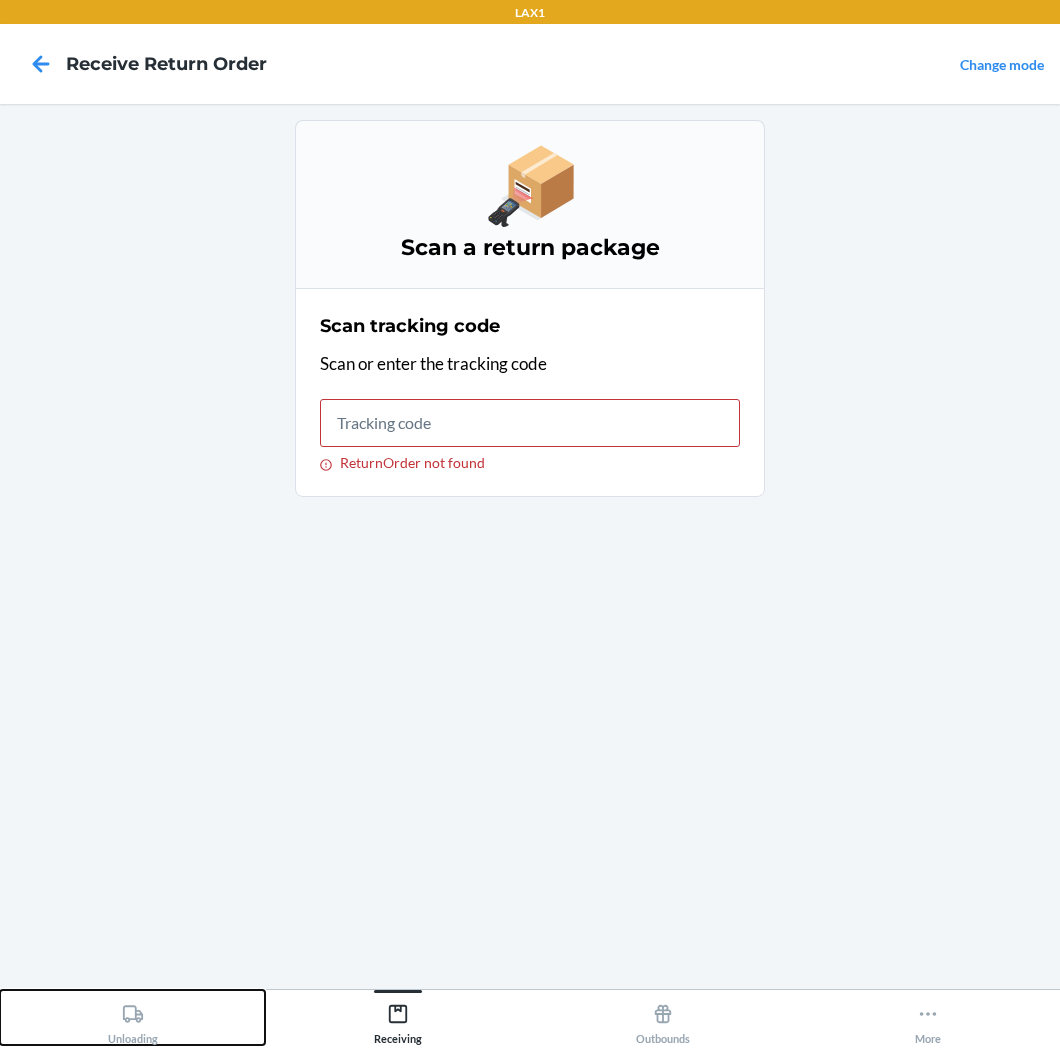 click 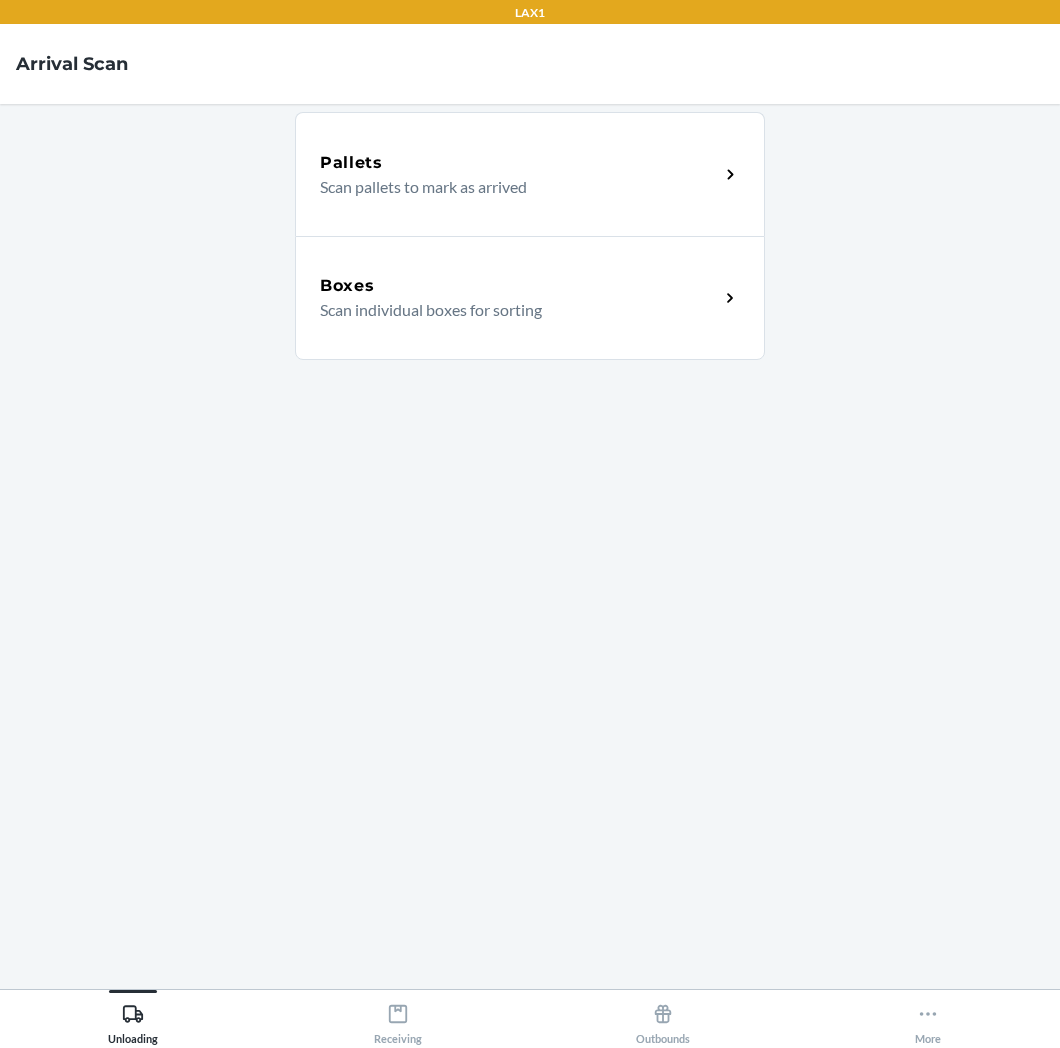 click on "Scan individual boxes for sorting" at bounding box center (511, 310) 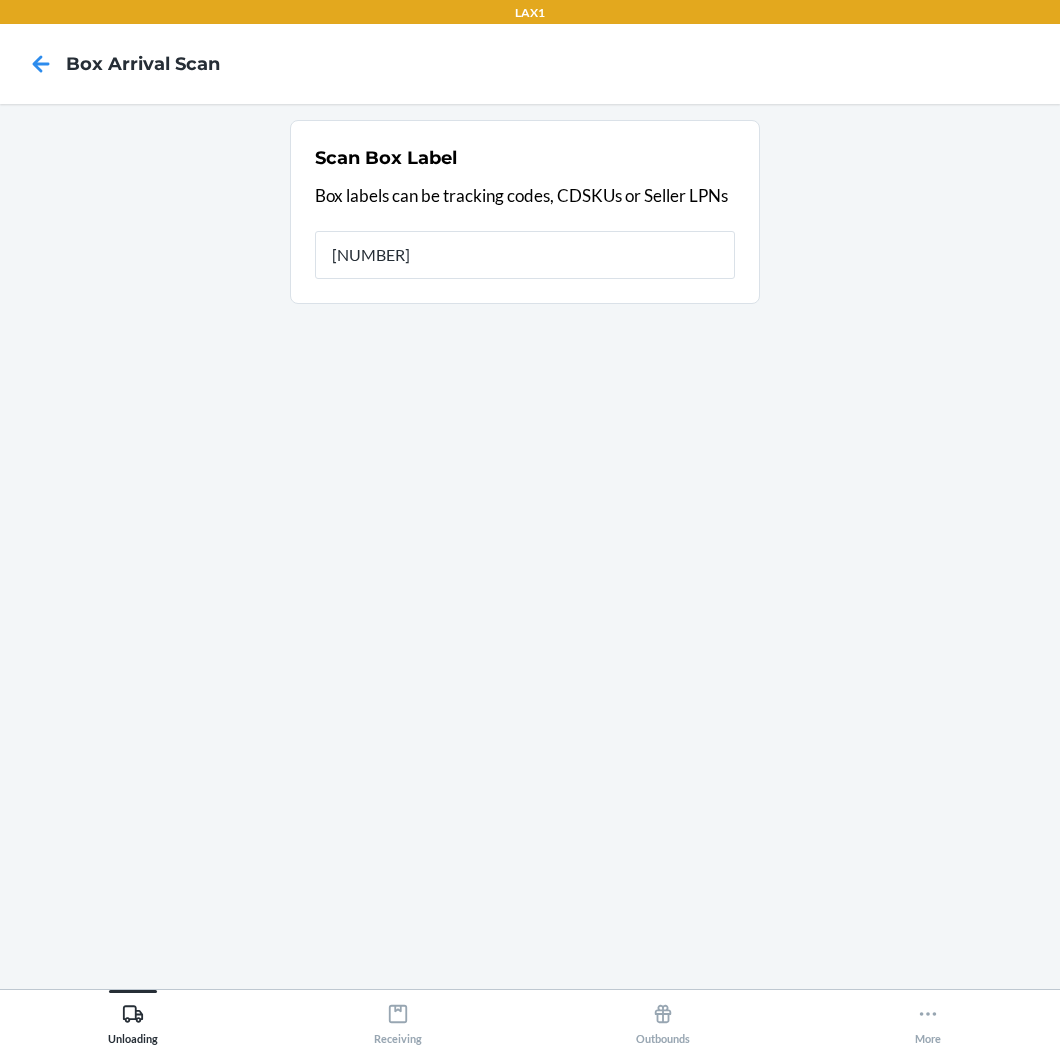 type on "[NUMBER]" 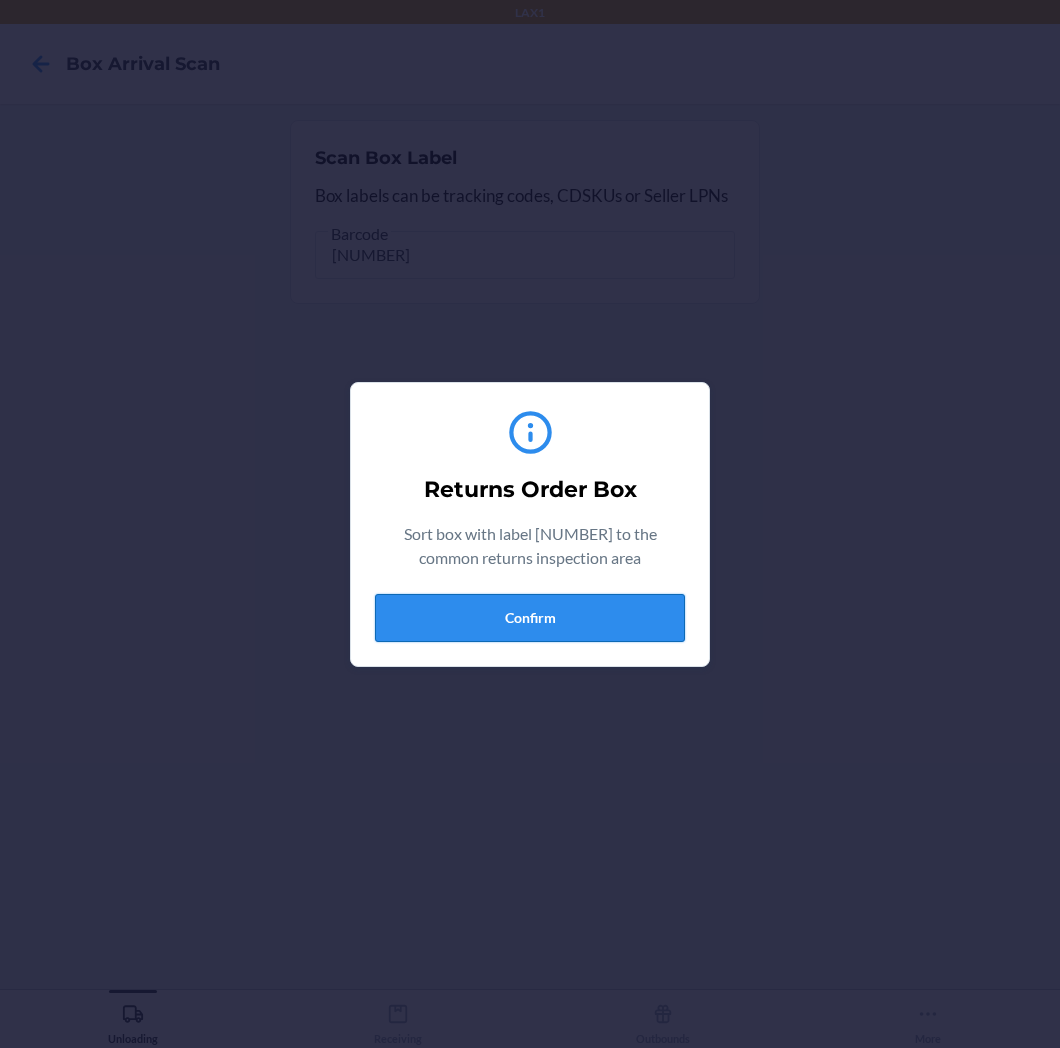 click on "Confirm" at bounding box center (530, 618) 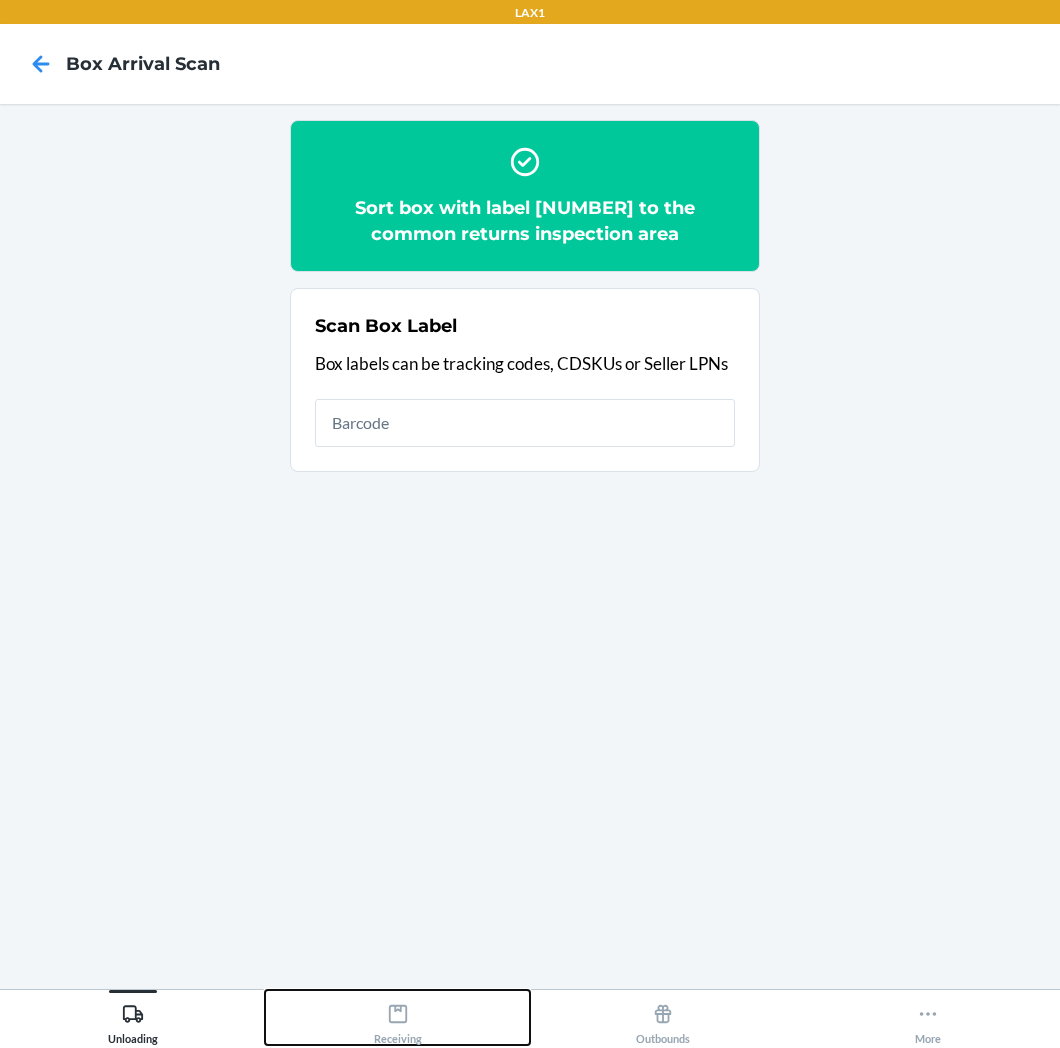 click 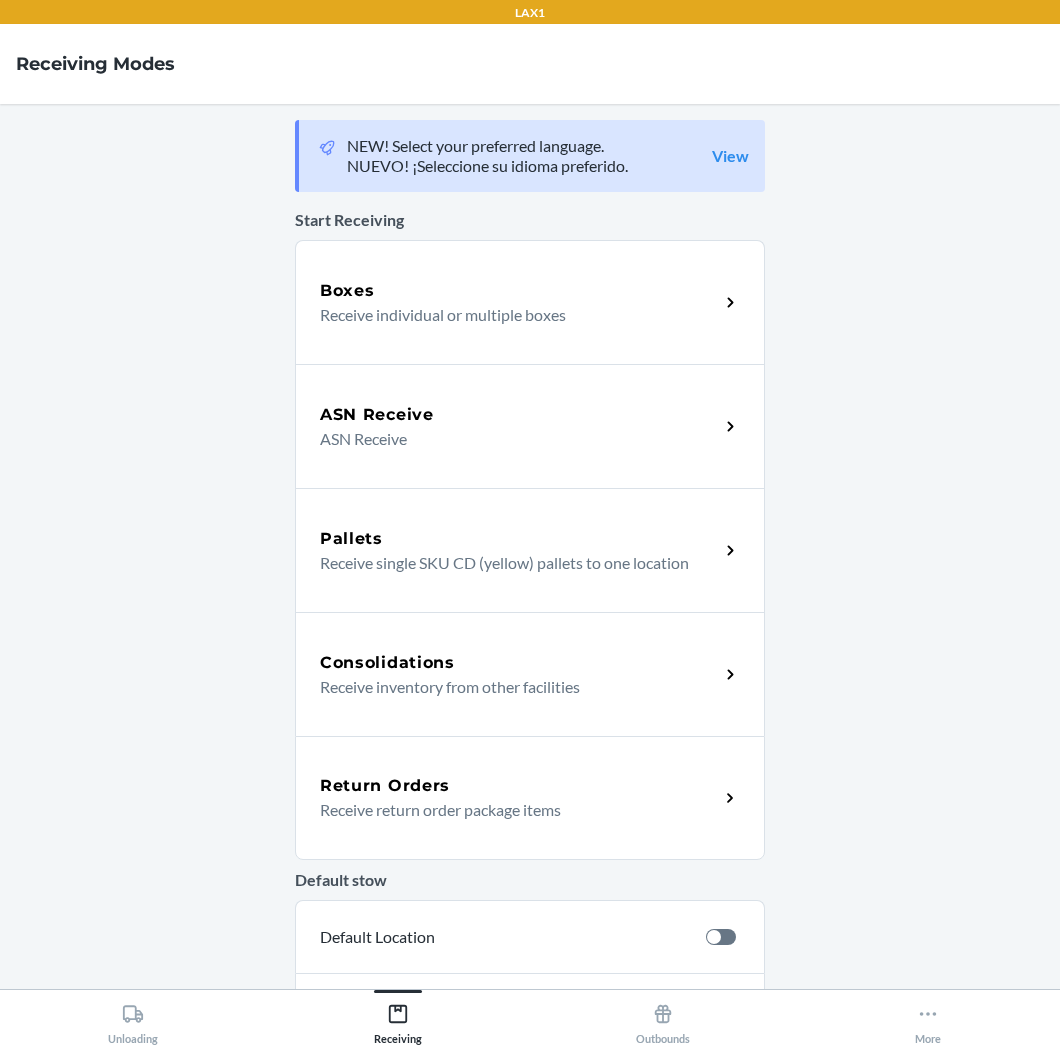 click on "Receive return order package items" at bounding box center [511, 810] 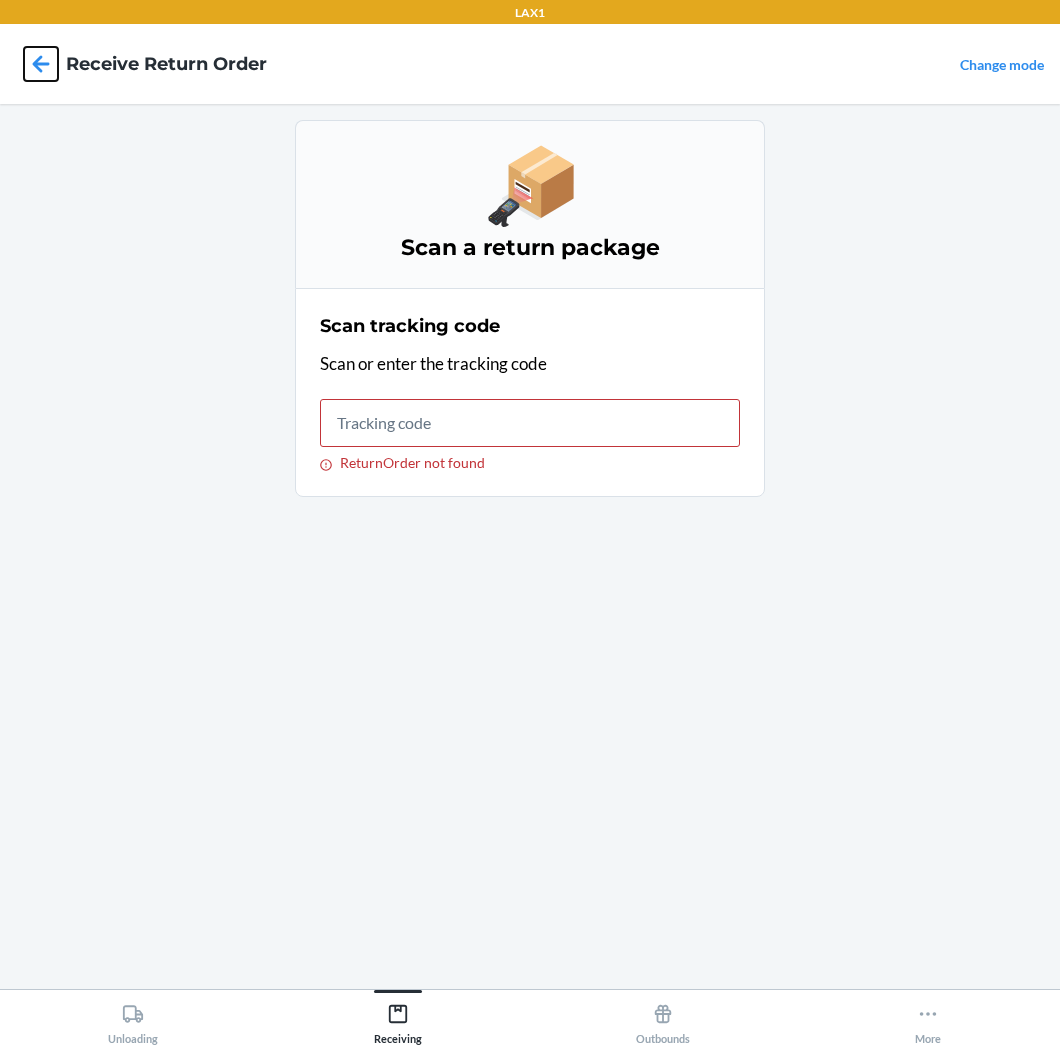 click 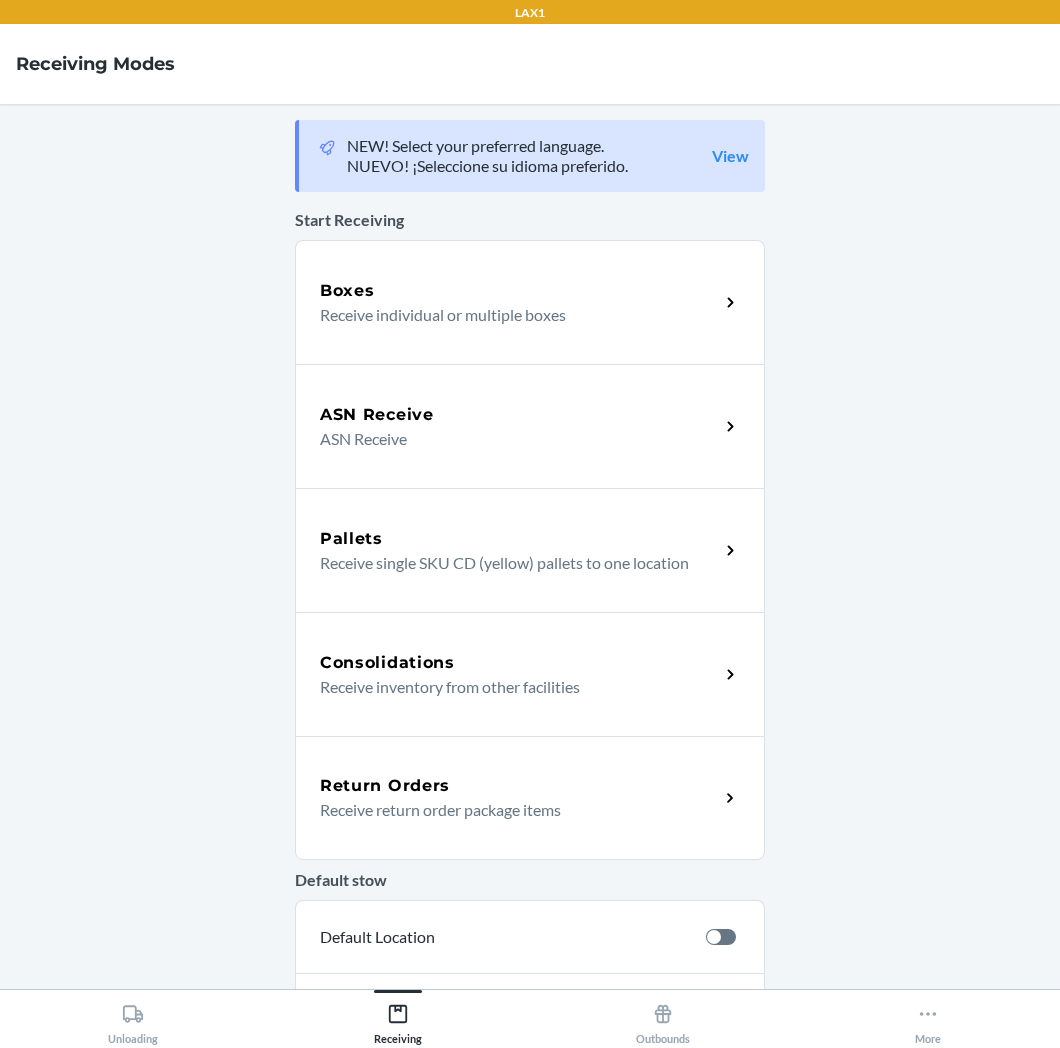click on "Receive return order package items" at bounding box center [511, 810] 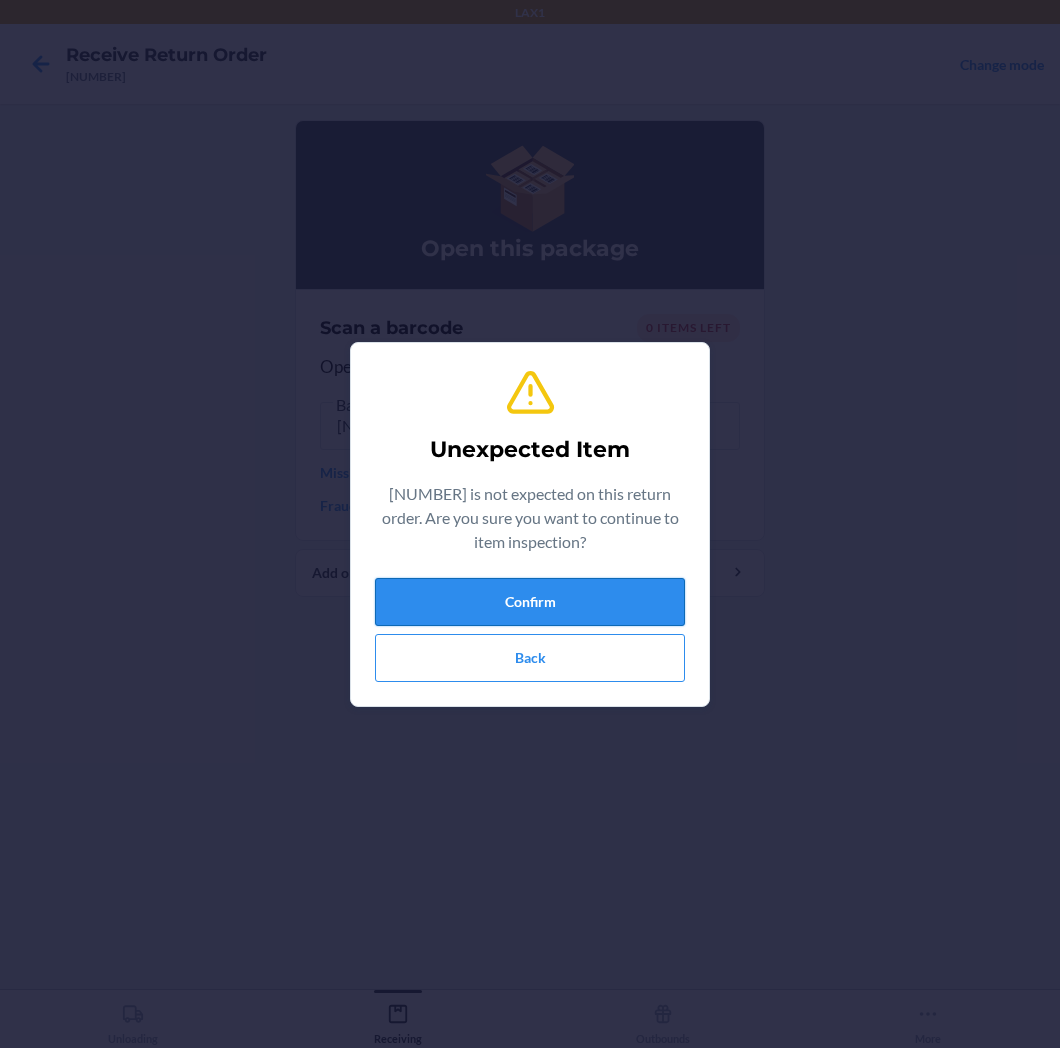 click on "Confirm" at bounding box center (530, 602) 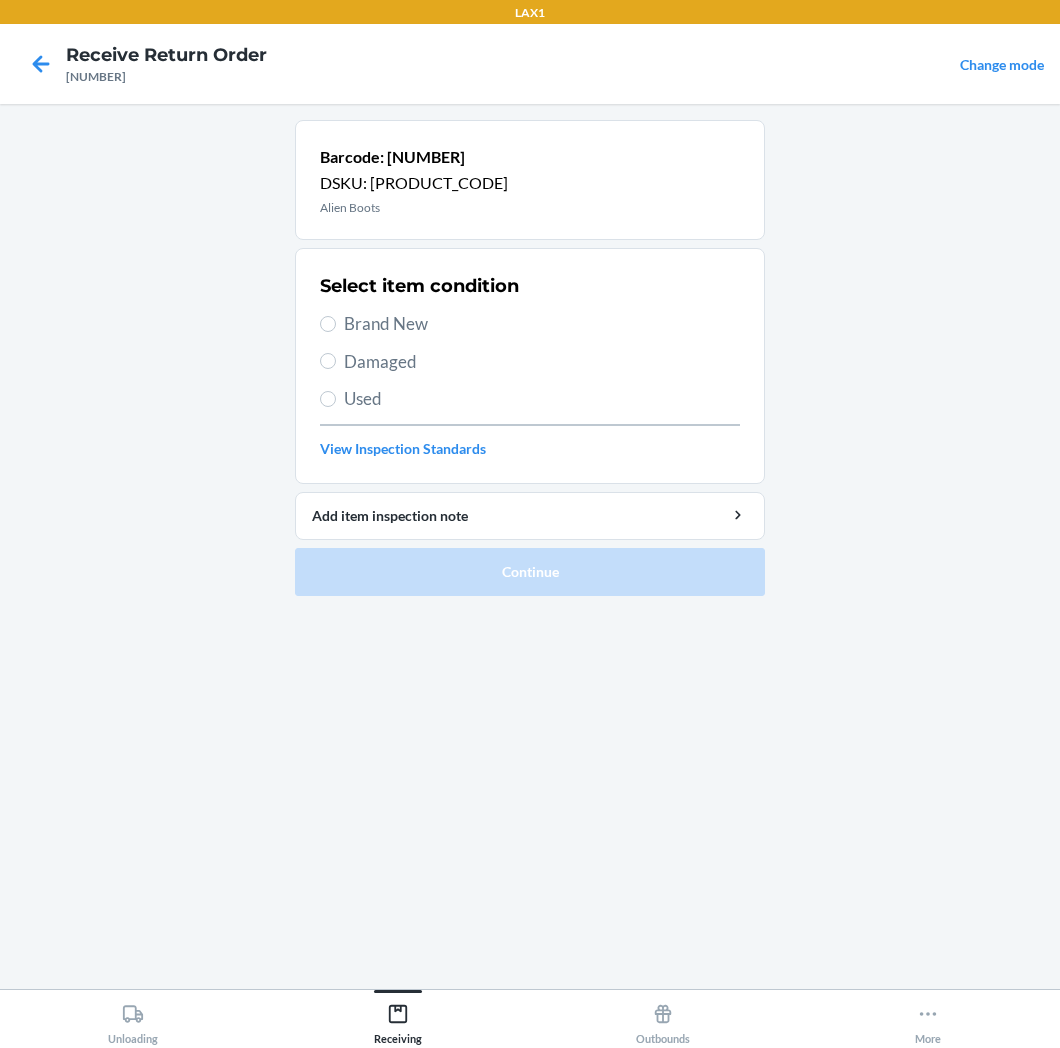 click on "Brand New" at bounding box center [542, 324] 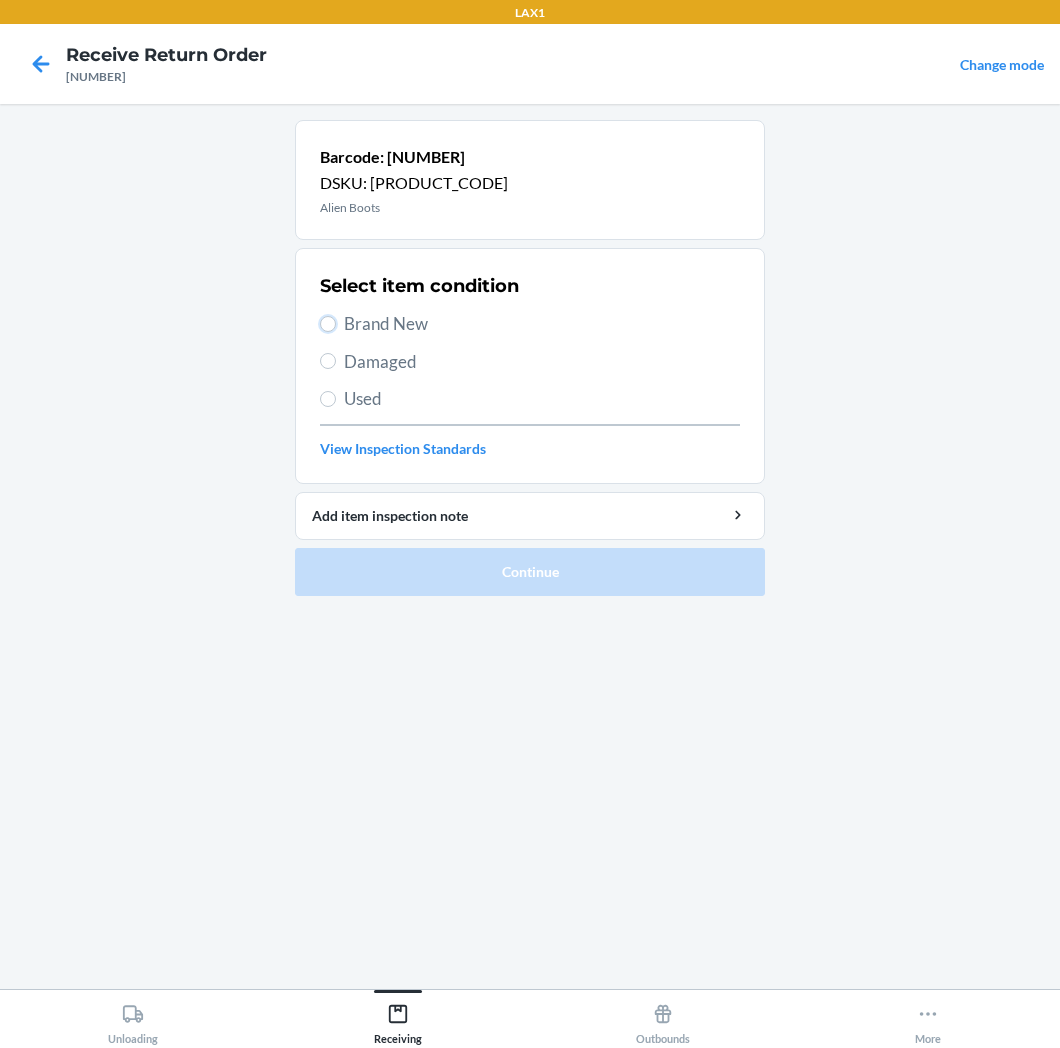 click on "Brand New" at bounding box center [328, 324] 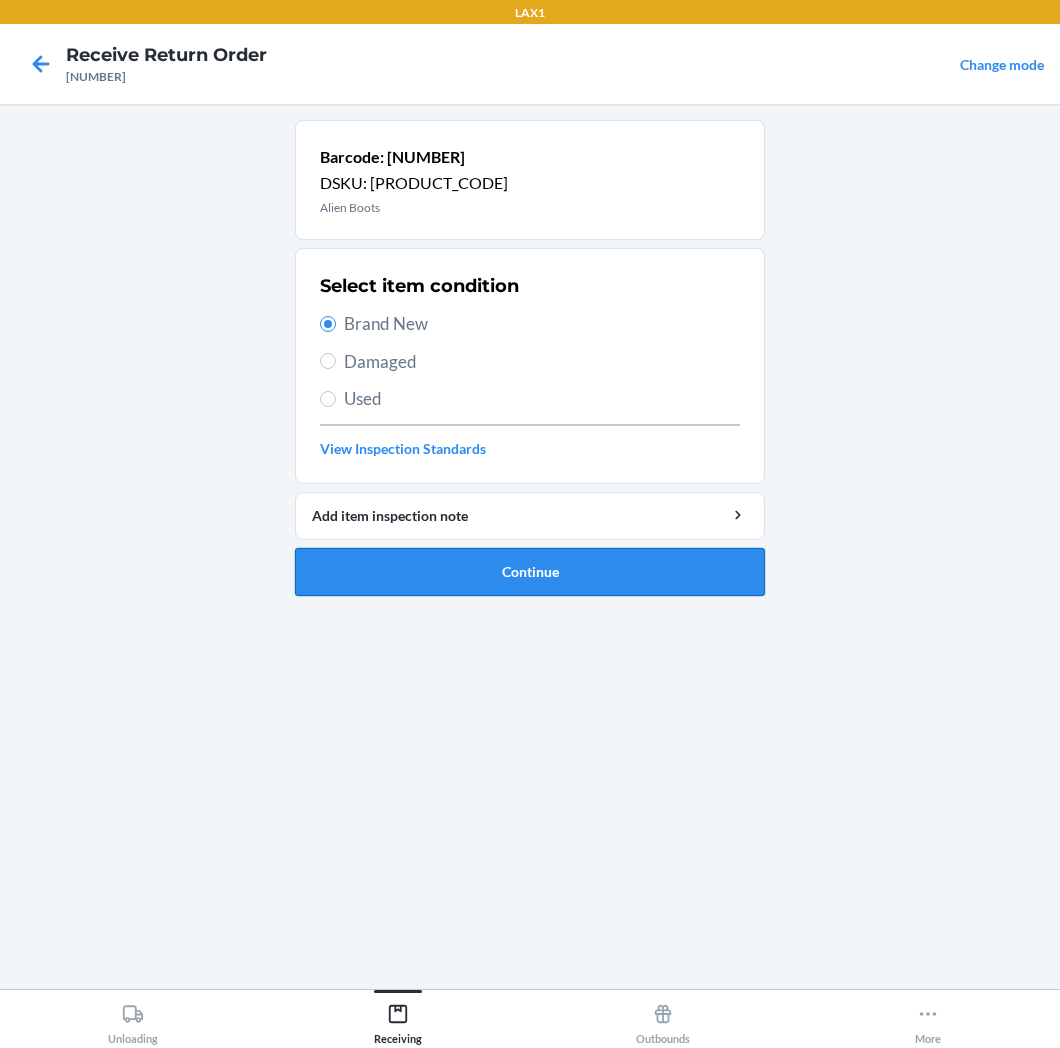 click on "Continue" at bounding box center [530, 572] 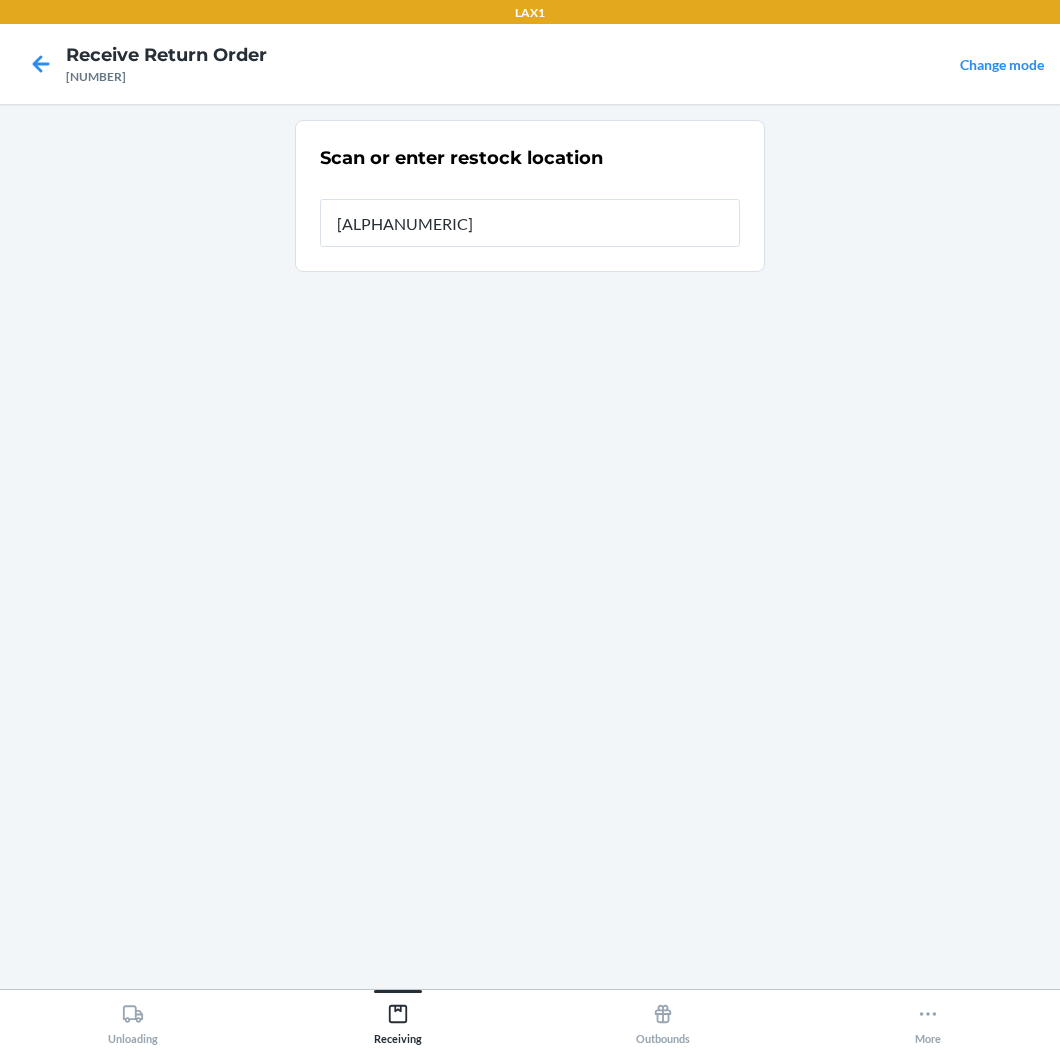 type on "[ALPHANUMERIC]" 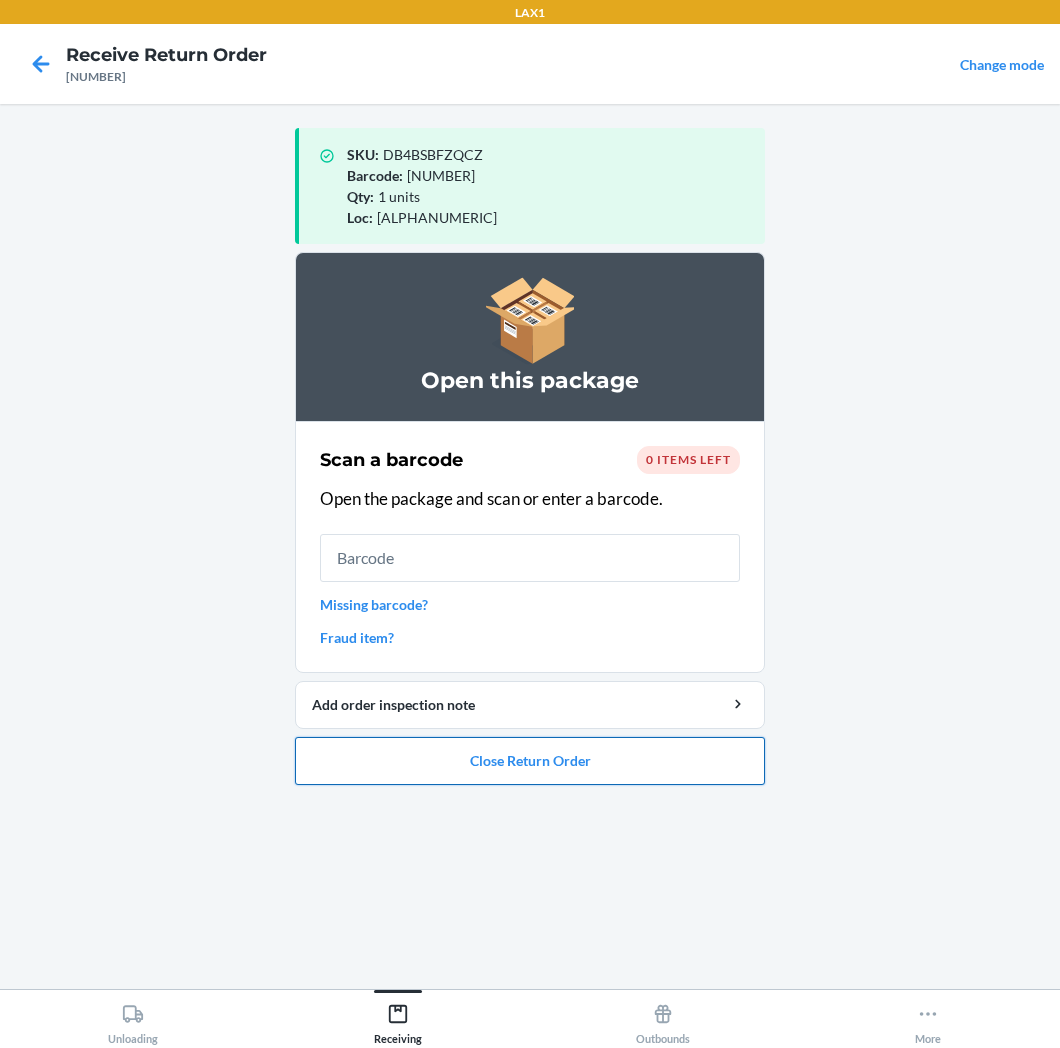 click on "Close Return Order" at bounding box center (530, 761) 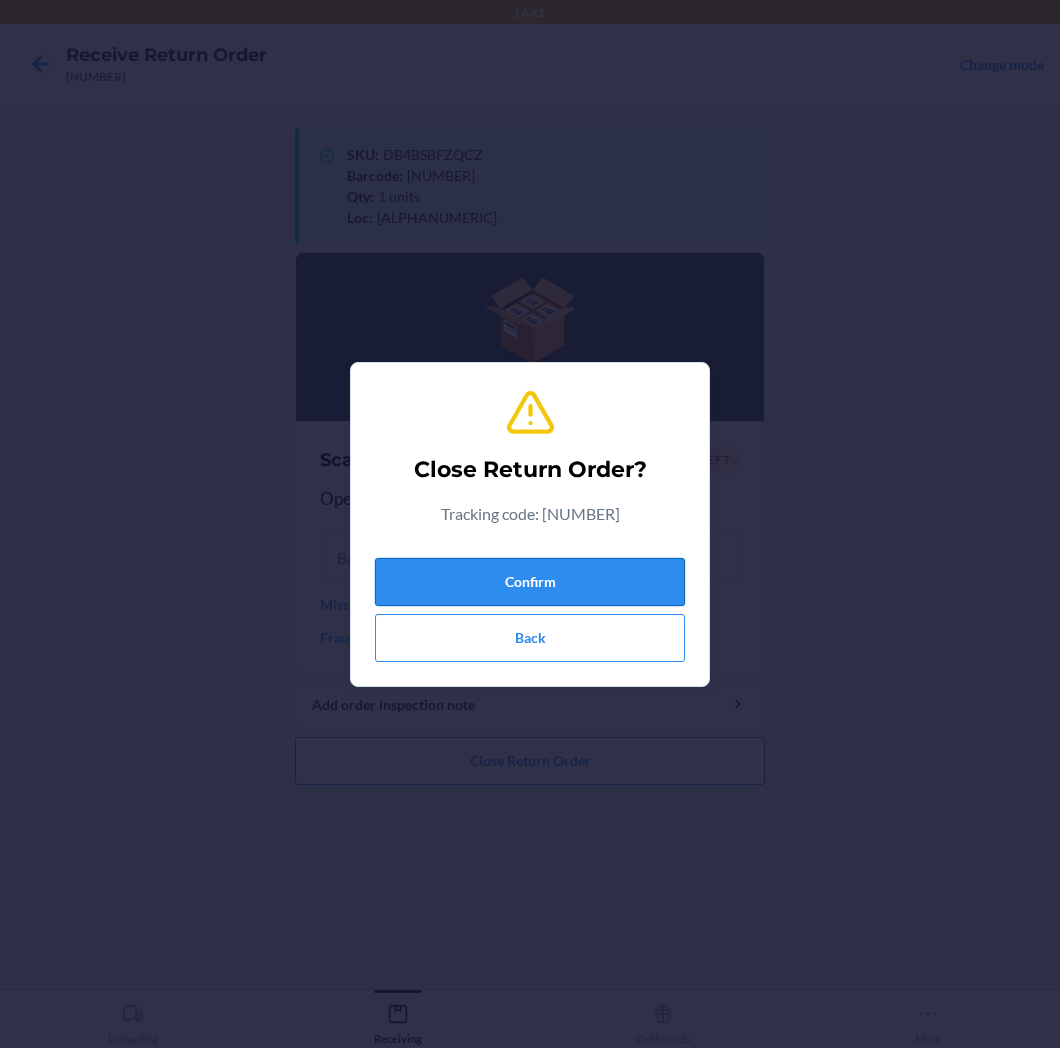 click on "Confirm" at bounding box center (530, 582) 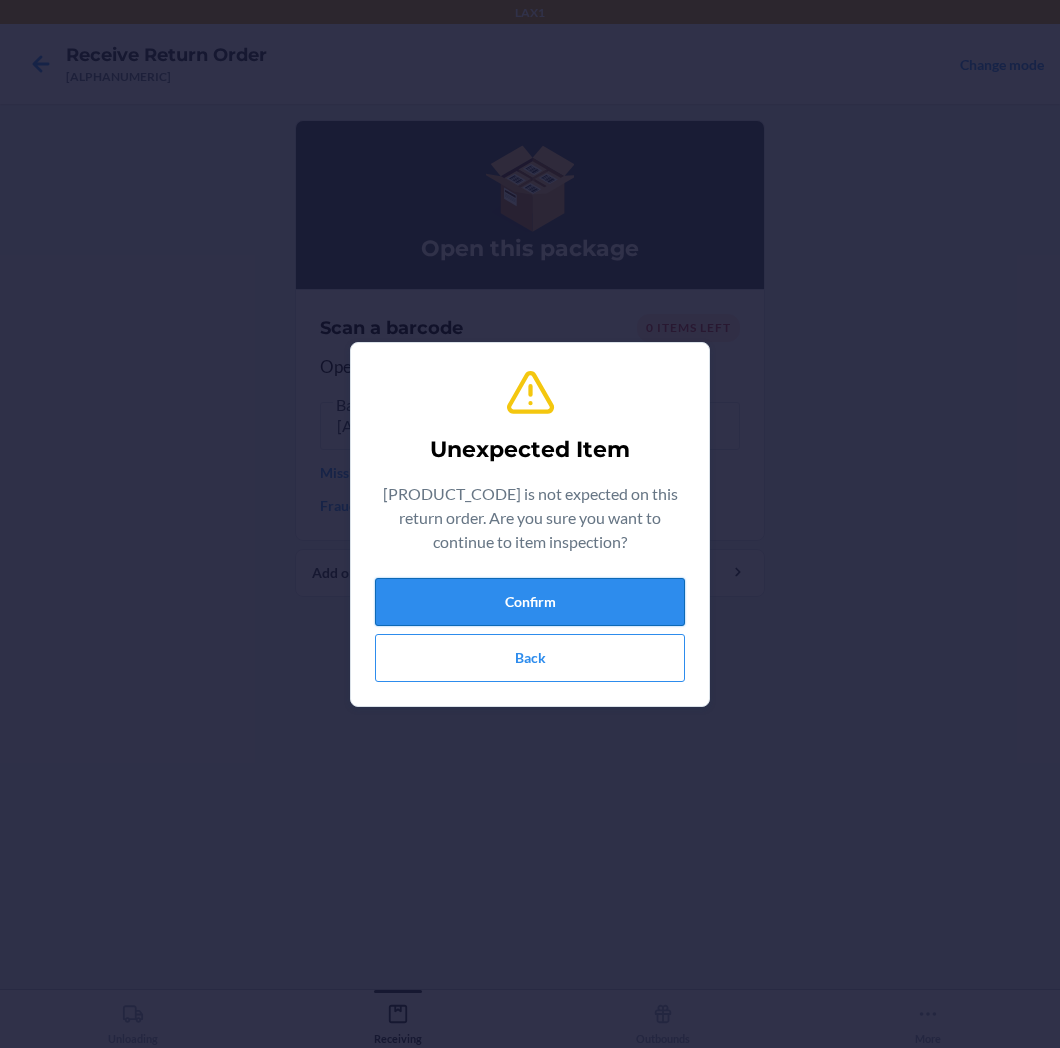 click on "Confirm" at bounding box center (530, 602) 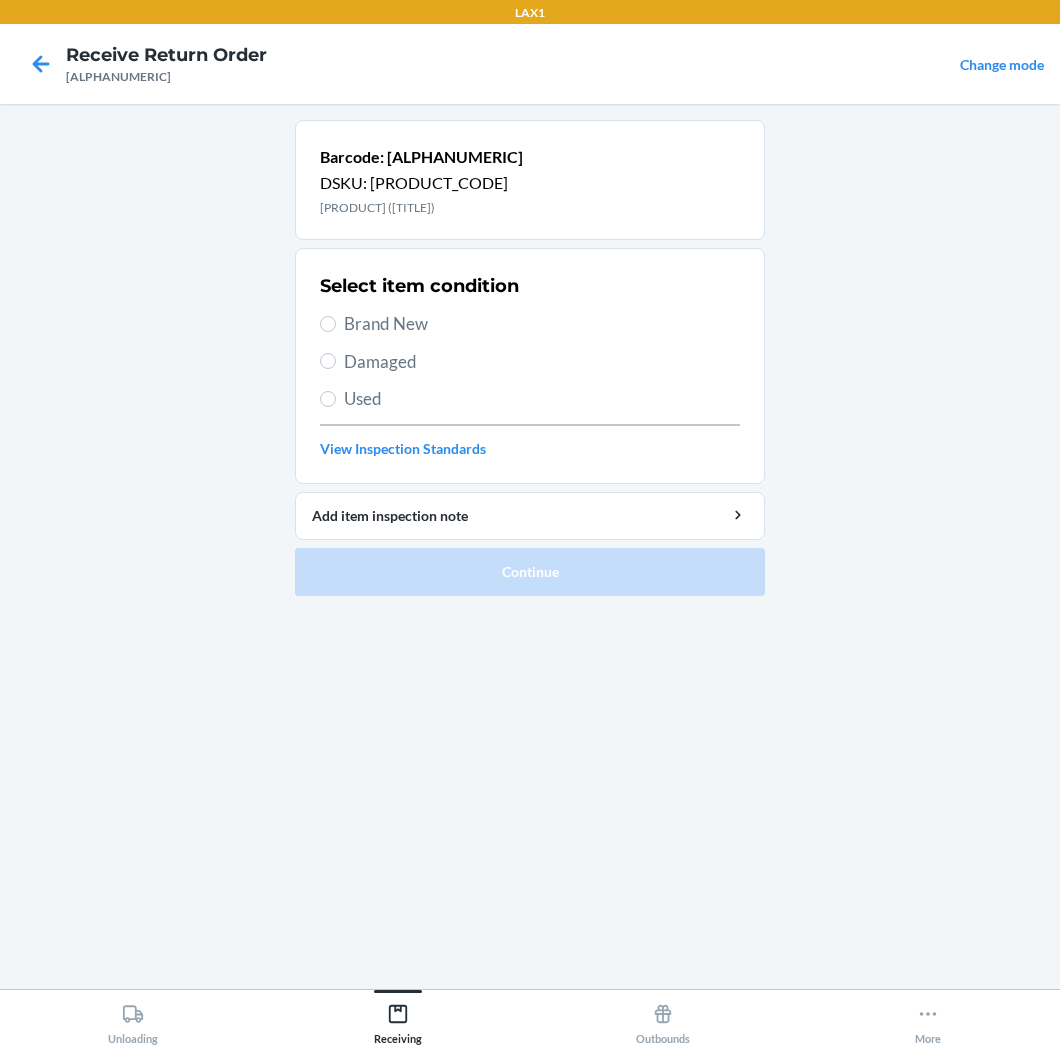 click on "Damaged" at bounding box center (542, 362) 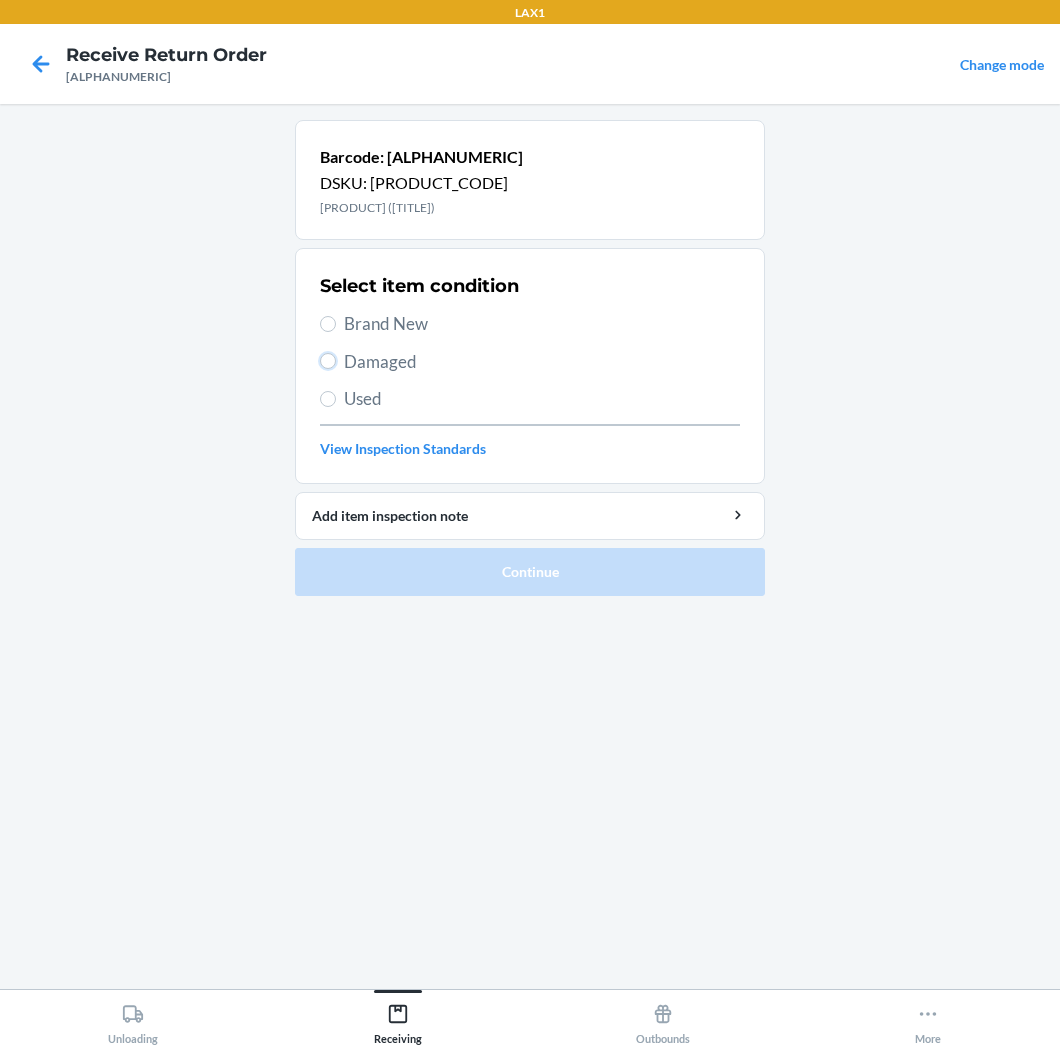 click on "Damaged" at bounding box center (328, 361) 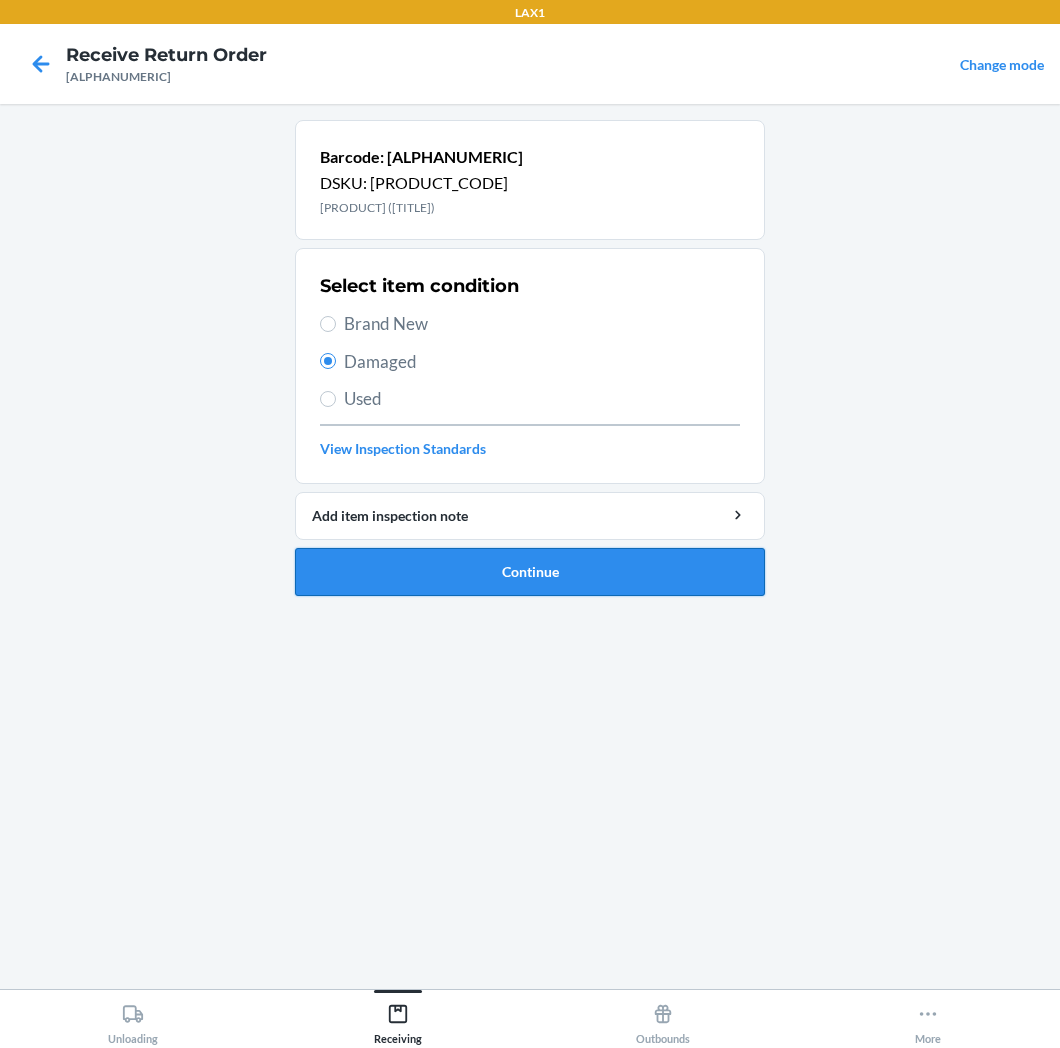 click on "Continue" at bounding box center [530, 572] 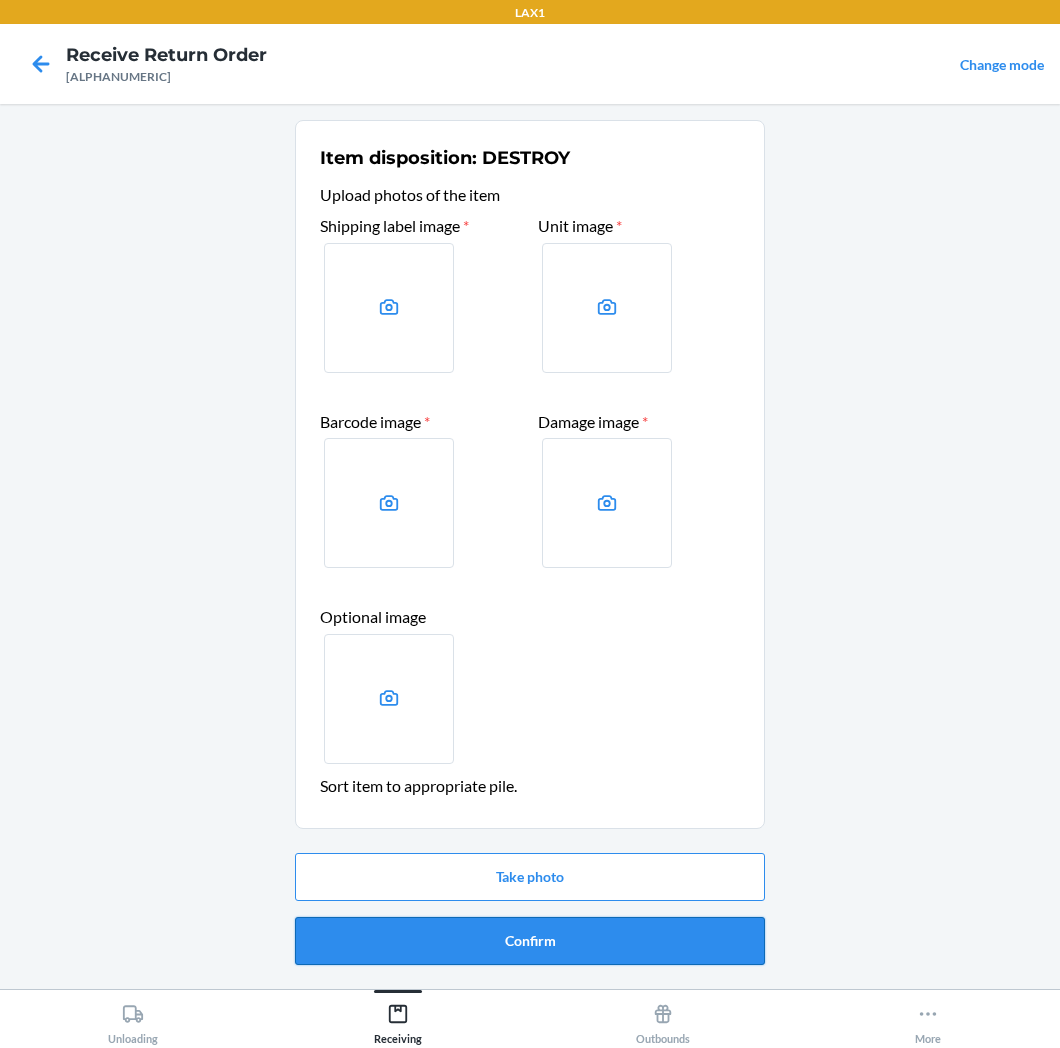 click on "Confirm" at bounding box center [530, 941] 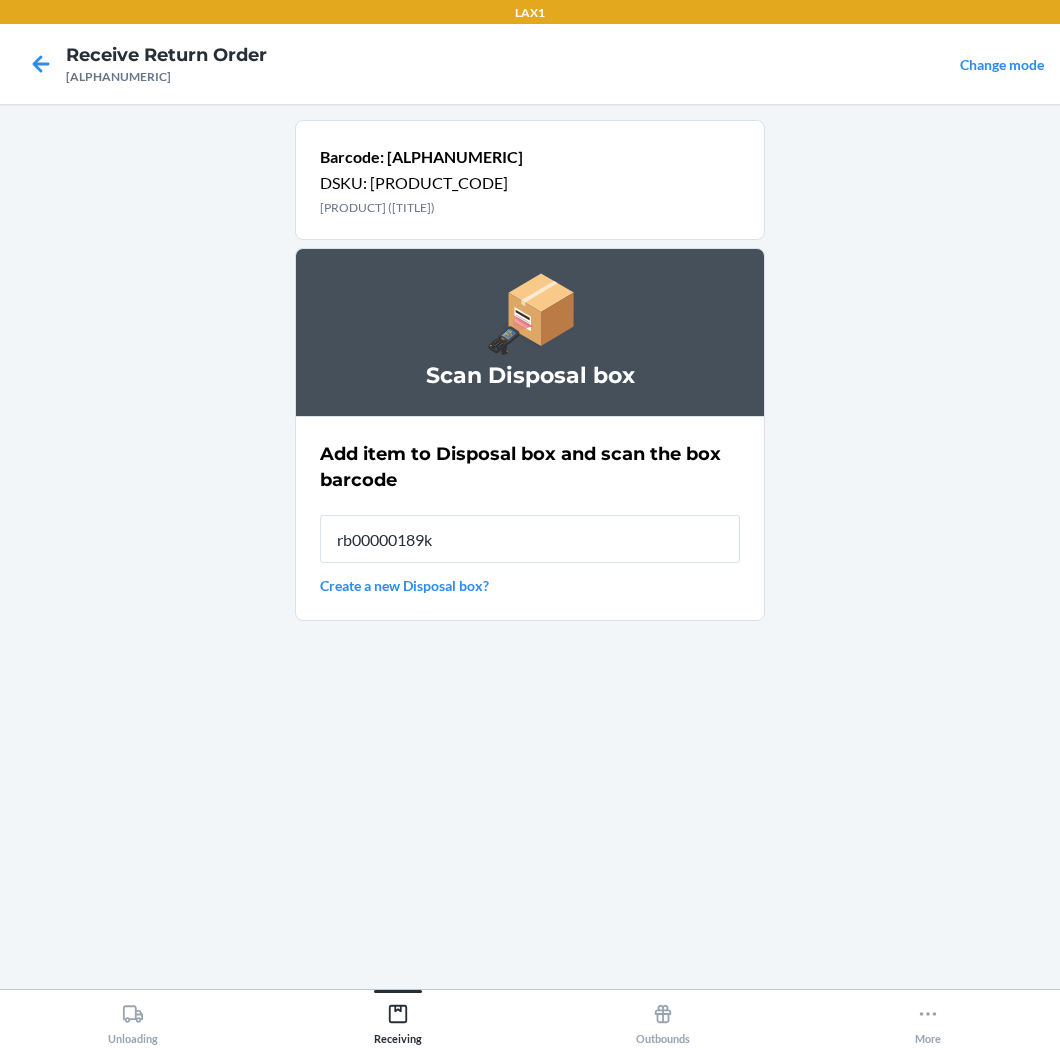 type on "rb00000189k" 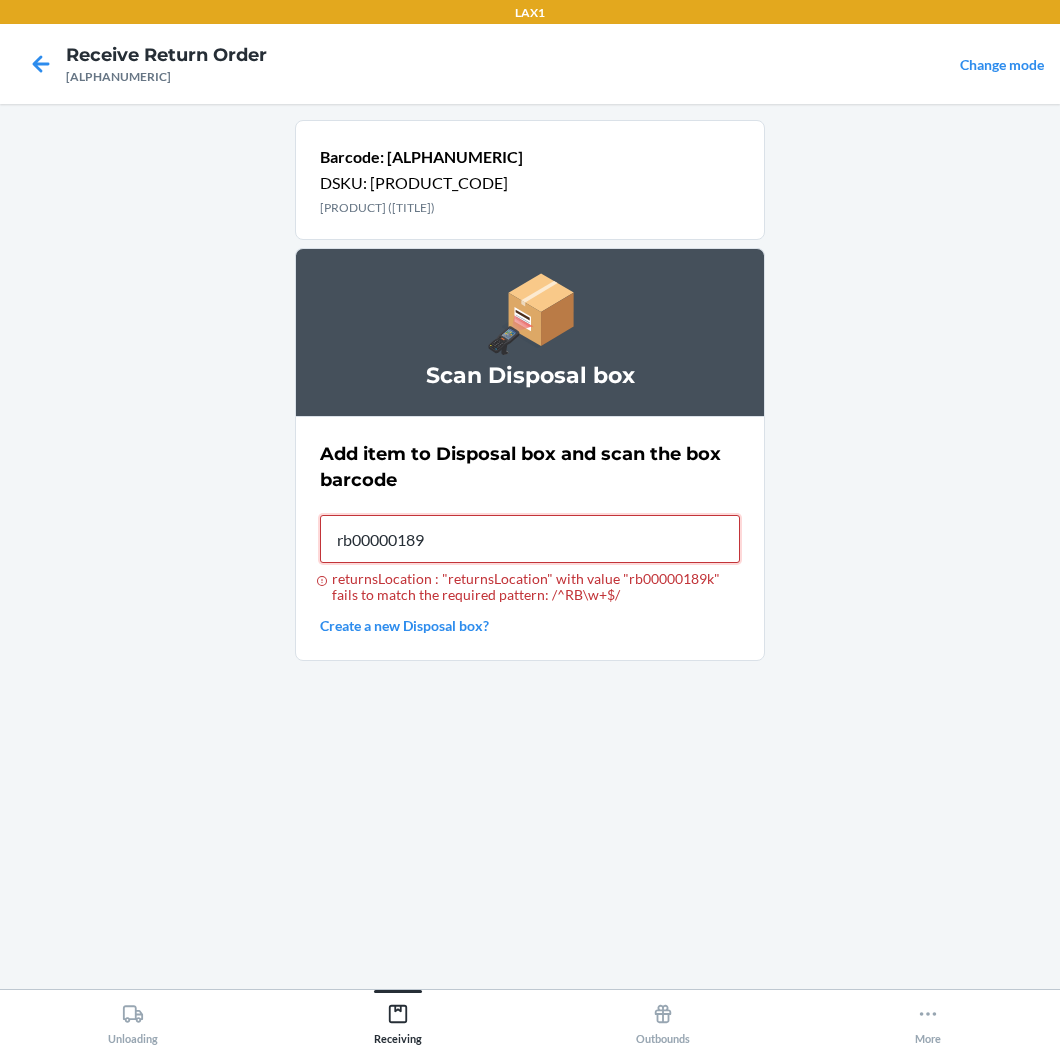 type on "rb00000189k" 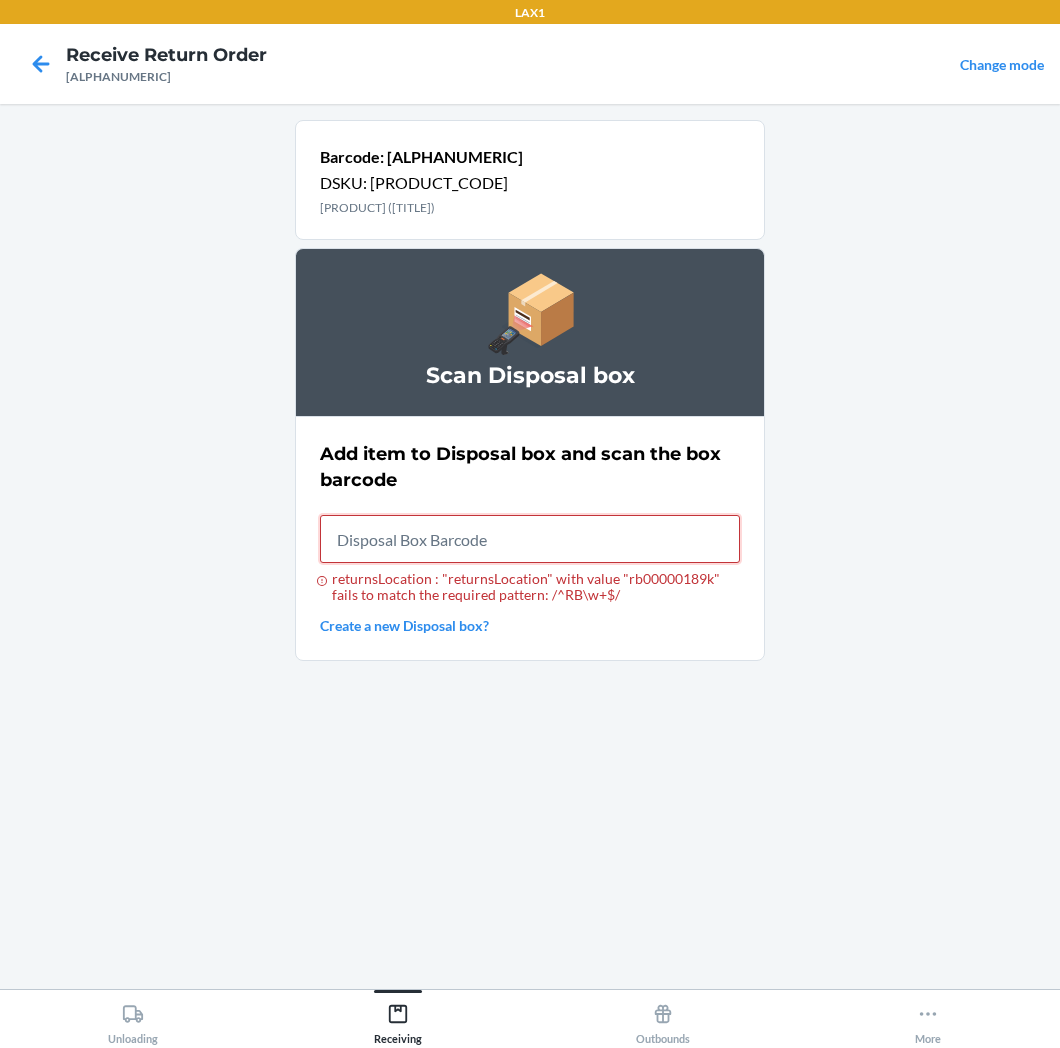 click on "returnsLocation : "returnsLocation" with value "rb00000189k" fails to match the required pattern: /^RB\w+$/" at bounding box center [530, 539] 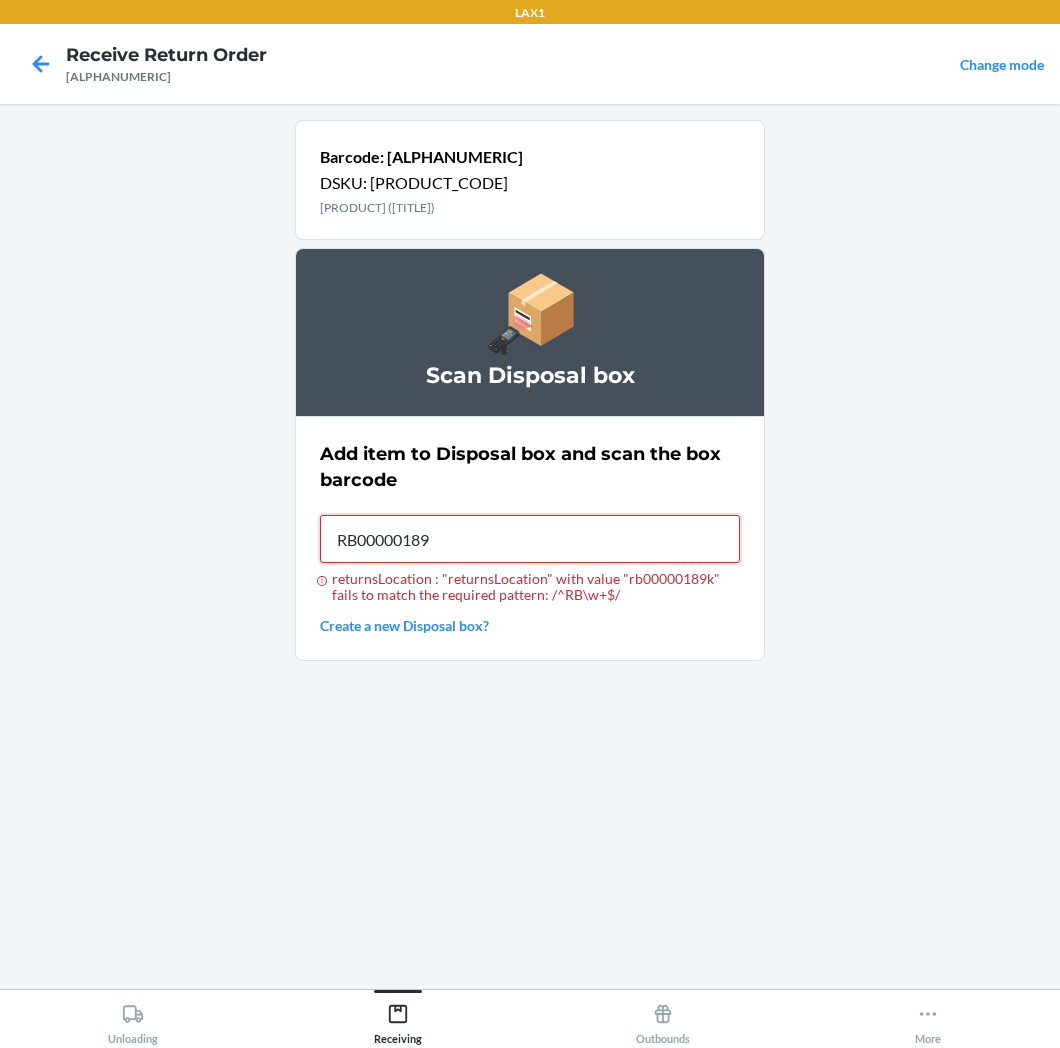 type on "RB00000189K" 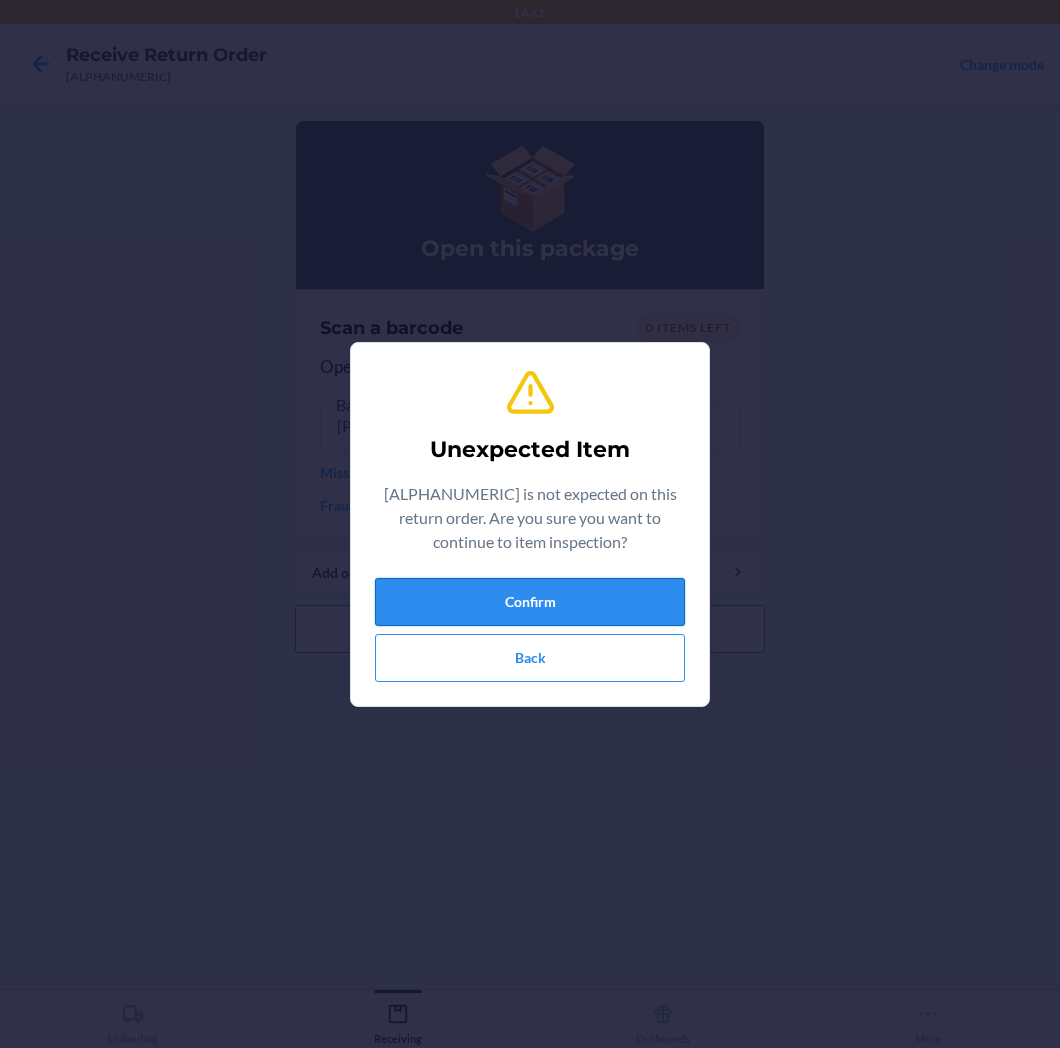 click on "Confirm" at bounding box center [530, 602] 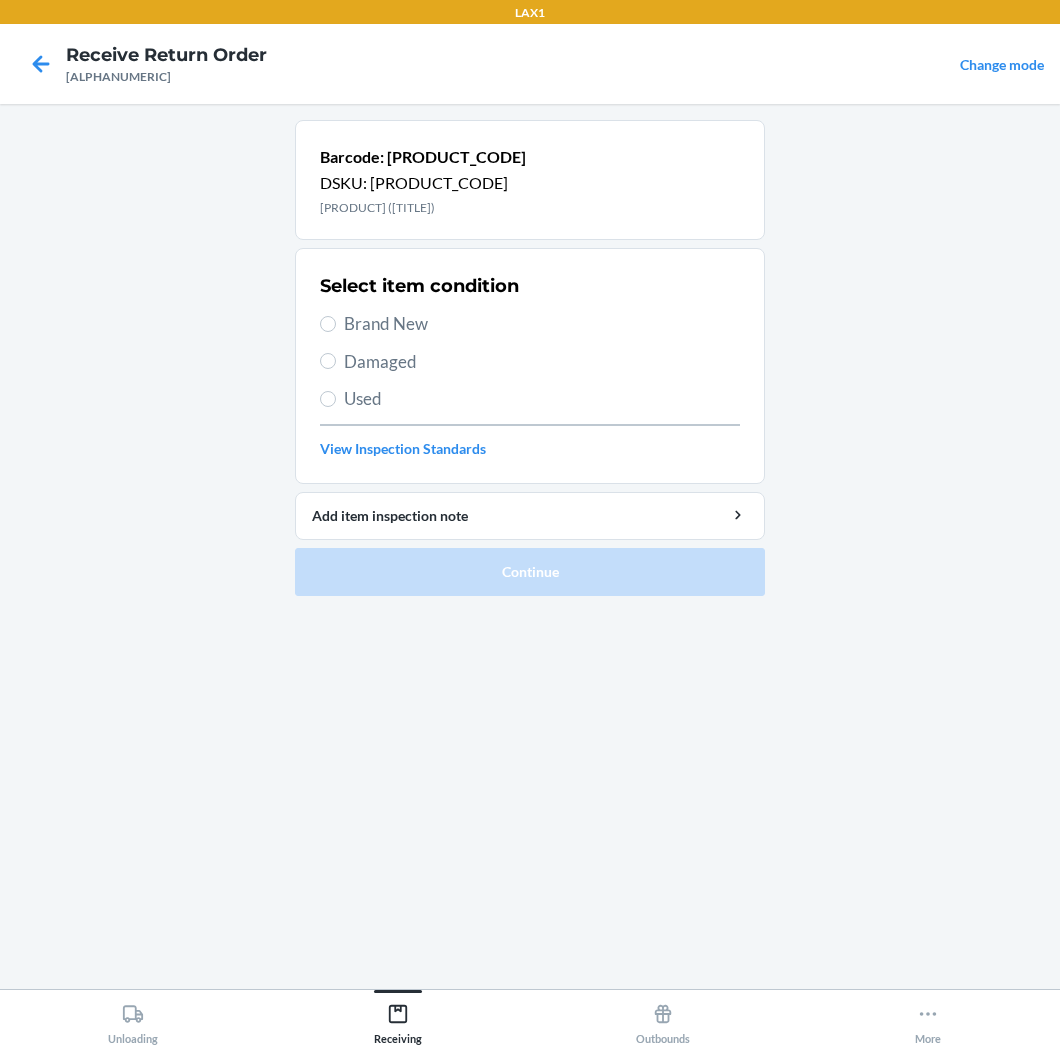 click on "Damaged" at bounding box center [542, 362] 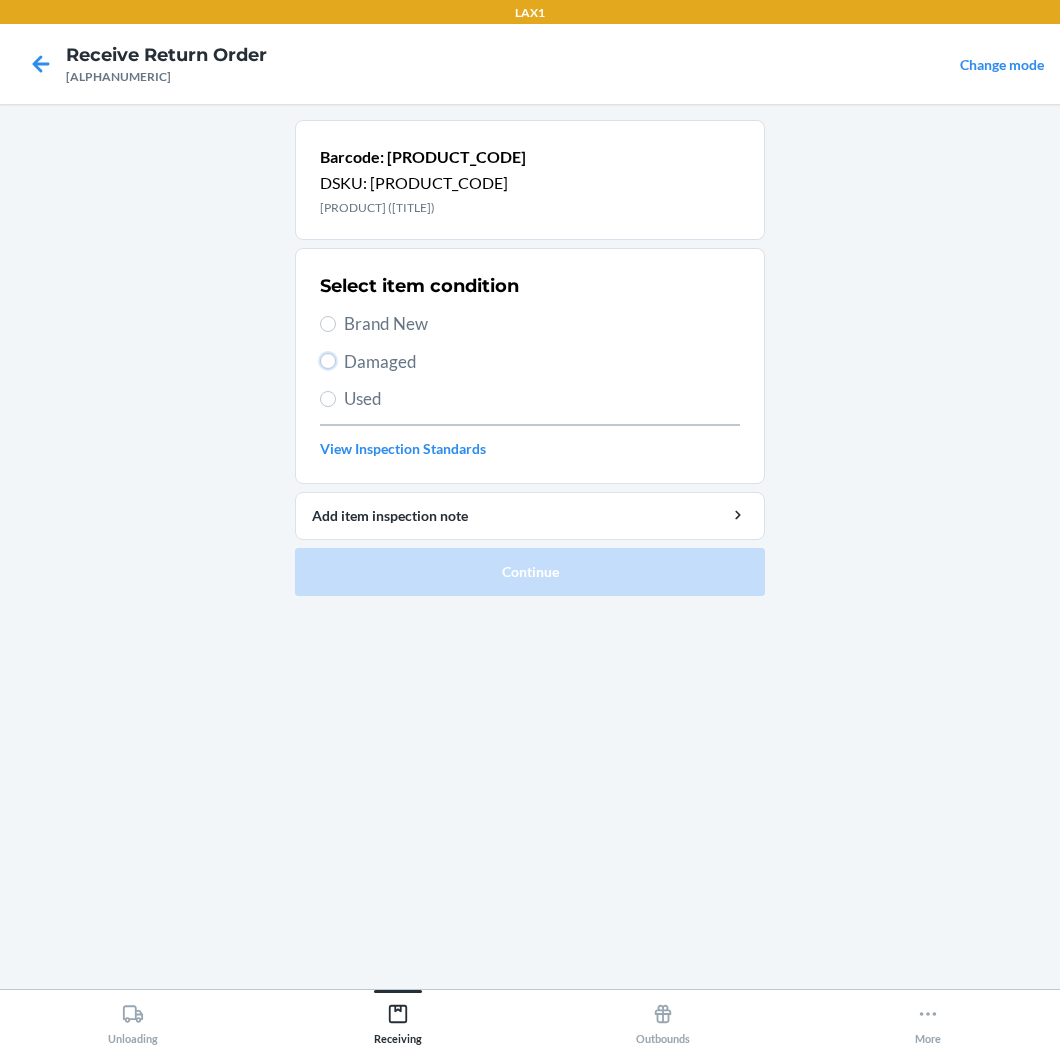 click on "Damaged" at bounding box center (328, 361) 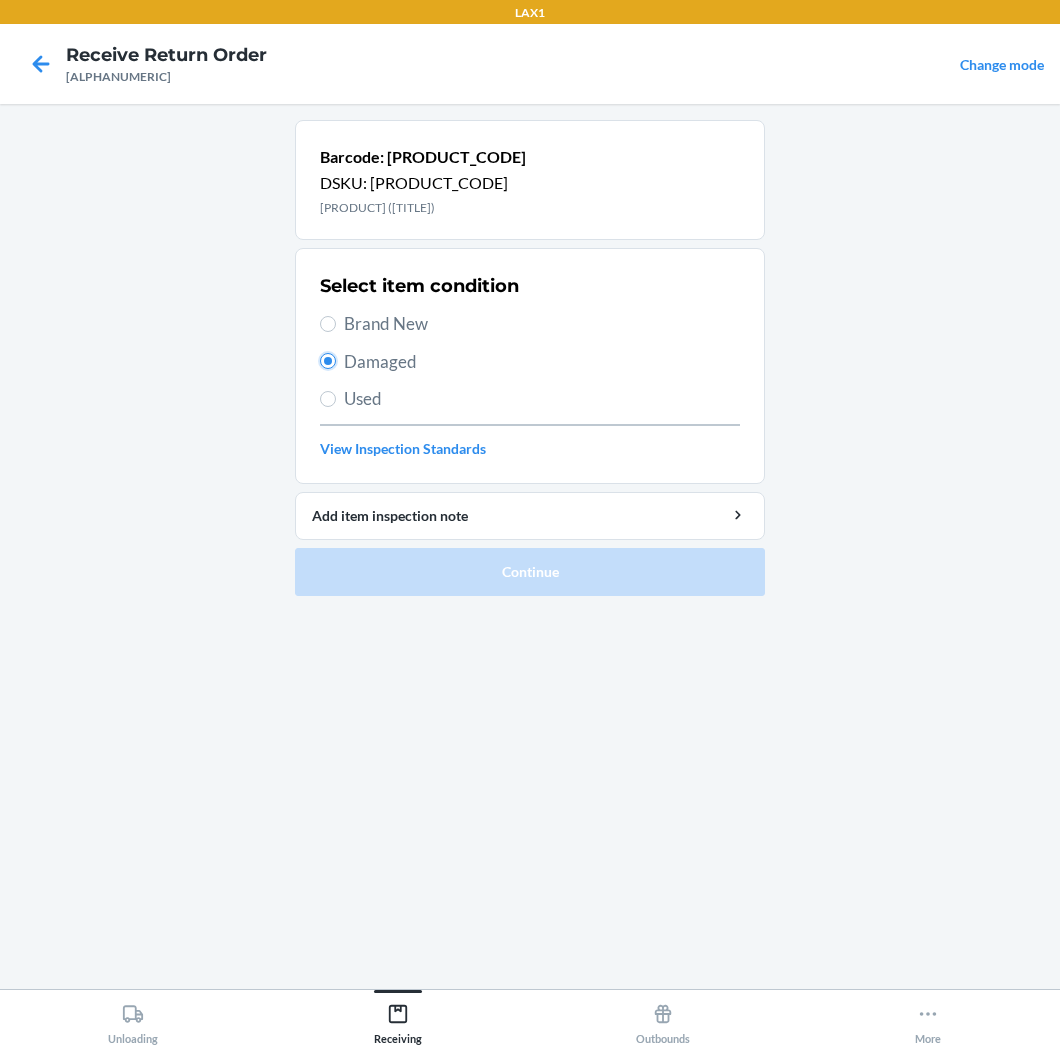 radio on "true" 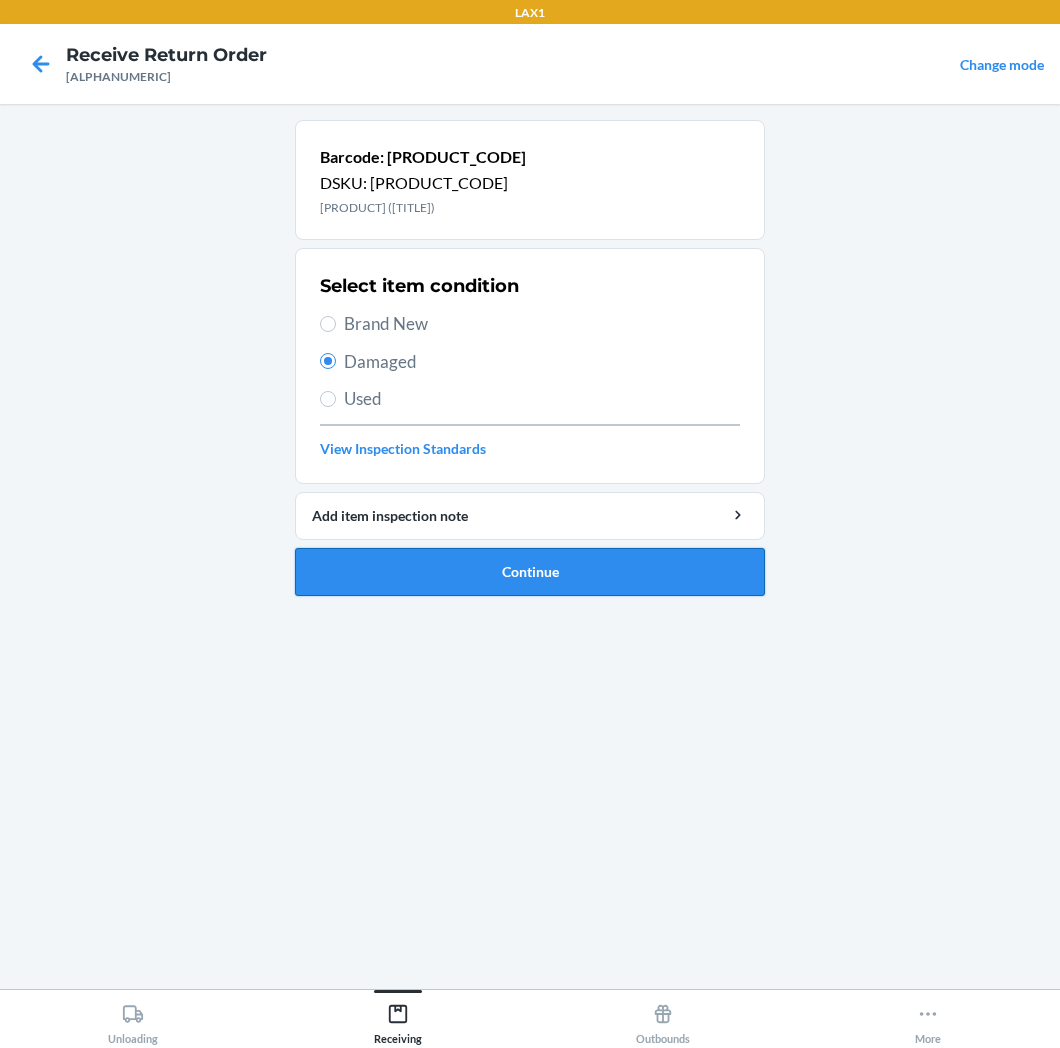 click on "Continue" at bounding box center (530, 572) 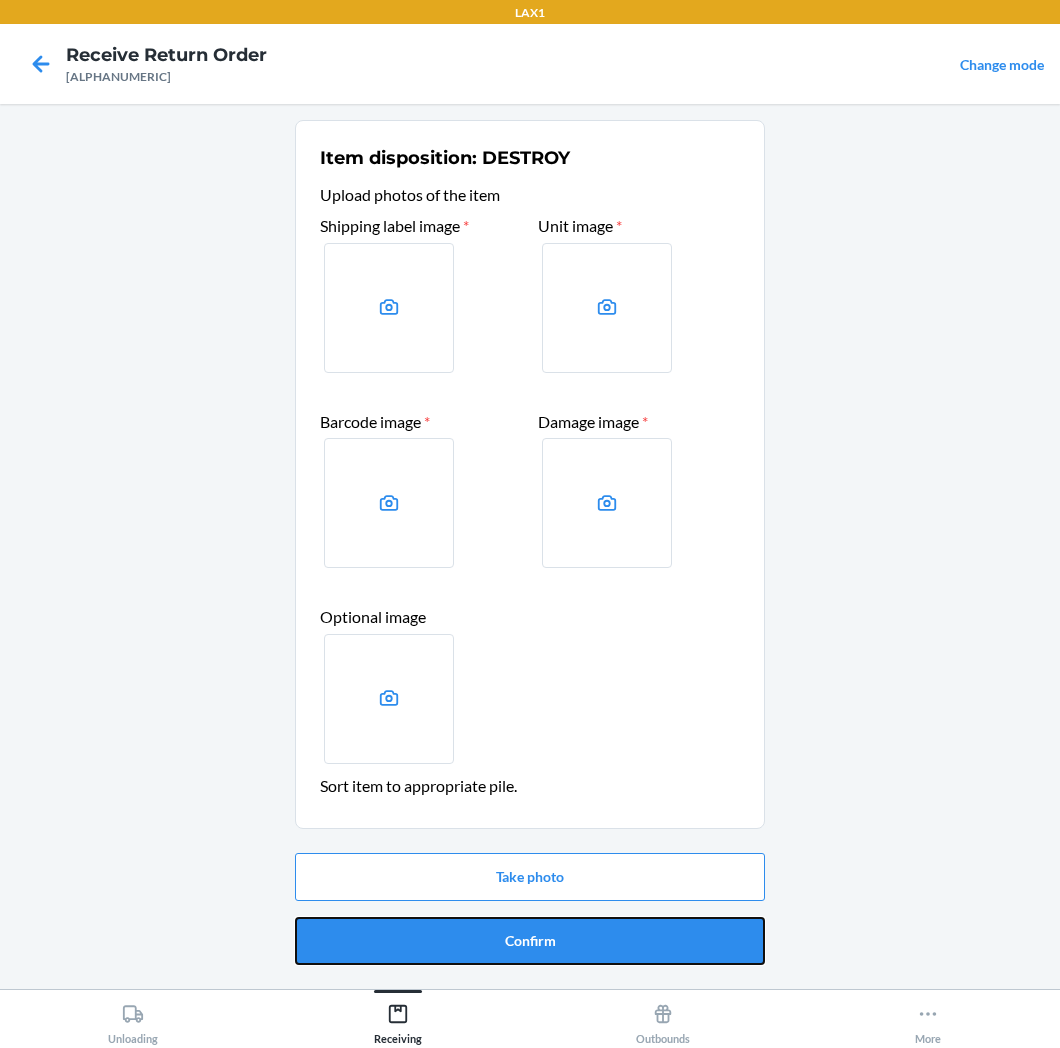 click on "Confirm" at bounding box center [530, 941] 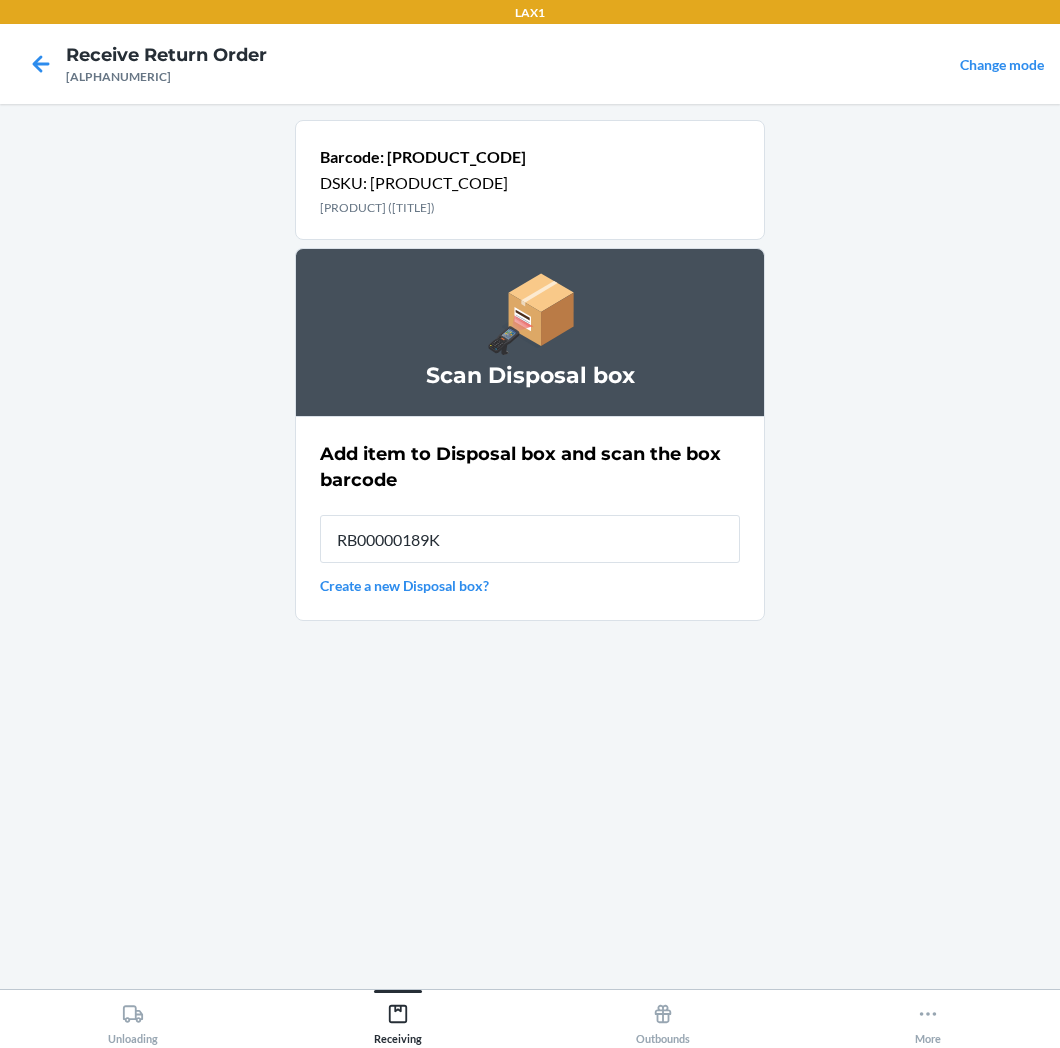 type on "RB00000189K" 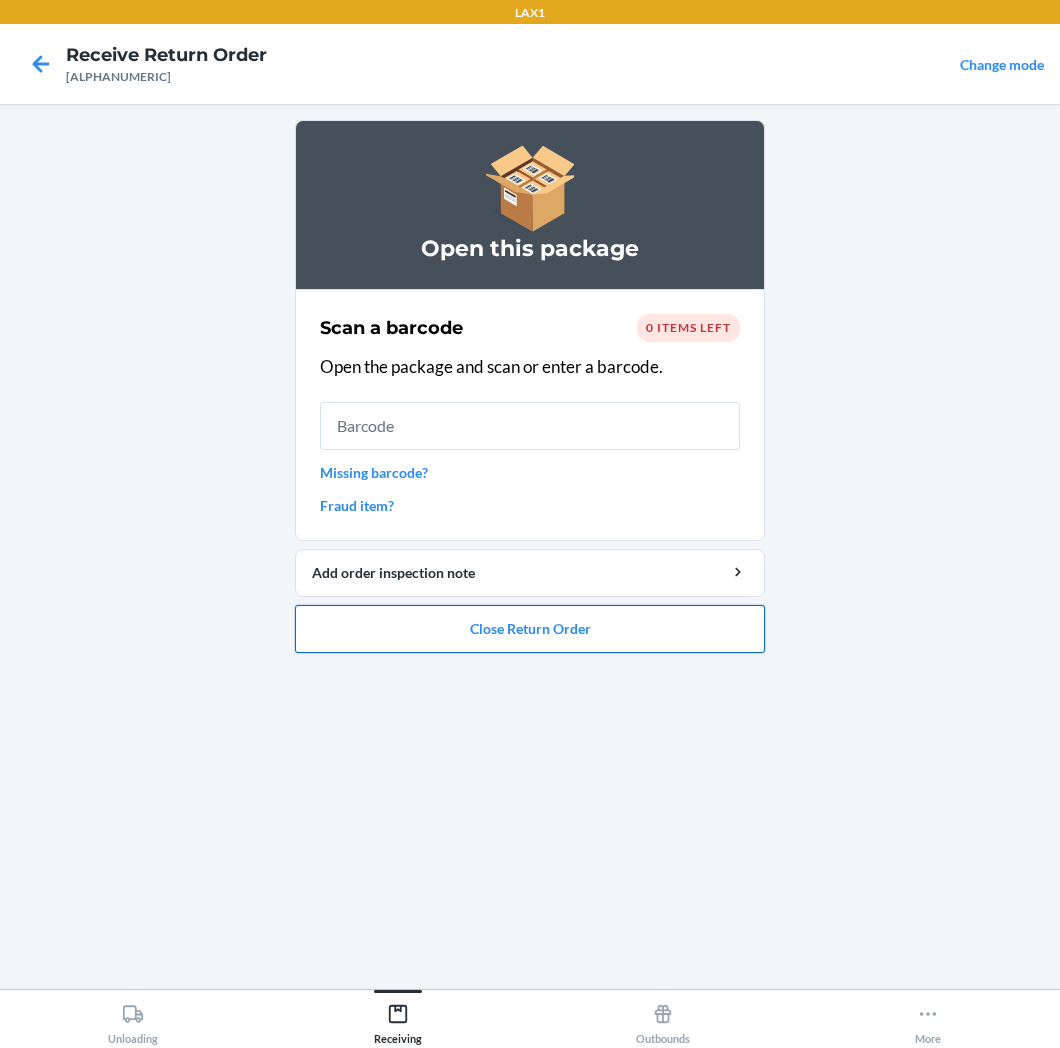 click on "Close Return Order" at bounding box center [530, 629] 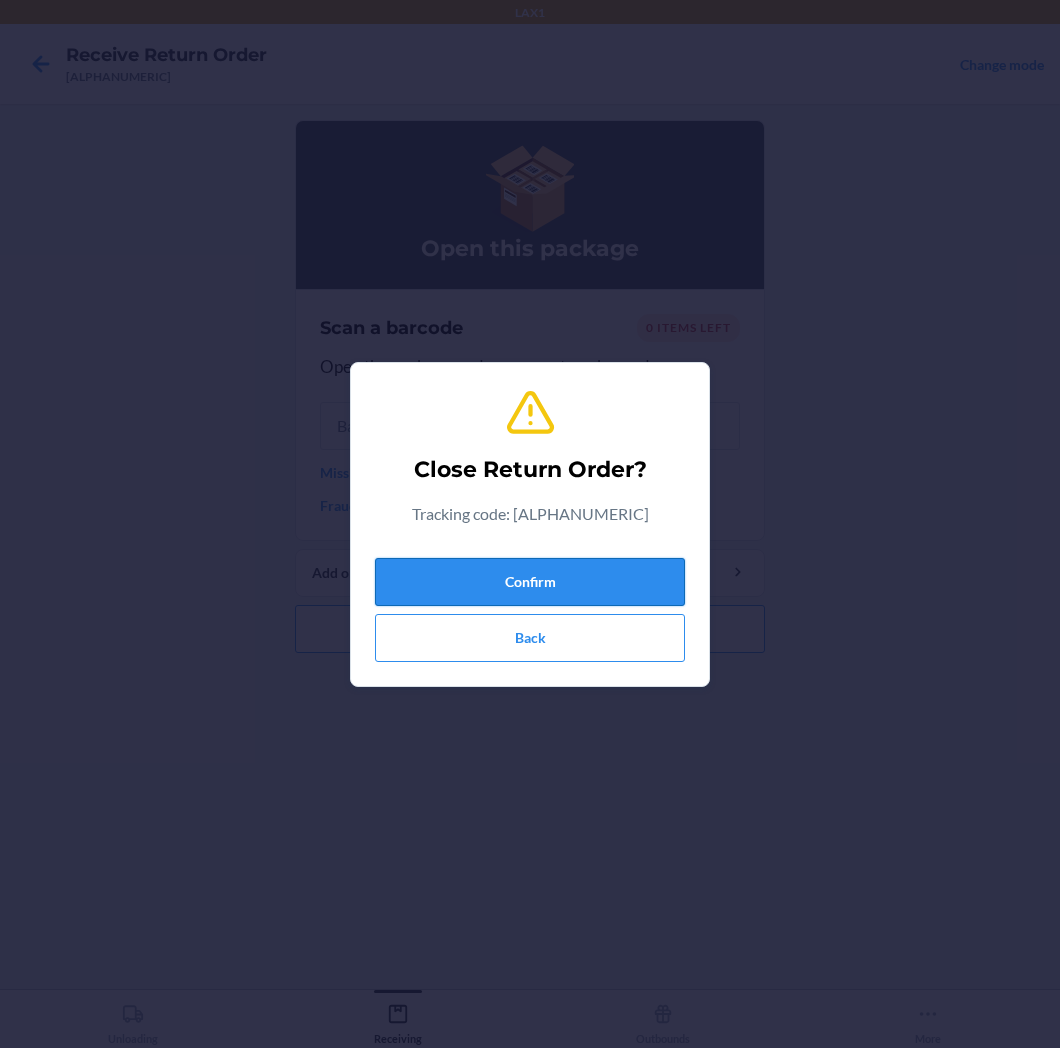 click on "Confirm" at bounding box center [530, 582] 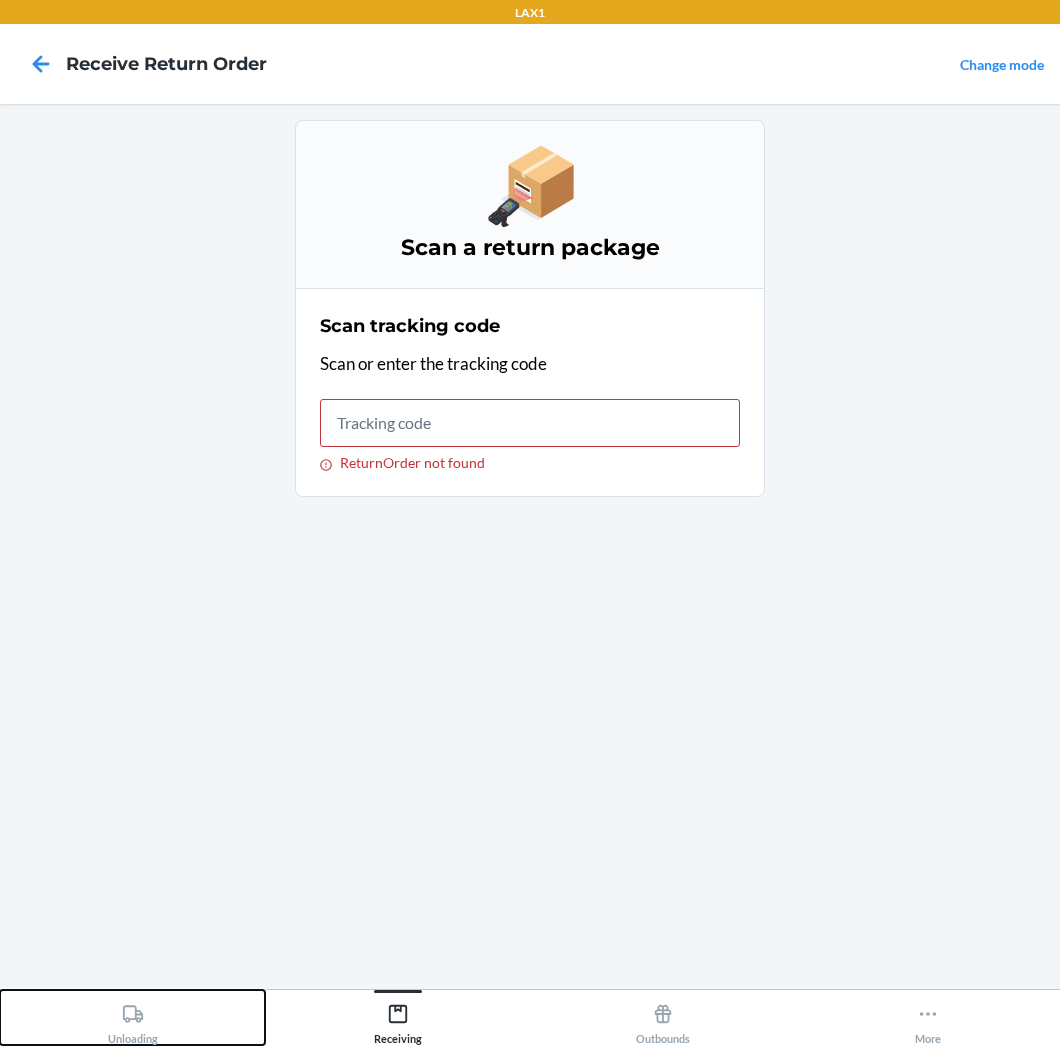 click 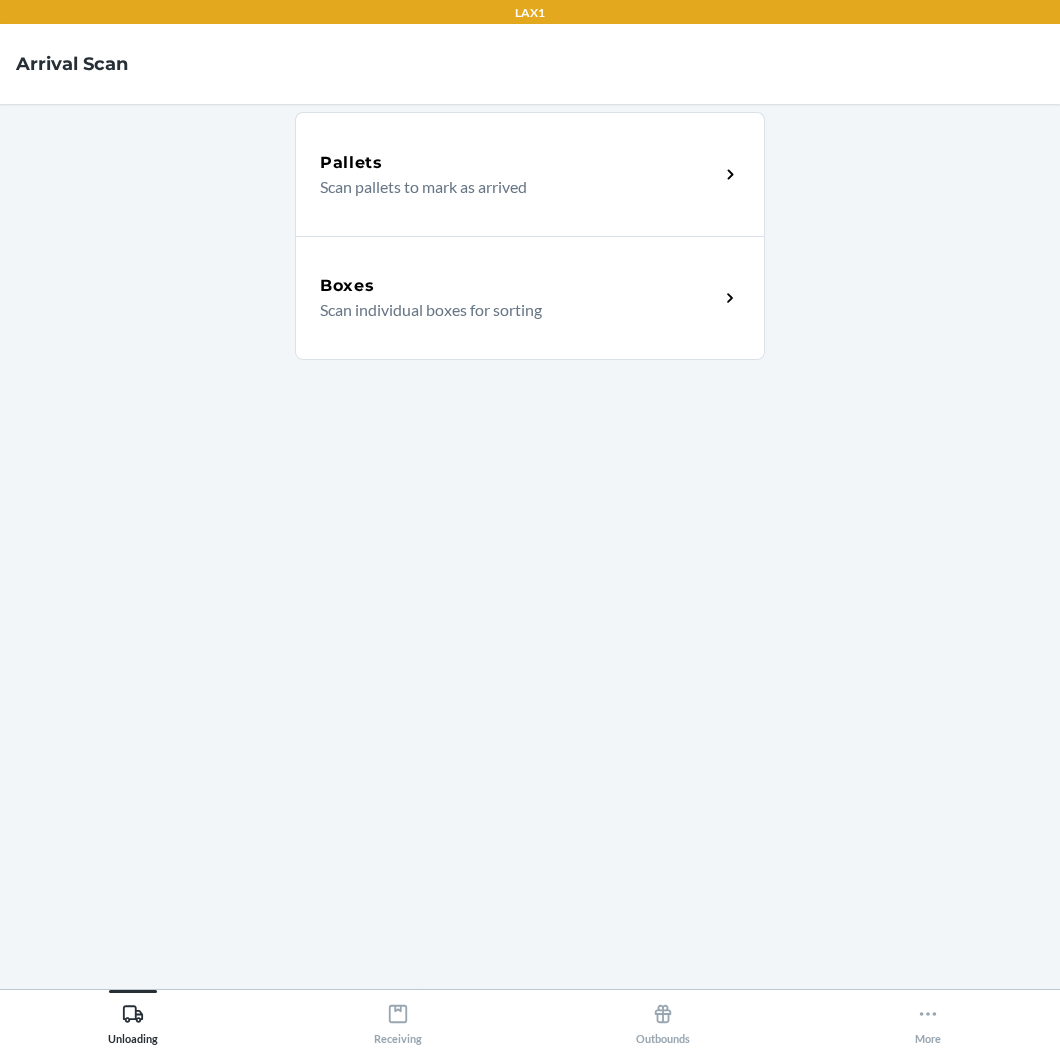 click on "Boxes Scan individual boxes for sorting" at bounding box center (530, 298) 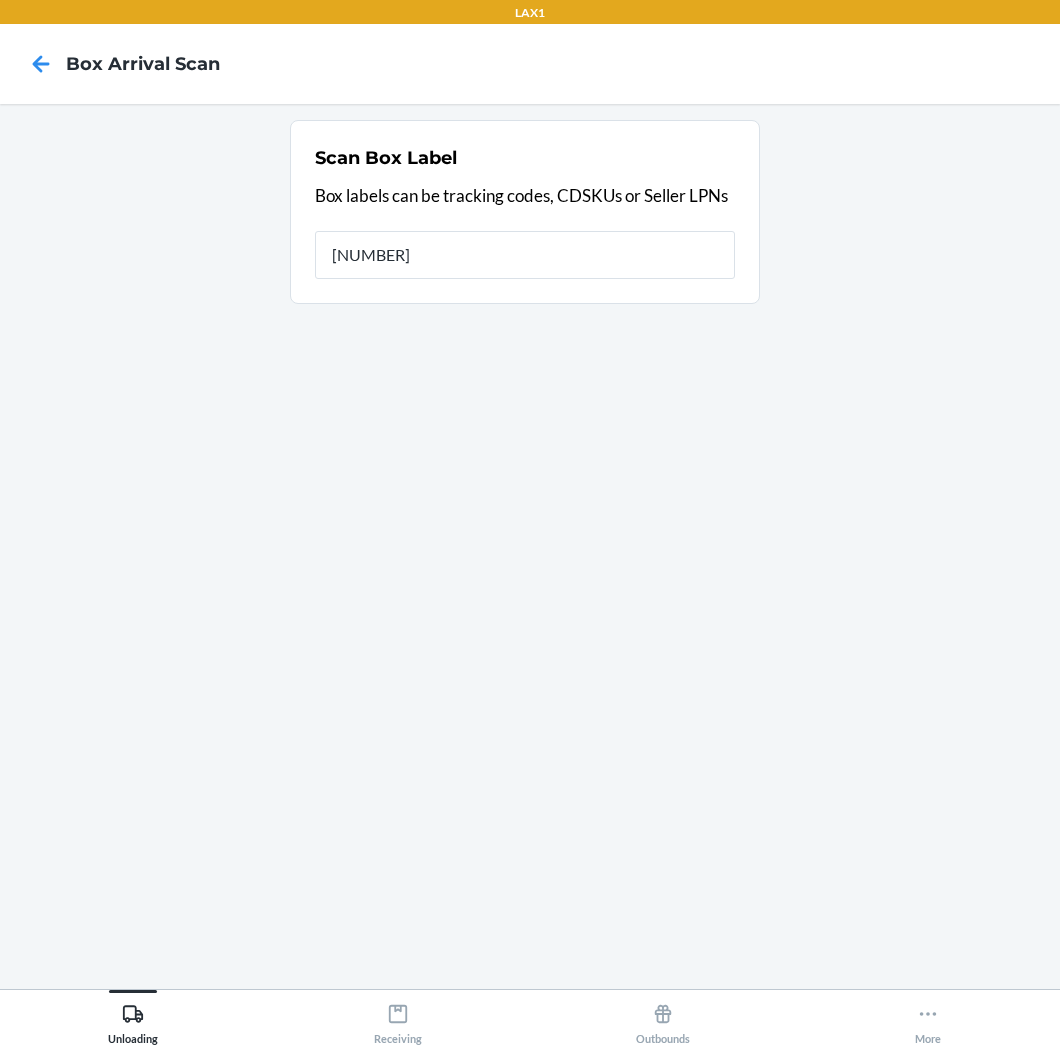 type on "[NUMBER]" 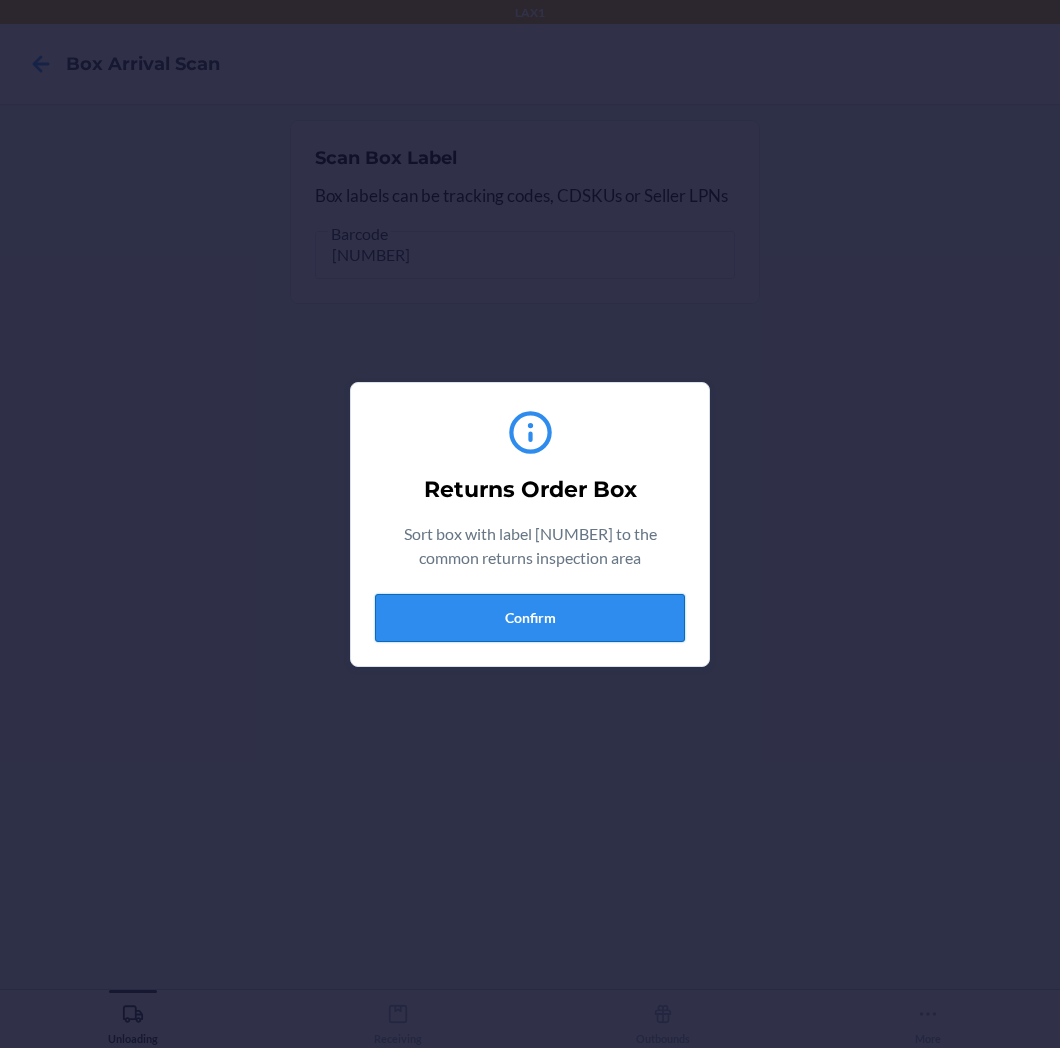 click on "Confirm" at bounding box center [530, 618] 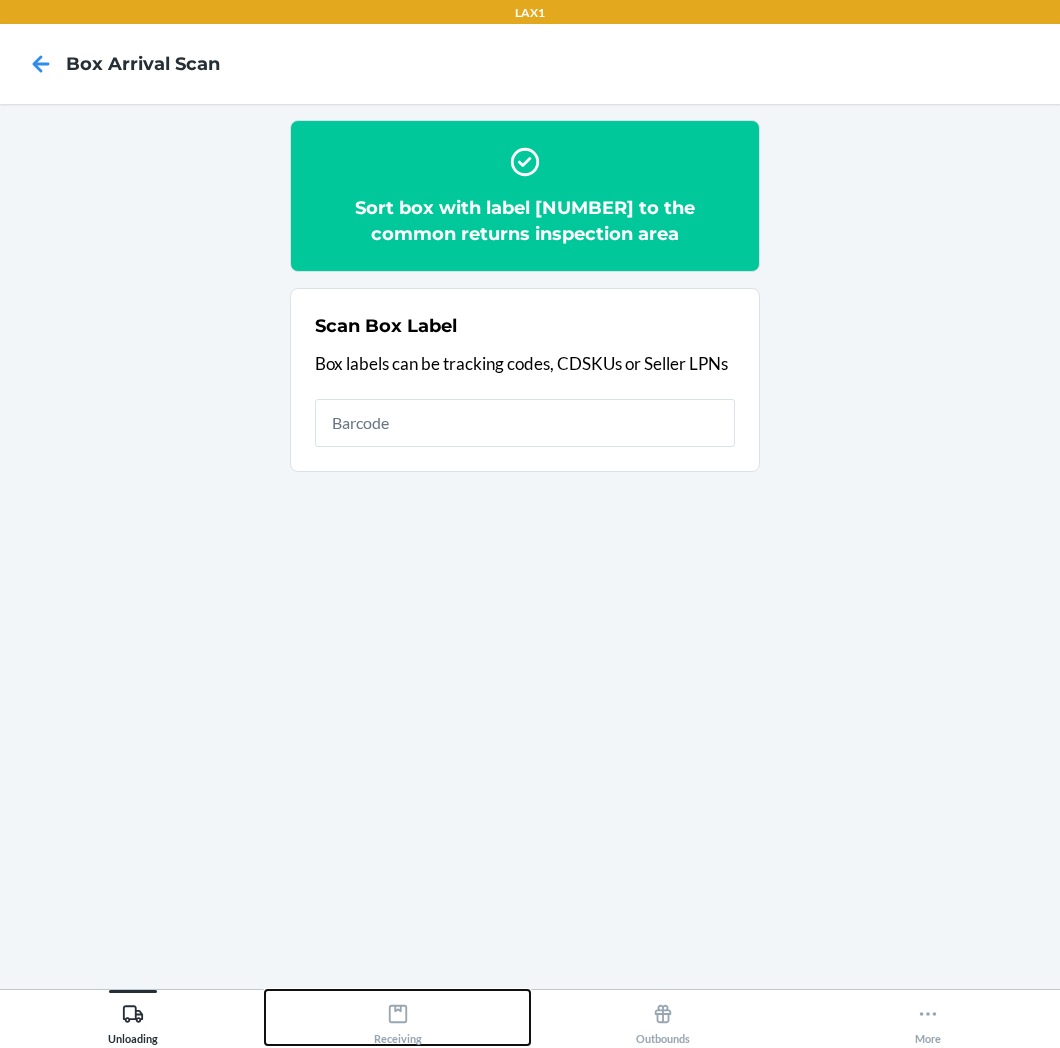 drag, startPoint x: 390, startPoint y: 1004, endPoint x: 415, endPoint y: 992, distance: 27.730848 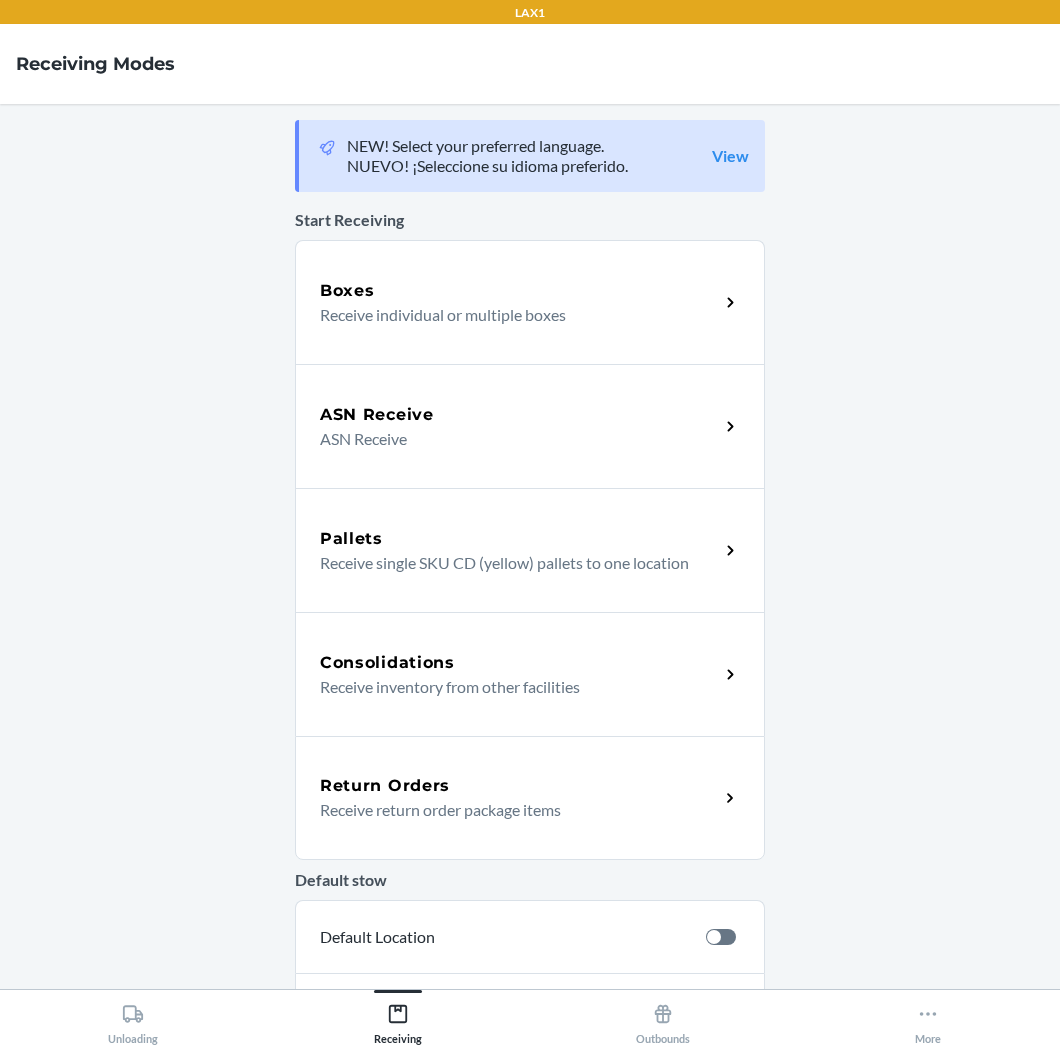 click on "Receive return order package items" at bounding box center [511, 810] 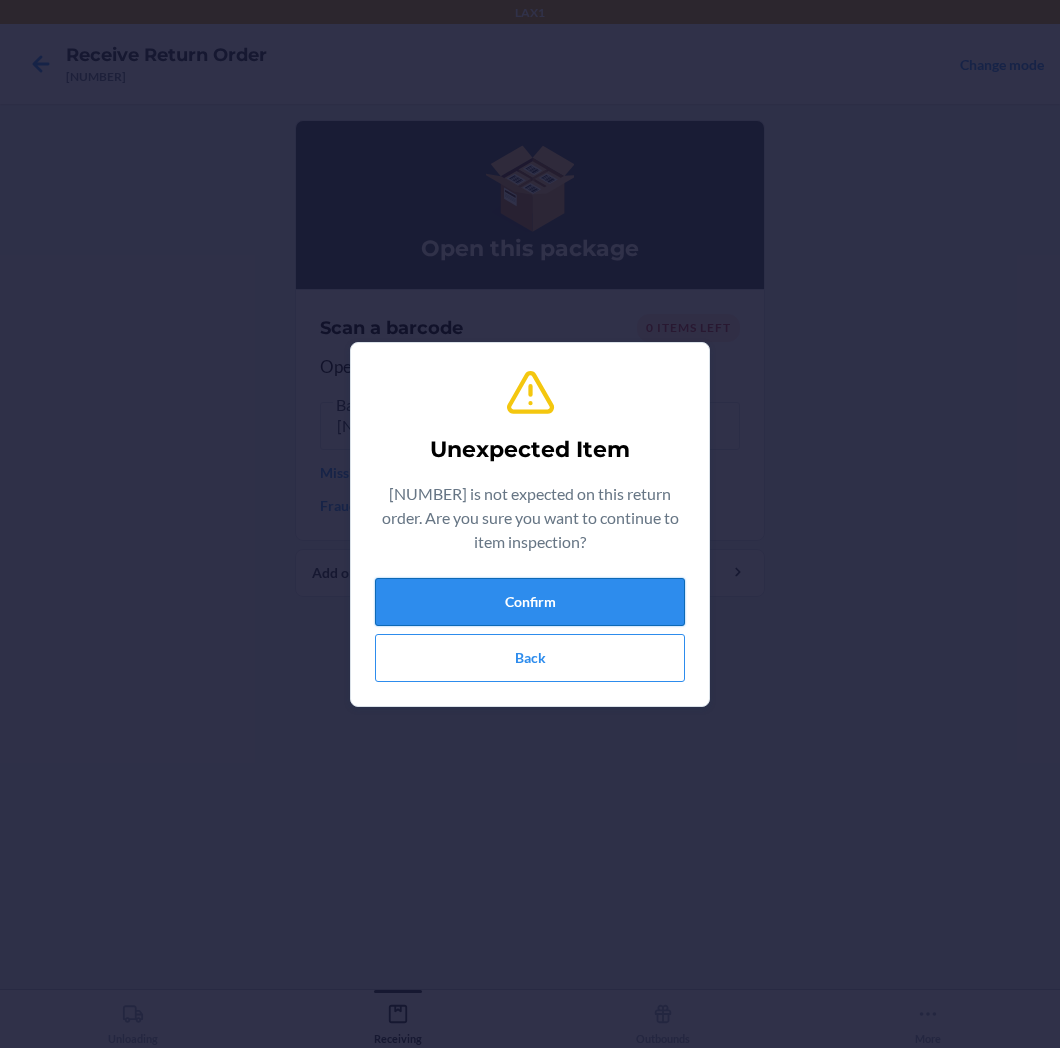 click on "Confirm" at bounding box center (530, 602) 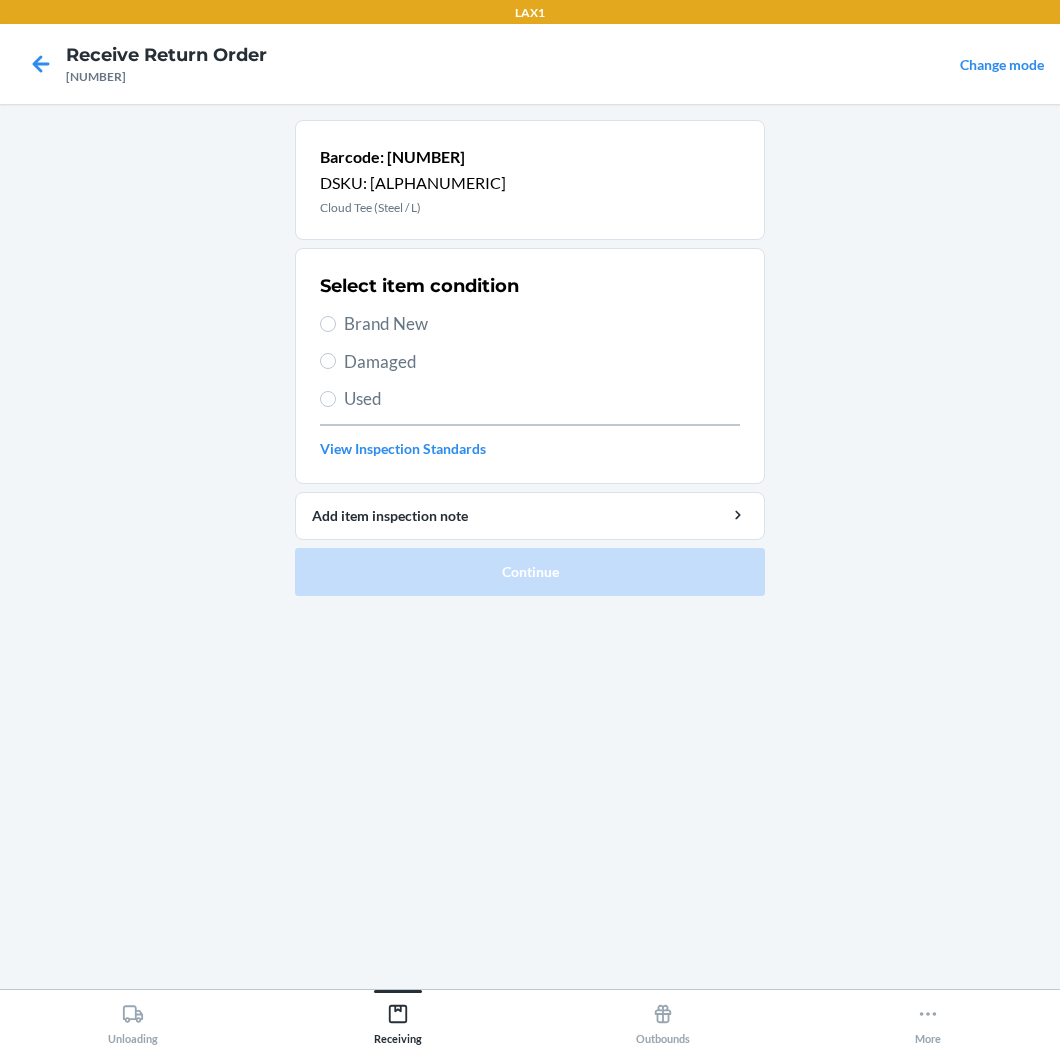 drag, startPoint x: 395, startPoint y: 323, endPoint x: 435, endPoint y: 404, distance: 90.33826 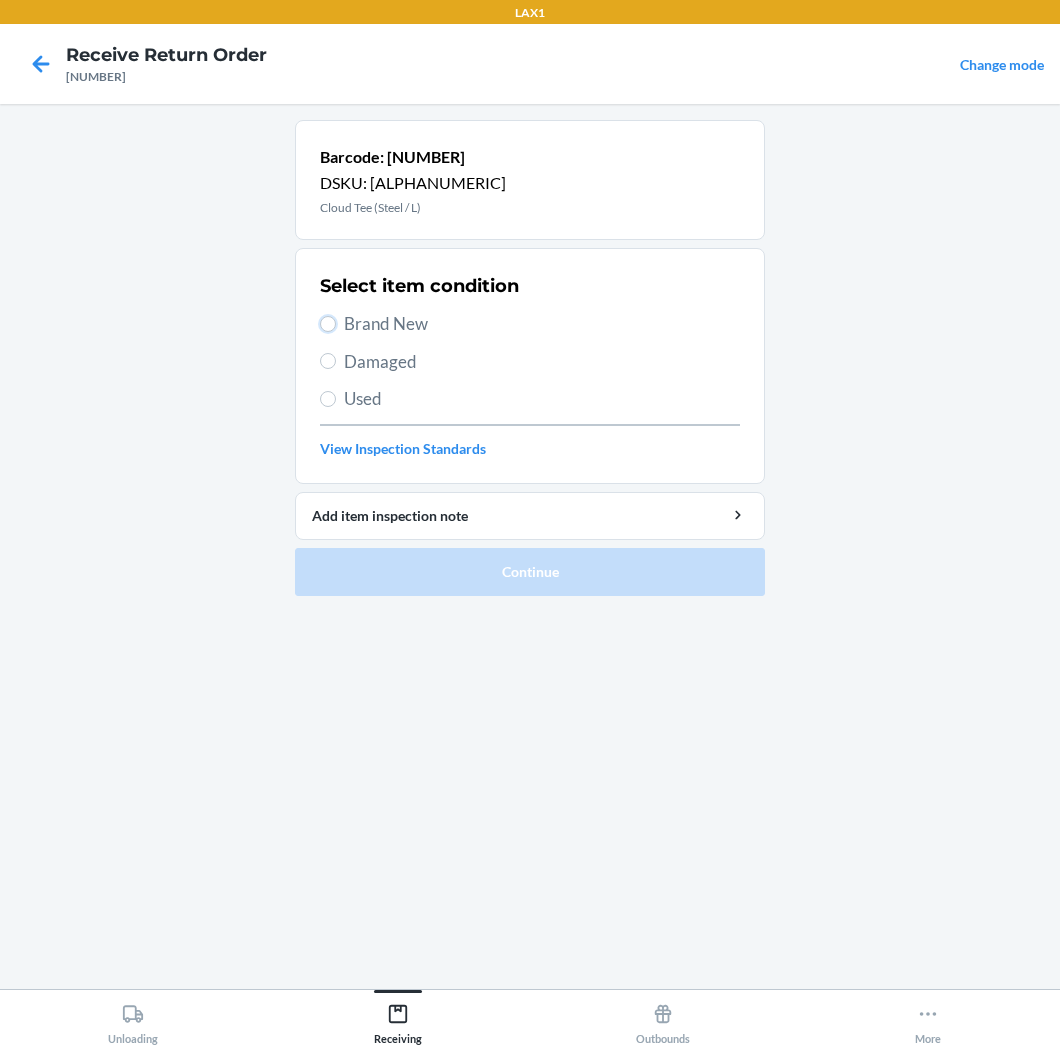 click on "Brand New" at bounding box center [328, 324] 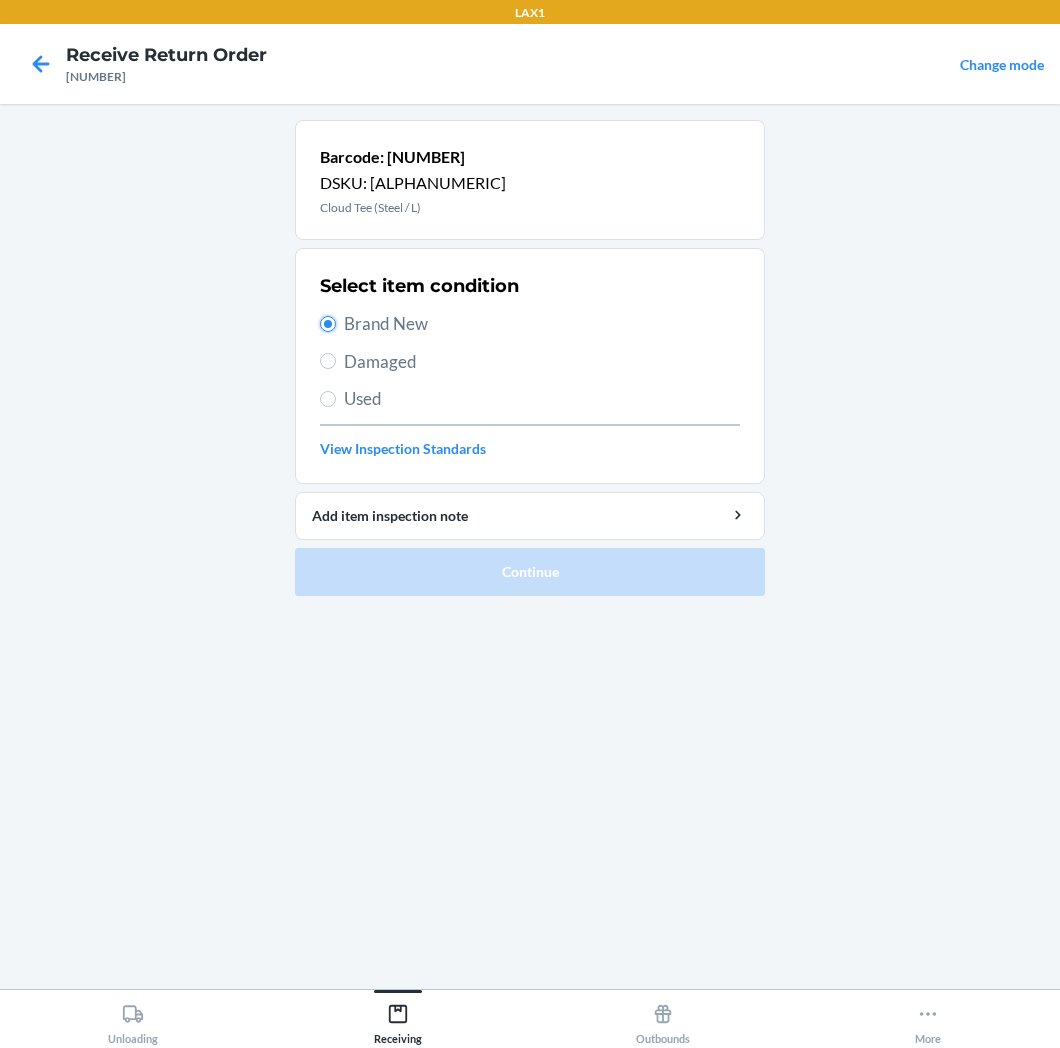 radio on "true" 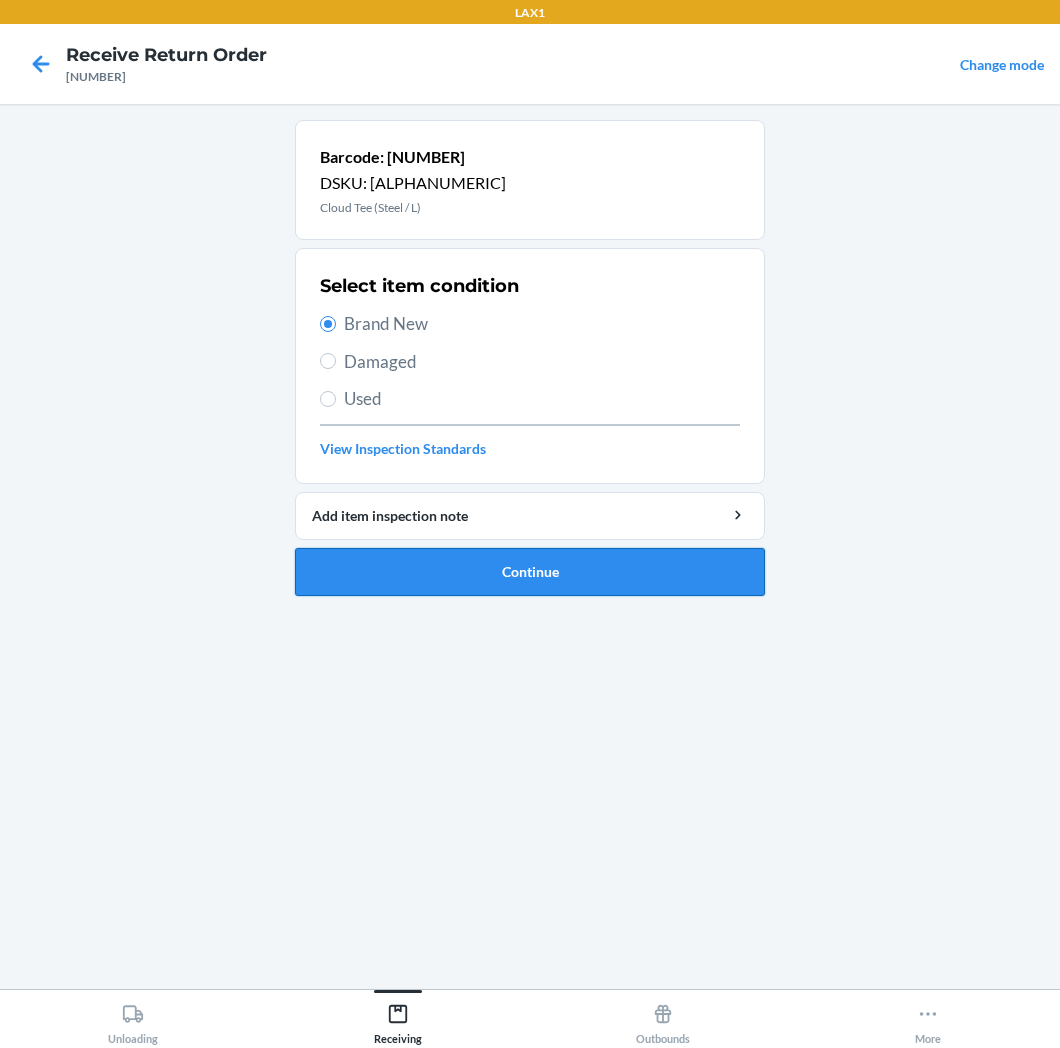 click on "Continue" at bounding box center (530, 572) 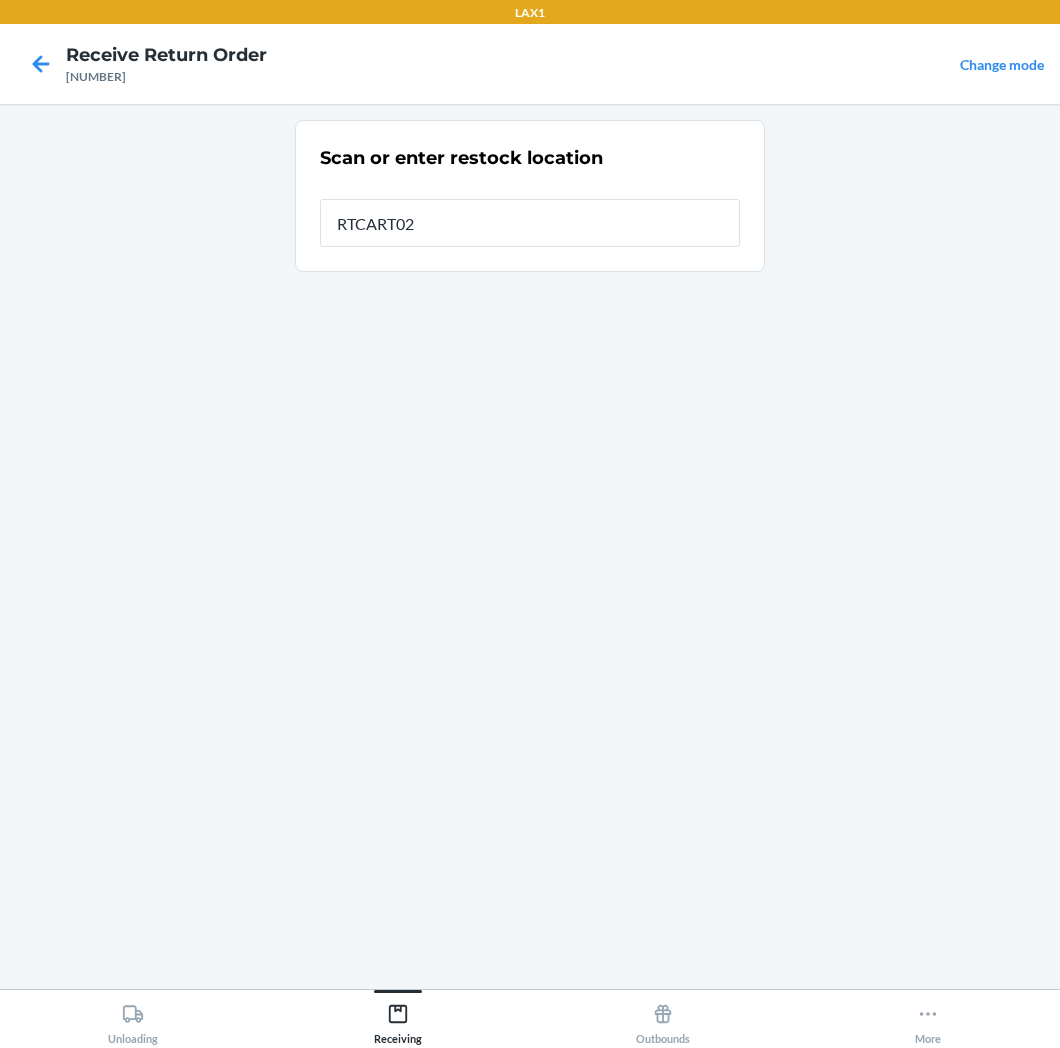 type on "[PRODUCT_CODE]" 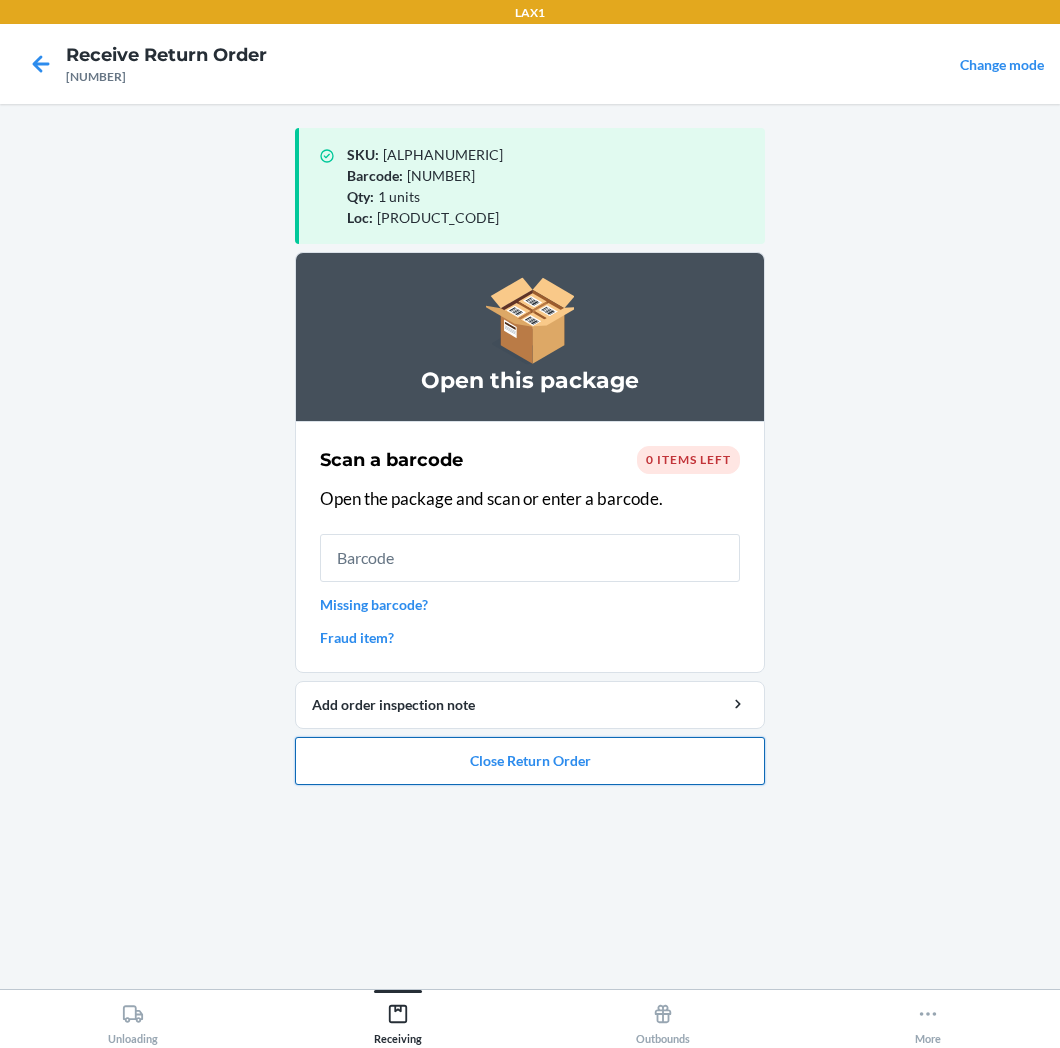 click on "Close Return Order" at bounding box center (530, 761) 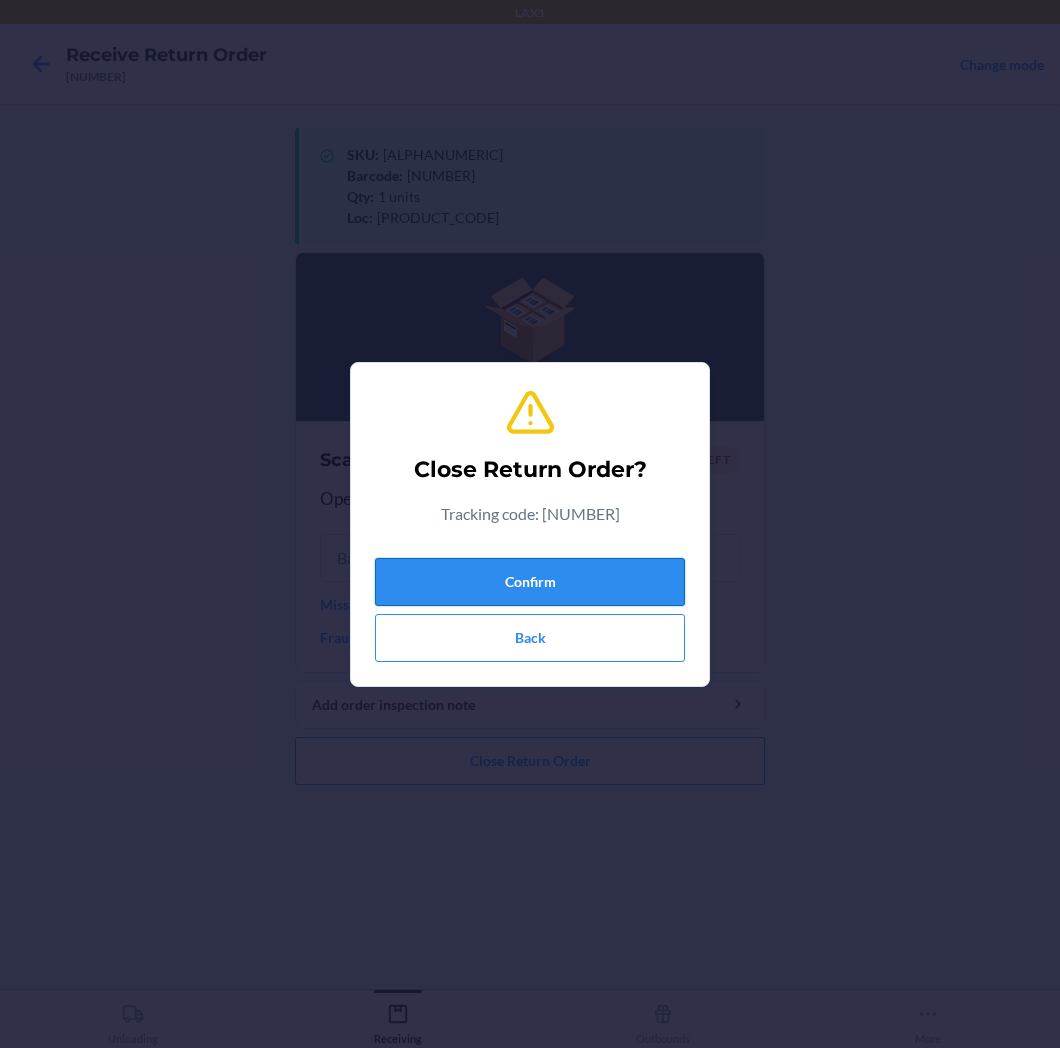 click on "Confirm" at bounding box center [530, 582] 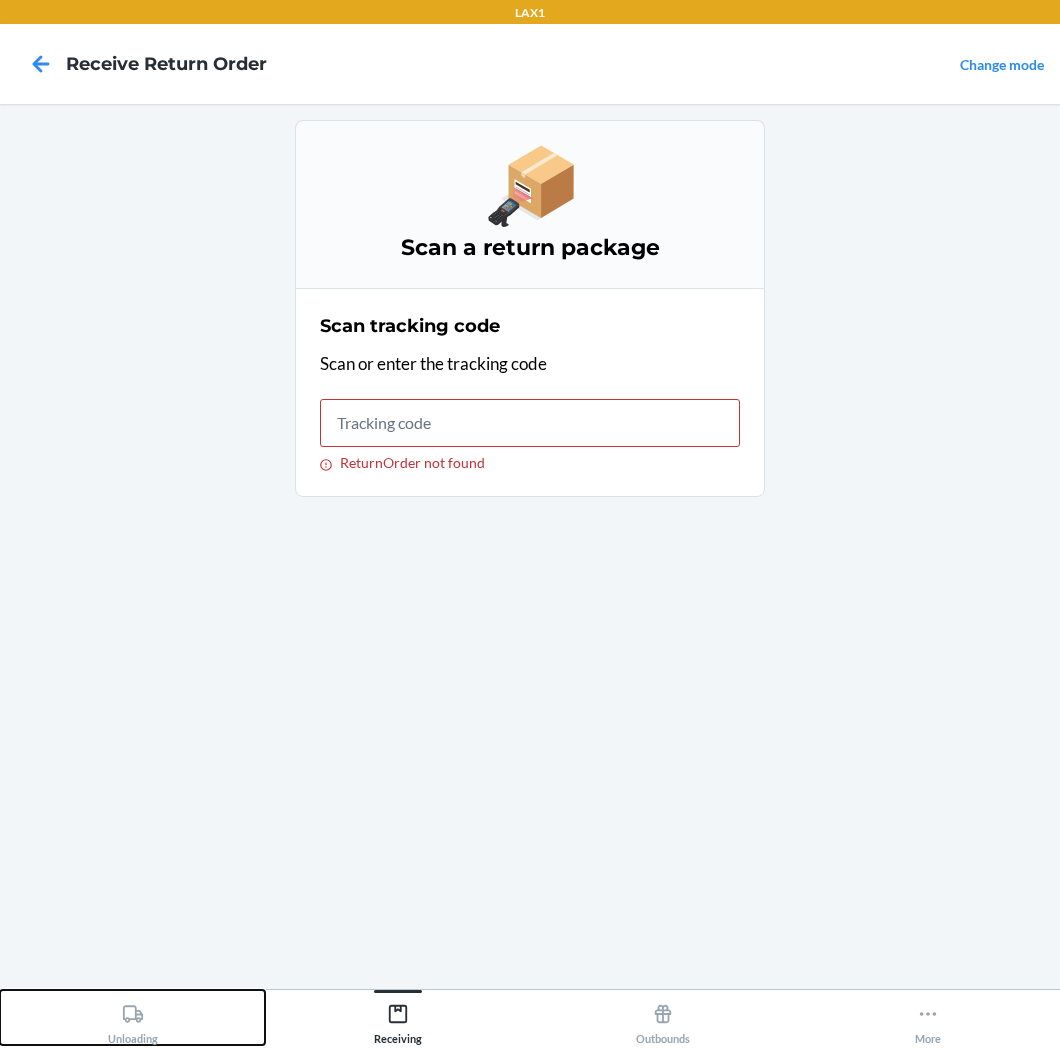 click 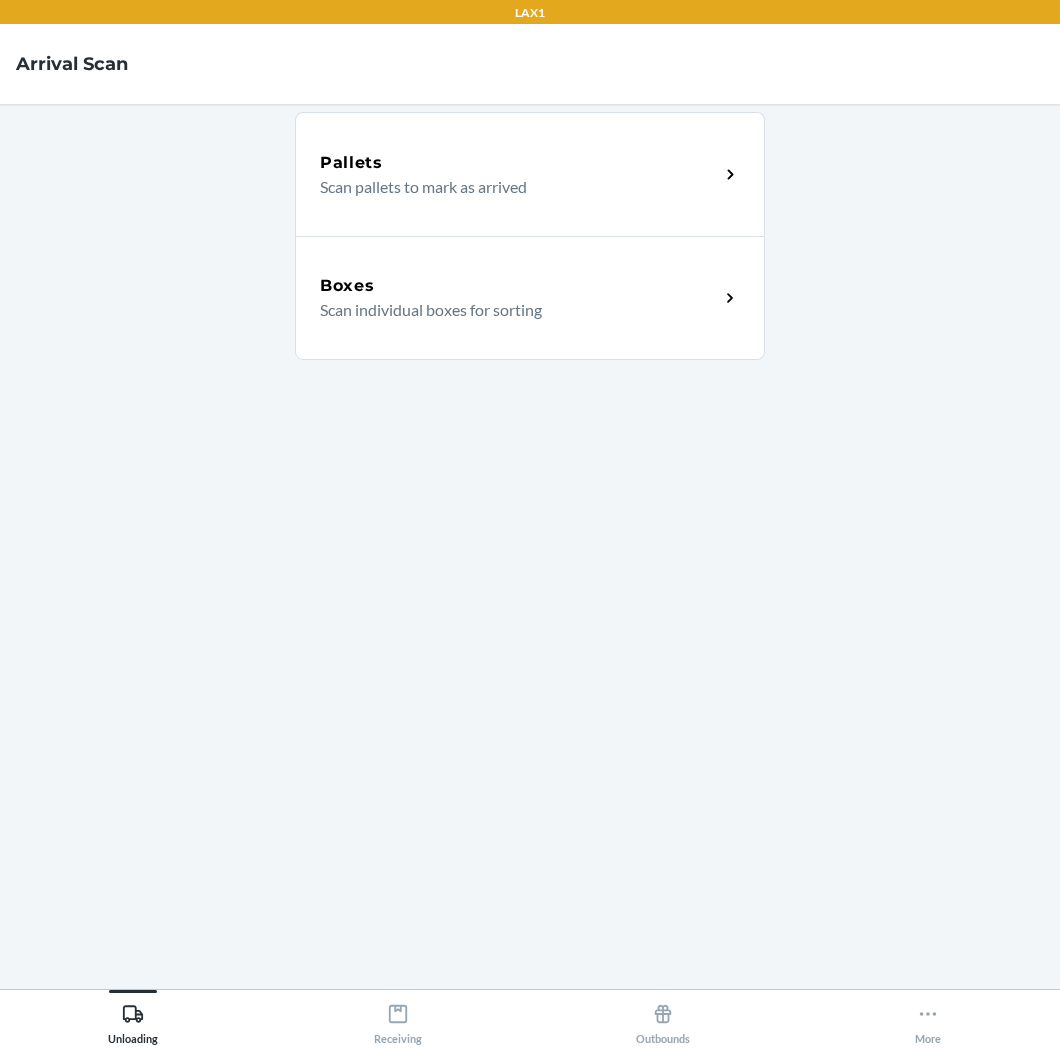 click on "Boxes Scan individual boxes for sorting" at bounding box center (530, 298) 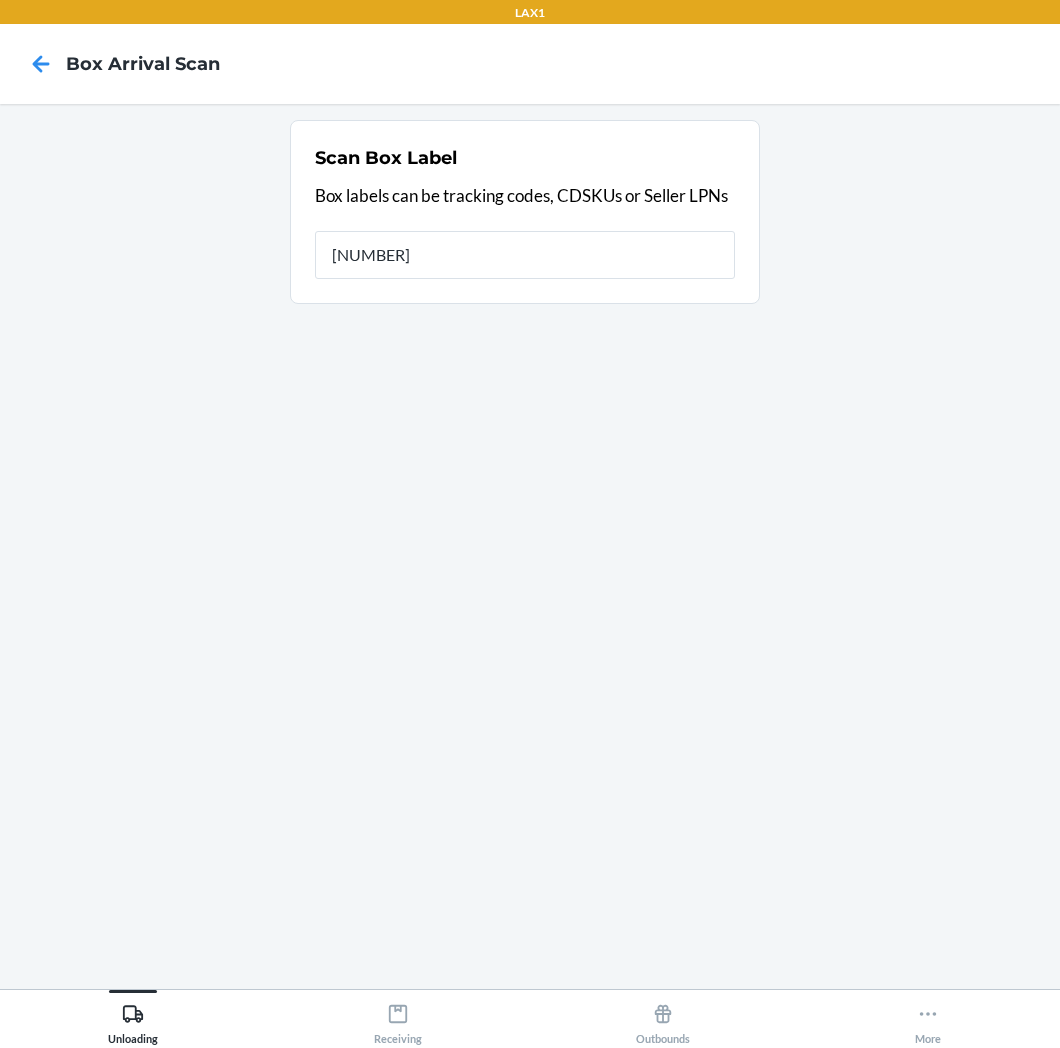 type on "[NUMBER]" 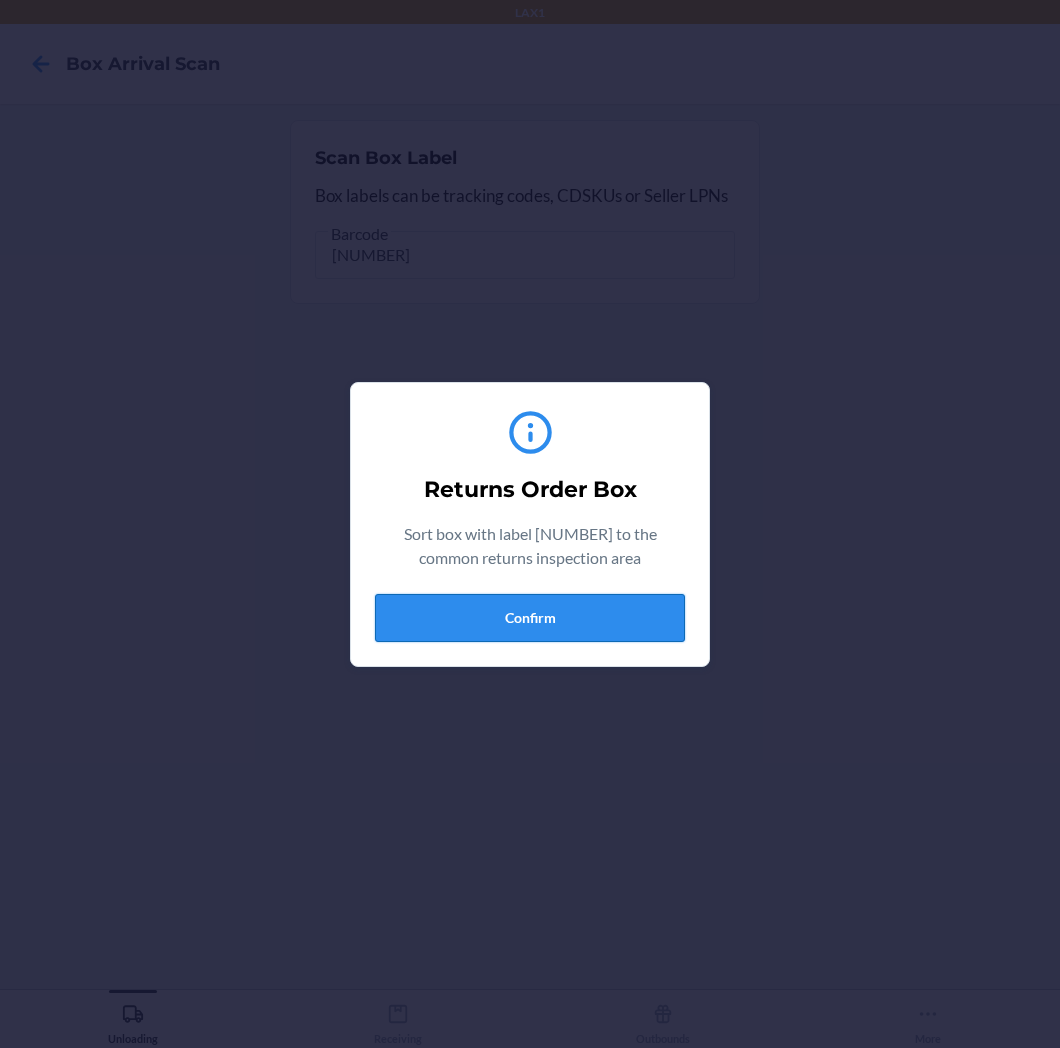 click on "Confirm" at bounding box center [530, 618] 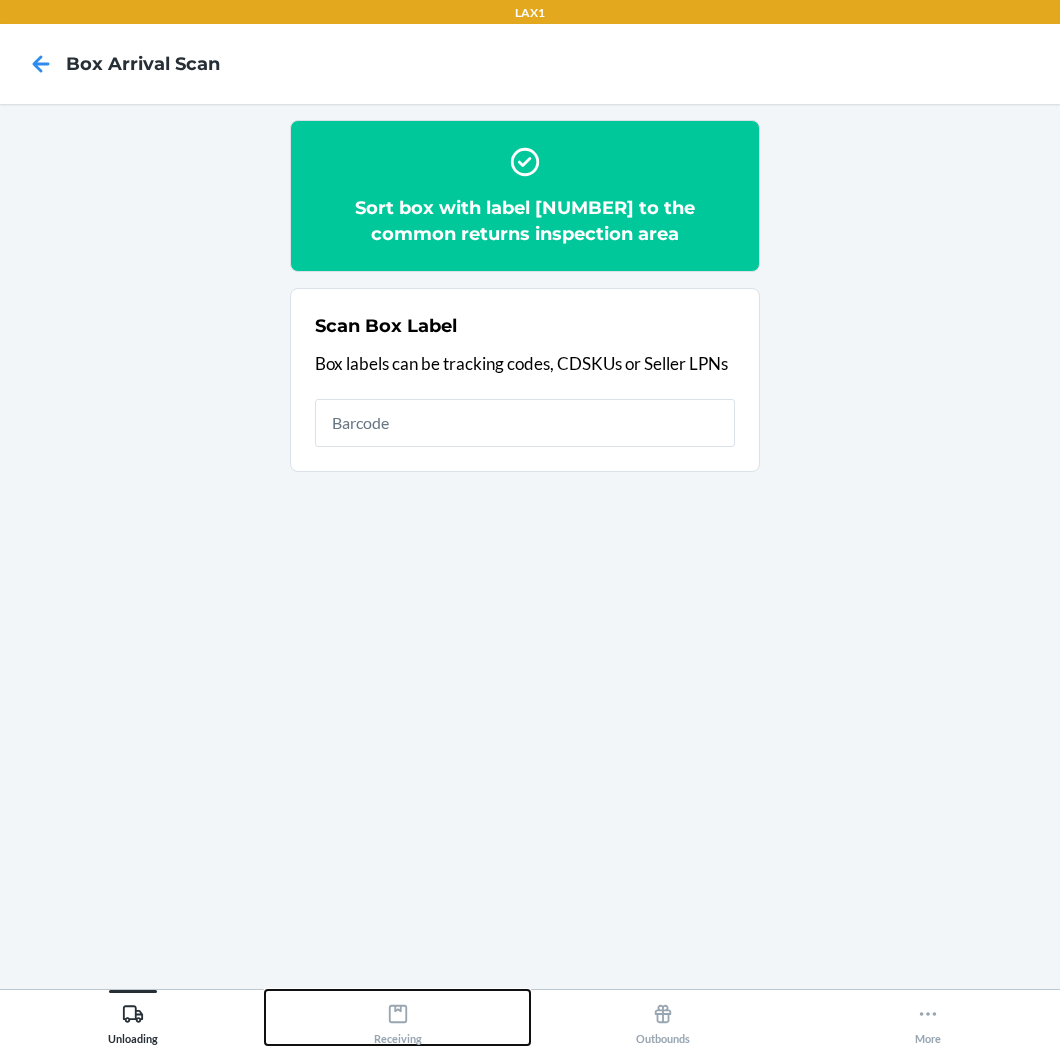 click 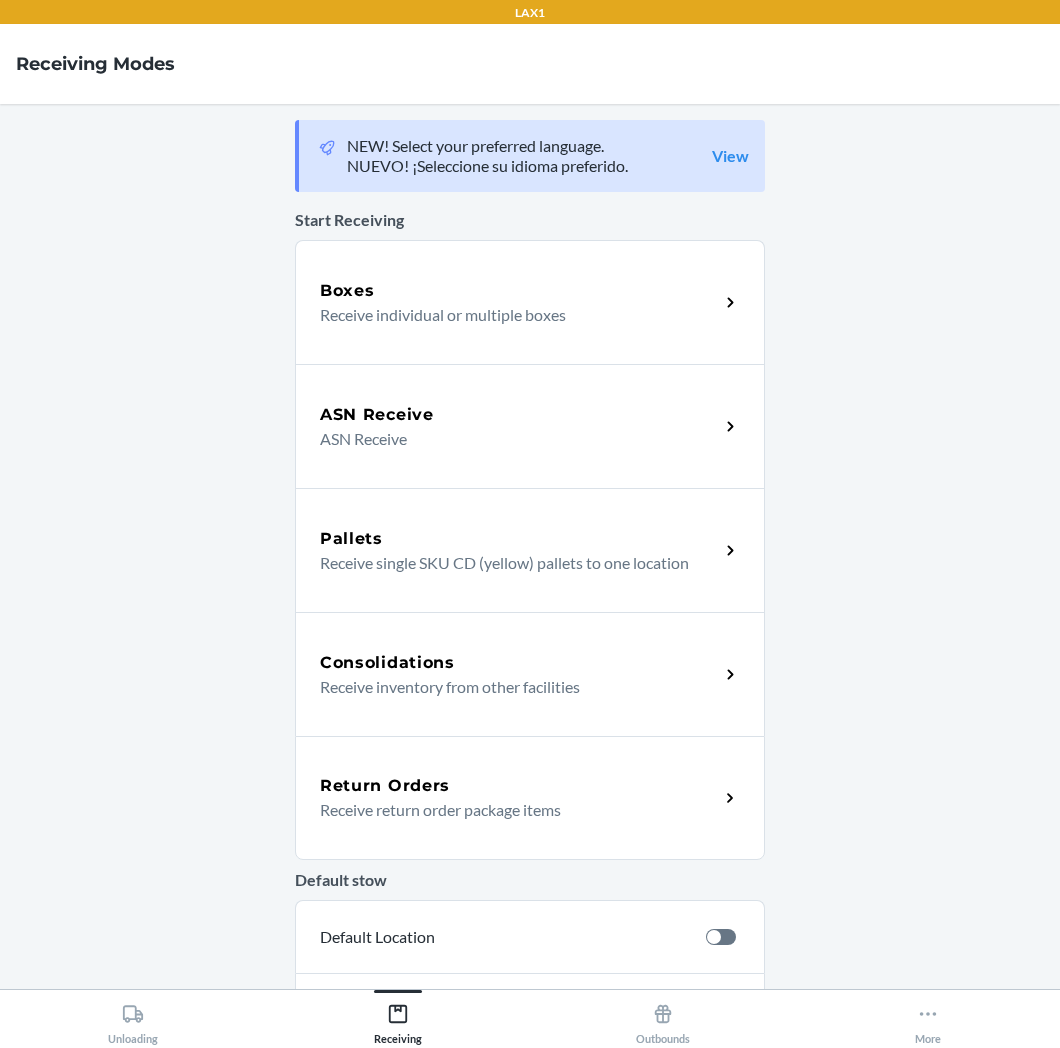 click on "Return Orders" at bounding box center (519, 786) 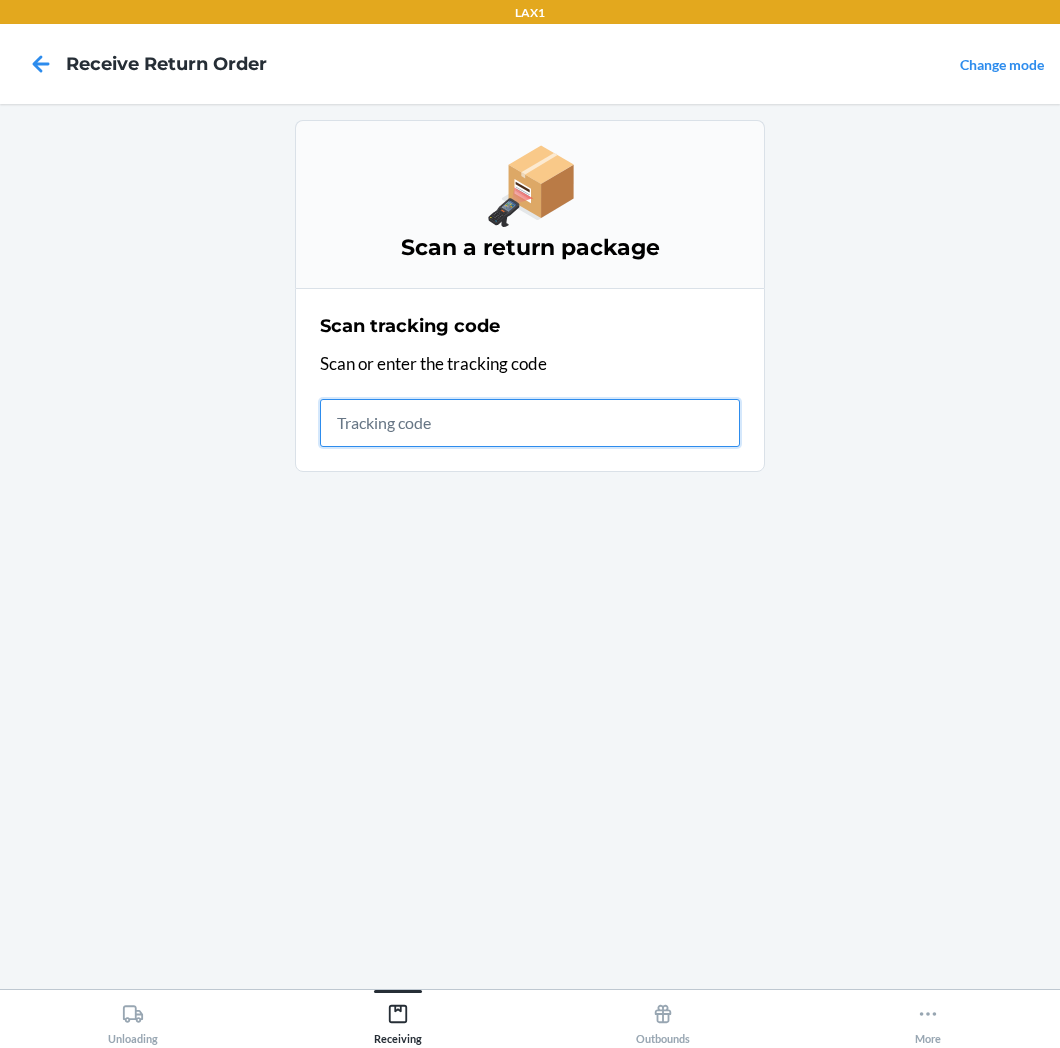 click at bounding box center (530, 423) 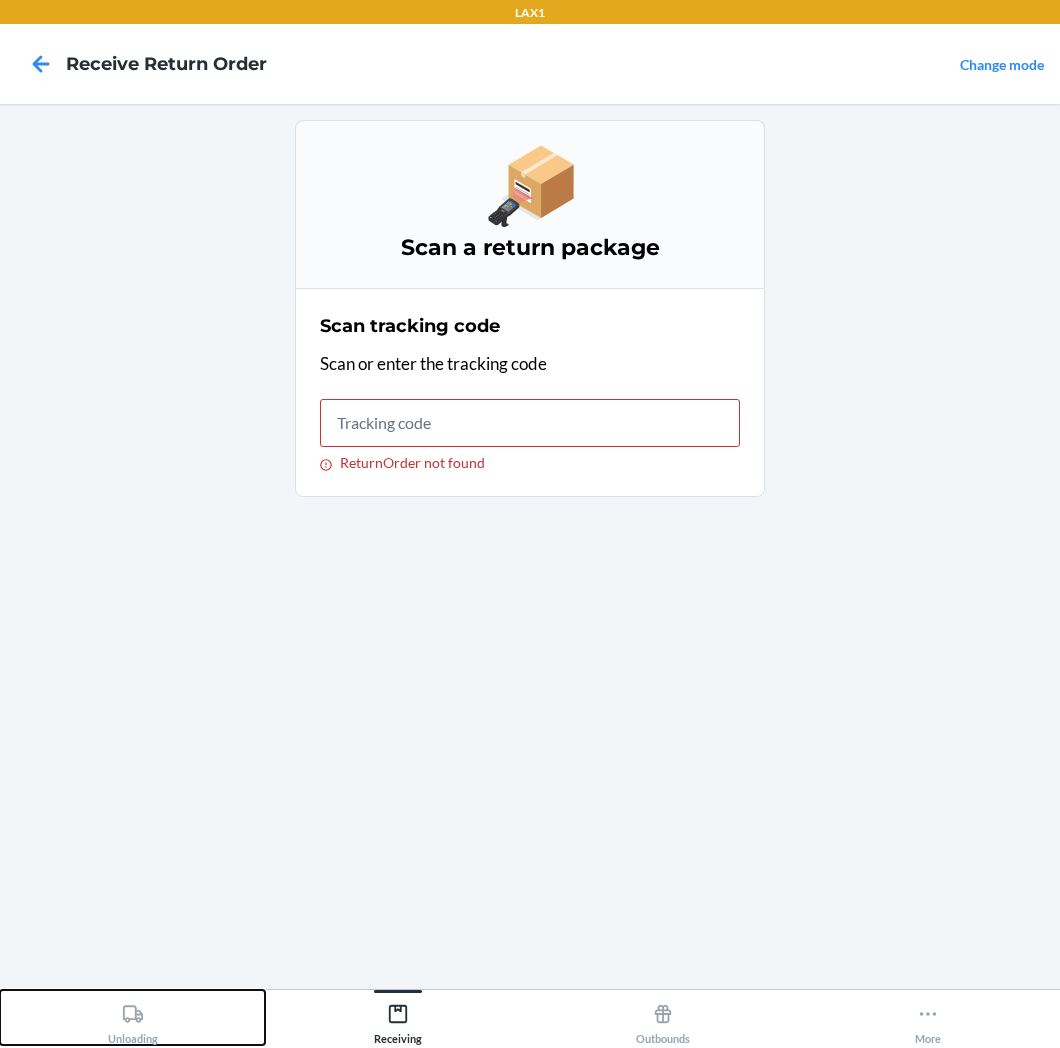 click 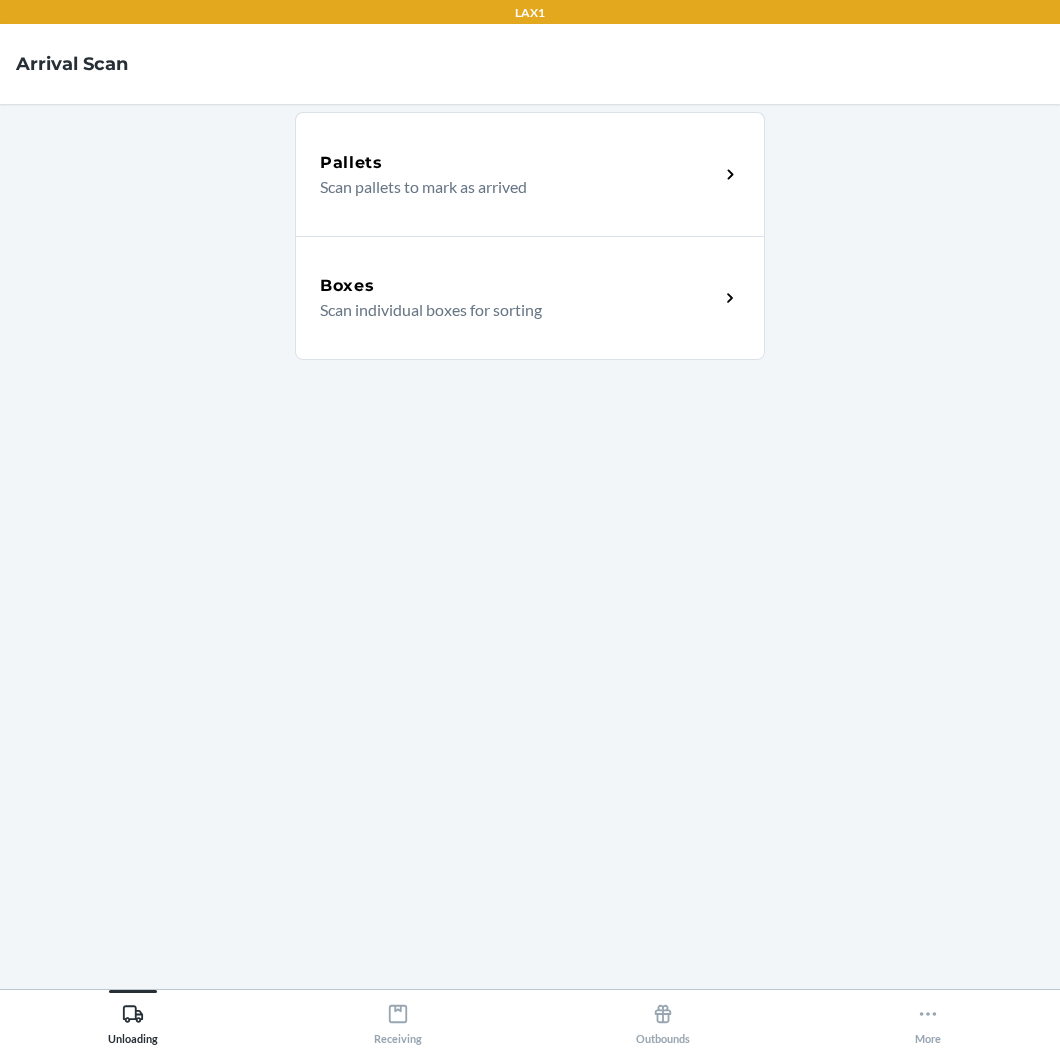 click on "Scan individual boxes for sorting" at bounding box center [511, 310] 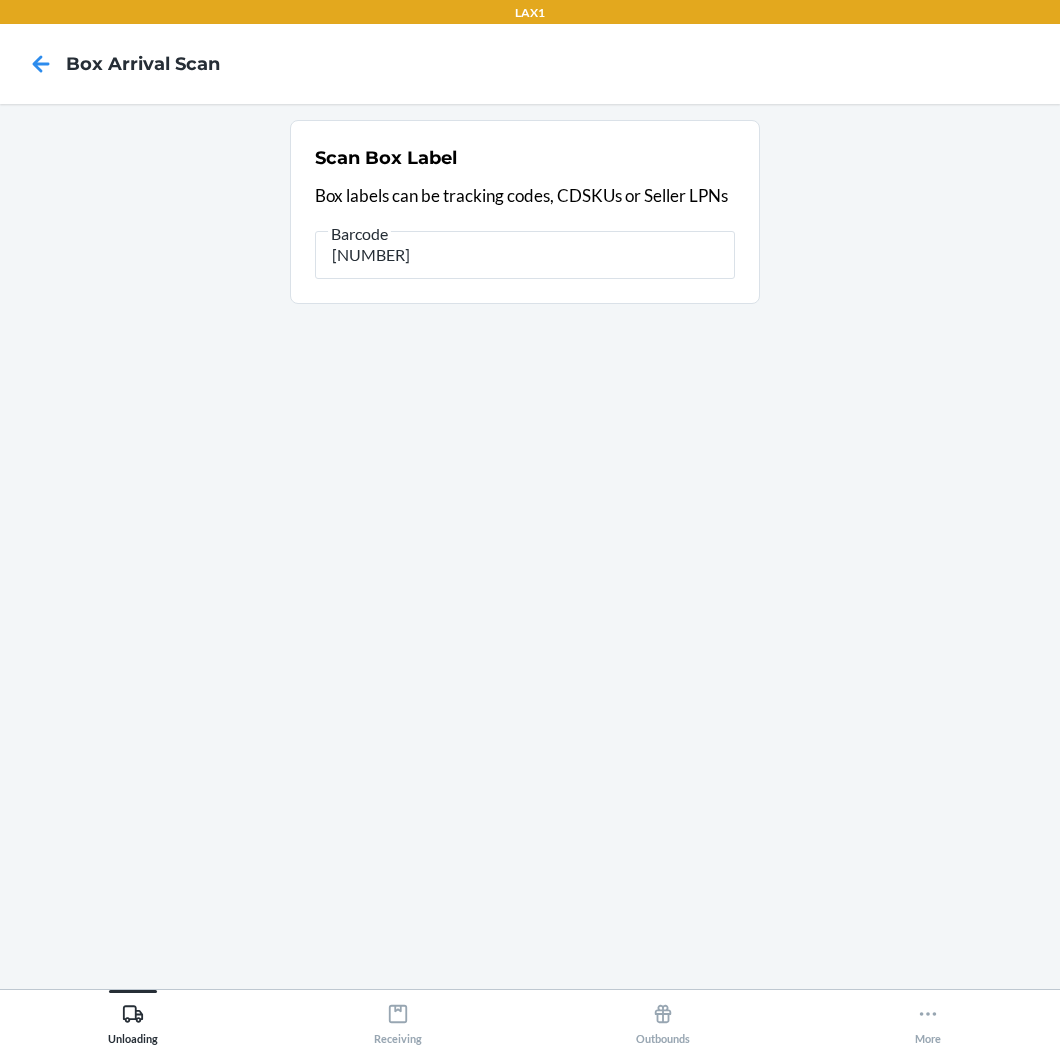 type on "[NUMBER]" 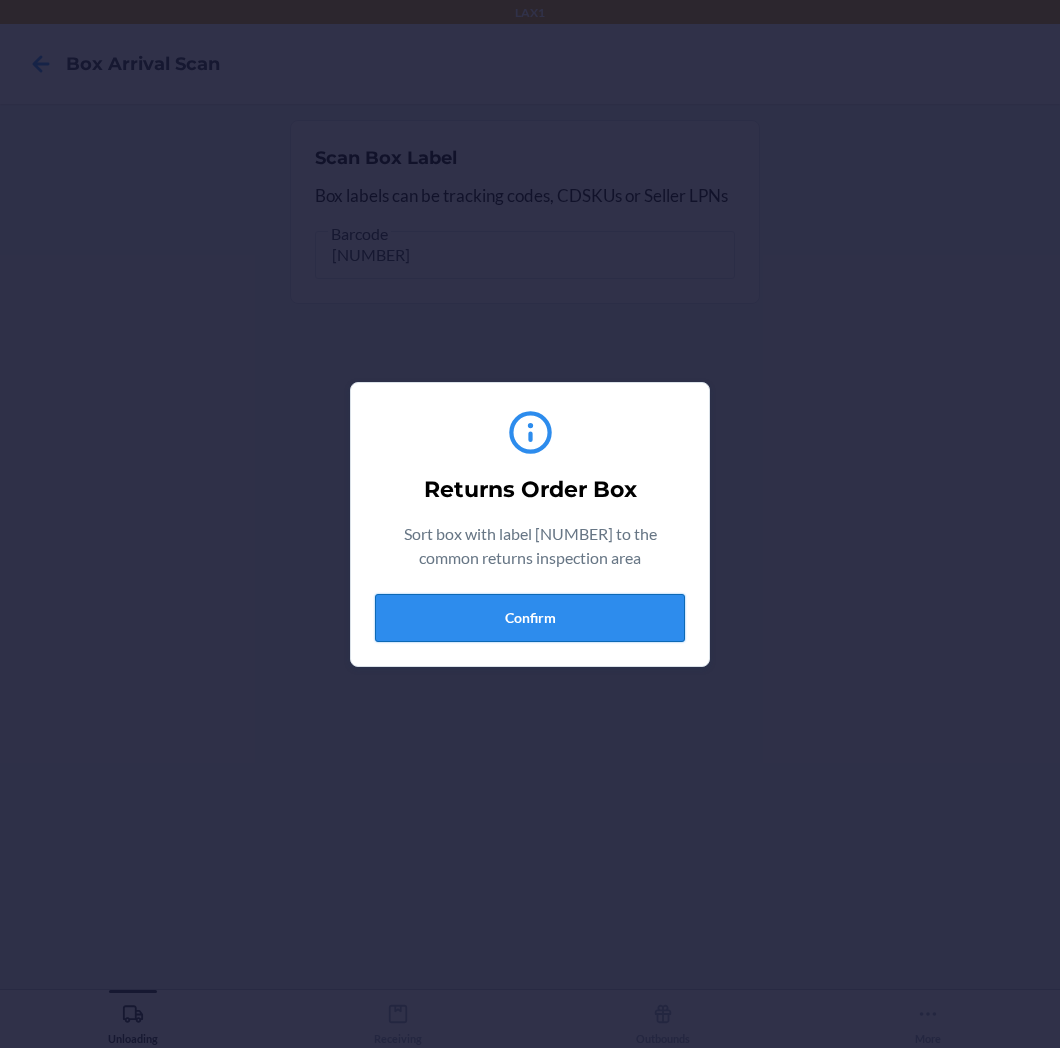click on "Confirm" at bounding box center [530, 618] 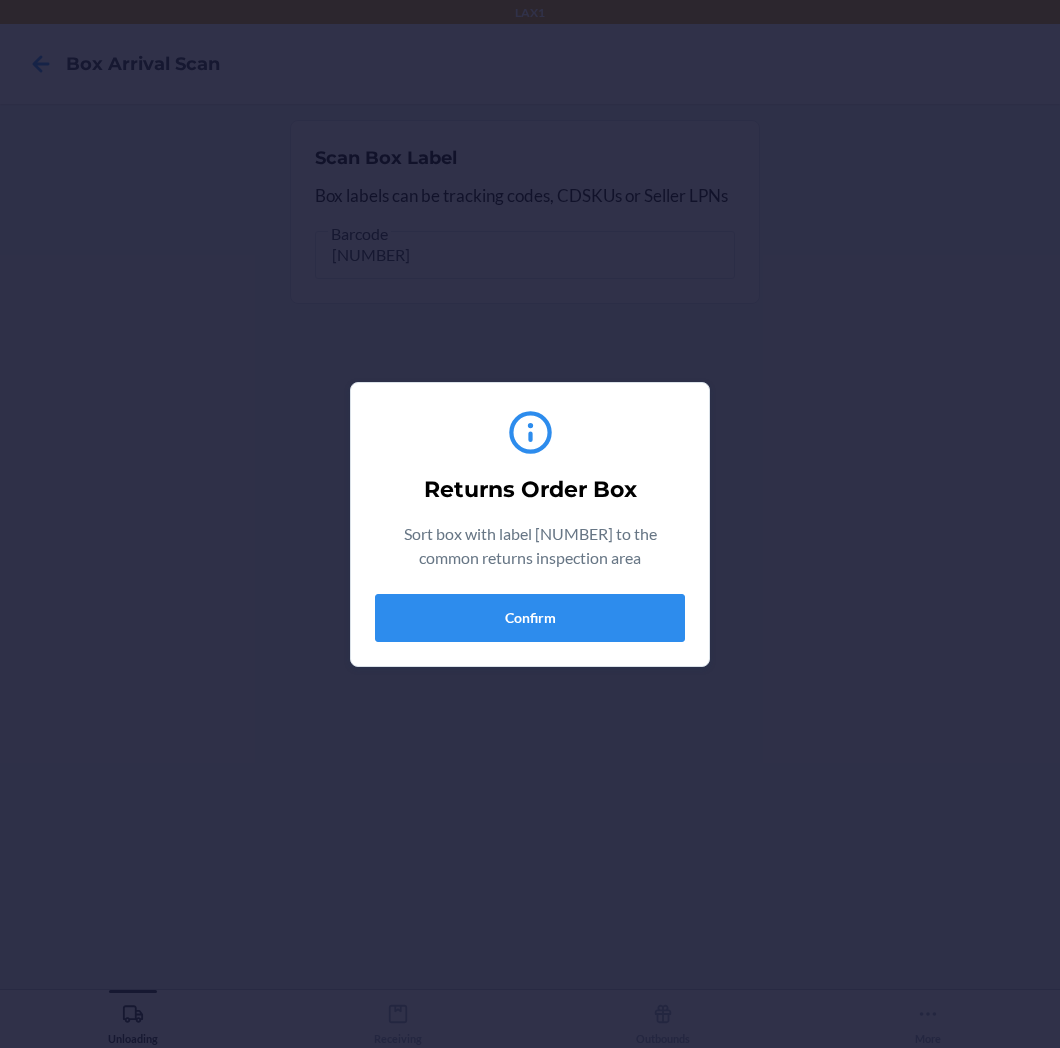 type 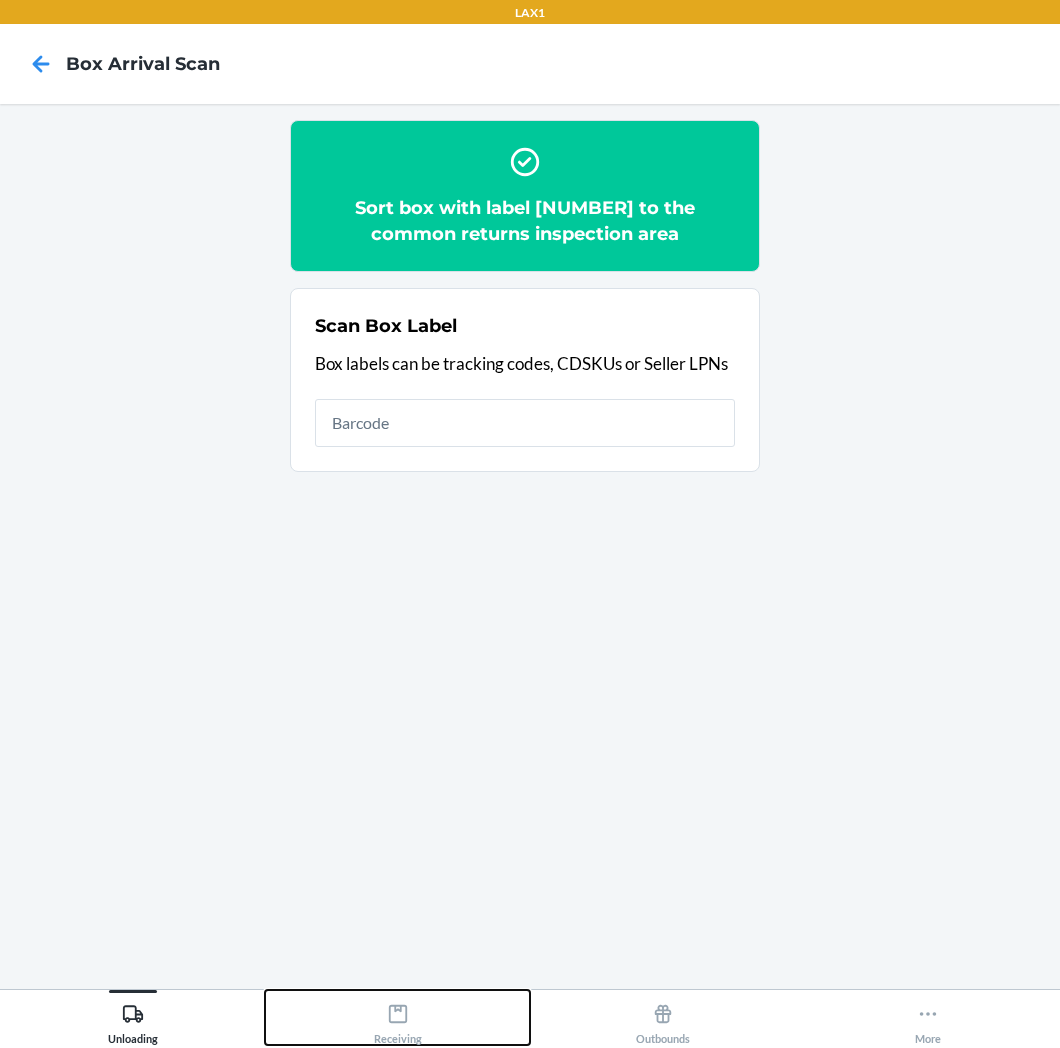 drag, startPoint x: 404, startPoint y: 1018, endPoint x: 415, endPoint y: 988, distance: 31.95309 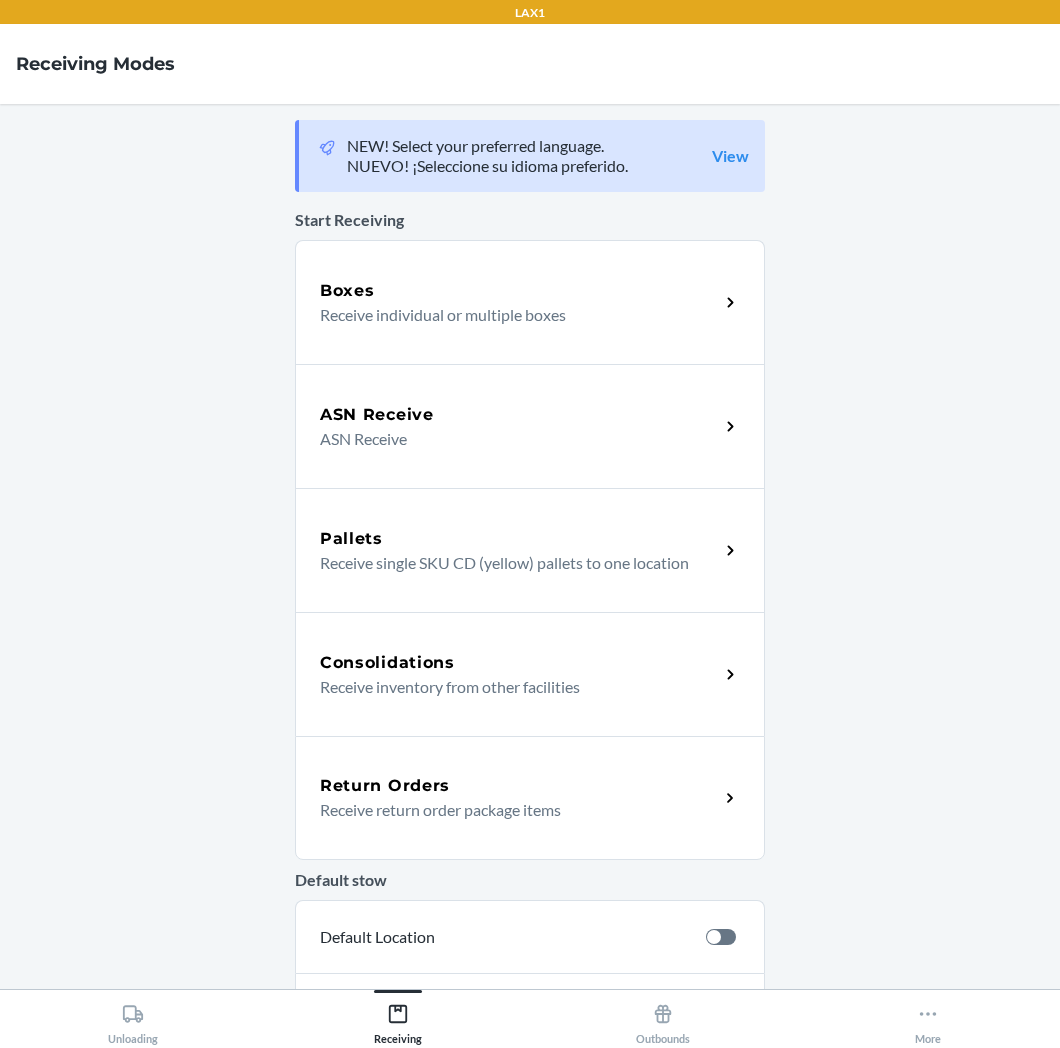 click on "Return Orders" at bounding box center [519, 786] 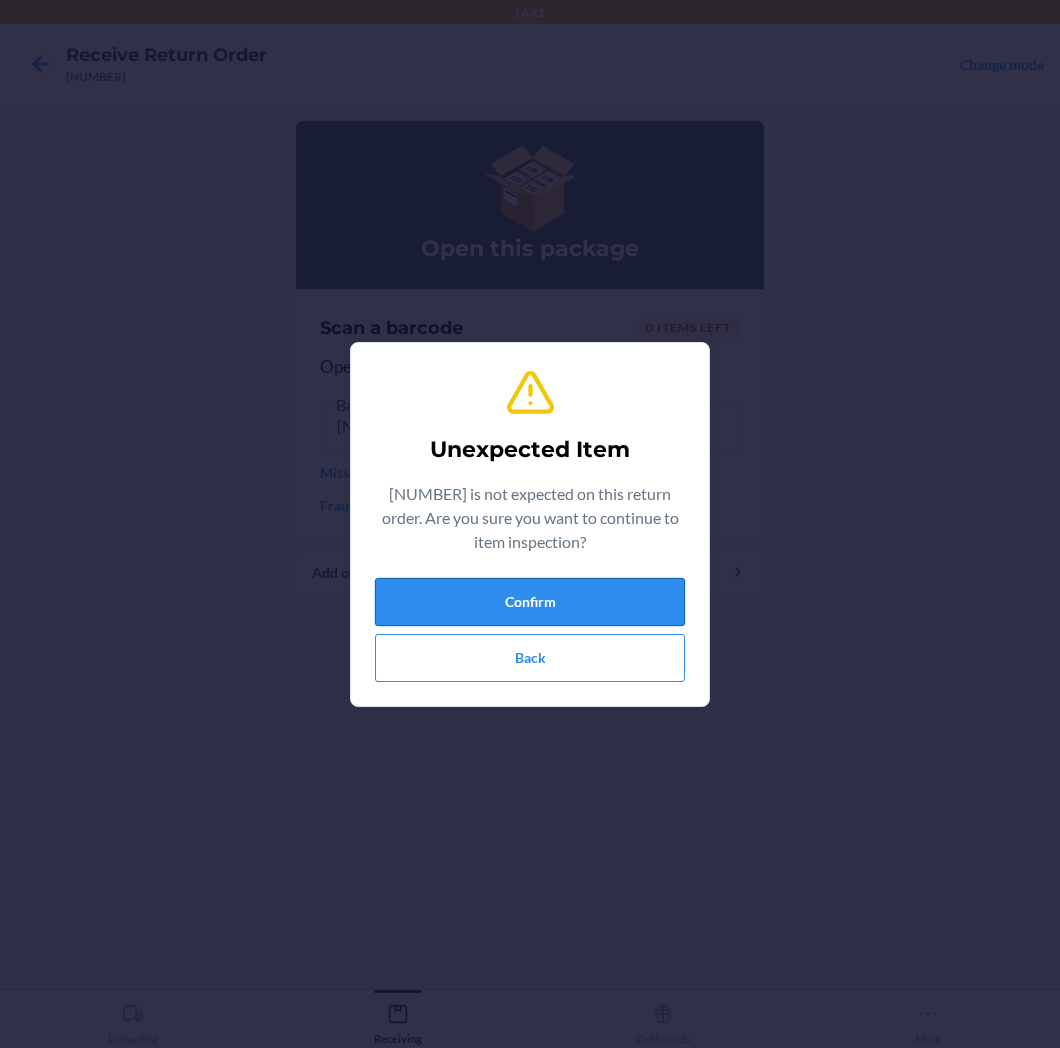 click on "Confirm" at bounding box center (530, 602) 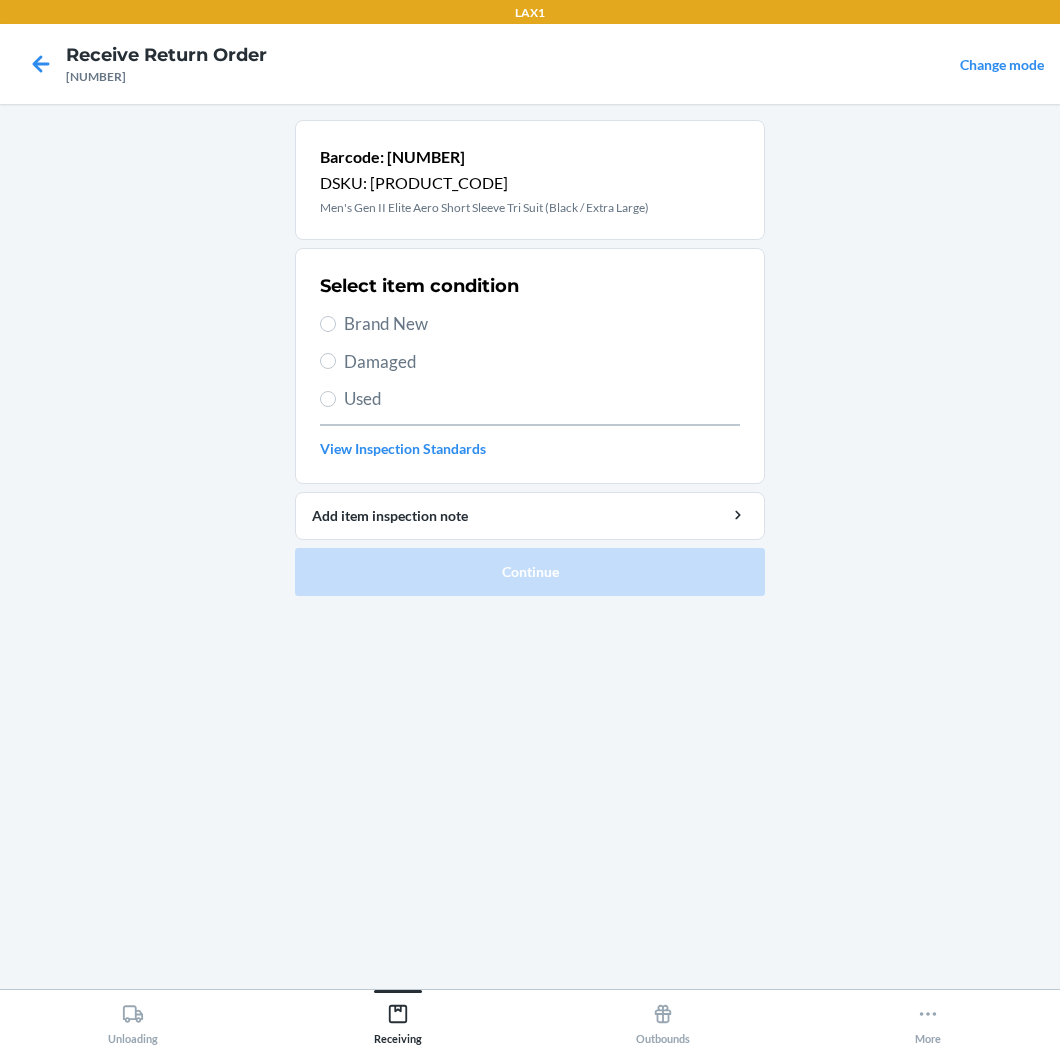 click on "Brand New" at bounding box center (542, 324) 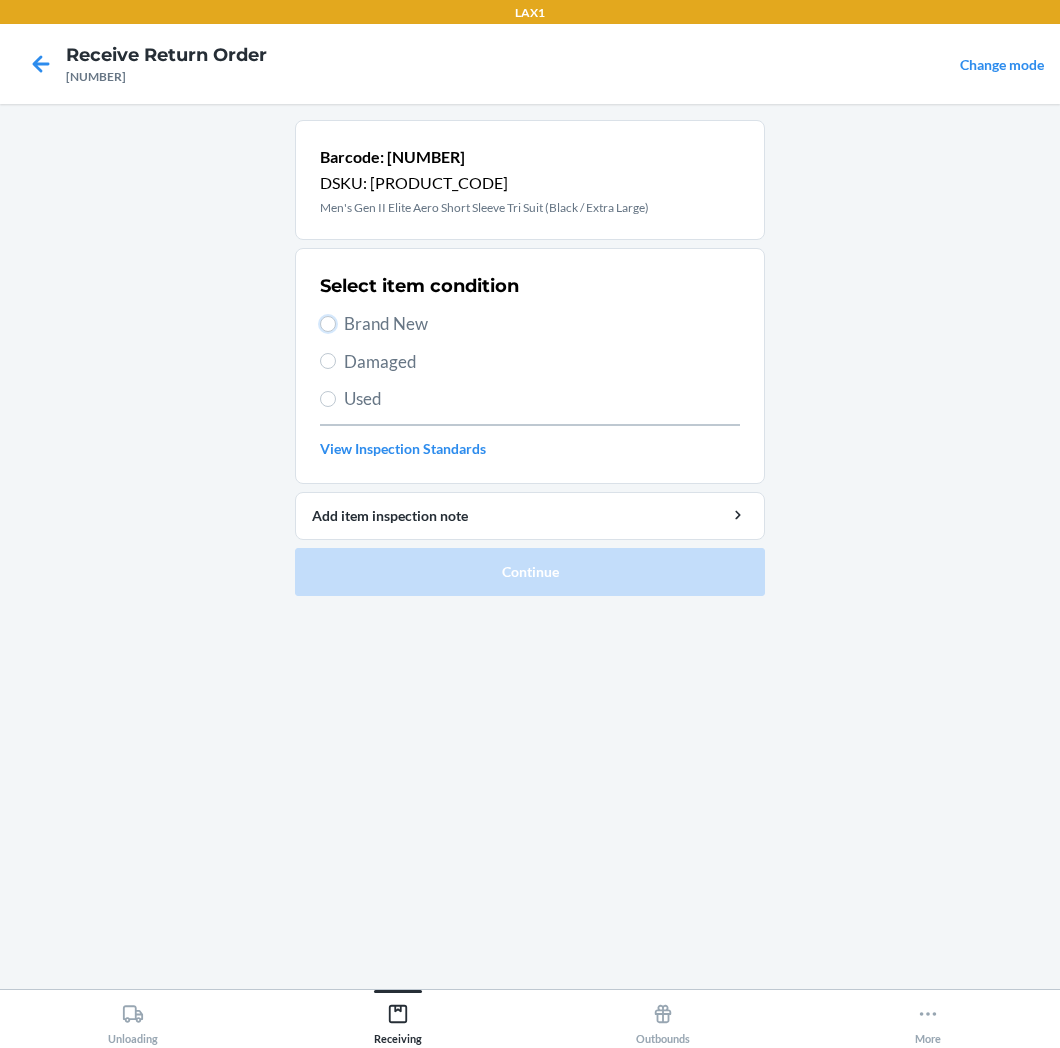 click on "Brand New" at bounding box center [328, 324] 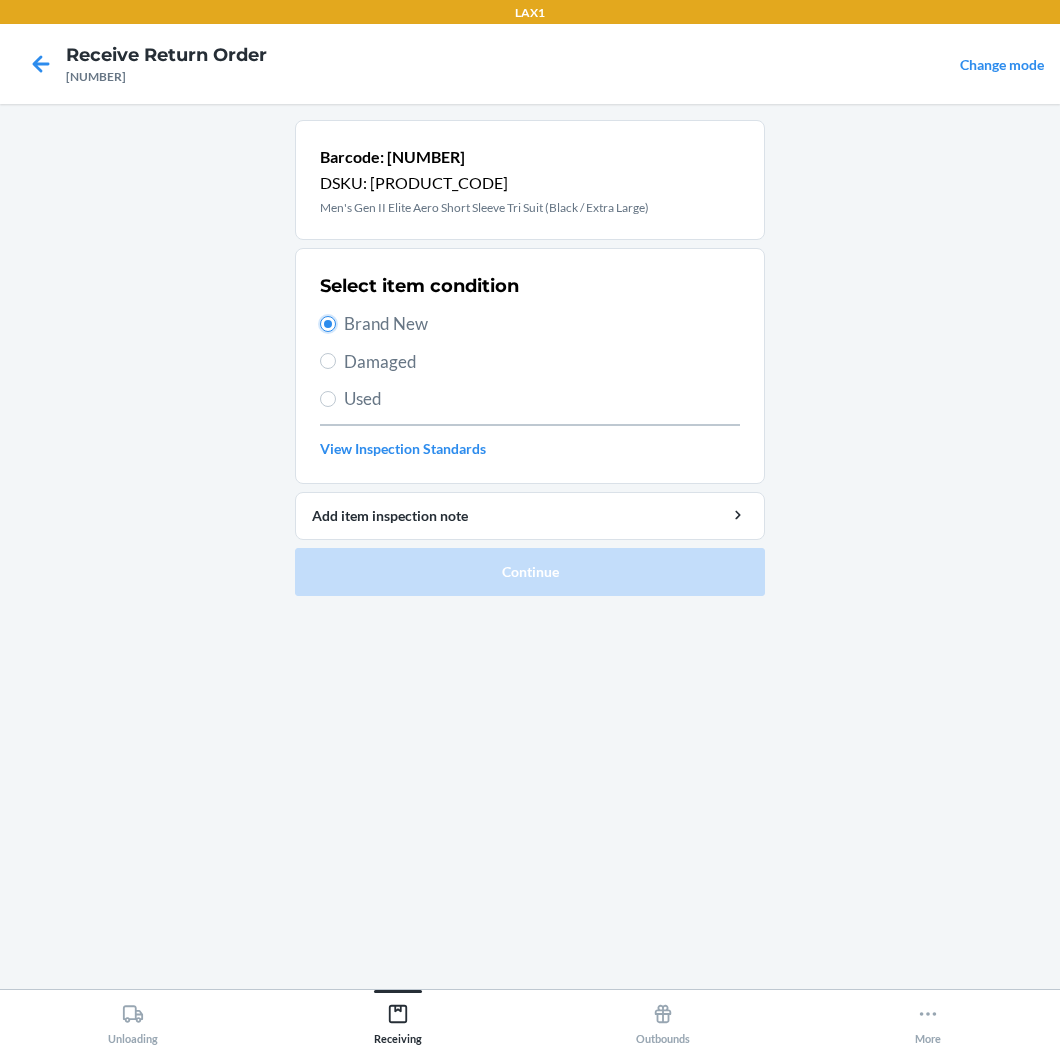radio on "true" 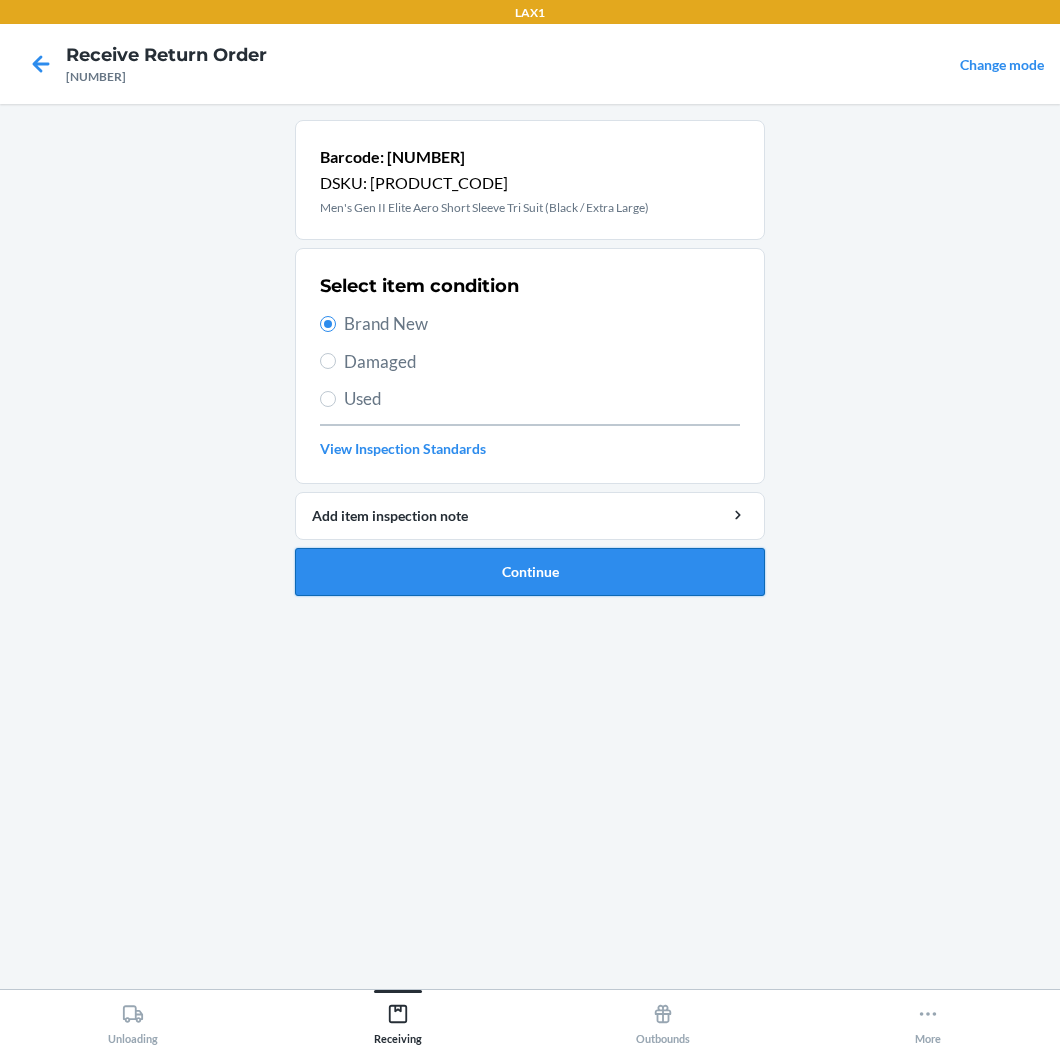 click on "Continue" at bounding box center [530, 572] 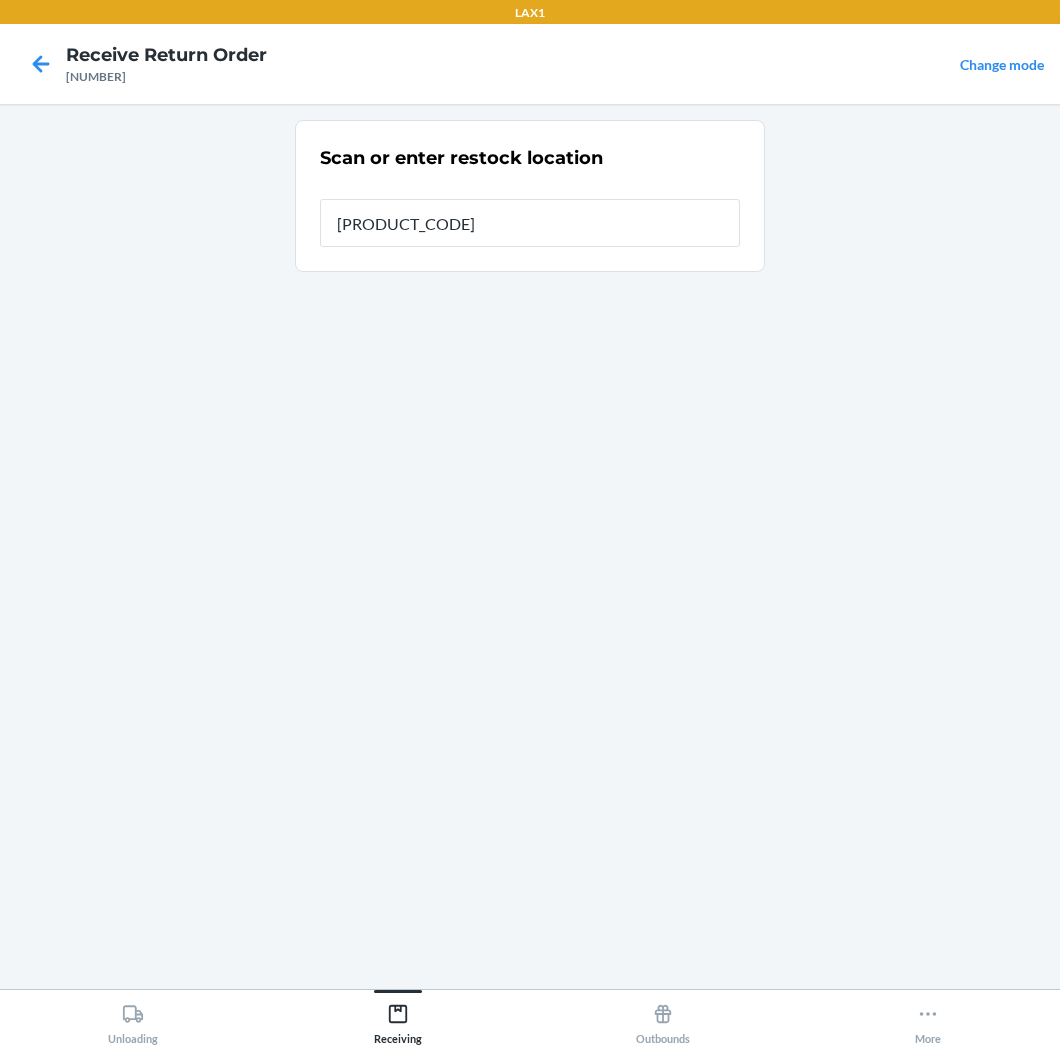 type on "[PRODUCT_CODE]" 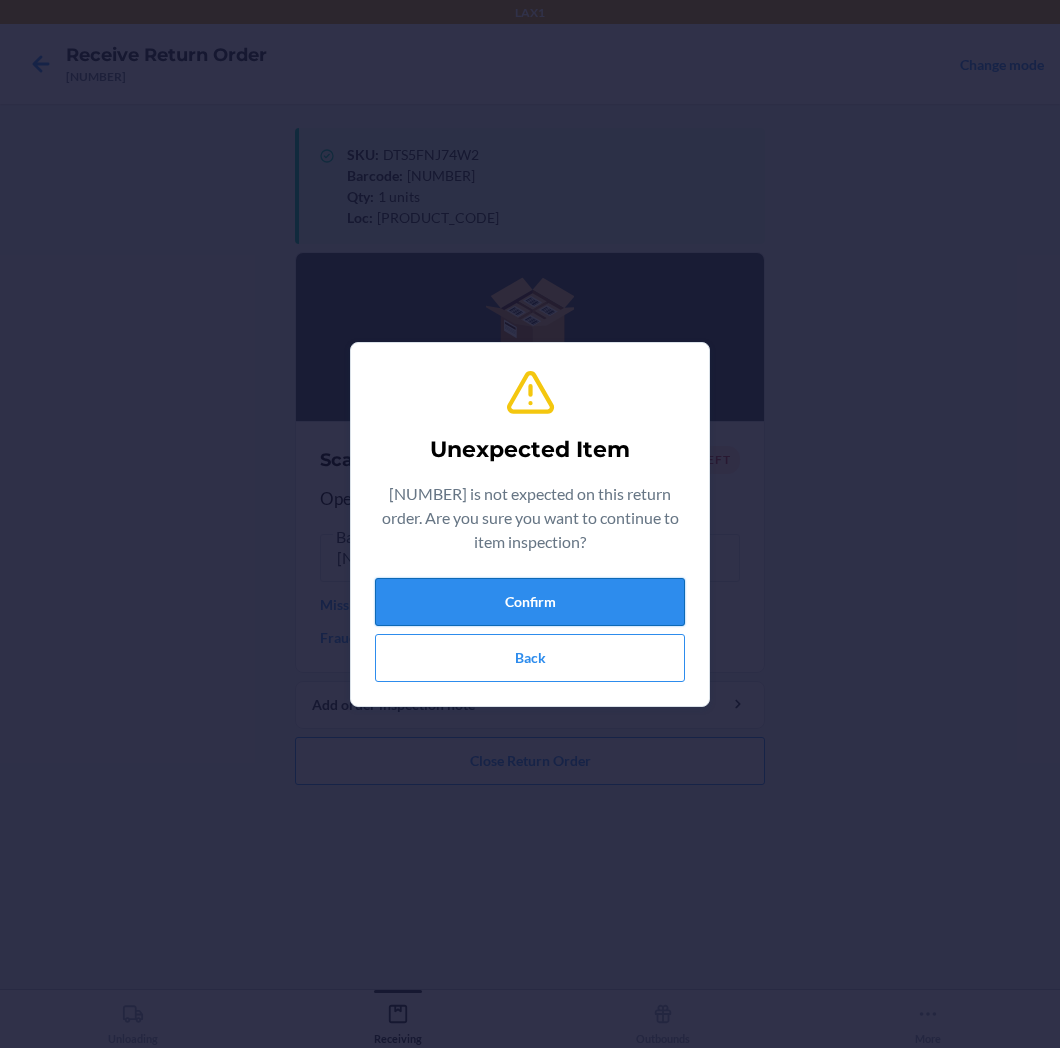 click on "Confirm" at bounding box center (530, 602) 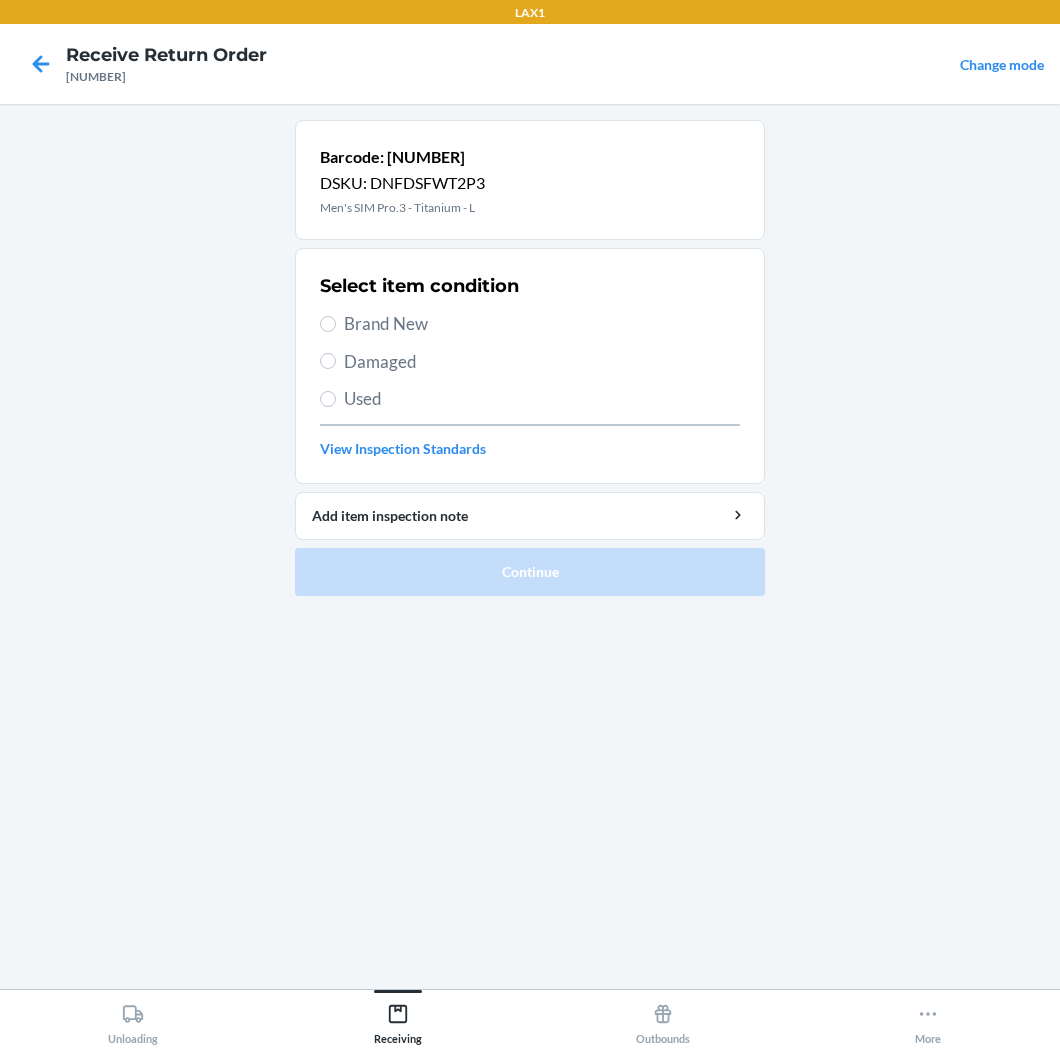 click on "Brand New" at bounding box center (542, 324) 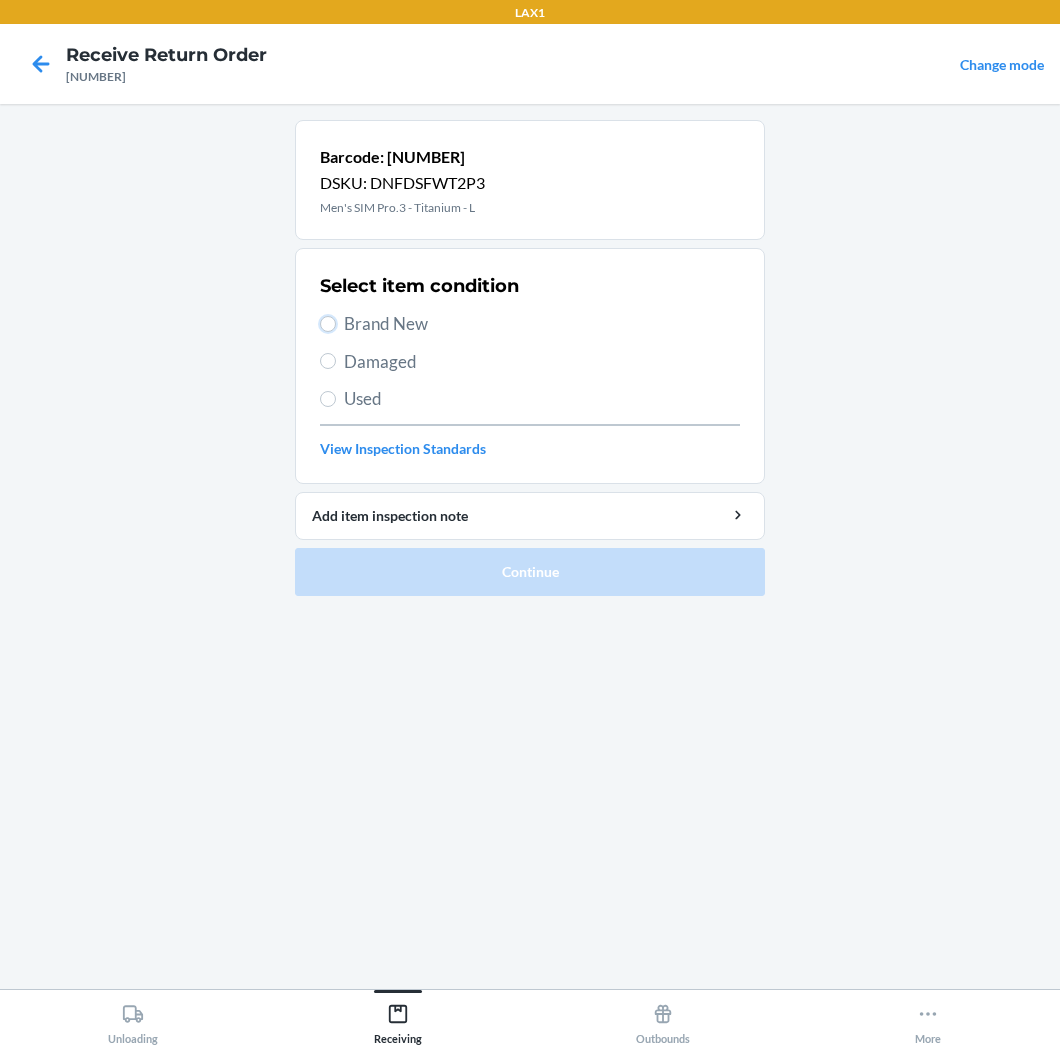 click on "Brand New" at bounding box center (328, 324) 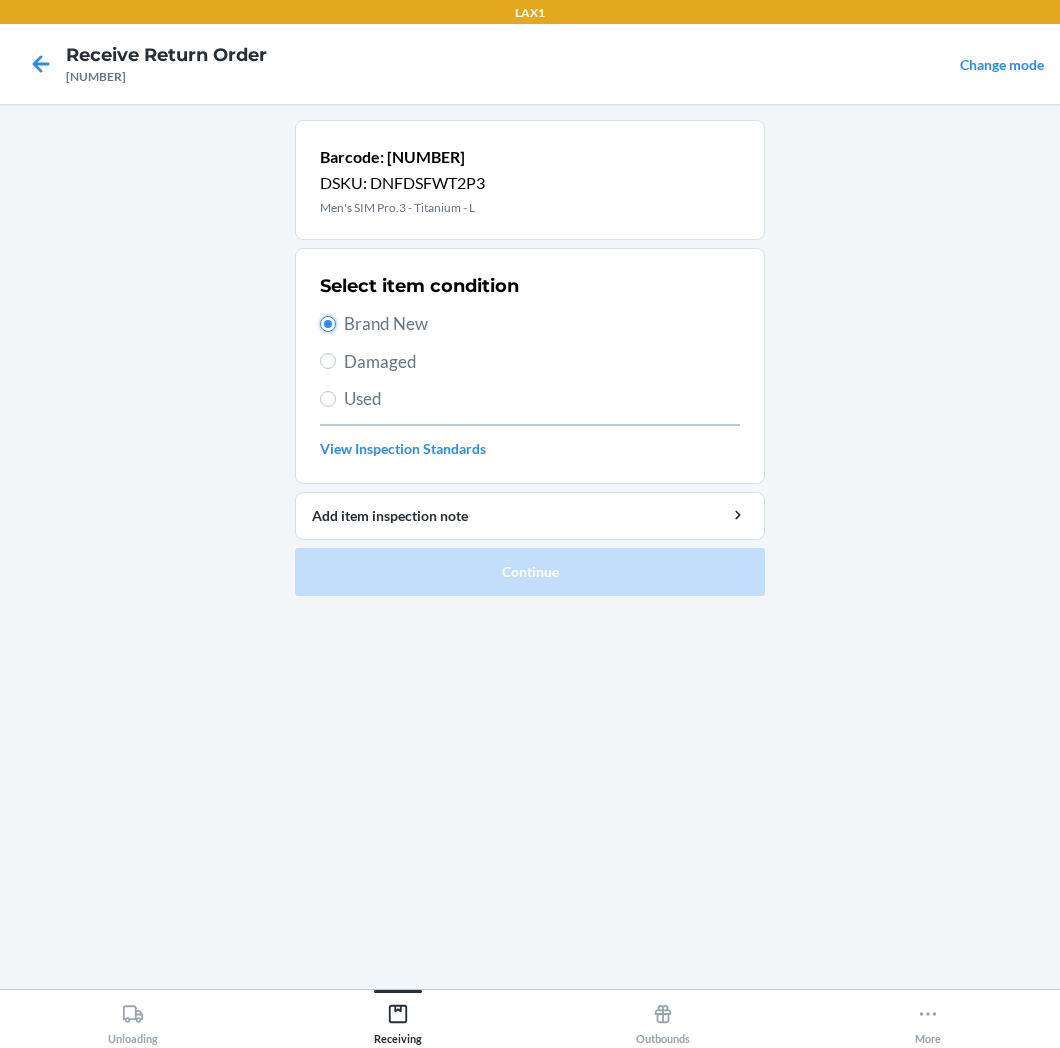 radio on "true" 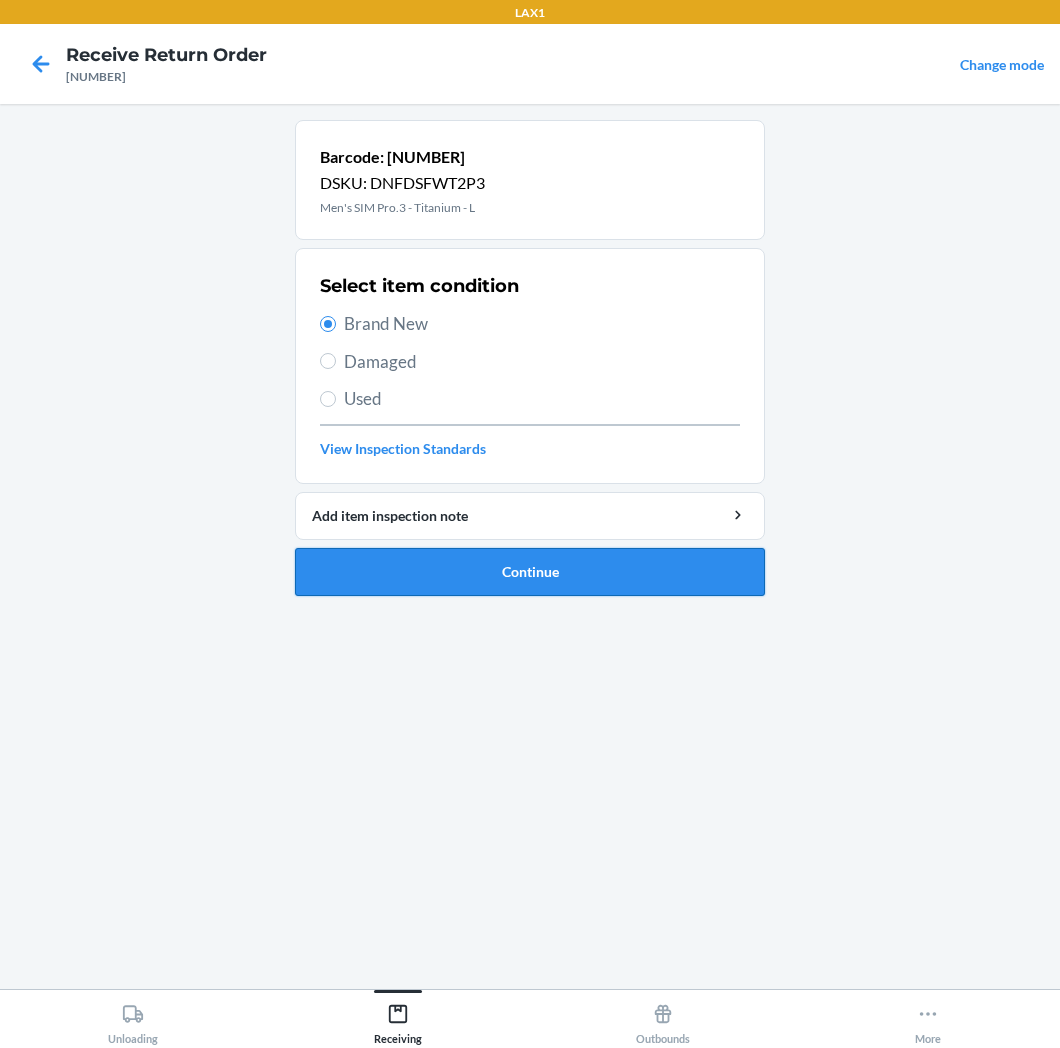 click on "Continue" at bounding box center [530, 572] 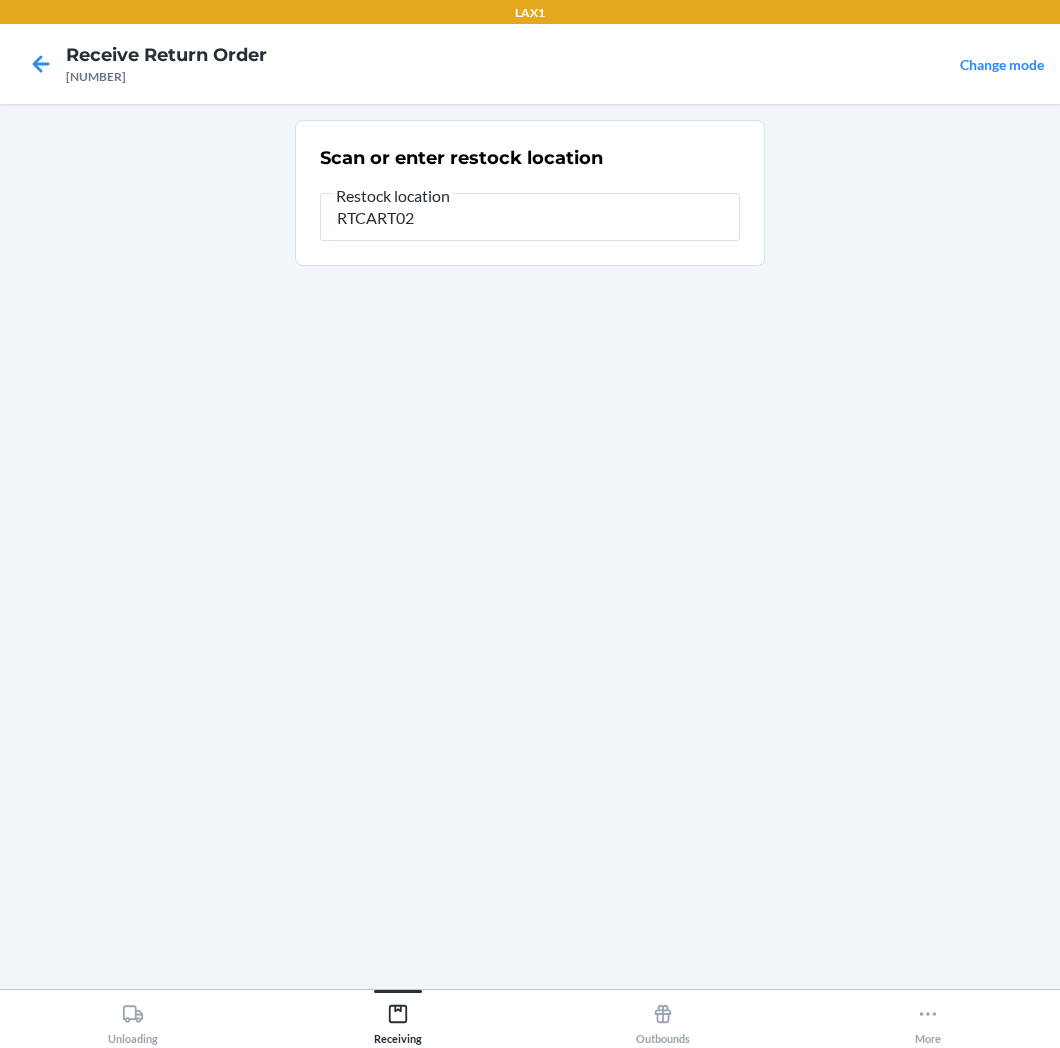 type on "[PRODUCT_CODE]" 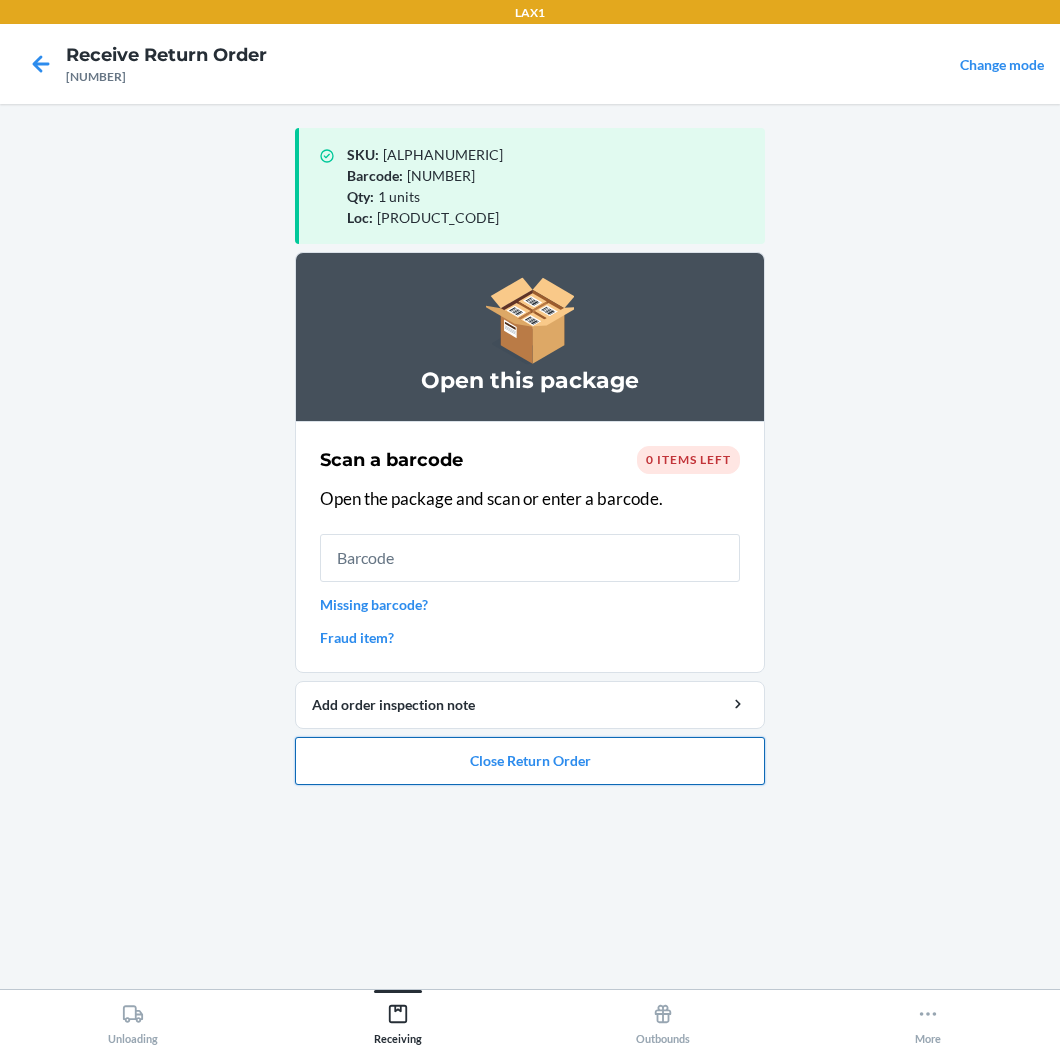 click on "Close Return Order" at bounding box center [530, 761] 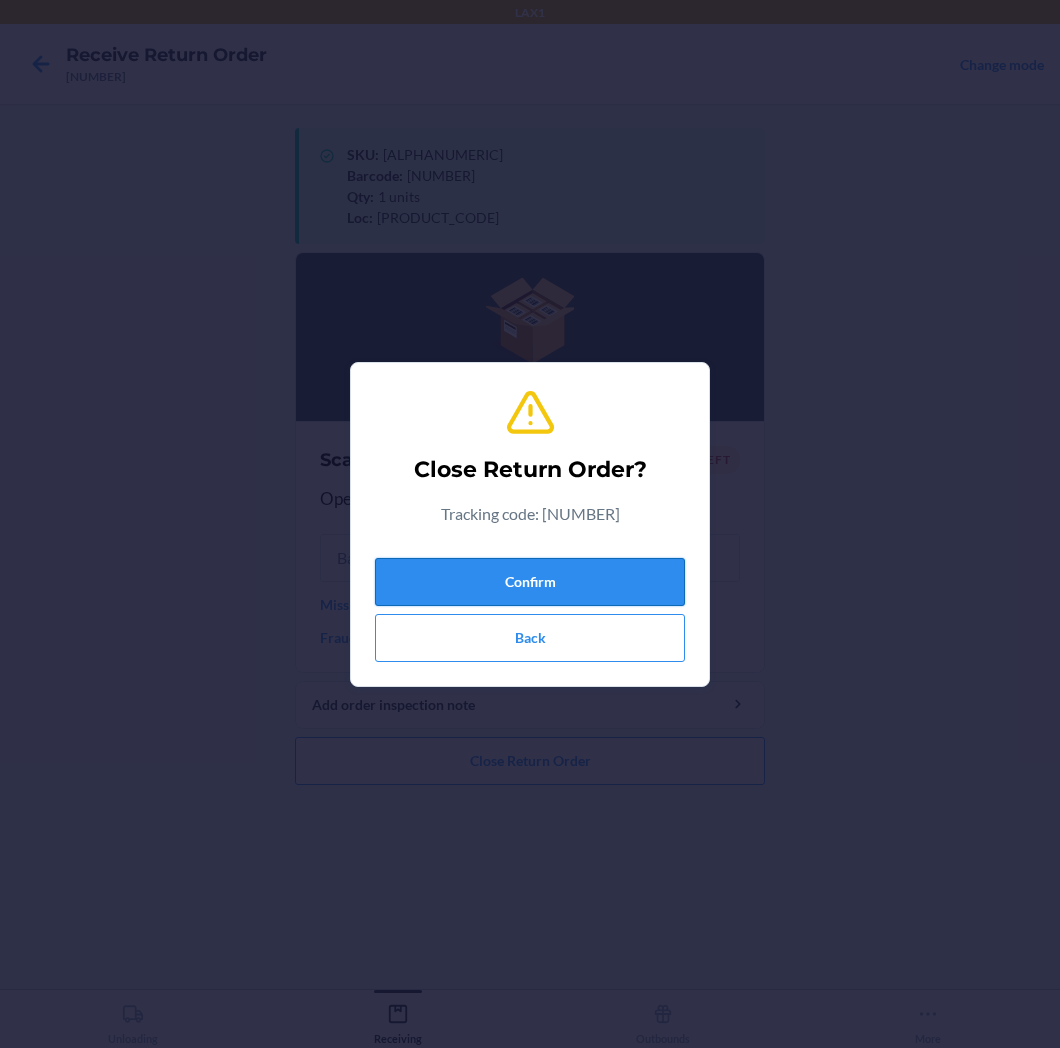 click on "Confirm" at bounding box center (530, 582) 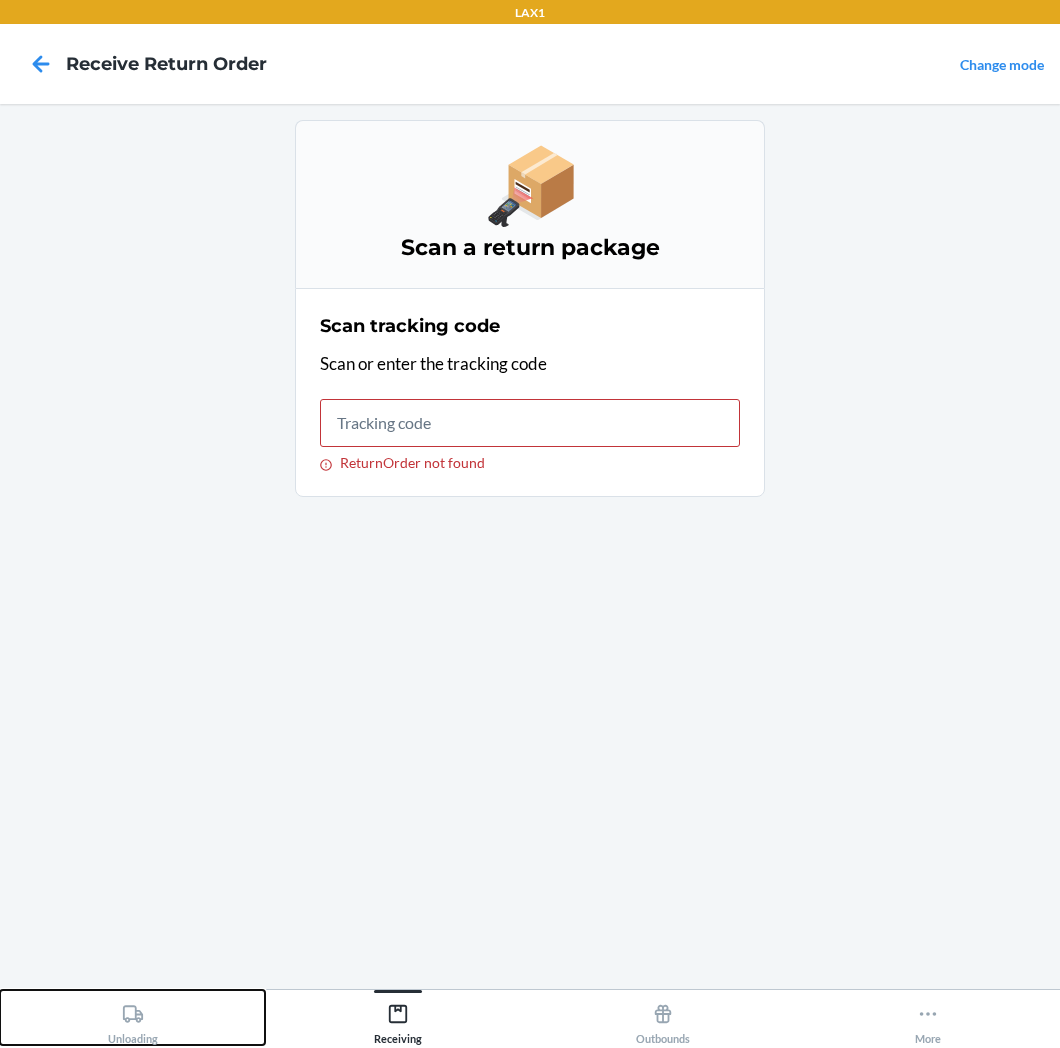 click on "Unloading" at bounding box center (133, 1020) 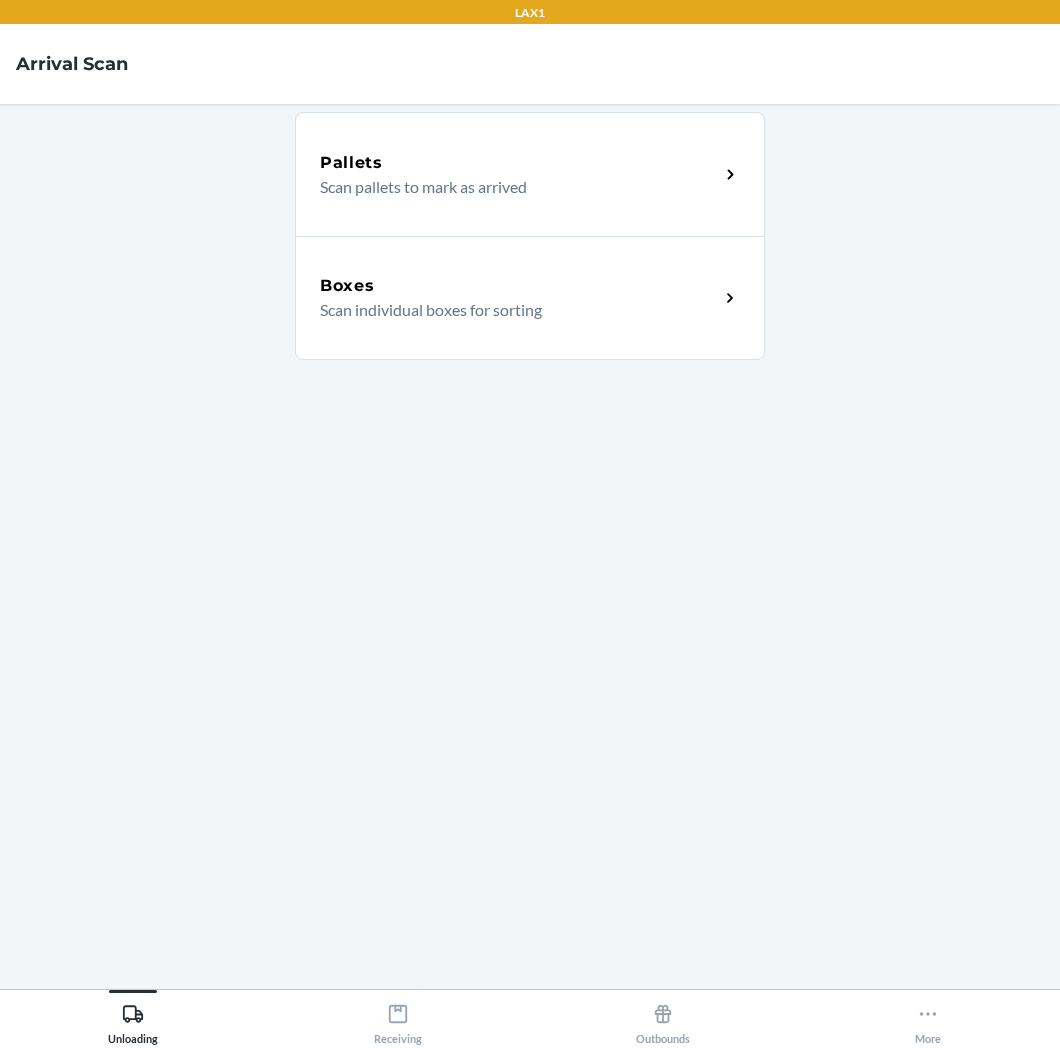 click on "Scan individual boxes for sorting" at bounding box center (511, 310) 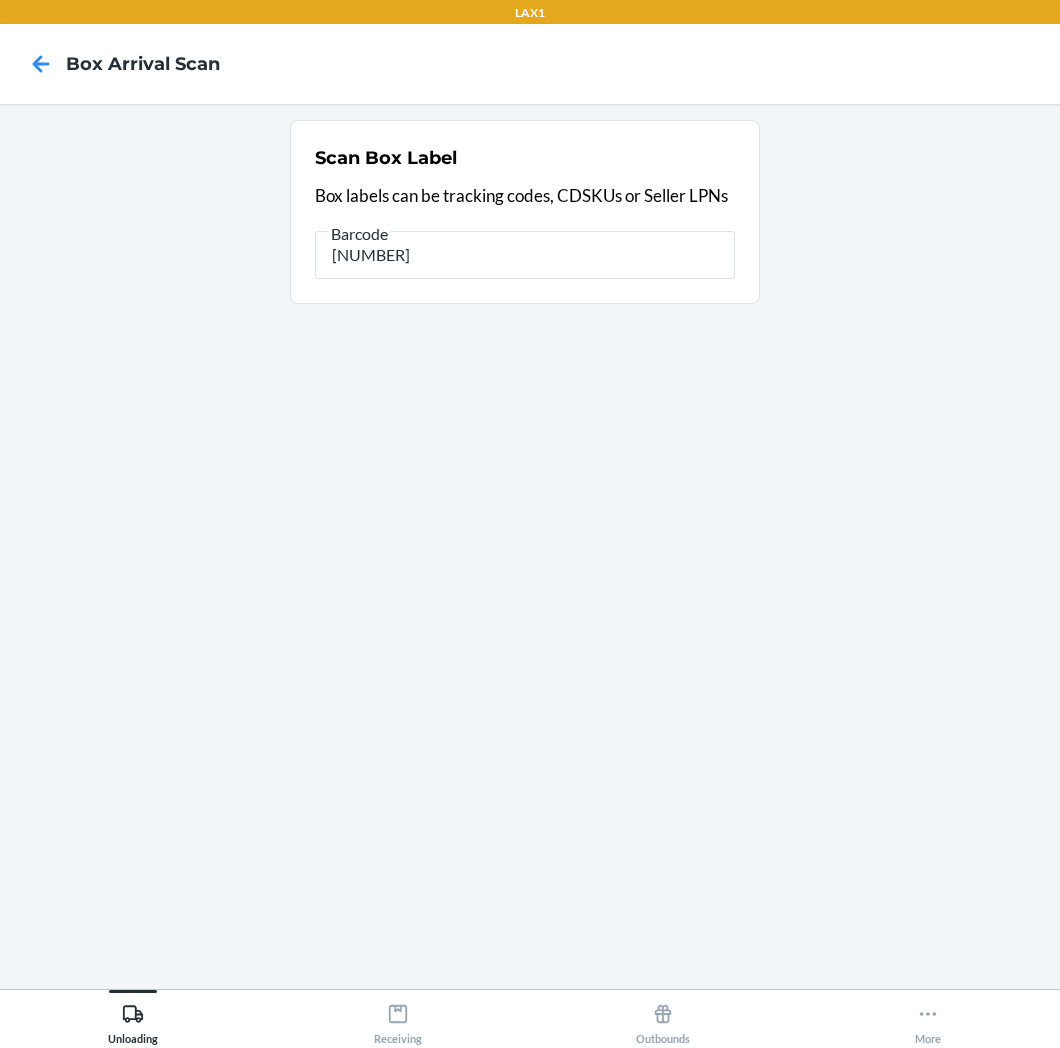 type on "[NUMBER]" 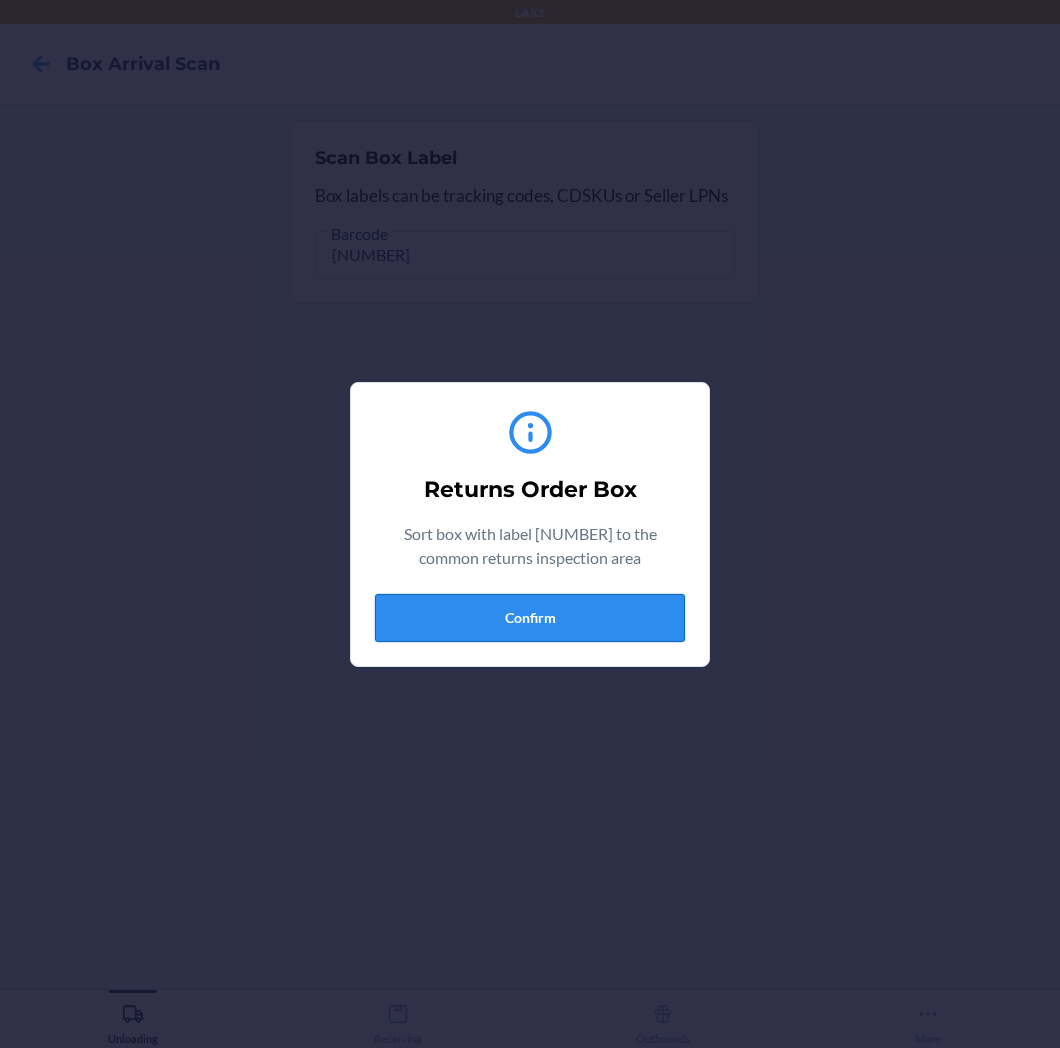 click on "Confirm" at bounding box center (530, 618) 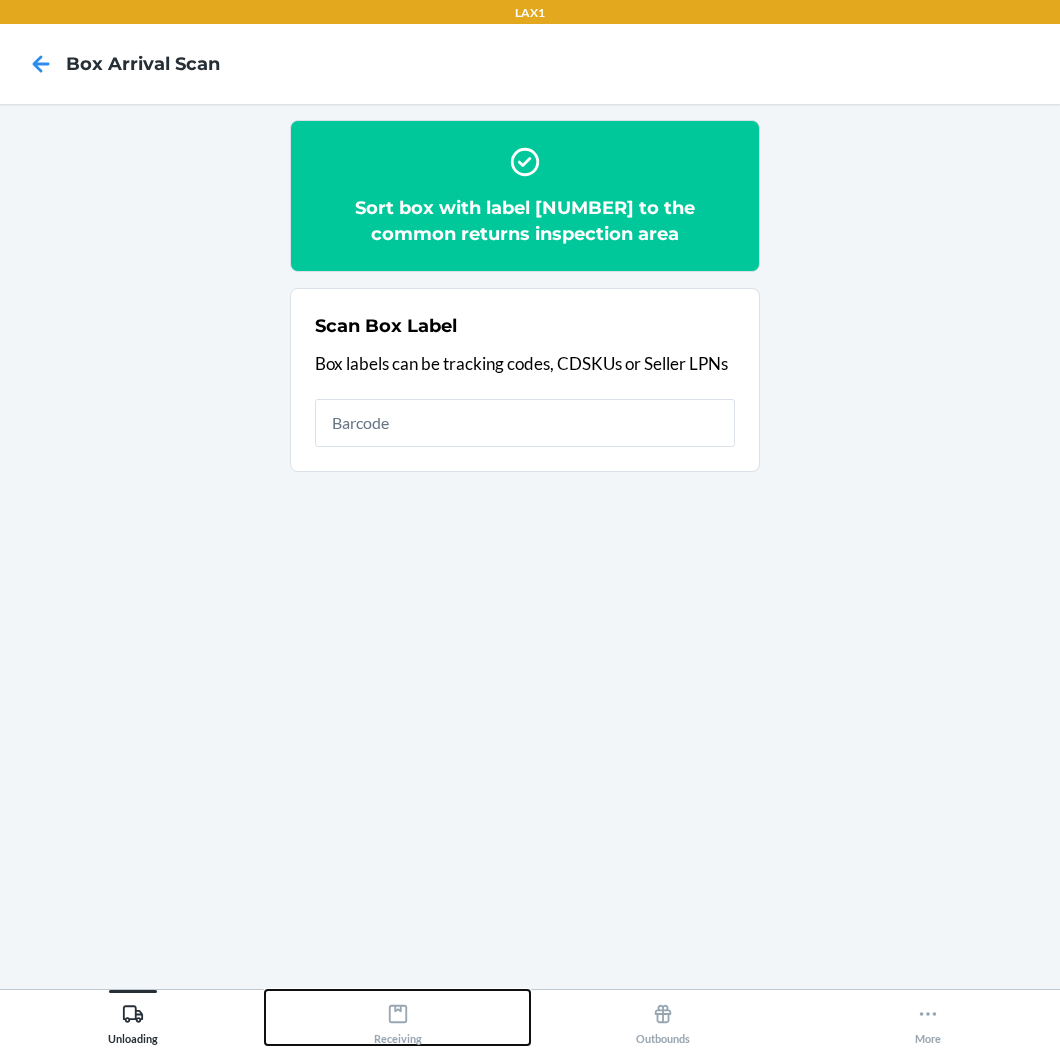 drag, startPoint x: 400, startPoint y: 1005, endPoint x: 415, endPoint y: 991, distance: 20.518284 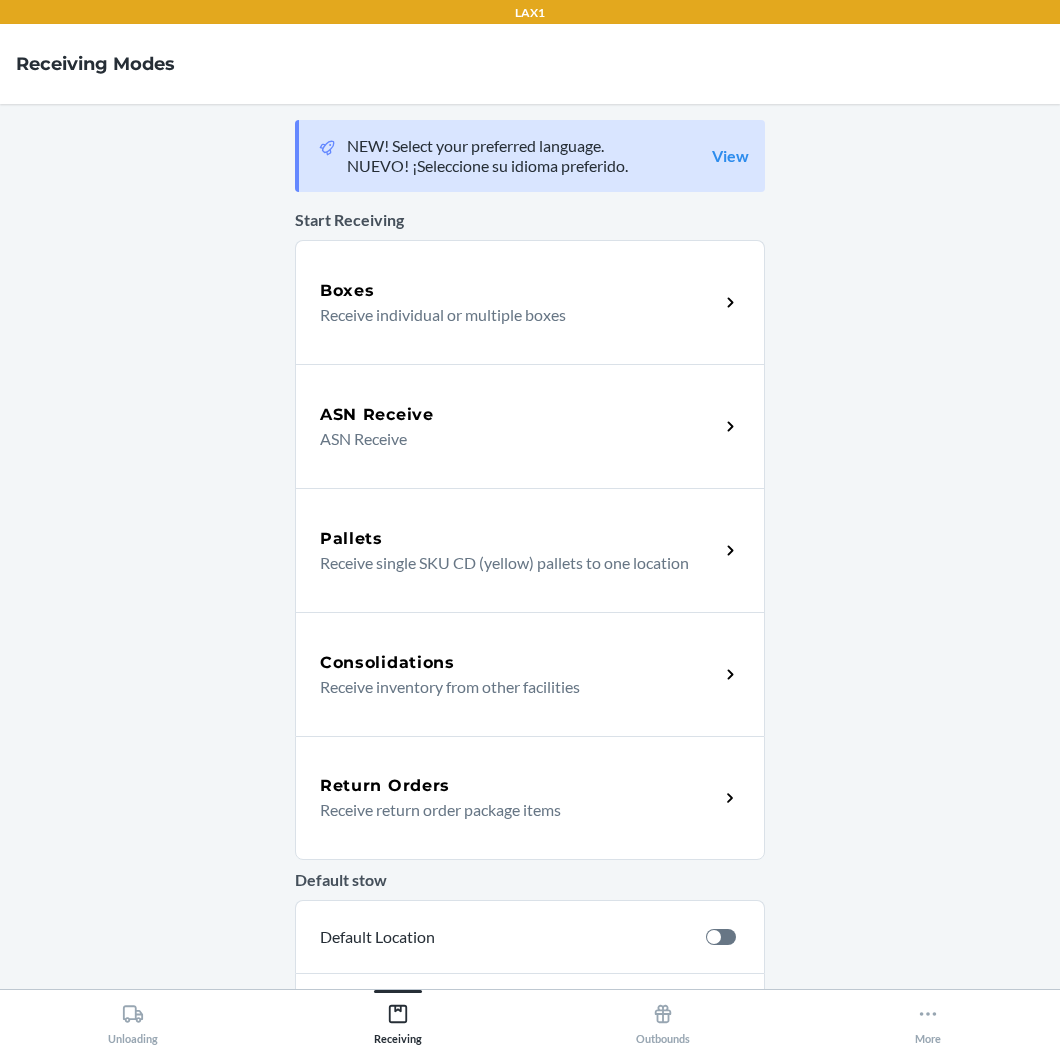 click on "Receive return order package items" at bounding box center [511, 810] 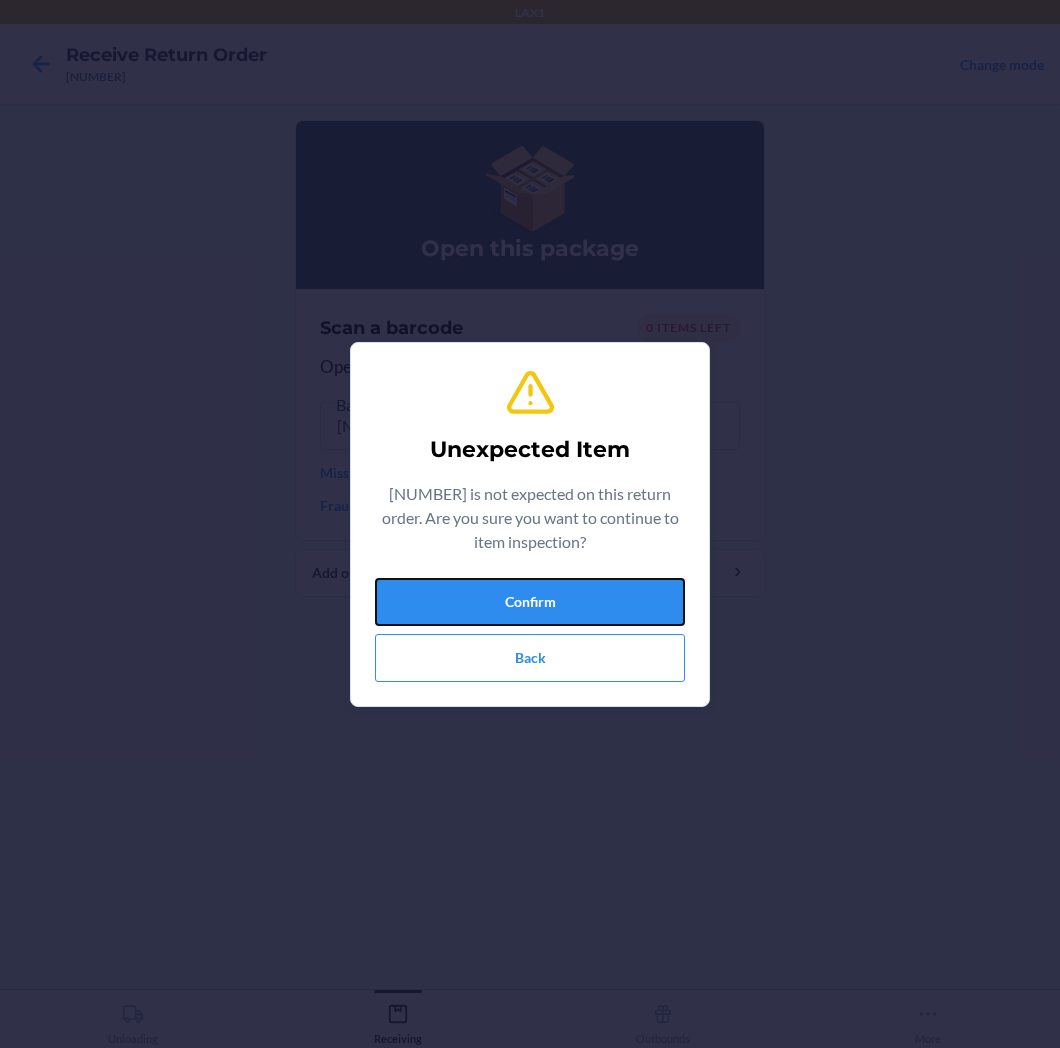 click on "Confirm" at bounding box center [530, 602] 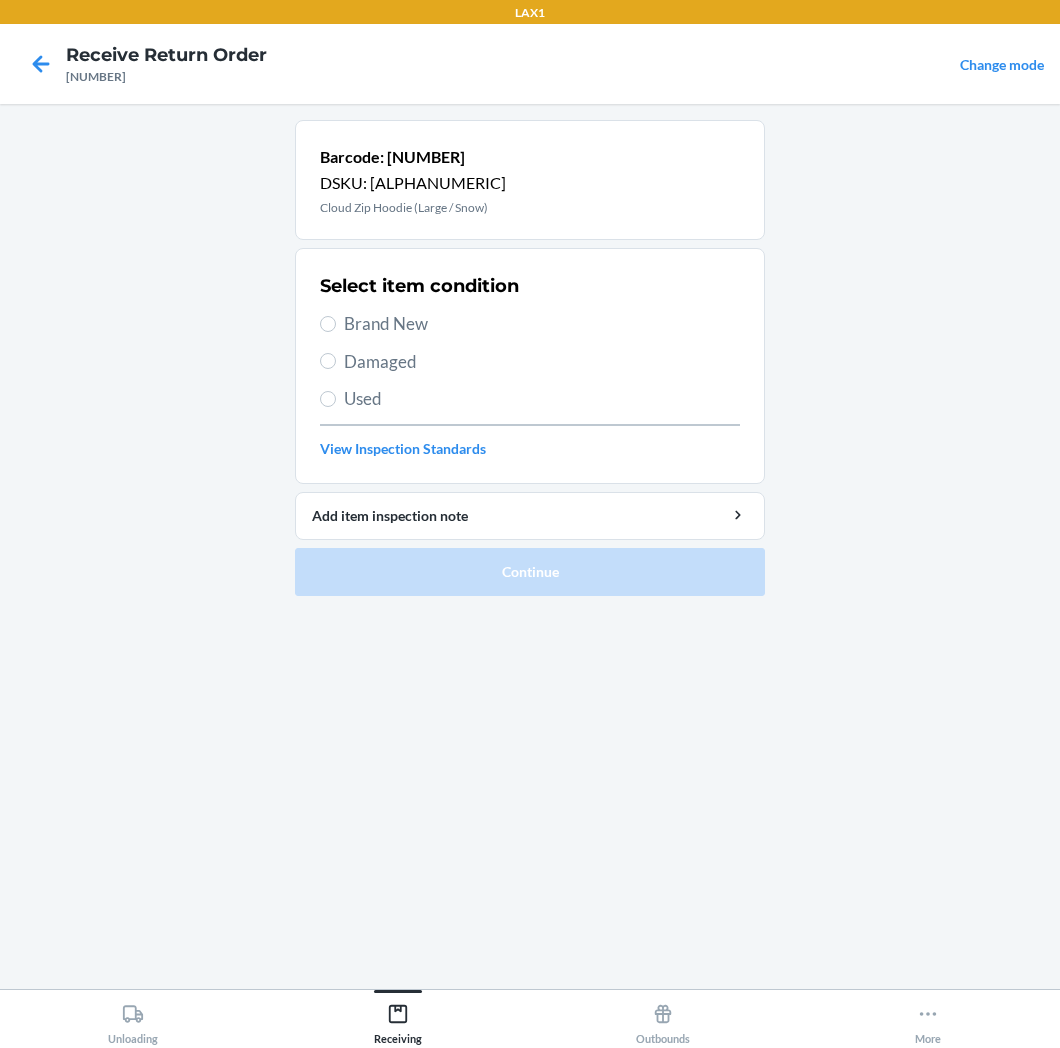 click on "Brand New" at bounding box center (542, 324) 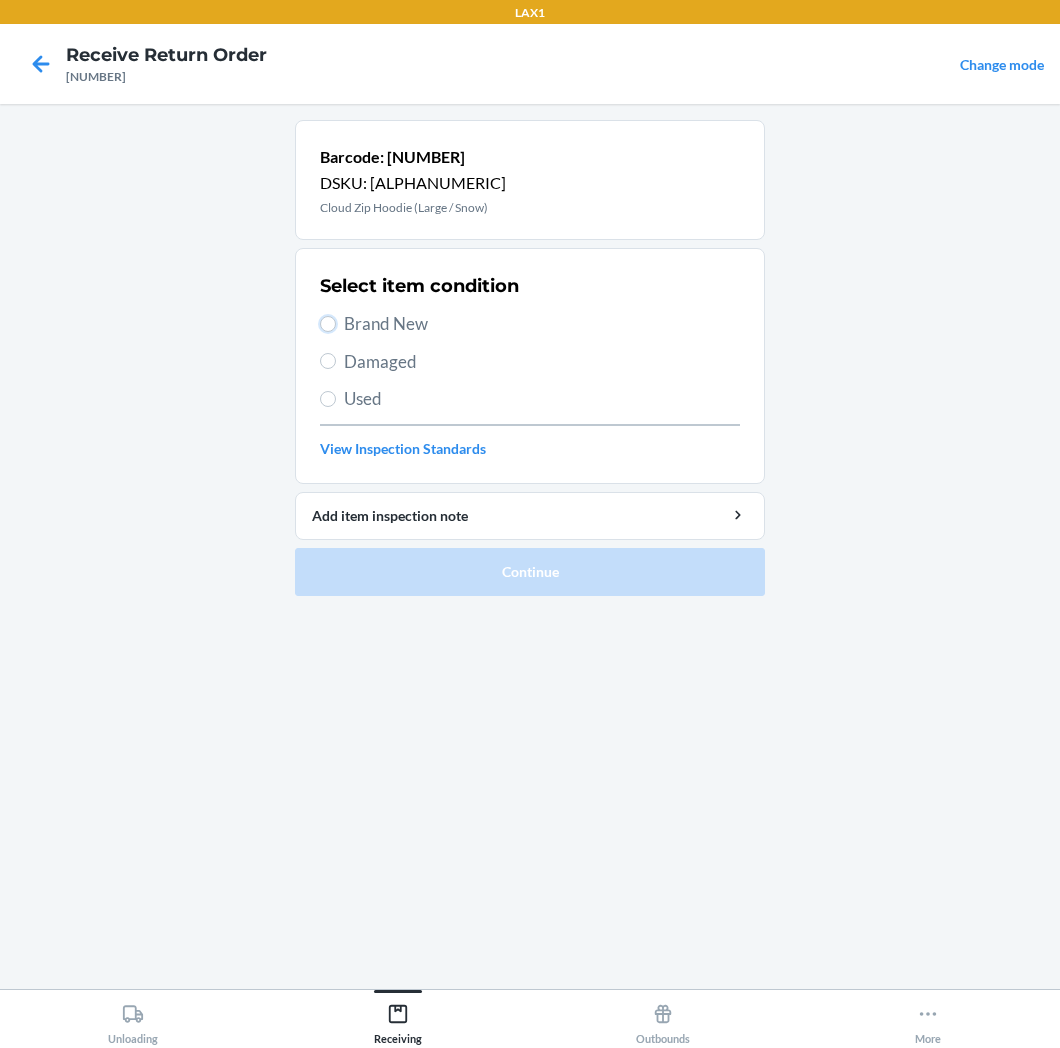 click on "Brand New" at bounding box center (328, 324) 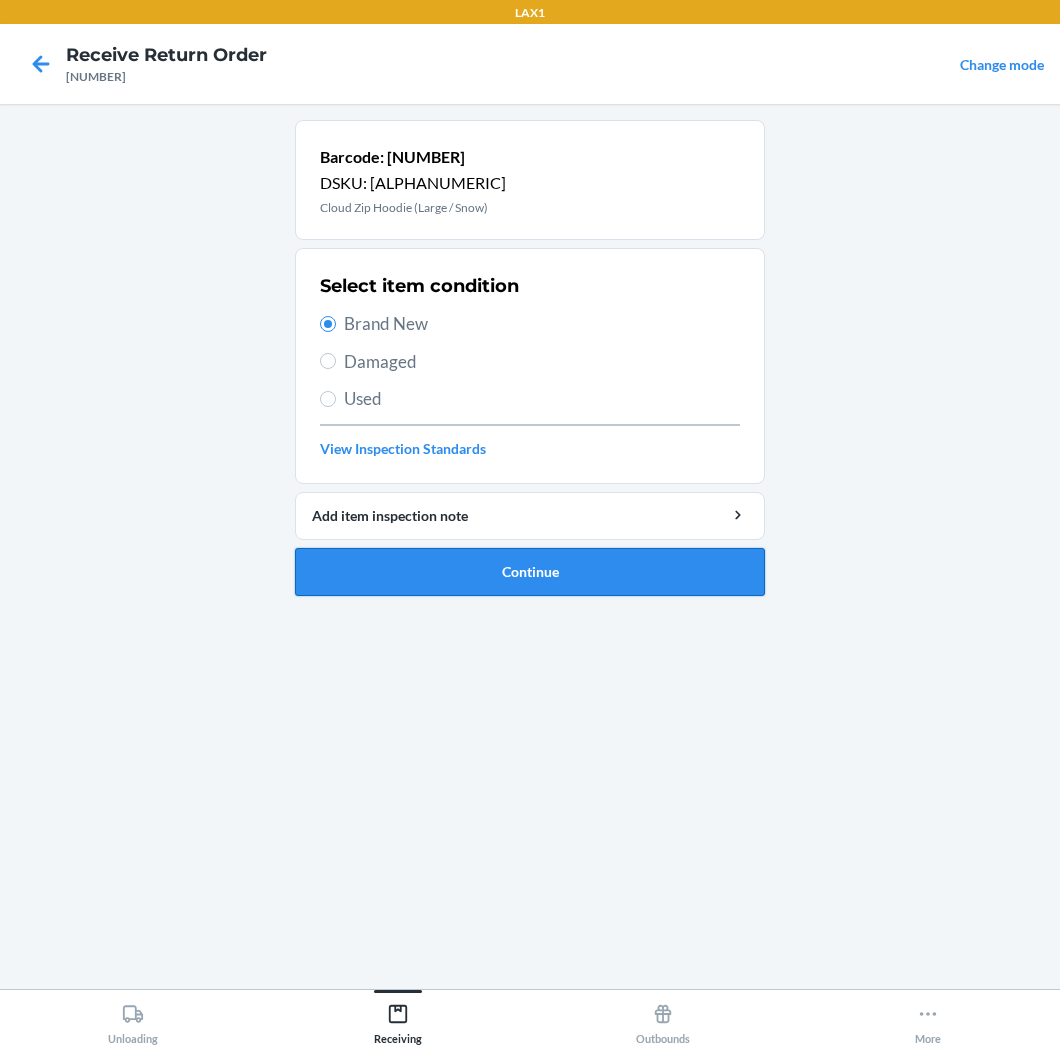 click on "Continue" at bounding box center [530, 572] 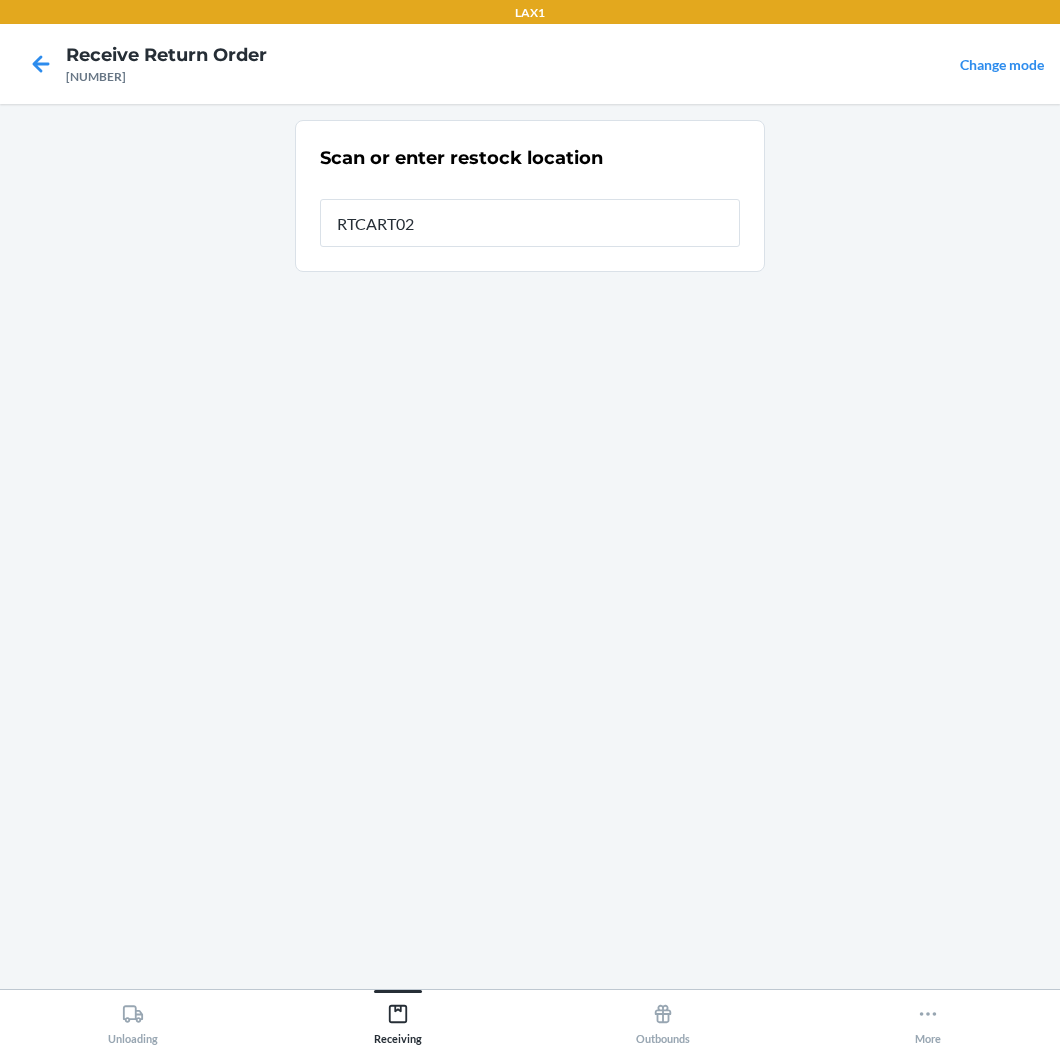 type on "[PRODUCT_CODE]" 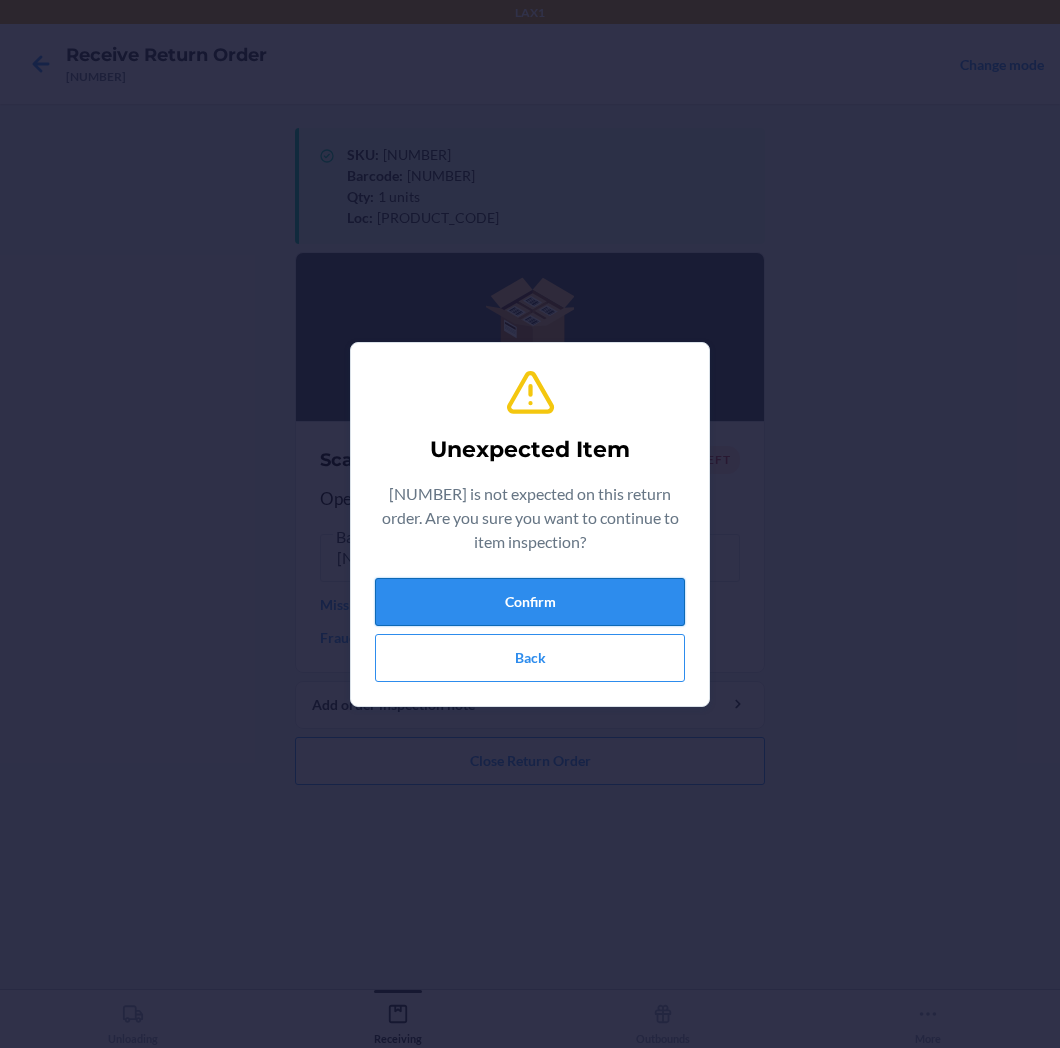 click on "Confirm" at bounding box center (530, 602) 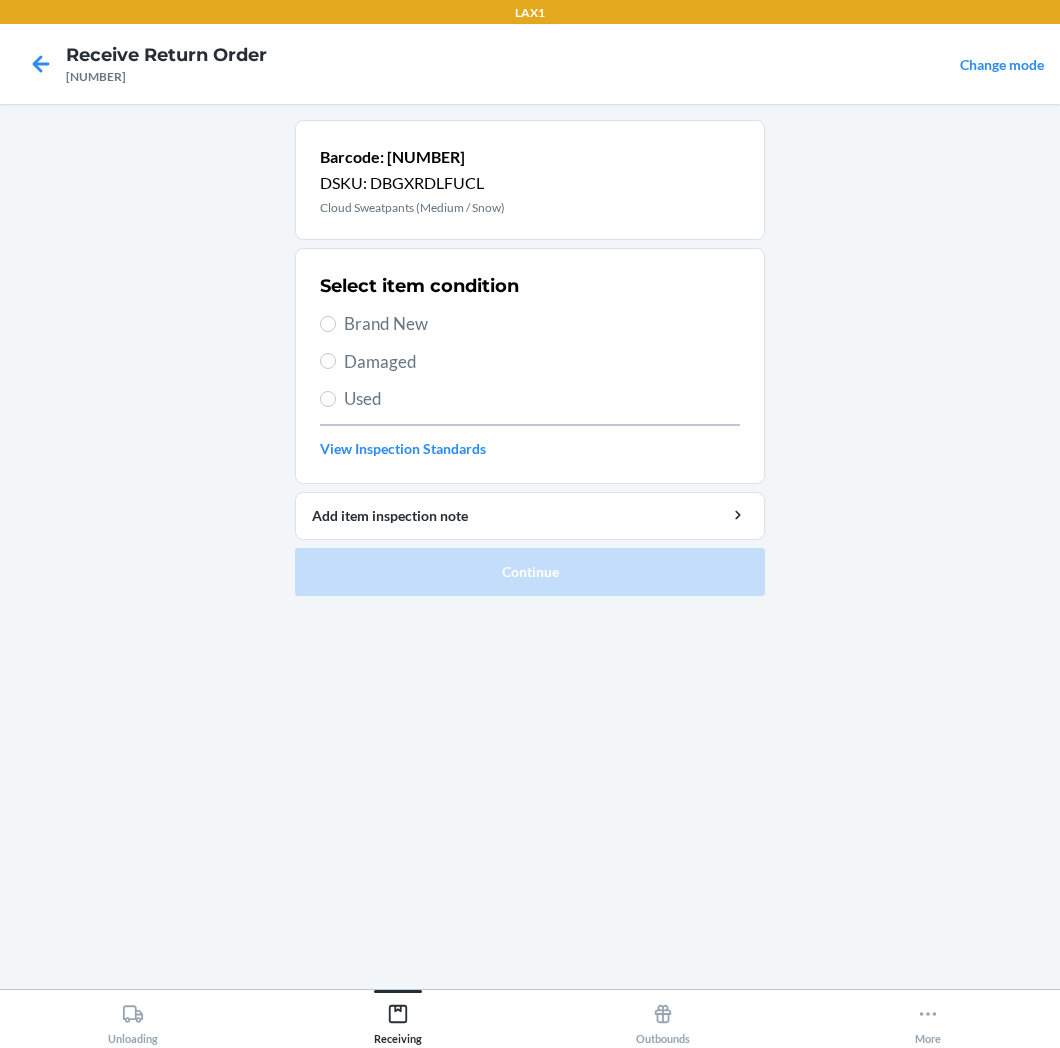 click on "Brand New" at bounding box center (542, 324) 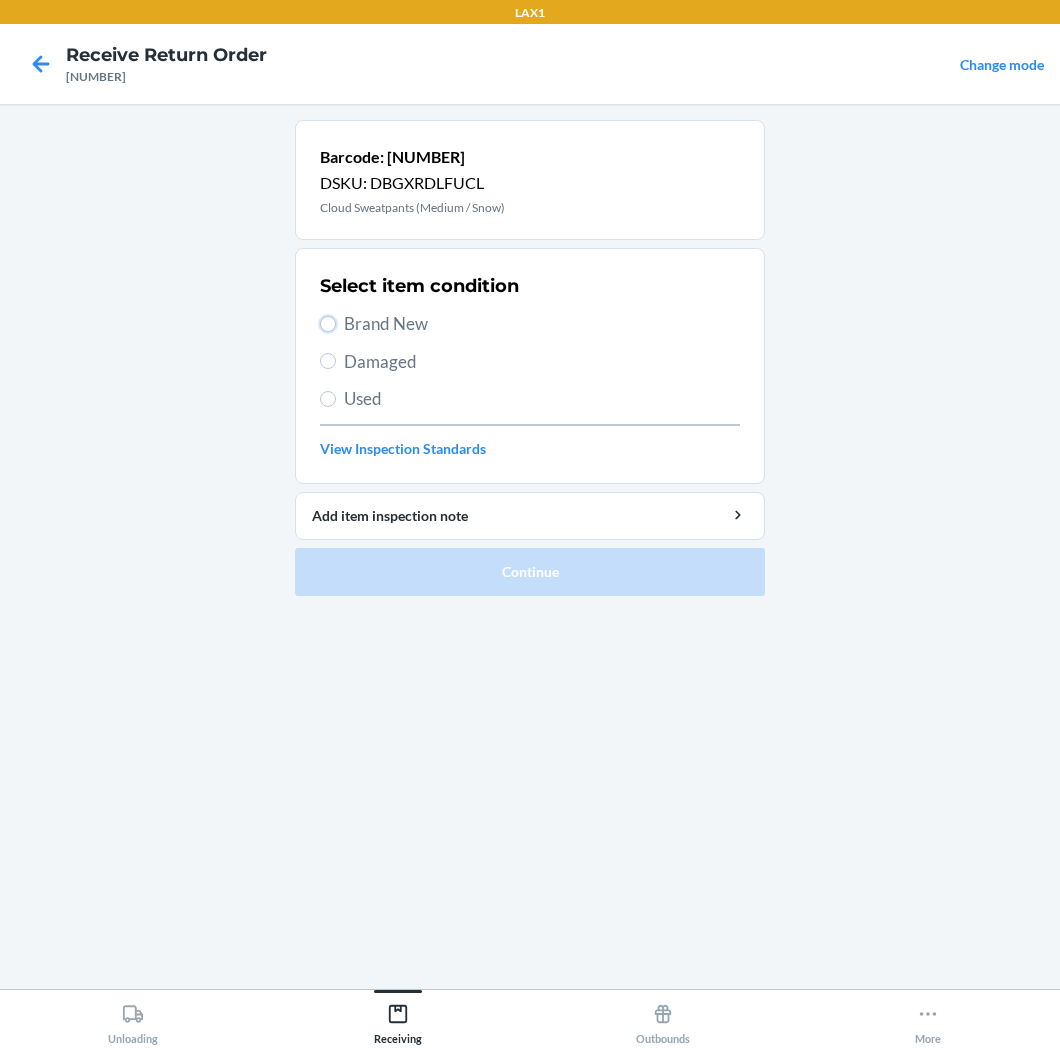 click on "Brand New" at bounding box center (328, 324) 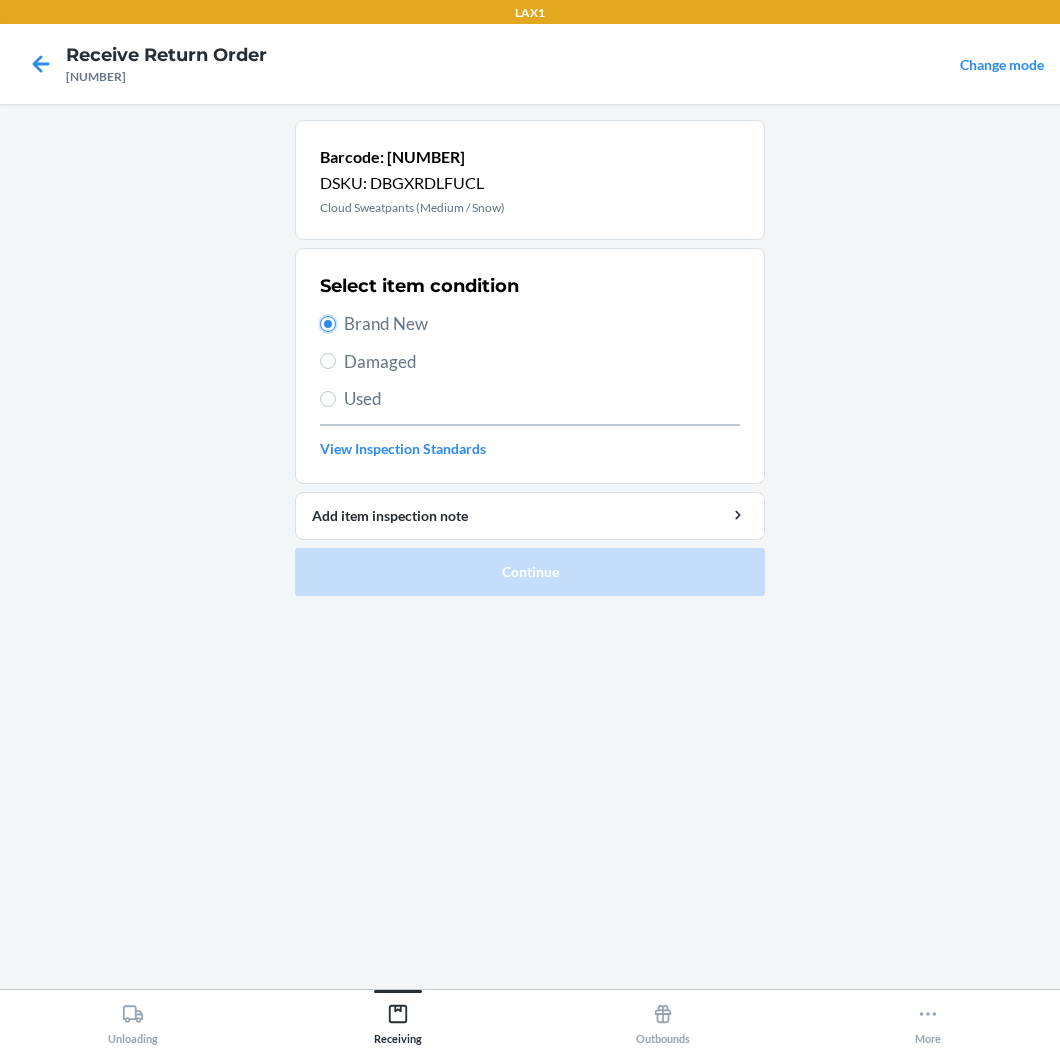 radio on "true" 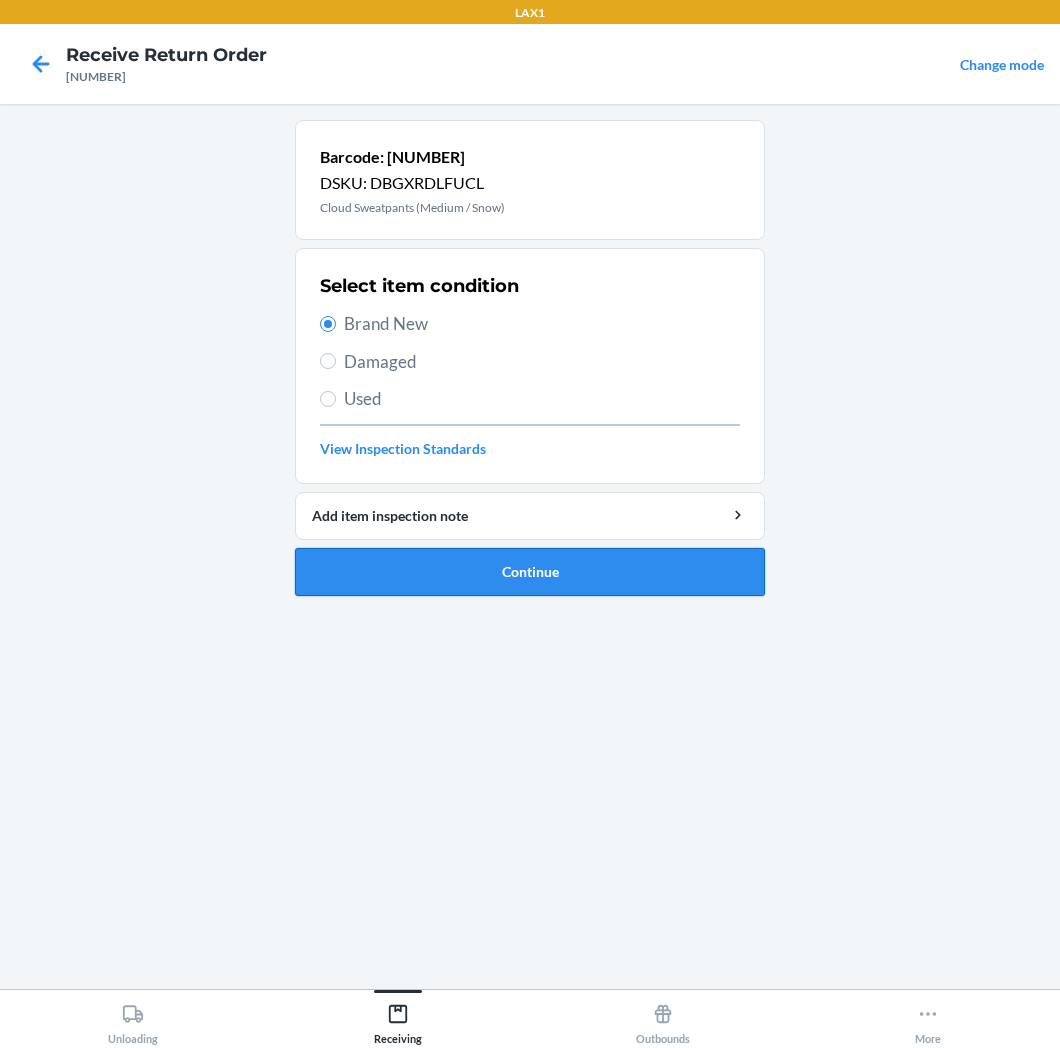 click on "Continue" at bounding box center [530, 572] 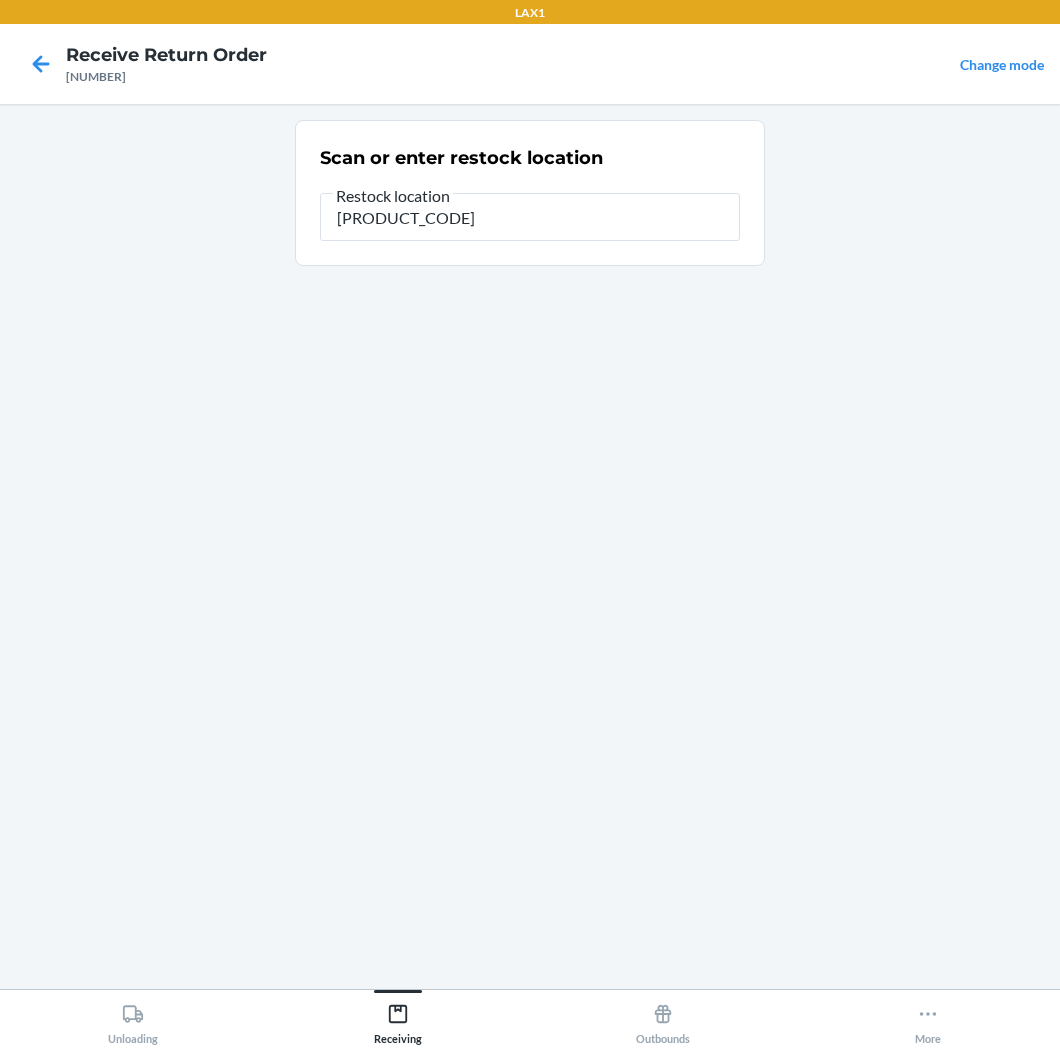 type on "[PRODUCT_CODE]" 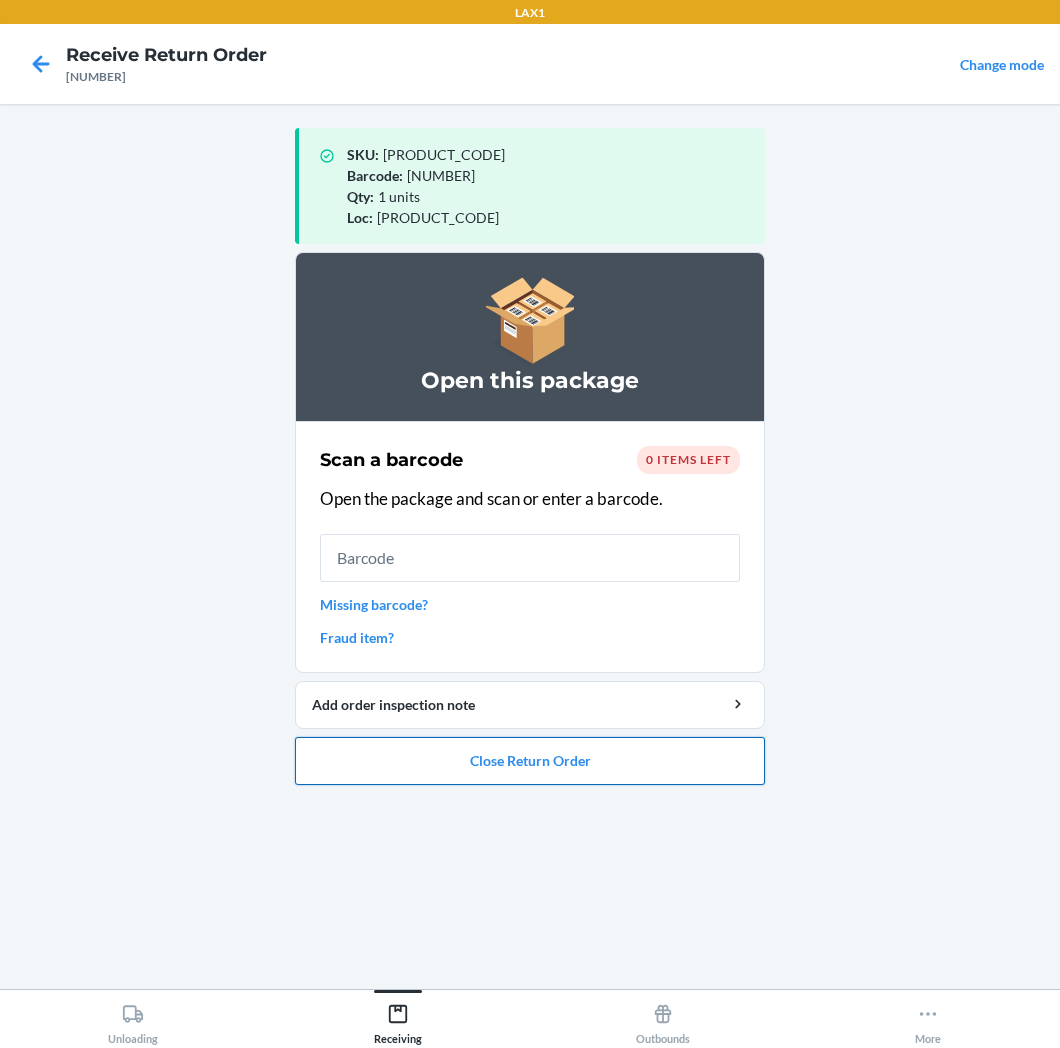click on "Close Return Order" at bounding box center [530, 761] 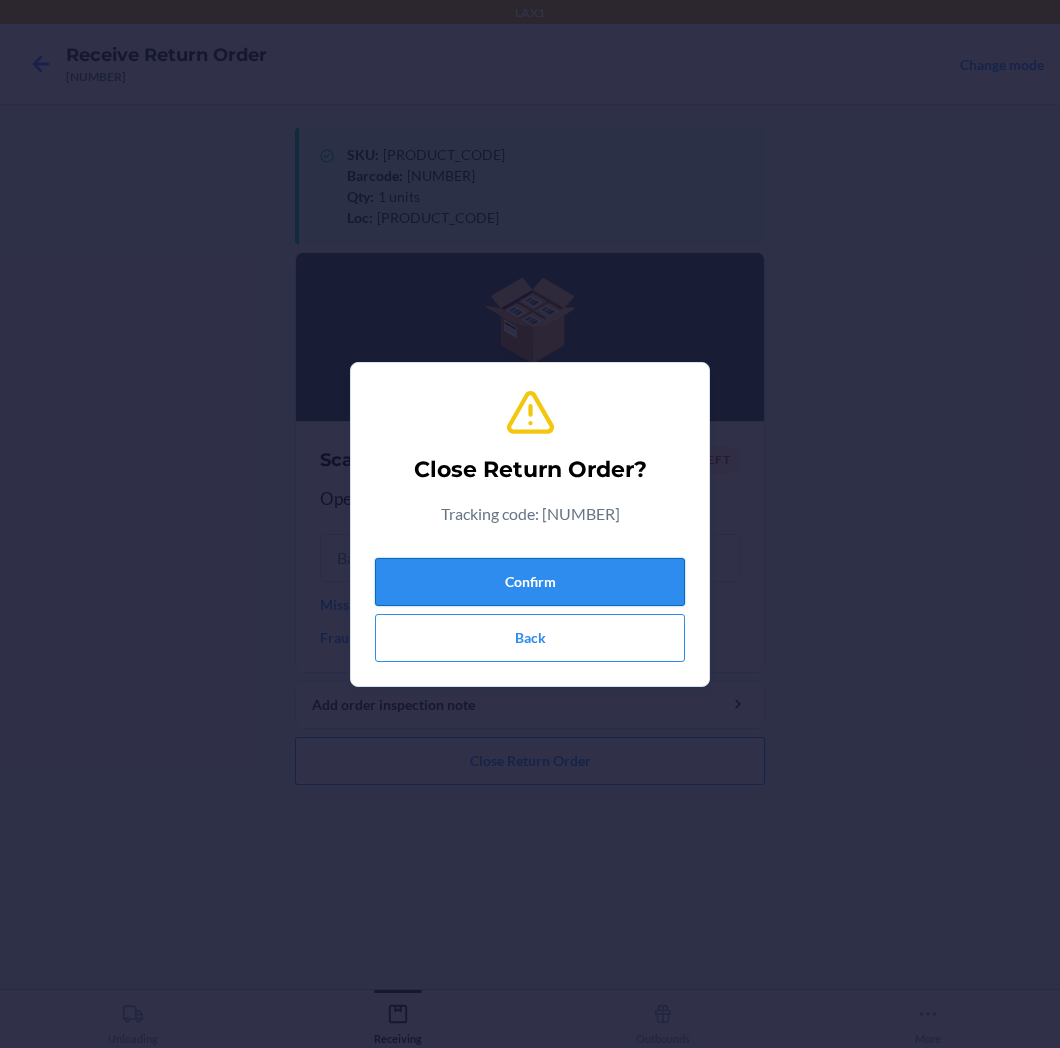 click on "Confirm" at bounding box center [530, 582] 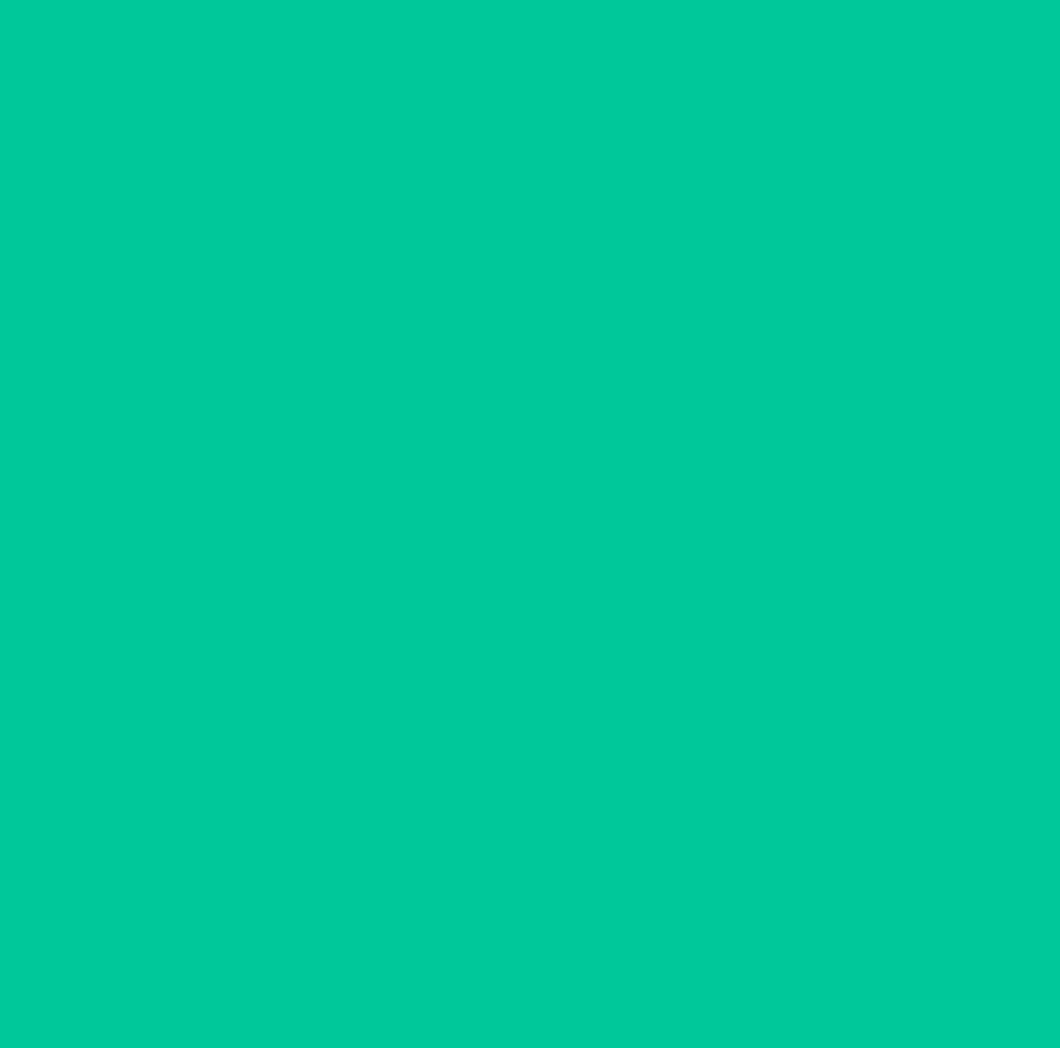 type 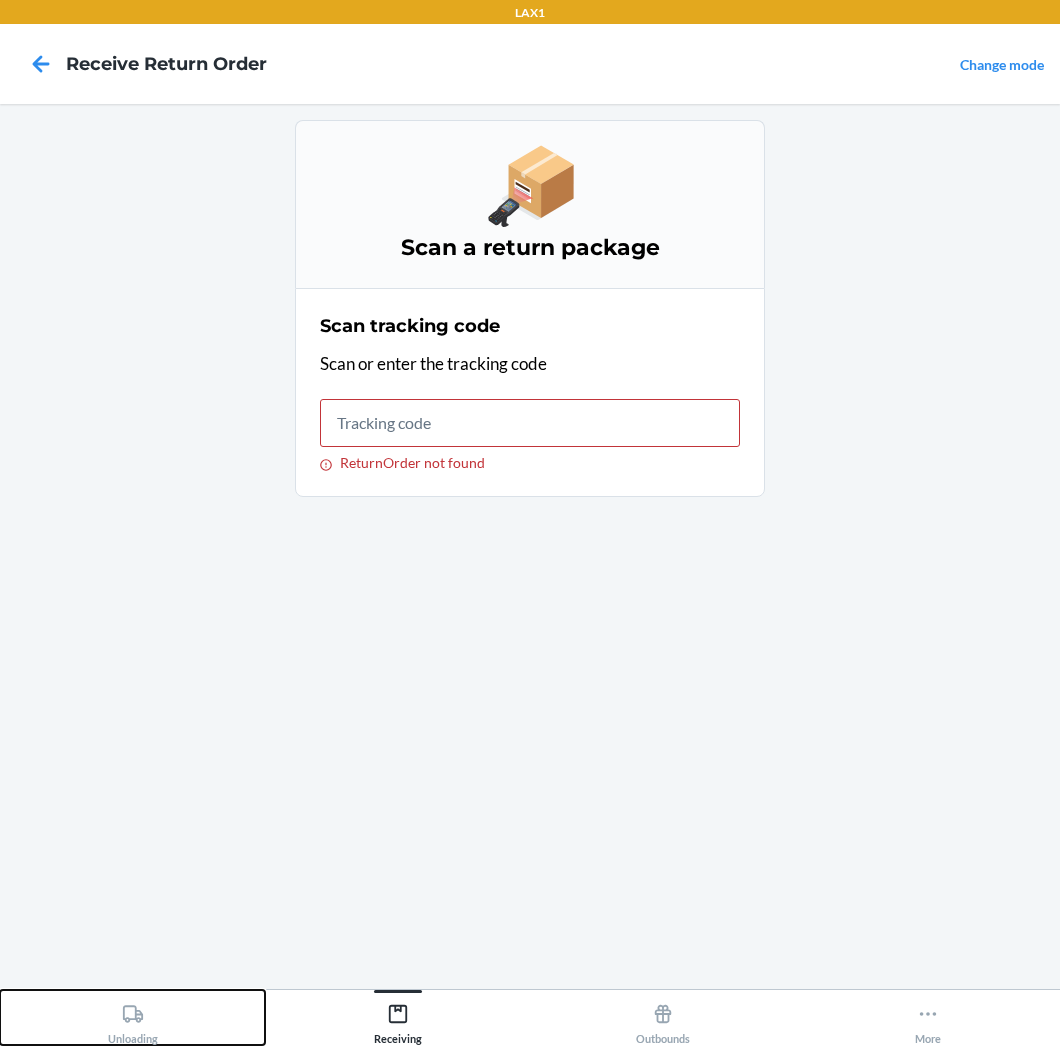 click 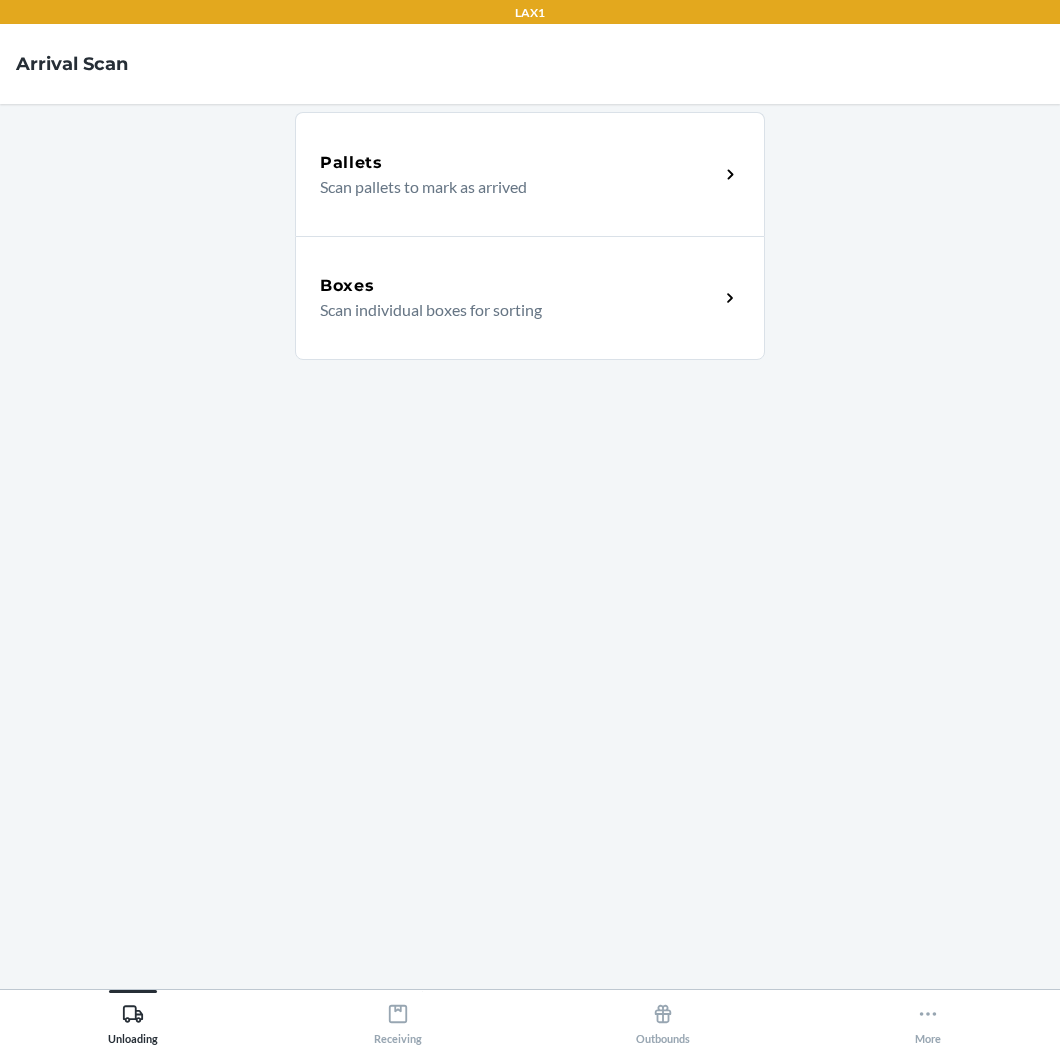 click on "Boxes Scan individual boxes for sorting" at bounding box center (530, 298) 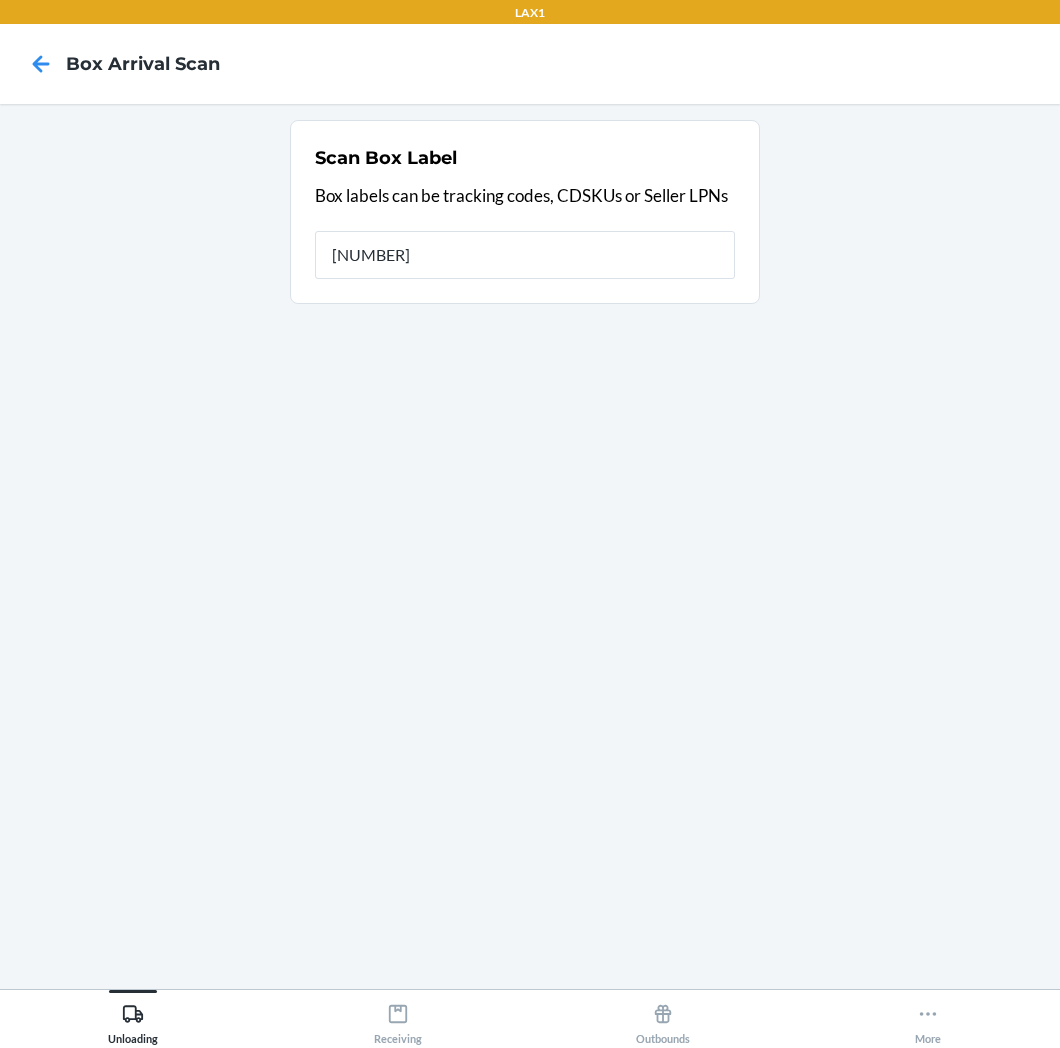 type on "[NUMBER]" 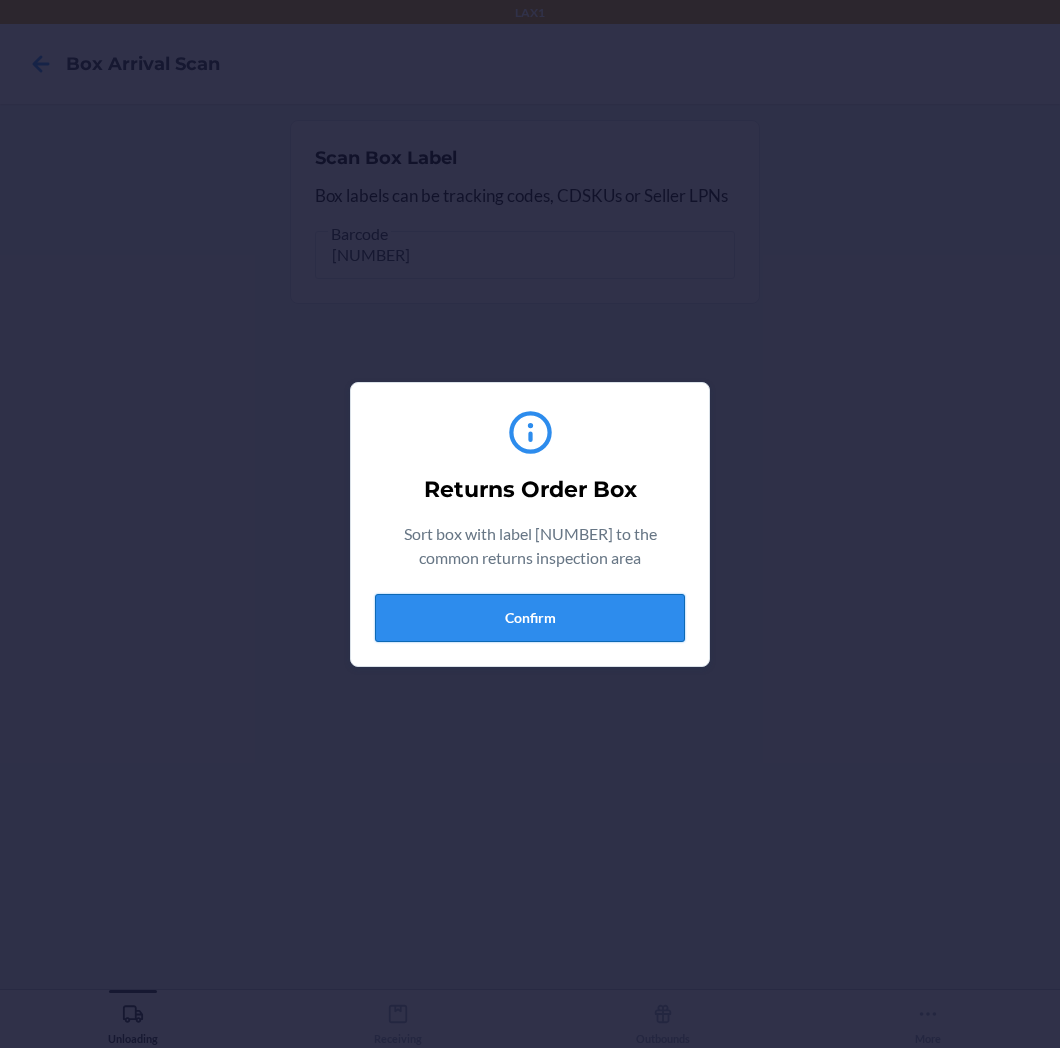 click on "Confirm" at bounding box center [530, 618] 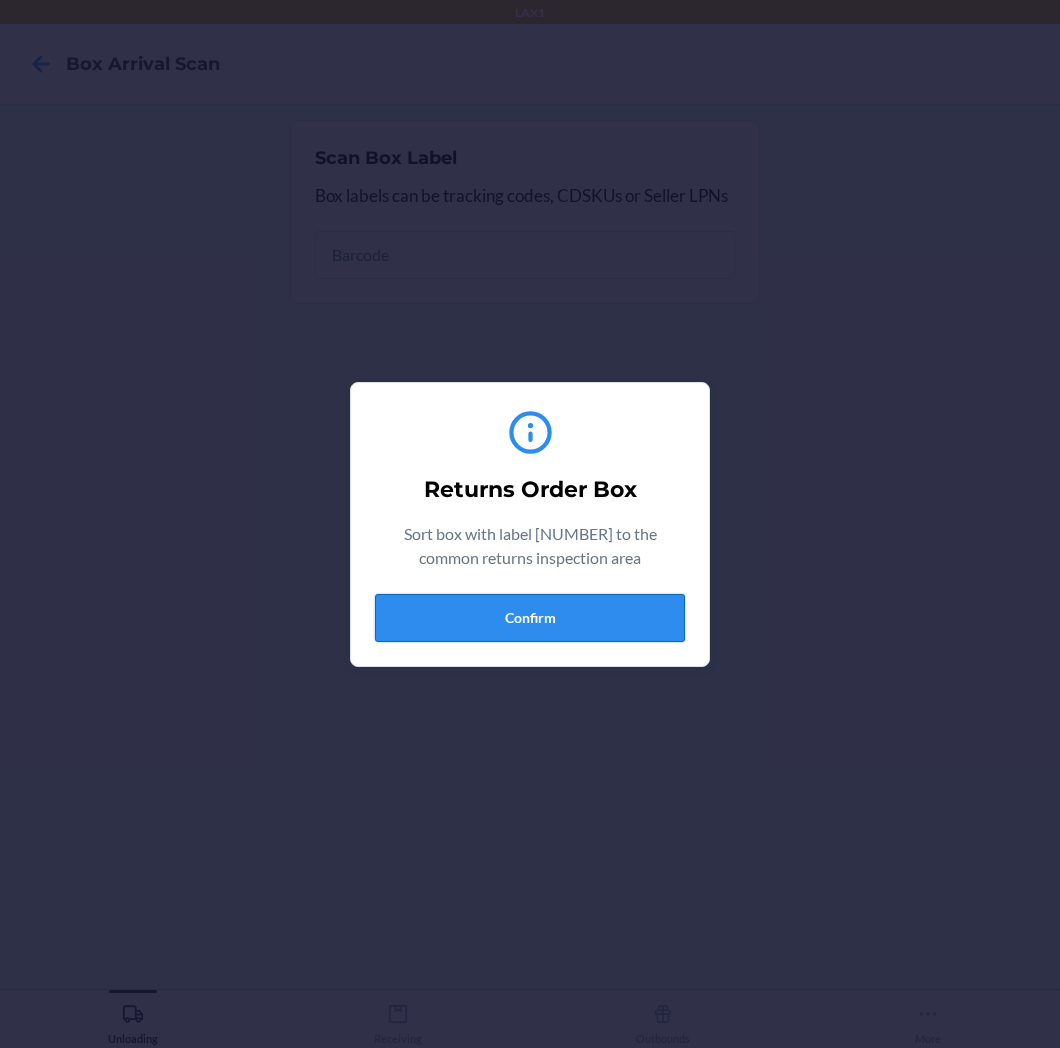 type 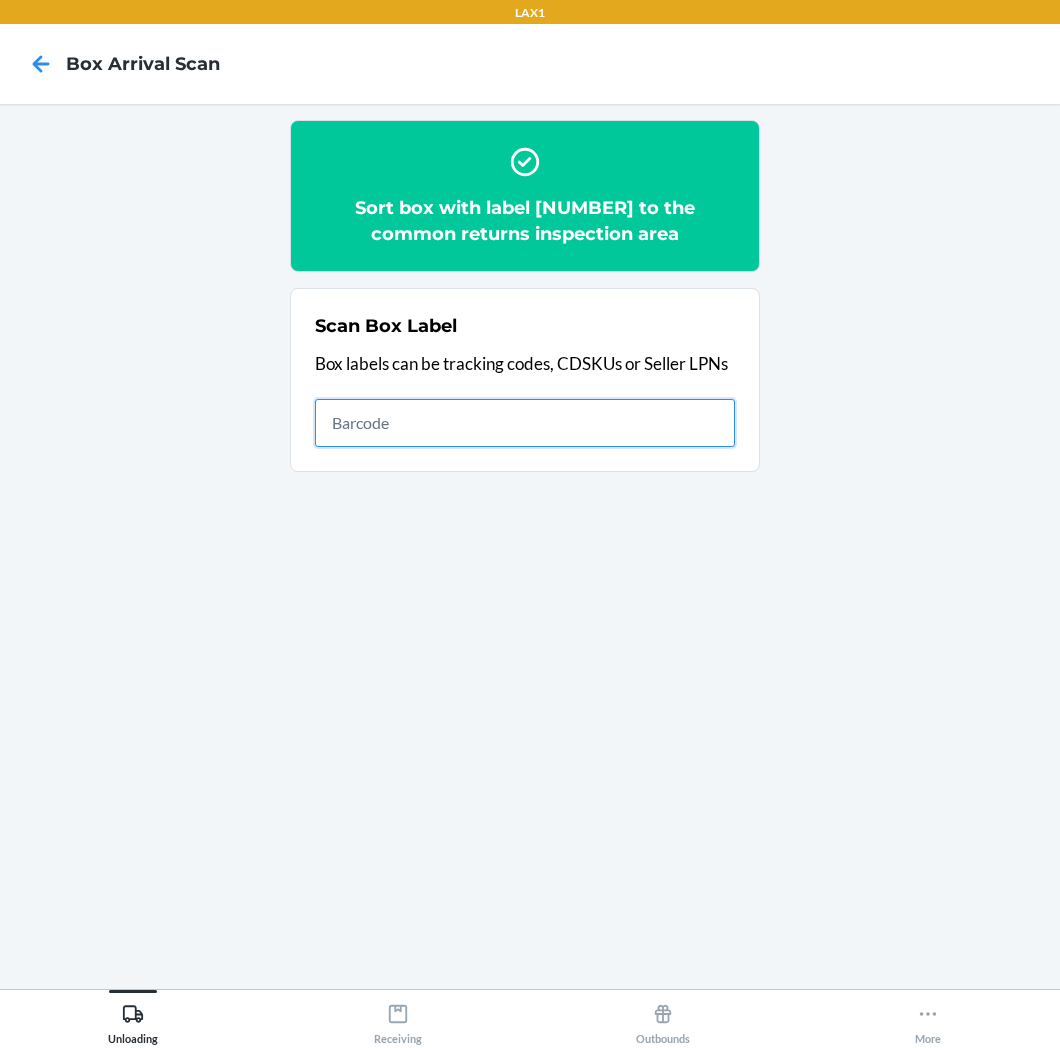 click at bounding box center [525, 423] 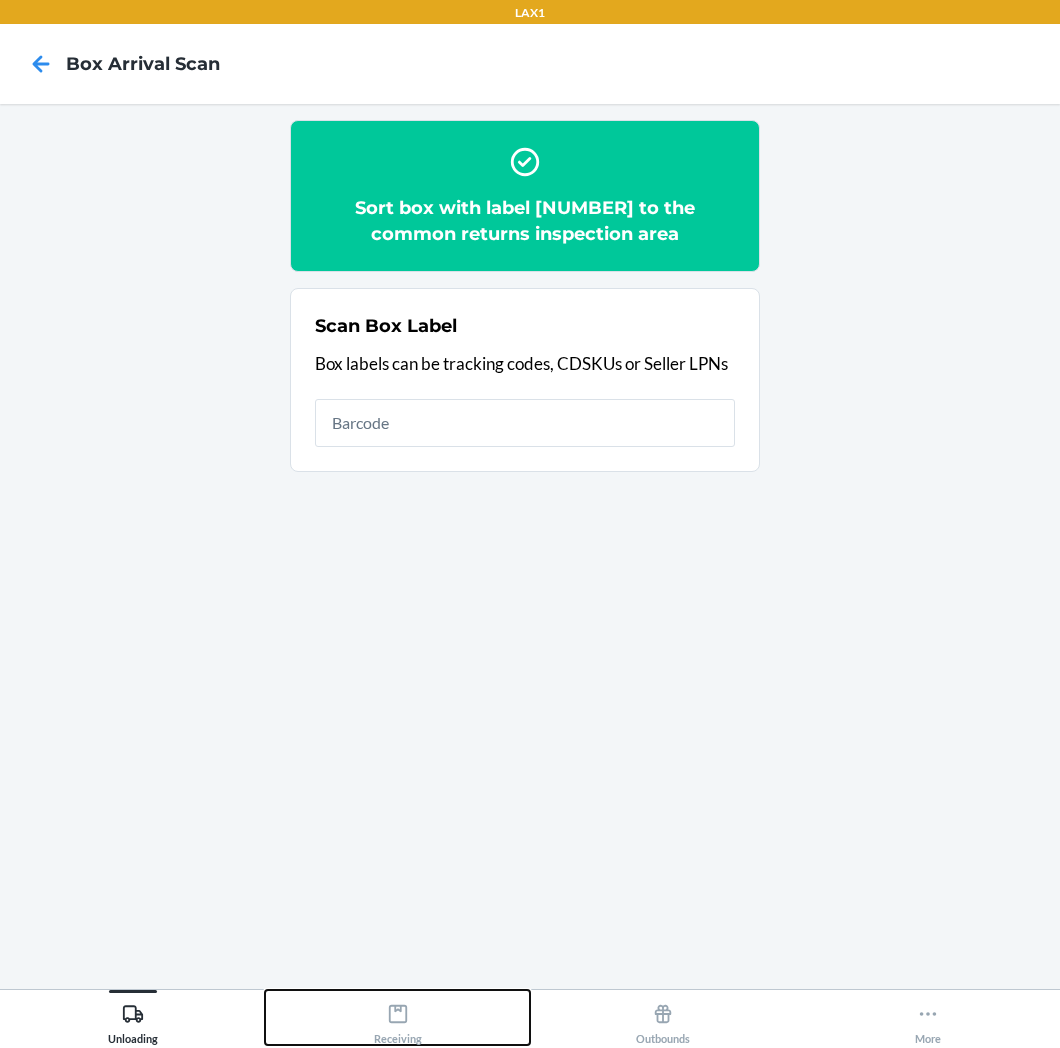 click 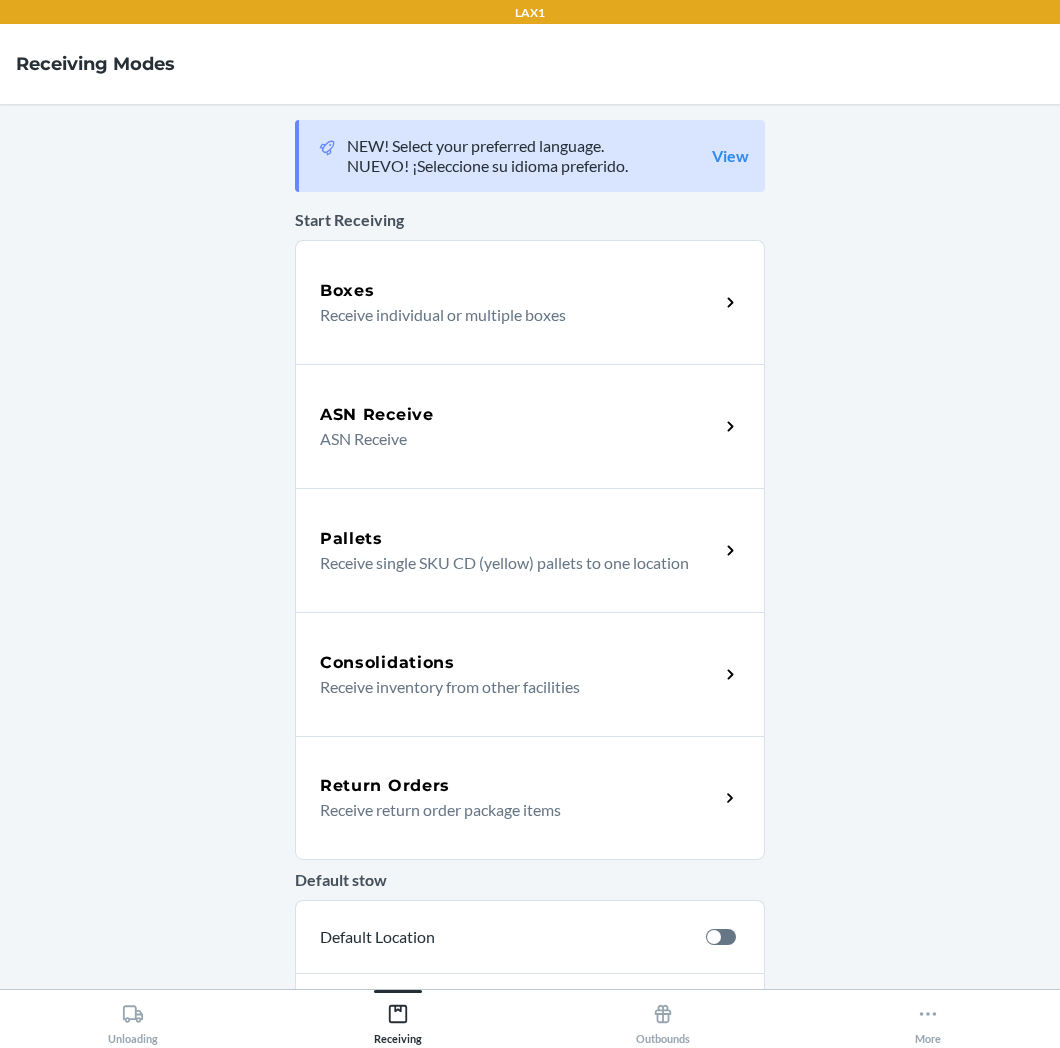 click on "Return Orders Receive return order package items" at bounding box center [530, 798] 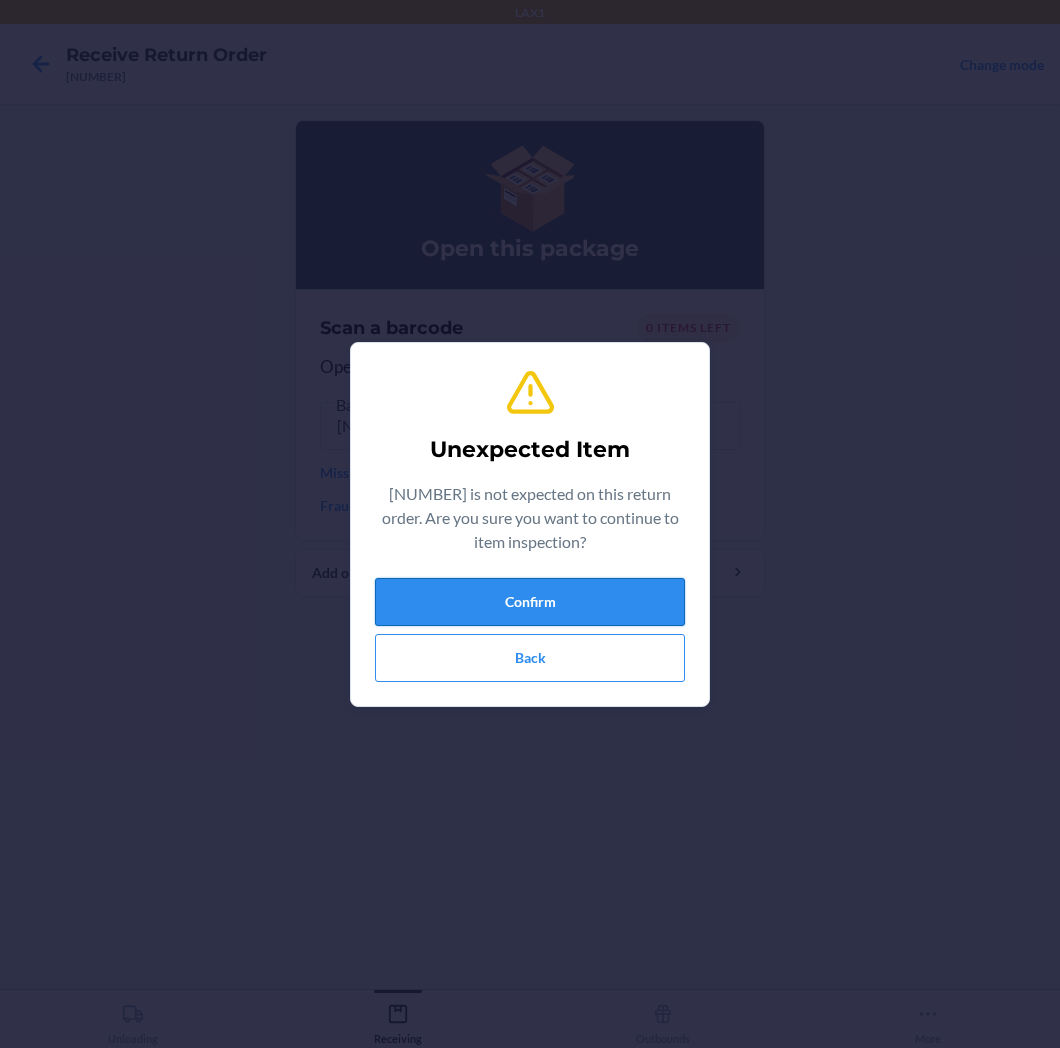 click on "Confirm" at bounding box center [530, 602] 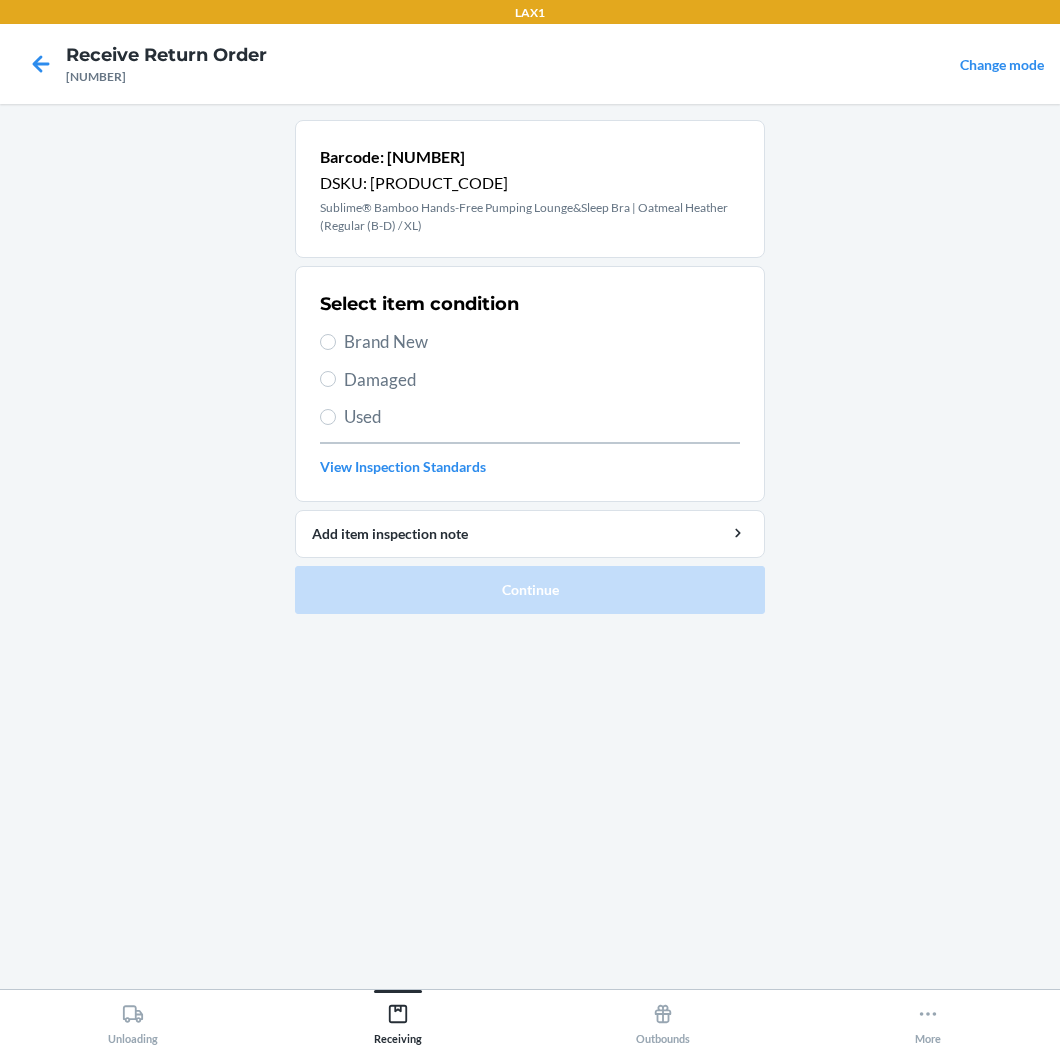 click on "Brand New" at bounding box center (542, 342) 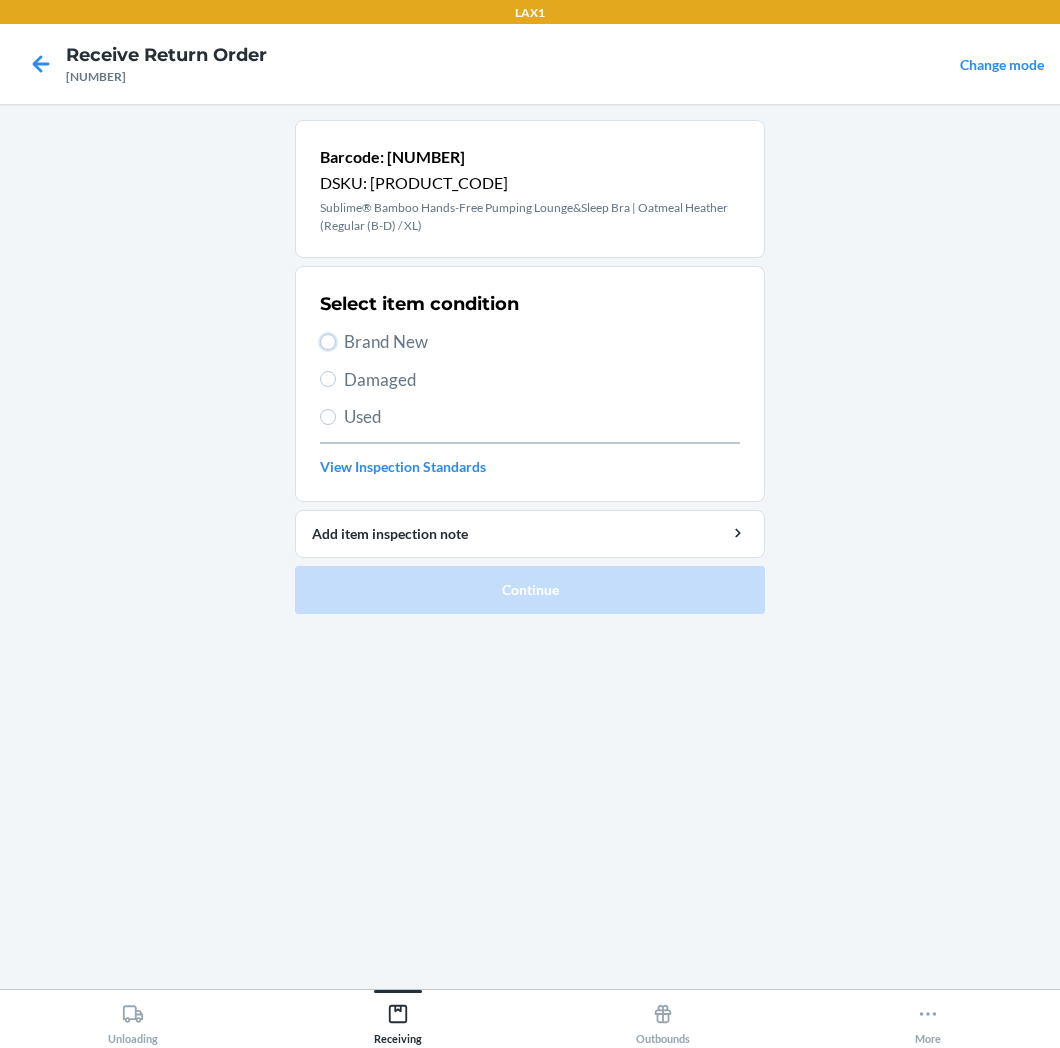 click on "Brand New" at bounding box center [328, 342] 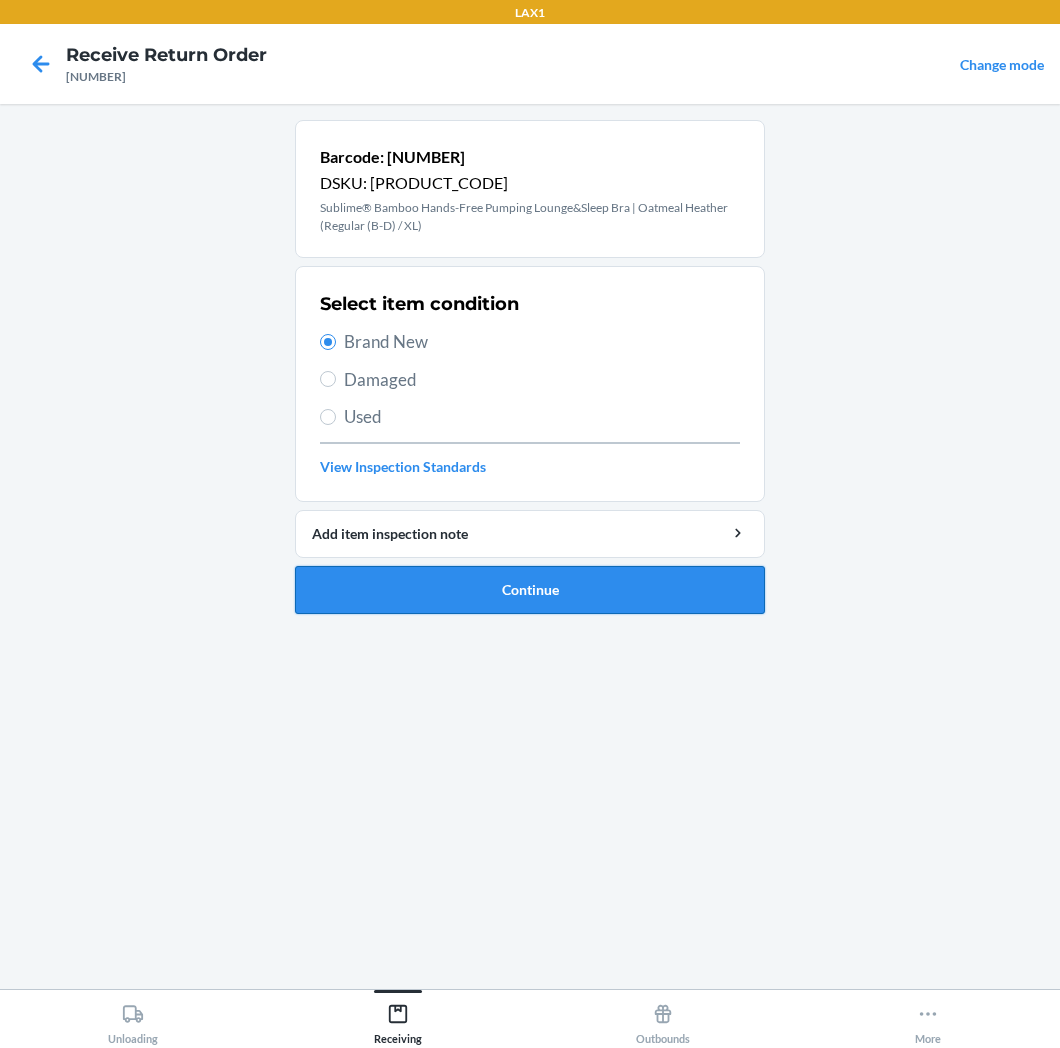 click on "Continue" at bounding box center [530, 590] 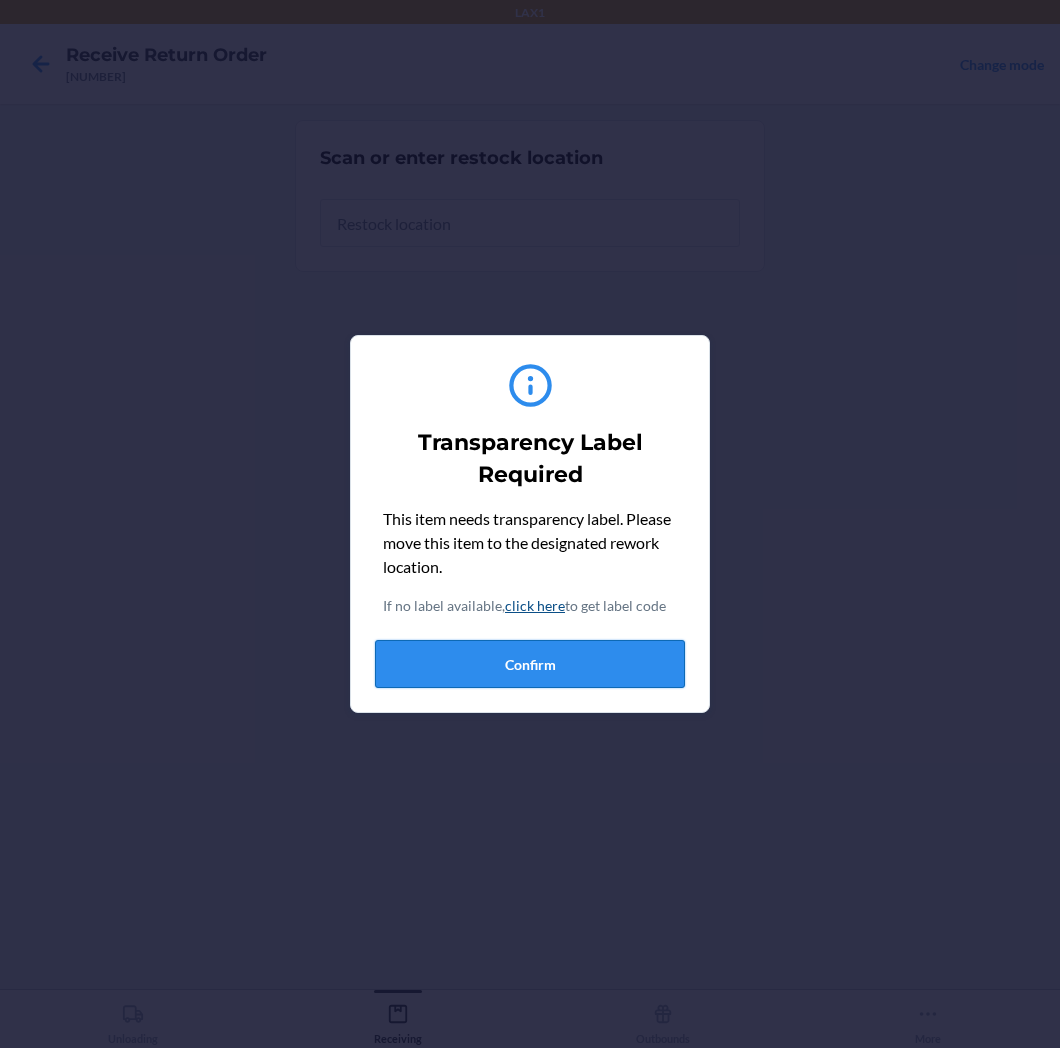 click on "Confirm" at bounding box center [530, 664] 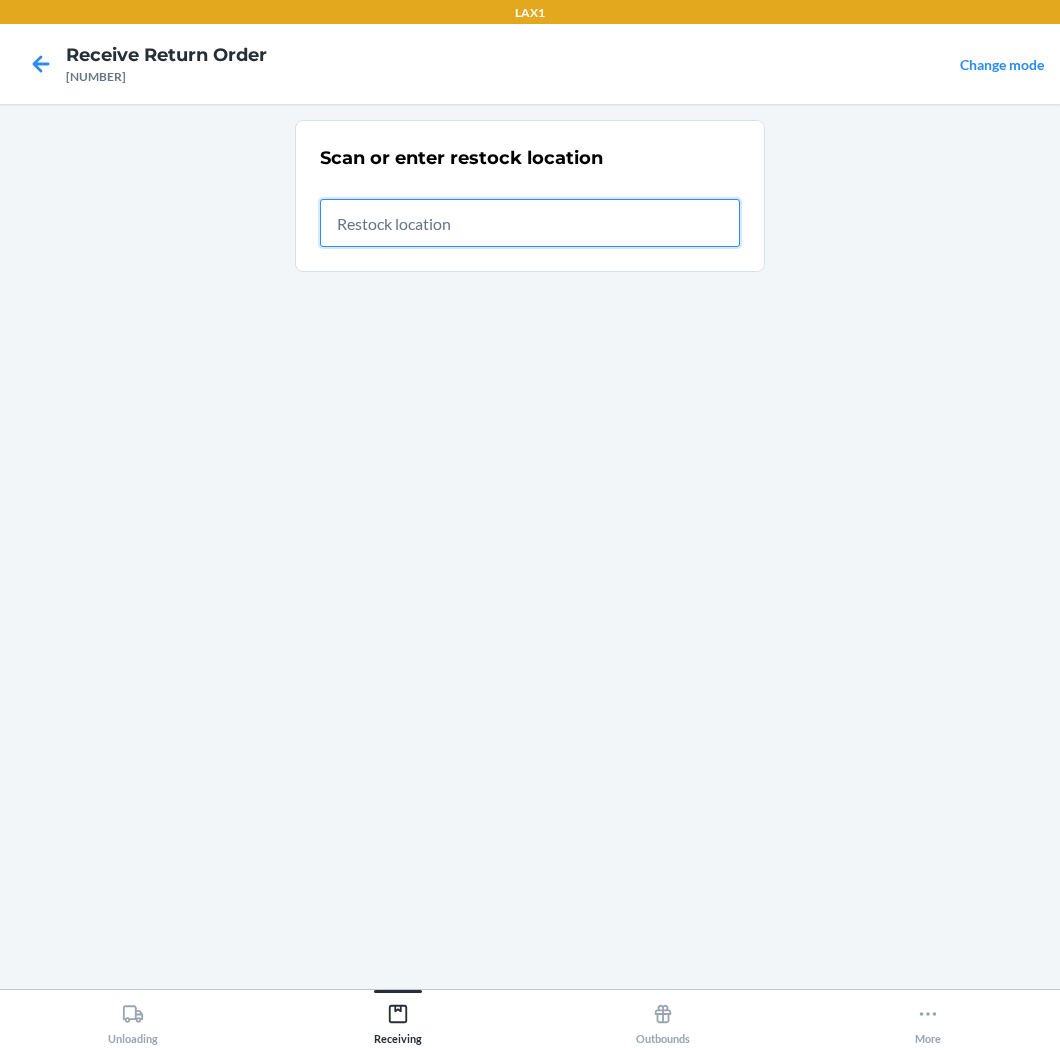 click at bounding box center [530, 223] 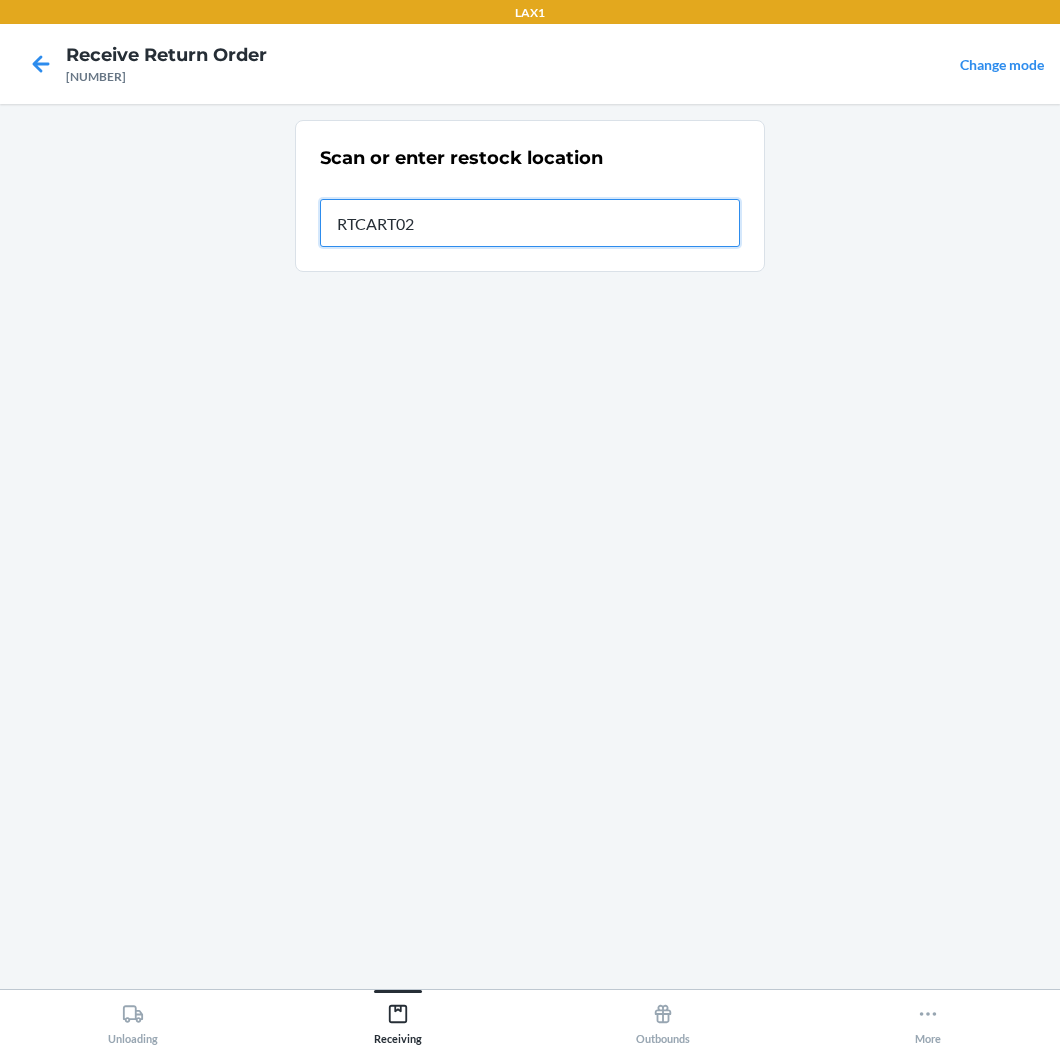 type on "[PRODUCT_CODE]" 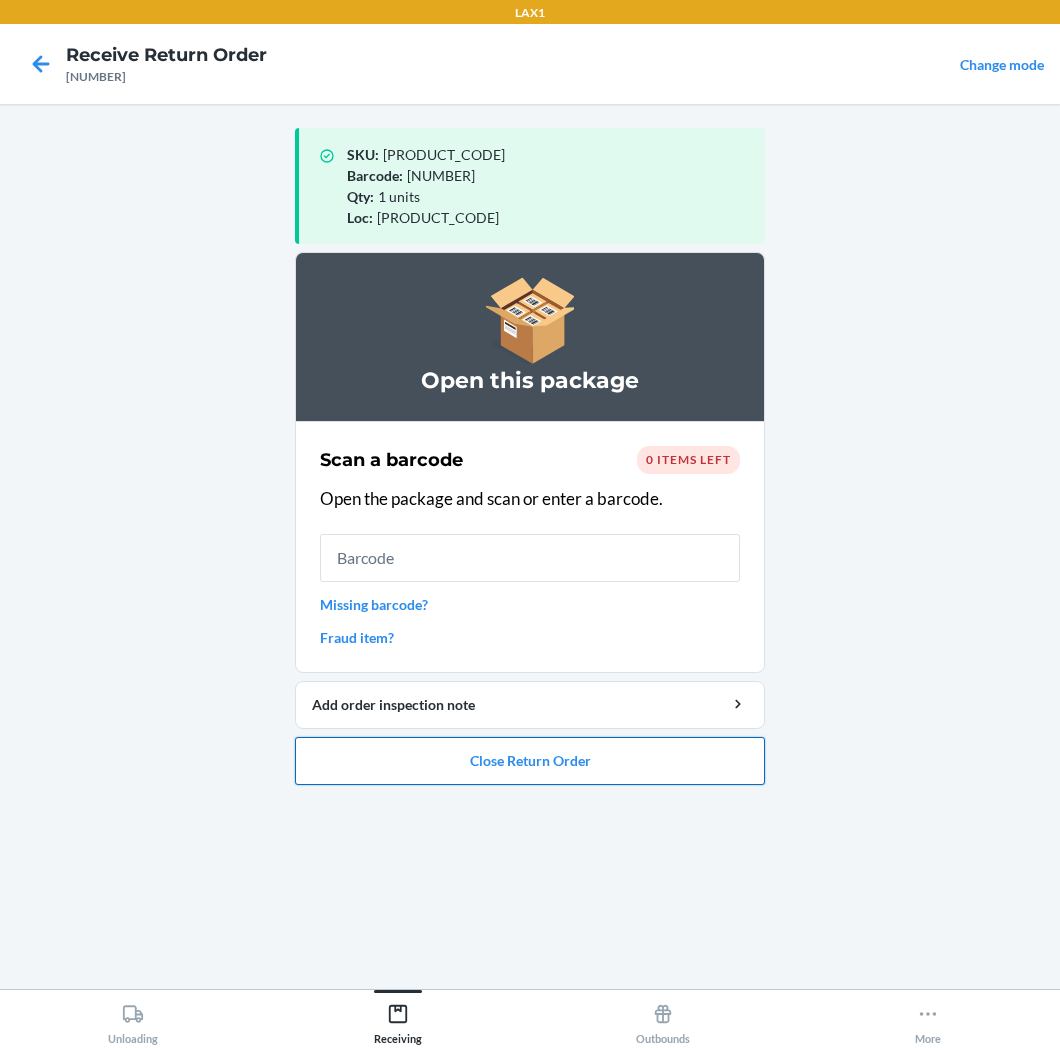 click on "Close Return Order" at bounding box center (530, 761) 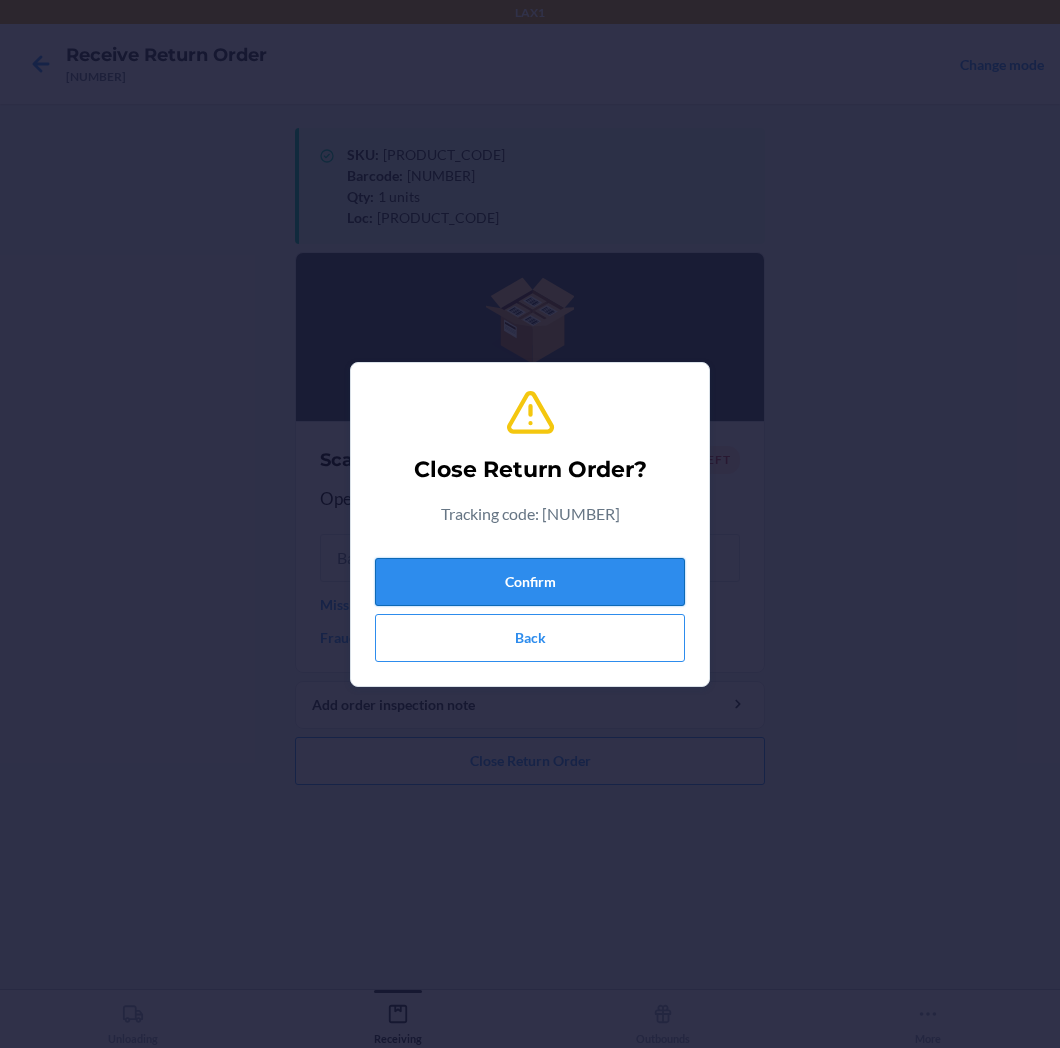 click on "Confirm" at bounding box center [530, 582] 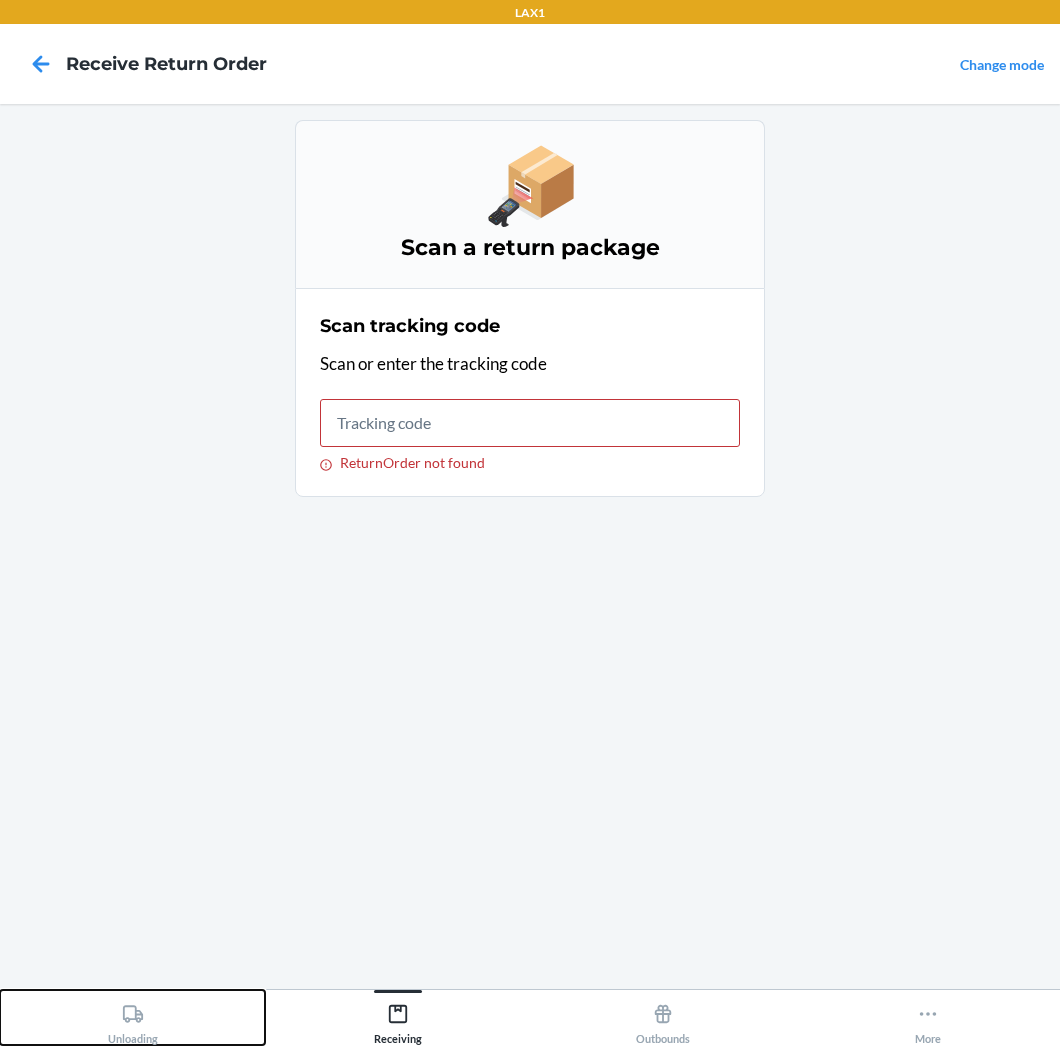 drag, startPoint x: 124, startPoint y: 1008, endPoint x: 262, endPoint y: 871, distance: 194.45566 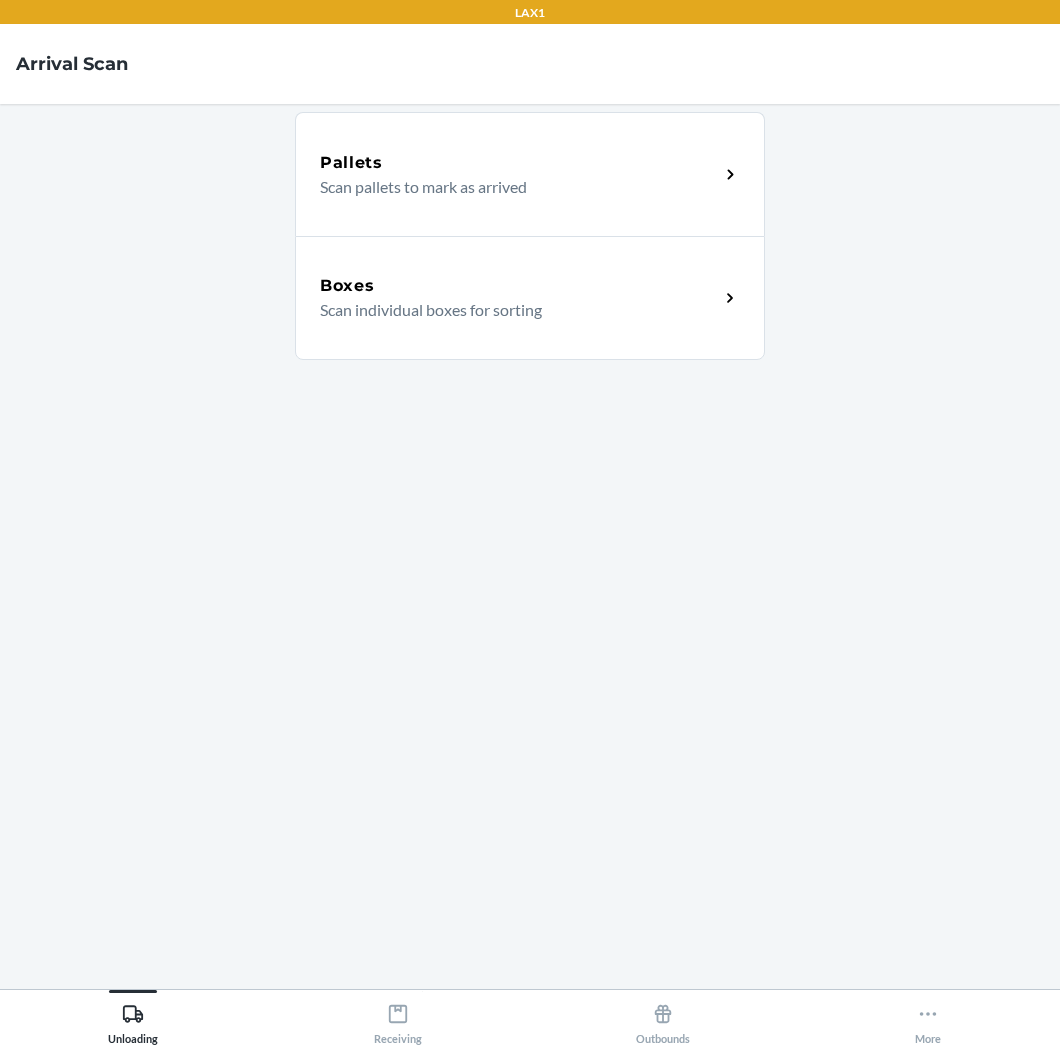 click on "Scan individual boxes for sorting" at bounding box center (511, 310) 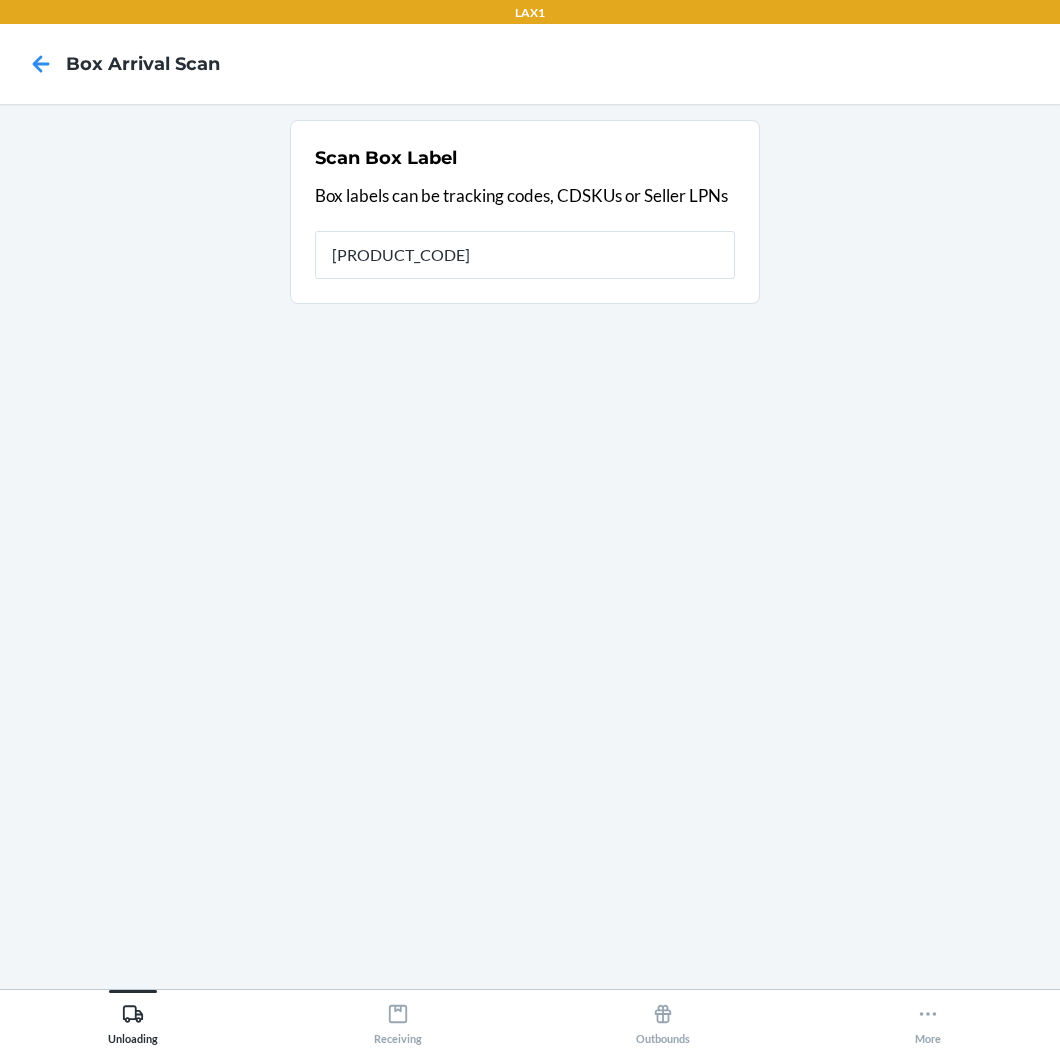 type on "[PRODUCT_CODE]" 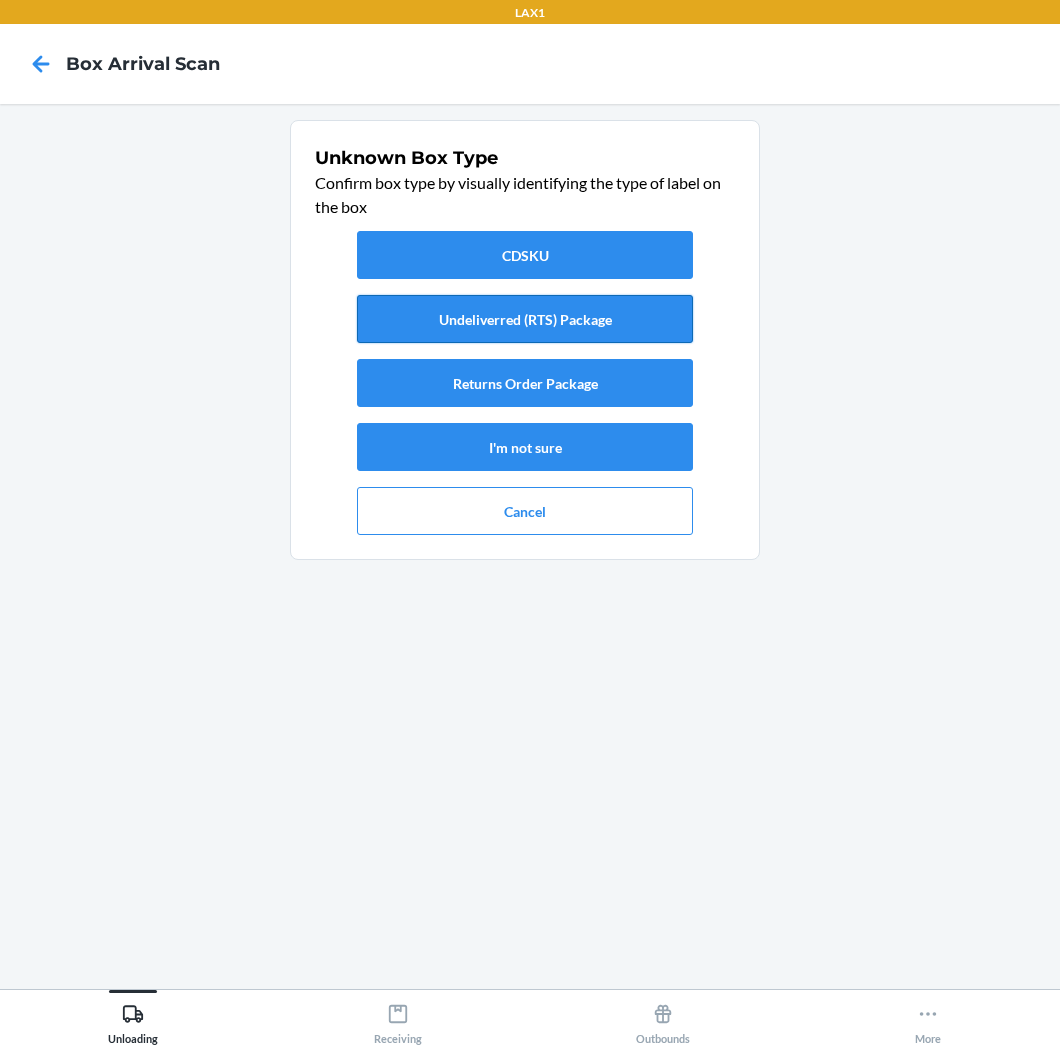 click on "Undeliverred (RTS) Package" at bounding box center (525, 319) 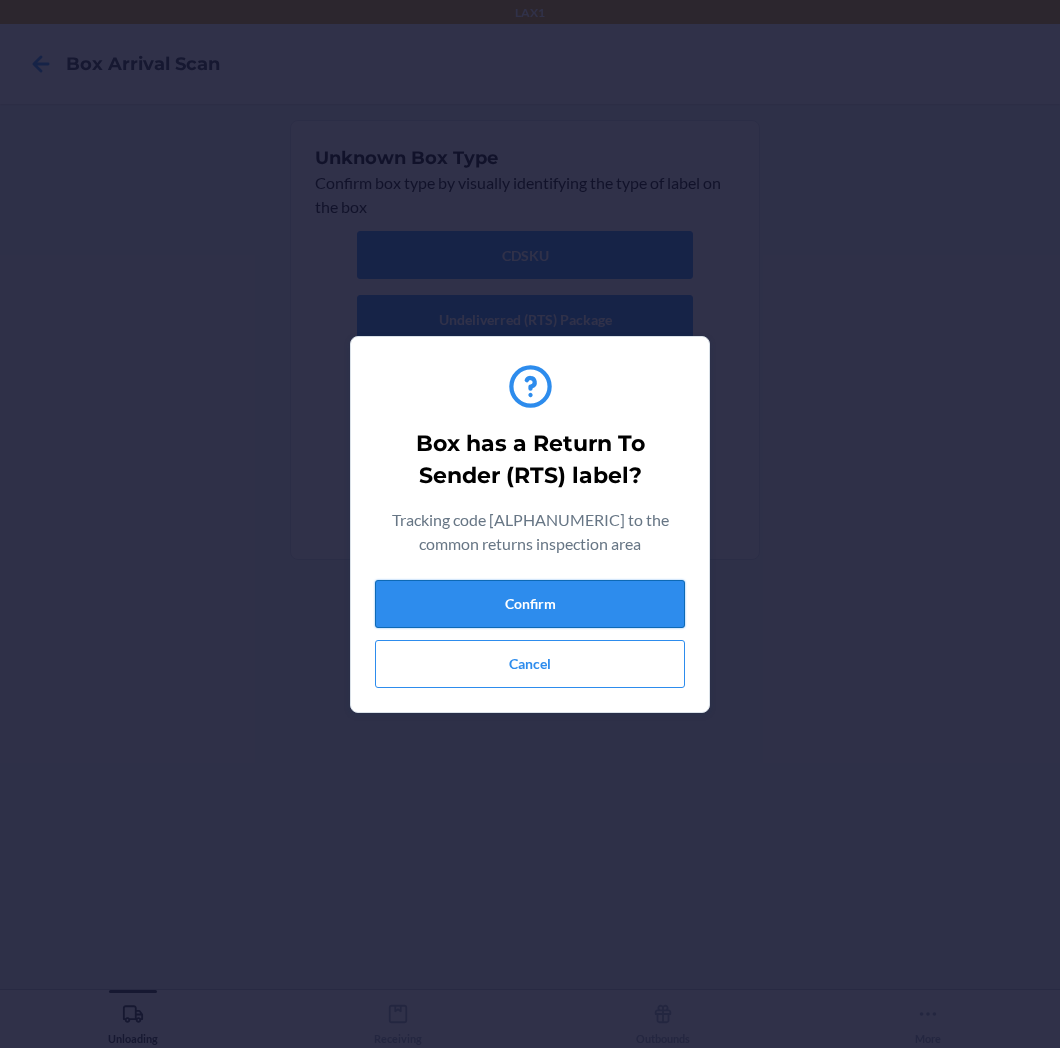 click on "Confirm" at bounding box center [530, 604] 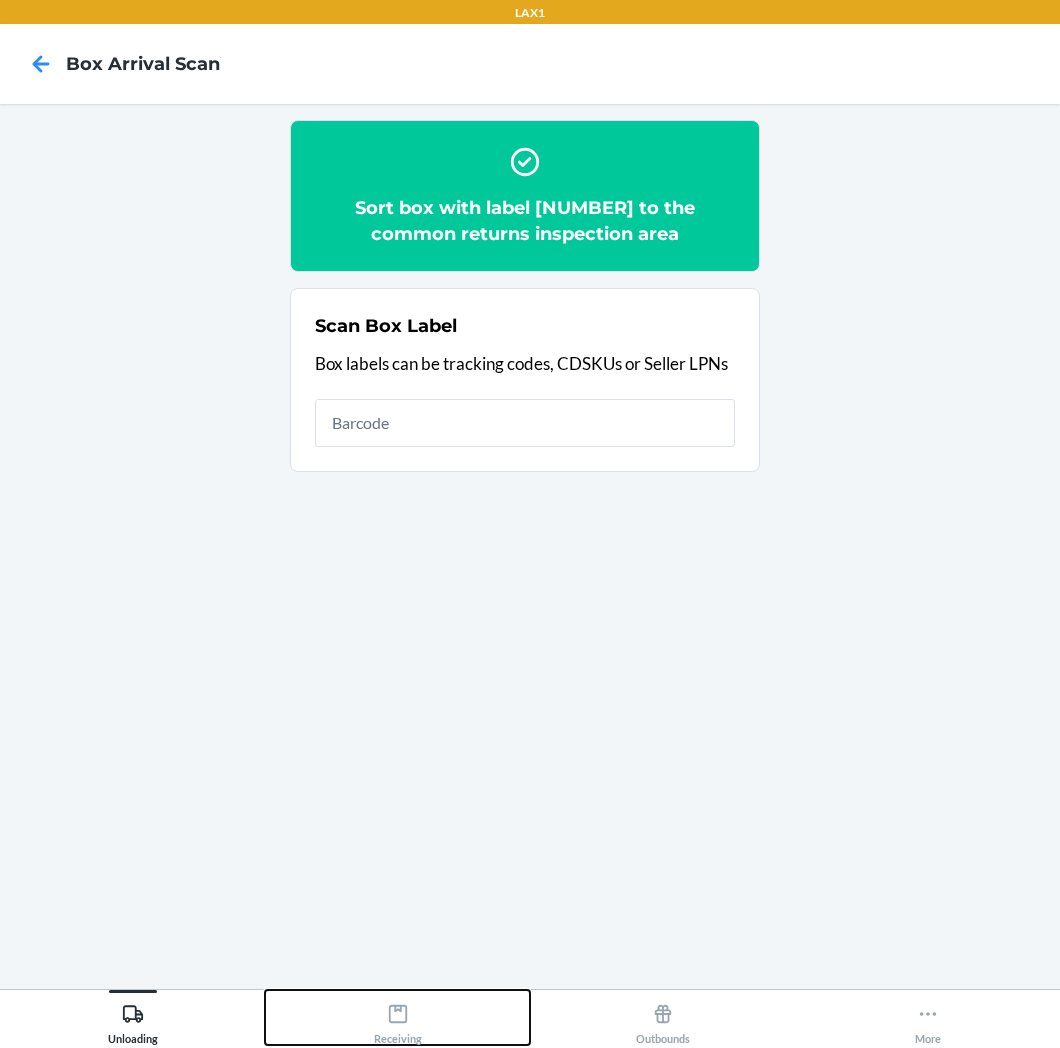 click 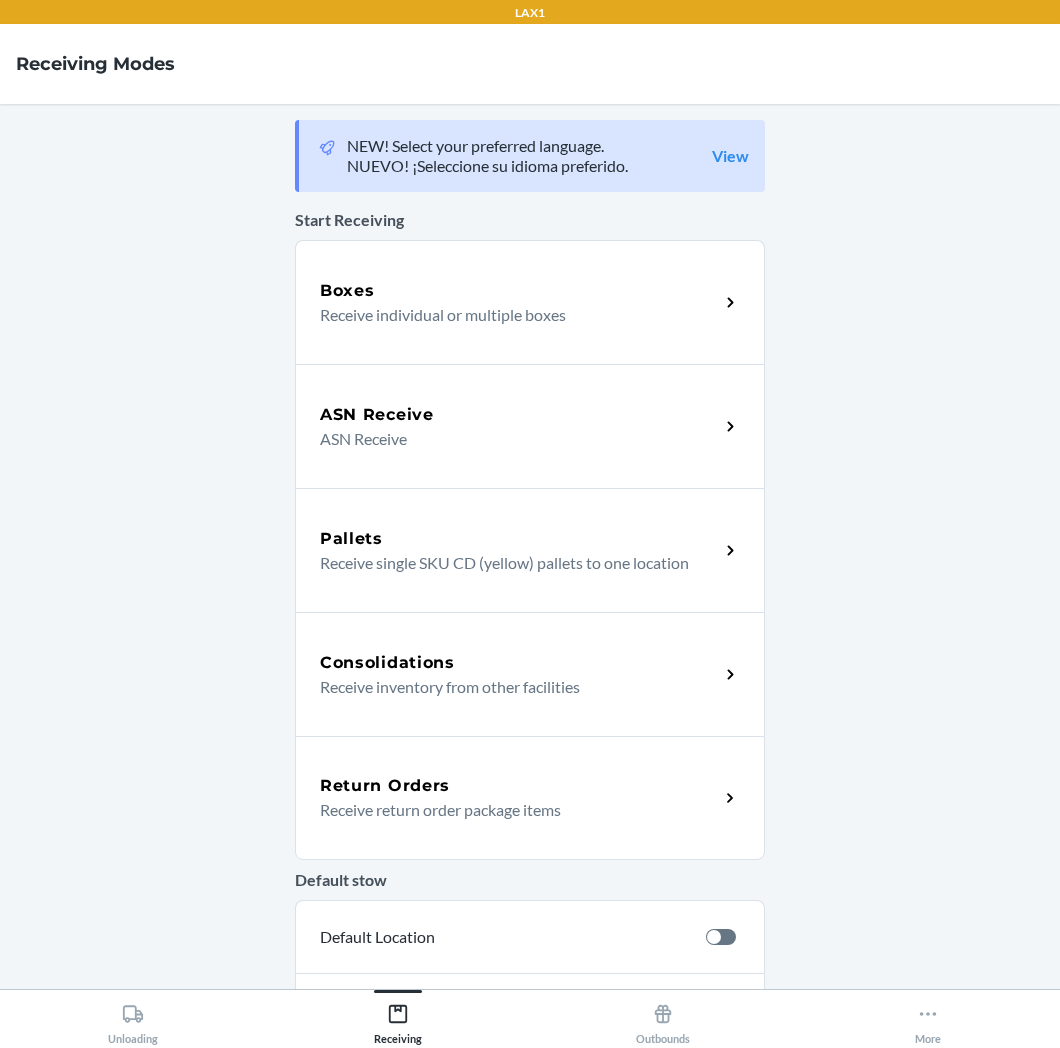 click on "Return Orders" at bounding box center (519, 786) 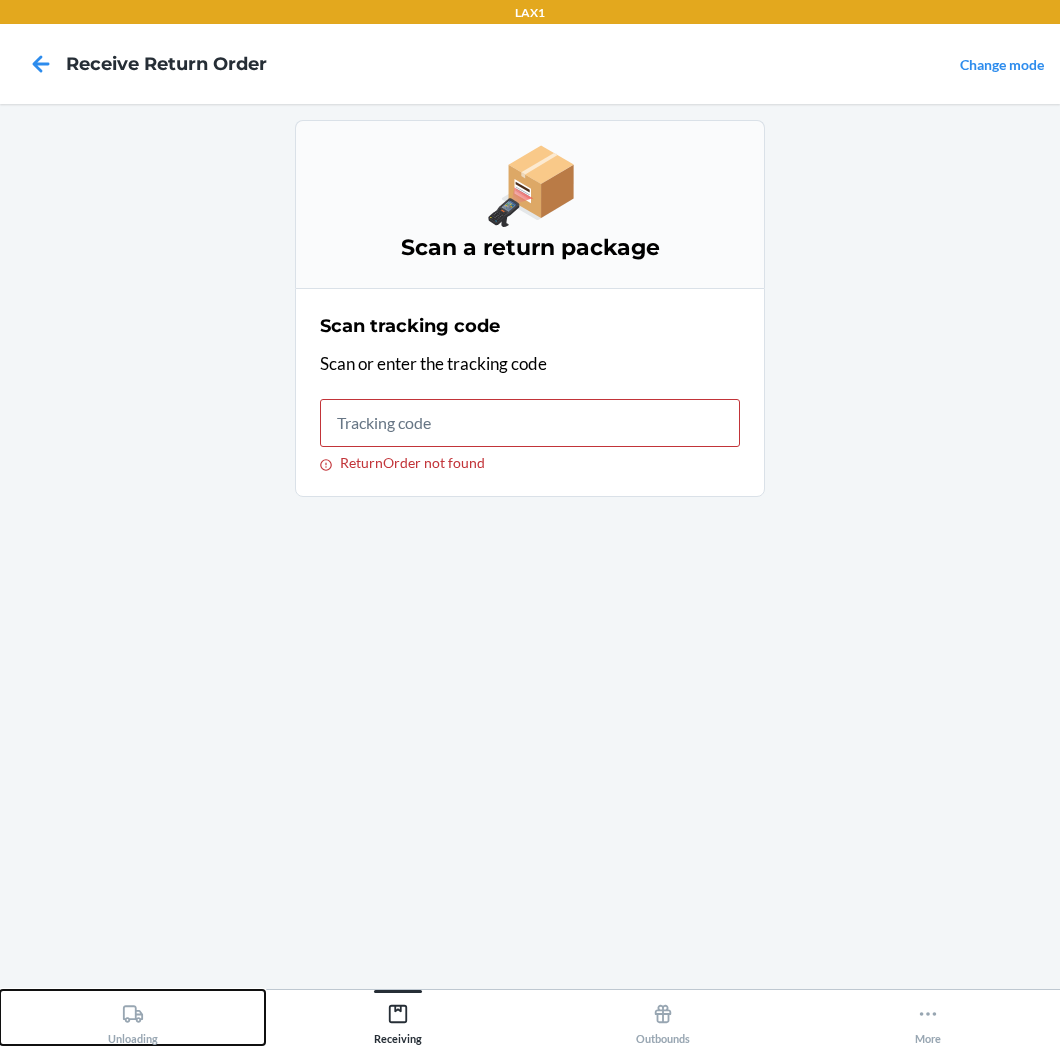 click on "Unloading" at bounding box center (133, 1020) 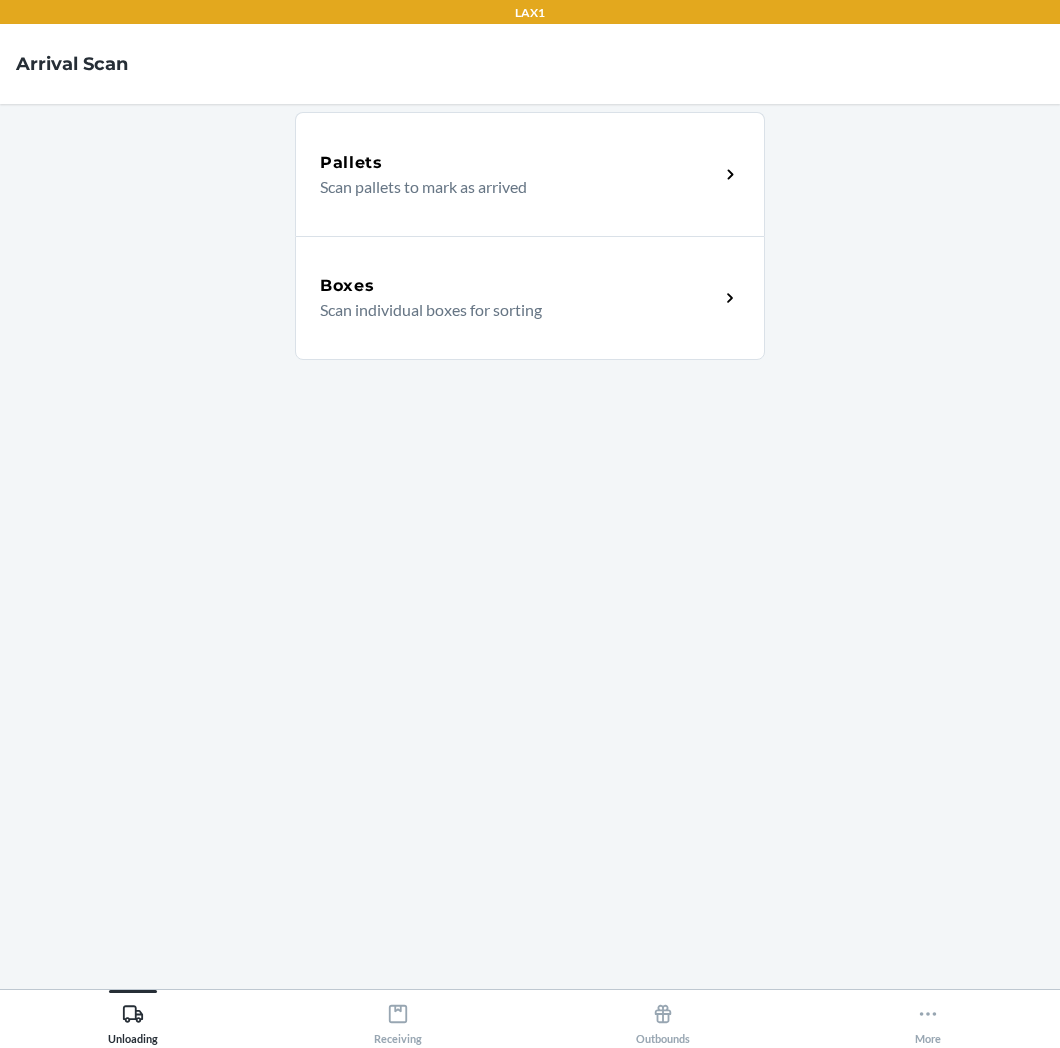 click on "Scan individual boxes for sorting" at bounding box center (511, 310) 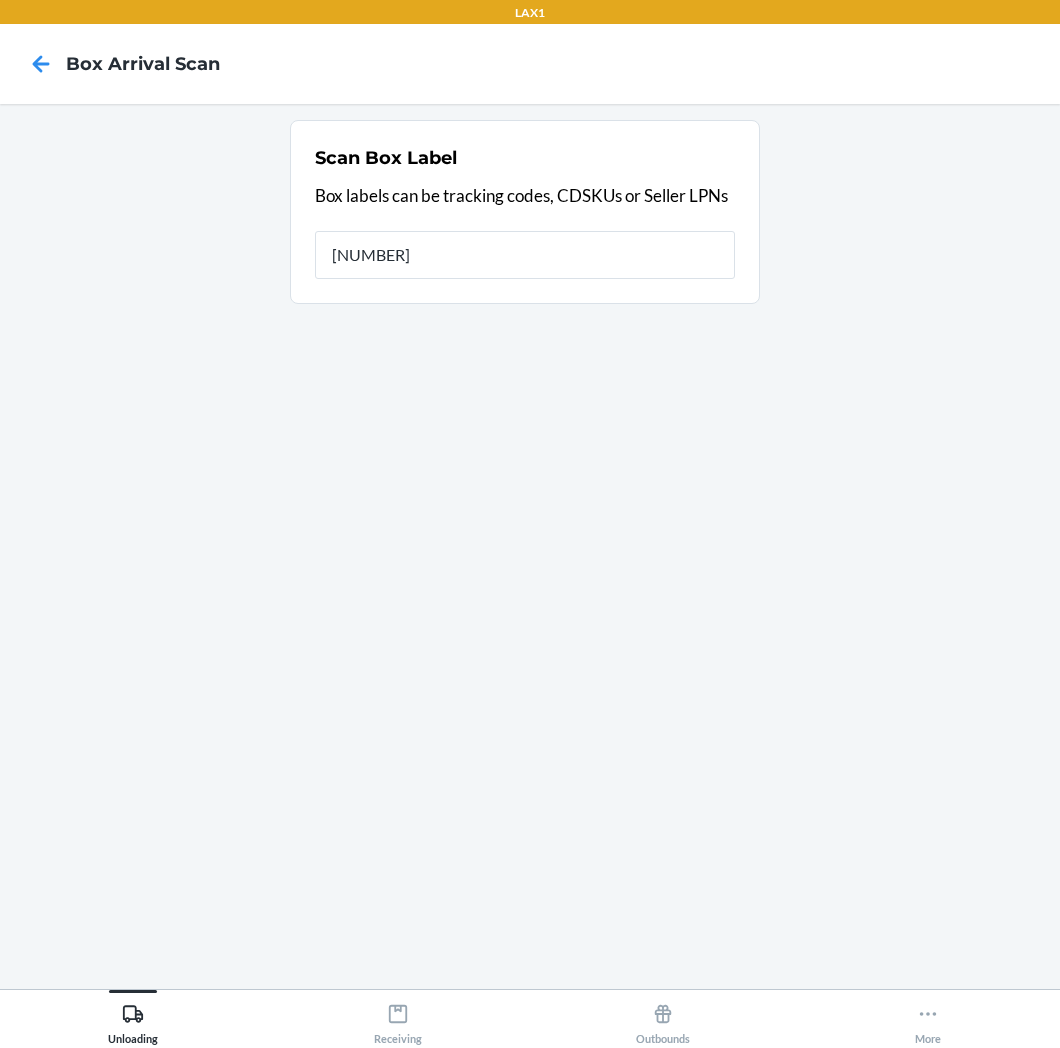 type on "[NUMBER]" 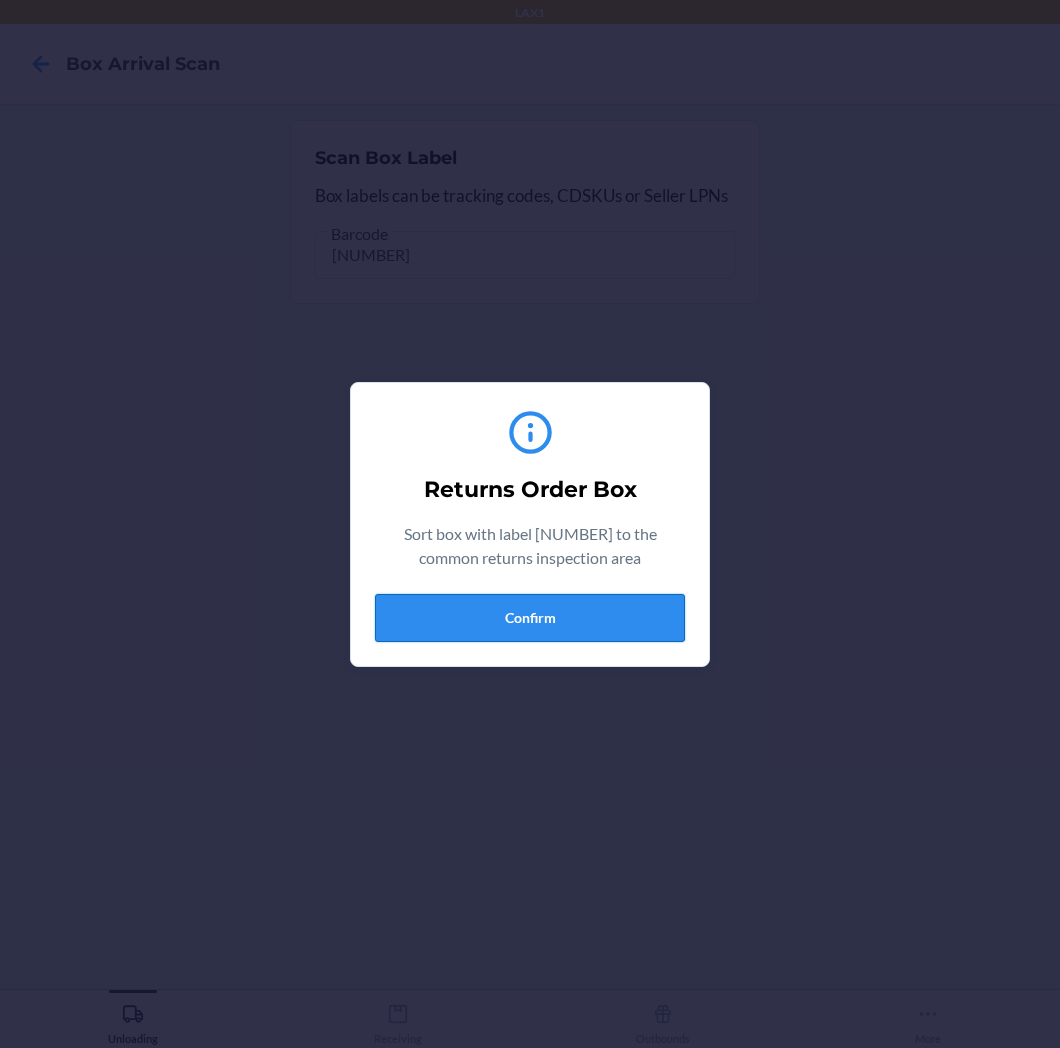 click on "Confirm" at bounding box center [530, 618] 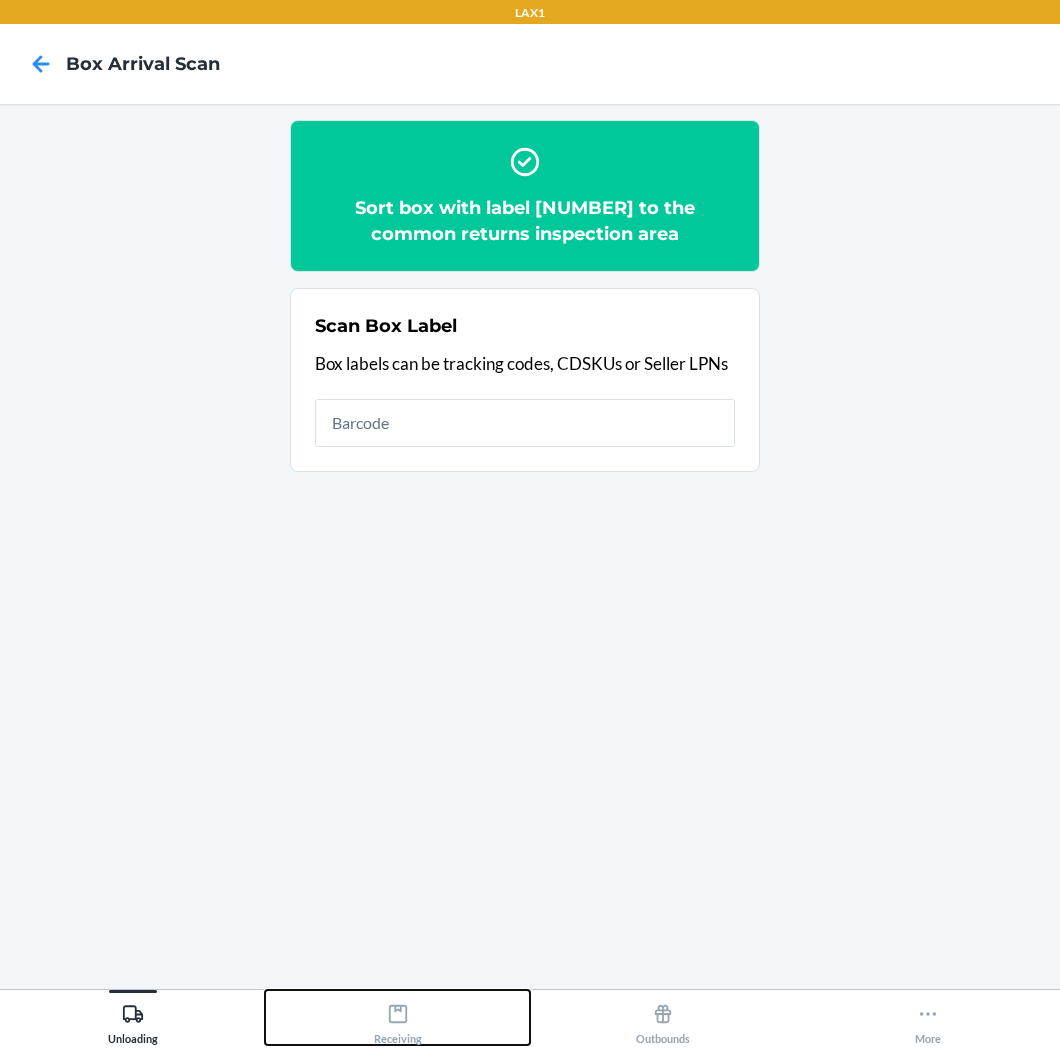 click 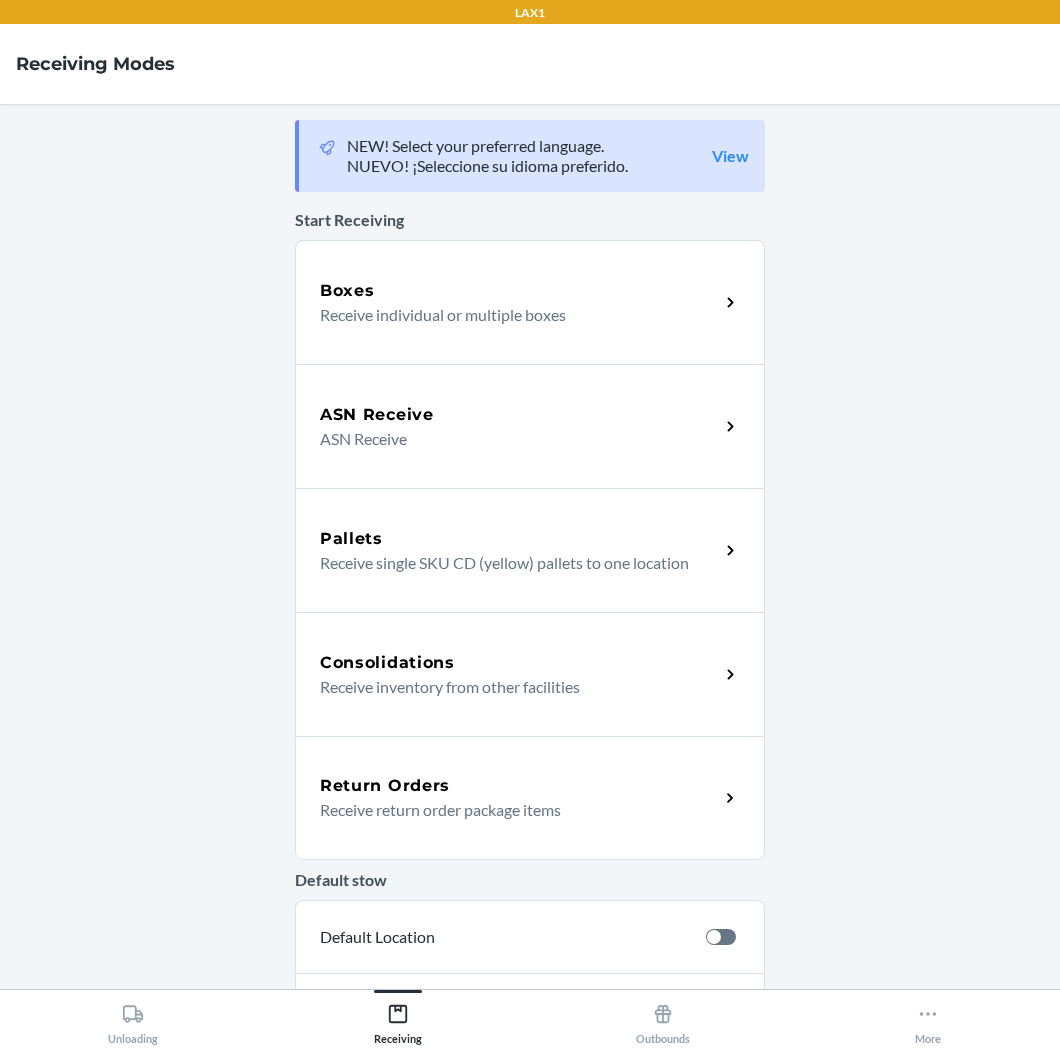 click on "Return Orders Receive return order package items" at bounding box center [530, 798] 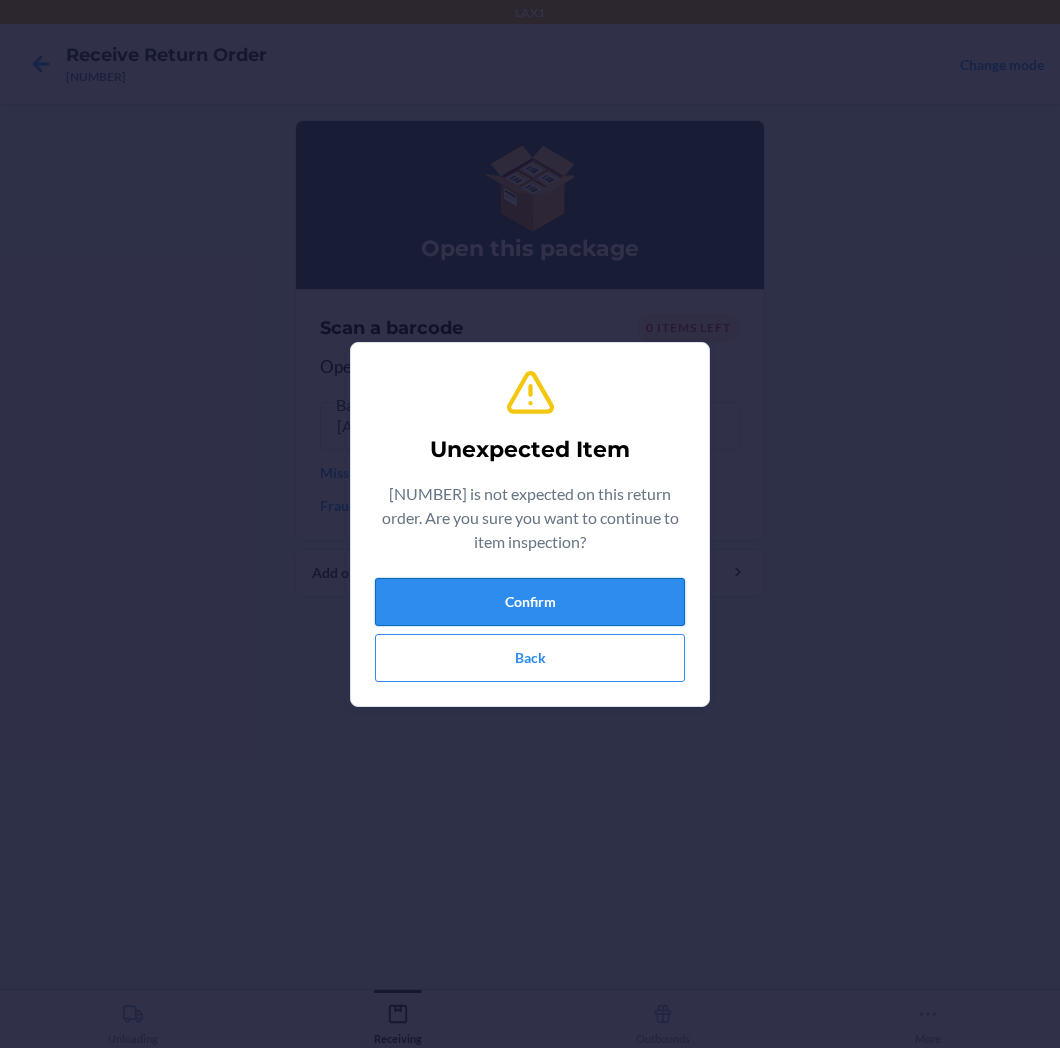 click on "Confirm" at bounding box center [530, 602] 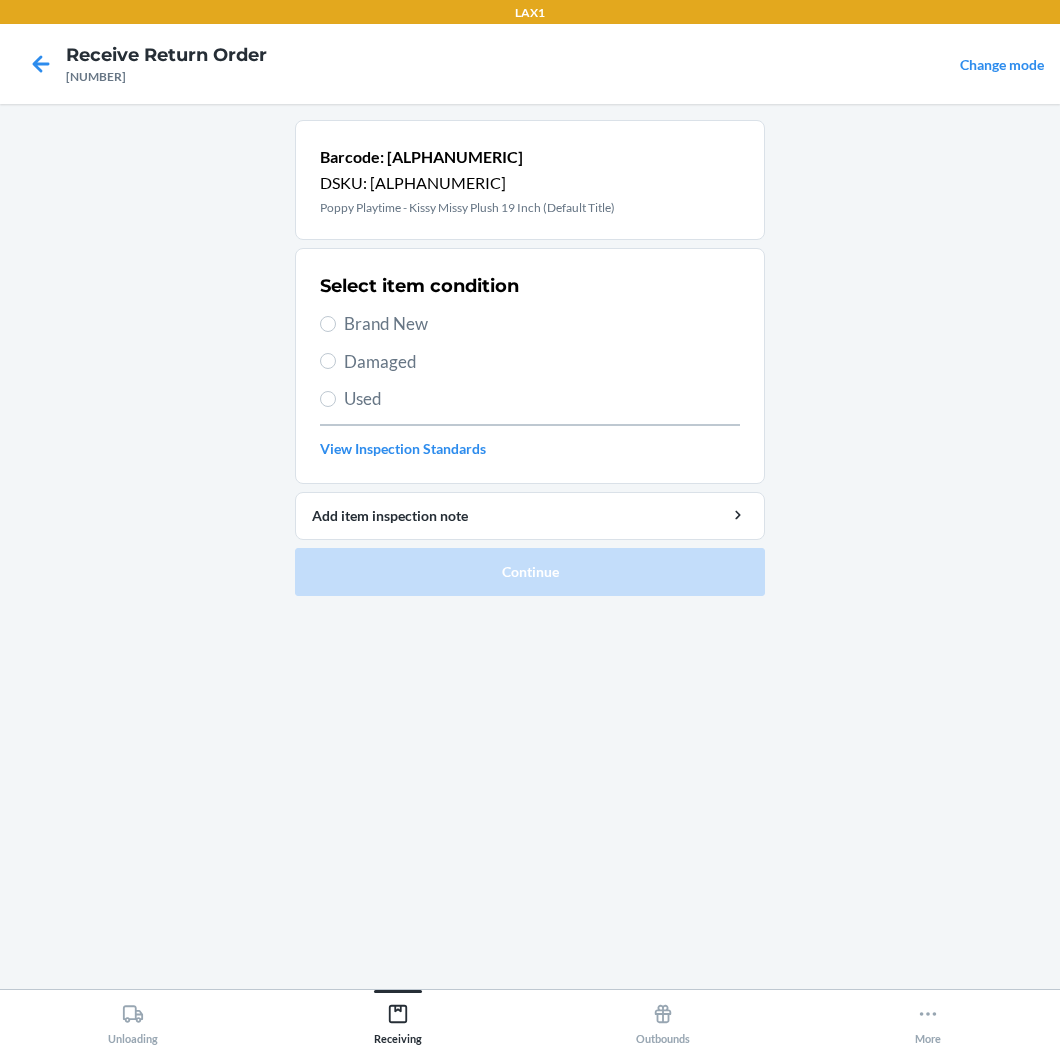 click on "Brand New" at bounding box center [542, 324] 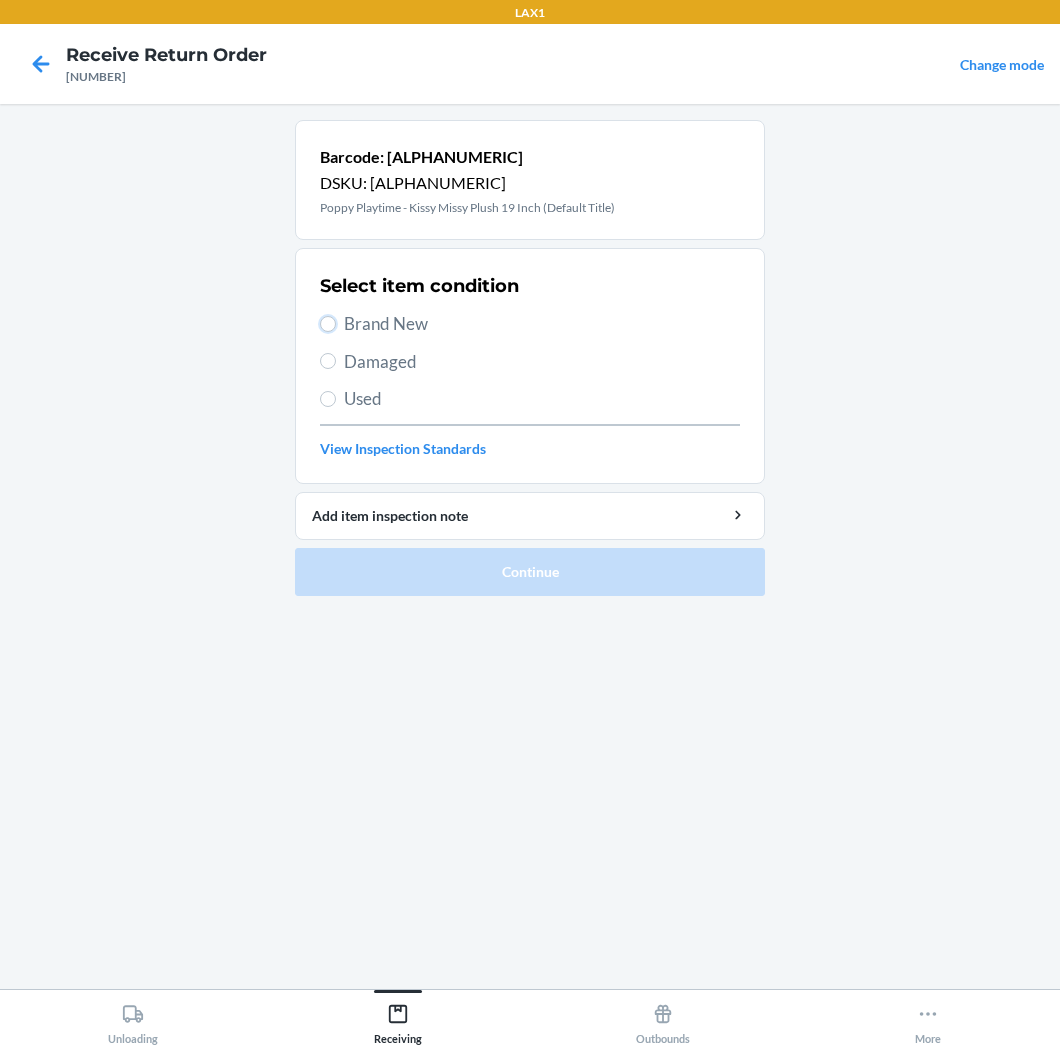 click on "Brand New" at bounding box center (328, 324) 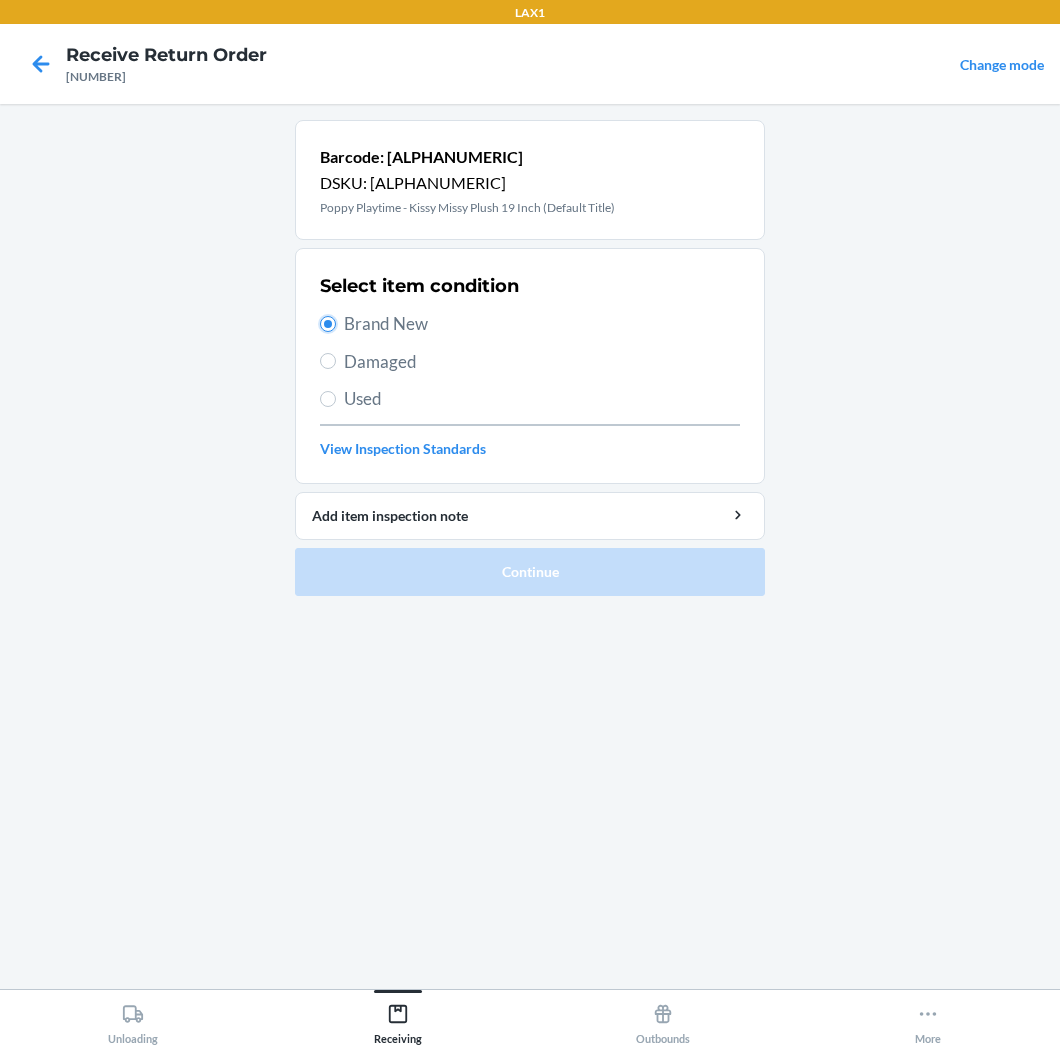 radio on "true" 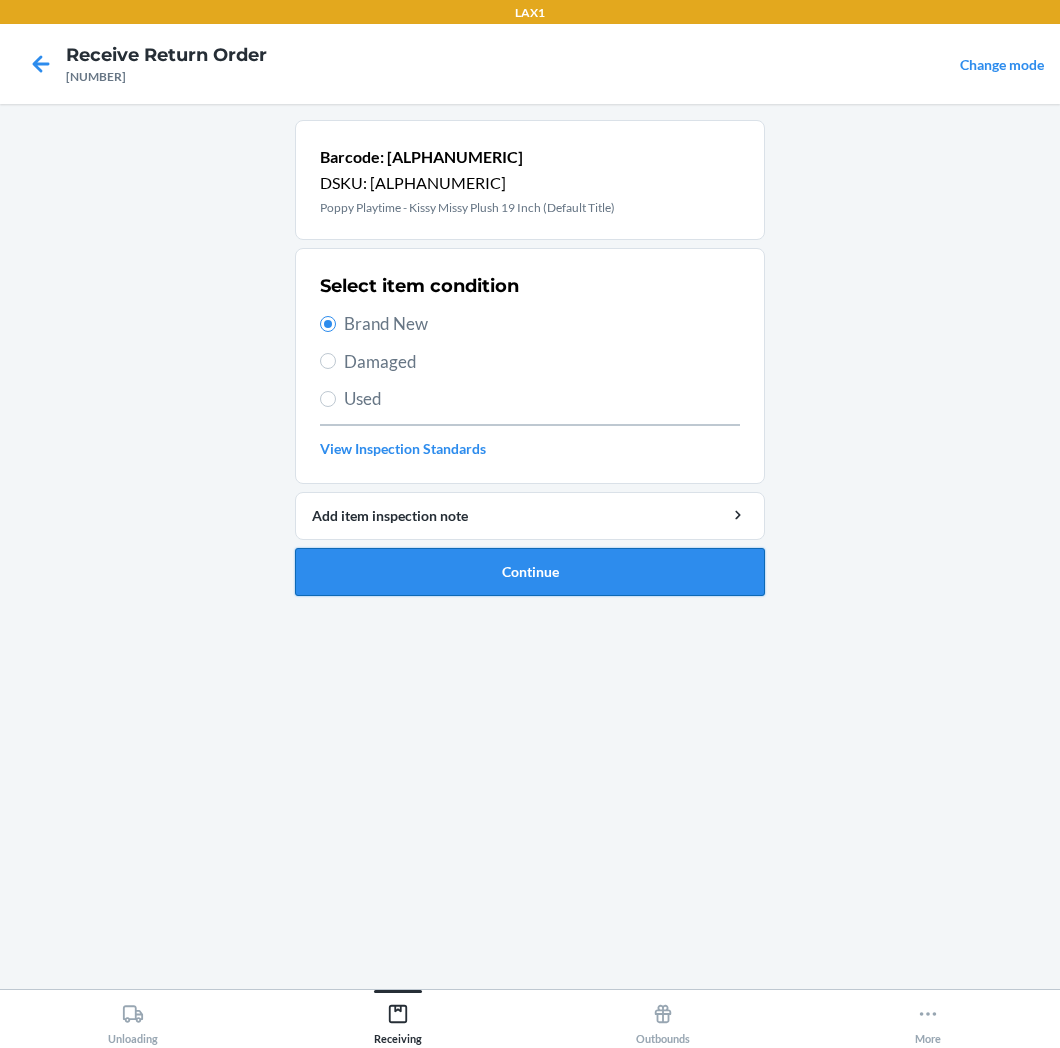 click on "Continue" at bounding box center (530, 572) 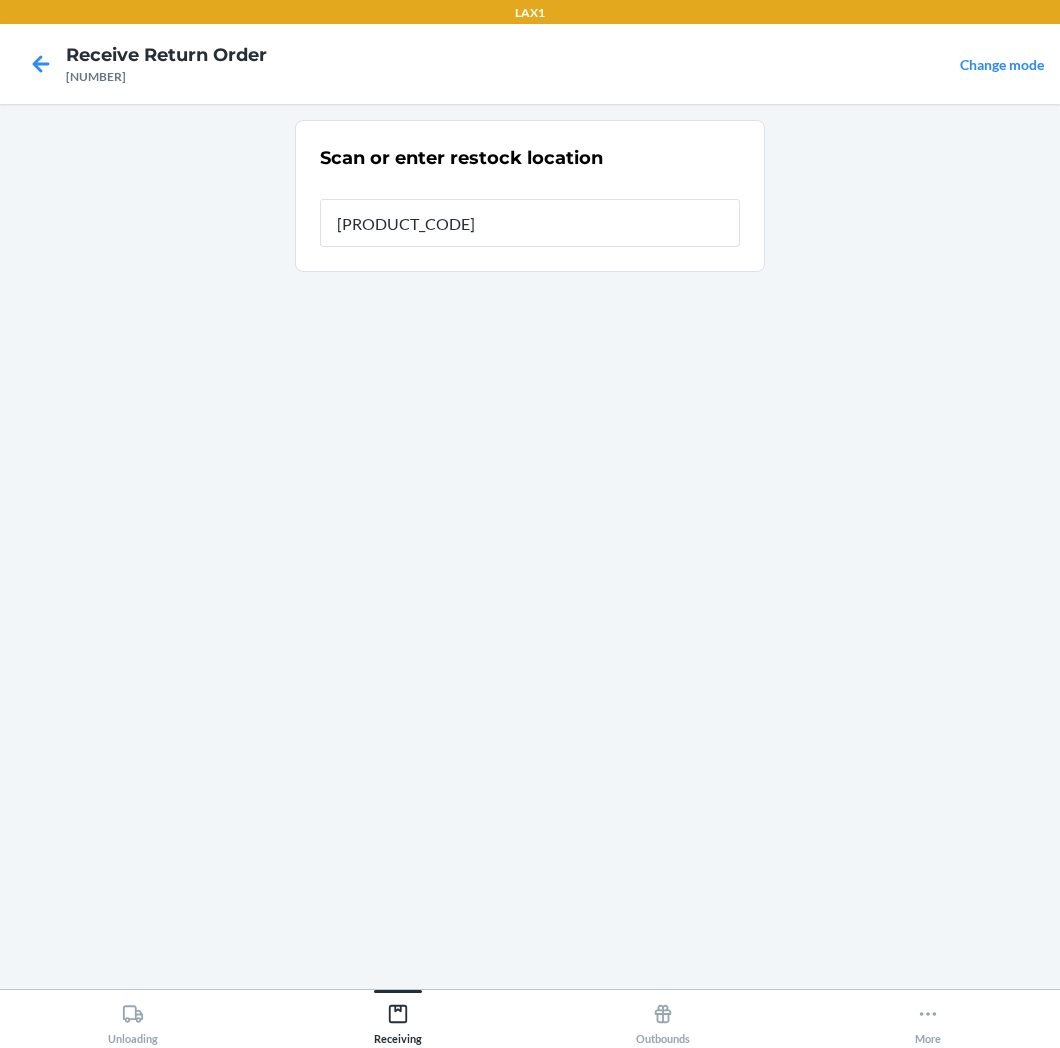 type on "[PRODUCT_CODE]" 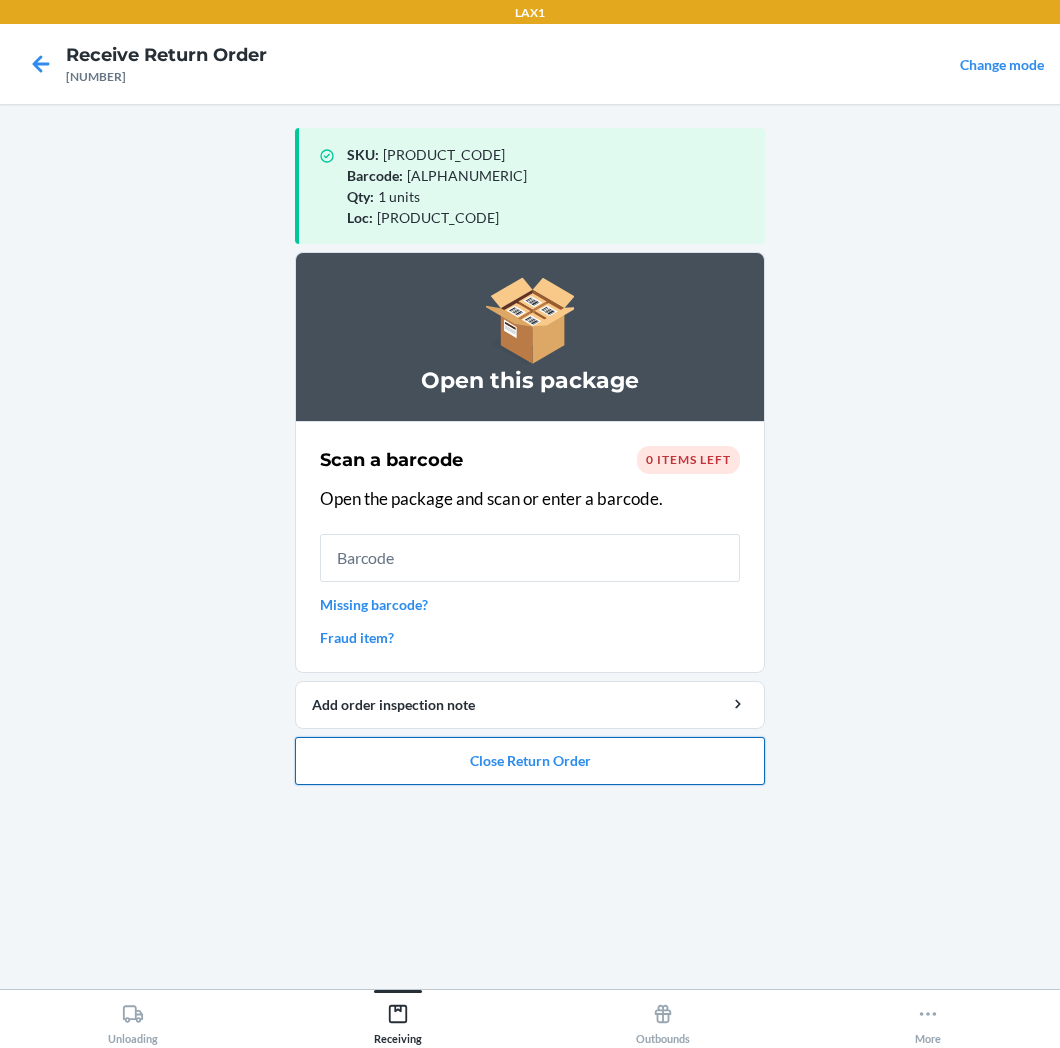 drag, startPoint x: 611, startPoint y: 766, endPoint x: 612, endPoint y: 756, distance: 10.049875 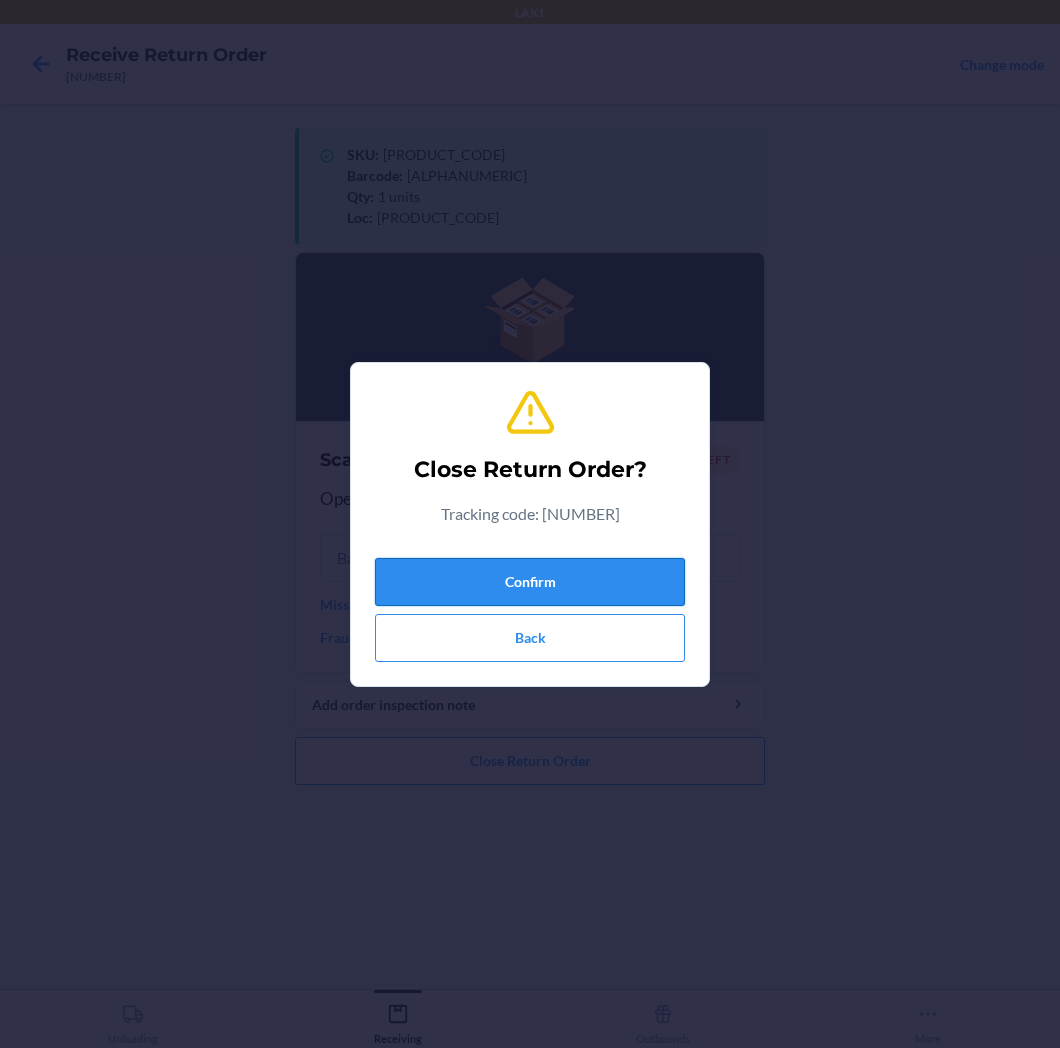 click on "Confirm" at bounding box center [530, 582] 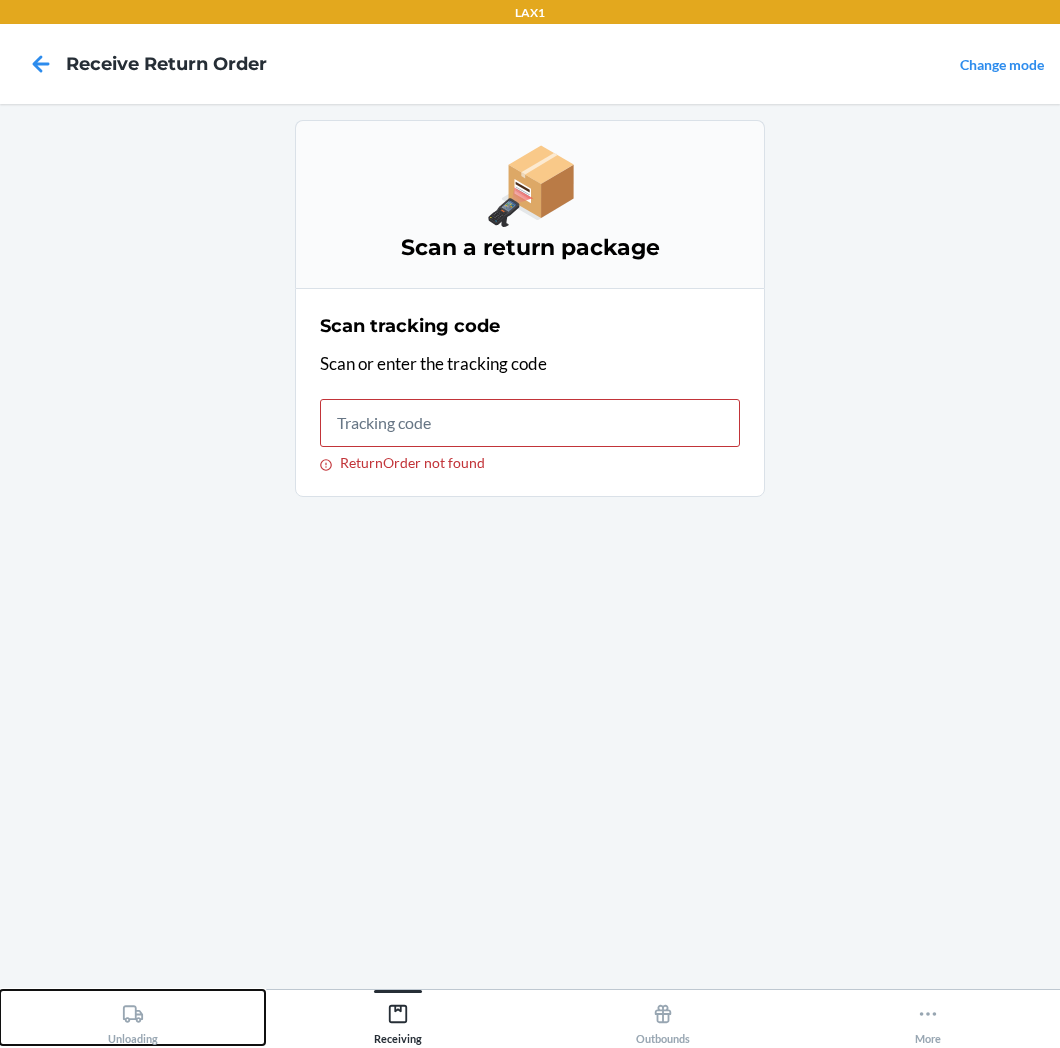 click 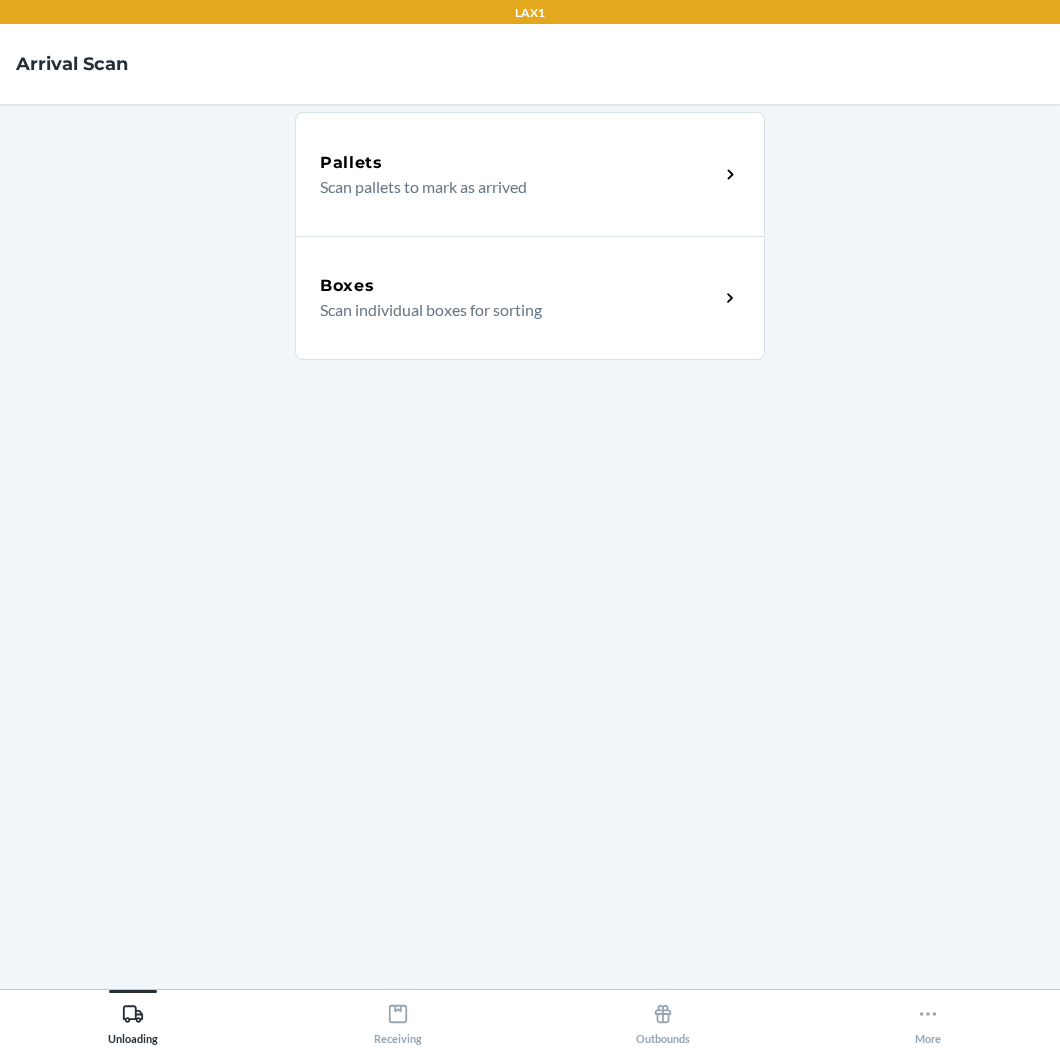 click on "Scan individual boxes for sorting" at bounding box center (511, 310) 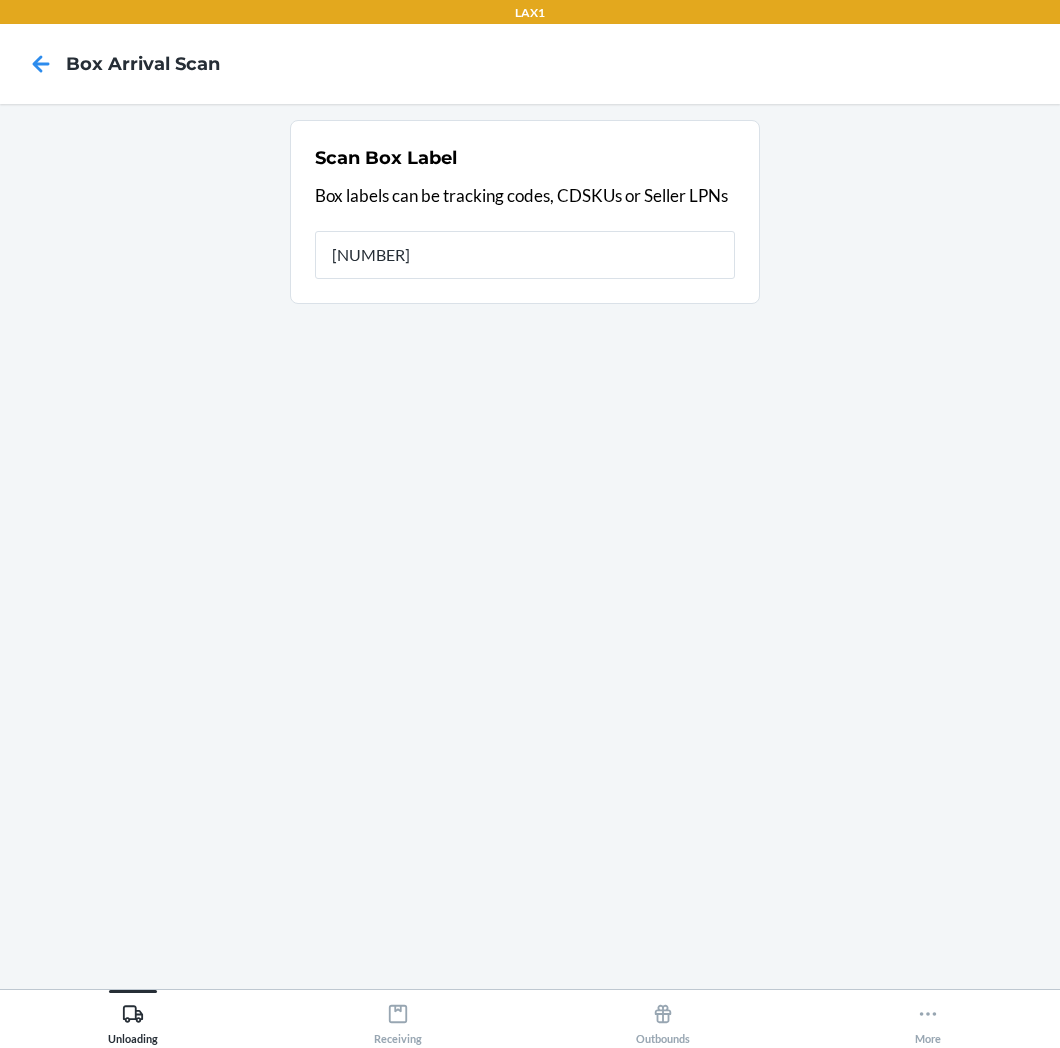 type on "[NUMBER]" 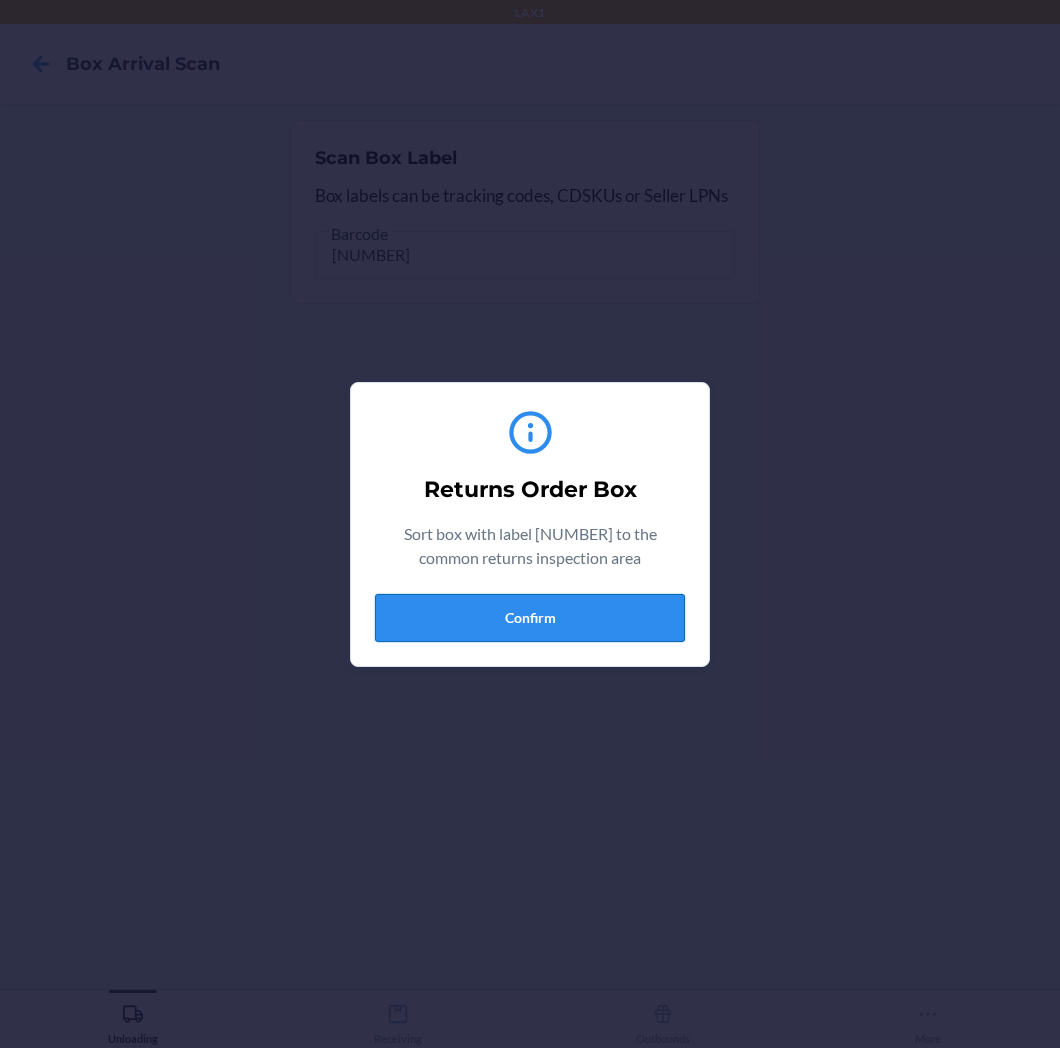 click on "Confirm" at bounding box center [530, 618] 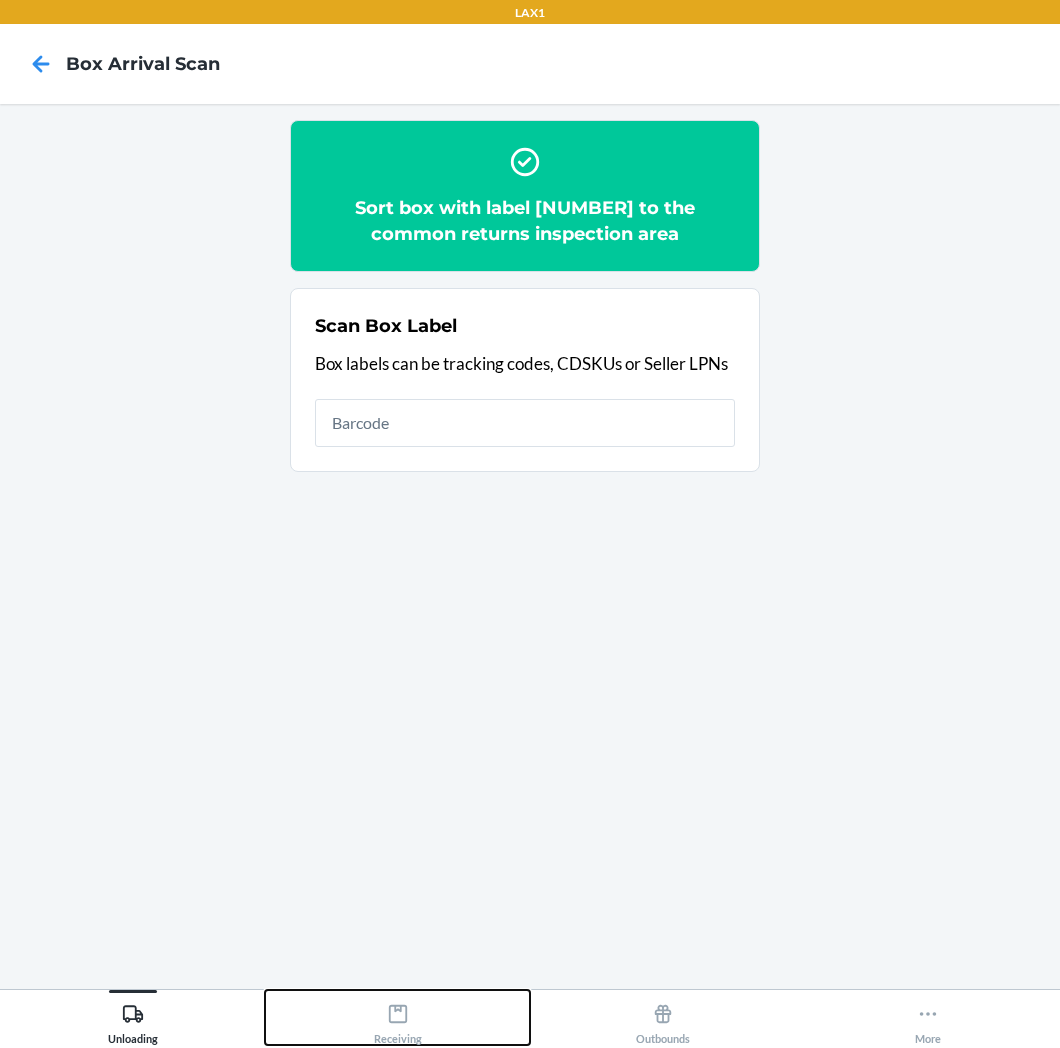 click 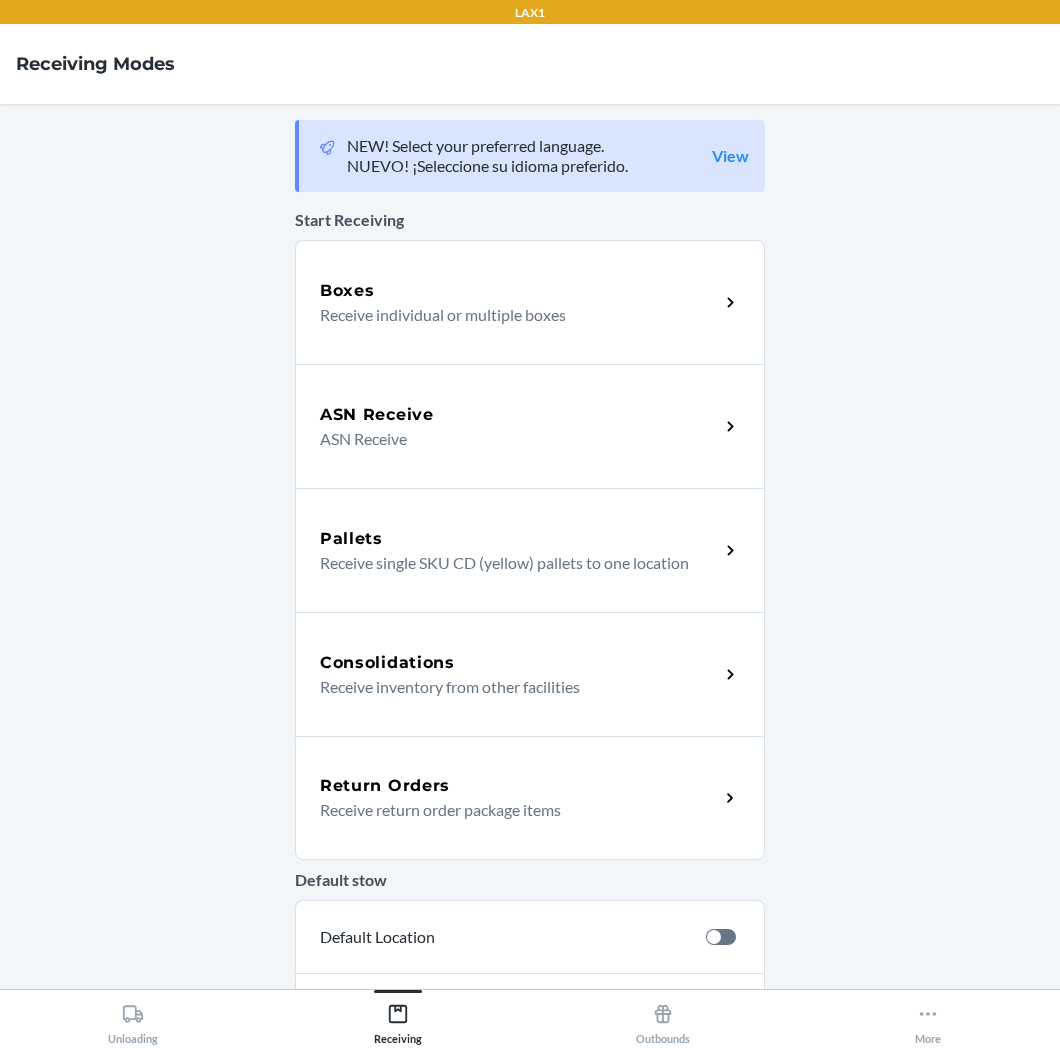 click on "Receive return order package items" at bounding box center [511, 810] 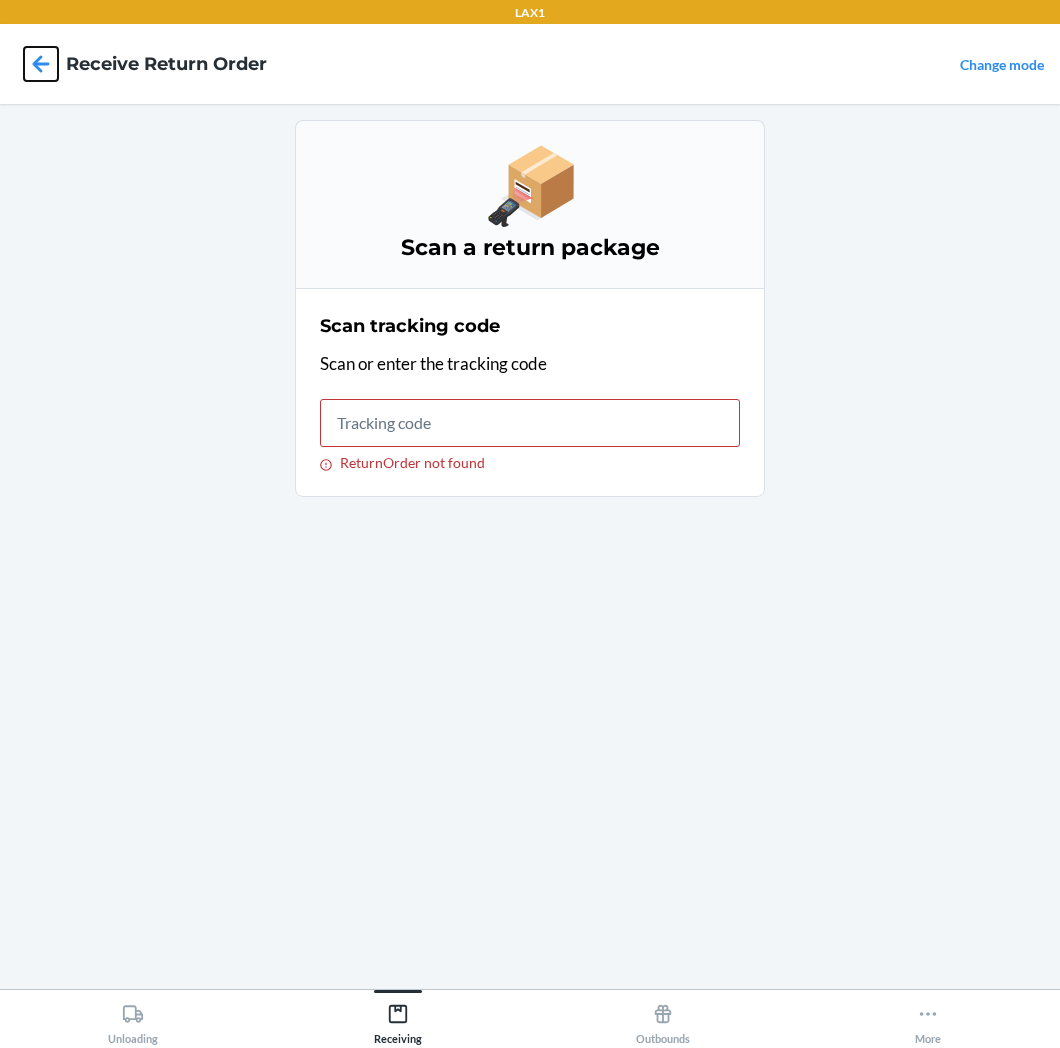 click 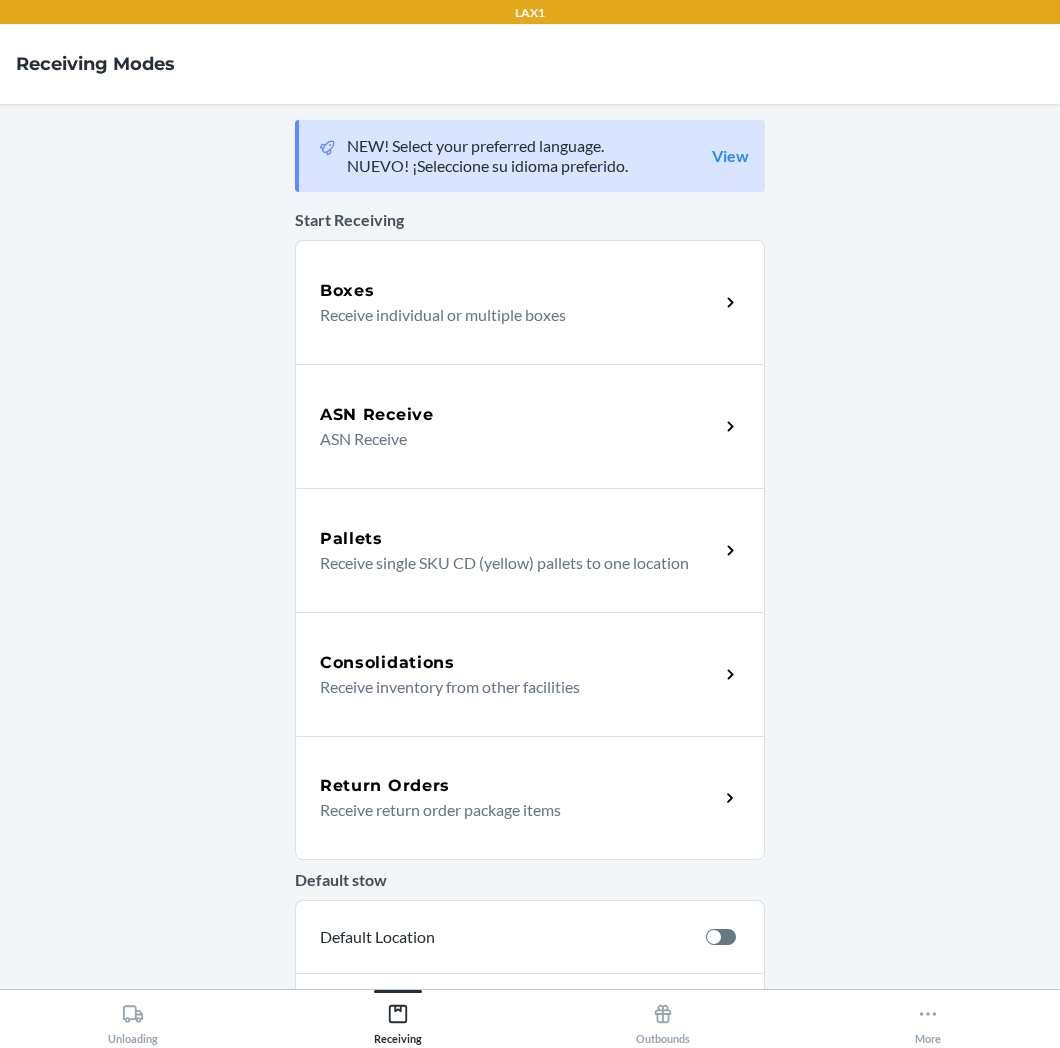 click on "Receive return order package items" at bounding box center [511, 810] 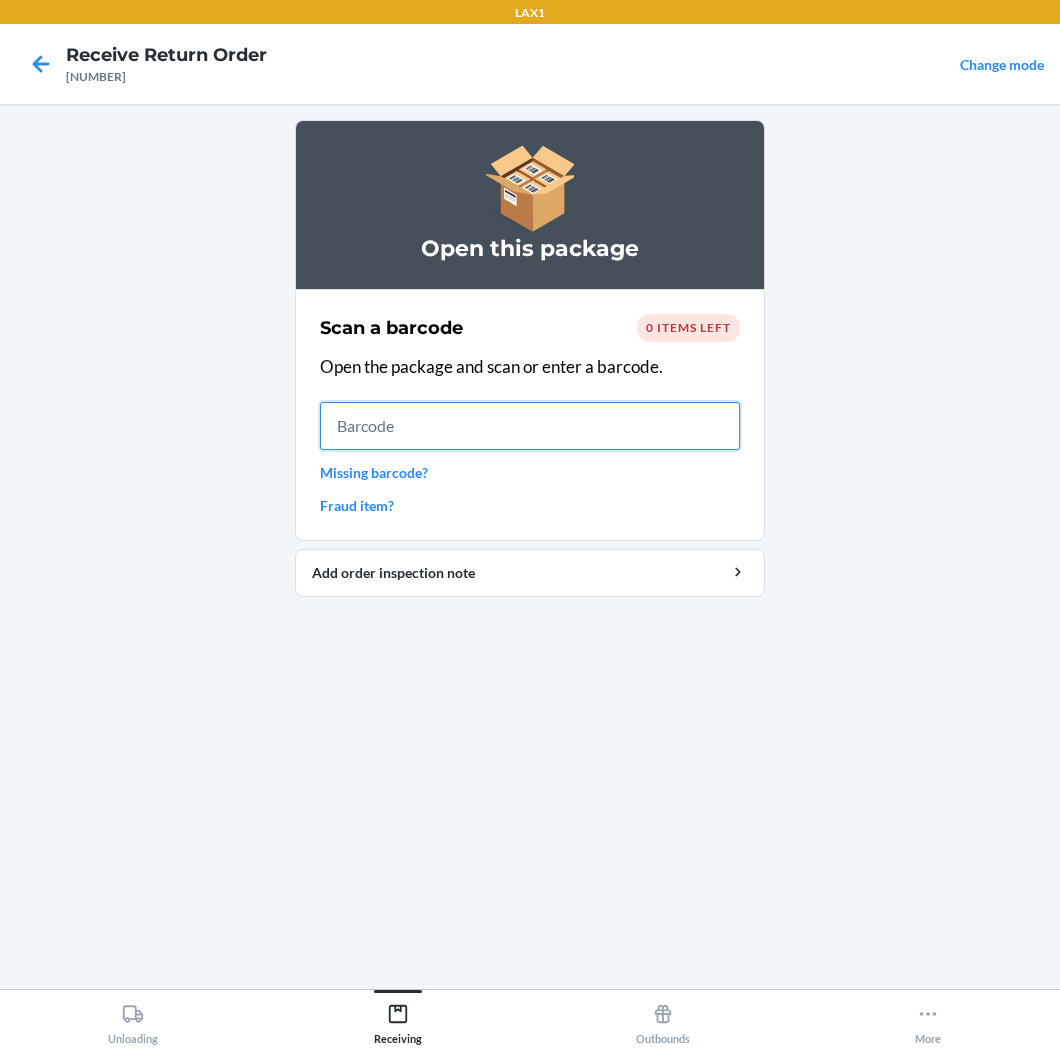 click at bounding box center [530, 426] 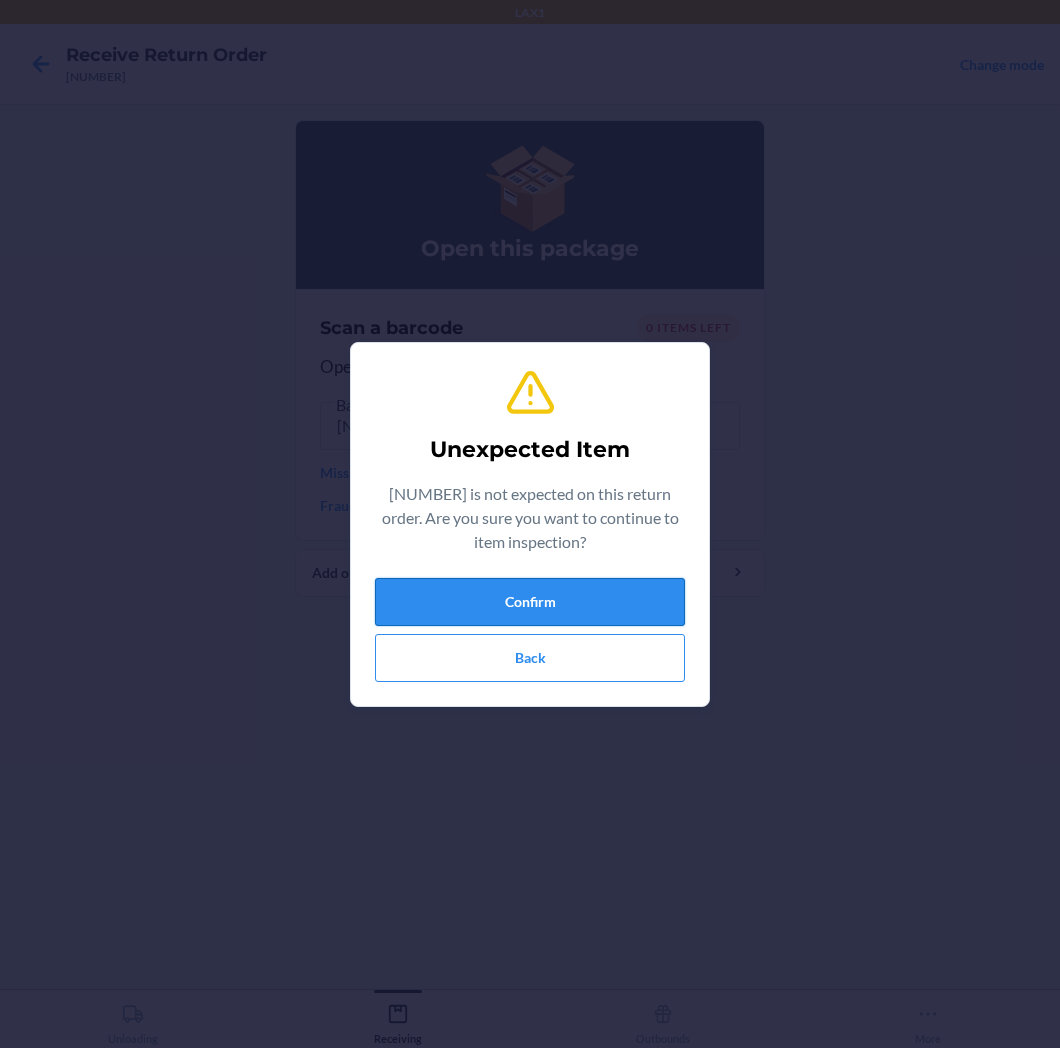 click on "Confirm" at bounding box center [530, 602] 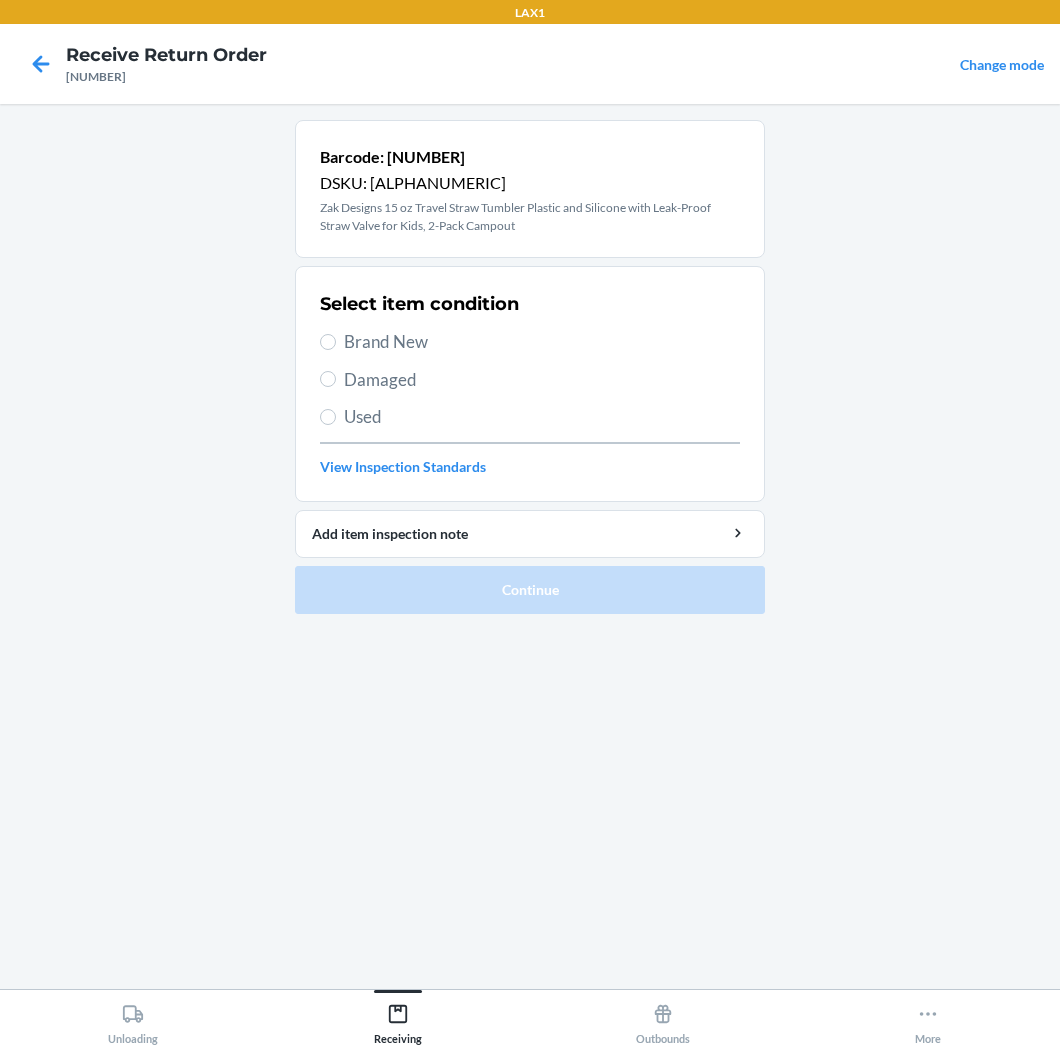 click on "Brand New" at bounding box center [542, 342] 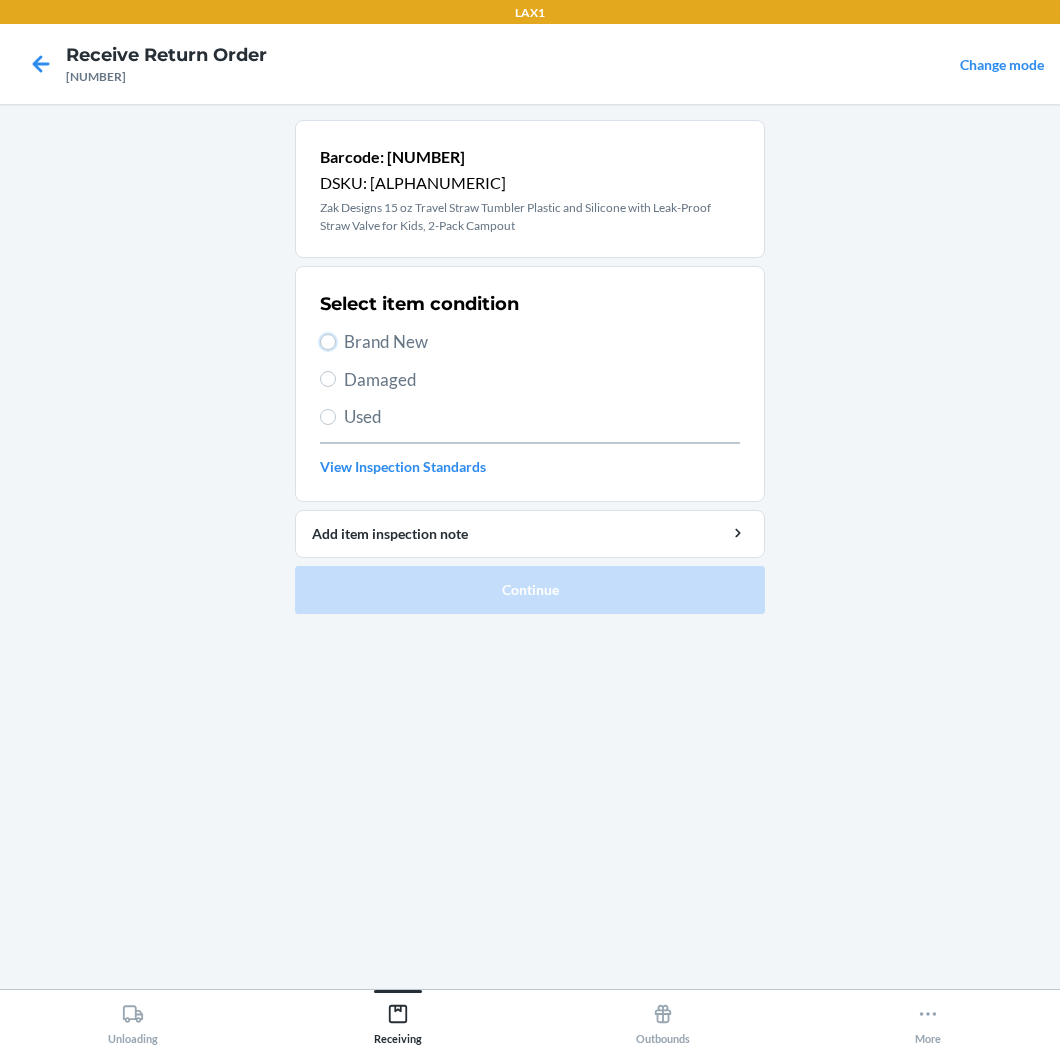 click on "Brand New" at bounding box center (328, 342) 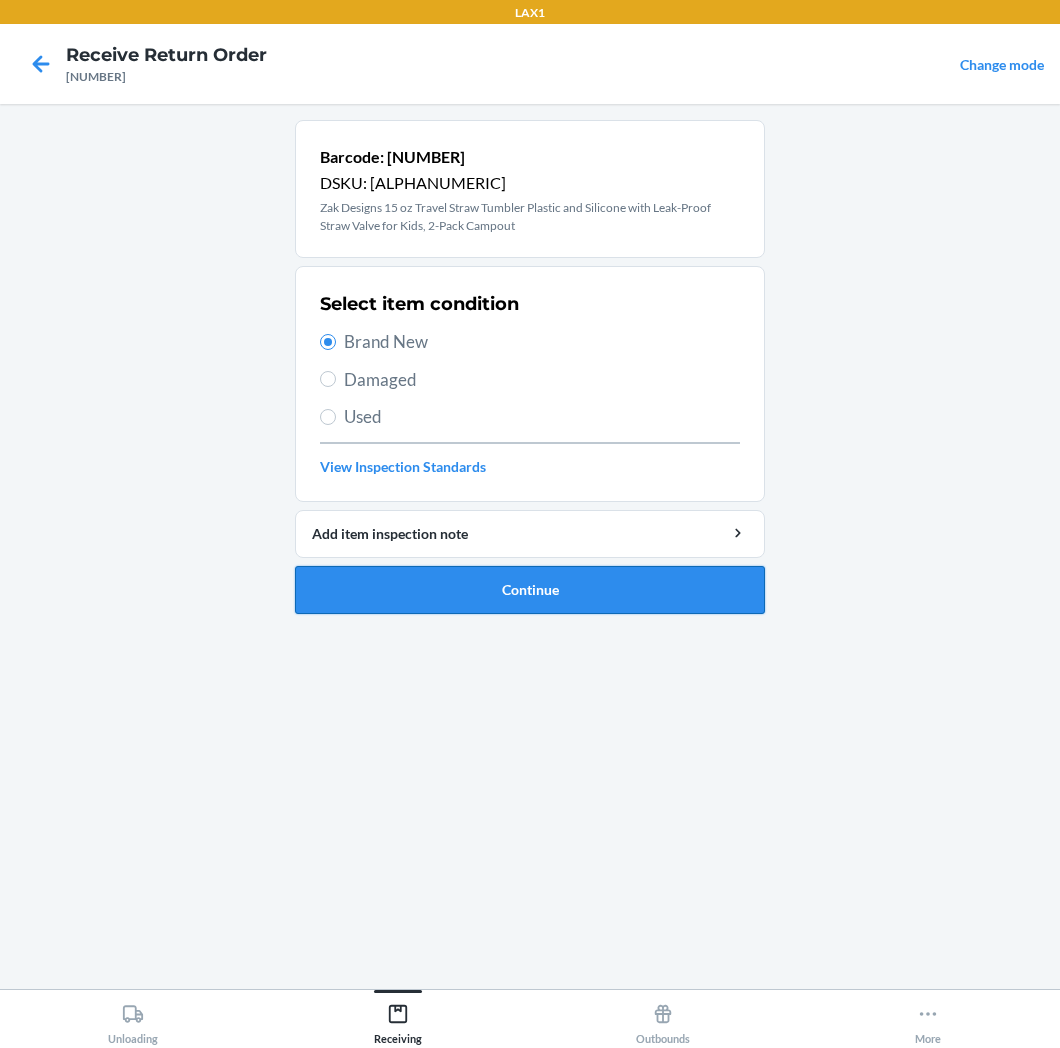 click on "Continue" at bounding box center (530, 590) 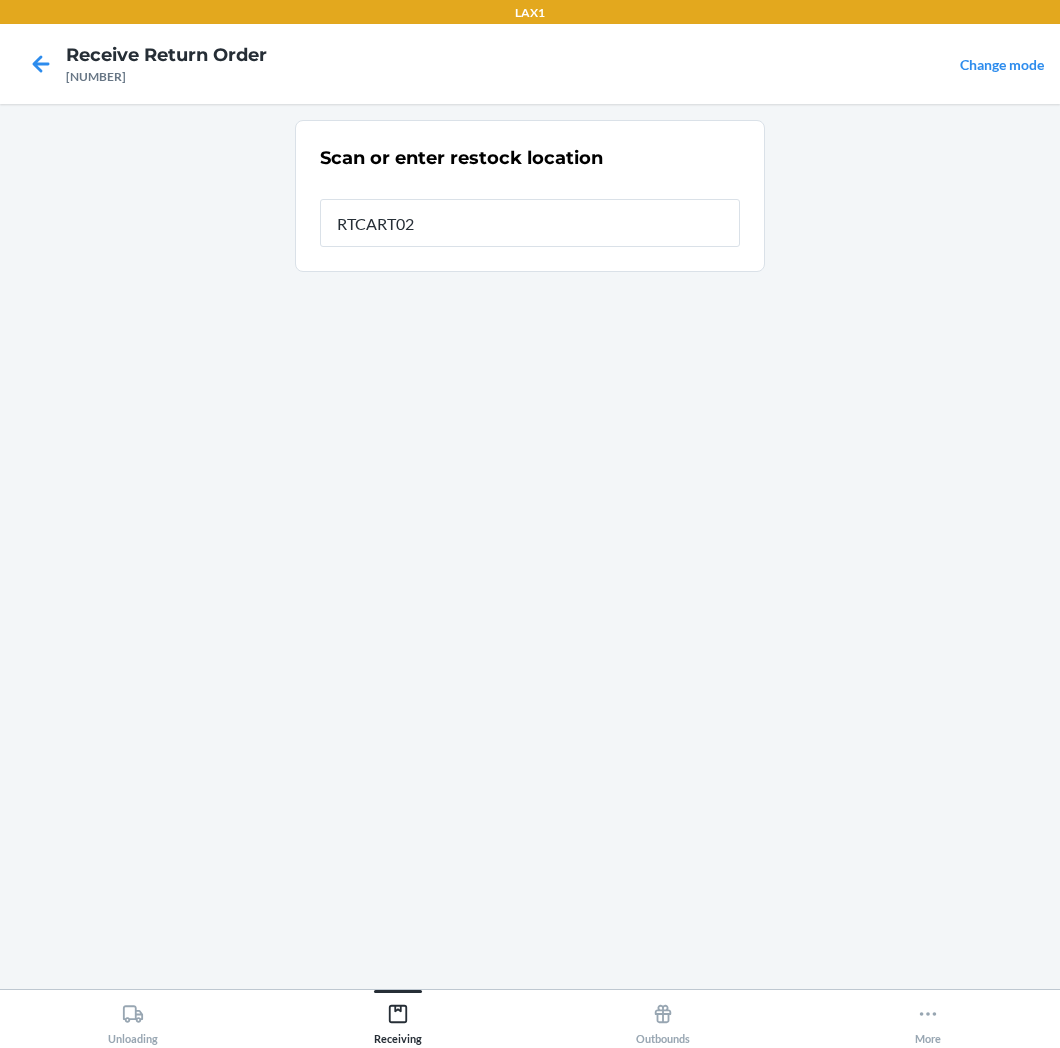 type on "[PRODUCT_CODE]" 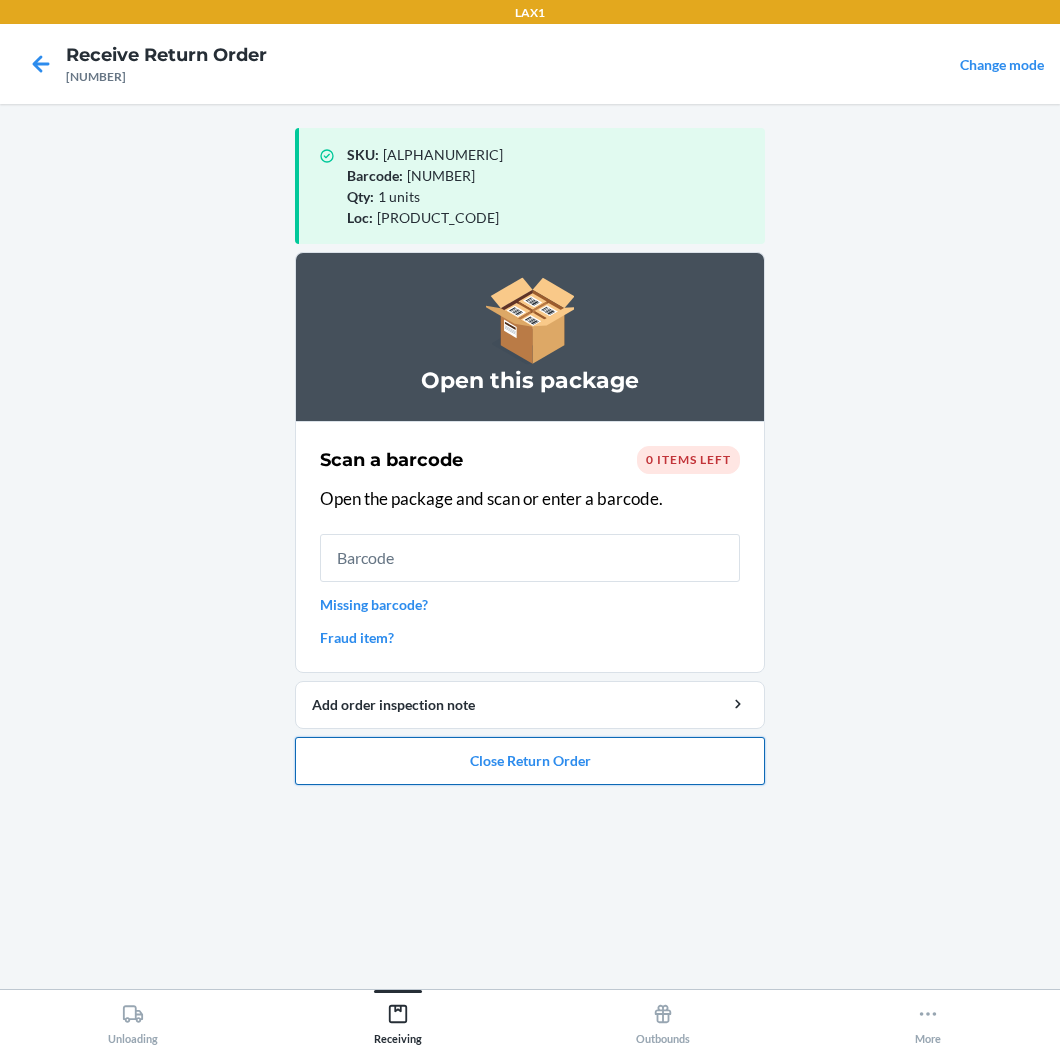 click on "Close Return Order" at bounding box center [530, 761] 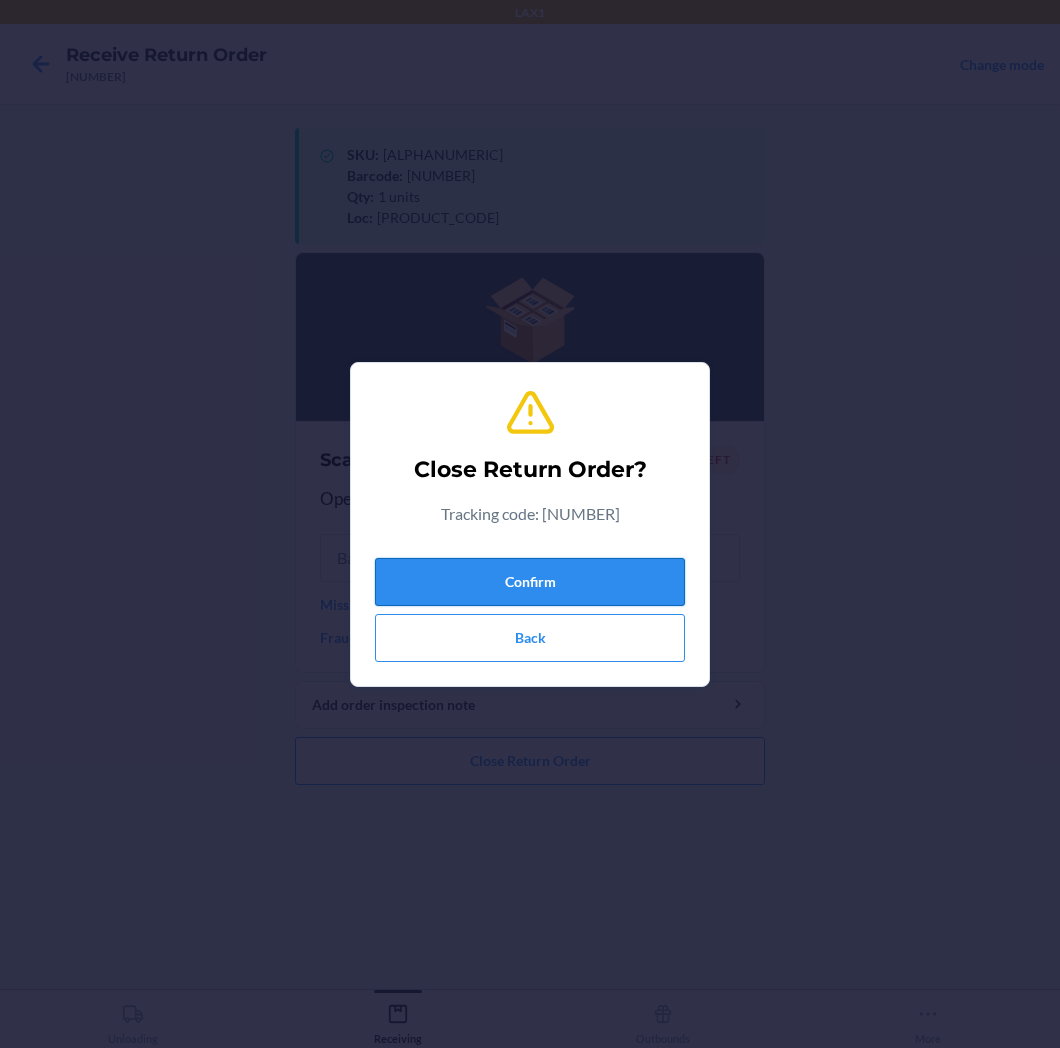 click on "Confirm" at bounding box center (530, 582) 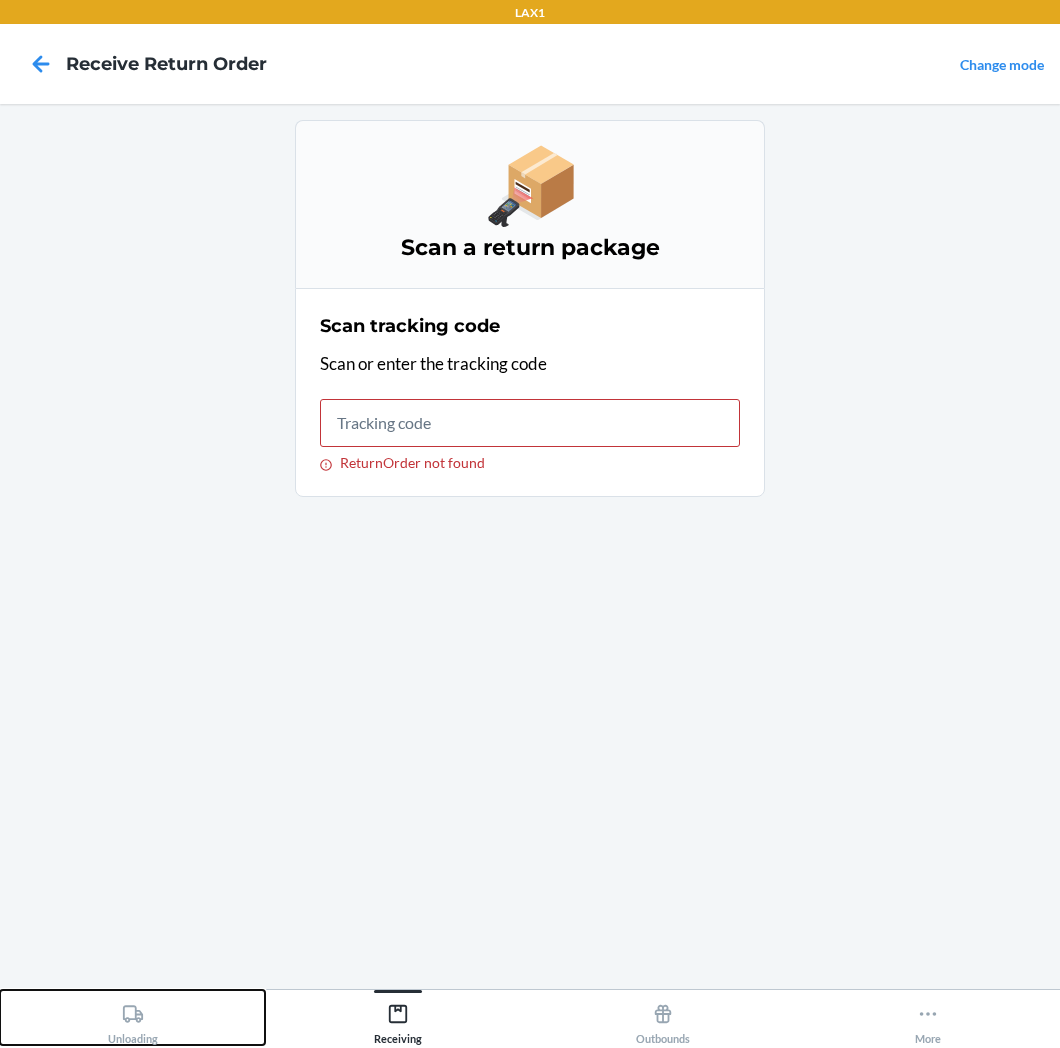 click 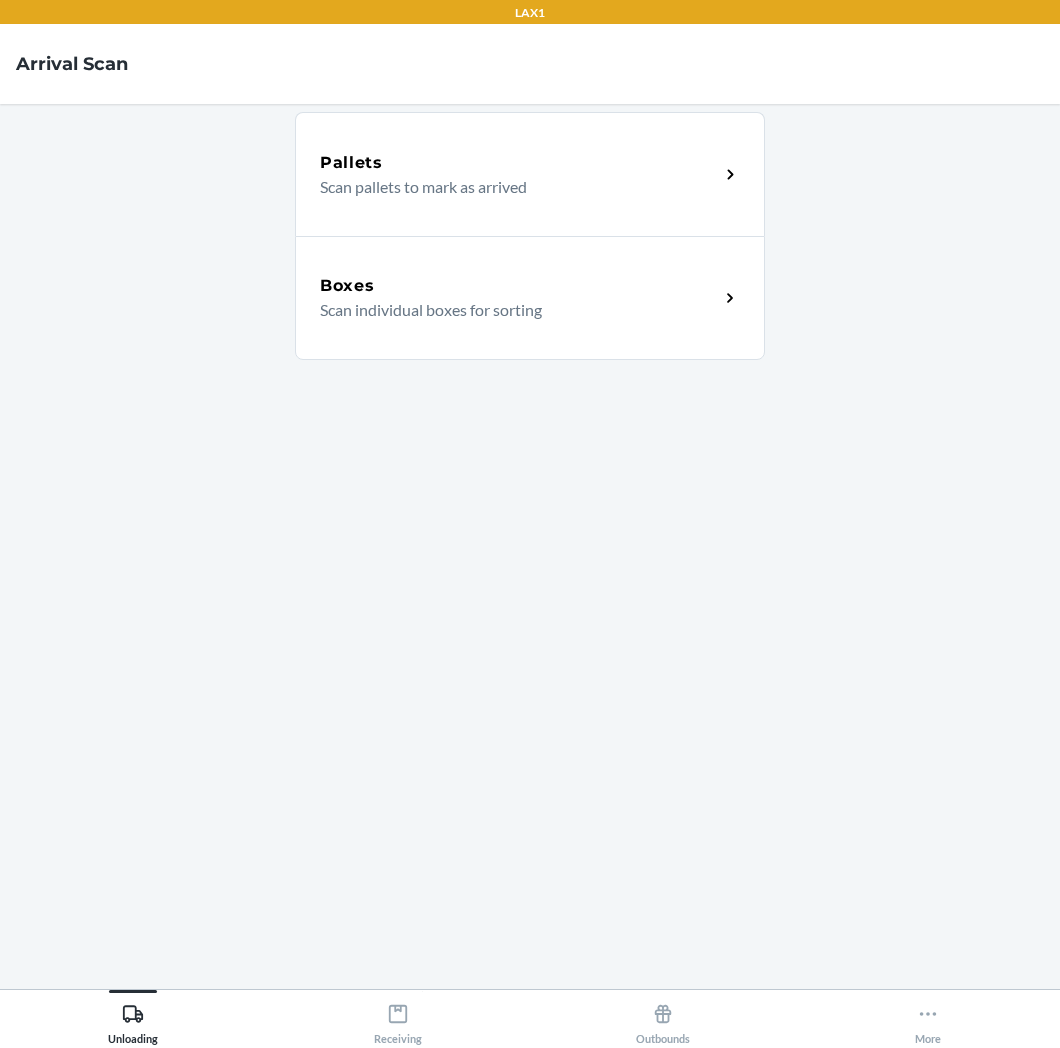 click on "Boxes Scan individual boxes for sorting" at bounding box center (530, 298) 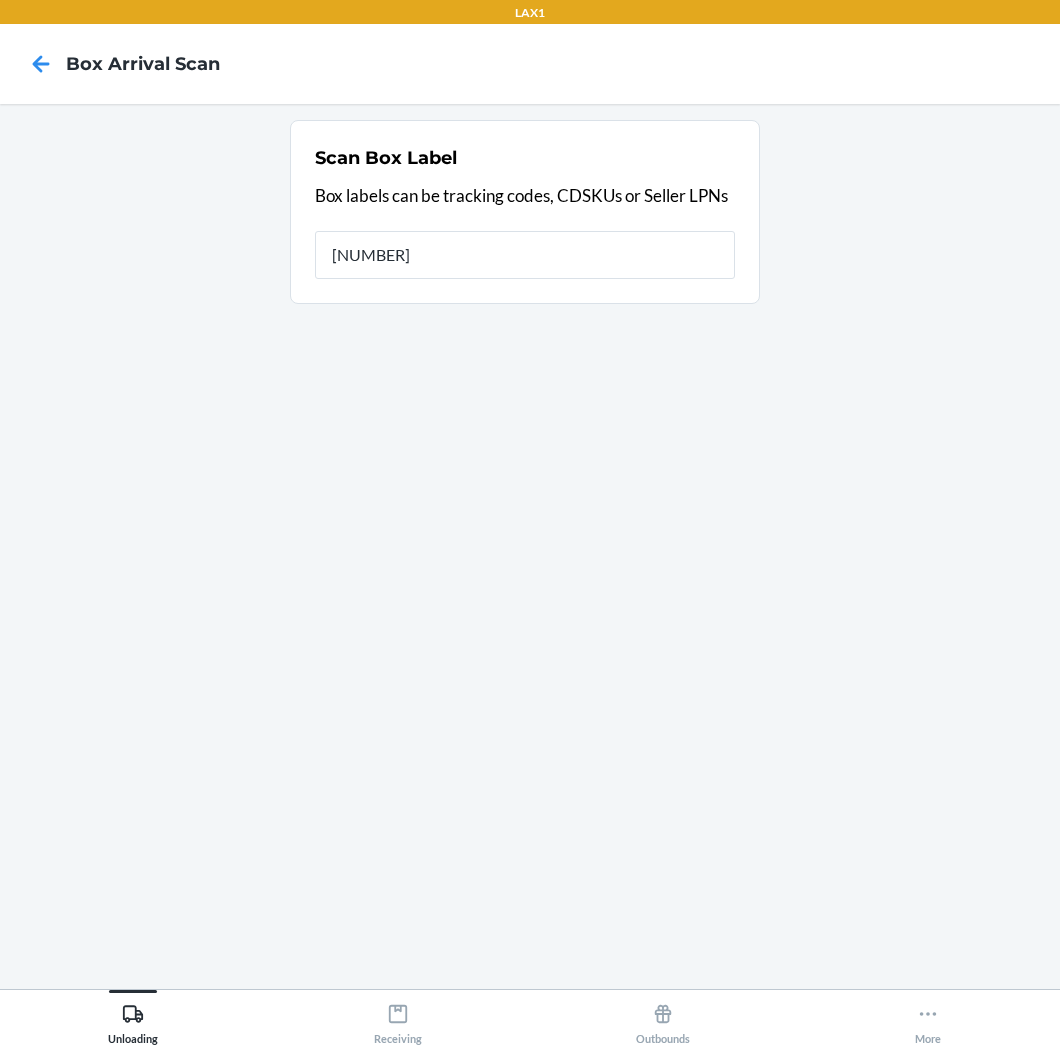 type on "[NUMBER]" 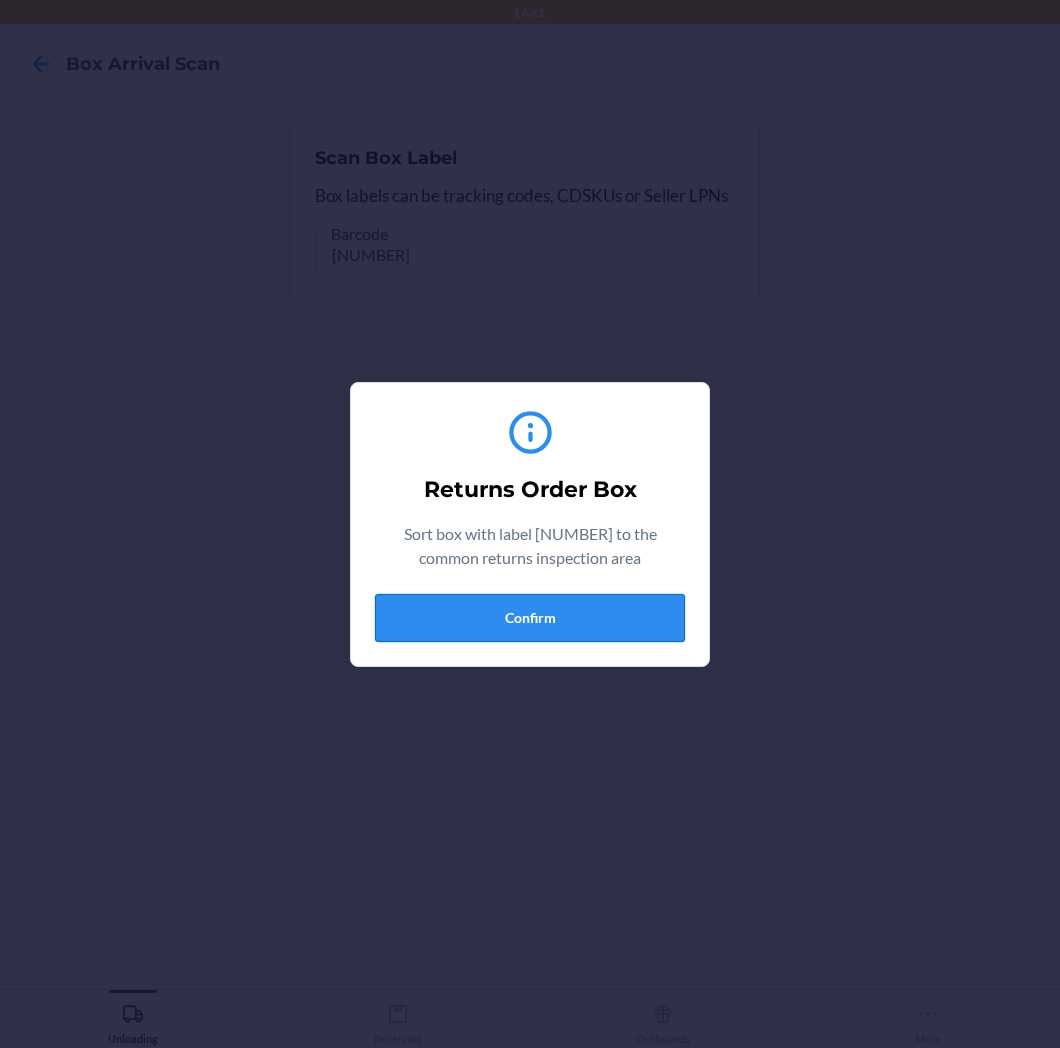 click on "Confirm" at bounding box center [530, 618] 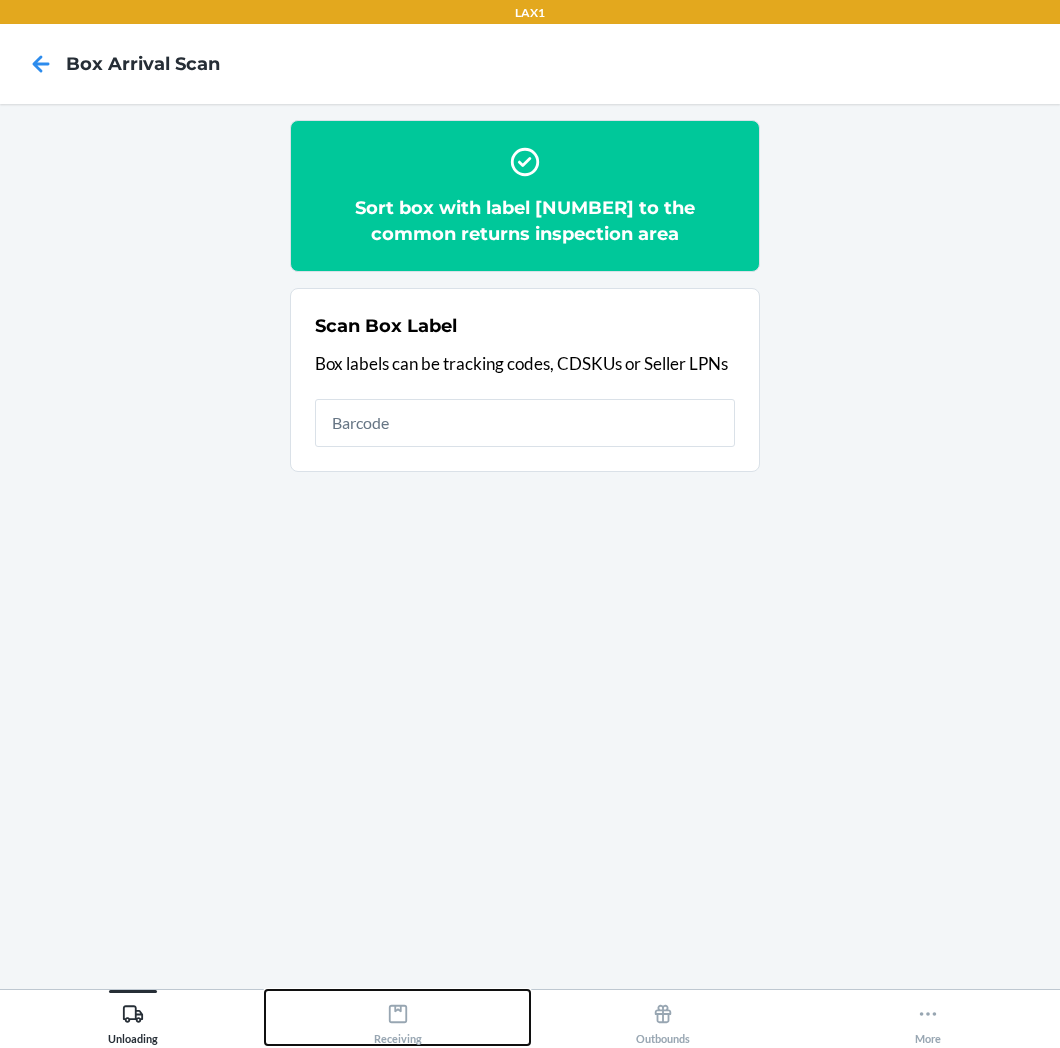 click 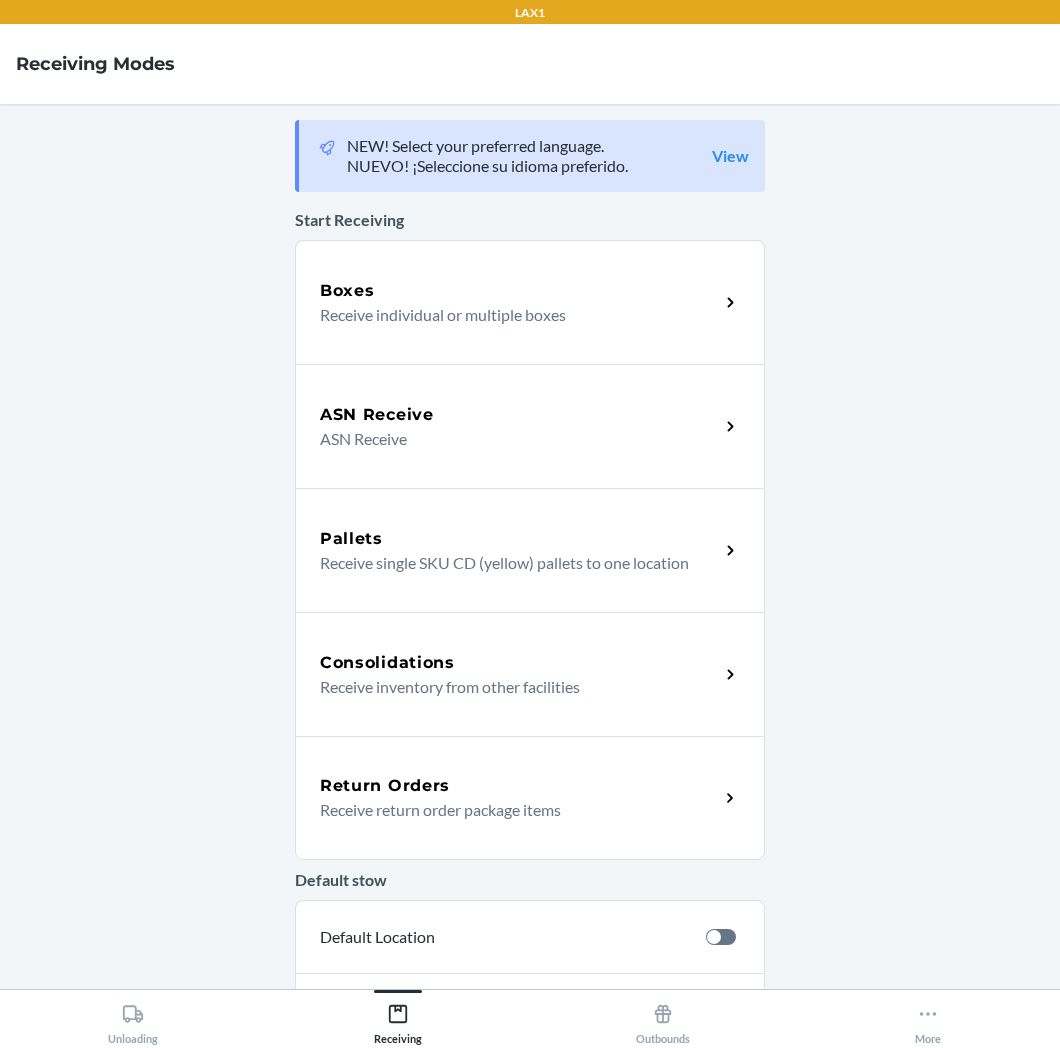 click on "Return Orders" at bounding box center [519, 786] 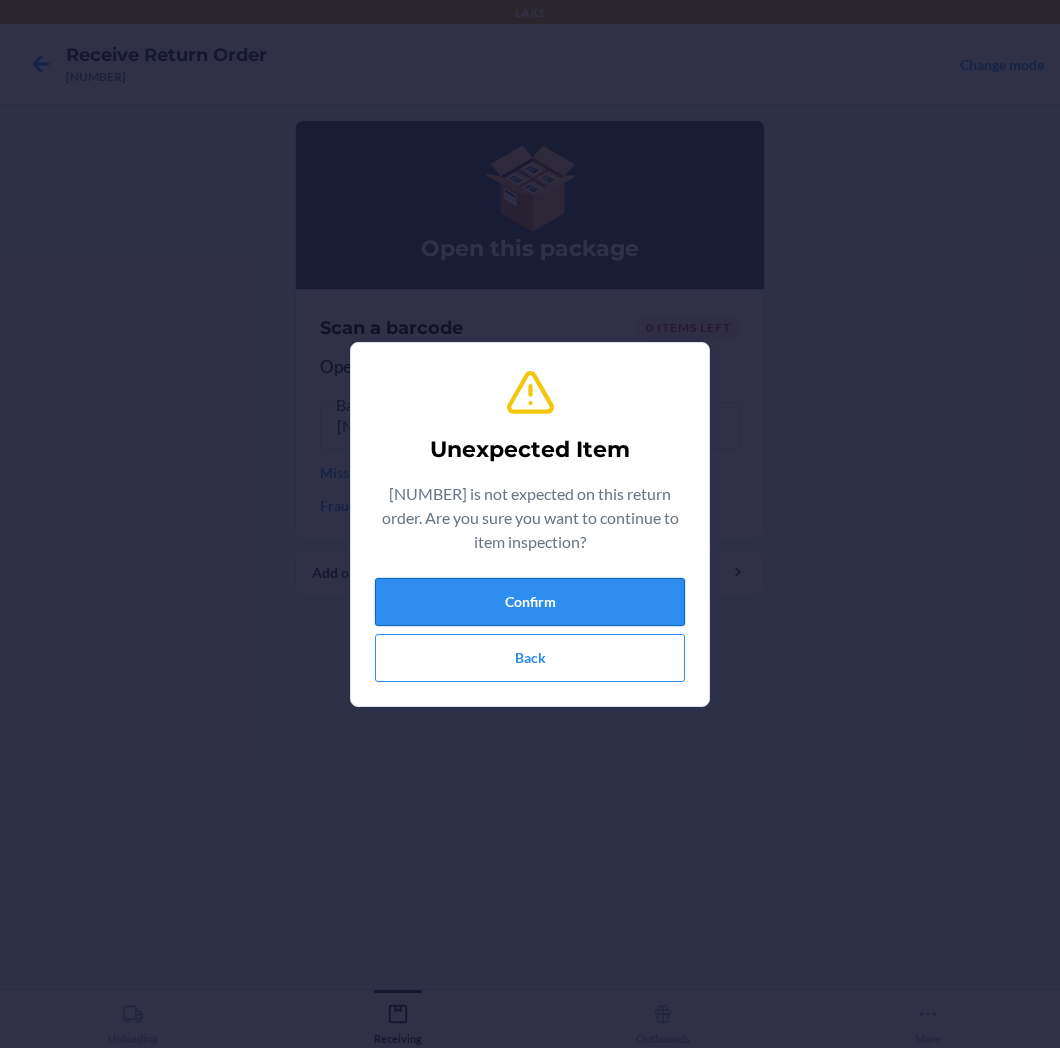click on "Confirm" at bounding box center (530, 602) 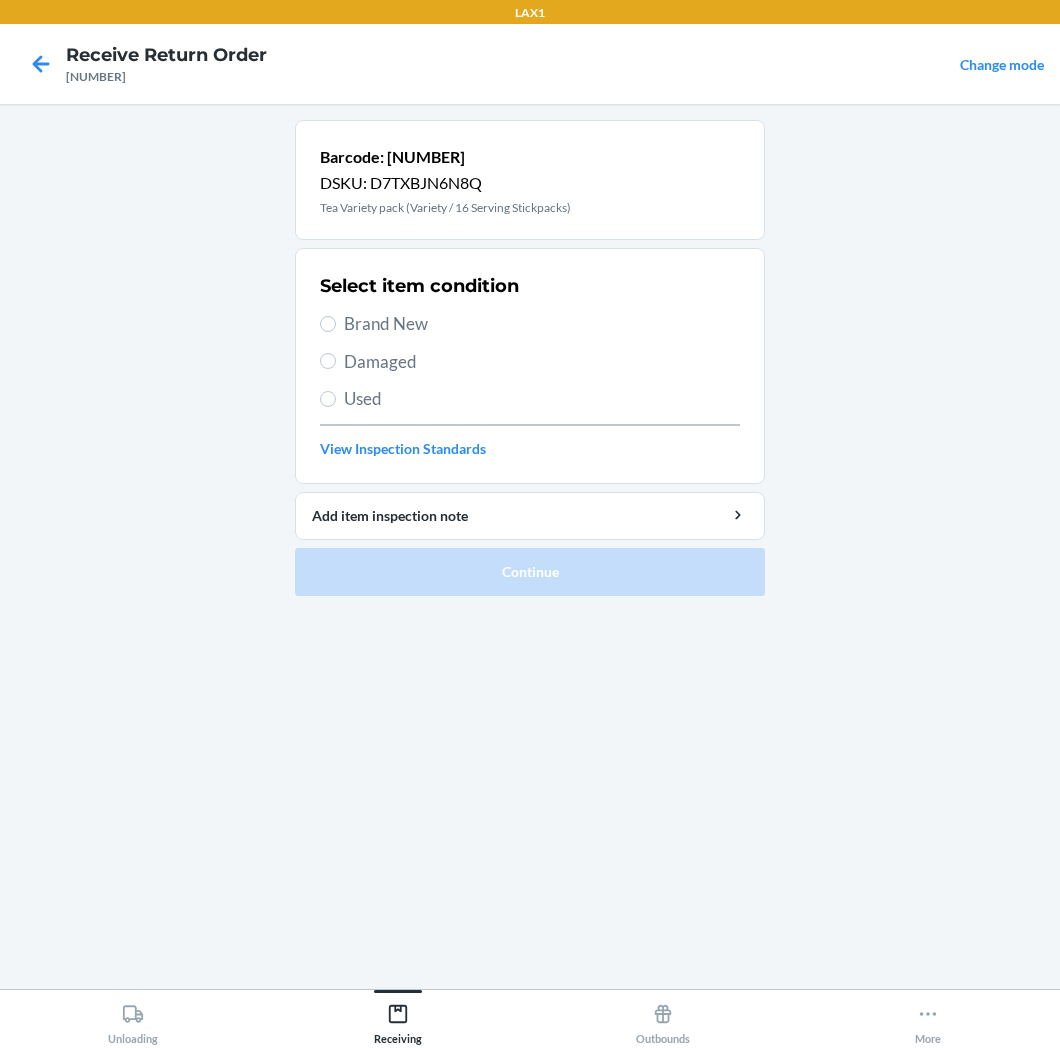 click on "Brand New" at bounding box center [542, 324] 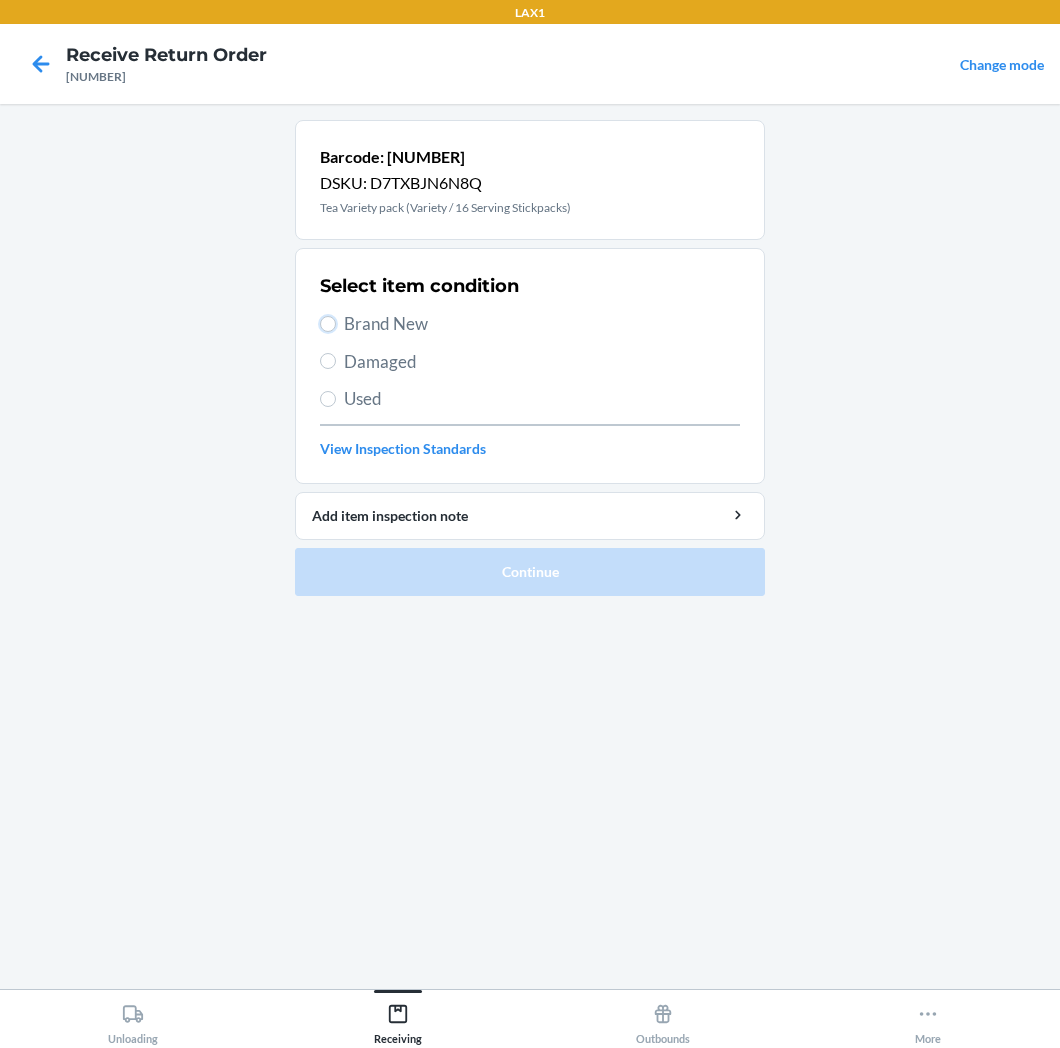 click on "Brand New" at bounding box center [328, 324] 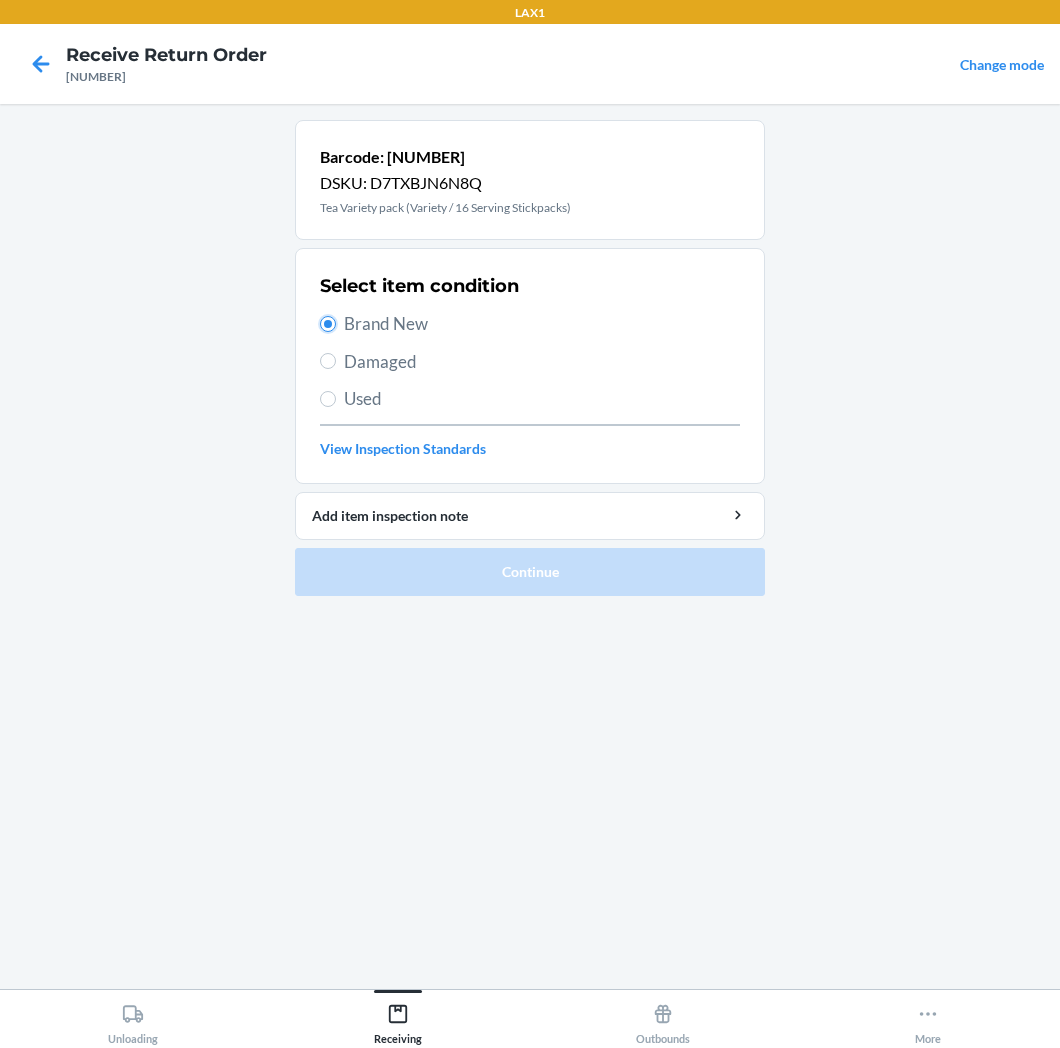 radio on "true" 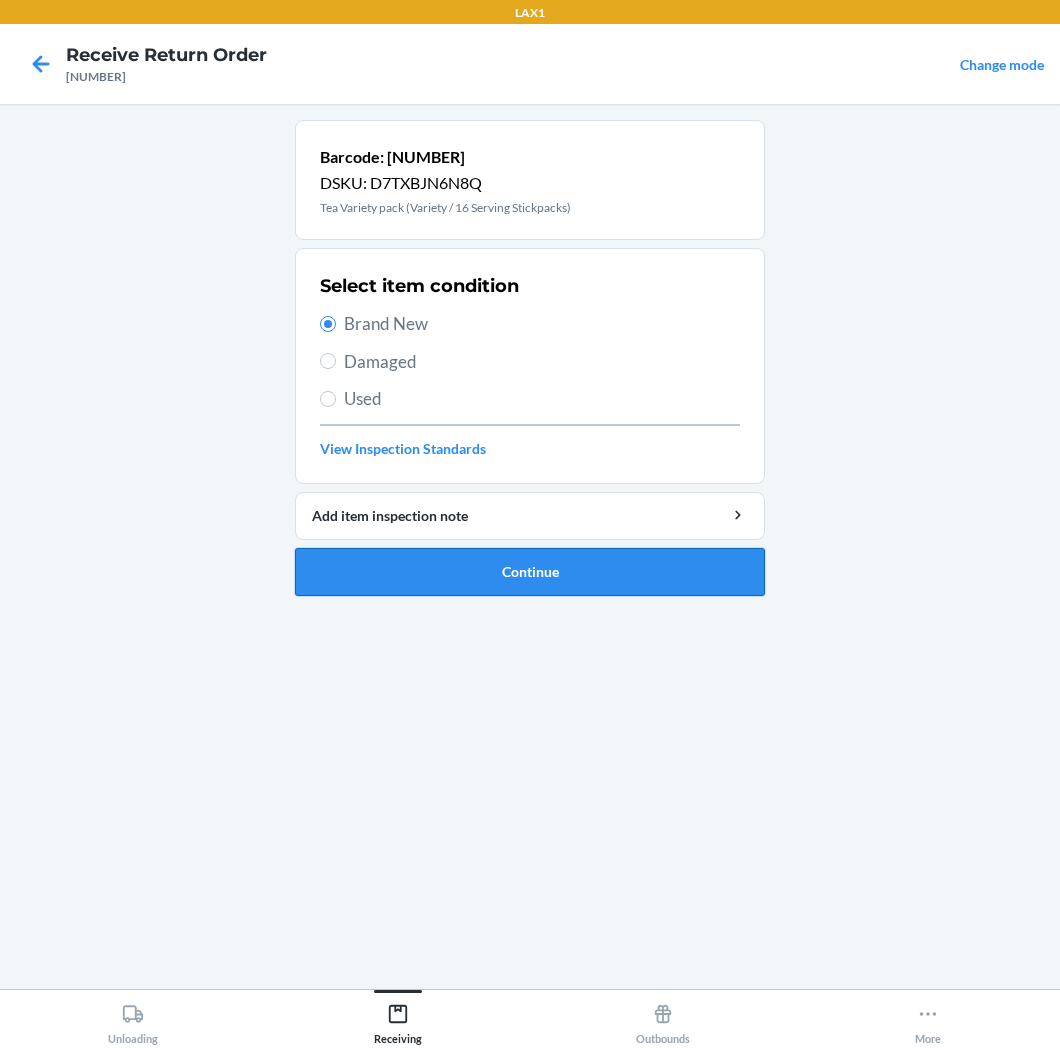 click on "Continue" at bounding box center [530, 572] 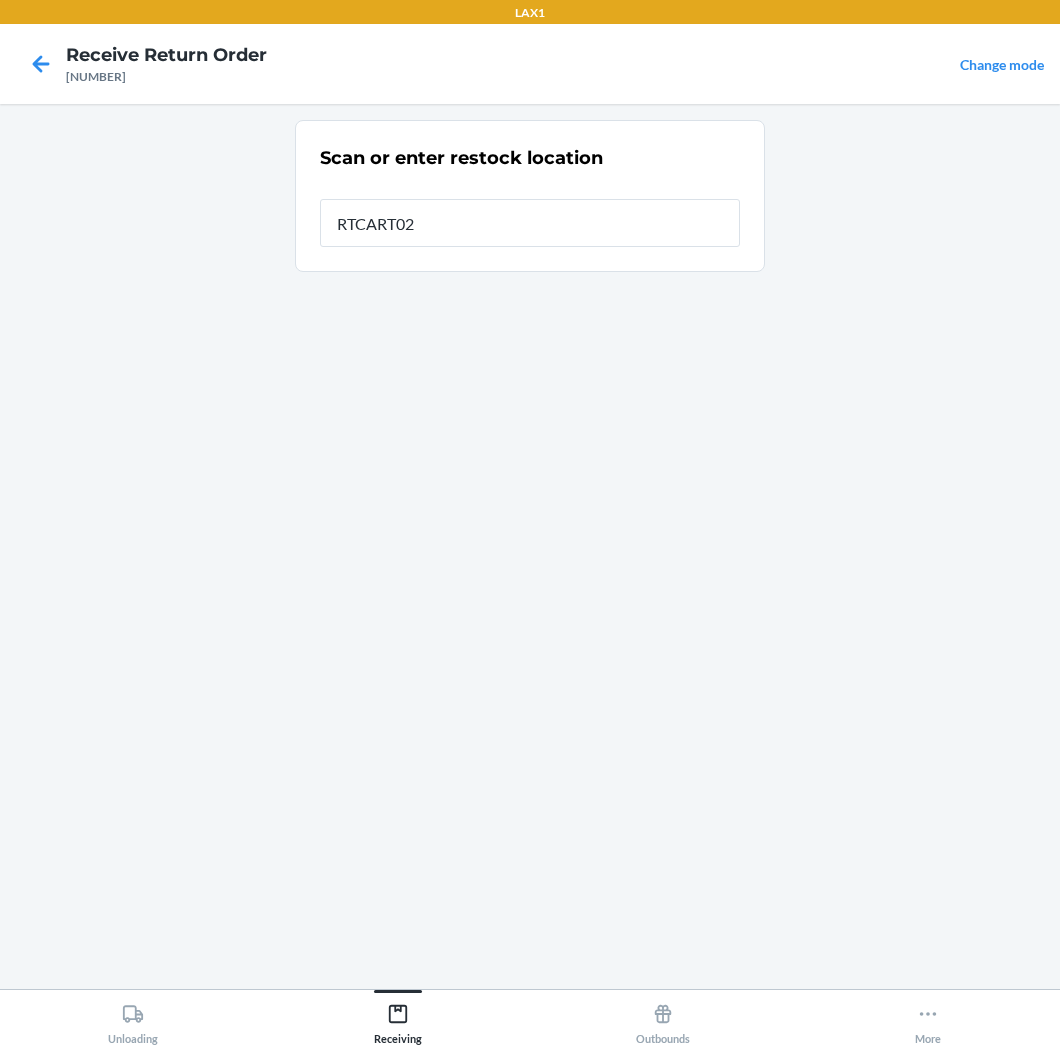 type on "[PRODUCT_CODE]" 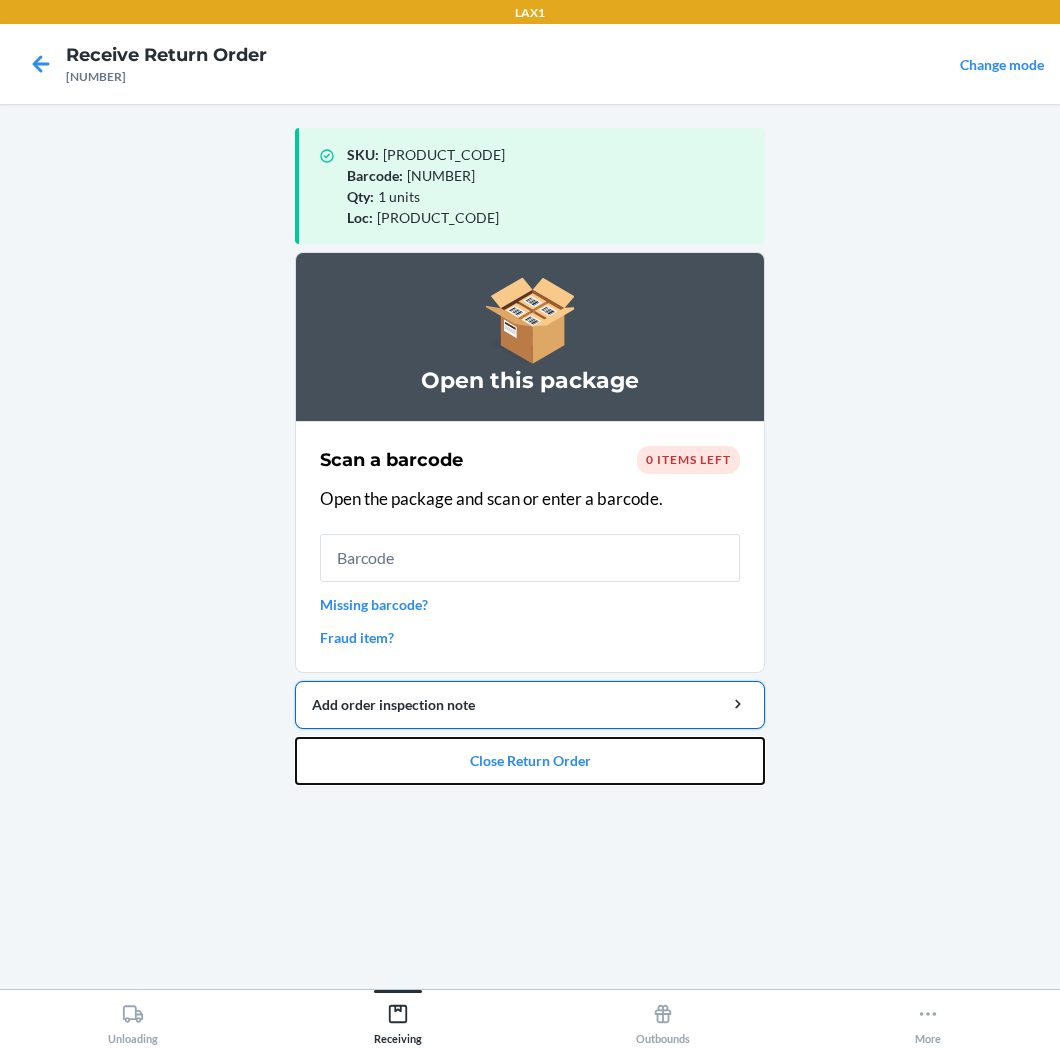 drag, startPoint x: 554, startPoint y: 757, endPoint x: 568, endPoint y: 724, distance: 35.846897 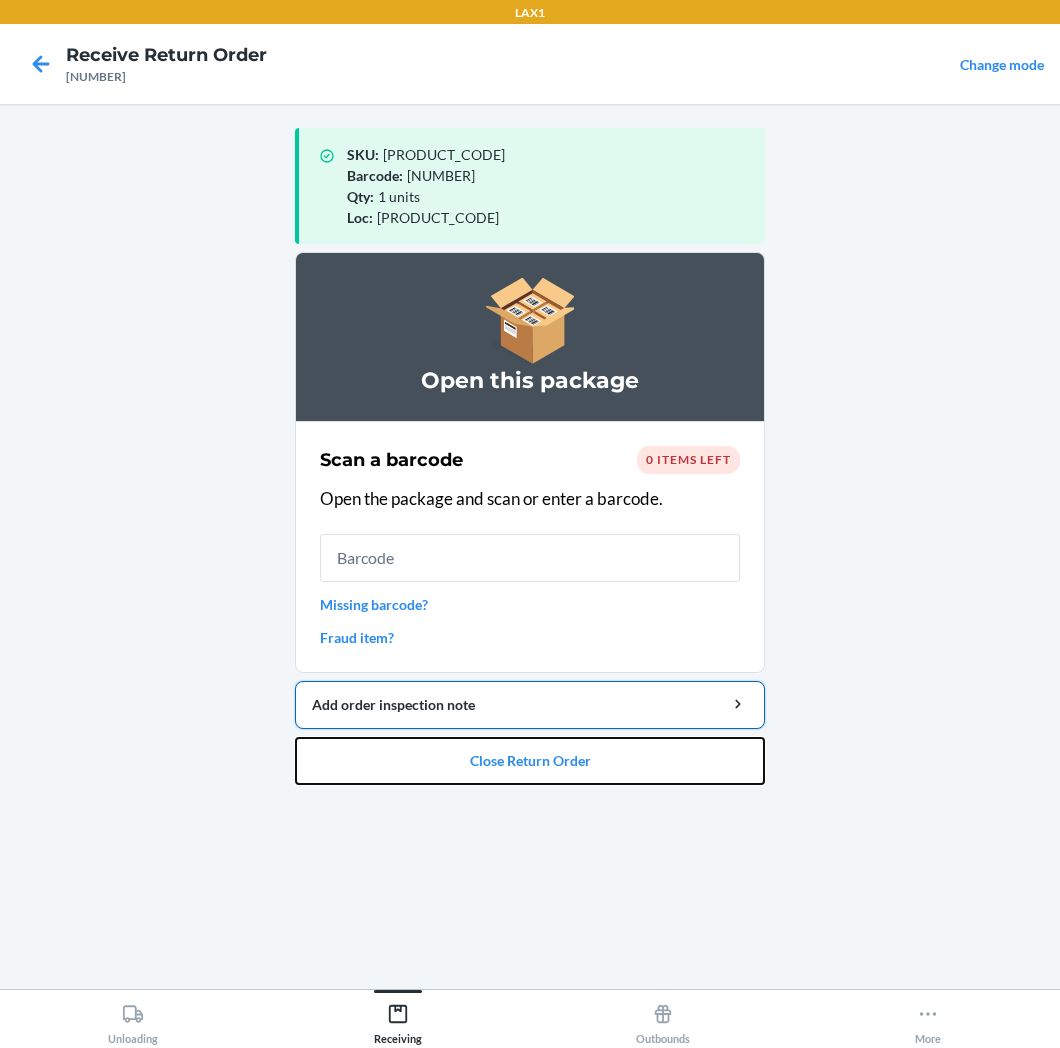 click on "Close Return Order" at bounding box center [530, 761] 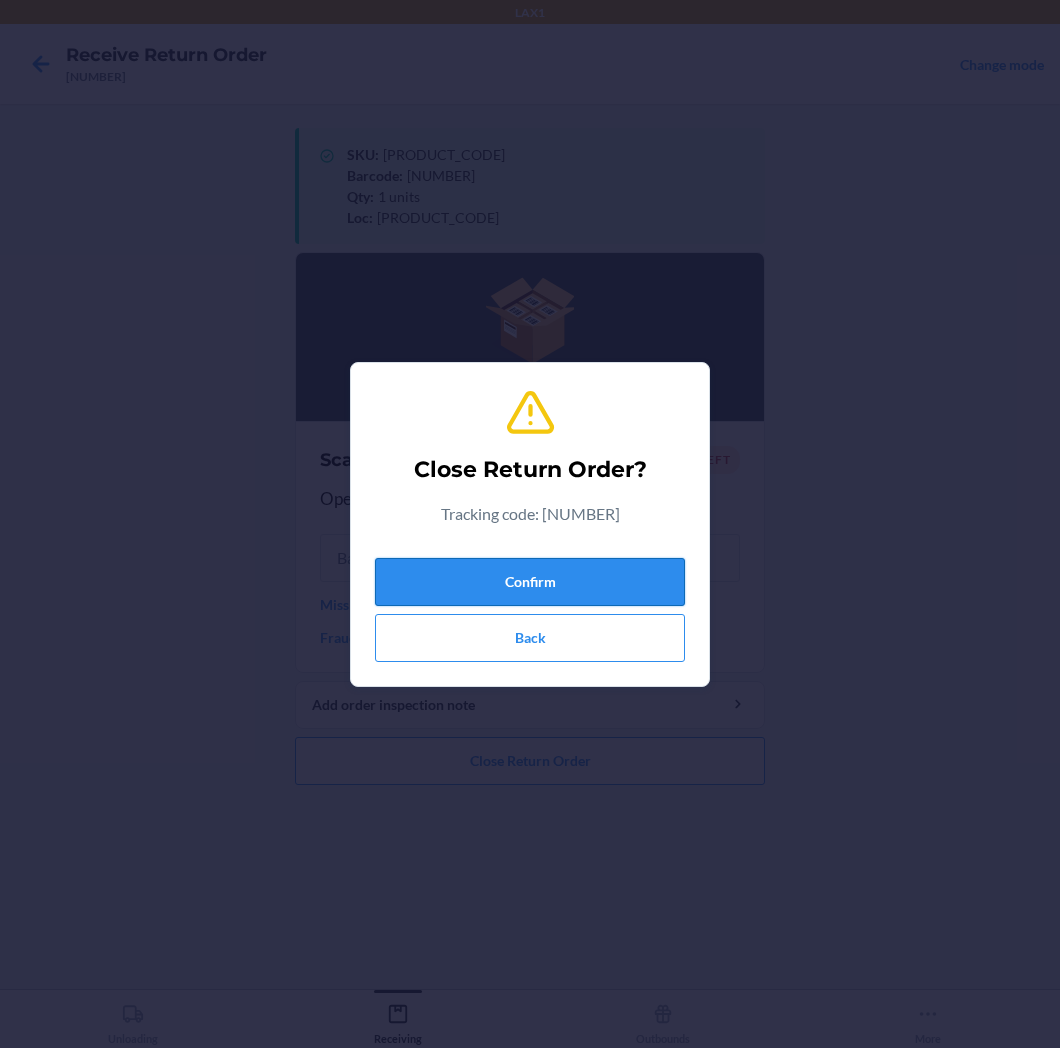 click on "Confirm" at bounding box center (530, 582) 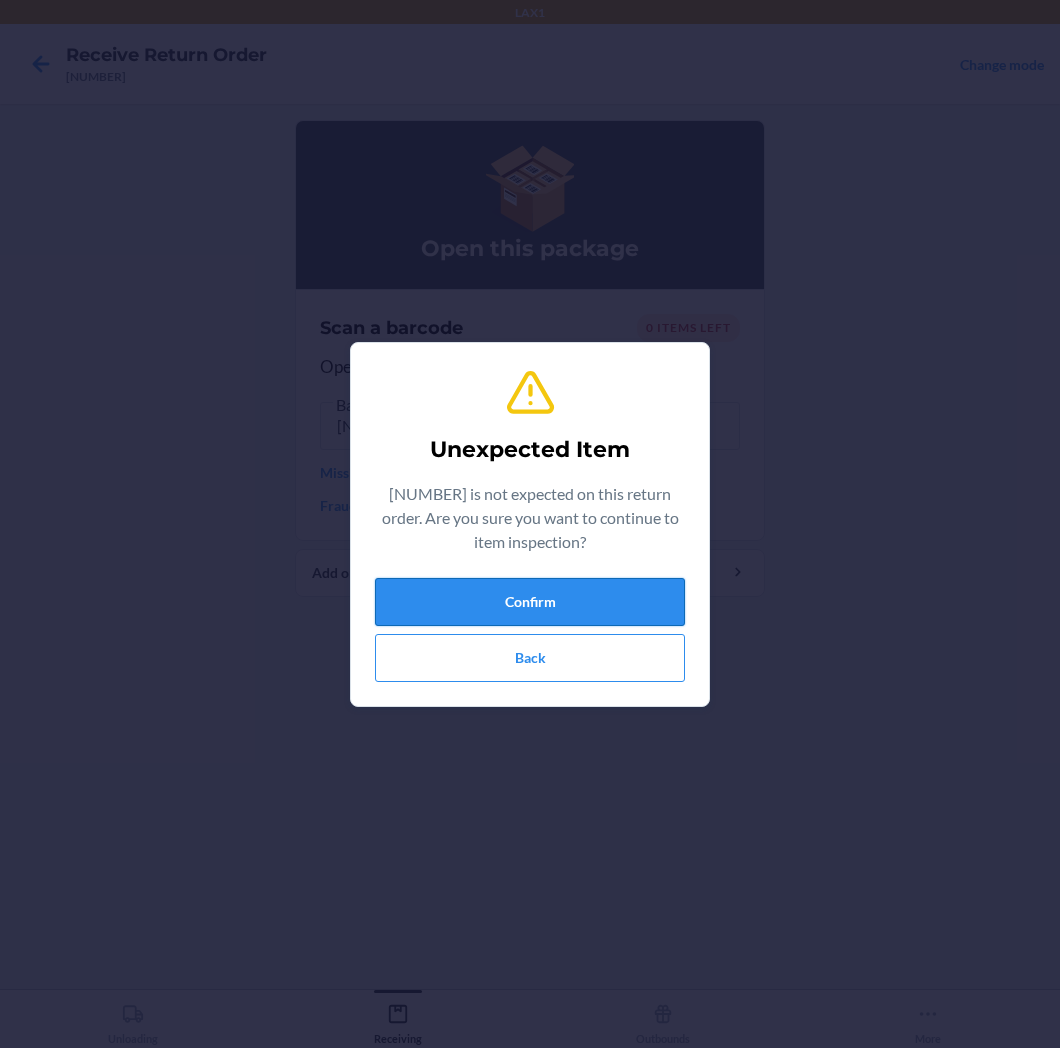 click on "Confirm" at bounding box center (530, 602) 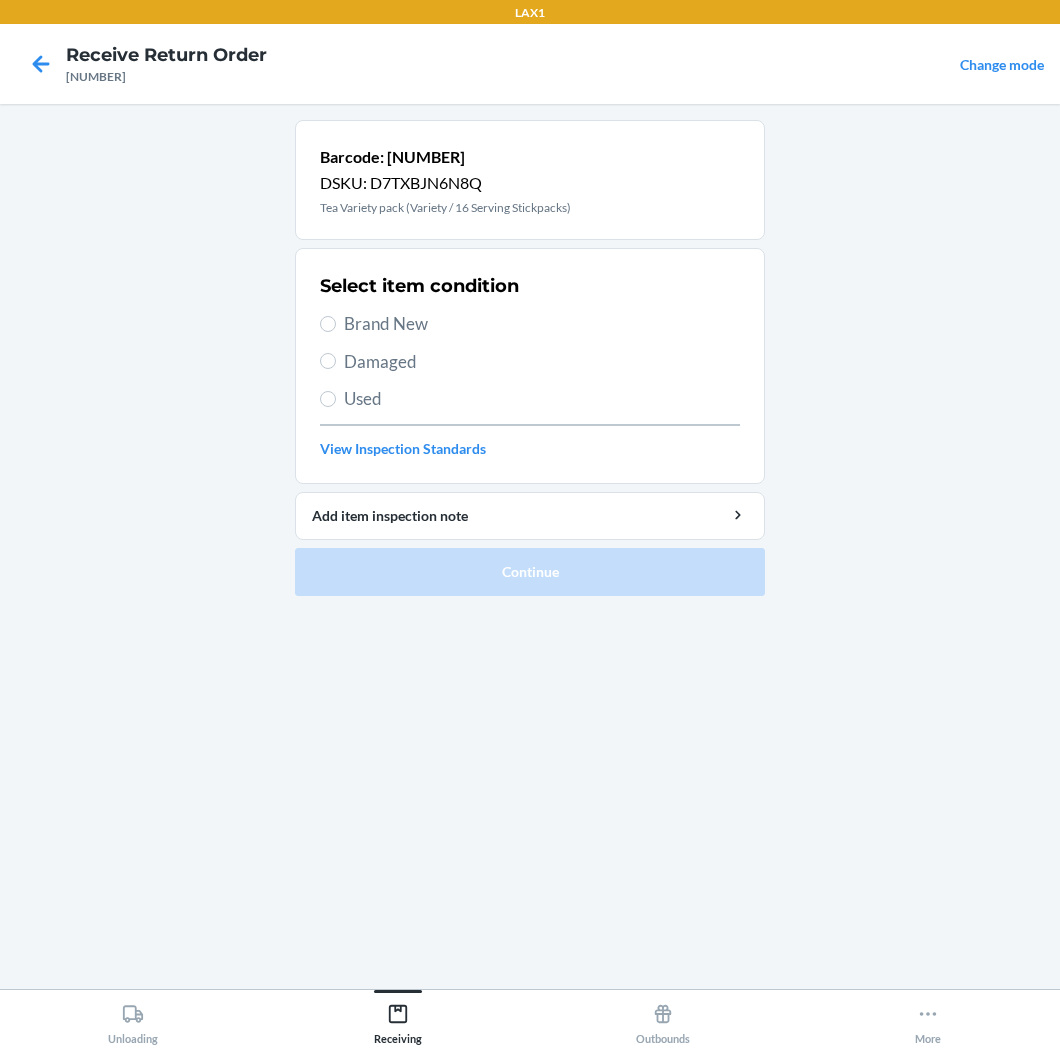 click on "Brand New" at bounding box center (542, 324) 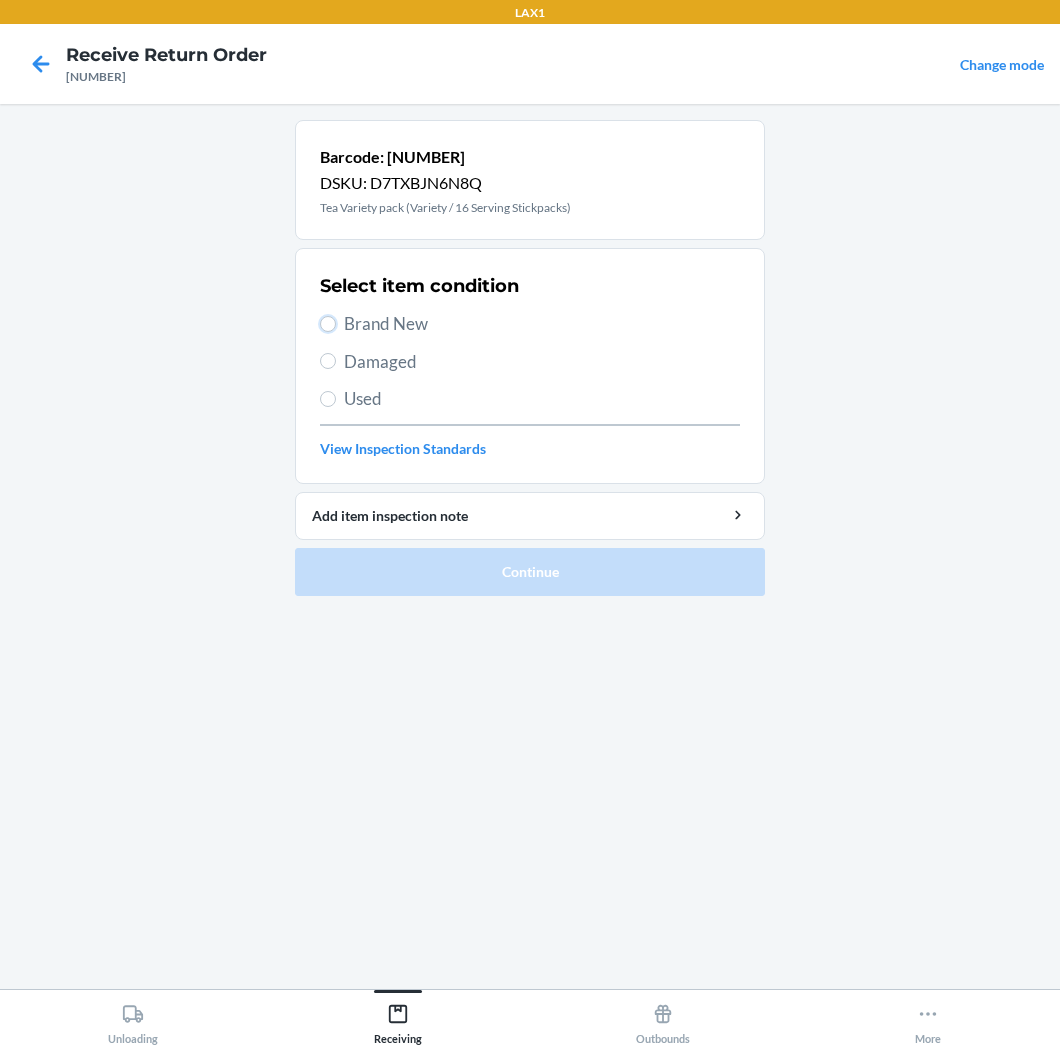 click on "Brand New" at bounding box center [328, 324] 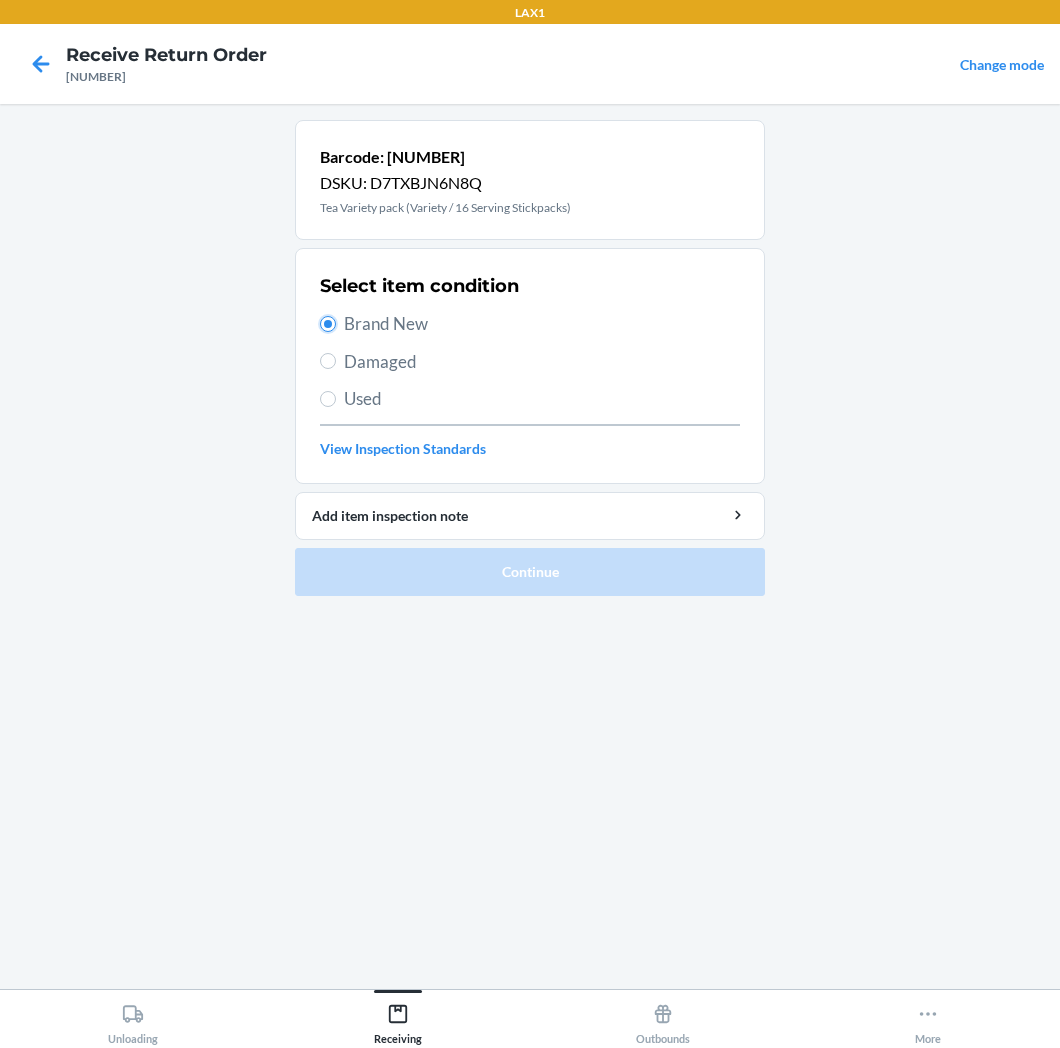 radio on "true" 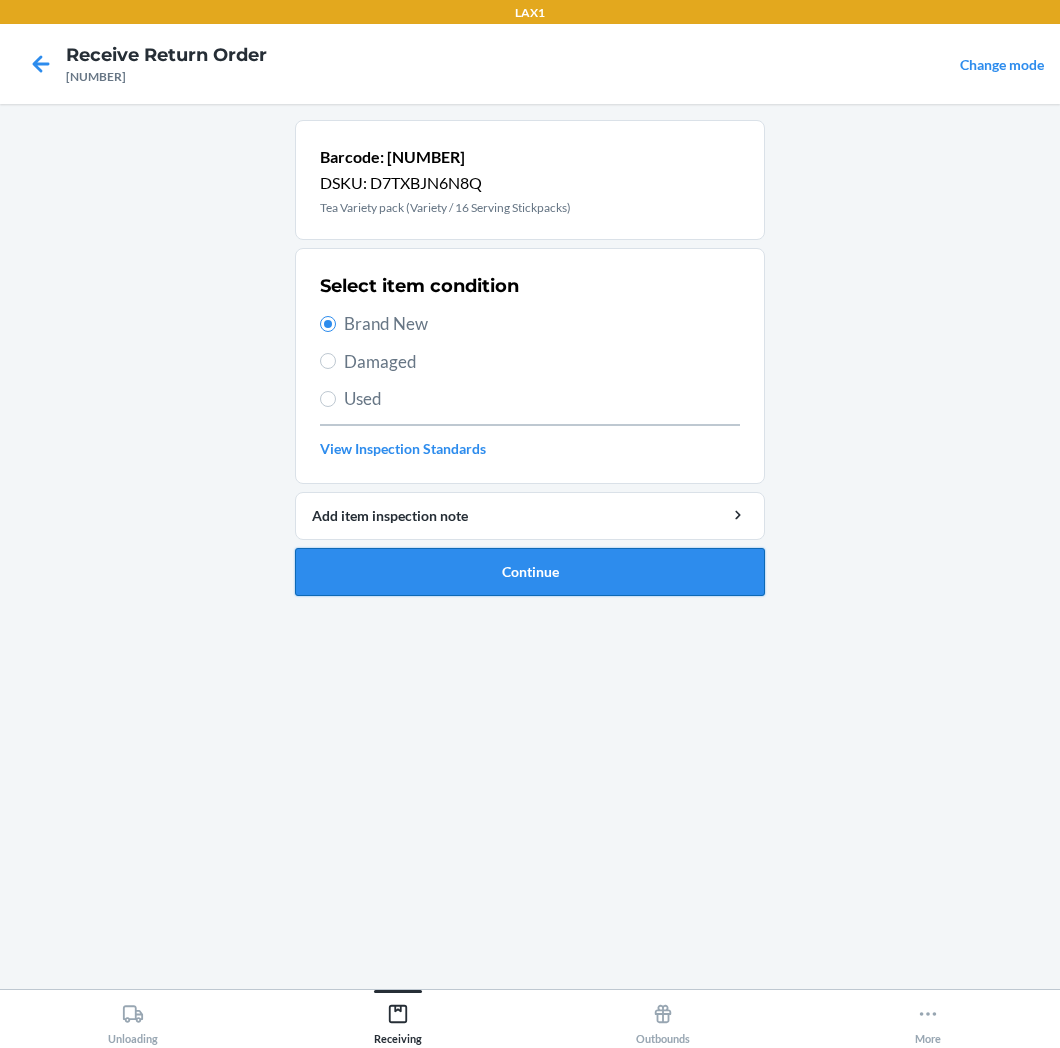 click on "Continue" at bounding box center (530, 572) 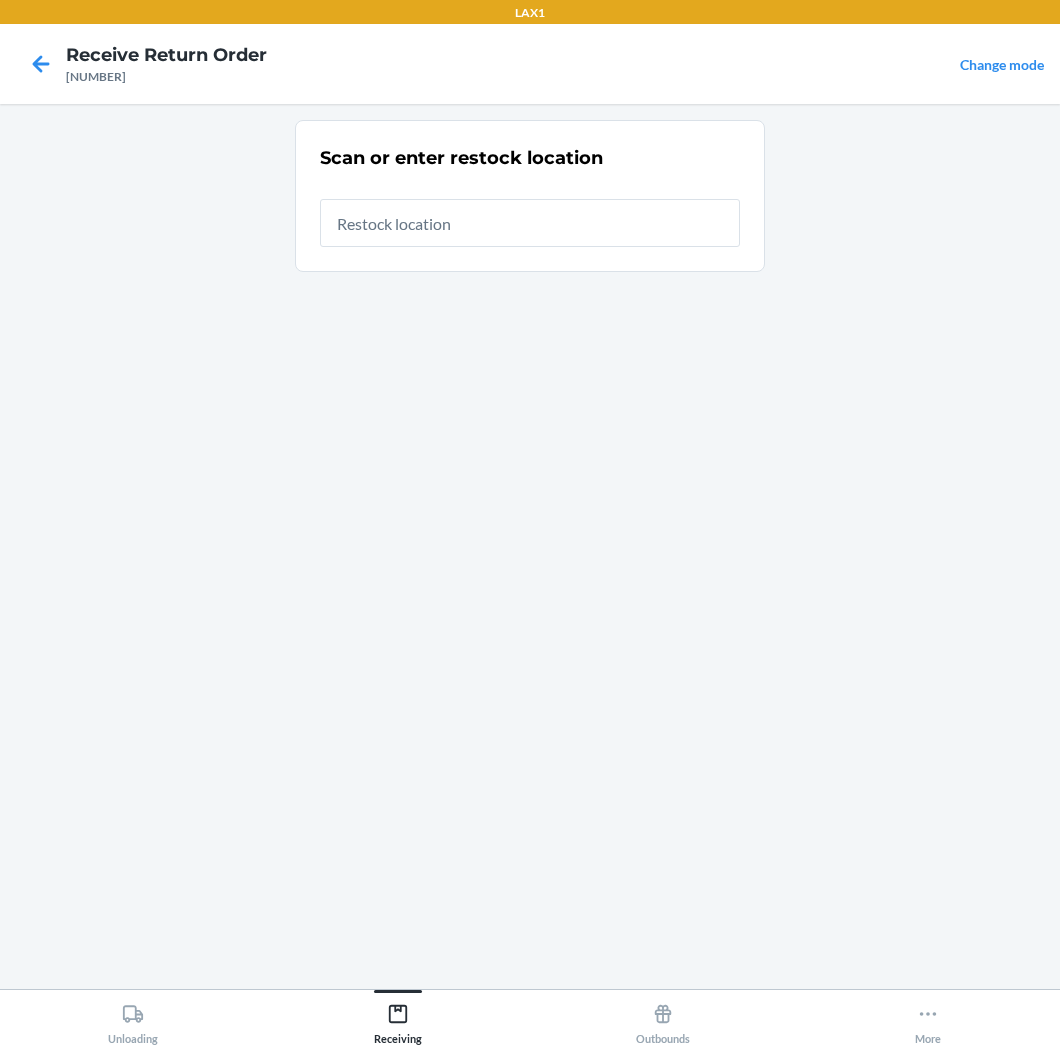 click at bounding box center (530, 223) 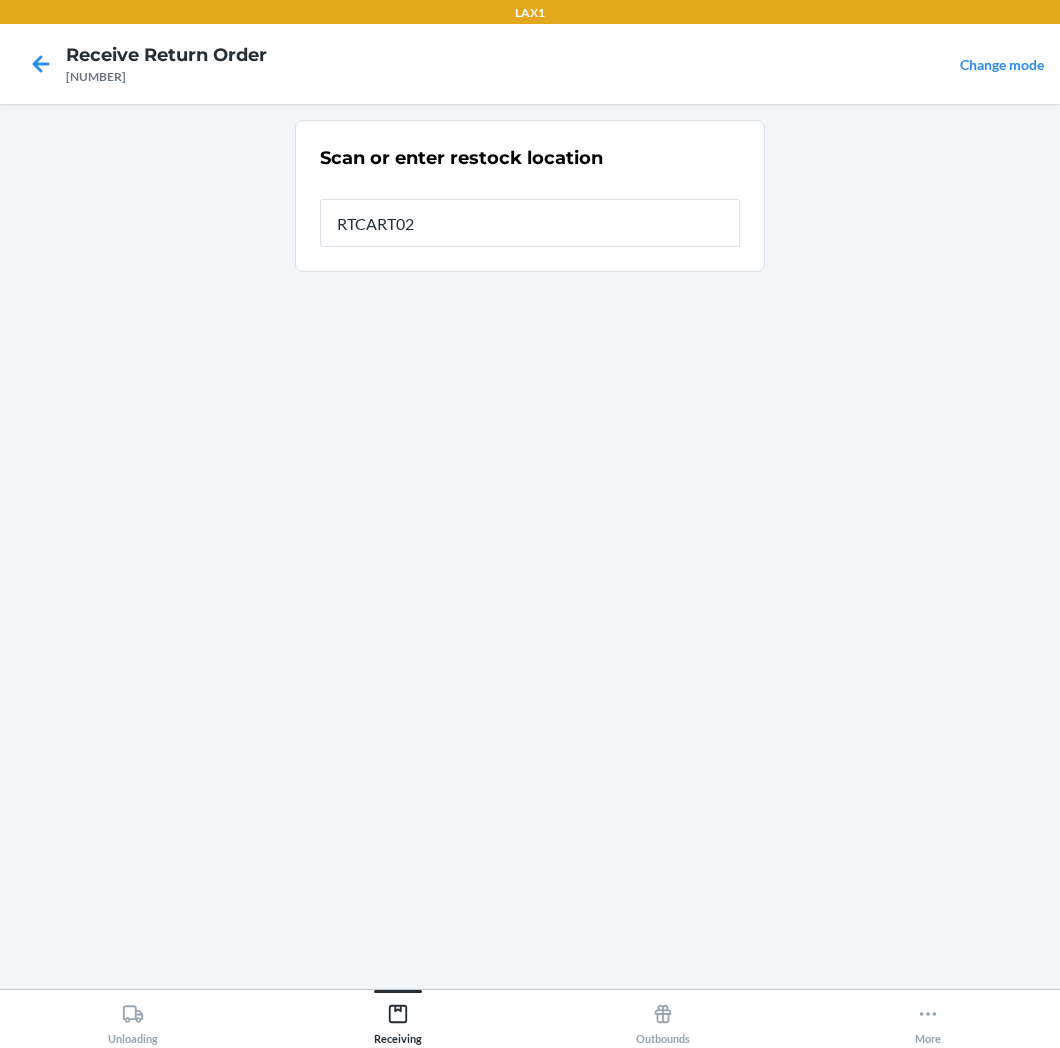type on "[PRODUCT_CODE]" 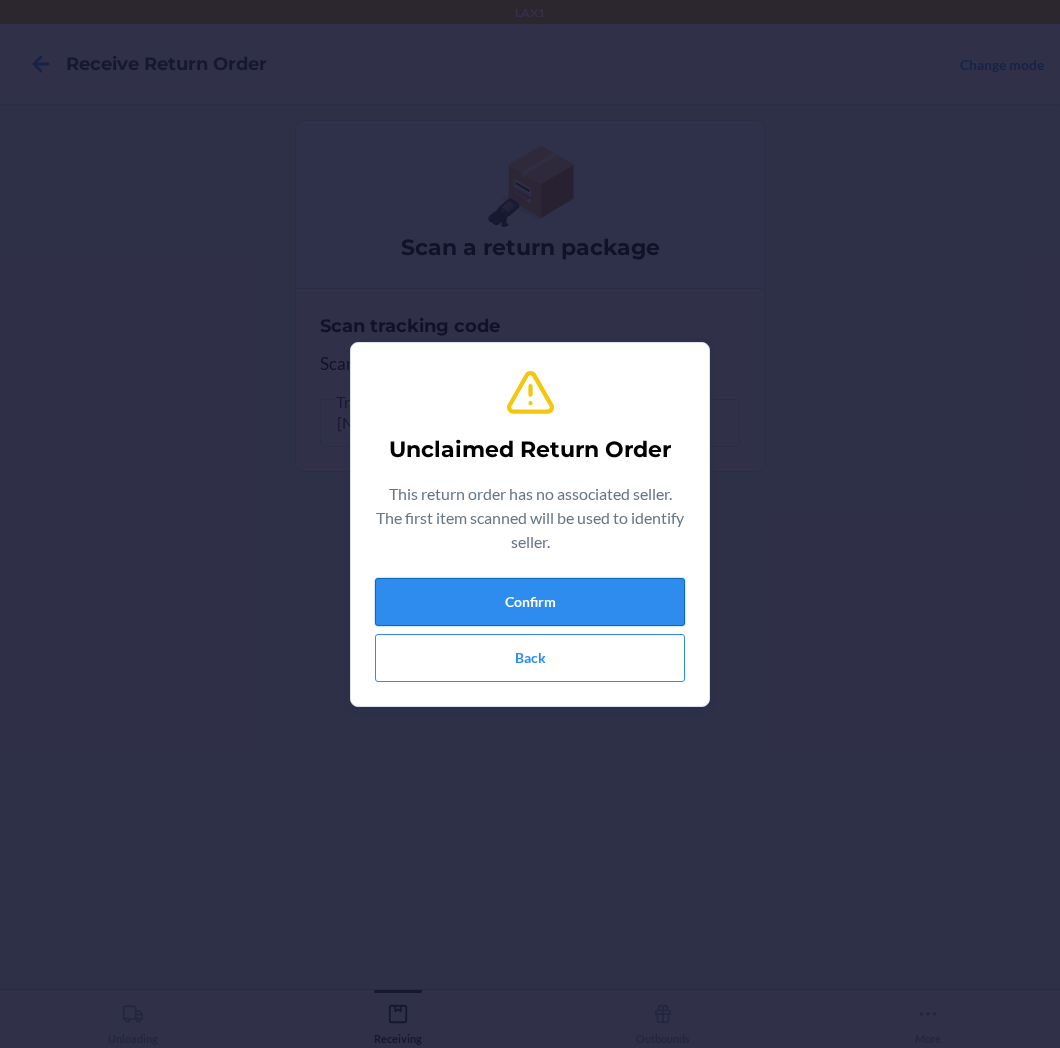 click on "Confirm" at bounding box center (530, 602) 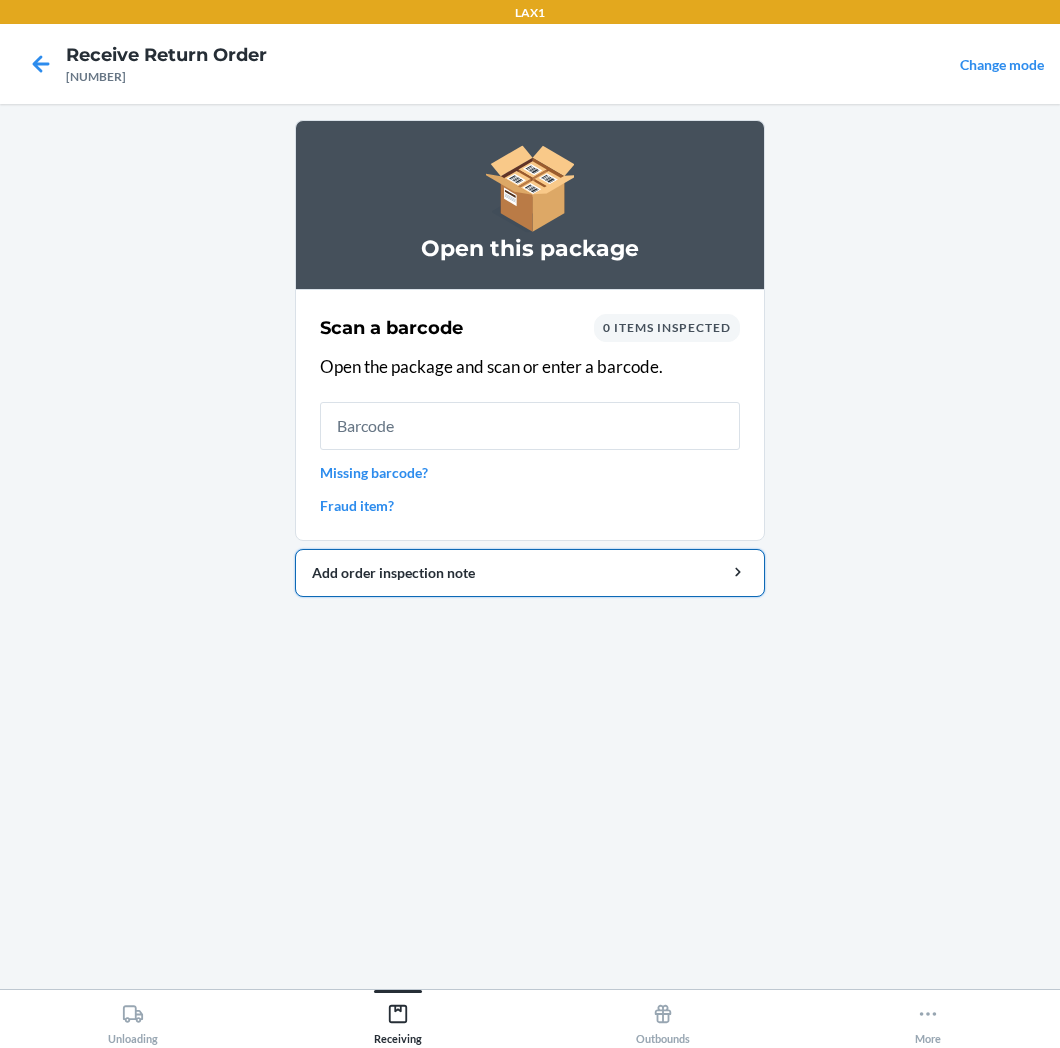 click on "Add order inspection note" at bounding box center [530, 572] 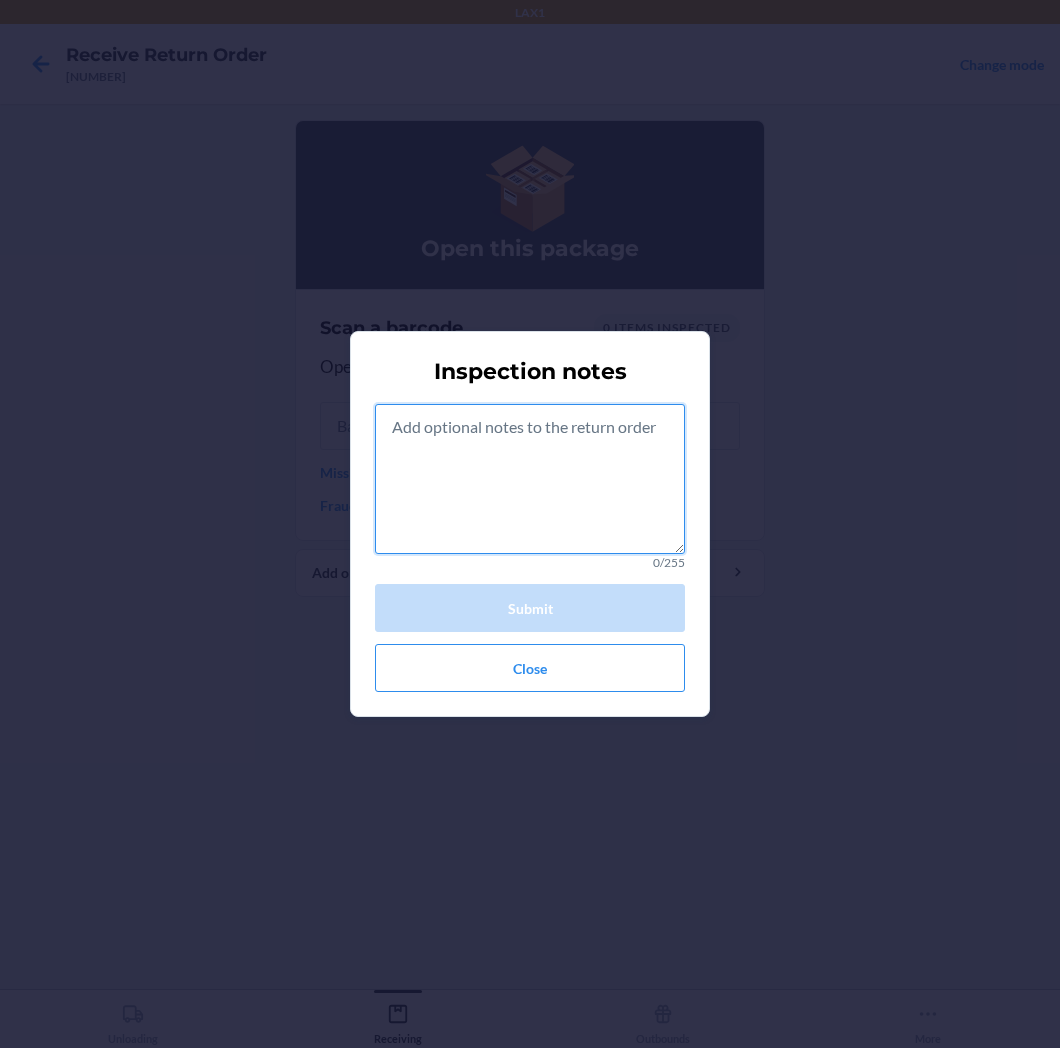 click at bounding box center [530, 479] 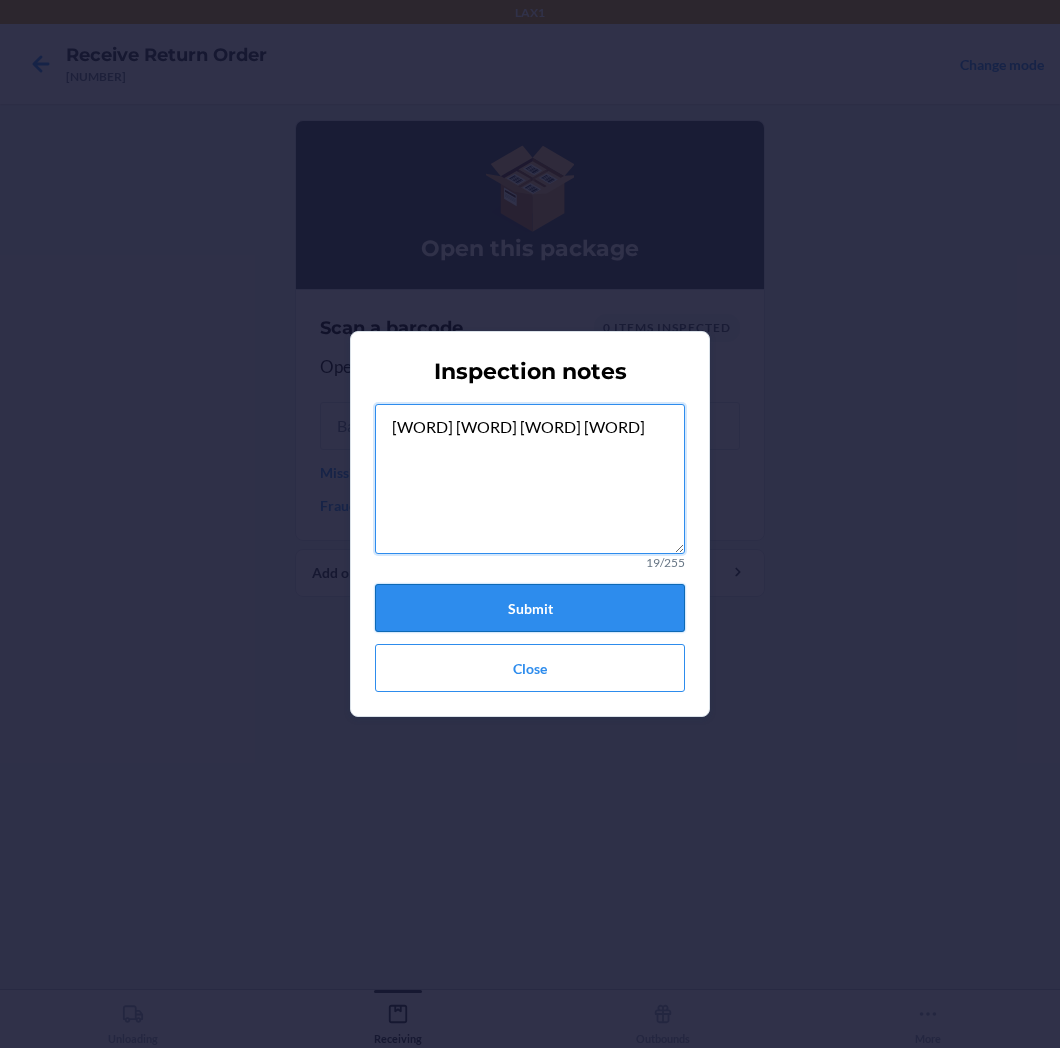type on "[WORD] [WORD] [WORD] [WORD]" 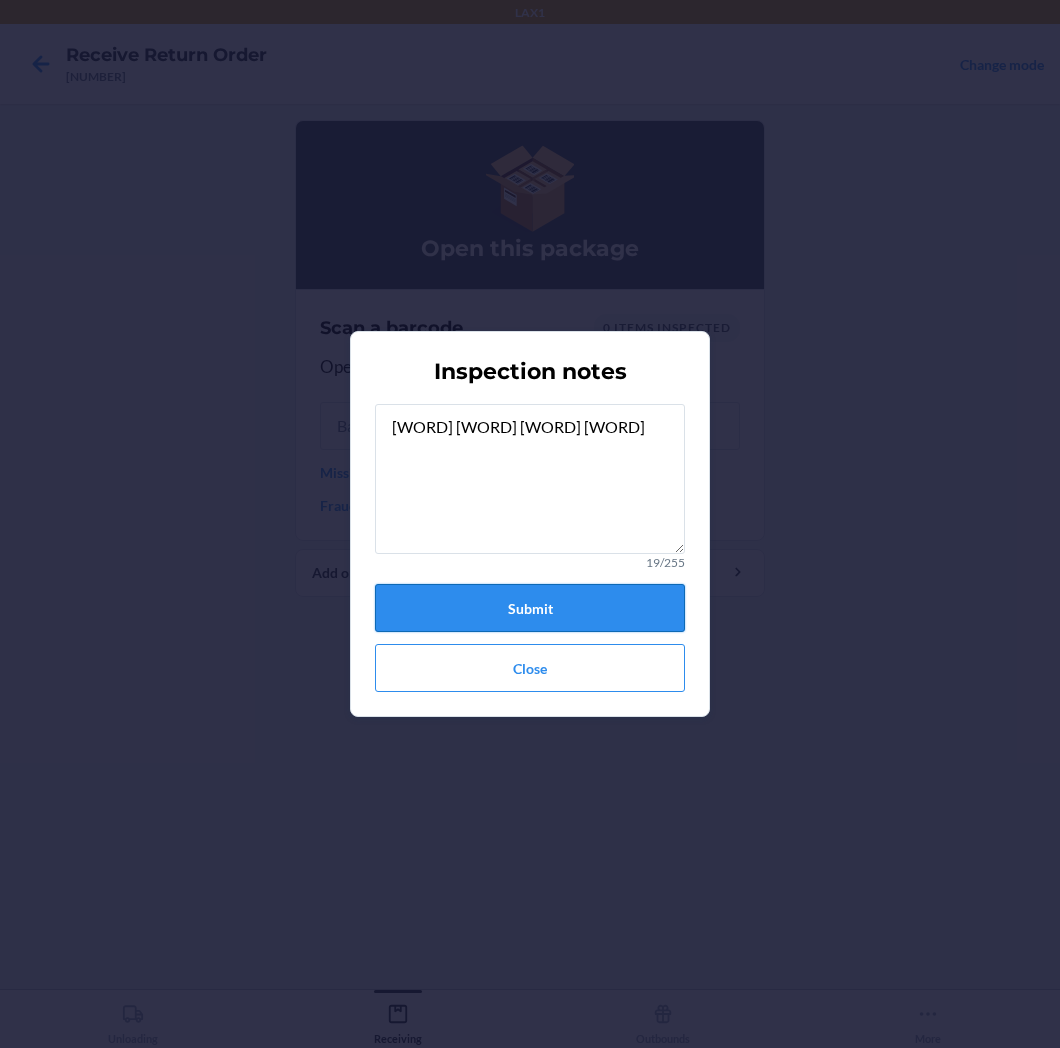 click on "Submit" at bounding box center [530, 608] 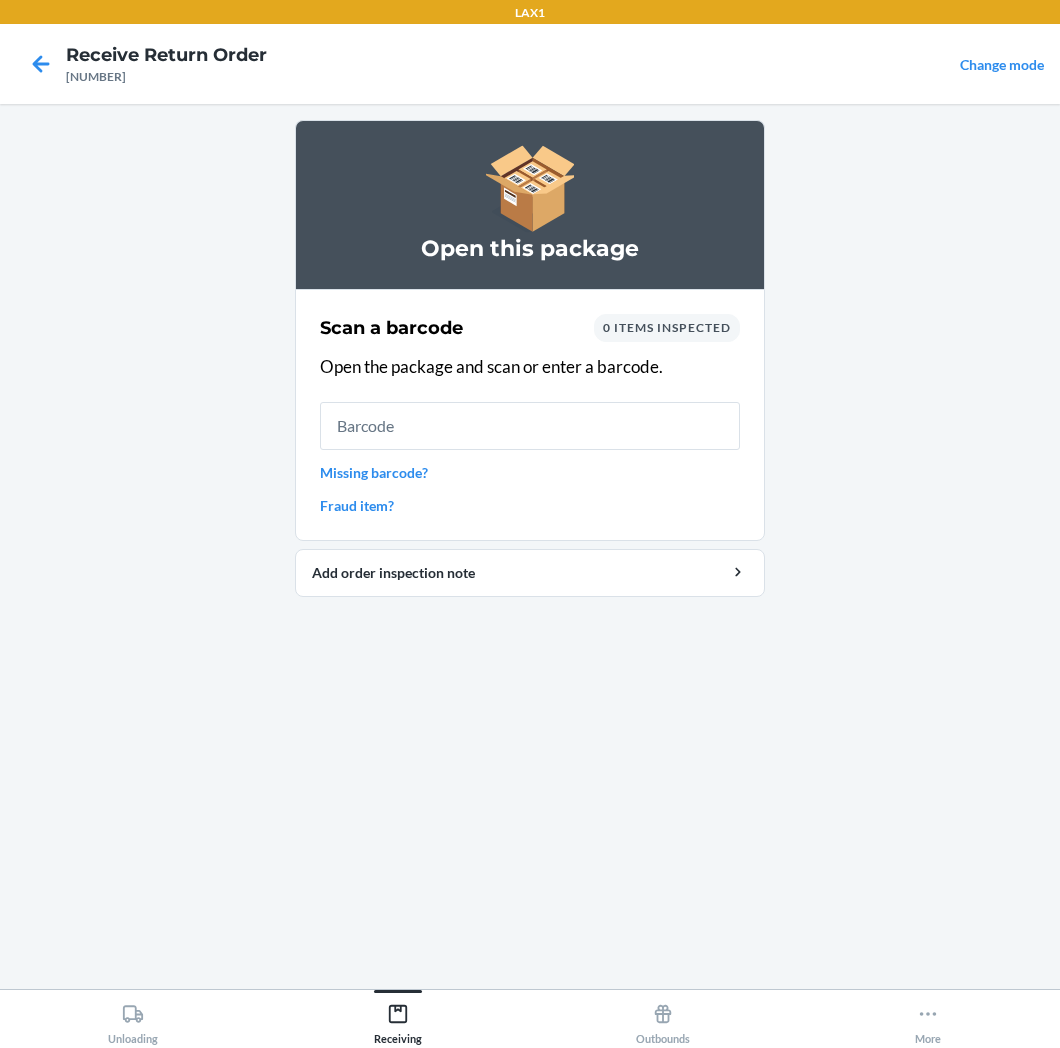 click on "Missing barcode?" at bounding box center [530, 472] 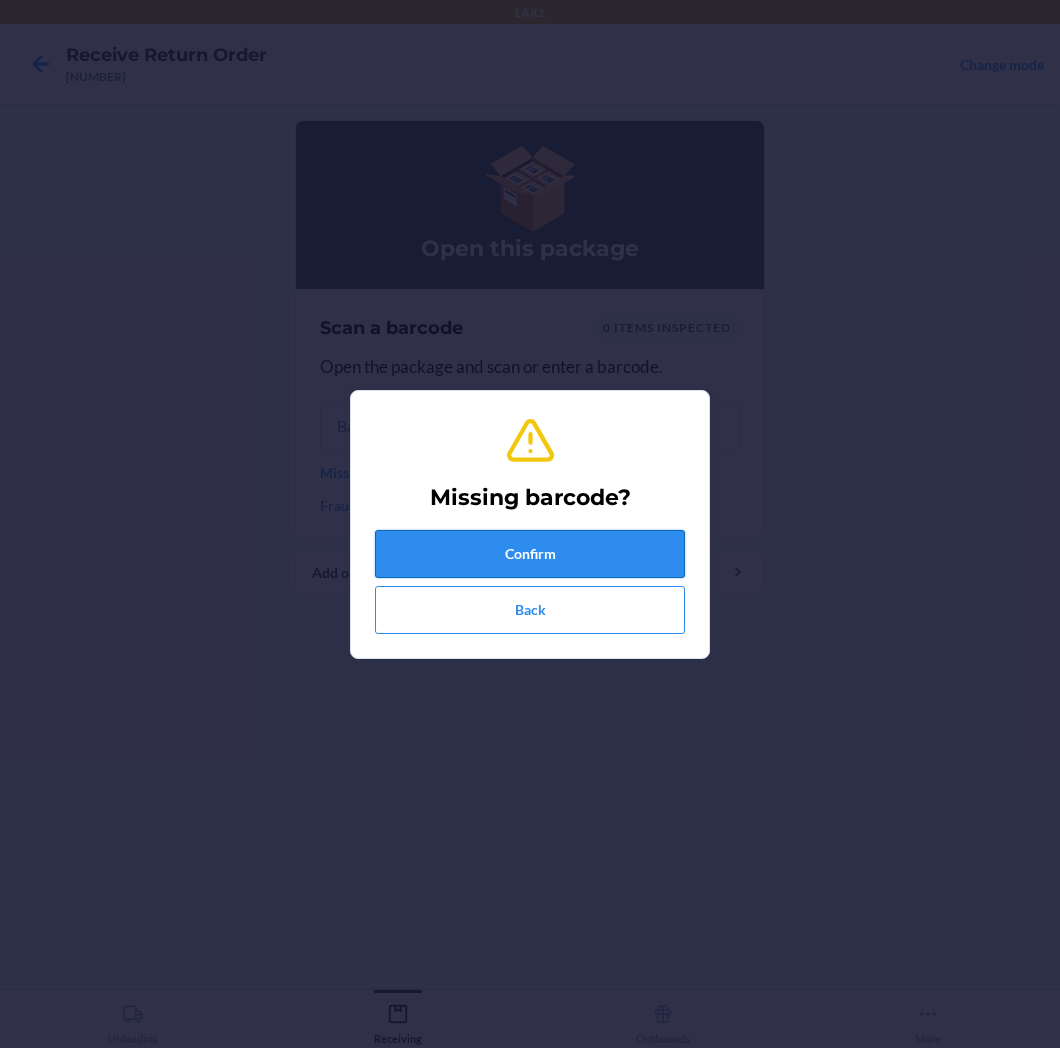 click on "Confirm" at bounding box center (530, 554) 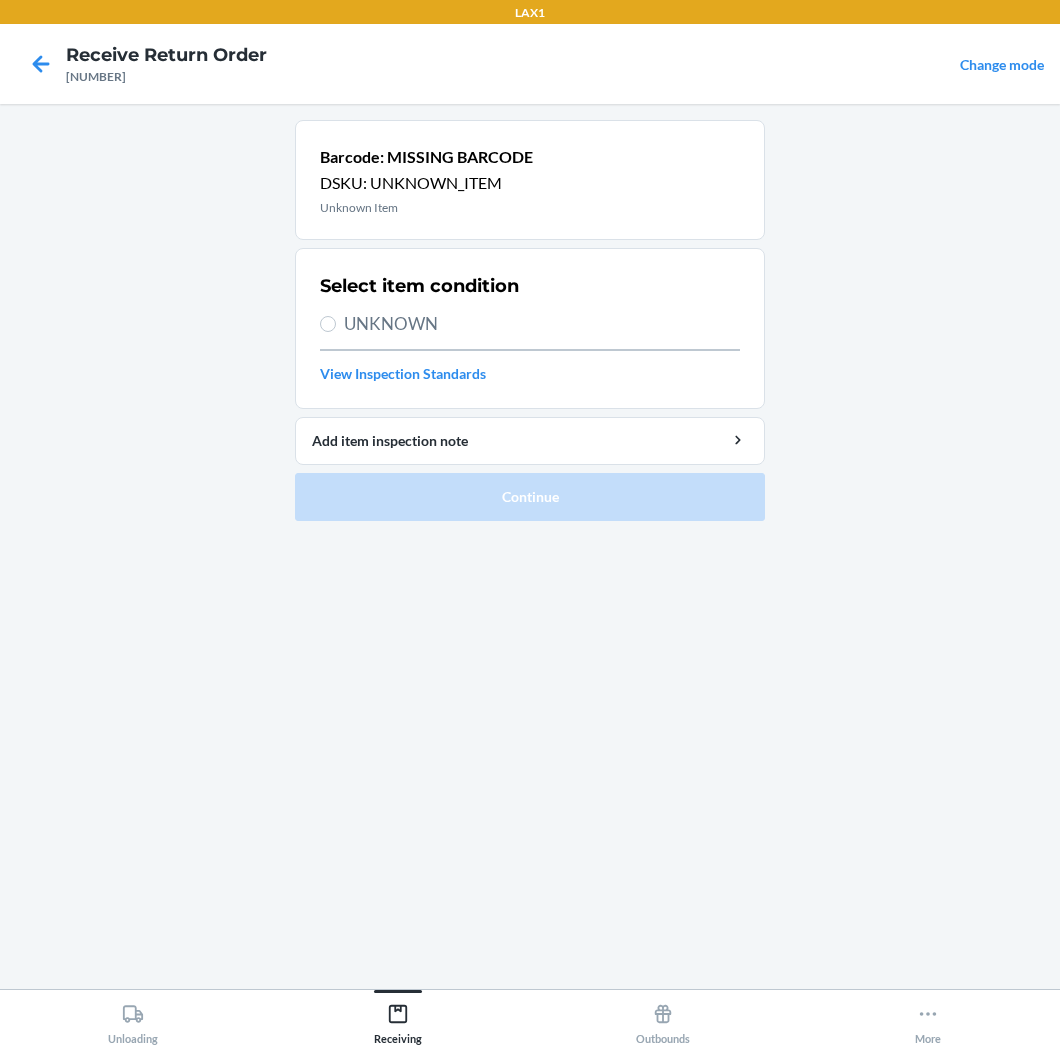 click on "UNKNOWN" at bounding box center [542, 324] 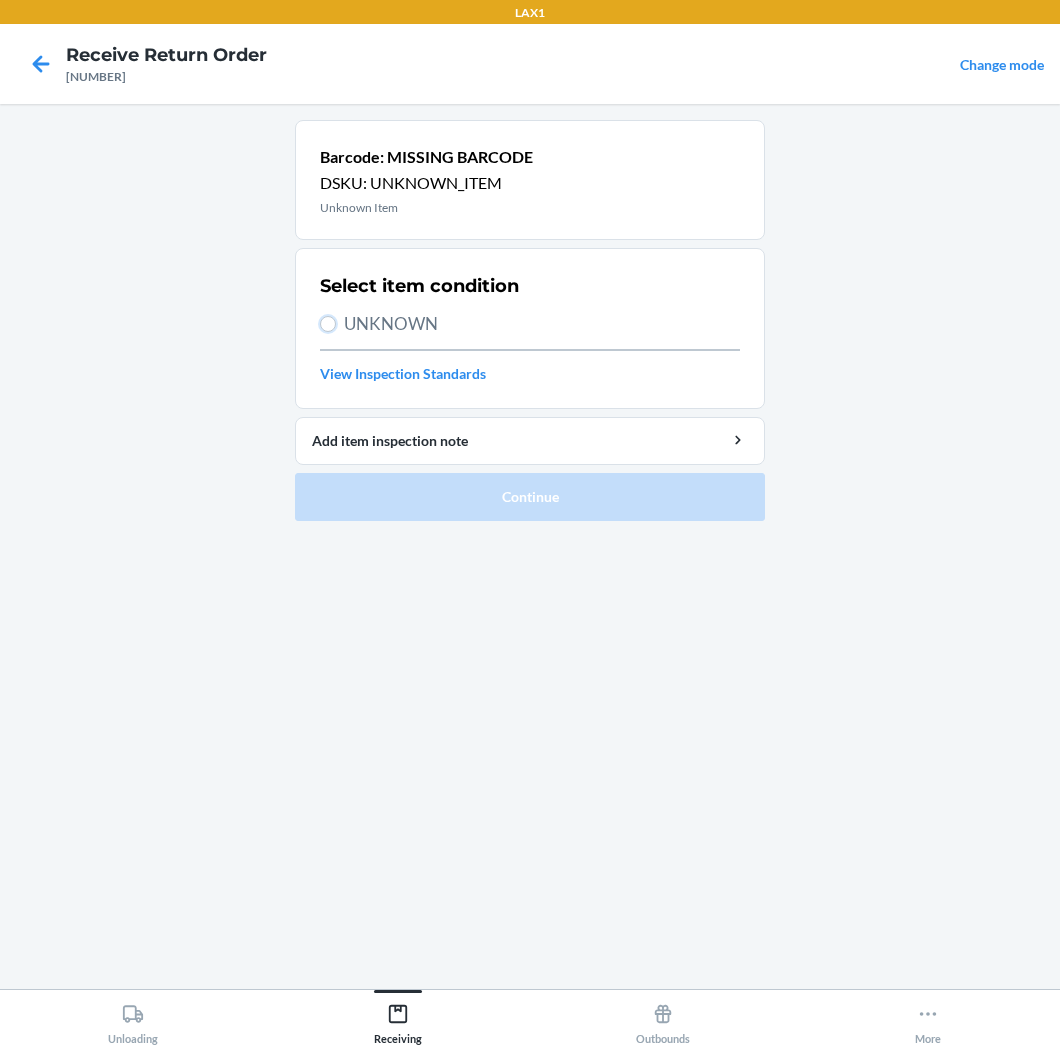 click on "UNKNOWN" at bounding box center [328, 324] 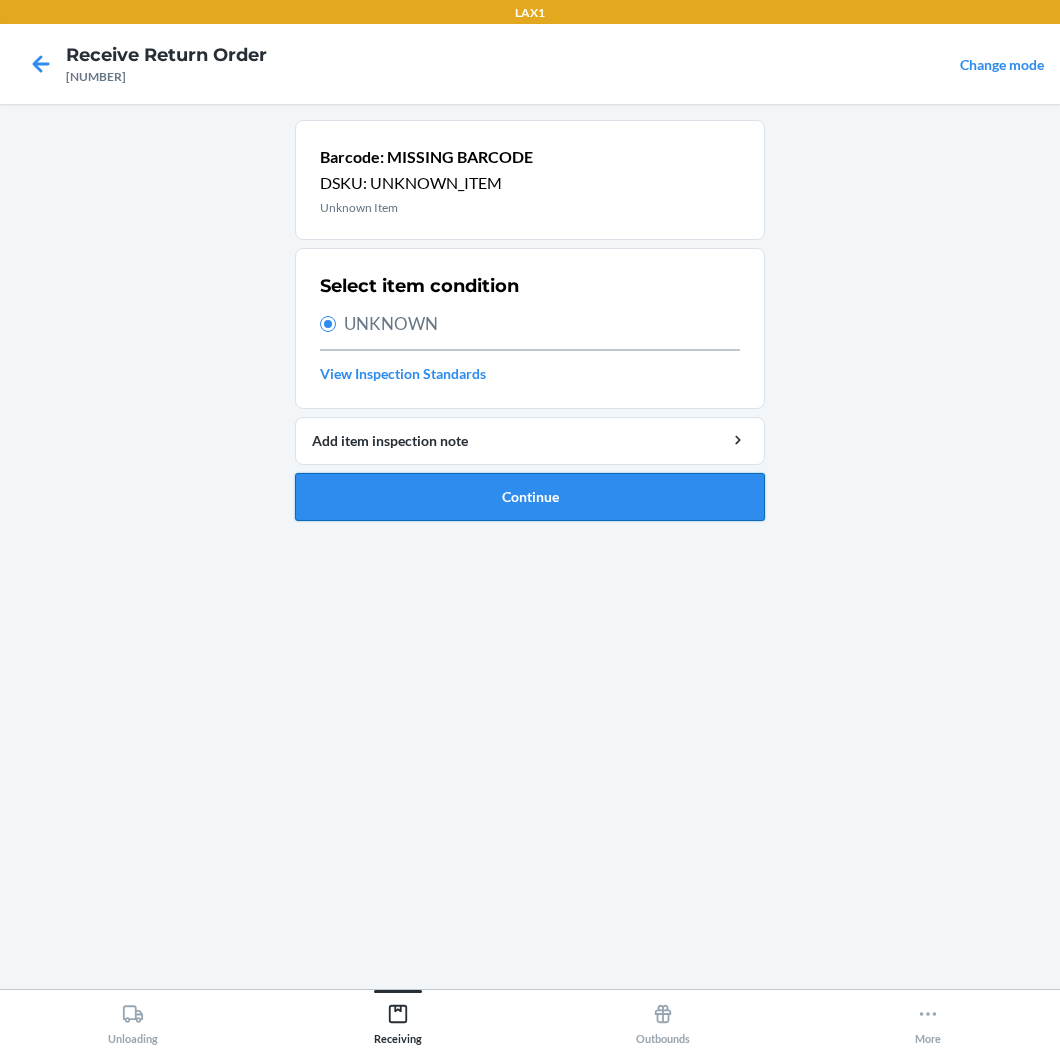 click on "Continue" at bounding box center [530, 497] 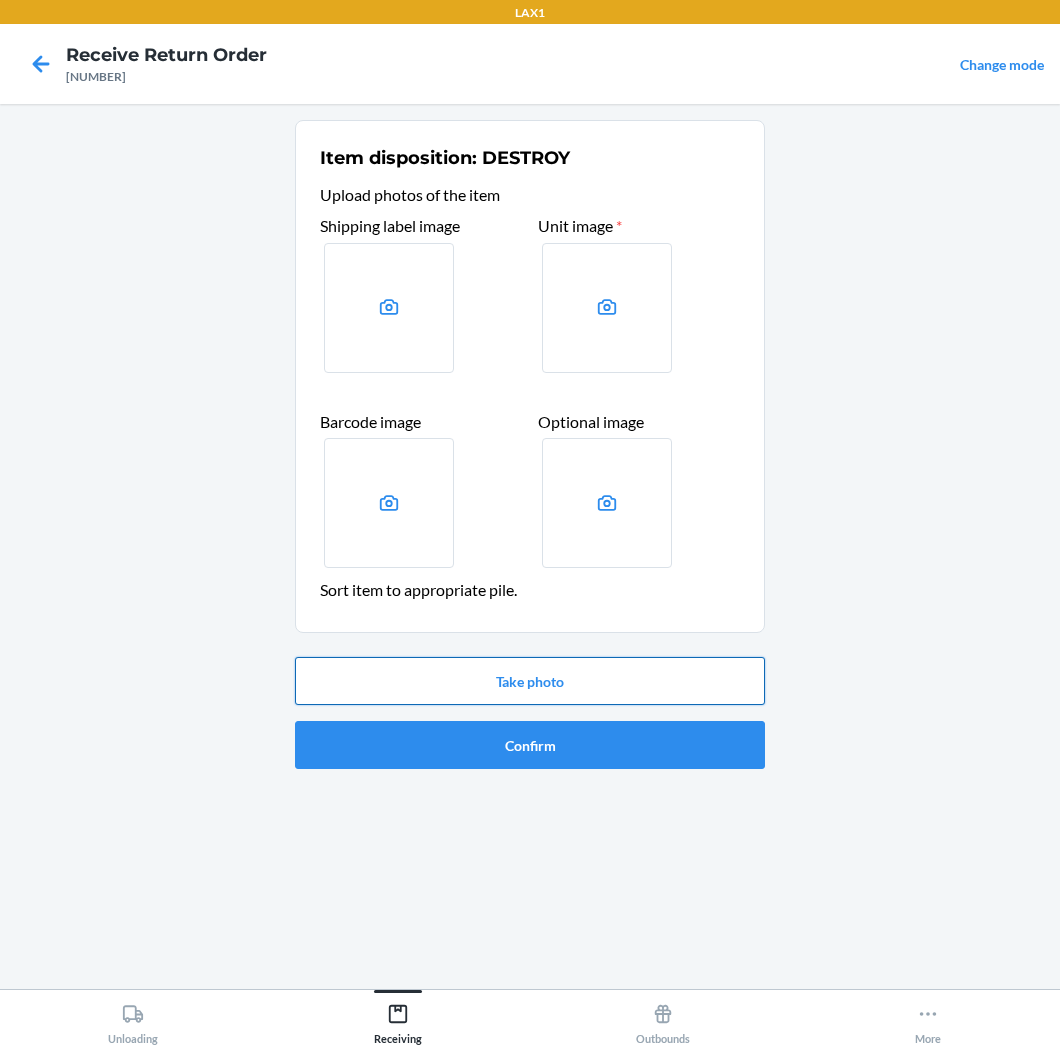 click on "Take photo" at bounding box center [530, 681] 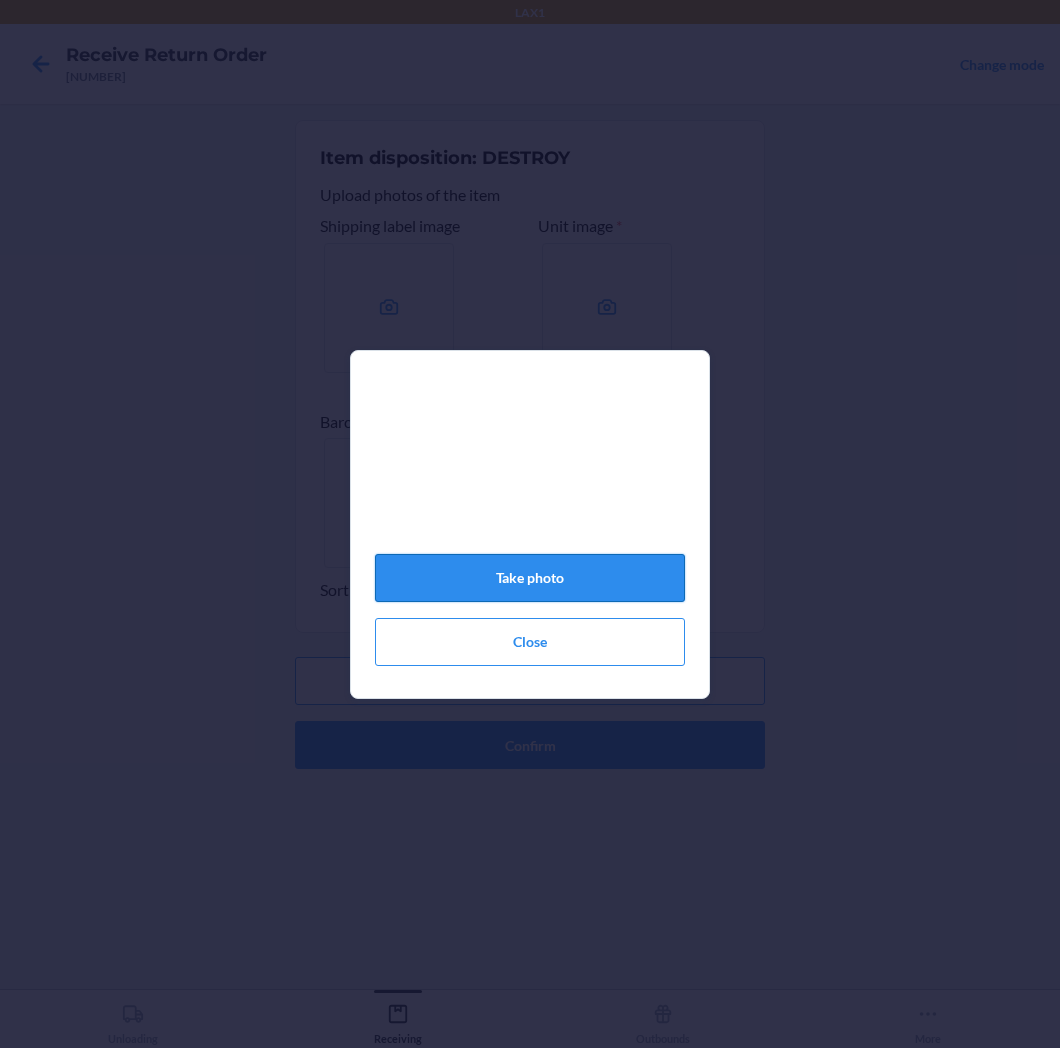 click on "Take photo" 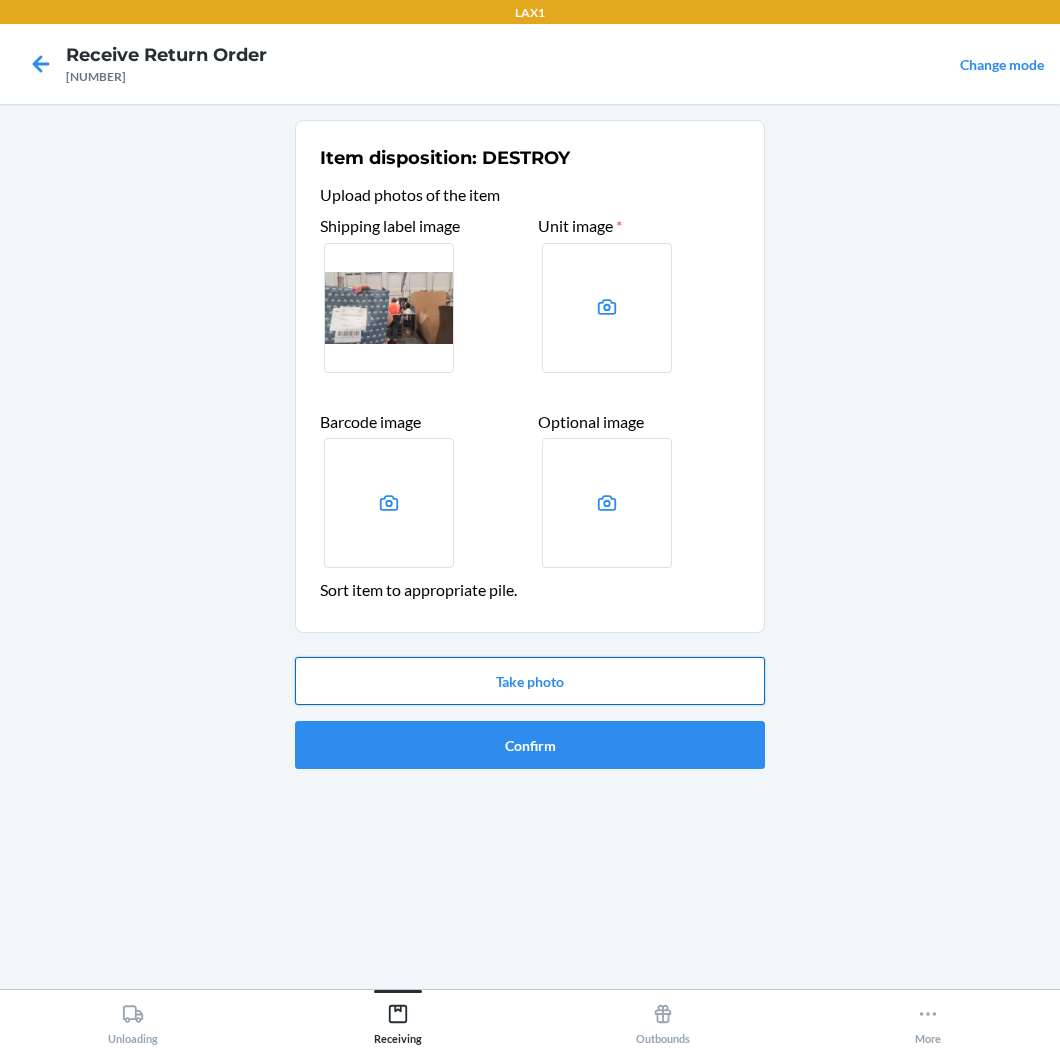 click on "Take photo" at bounding box center (530, 681) 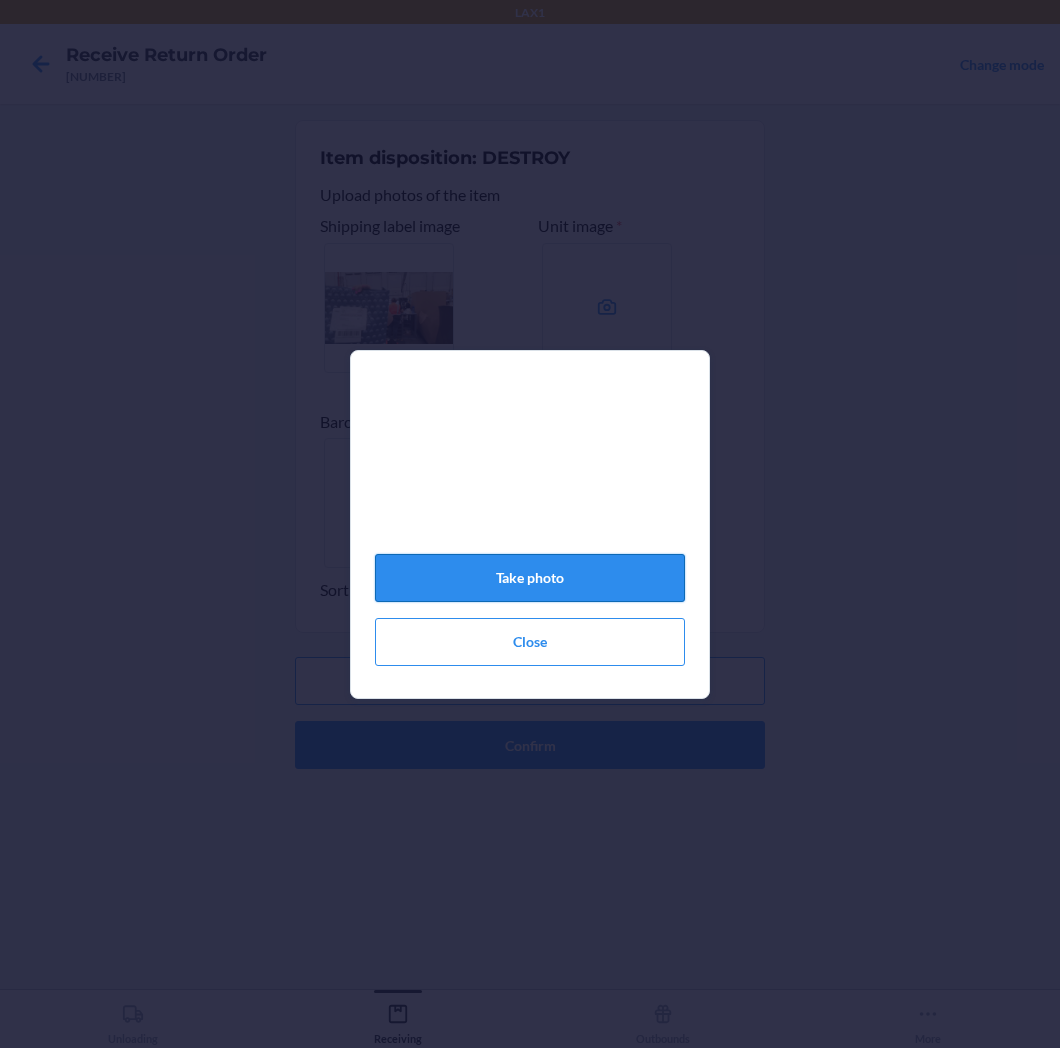 click on "Take photo" 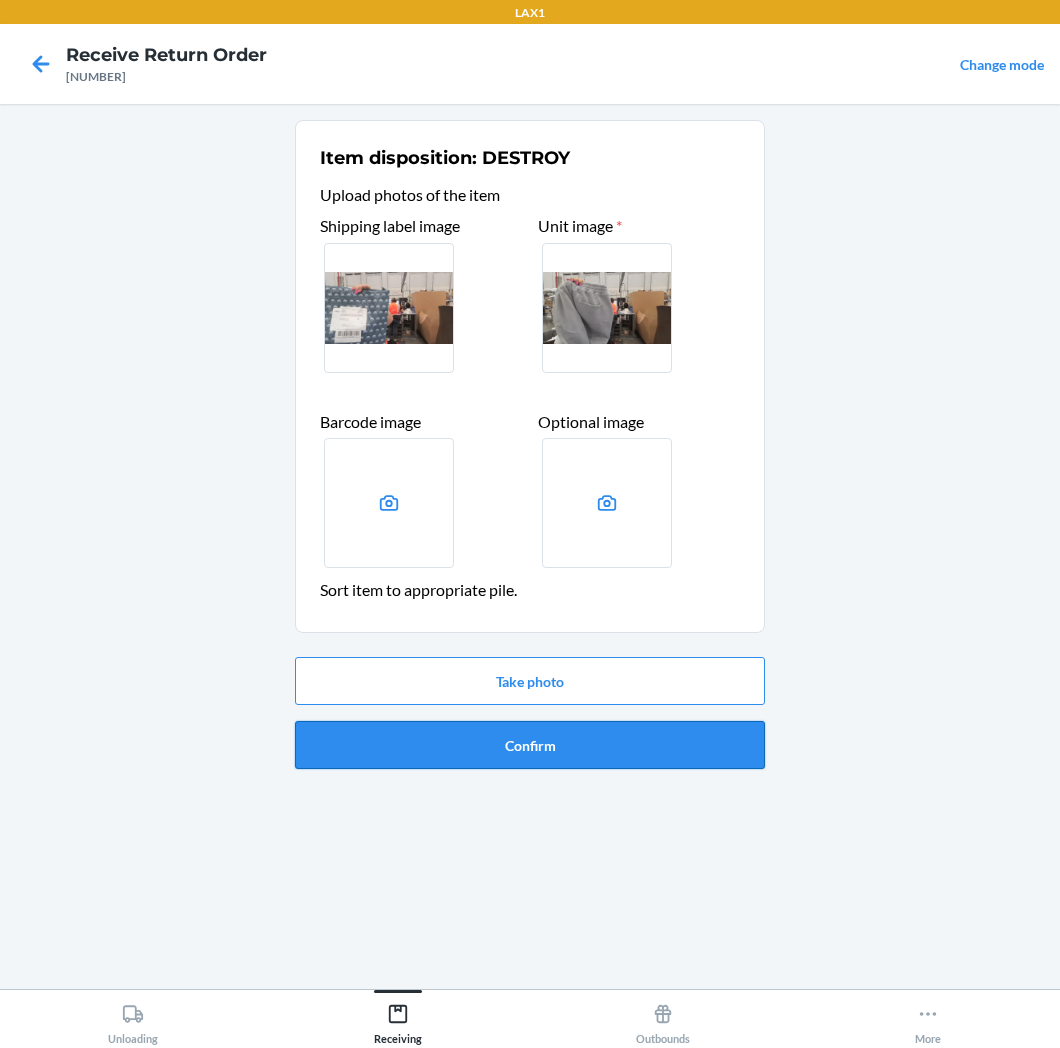 click on "Confirm" at bounding box center [530, 745] 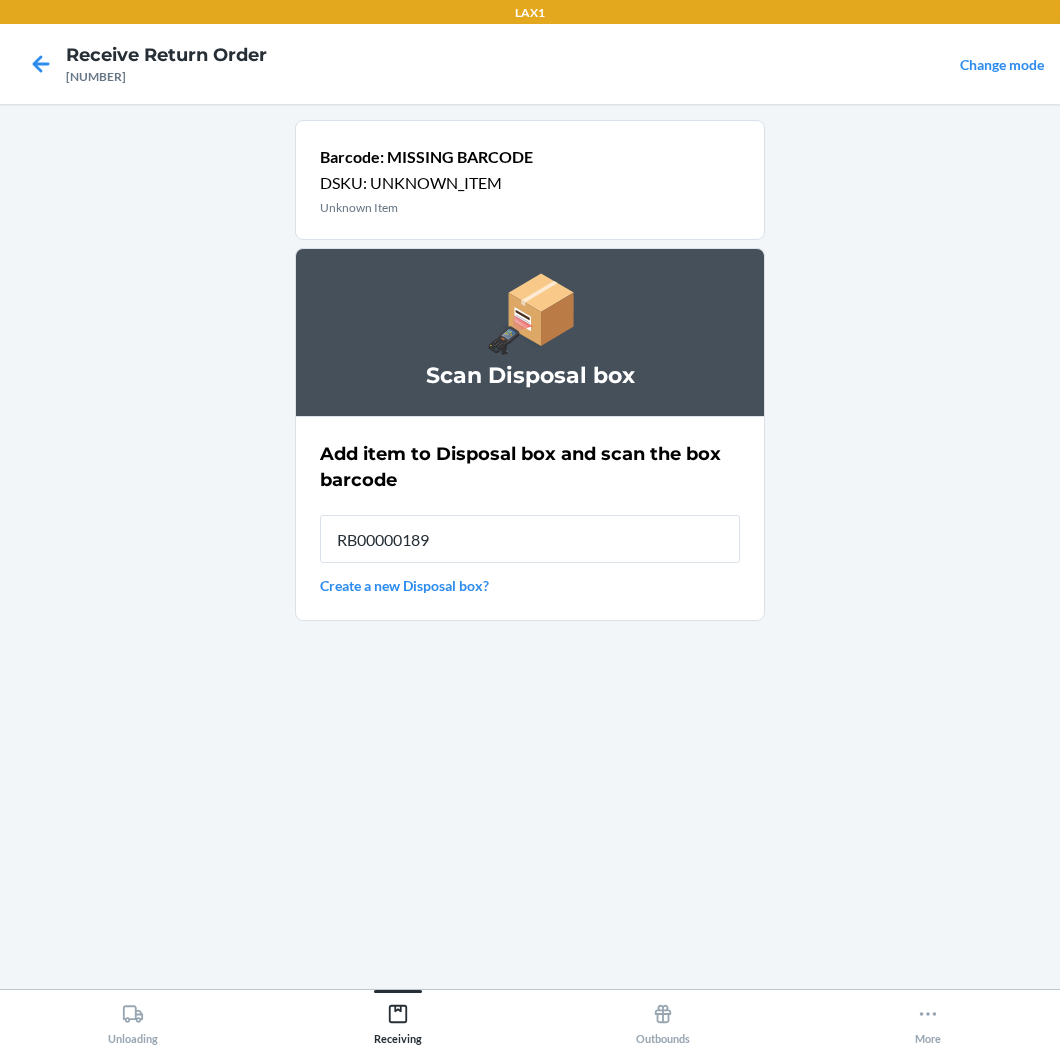 type on "RB00000189K" 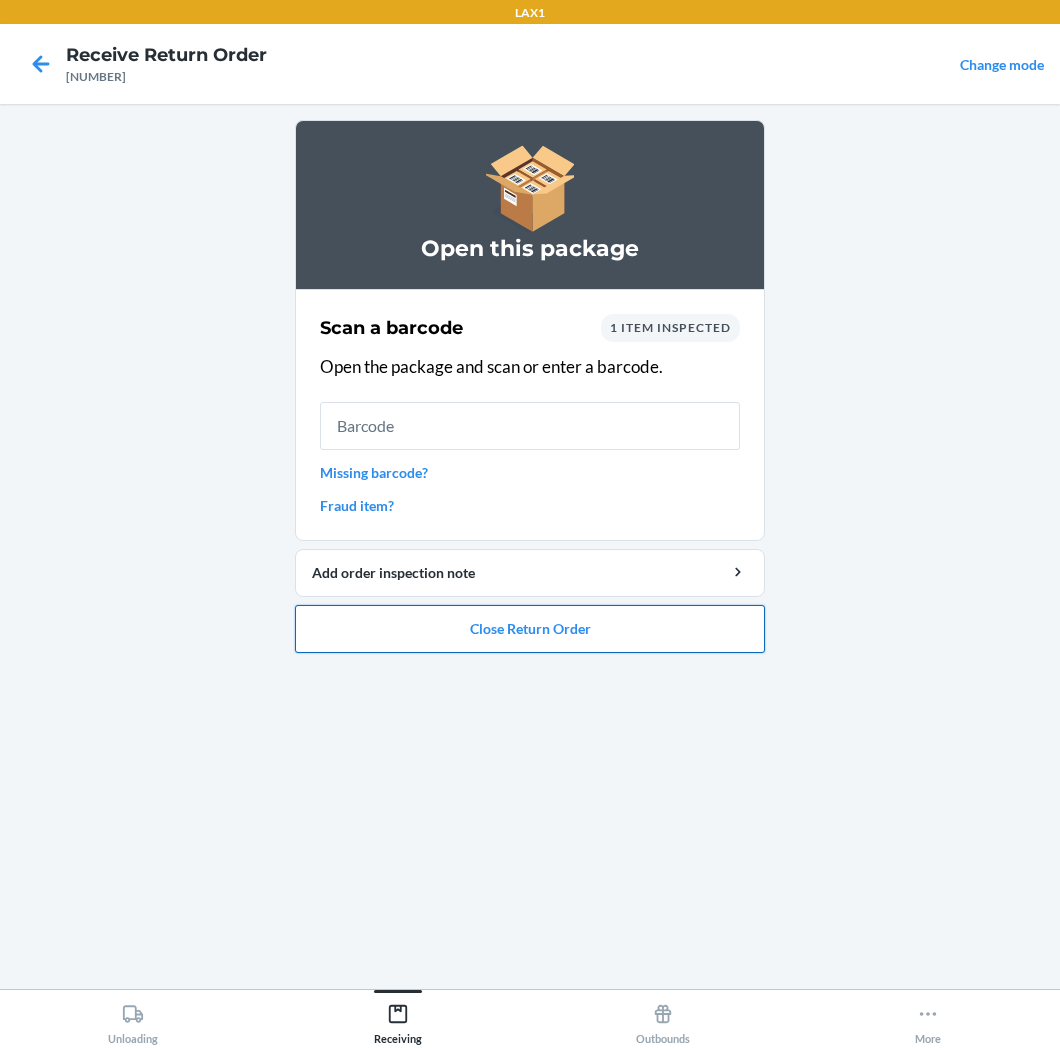 click on "Close Return Order" at bounding box center (530, 629) 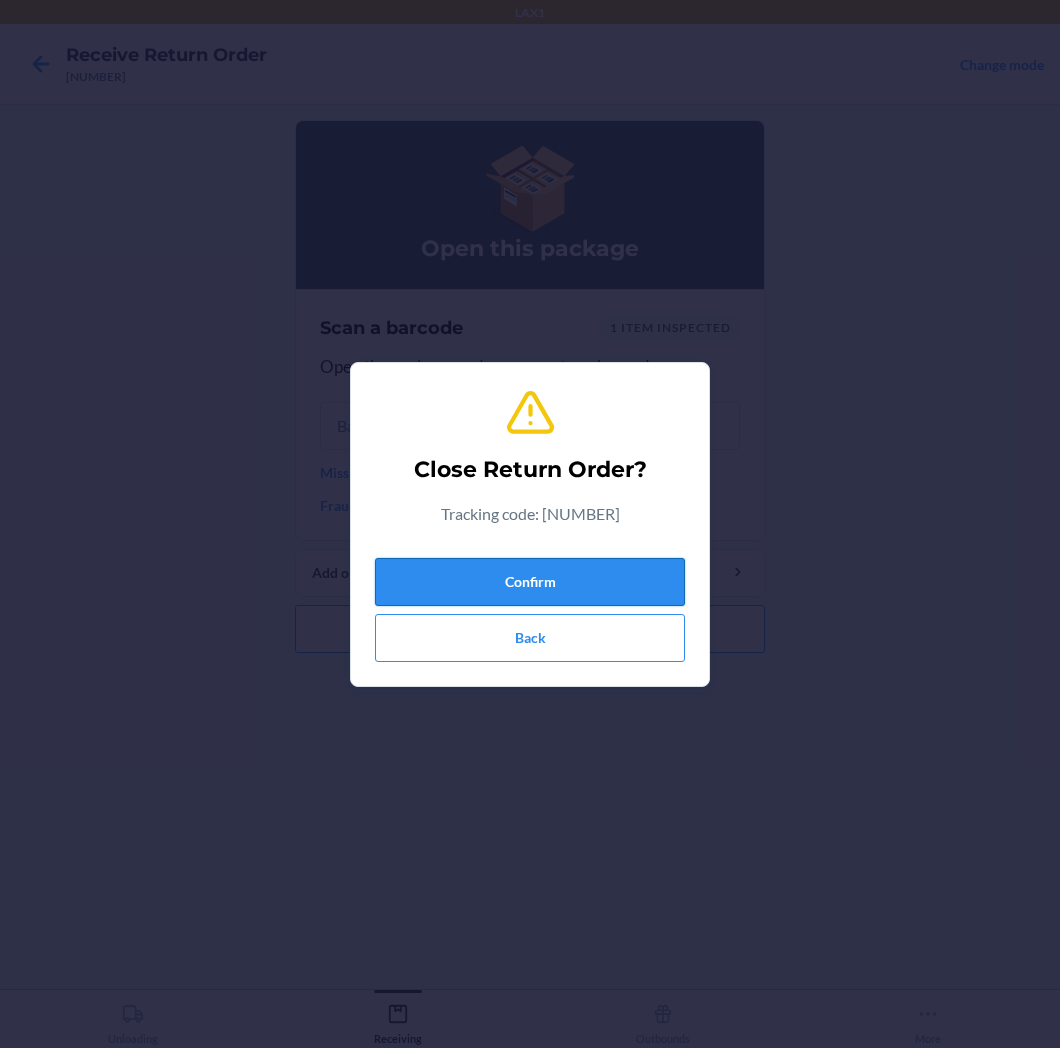 click on "Confirm" at bounding box center [530, 582] 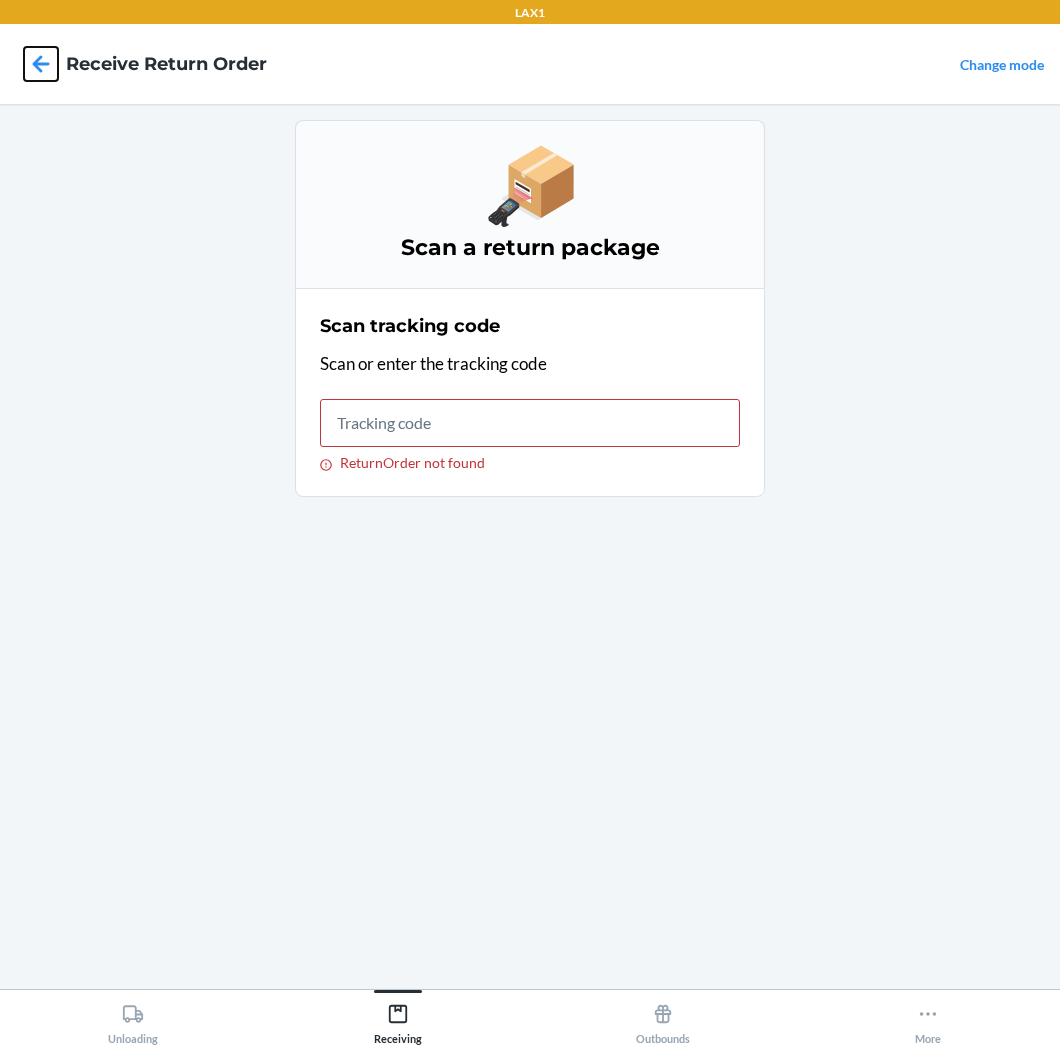 click 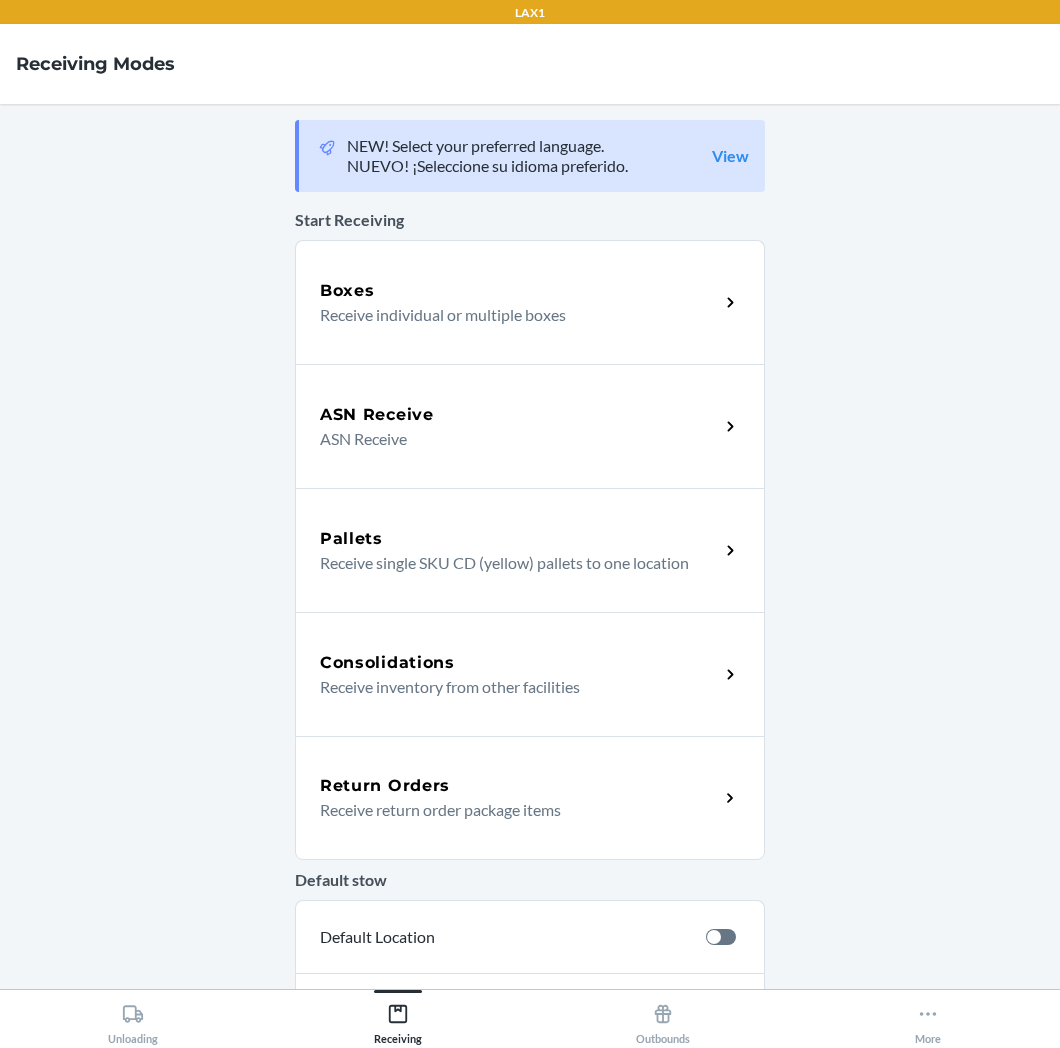click on "Return Orders" at bounding box center [519, 786] 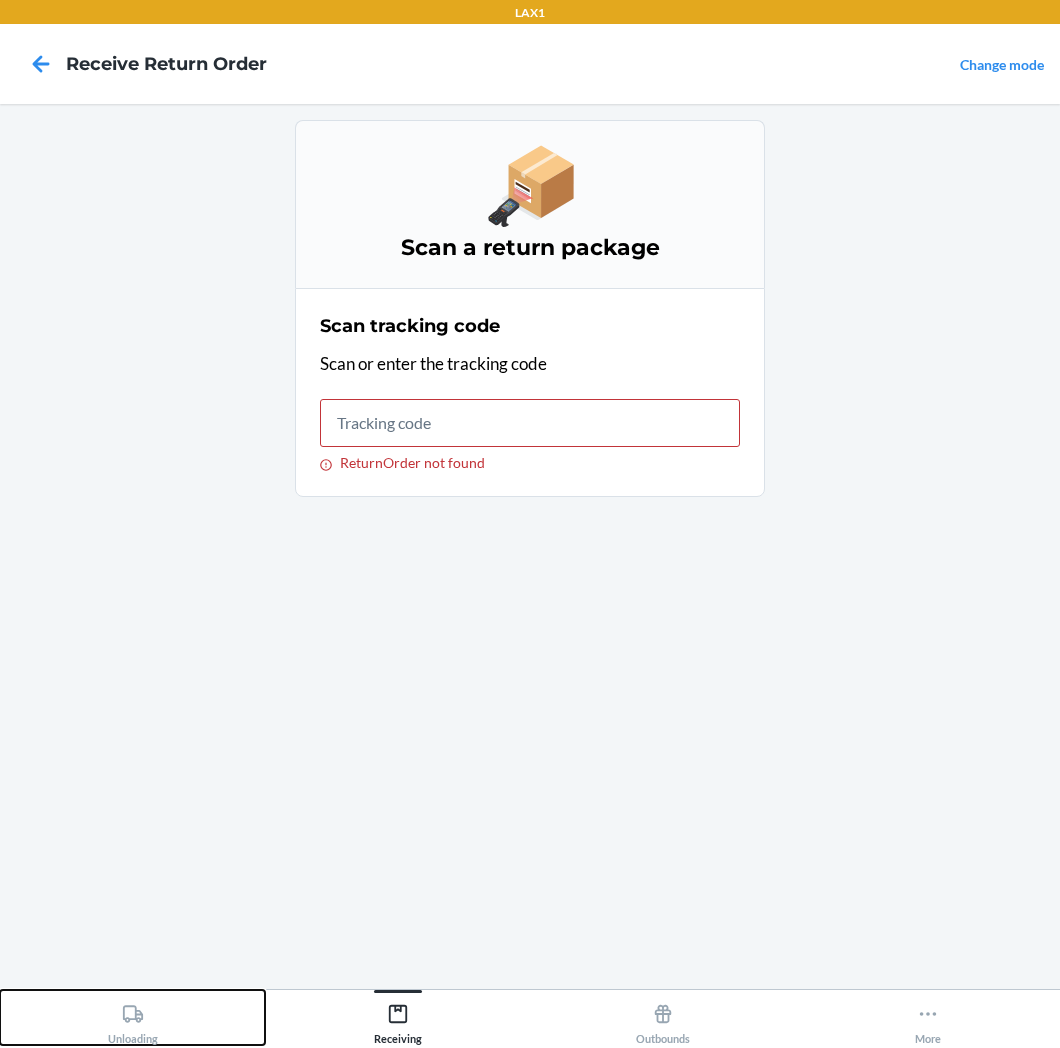 click 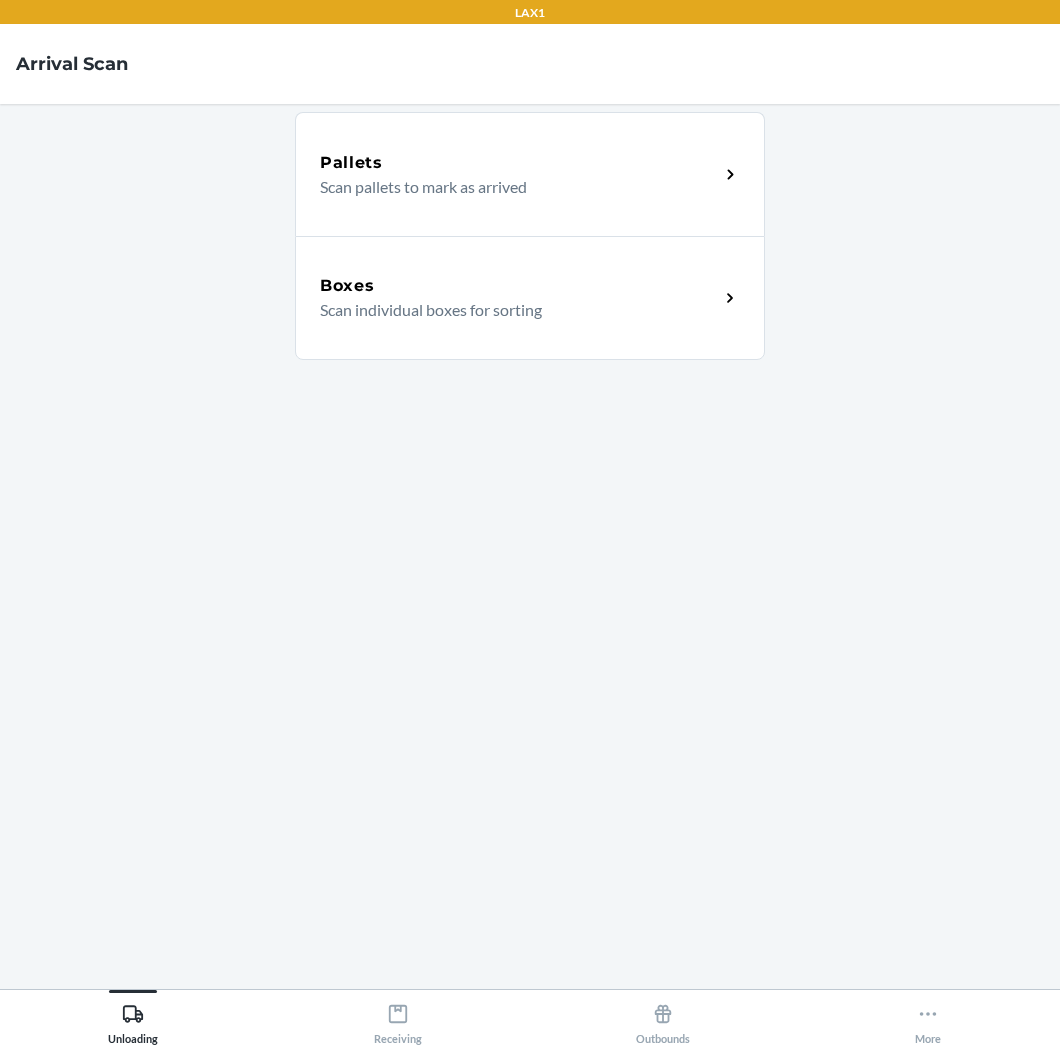 click on "Scan individual boxes for sorting" at bounding box center (511, 310) 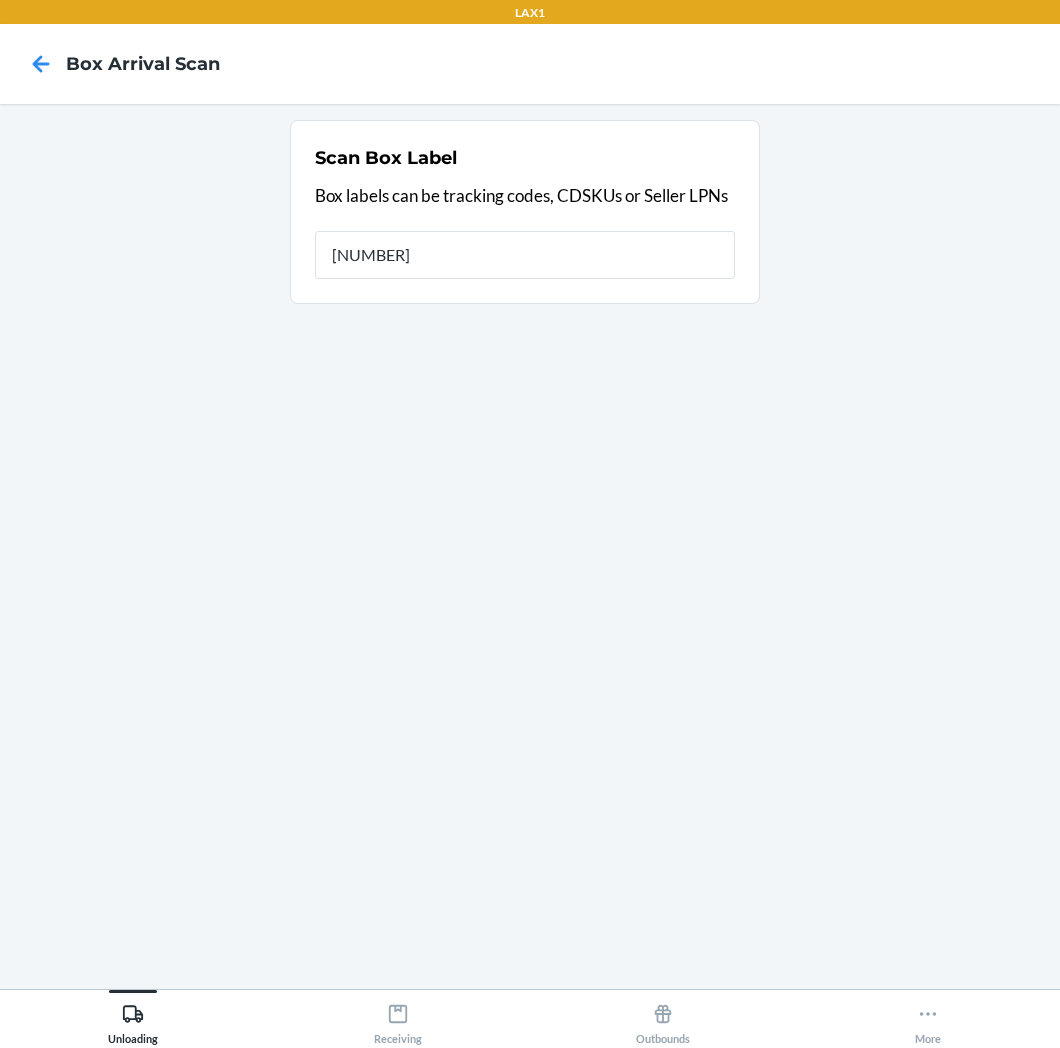 type on "[NUMBER]" 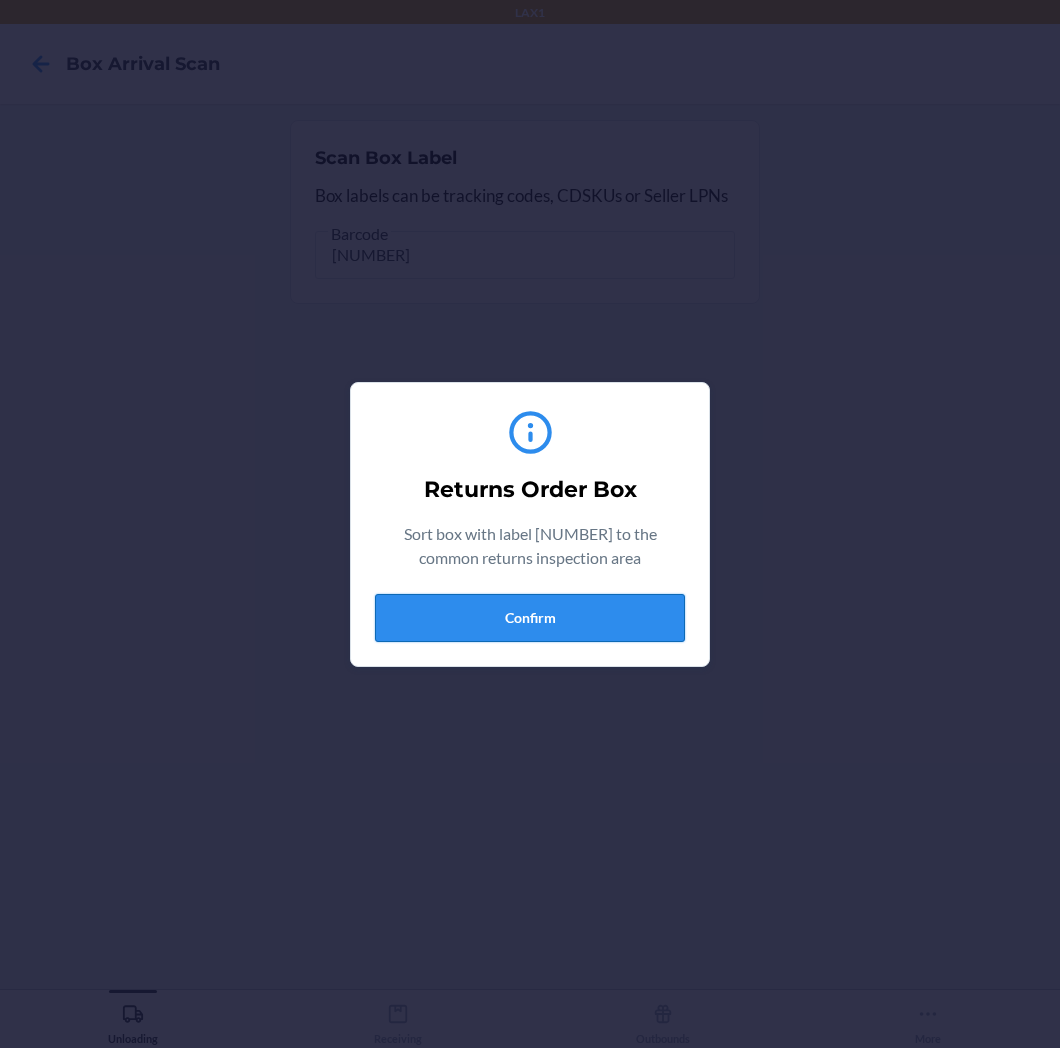 click on "Confirm" at bounding box center [530, 618] 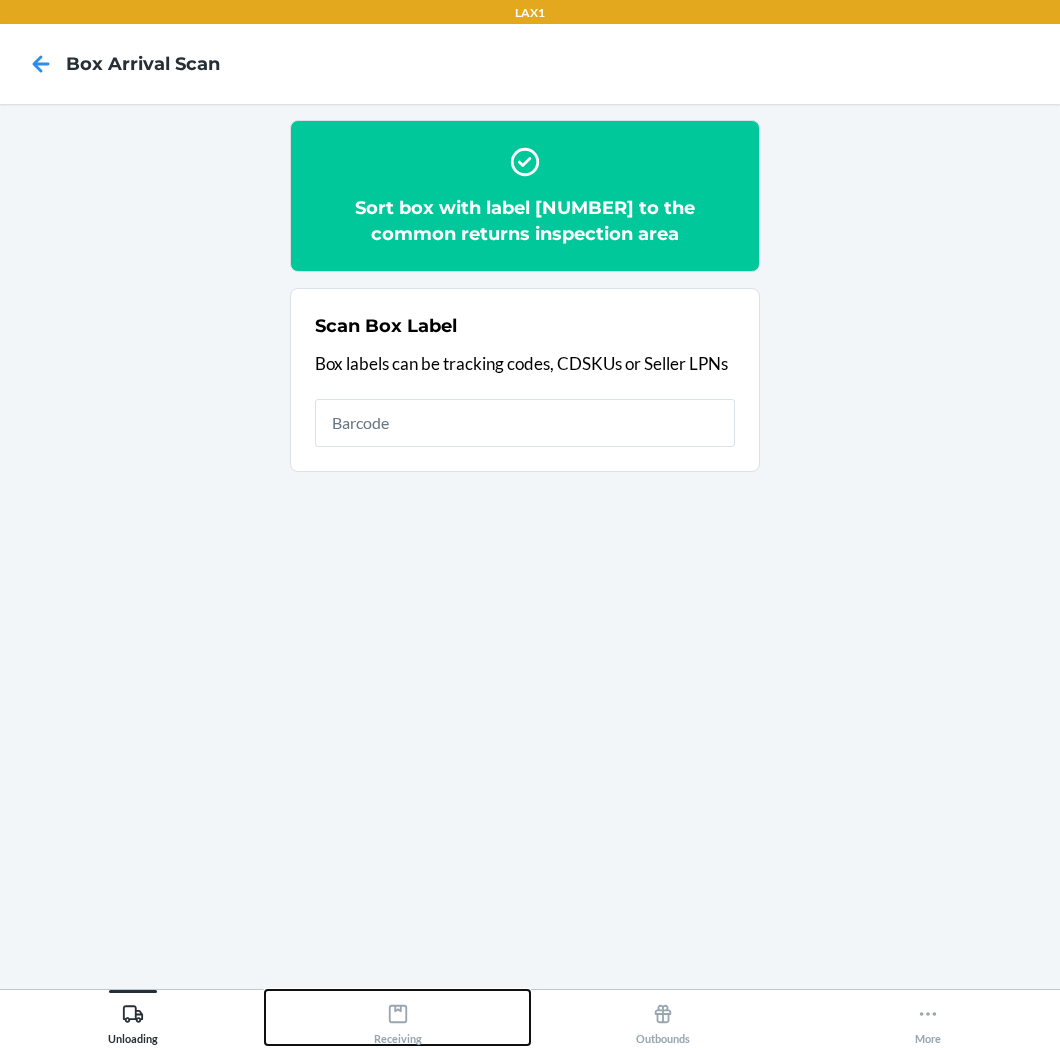 click 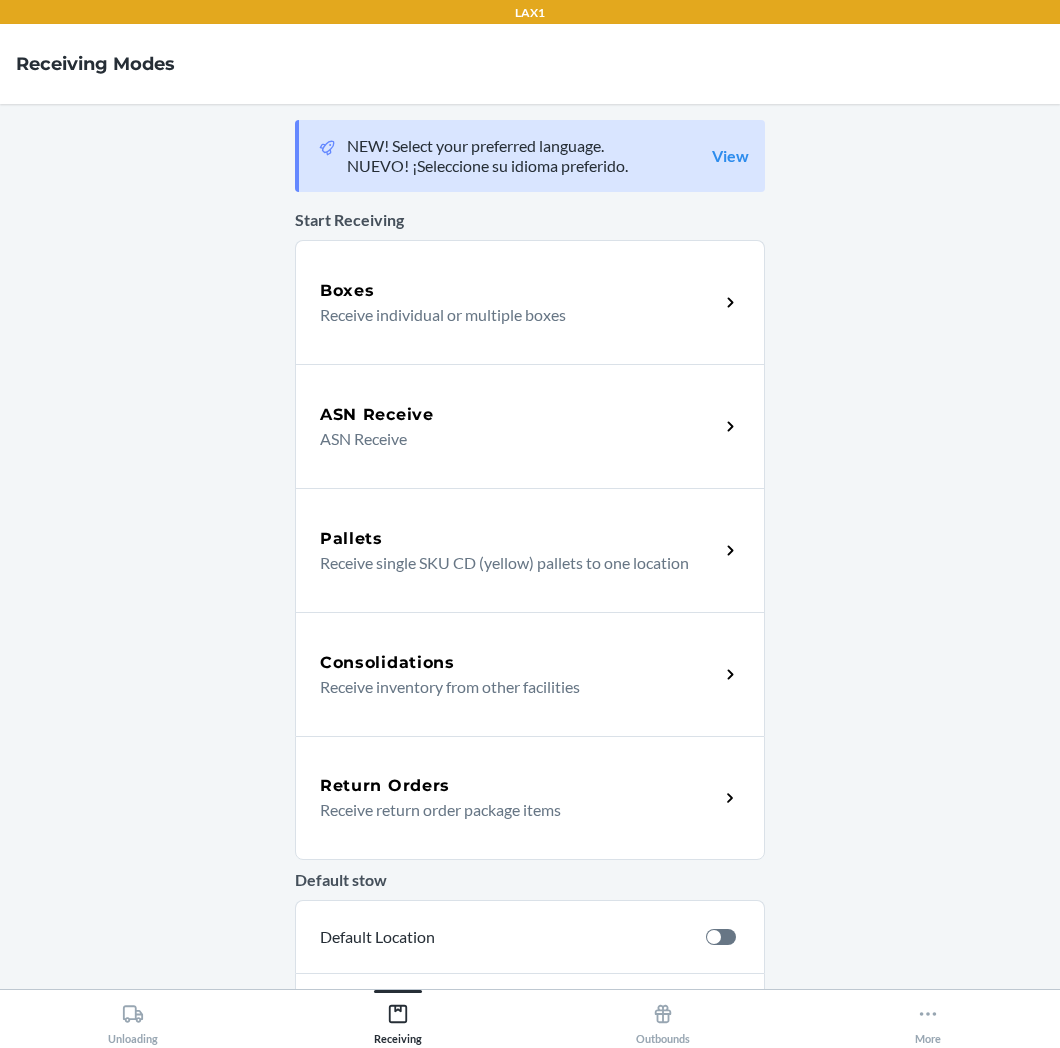 click on "Return Orders Receive return order package items" at bounding box center [530, 798] 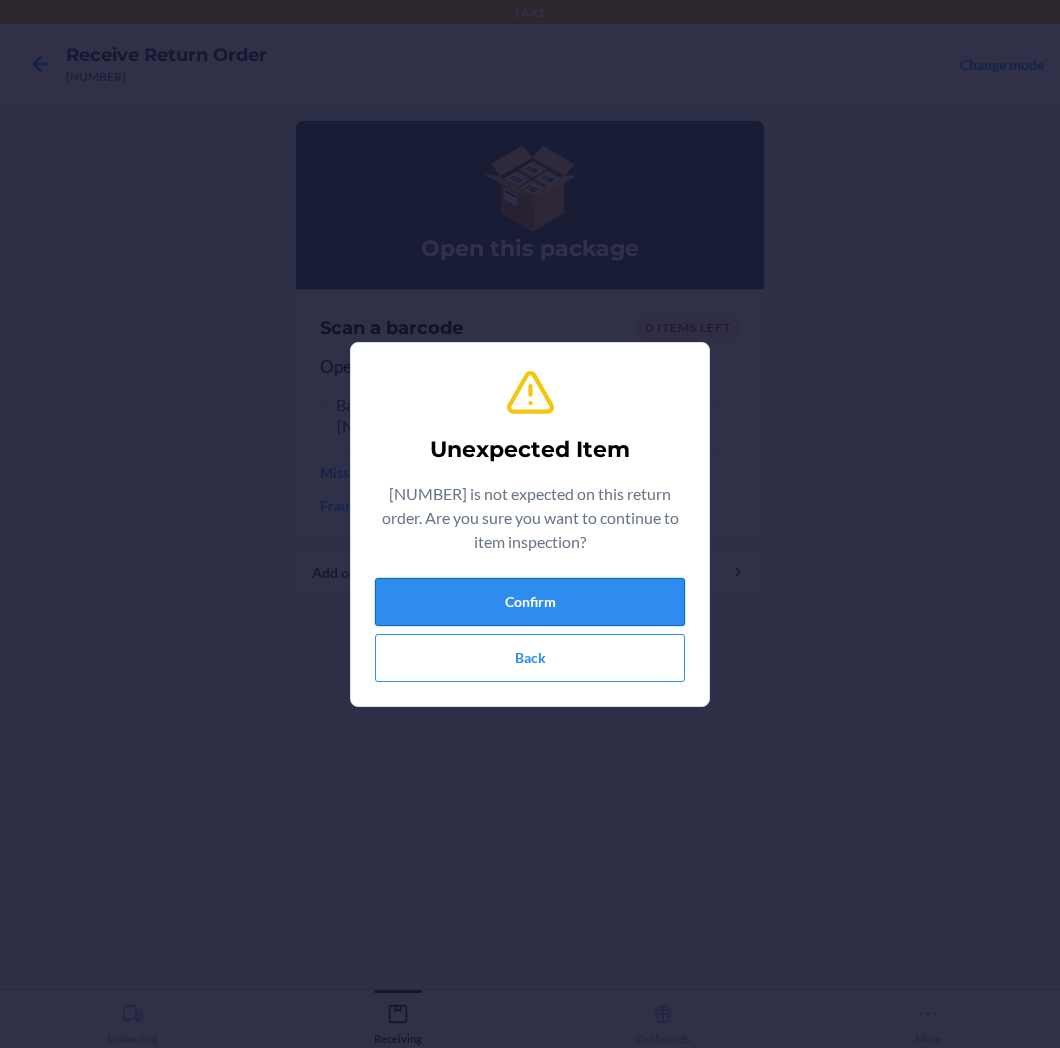 click on "Confirm" at bounding box center (530, 602) 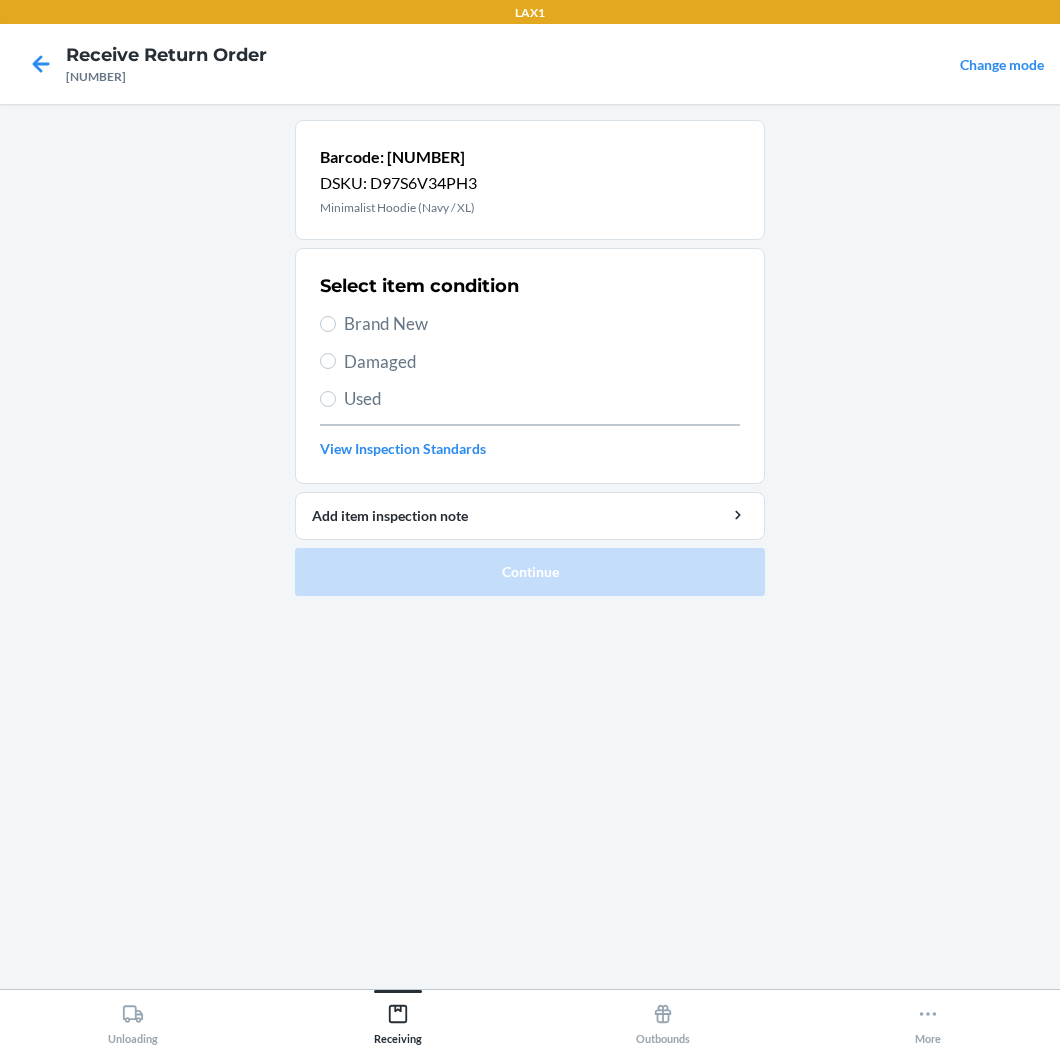 click on "Brand New" at bounding box center (542, 324) 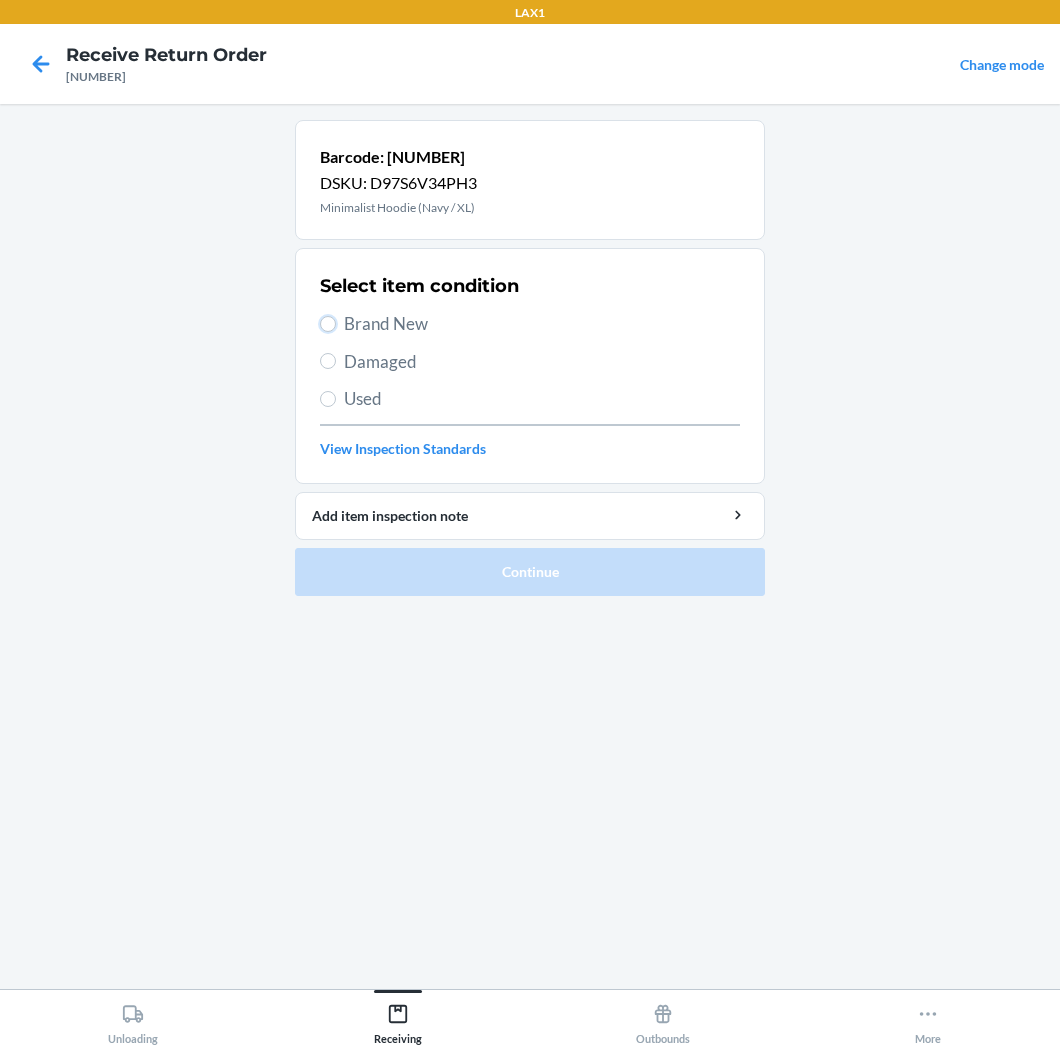 click on "Brand New" at bounding box center (328, 324) 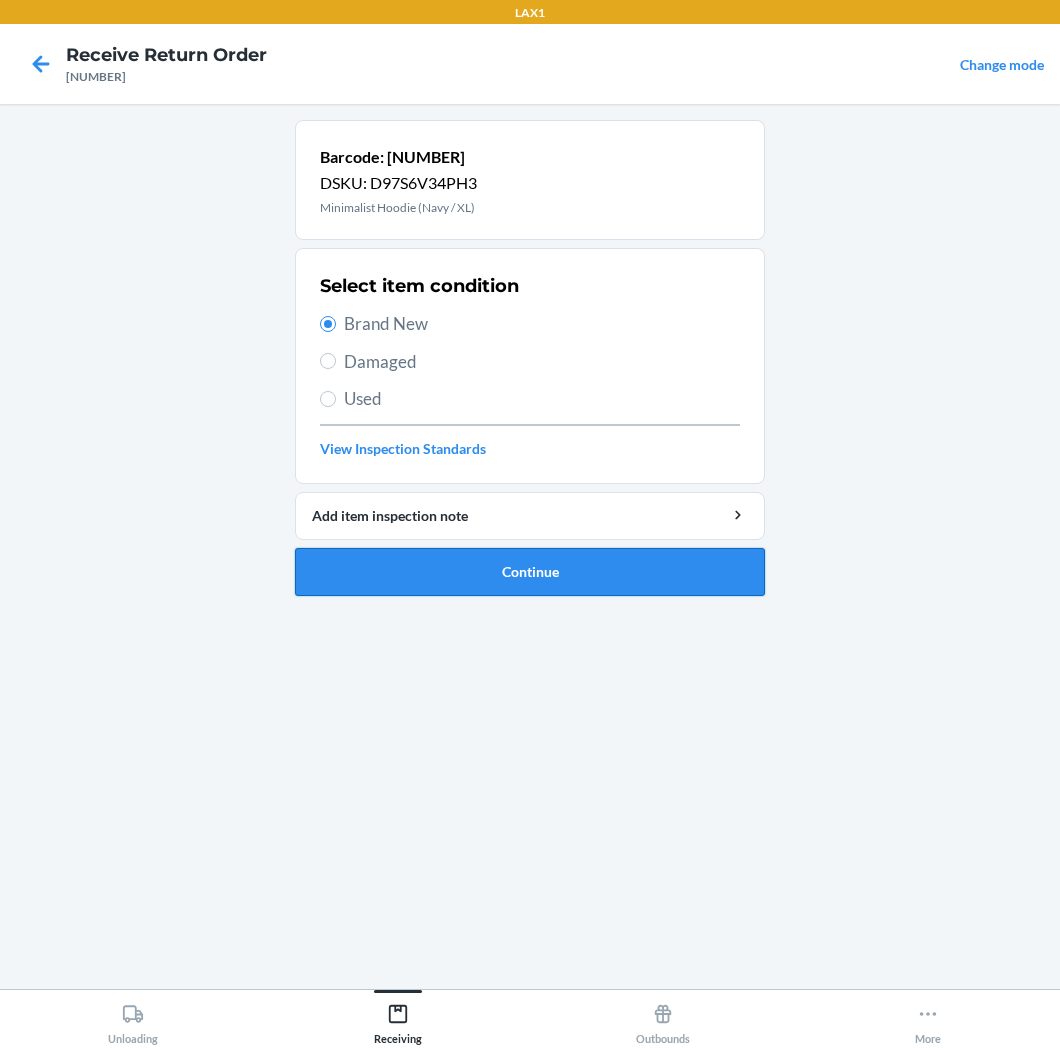 click on "Continue" at bounding box center [530, 572] 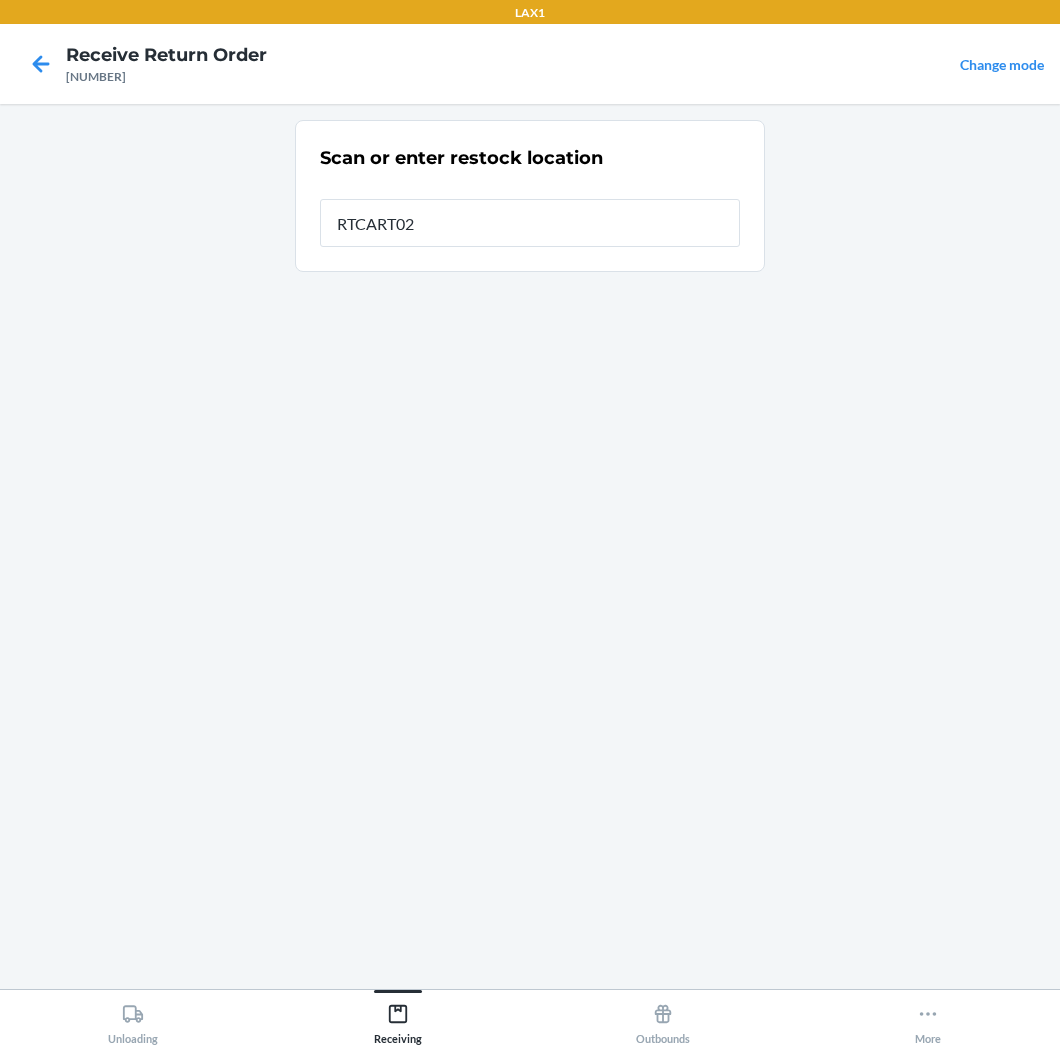 type on "[PRODUCT_CODE]" 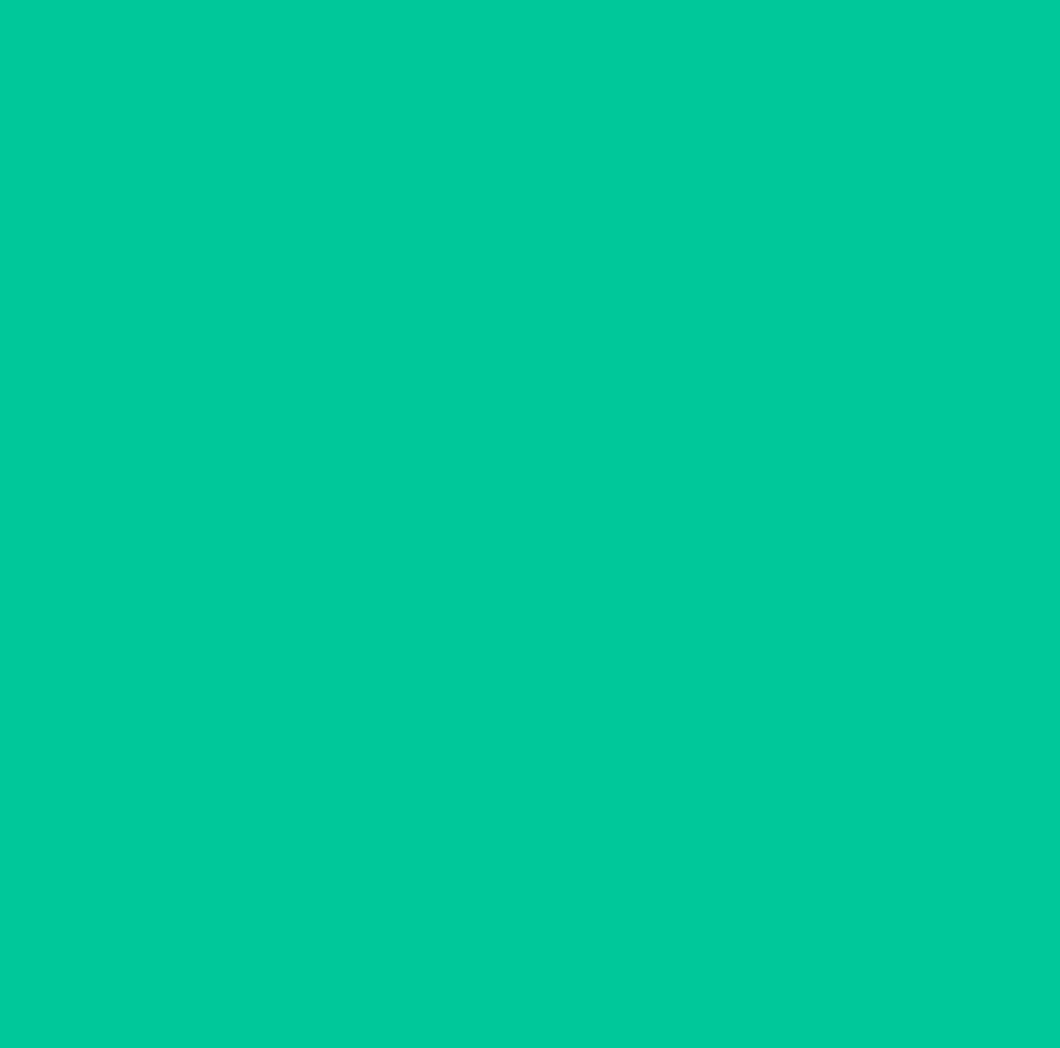 type 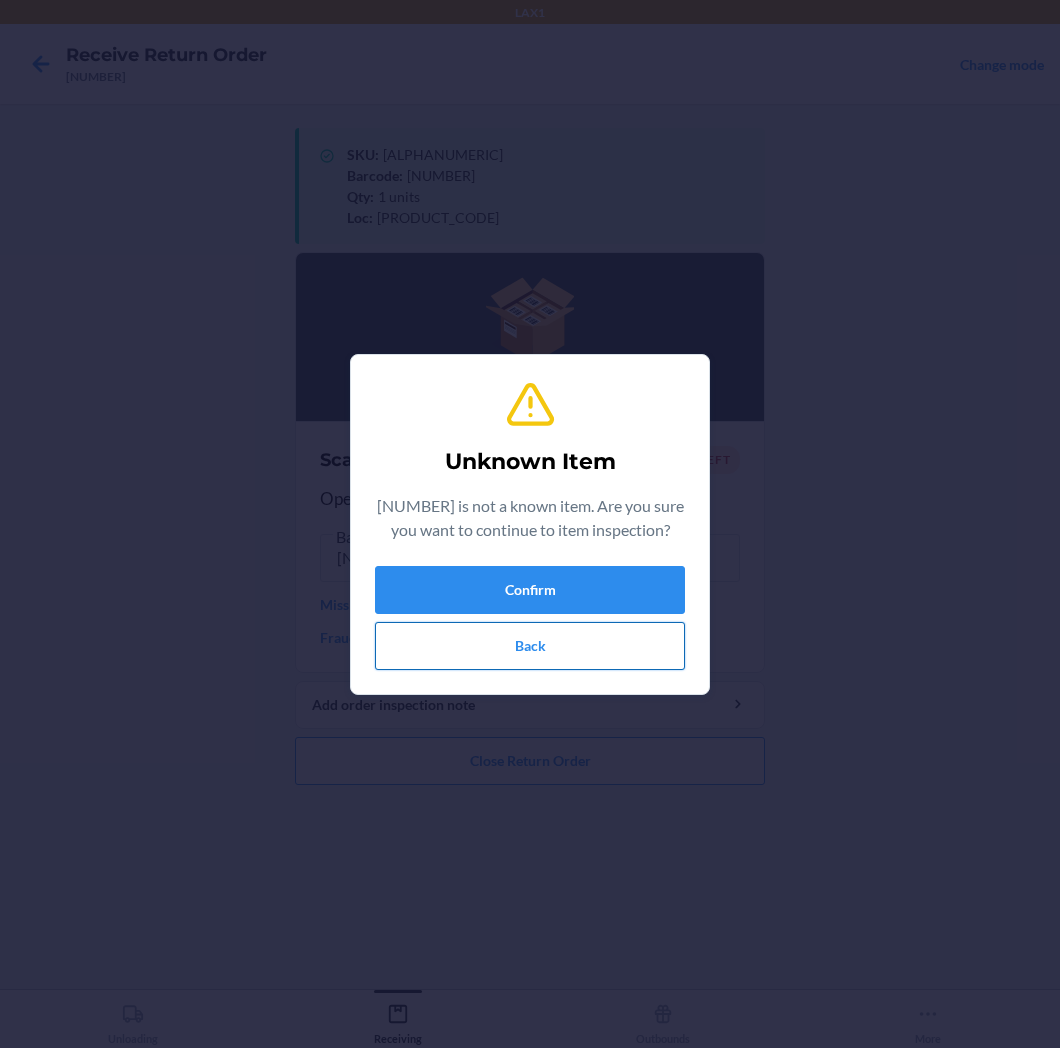 click on "Back" at bounding box center (530, 646) 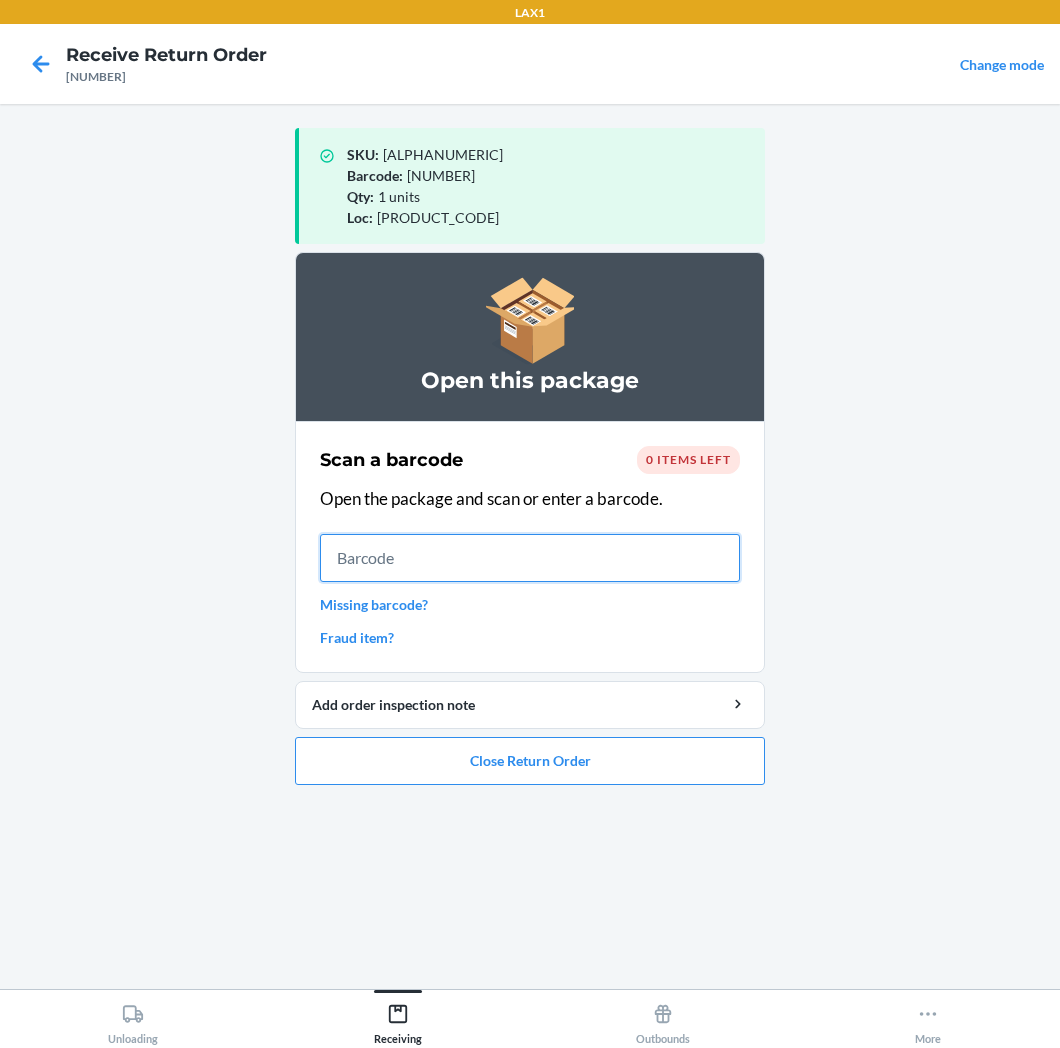 click at bounding box center [530, 558] 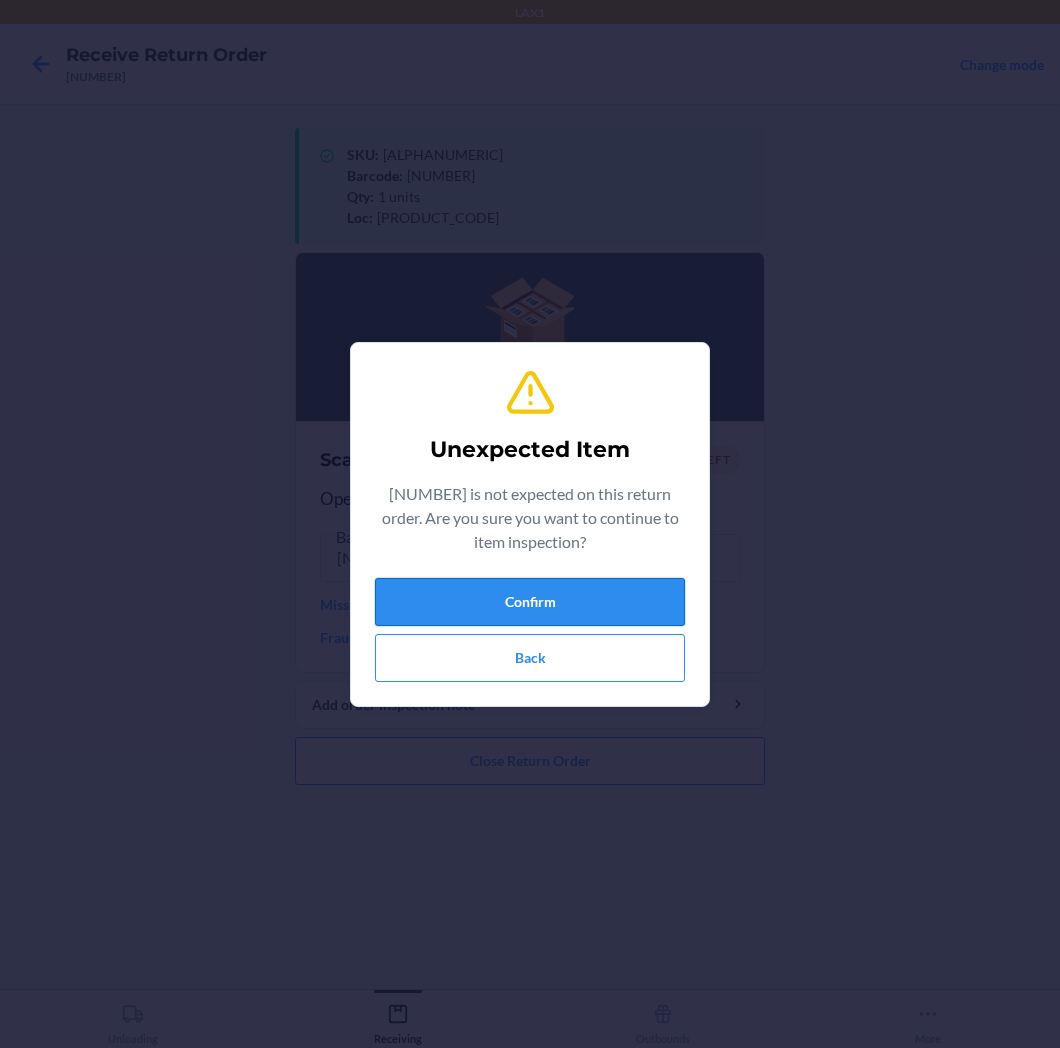 click on "Confirm" at bounding box center [530, 602] 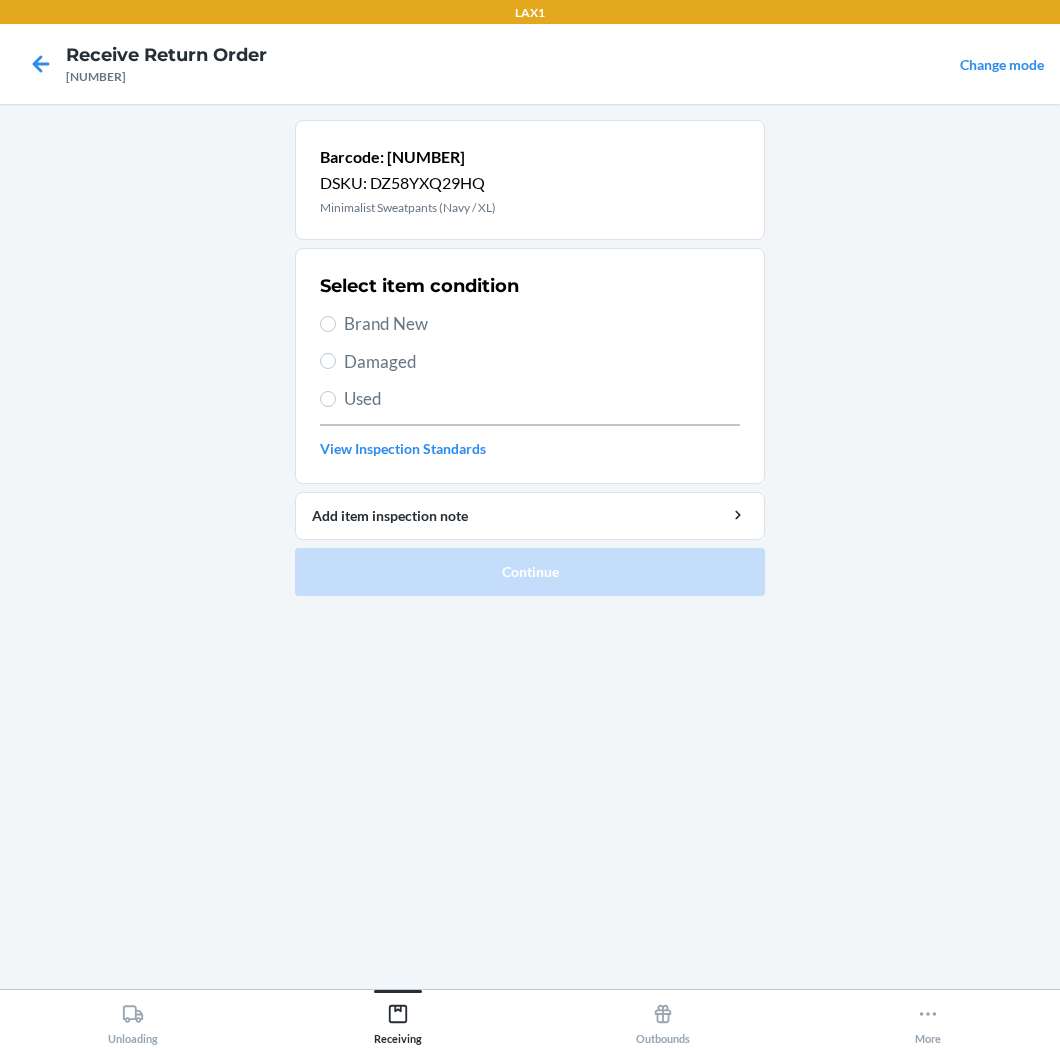 click on "Brand New" at bounding box center [542, 324] 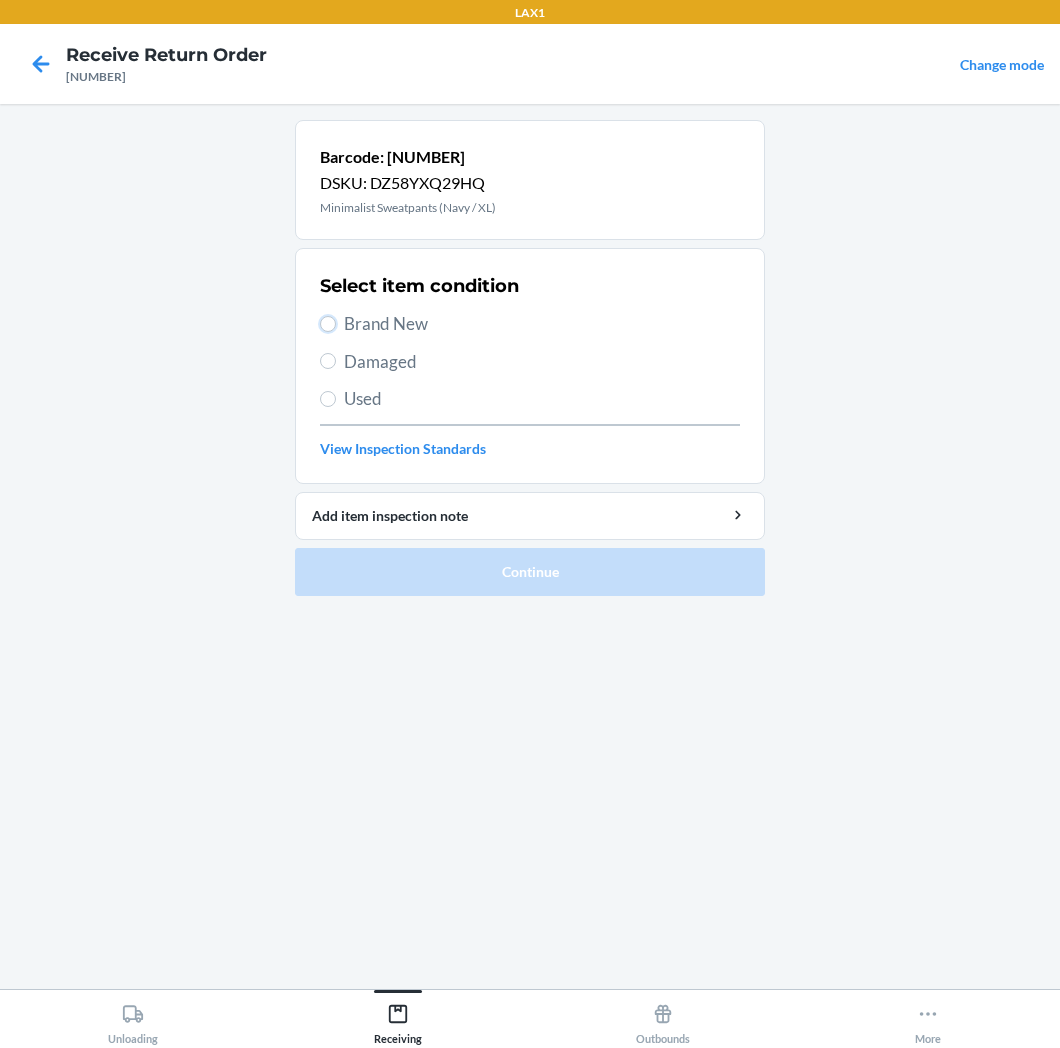 click on "Brand New" at bounding box center (328, 324) 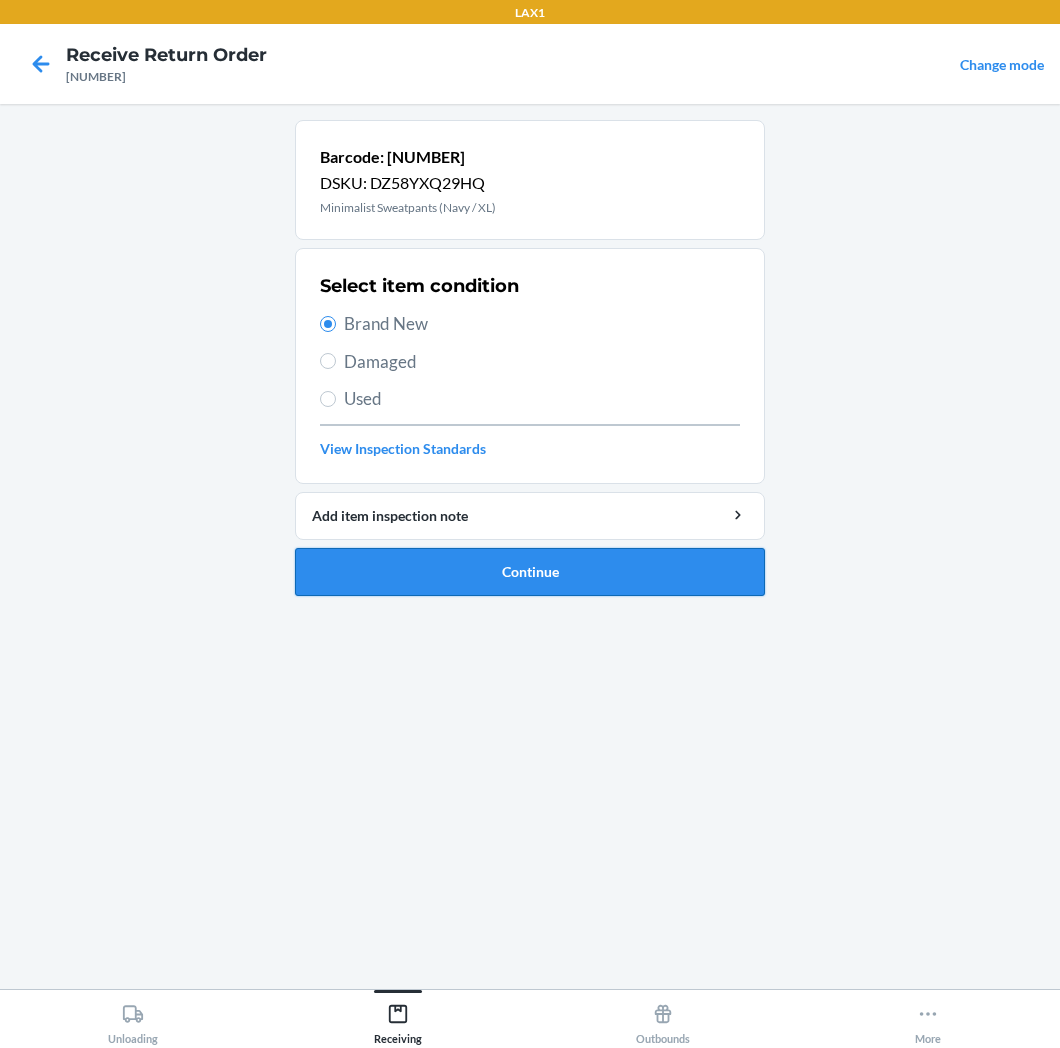 click on "Continue" at bounding box center (530, 572) 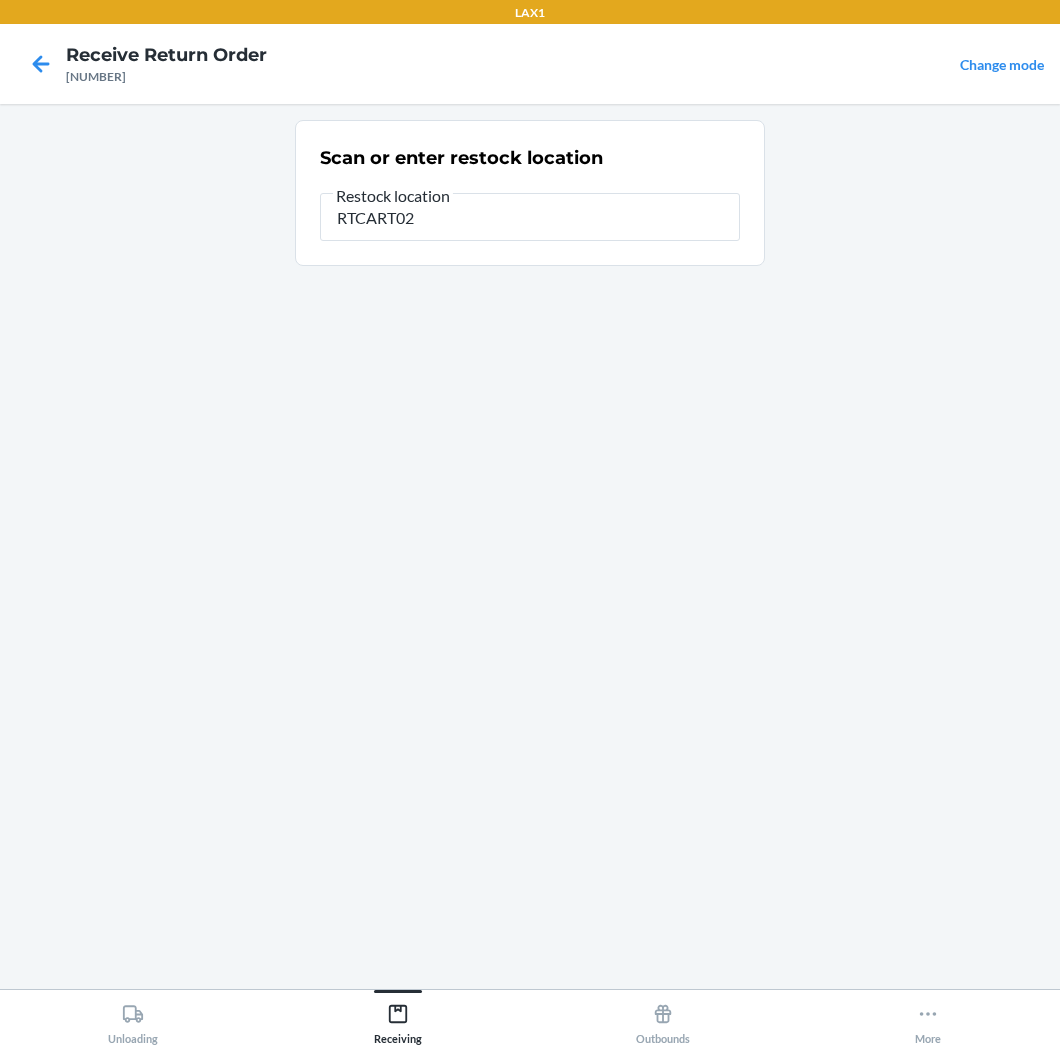 type on "[PRODUCT_CODE]" 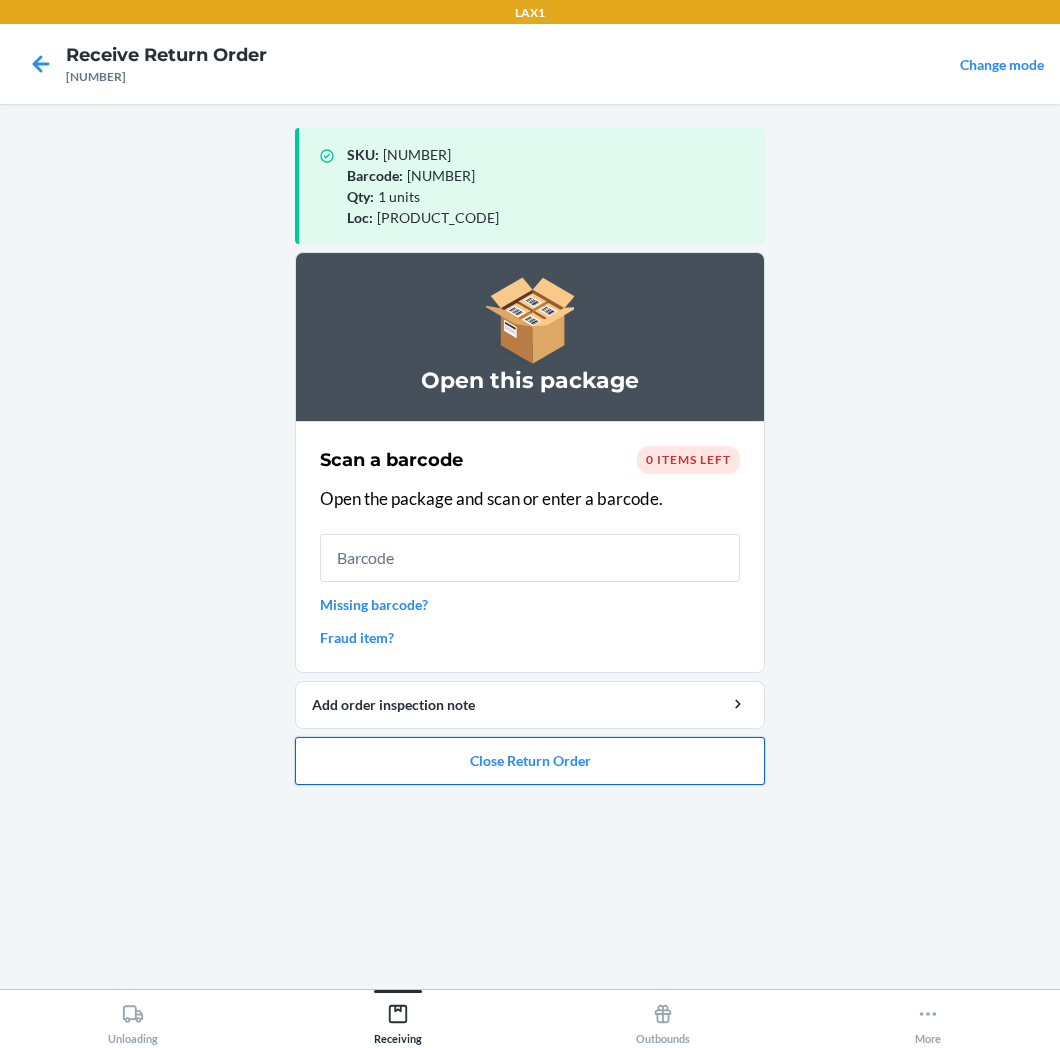 click on "Close Return Order" at bounding box center (530, 761) 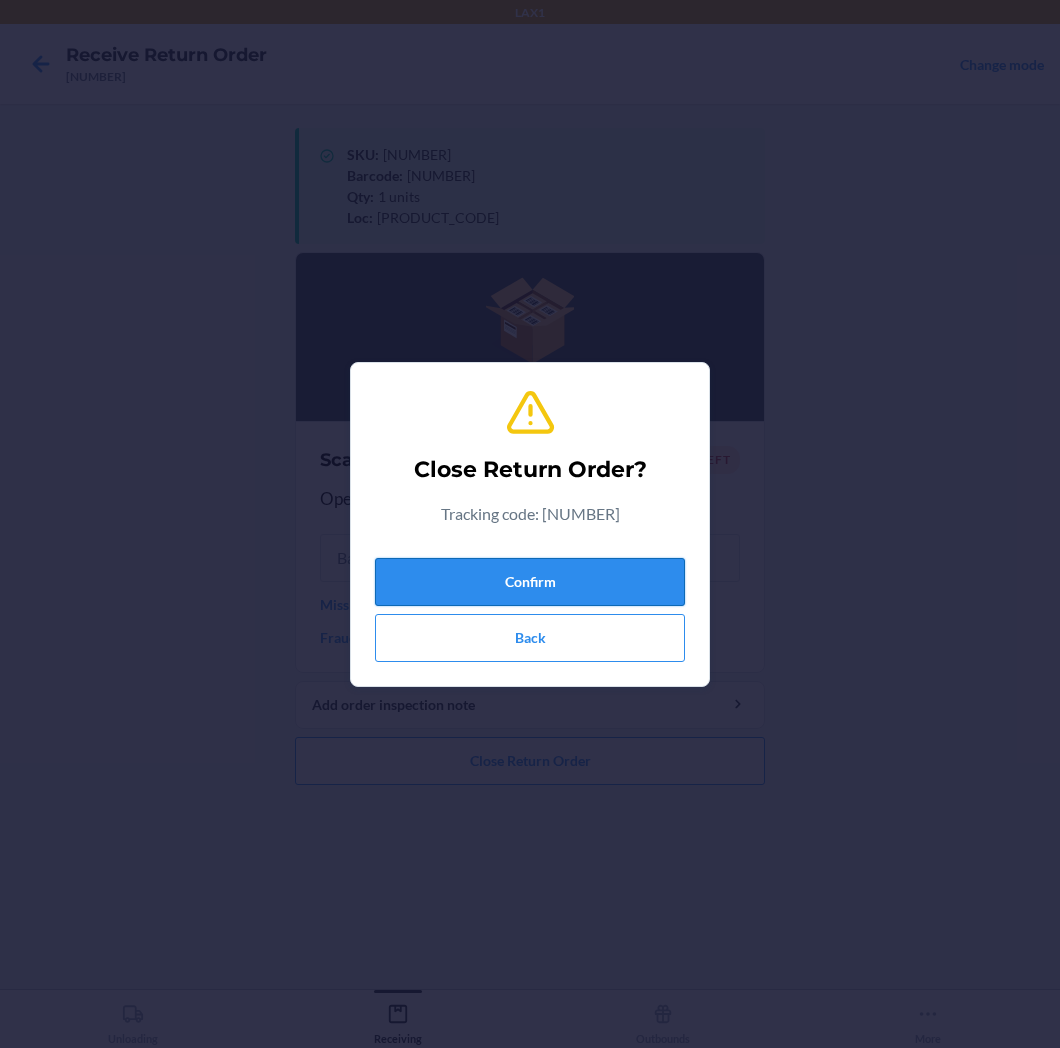 click on "Confirm" at bounding box center (530, 582) 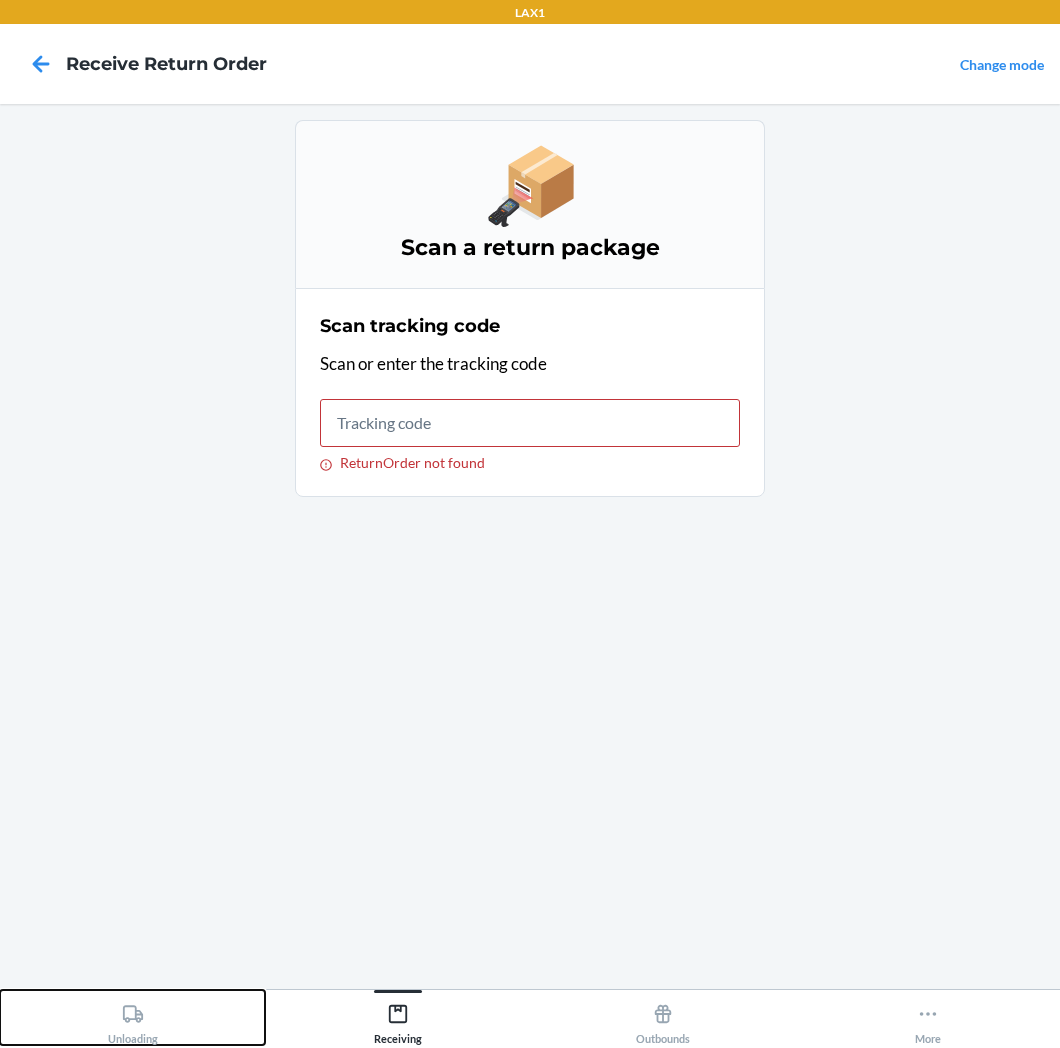 drag, startPoint x: 117, startPoint y: 1010, endPoint x: 250, endPoint y: 864, distance: 197.49684 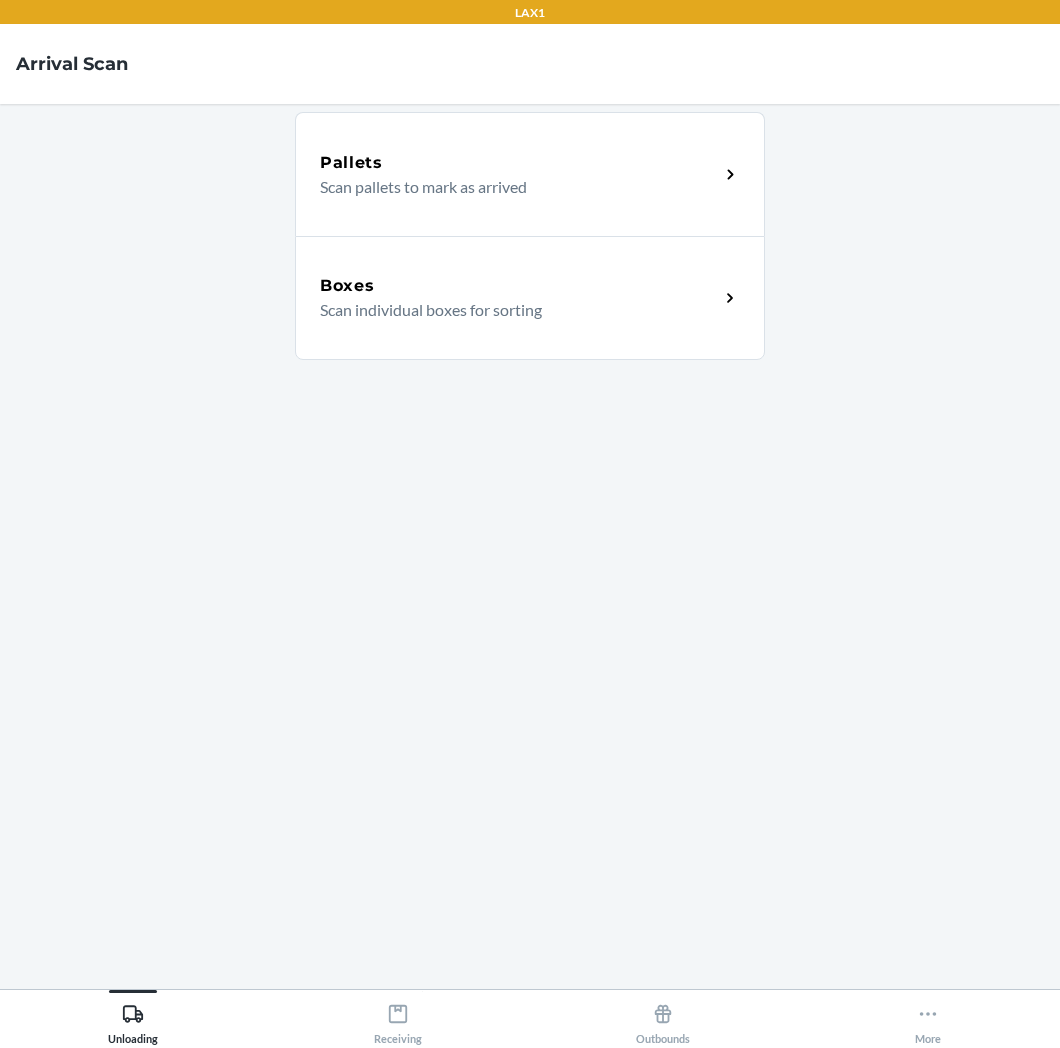 click on "Scan individual boxes for sorting" at bounding box center [511, 310] 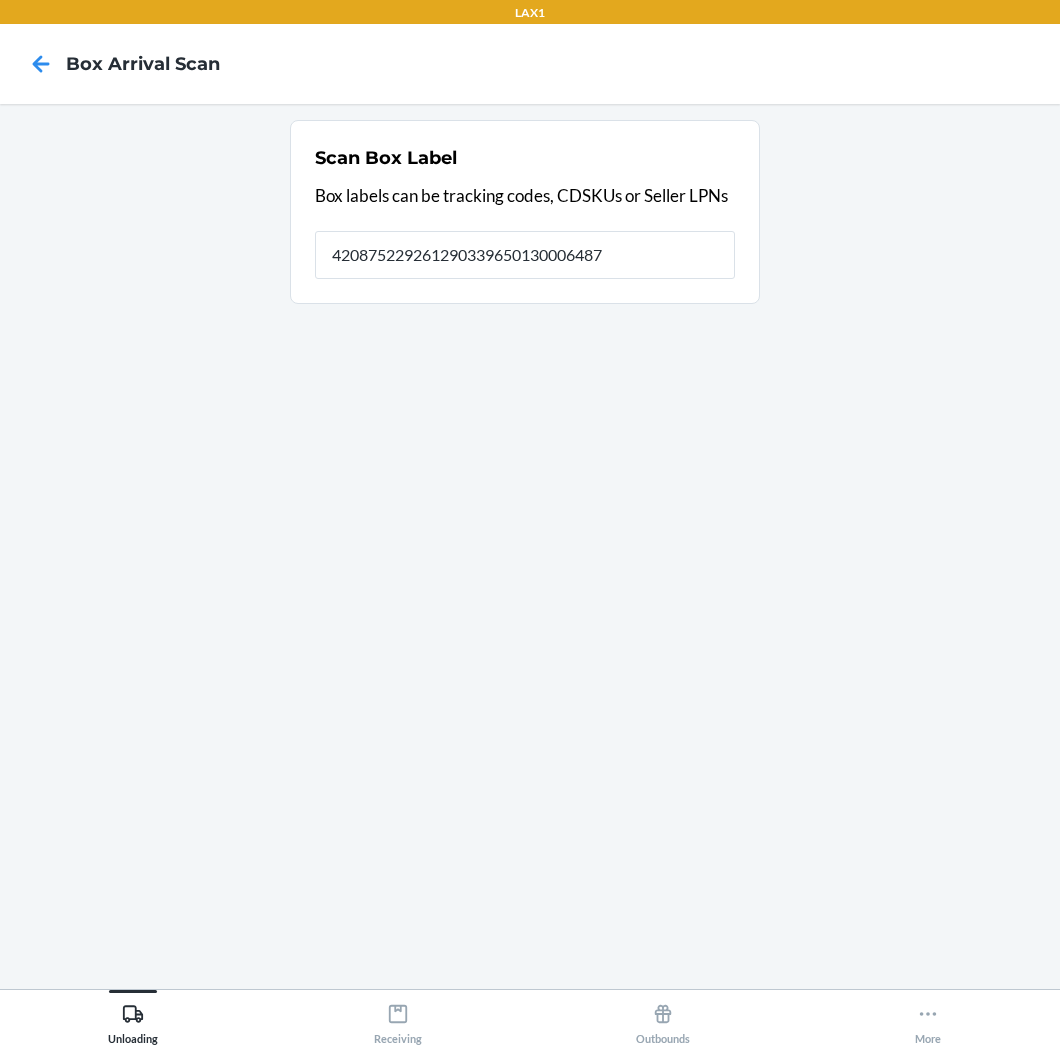 type on "420875229261290339650130006487" 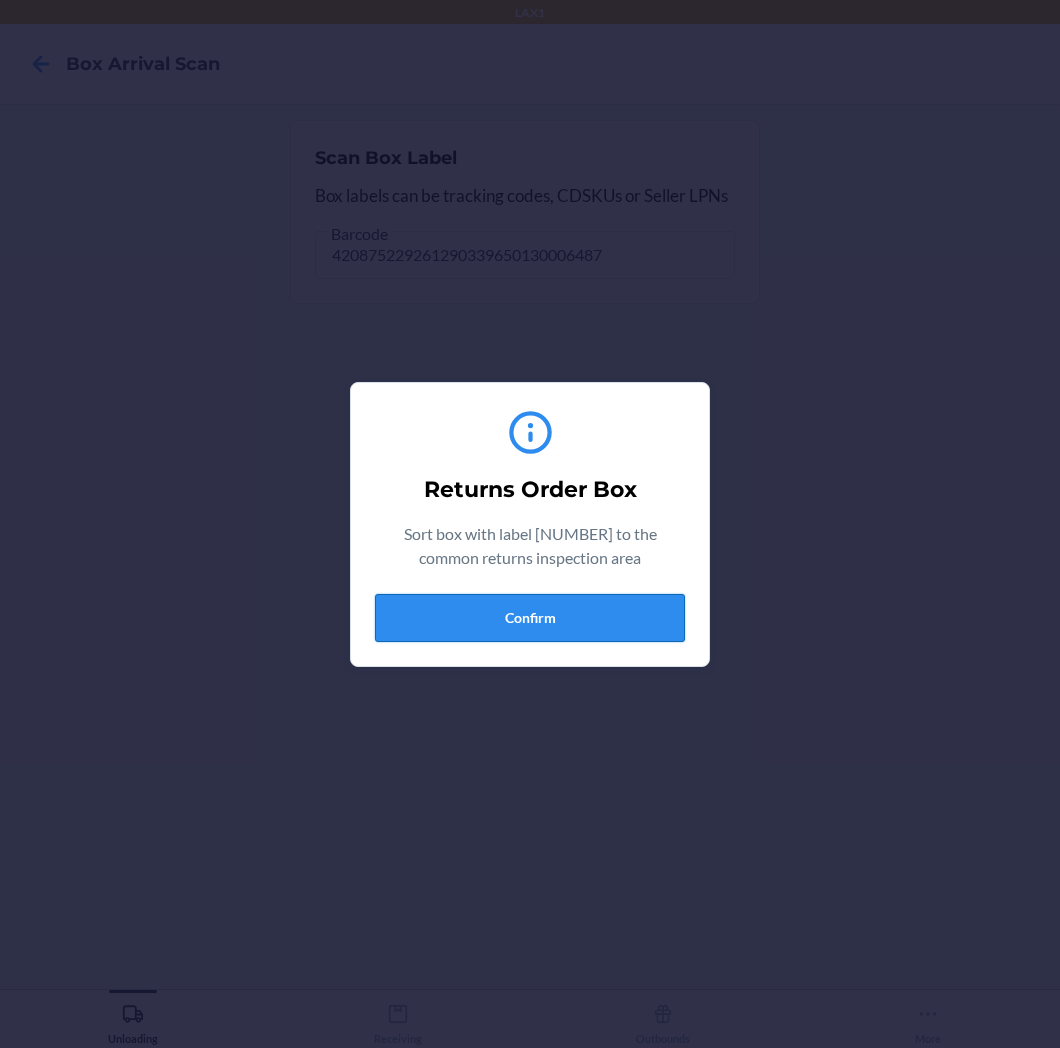 click on "Confirm" at bounding box center (530, 618) 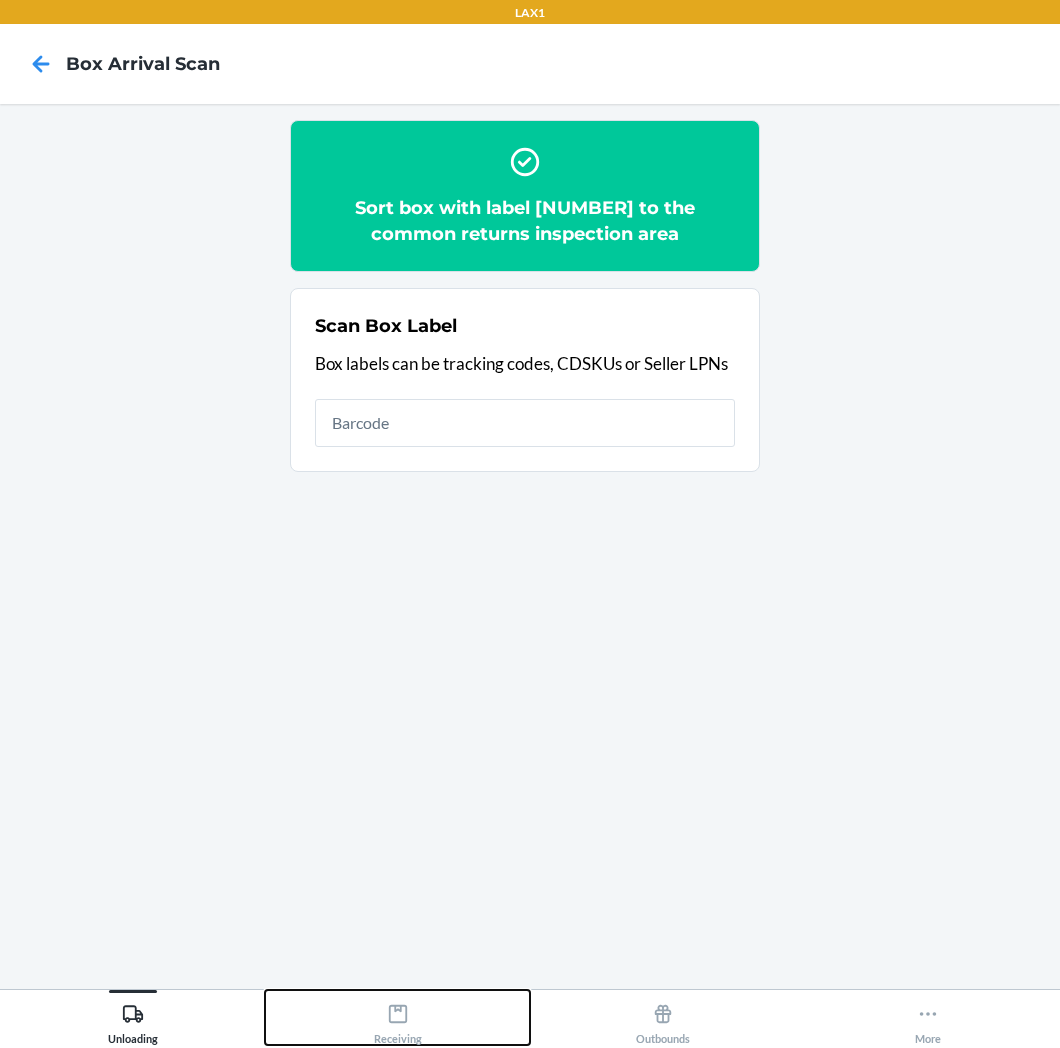 click 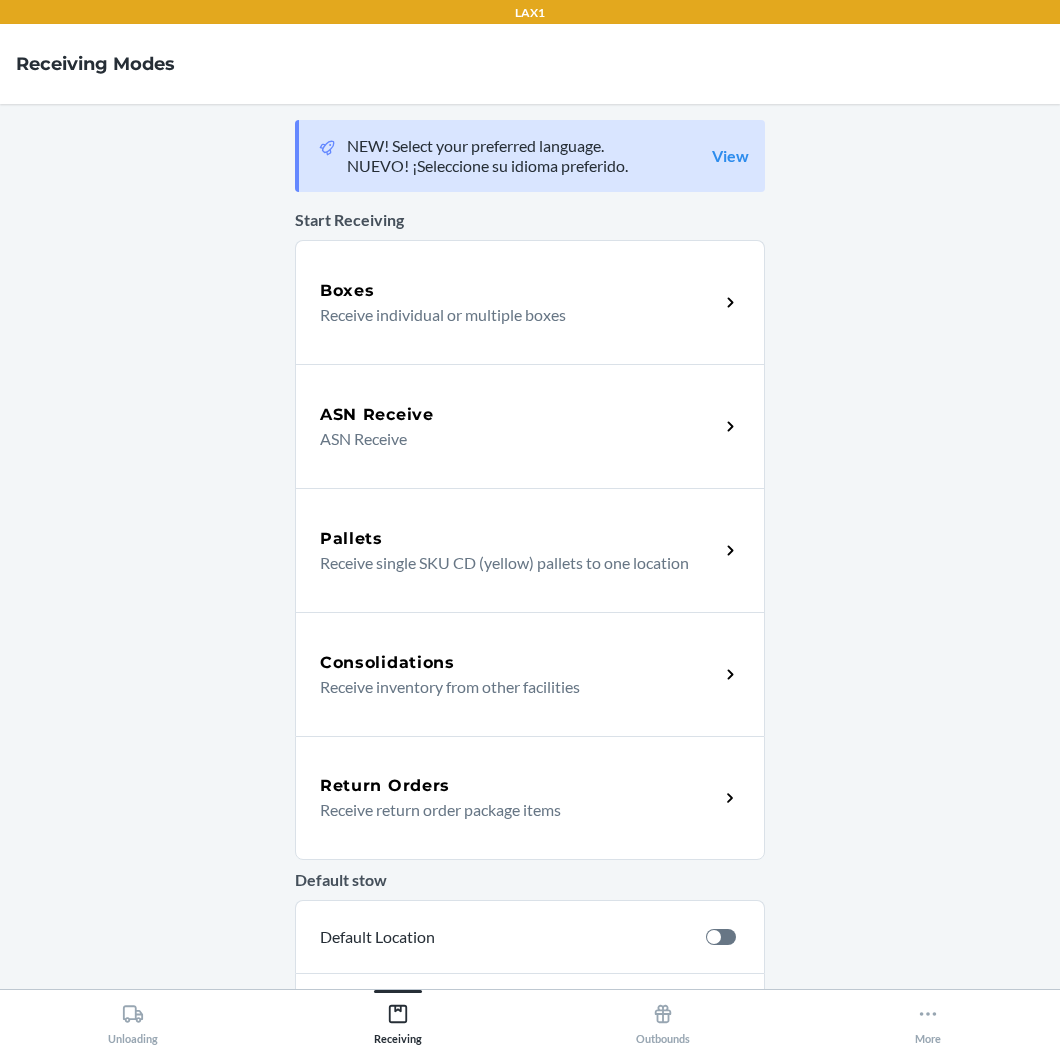 click on "Return Orders" at bounding box center [519, 786] 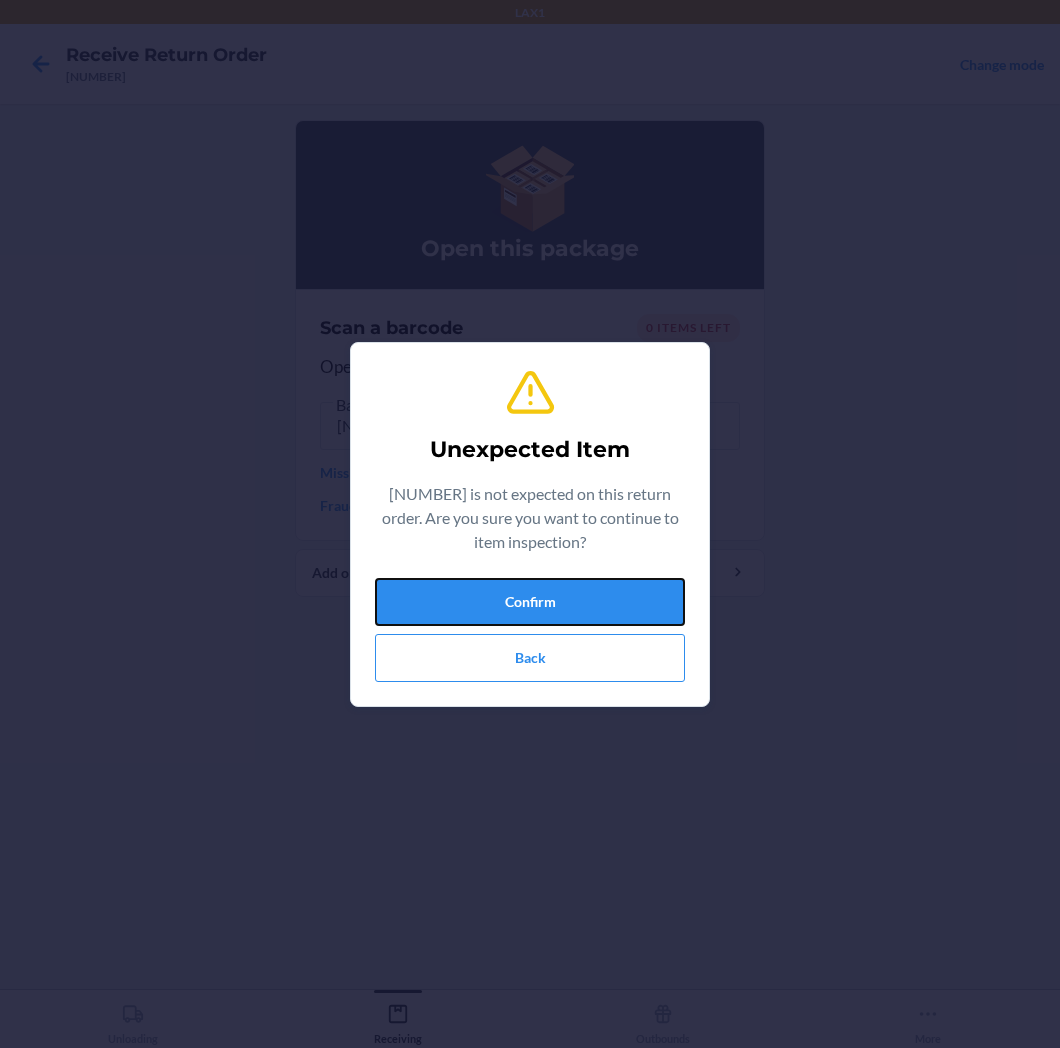 click on "Confirm" at bounding box center (530, 602) 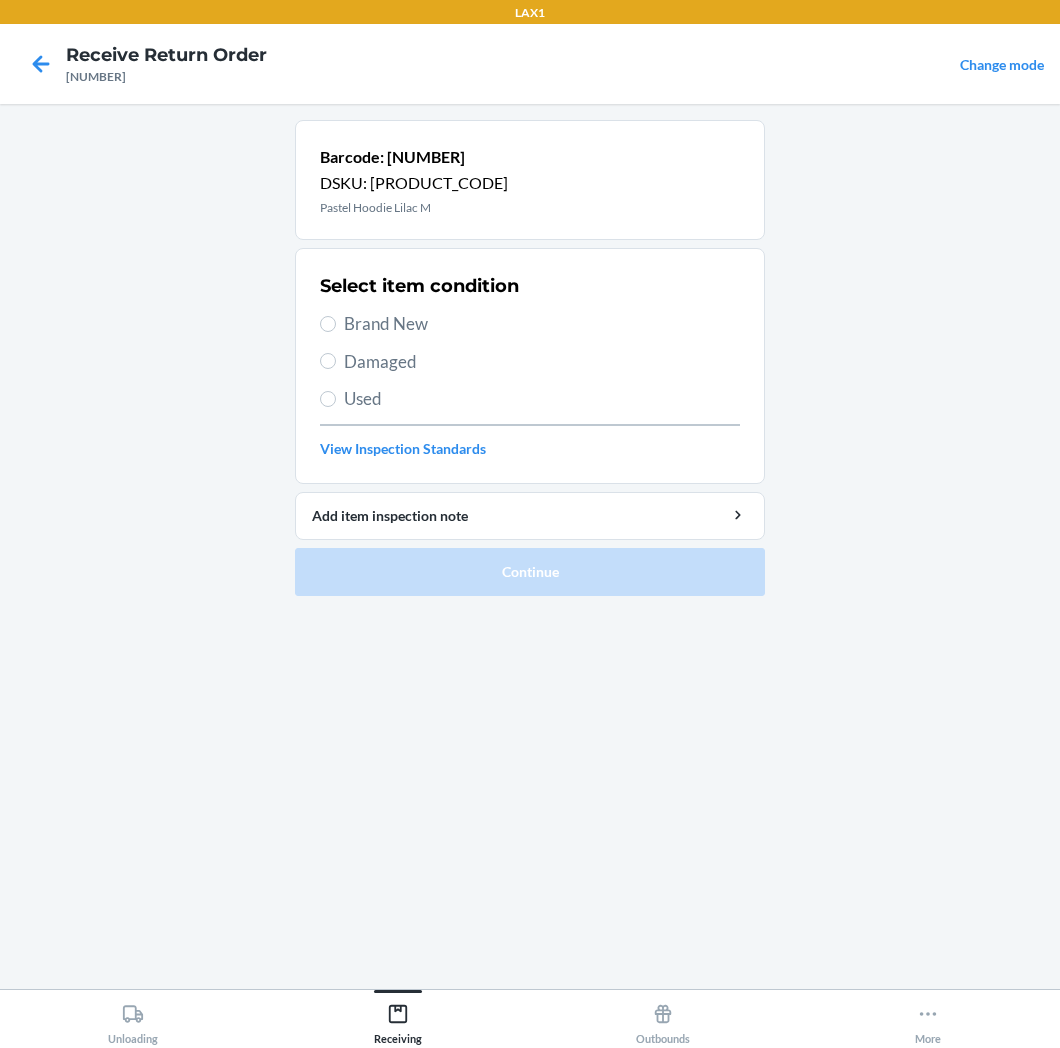 click on "Brand New" at bounding box center (542, 324) 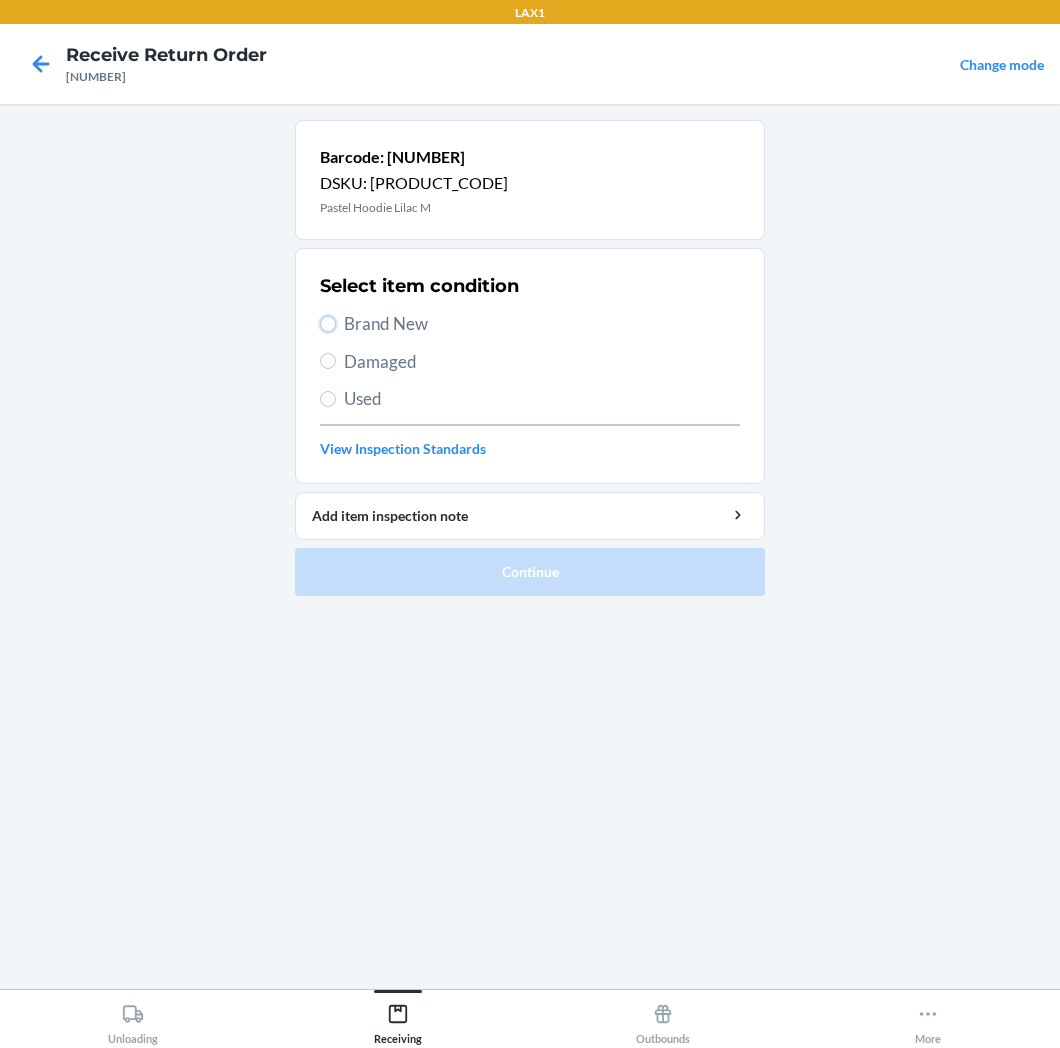 click on "Brand New" at bounding box center [328, 324] 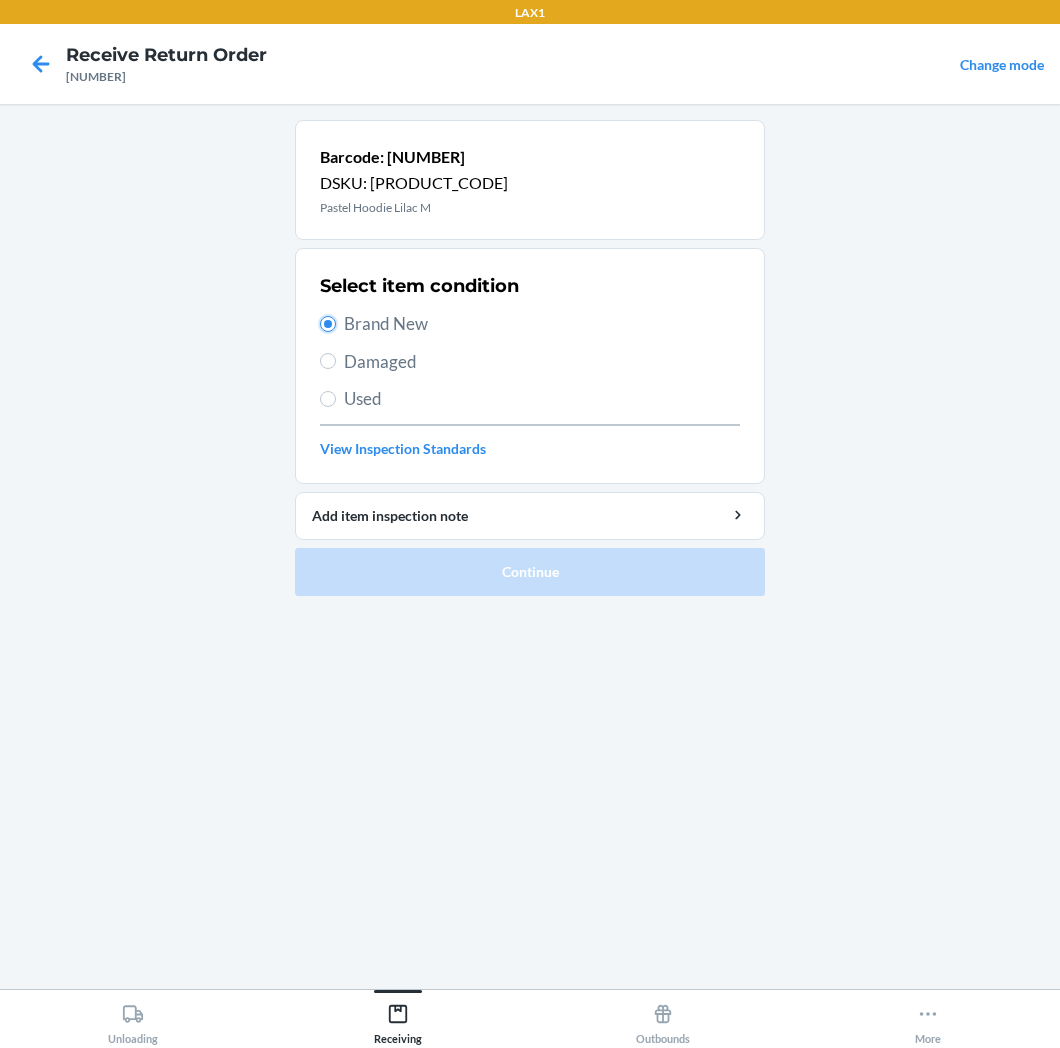radio on "true" 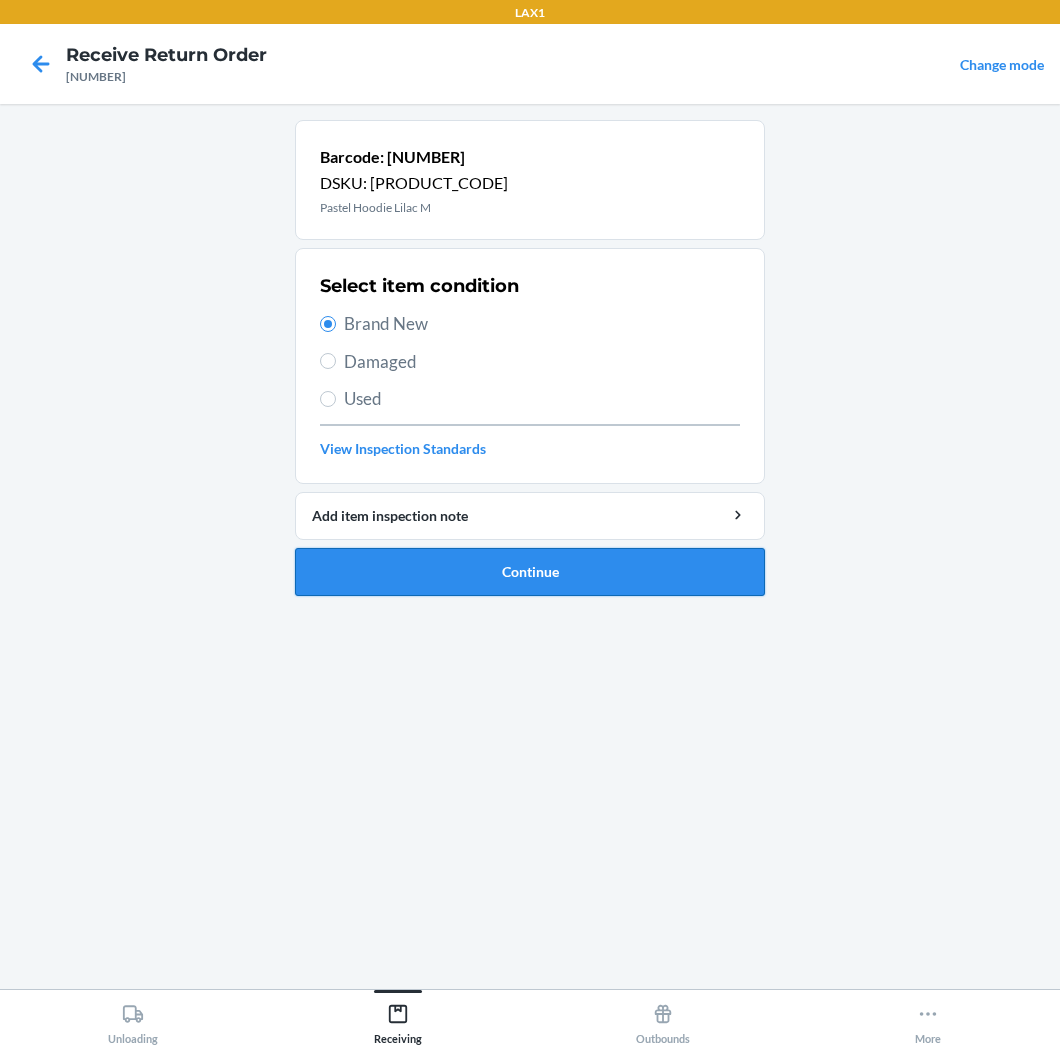 click on "Continue" at bounding box center [530, 572] 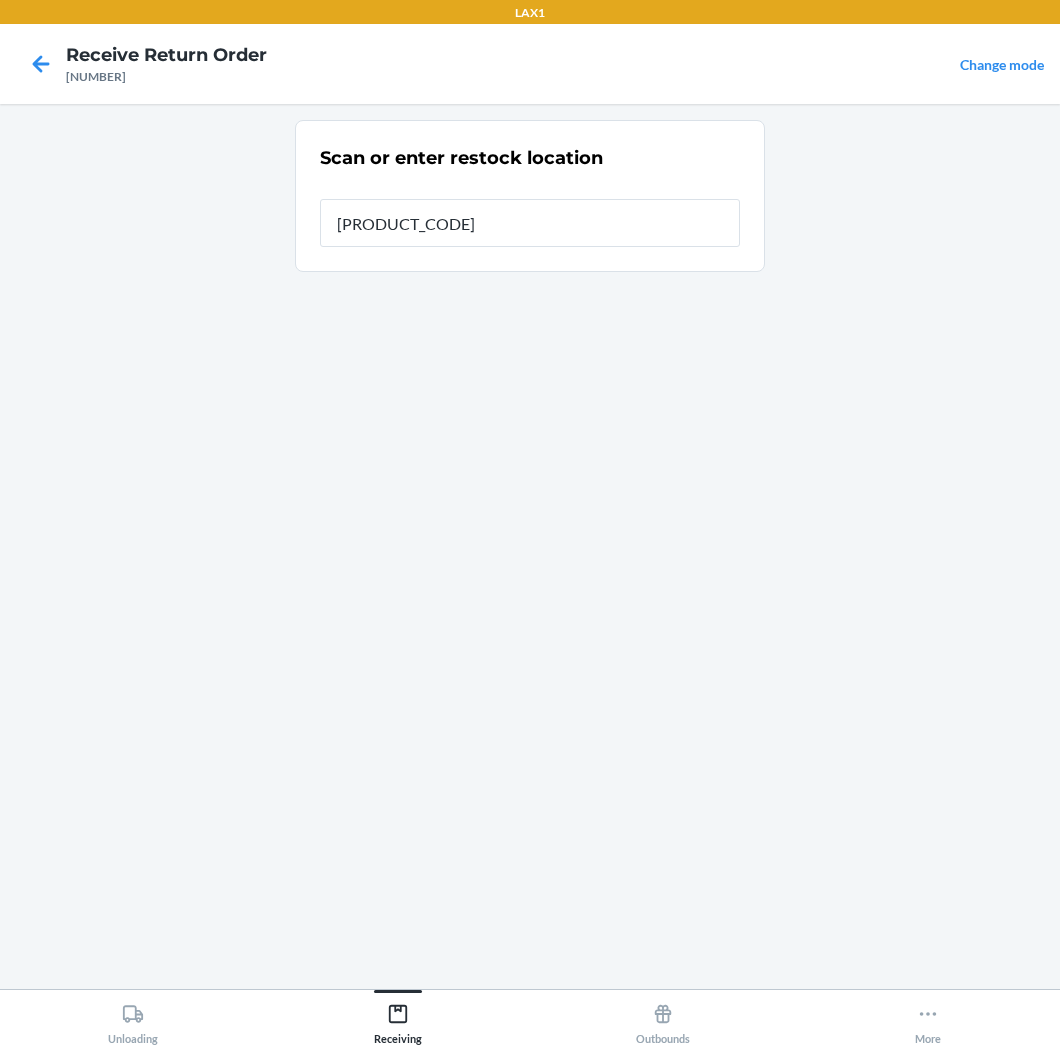 type on "[PRODUCT_CODE]" 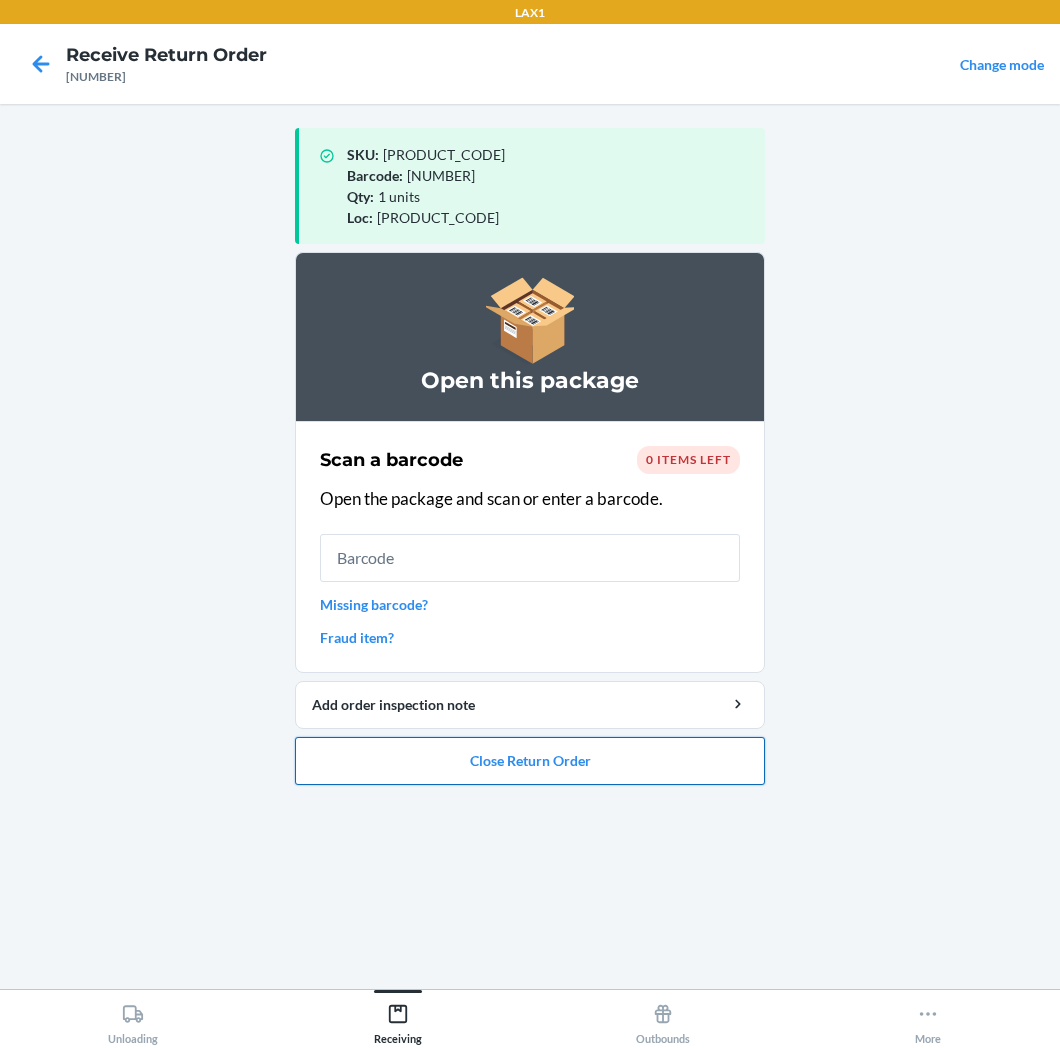 click on "Close Return Order" at bounding box center [530, 761] 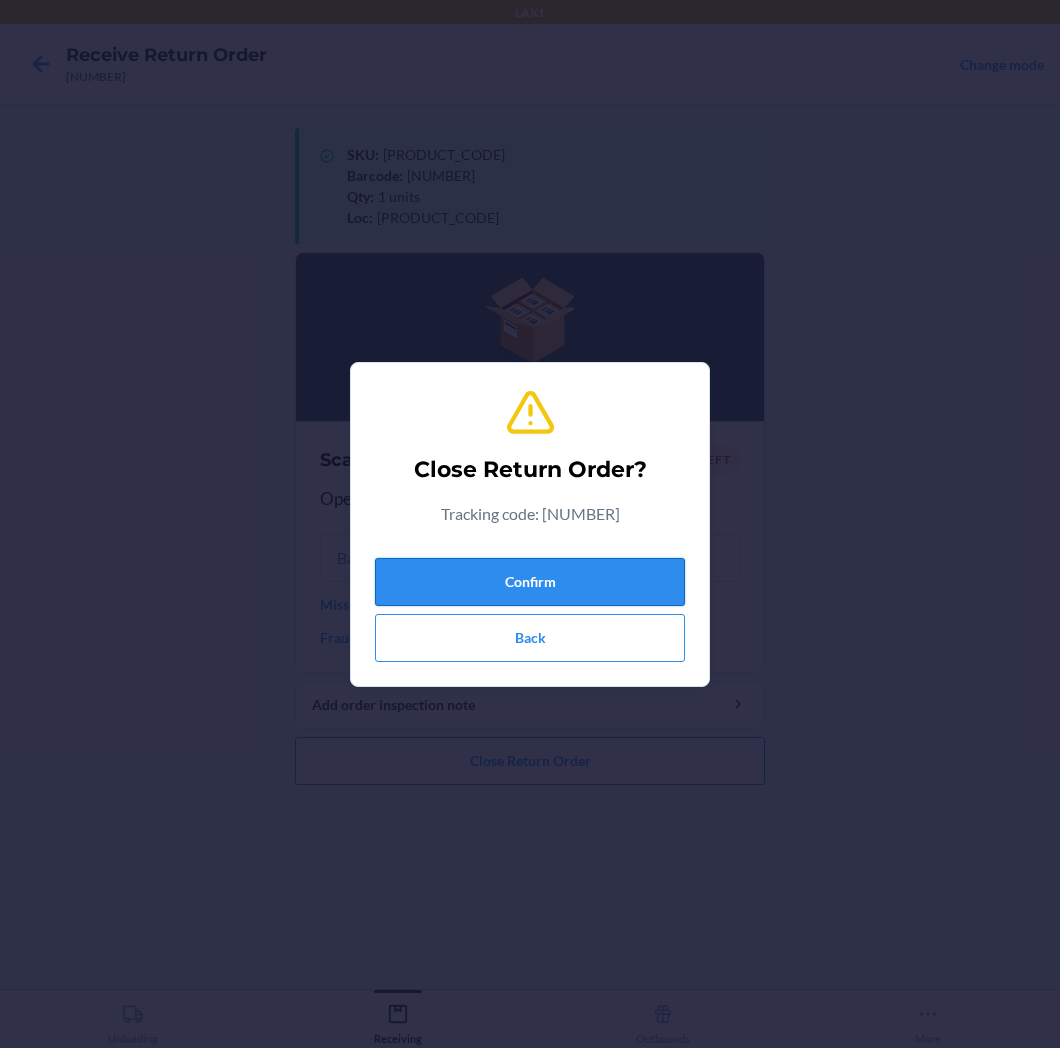 click on "Confirm" at bounding box center (530, 582) 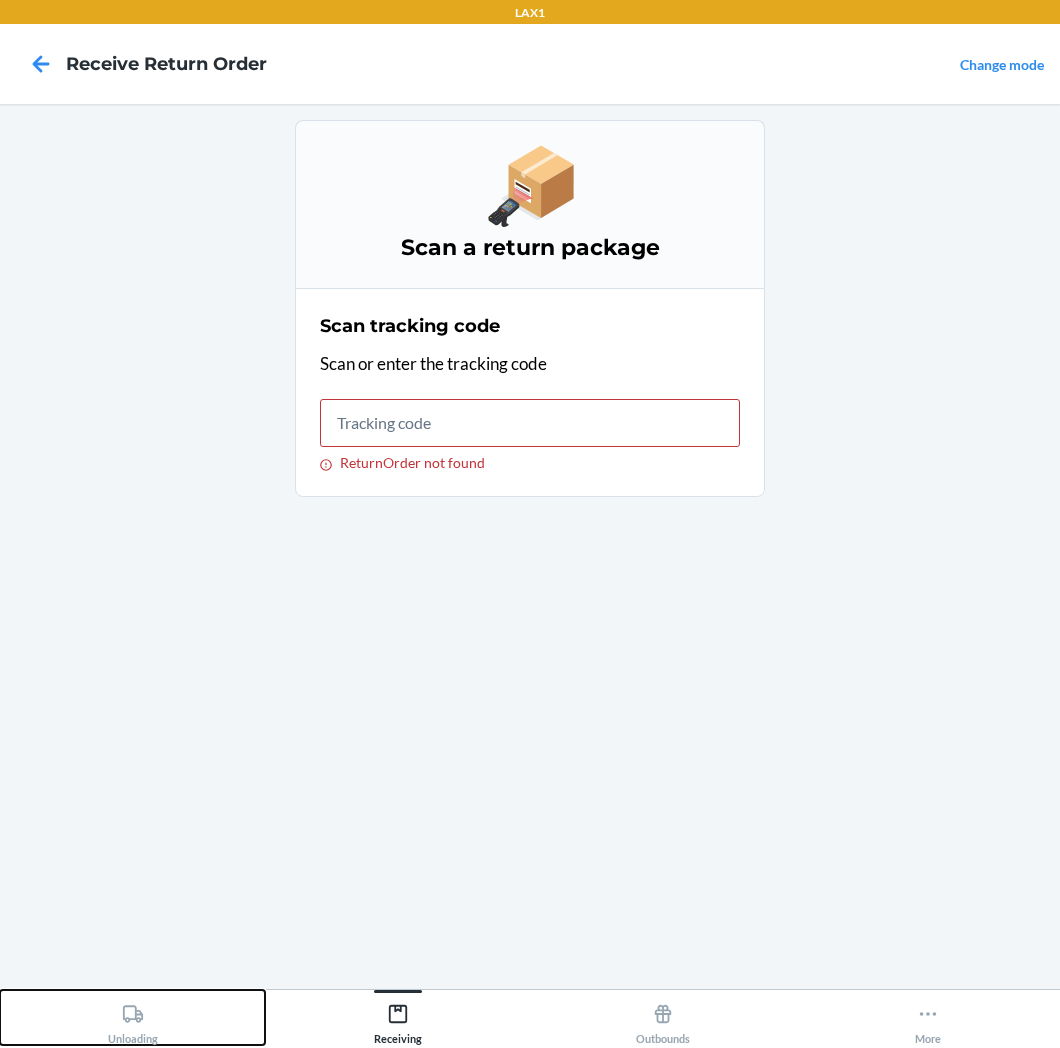 click 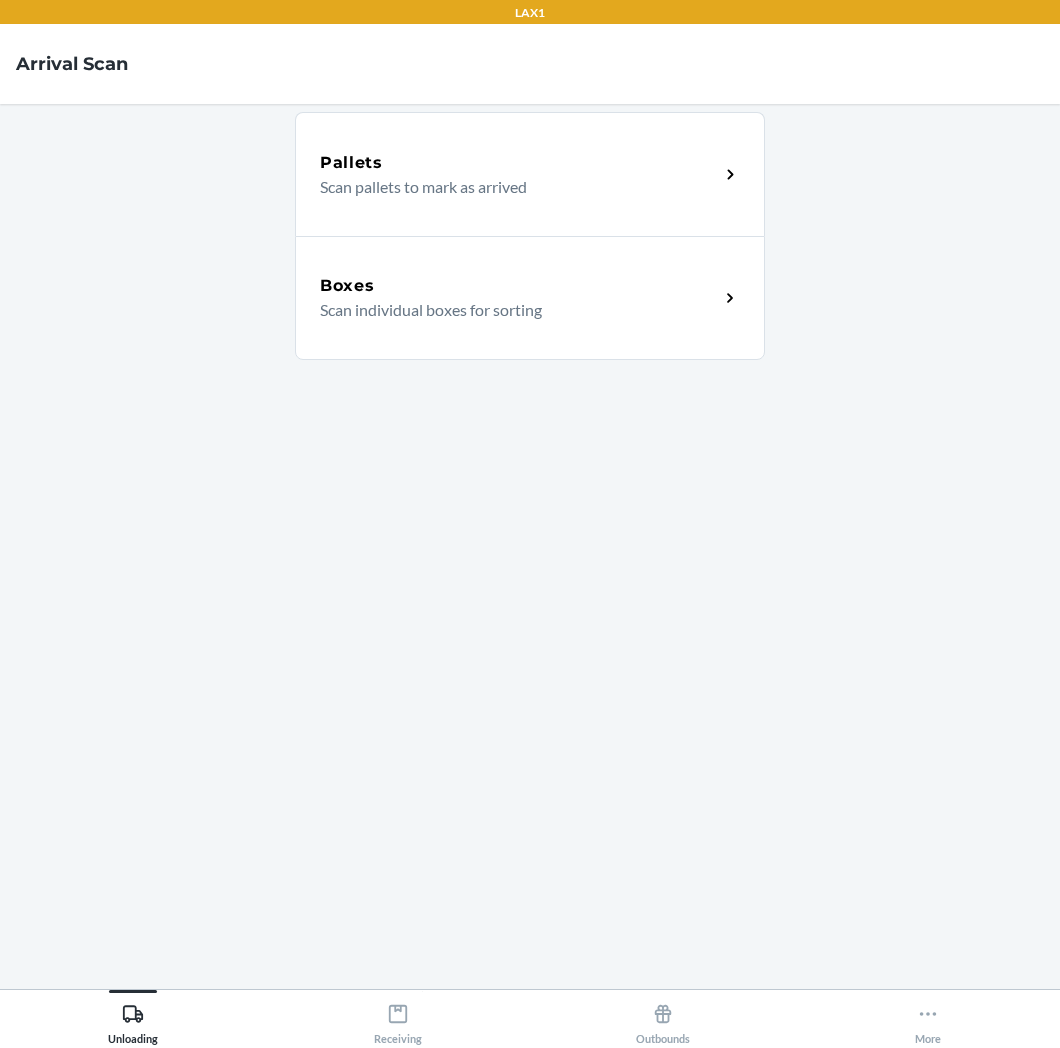 click on "Boxes Scan individual boxes for sorting" at bounding box center [530, 298] 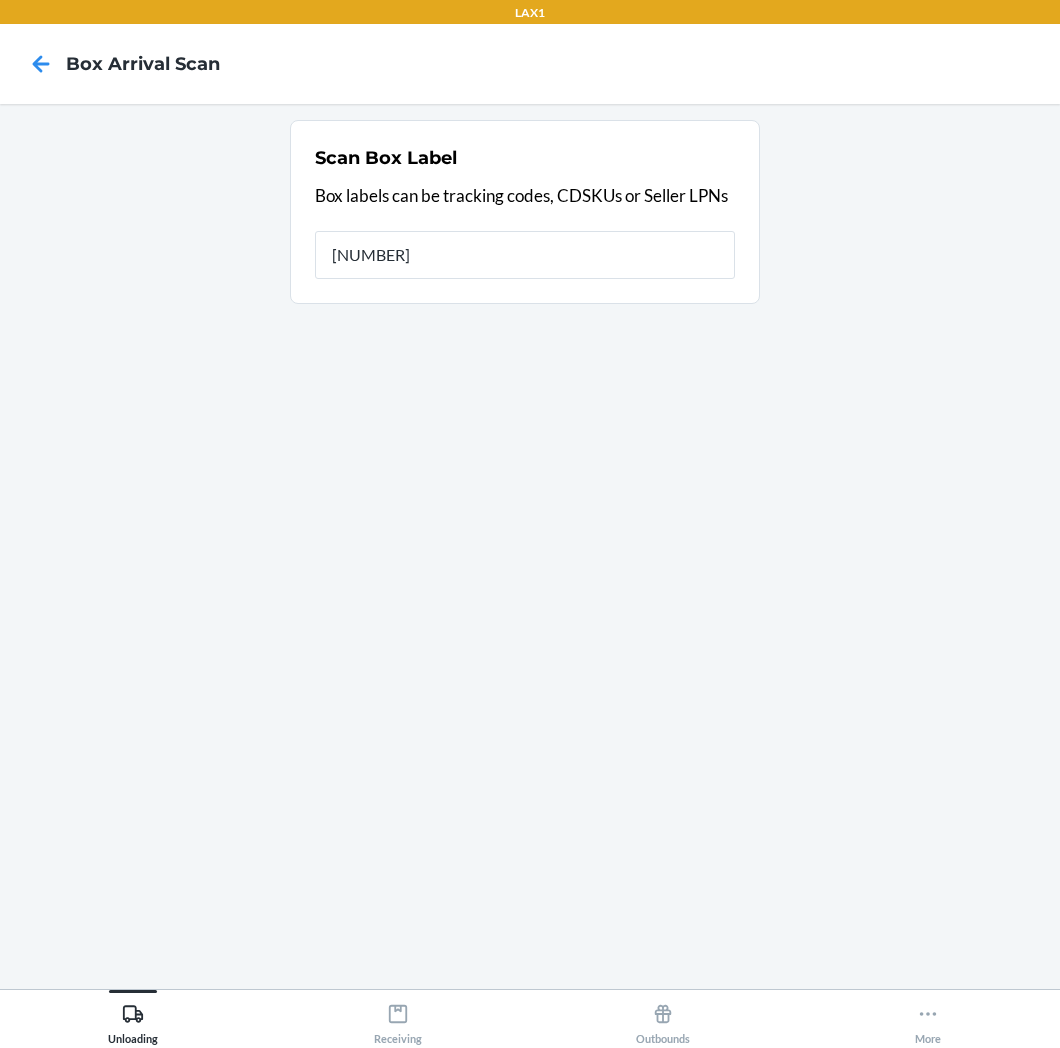 type on "[NUMBER]" 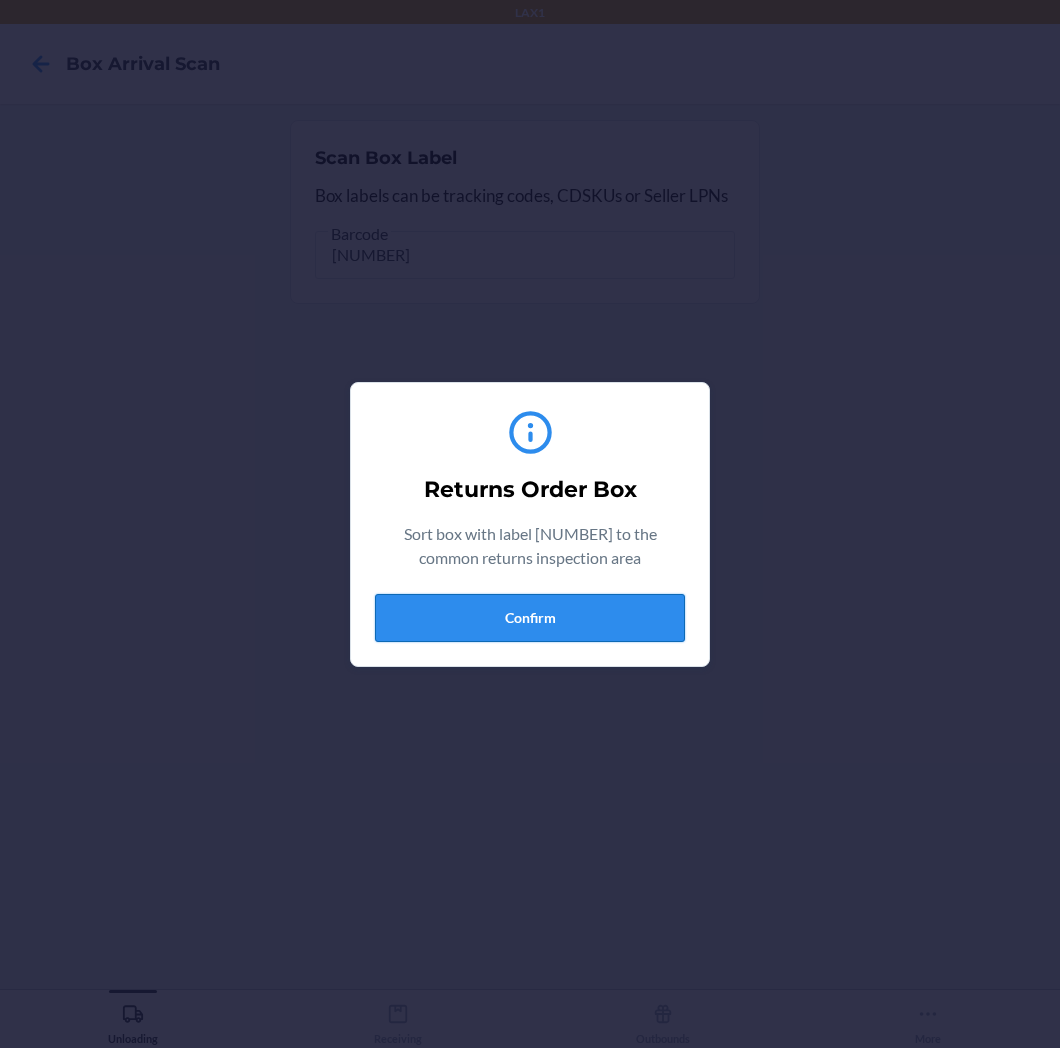 click on "Confirm" at bounding box center [530, 618] 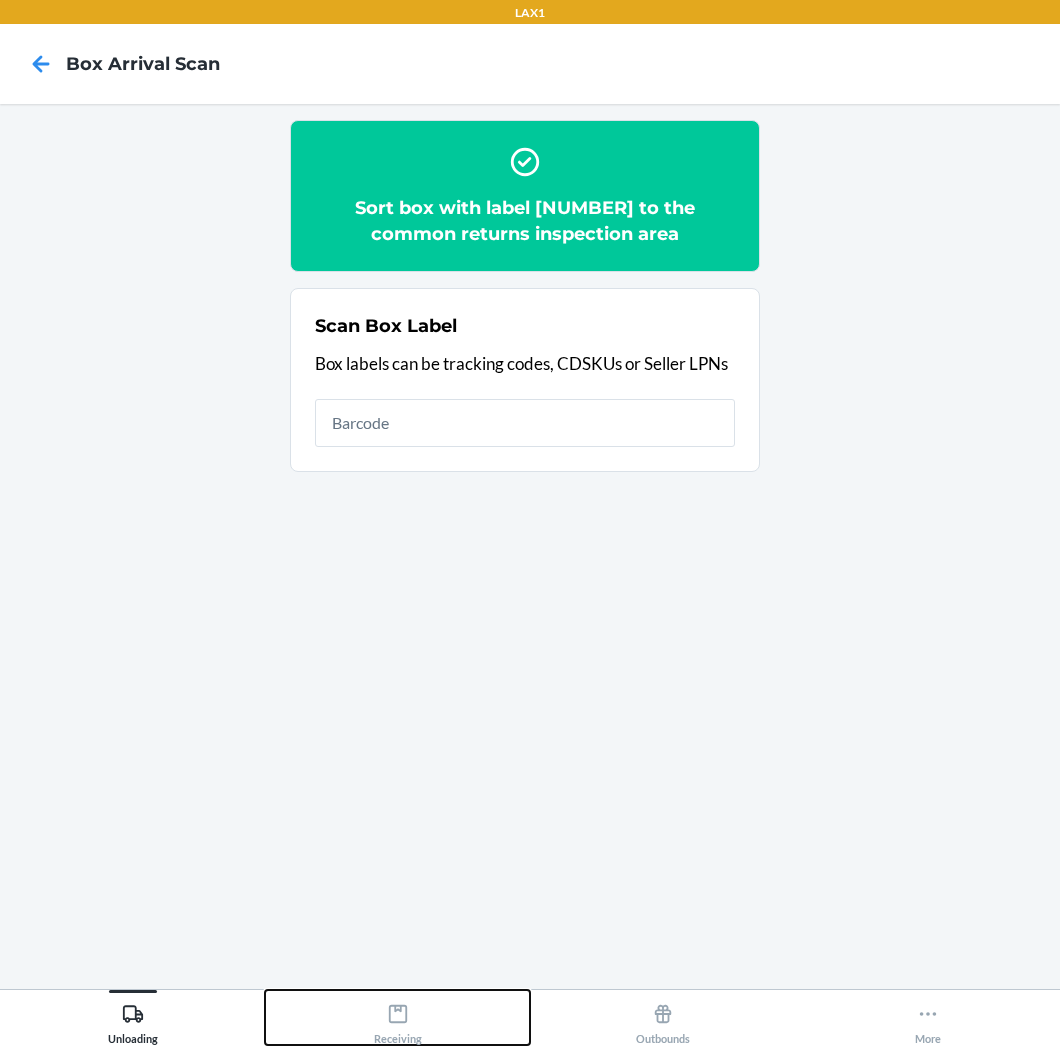 drag, startPoint x: 401, startPoint y: 1011, endPoint x: 452, endPoint y: 1005, distance: 51.351727 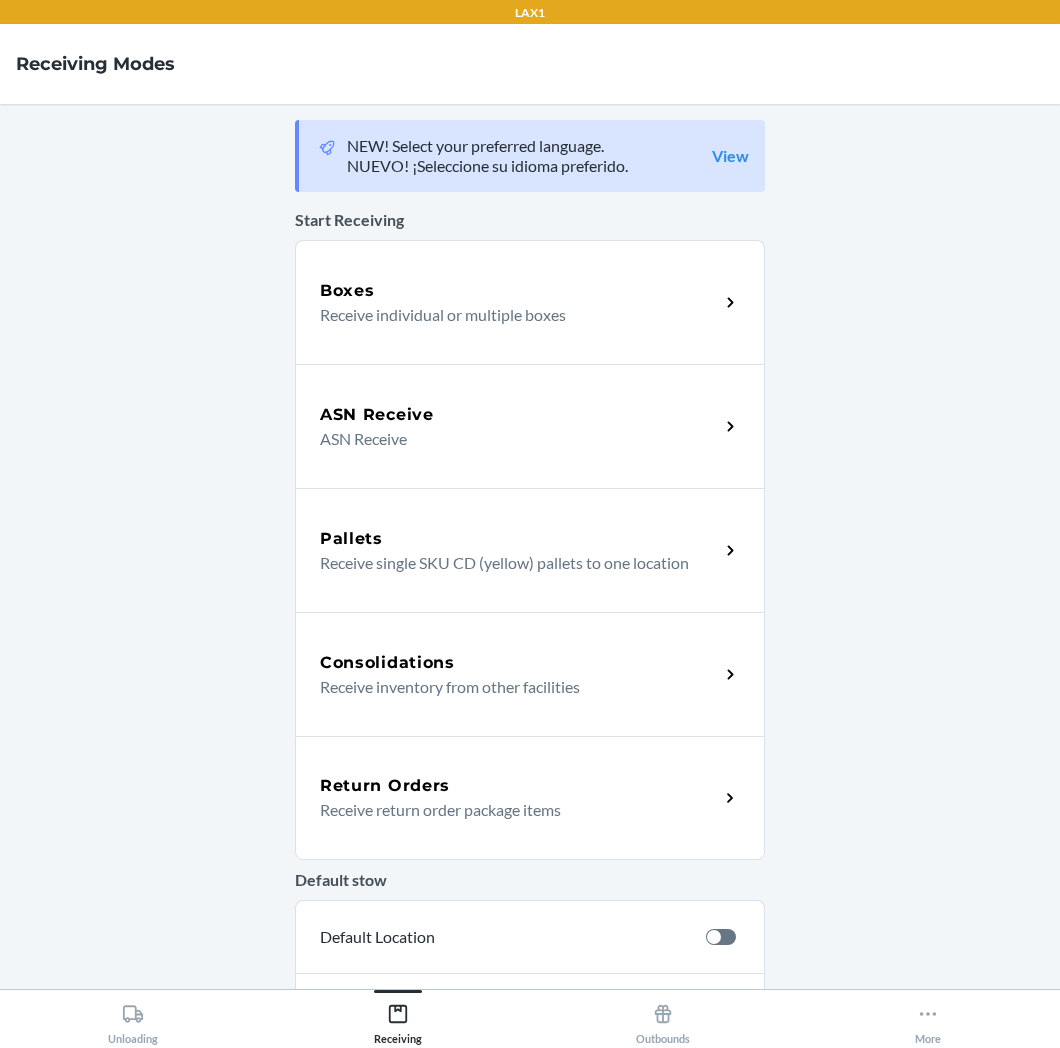 click on "Return Orders" at bounding box center [519, 786] 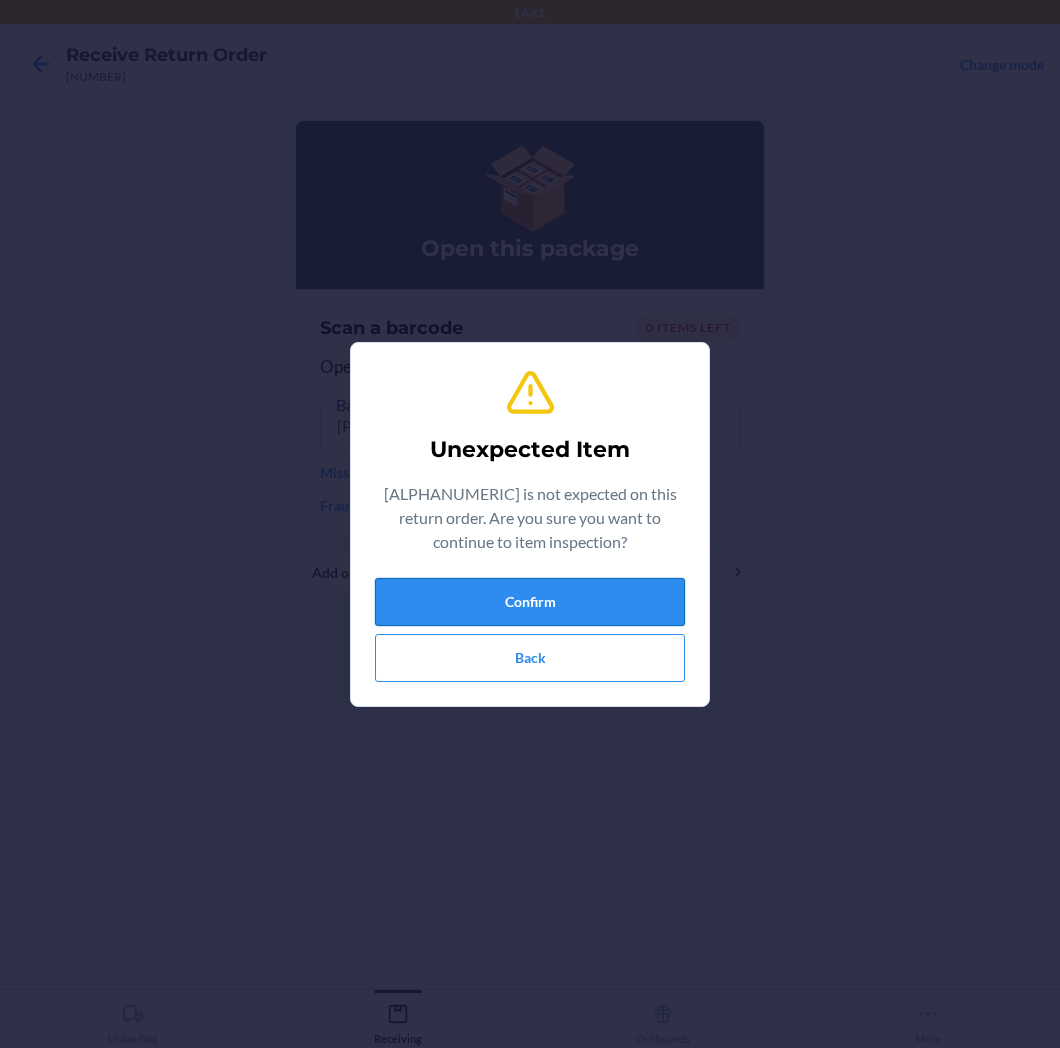 click on "Confirm" at bounding box center (530, 602) 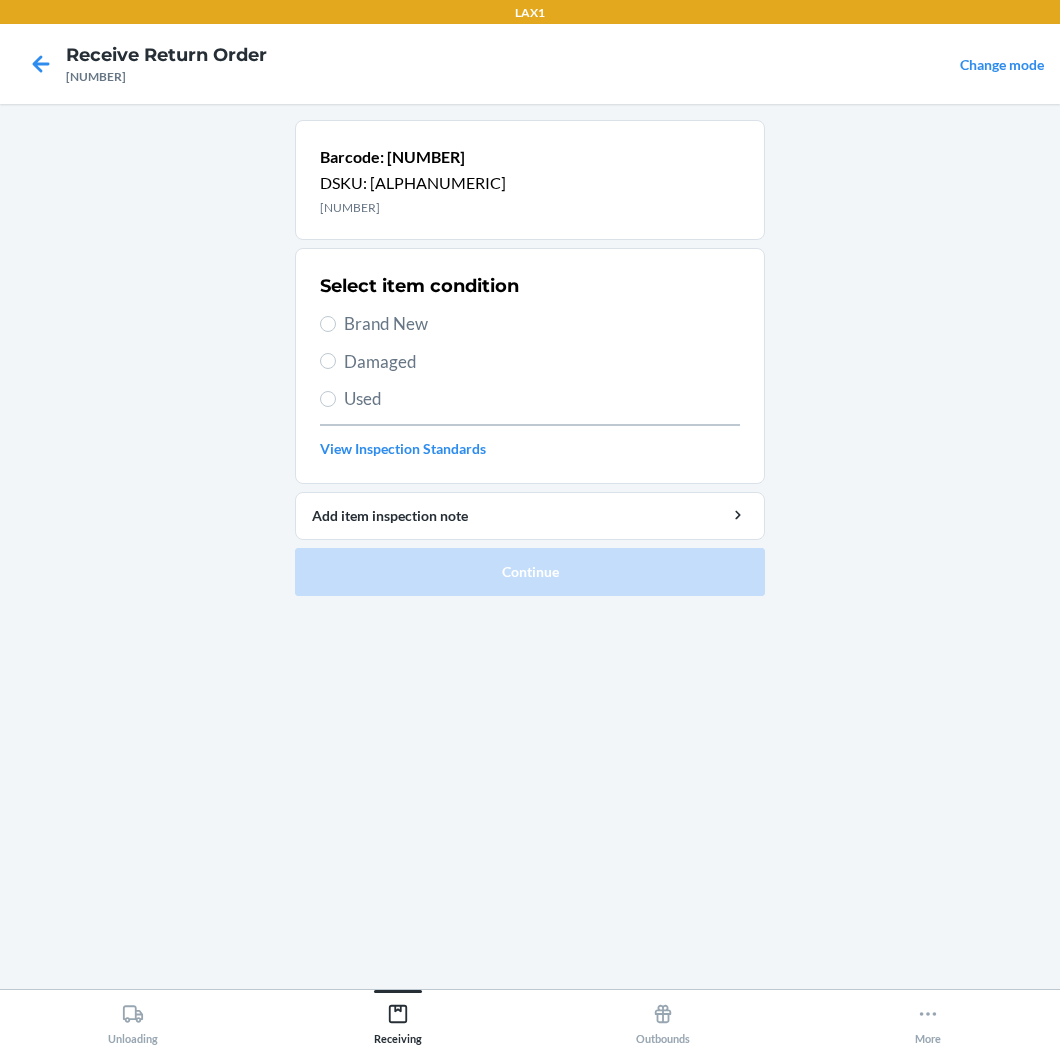 click on "Brand New" at bounding box center (542, 324) 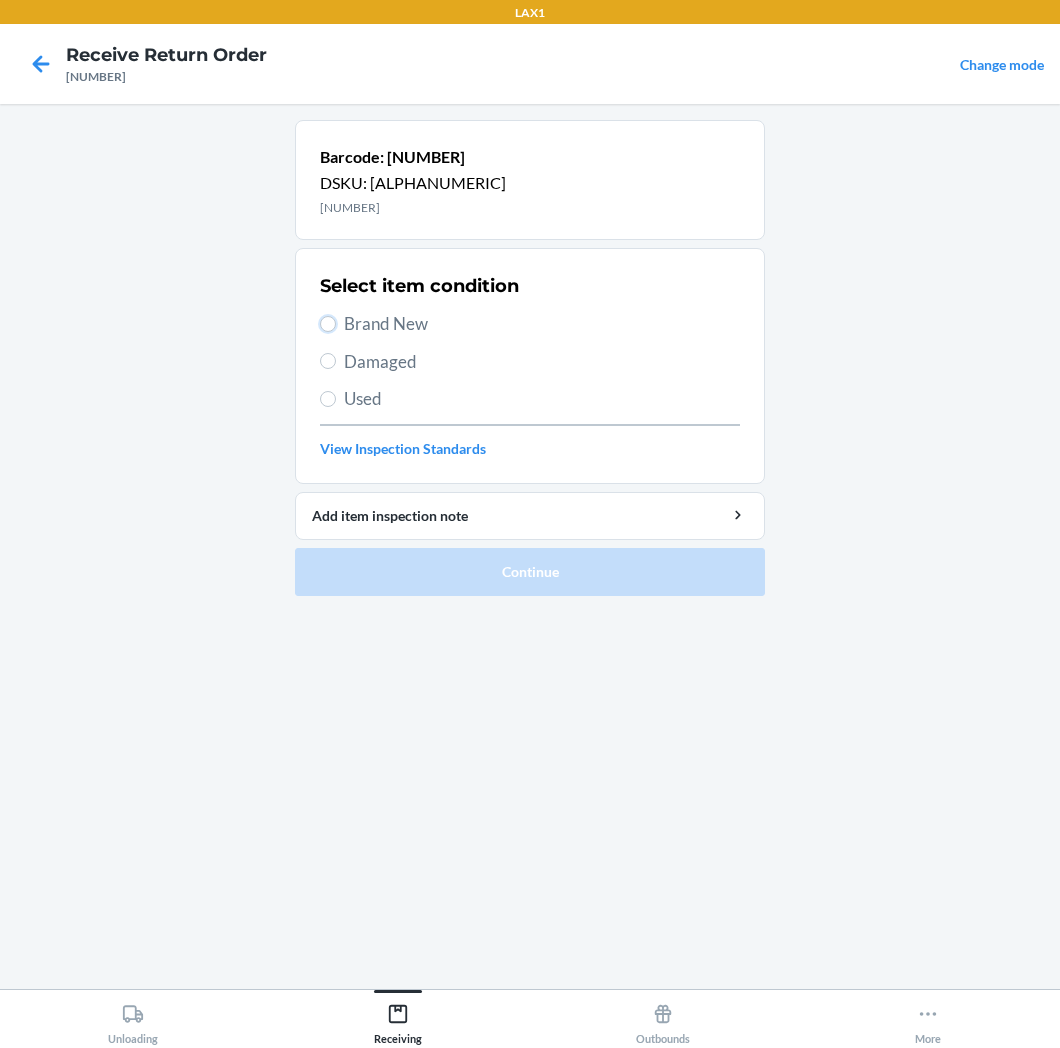 click on "Brand New" at bounding box center [328, 324] 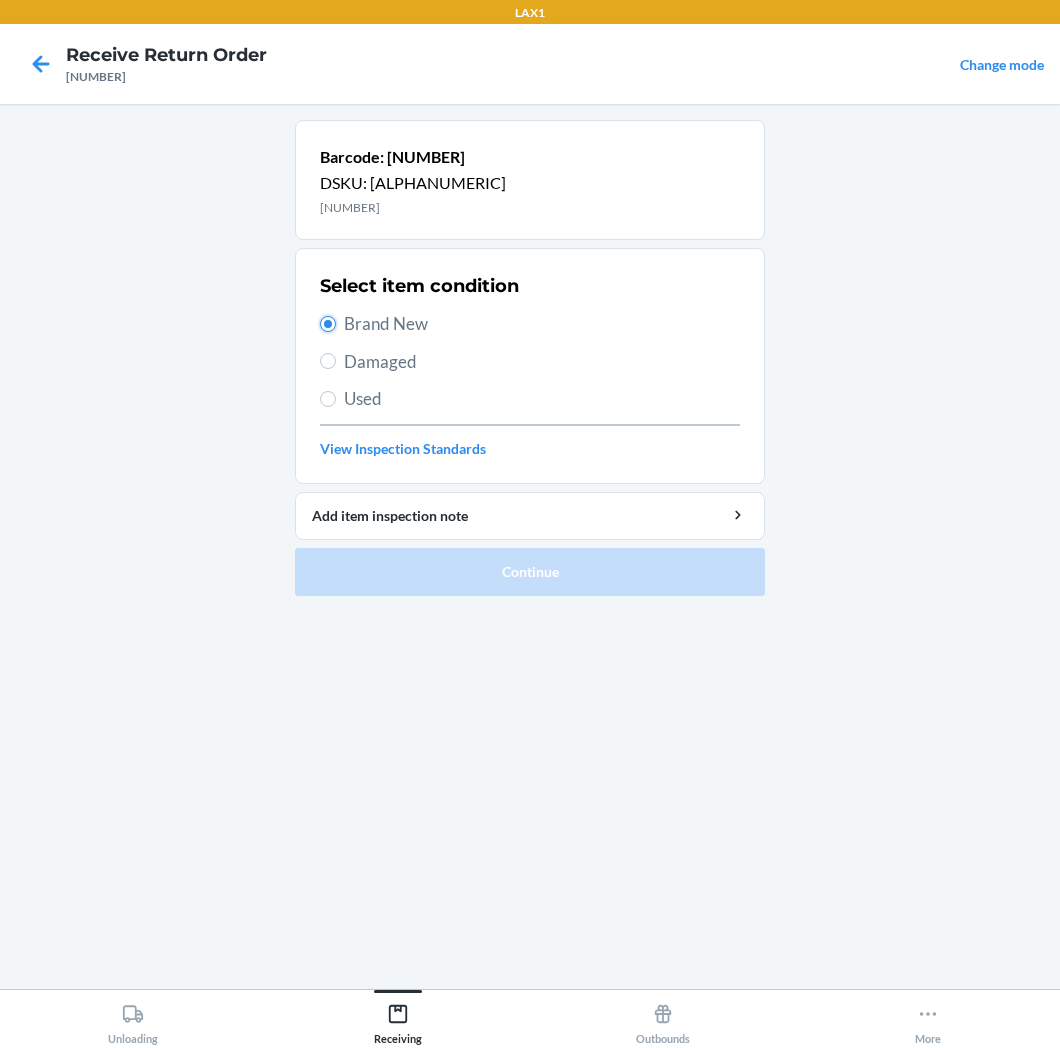 type 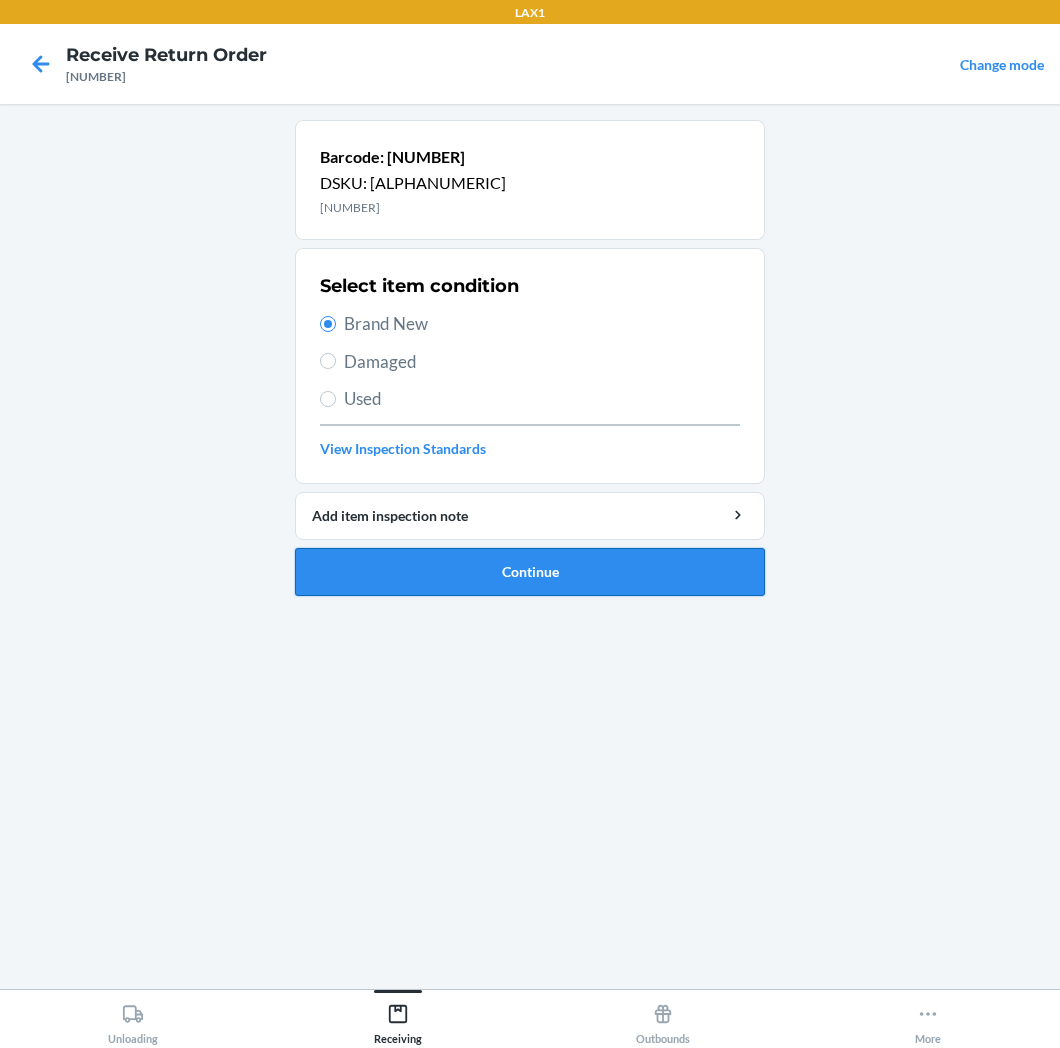 click on "Continue" at bounding box center (530, 572) 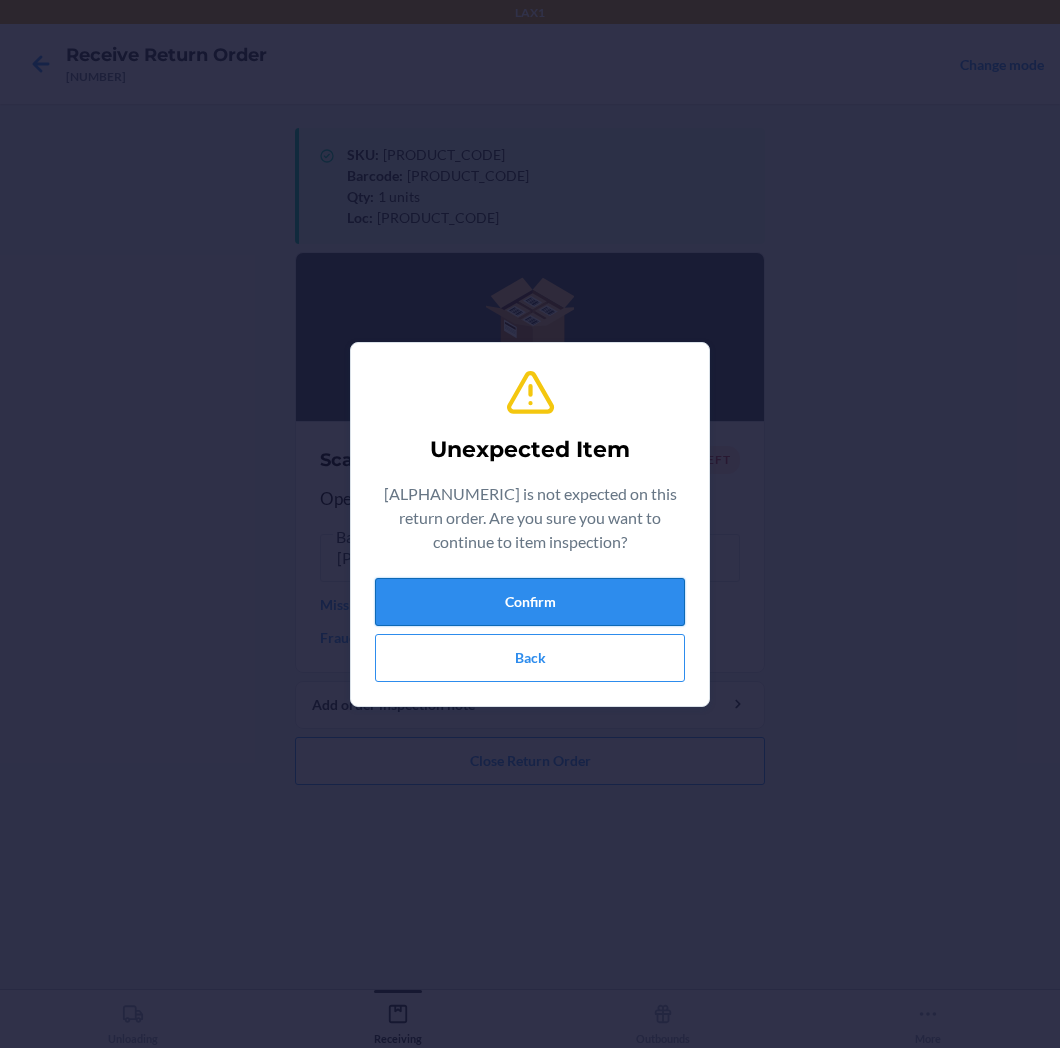 click on "Confirm" at bounding box center (530, 602) 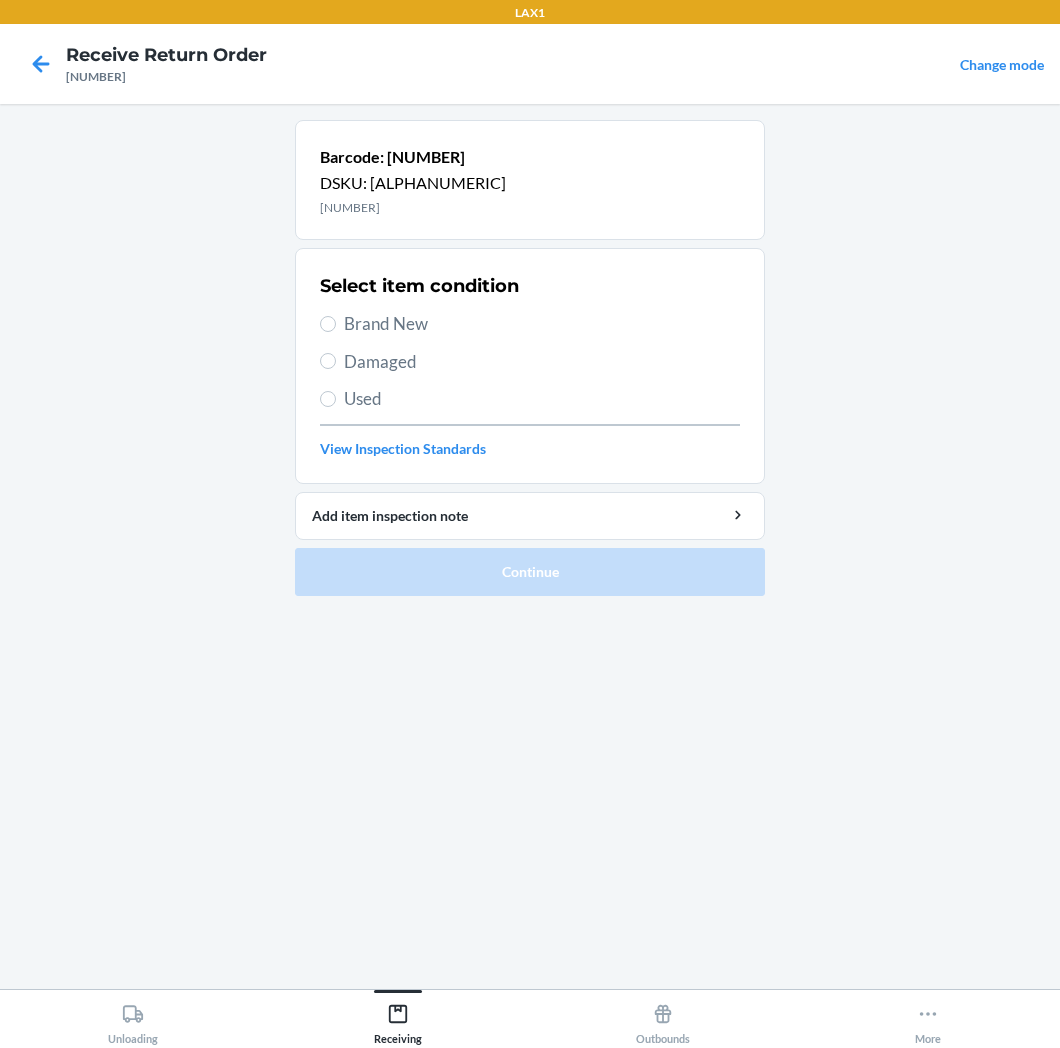 click on "Brand New" at bounding box center [542, 324] 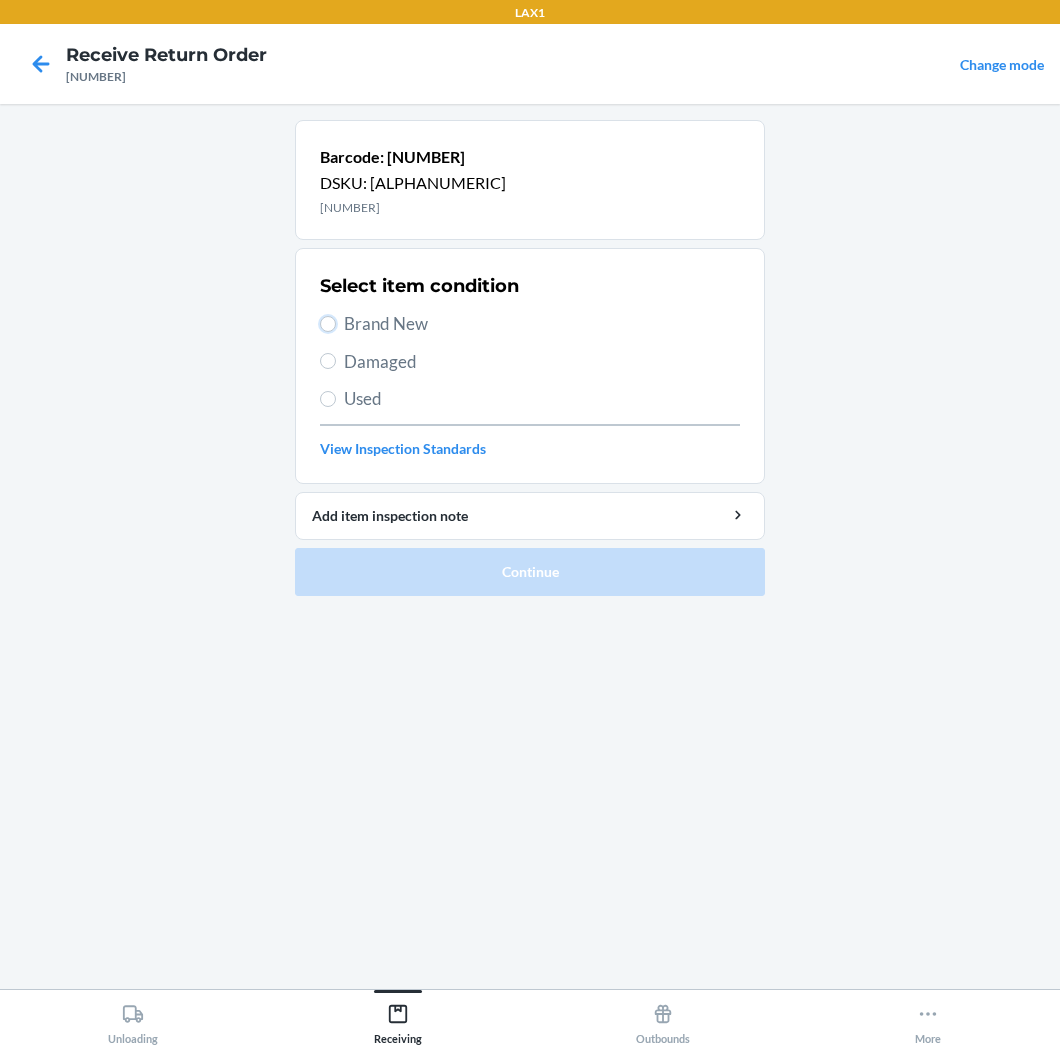 click on "Brand New" at bounding box center (328, 324) 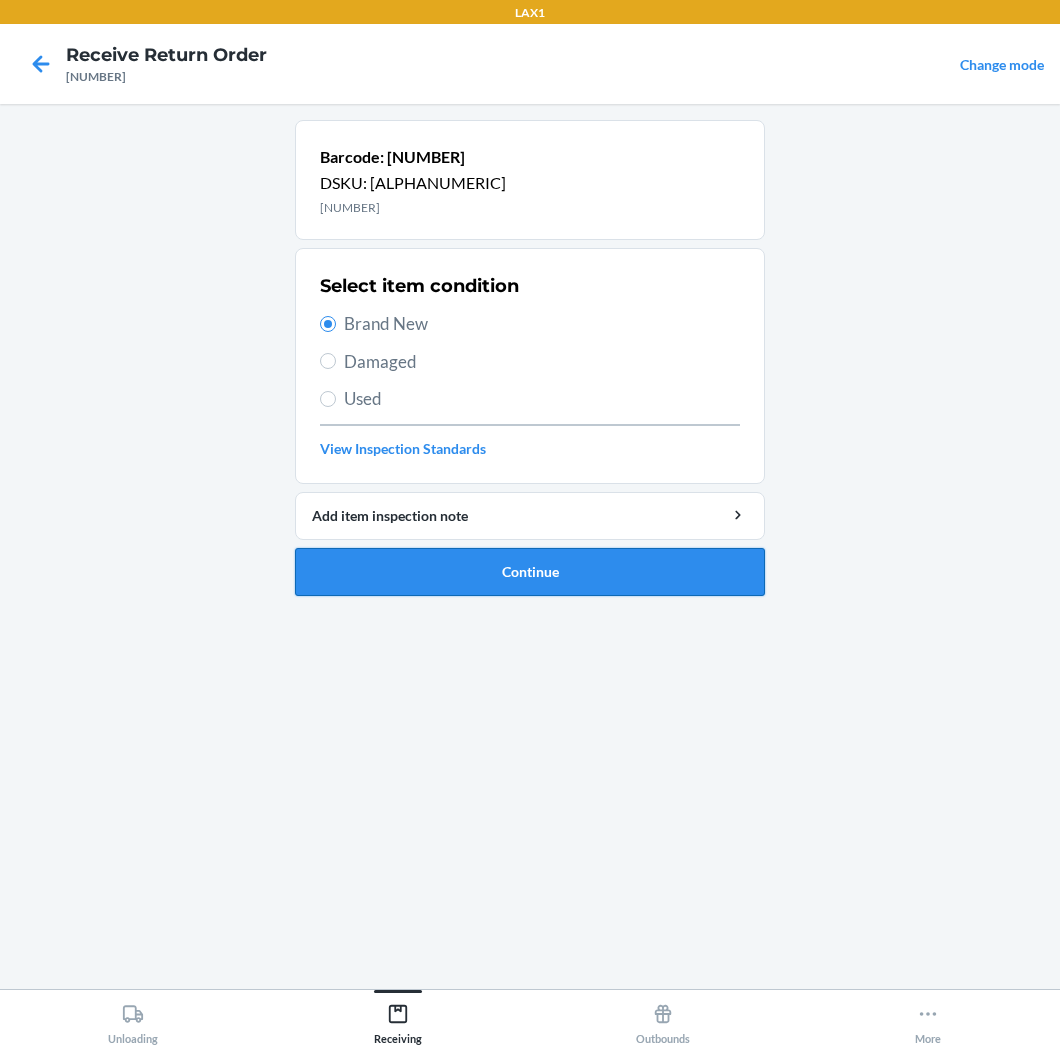 click on "Continue" at bounding box center [530, 572] 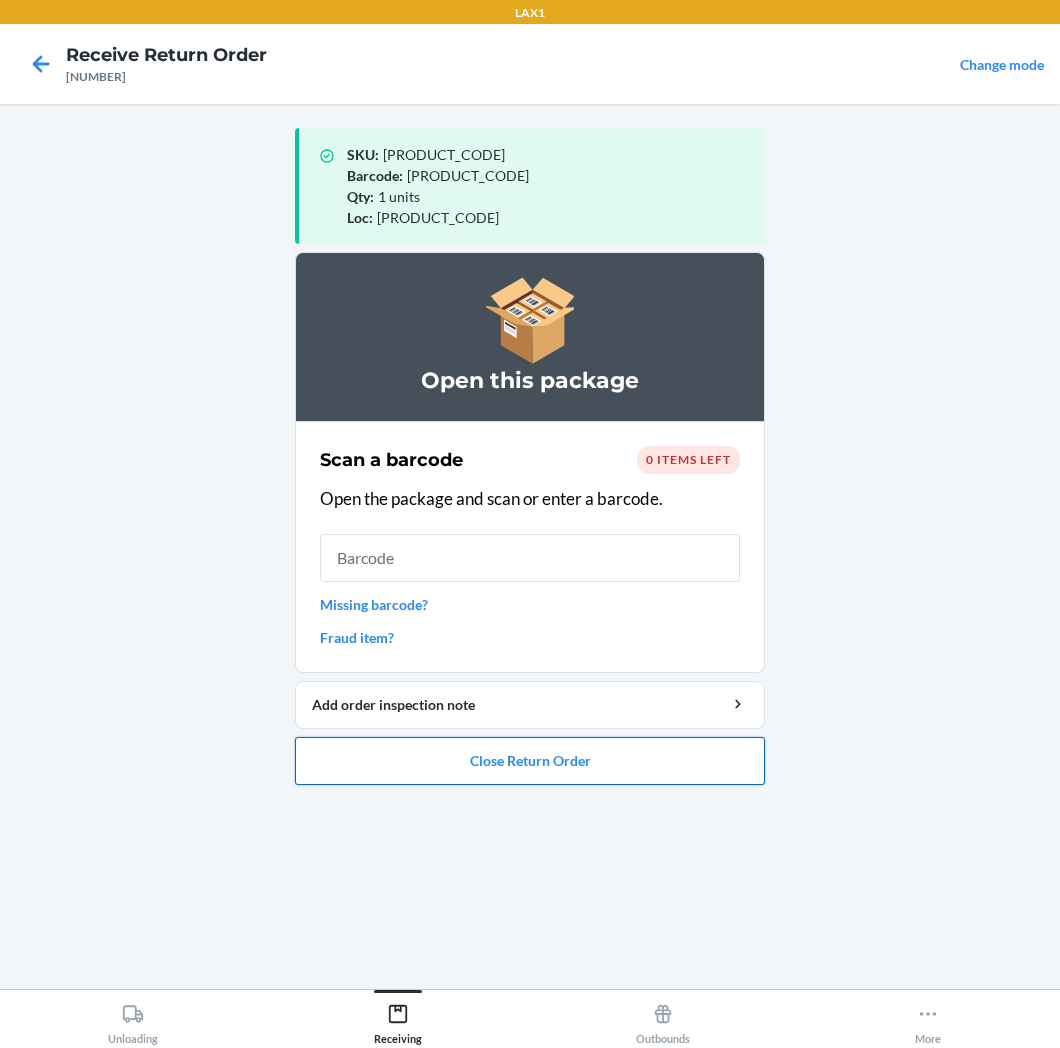 click on "Close Return Order" at bounding box center (530, 761) 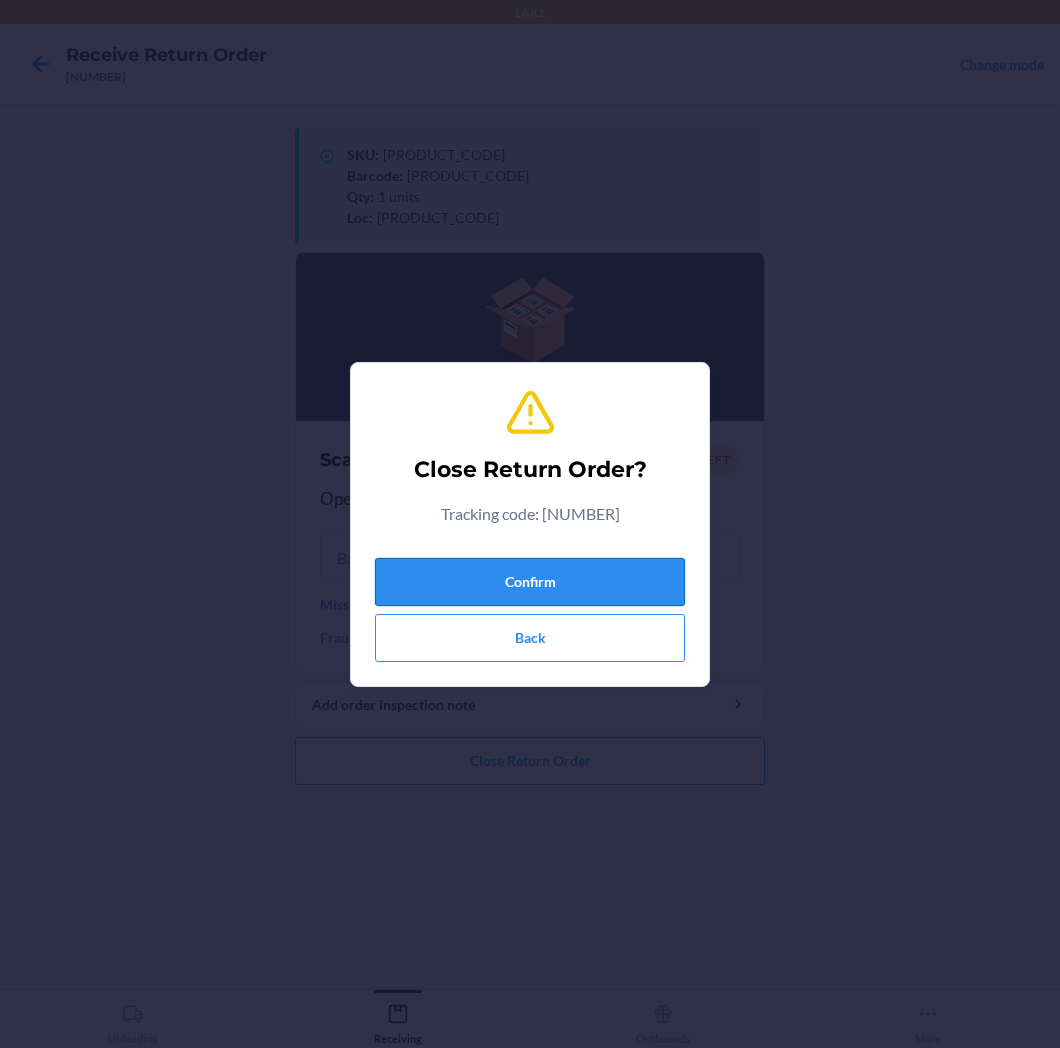 click on "Confirm" at bounding box center [530, 582] 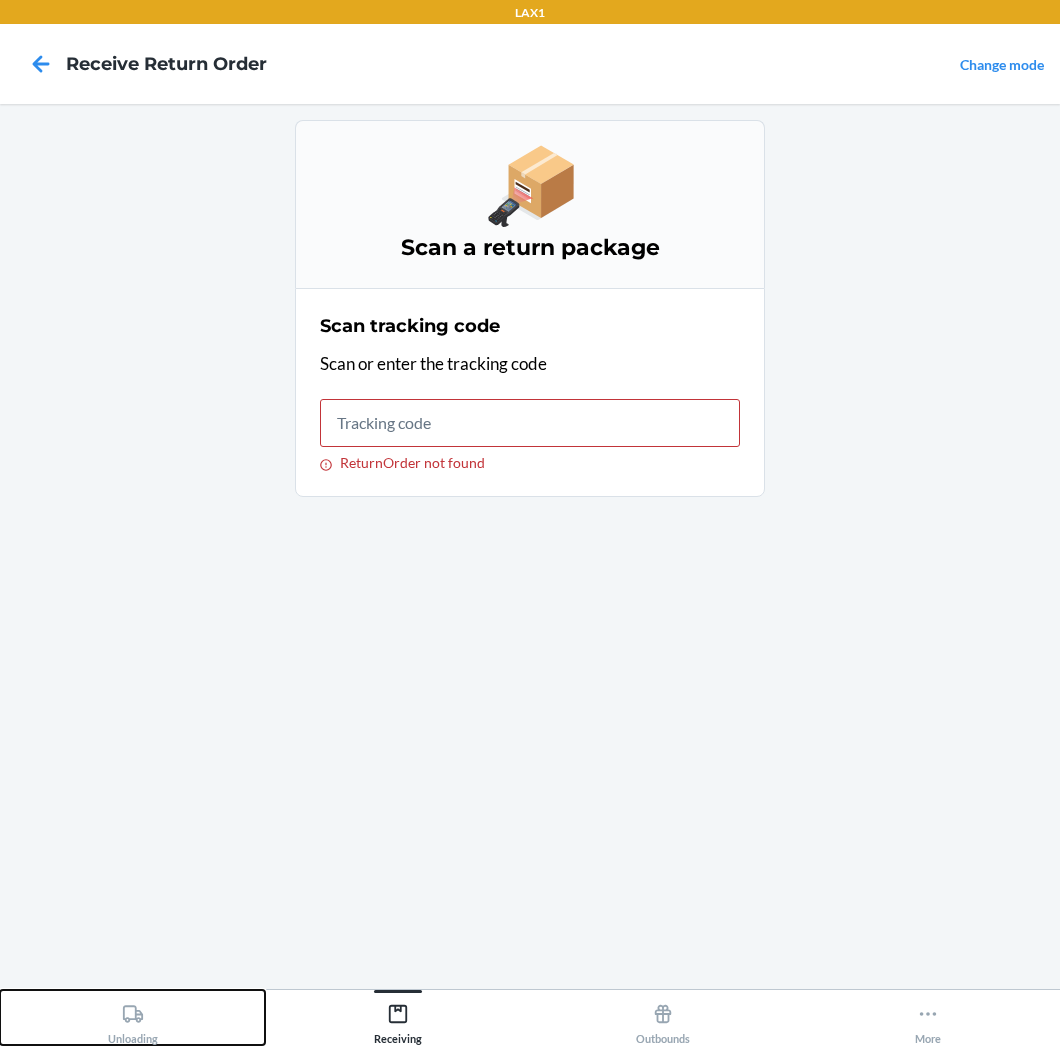 click on "Unloading" at bounding box center (133, 1020) 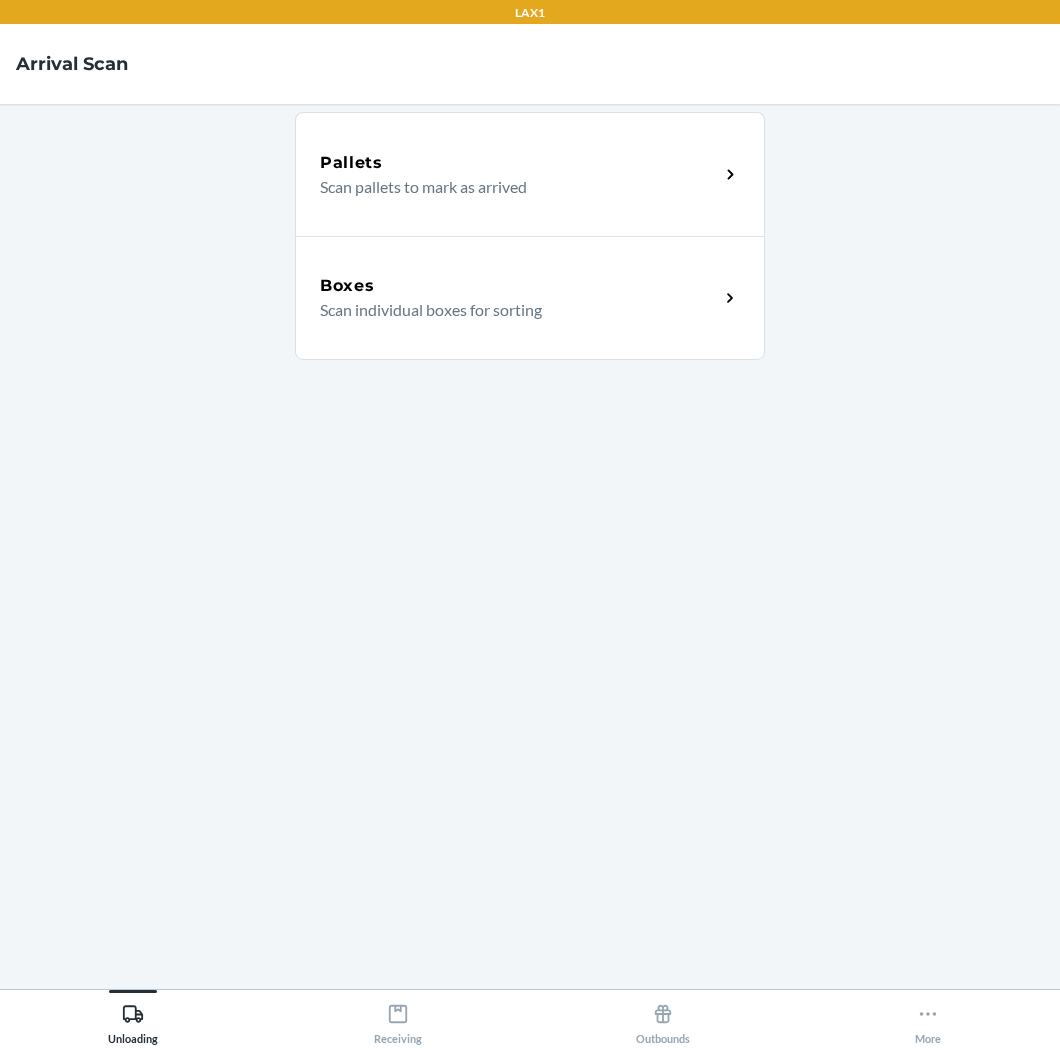 click on "Boxes" at bounding box center (519, 286) 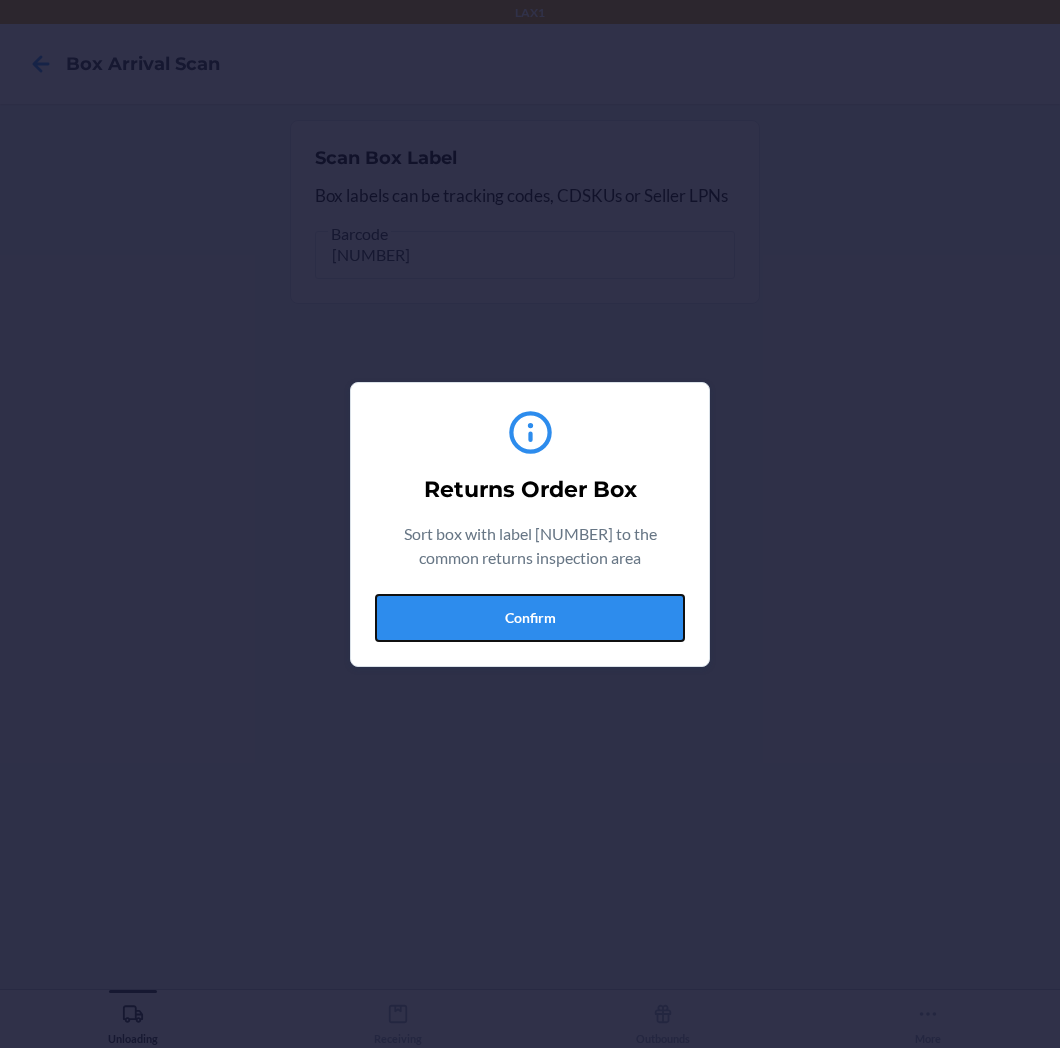 drag, startPoint x: 525, startPoint y: 615, endPoint x: 514, endPoint y: 607, distance: 13.601471 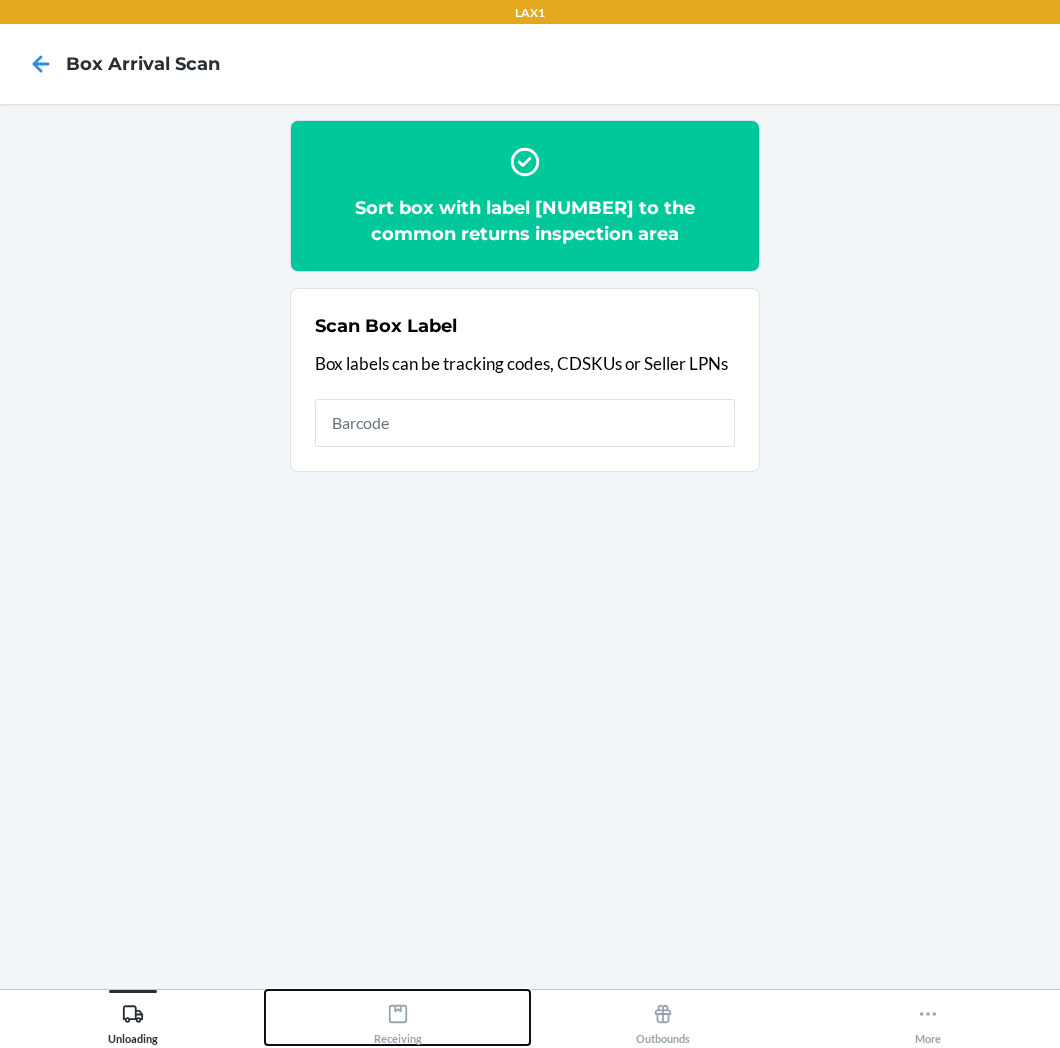 click 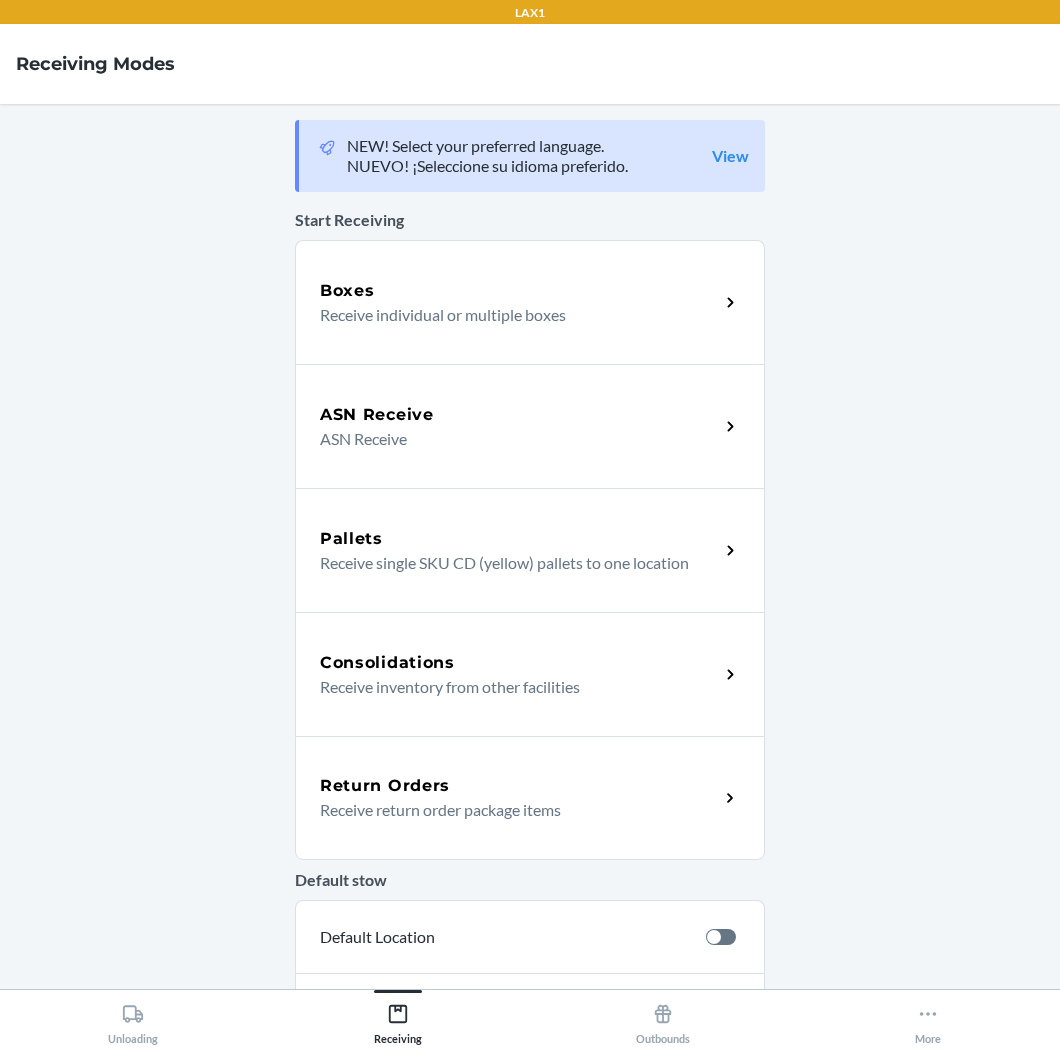 click on "Return Orders" at bounding box center [519, 786] 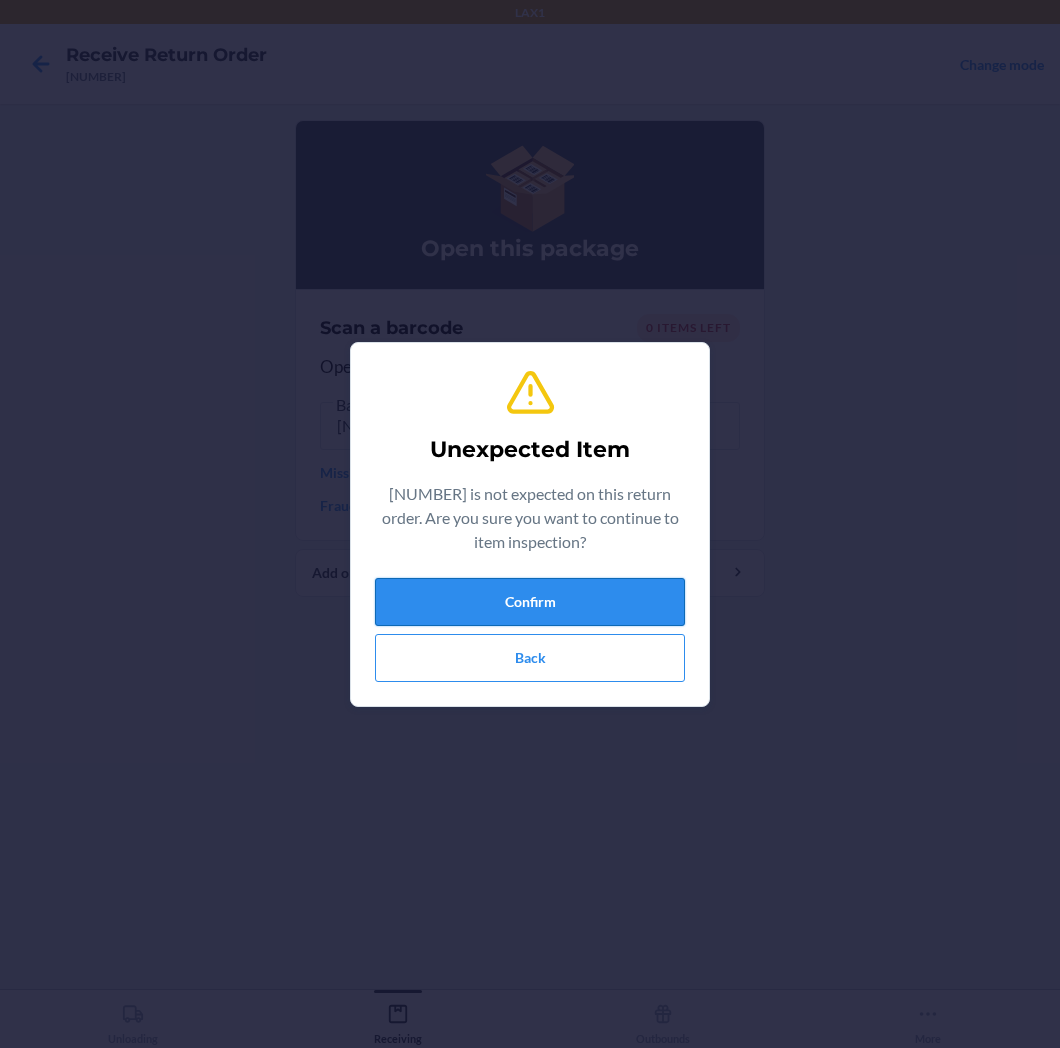 click on "Confirm" at bounding box center (530, 602) 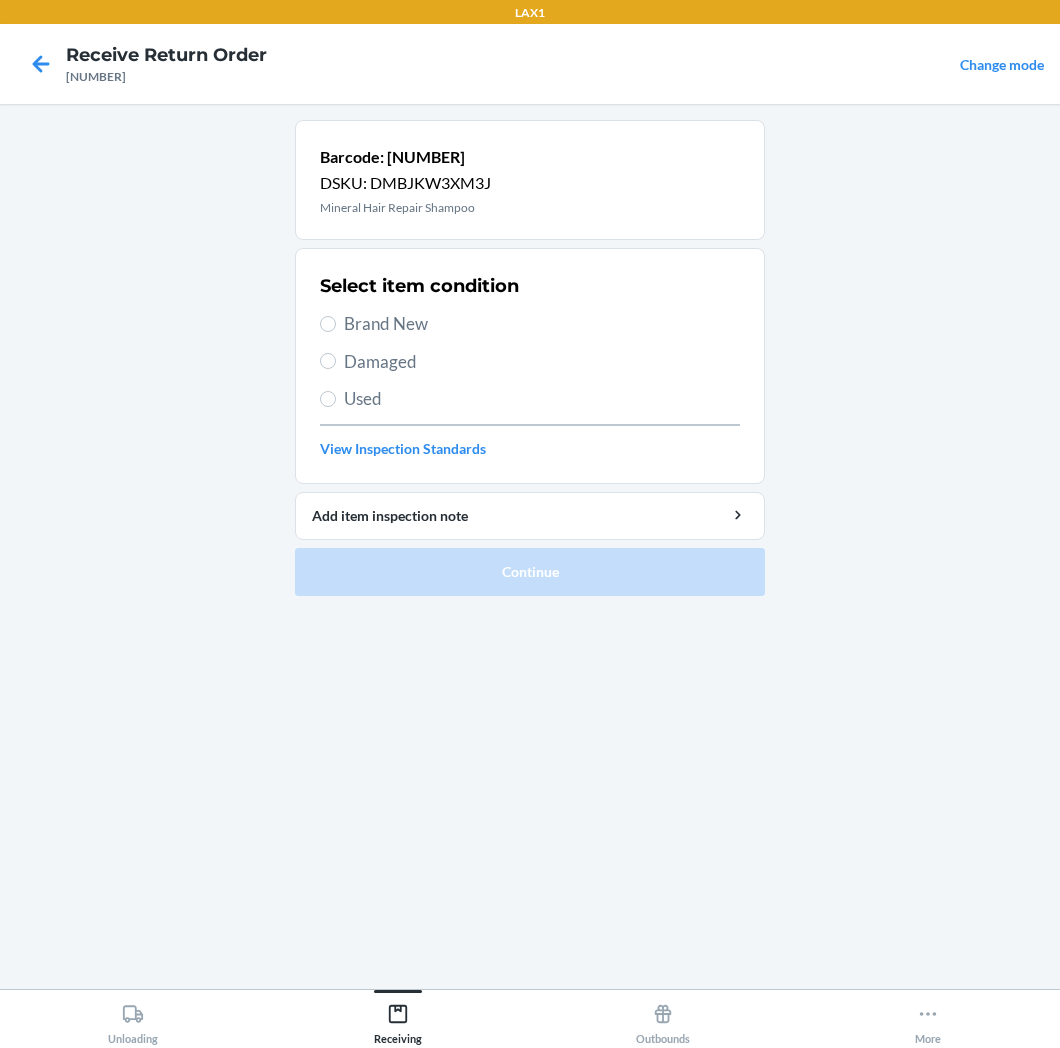 click on "Brand New" at bounding box center [542, 324] 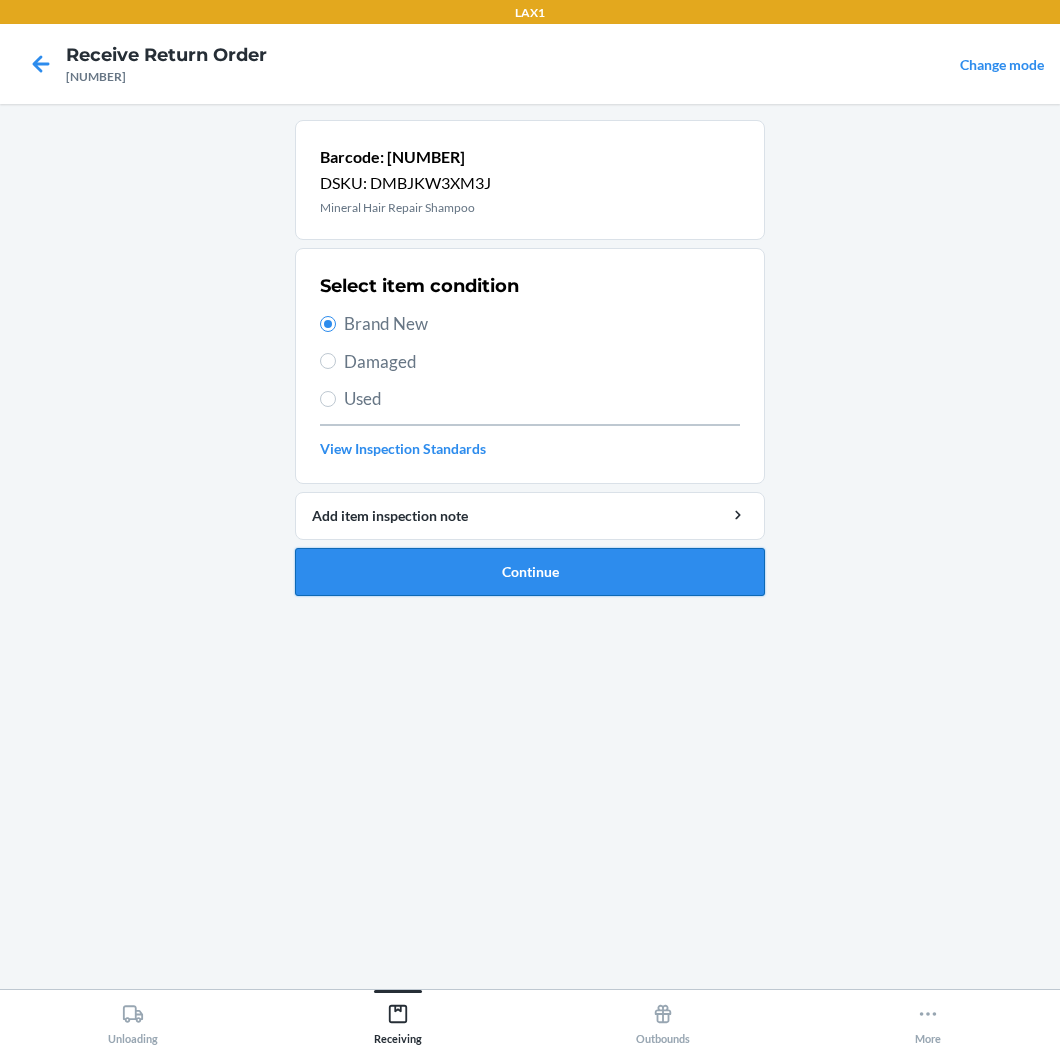 click on "Continue" at bounding box center (530, 572) 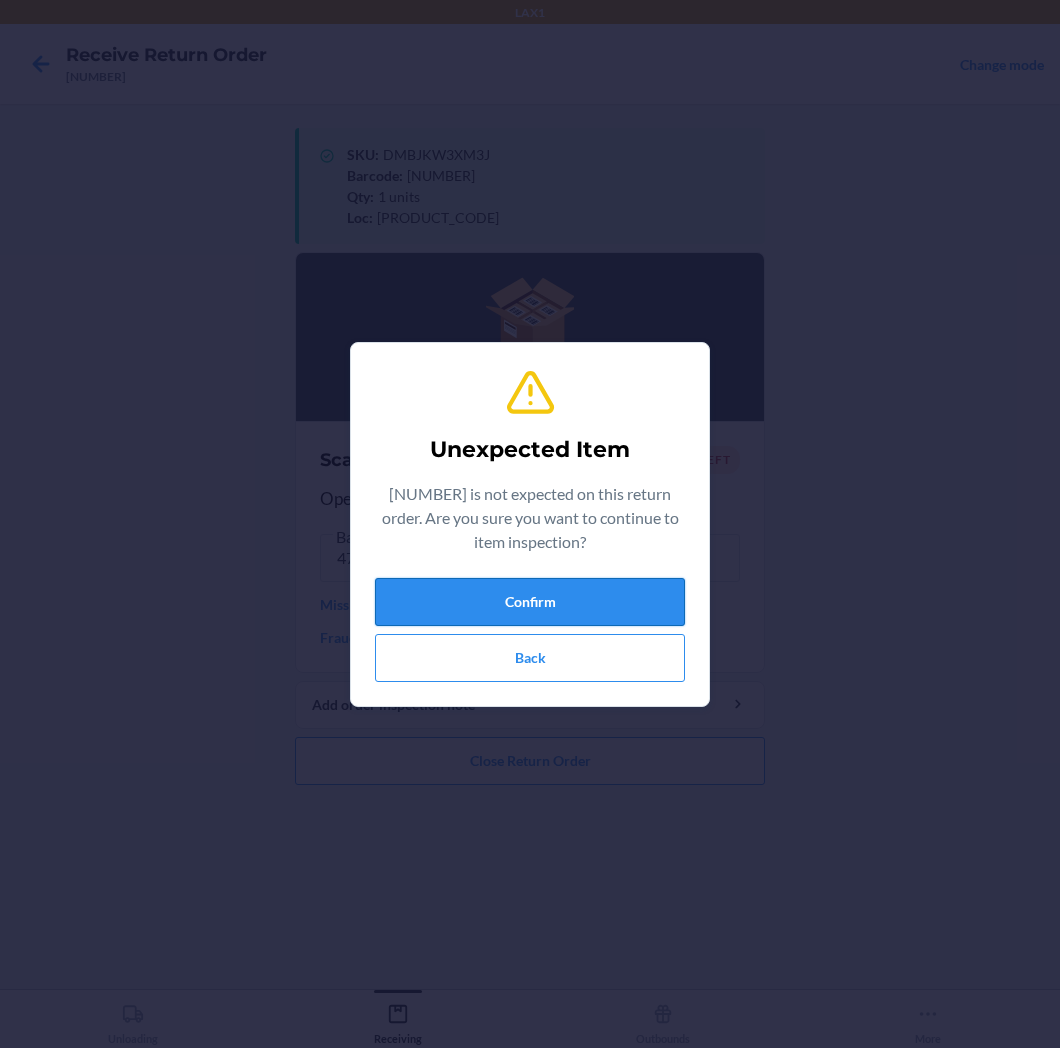 click on "Confirm" at bounding box center (530, 602) 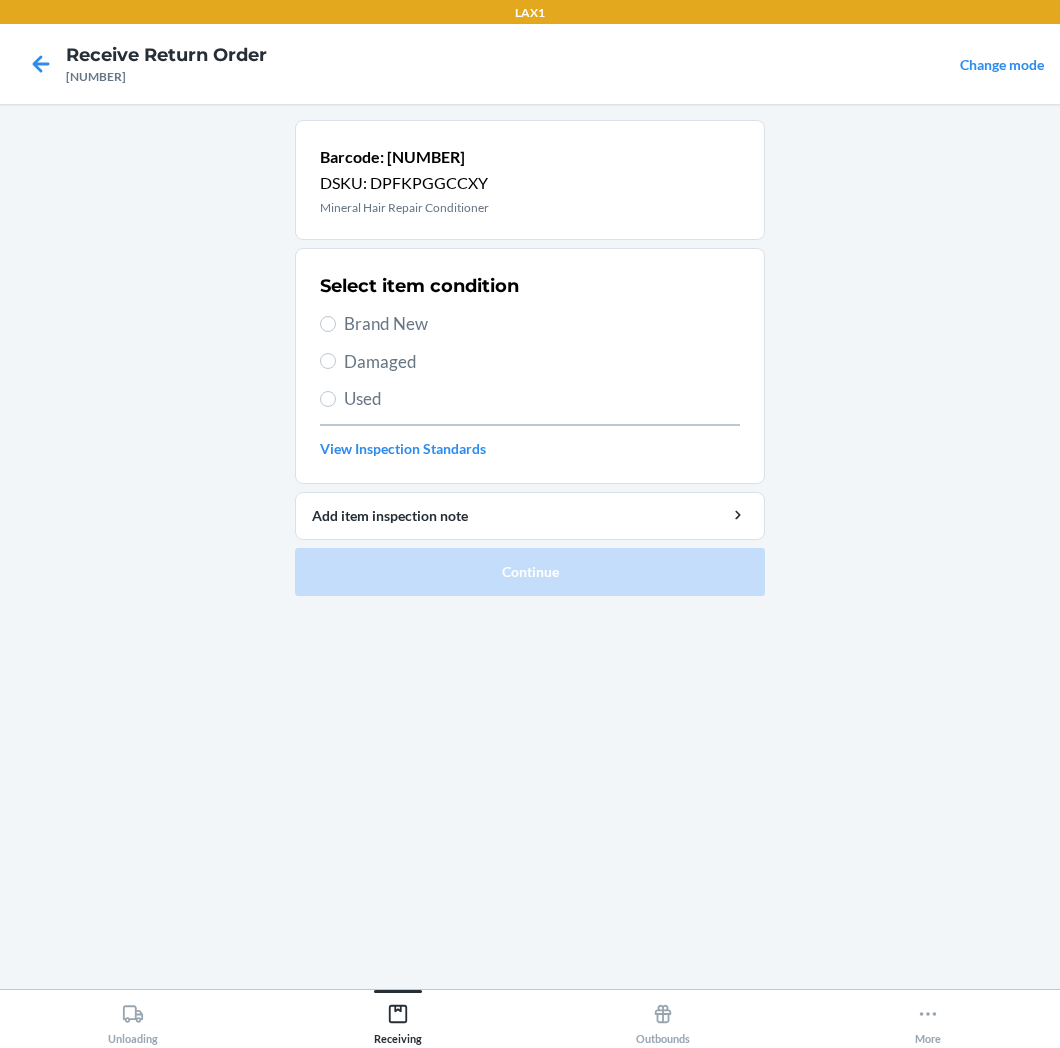 click on "Brand New" at bounding box center [542, 324] 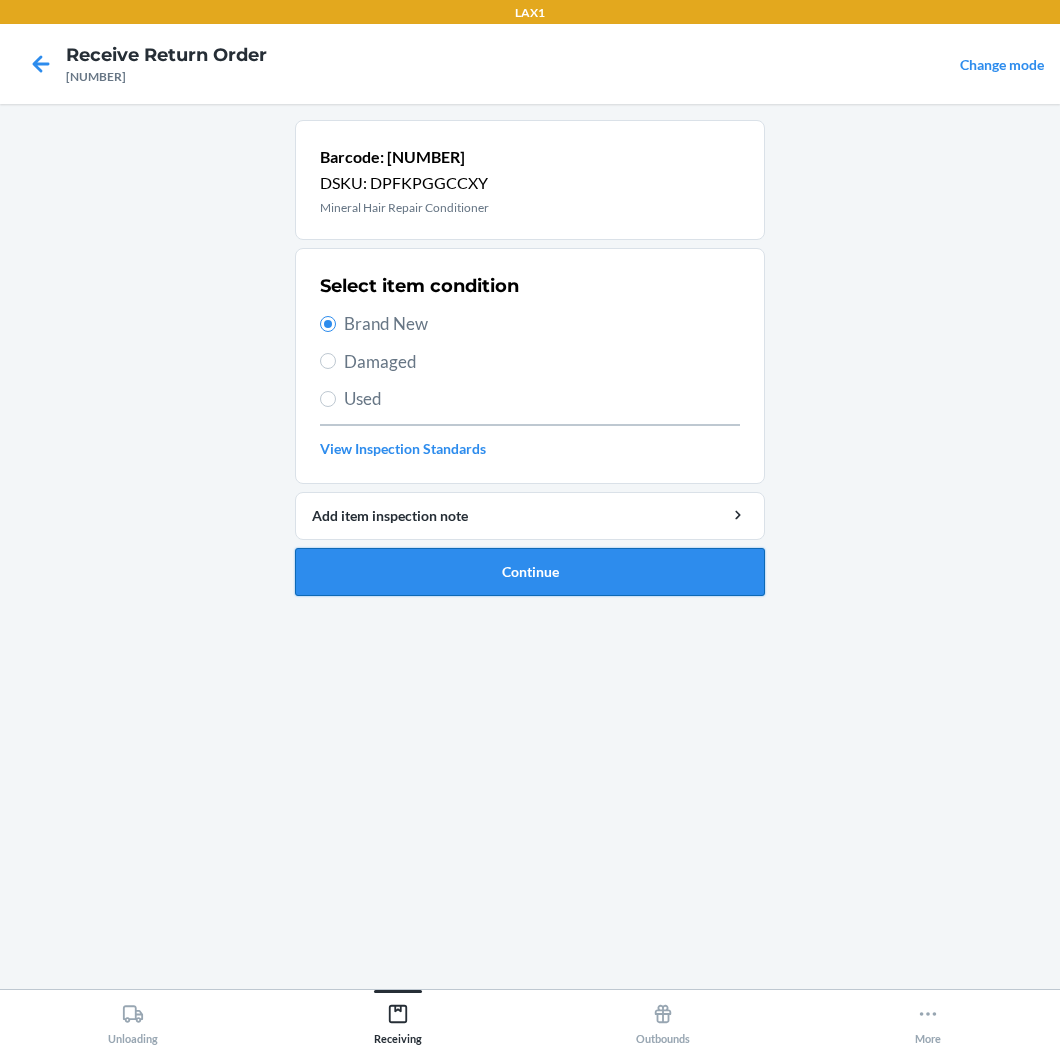 click on "Continue" at bounding box center [530, 572] 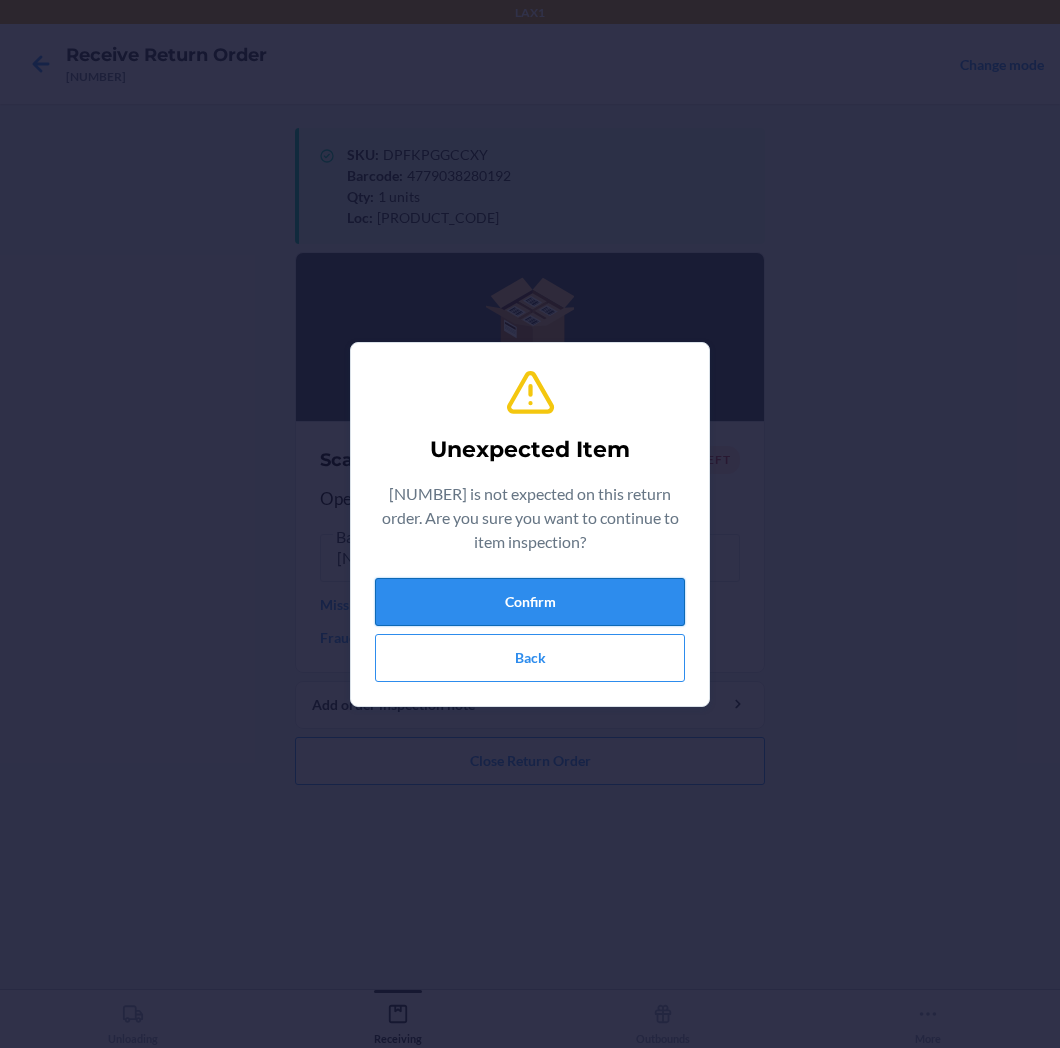 click on "Confirm" at bounding box center (530, 602) 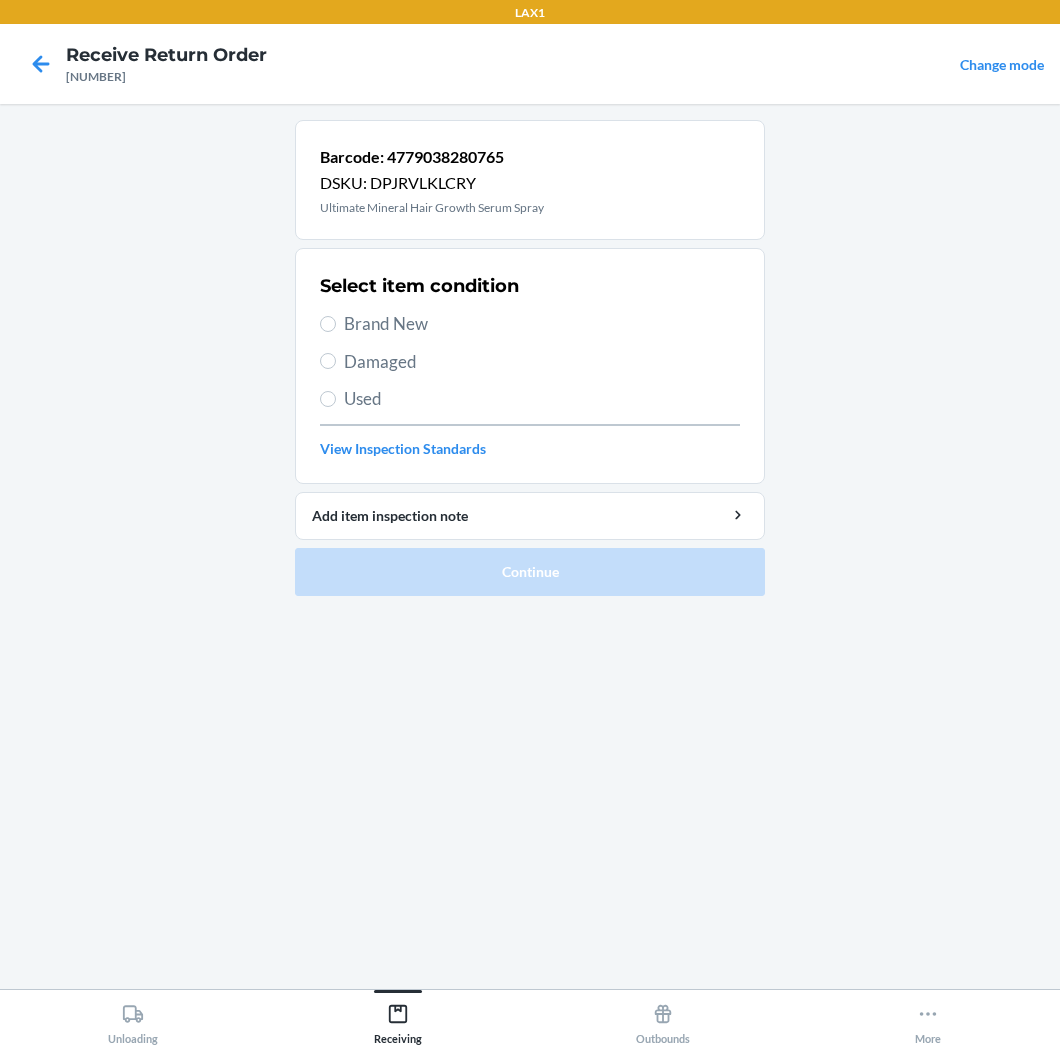 click on "Damaged" at bounding box center [542, 362] 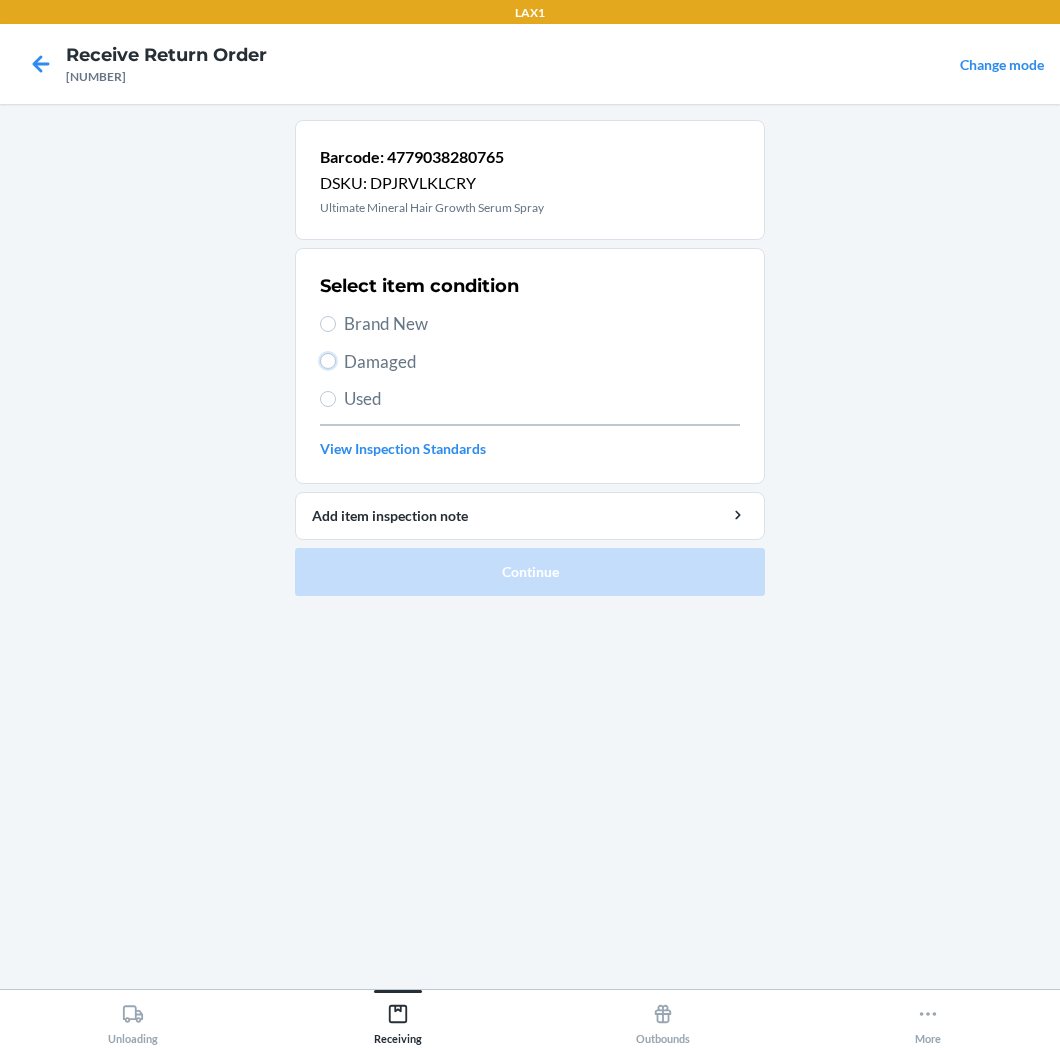 click on "Damaged" at bounding box center (328, 361) 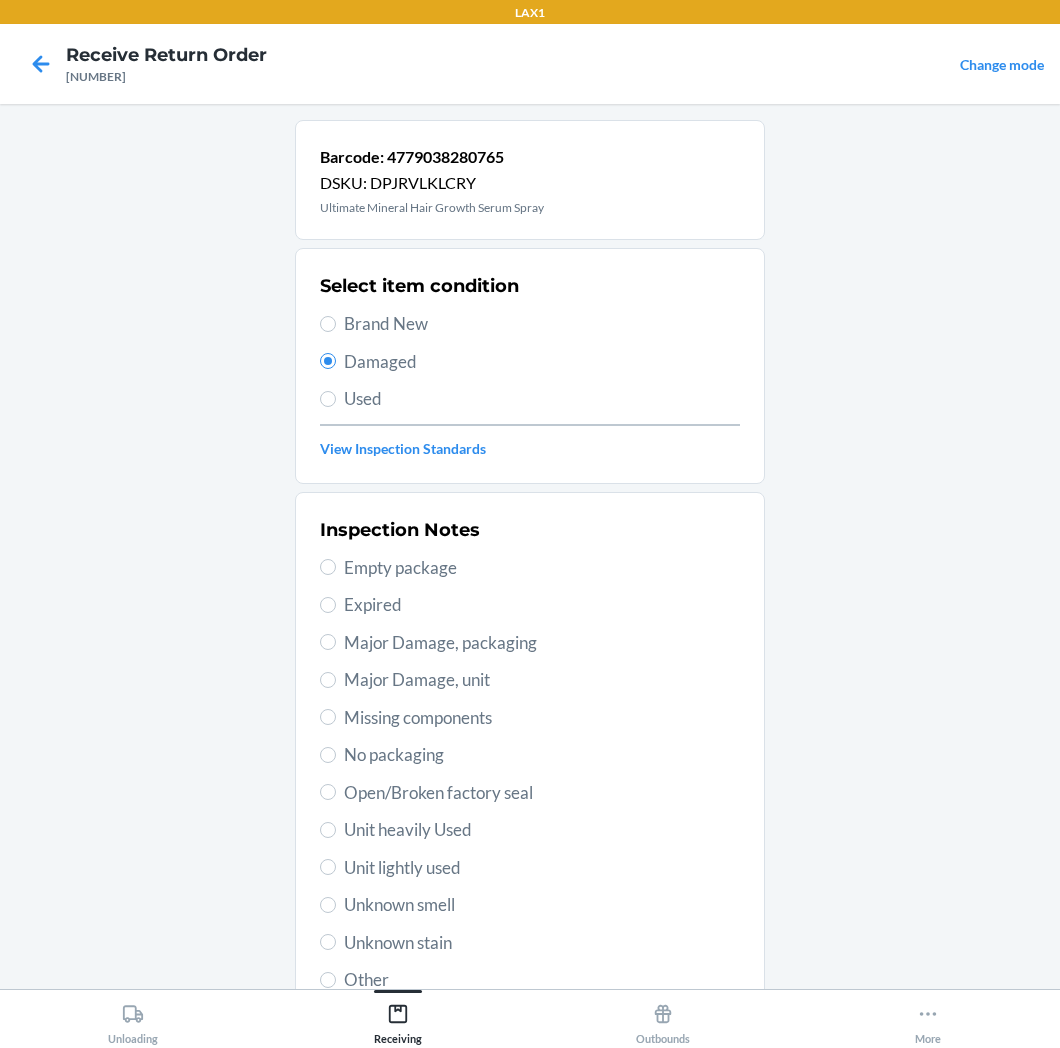 click on "Major Damage, packaging" at bounding box center (542, 643) 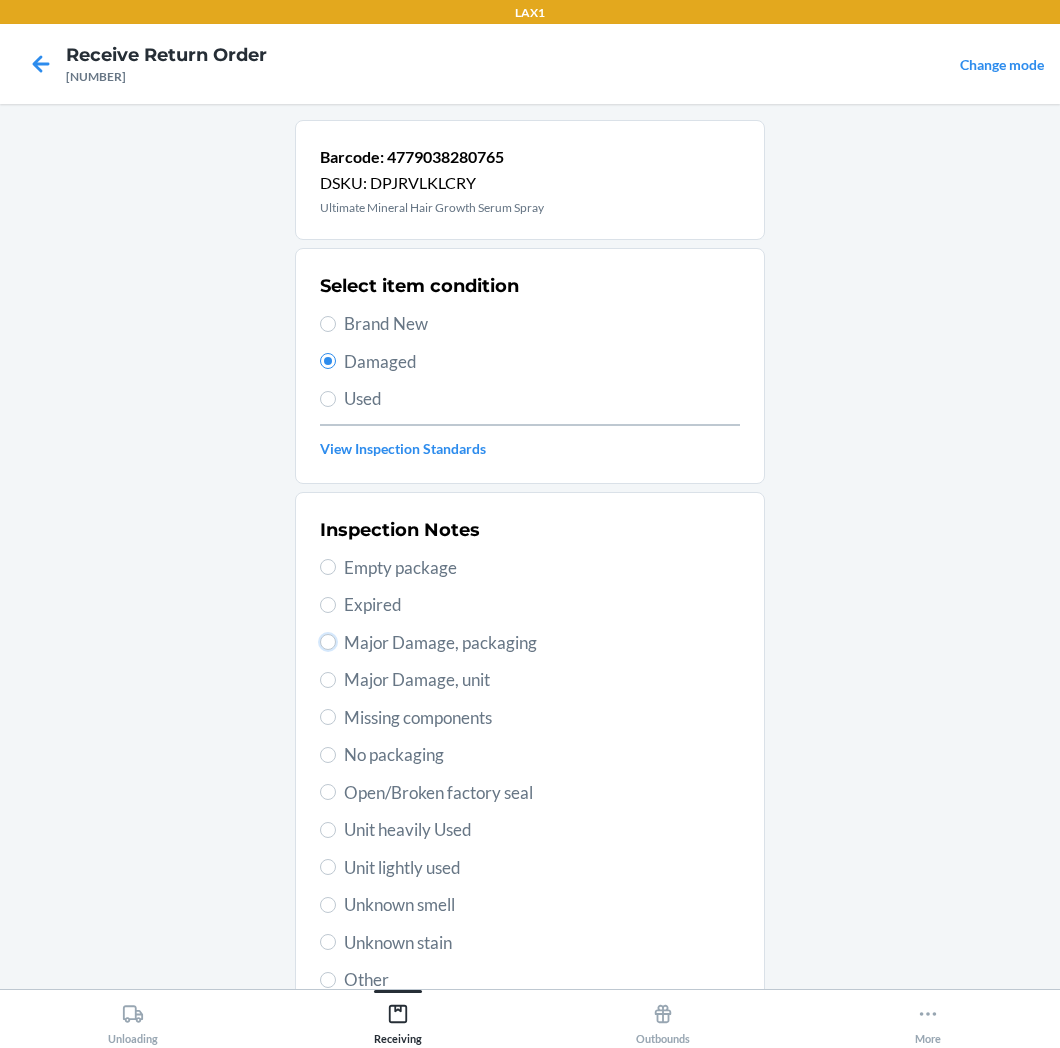 click on "Major Damage, packaging" at bounding box center (328, 642) 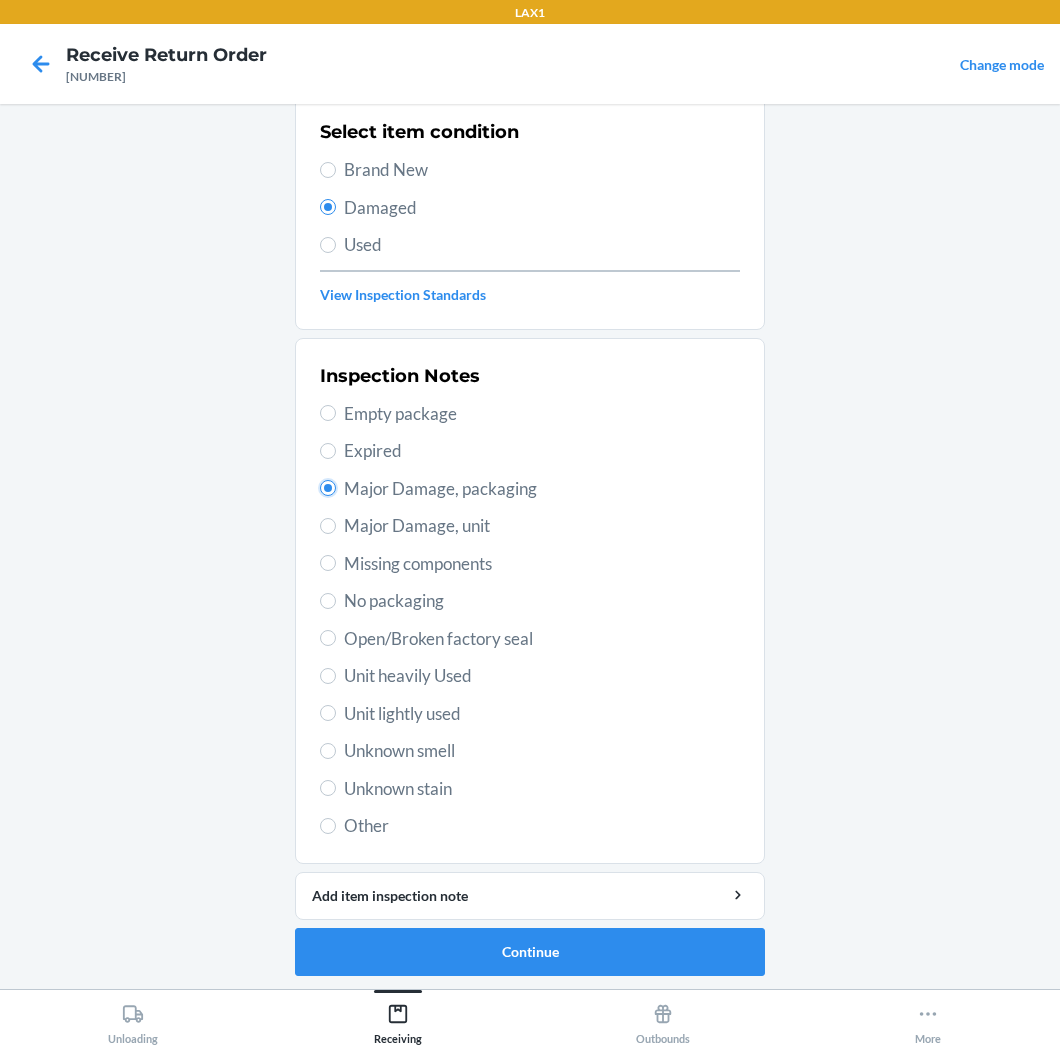 scroll, scrollTop: 155, scrollLeft: 0, axis: vertical 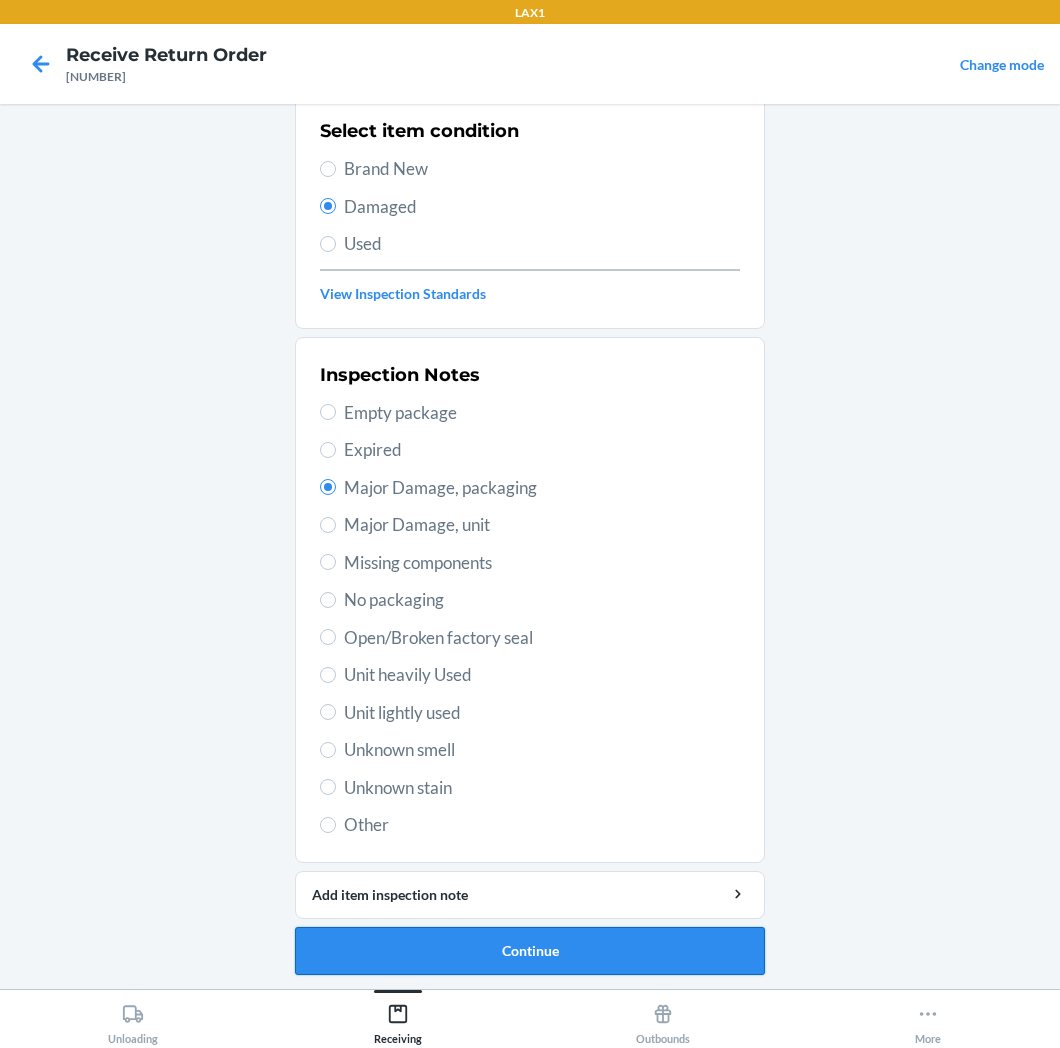 click on "Continue" at bounding box center (530, 951) 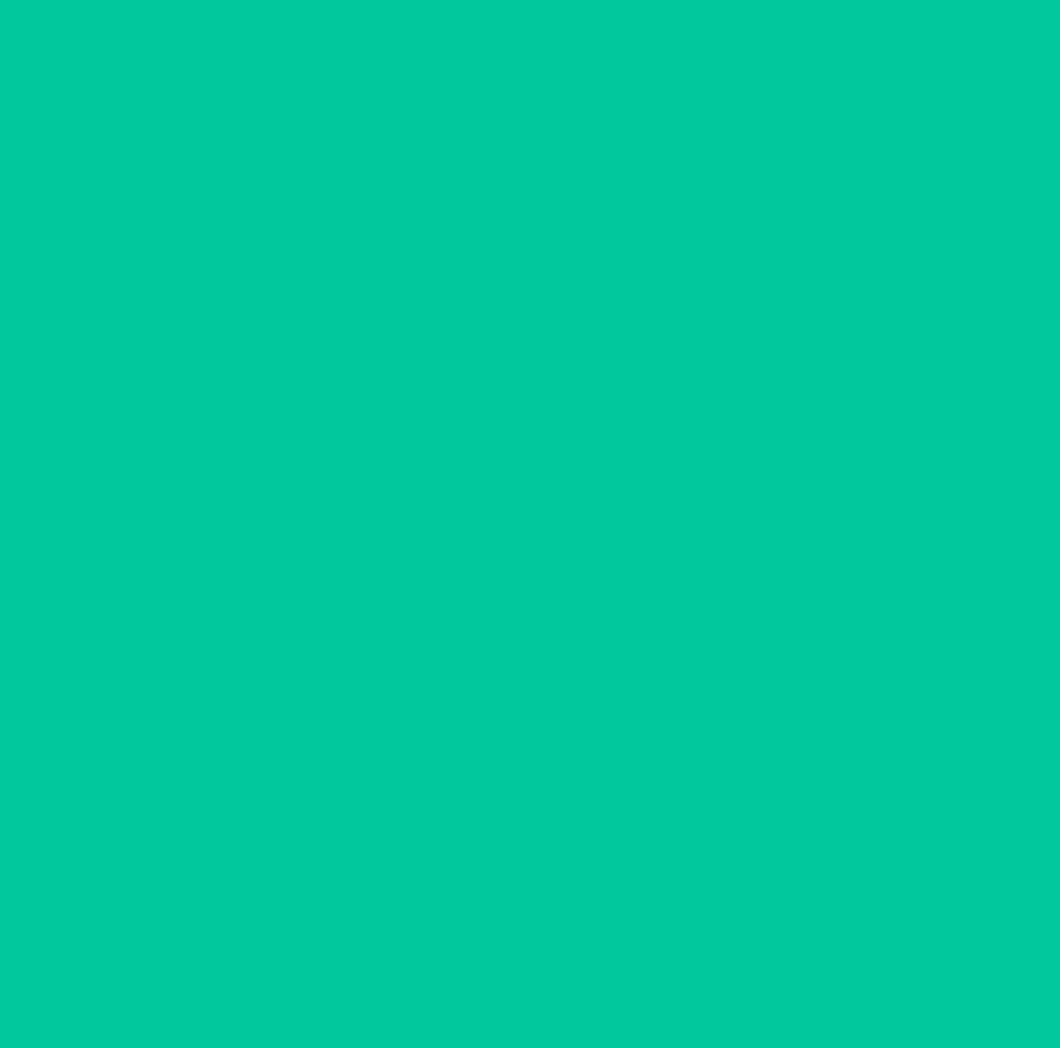 scroll, scrollTop: 0, scrollLeft: 0, axis: both 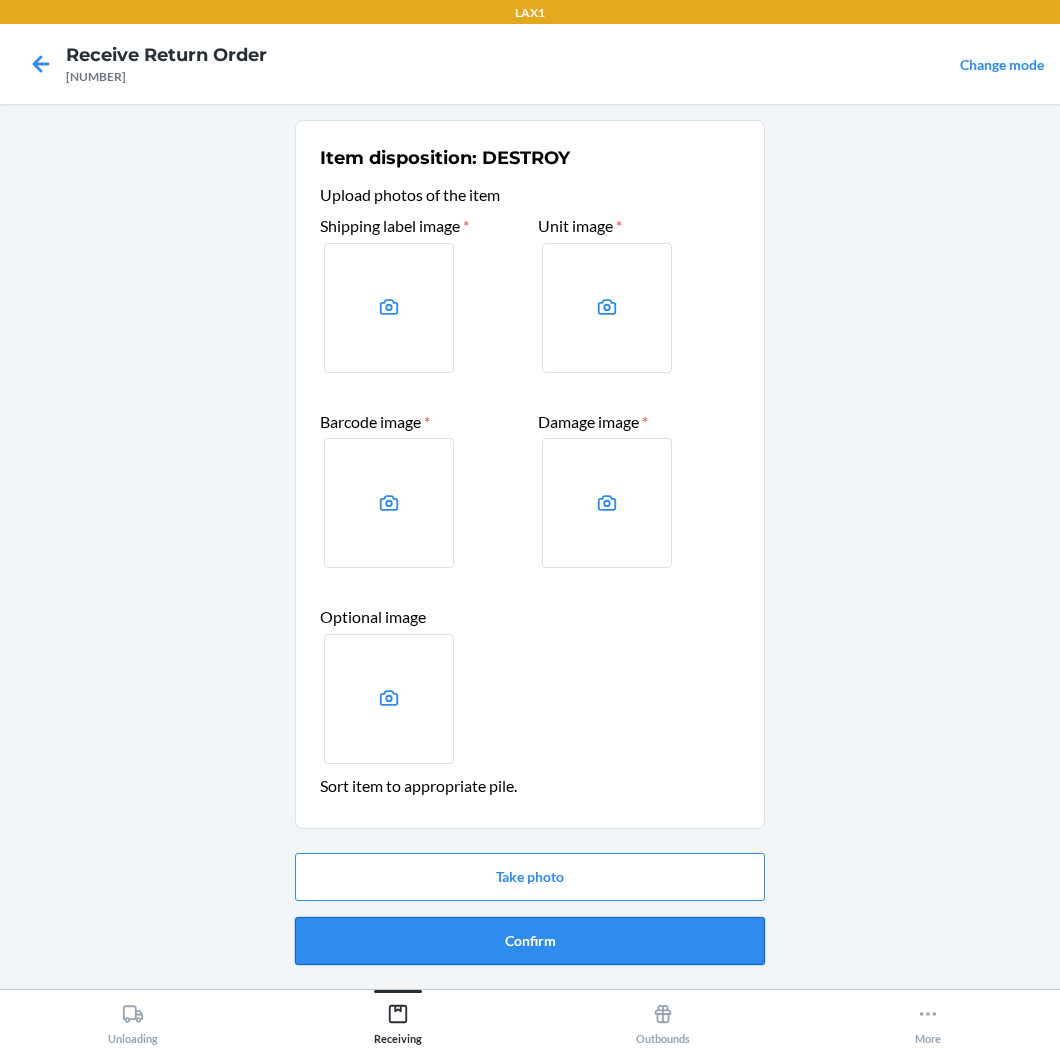 click on "Confirm" at bounding box center [530, 941] 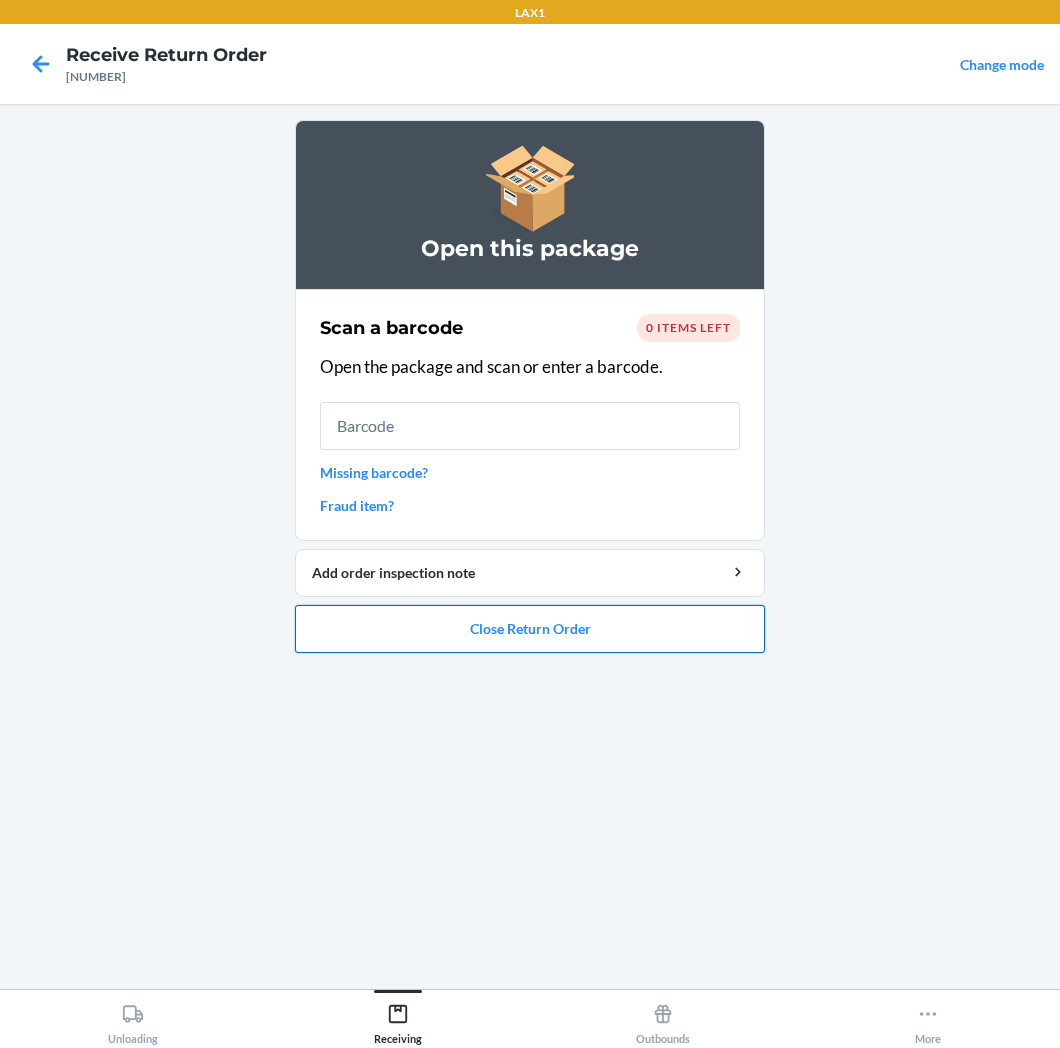 click on "Close Return Order" at bounding box center [530, 629] 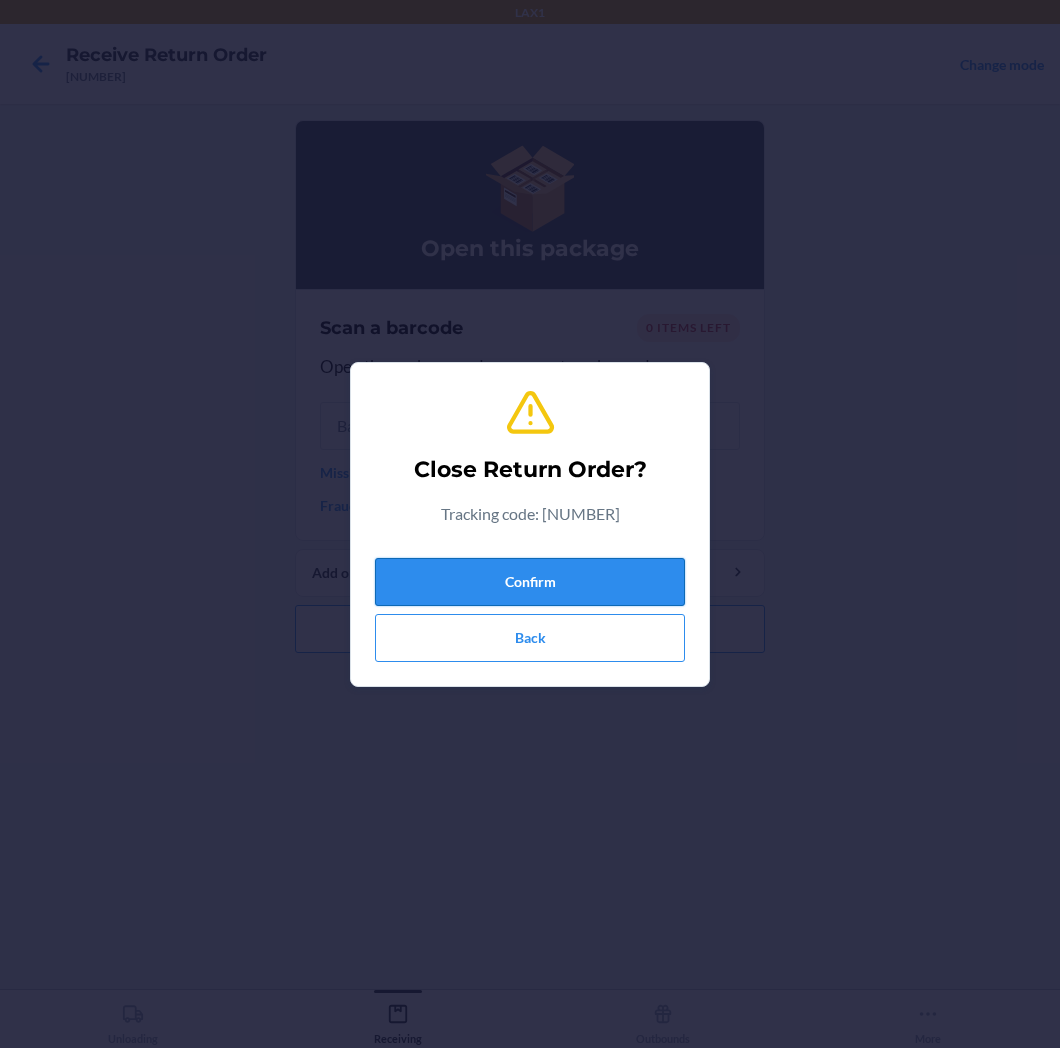 click on "Confirm" at bounding box center (530, 582) 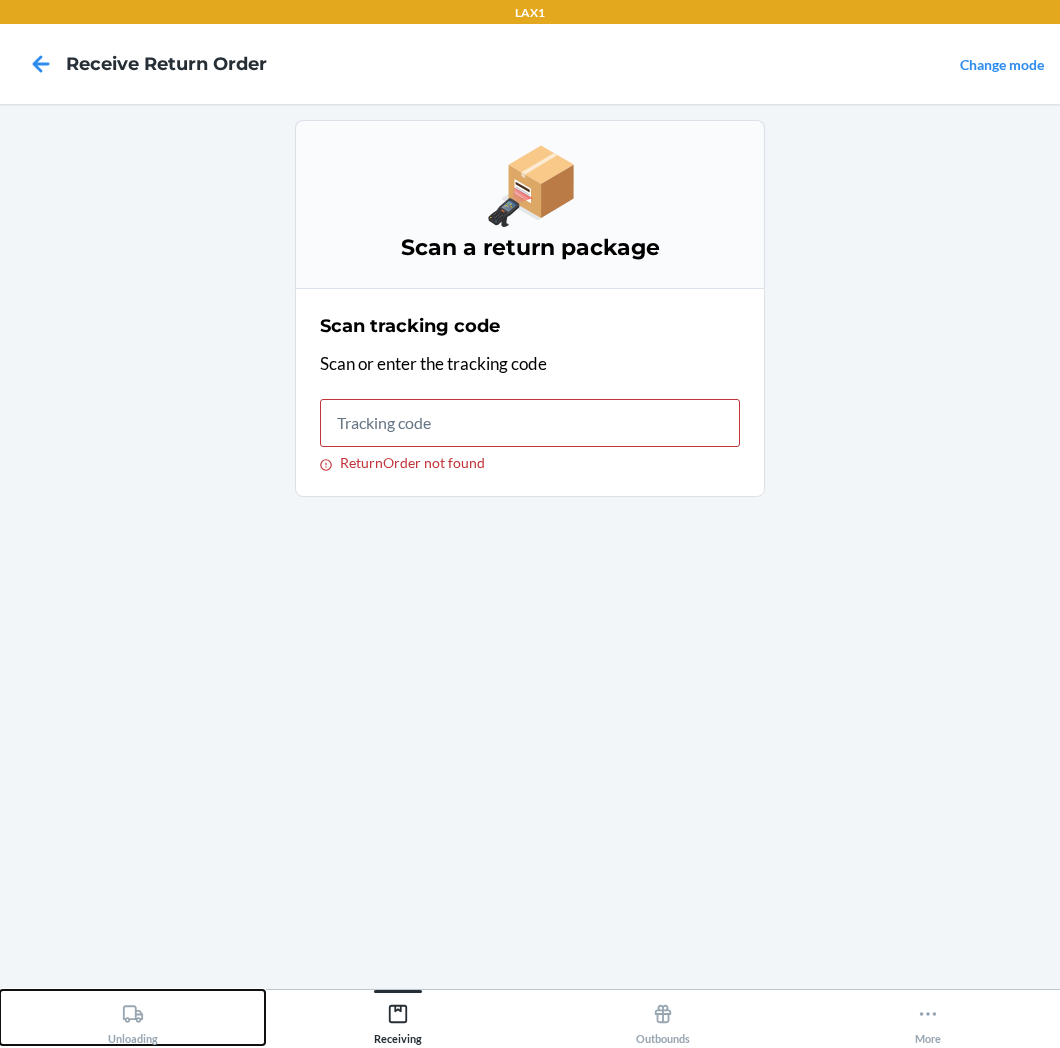 drag, startPoint x: 128, startPoint y: 1027, endPoint x: 183, endPoint y: 798, distance: 235.5122 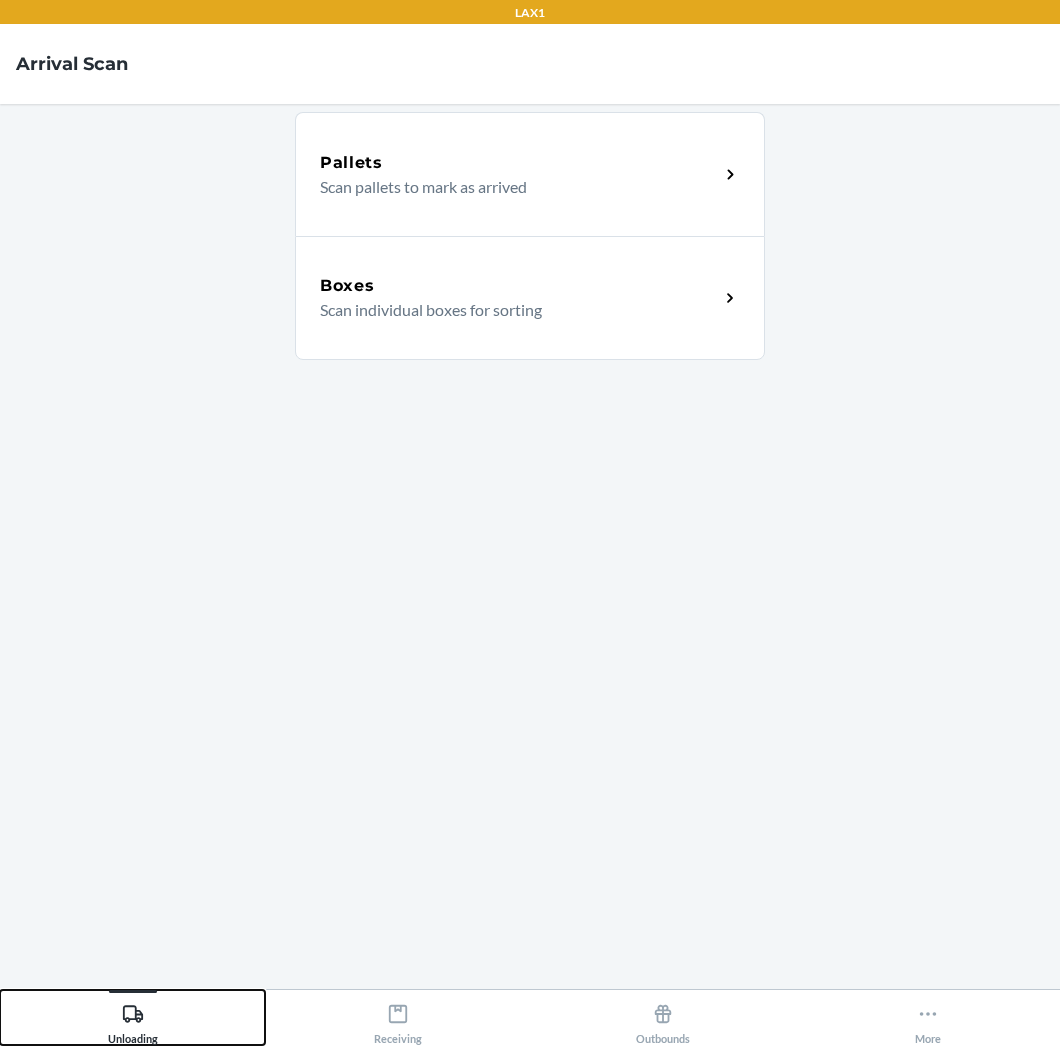 click 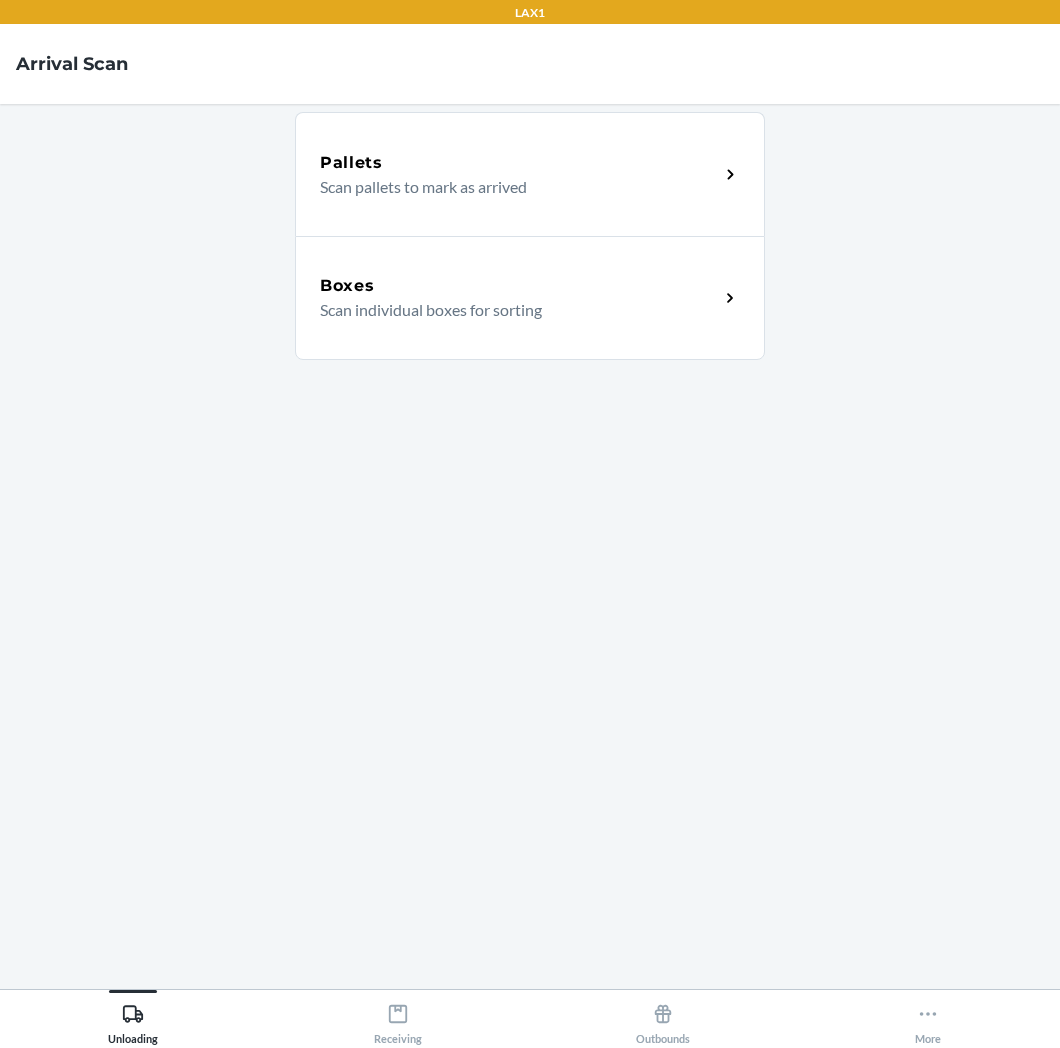 click on "Pallets Scan pallets to mark as arrived Boxes Scan individual boxes for sorting" at bounding box center (530, 546) 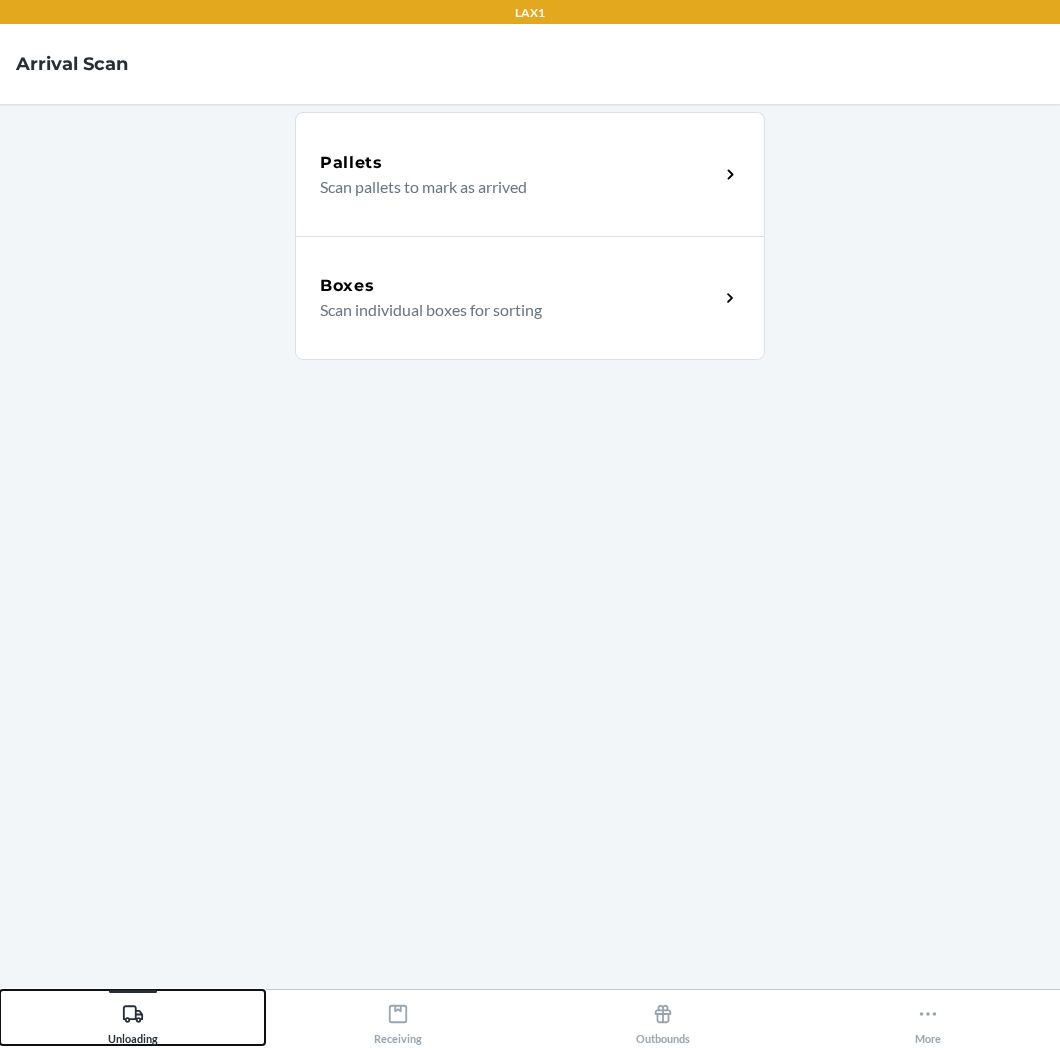 click 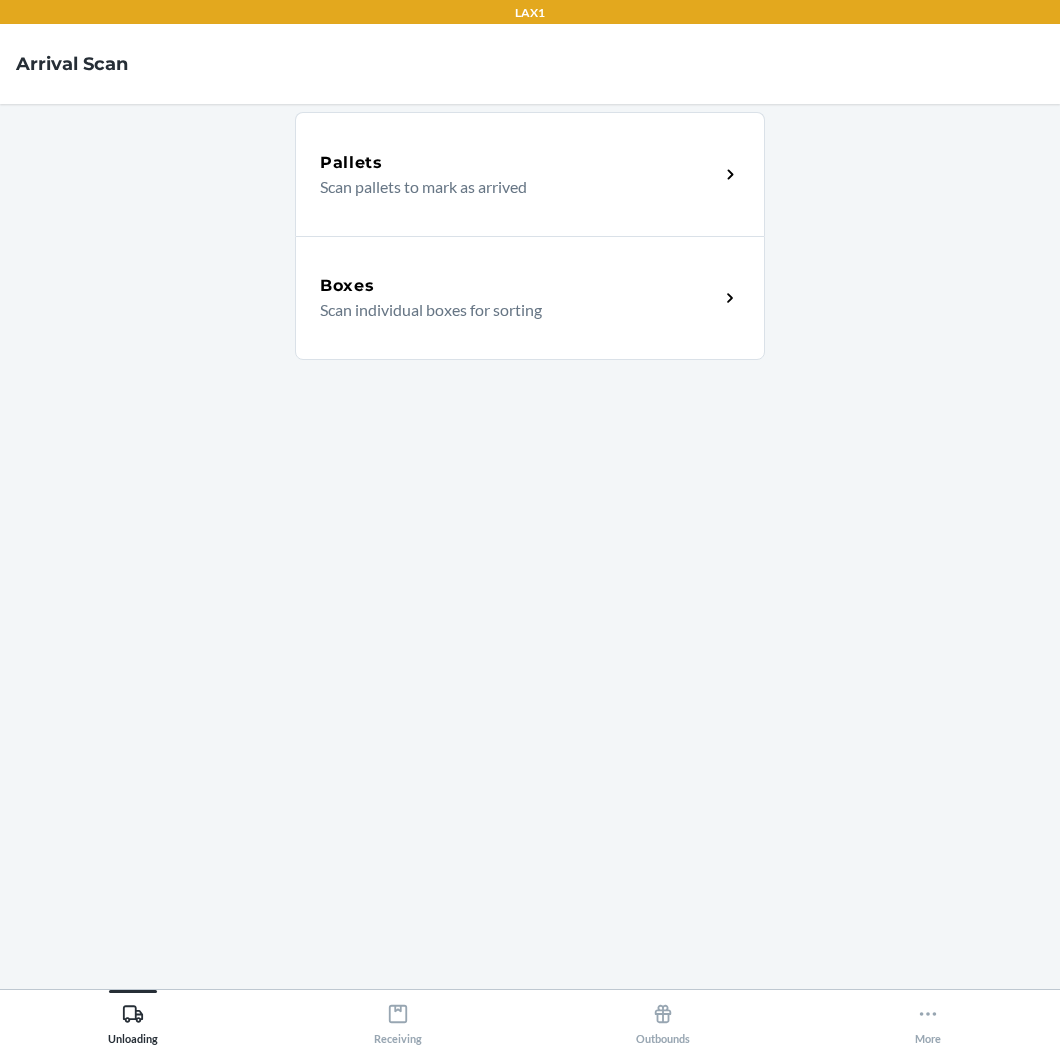 click on "Boxes" at bounding box center (519, 286) 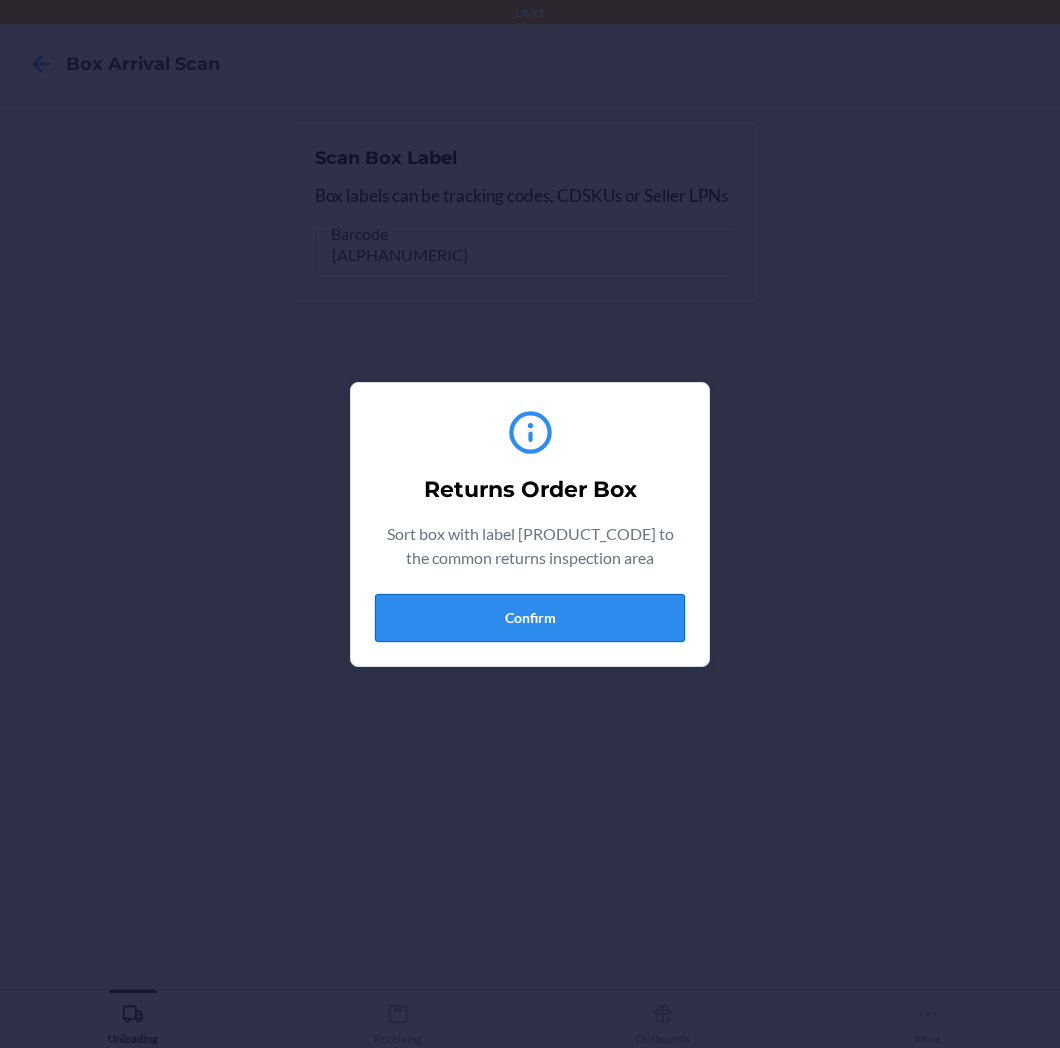 click on "Confirm" at bounding box center (530, 618) 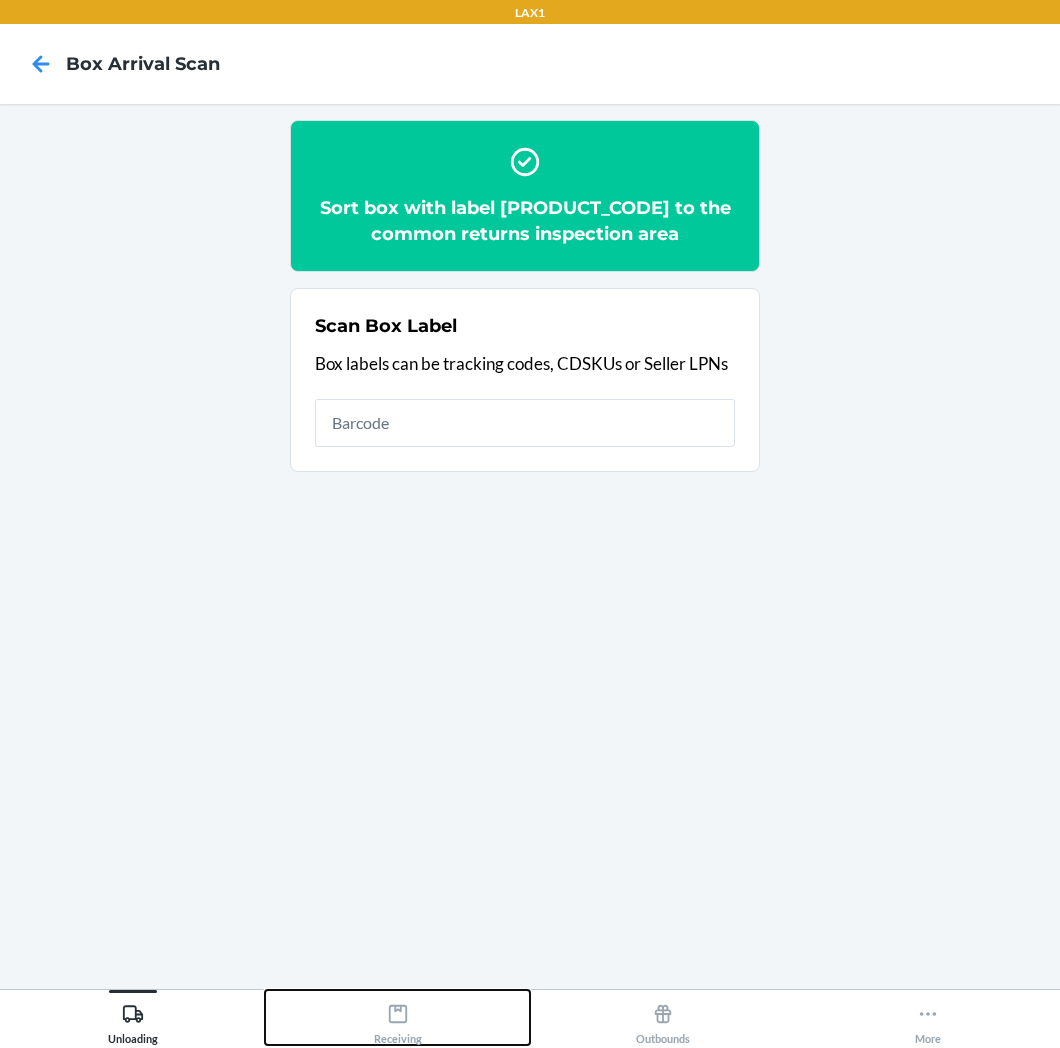 click 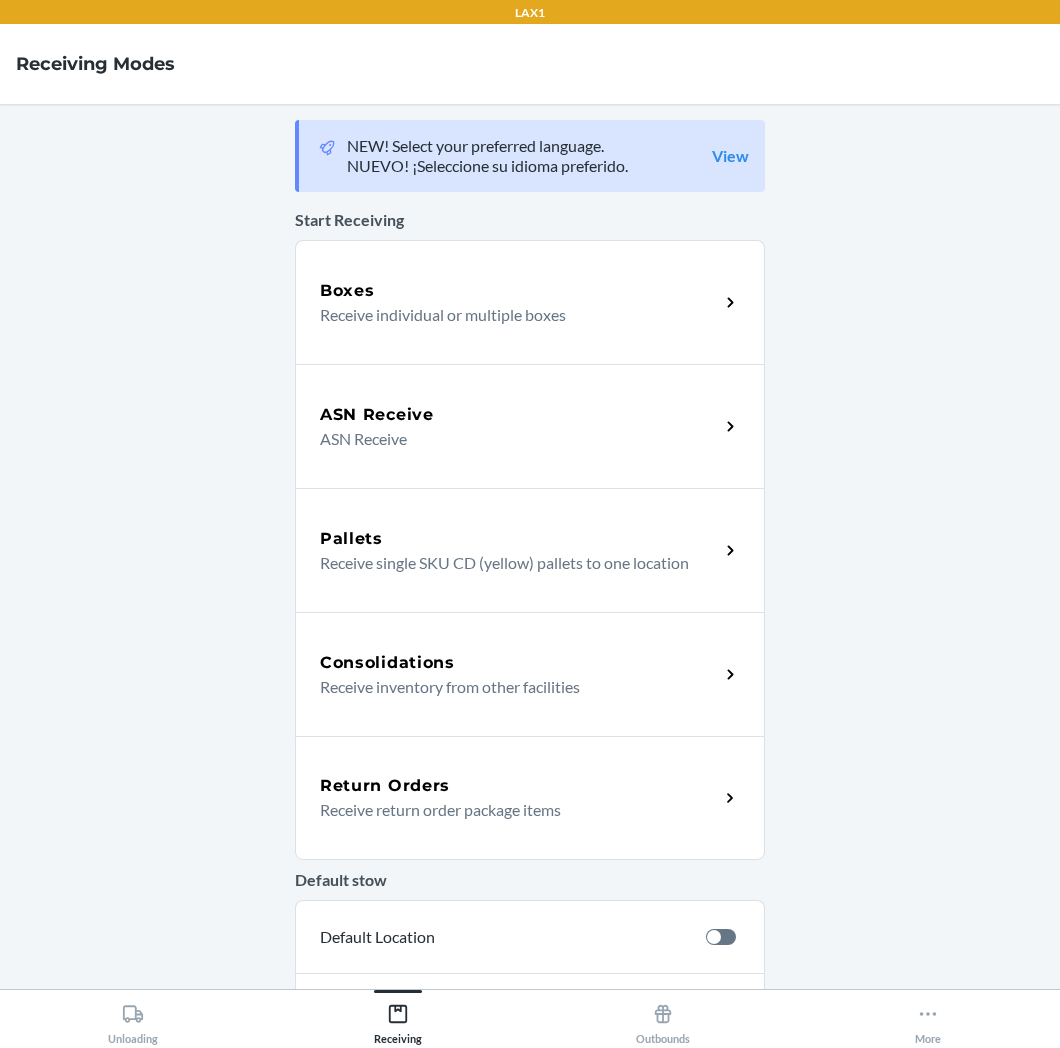click on "Return Orders" at bounding box center (519, 786) 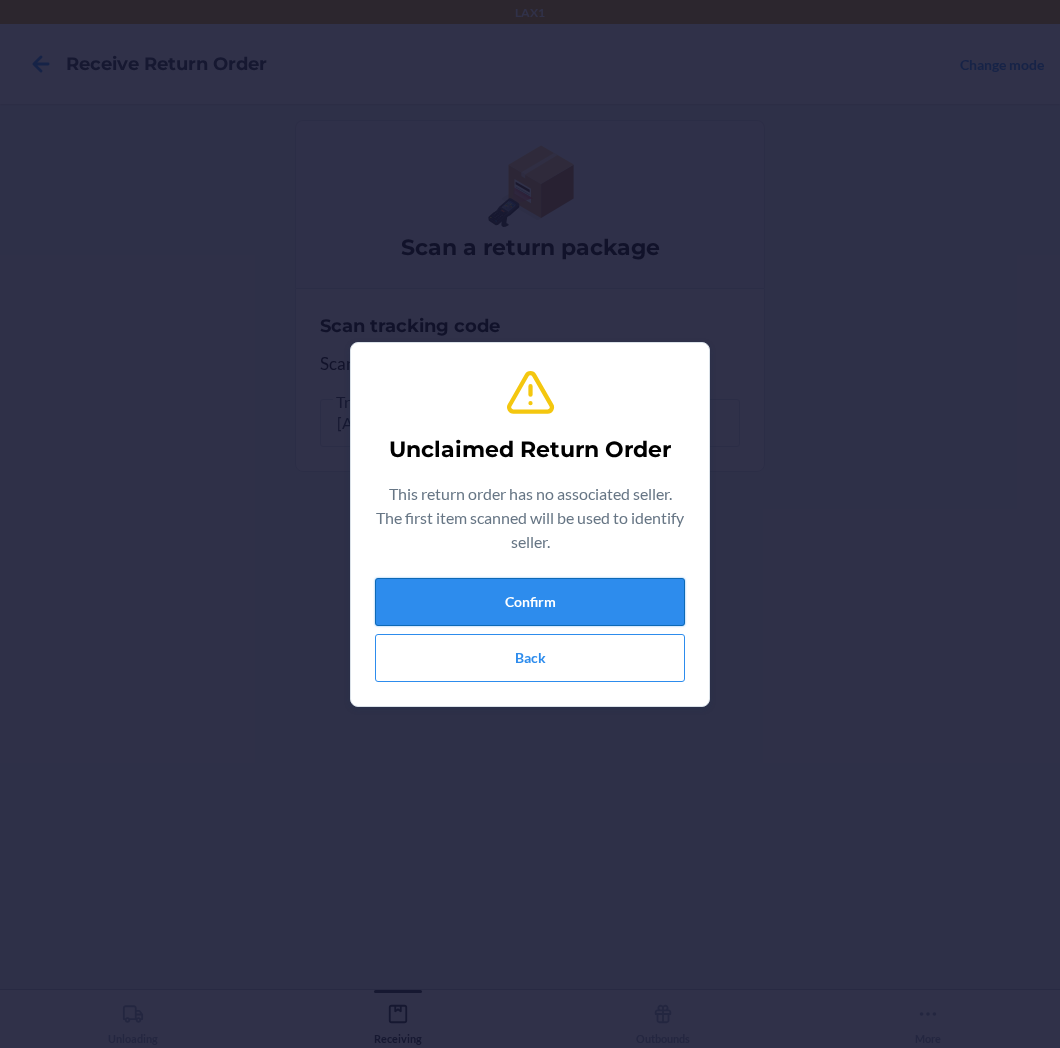 click on "Confirm" at bounding box center (530, 602) 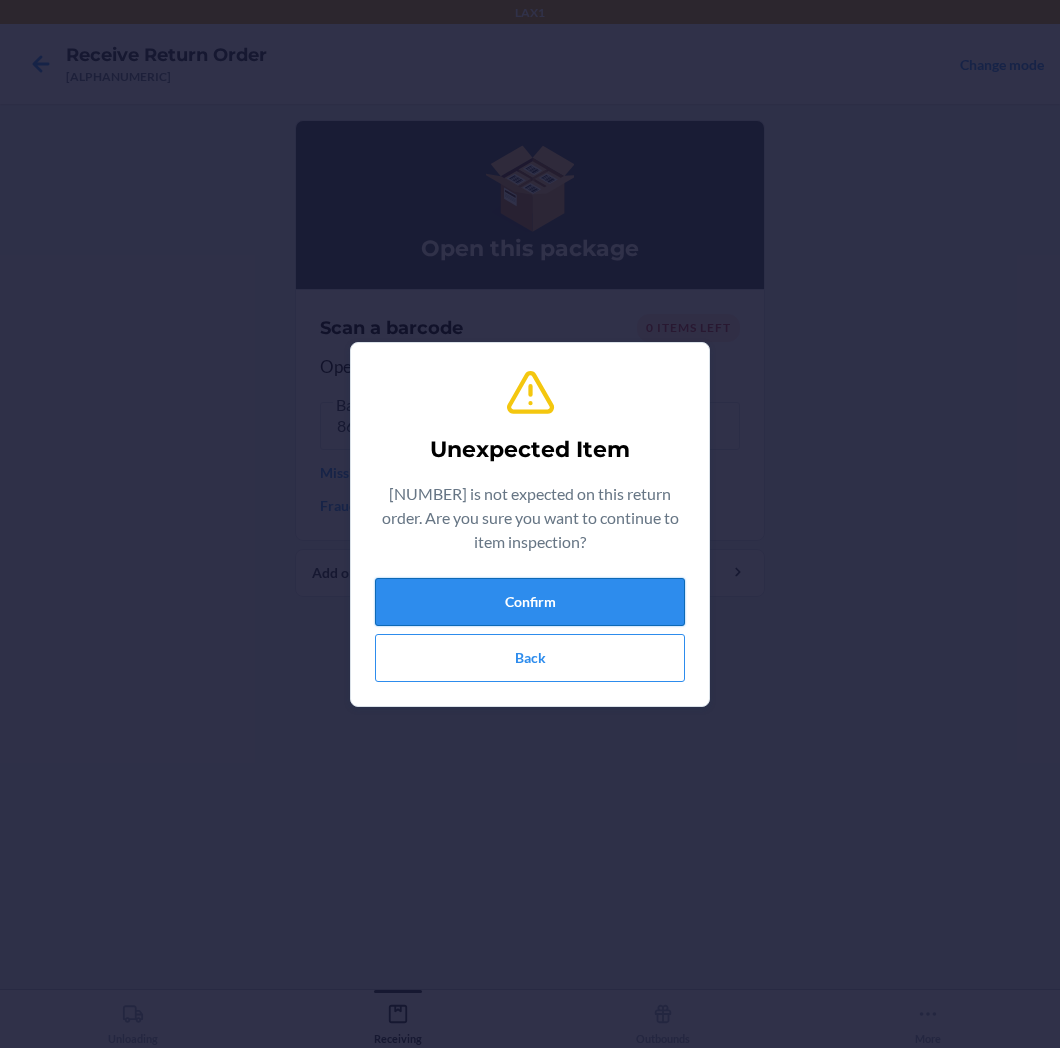 click on "Confirm" at bounding box center (530, 602) 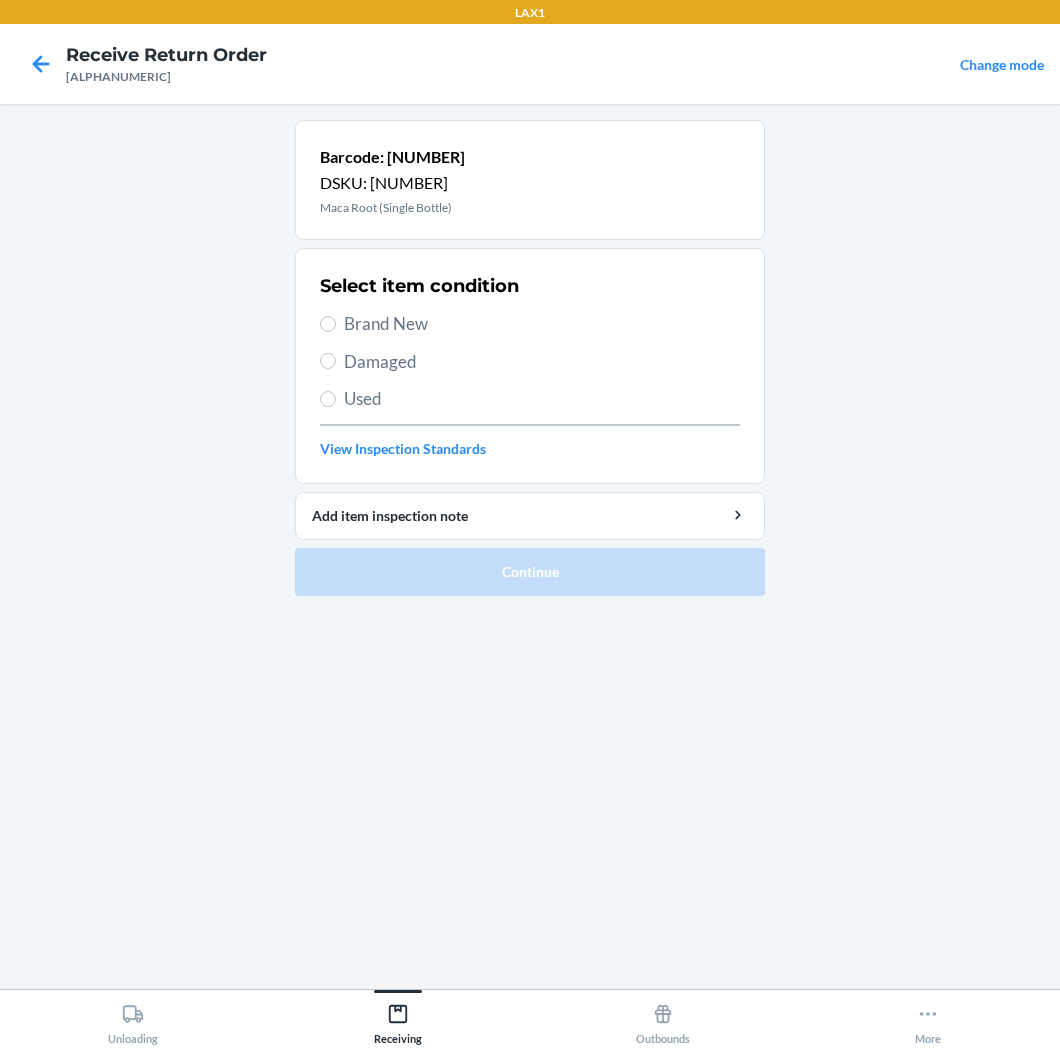 click on "Brand New" at bounding box center [542, 324] 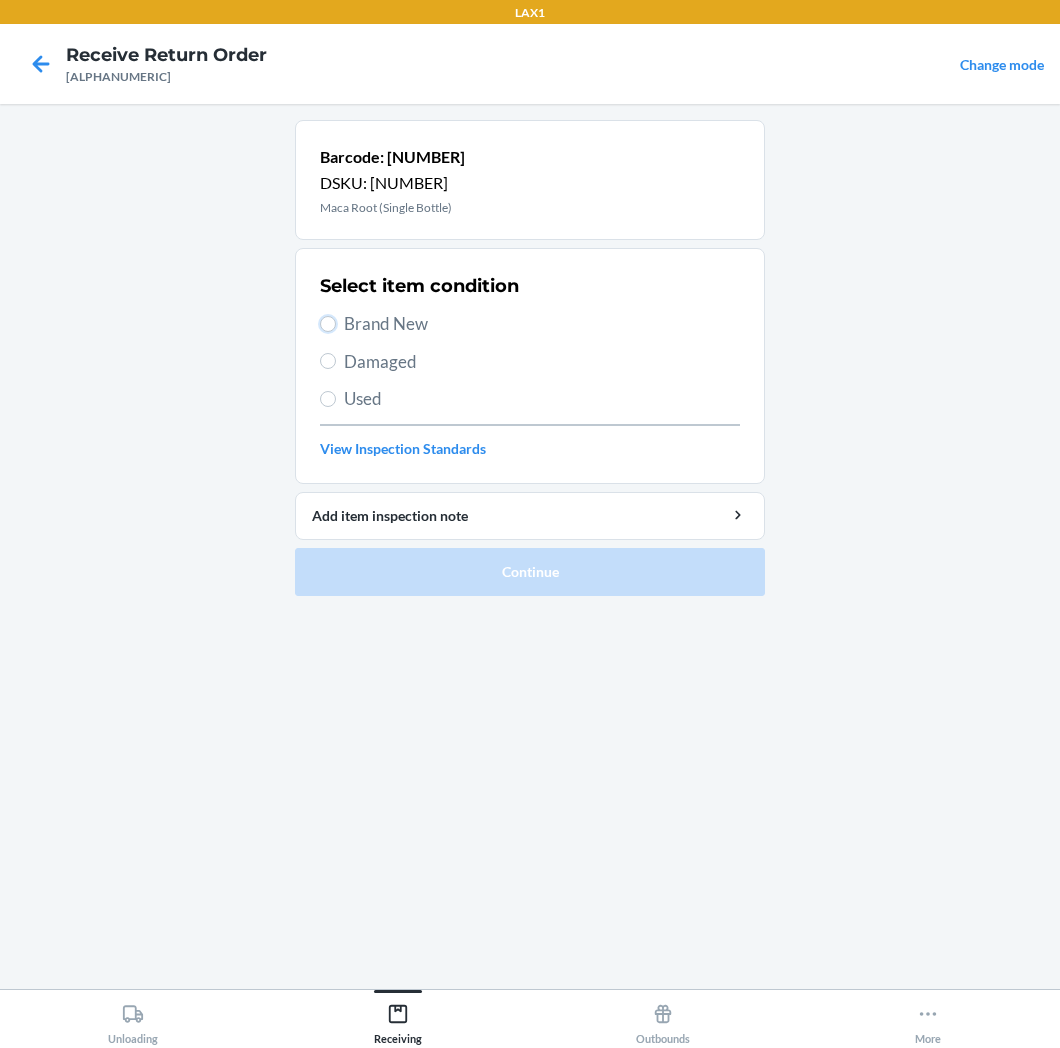 click on "Brand New" at bounding box center (328, 324) 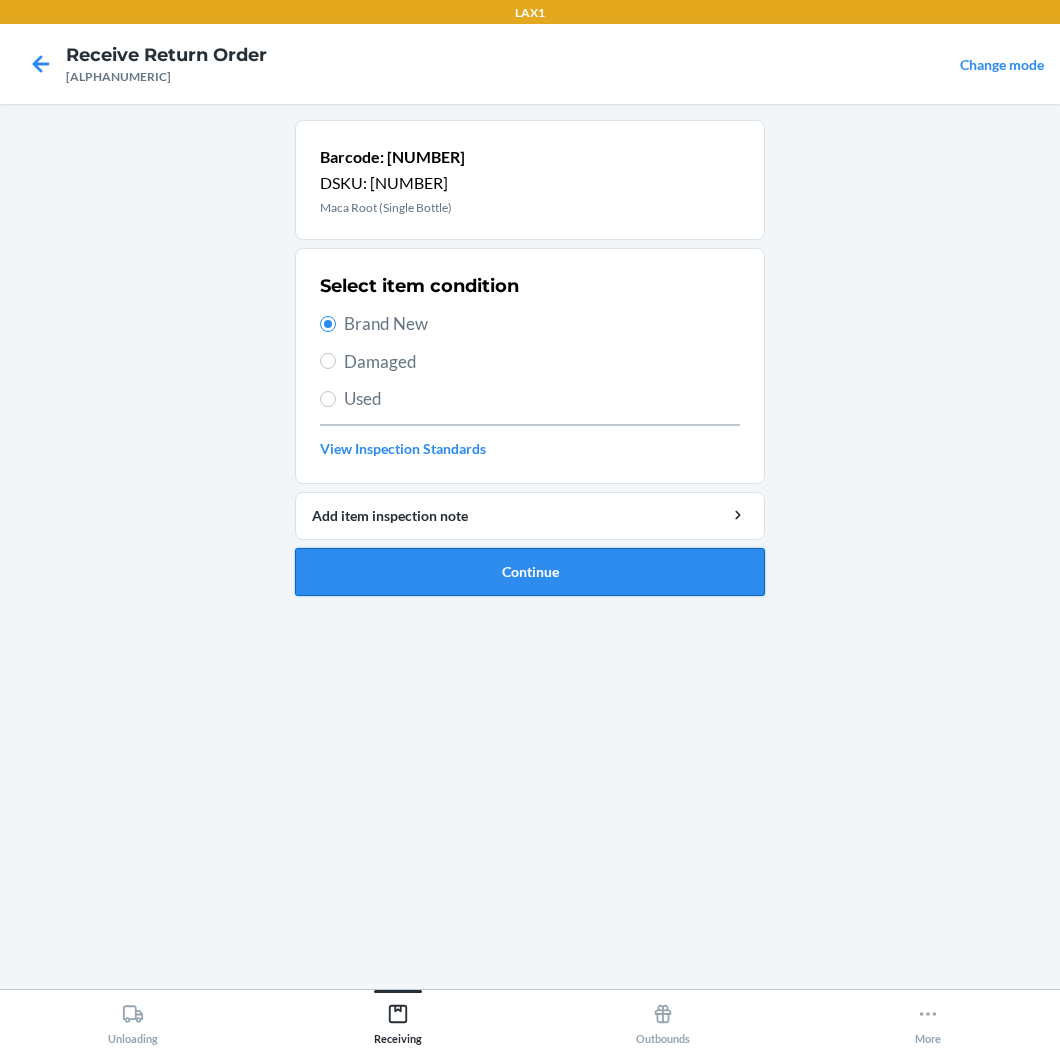 click on "Continue" at bounding box center [530, 572] 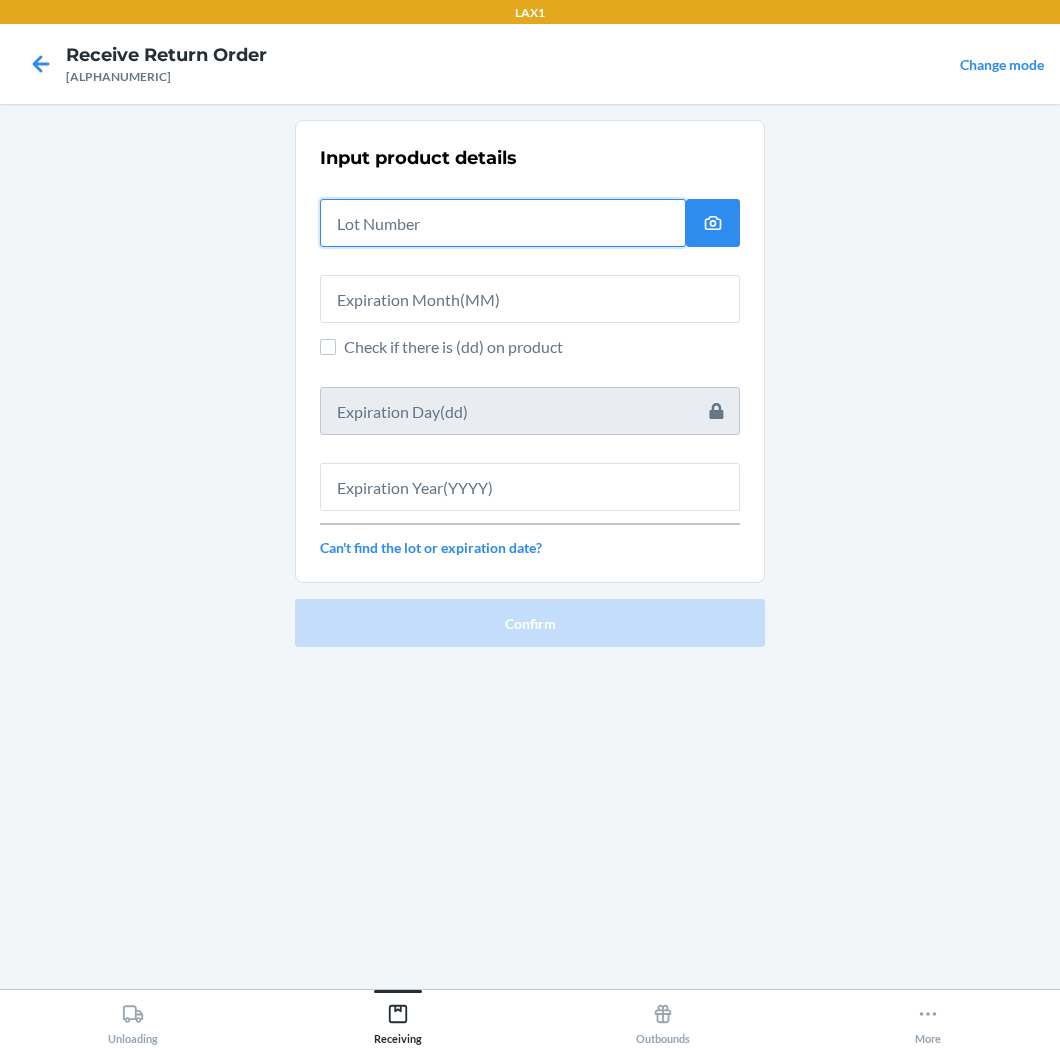 click at bounding box center [503, 223] 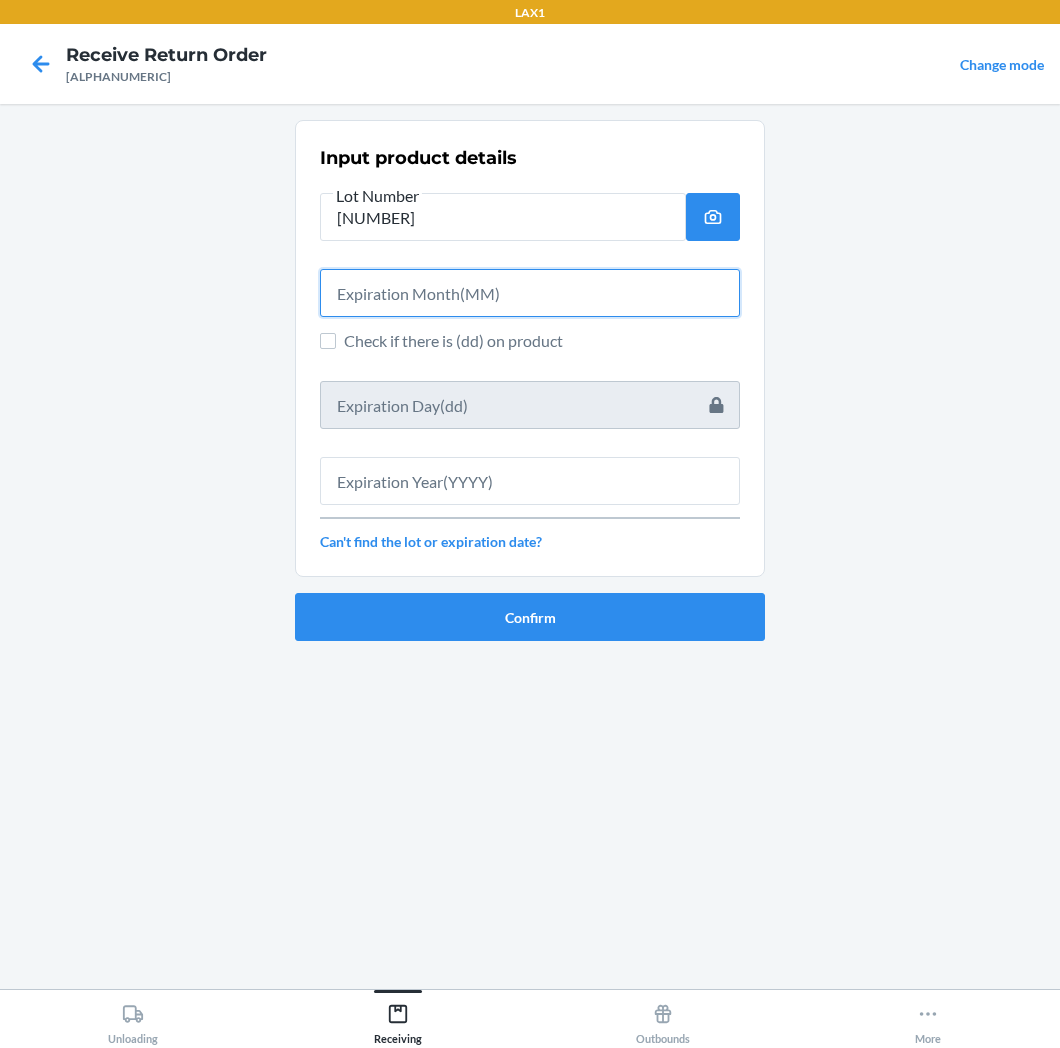 click at bounding box center [530, 293] 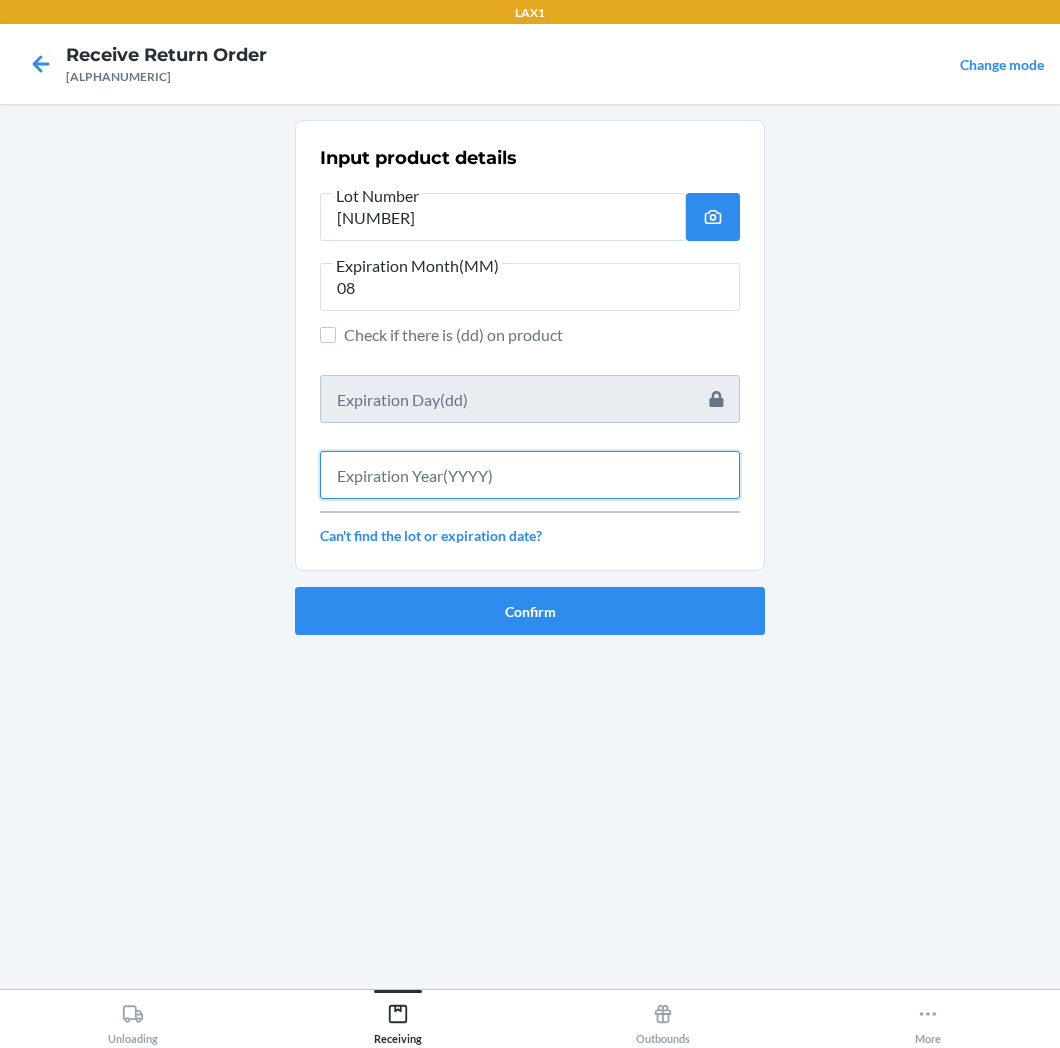 click at bounding box center (530, 475) 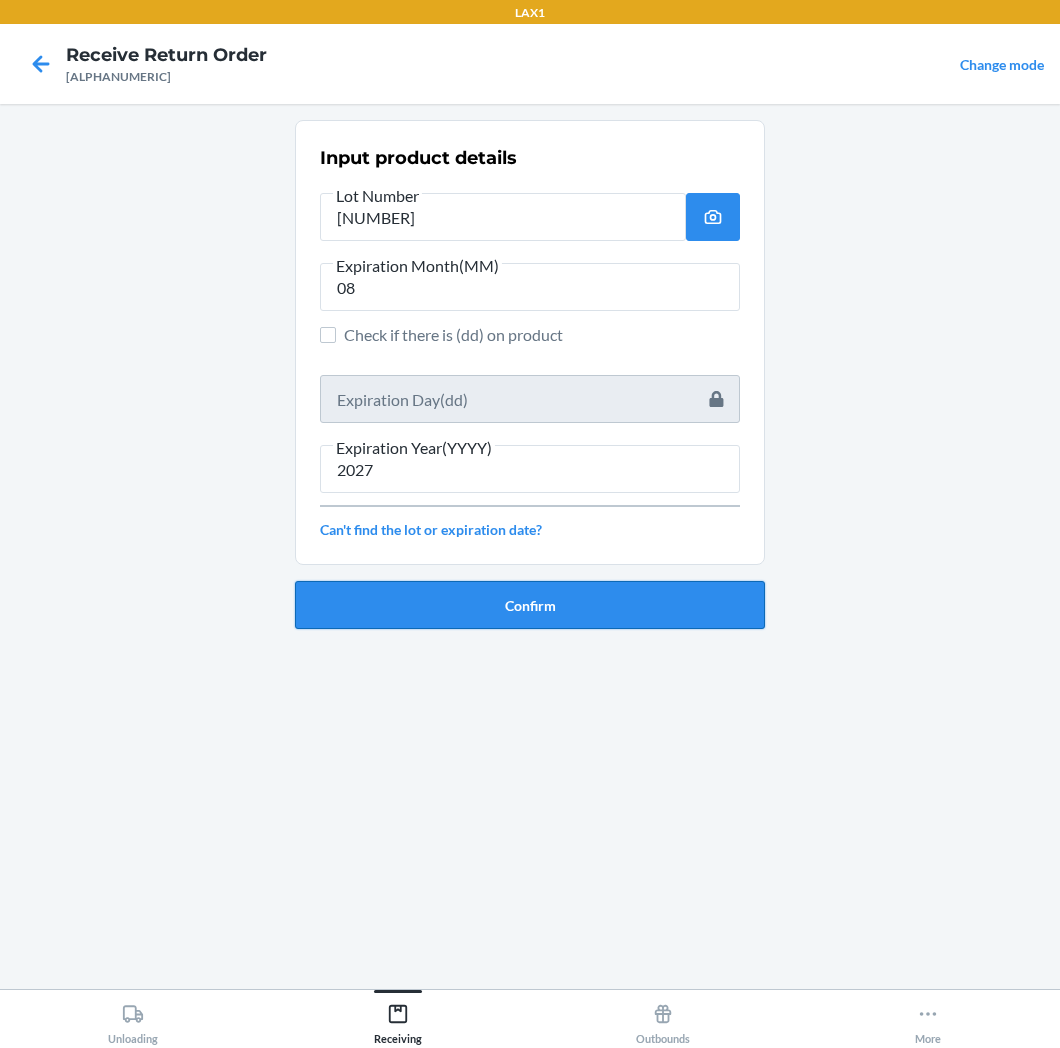 click on "Confirm" at bounding box center [530, 605] 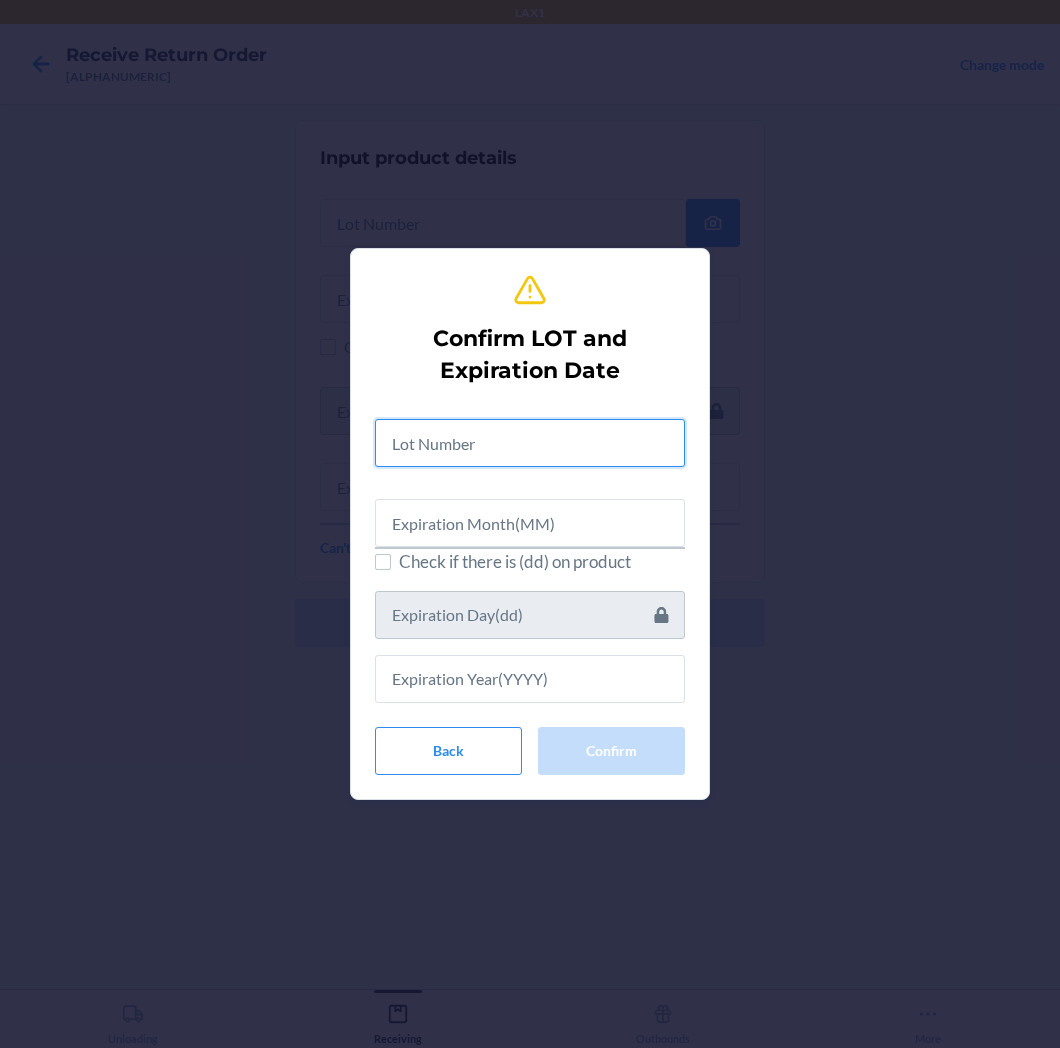 click at bounding box center (530, 443) 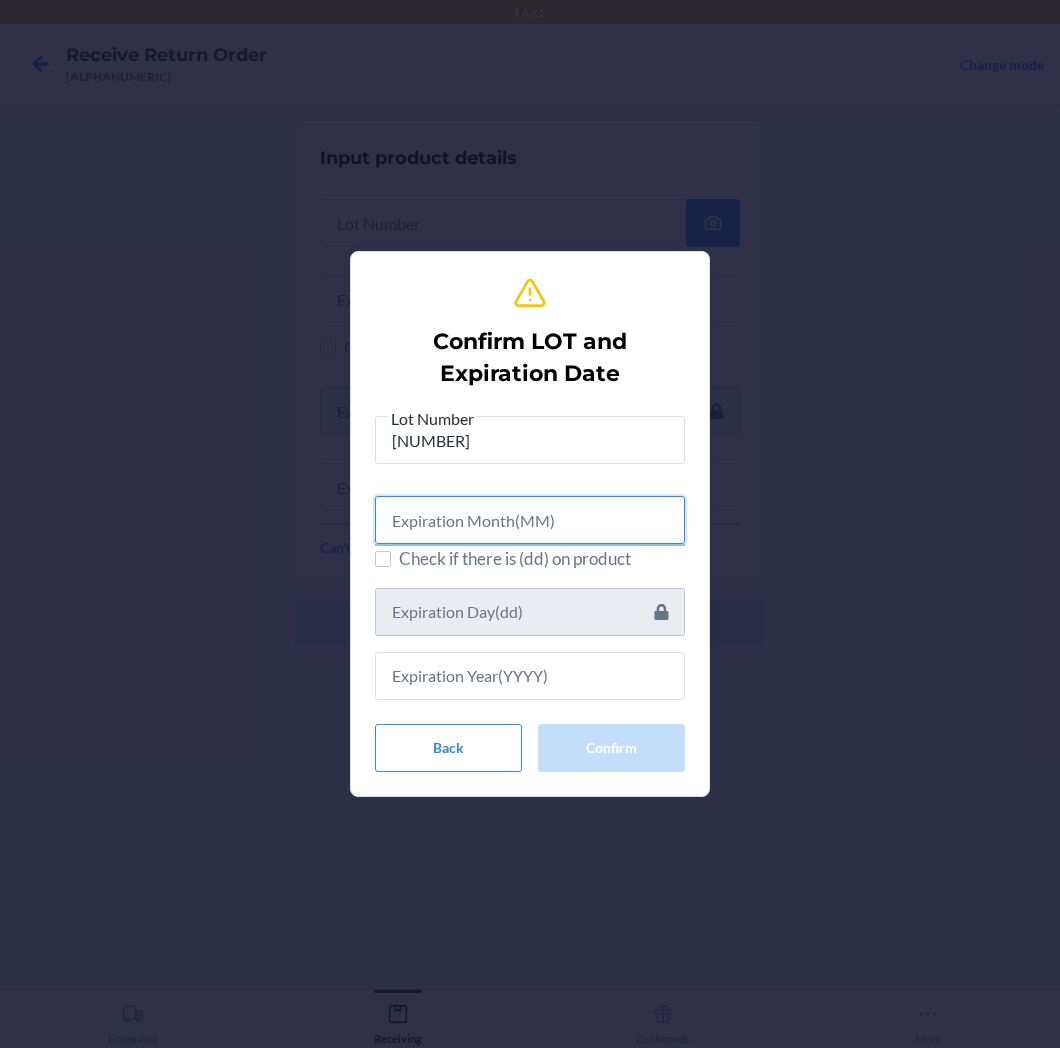 click at bounding box center (530, 520) 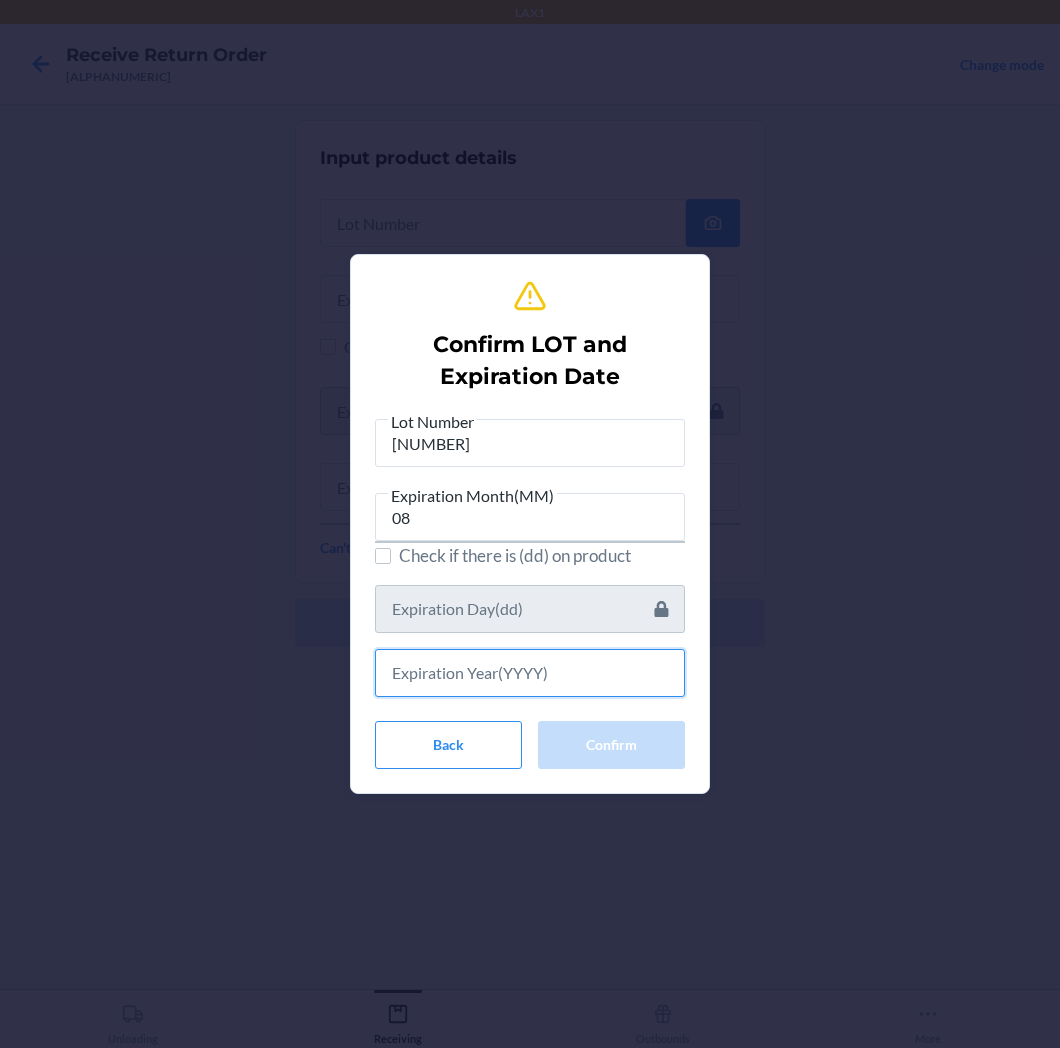 click at bounding box center (530, 673) 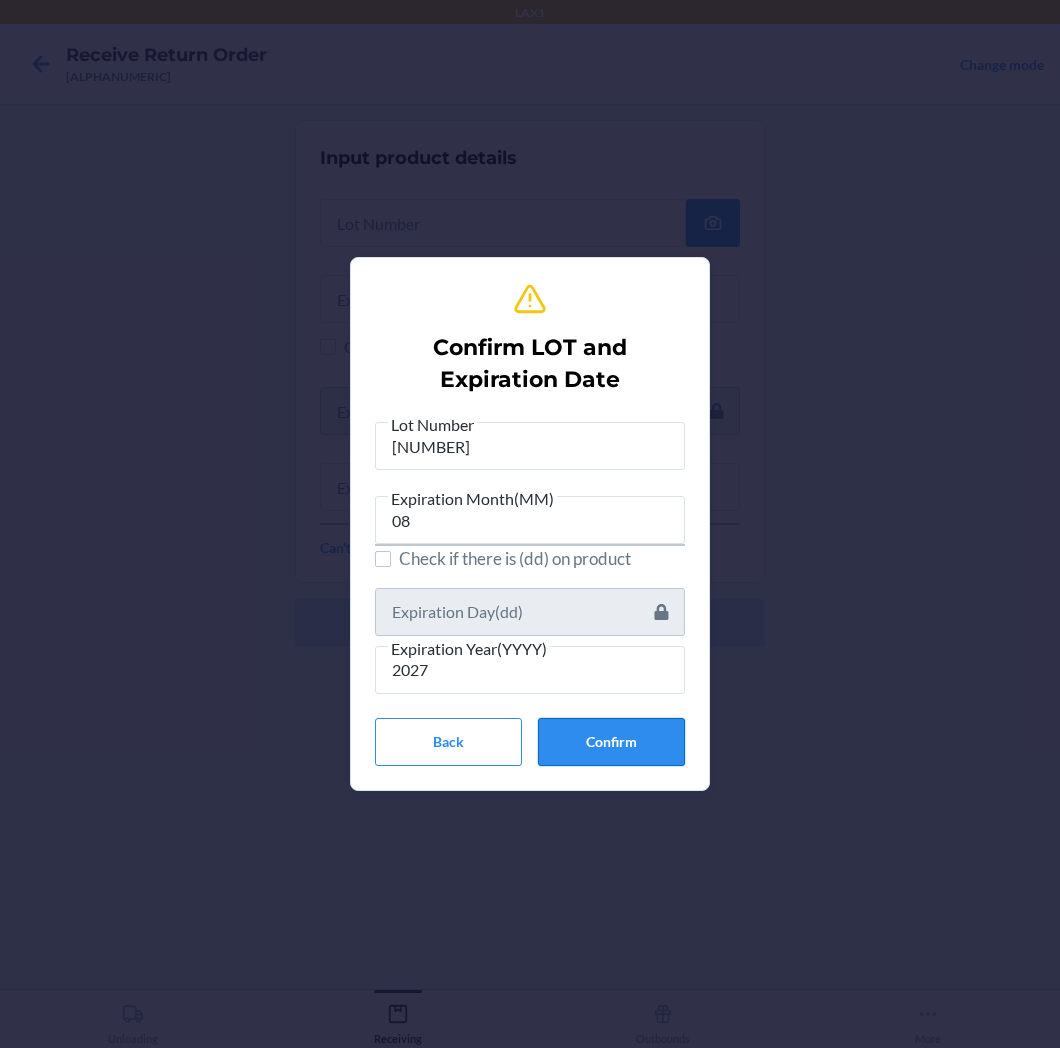 click on "Confirm" at bounding box center (611, 742) 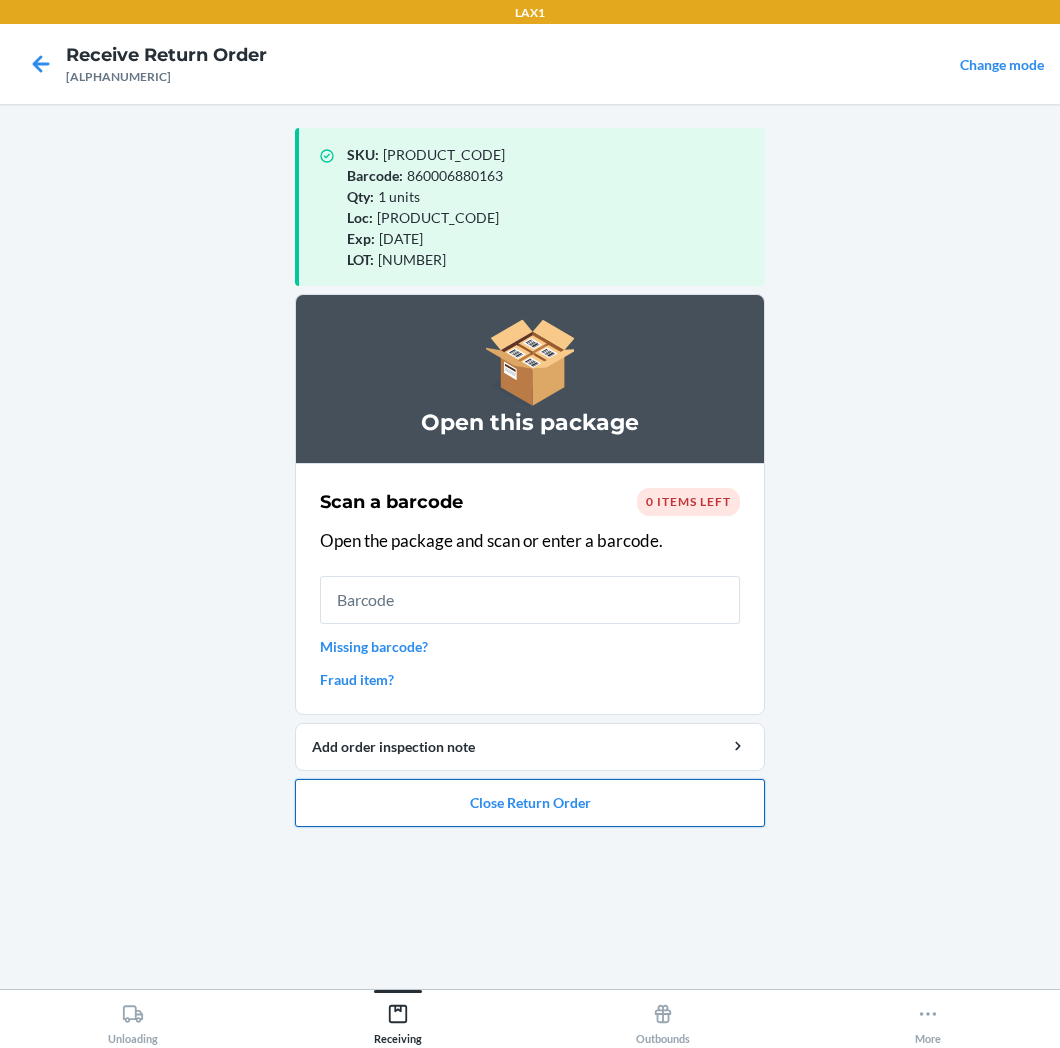 click on "Close Return Order" at bounding box center [530, 803] 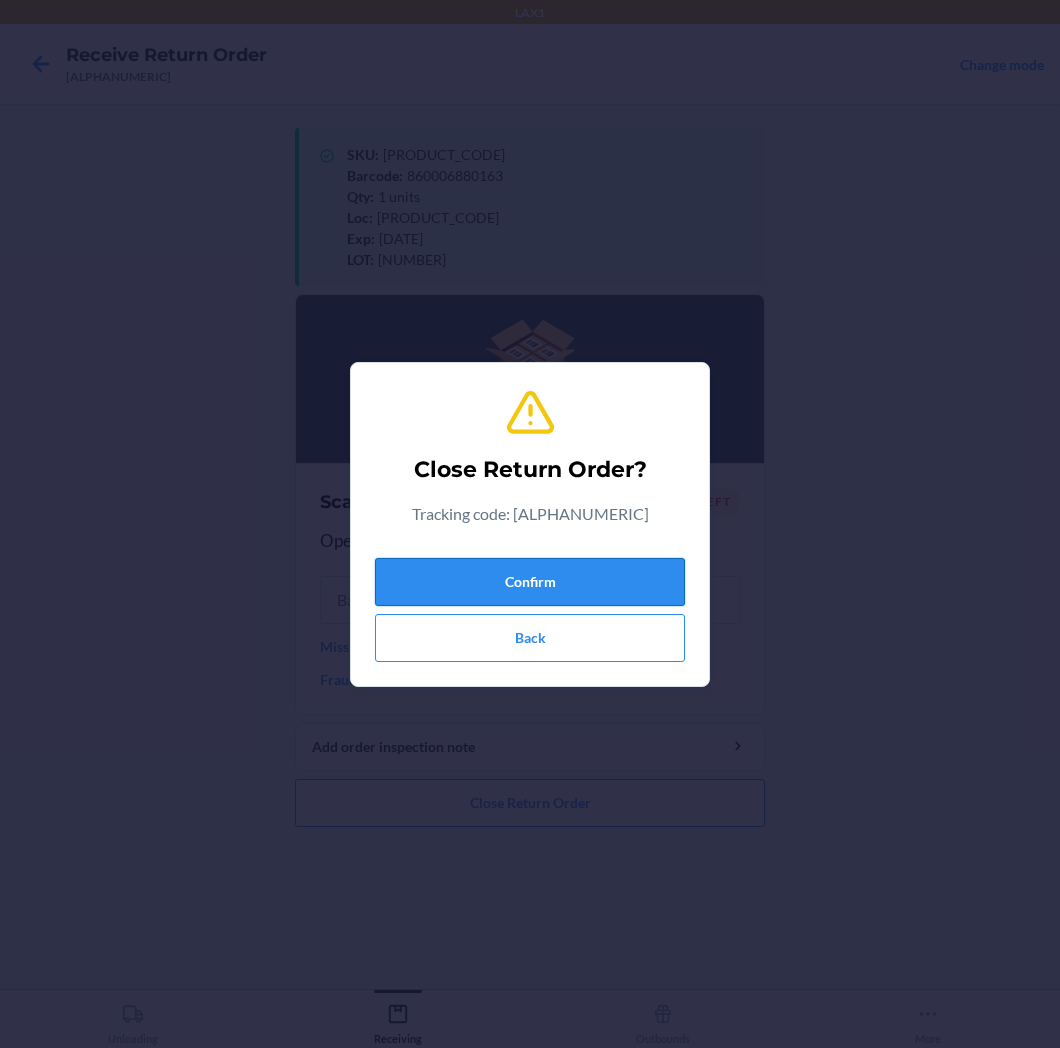click on "Confirm" at bounding box center (530, 582) 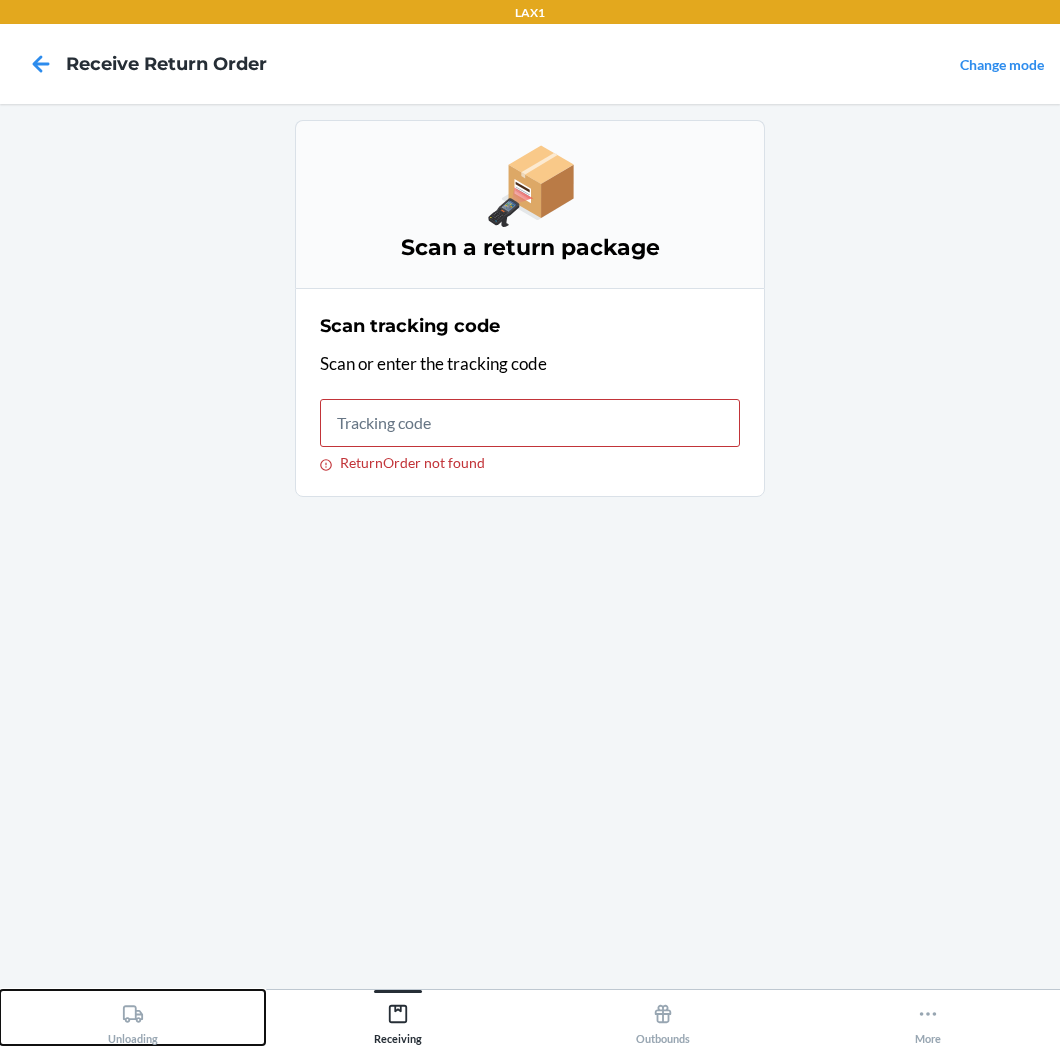 click 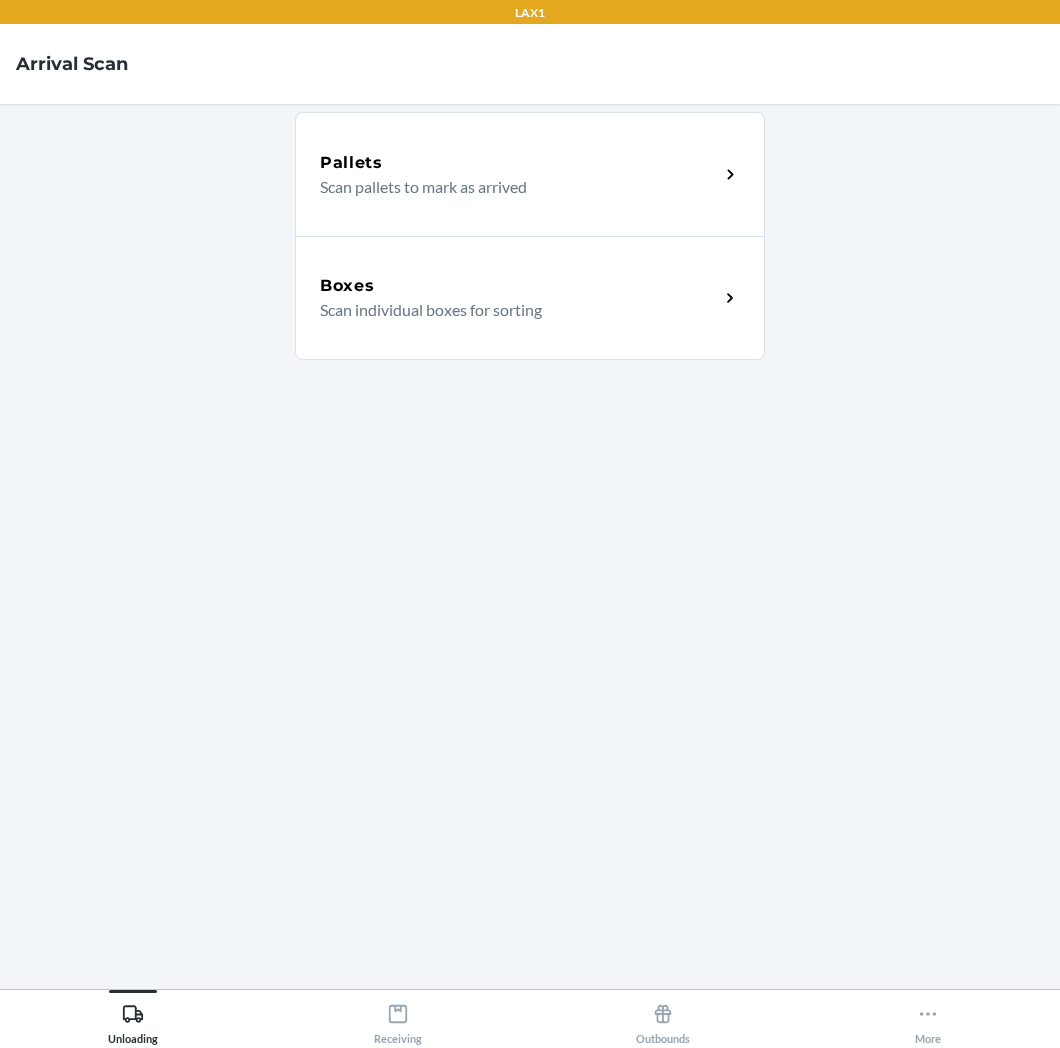 click on "Scan individual boxes for sorting" at bounding box center (511, 310) 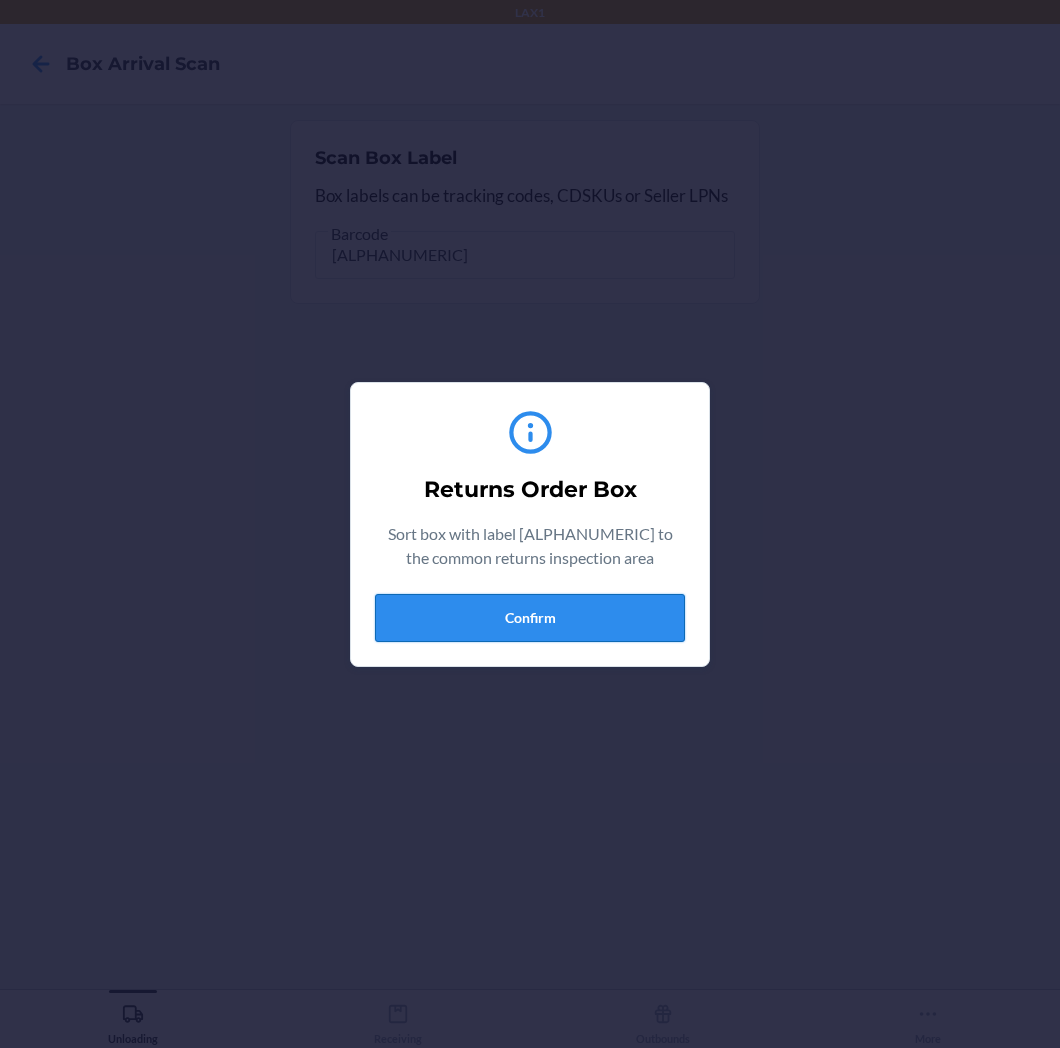 click on "Confirm" at bounding box center (530, 618) 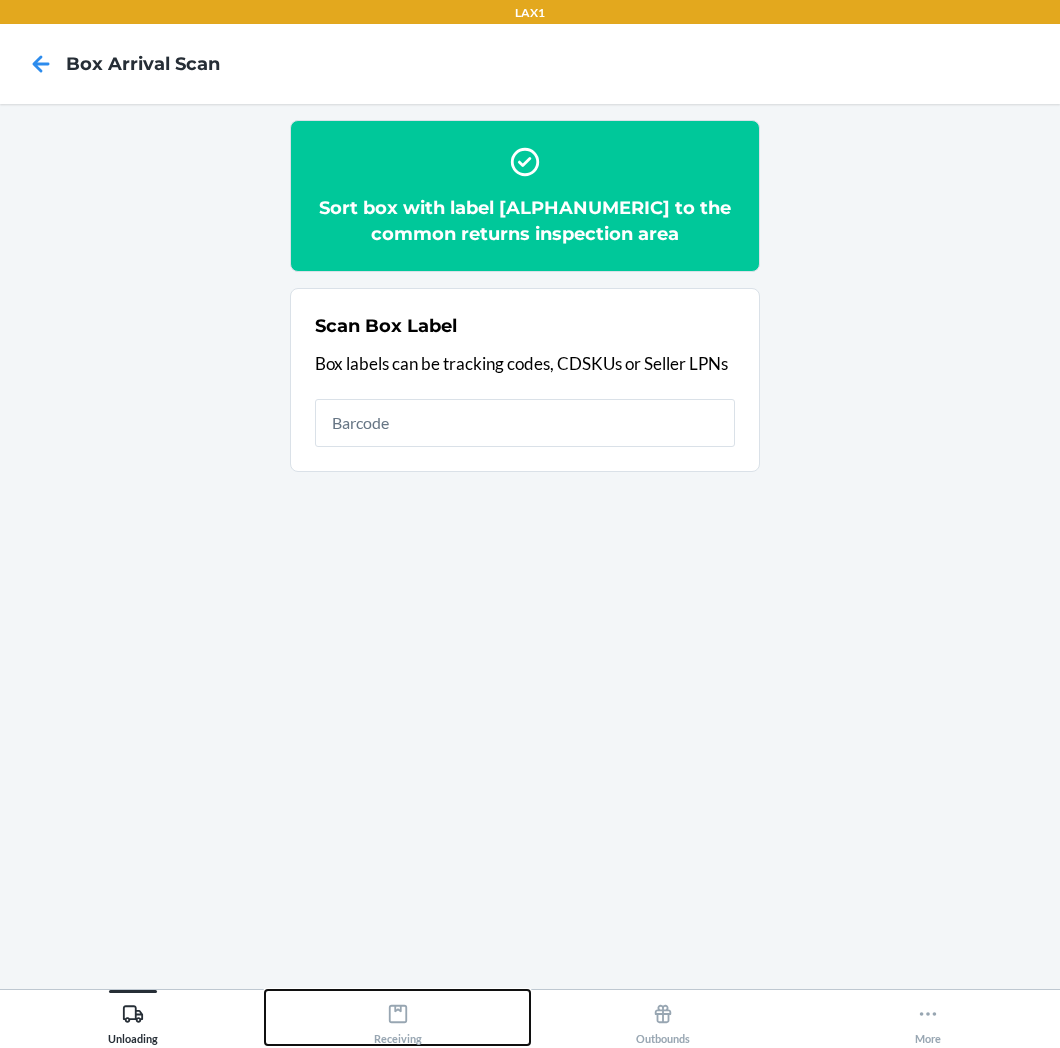 click 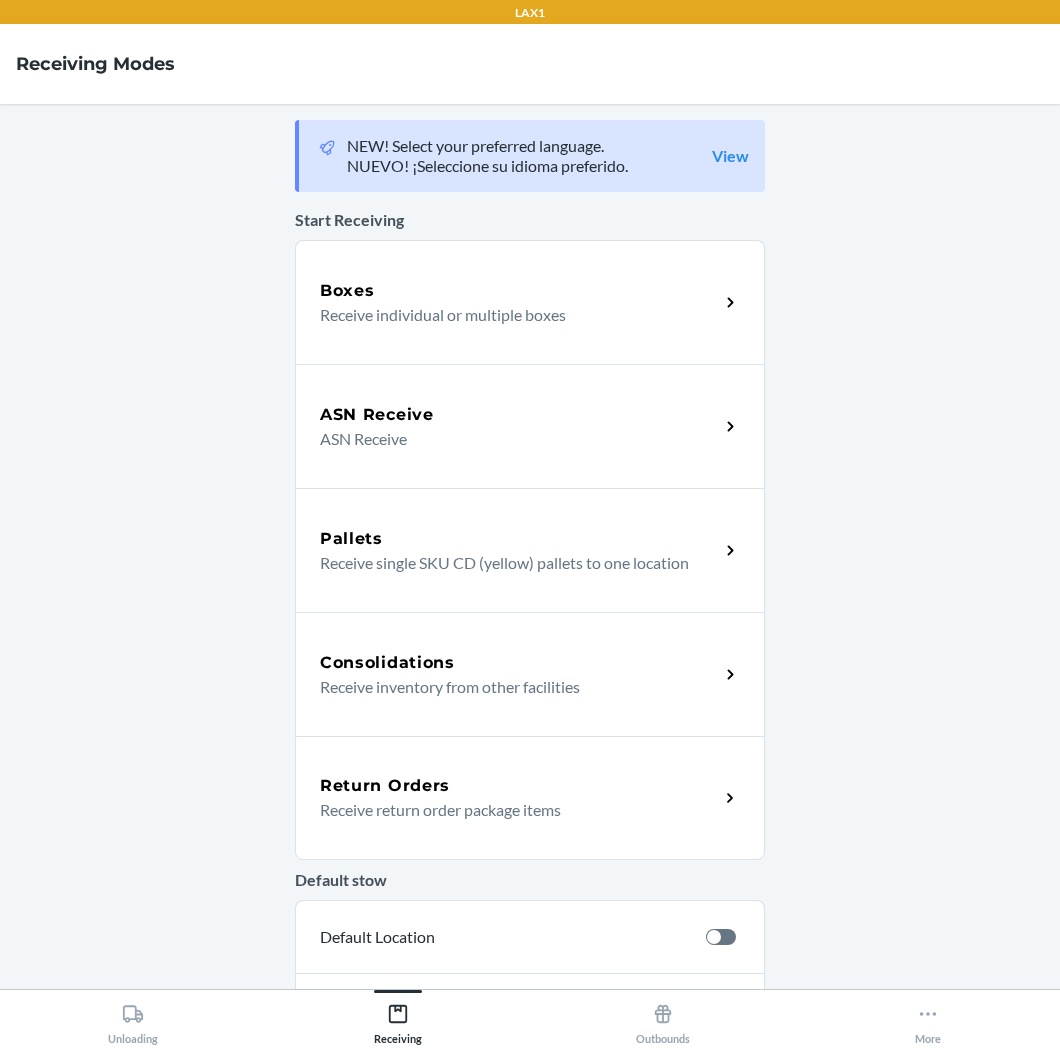 click on "Return Orders" at bounding box center (385, 786) 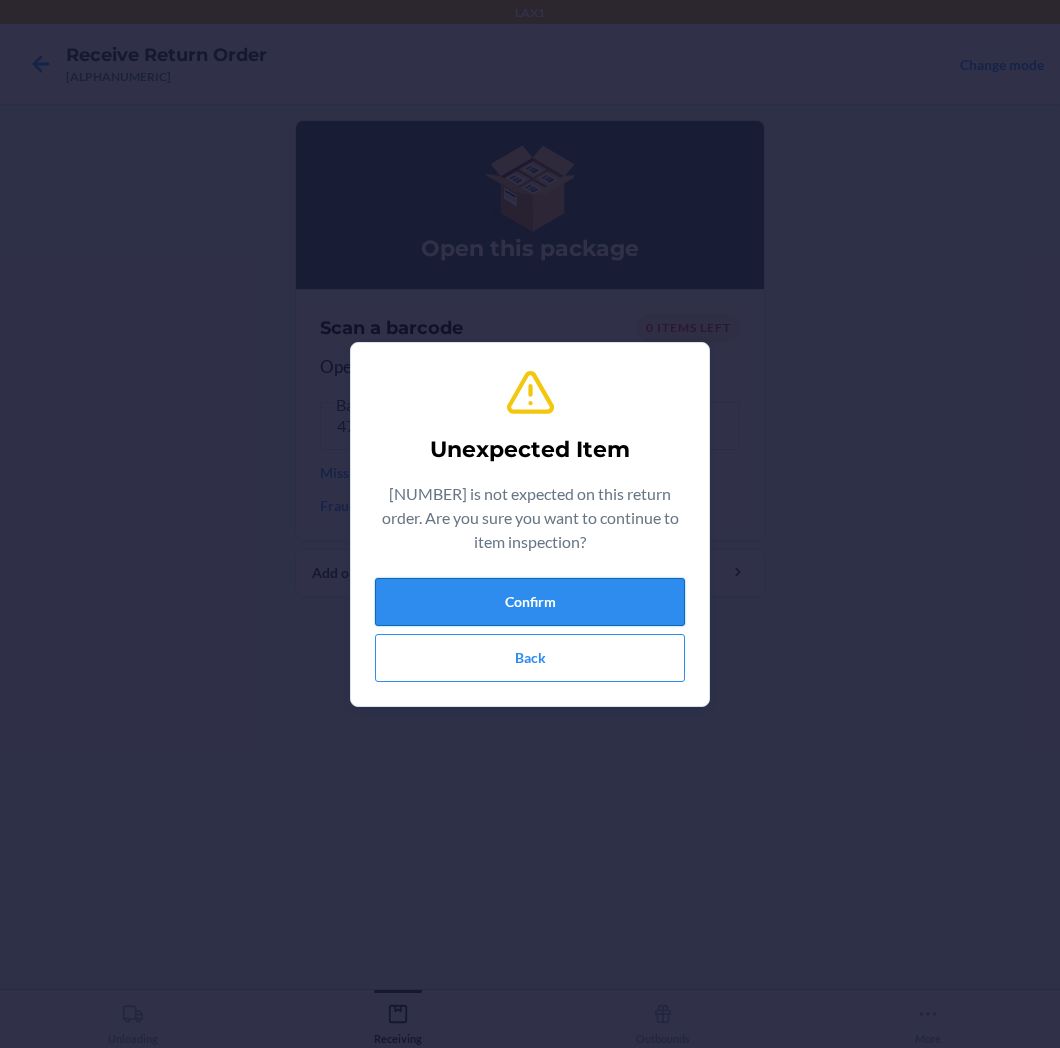 click on "Confirm" at bounding box center (530, 602) 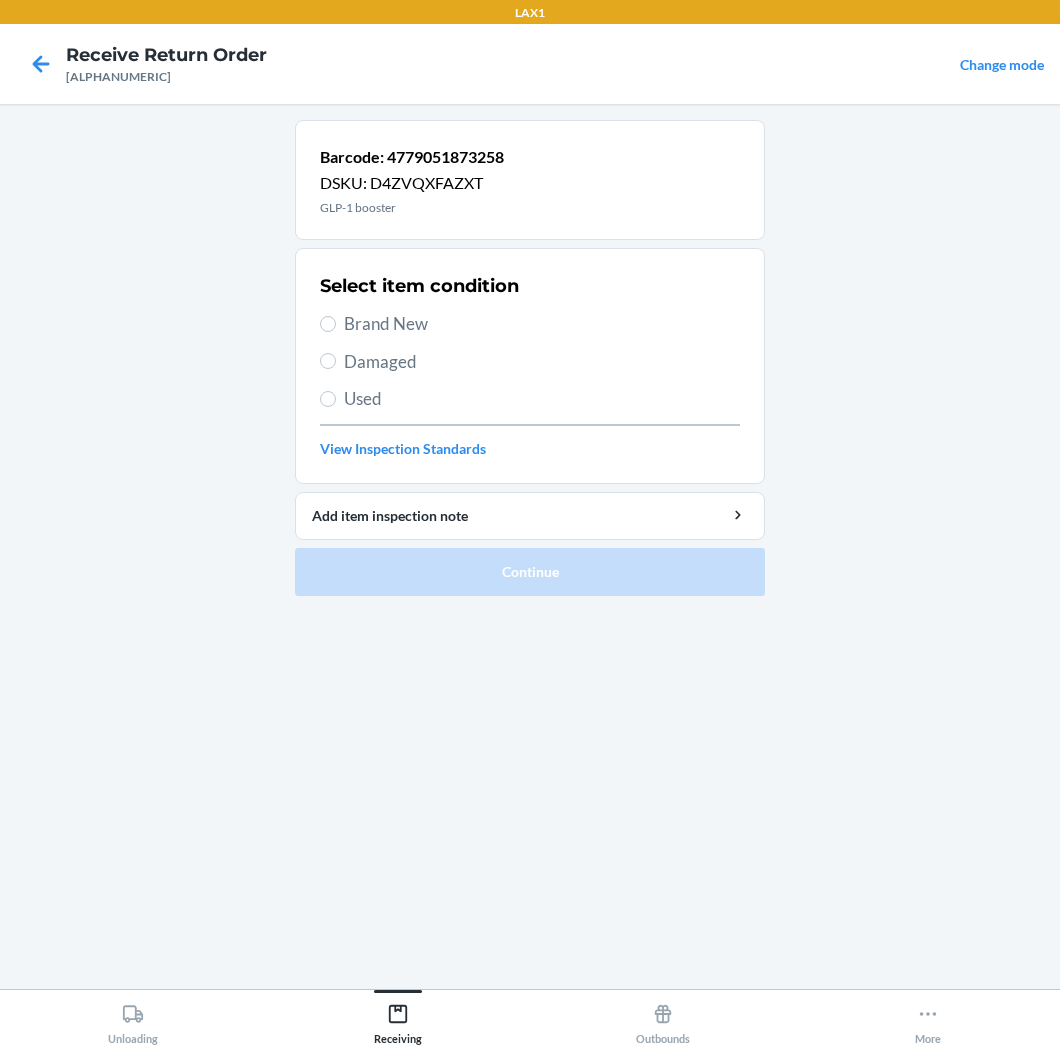 click on "Brand New" at bounding box center [542, 324] 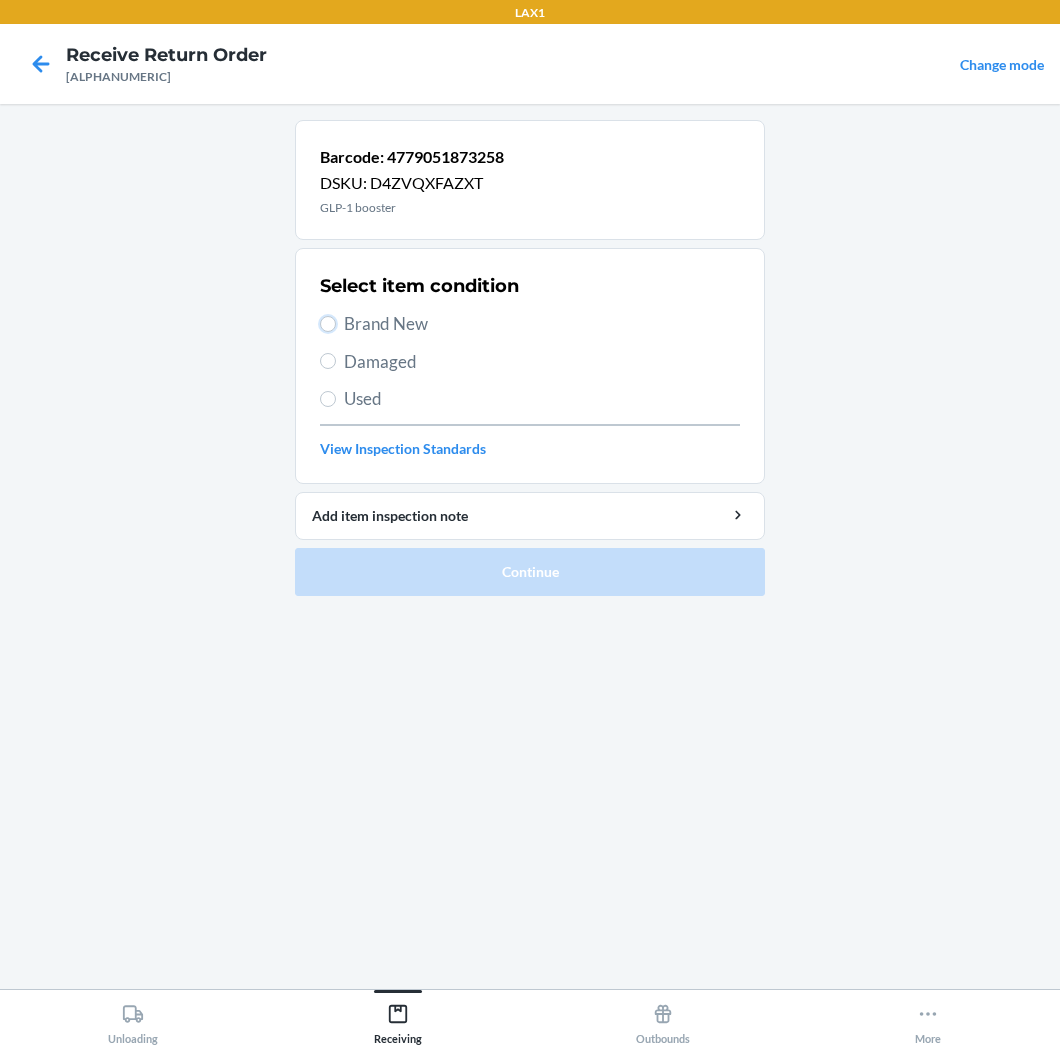 click on "Brand New" at bounding box center [328, 324] 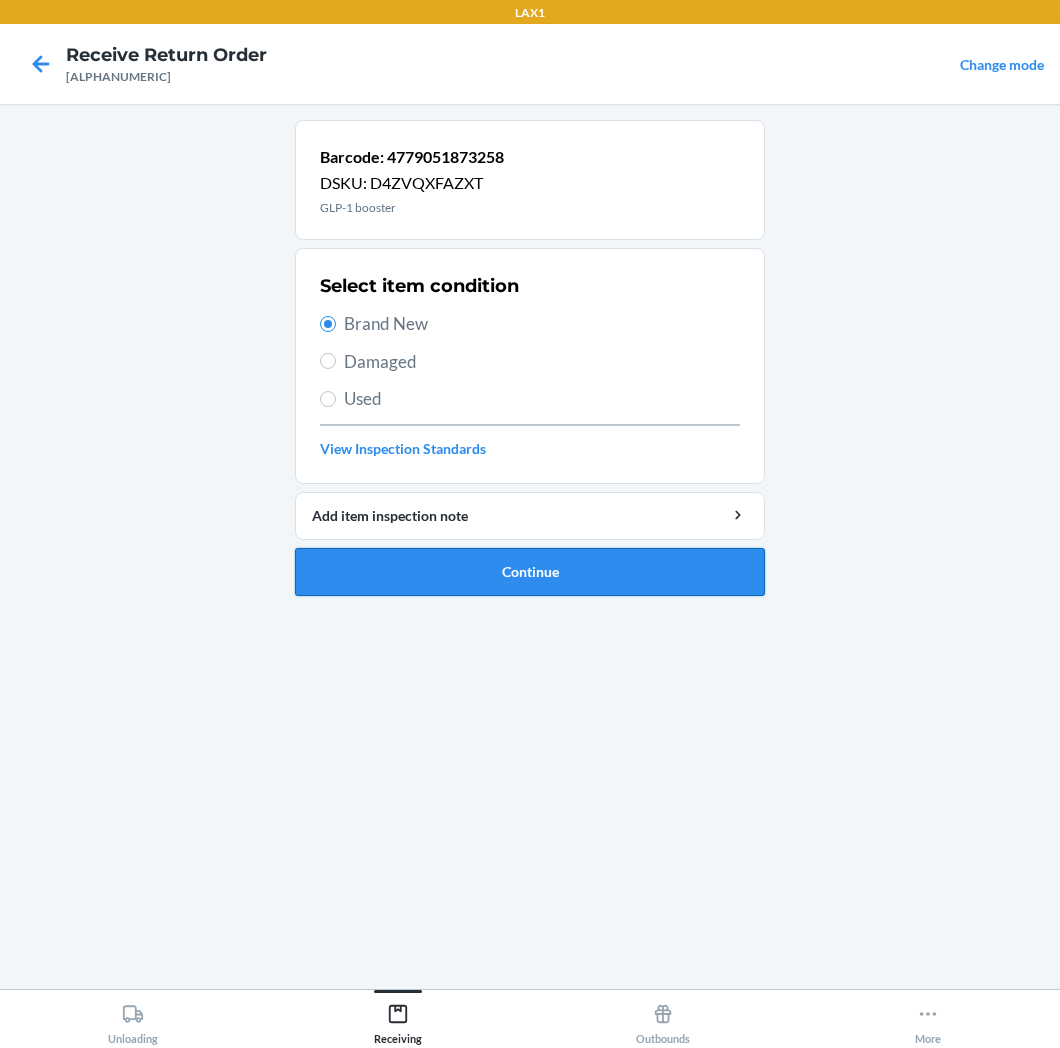 click on "Continue" at bounding box center [530, 572] 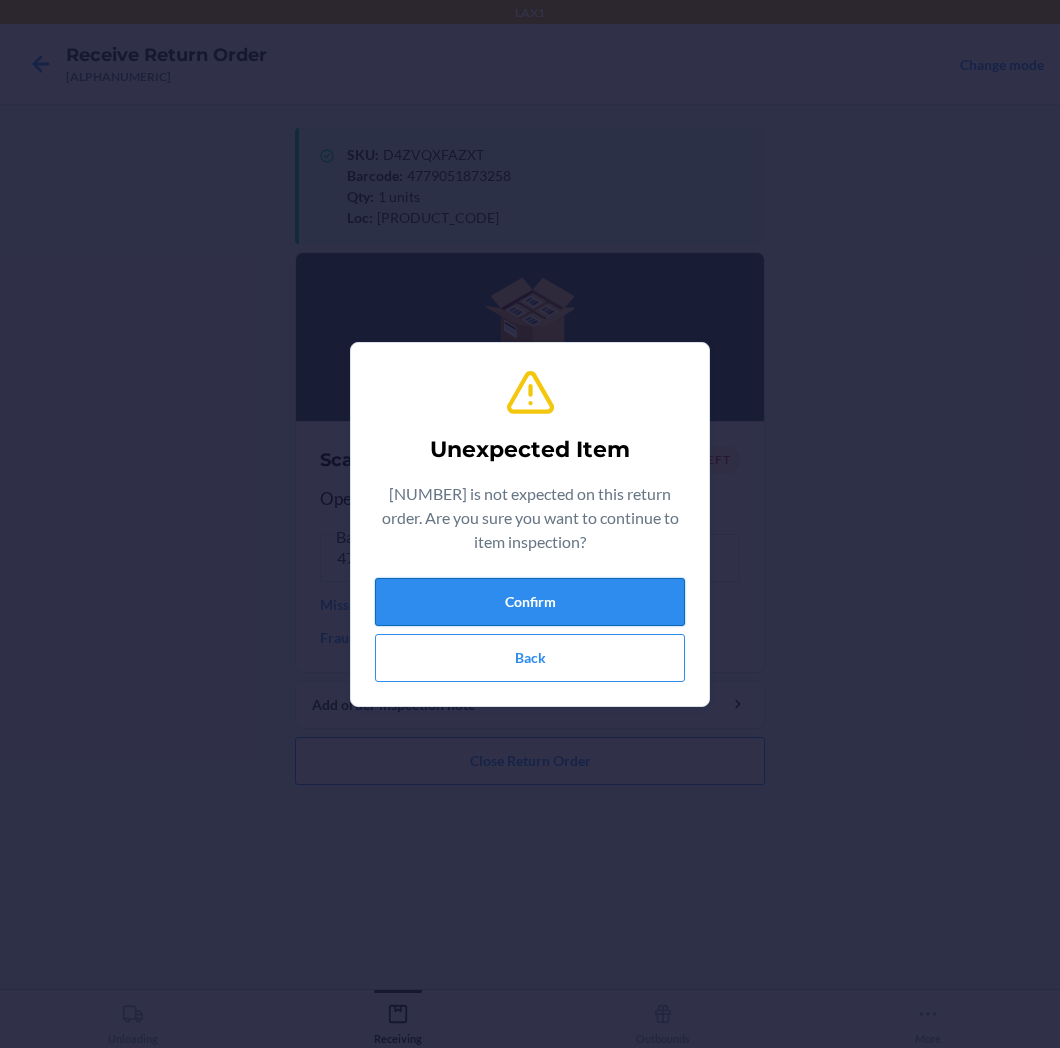 click on "Confirm" at bounding box center [530, 602] 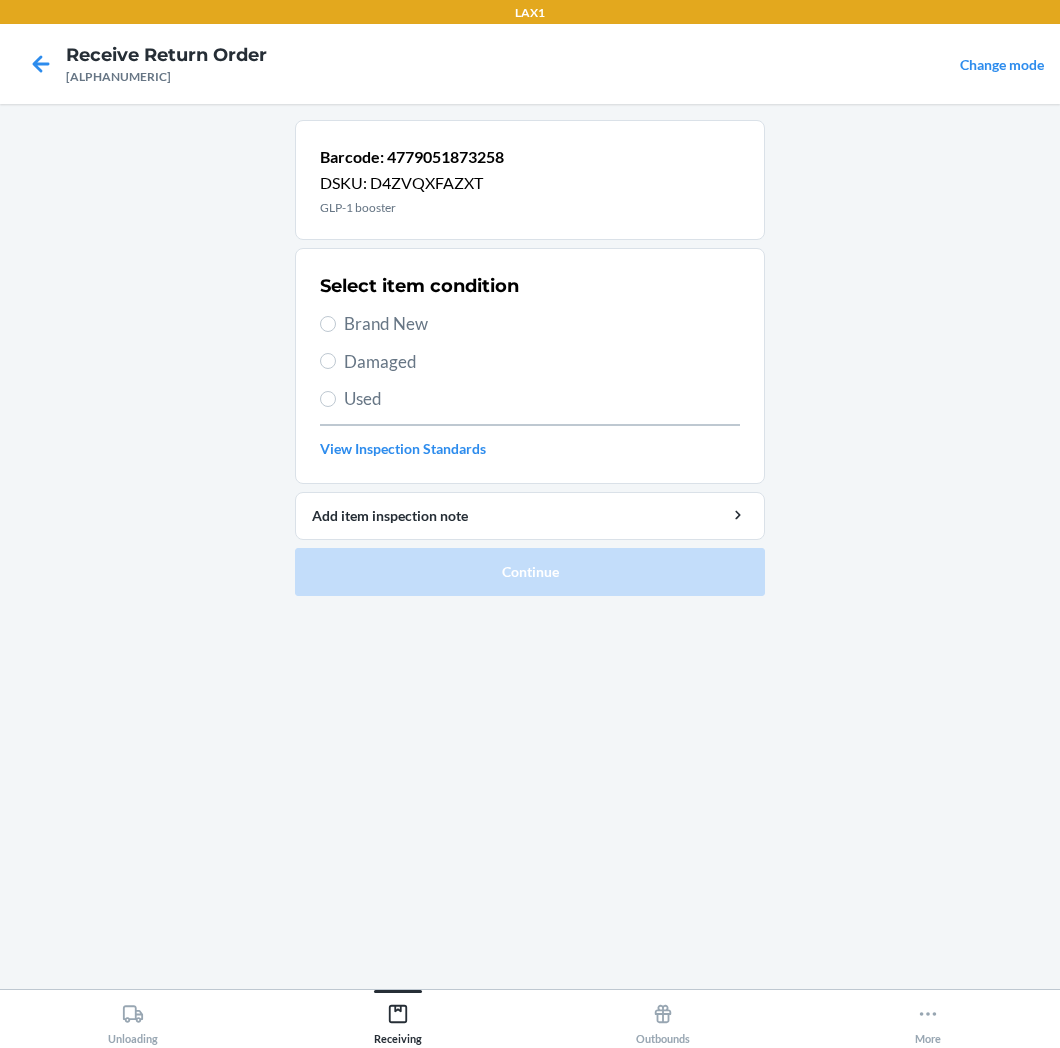 click on "Brand New" at bounding box center (542, 324) 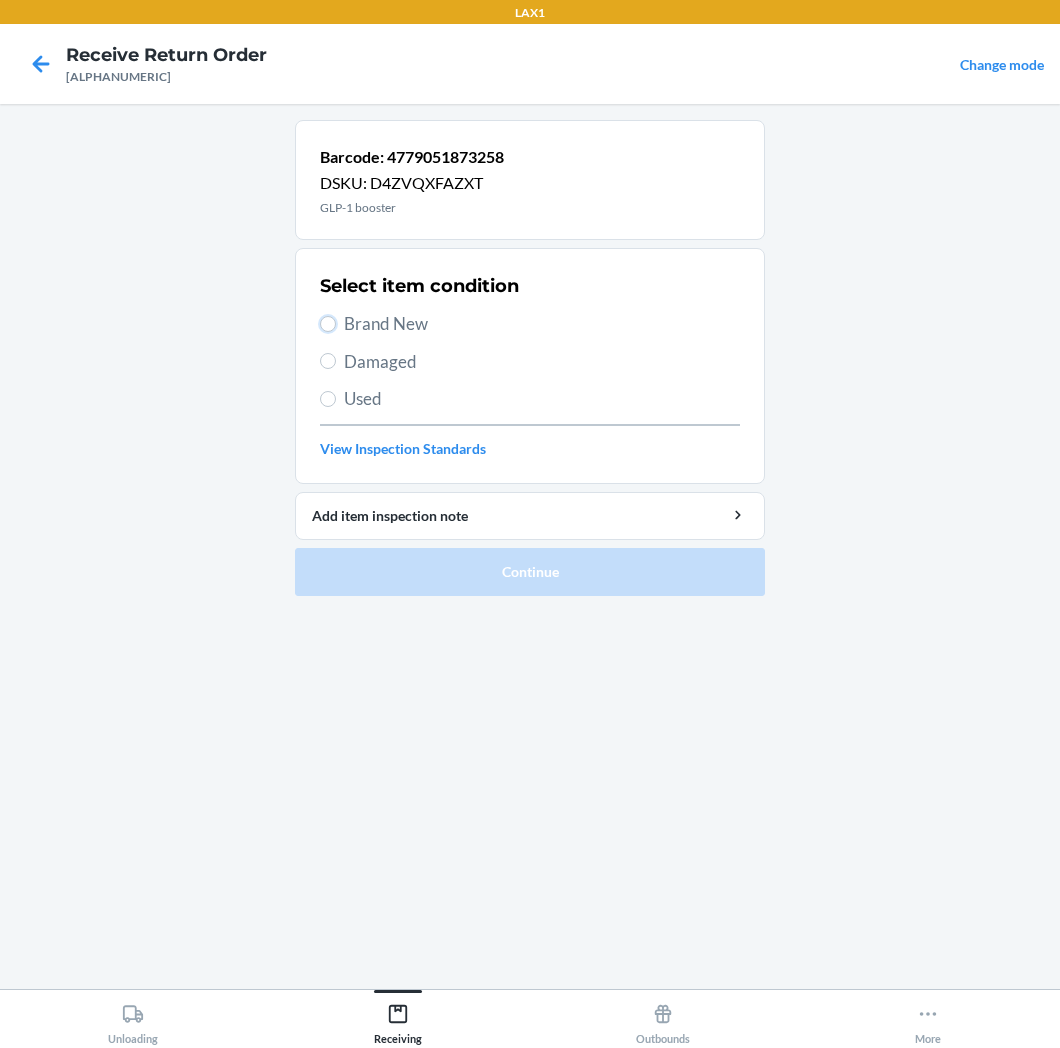click on "Brand New" at bounding box center (328, 324) 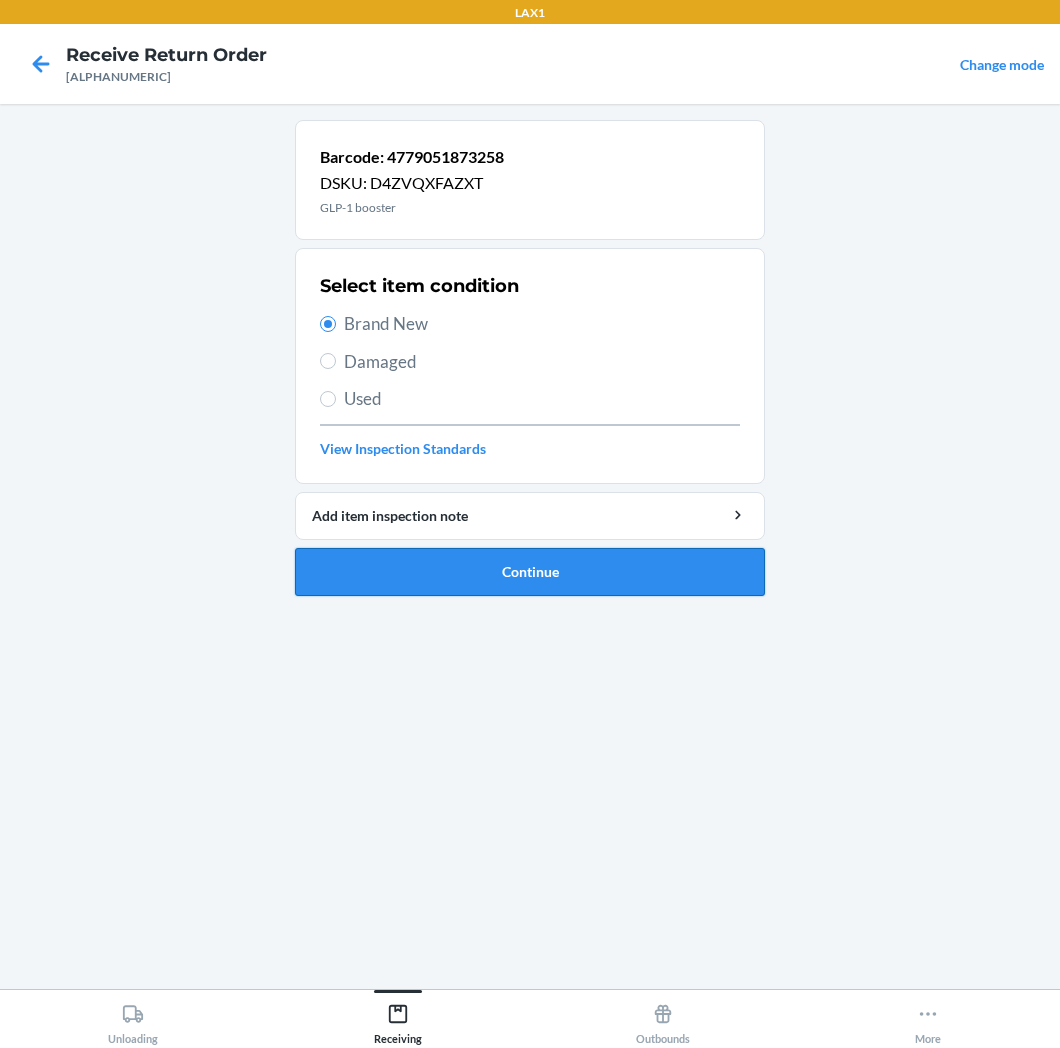click on "Continue" at bounding box center (530, 572) 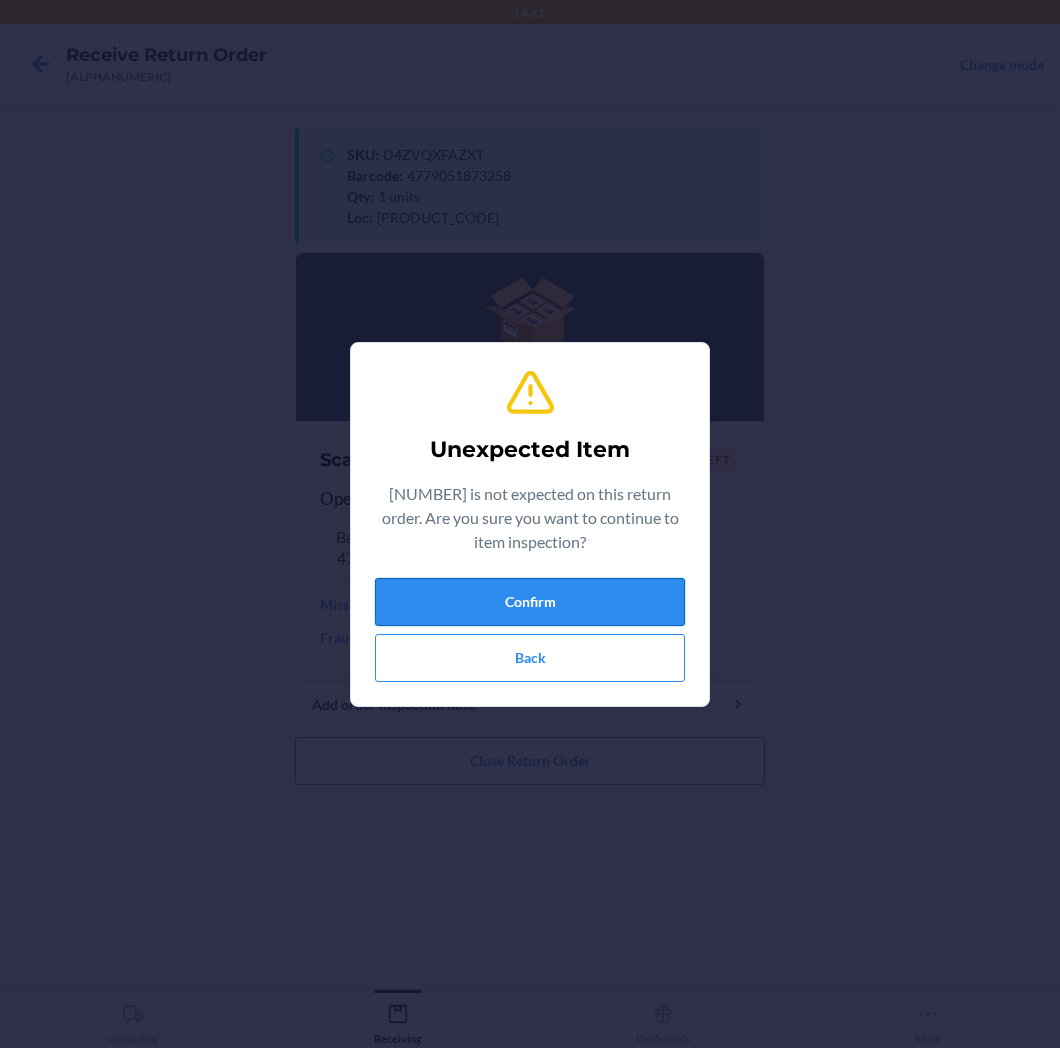 click on "Confirm" at bounding box center [530, 602] 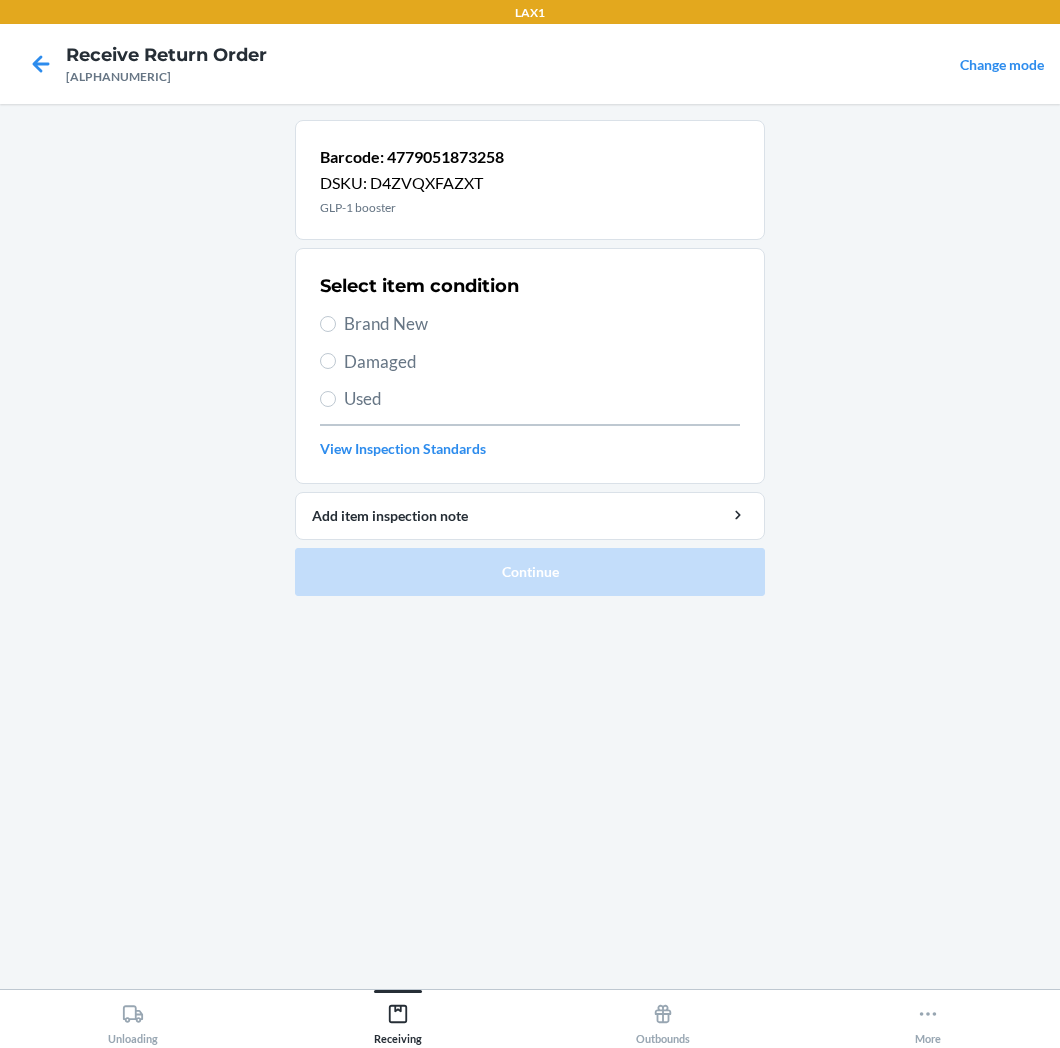 click on "Brand New" at bounding box center [542, 324] 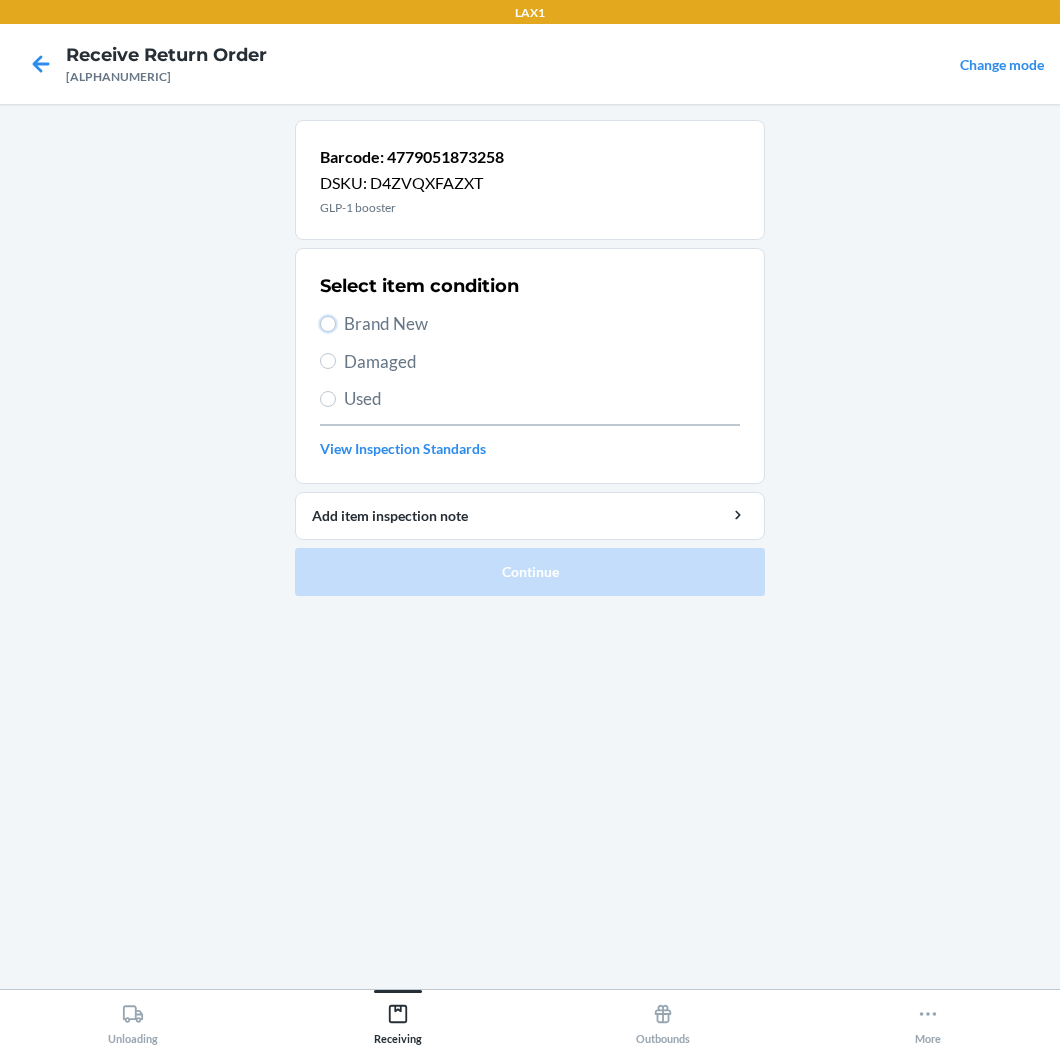 click on "Brand New" at bounding box center [328, 324] 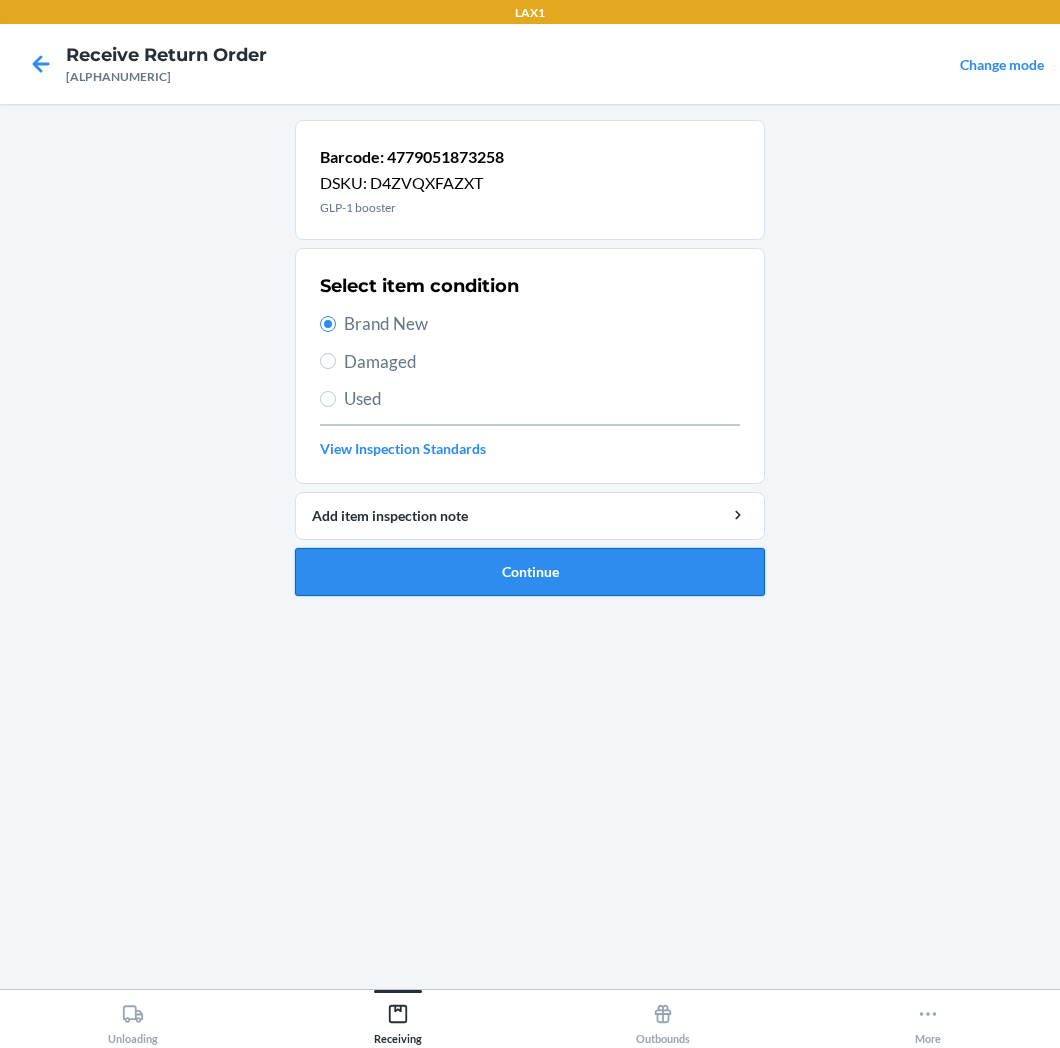 click on "Continue" at bounding box center [530, 572] 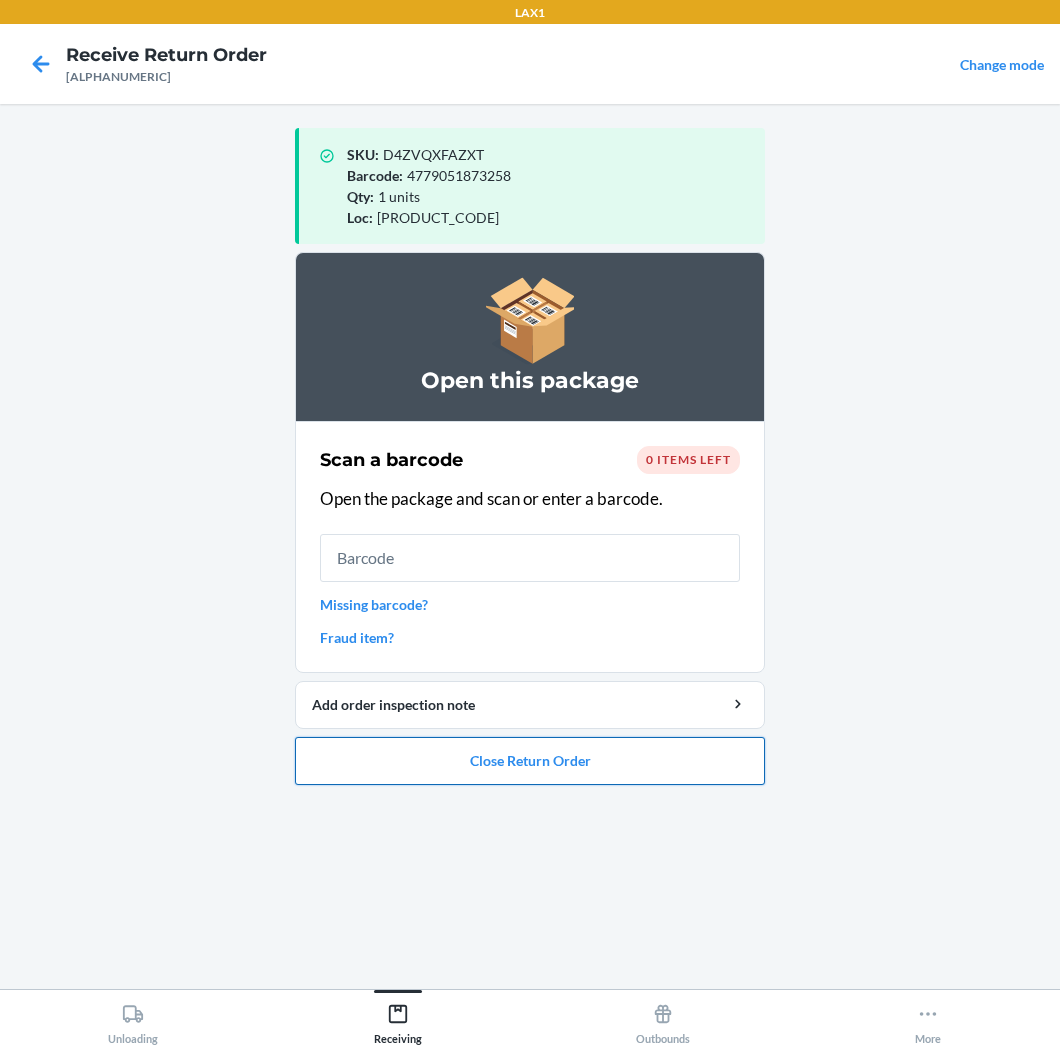 drag, startPoint x: 581, startPoint y: 758, endPoint x: 582, endPoint y: 738, distance: 20.024984 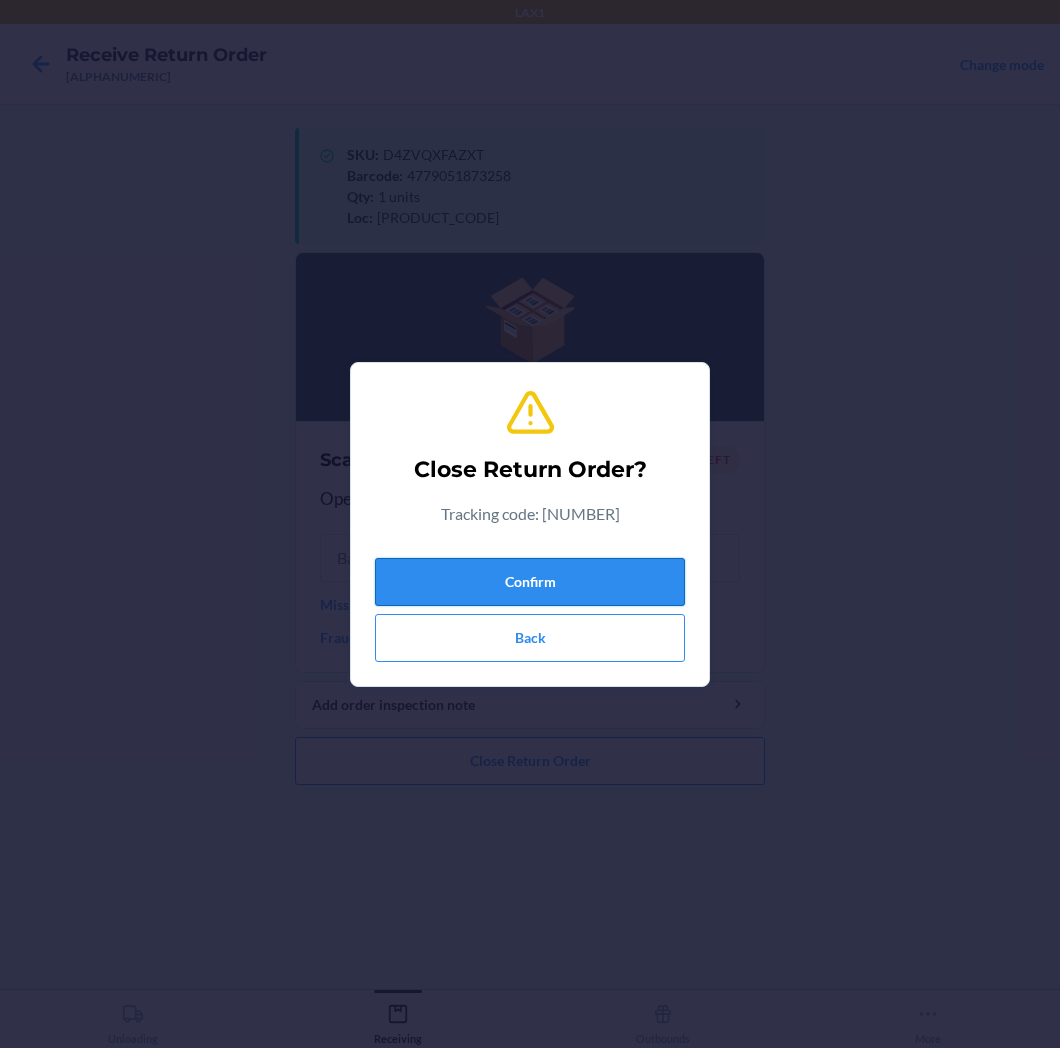 click on "Confirm" at bounding box center [530, 582] 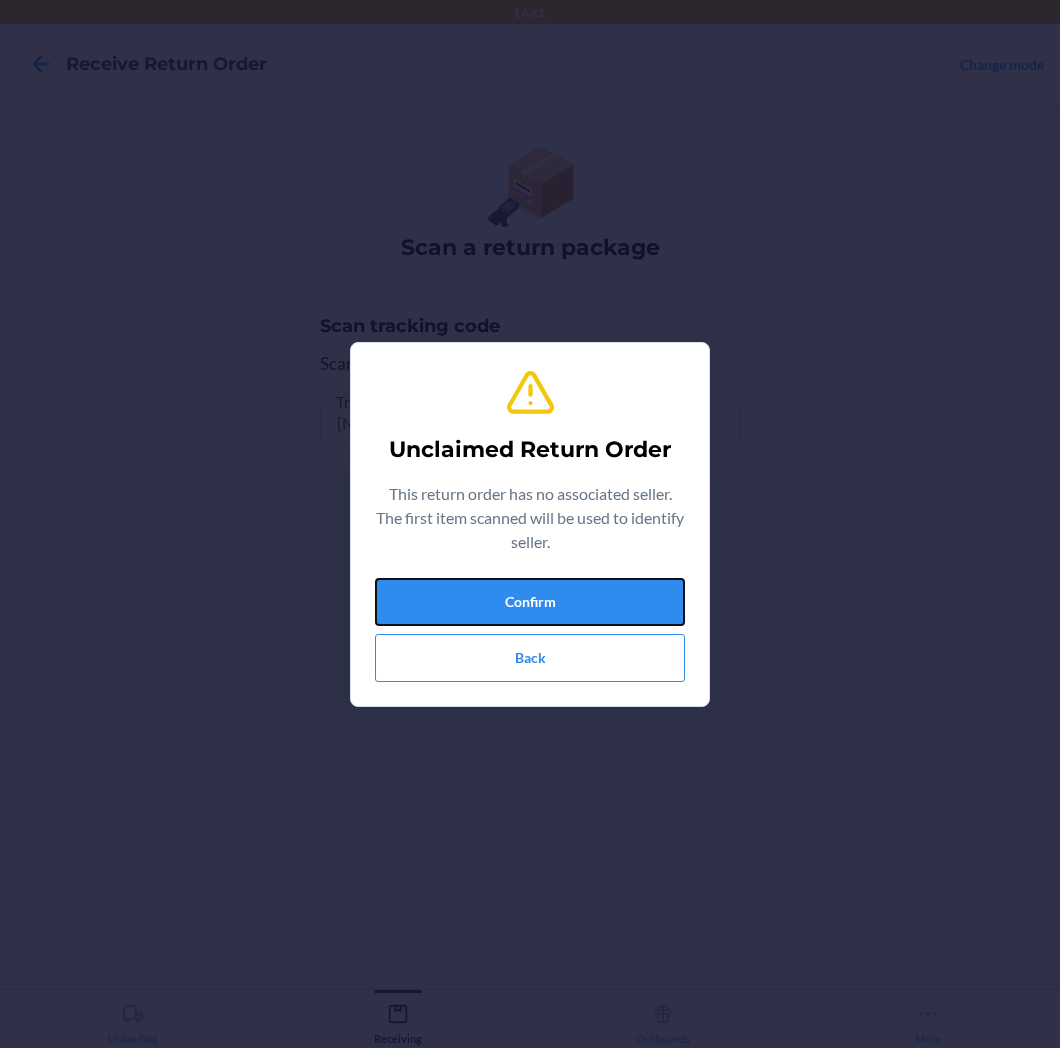 click on "Confirm" at bounding box center [530, 602] 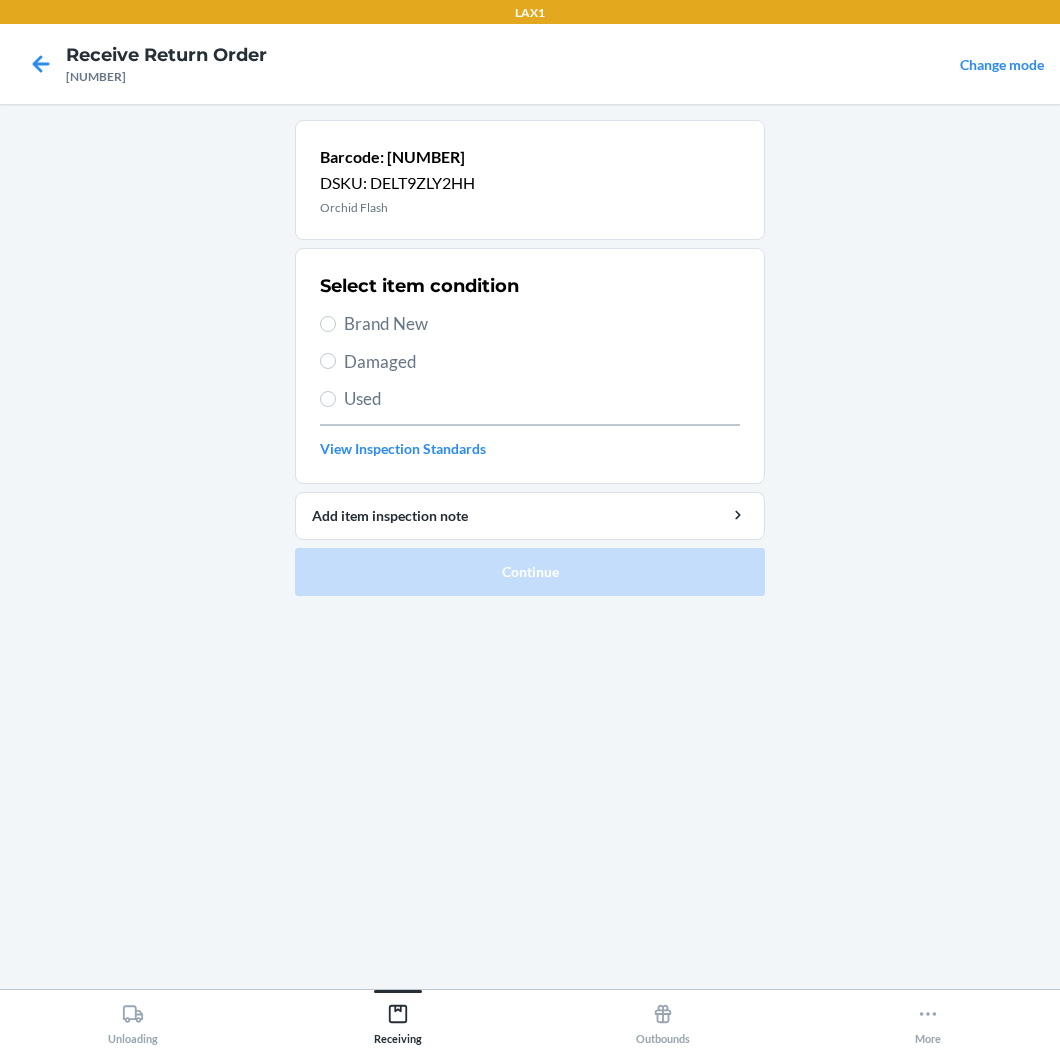 click on "Brand New" at bounding box center [542, 324] 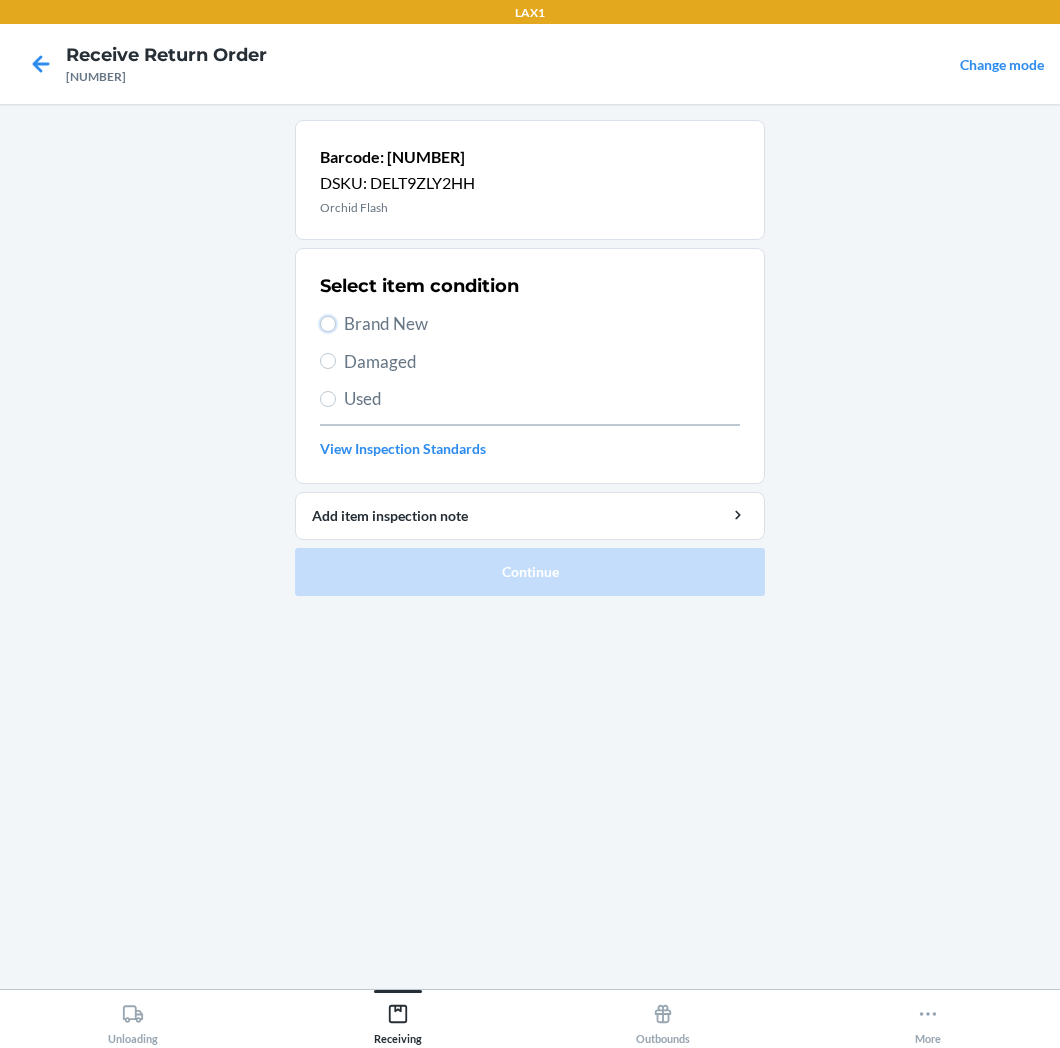 click on "Brand New" at bounding box center (328, 324) 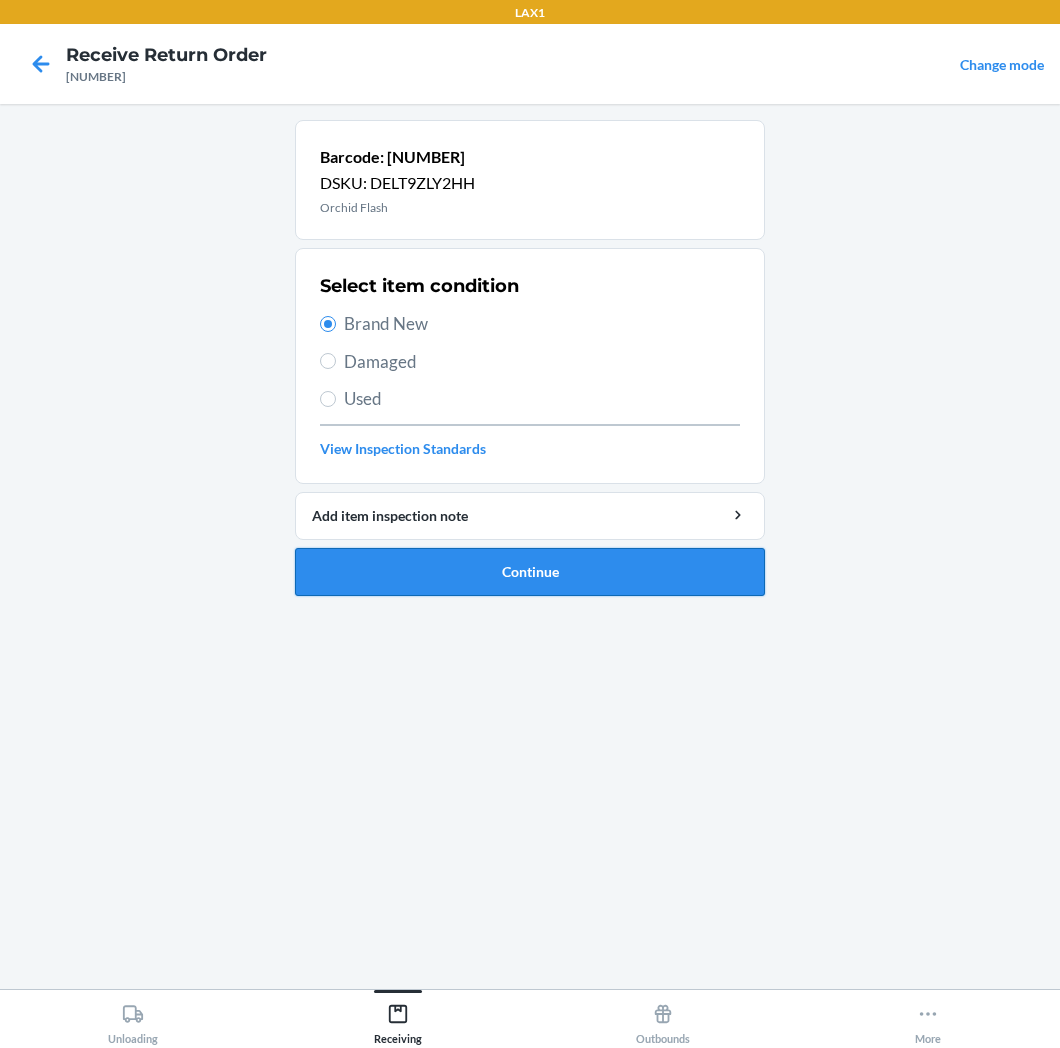 click on "Continue" at bounding box center [530, 572] 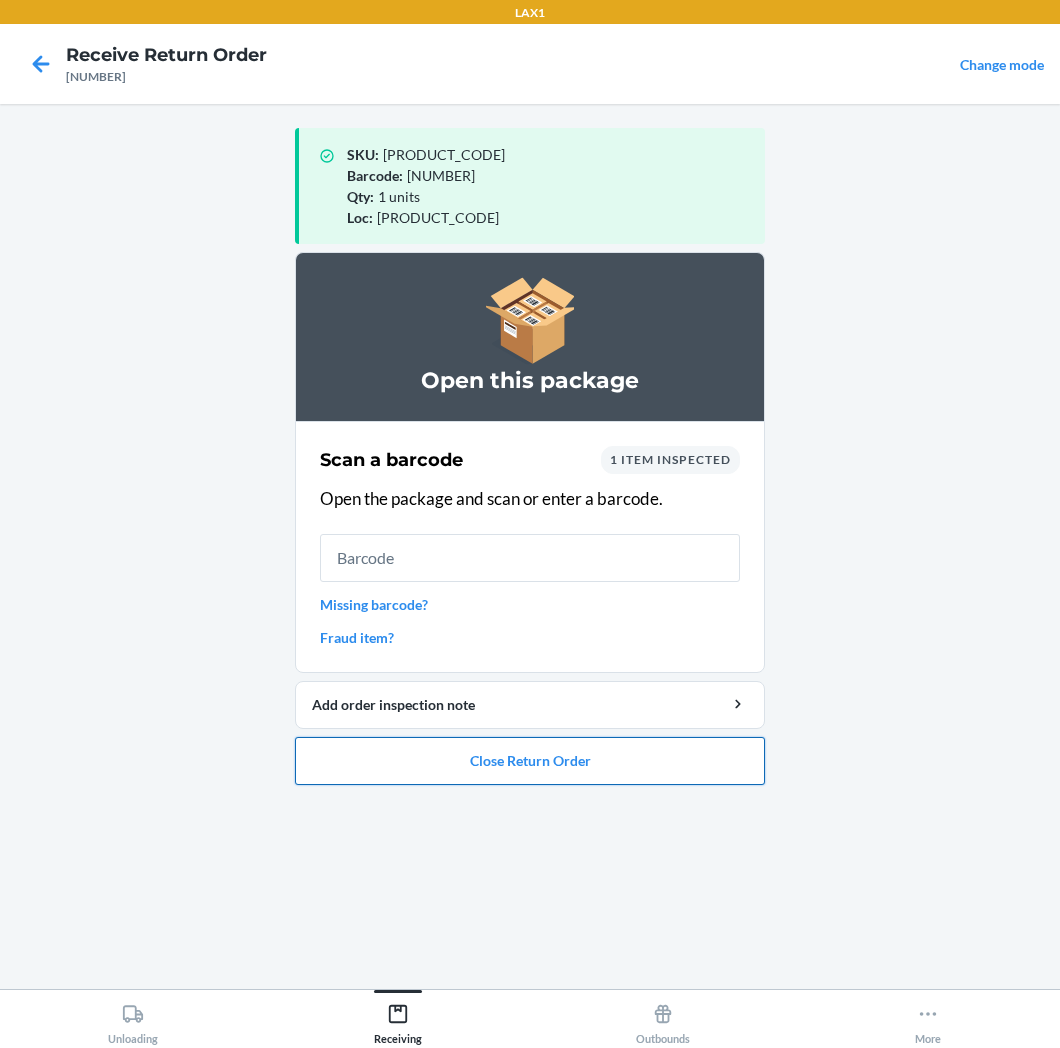 drag, startPoint x: 621, startPoint y: 765, endPoint x: 623, endPoint y: 753, distance: 12.165525 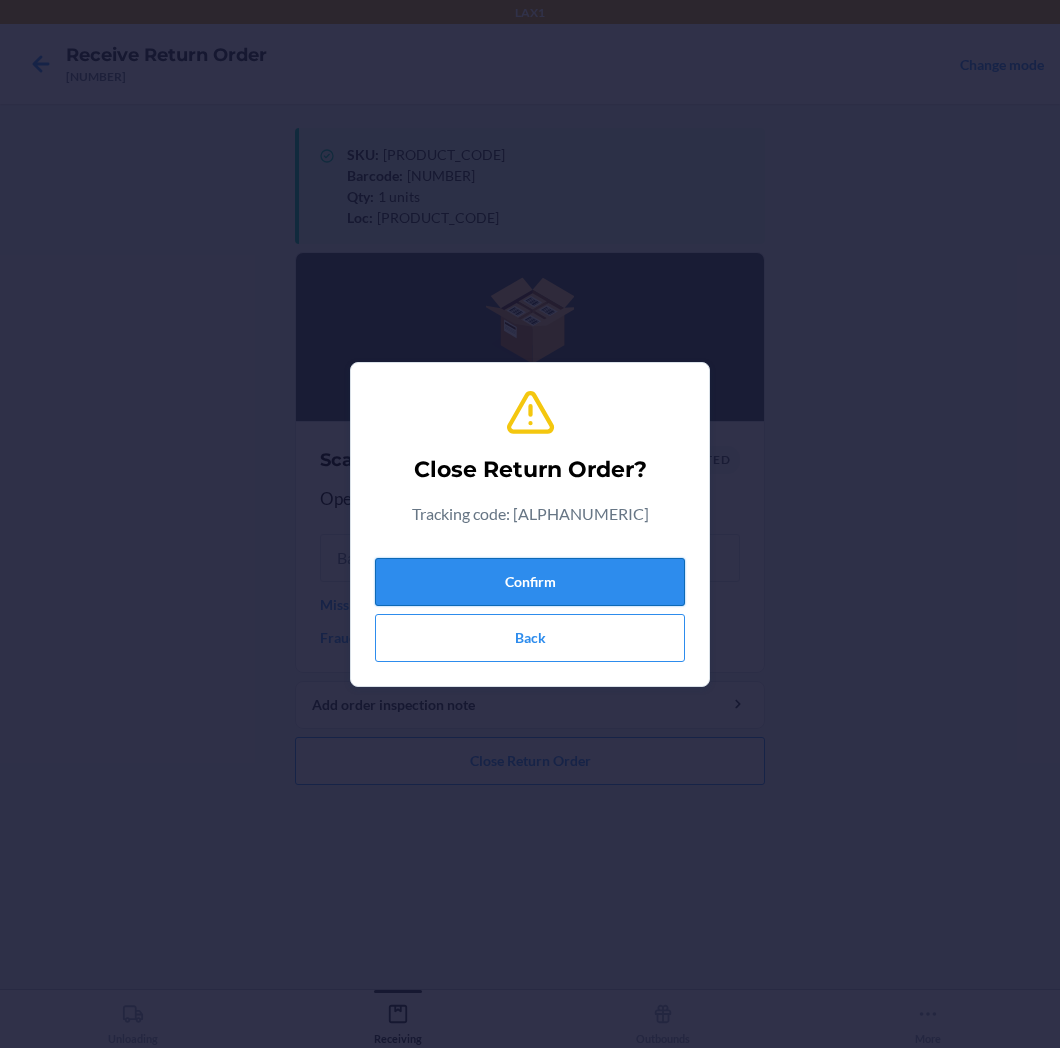 click on "Confirm" at bounding box center [530, 582] 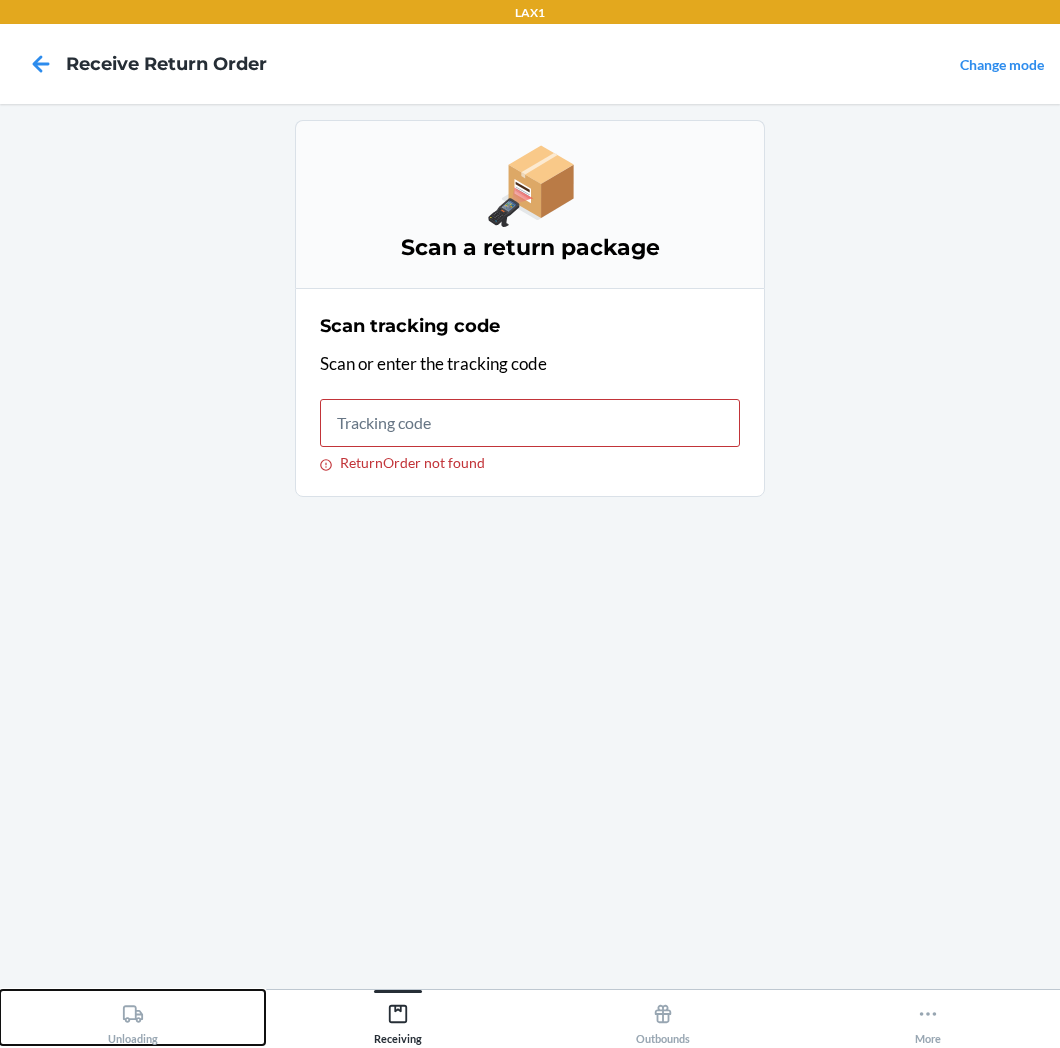click 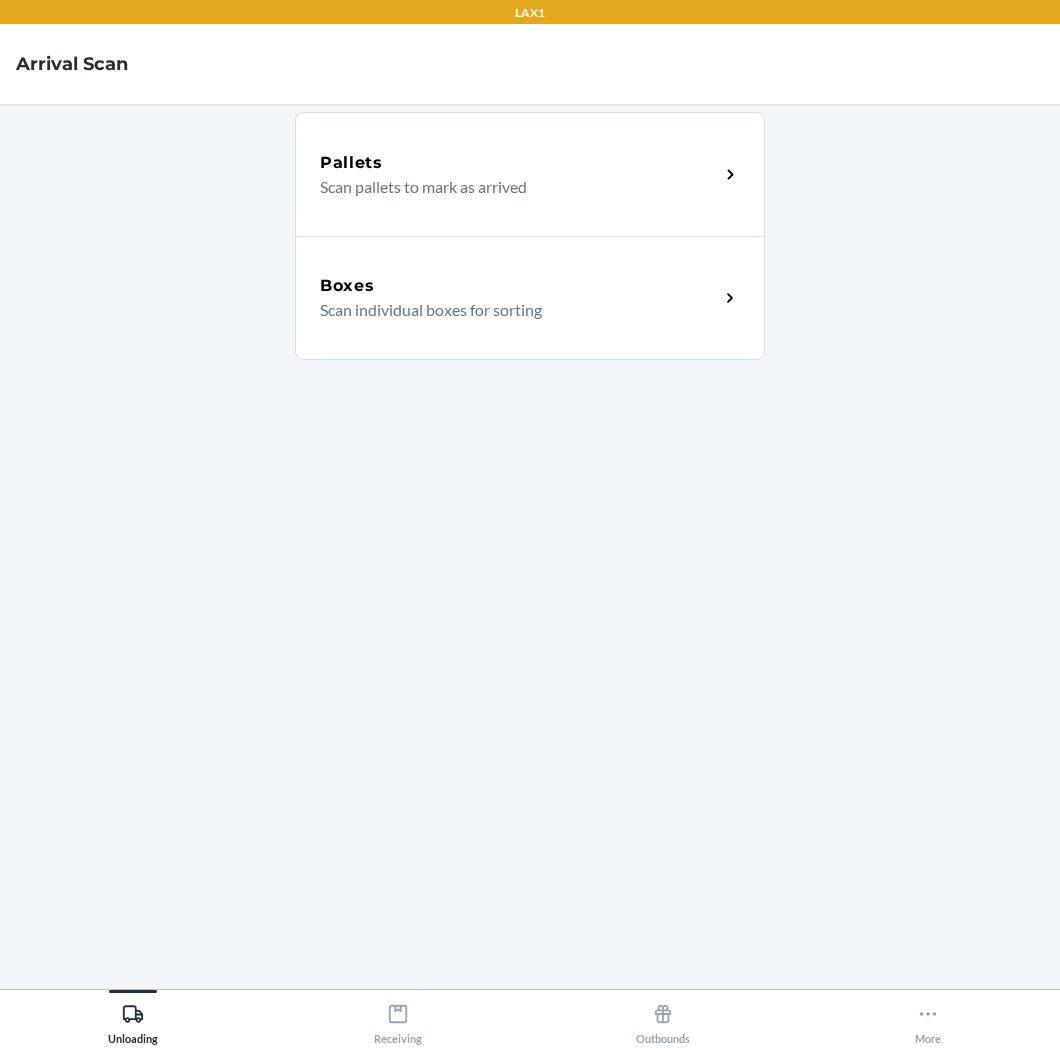 click on "Scan individual boxes for sorting" at bounding box center (511, 310) 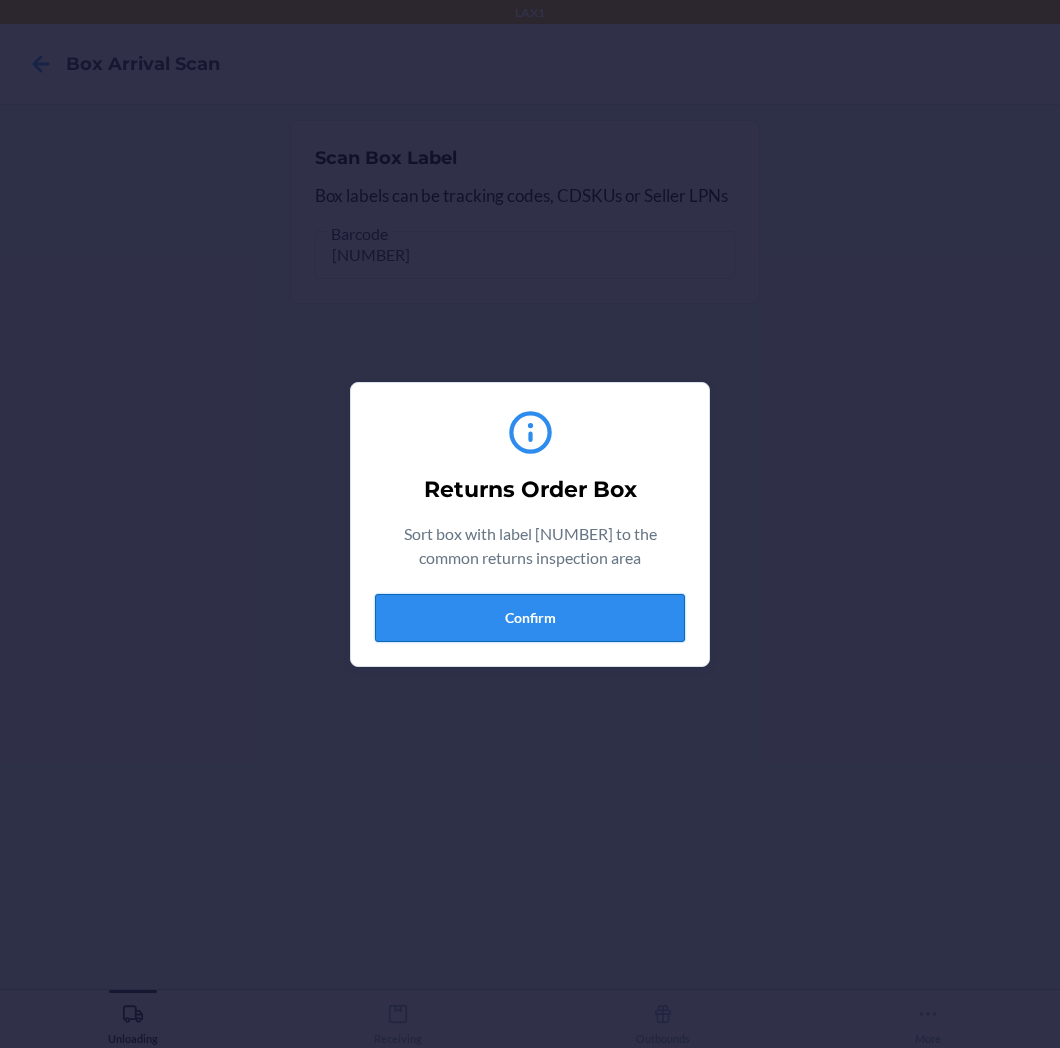 click on "Confirm" at bounding box center (530, 618) 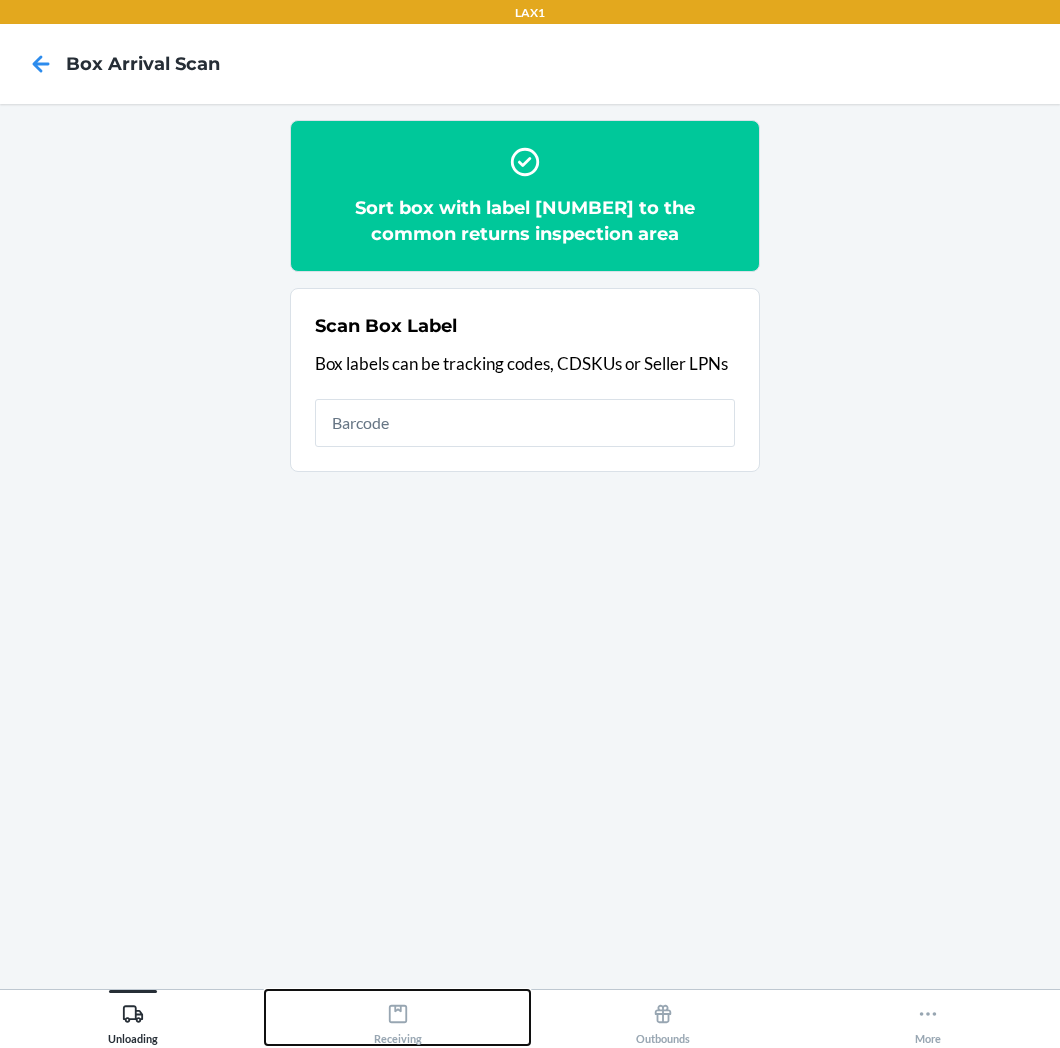 click 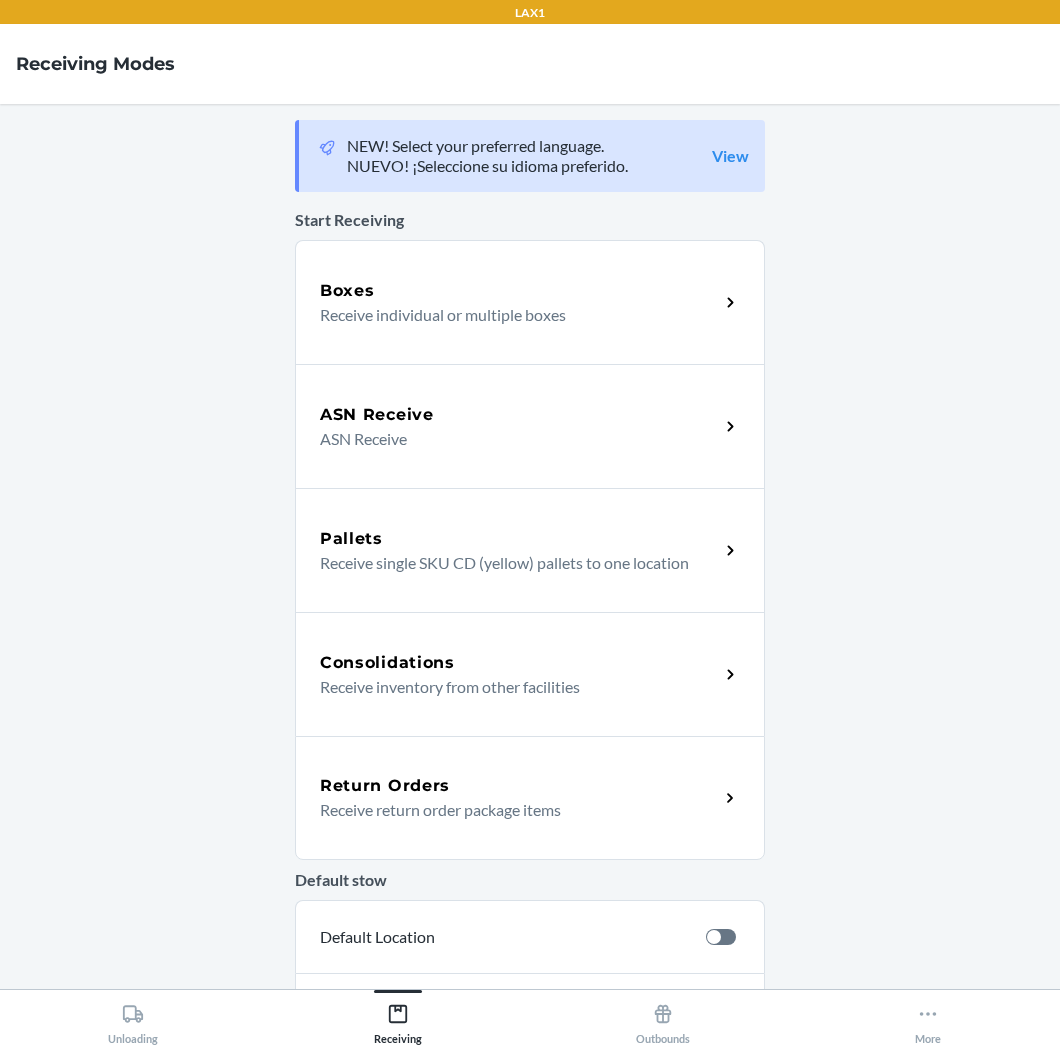 click on "Receive return order package items" at bounding box center [511, 810] 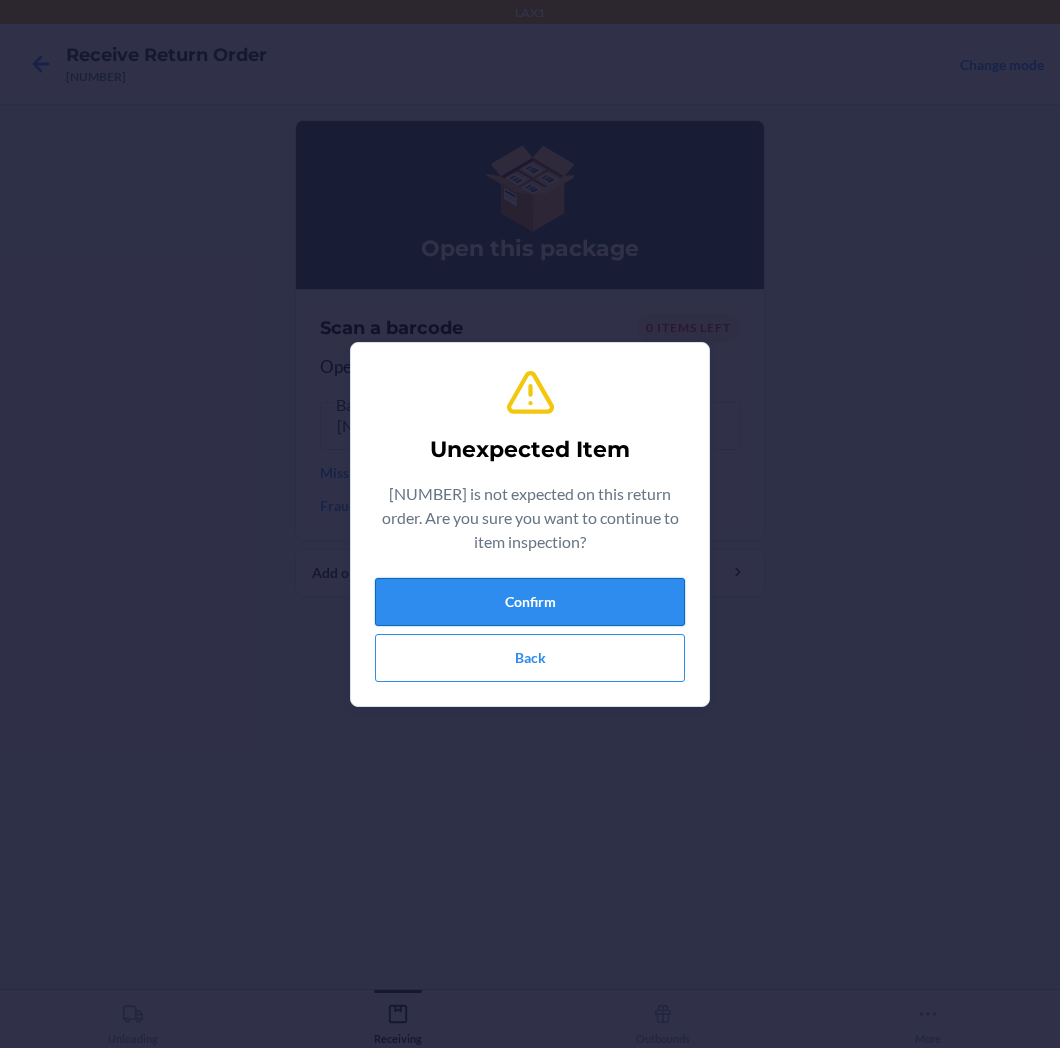 click on "Confirm" at bounding box center (530, 602) 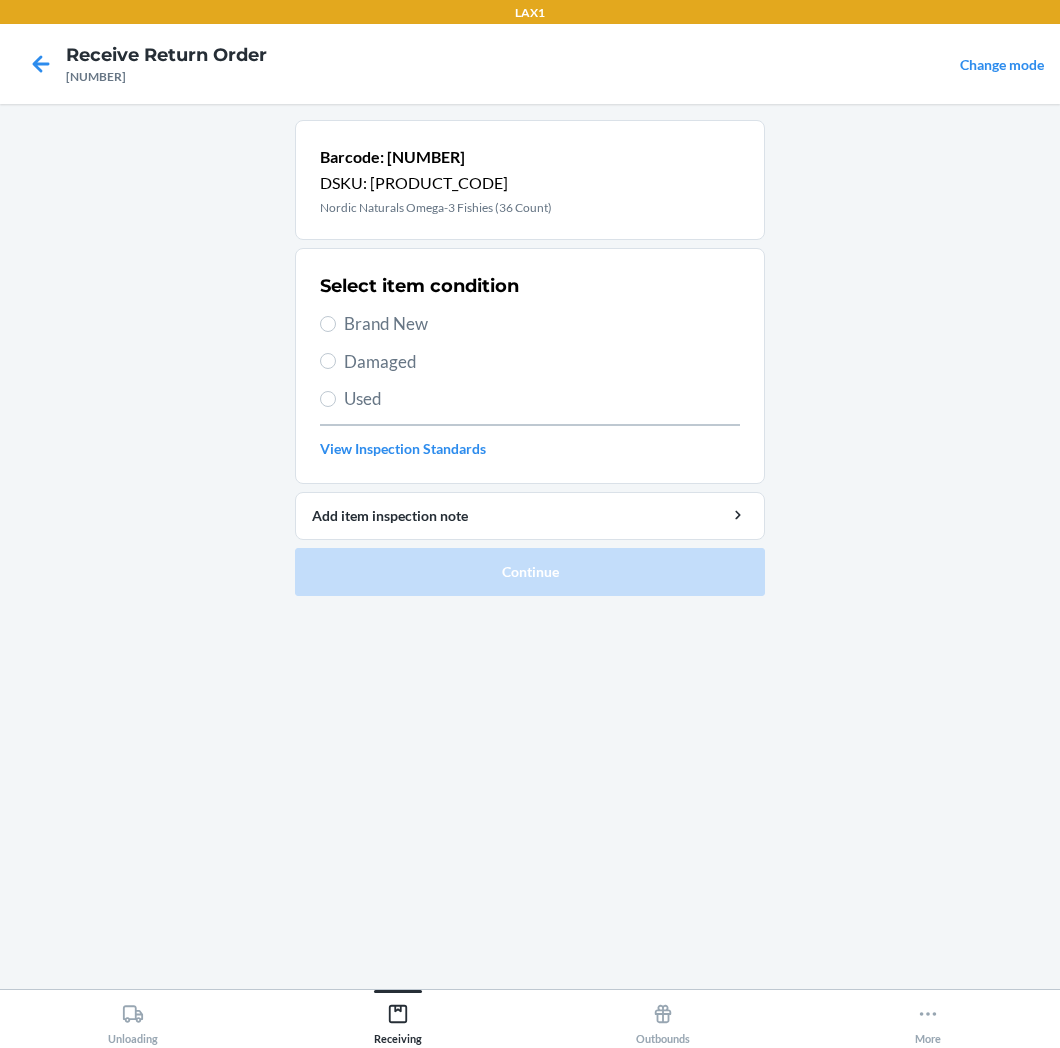 click on "Brand New" at bounding box center [542, 324] 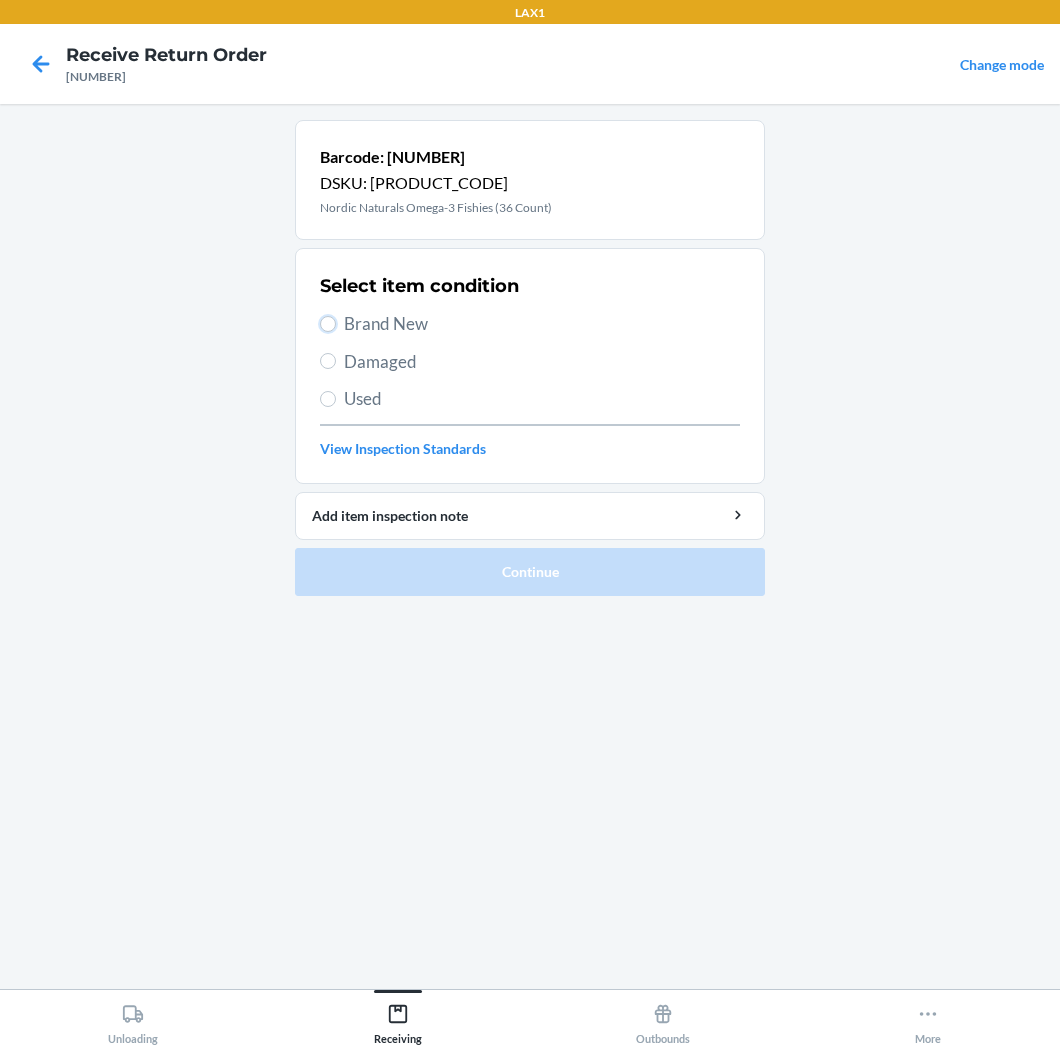 click on "Brand New" at bounding box center (328, 324) 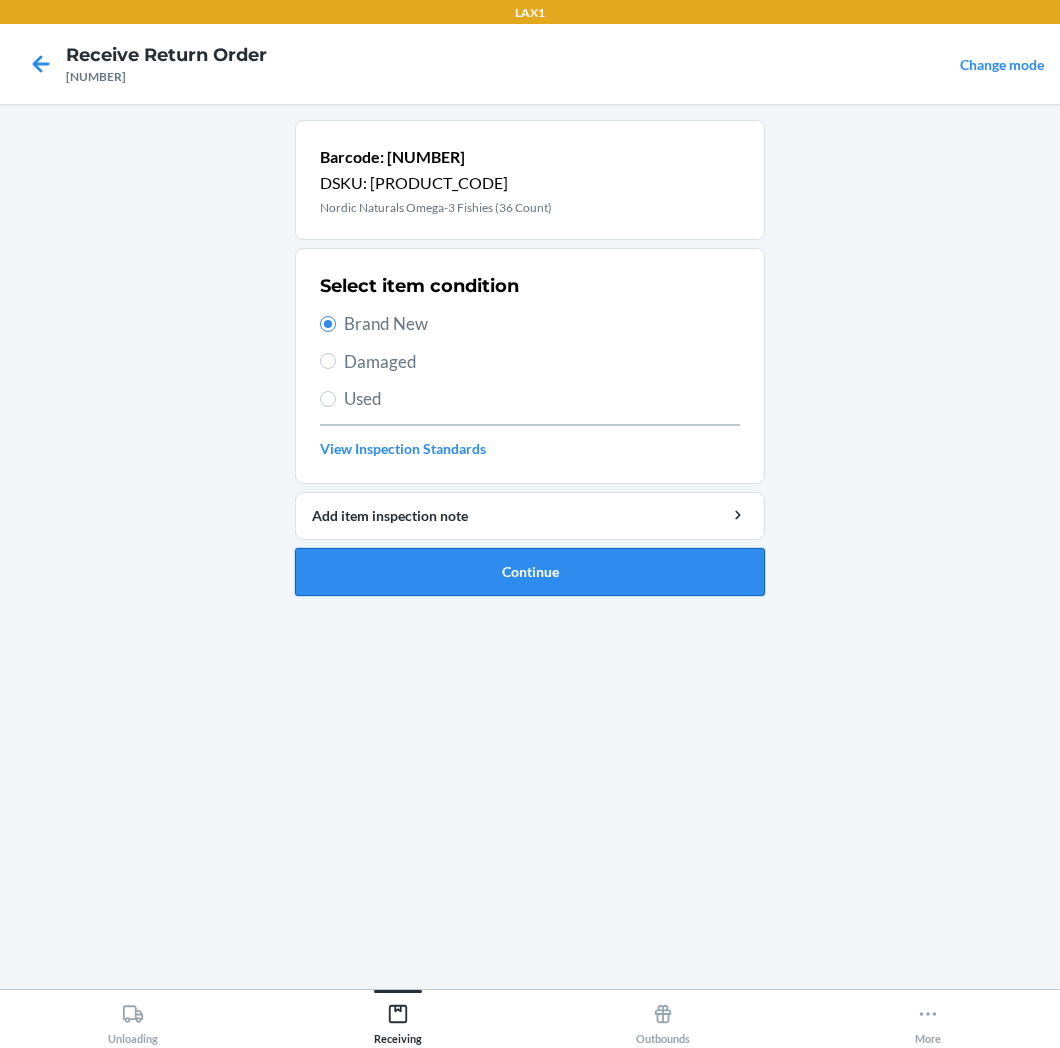 click on "Continue" at bounding box center (530, 572) 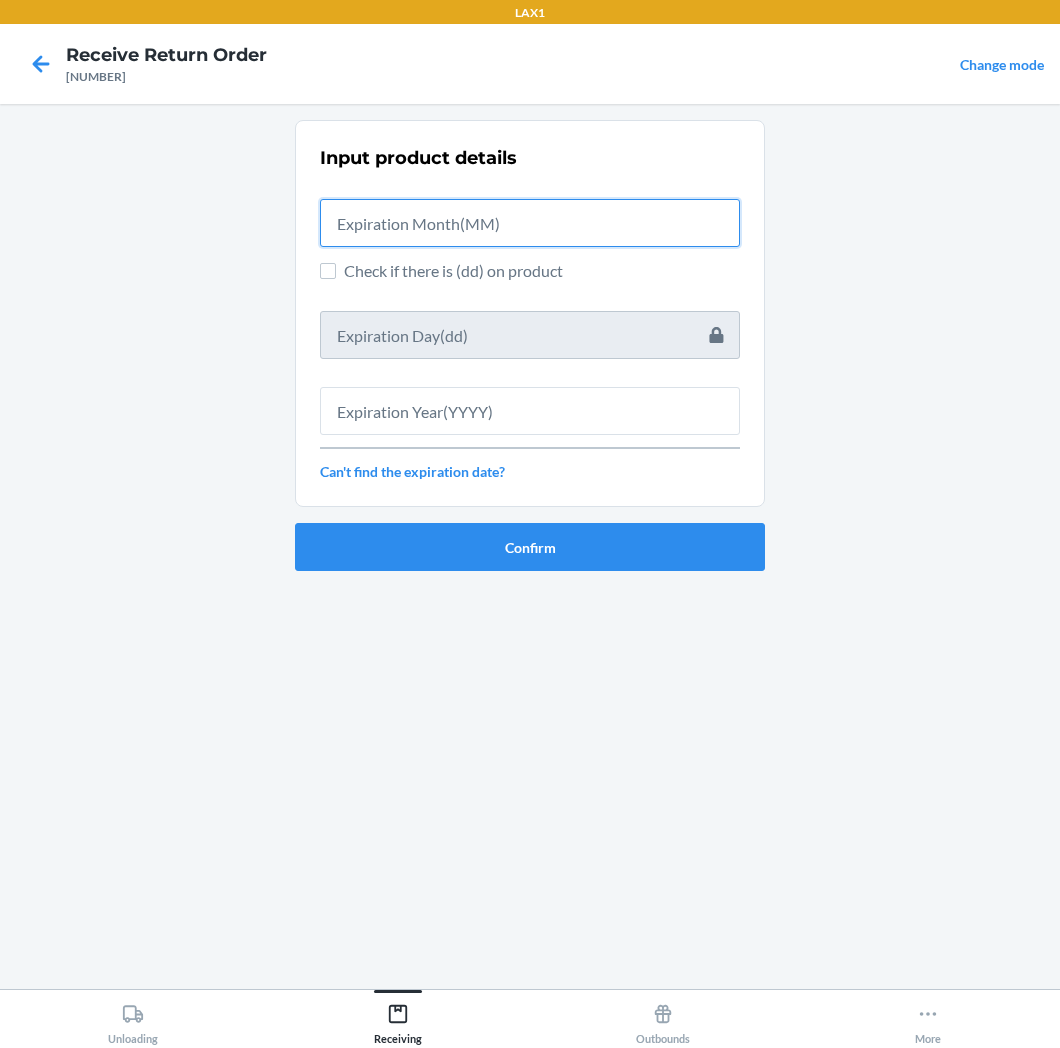 click at bounding box center [530, 223] 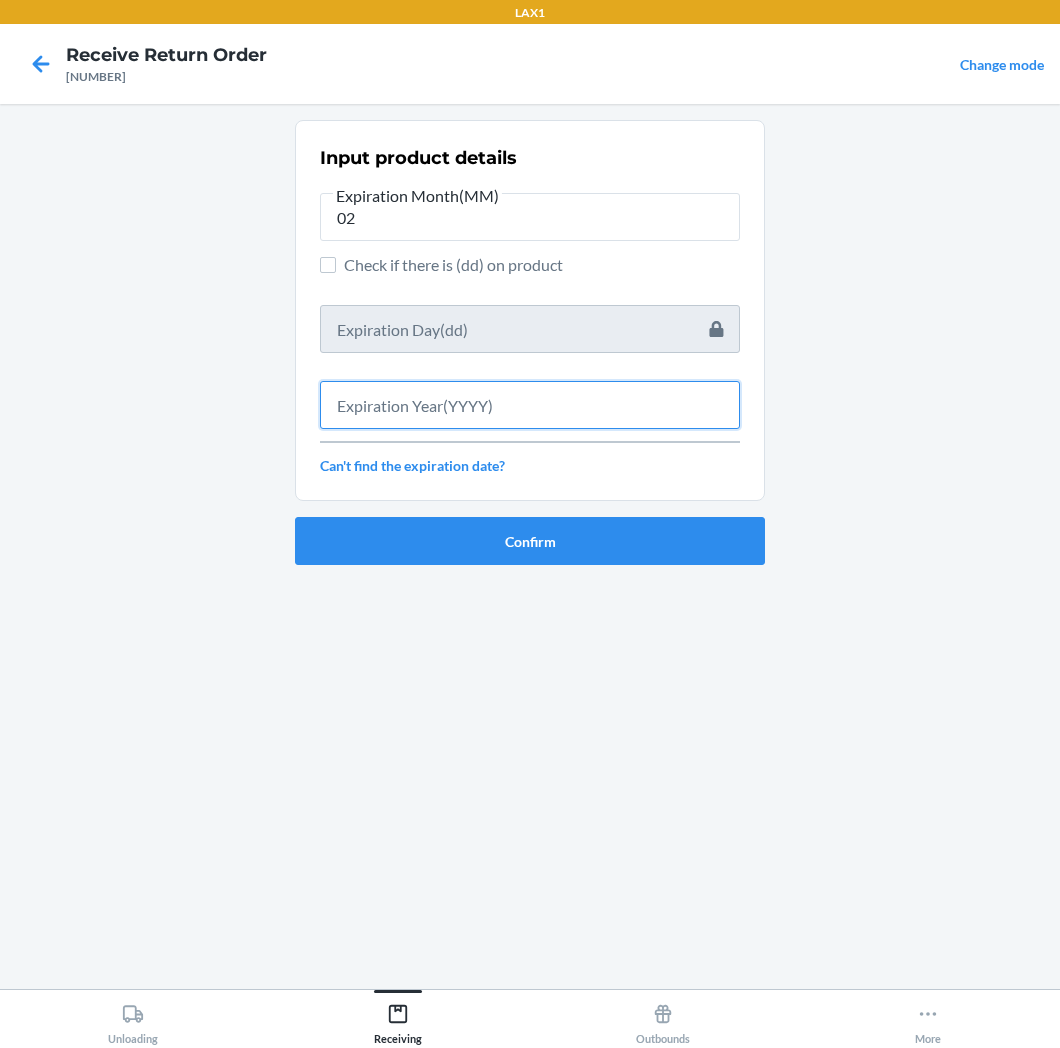 click at bounding box center (530, 405) 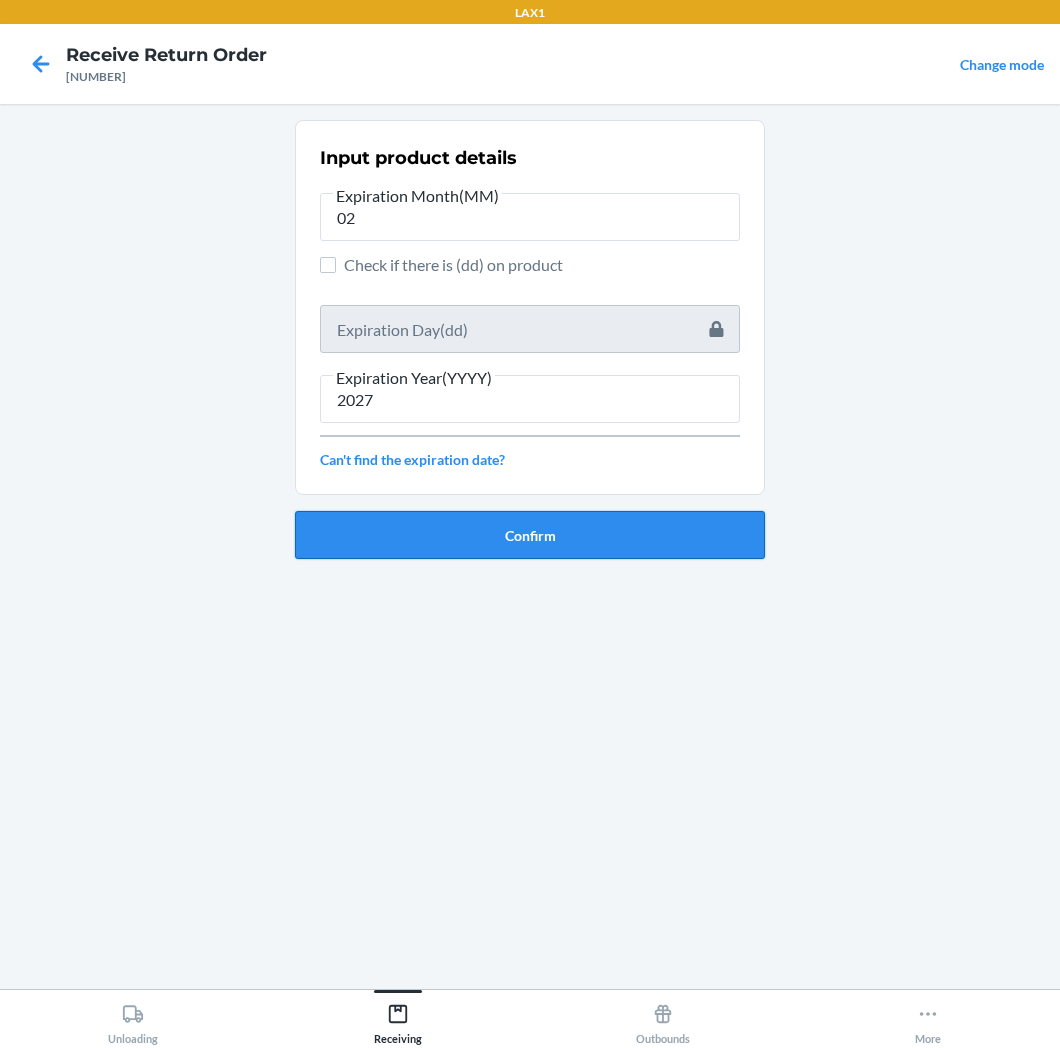 click on "Confirm" at bounding box center (530, 535) 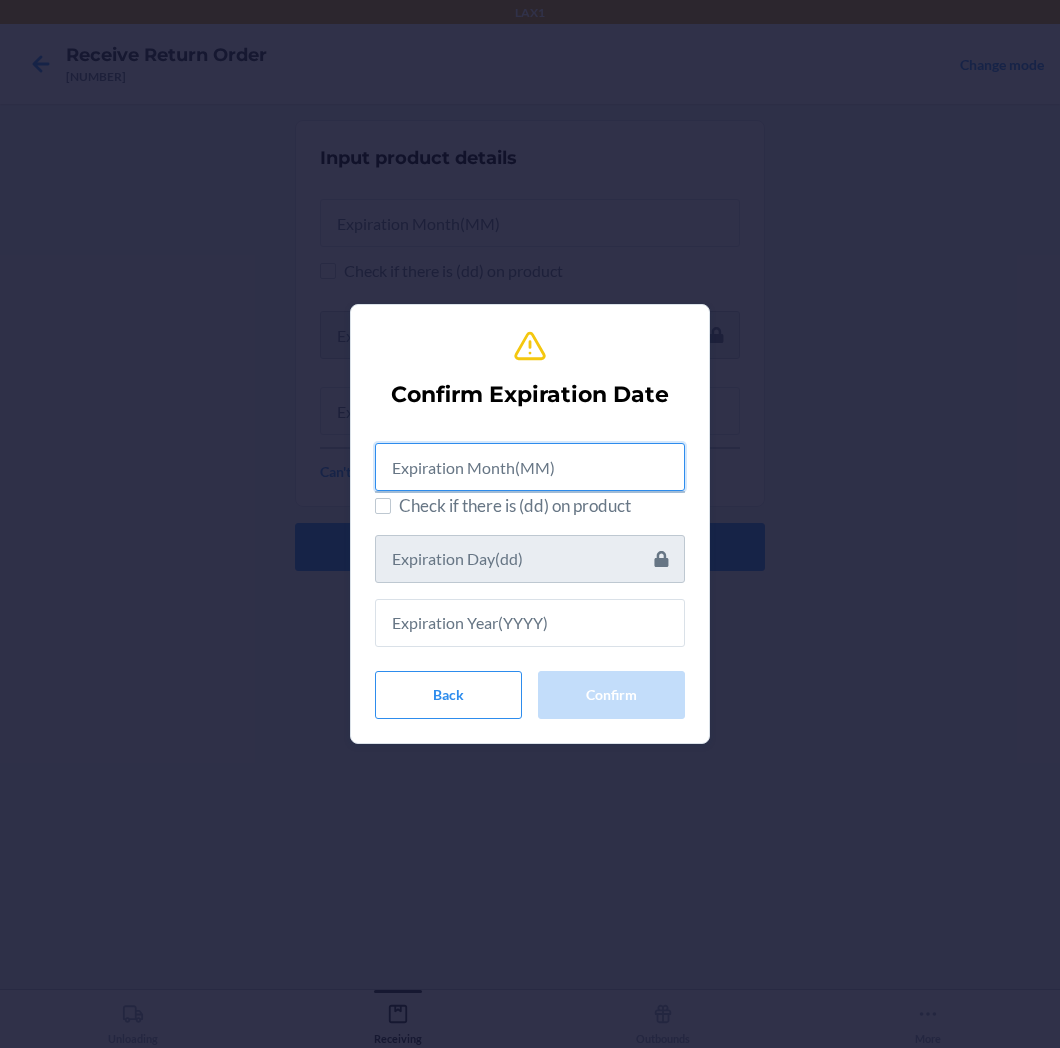 click at bounding box center [530, 467] 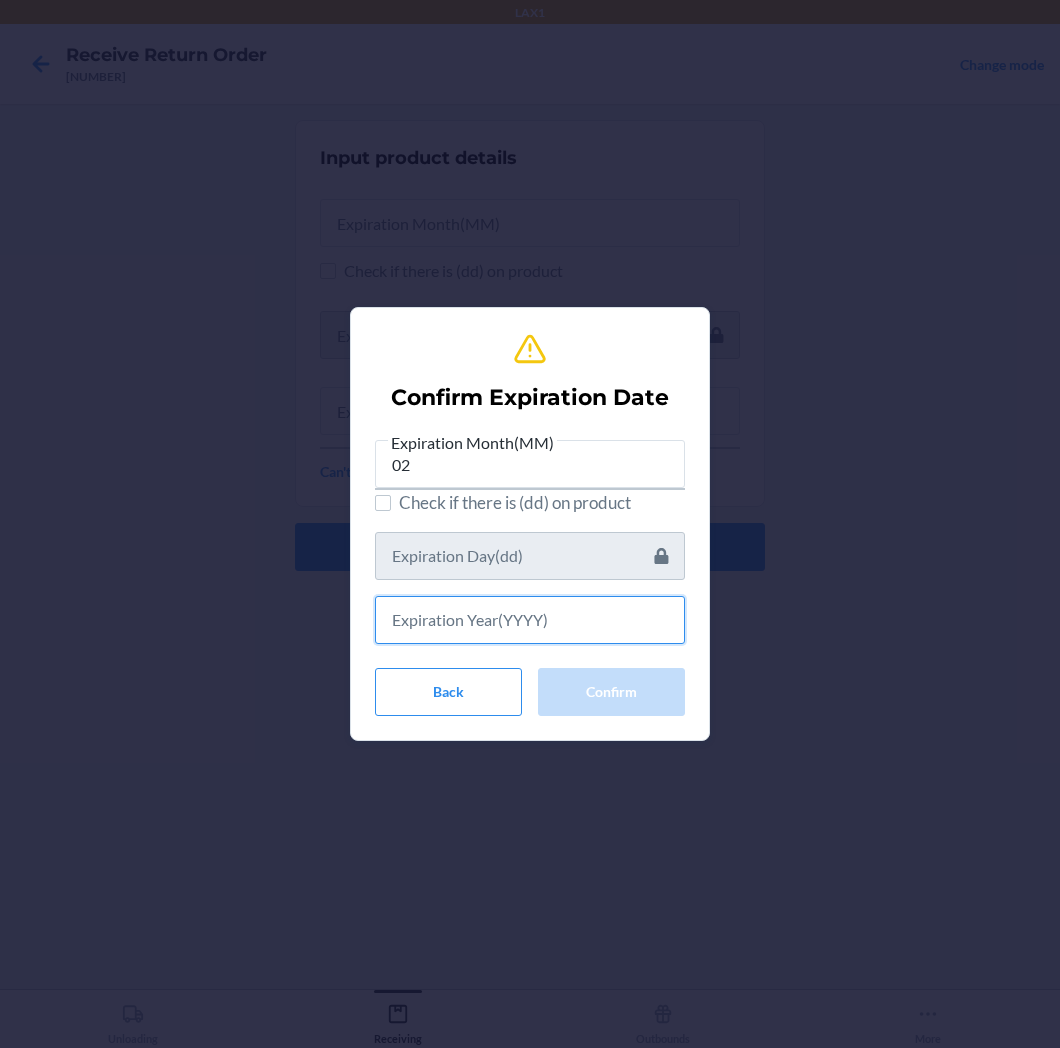 click at bounding box center (530, 620) 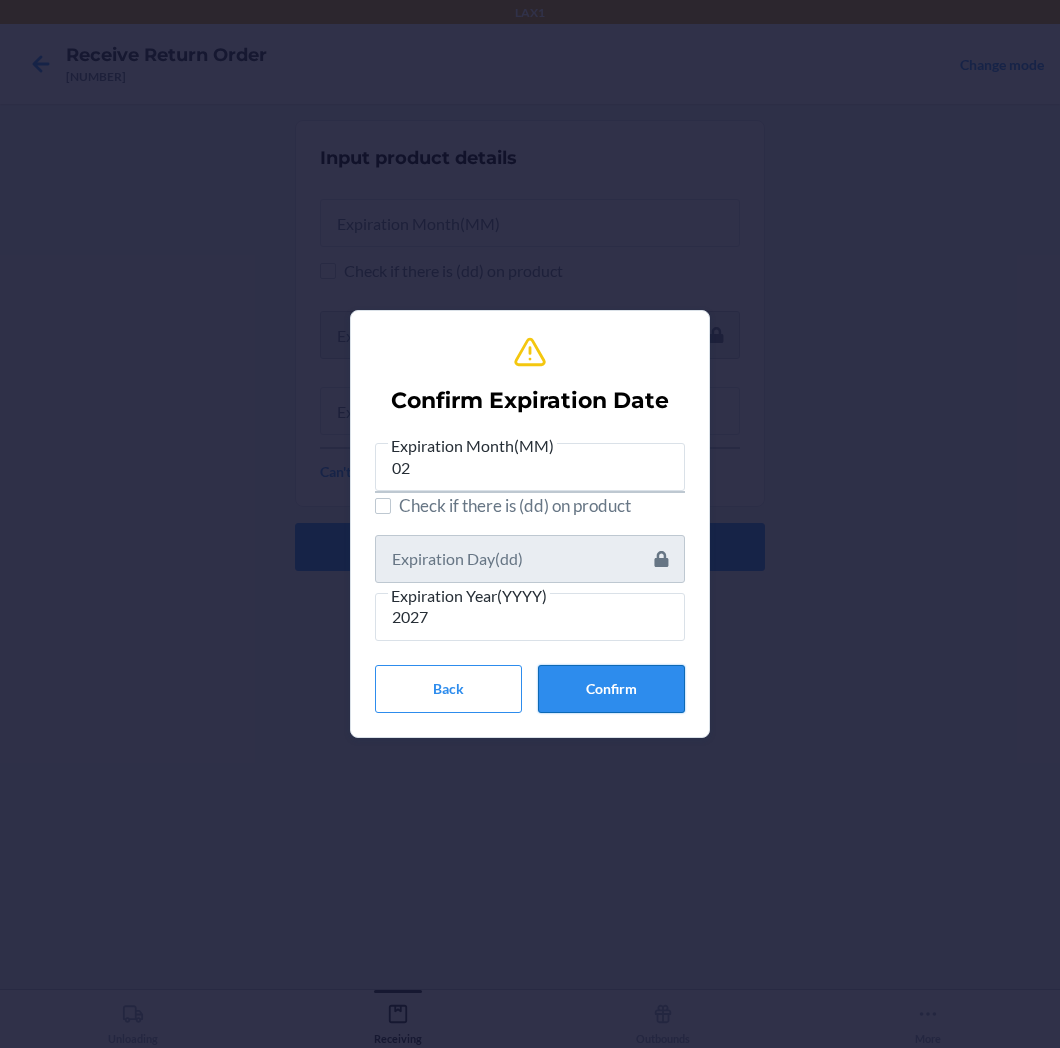 click on "Confirm" at bounding box center (611, 689) 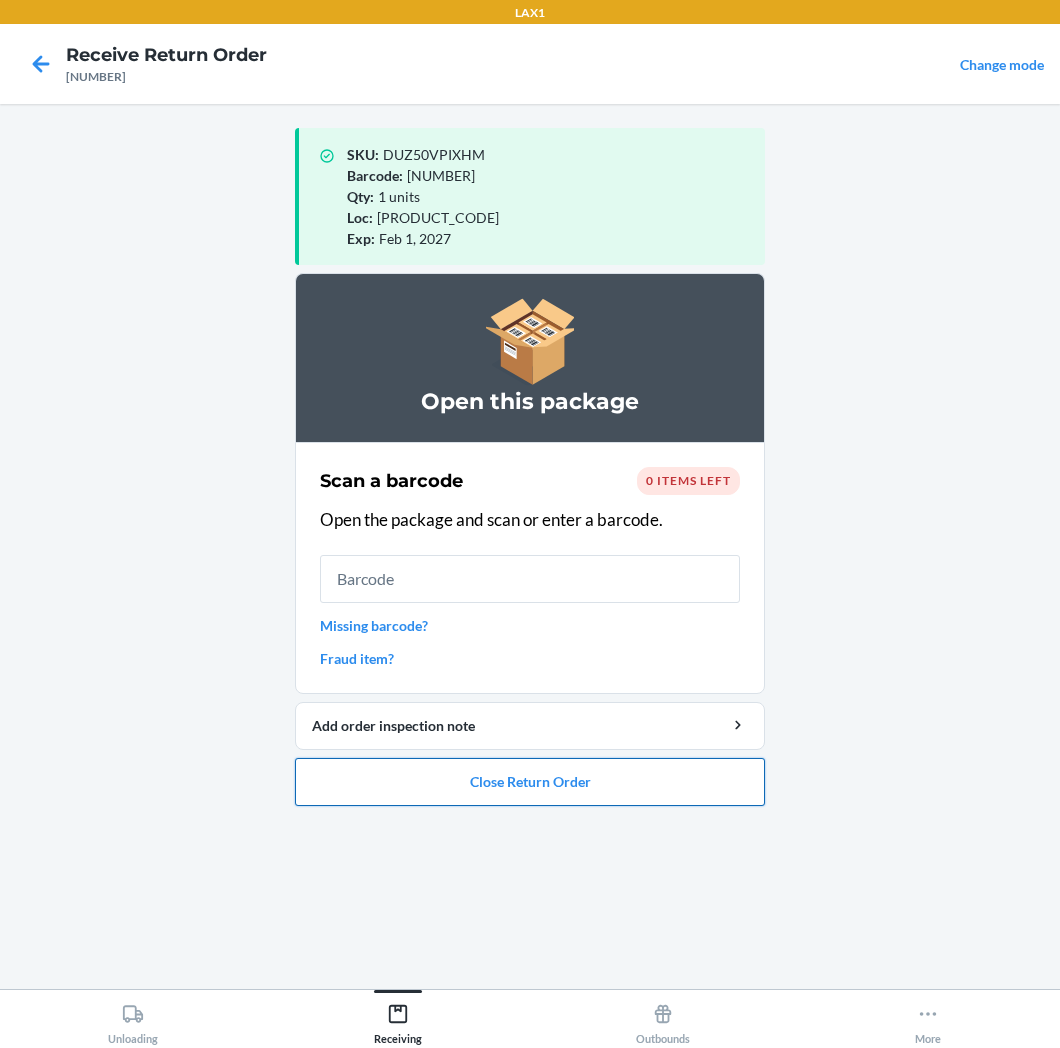 click on "Close Return Order" at bounding box center [530, 782] 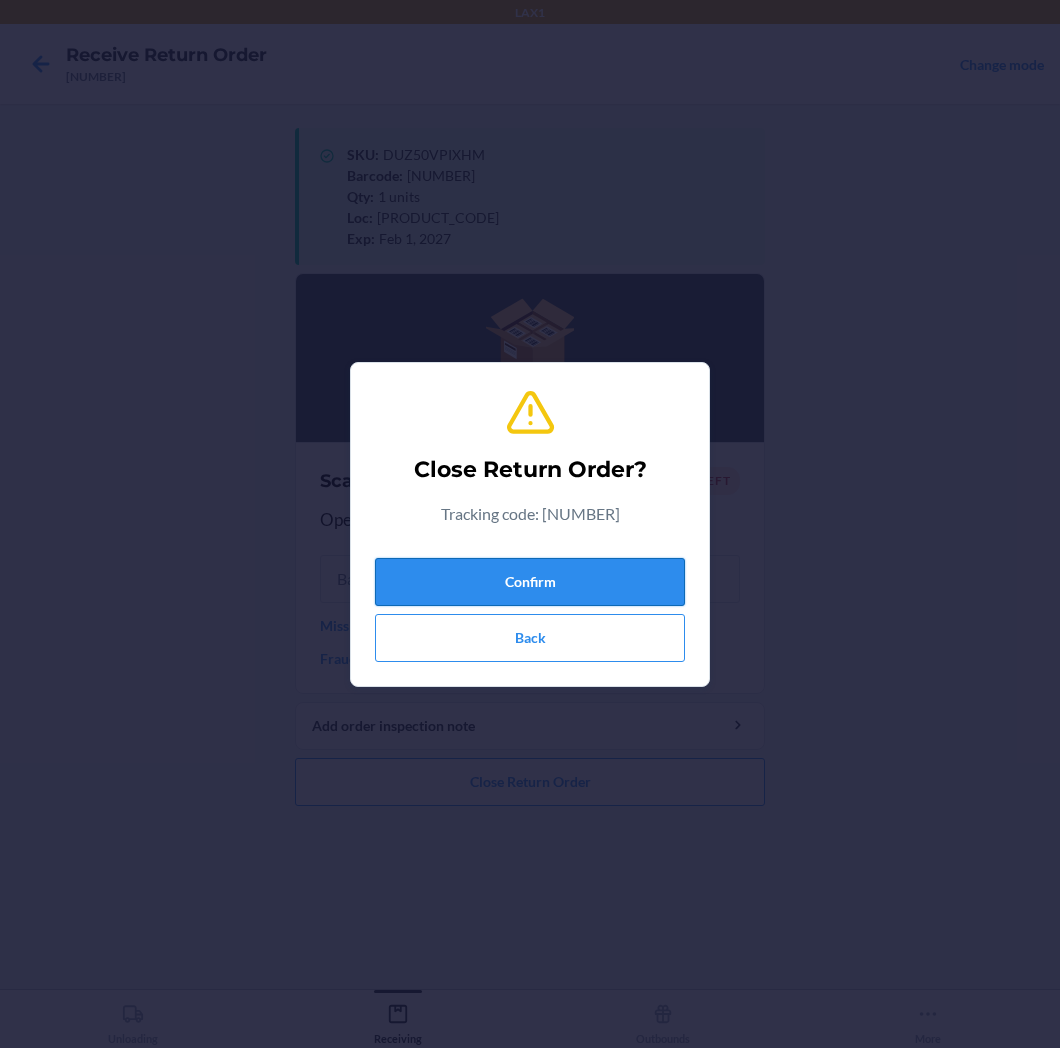 click on "Confirm" at bounding box center (530, 582) 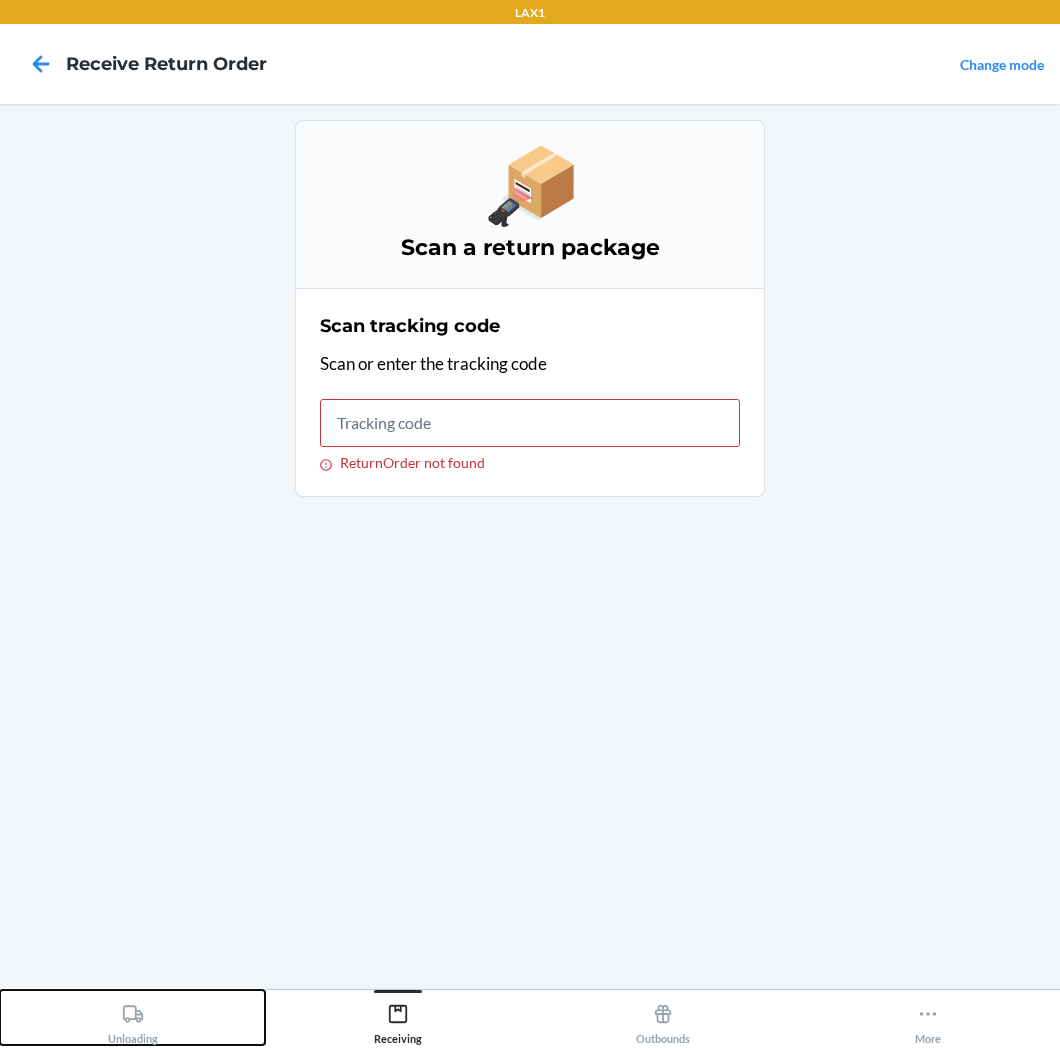 click 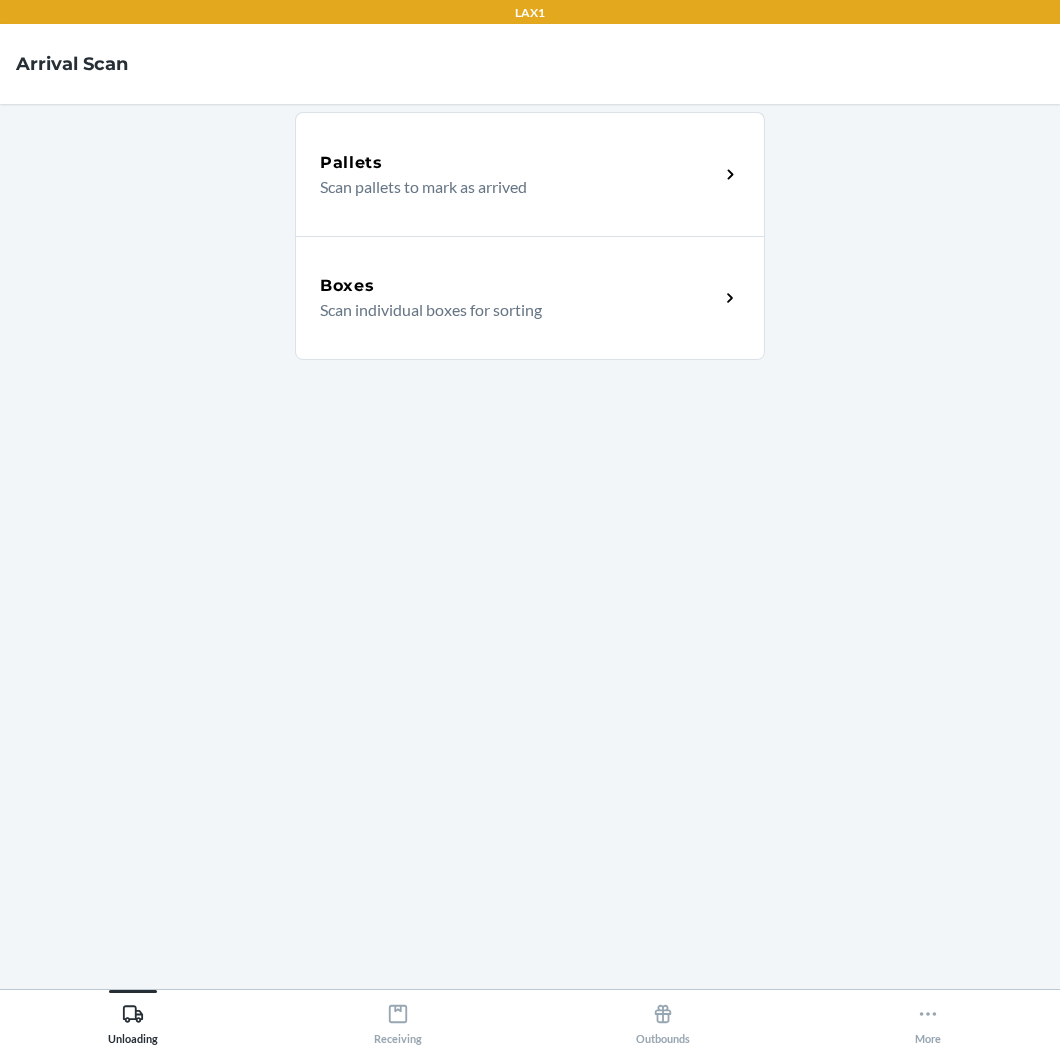 click on "Scan individual boxes for sorting" at bounding box center (511, 310) 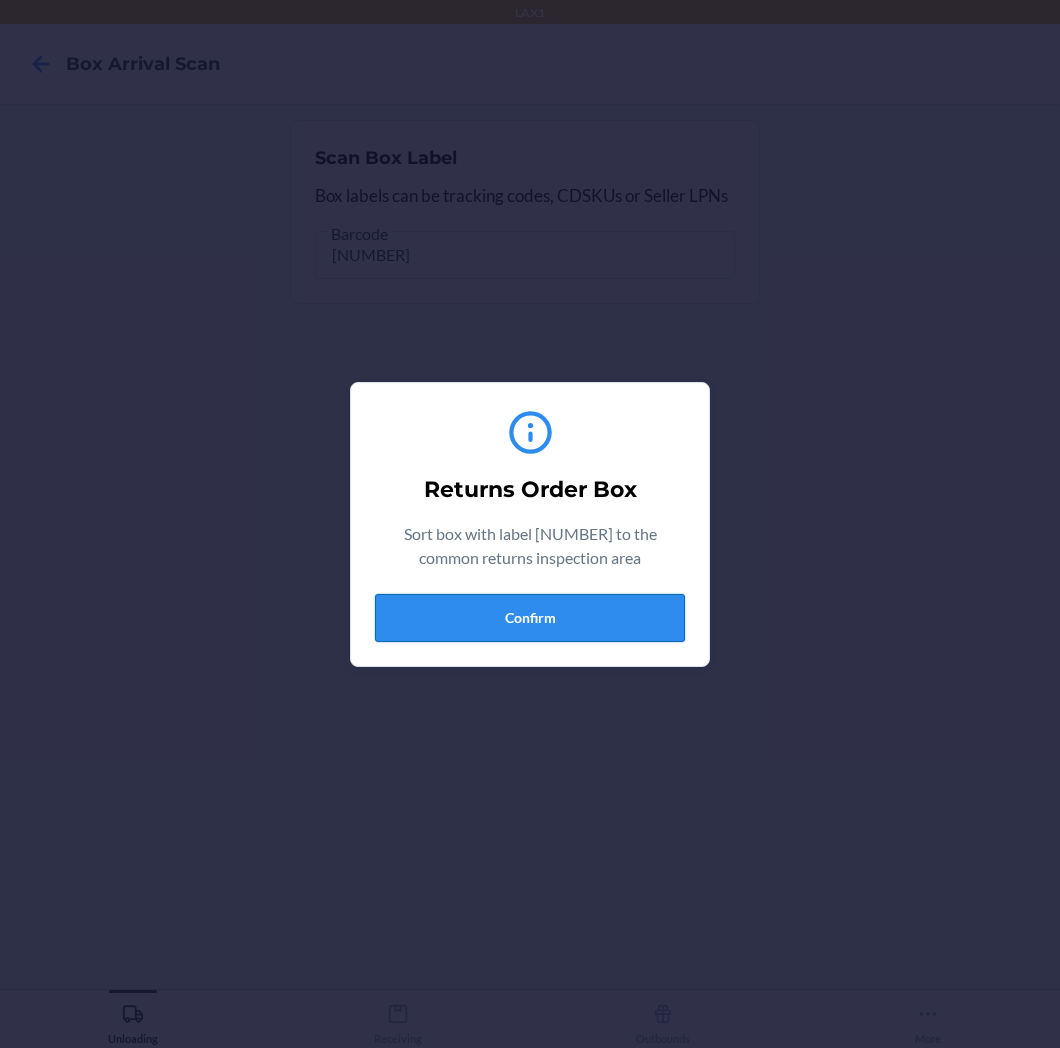 click on "Confirm" at bounding box center [530, 618] 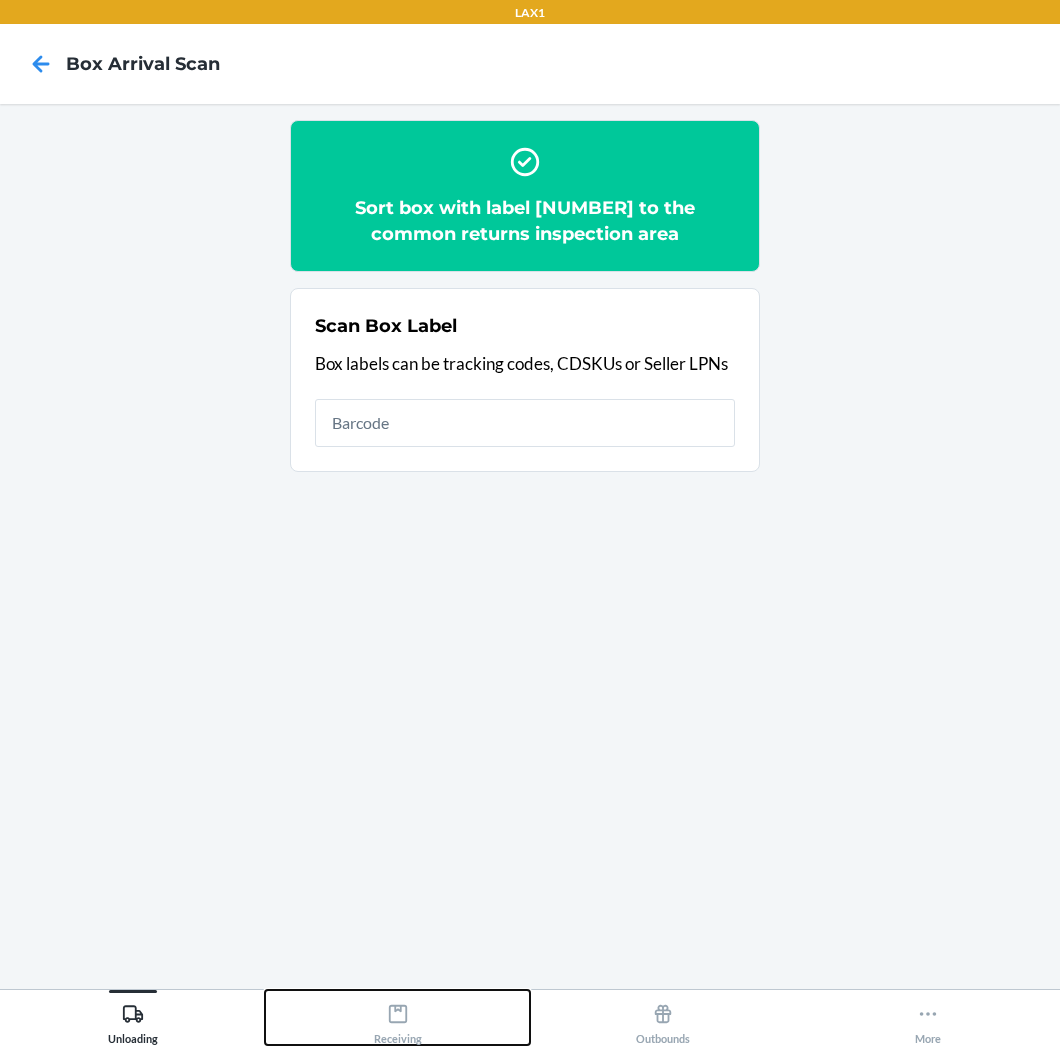 click 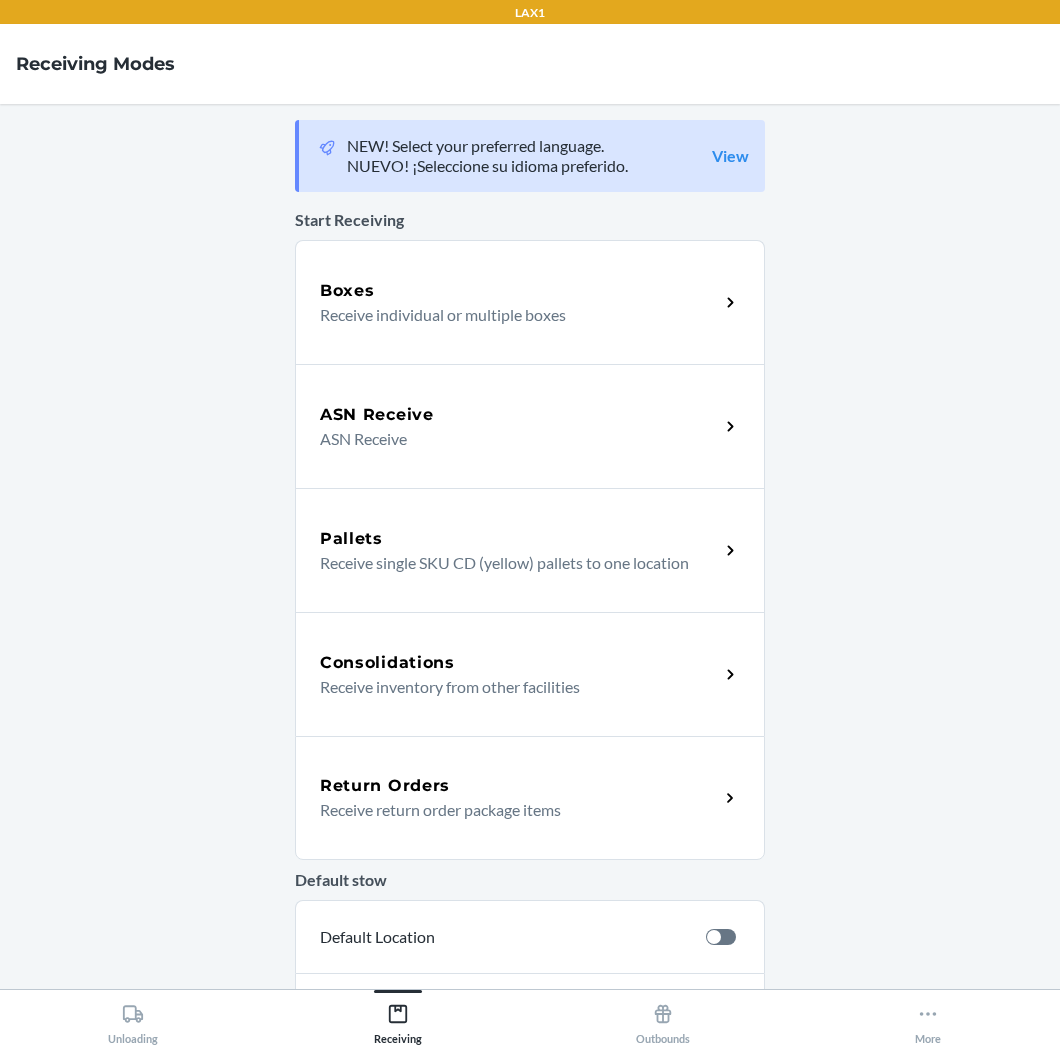 click on "Return Orders" at bounding box center [385, 786] 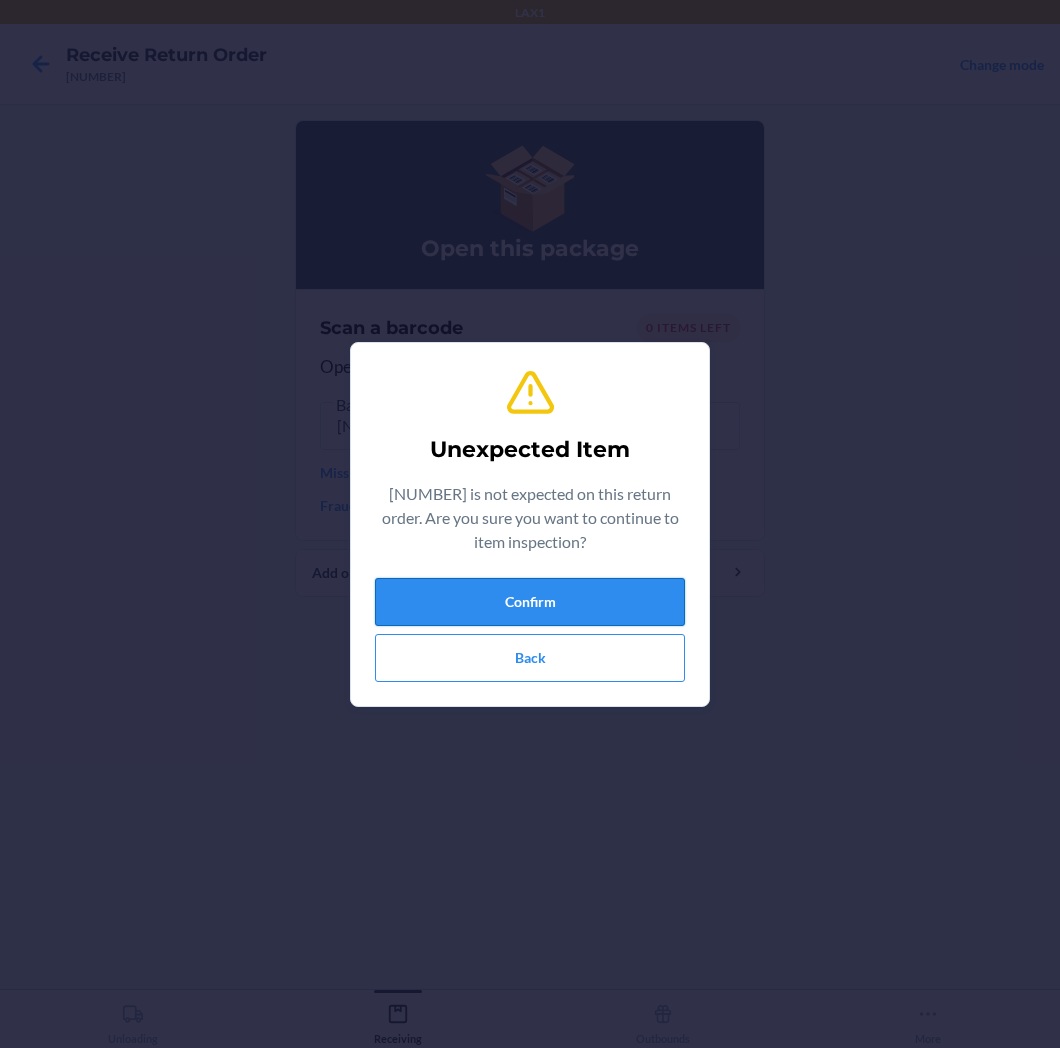 click on "Confirm" at bounding box center [530, 602] 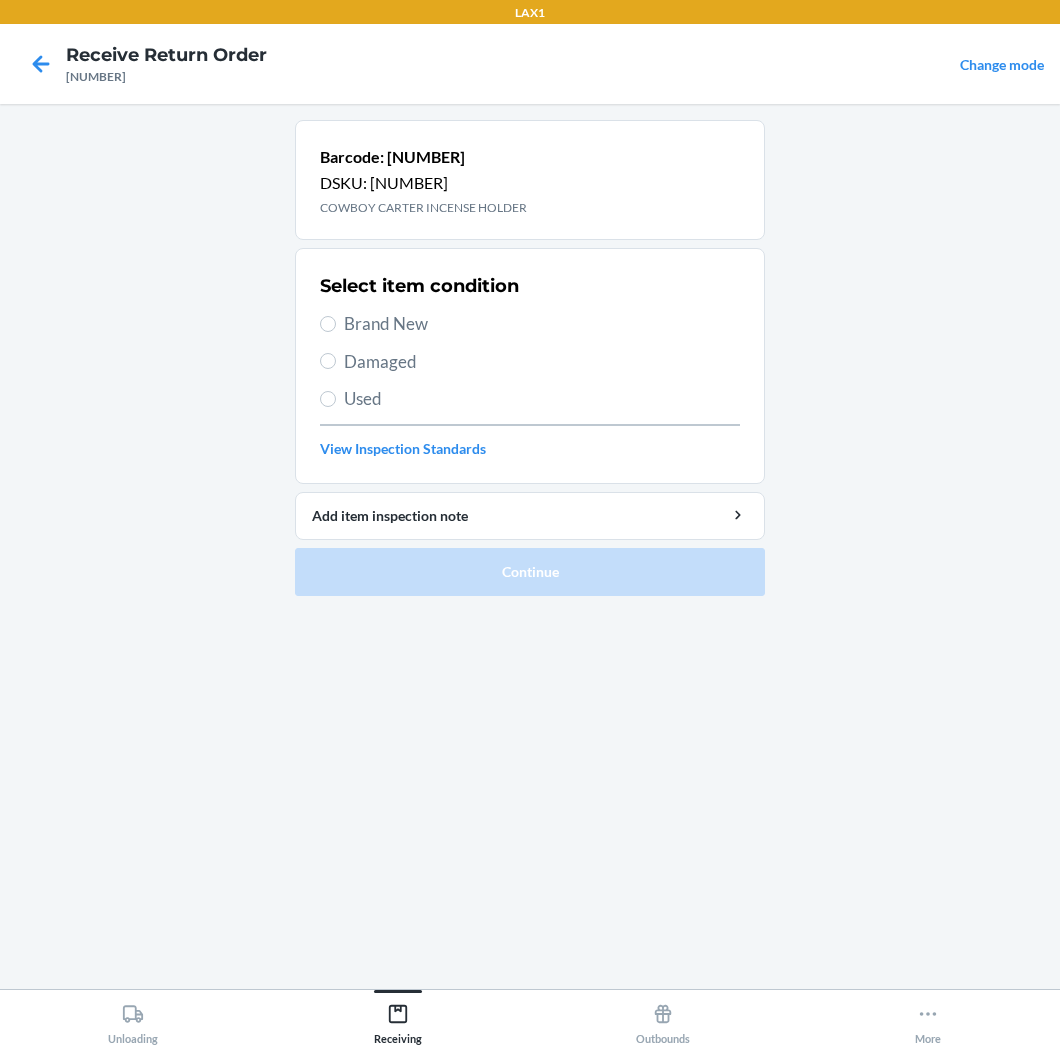 click on "Brand New" at bounding box center [542, 324] 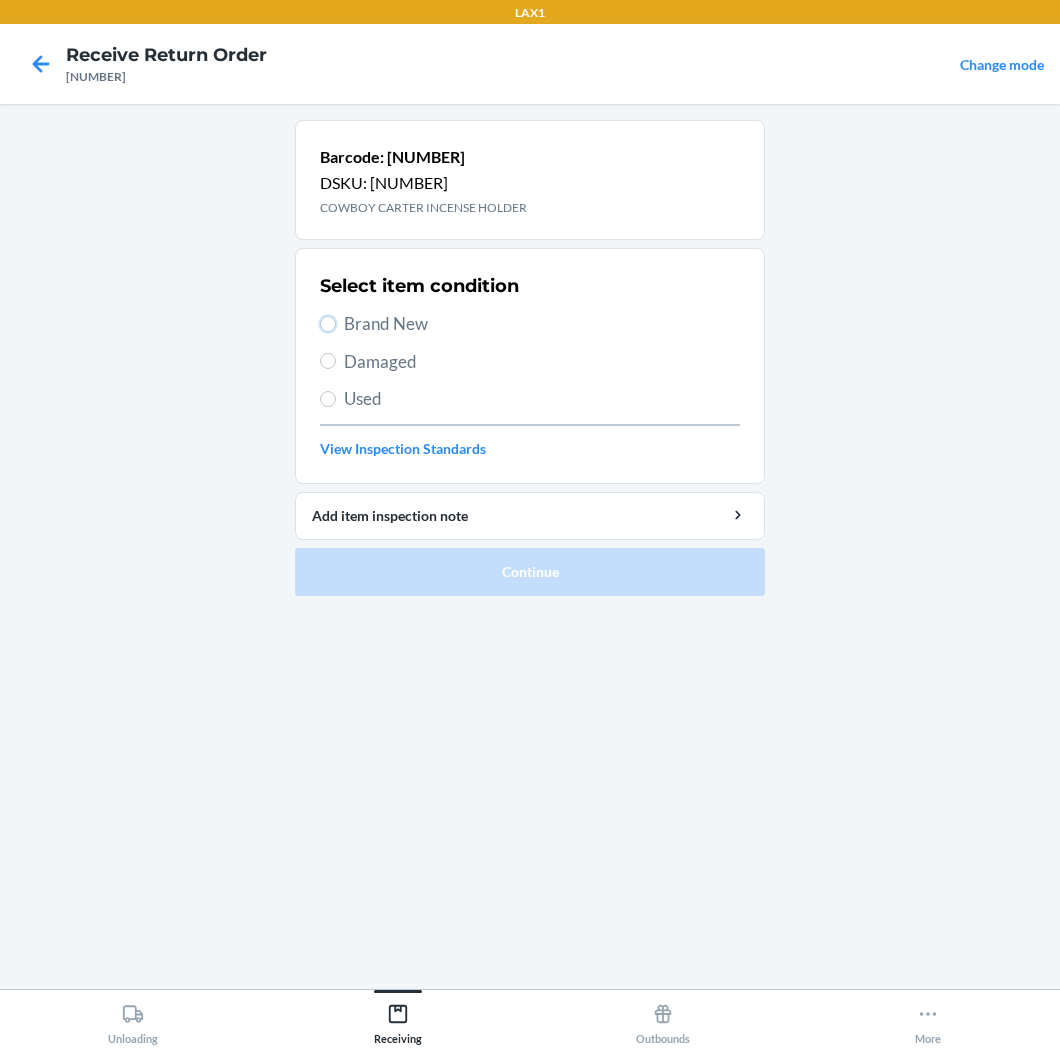click on "Brand New" at bounding box center [328, 324] 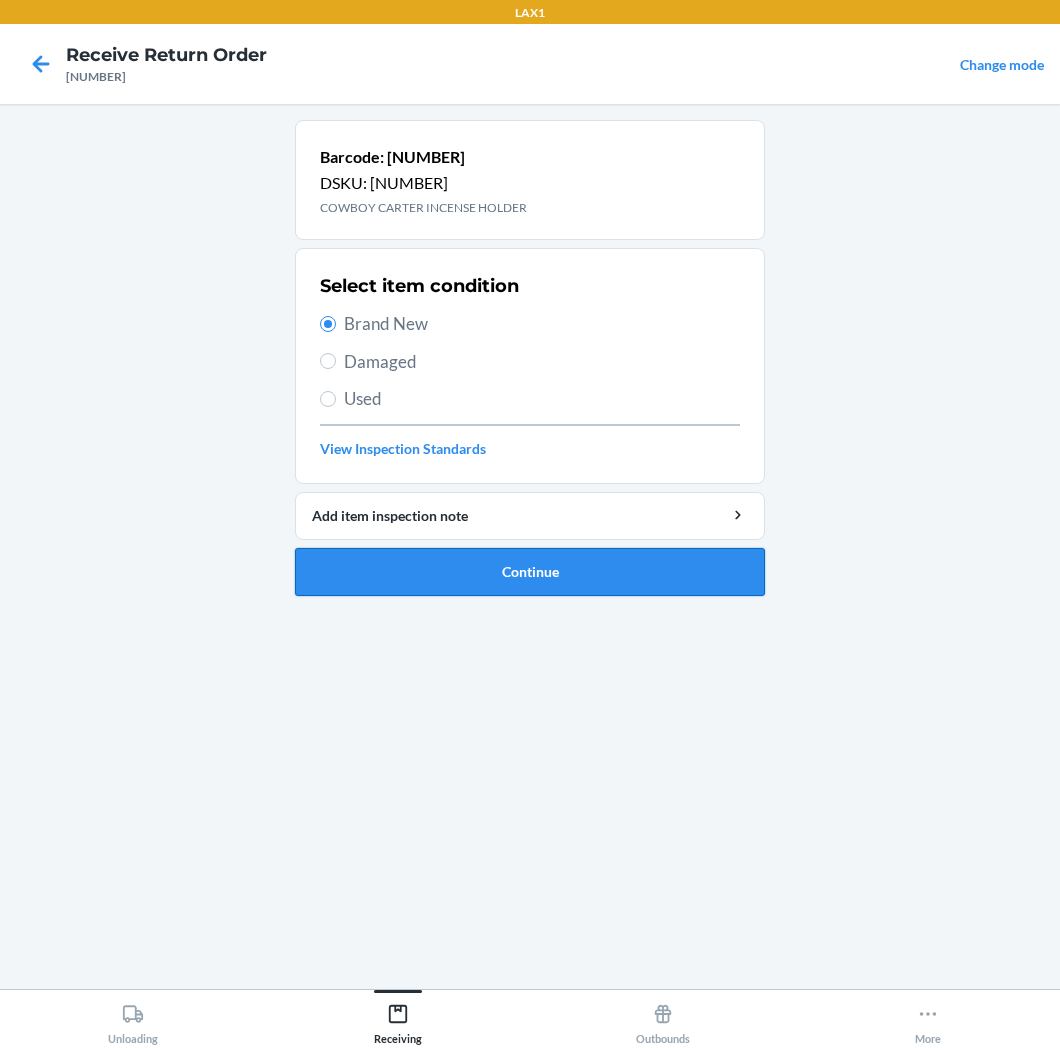 click on "Continue" at bounding box center (530, 572) 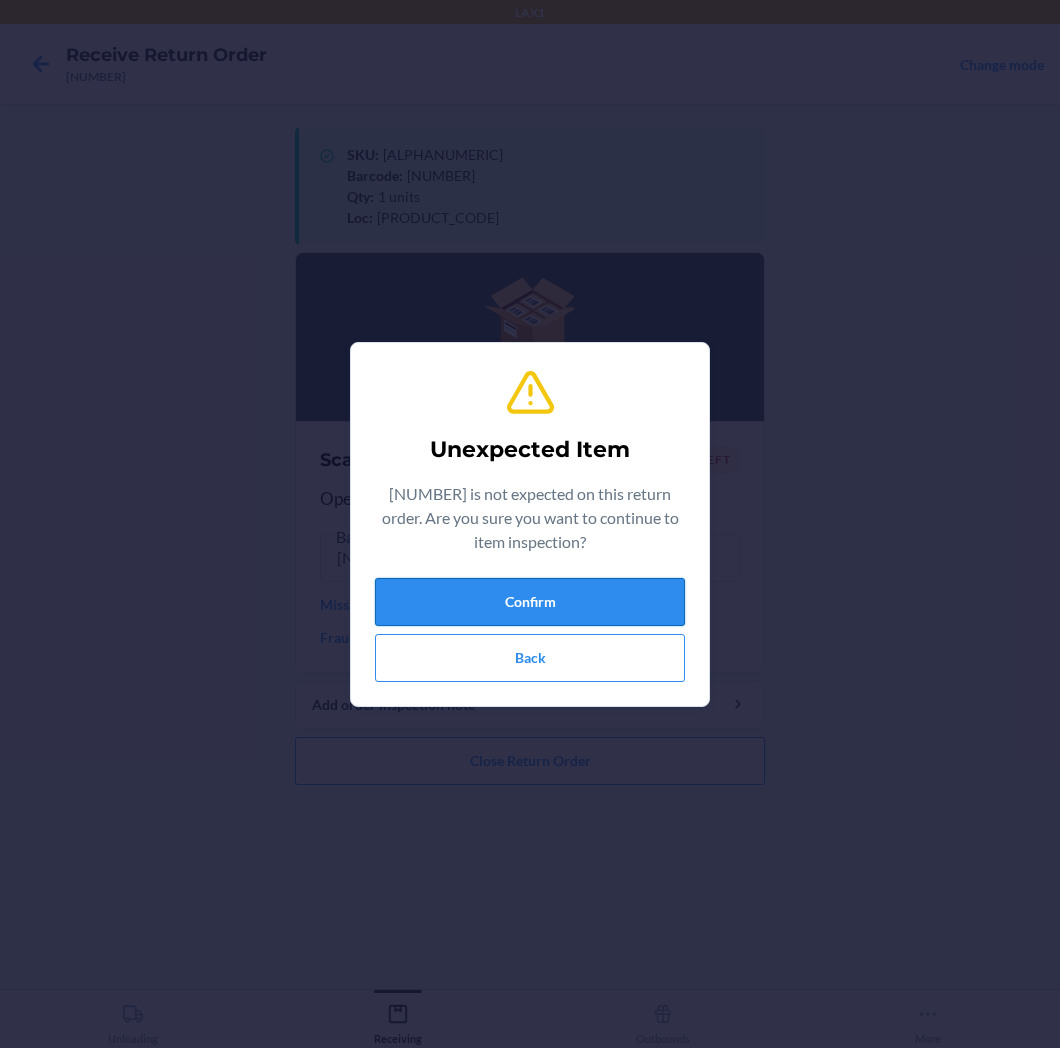 click on "Confirm" at bounding box center [530, 602] 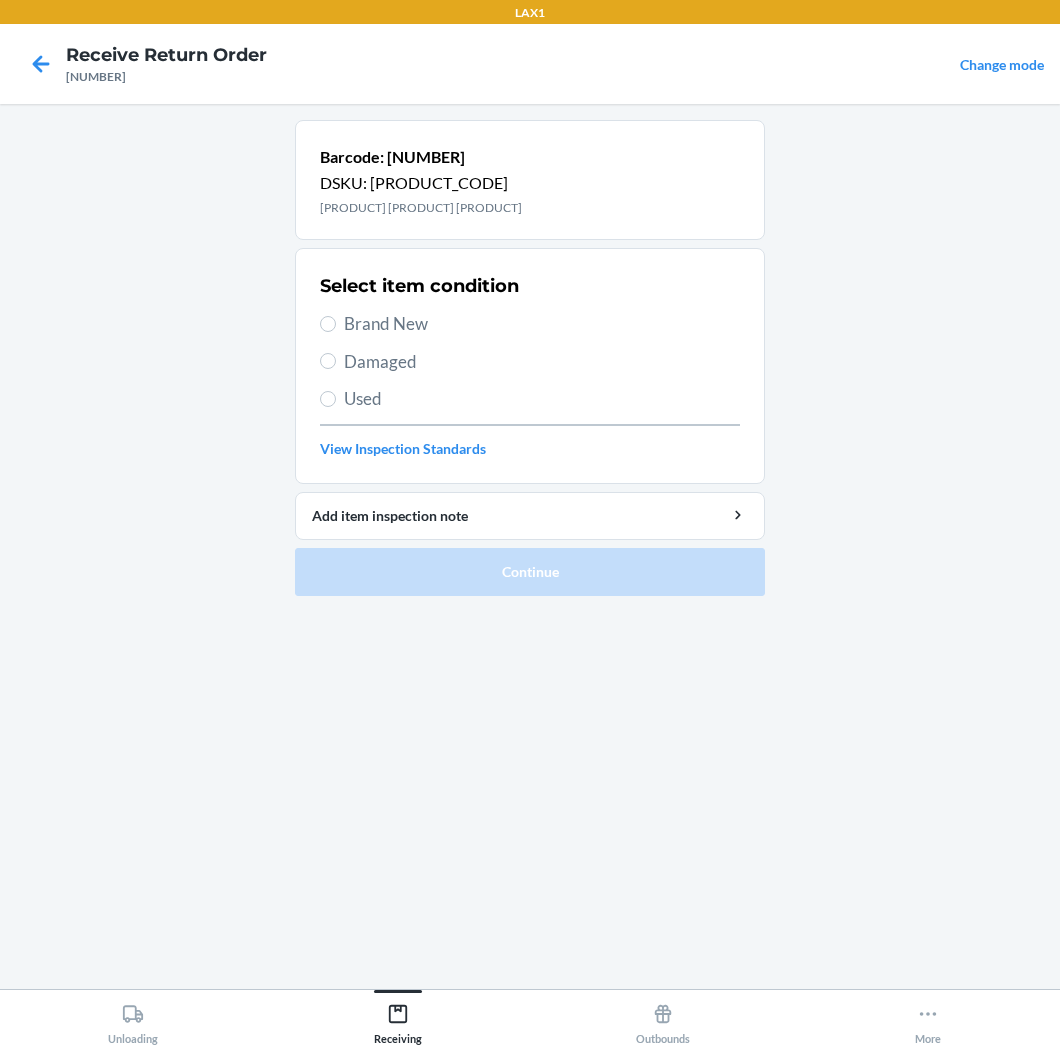click on "Brand New" at bounding box center [542, 324] 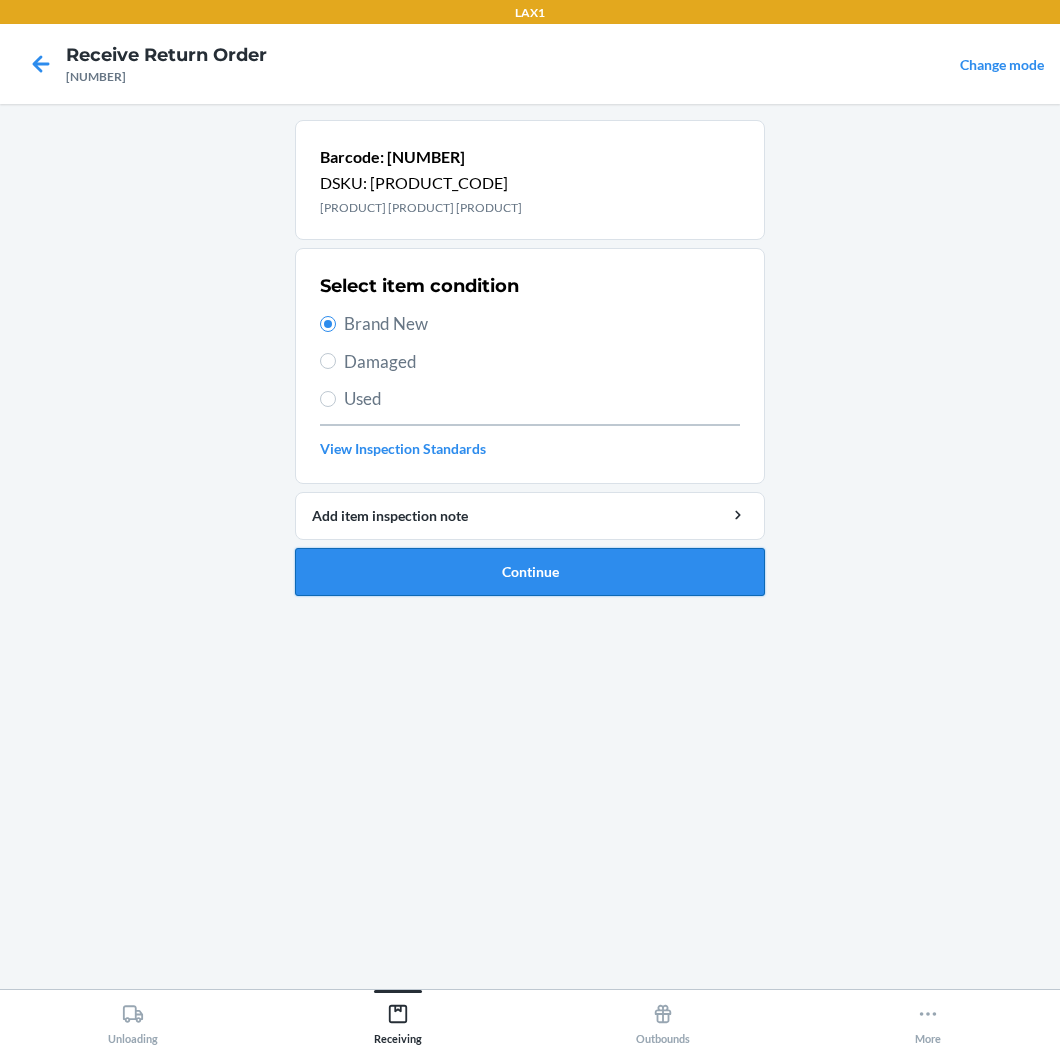 click on "Continue" at bounding box center (530, 572) 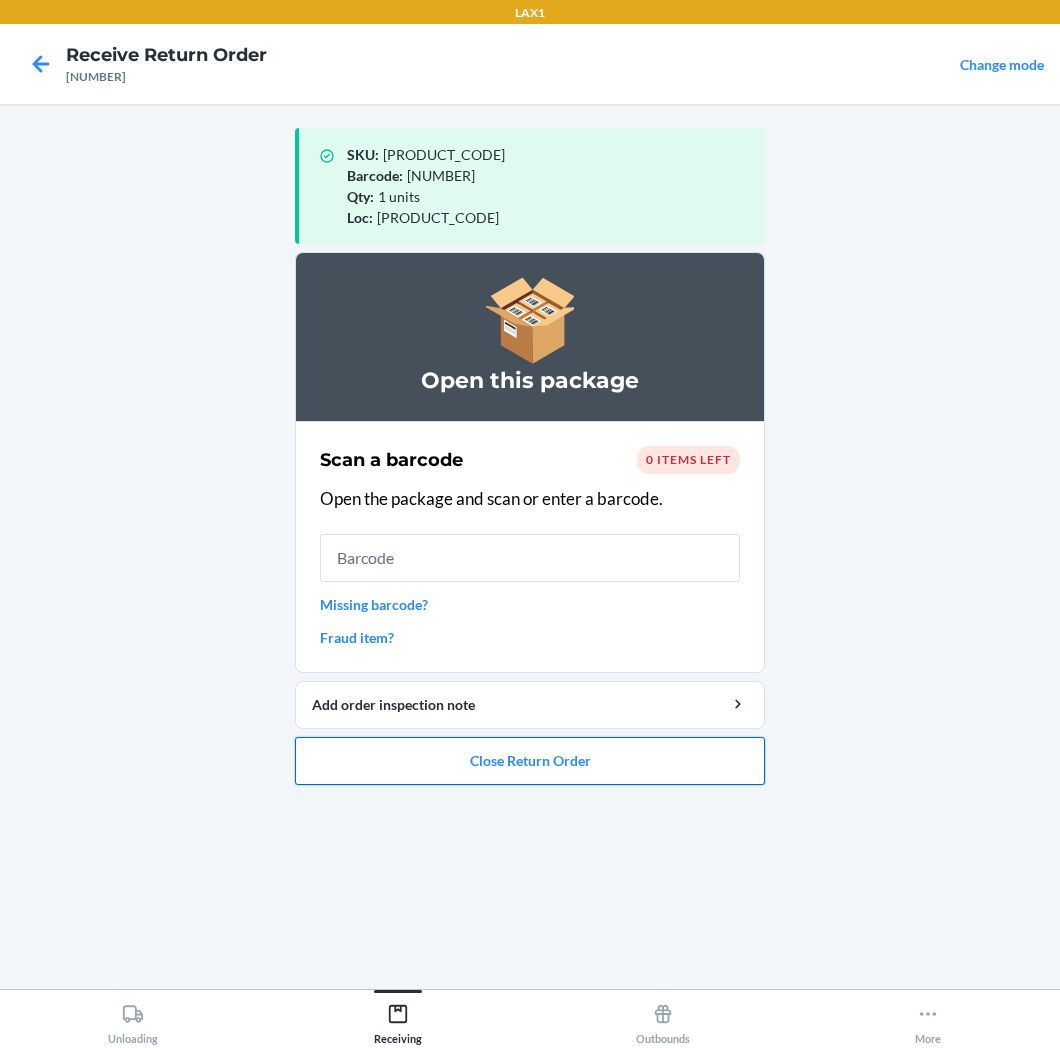 drag, startPoint x: 598, startPoint y: 760, endPoint x: 604, endPoint y: 750, distance: 11.661903 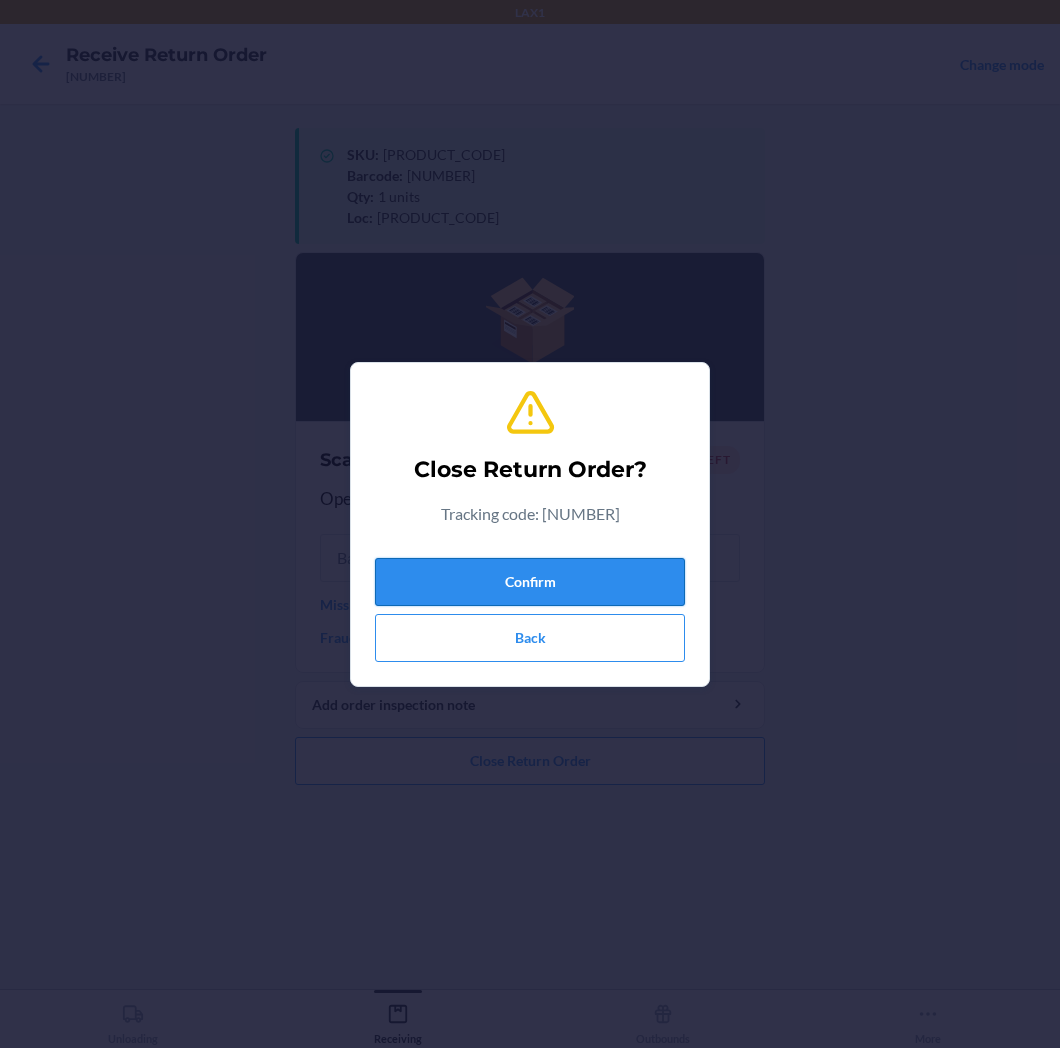 click on "Confirm" at bounding box center (530, 582) 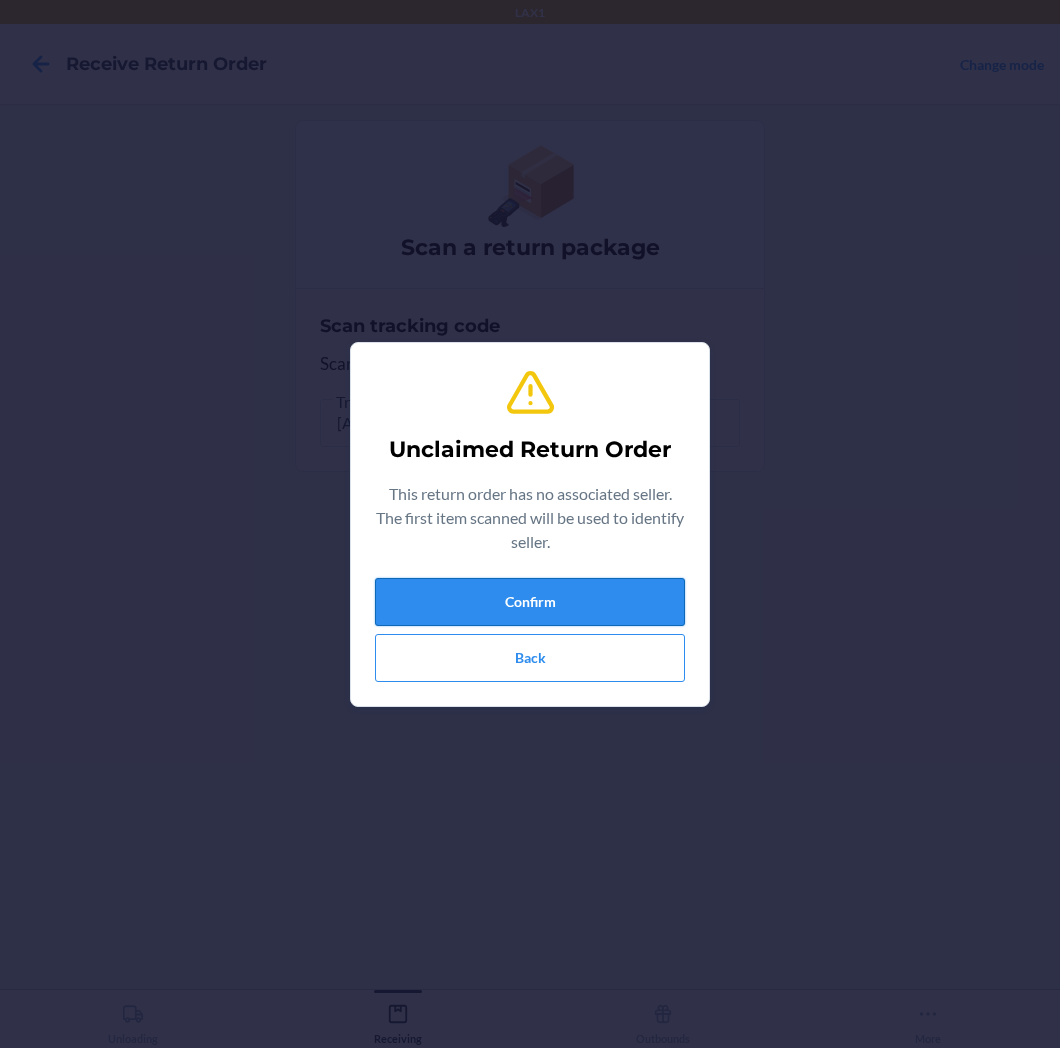 click on "Confirm" at bounding box center (530, 602) 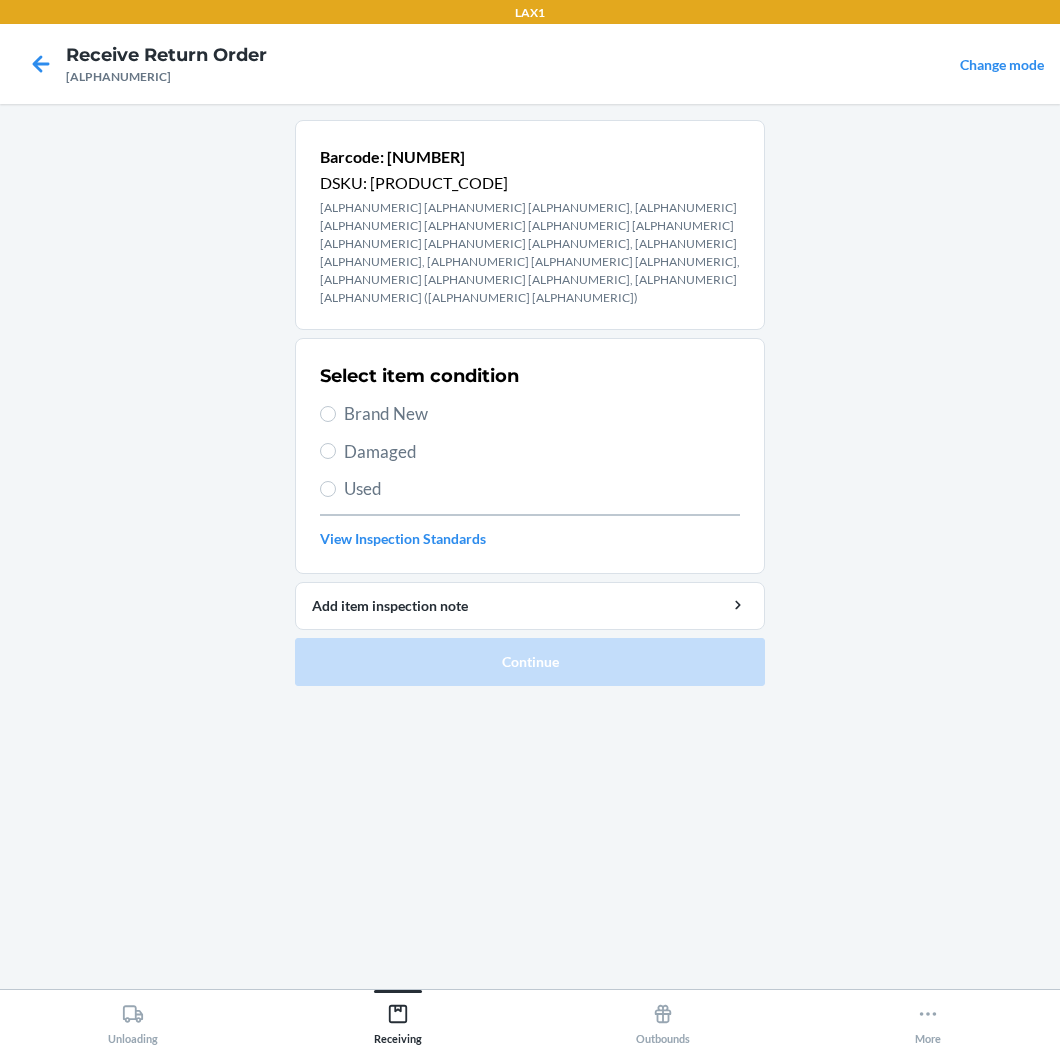 click on "Brand New" at bounding box center [542, 414] 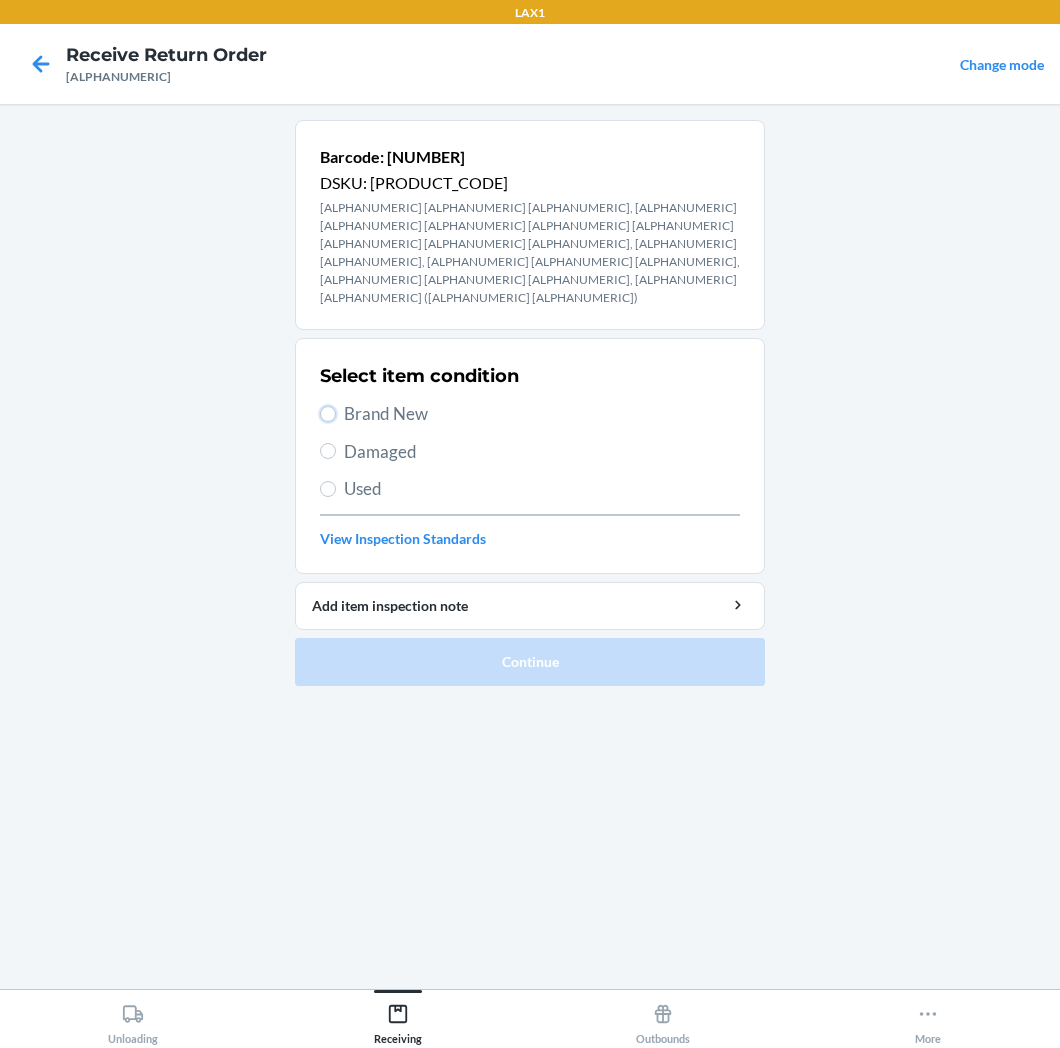 click on "Brand New" at bounding box center [328, 414] 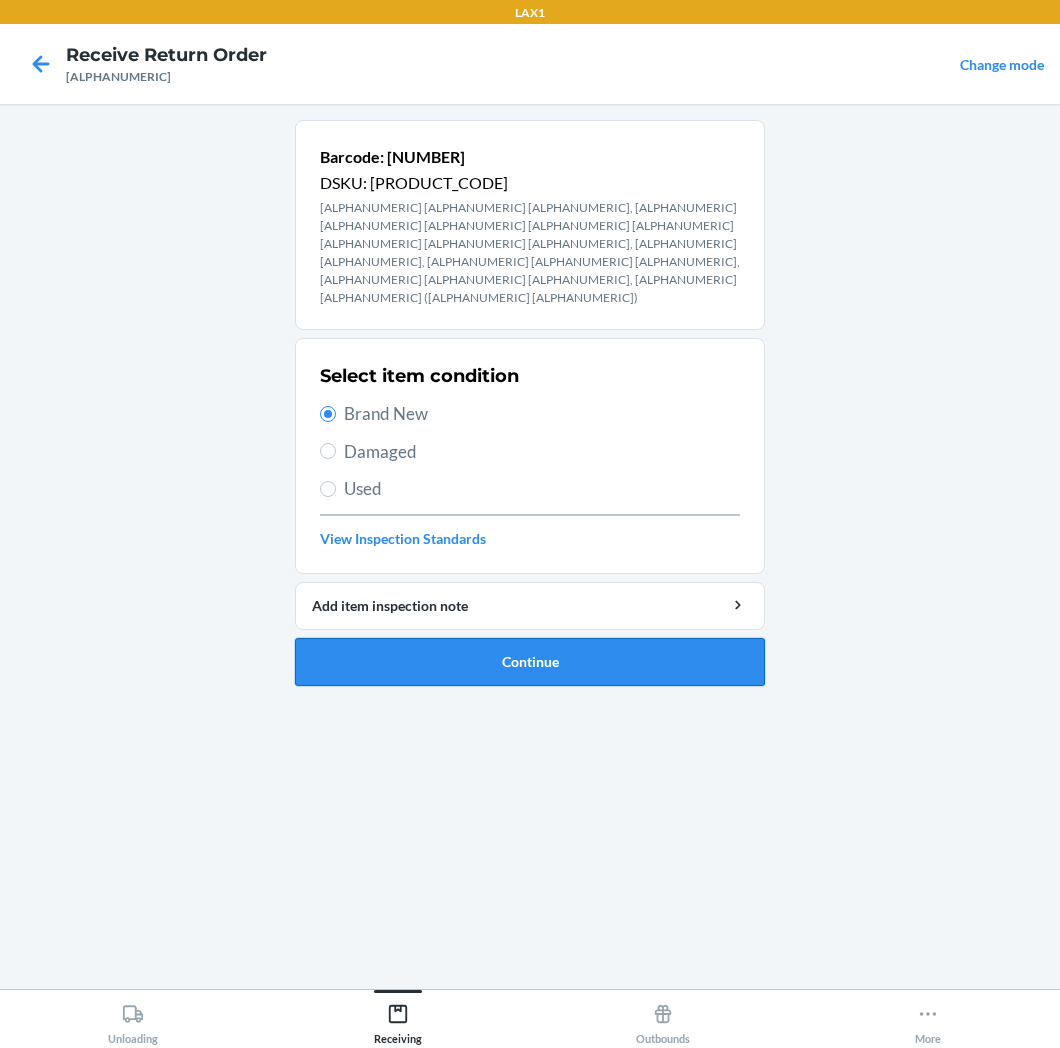 click on "Continue" at bounding box center [530, 662] 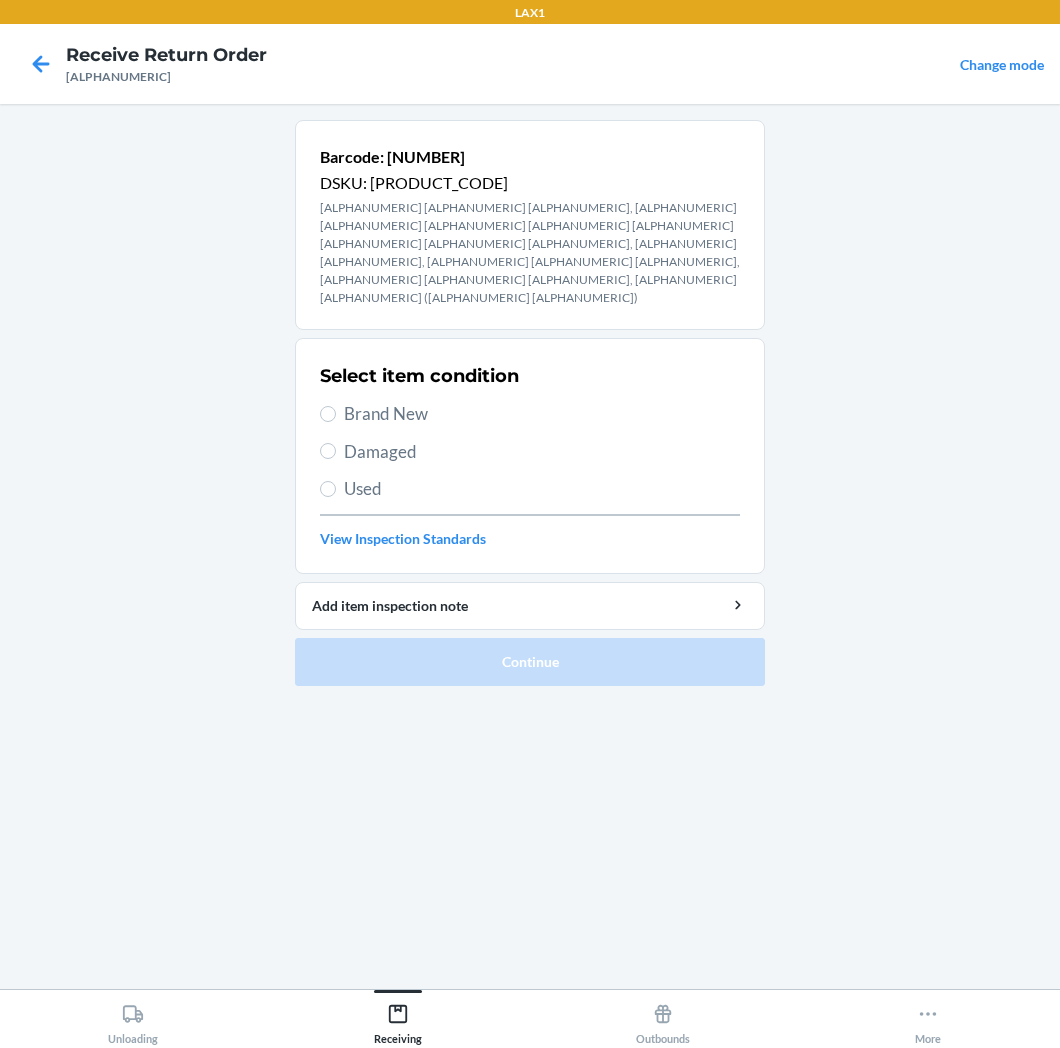 click on "Brand New" at bounding box center [542, 414] 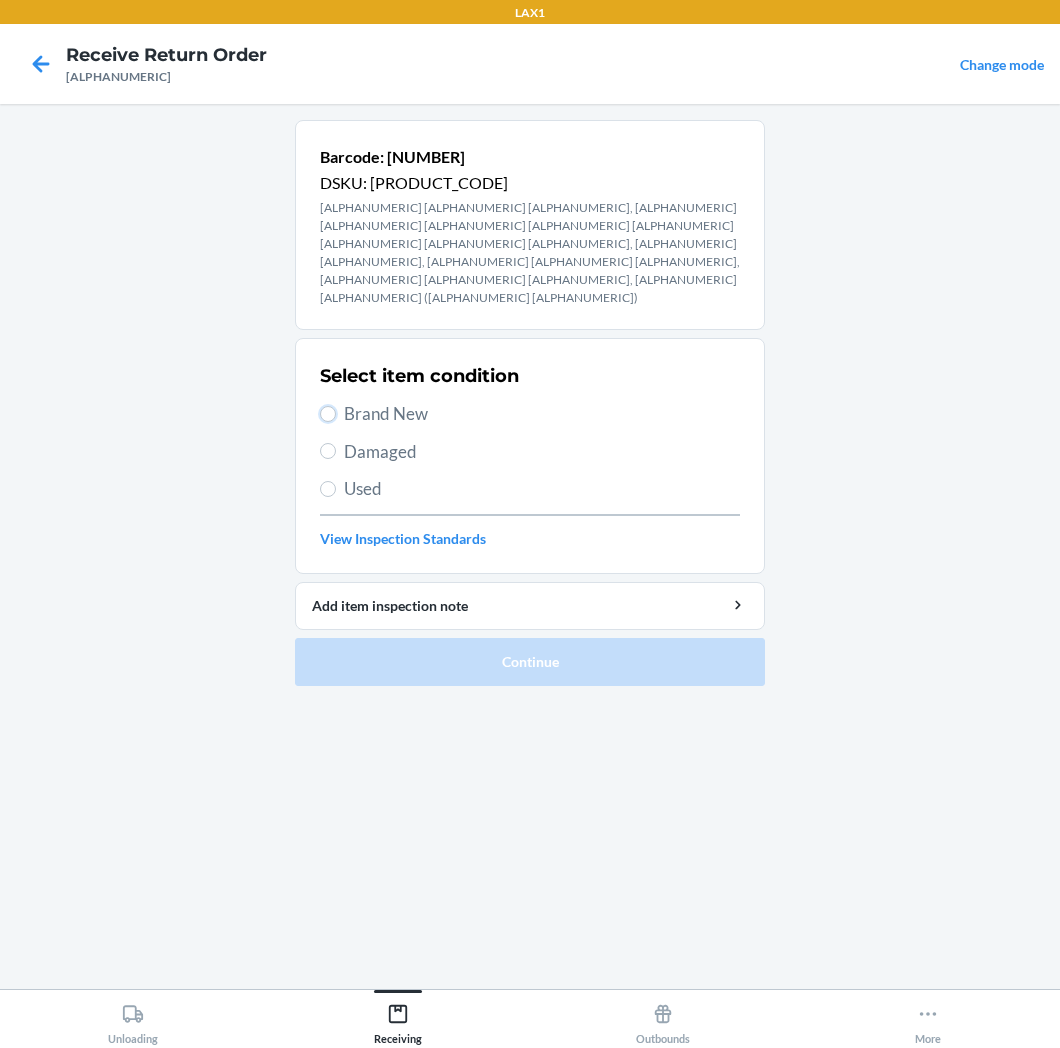 click on "Brand New" at bounding box center [328, 414] 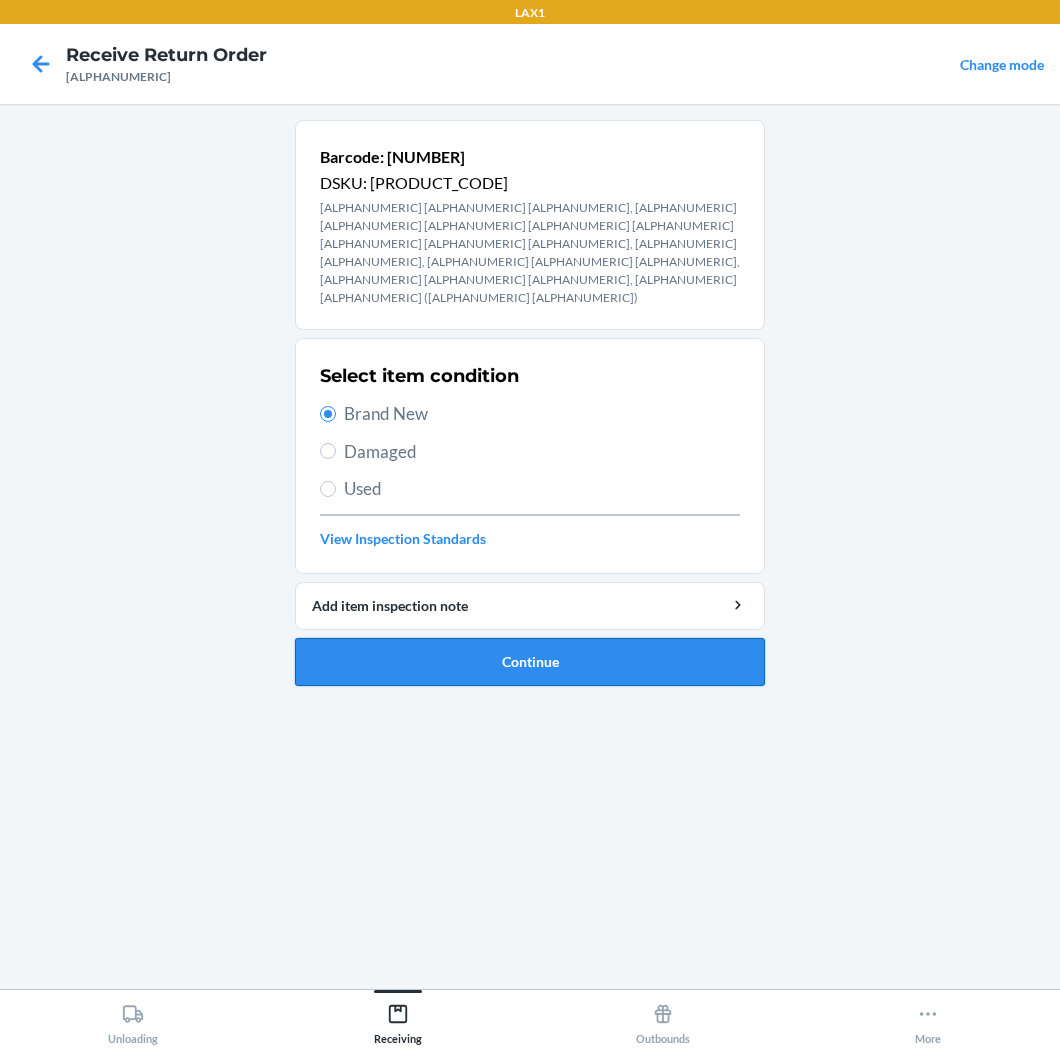 click on "Continue" at bounding box center (530, 662) 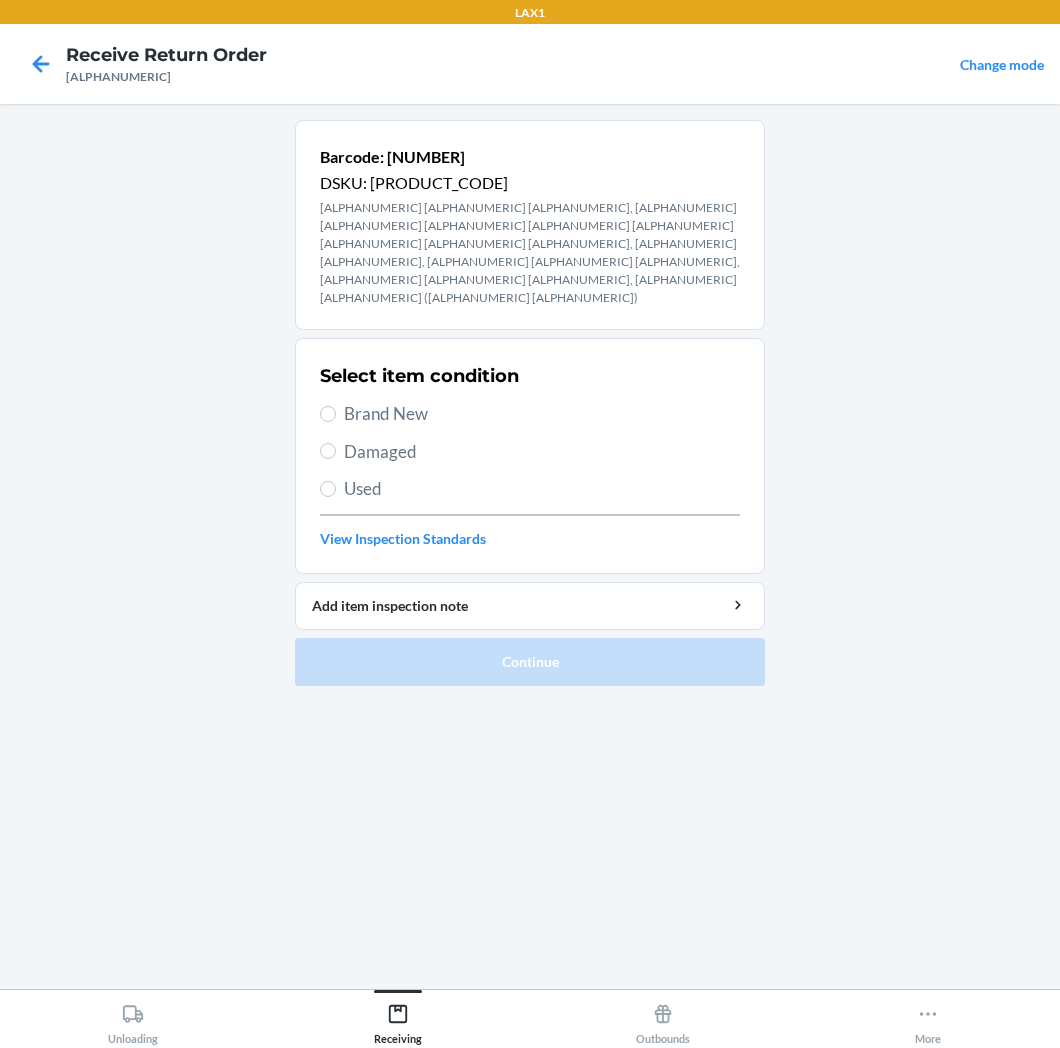 click on "Brand New" at bounding box center [542, 414] 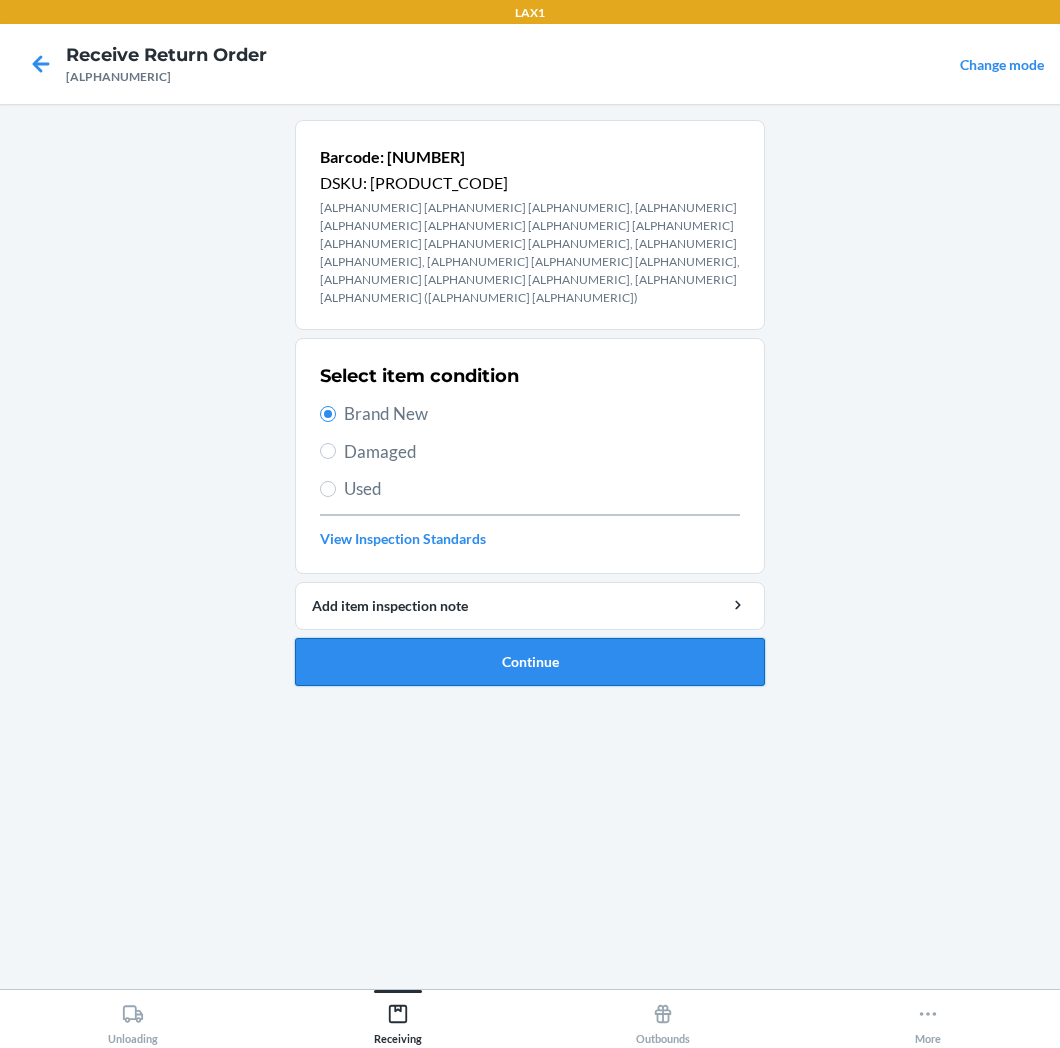 click on "Continue" at bounding box center [530, 662] 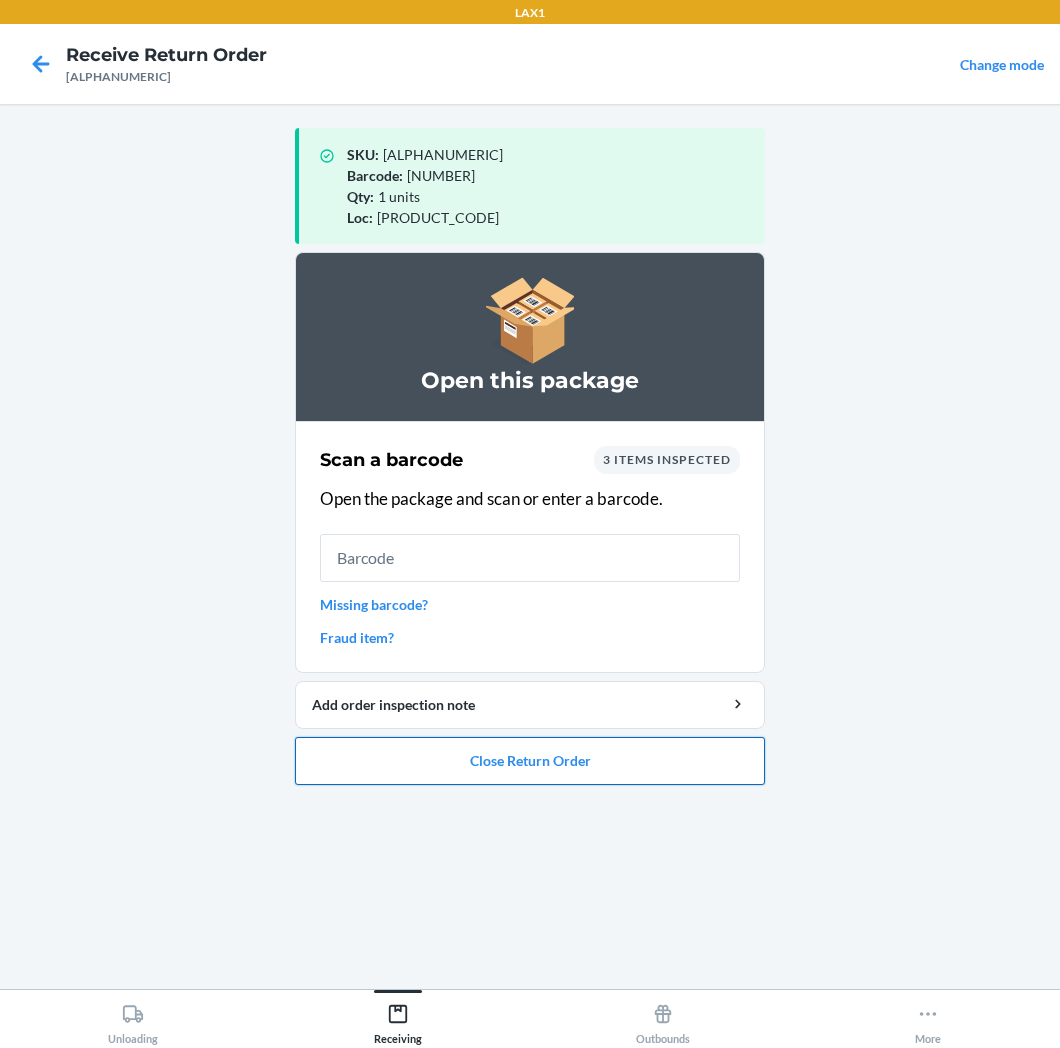 click on "Close Return Order" at bounding box center (530, 761) 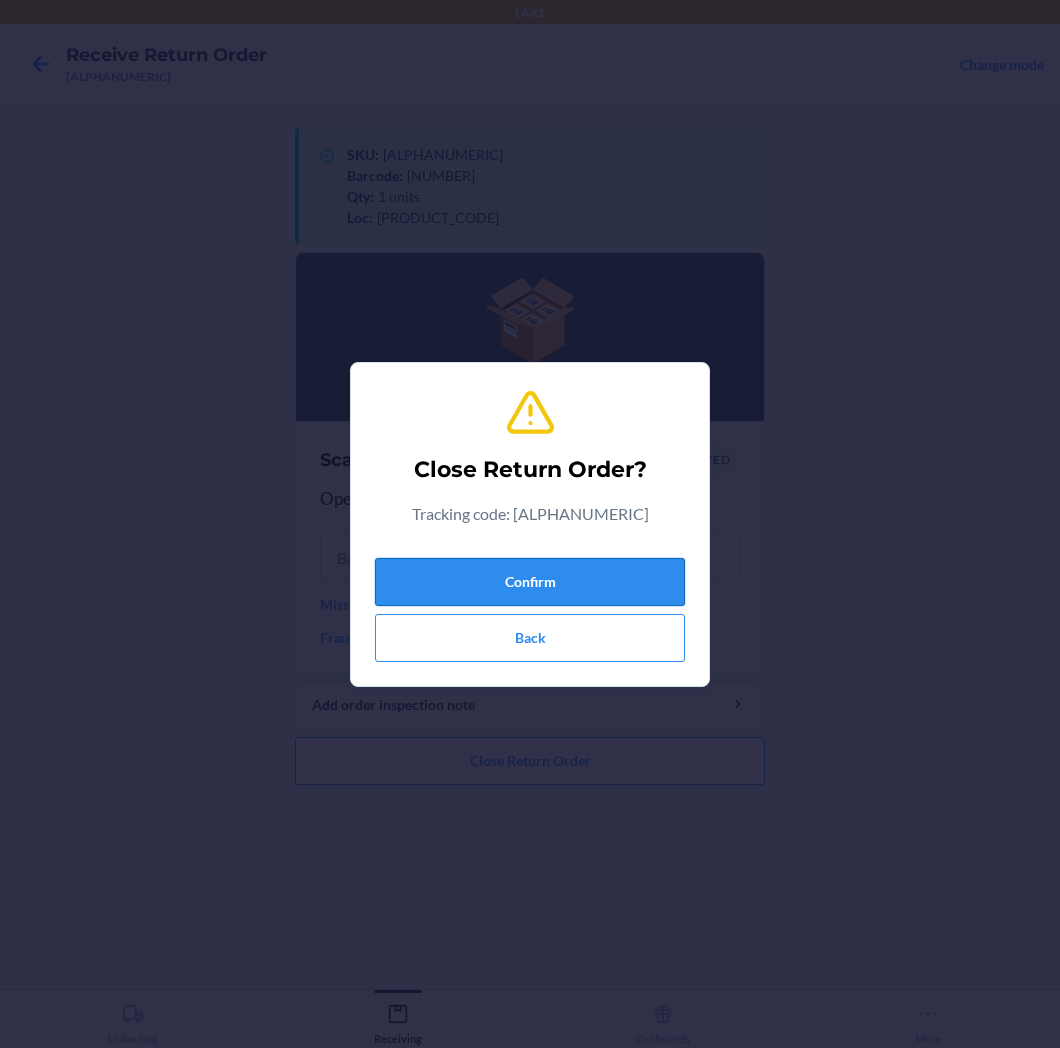 click on "Confirm" at bounding box center (530, 582) 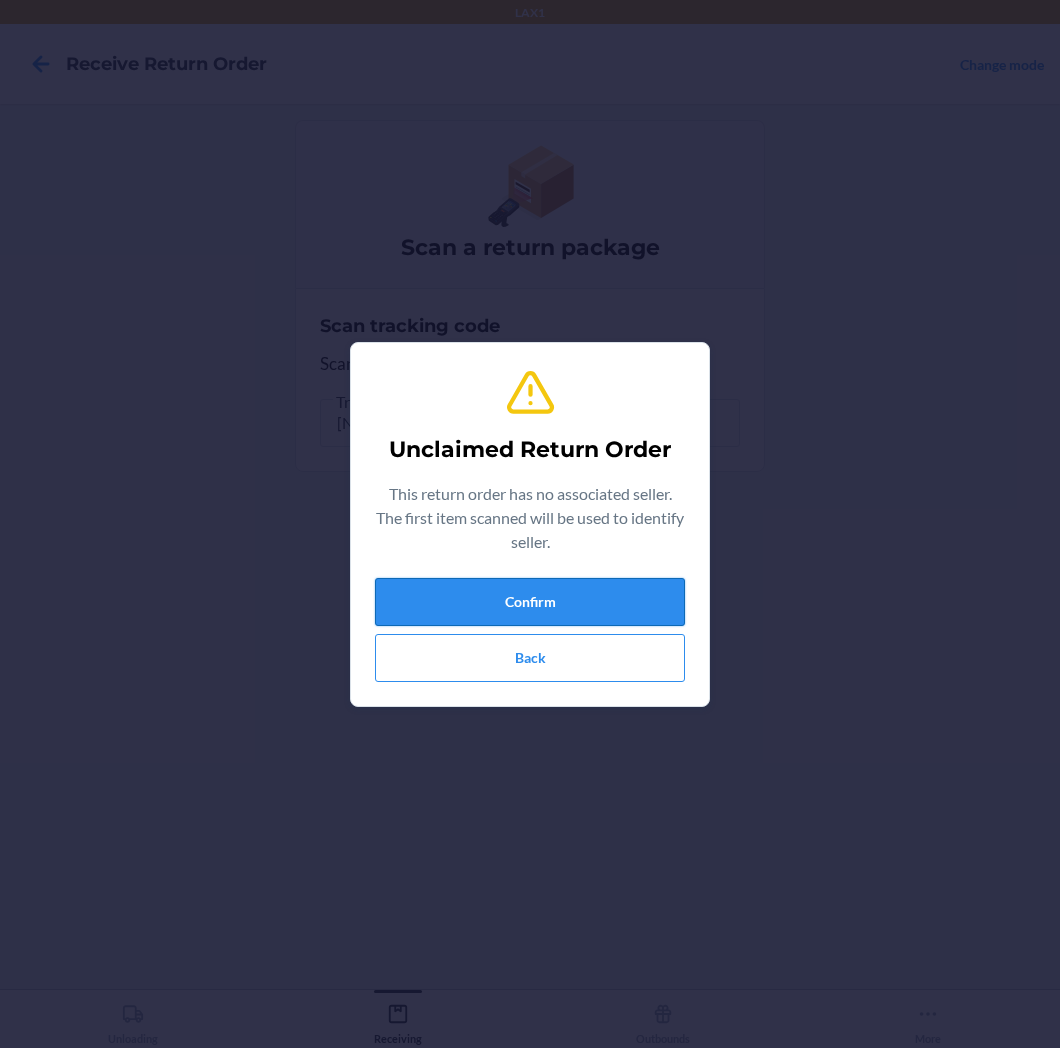 click on "Confirm" at bounding box center [530, 602] 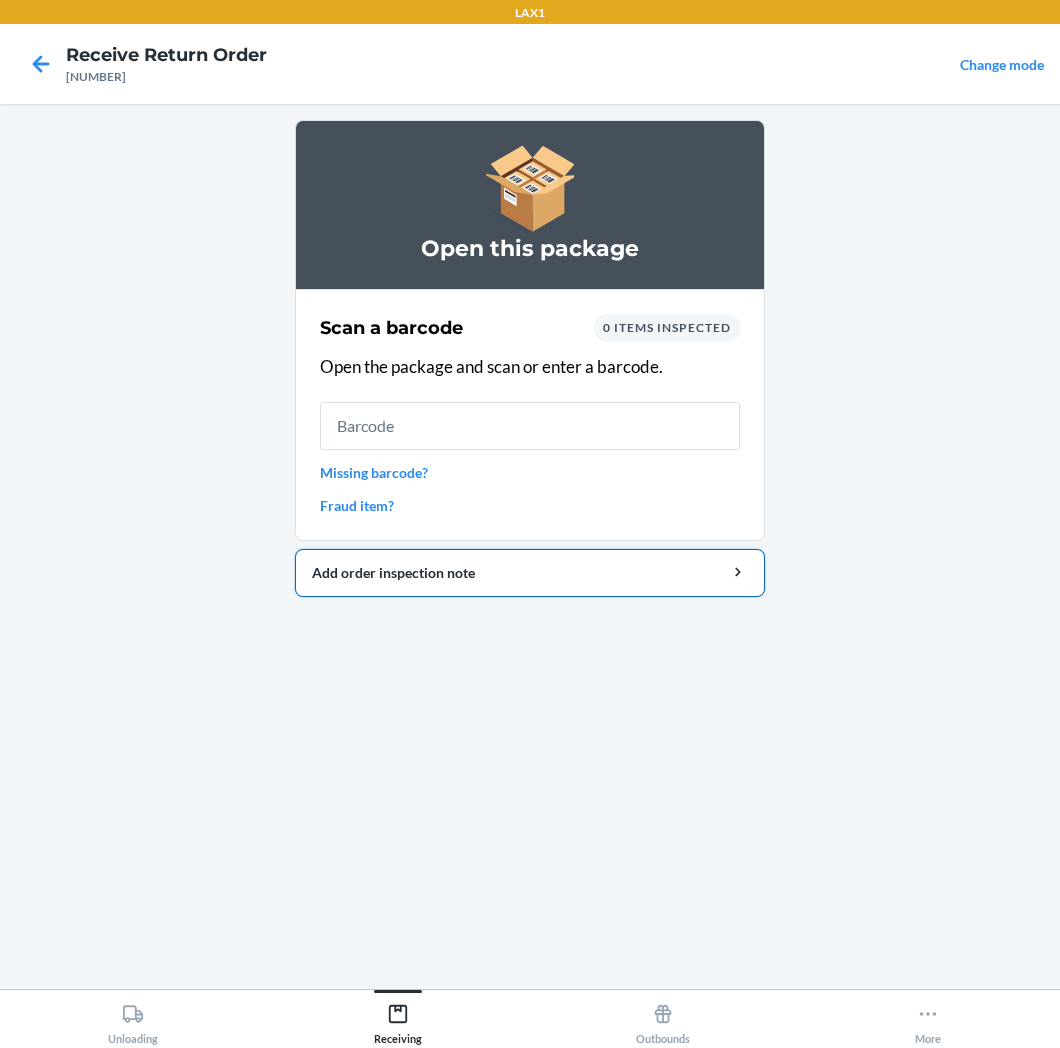 click on "Add order inspection note" at bounding box center (530, 573) 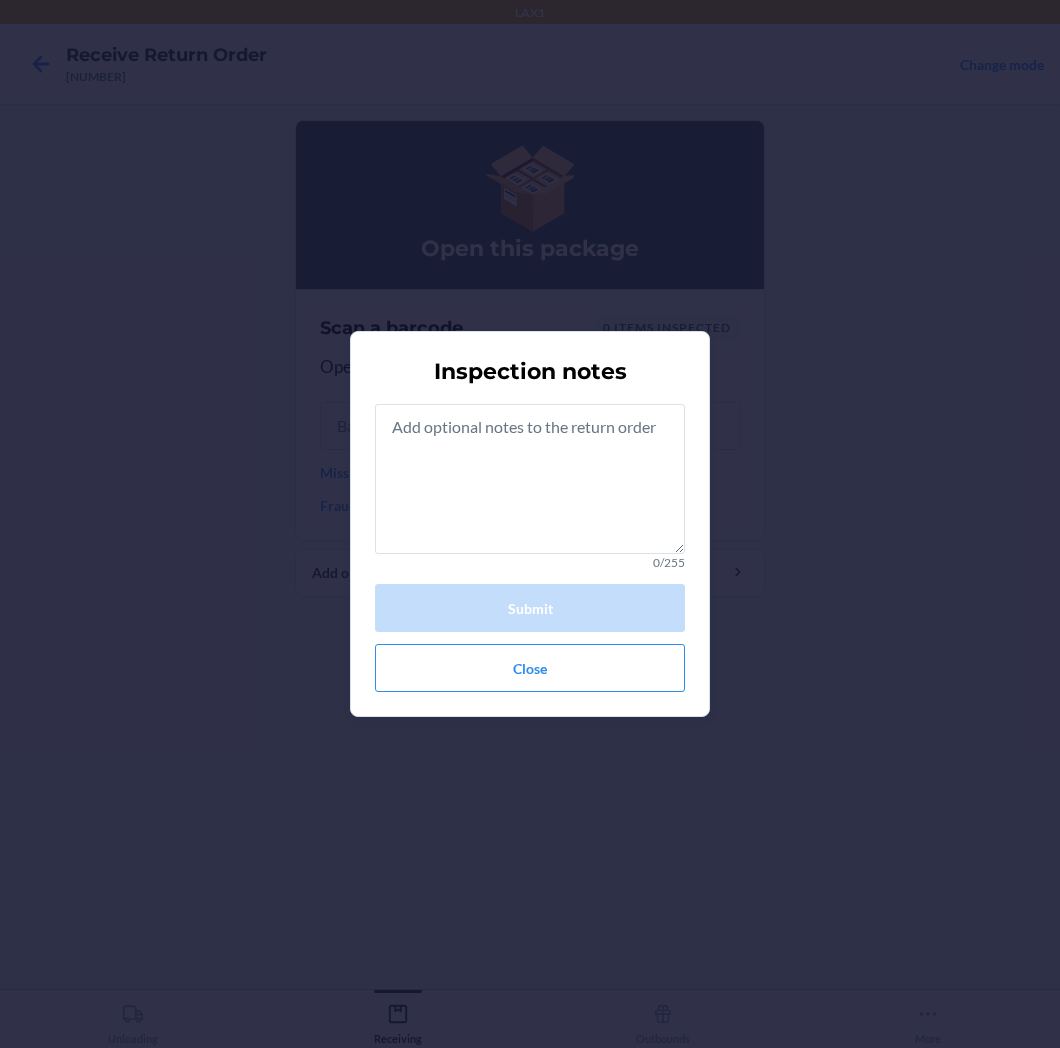 click on "Inspection notes 0/255 Submit Close" at bounding box center (530, 524) 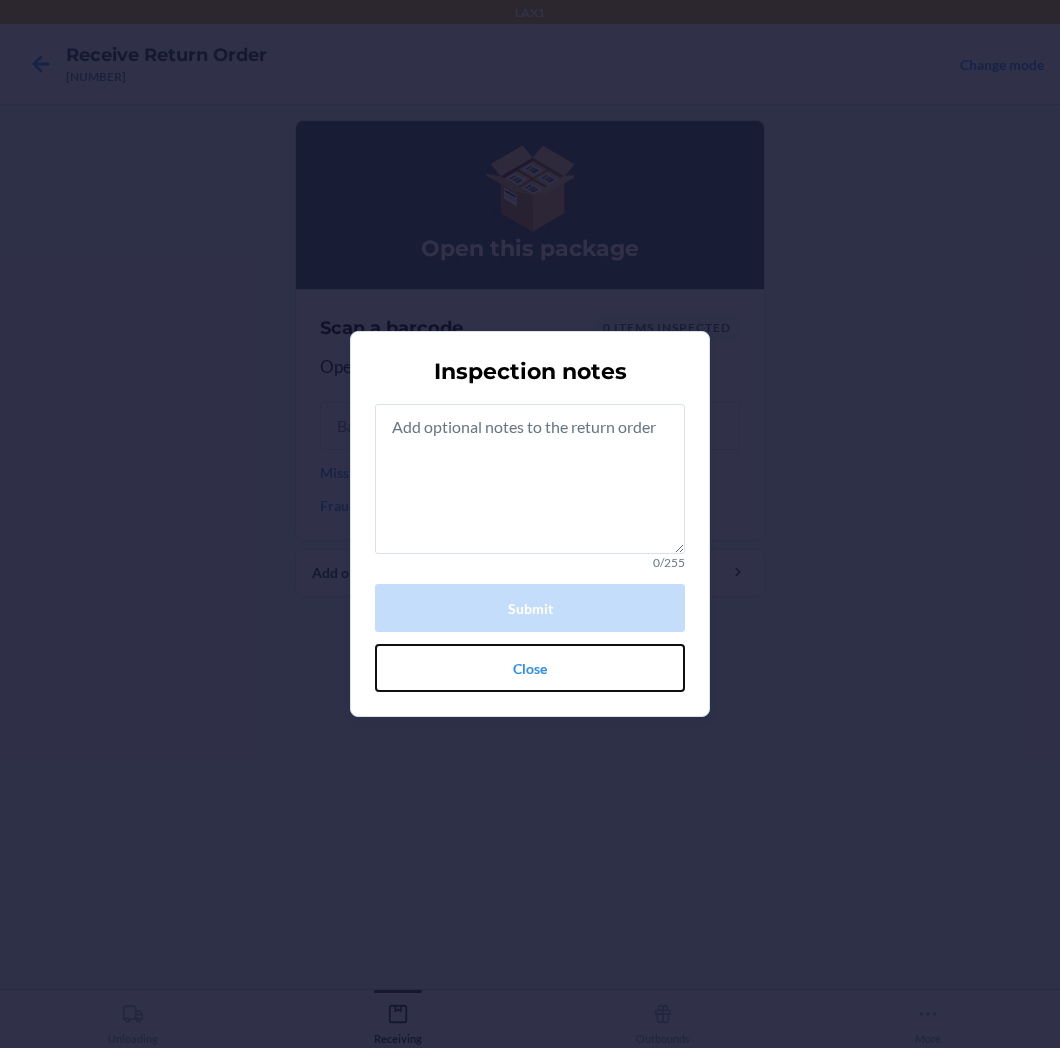 click on "Close" at bounding box center (530, 668) 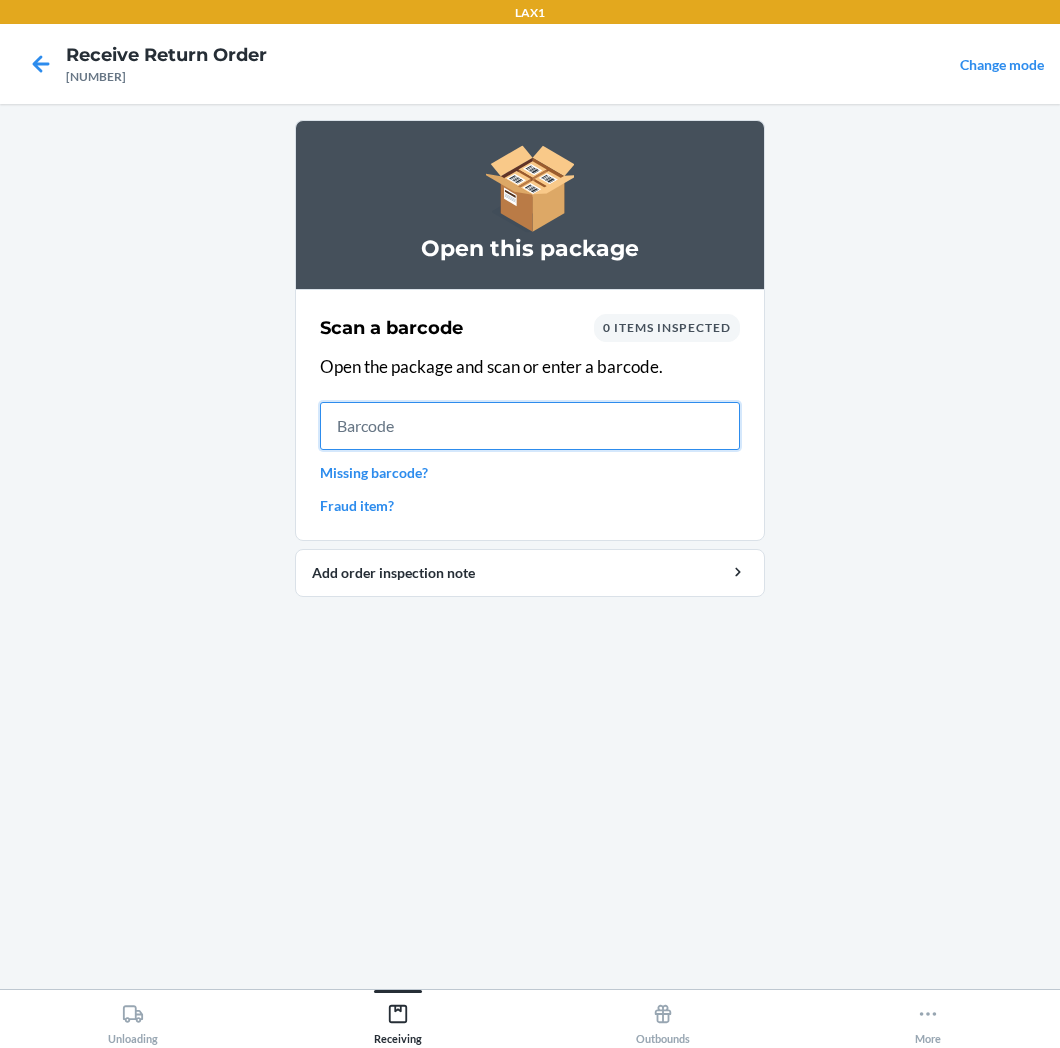 click at bounding box center (530, 426) 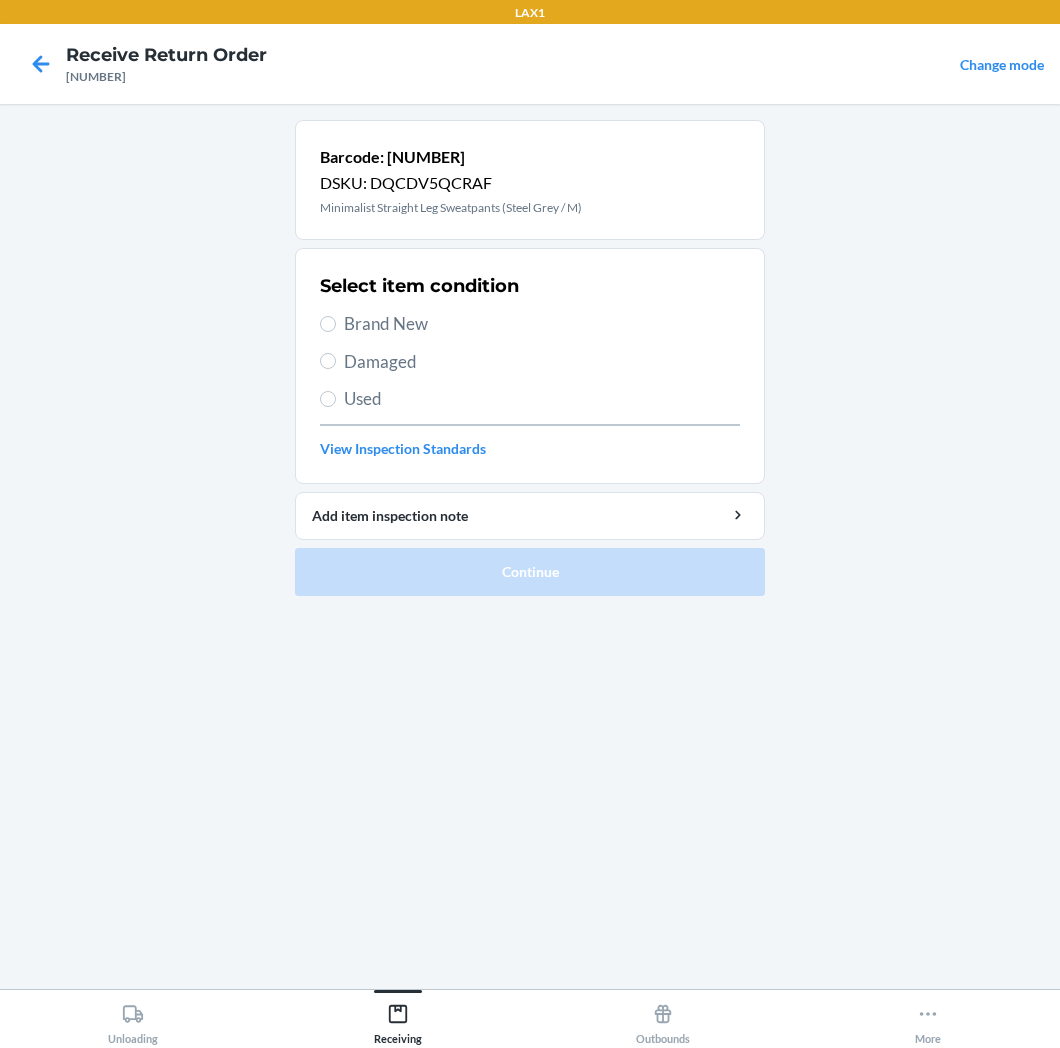 click on "Brand New" at bounding box center [530, 324] 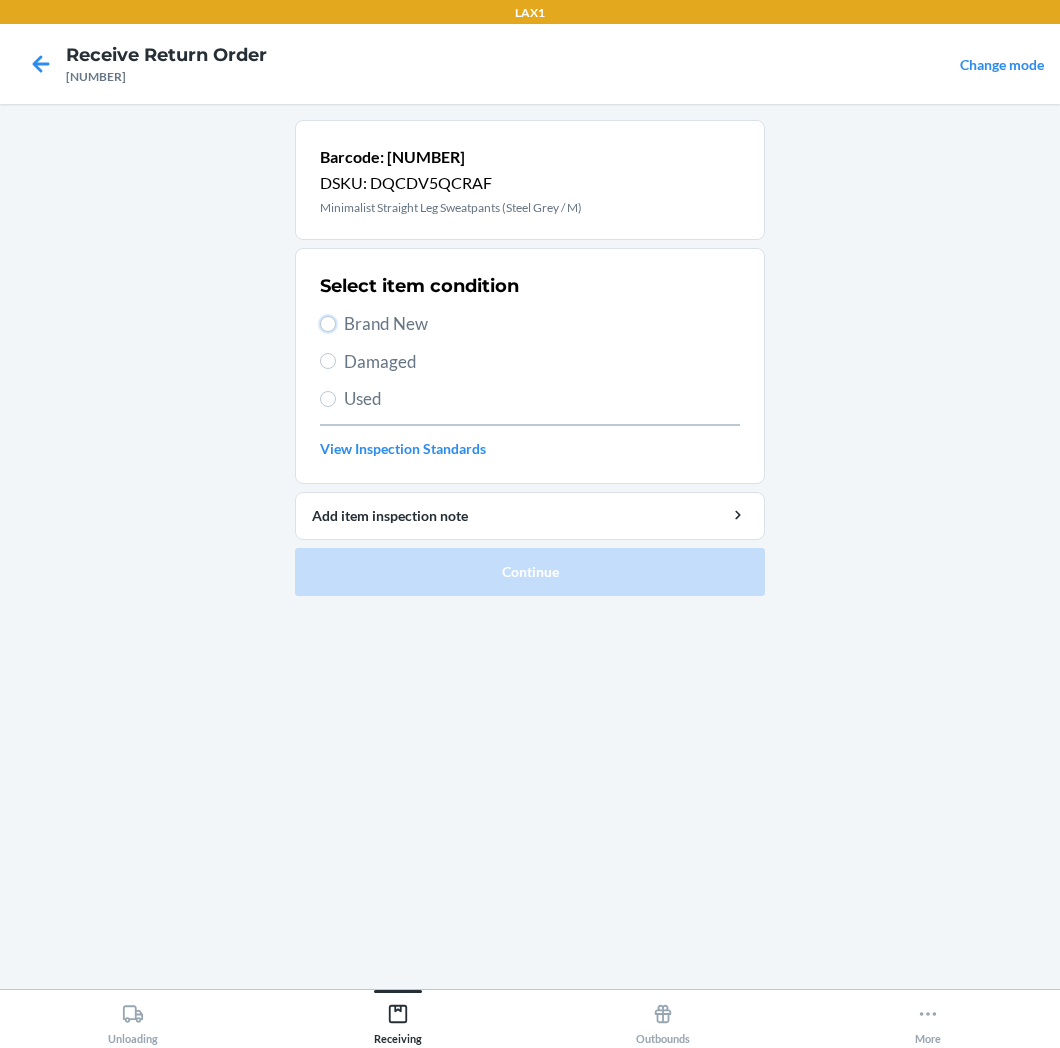 click on "Brand New" at bounding box center (328, 324) 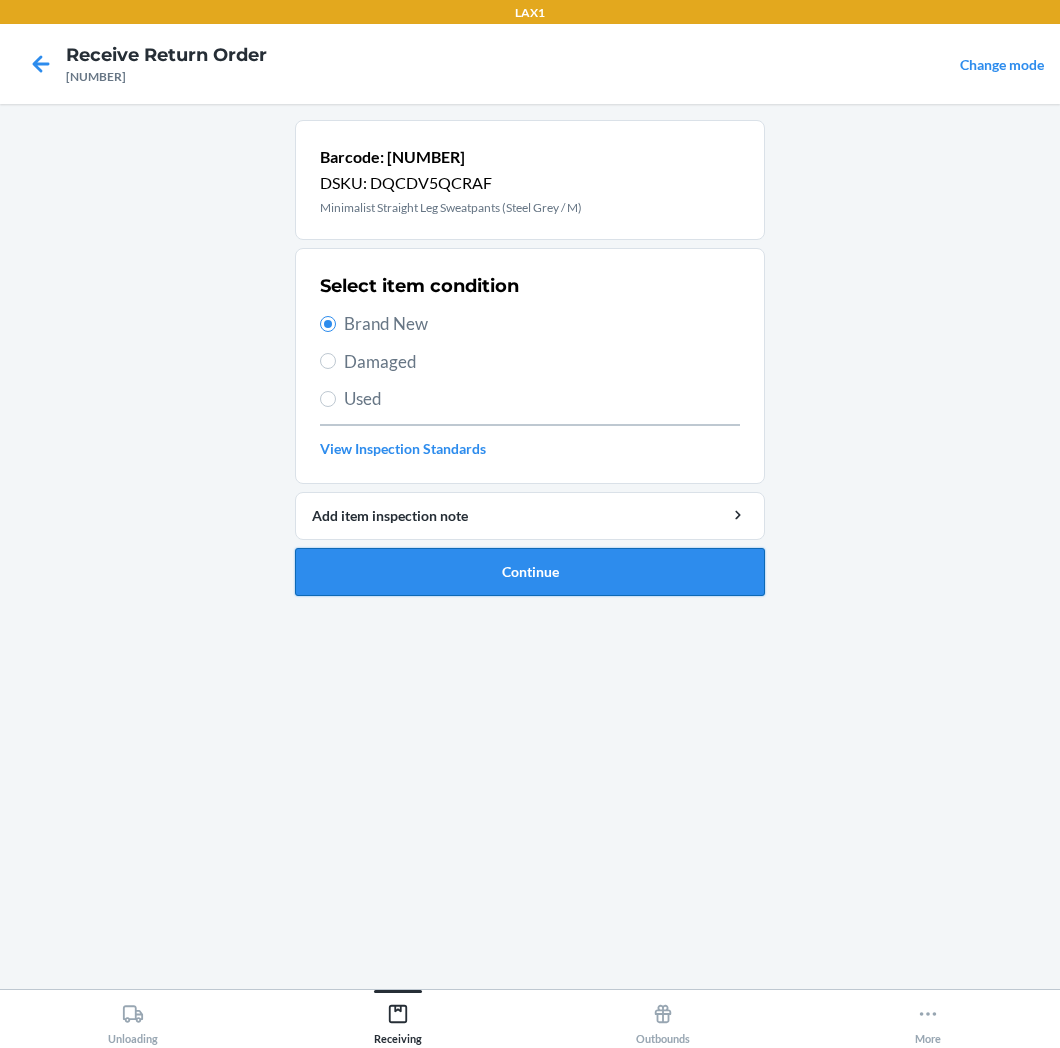 click on "Continue" at bounding box center (530, 572) 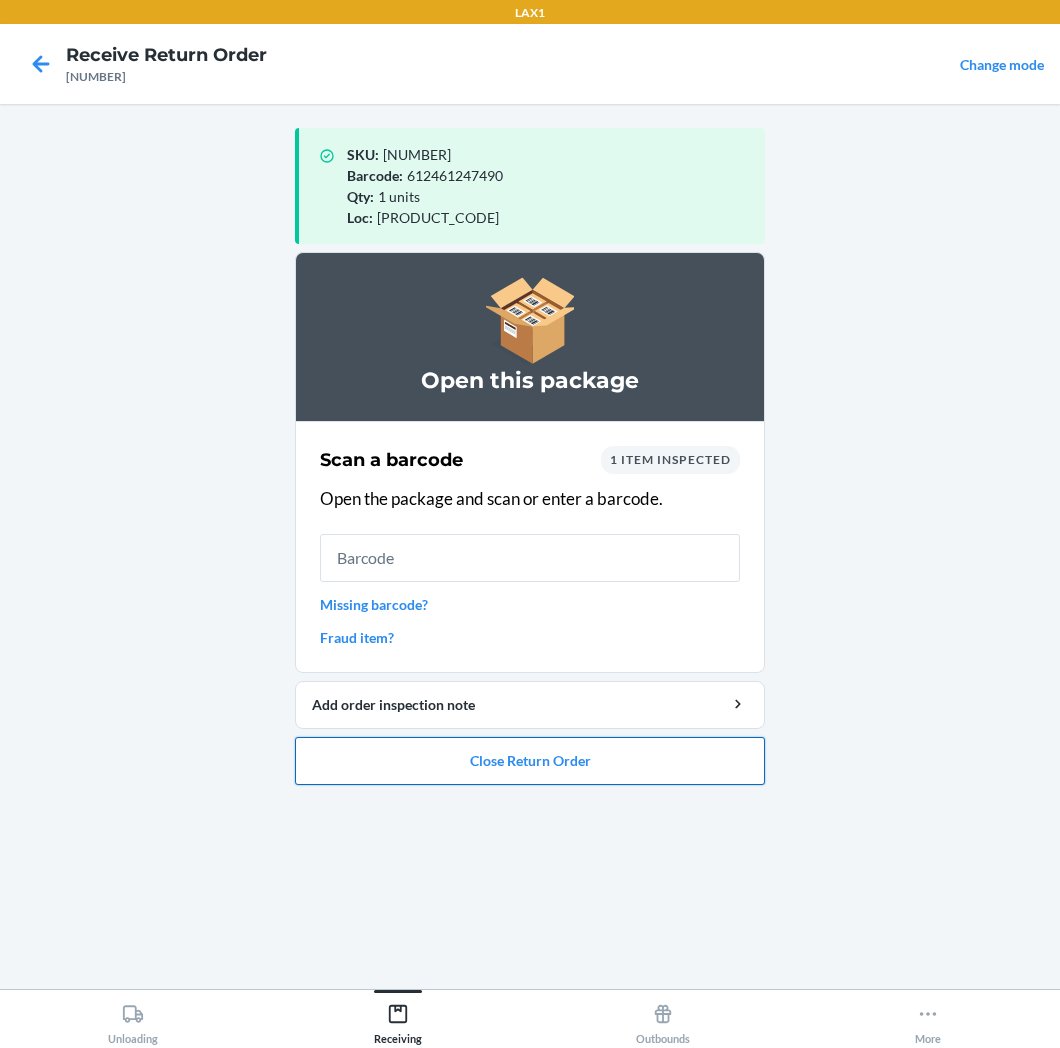 drag, startPoint x: 488, startPoint y: 752, endPoint x: 493, endPoint y: 740, distance: 13 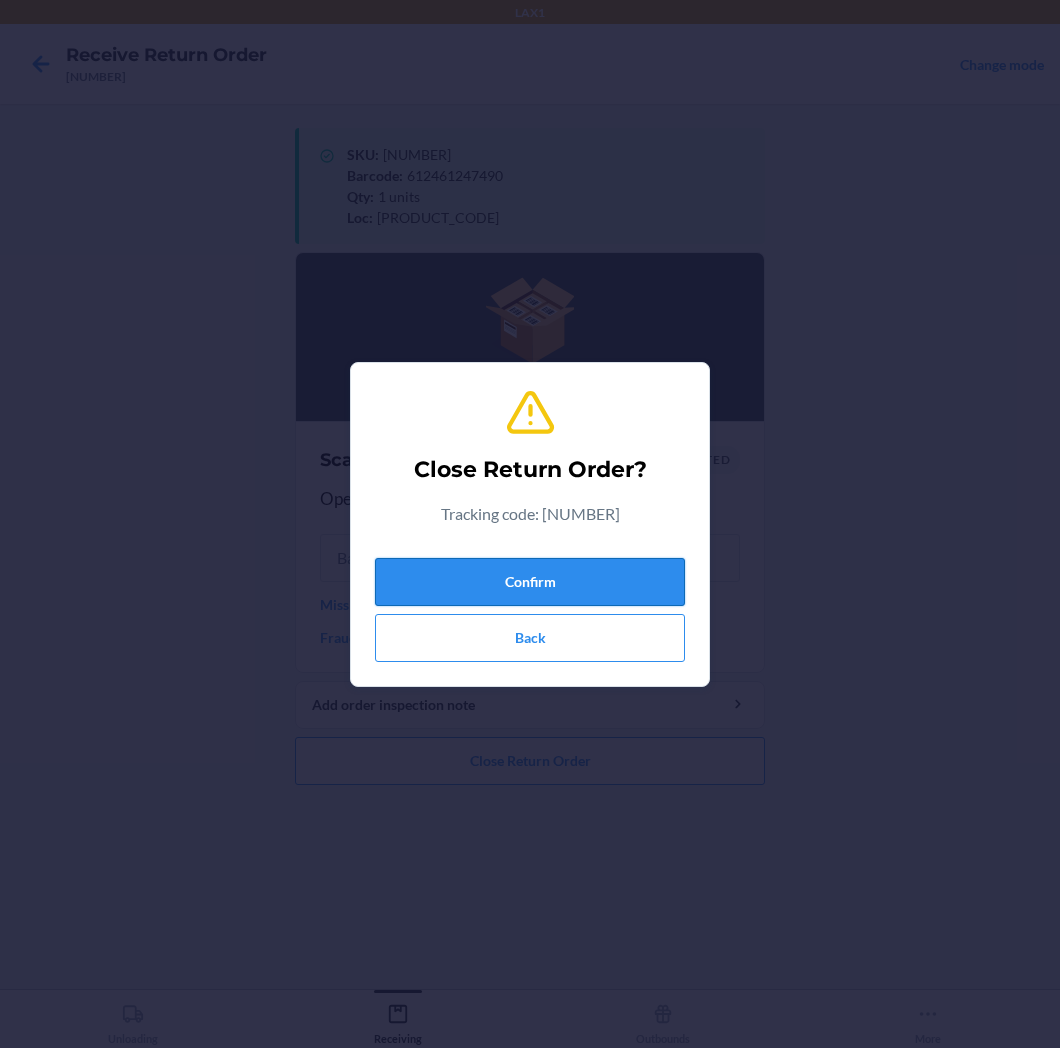 click on "Confirm" at bounding box center [530, 582] 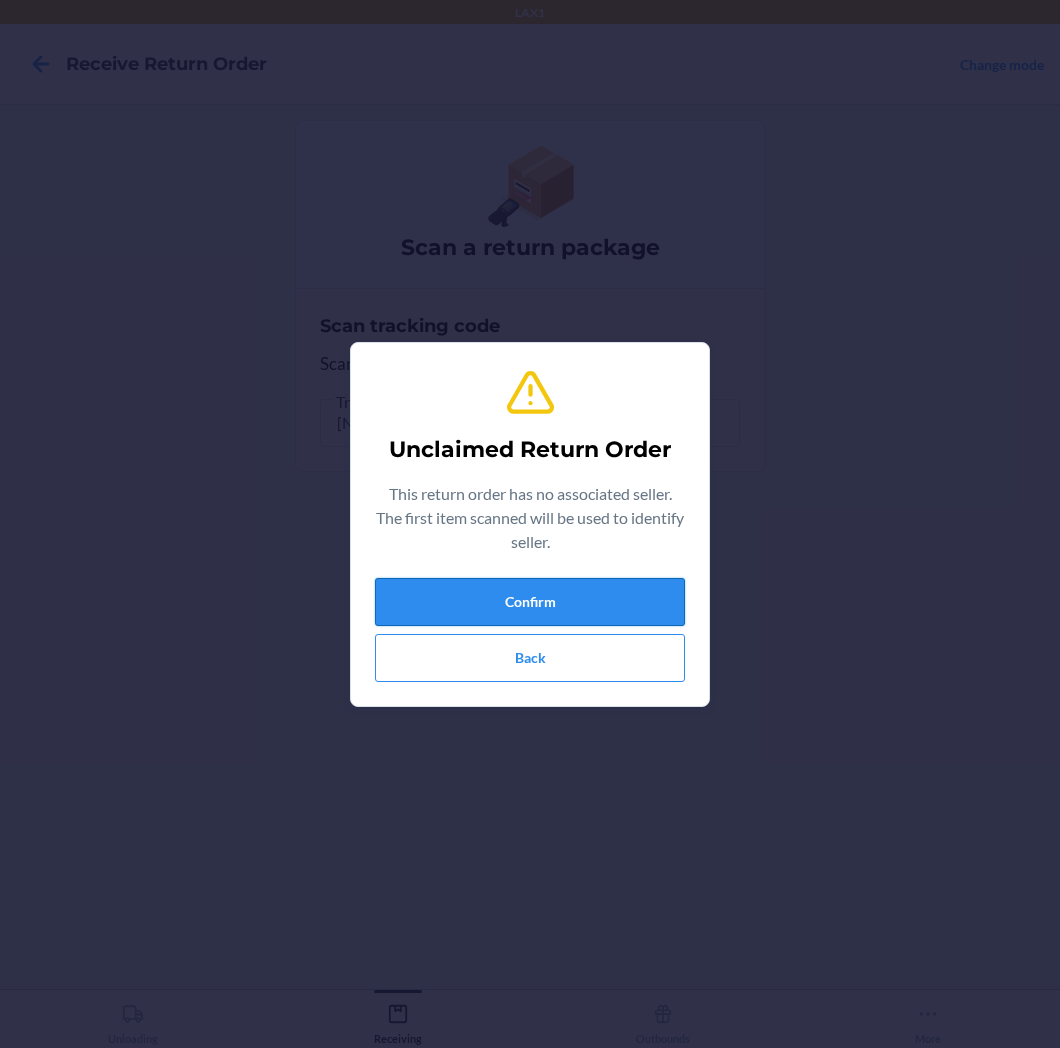 click on "Confirm" at bounding box center (530, 602) 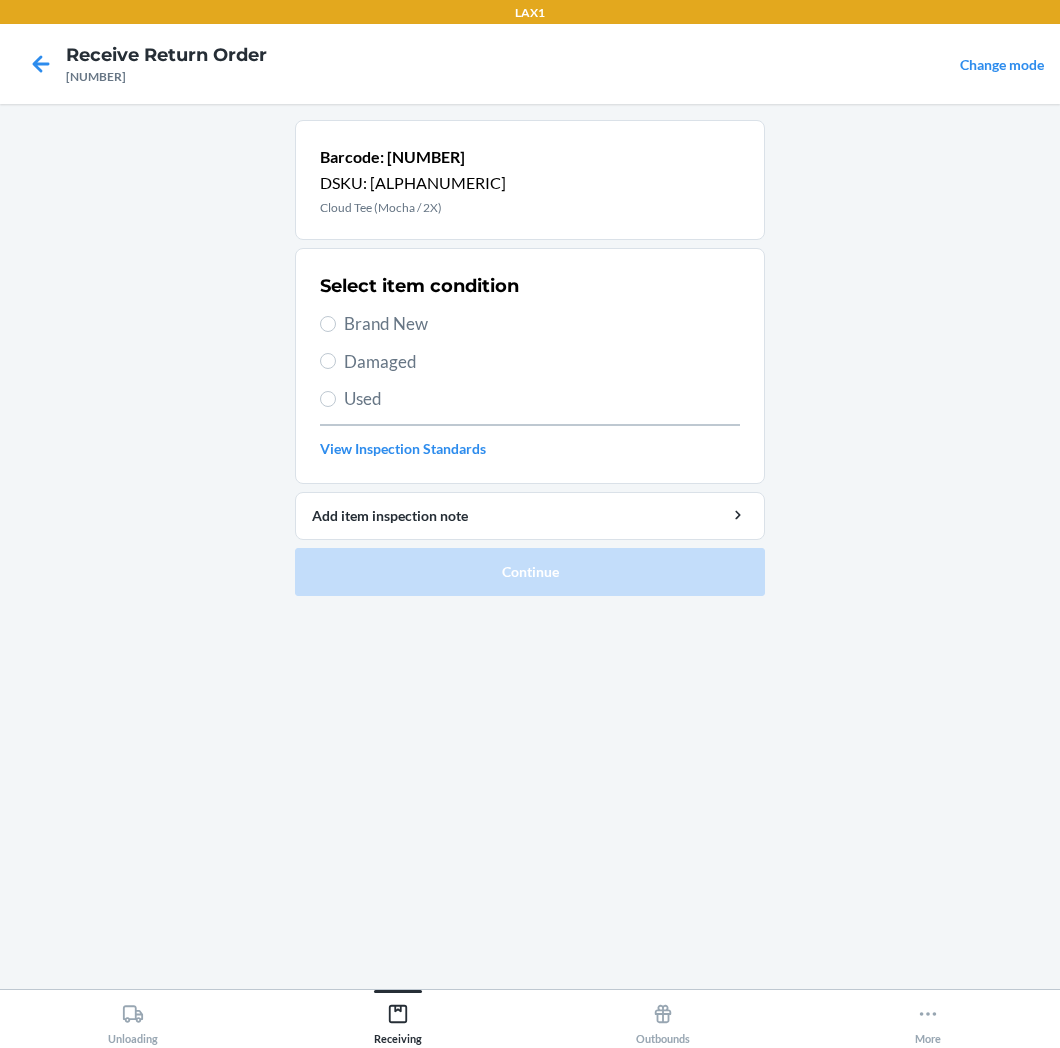 click on "Brand New" at bounding box center [542, 324] 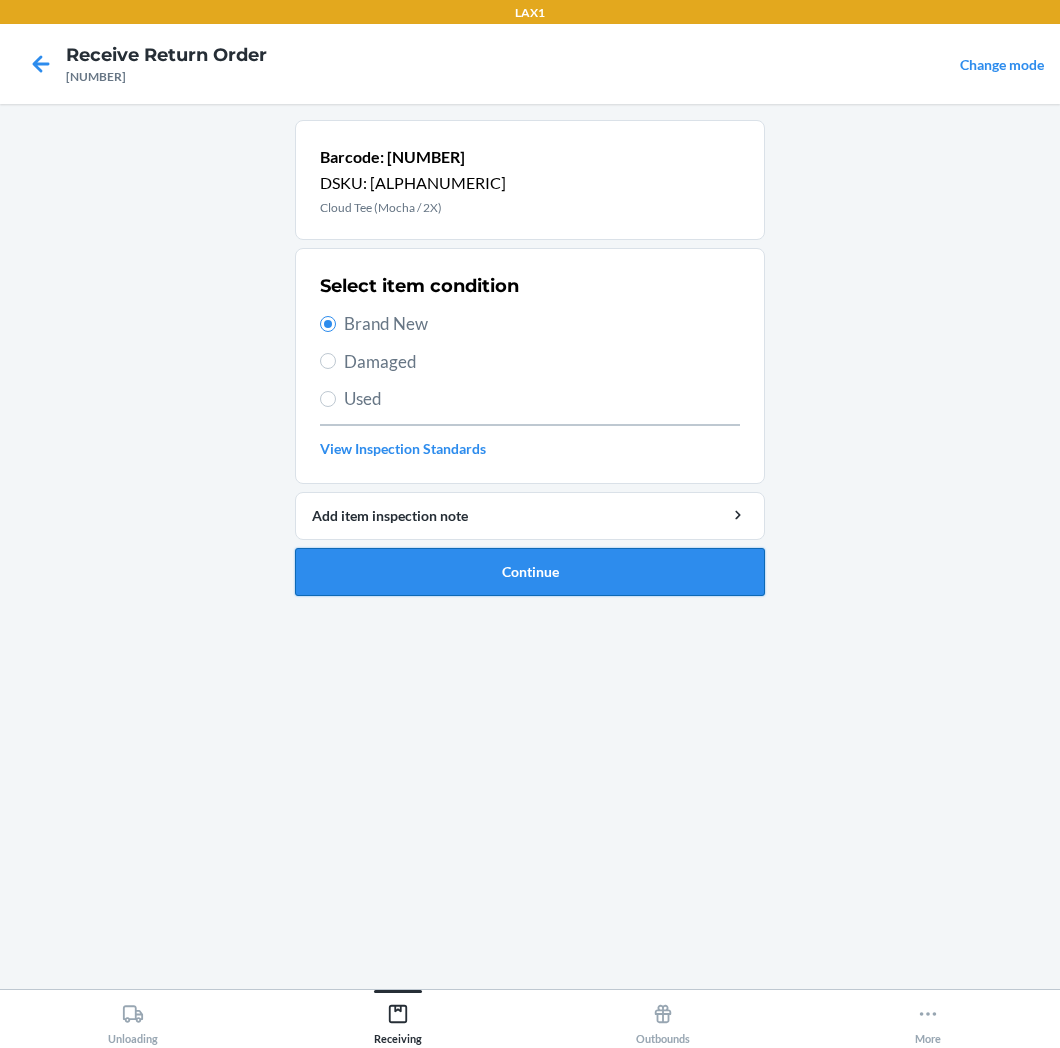 click on "Continue" at bounding box center (530, 572) 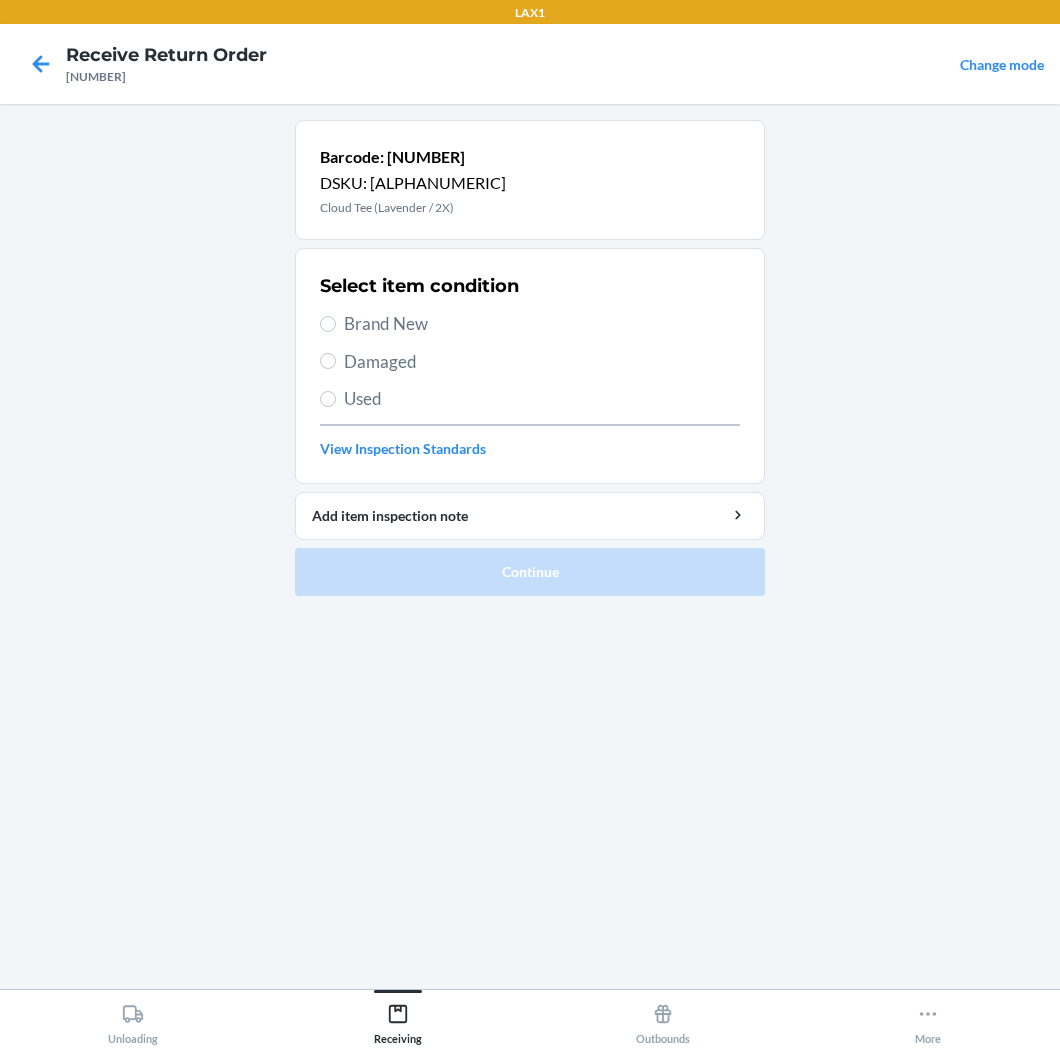 click on "Brand New" at bounding box center [542, 324] 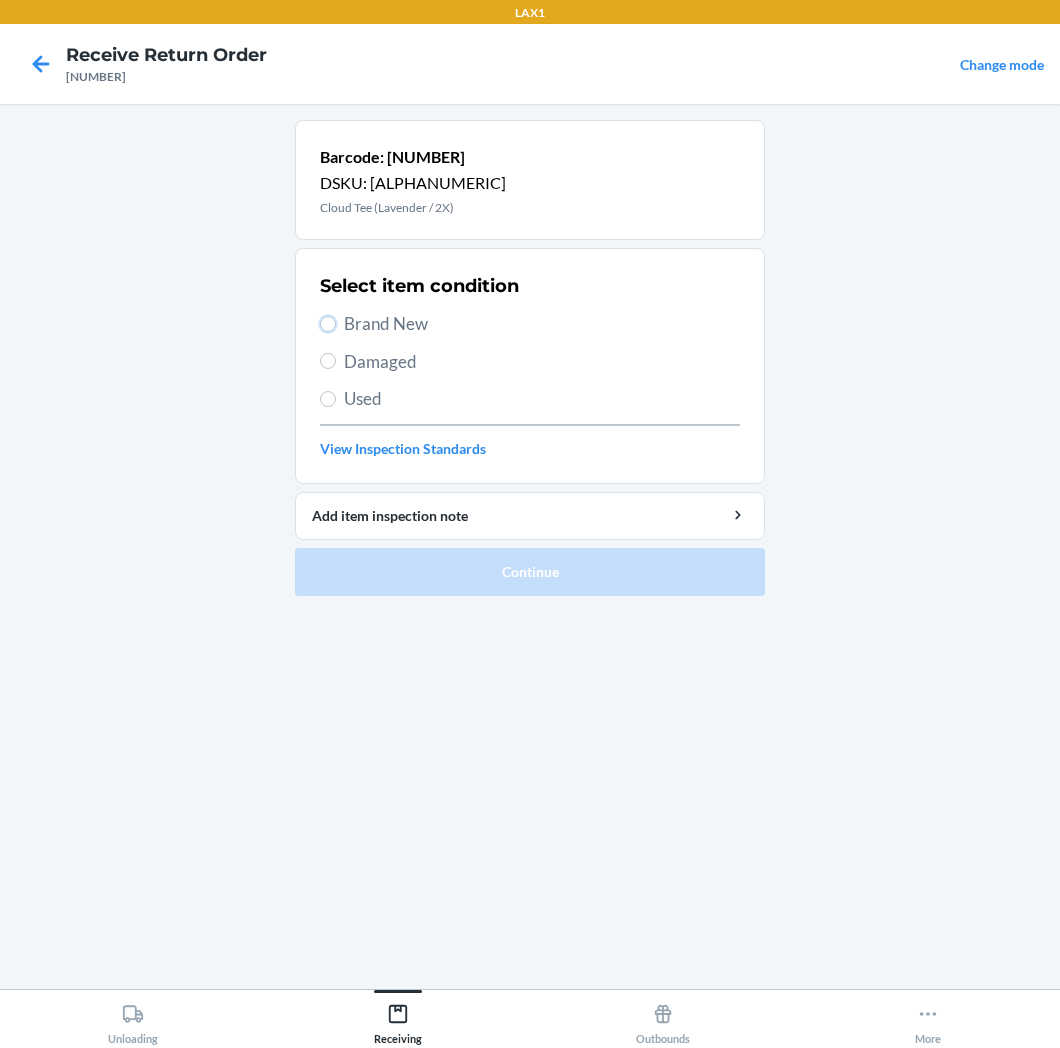 click on "Brand New" at bounding box center [328, 324] 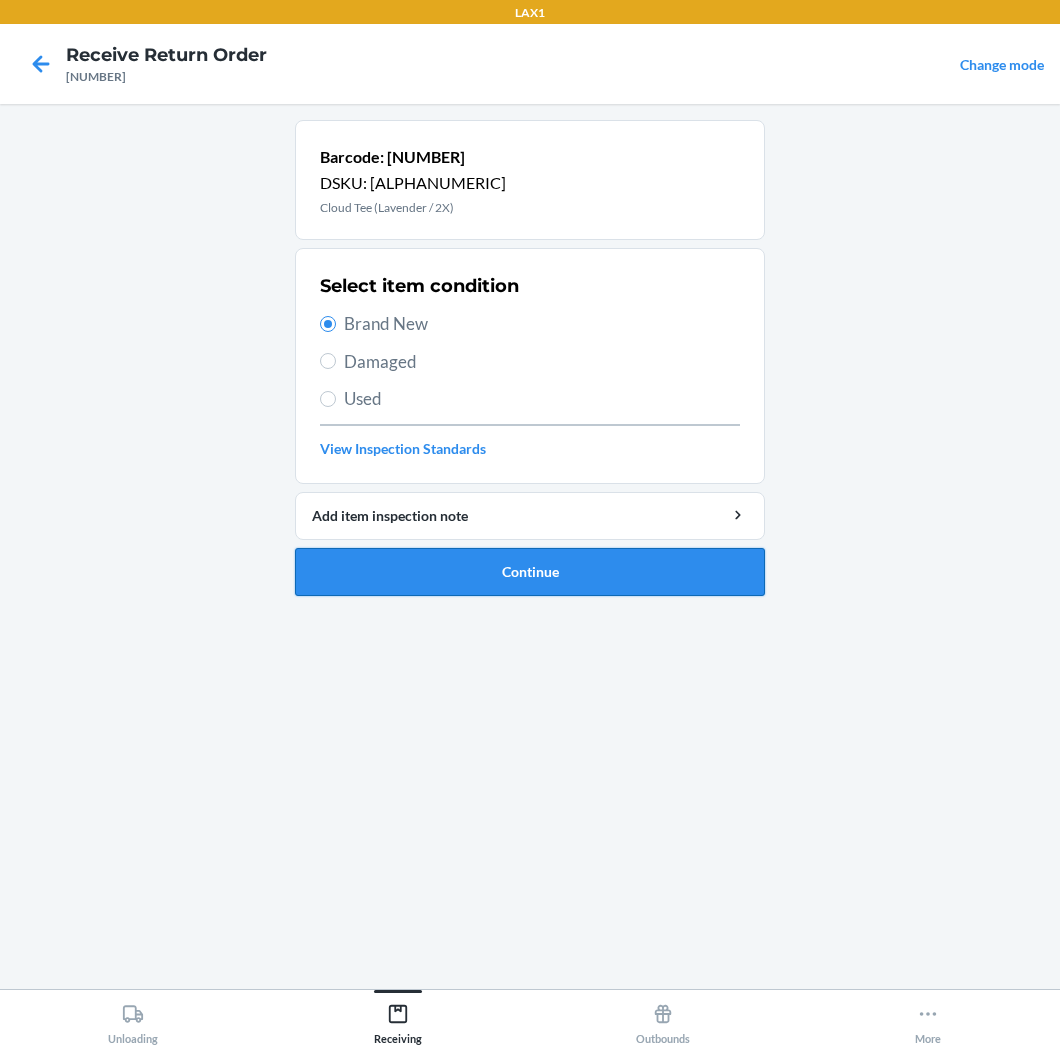 click on "Continue" at bounding box center [530, 572] 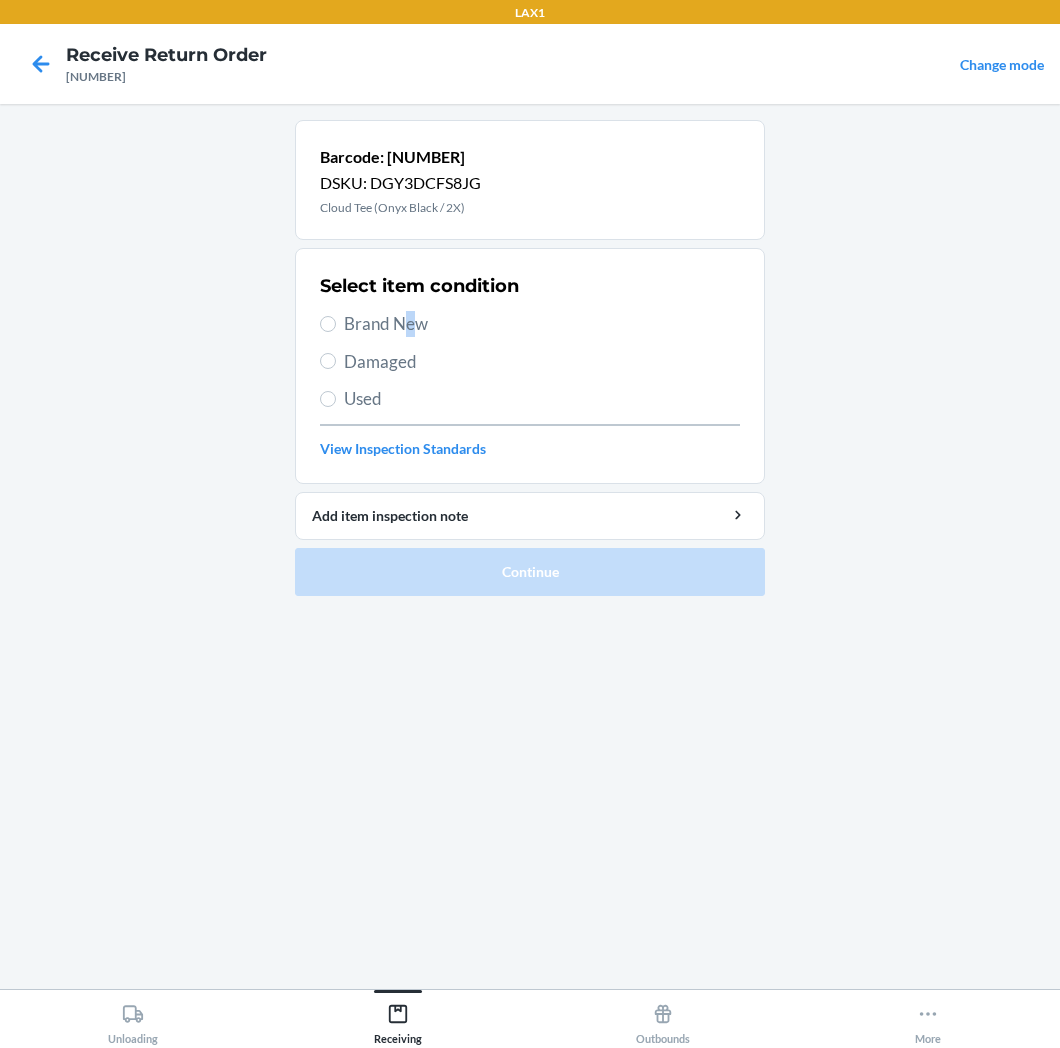 click on "Brand New" at bounding box center [542, 324] 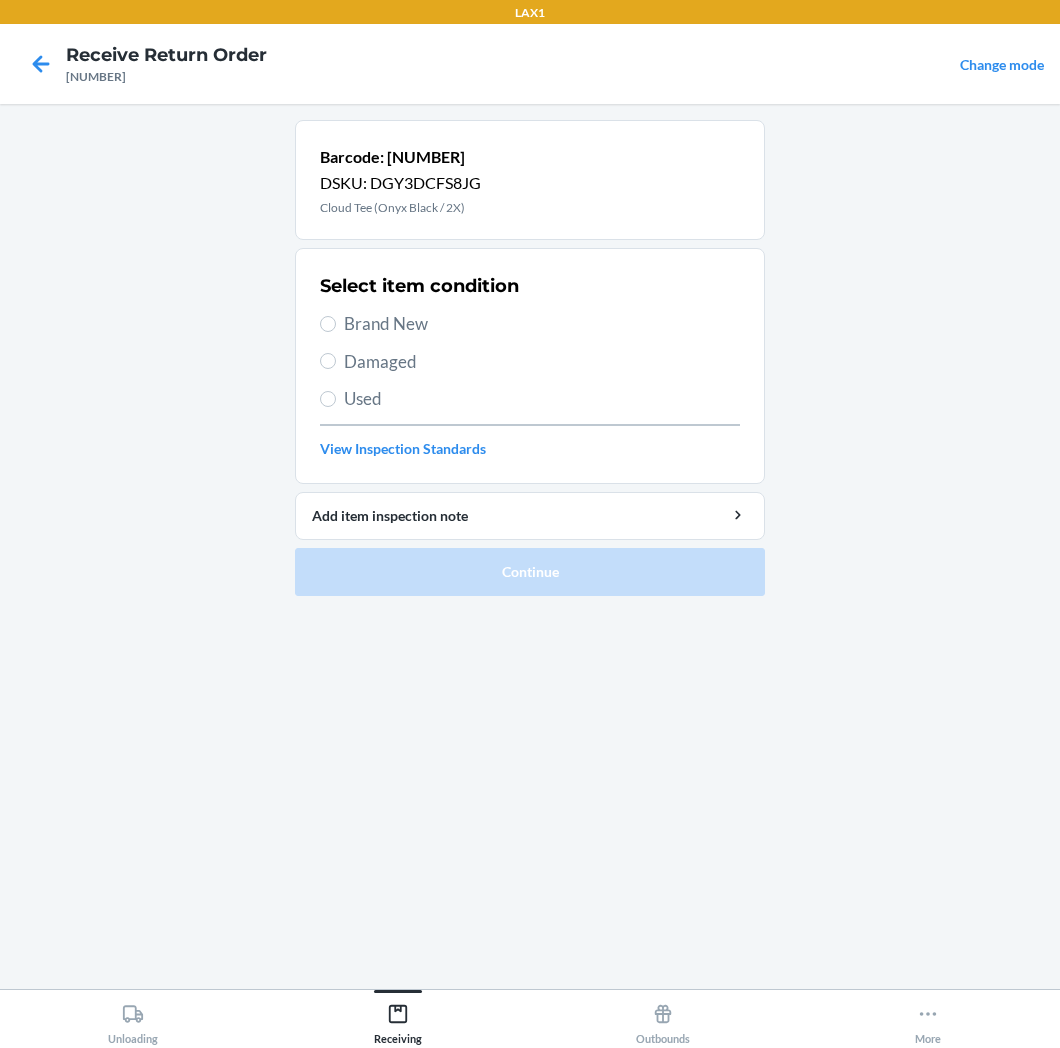 click on "Brand New" at bounding box center [542, 324] 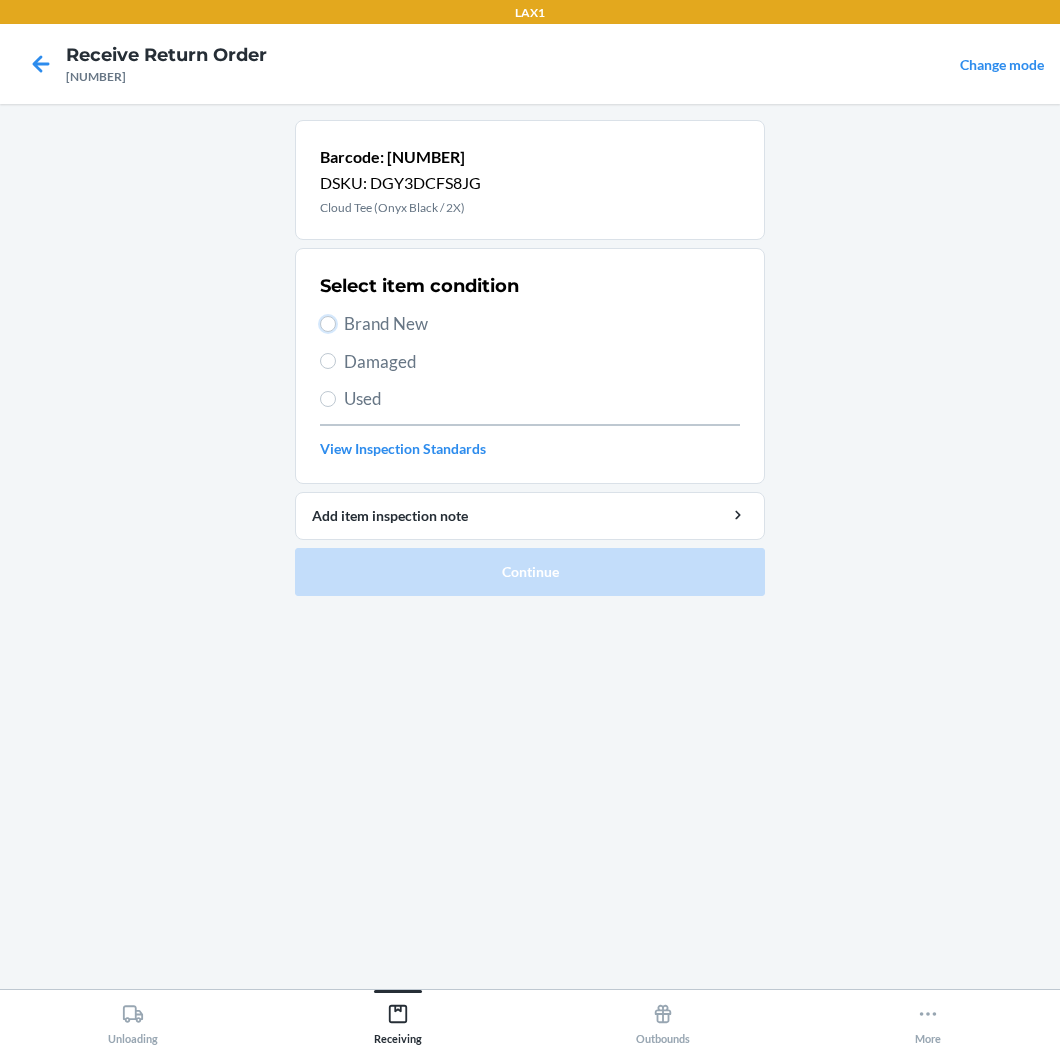 click on "Brand New" at bounding box center [328, 324] 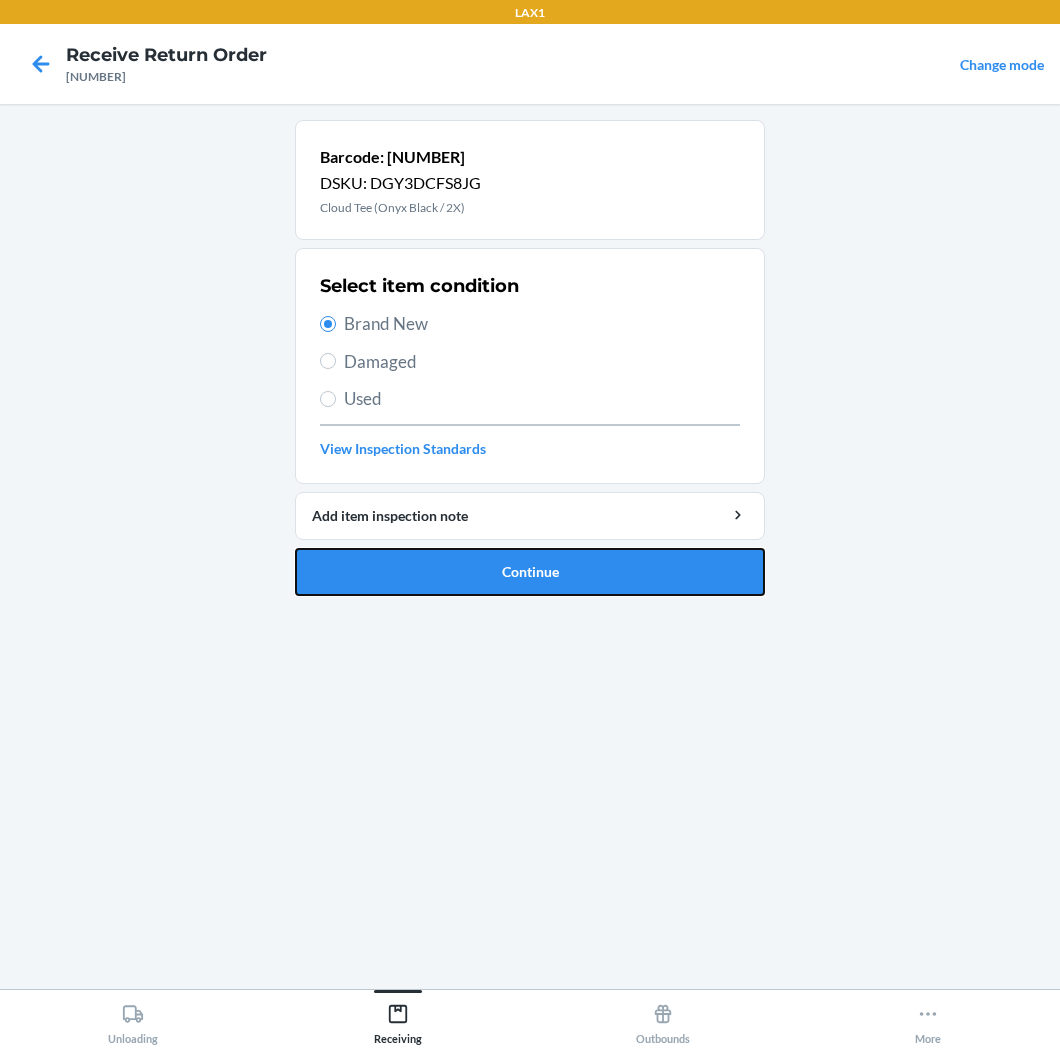 click on "Continue" at bounding box center (530, 572) 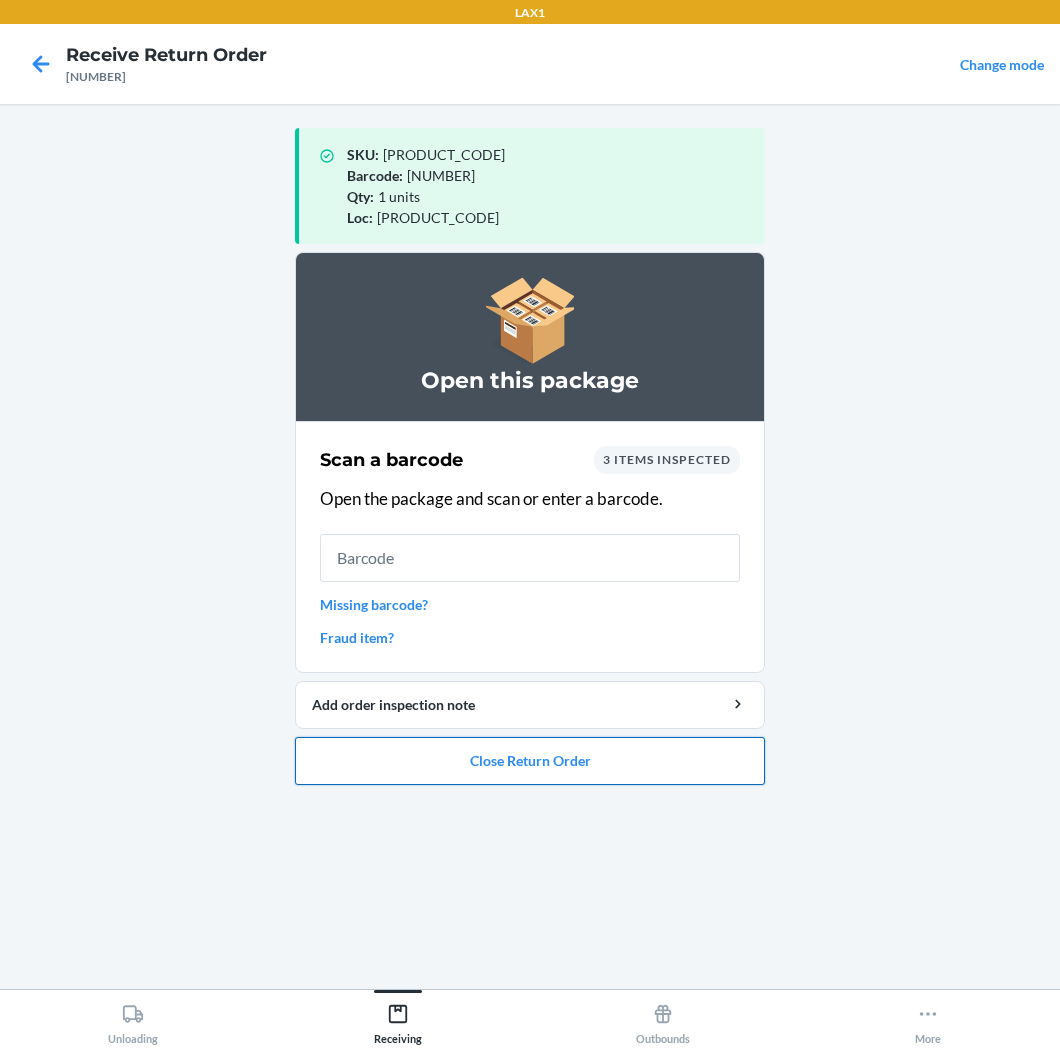 click on "Close Return Order" at bounding box center (530, 761) 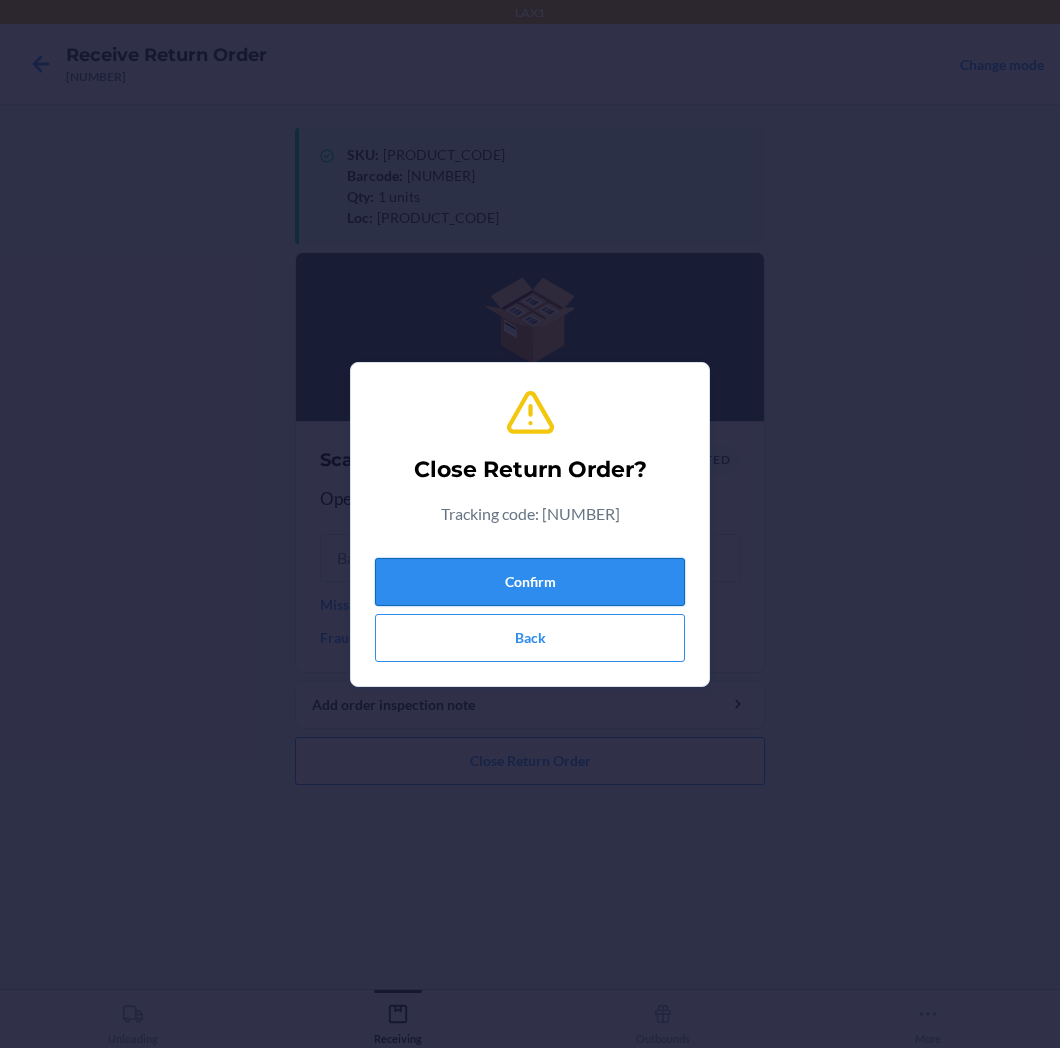 click on "Confirm" at bounding box center [530, 582] 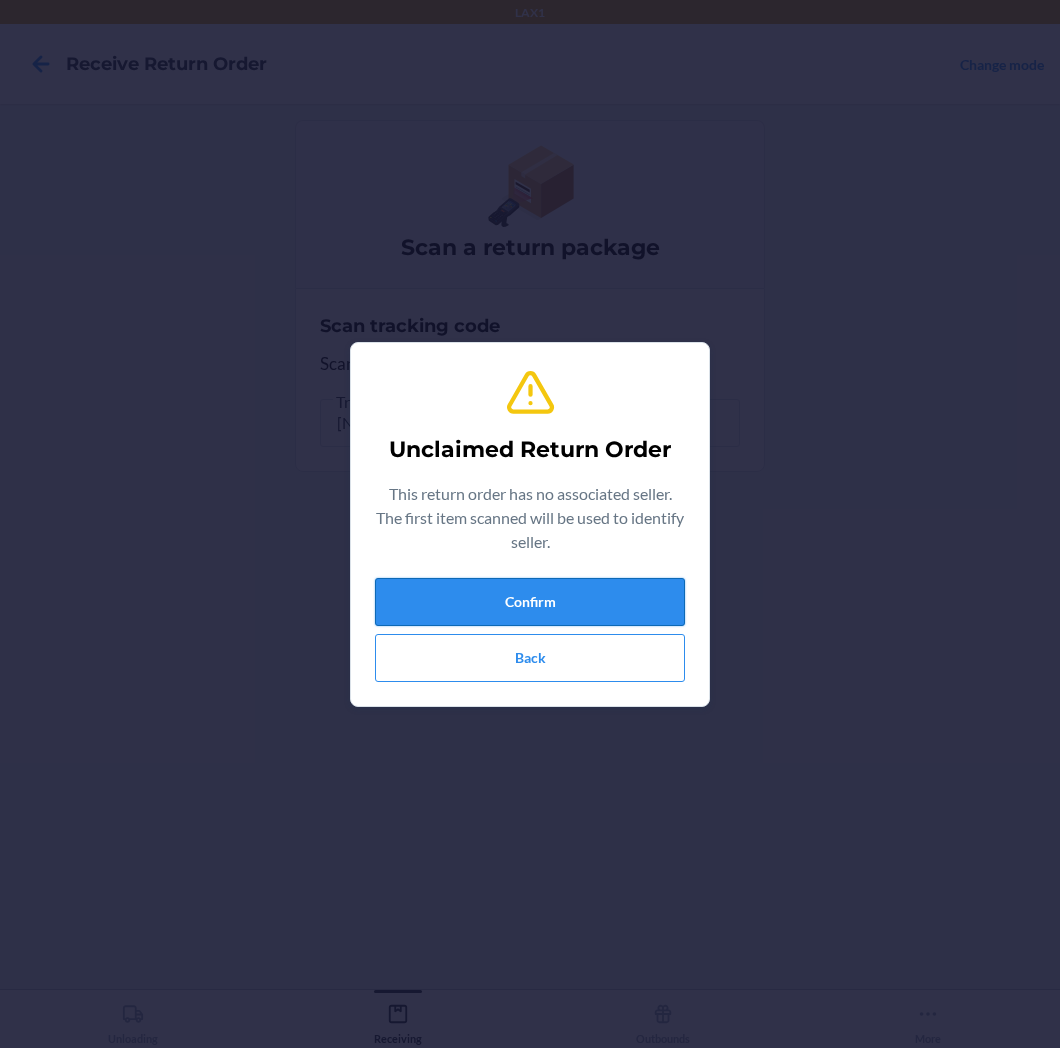 click on "Confirm" at bounding box center (530, 602) 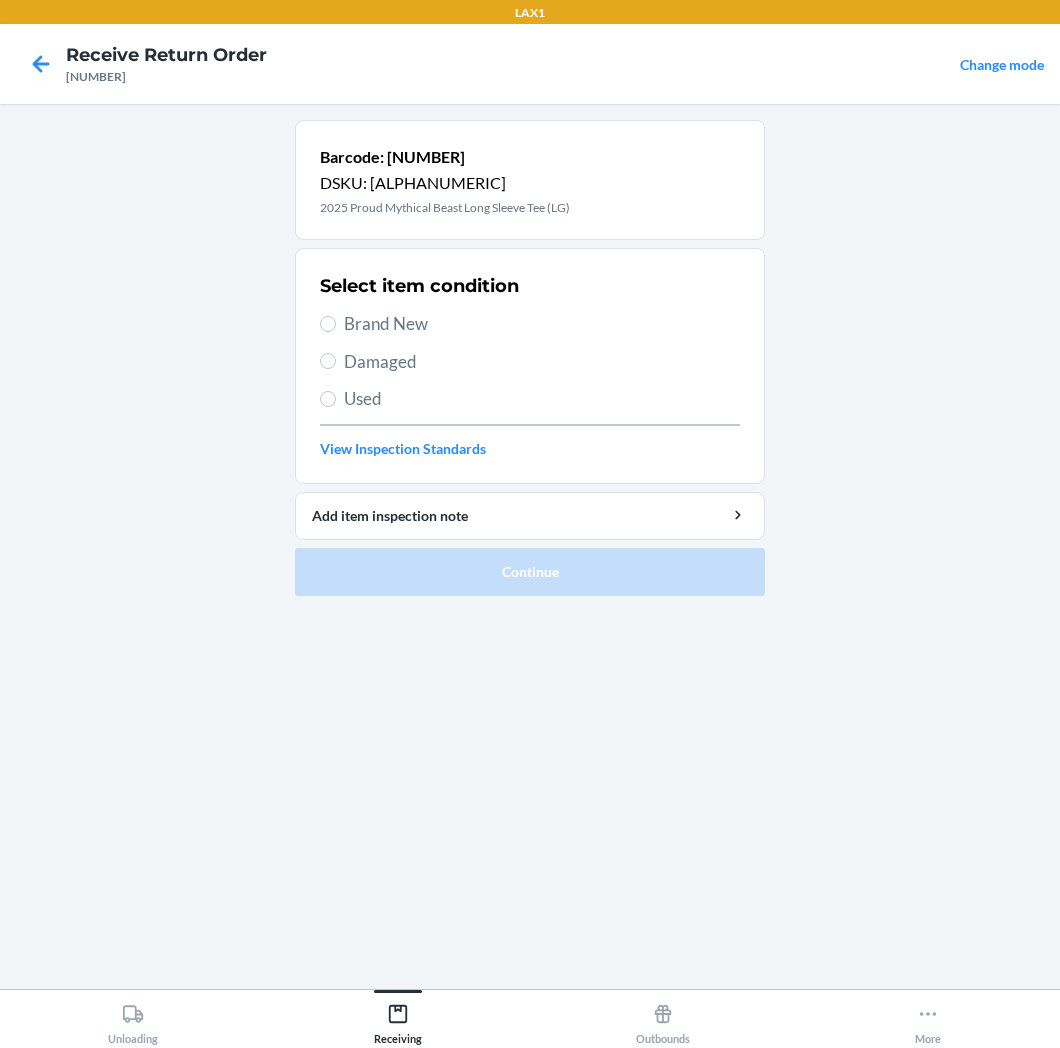 click on "Brand New" at bounding box center [542, 324] 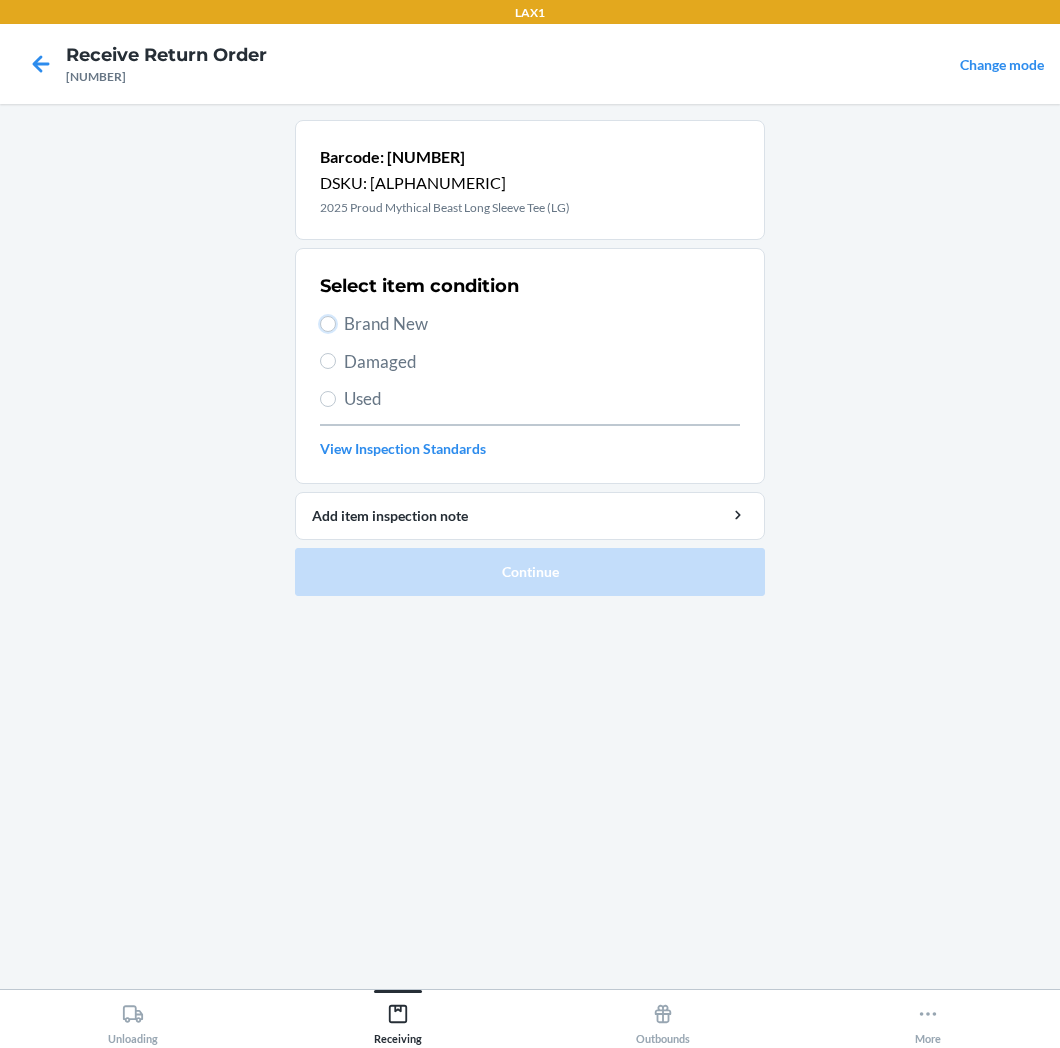 click on "Brand New" at bounding box center (328, 324) 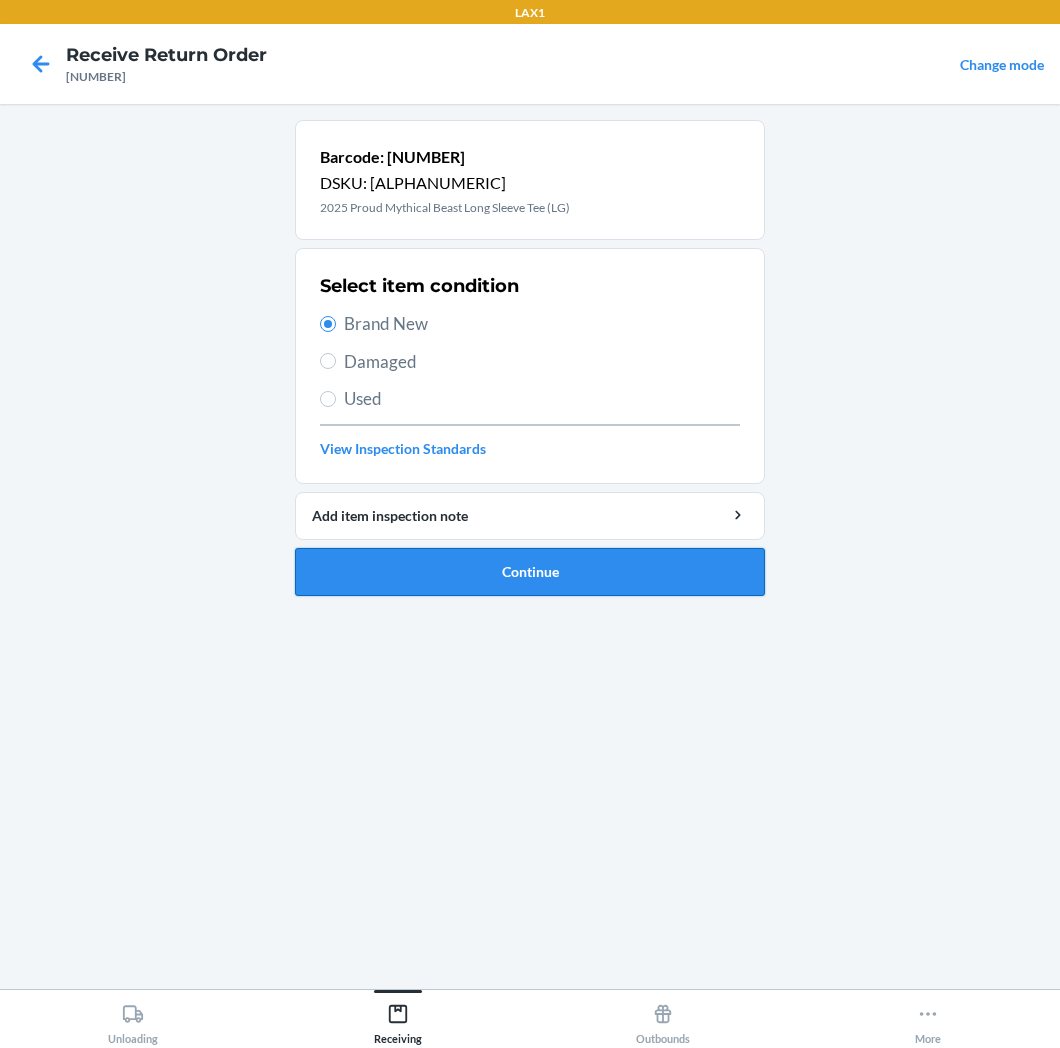 click on "Continue" at bounding box center [530, 572] 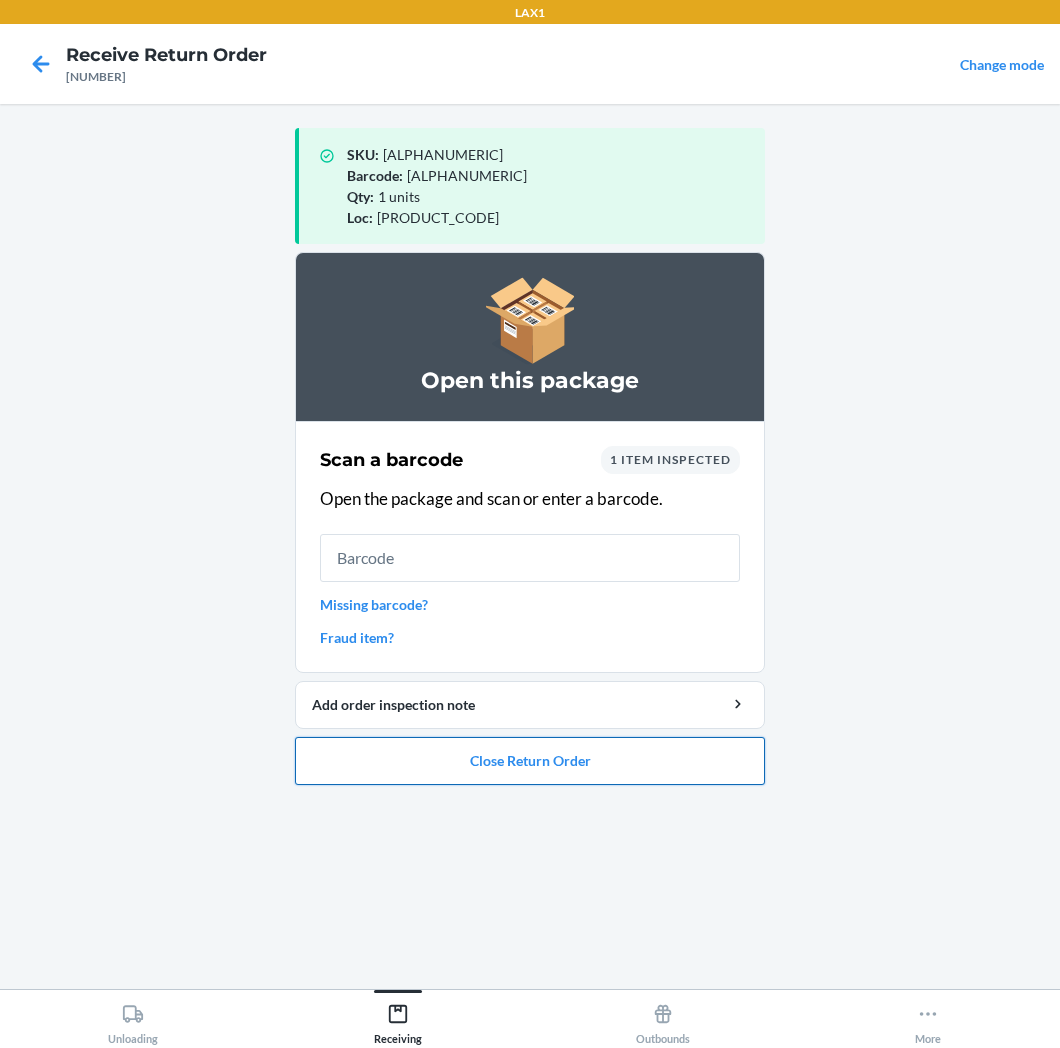click on "Close Return Order" at bounding box center (530, 761) 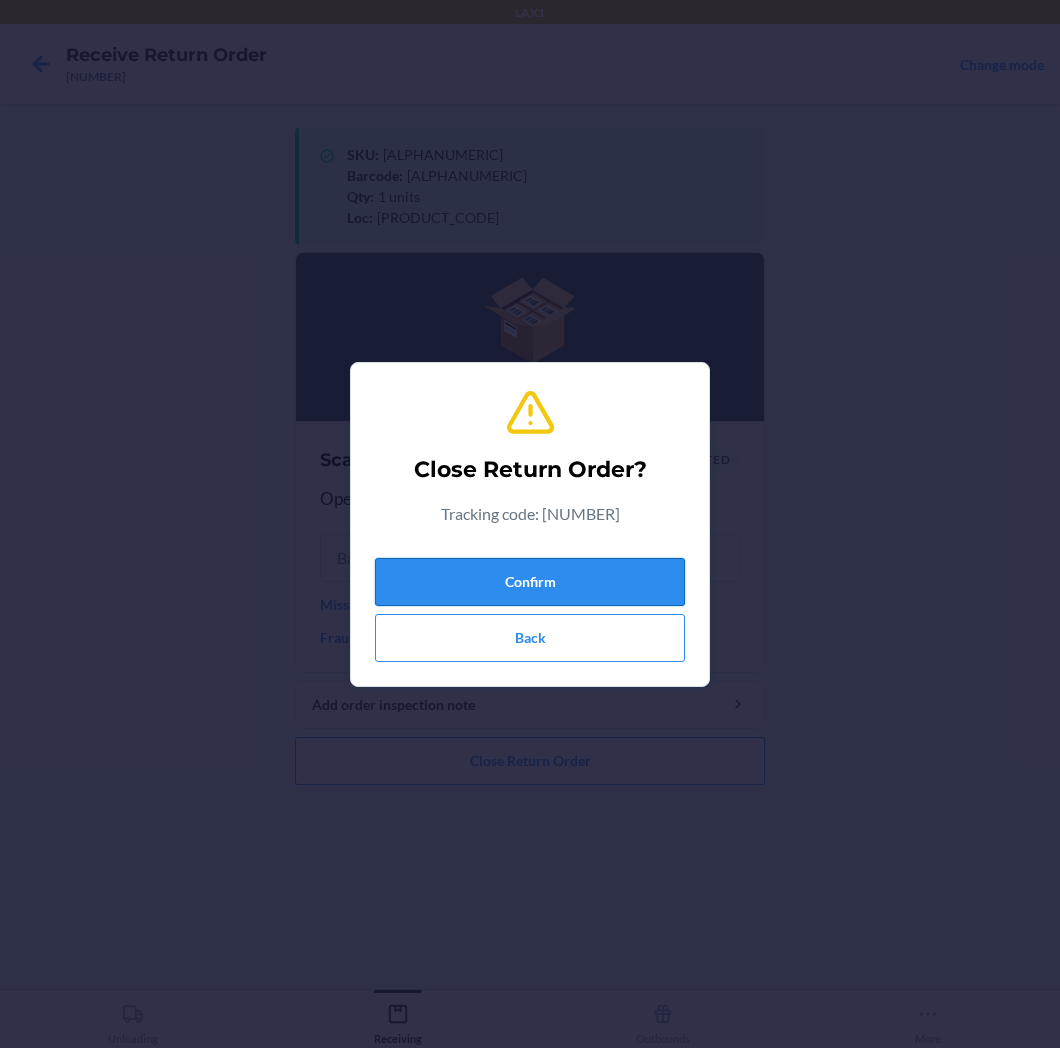 click on "Confirm" at bounding box center [530, 582] 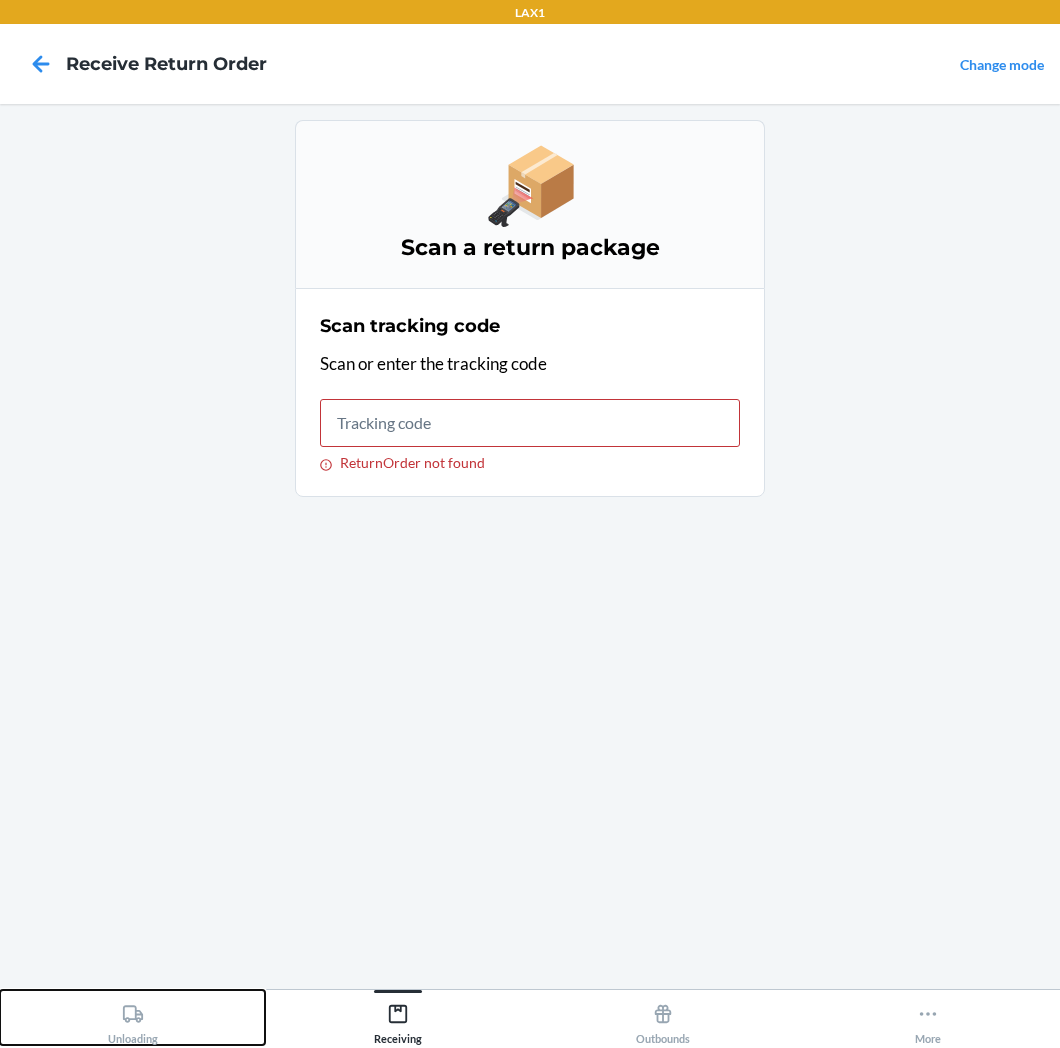 click 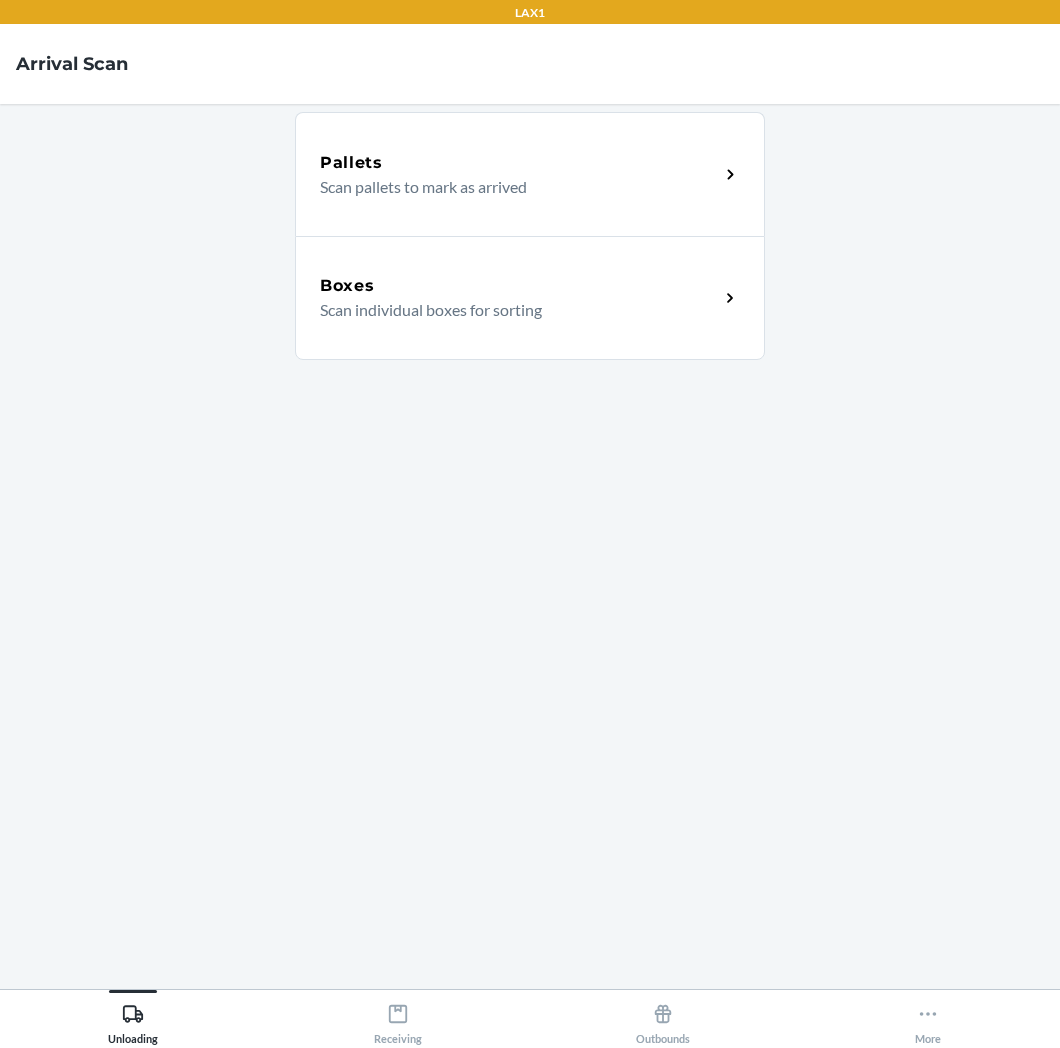 click on "Boxes" at bounding box center [519, 286] 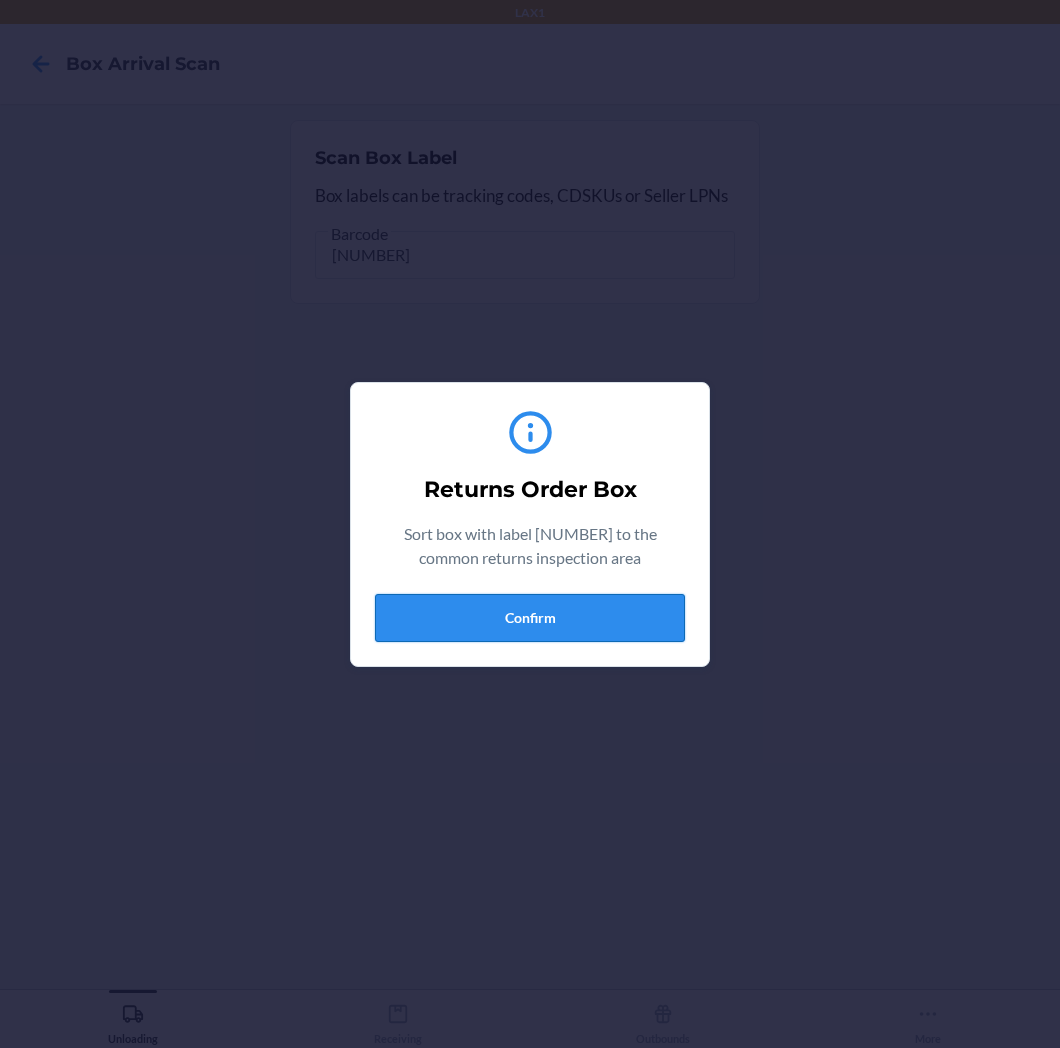 click on "Confirm" at bounding box center (530, 618) 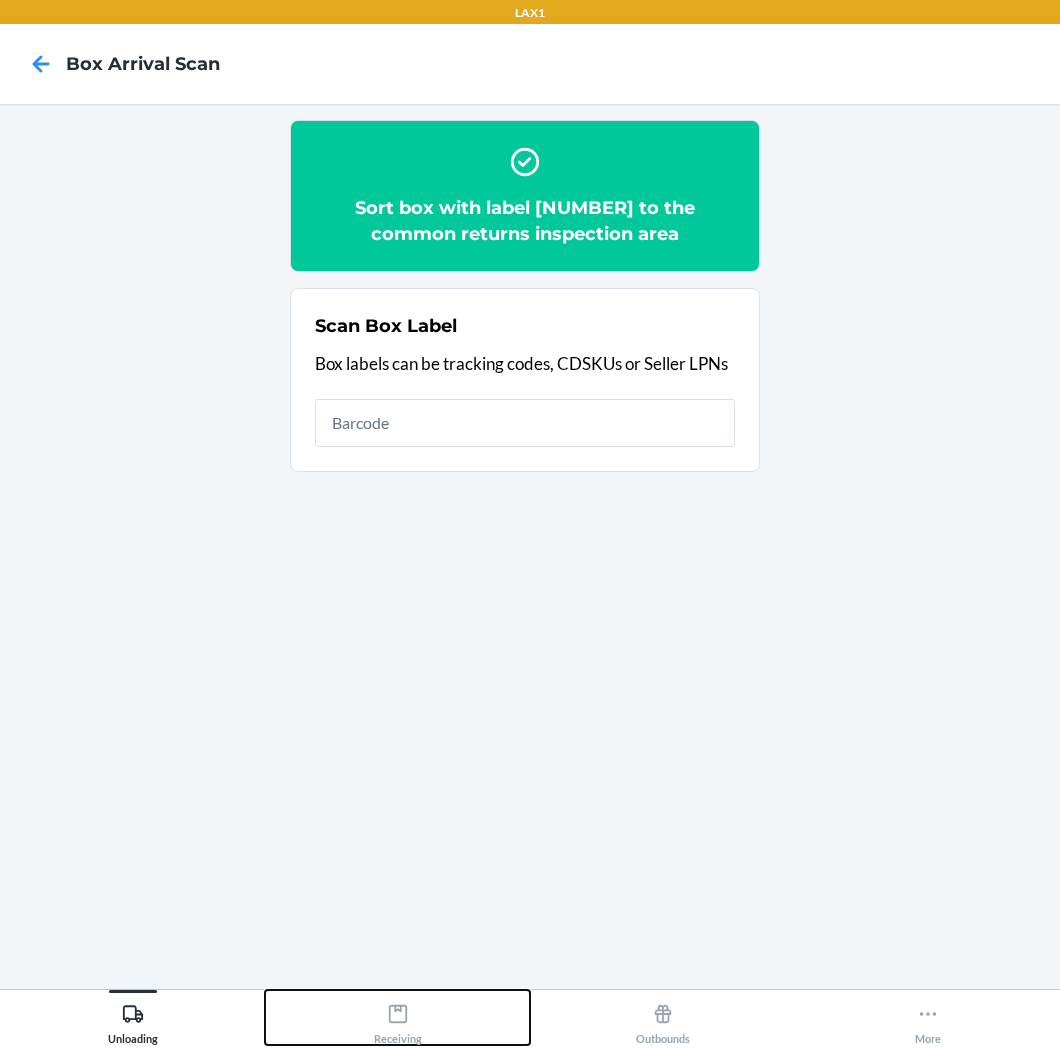 drag, startPoint x: 397, startPoint y: 1016, endPoint x: 407, endPoint y: 990, distance: 27.856777 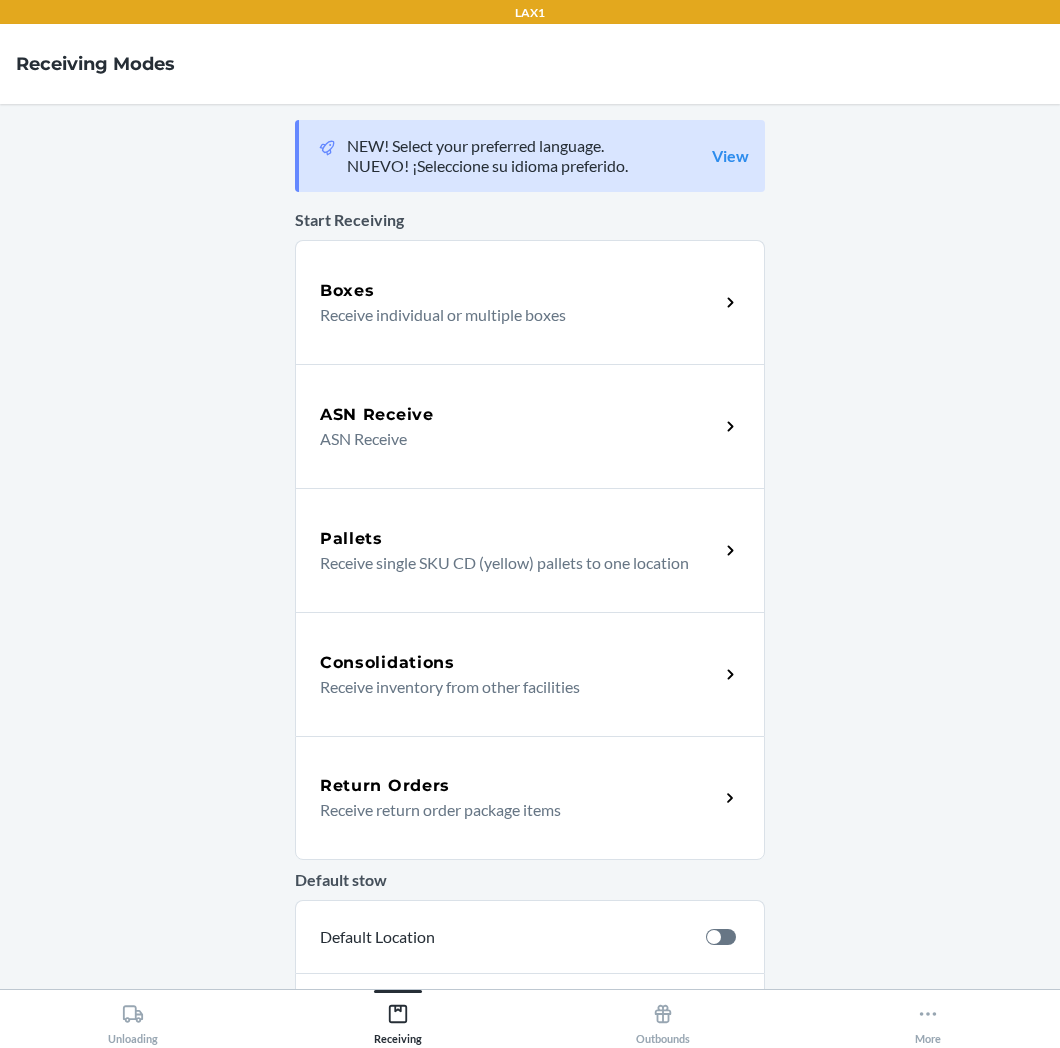 click on "Receive return order package items" at bounding box center [511, 810] 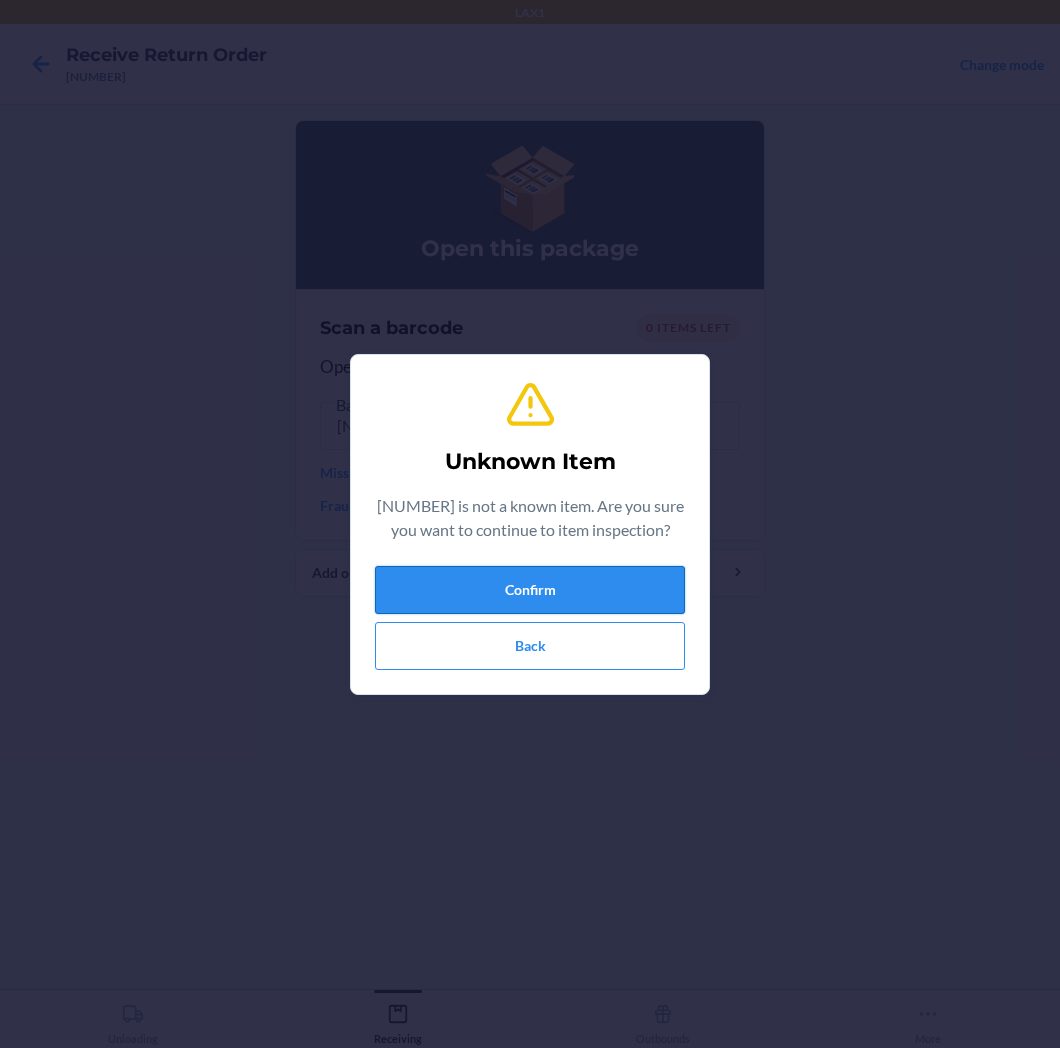 click on "Confirm" at bounding box center (530, 590) 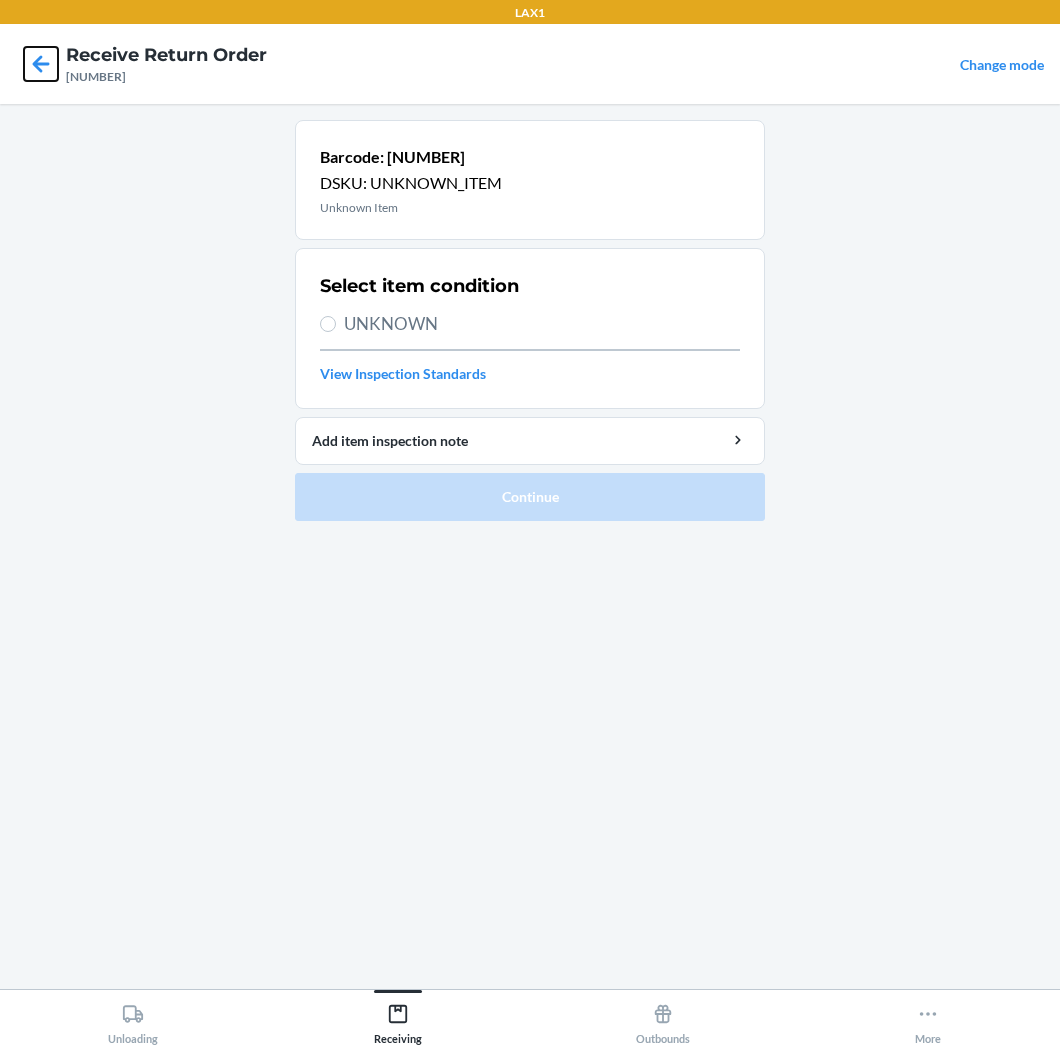 click 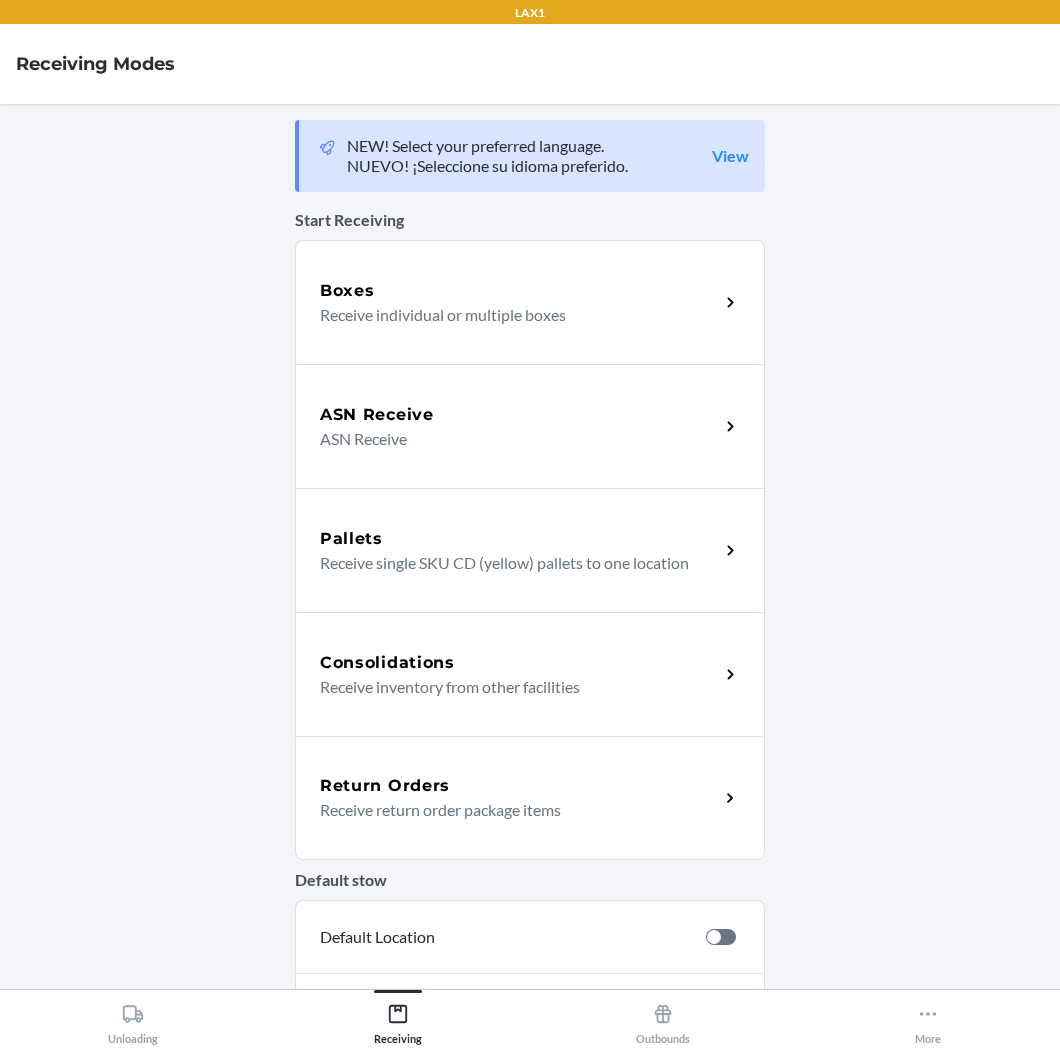 click on "Receive return order package items" at bounding box center [511, 810] 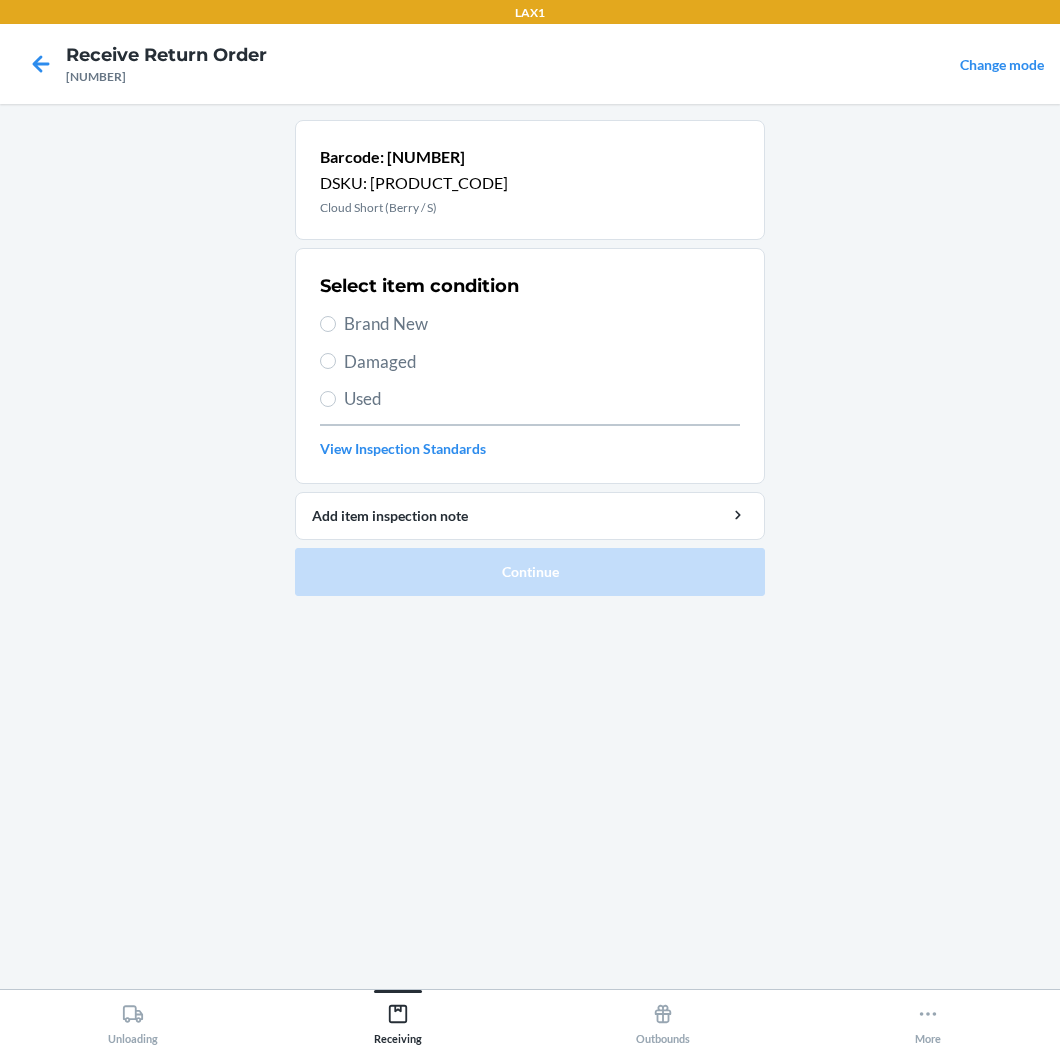click on "Brand New" at bounding box center [542, 324] 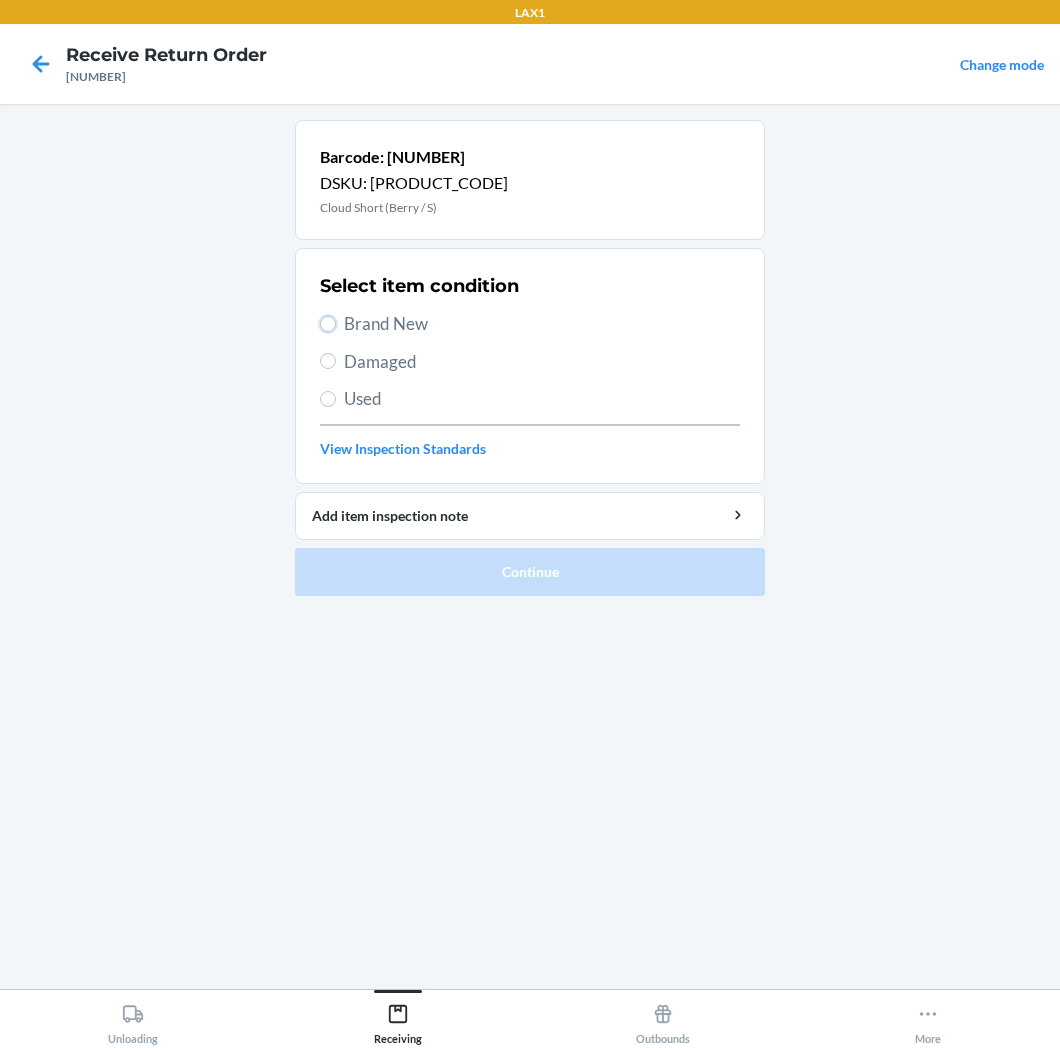 click on "Brand New" at bounding box center [328, 324] 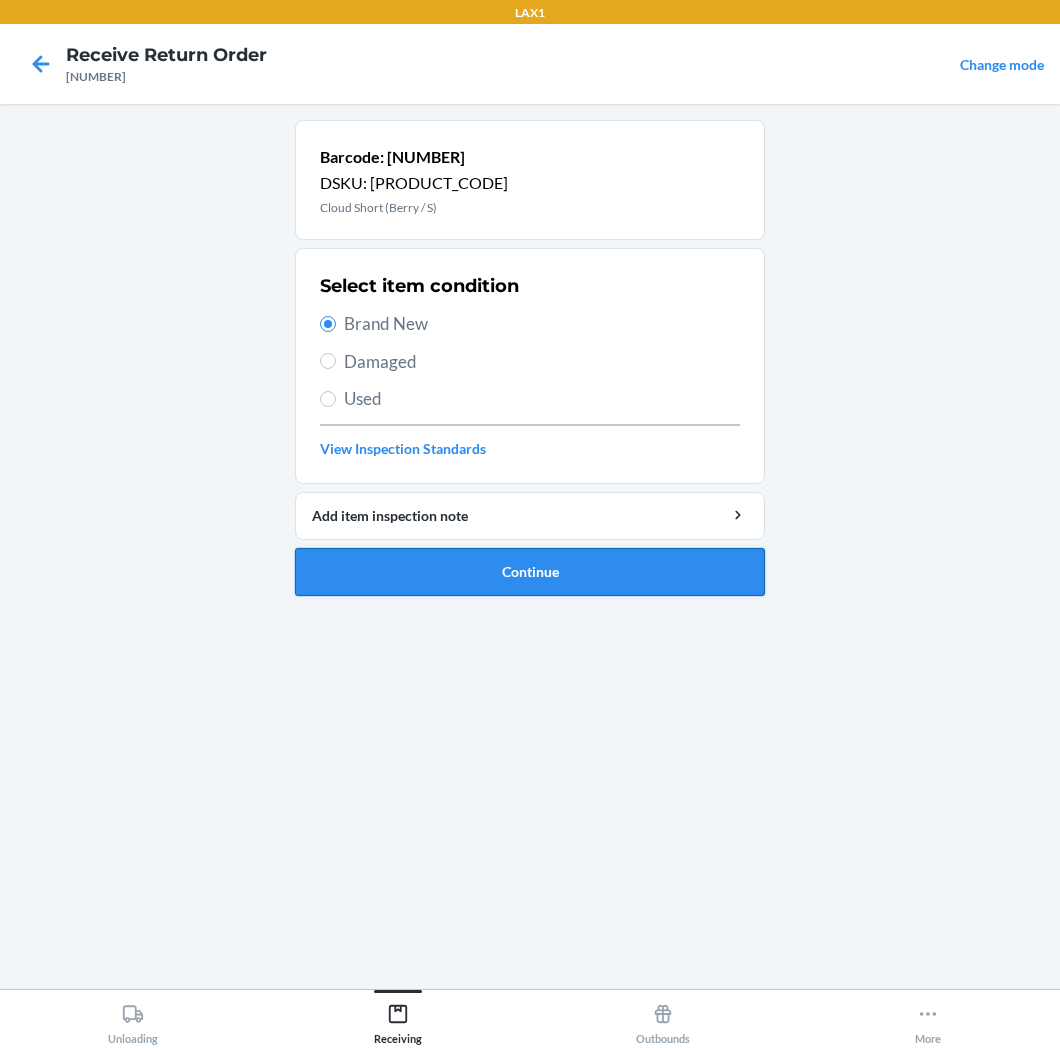 click on "Continue" at bounding box center [530, 572] 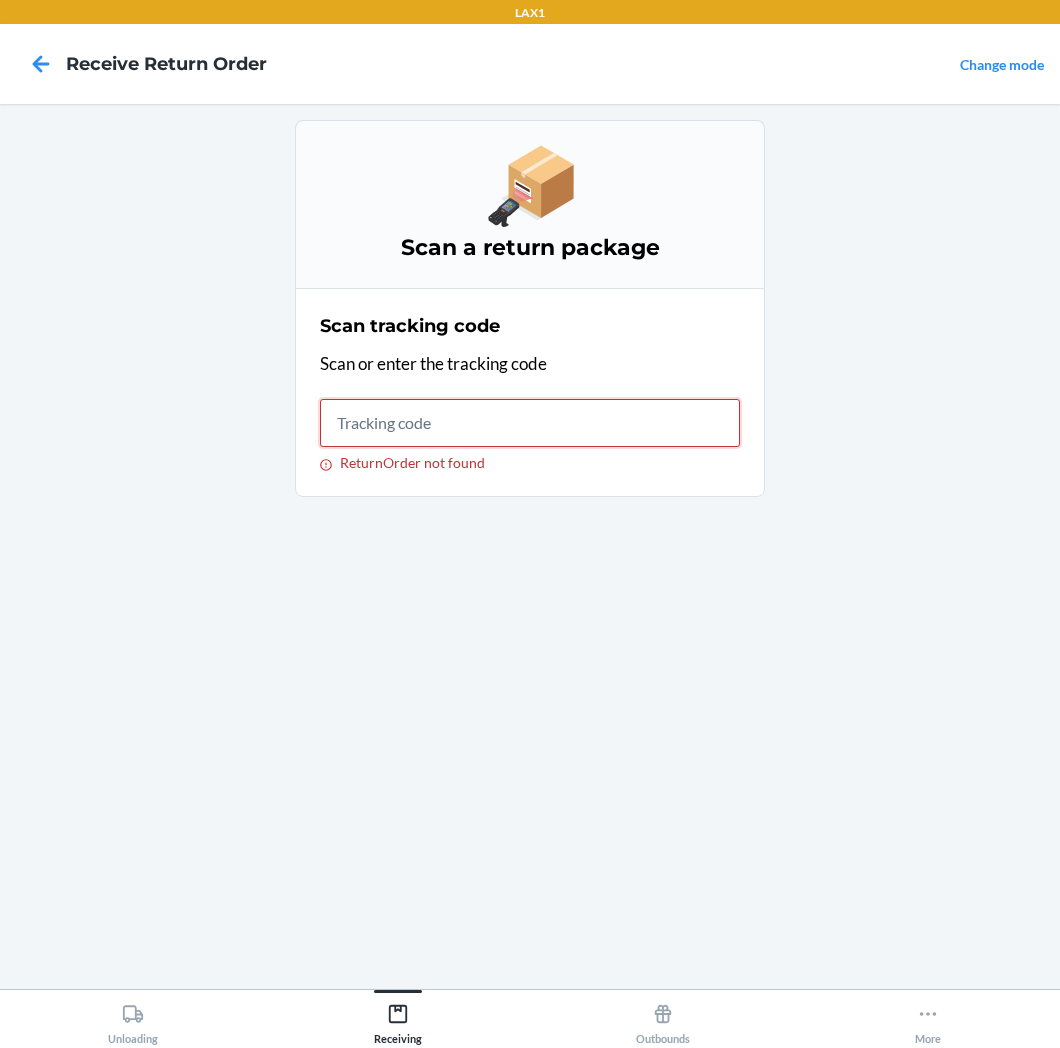 click on "ReturnOrder not found" at bounding box center (530, 423) 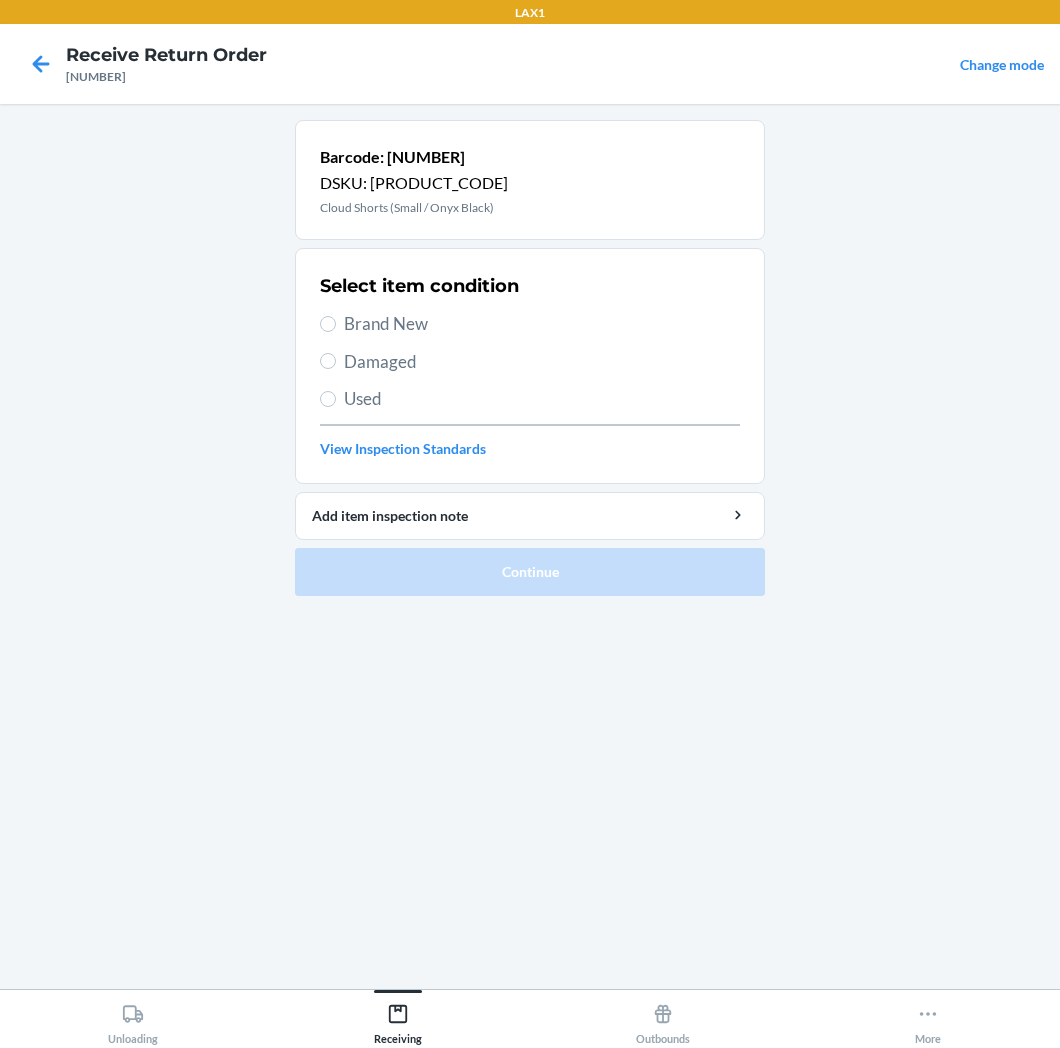 click on "Brand New" at bounding box center [542, 324] 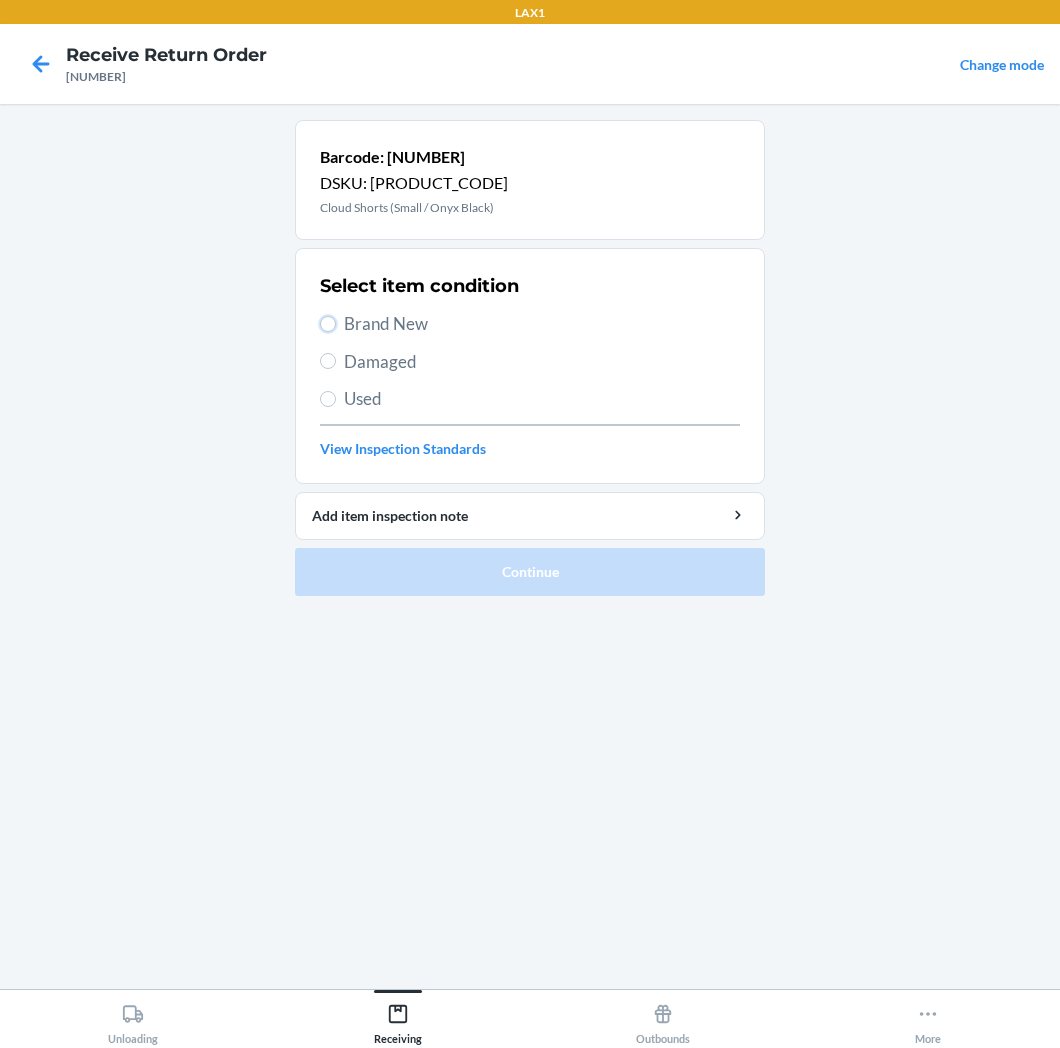 click on "Brand New" at bounding box center (328, 324) 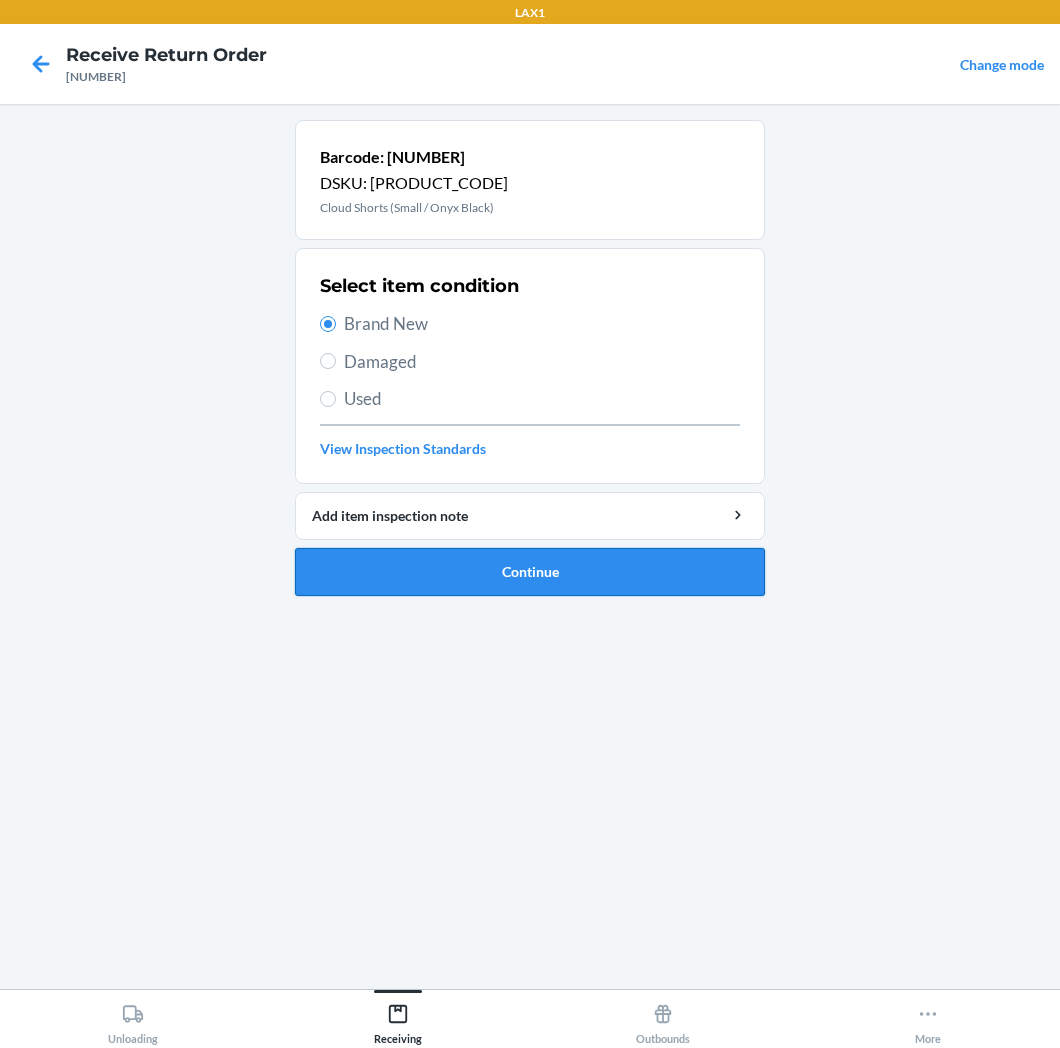 click on "Continue" at bounding box center [530, 572] 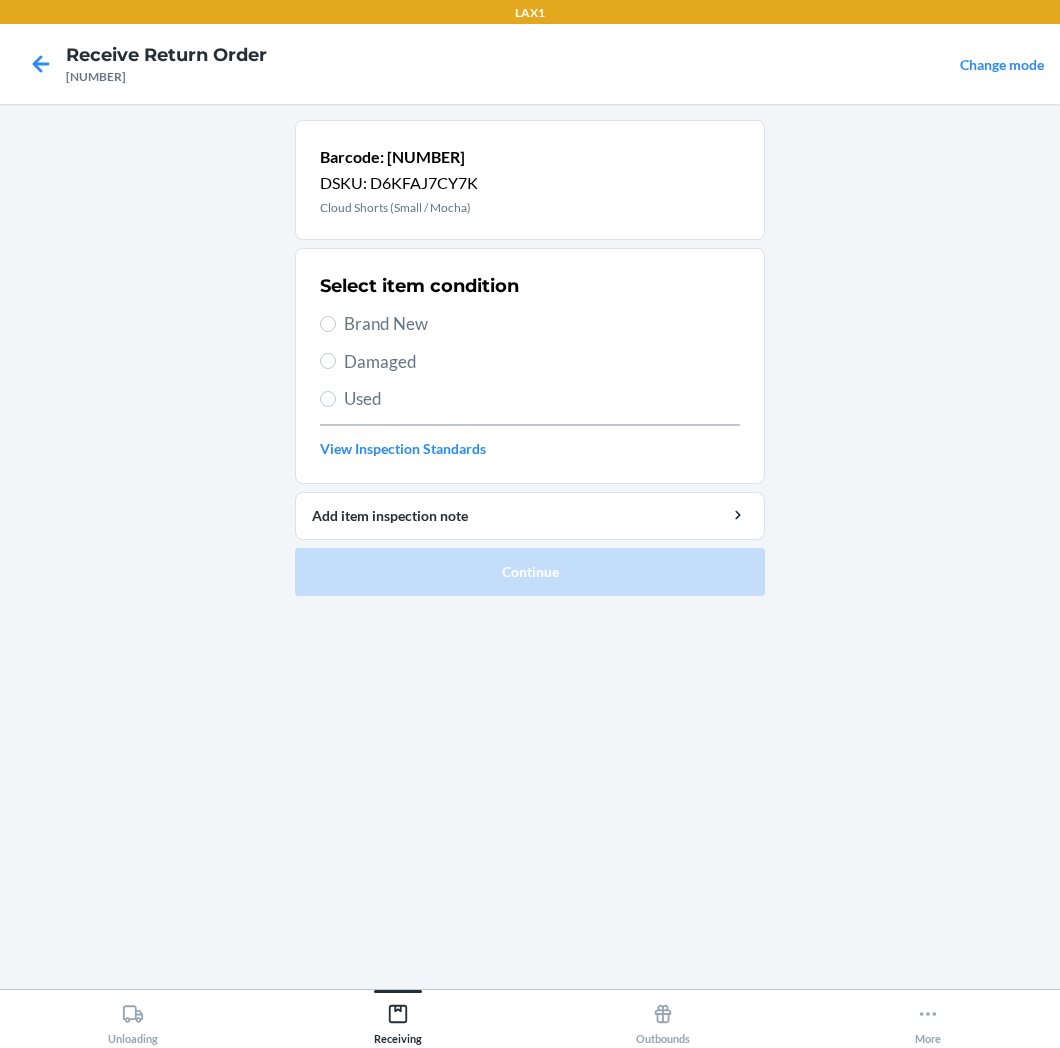 click on "Brand New" at bounding box center [542, 324] 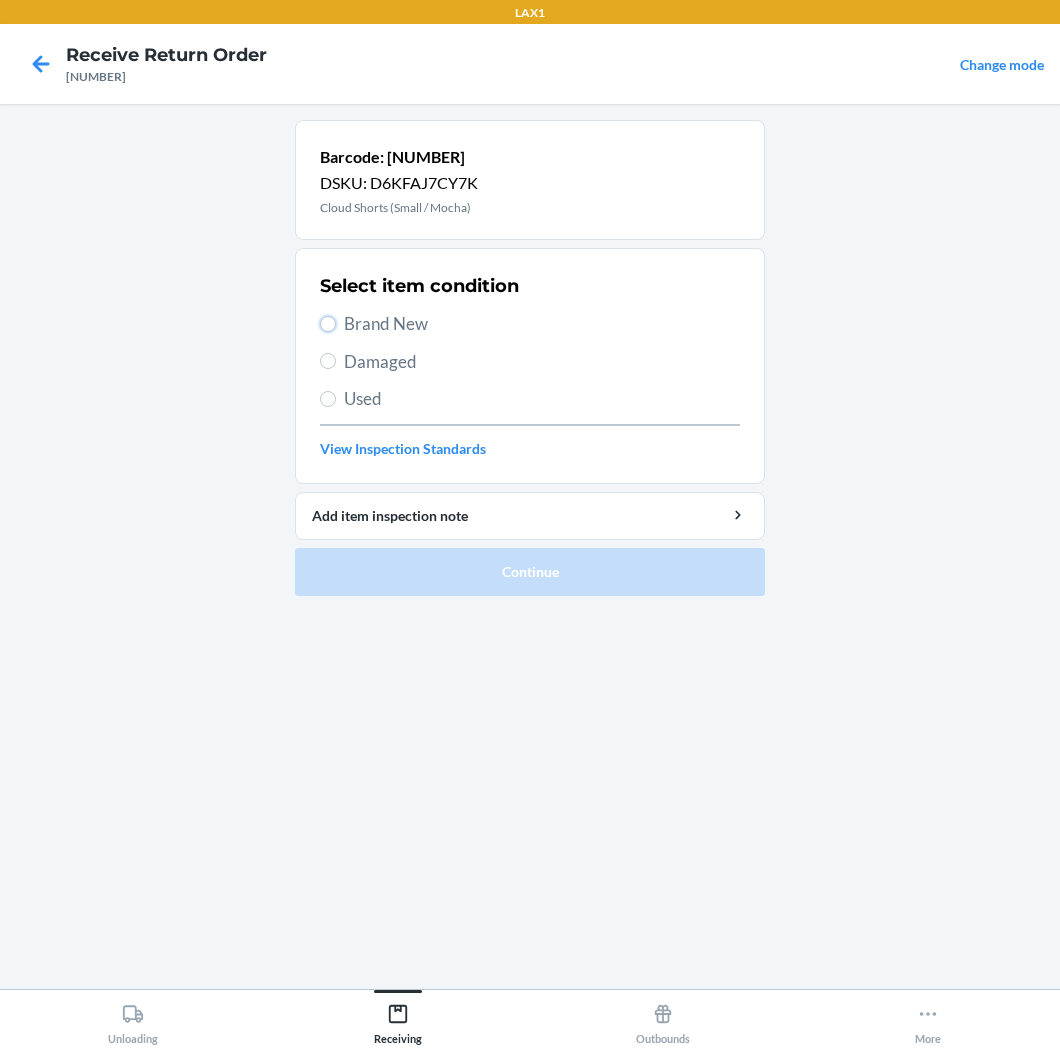 click on "Brand New" at bounding box center [328, 324] 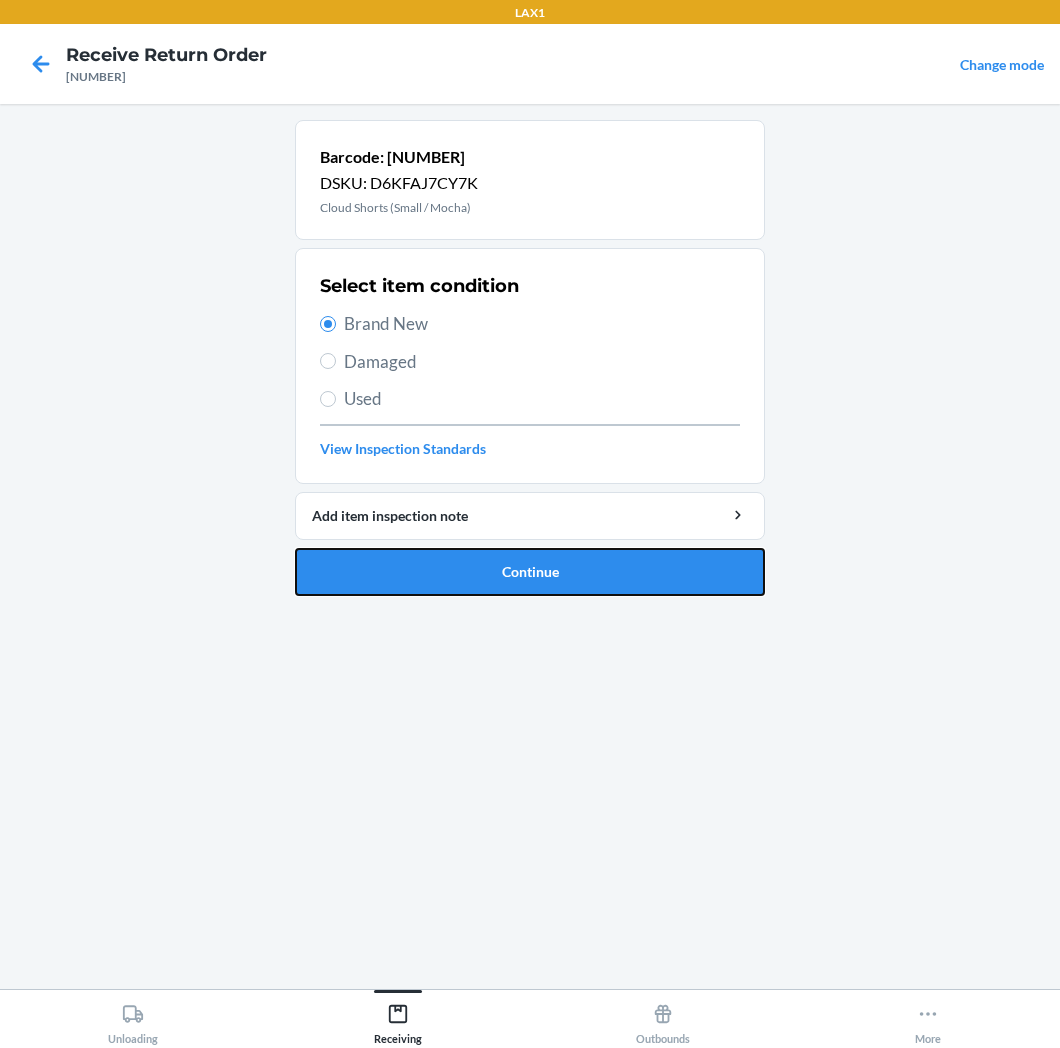 click on "Continue" at bounding box center (530, 572) 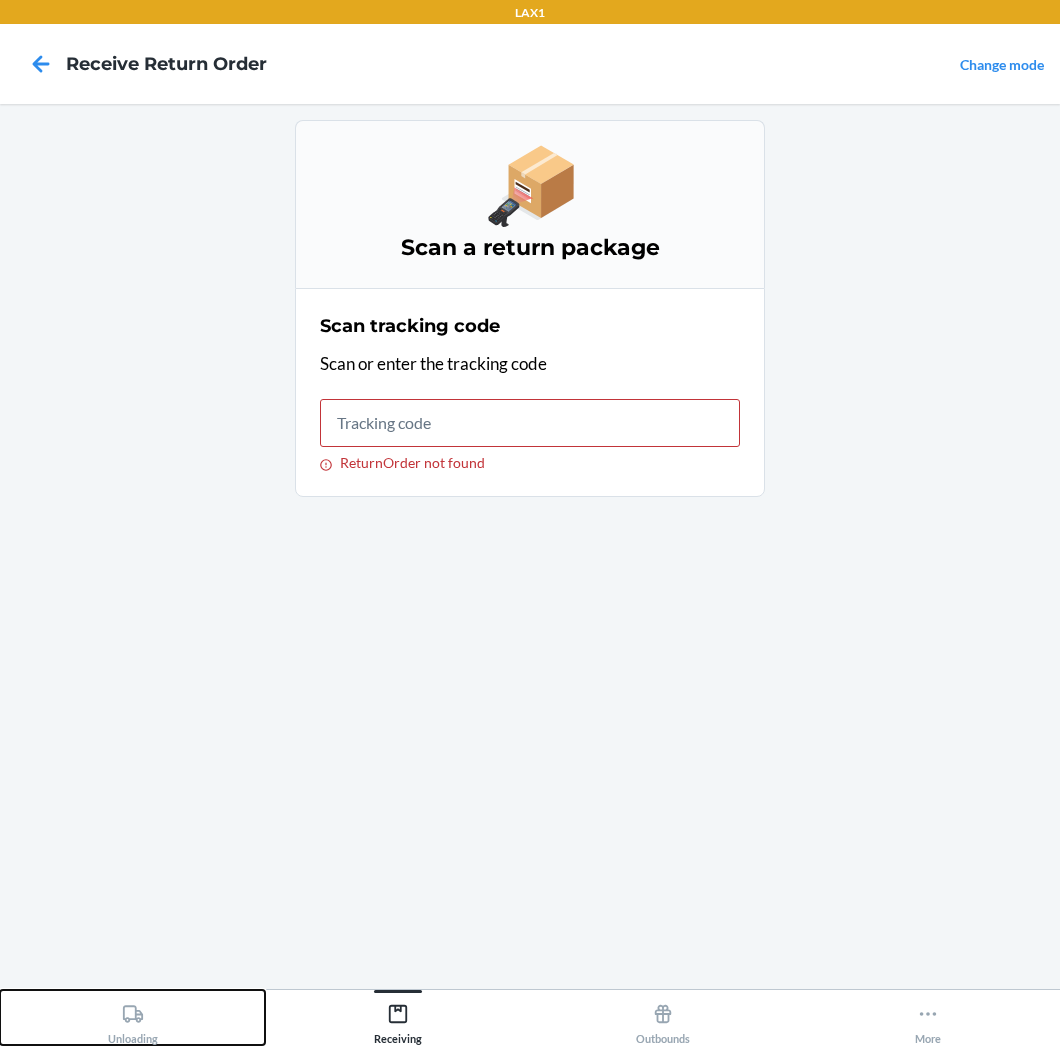 click on "Unloading" at bounding box center (133, 1020) 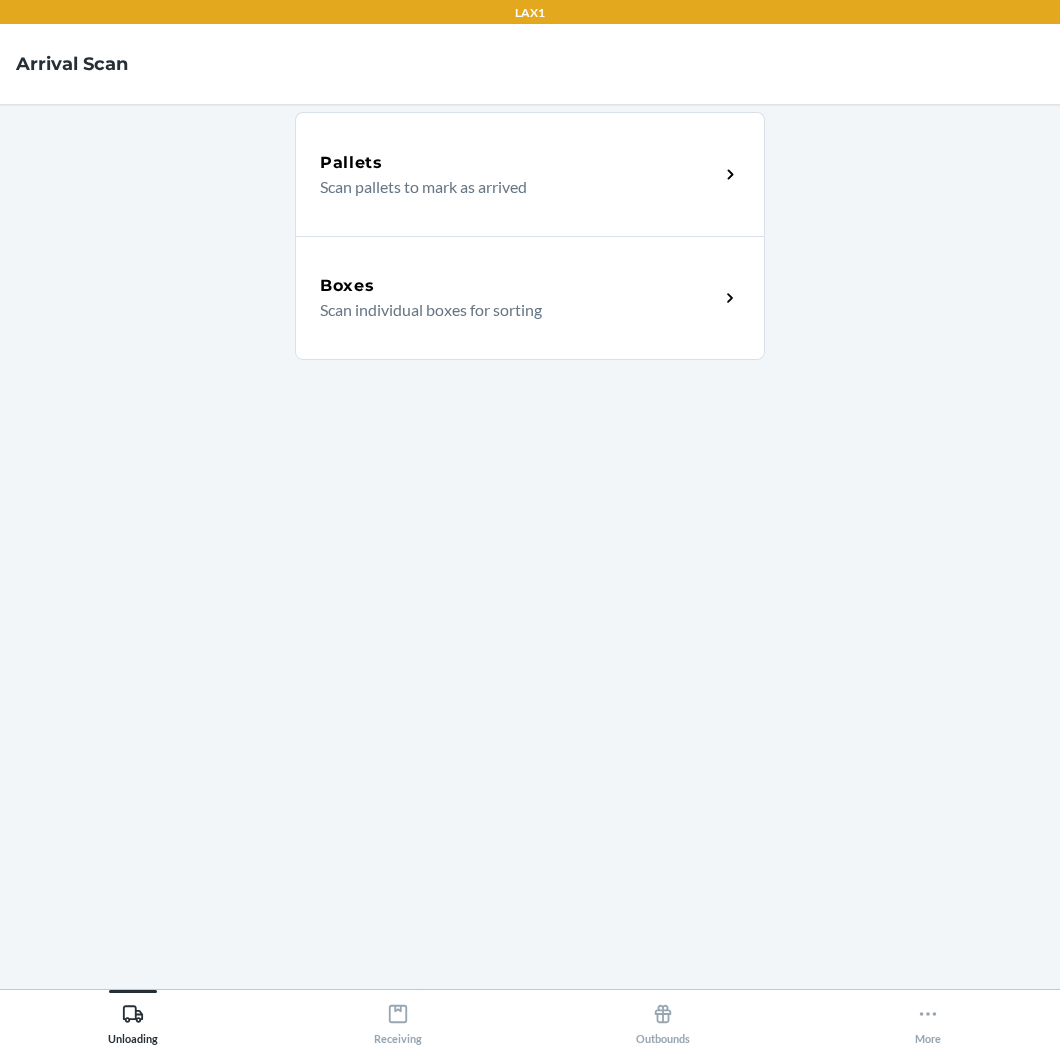 click on "Boxes Scan individual boxes for sorting" at bounding box center [530, 298] 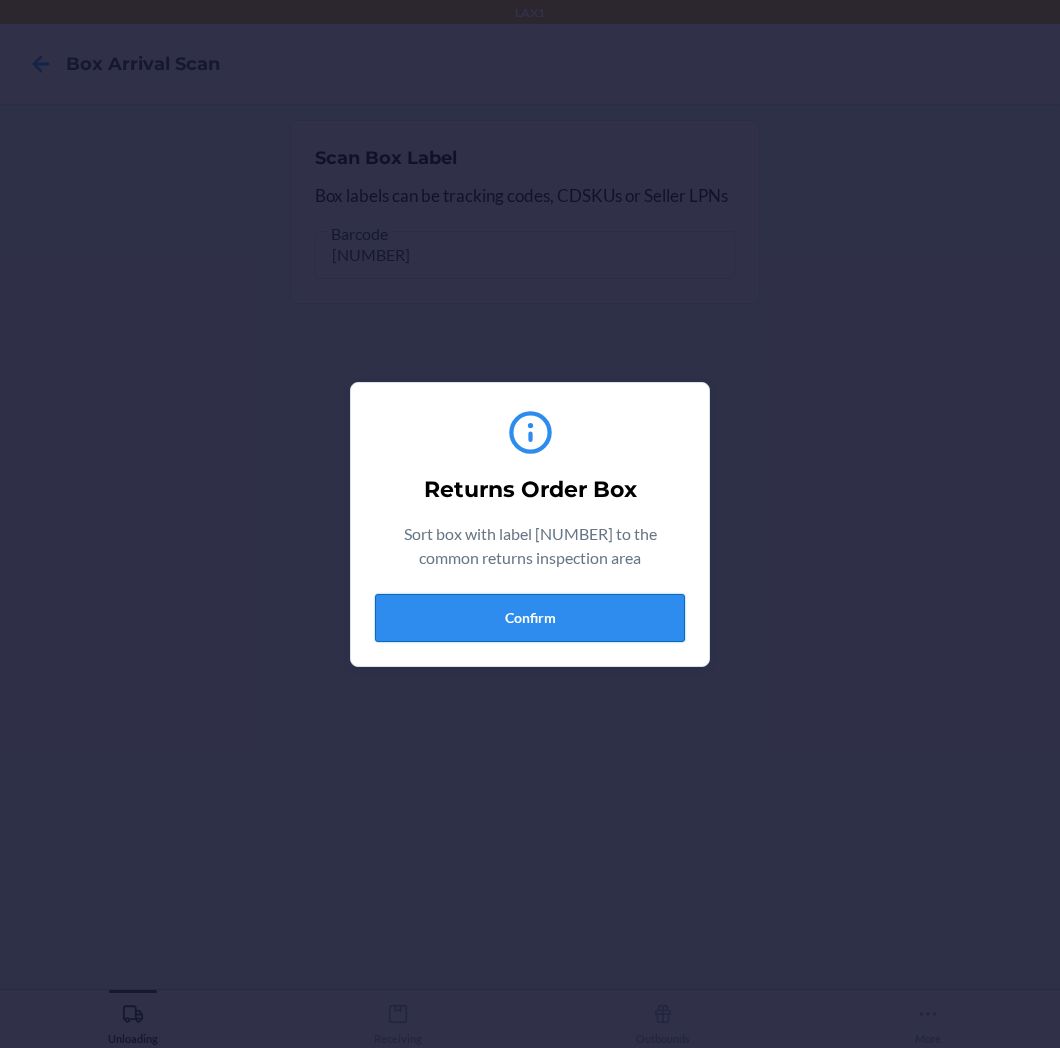 click on "Confirm" at bounding box center [530, 618] 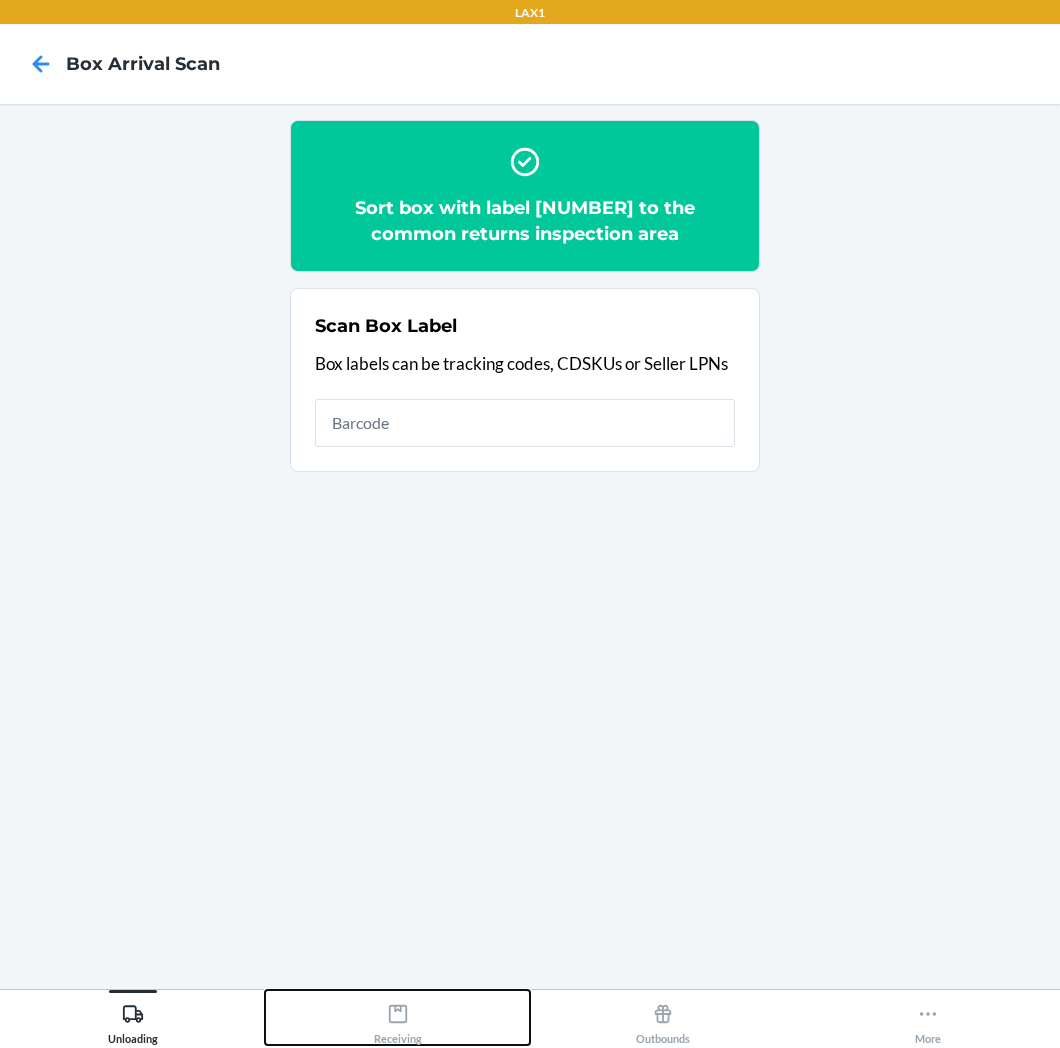 click 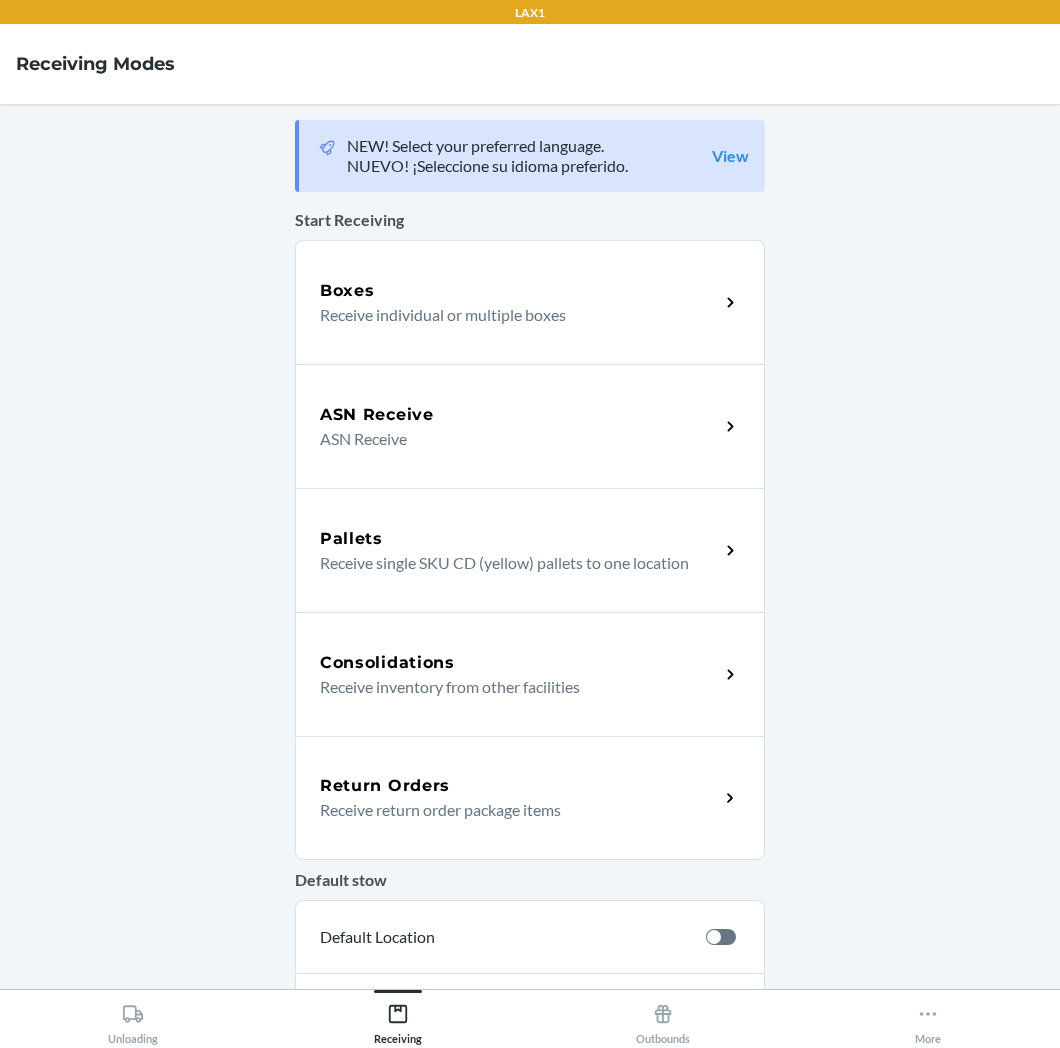 click on "Receive return order package items" at bounding box center (511, 810) 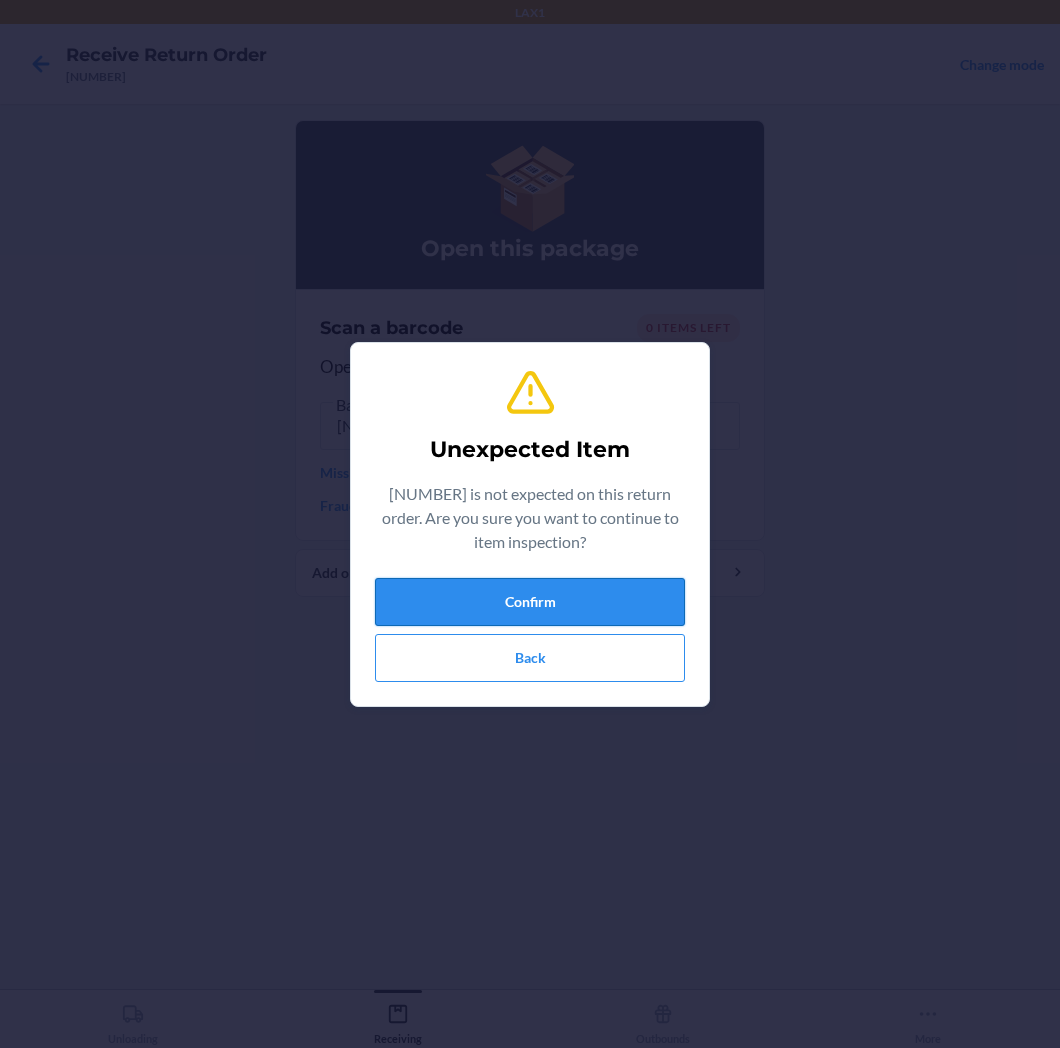 click on "Confirm" at bounding box center [530, 602] 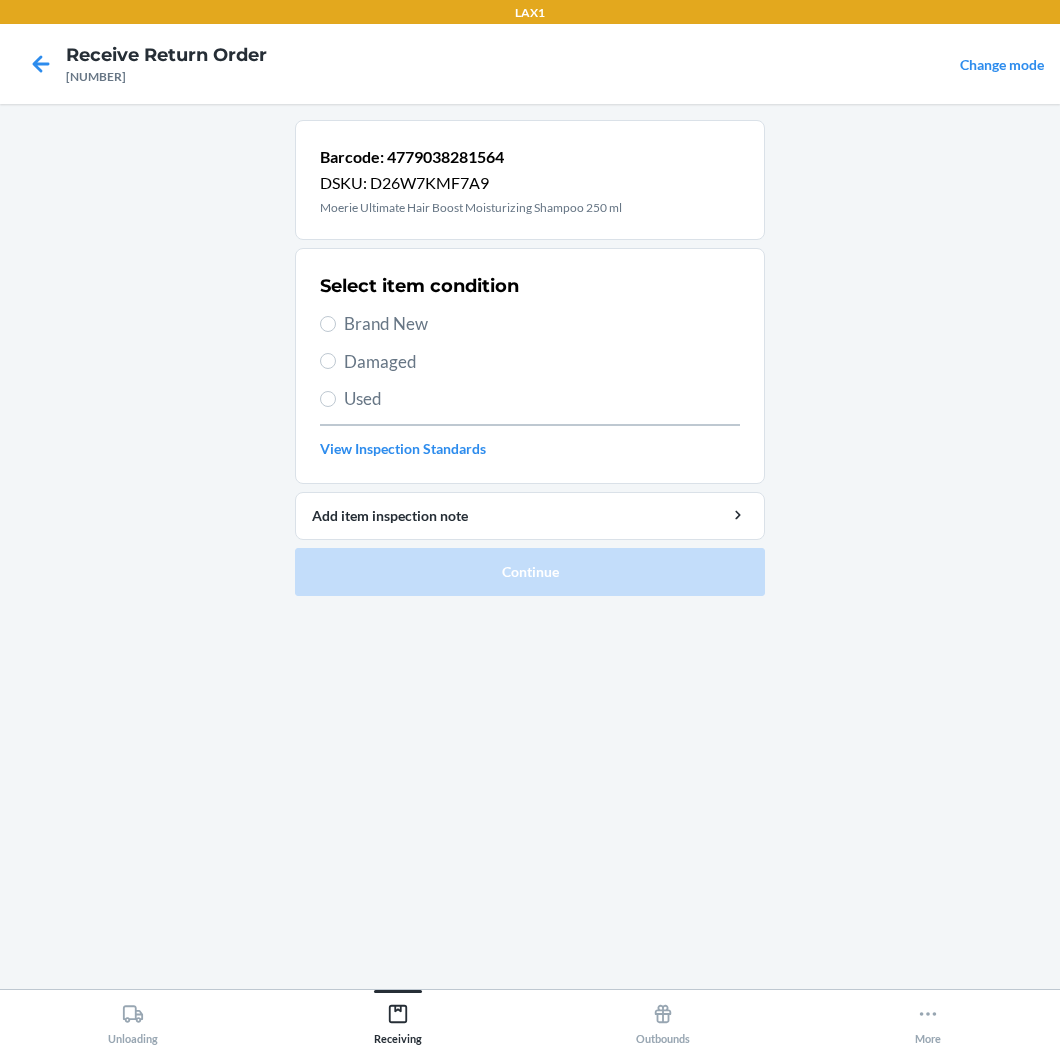 click on "Brand New" at bounding box center (542, 324) 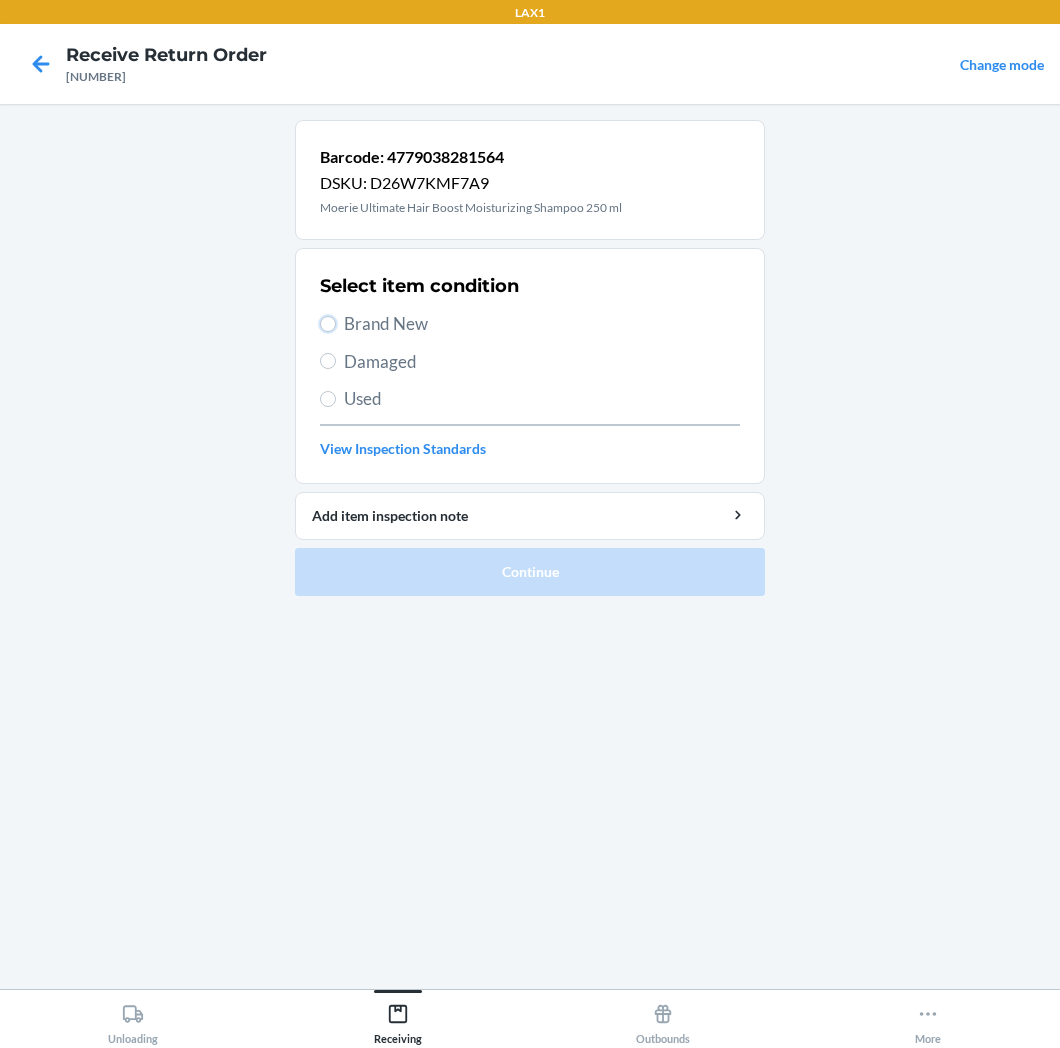 click on "Brand New" at bounding box center [328, 324] 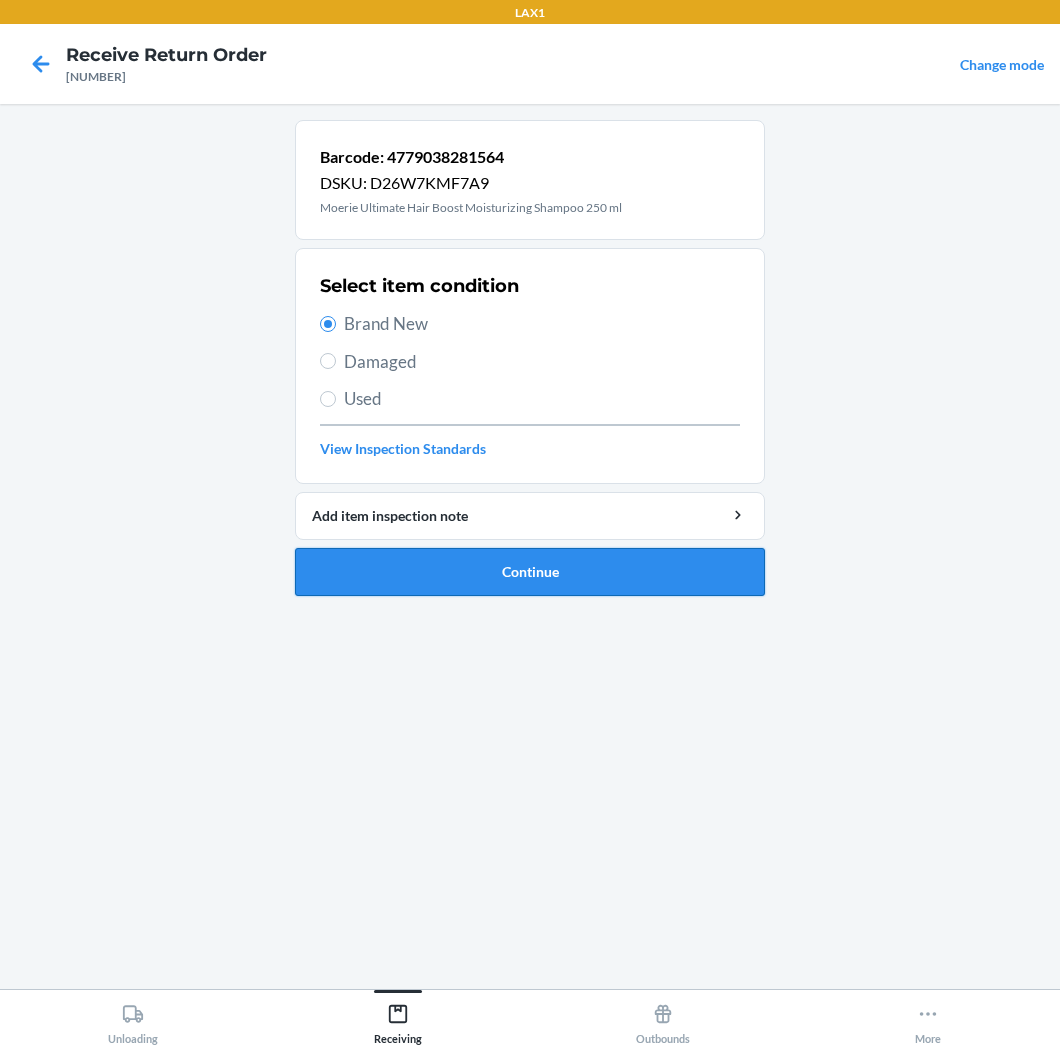 click on "Continue" at bounding box center (530, 572) 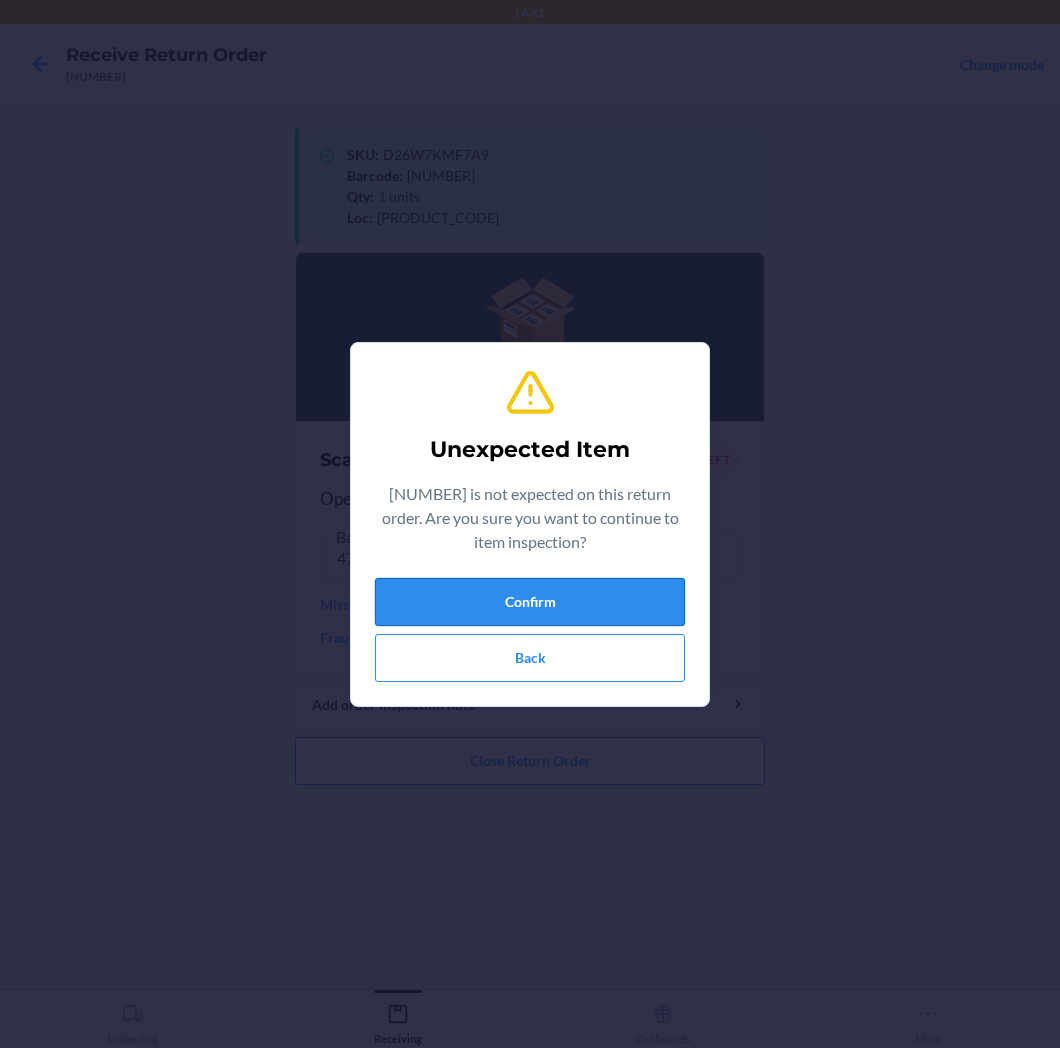 click on "Confirm" at bounding box center [530, 602] 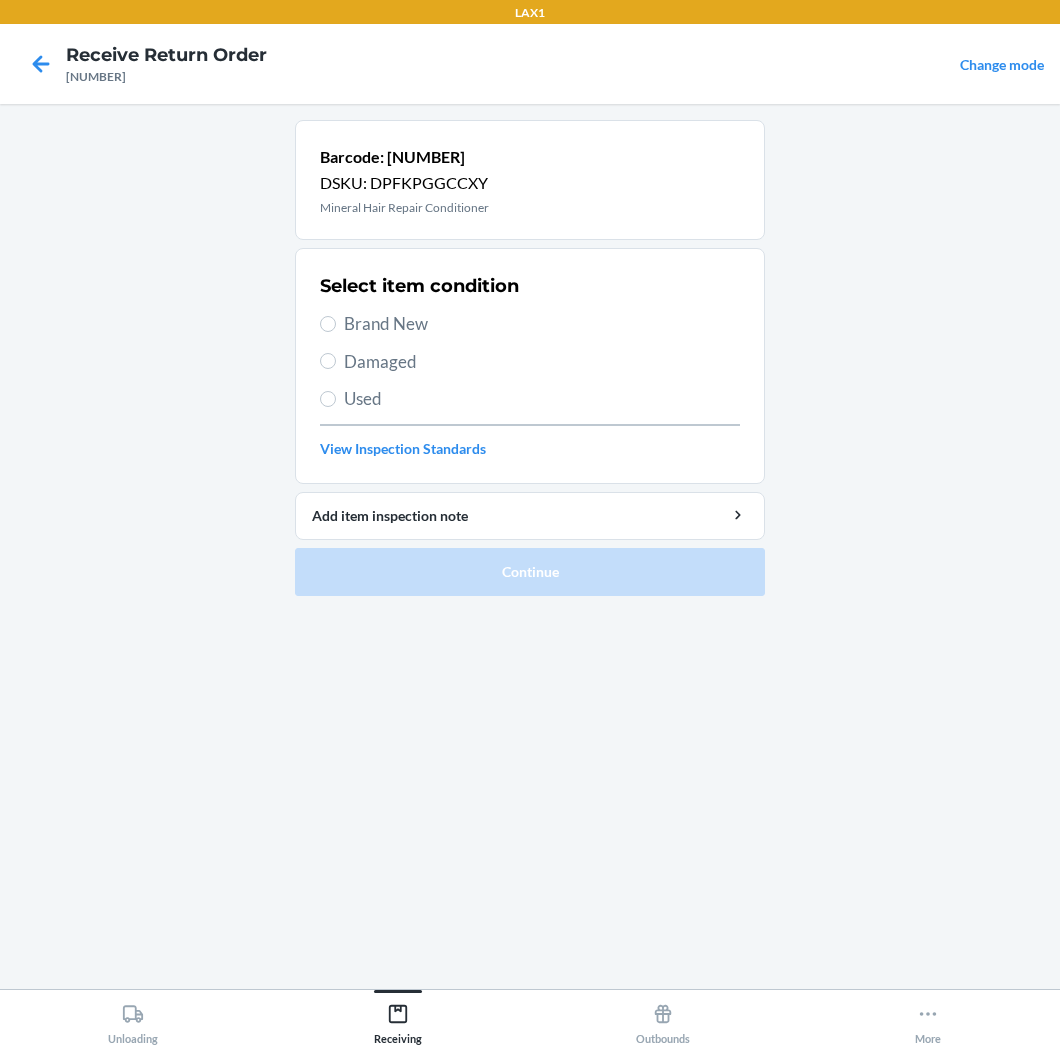 click on "Select item condition Brand New Damaged Used View Inspection Standards" at bounding box center [530, 366] 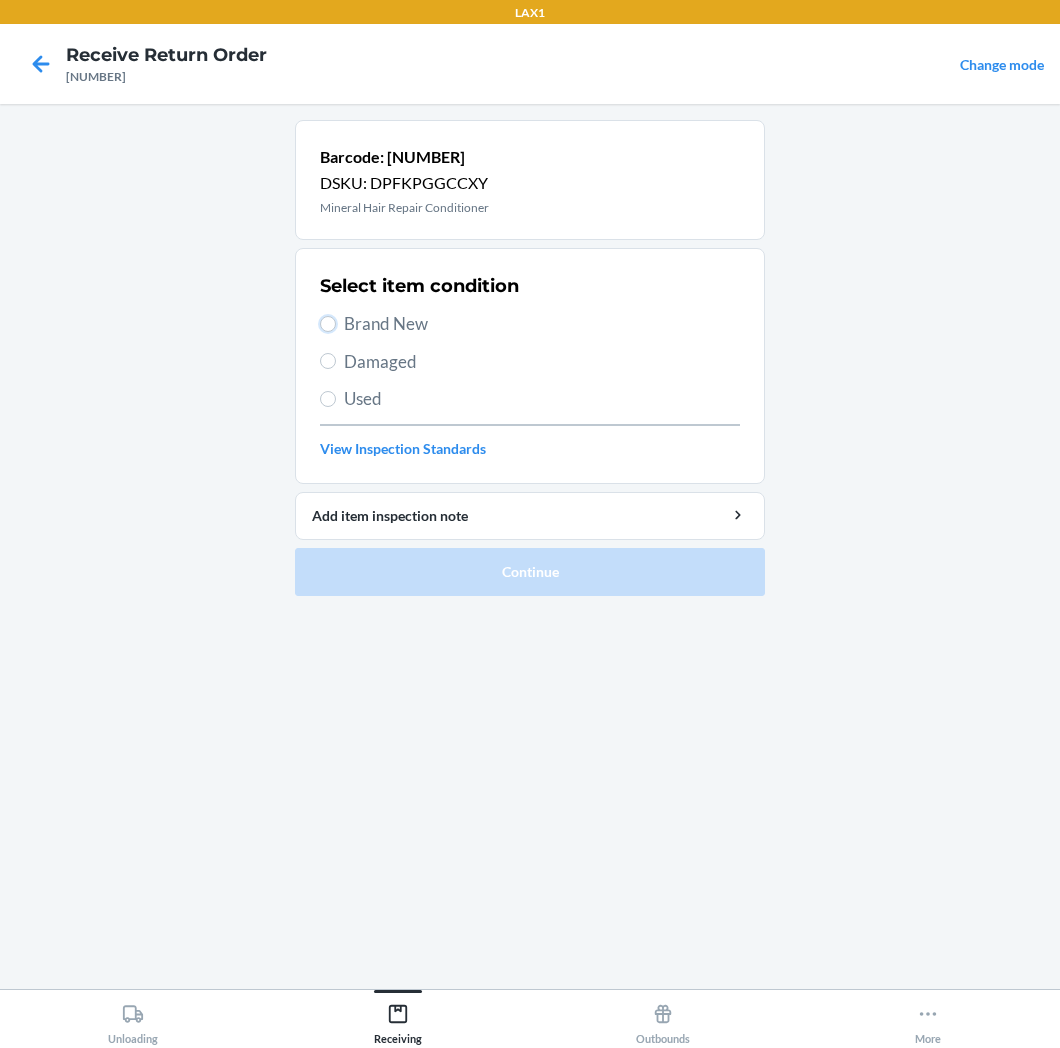 click on "Brand New" at bounding box center (328, 324) 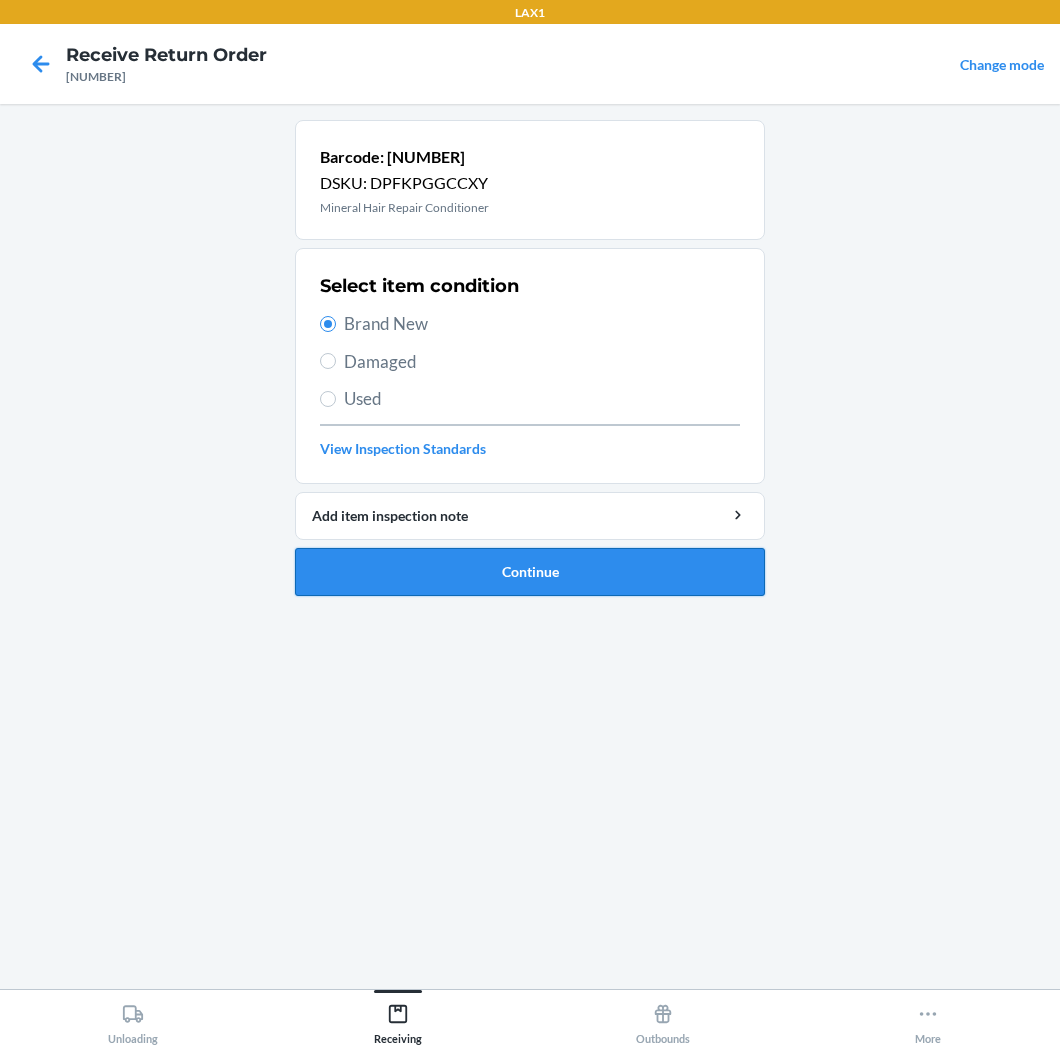 click on "Continue" at bounding box center [530, 572] 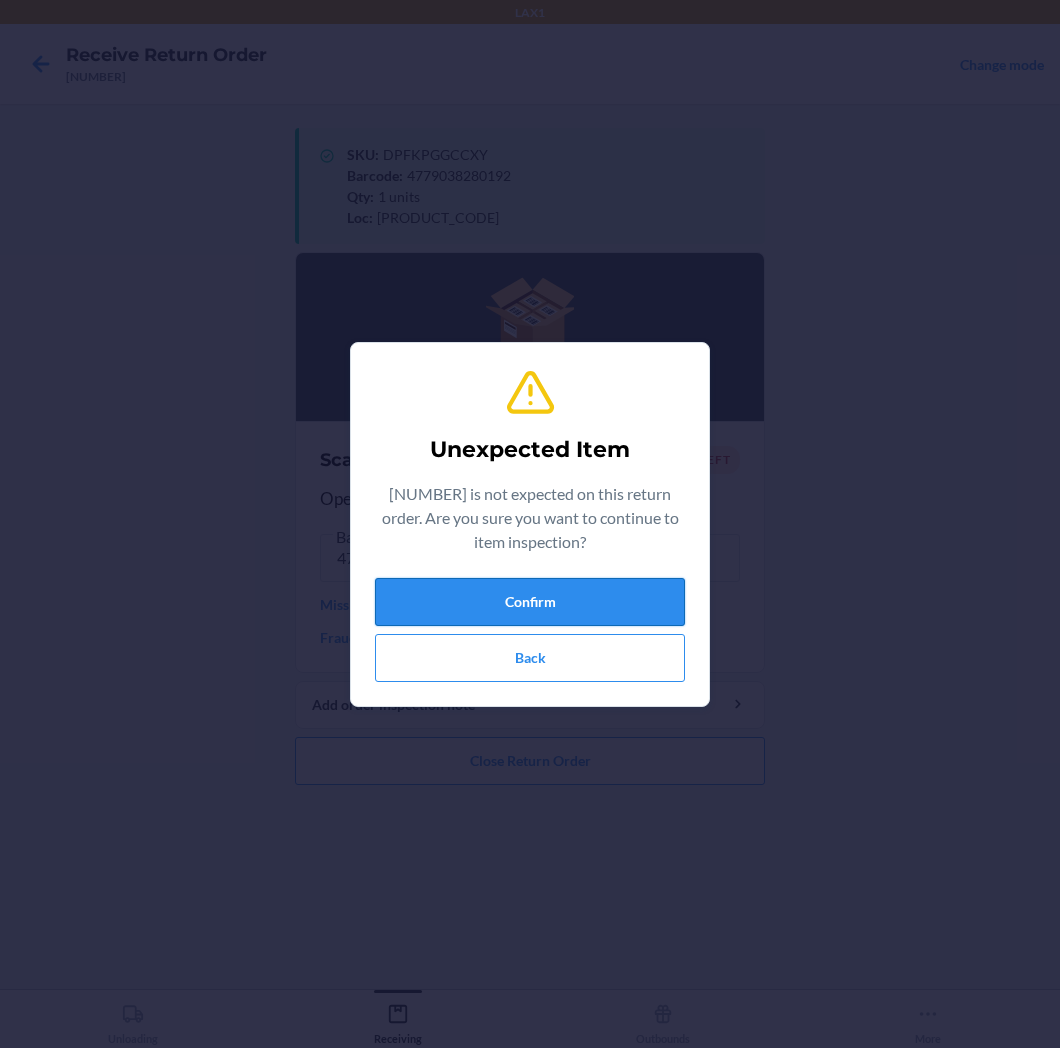click on "Confirm" at bounding box center [530, 602] 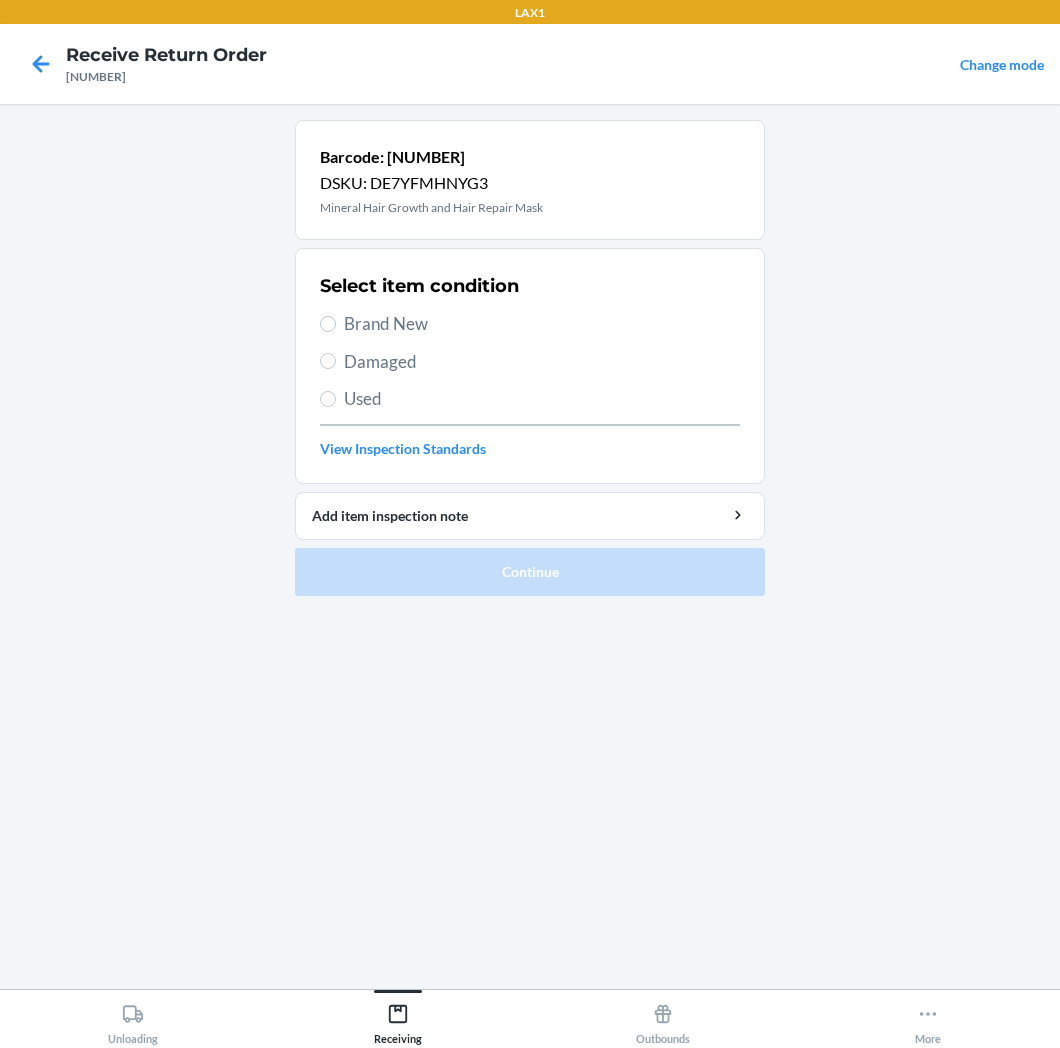 click on "Brand New" at bounding box center [542, 324] 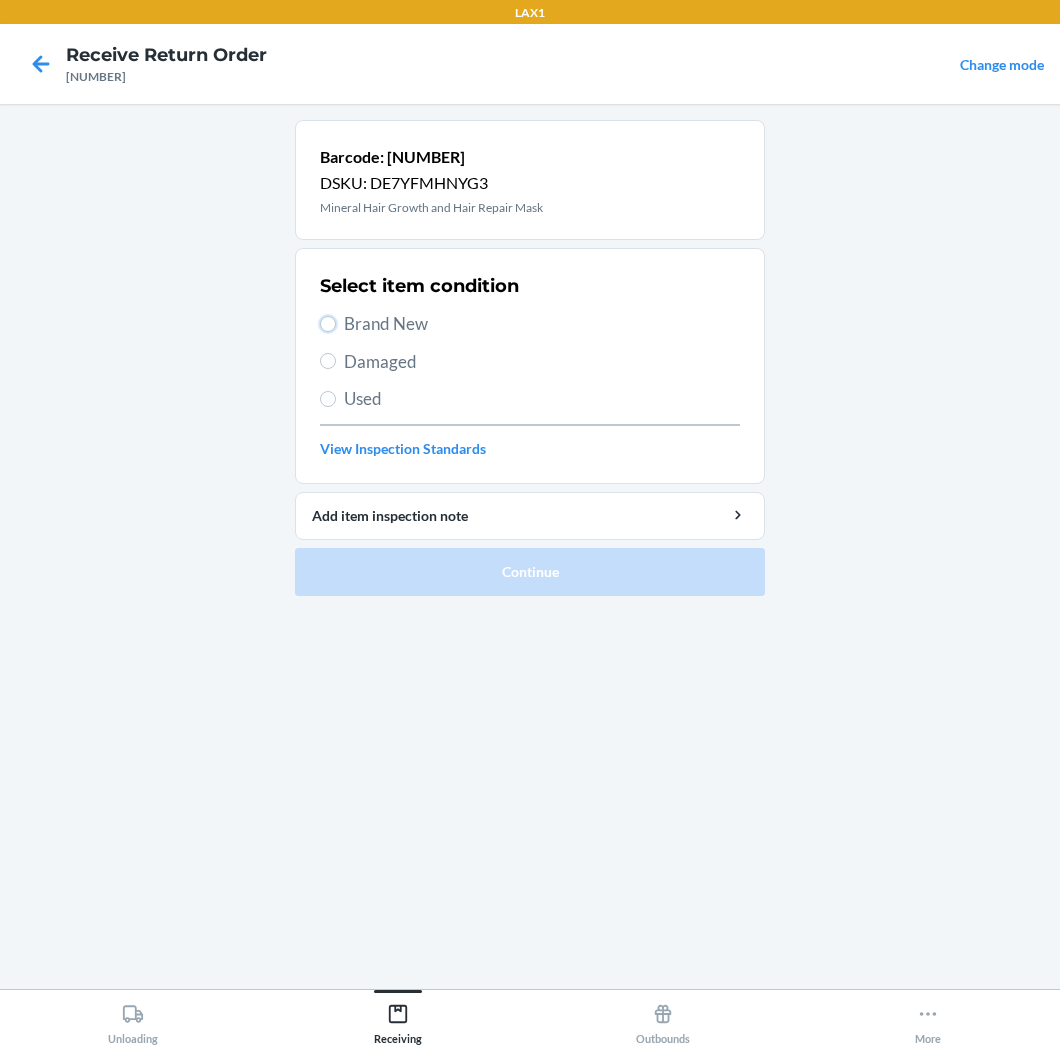 click on "Brand New" at bounding box center [328, 324] 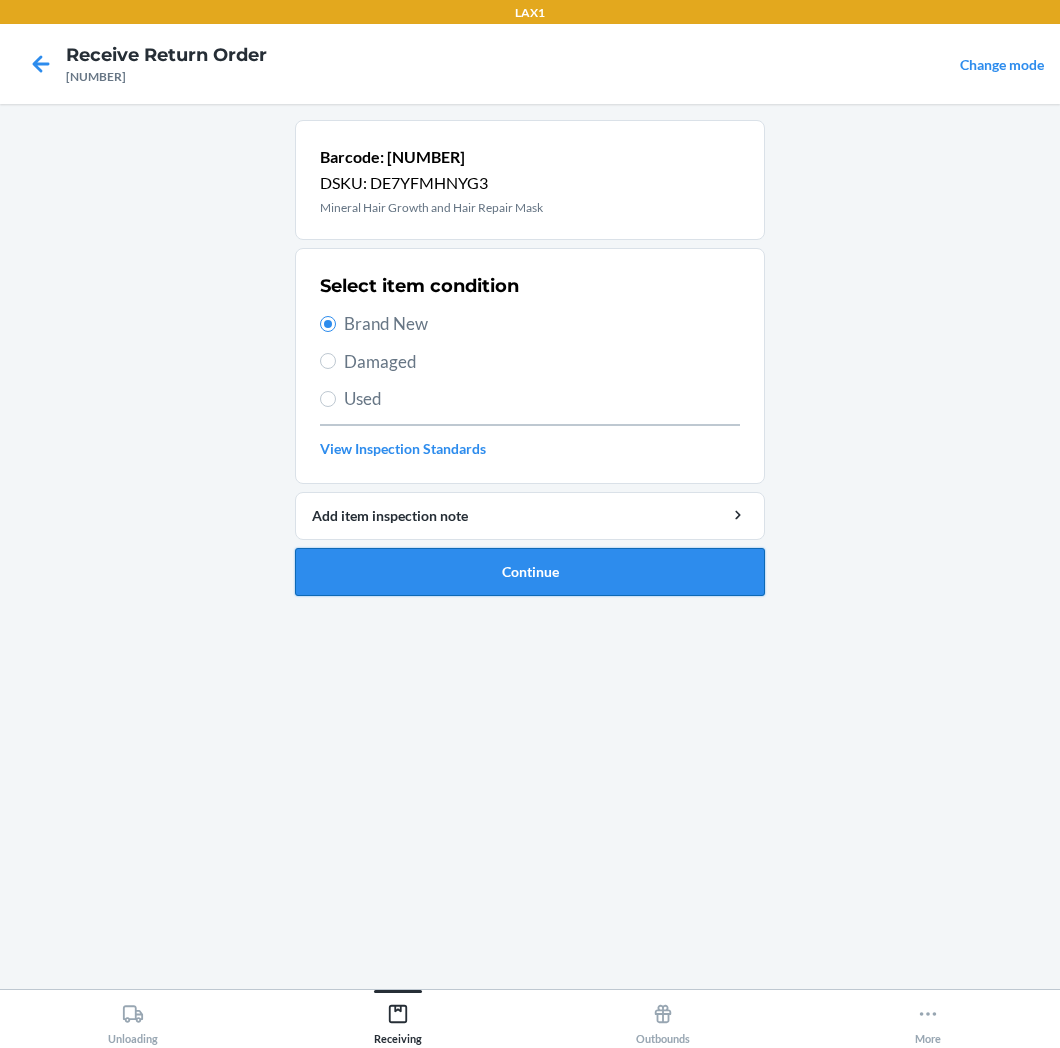 click on "Continue" at bounding box center (530, 572) 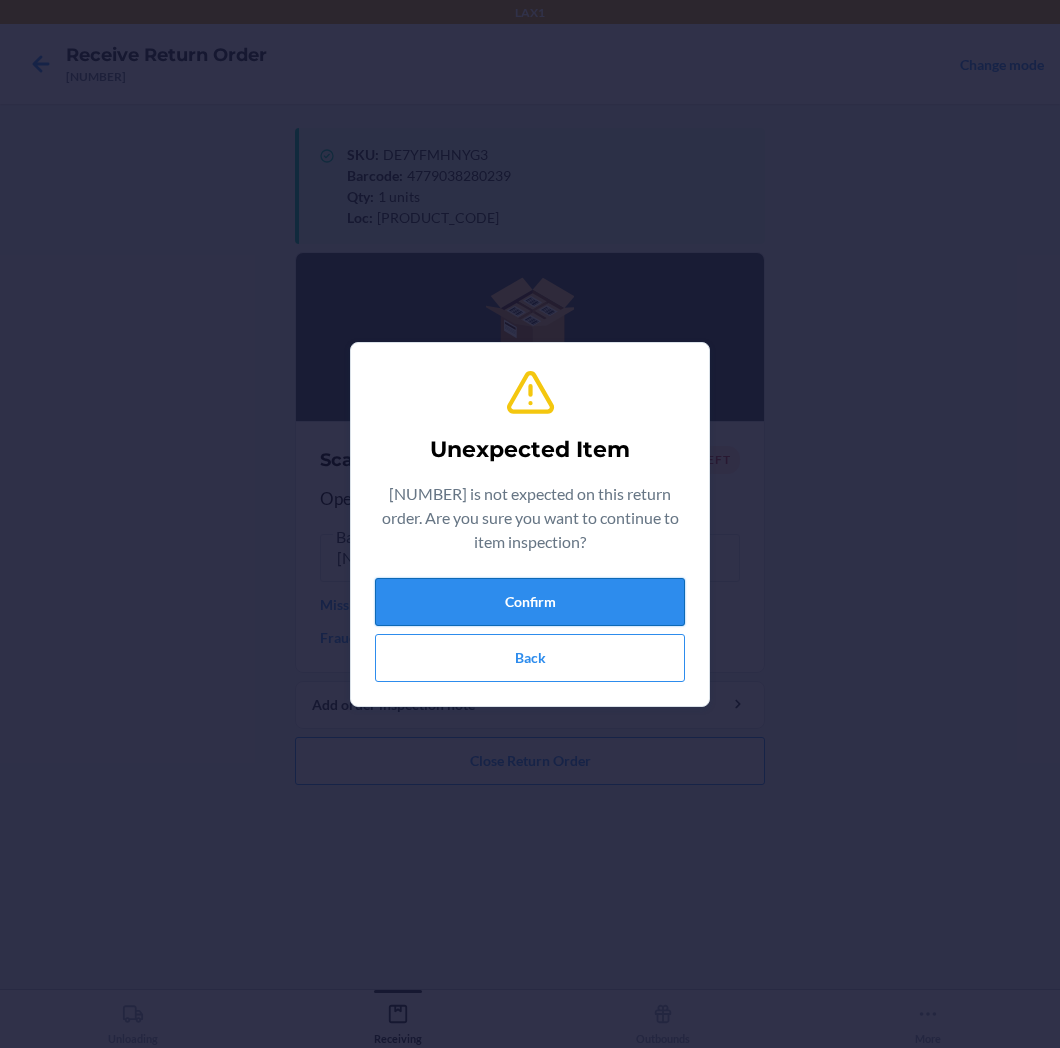 click on "Confirm" at bounding box center [530, 602] 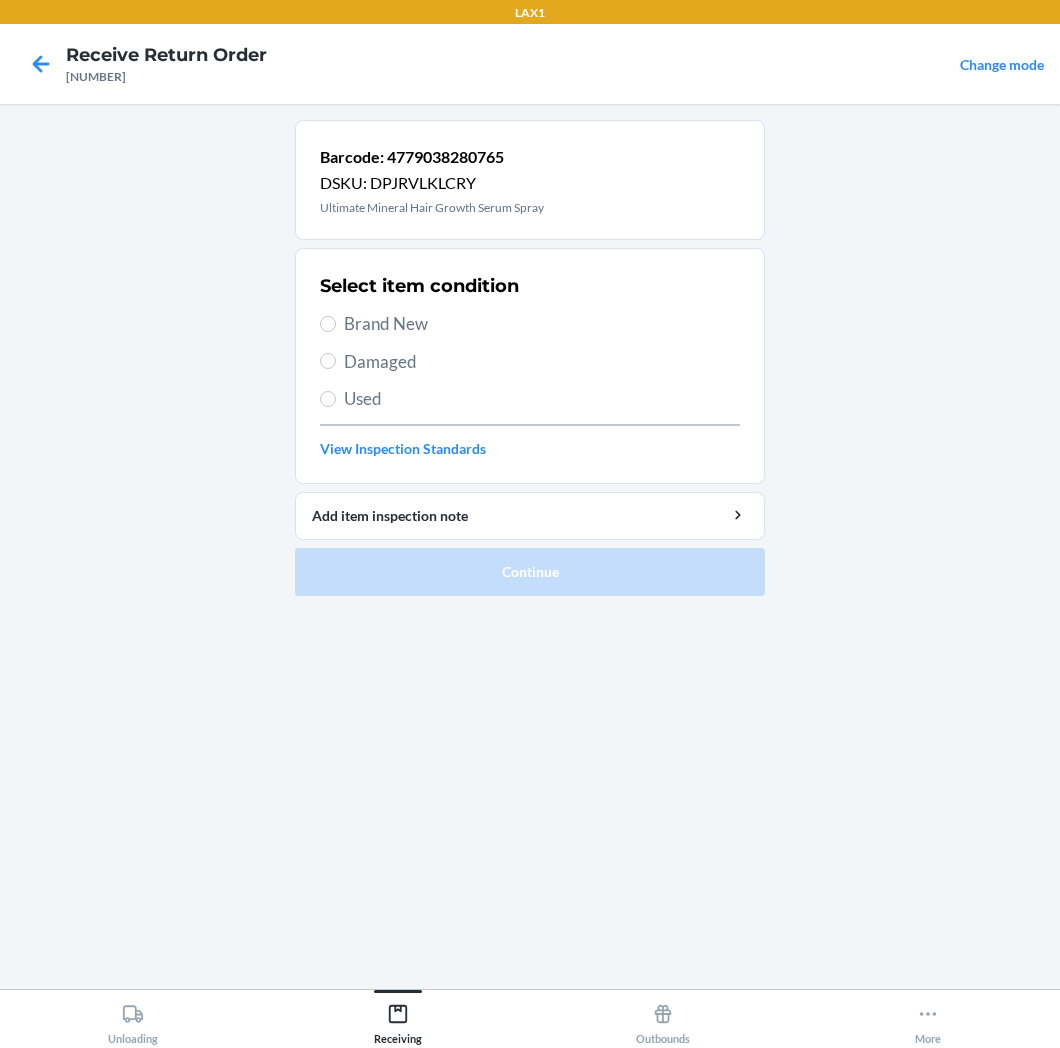 click on "Brand New" at bounding box center (542, 324) 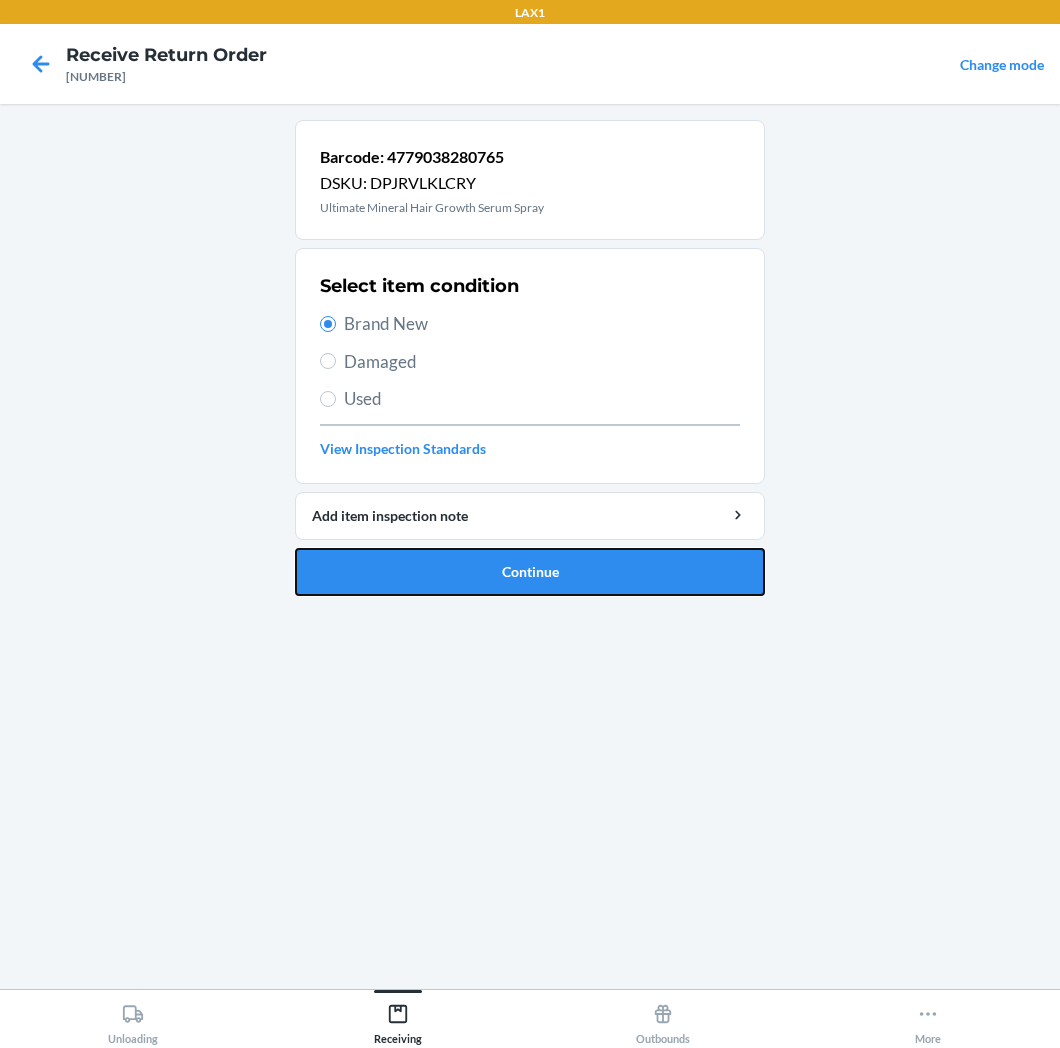 click on "Continue" at bounding box center (530, 572) 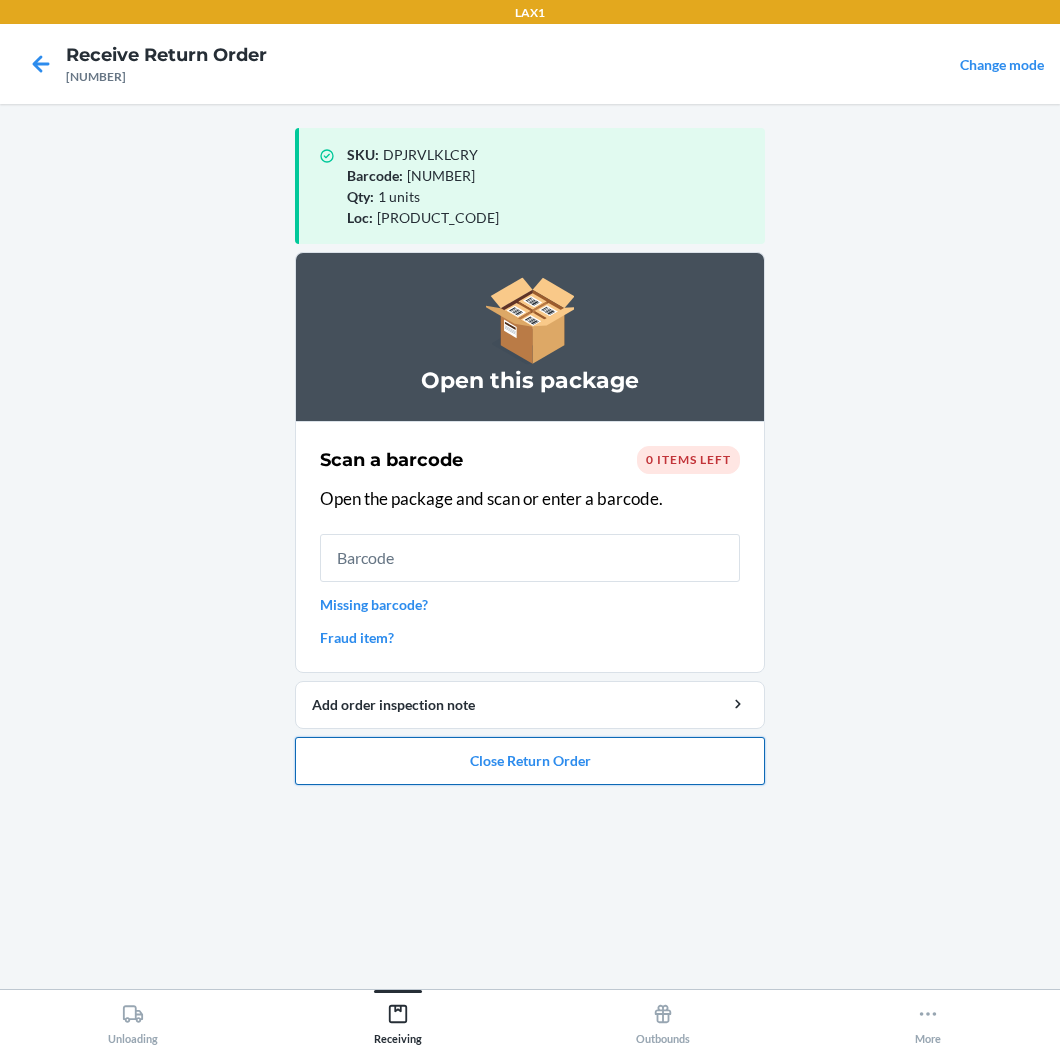 drag, startPoint x: 594, startPoint y: 762, endPoint x: 610, endPoint y: 742, distance: 25.612497 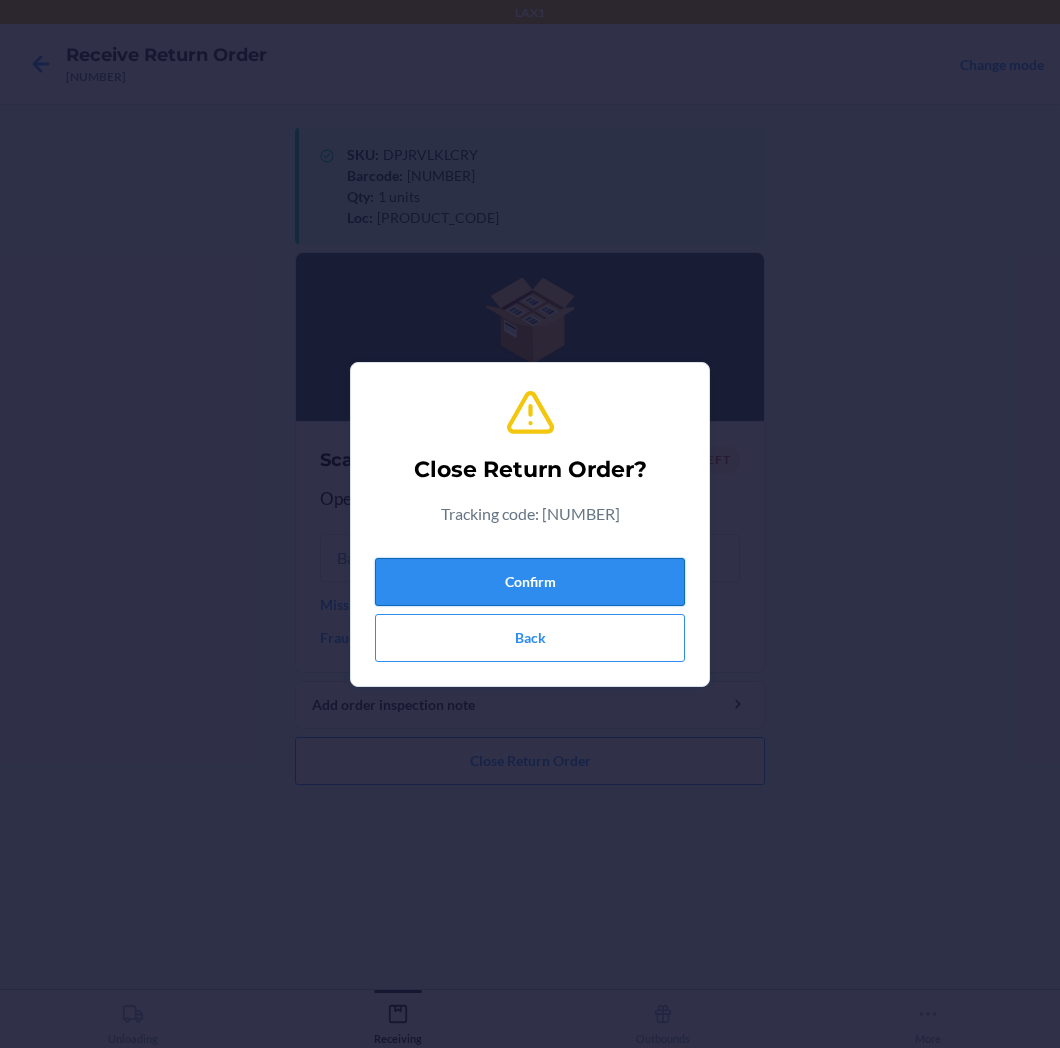 click on "Confirm" at bounding box center [530, 582] 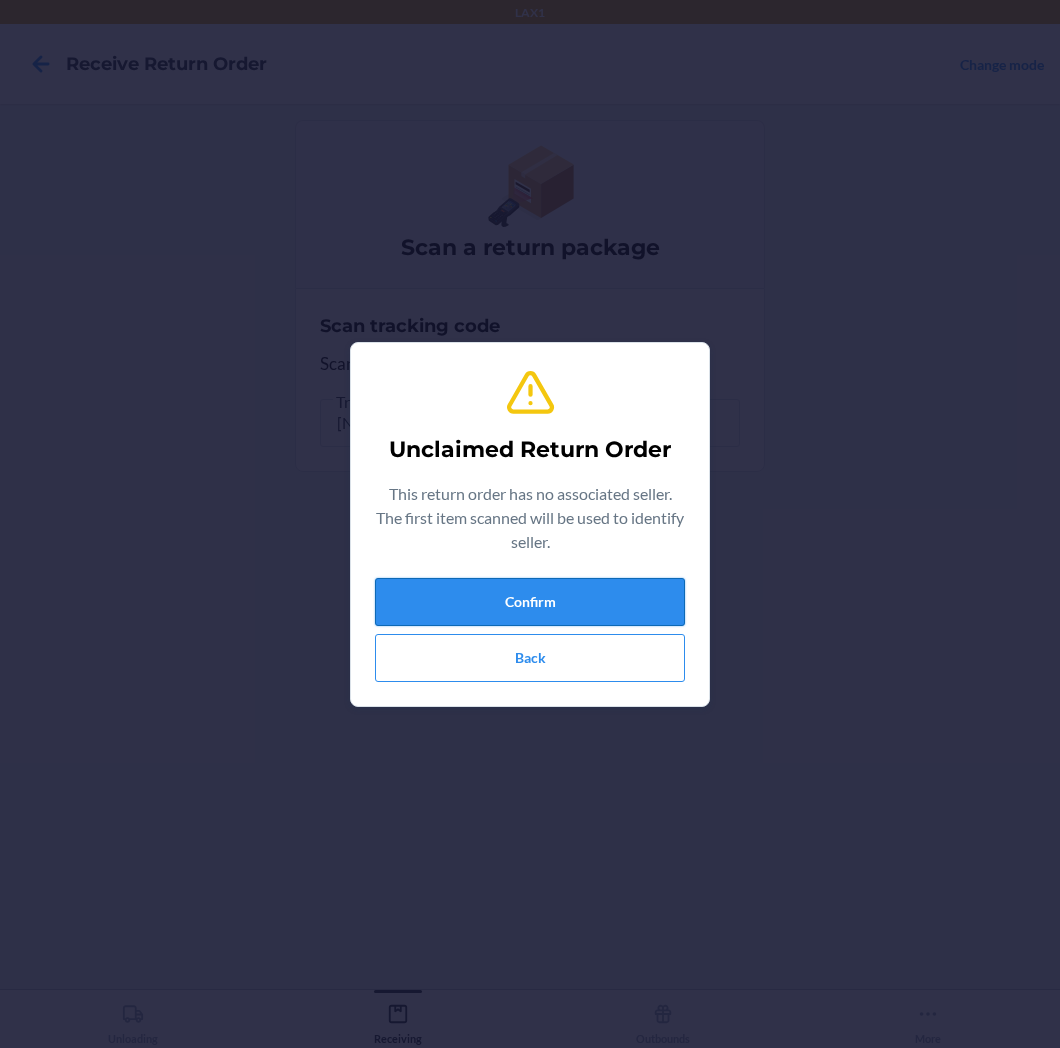 click on "Confirm" at bounding box center [530, 602] 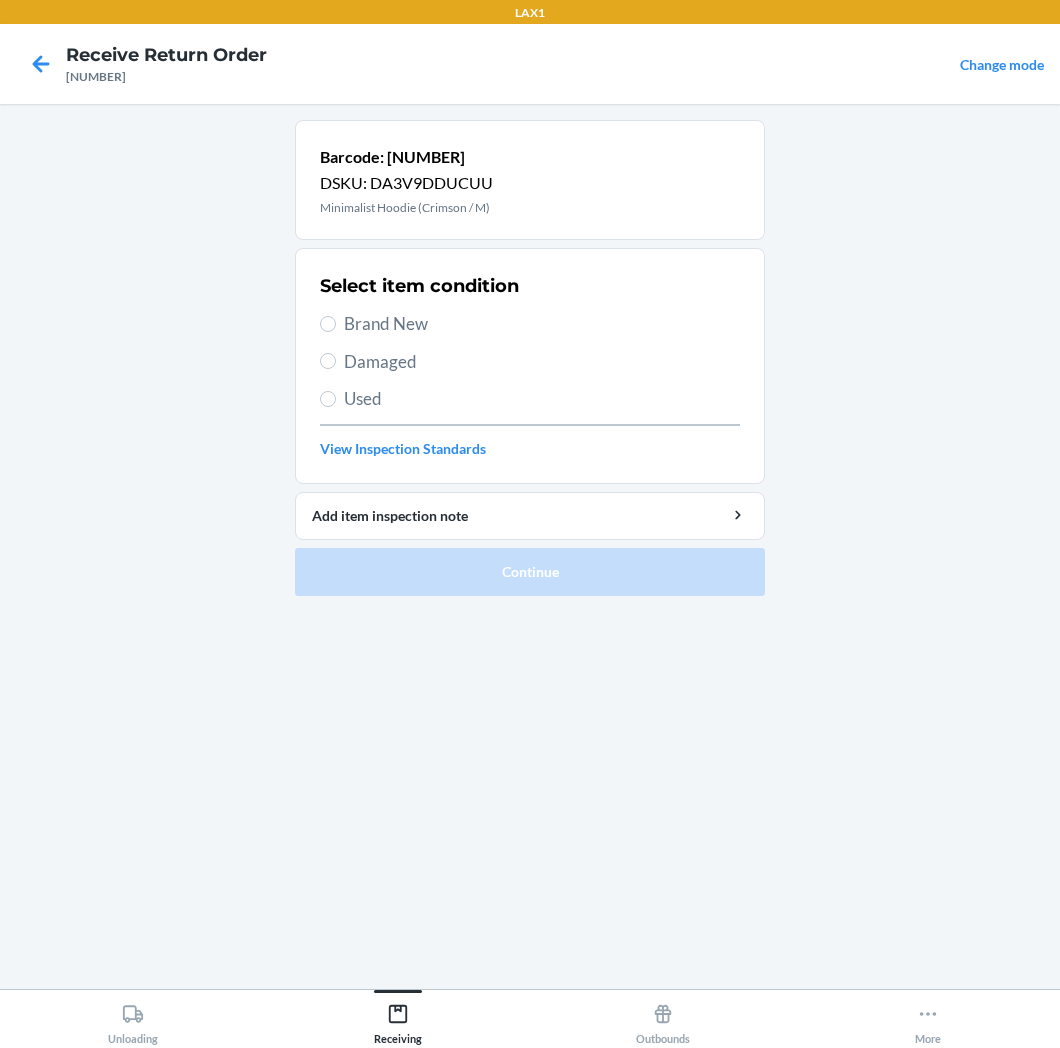 click on "Brand New" at bounding box center (542, 324) 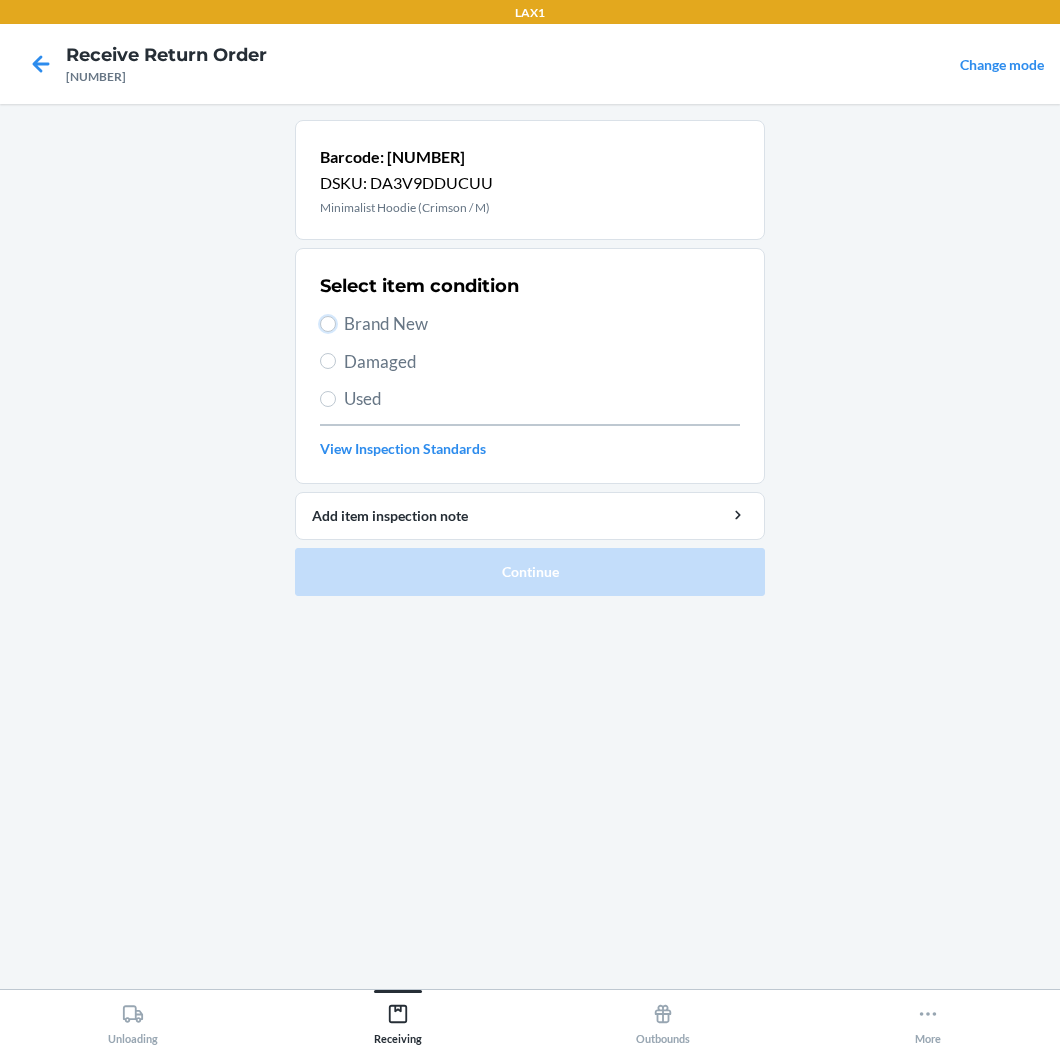 click on "Brand New" at bounding box center (328, 324) 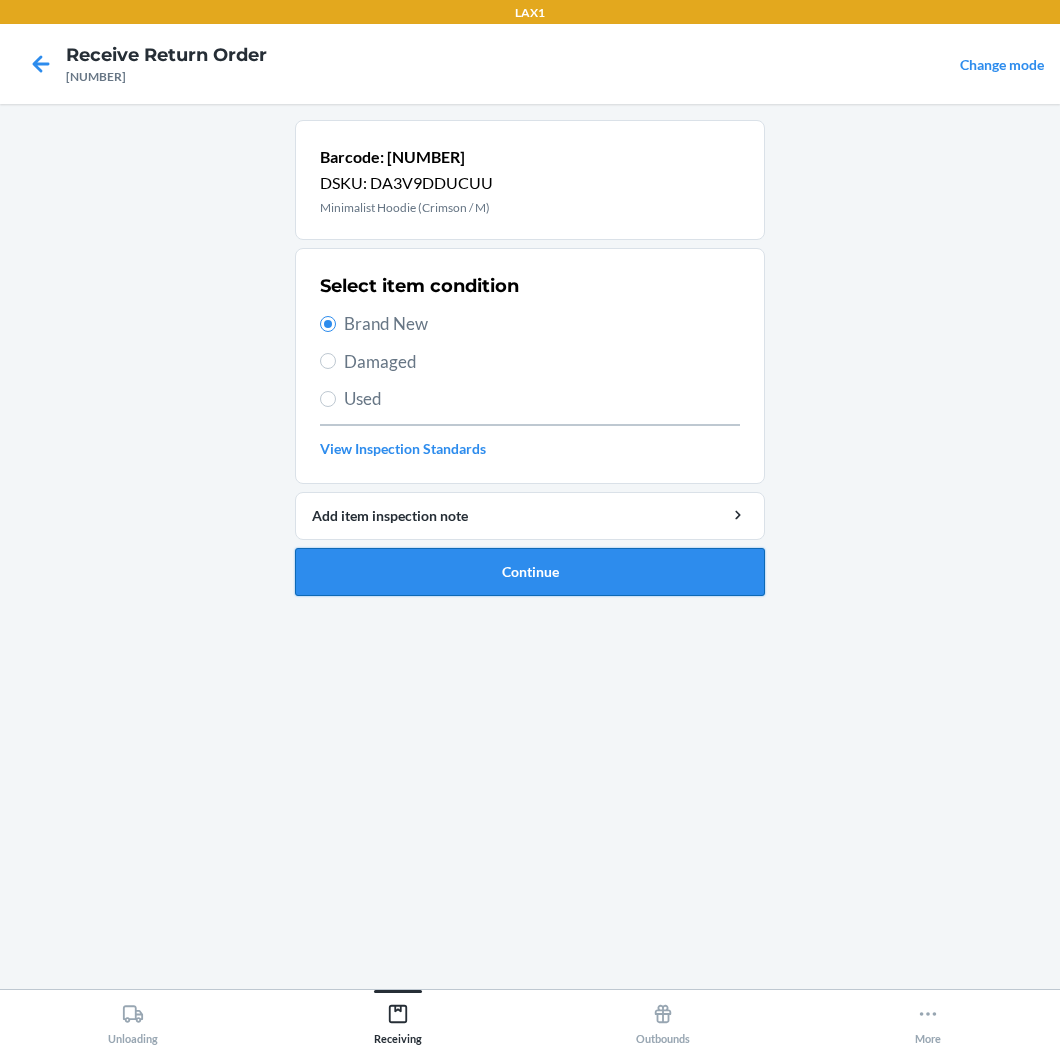 click on "Continue" at bounding box center [530, 572] 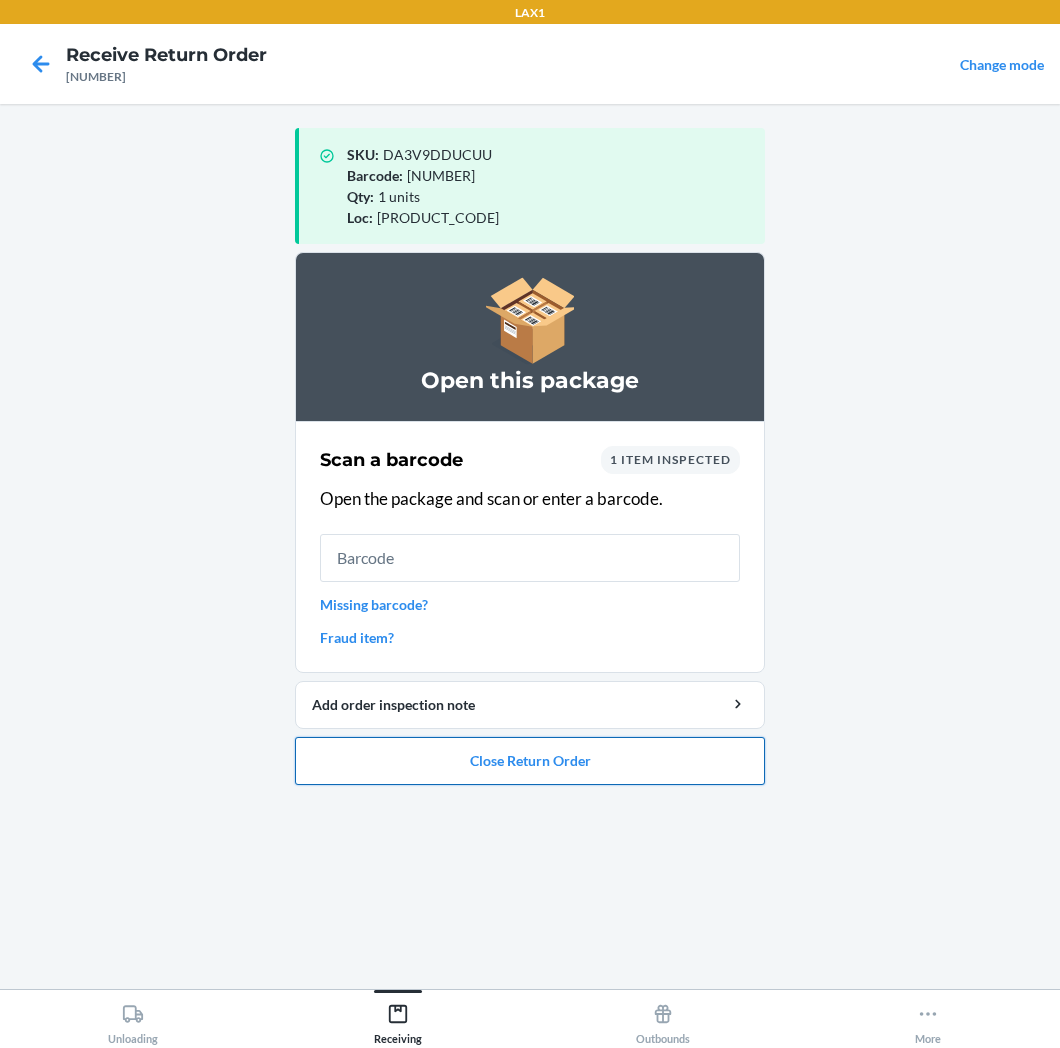 click on "Close Return Order" at bounding box center [530, 761] 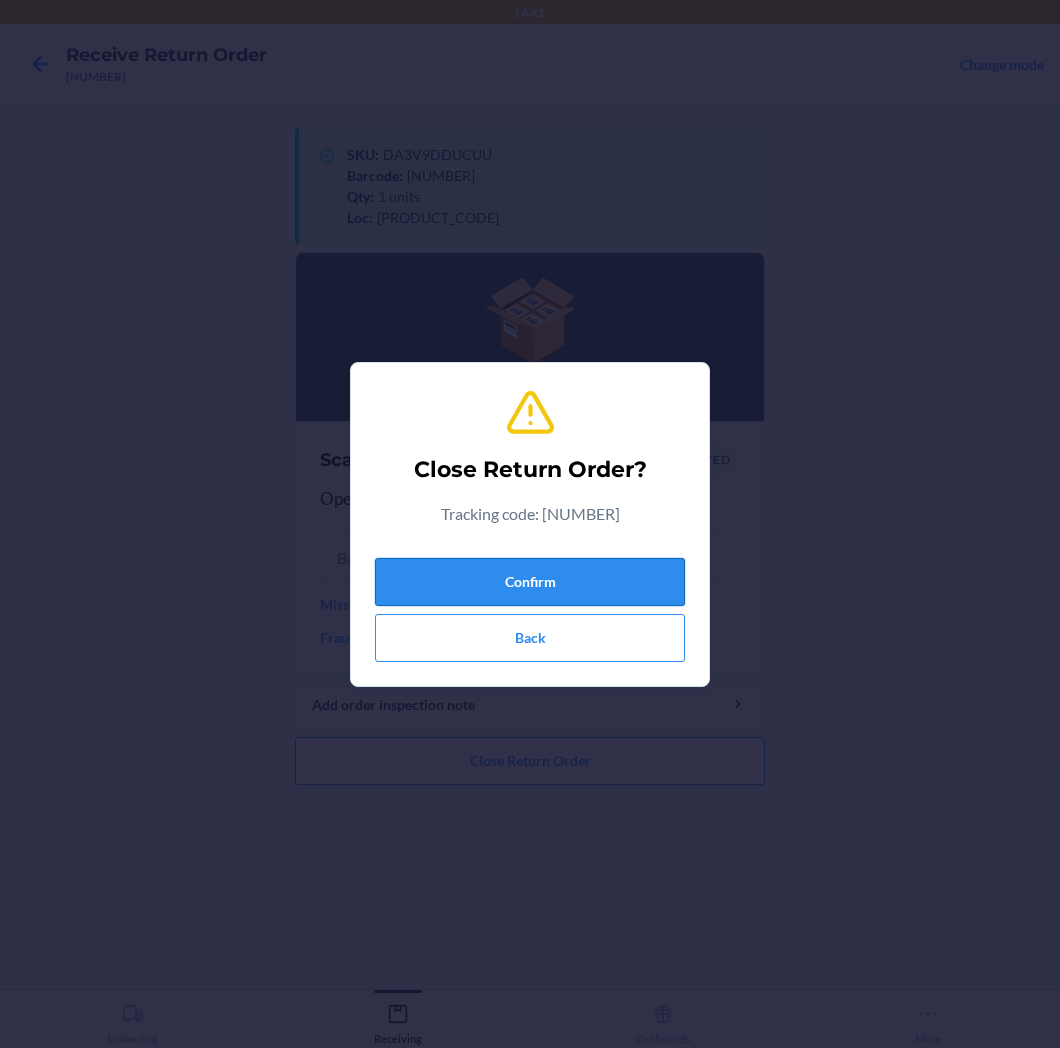 click on "Confirm" at bounding box center [530, 582] 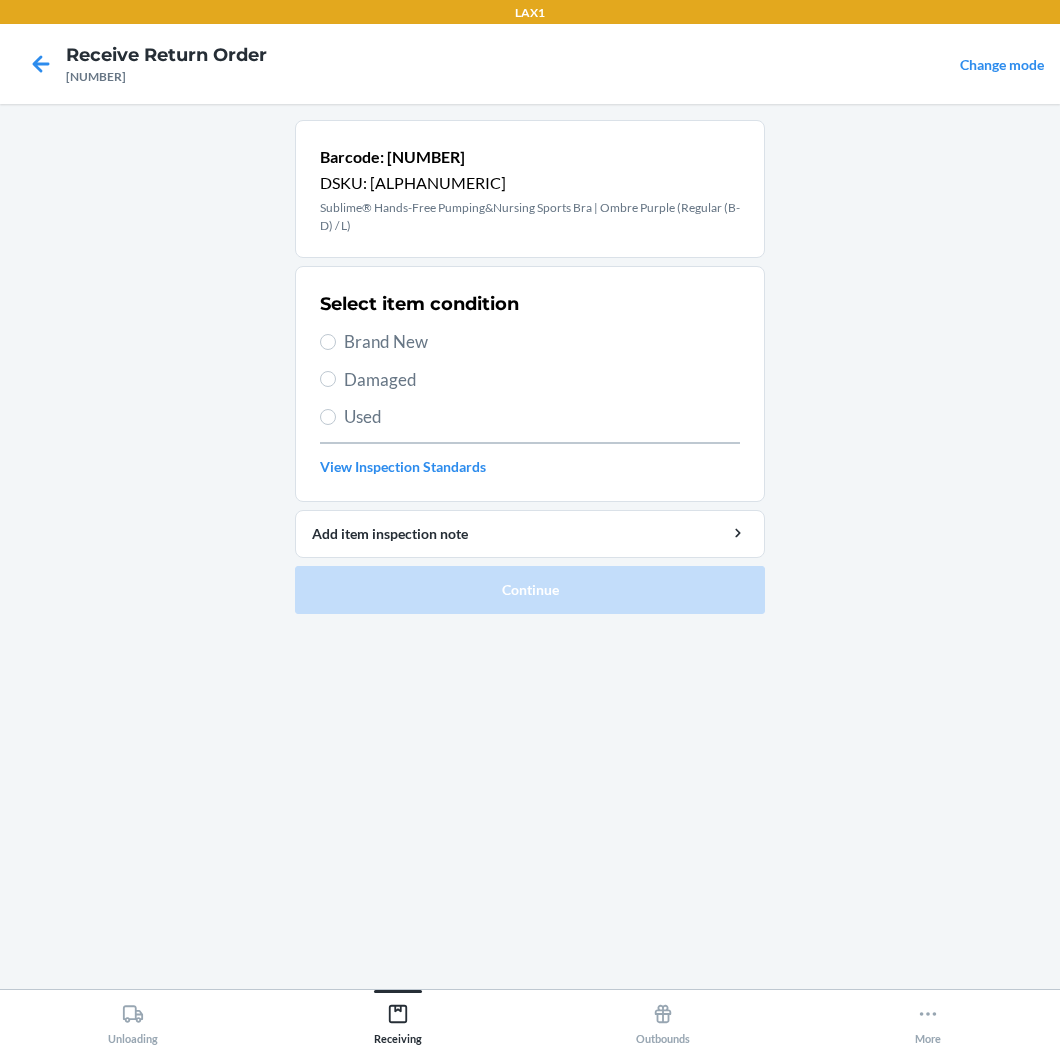 click on "Brand New" at bounding box center (530, 342) 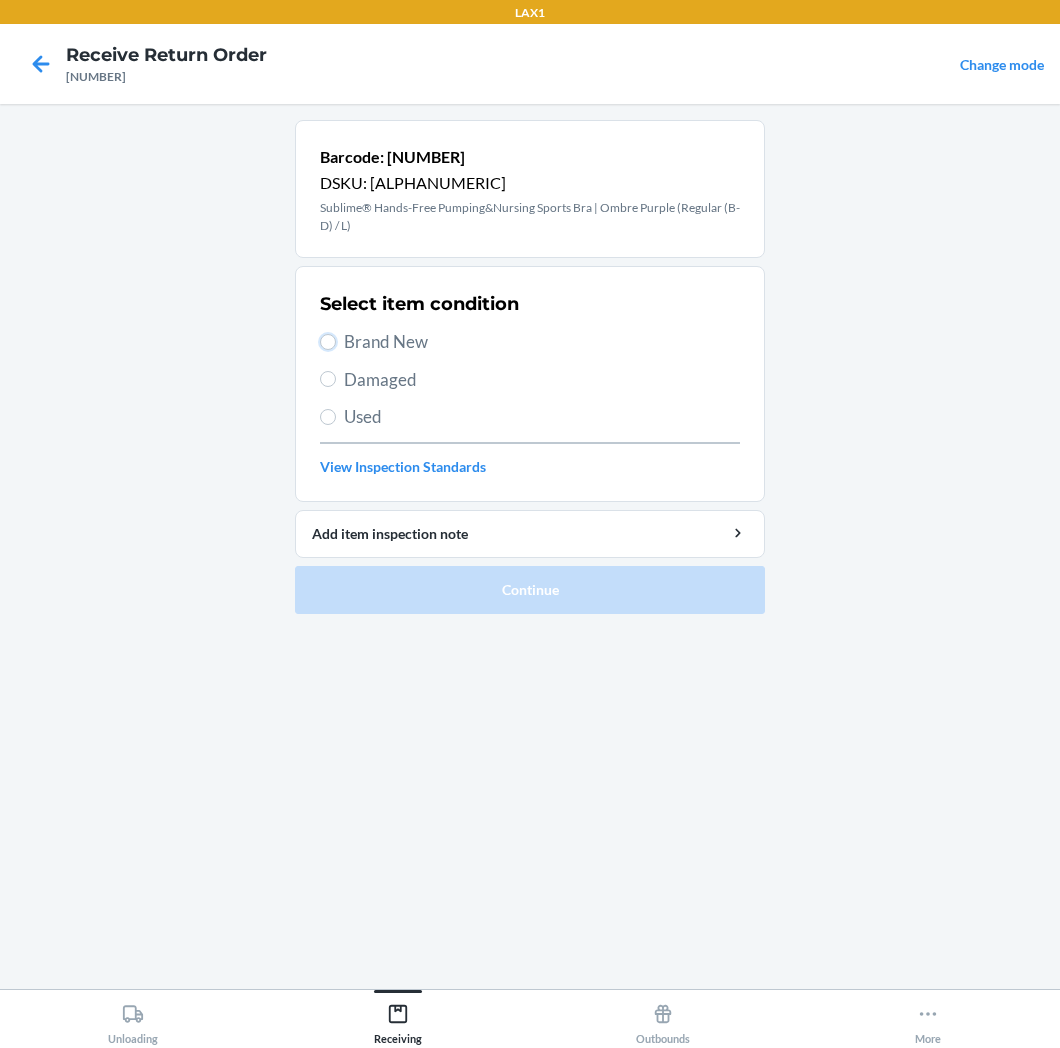 click on "Brand New" at bounding box center [328, 342] 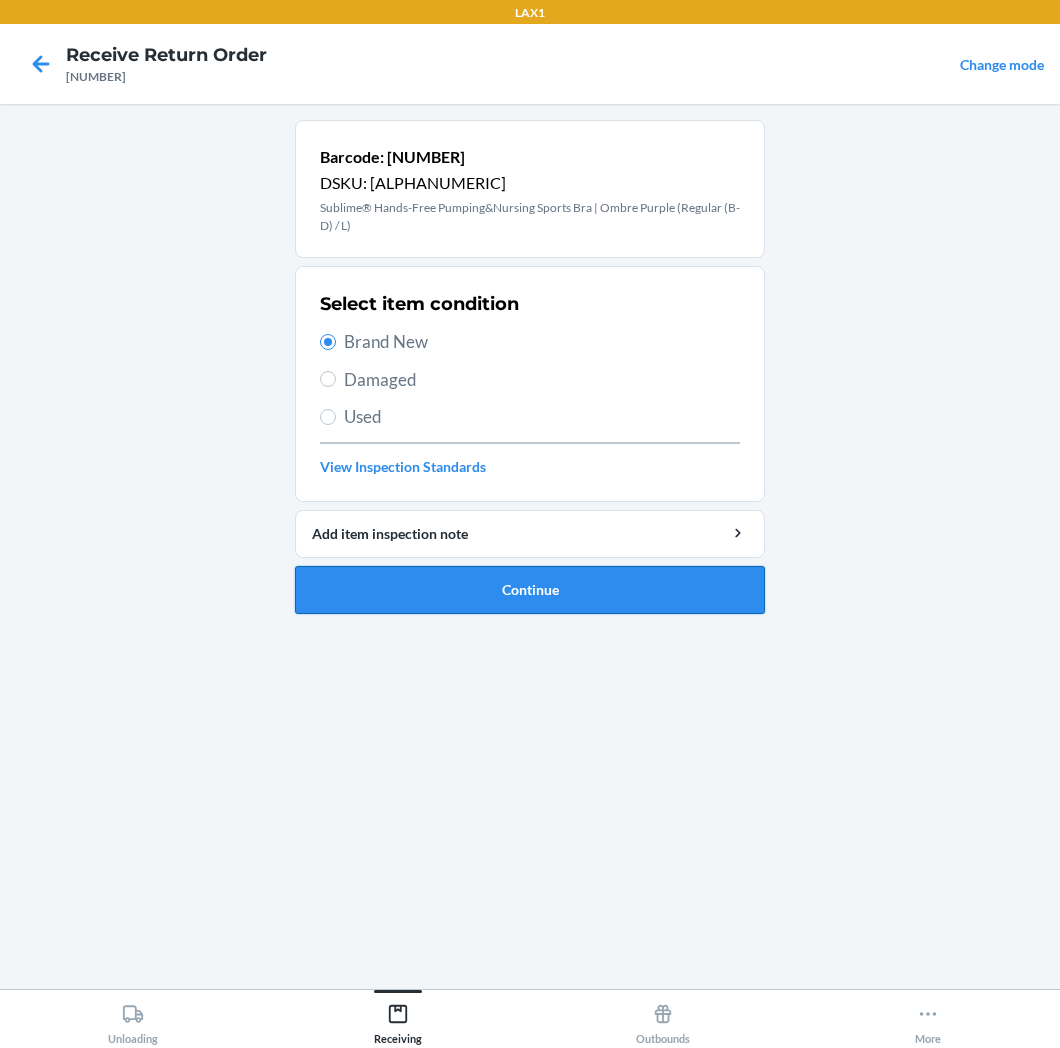 click on "Continue" at bounding box center (530, 590) 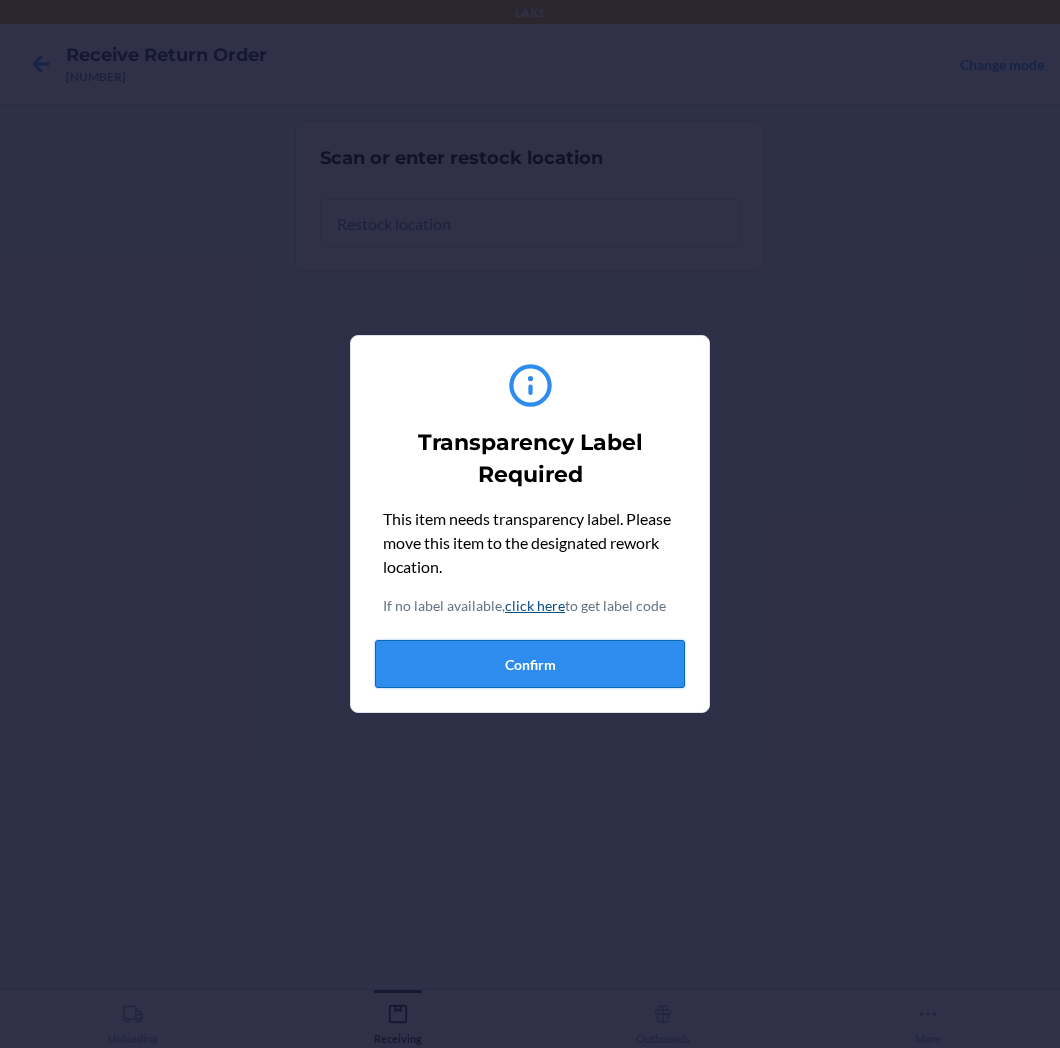 click on "Confirm" at bounding box center [530, 664] 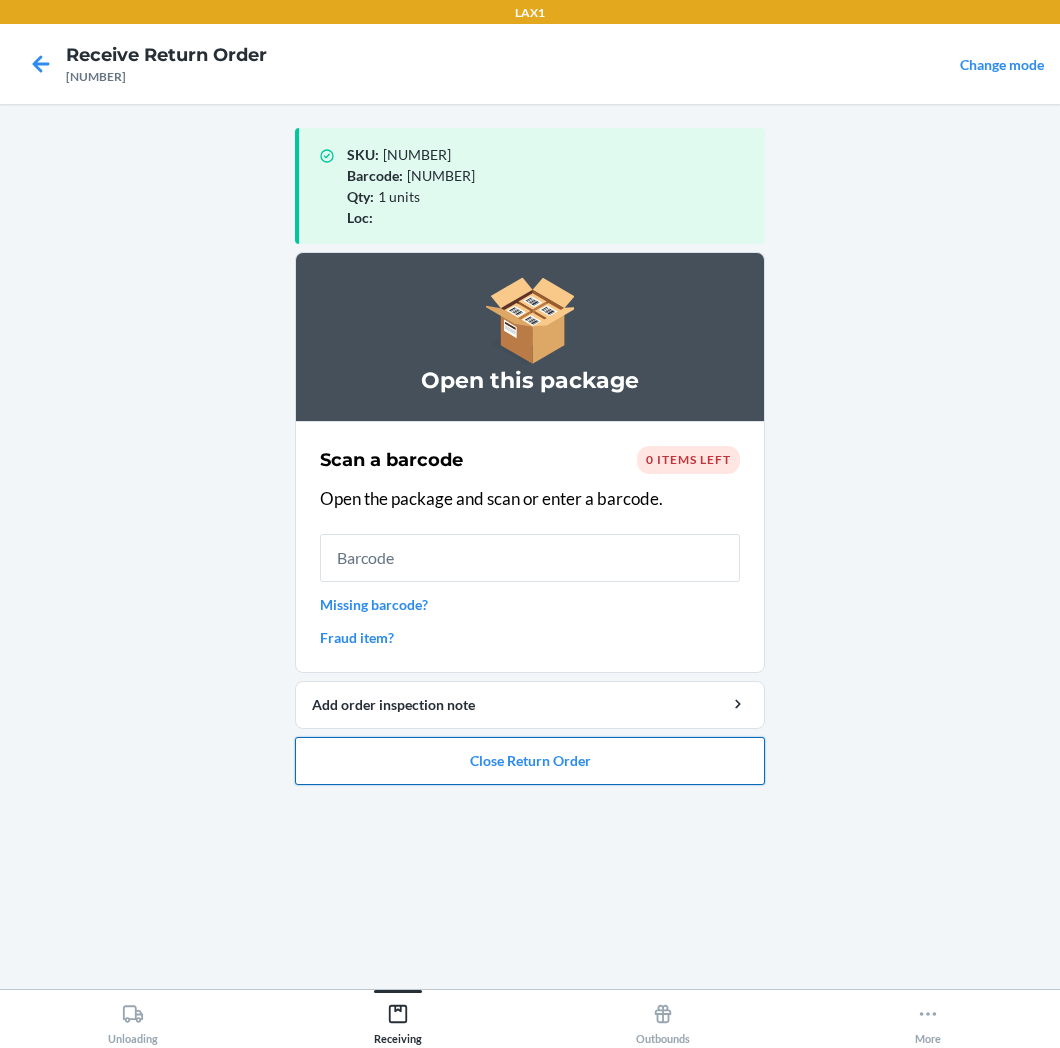 click on "Close Return Order" at bounding box center (530, 761) 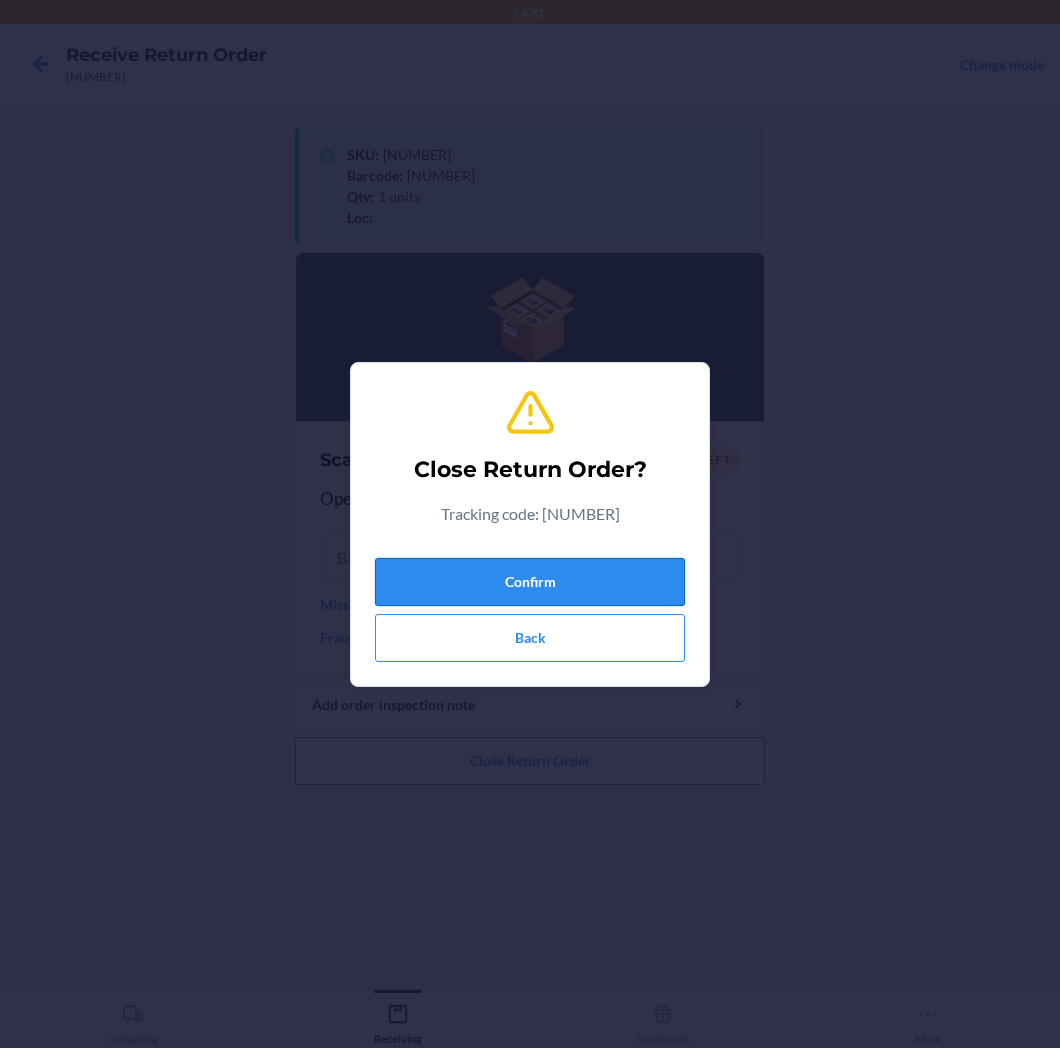 click on "Confirm" at bounding box center (530, 582) 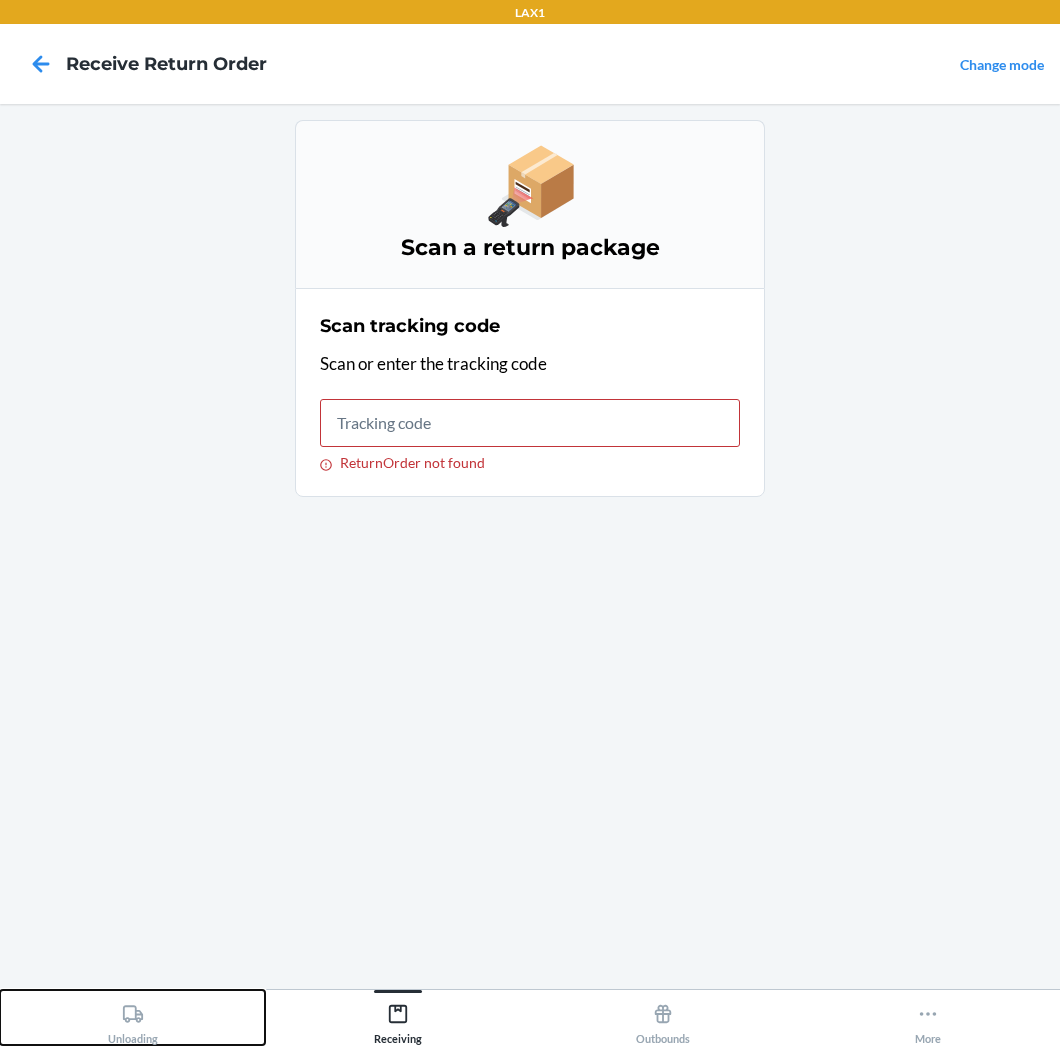 click 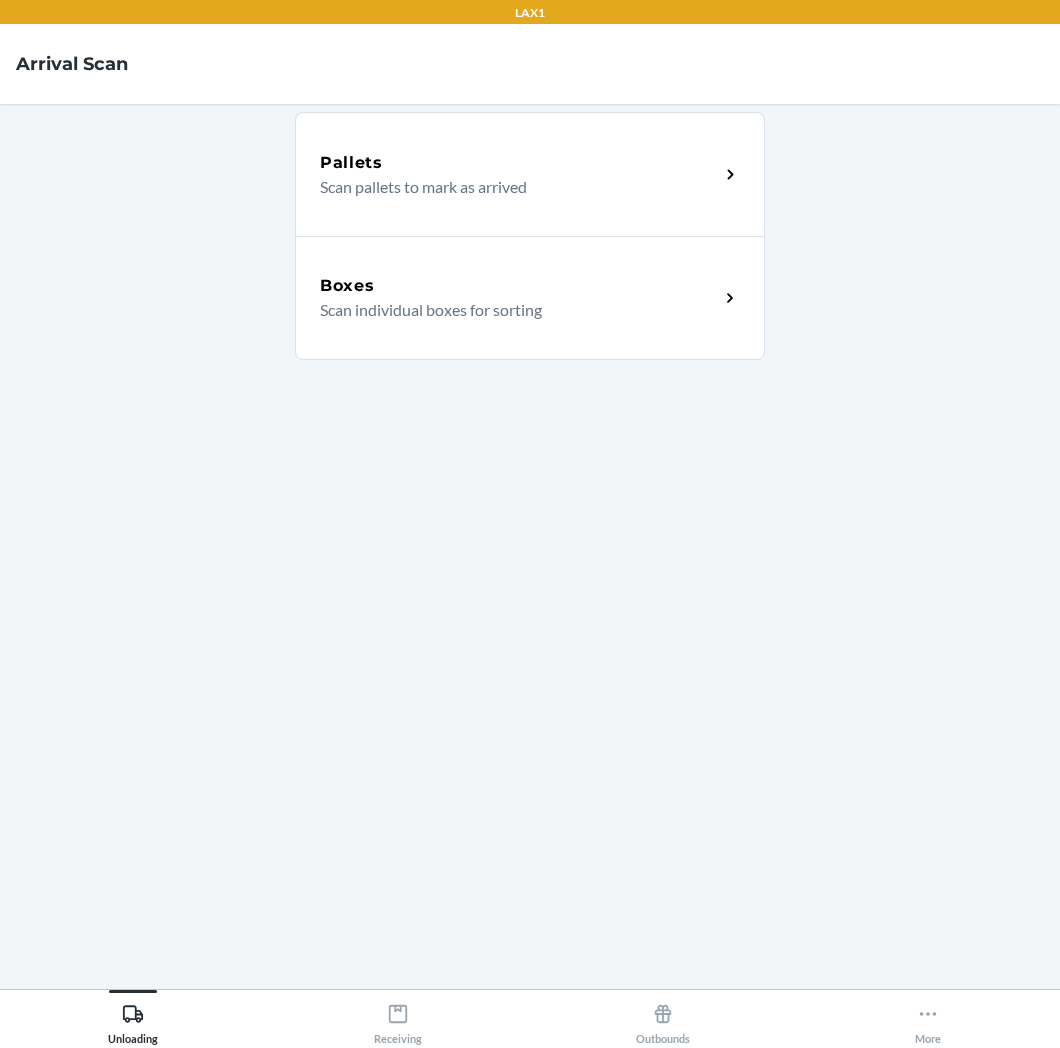 click on "Boxes Scan individual boxes for sorting" at bounding box center (530, 298) 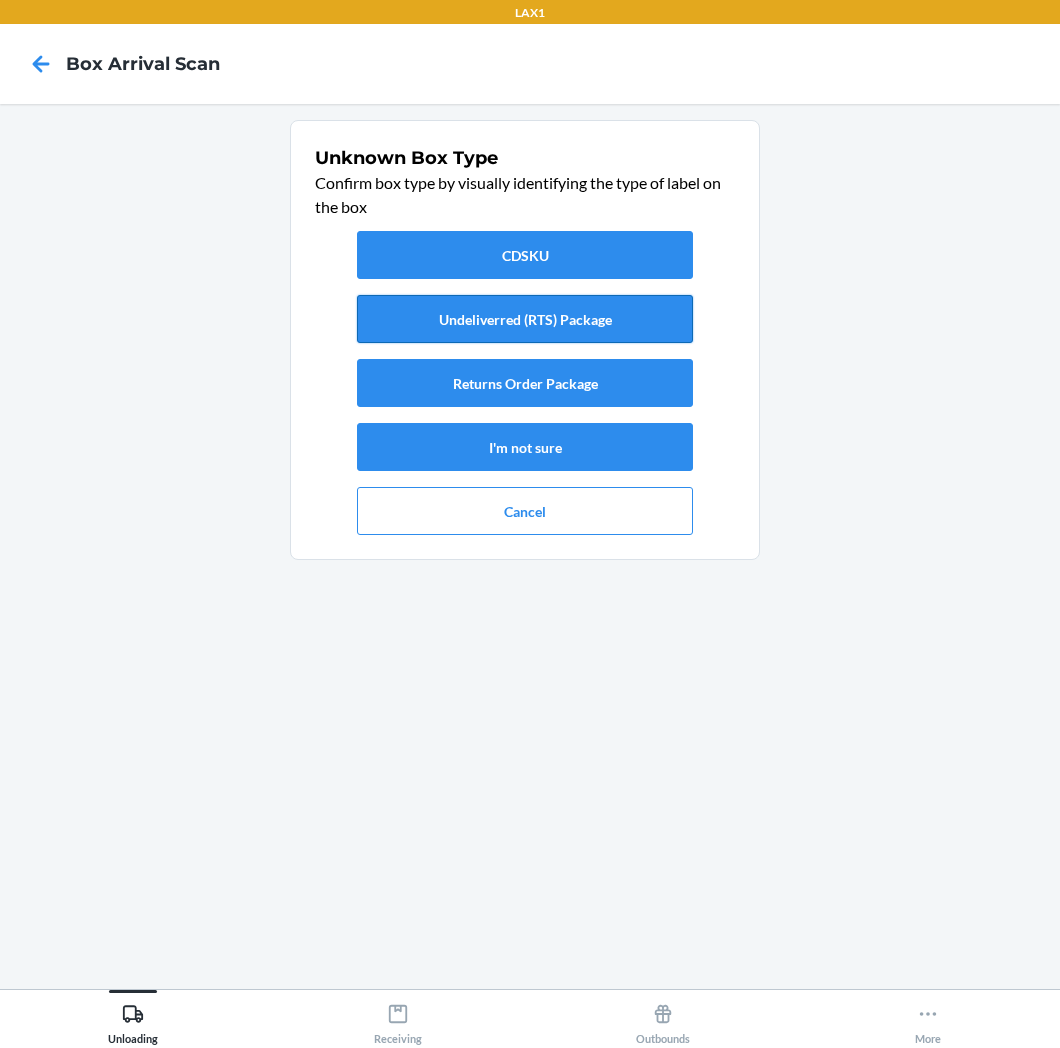 click on "Undeliverred (RTS) Package" at bounding box center (525, 319) 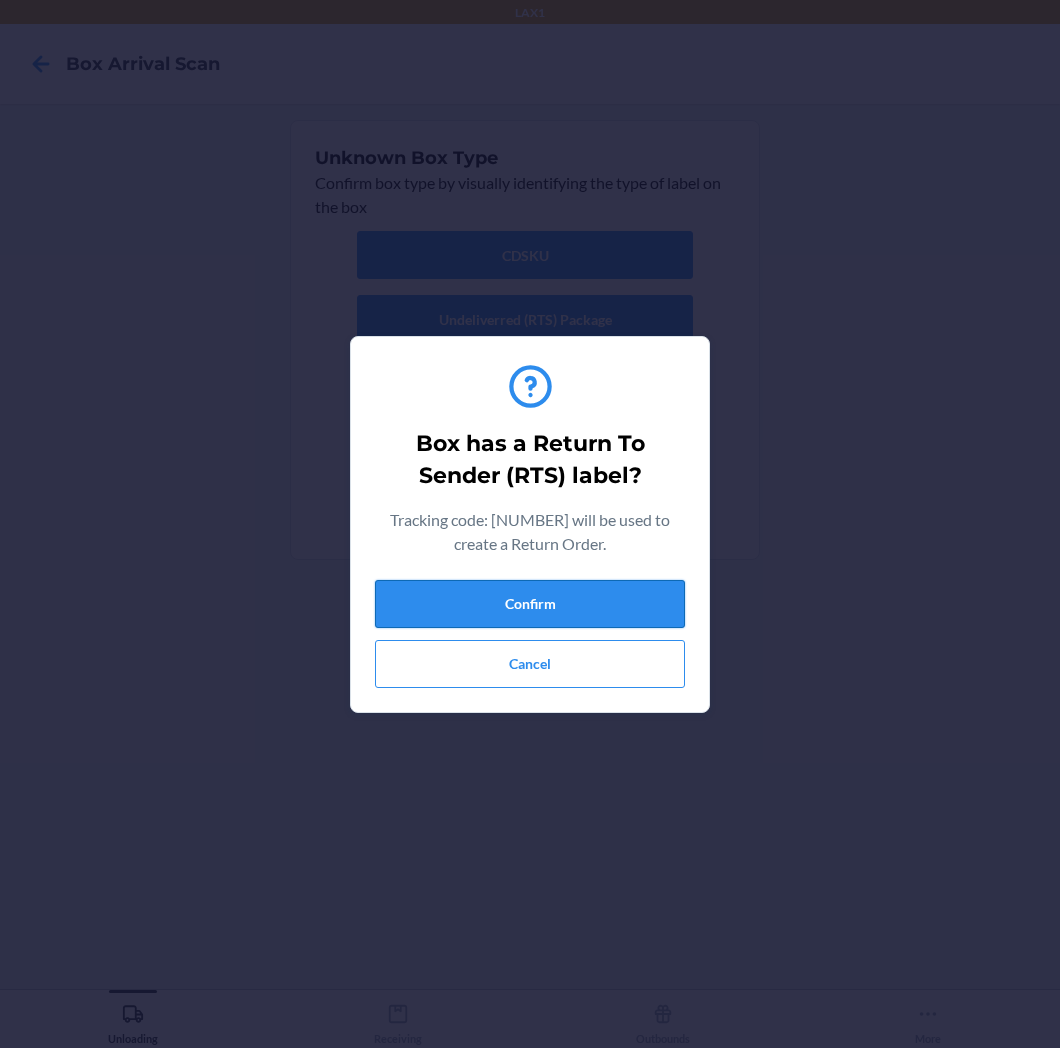 click on "Confirm" at bounding box center [530, 604] 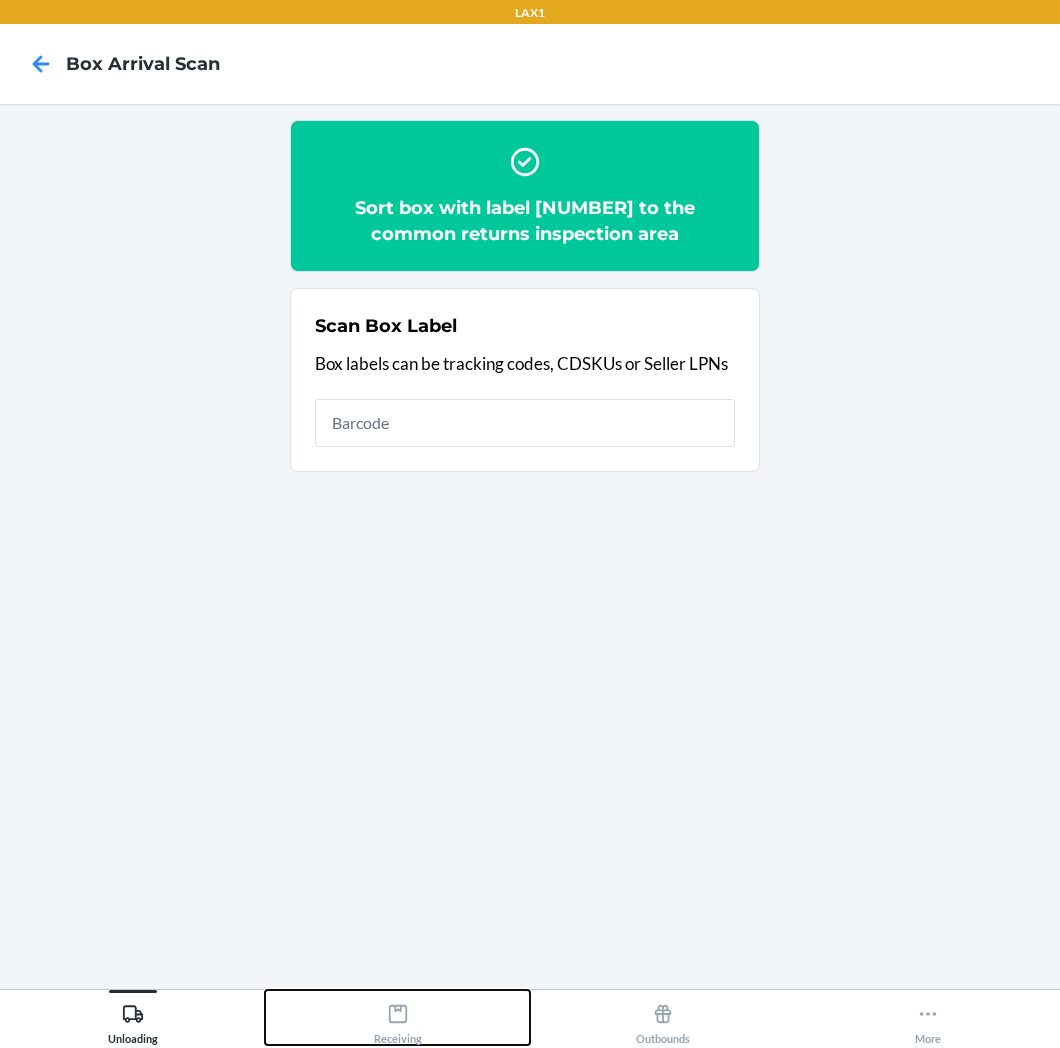 drag, startPoint x: 391, startPoint y: 1005, endPoint x: 411, endPoint y: 992, distance: 23.853722 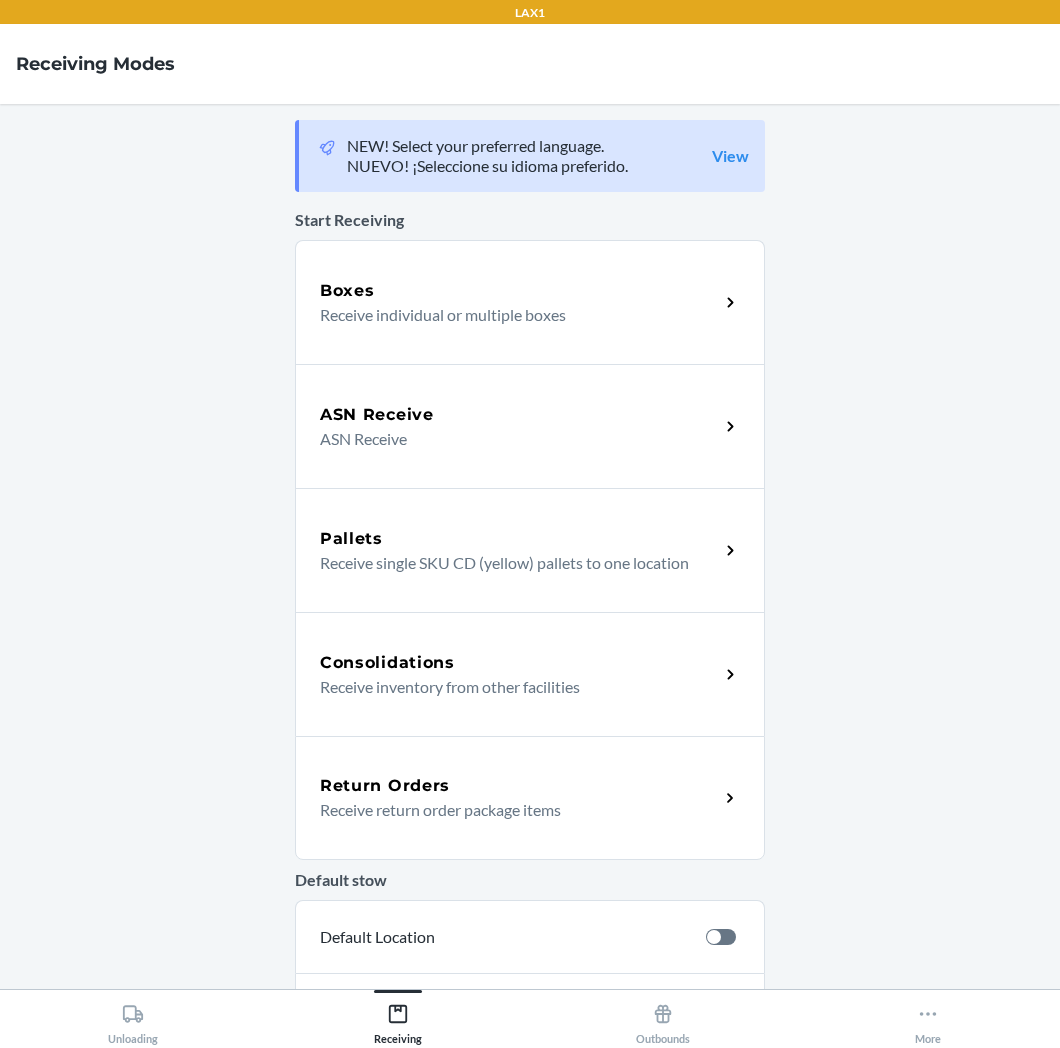 click on "Return Orders" at bounding box center (519, 786) 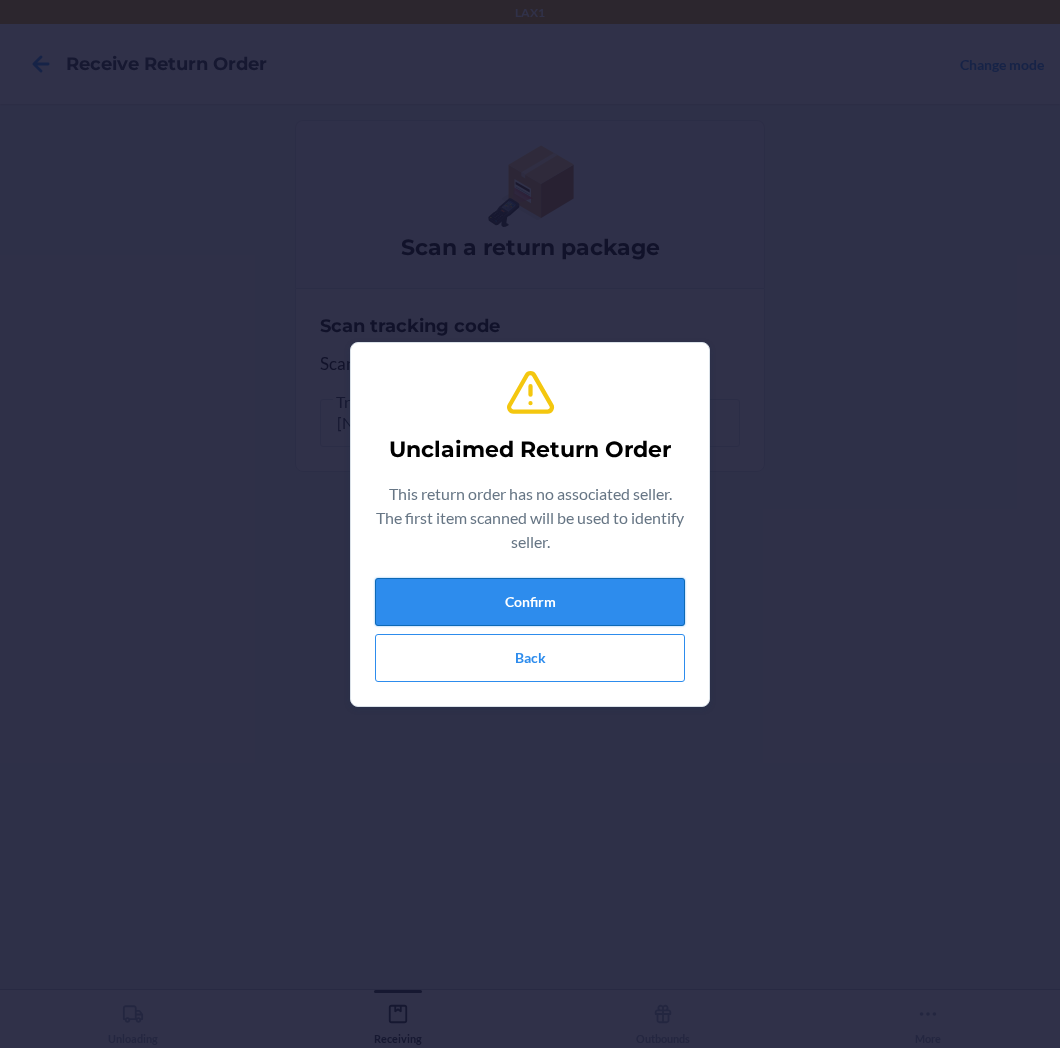 click on "Confirm" at bounding box center [530, 602] 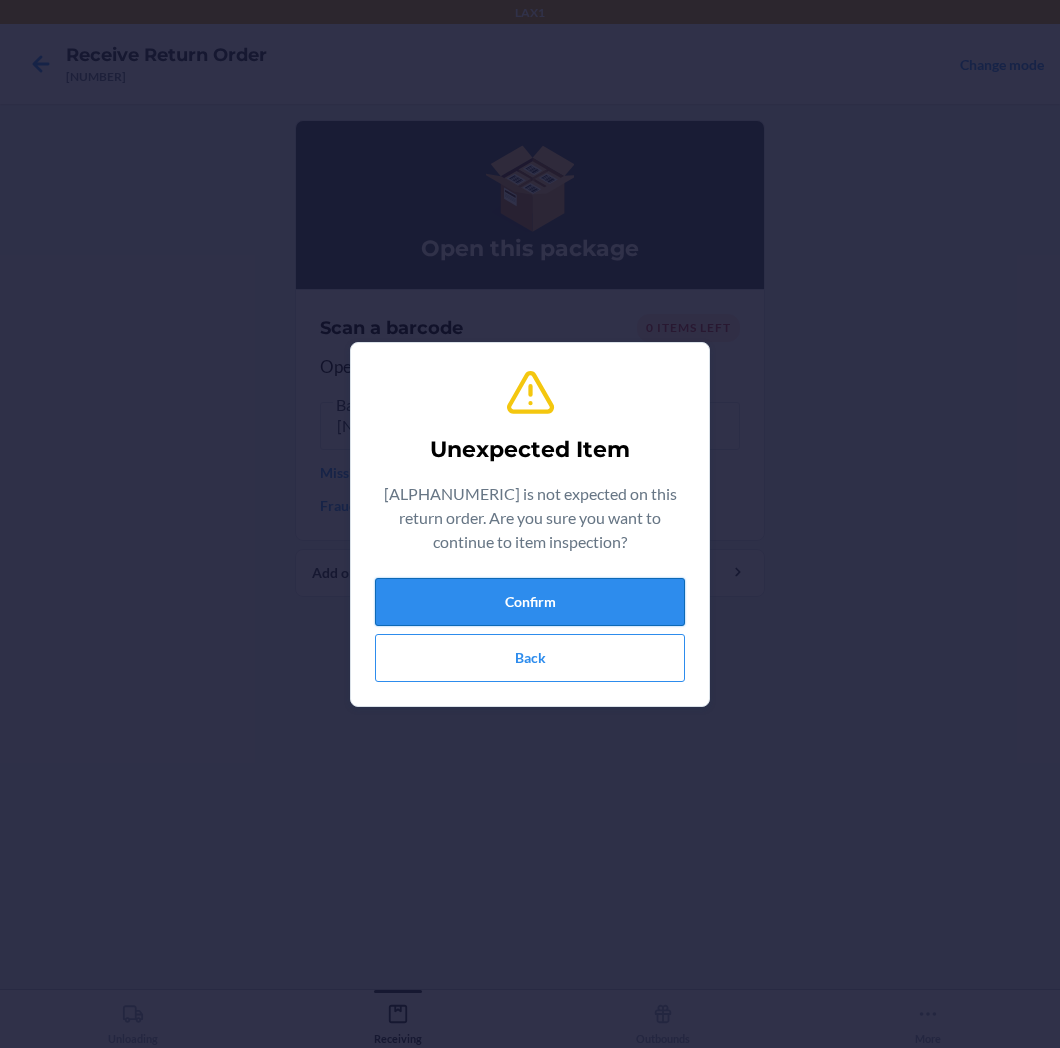 click on "Confirm" at bounding box center [530, 602] 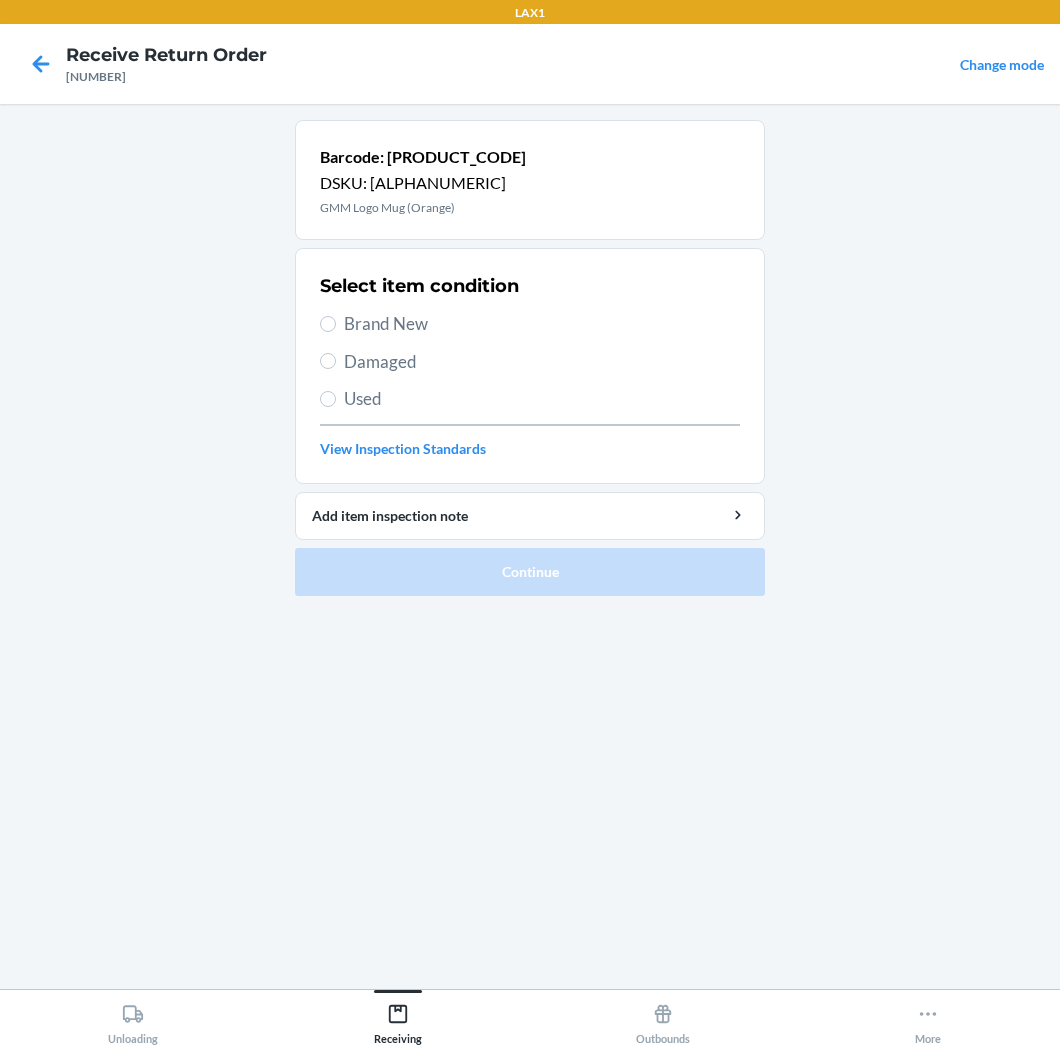 click on "Select item condition Brand New Damaged Used View Inspection Standards" at bounding box center (530, 366) 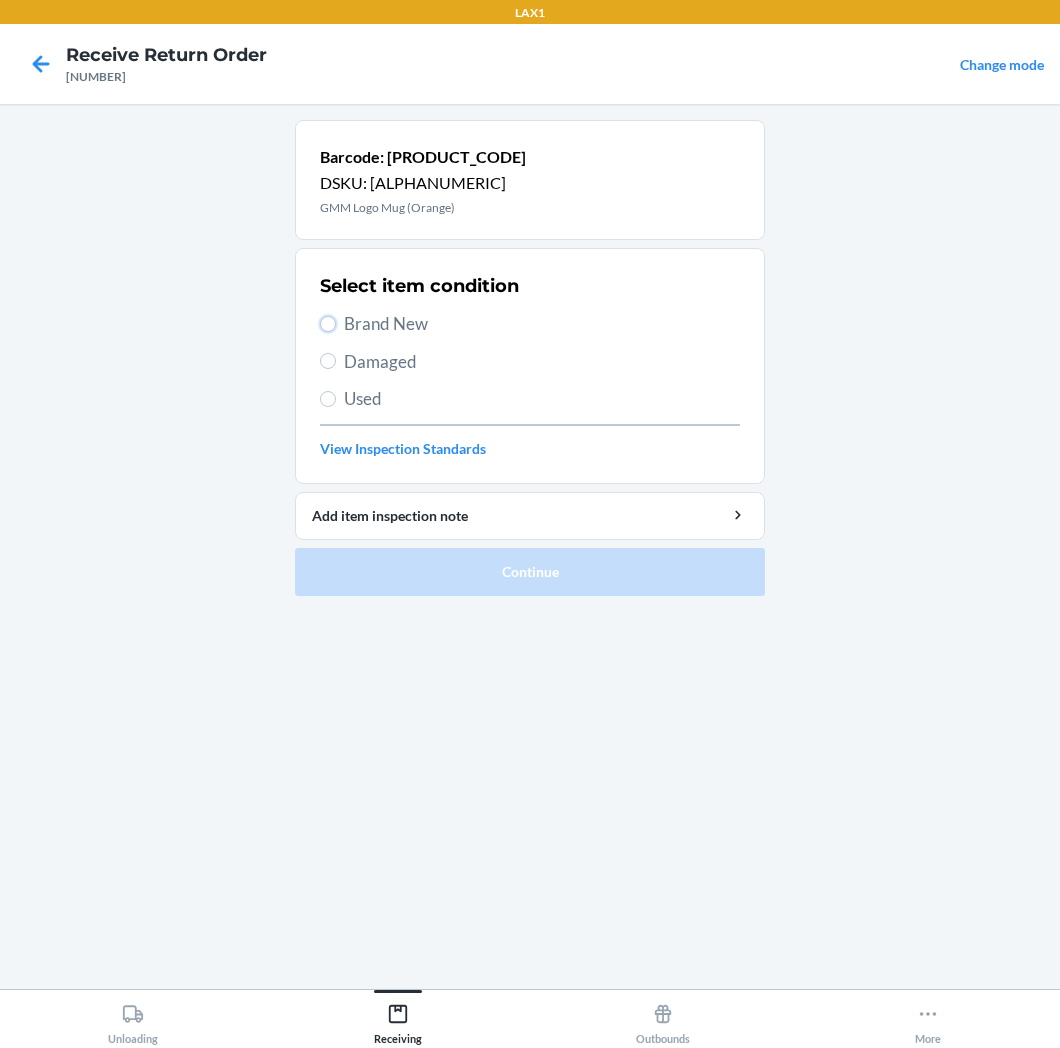 click on "Brand New" at bounding box center (328, 324) 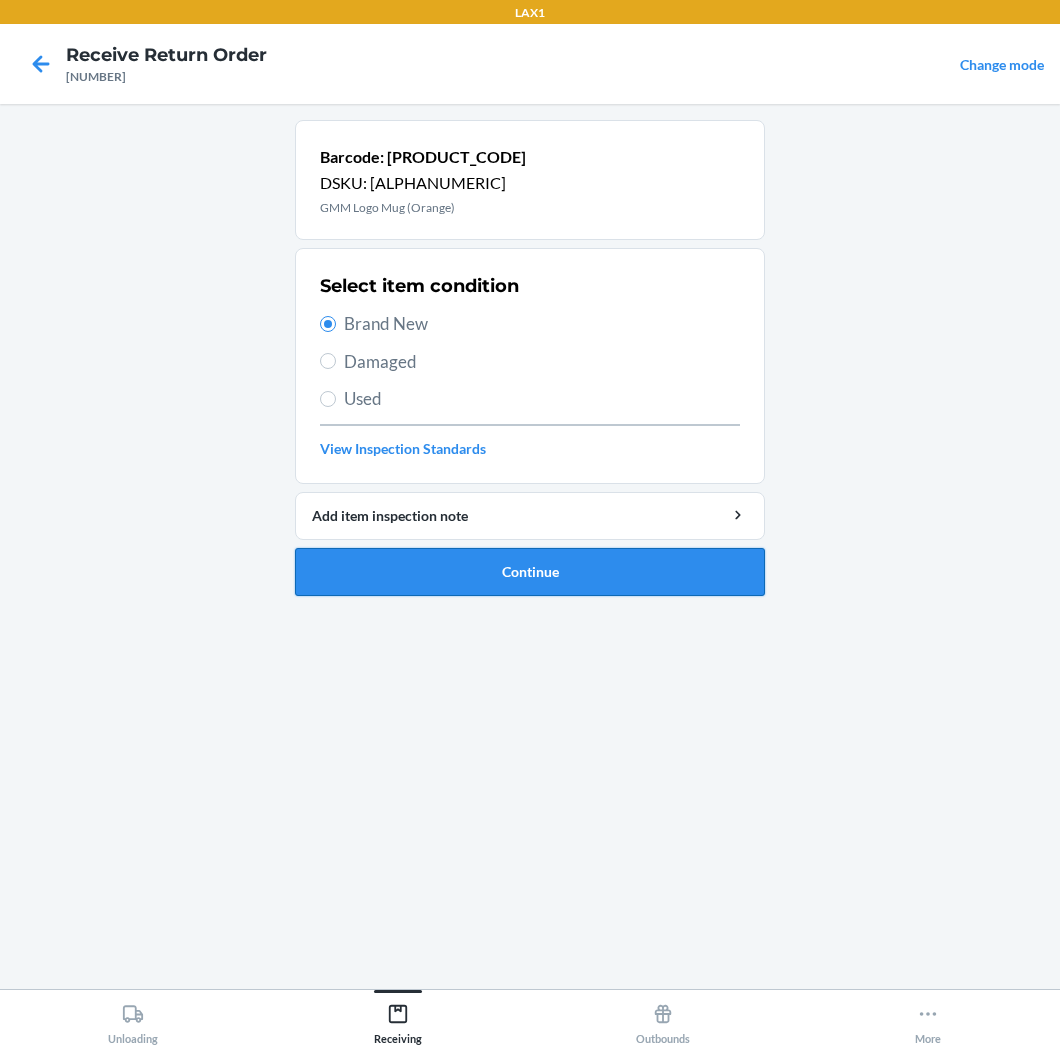 click on "Continue" at bounding box center [530, 572] 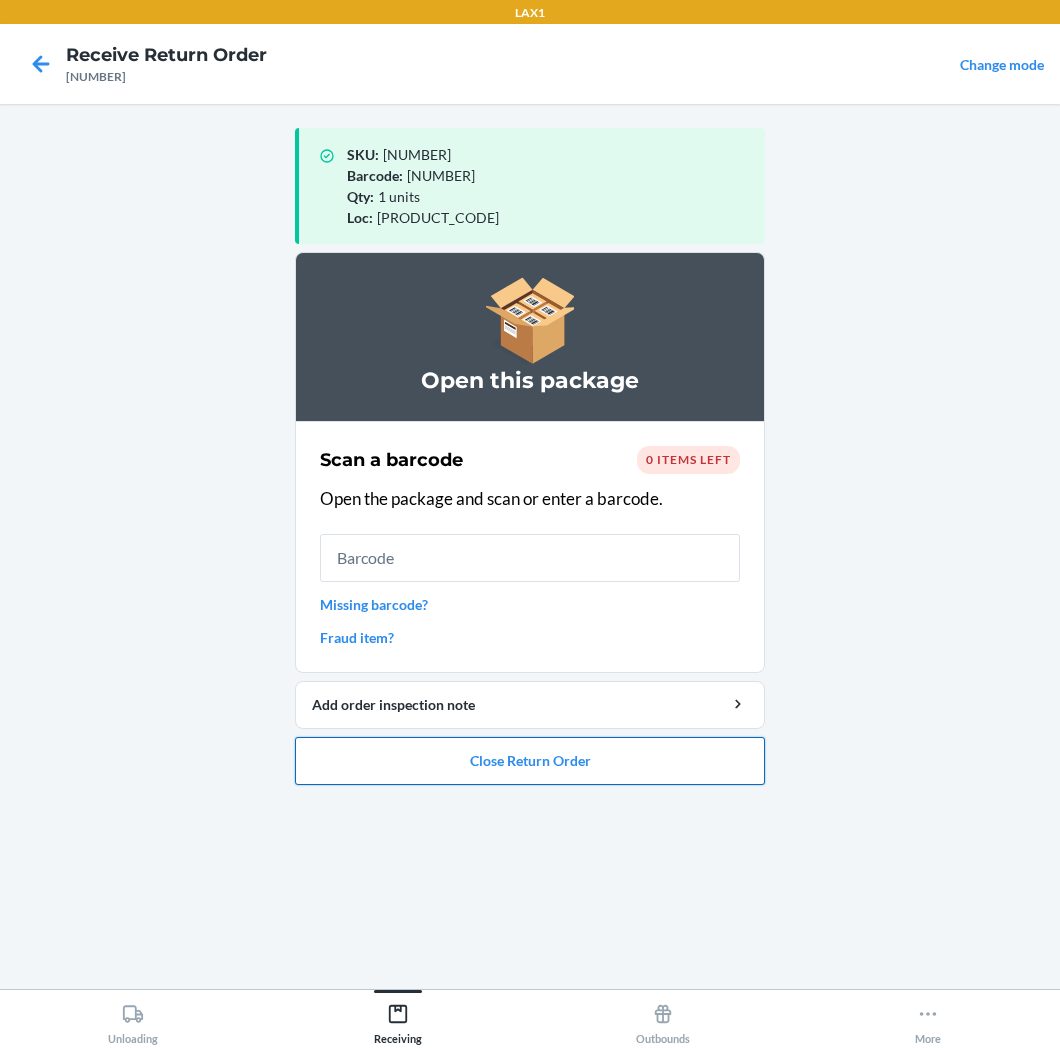 click on "Close Return Order" at bounding box center [530, 761] 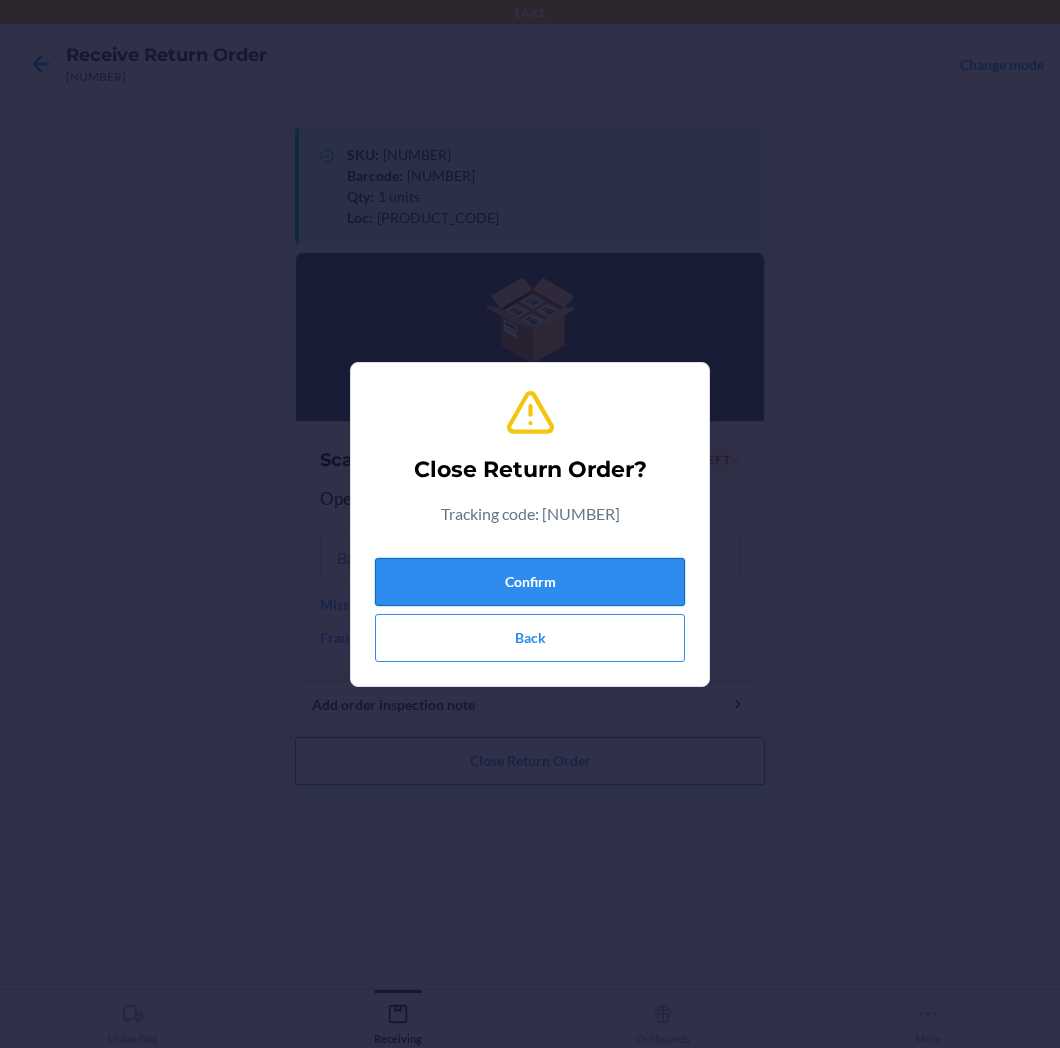 click on "Confirm" at bounding box center [530, 582] 